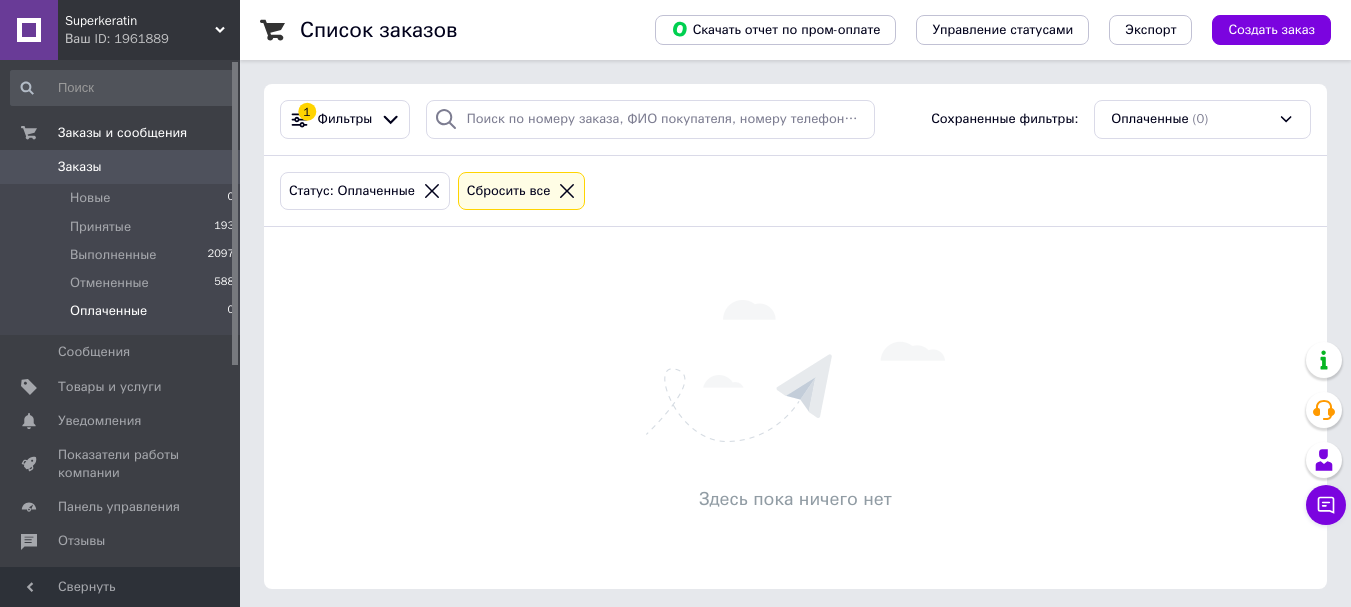 scroll, scrollTop: 0, scrollLeft: 0, axis: both 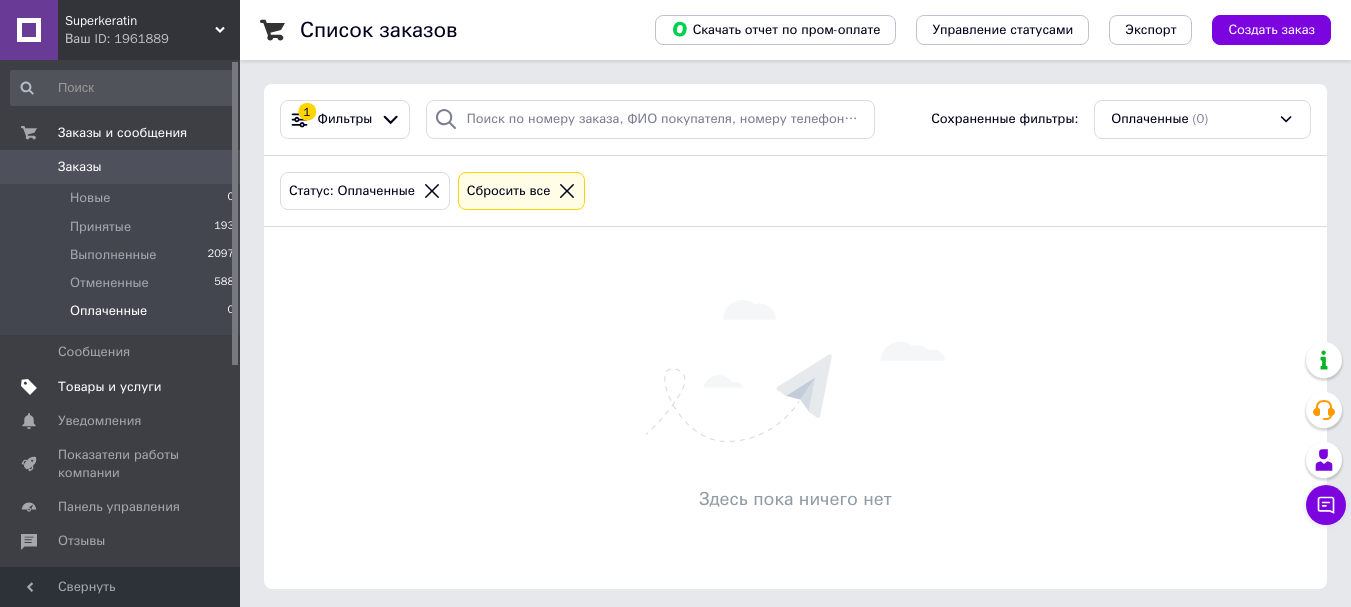 click on "Товары и услуги" at bounding box center (110, 387) 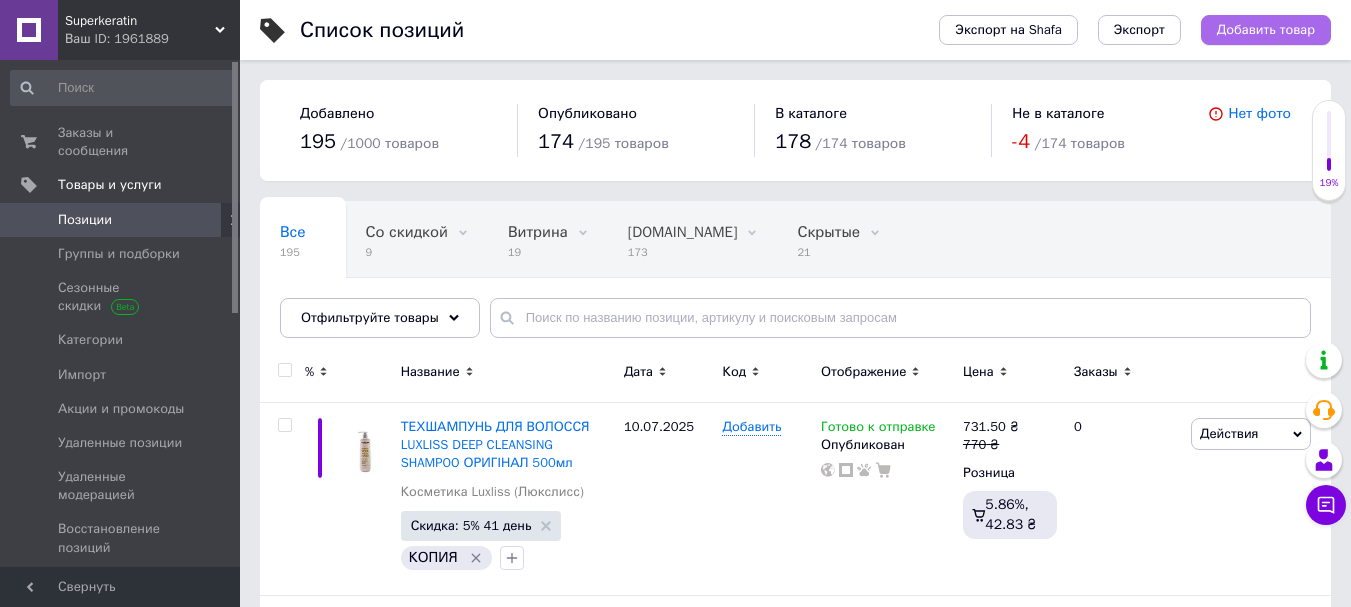 click on "Добавить товар" at bounding box center [1266, 30] 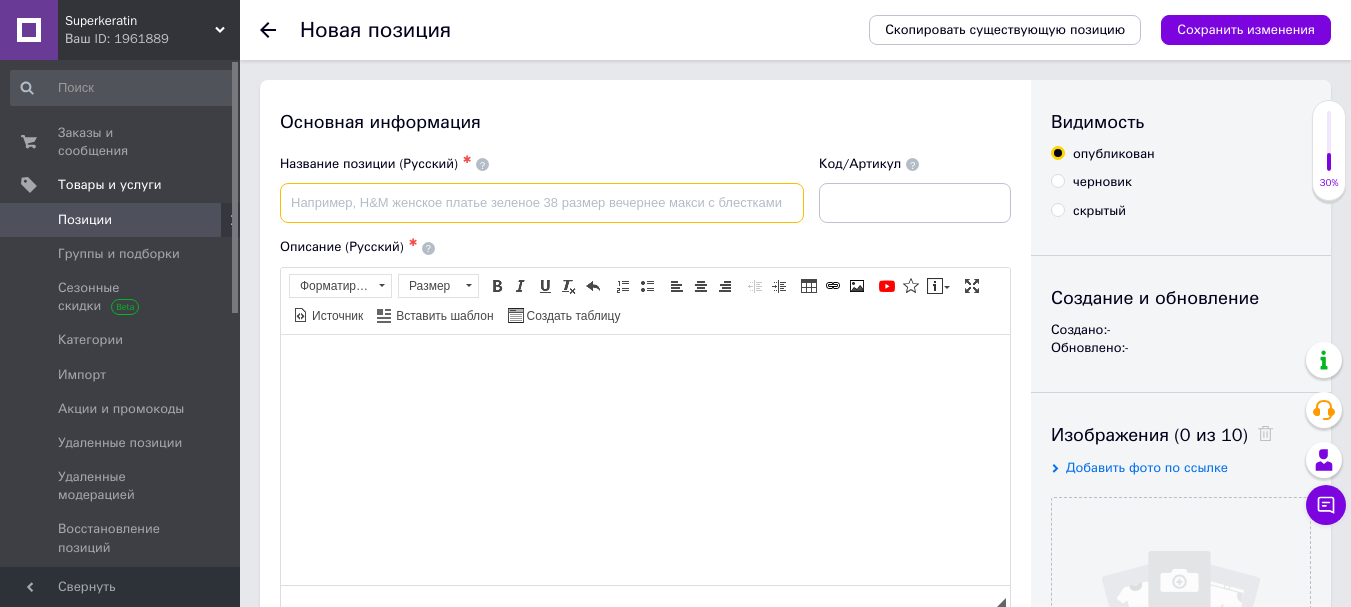 click at bounding box center [542, 203] 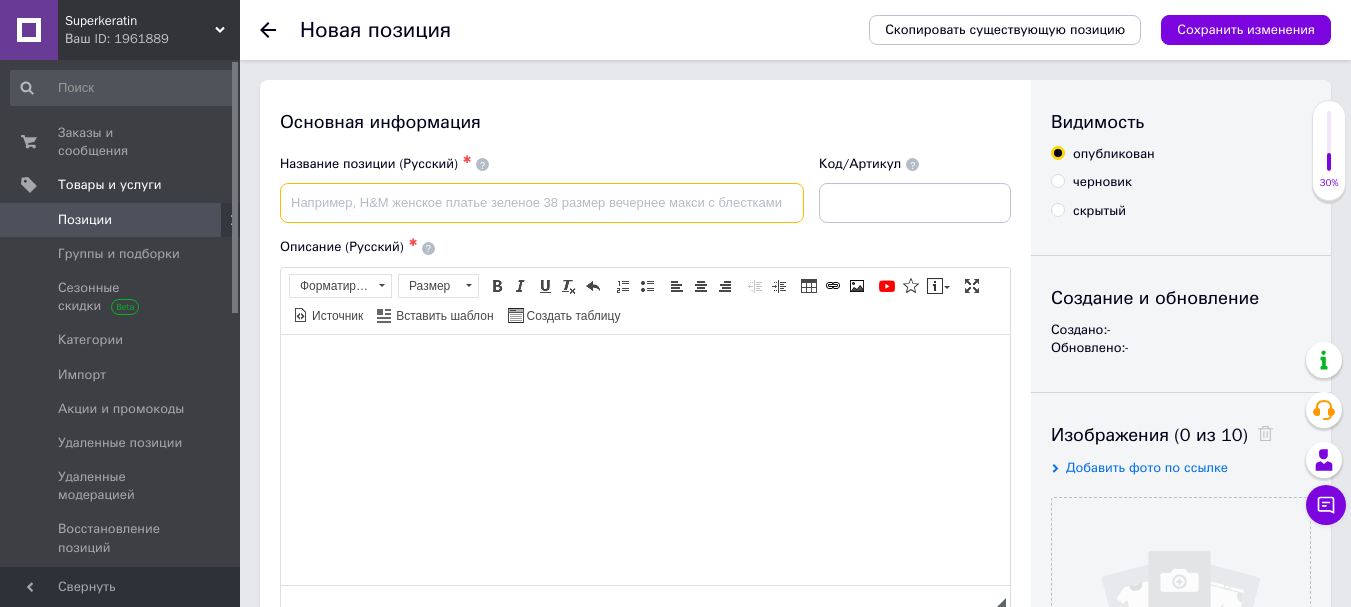 paste on "Маска з кератином Luxliss Keratin Intensive Repair mask 400мл" 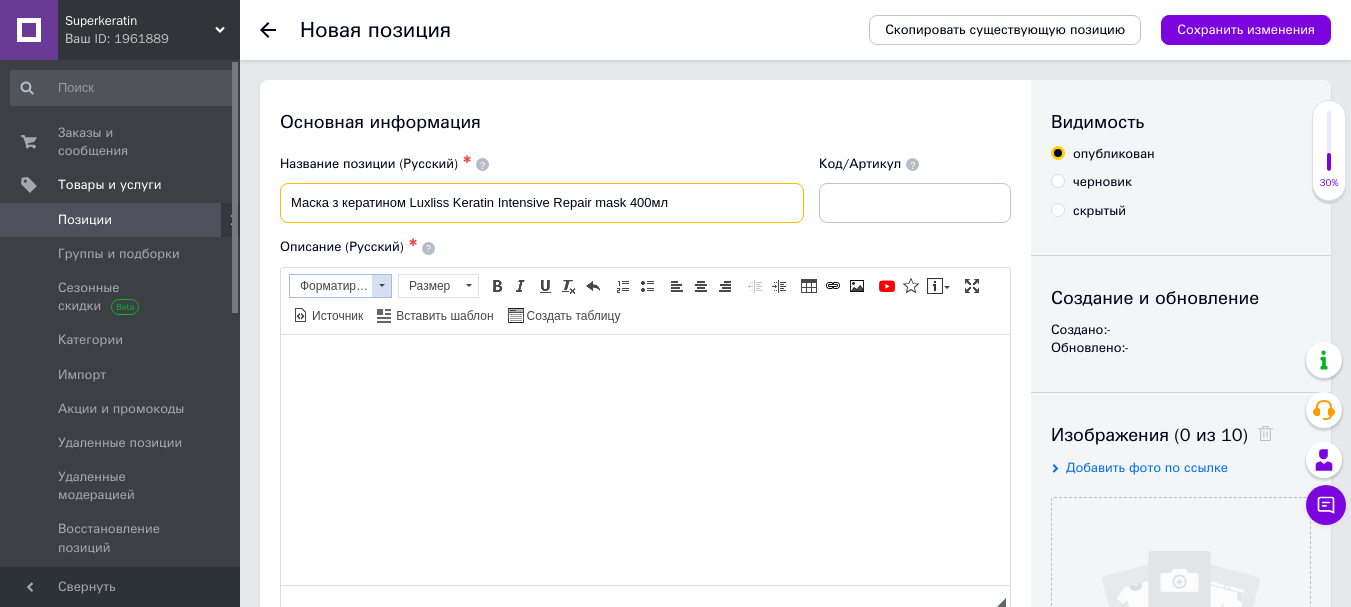 click at bounding box center (381, 286) 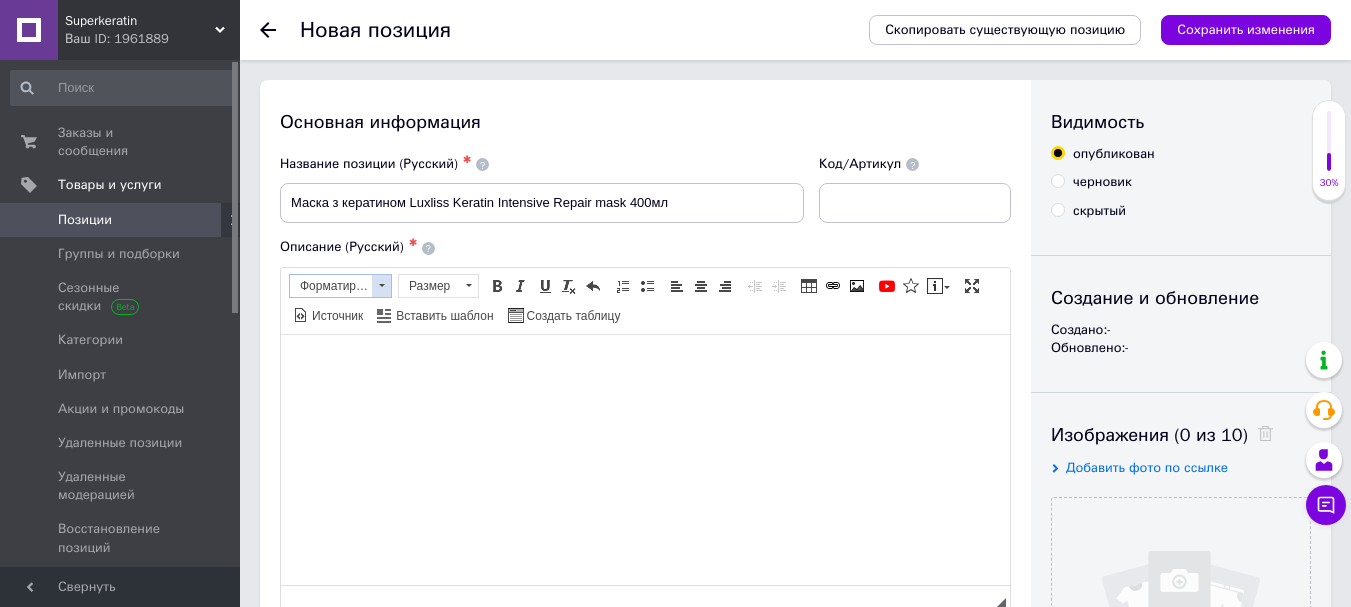 scroll, scrollTop: 0, scrollLeft: 0, axis: both 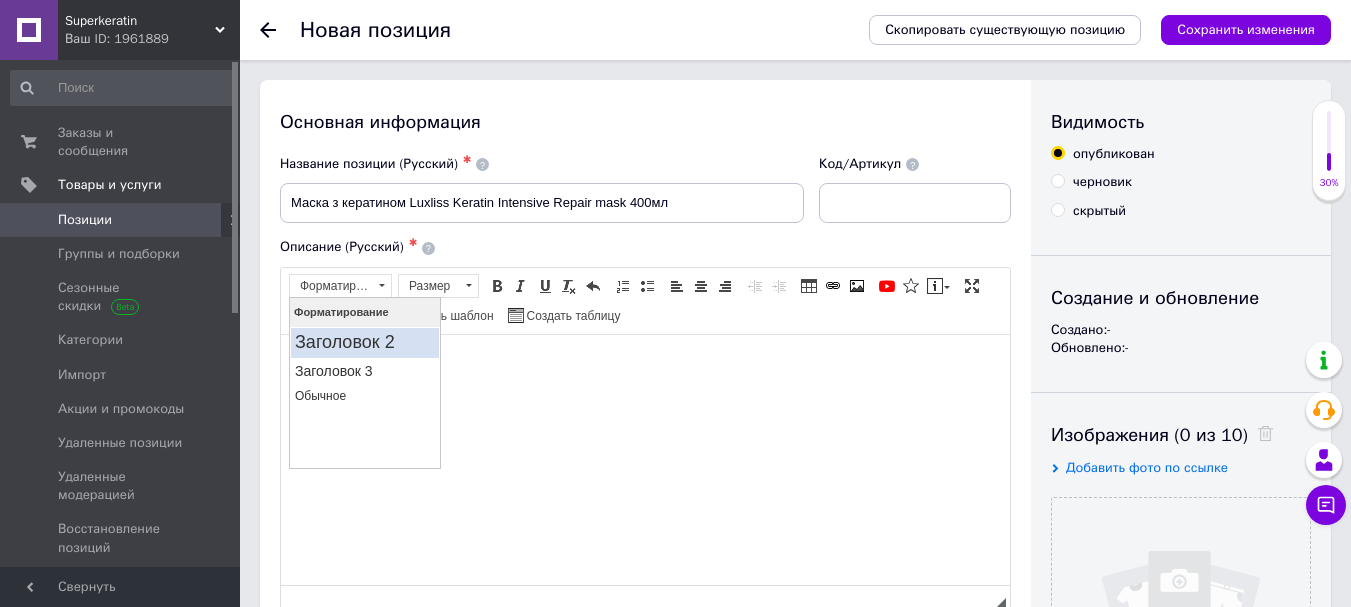 click on "Заголовок 2" at bounding box center [365, 342] 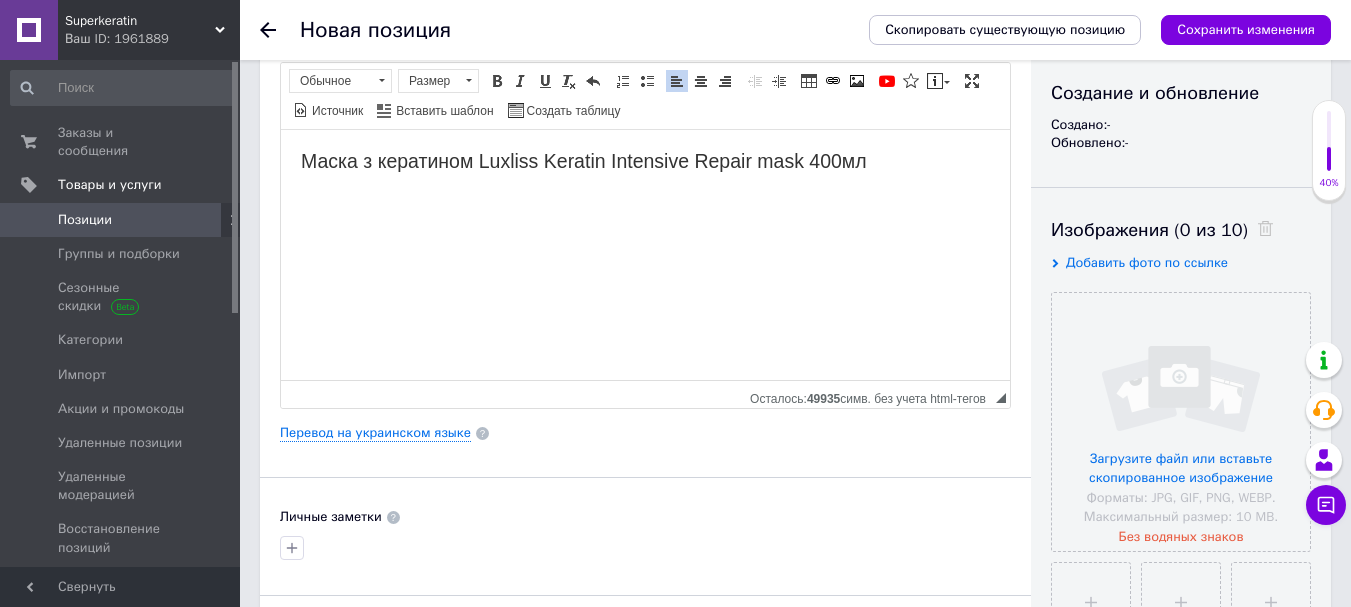 scroll, scrollTop: 194, scrollLeft: 0, axis: vertical 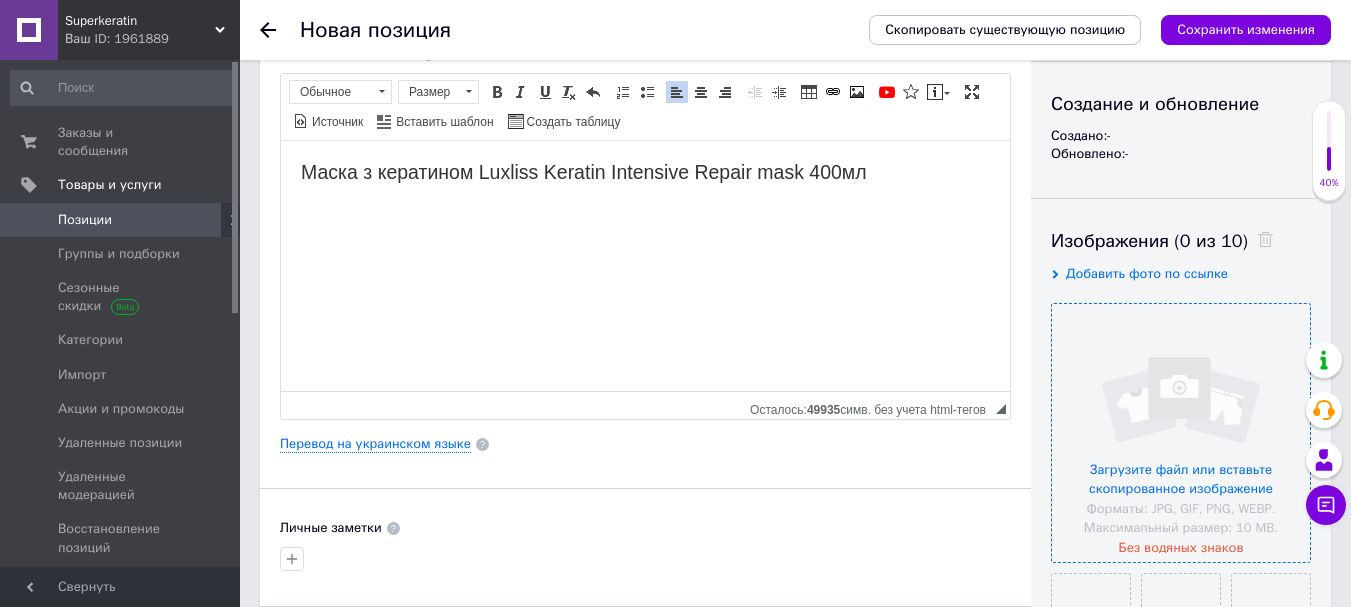 click at bounding box center [1181, 433] 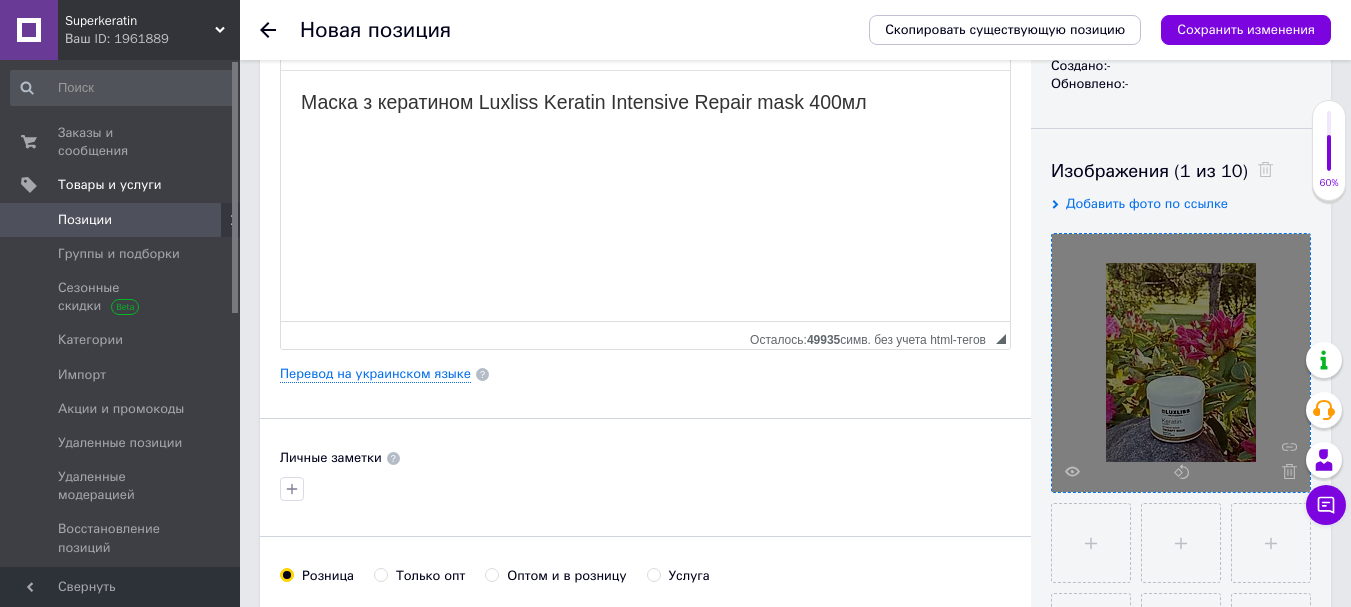 scroll, scrollTop: 268, scrollLeft: 0, axis: vertical 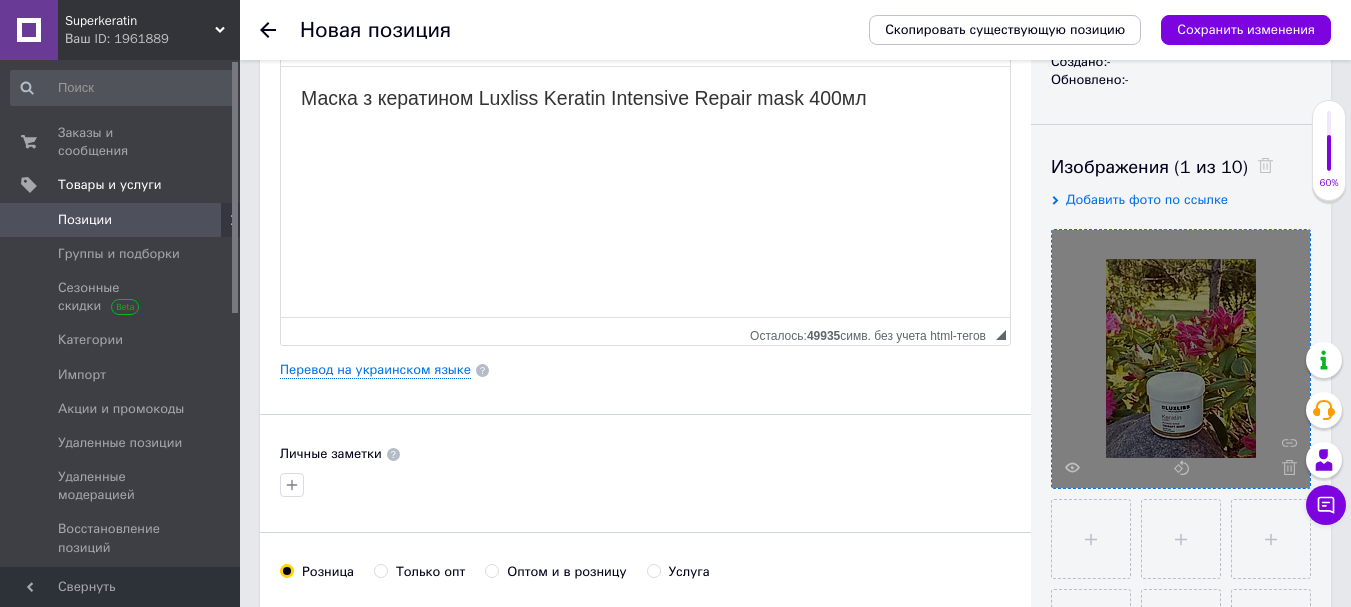 drag, startPoint x: 417, startPoint y: 177, endPoint x: 517, endPoint y: 547, distance: 383.27536 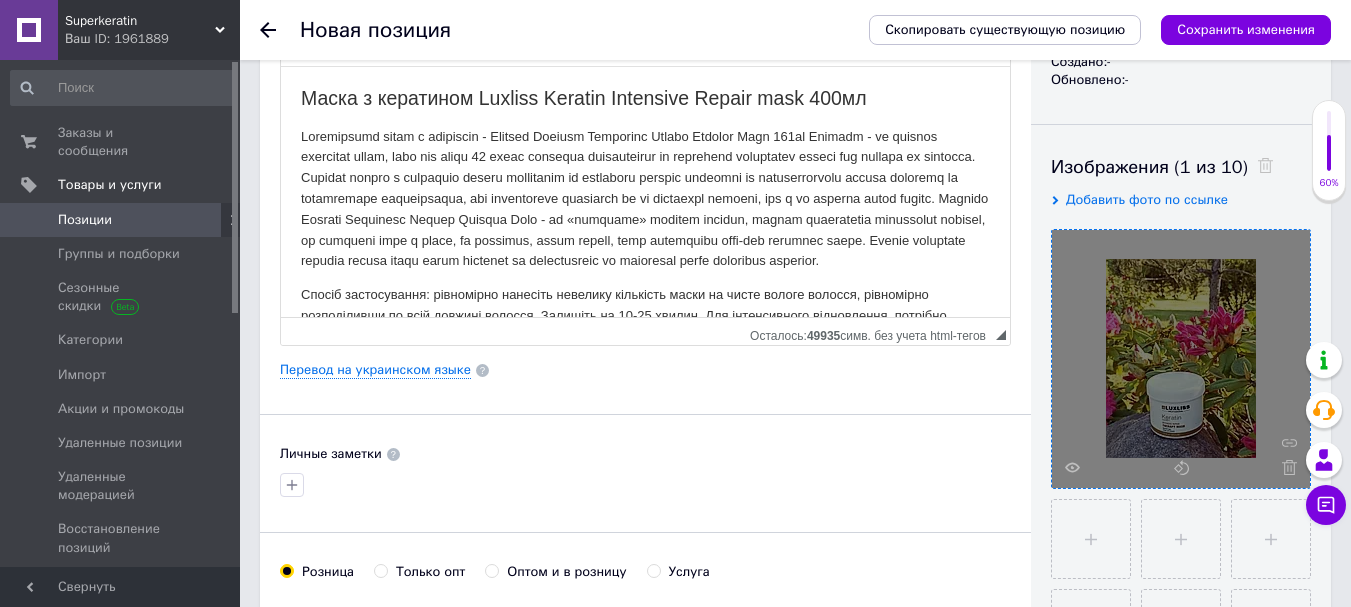 scroll, scrollTop: 48, scrollLeft: 0, axis: vertical 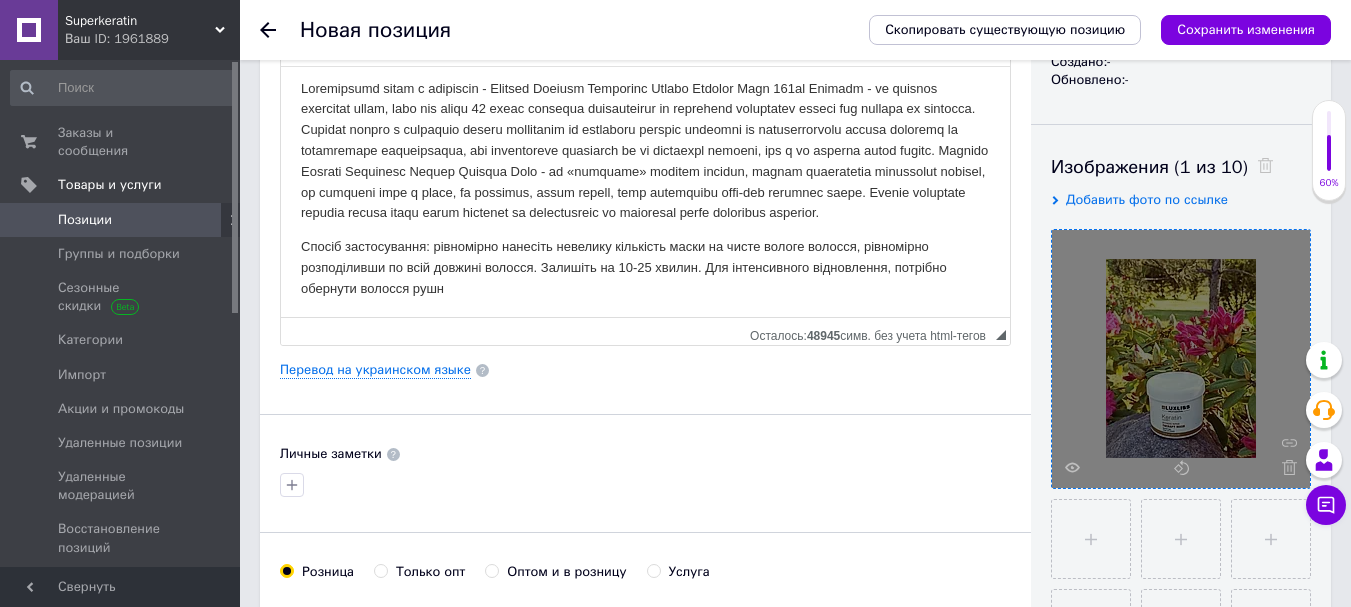 type 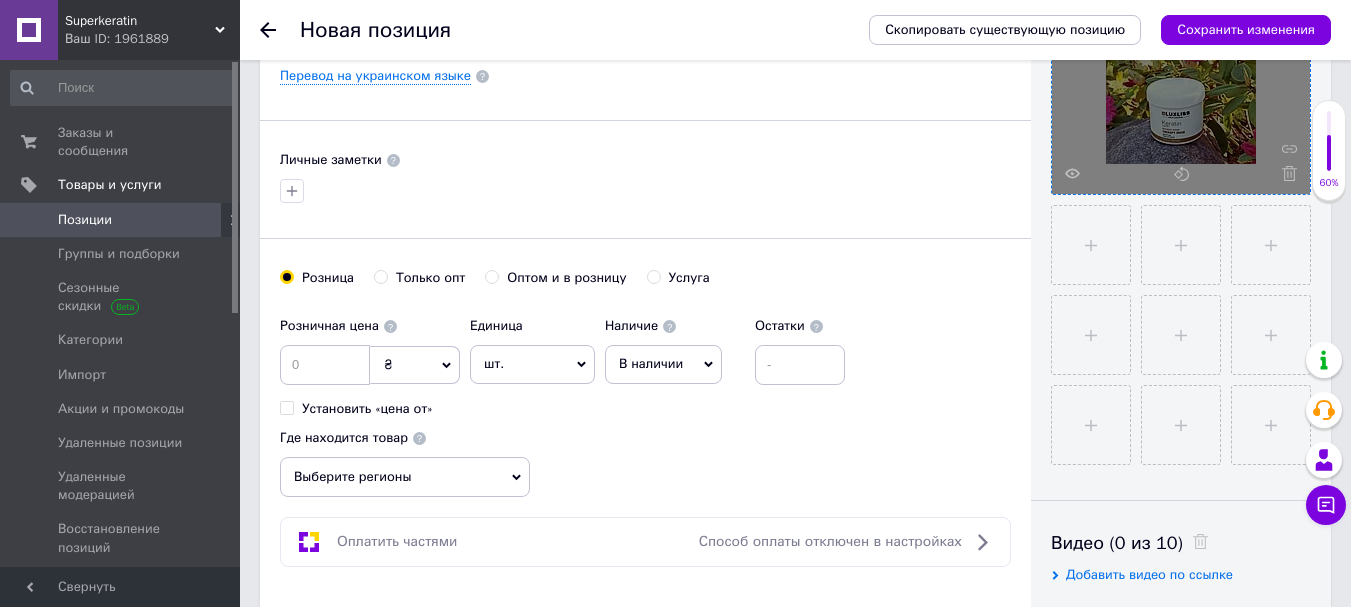 scroll, scrollTop: 558, scrollLeft: 0, axis: vertical 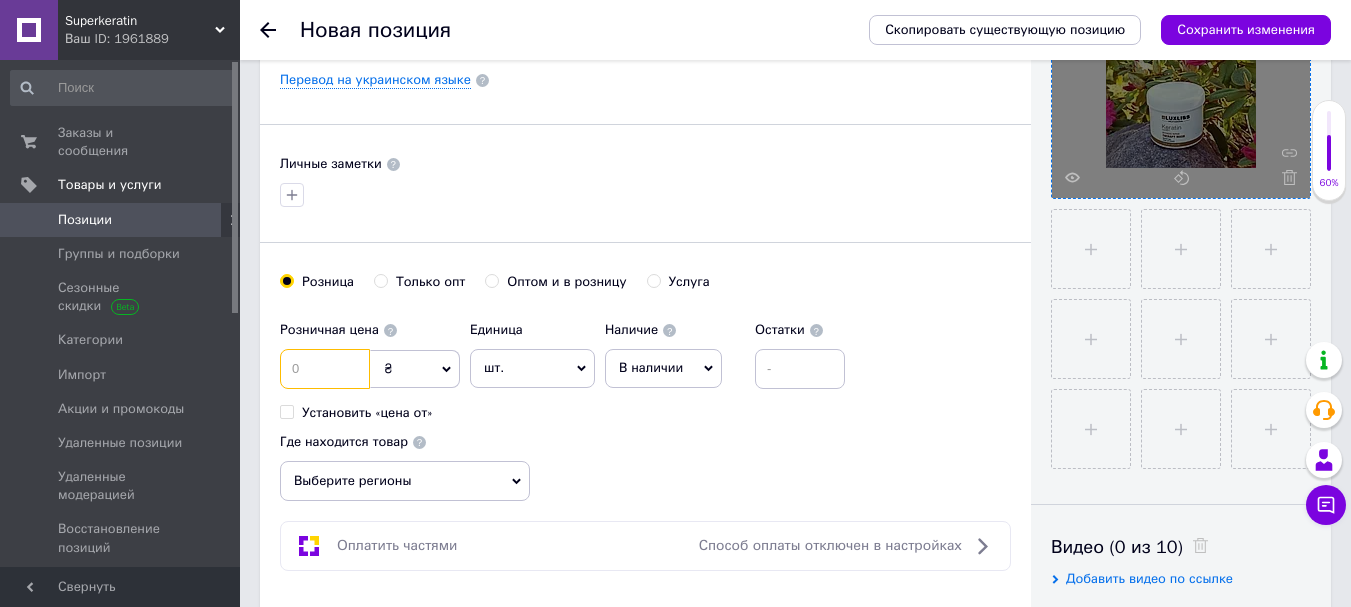 click at bounding box center [325, 369] 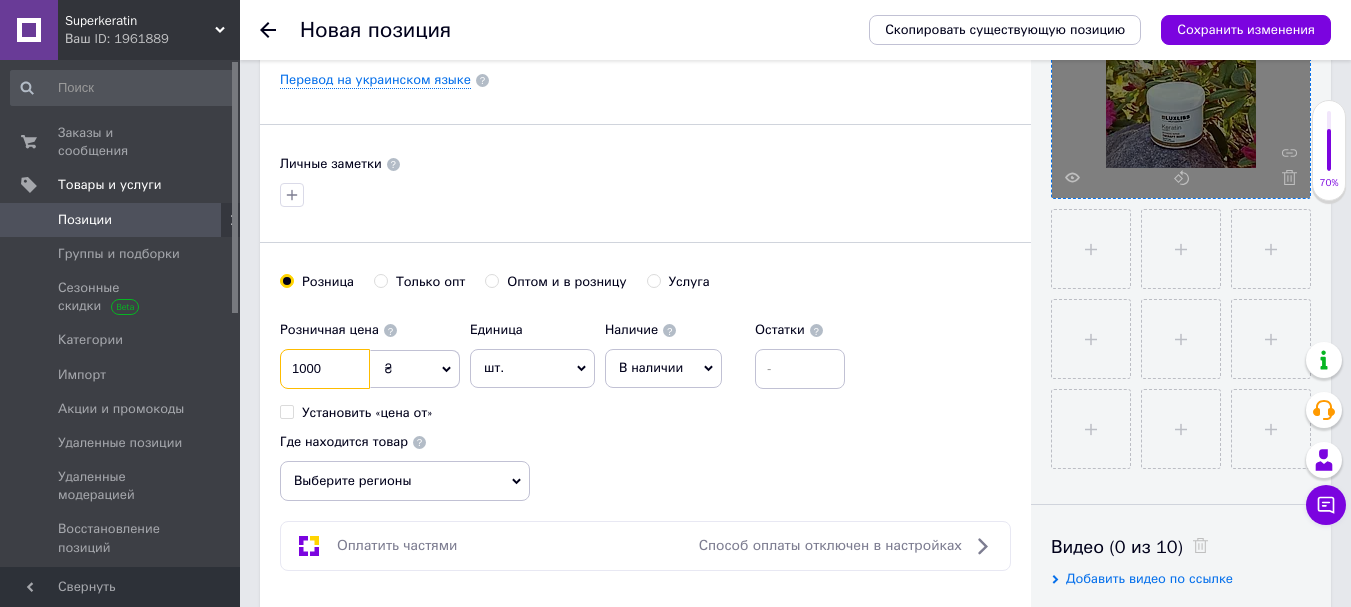 type on "1000" 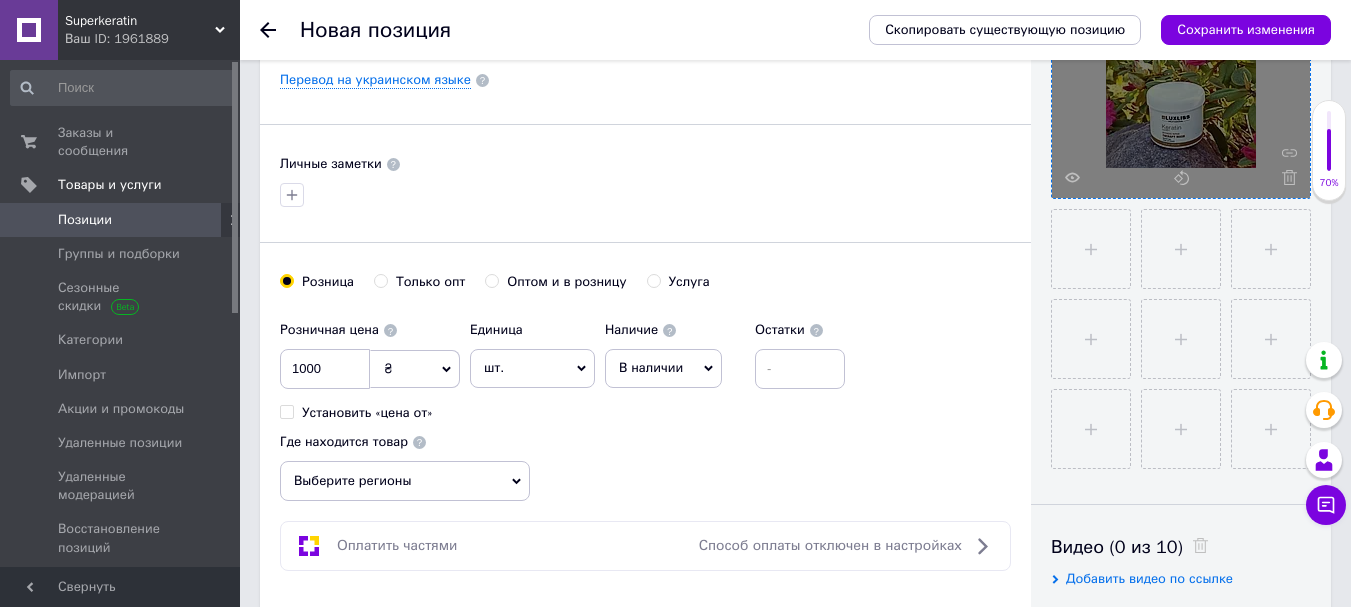 click on "В наличии" at bounding box center (663, 368) 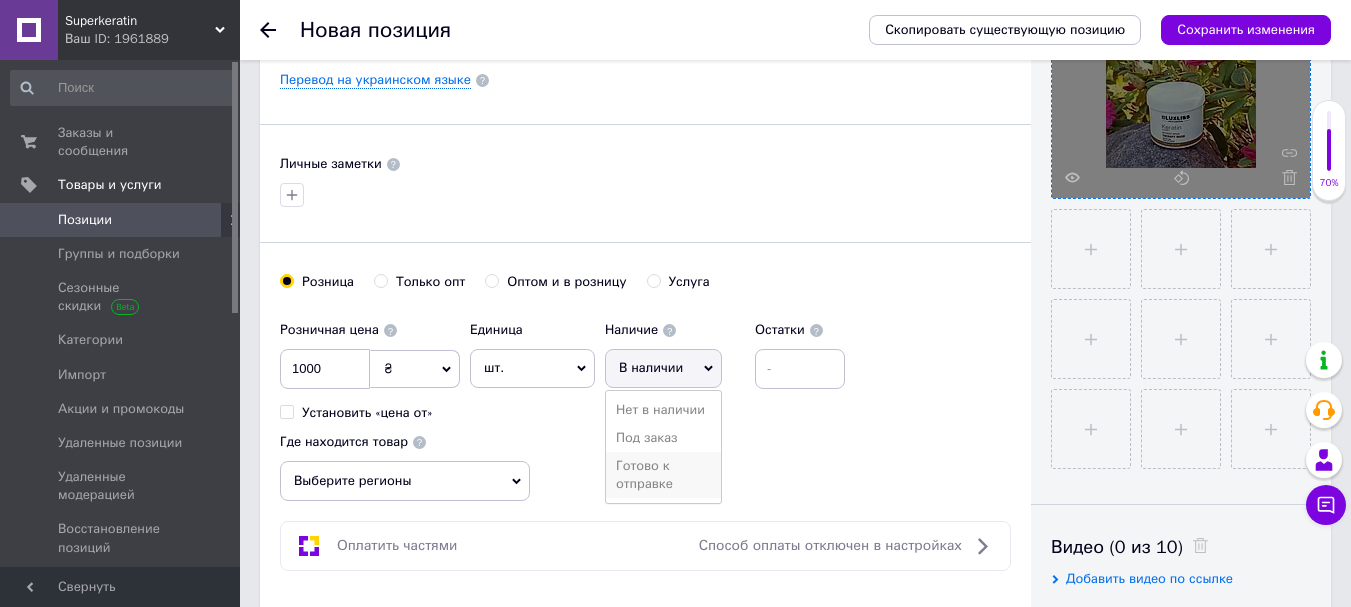 click on "Готово к отправке" at bounding box center [663, 475] 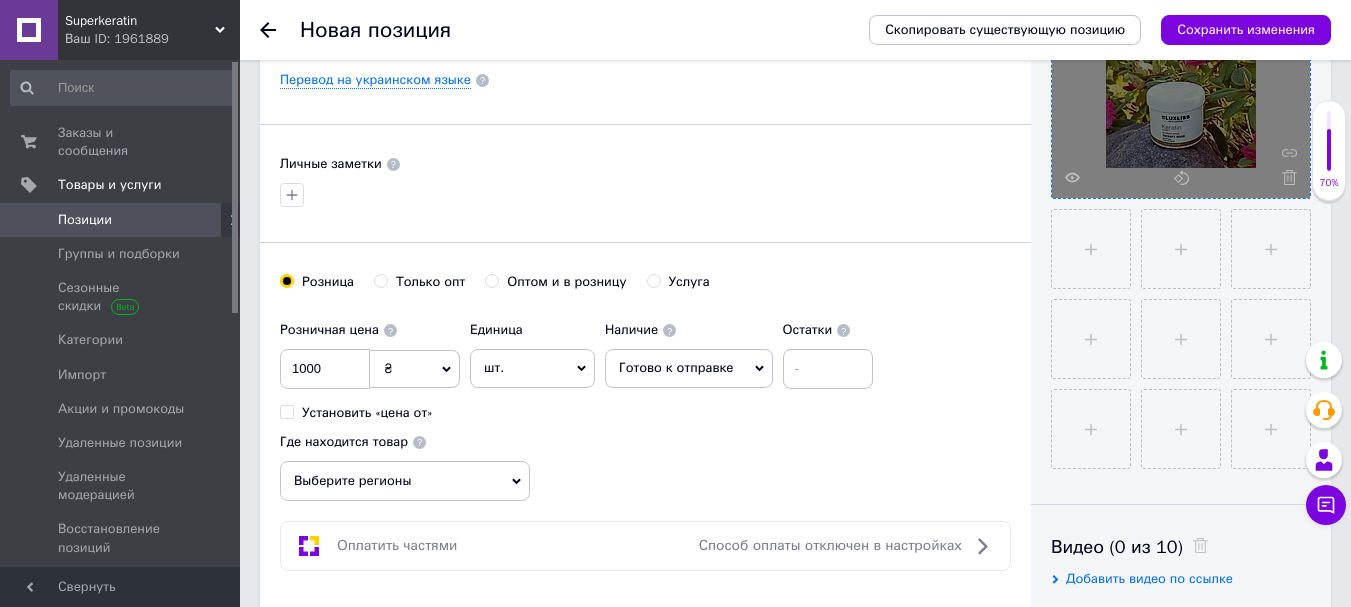 click on "Выберите регионы" at bounding box center (405, 481) 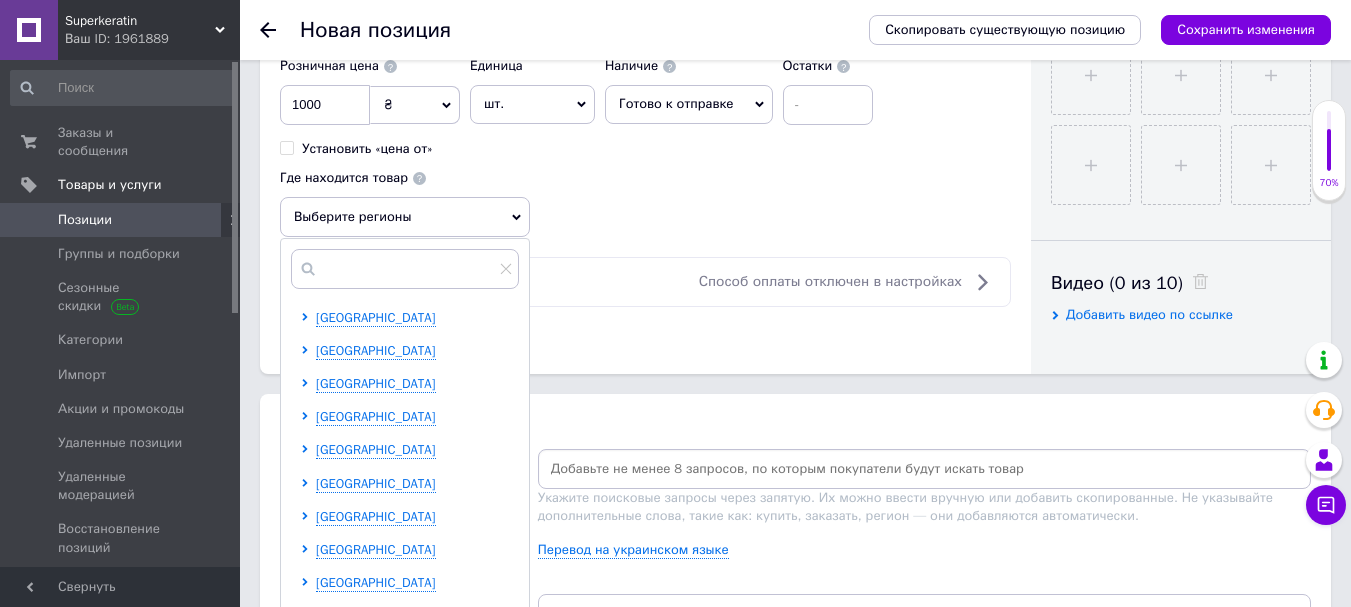 scroll, scrollTop: 814, scrollLeft: 0, axis: vertical 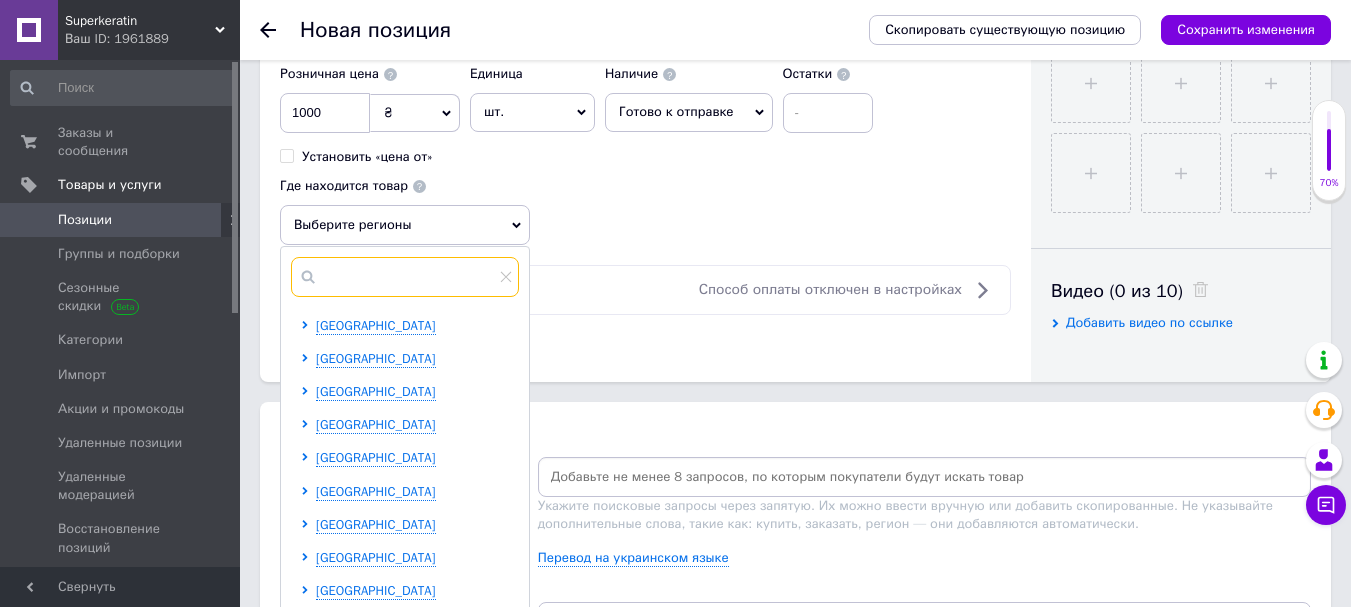 click at bounding box center [405, 277] 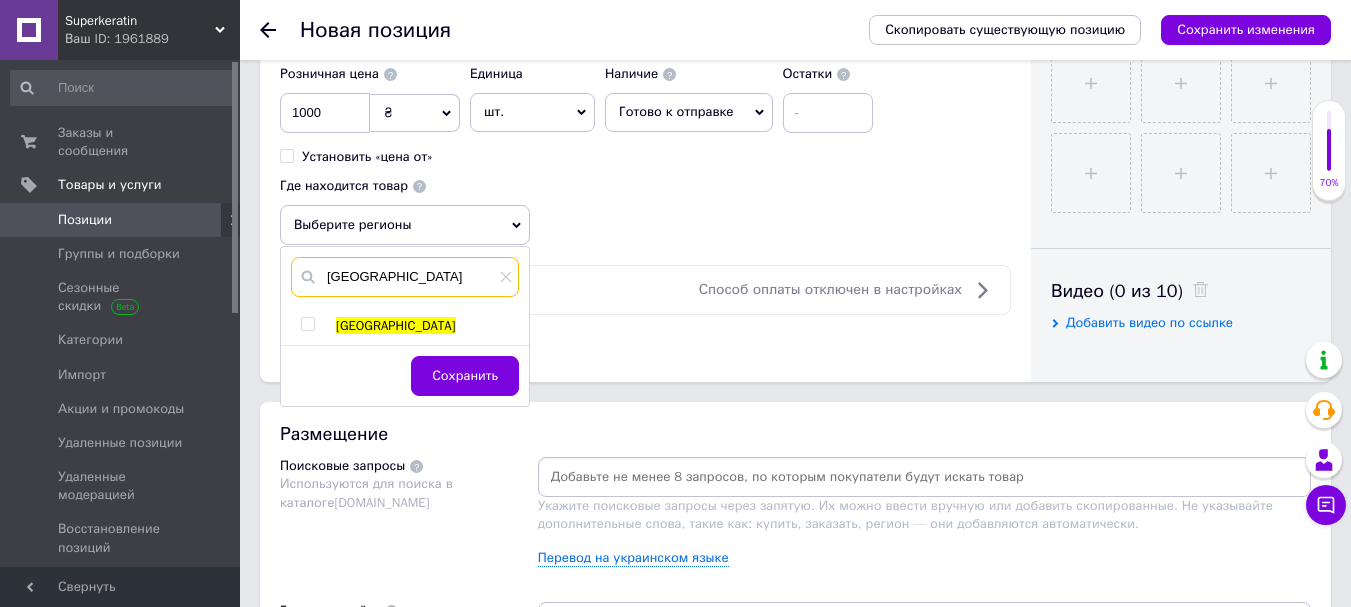 type on "[GEOGRAPHIC_DATA]" 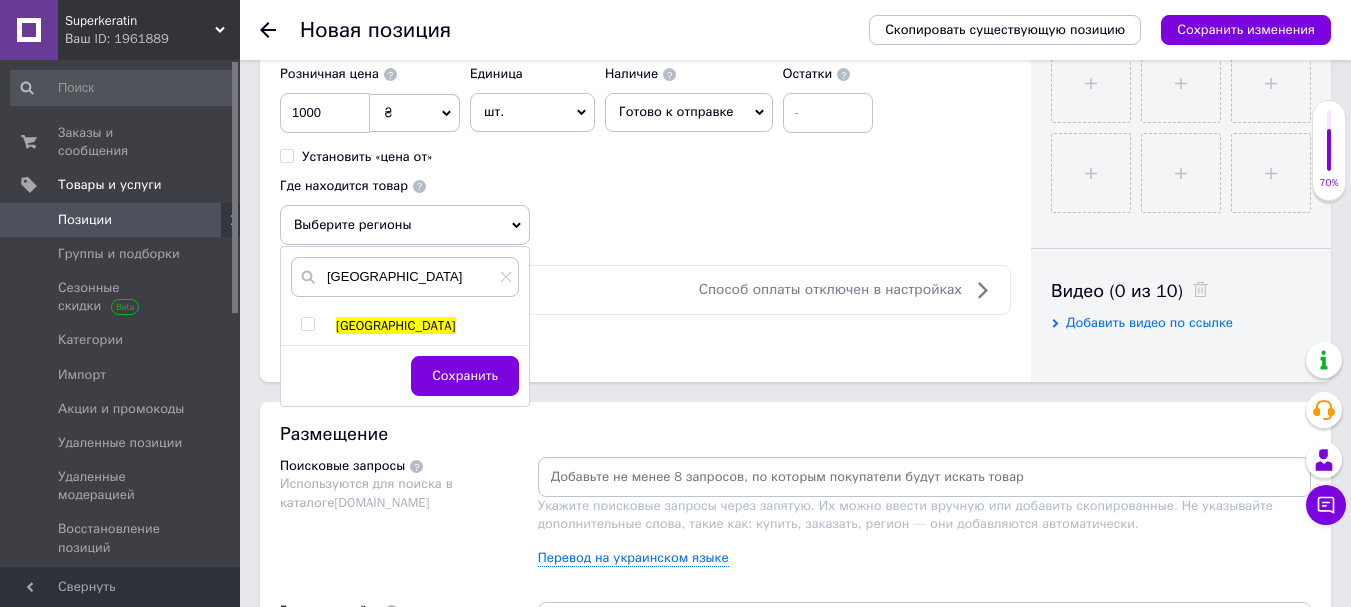 click at bounding box center [307, 324] 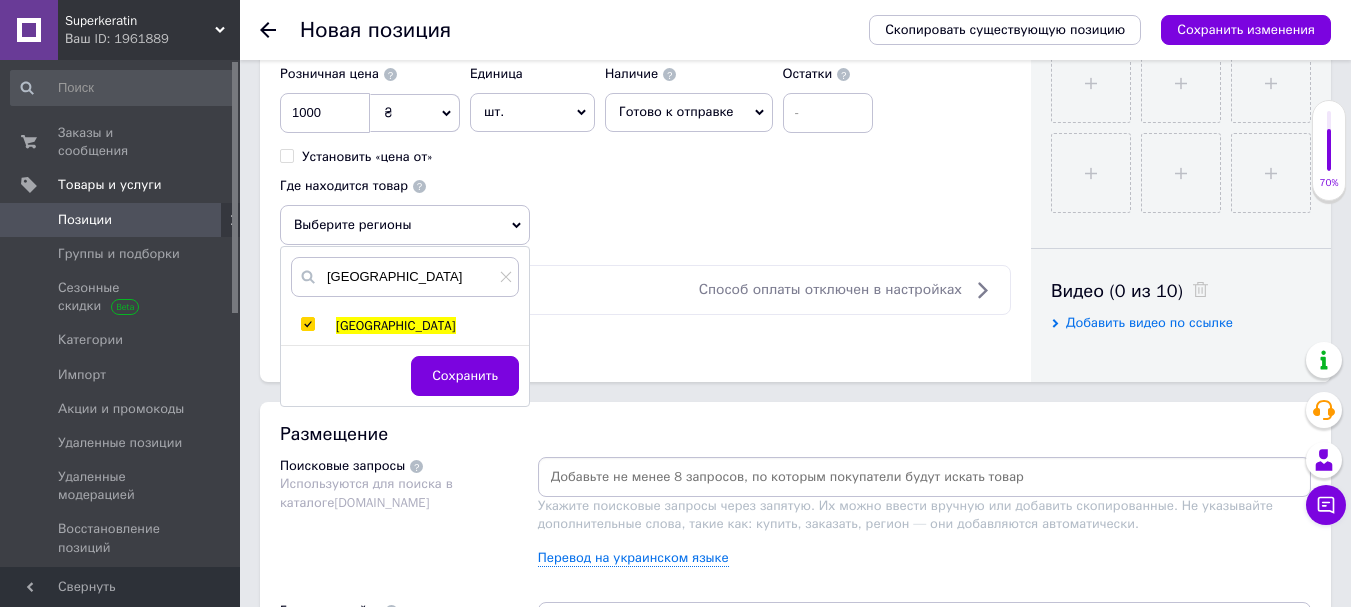 checkbox on "true" 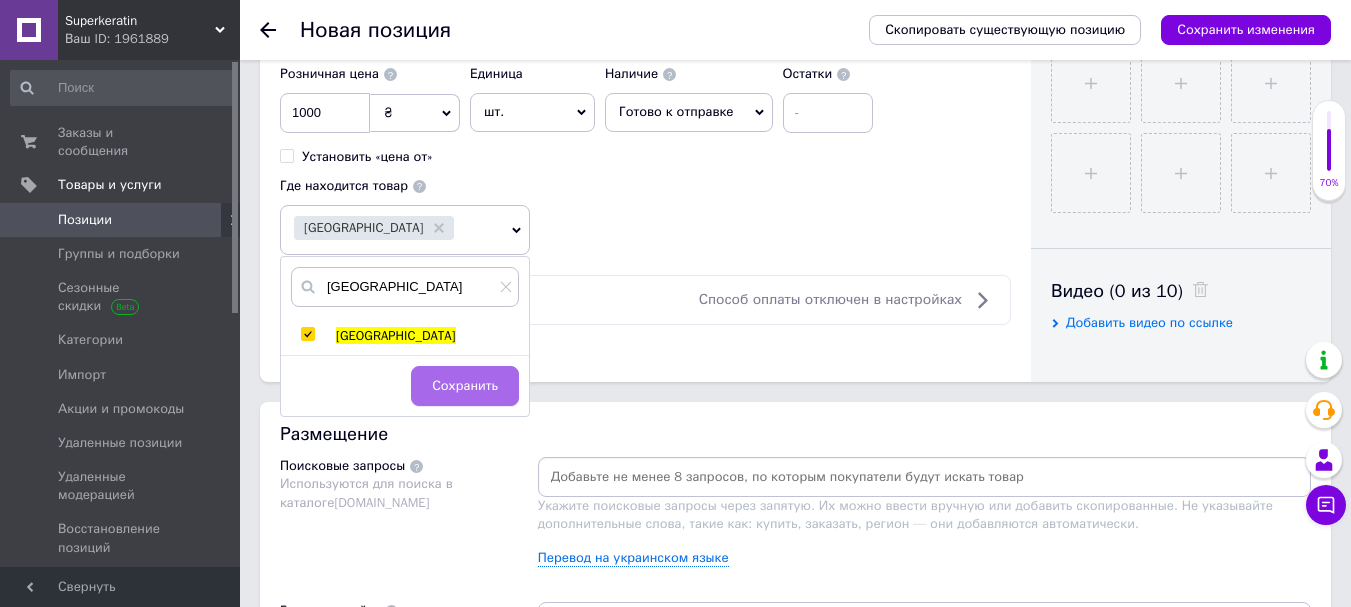 click on "Сохранить" at bounding box center (465, 386) 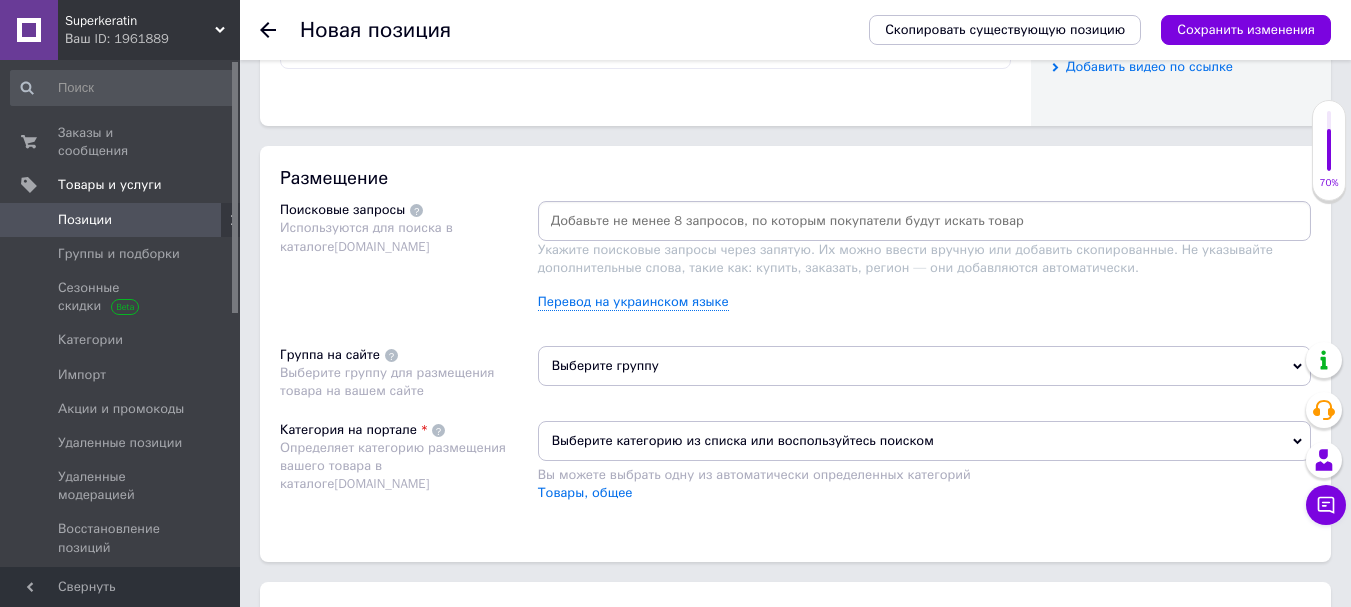 scroll, scrollTop: 1074, scrollLeft: 0, axis: vertical 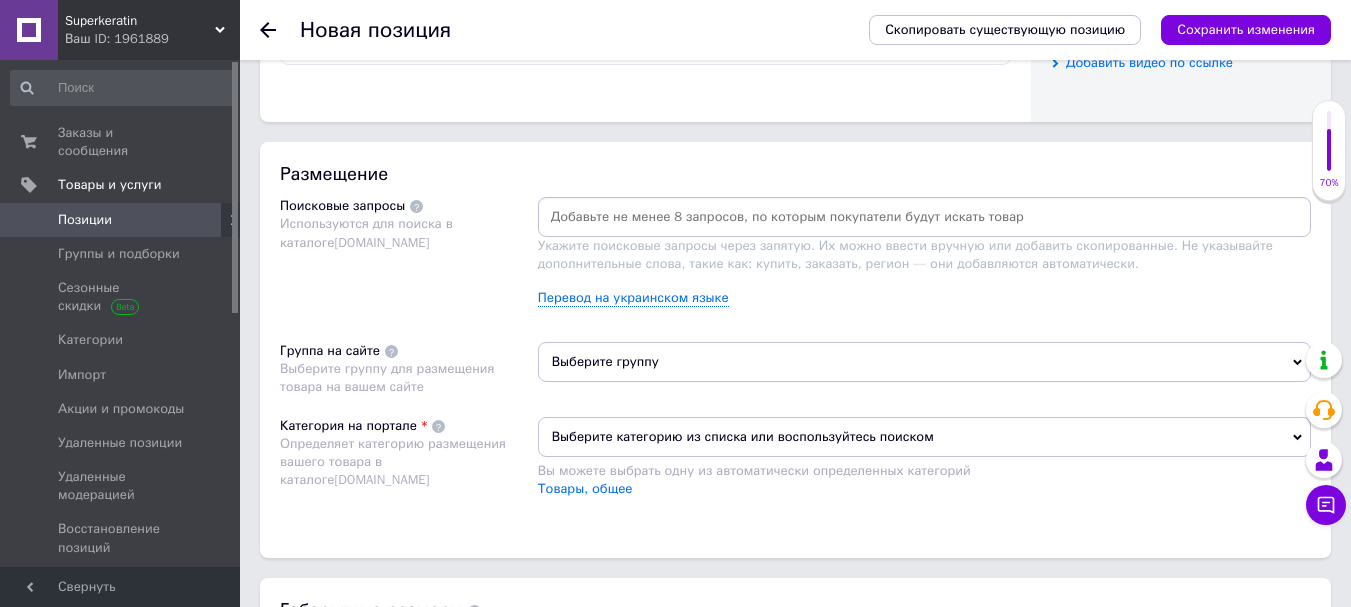 click at bounding box center (924, 217) 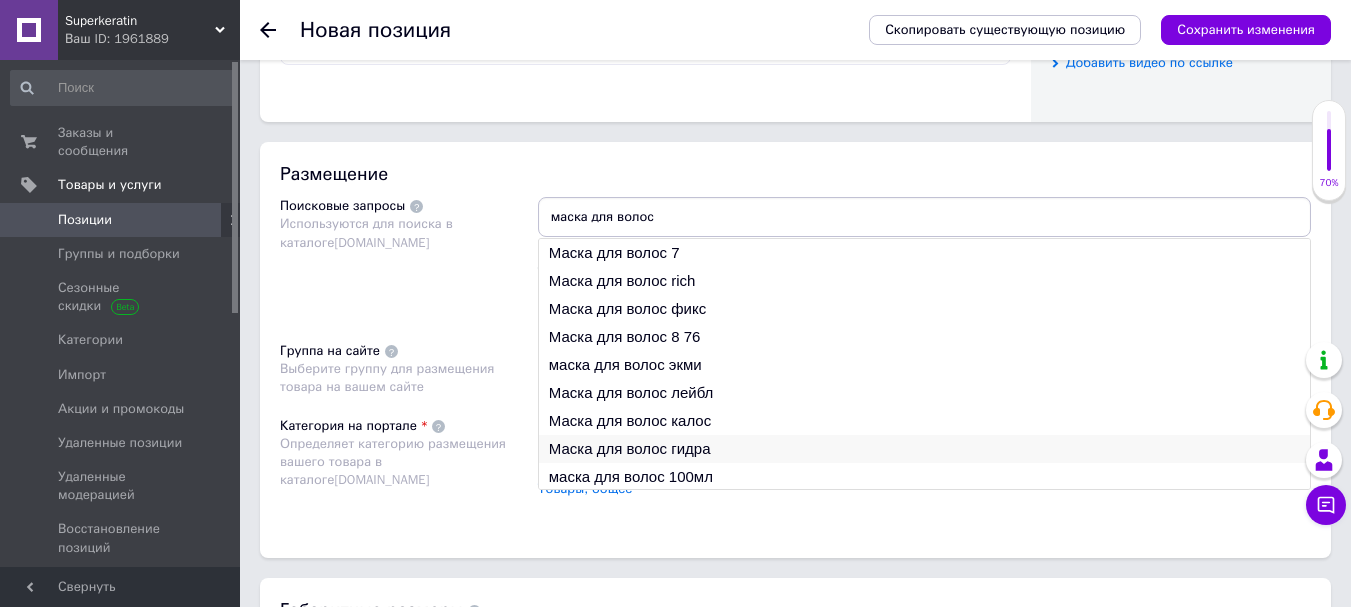 type on "маска для волос" 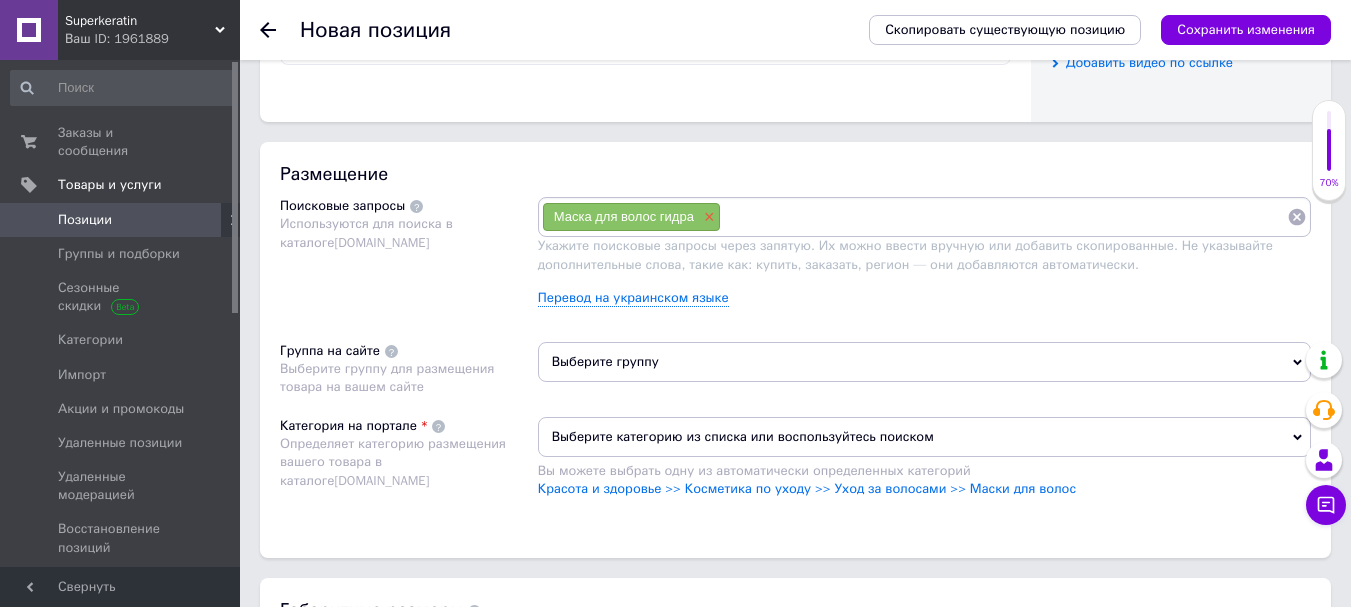 click on "×" at bounding box center [707, 217] 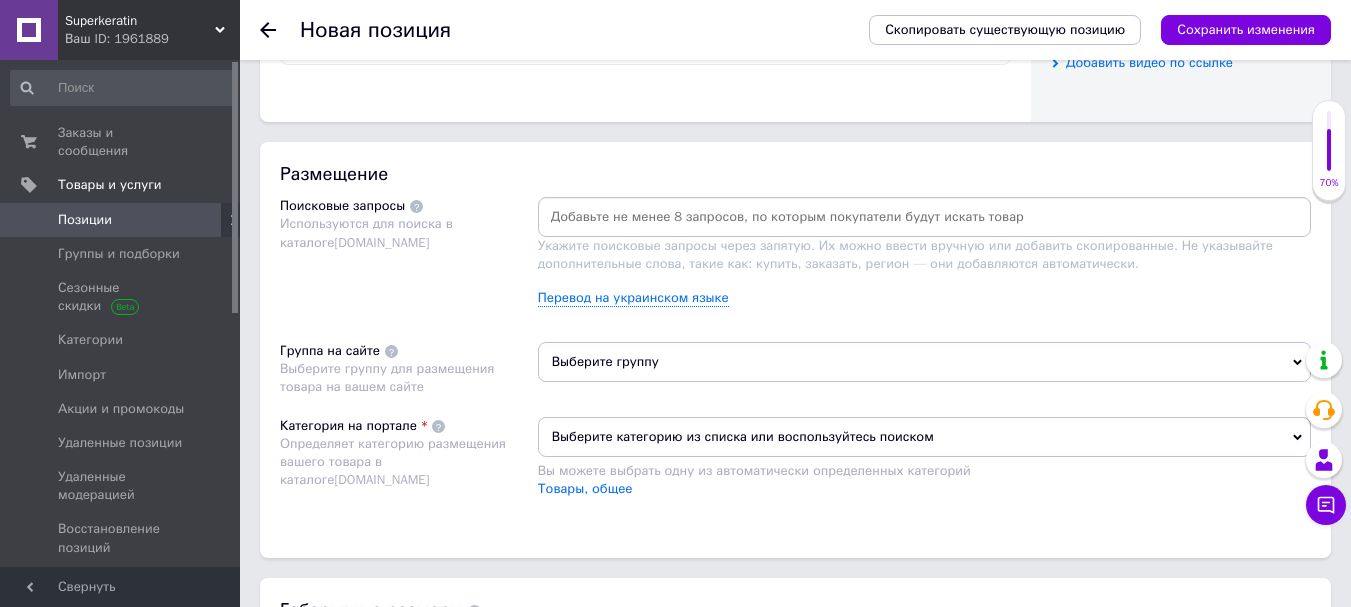 click at bounding box center [924, 217] 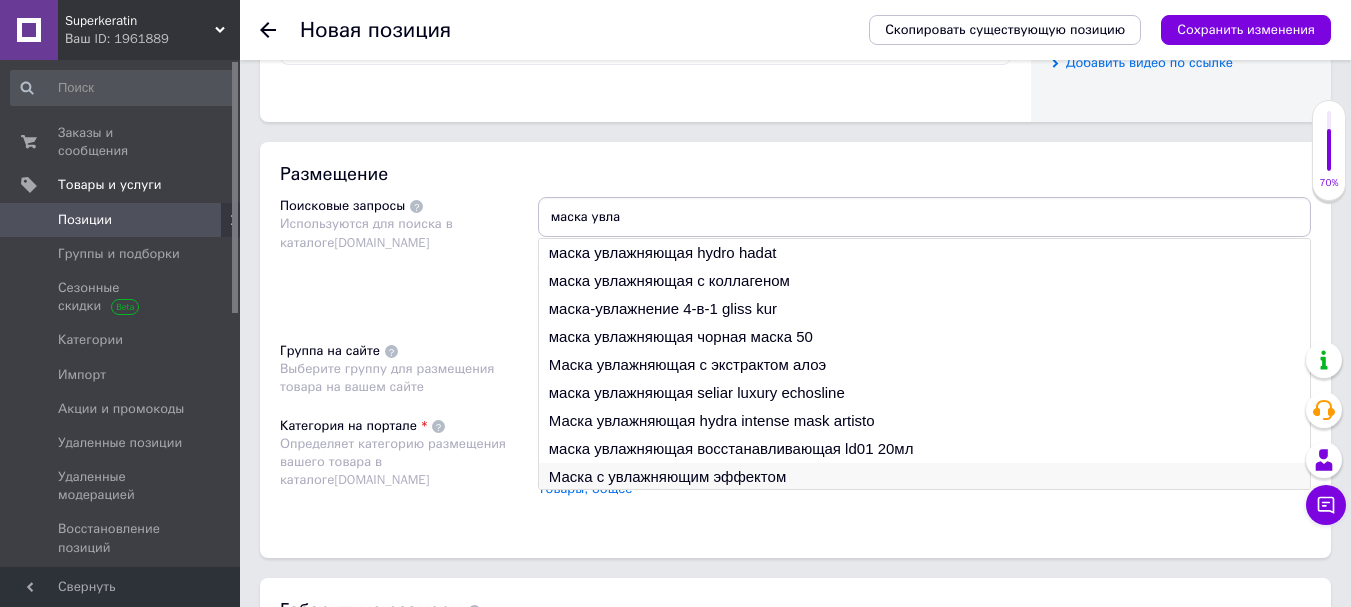 type on "маска увла" 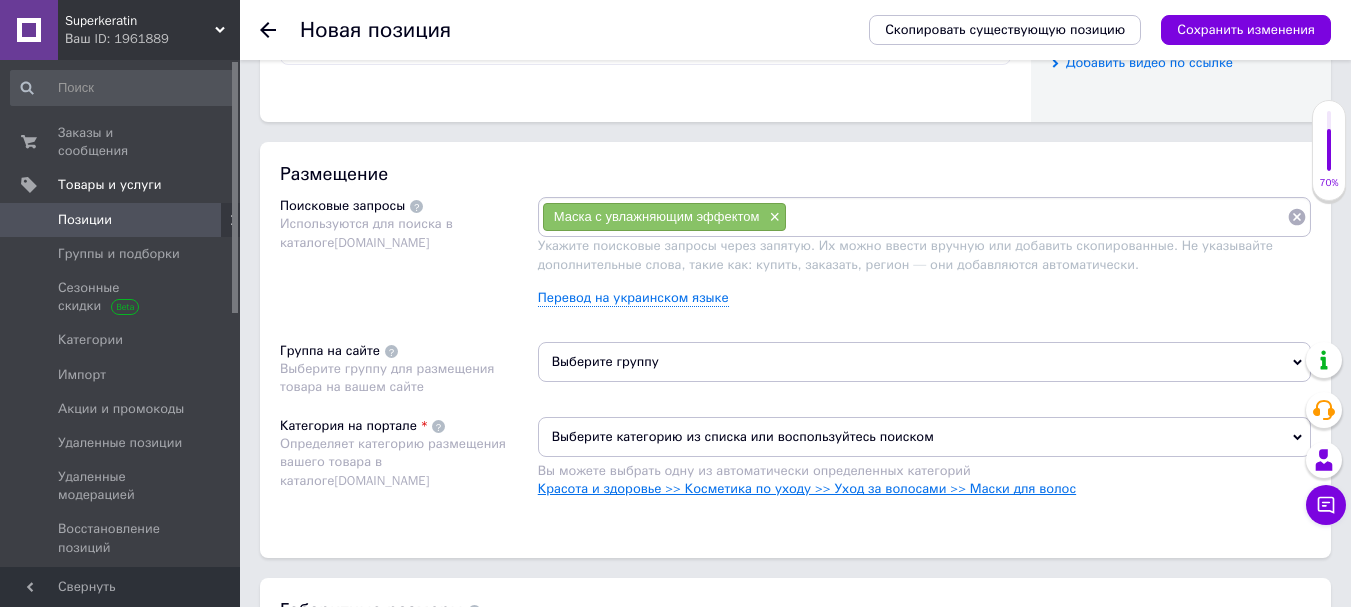 click on "Красота и здоровье >> Косметика по уходу >> Уход за волосами >> Маски для волос" at bounding box center [807, 488] 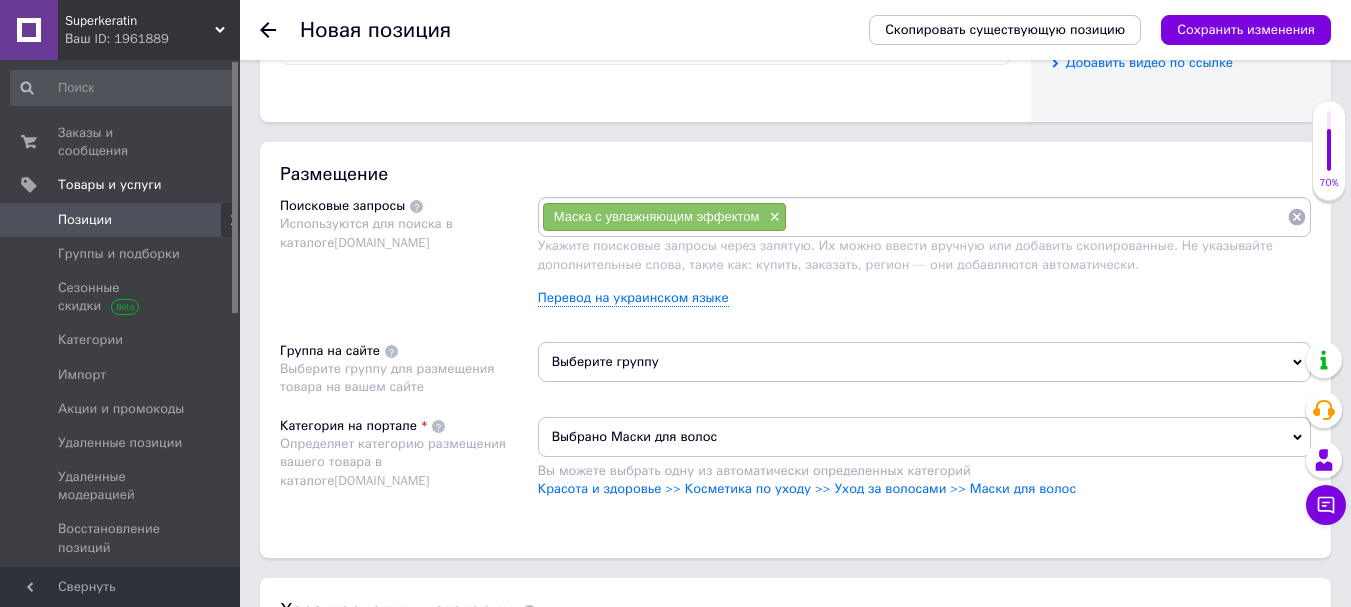 click at bounding box center (1037, 217) 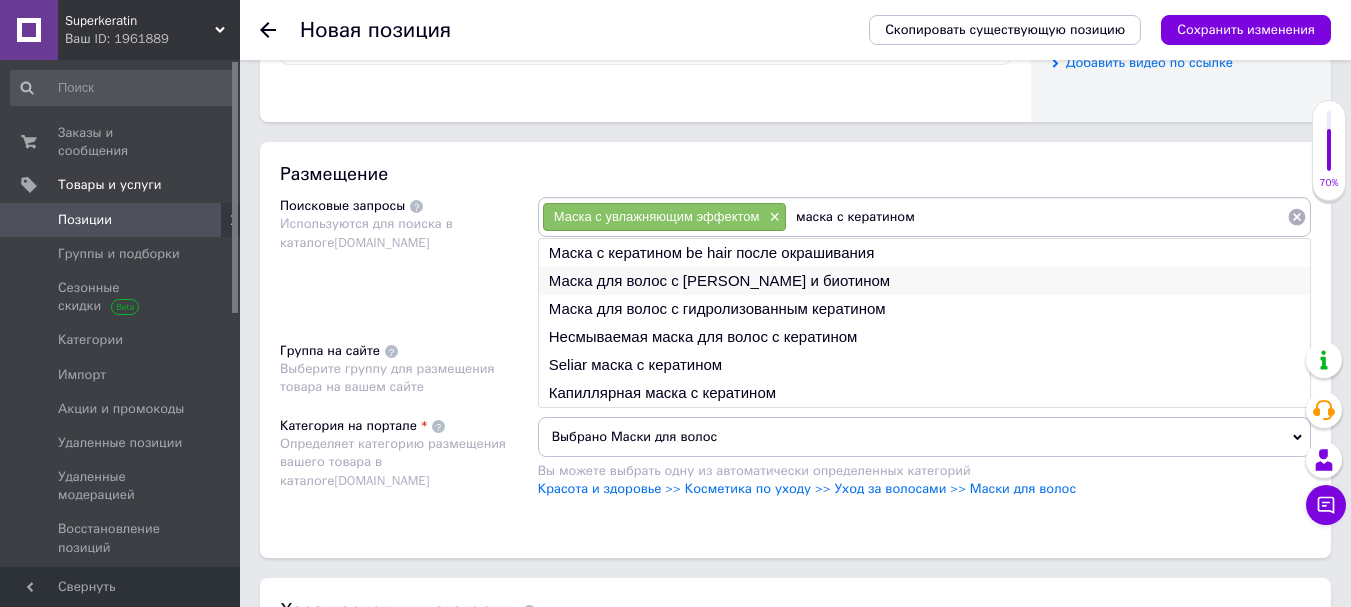 type on "маска с кератином" 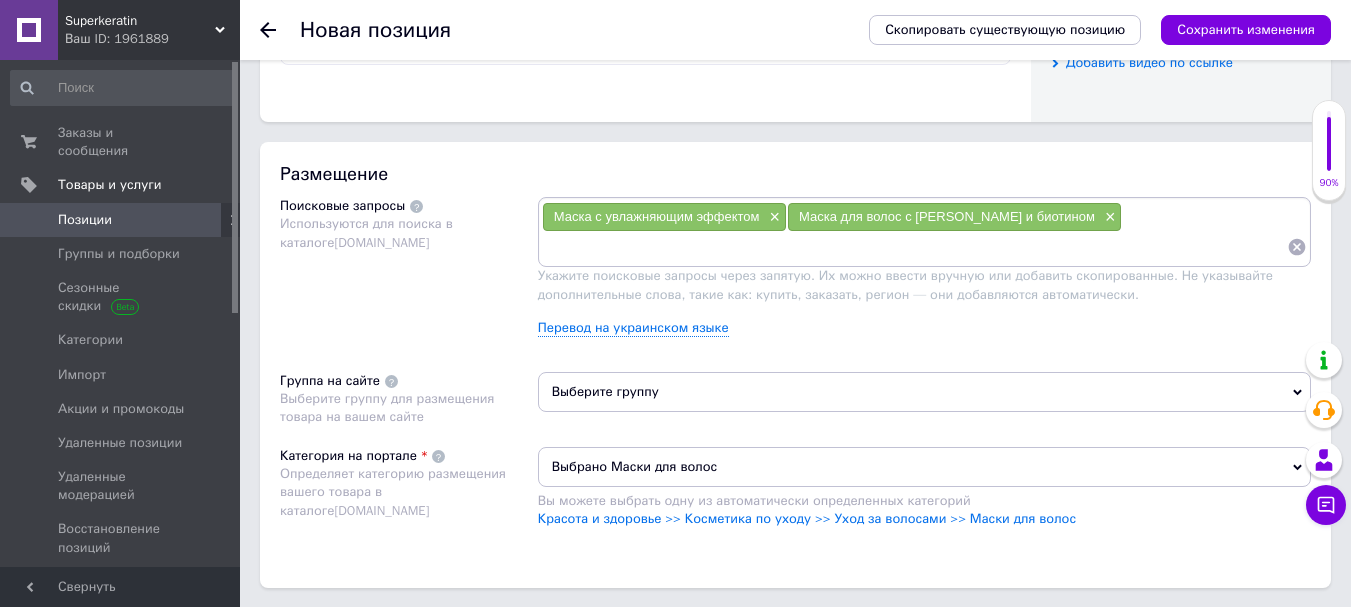 click on "Выберите группу" at bounding box center (924, 392) 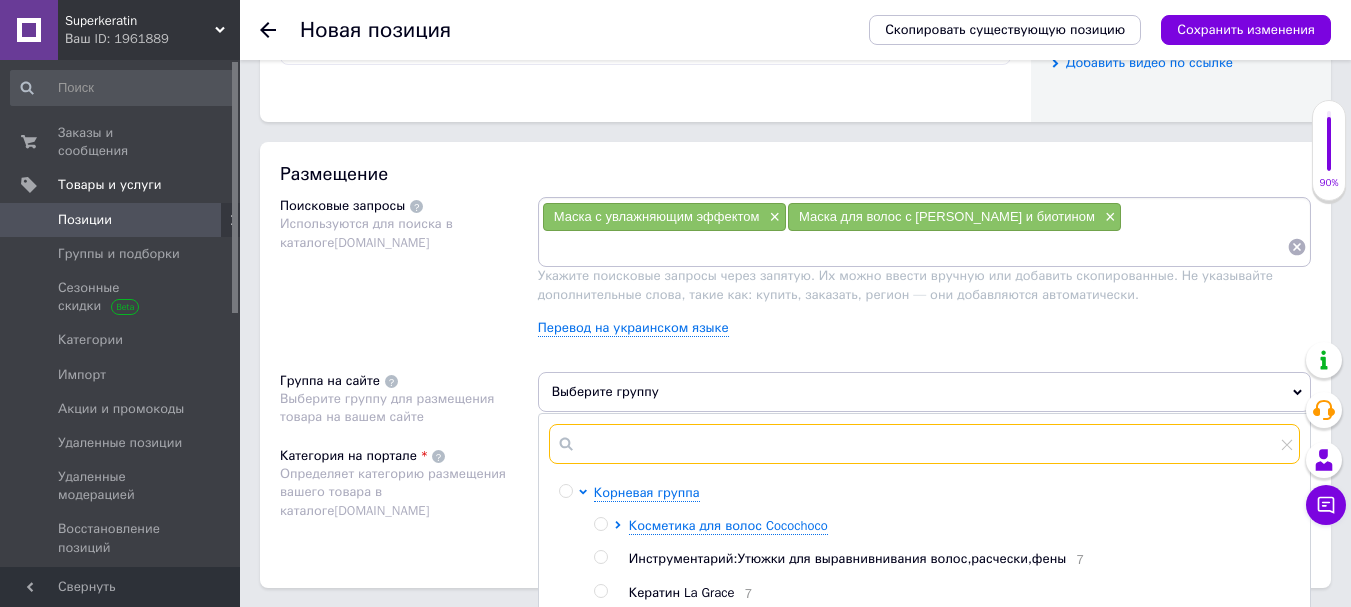 click at bounding box center [924, 444] 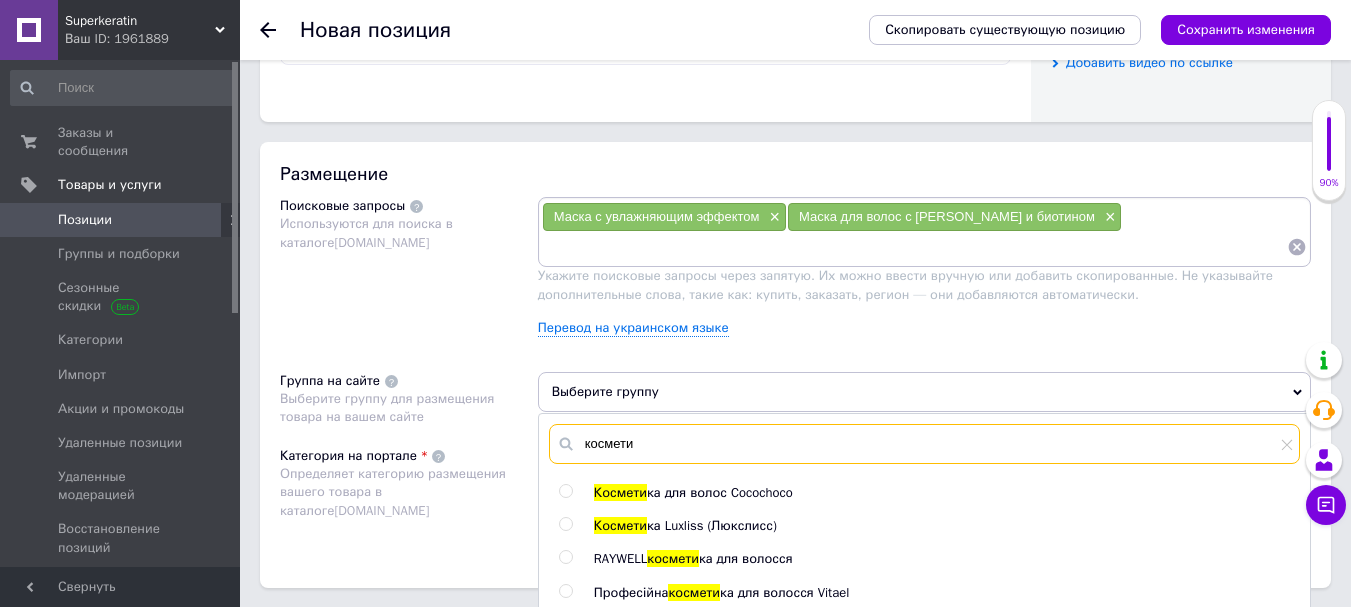 type on "космети" 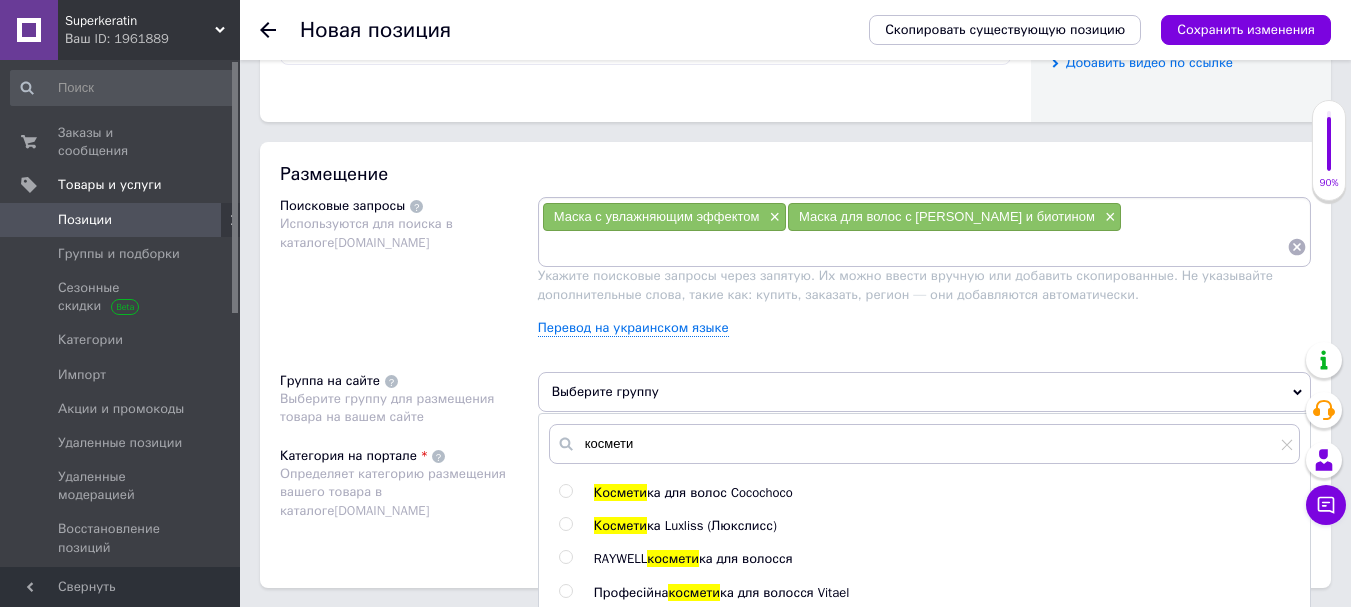 click at bounding box center (566, 524) 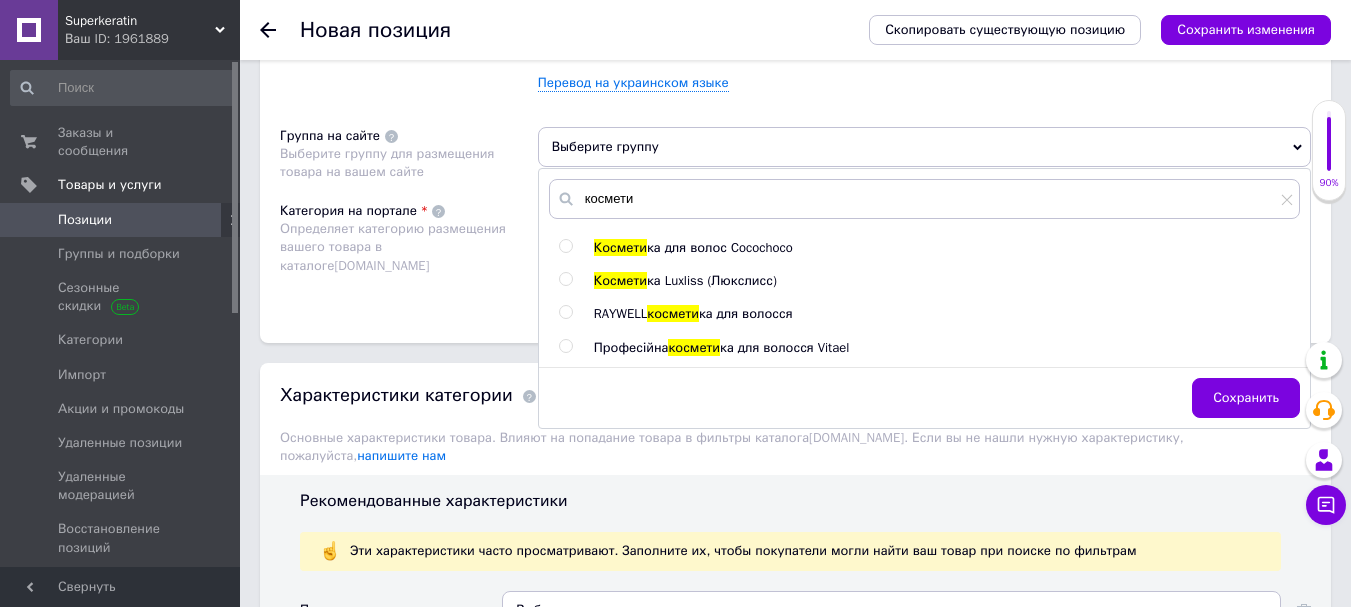 scroll, scrollTop: 1330, scrollLeft: 0, axis: vertical 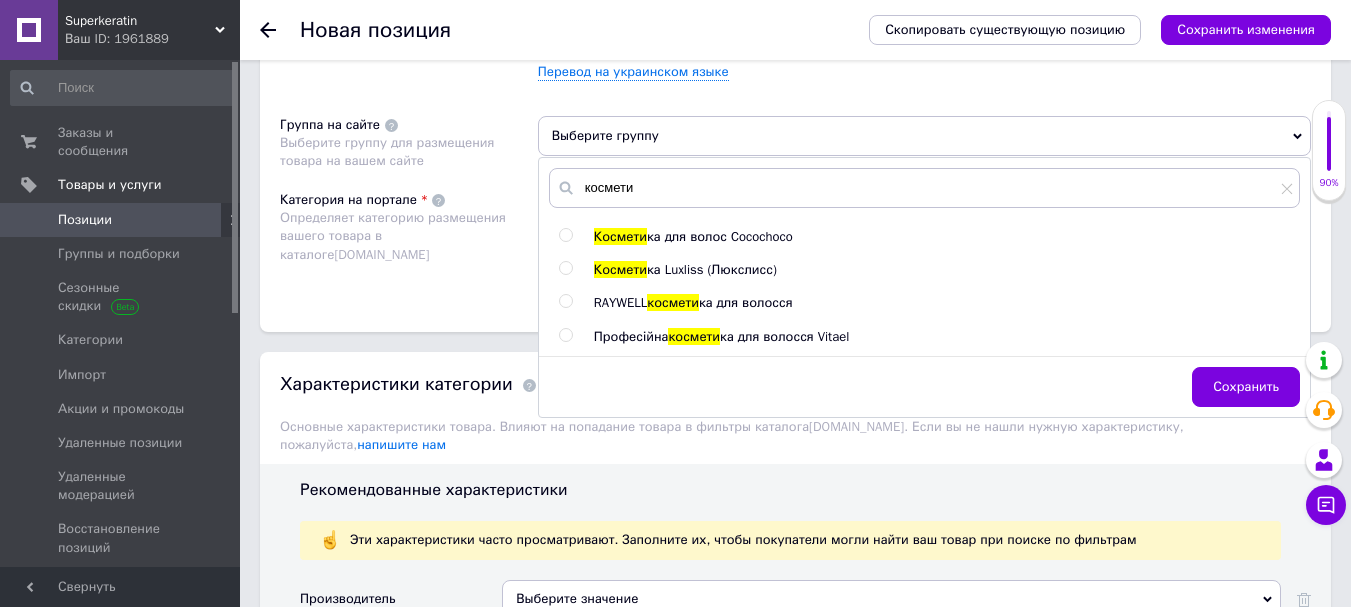 click at bounding box center [565, 268] 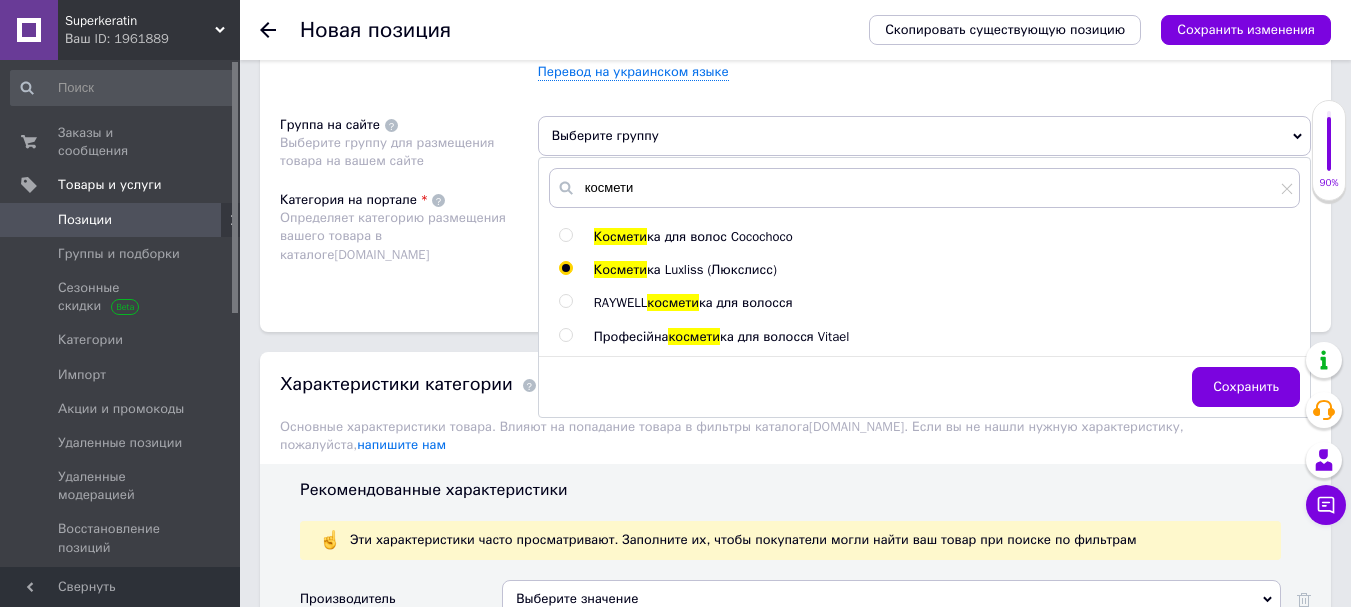 radio on "true" 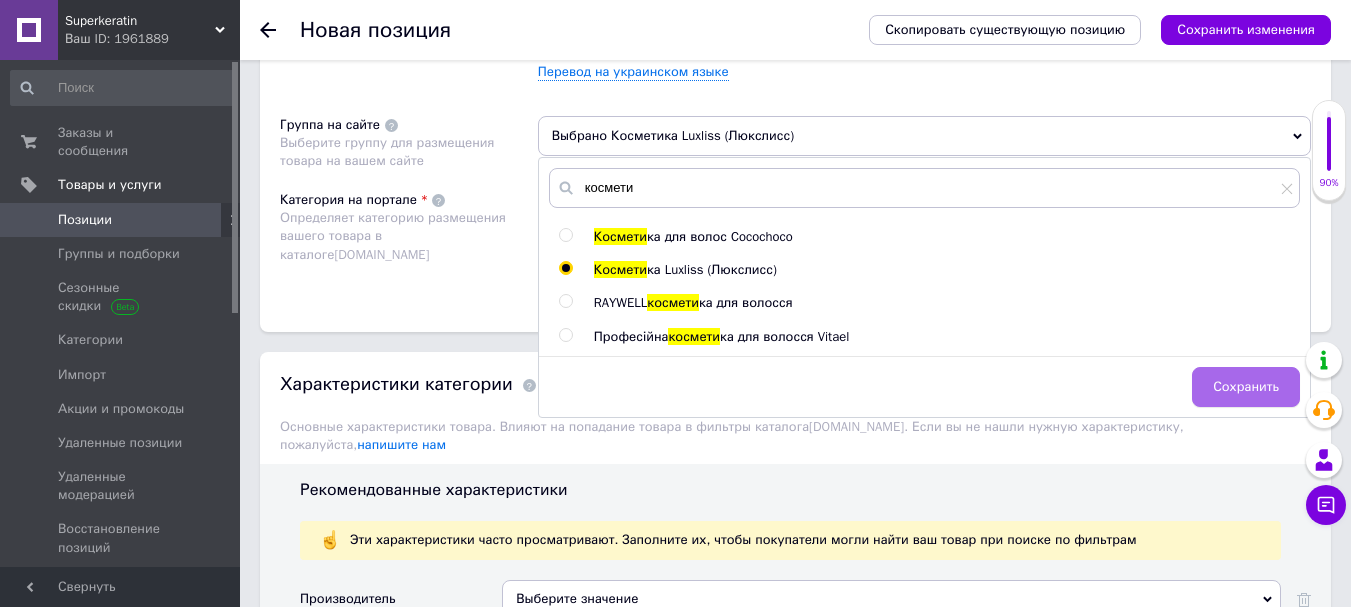 click on "Сохранить" at bounding box center [1246, 387] 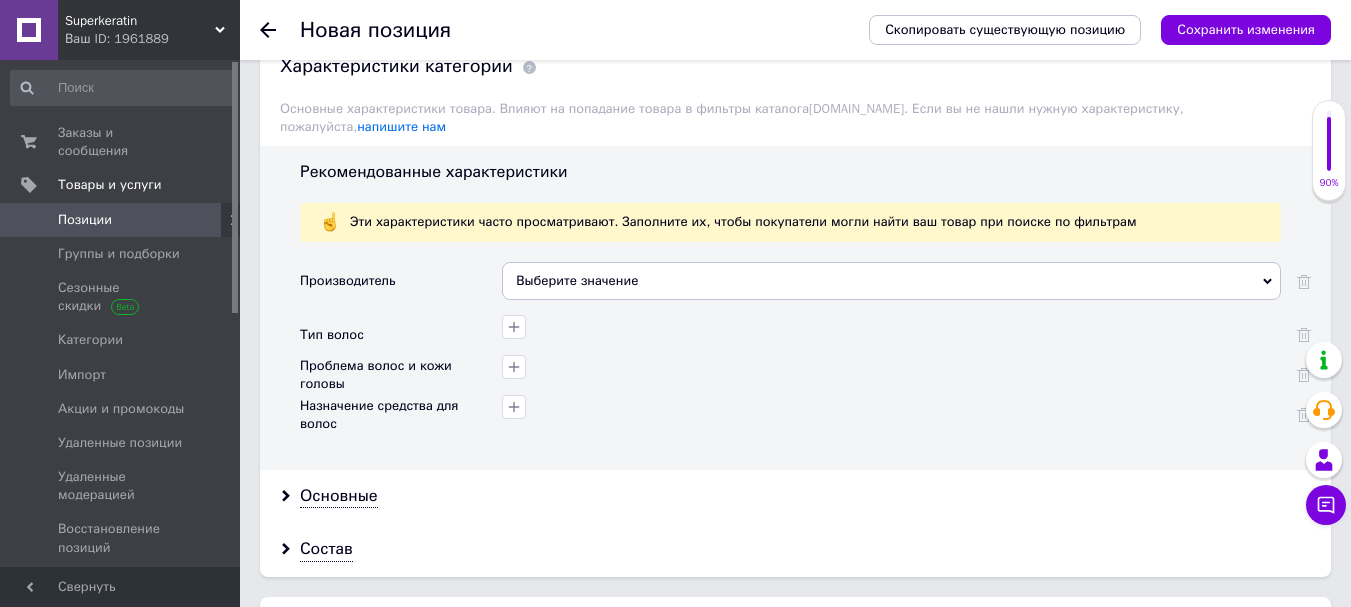 scroll, scrollTop: 1642, scrollLeft: 0, axis: vertical 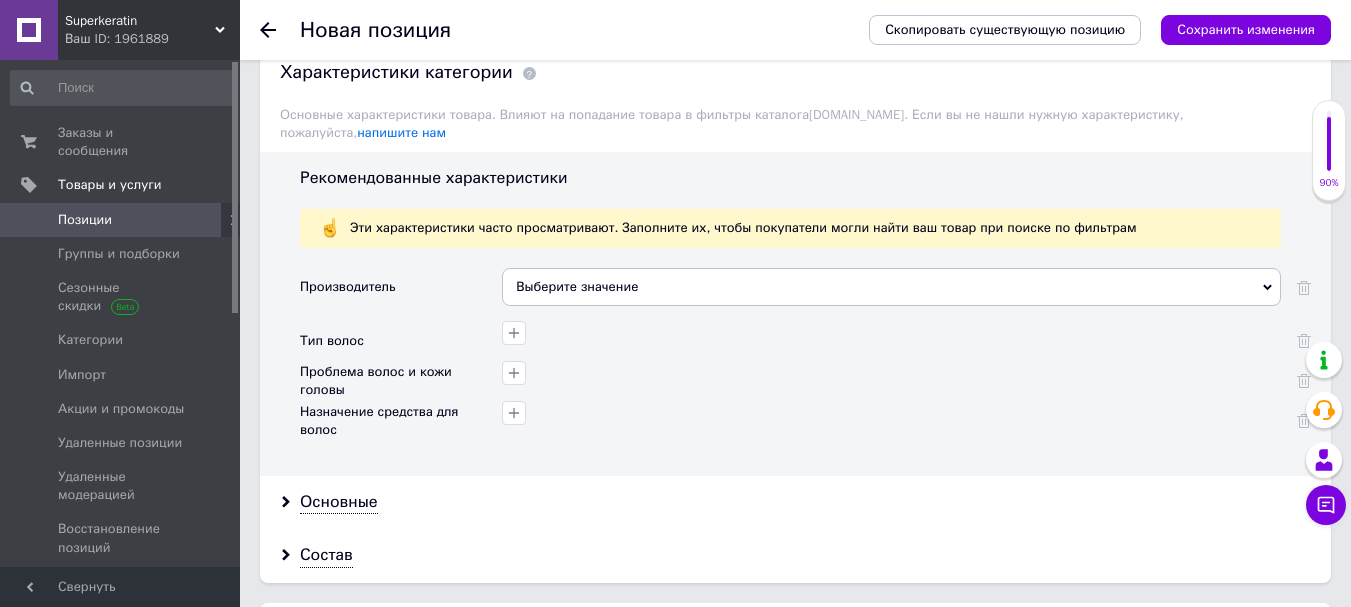 click on "Выберите значение" at bounding box center (891, 287) 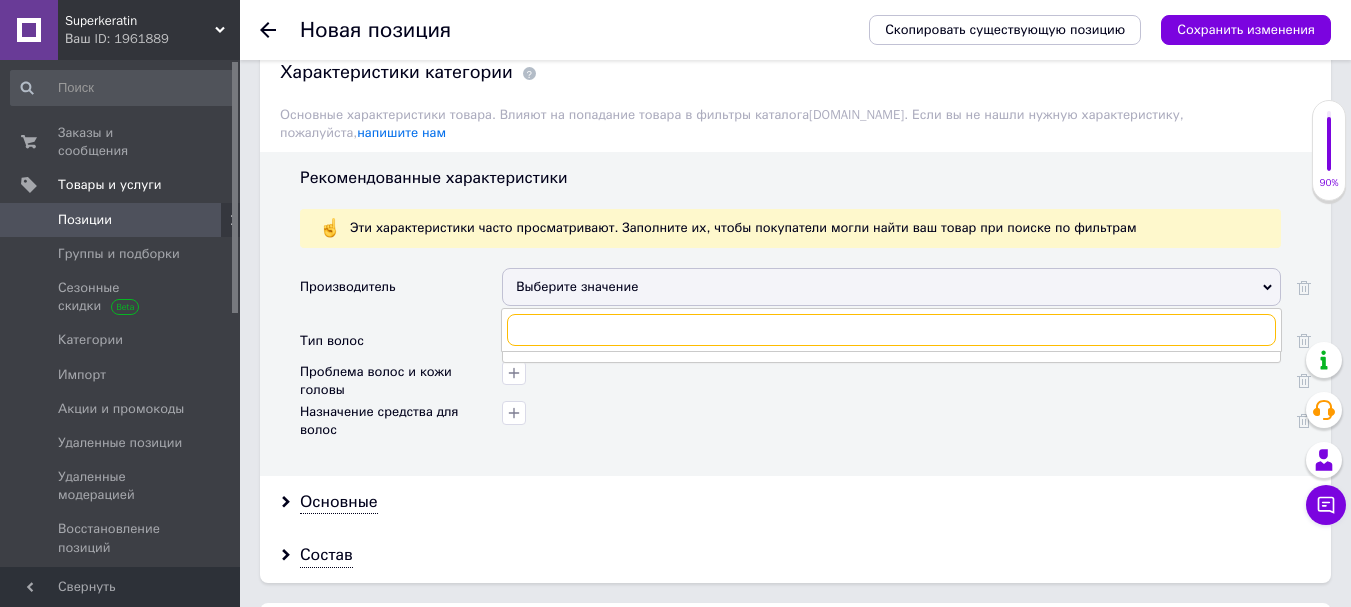 click at bounding box center (891, 330) 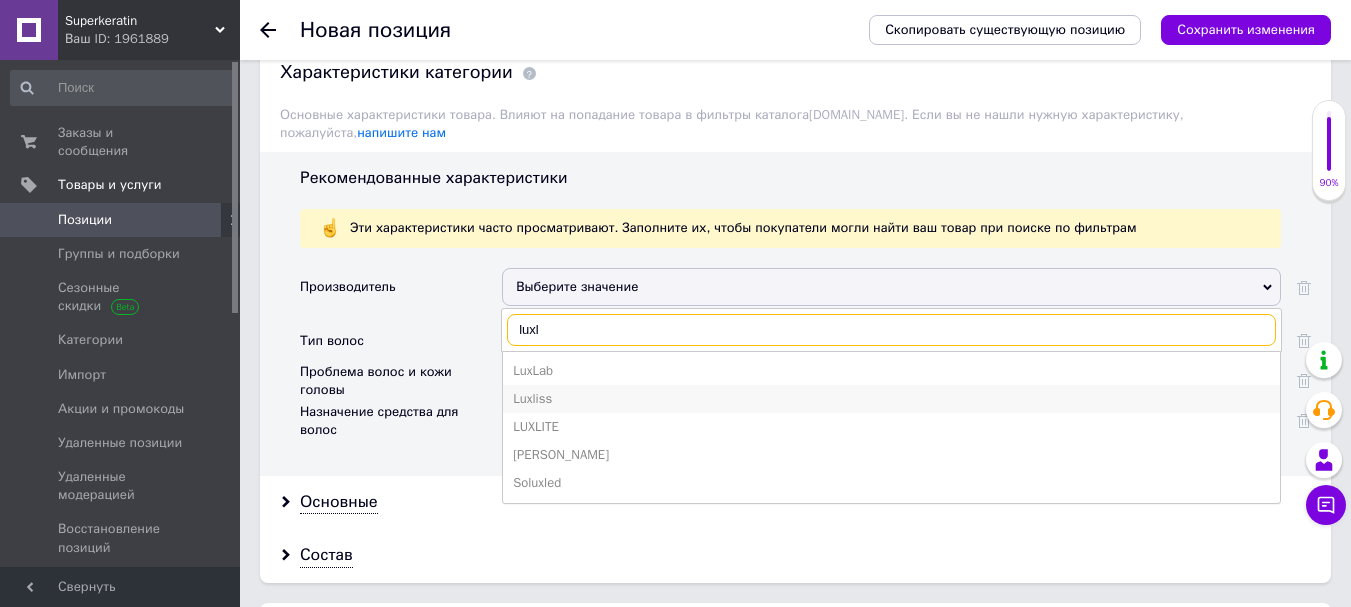 type on "luxl" 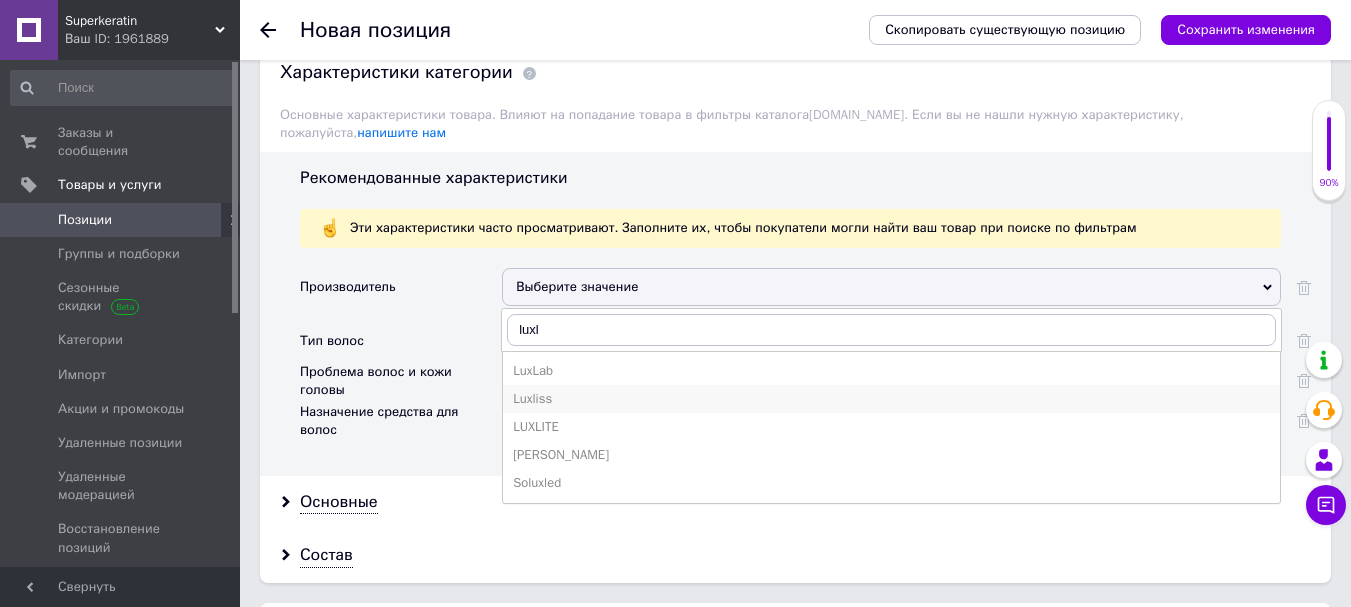 click on "Luxliss" at bounding box center (891, 399) 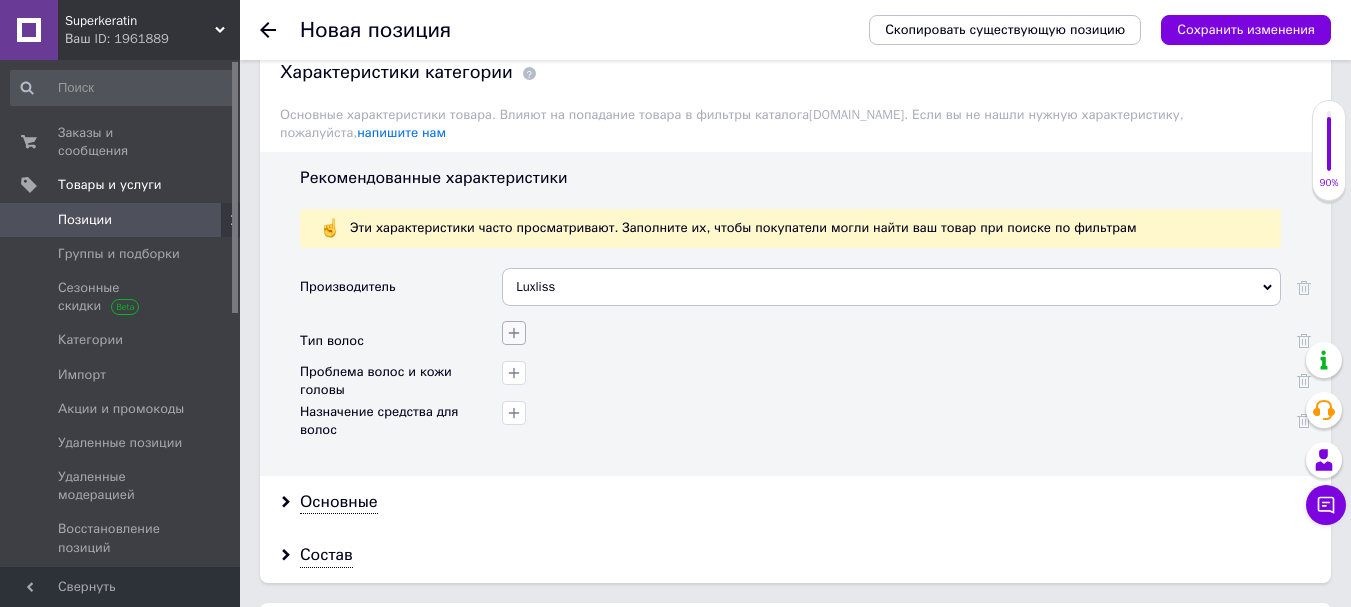 click 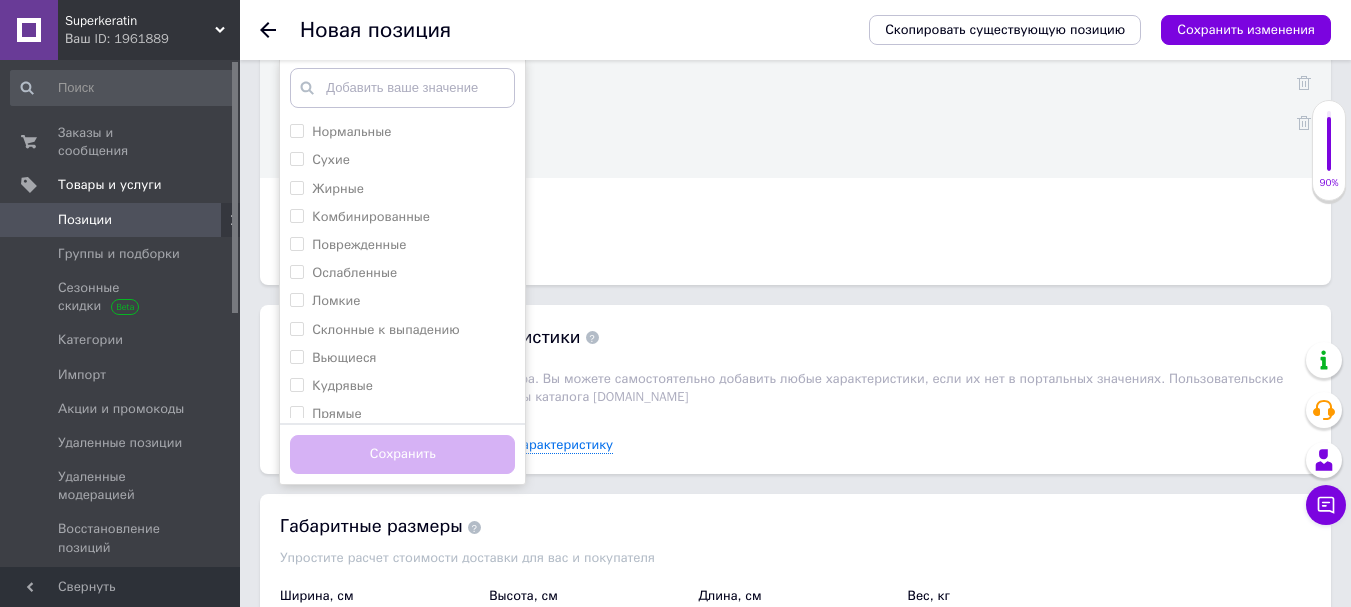 scroll, scrollTop: 1934, scrollLeft: 0, axis: vertical 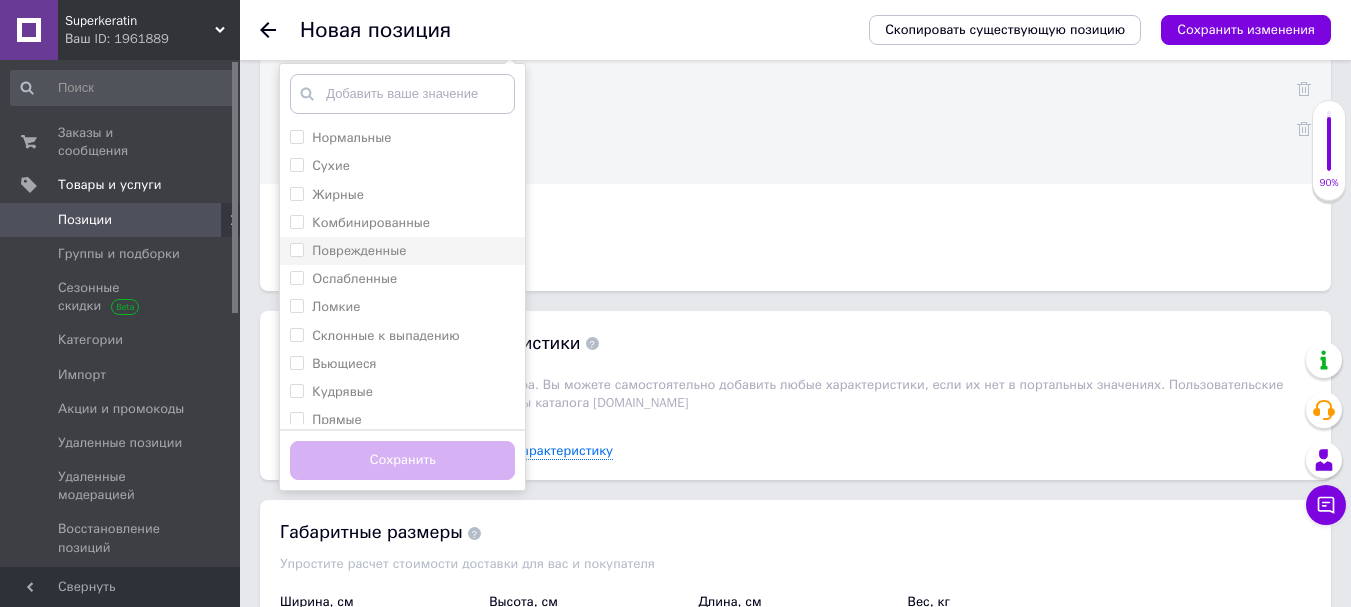 click on "Поврежденные" at bounding box center (296, 249) 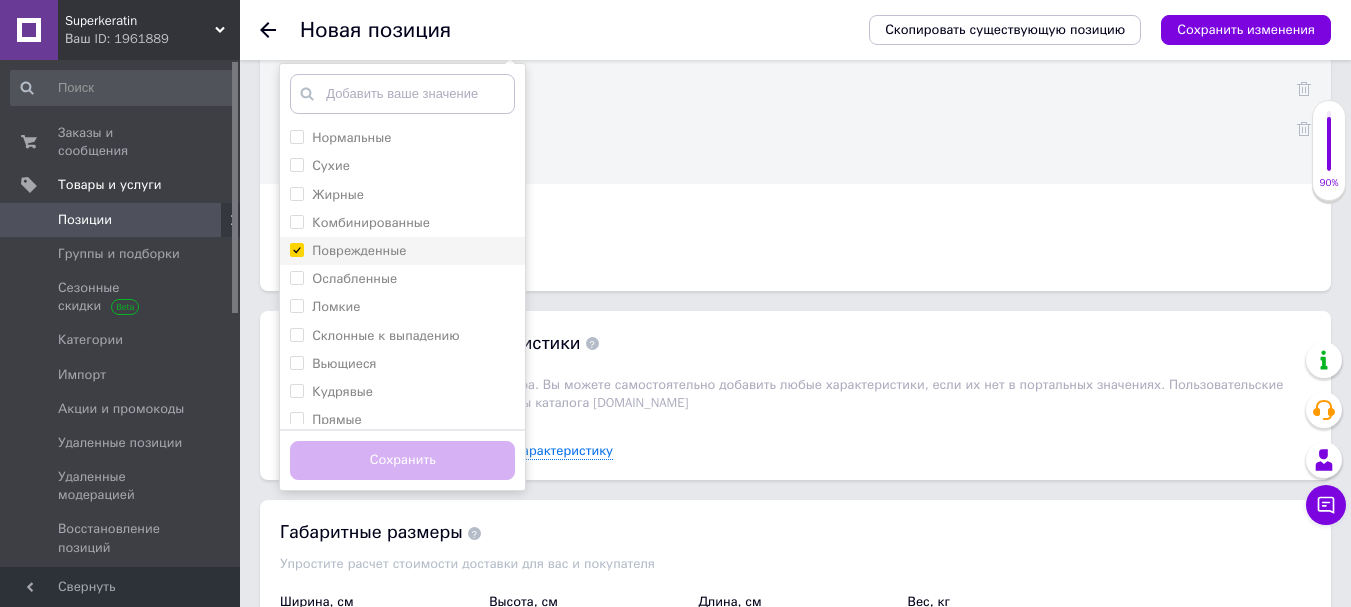 checkbox on "true" 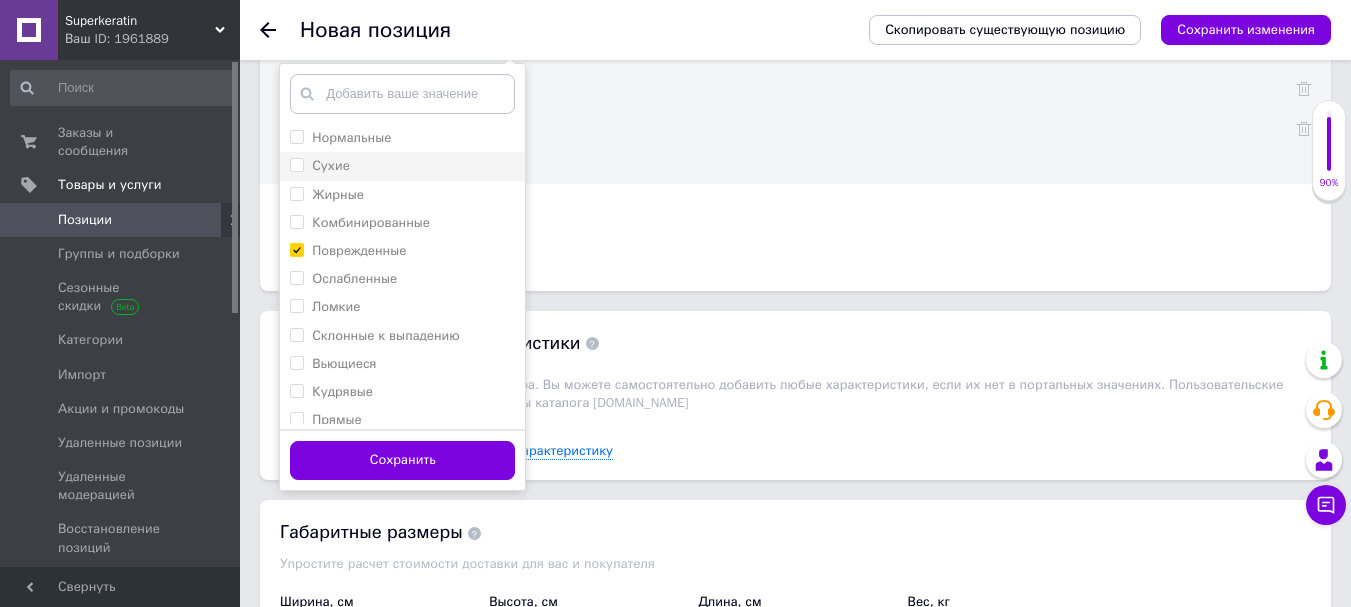 click on "Сухие" at bounding box center (296, 164) 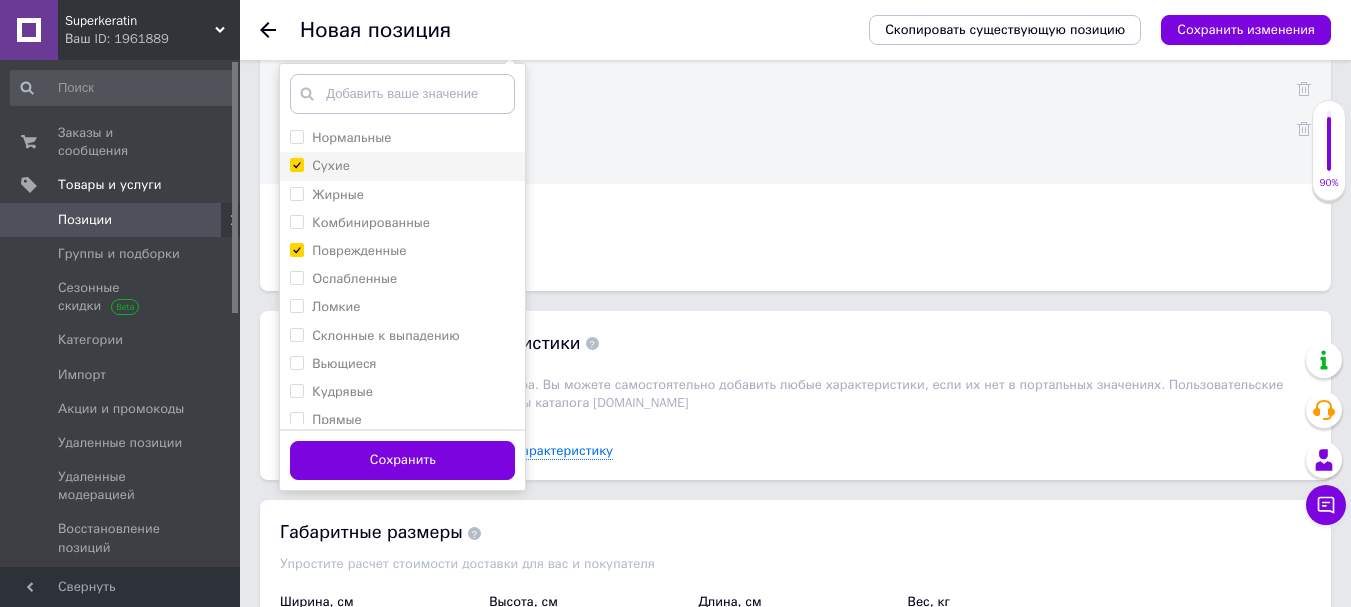 checkbox on "true" 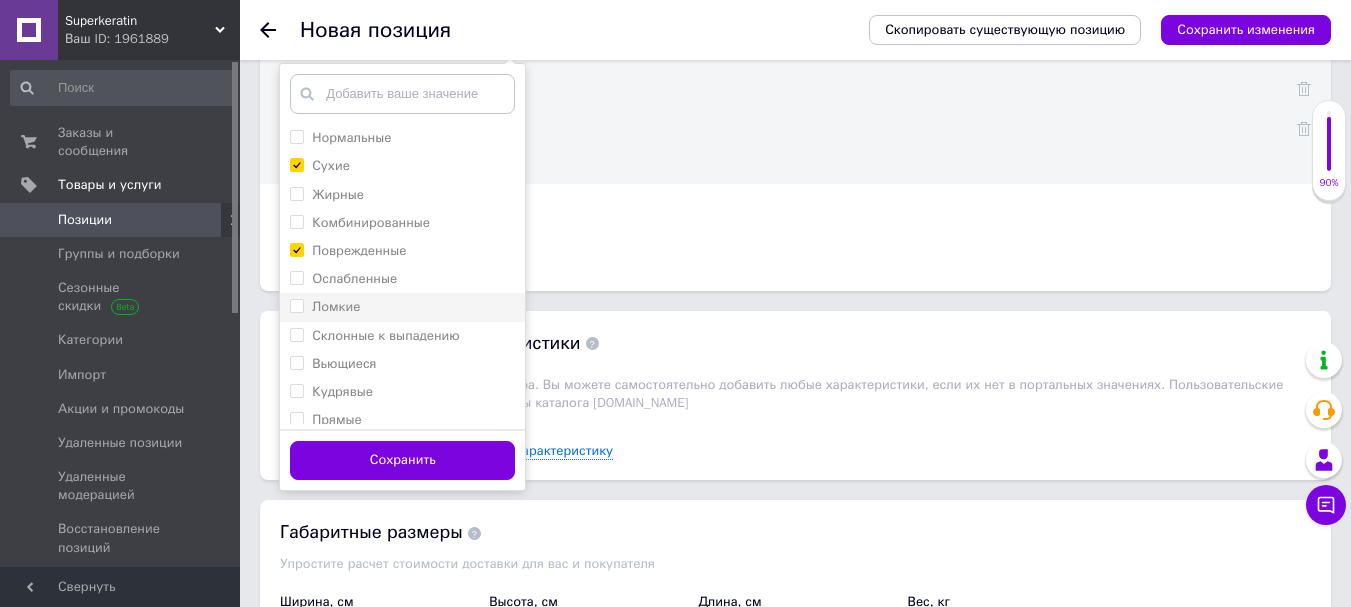 click on "Ломкие" at bounding box center (325, 307) 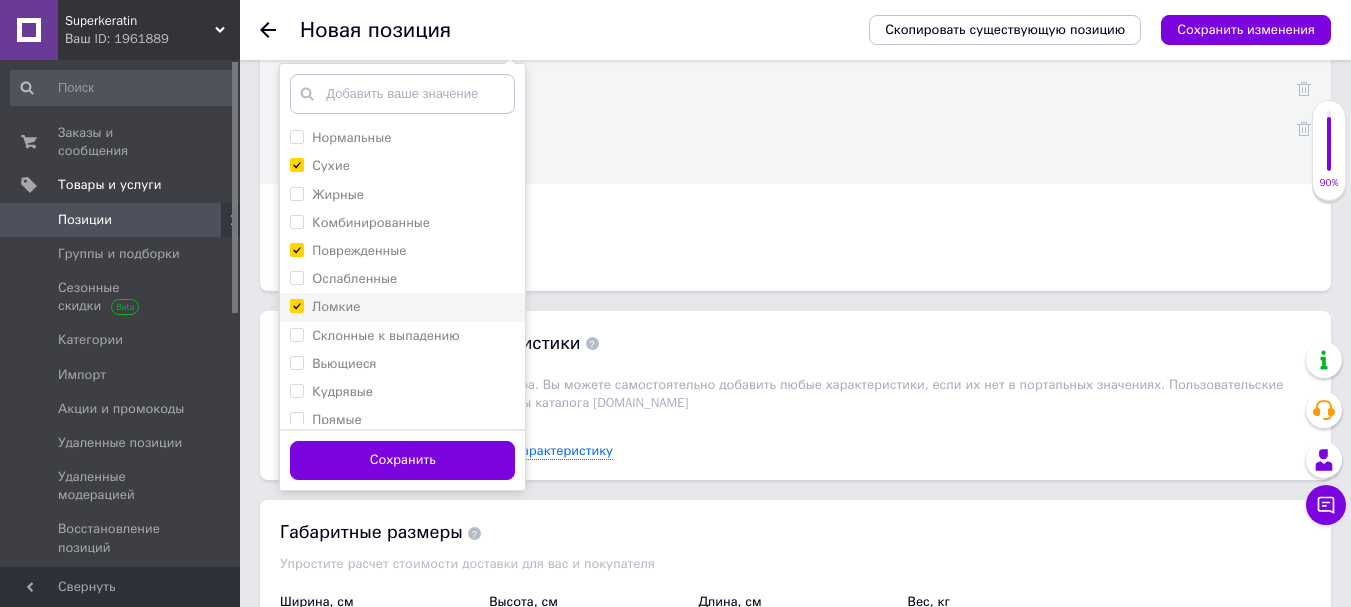 click on "Ломкие" at bounding box center [296, 305] 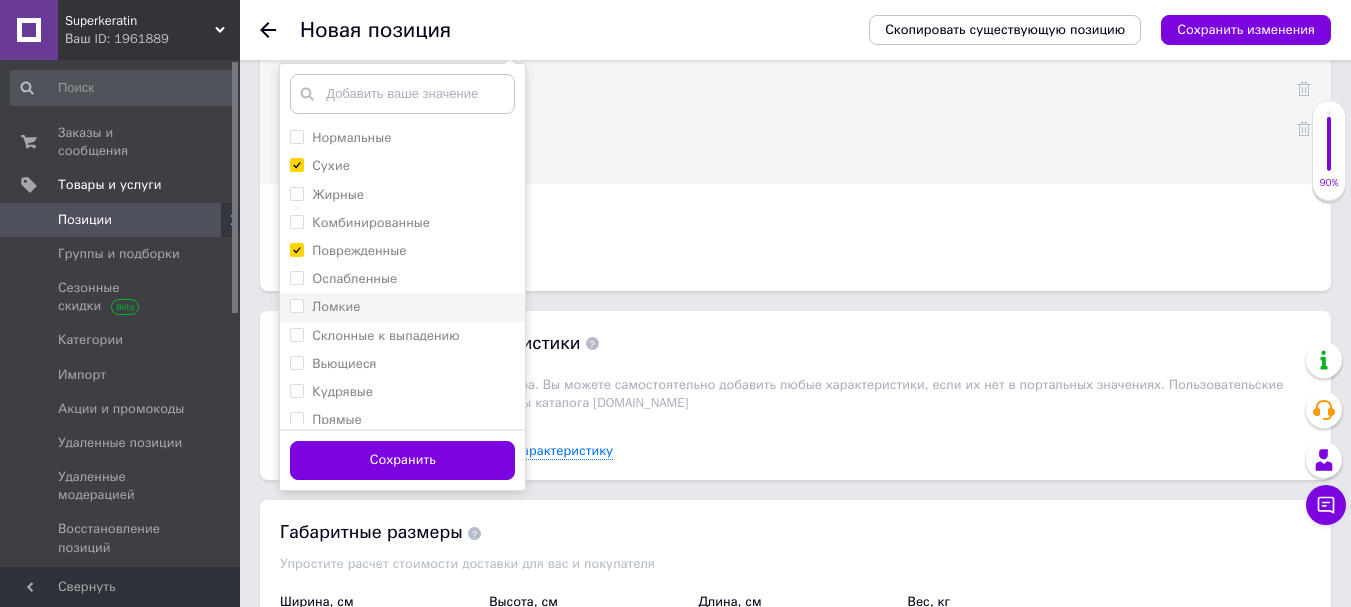 click on "Ломкие" at bounding box center (296, 305) 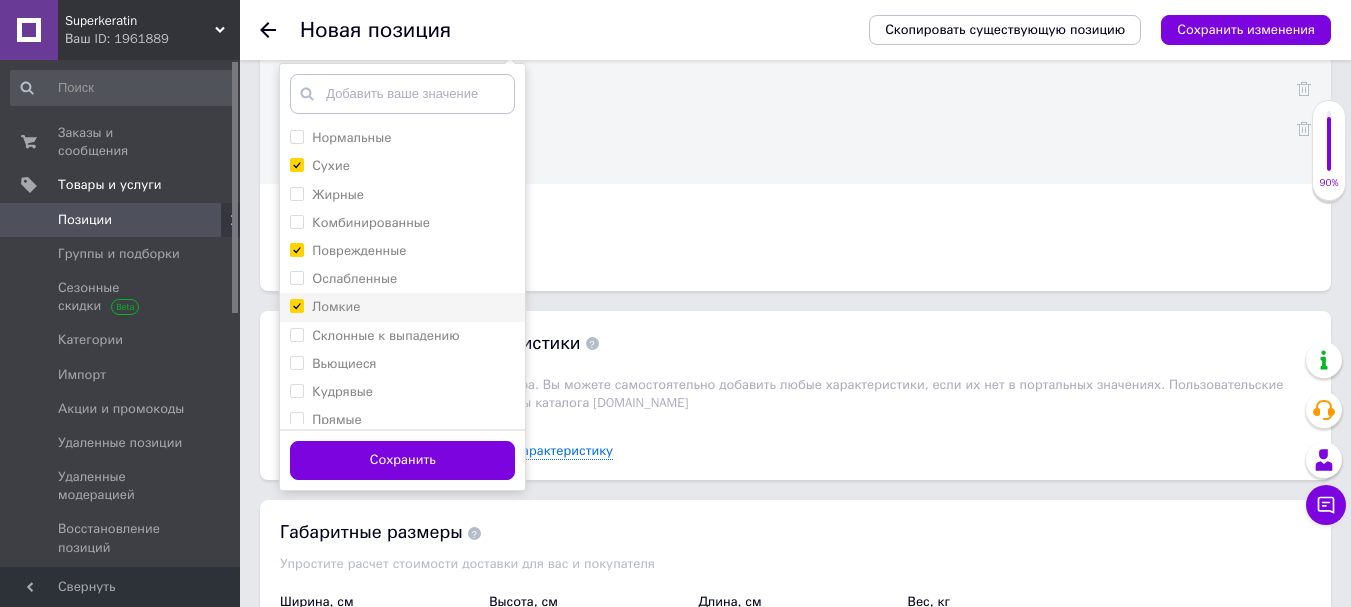 checkbox on "true" 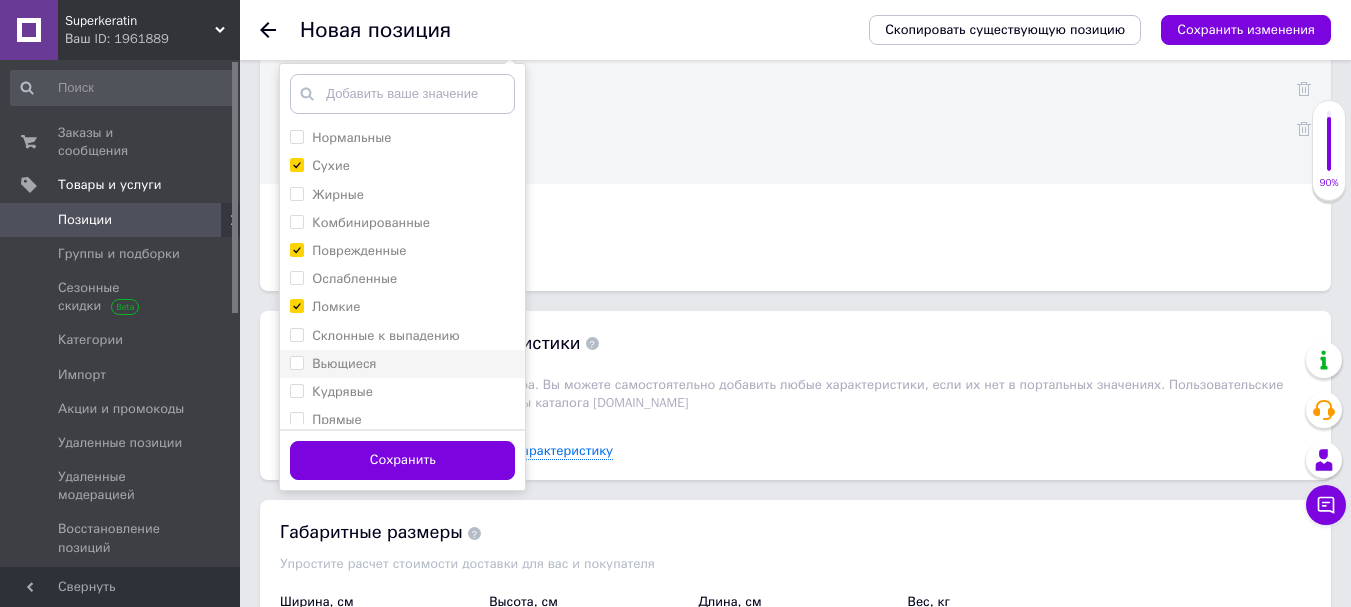 click on "Вьющиеся" at bounding box center [296, 362] 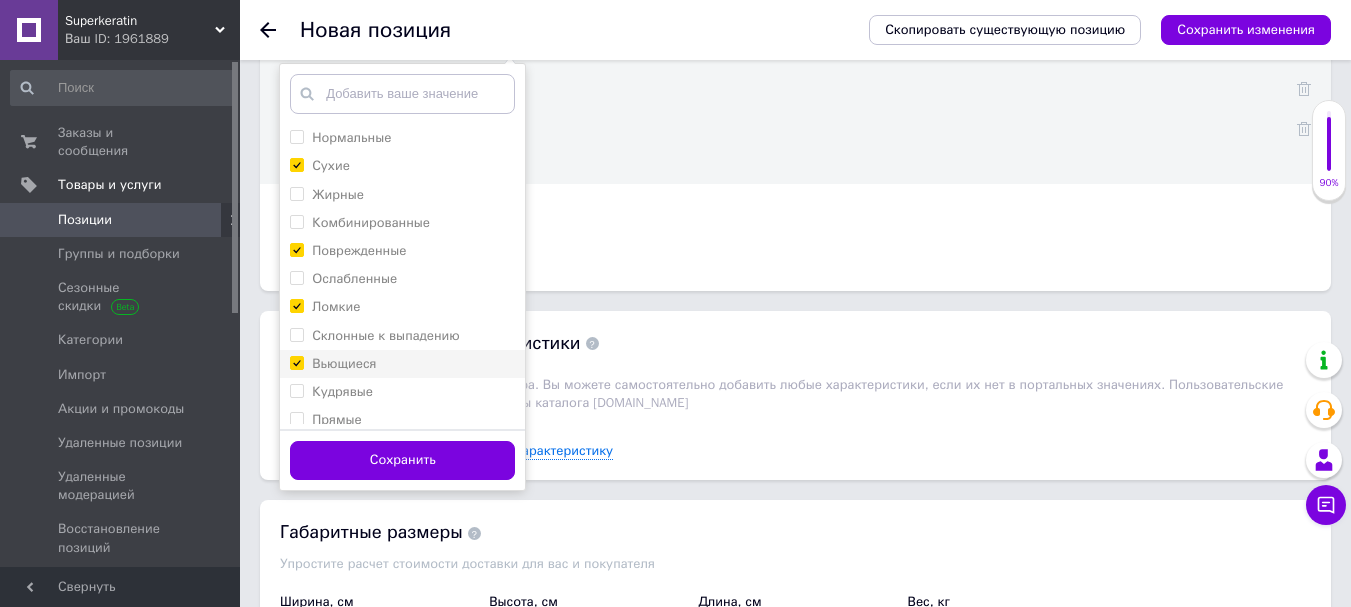 checkbox on "true" 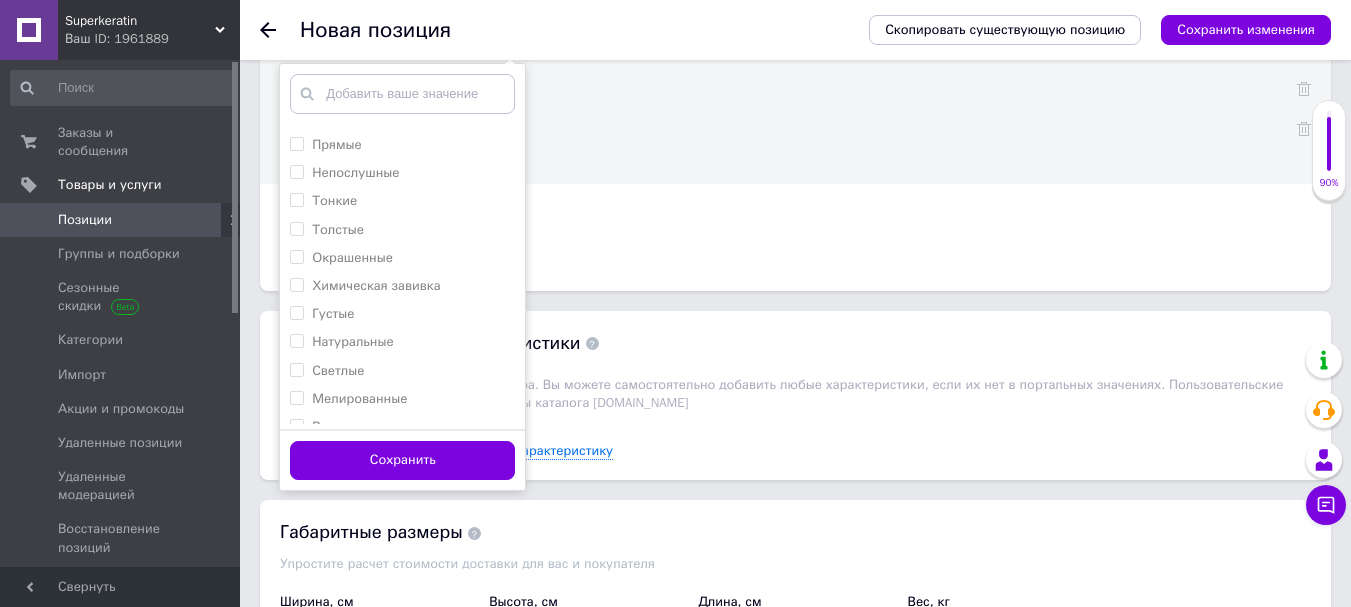 scroll, scrollTop: 291, scrollLeft: 0, axis: vertical 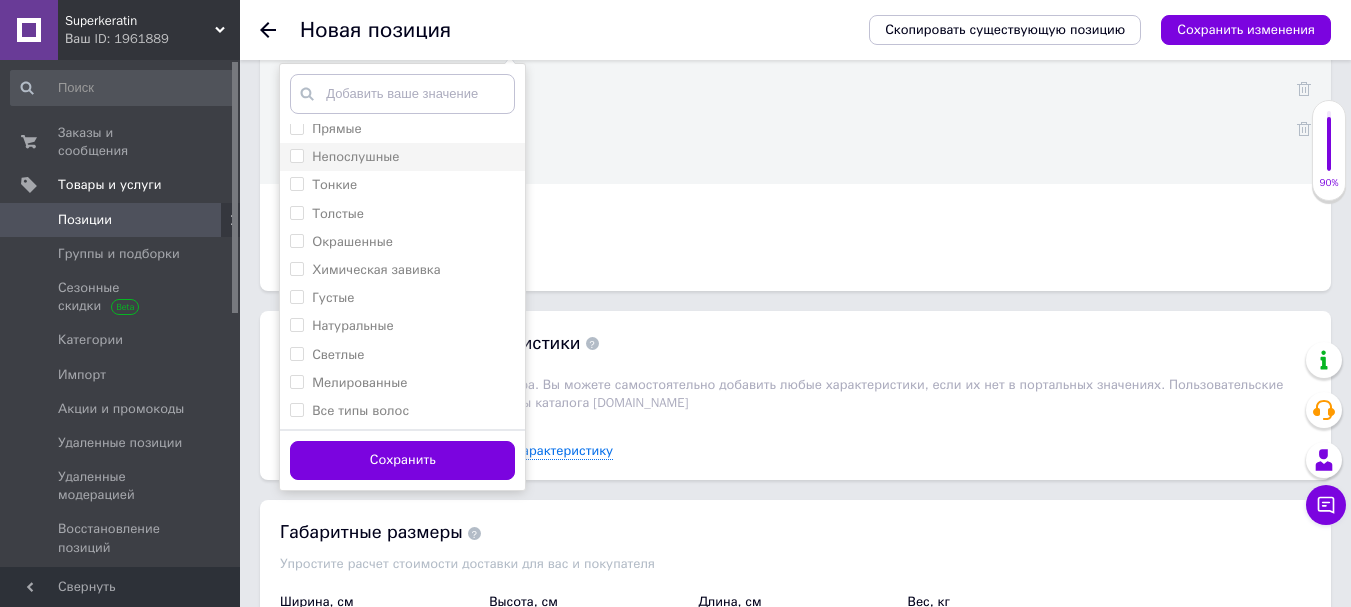 click on "Непослушные" at bounding box center (296, 155) 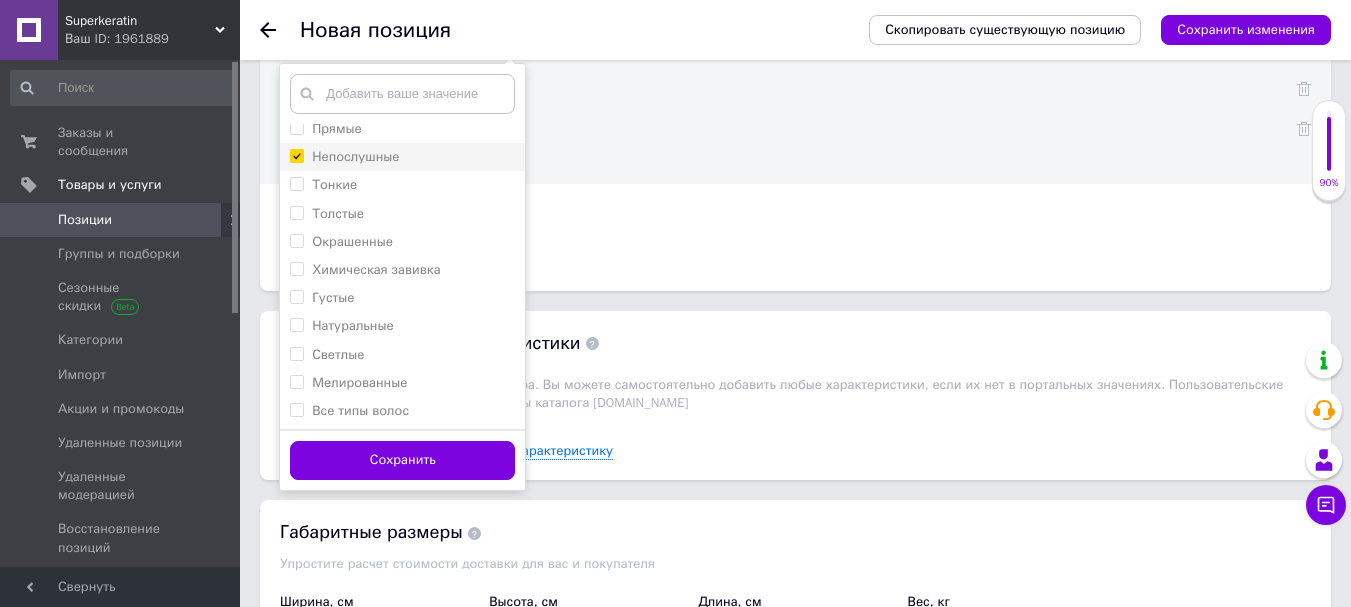 checkbox on "true" 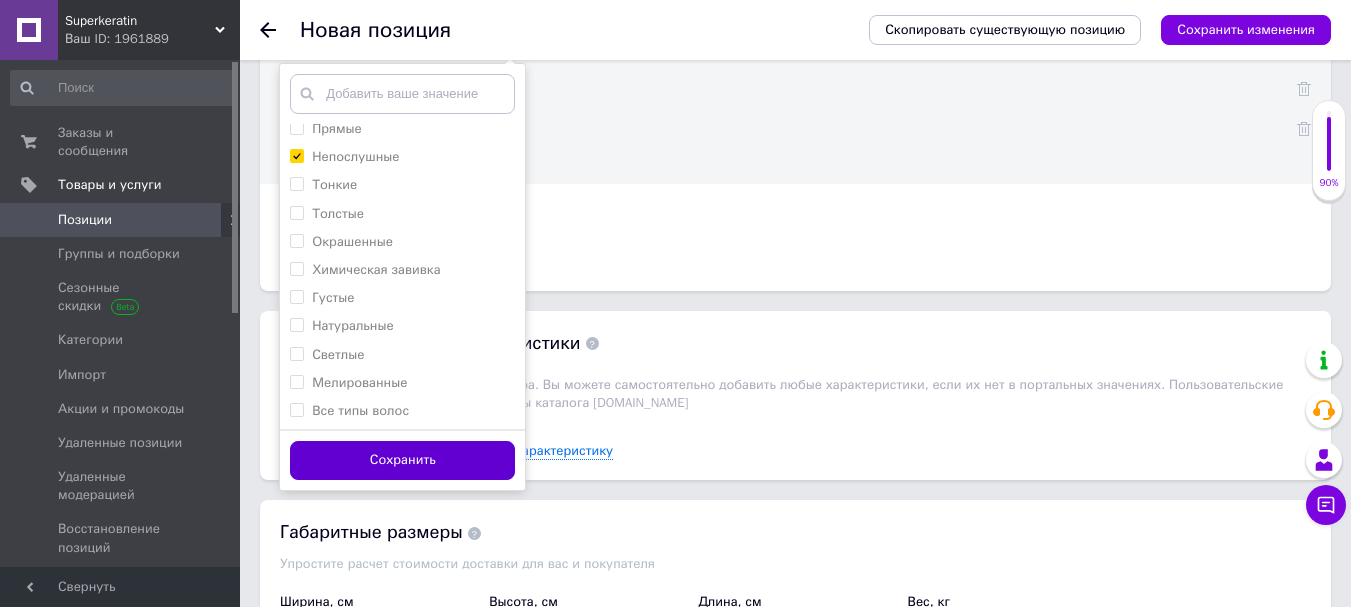 click on "Сохранить" at bounding box center (402, 460) 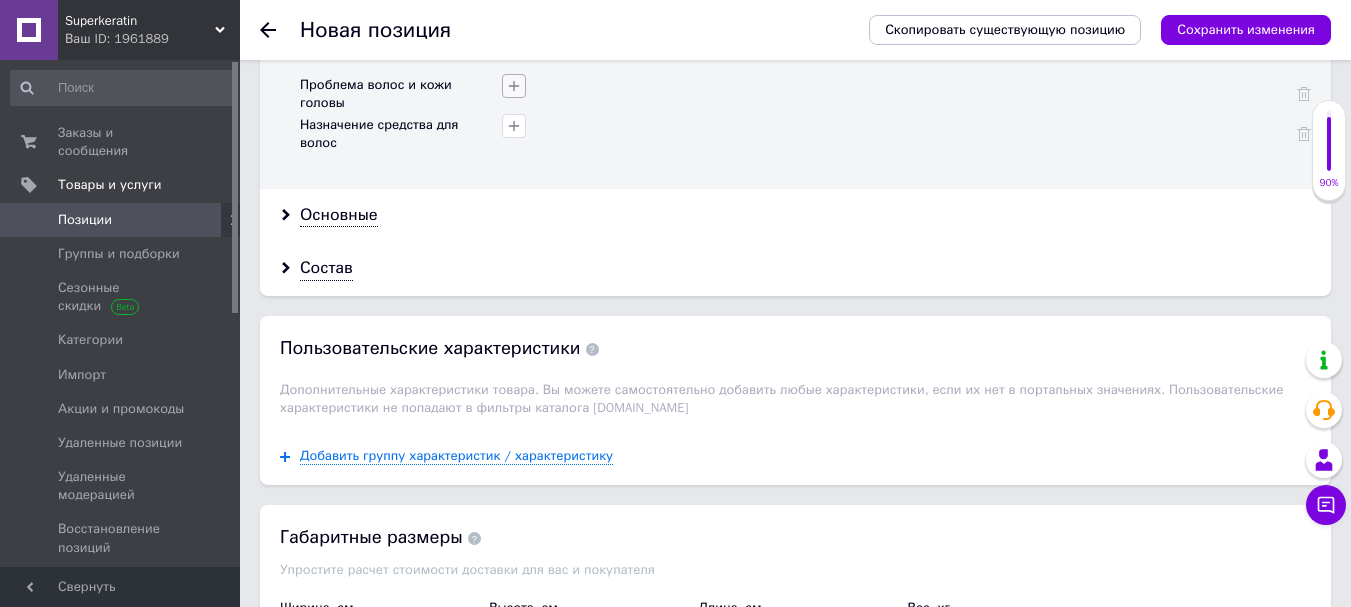 click 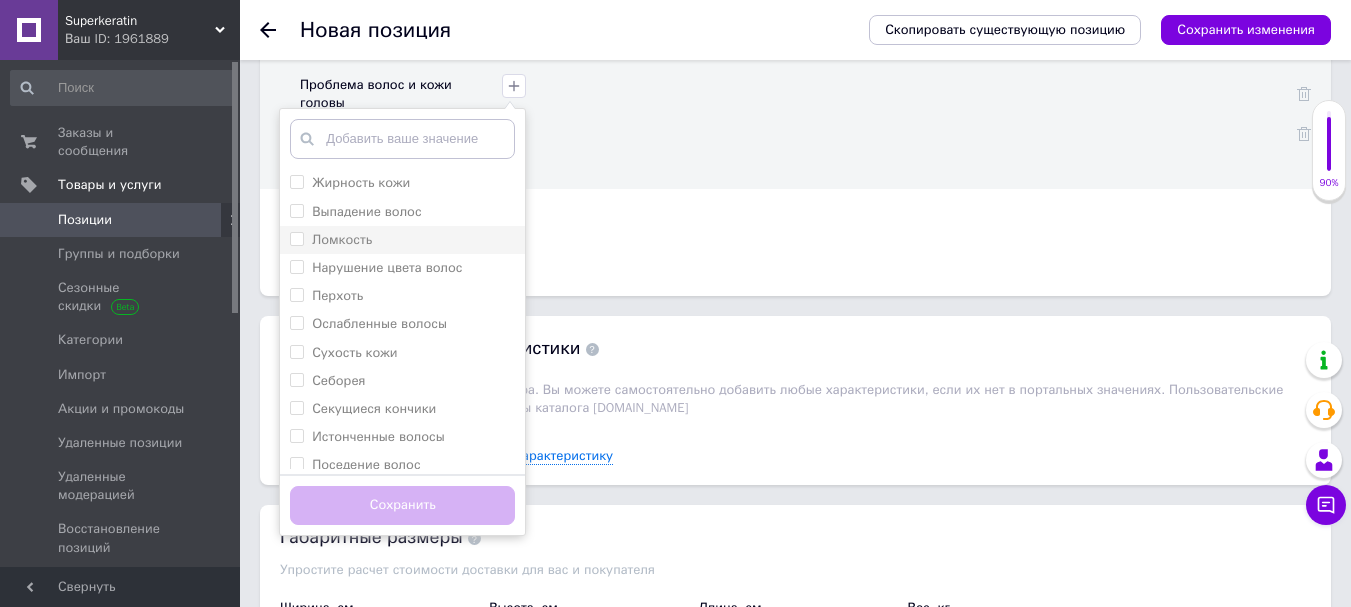click on "Ломкость" at bounding box center (296, 238) 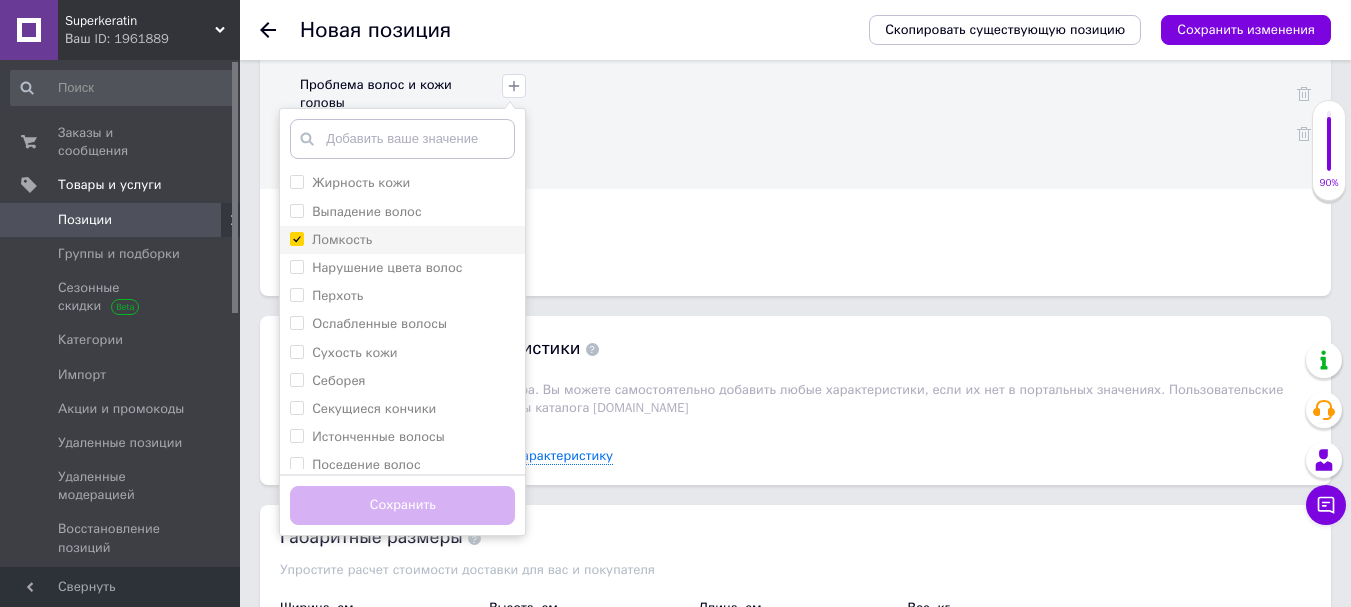 checkbox on "true" 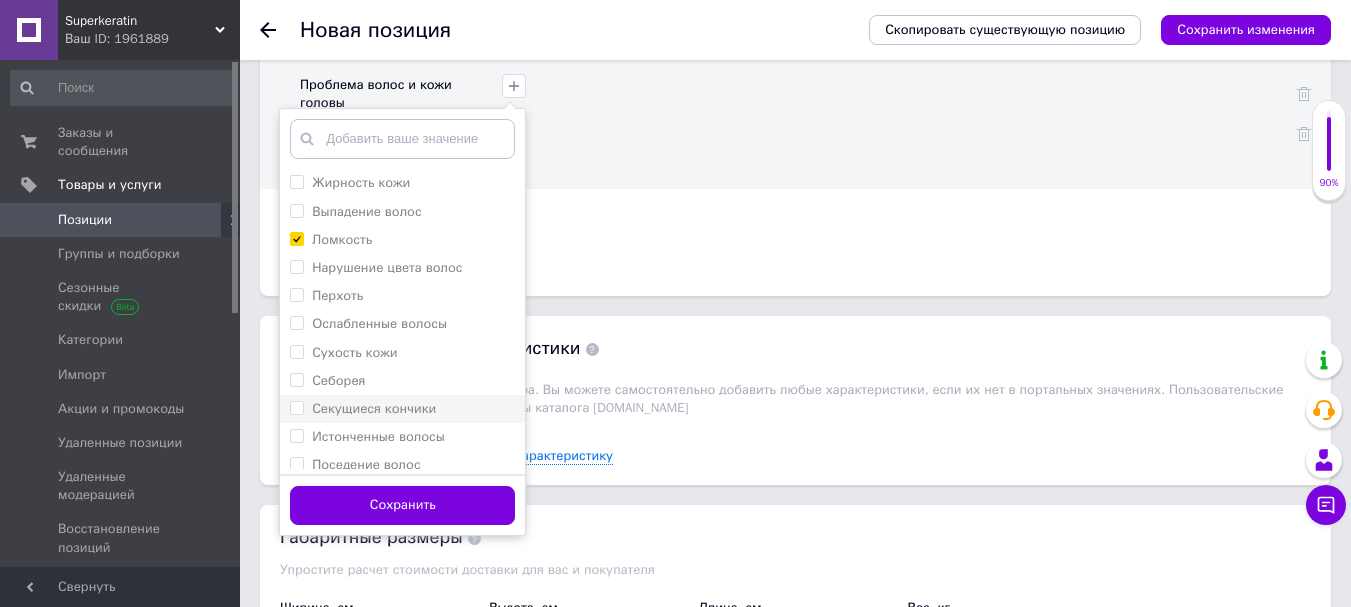 click on "Секущиеся кончики" at bounding box center (296, 407) 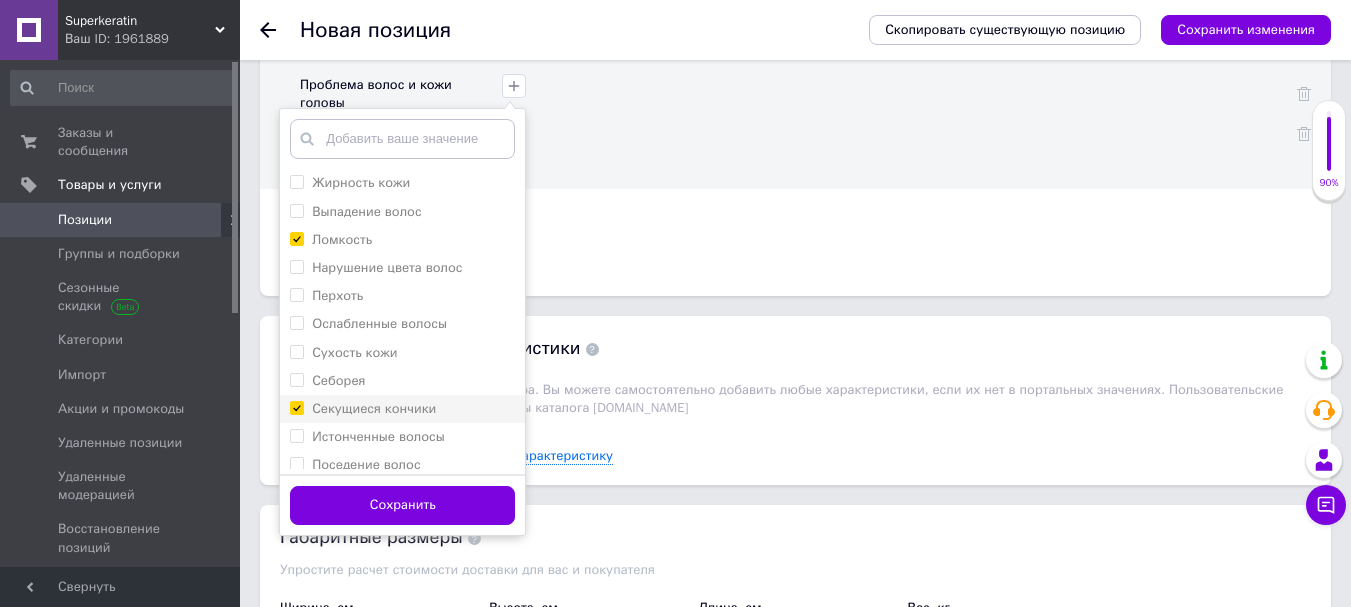 checkbox on "true" 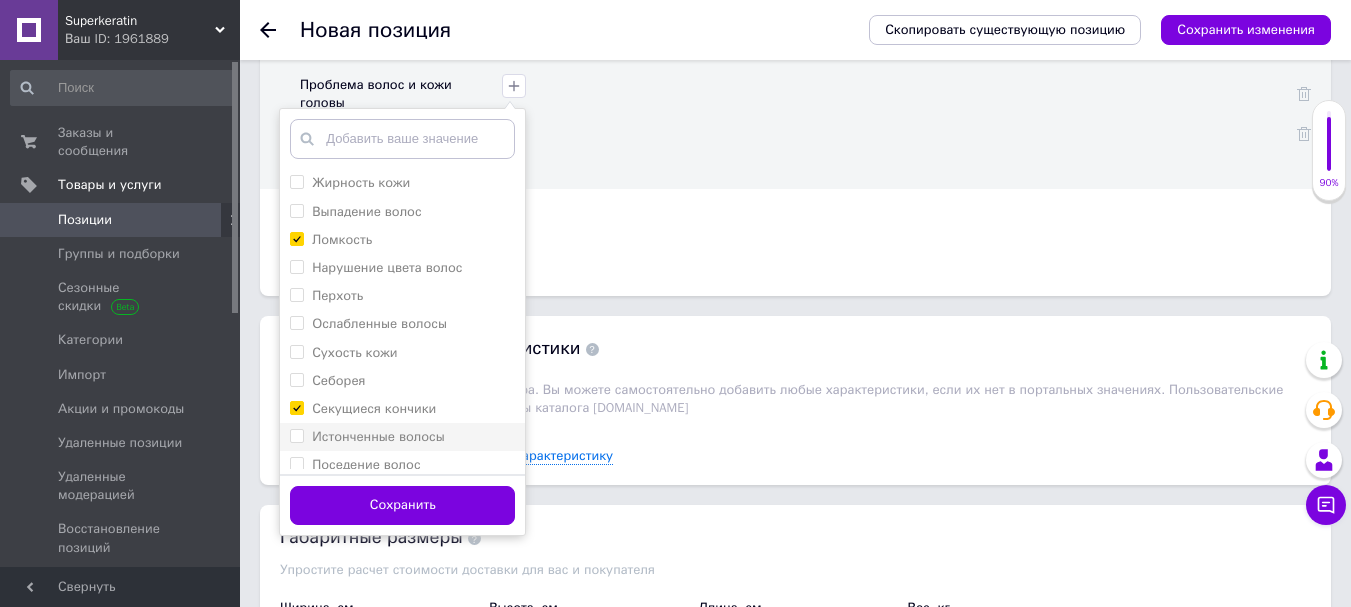 click on "Истонченные волосы" at bounding box center [296, 435] 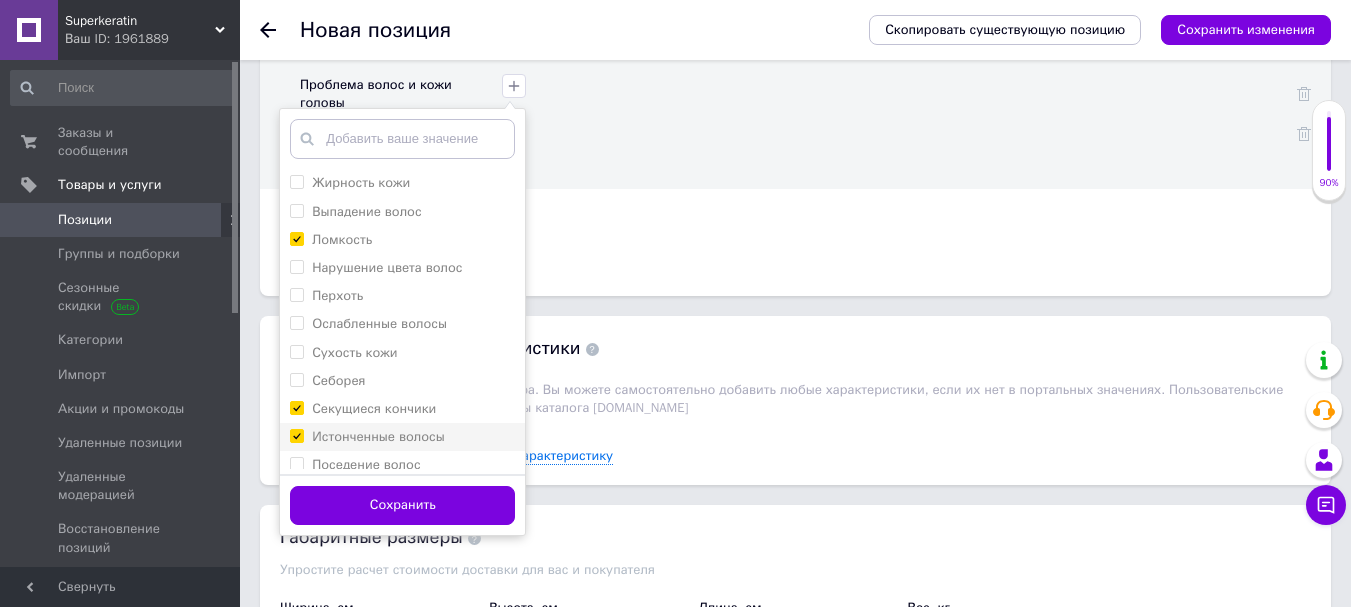 checkbox on "true" 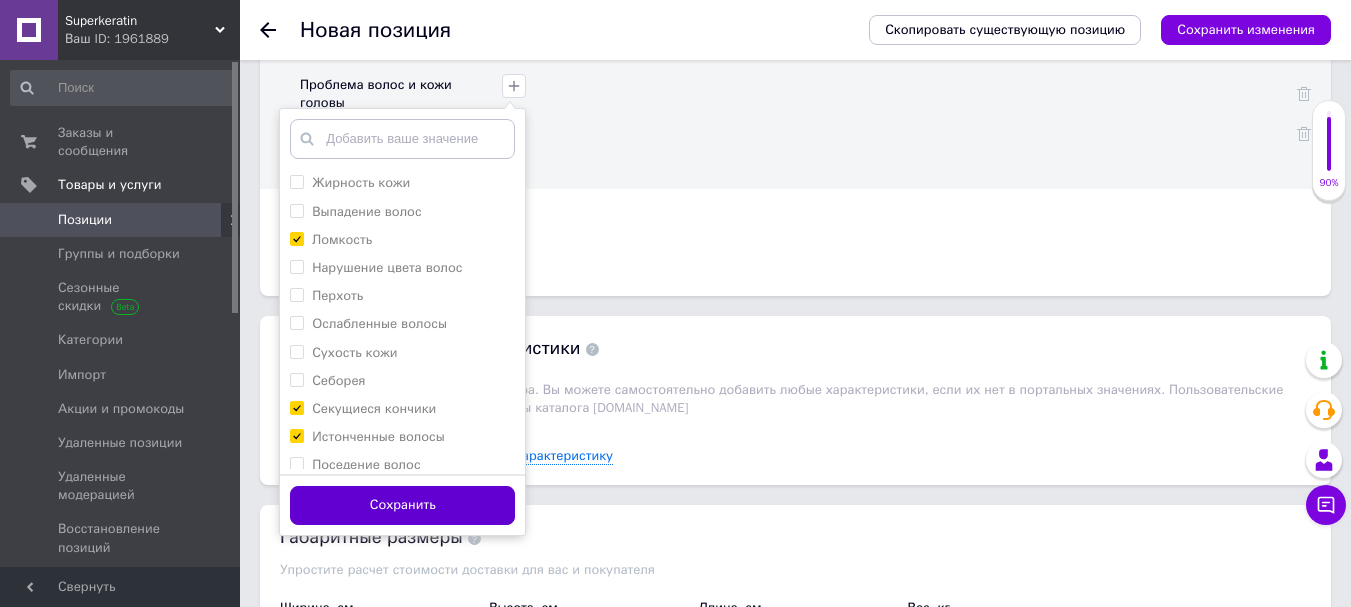 click on "Сохранить" at bounding box center (402, 505) 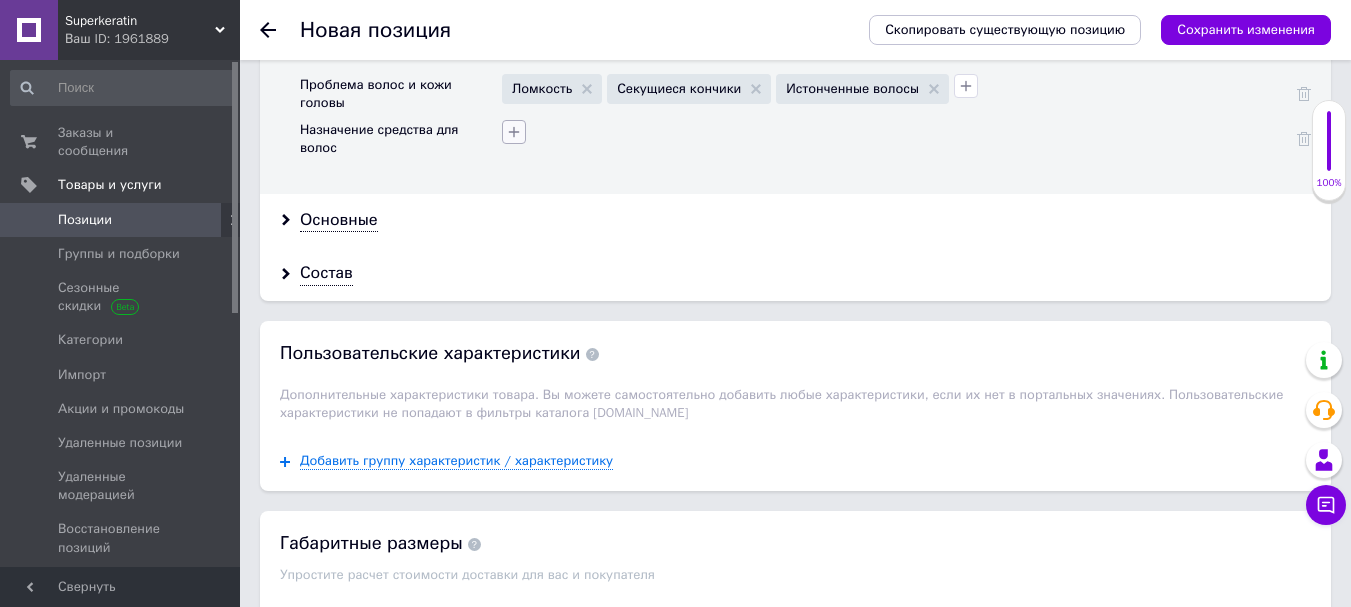 click 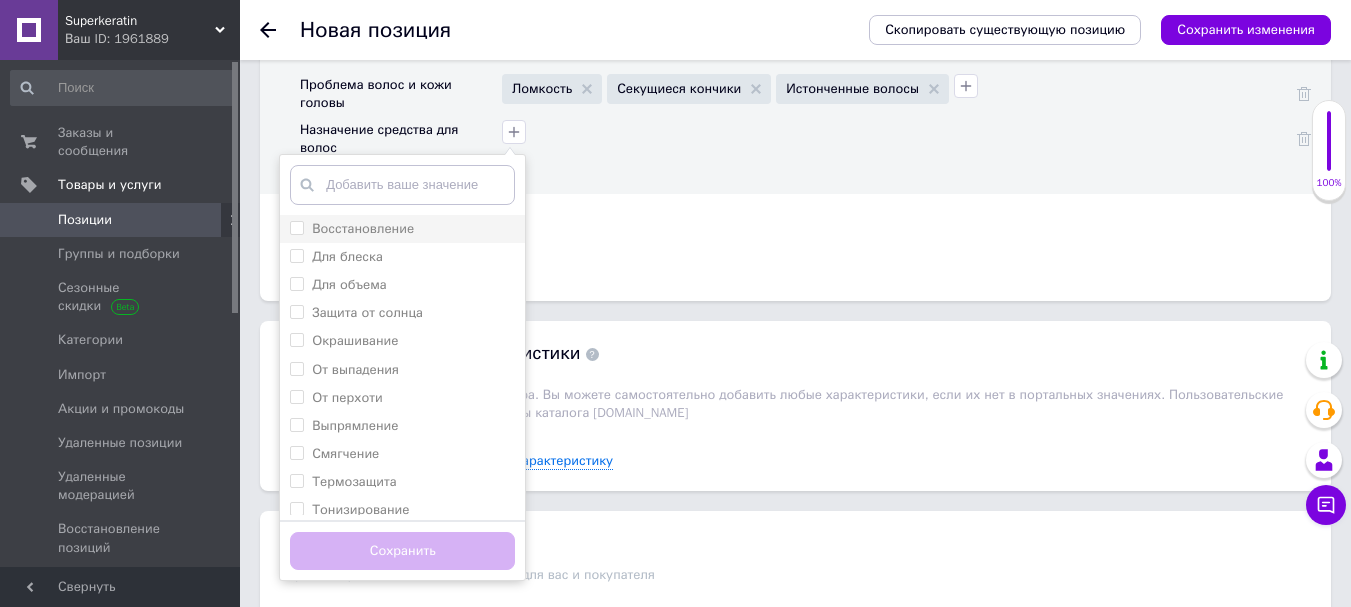 click on "Восстановление" at bounding box center (296, 227) 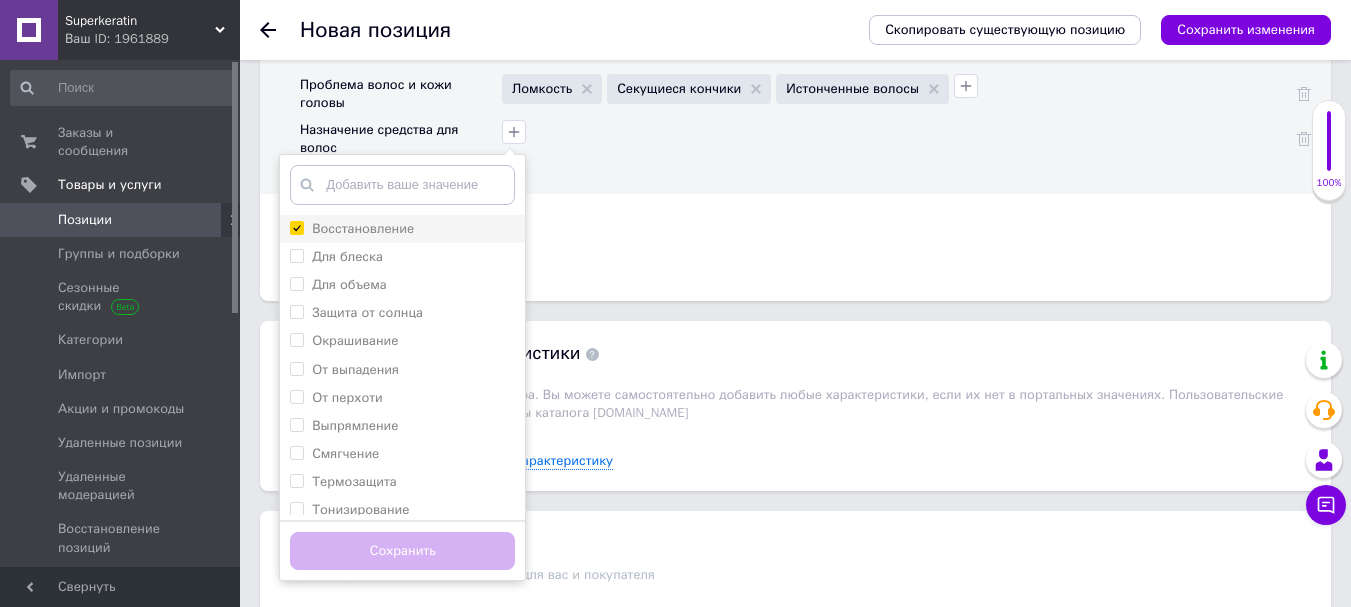 checkbox on "true" 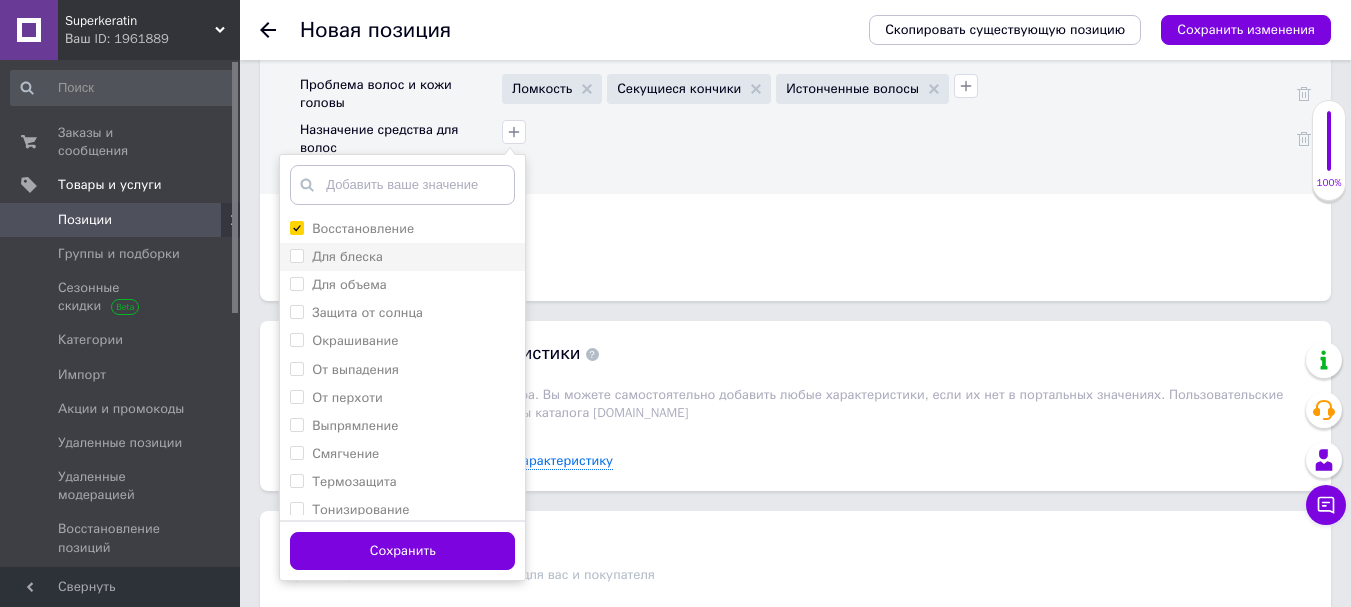 click on "Для блеска" at bounding box center (402, 257) 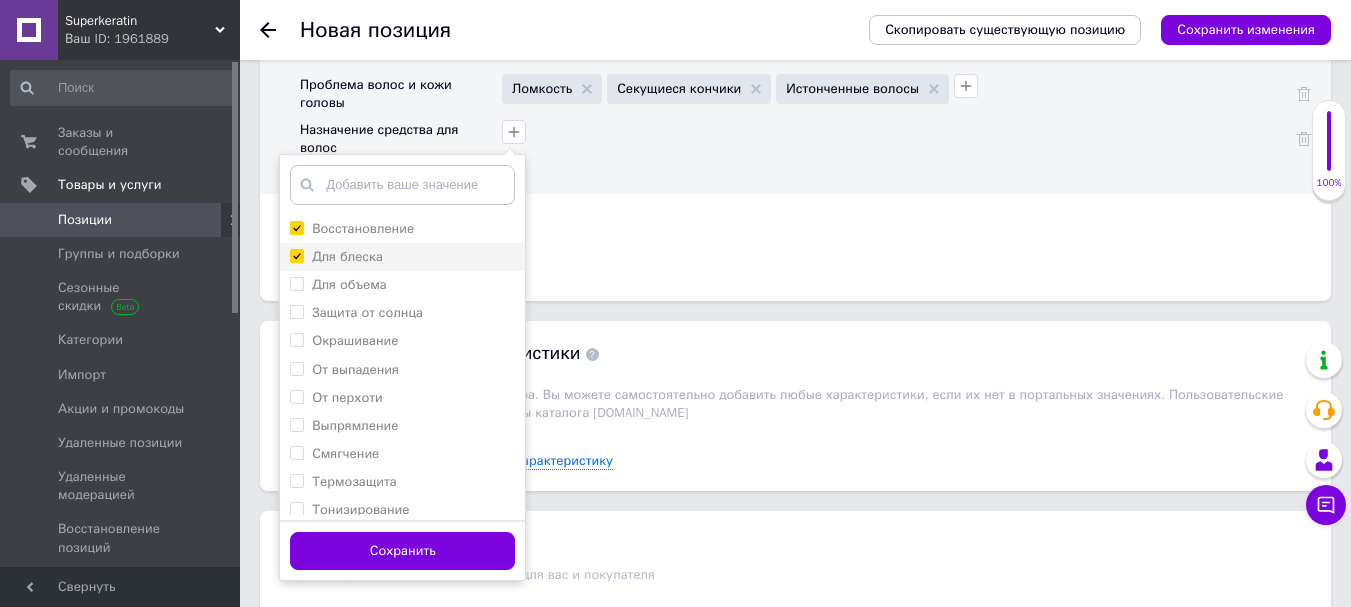 checkbox on "true" 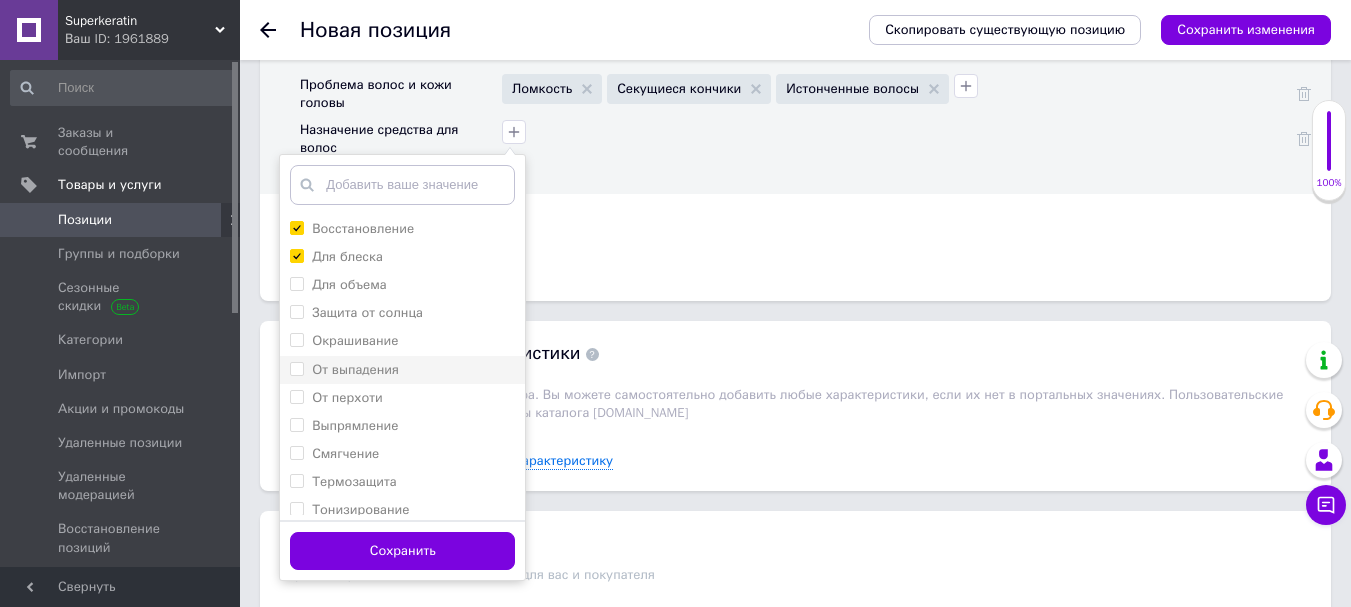 click on "От выпадения" at bounding box center (296, 368) 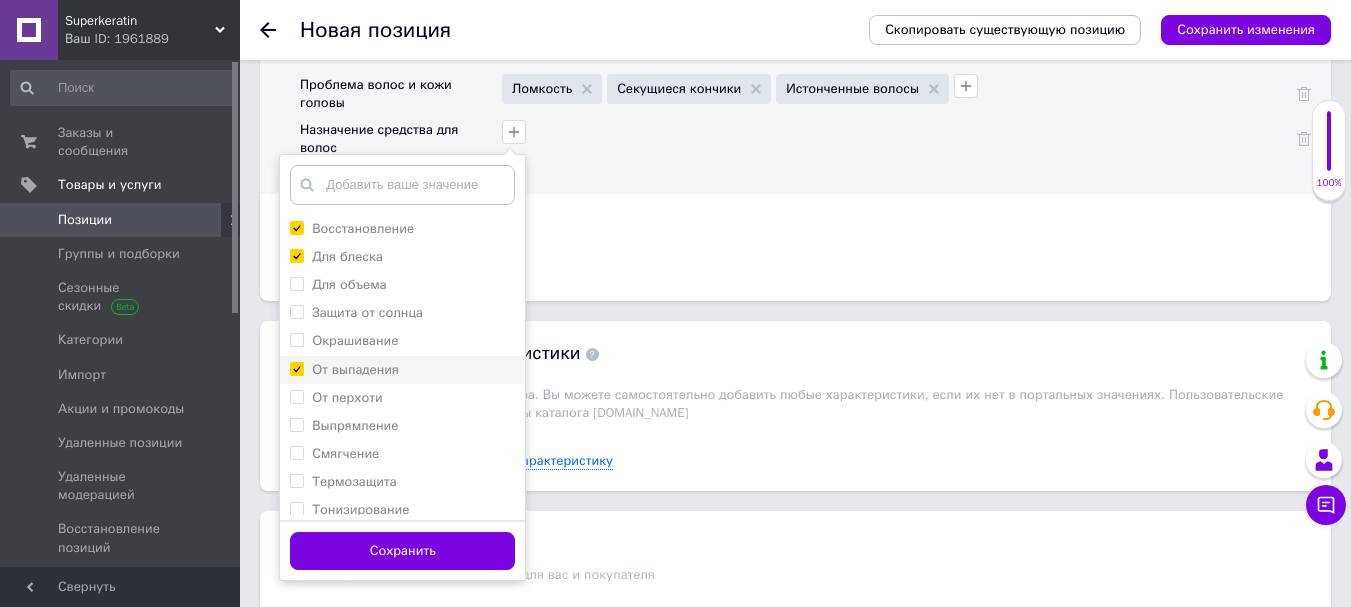 checkbox on "true" 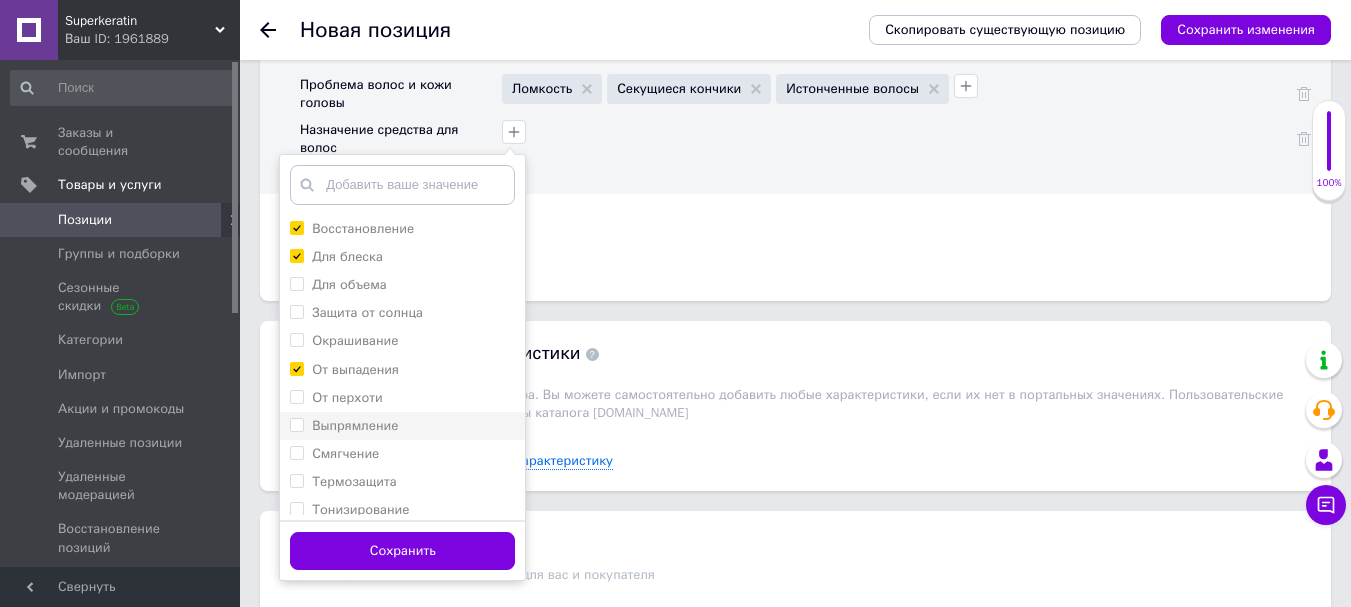 click on "Выпрямление" at bounding box center [296, 424] 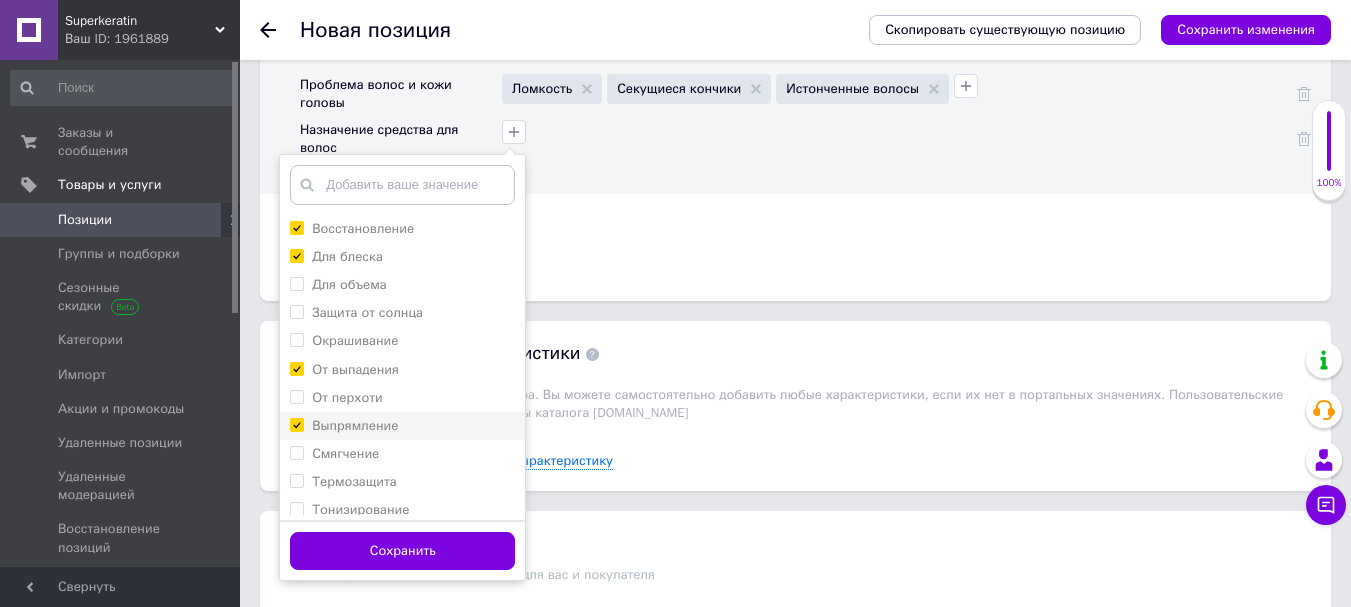 checkbox on "true" 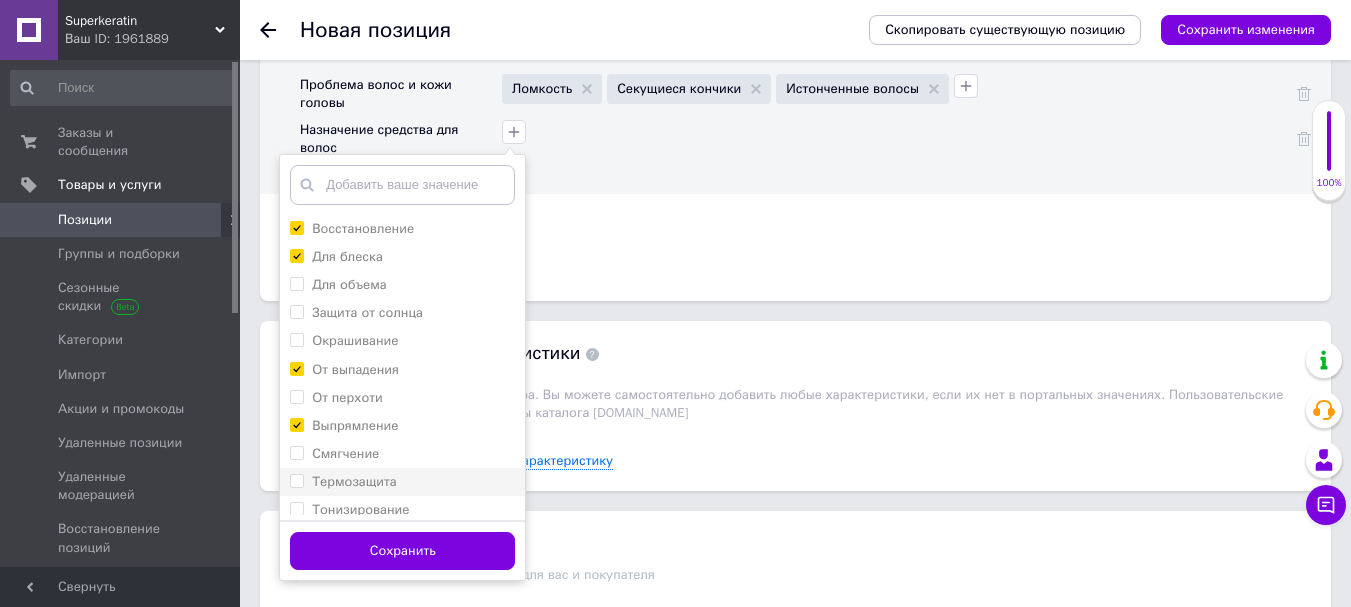 click on "Термозащита" at bounding box center (296, 480) 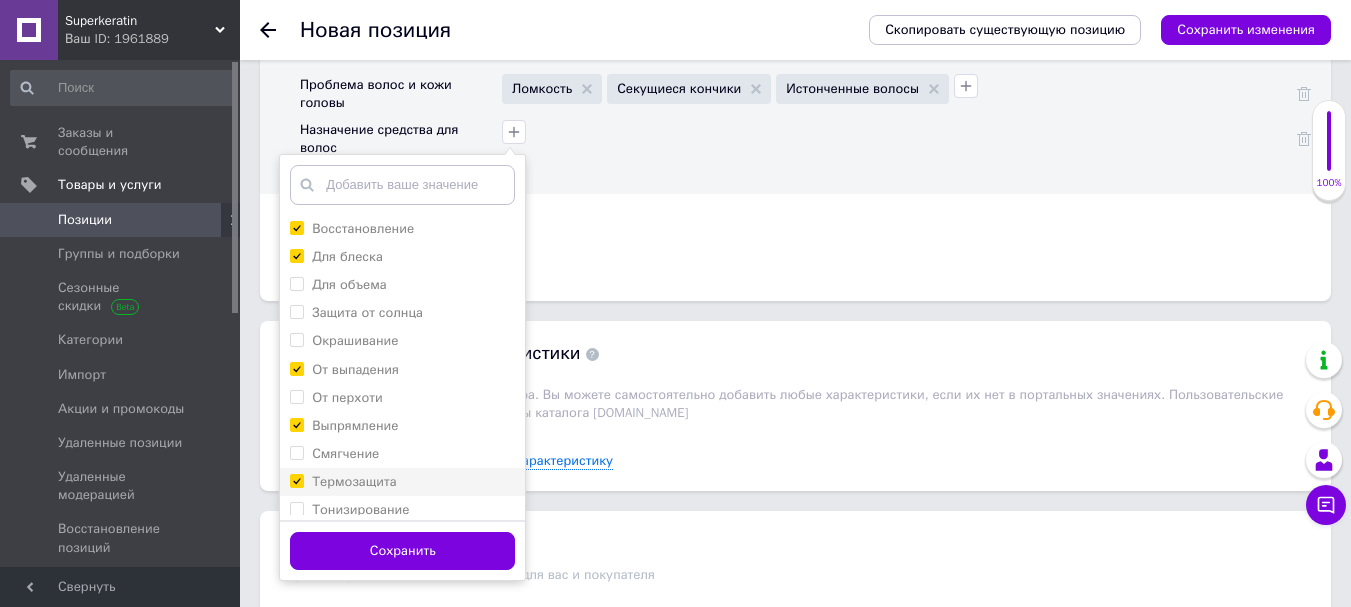 checkbox on "true" 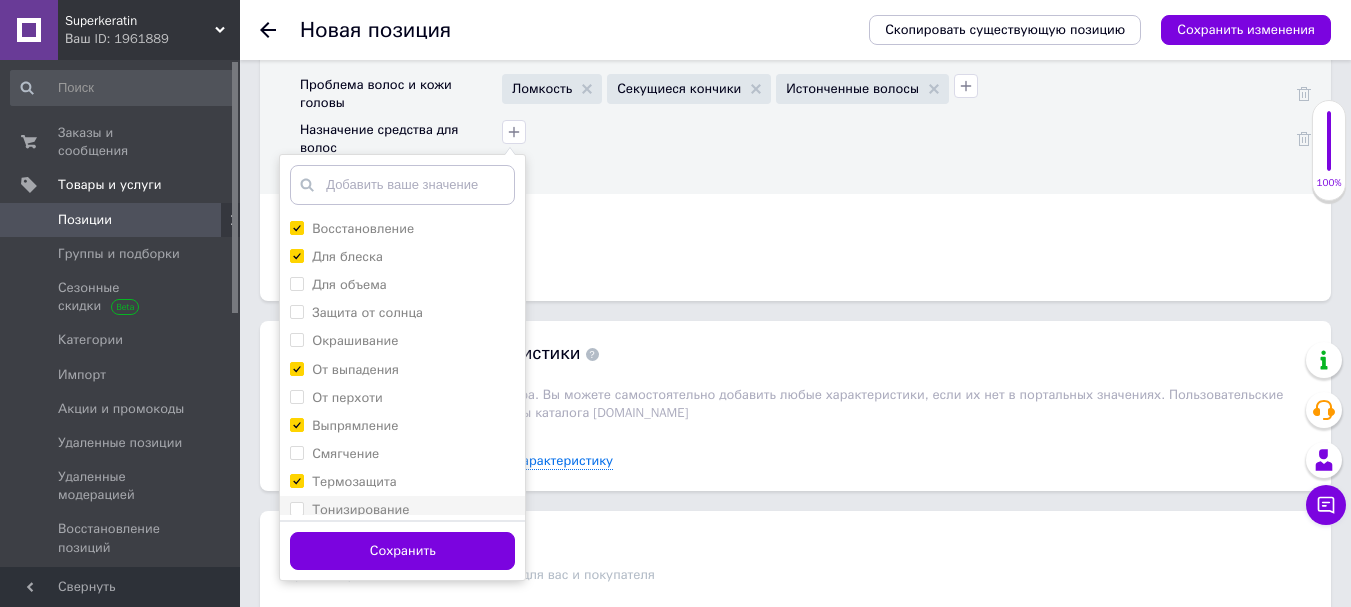 click on "Тонизирование" at bounding box center [296, 508] 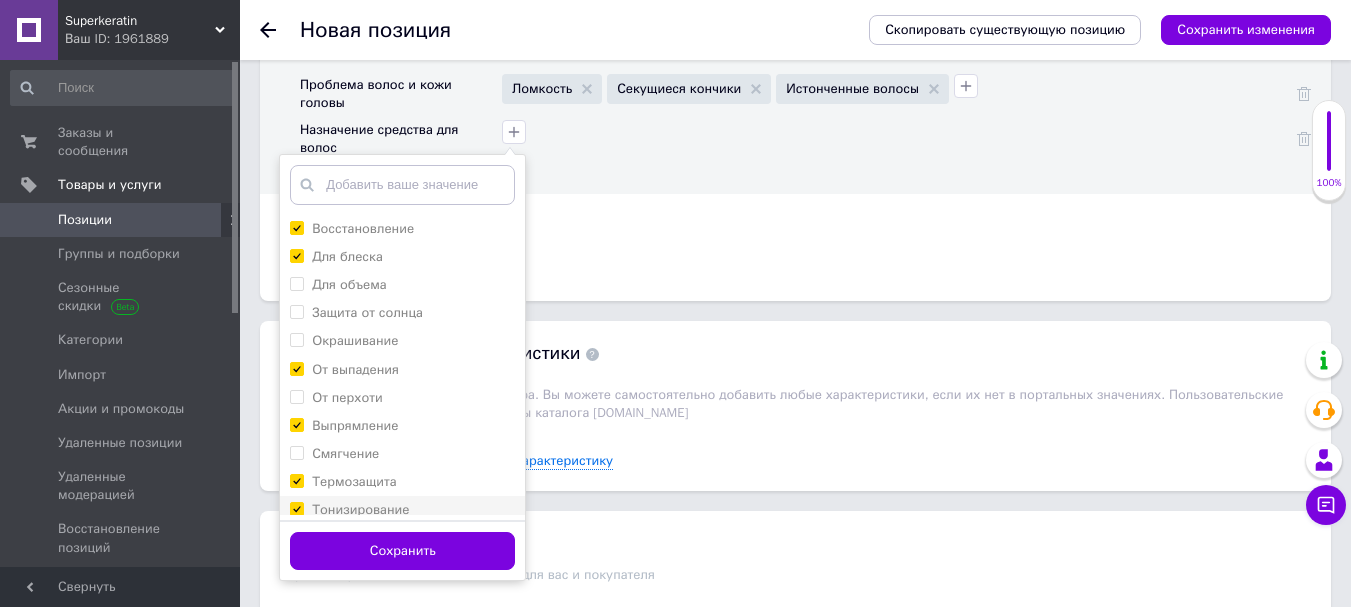 checkbox on "true" 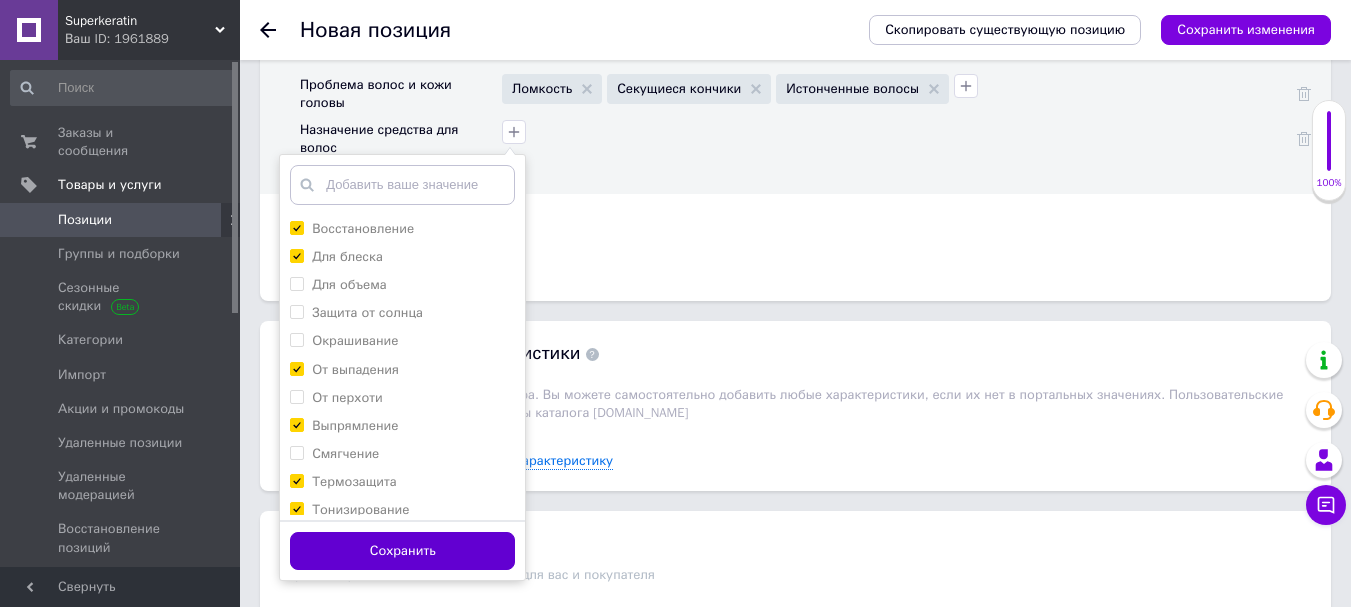 click on "Сохранить" at bounding box center [402, 551] 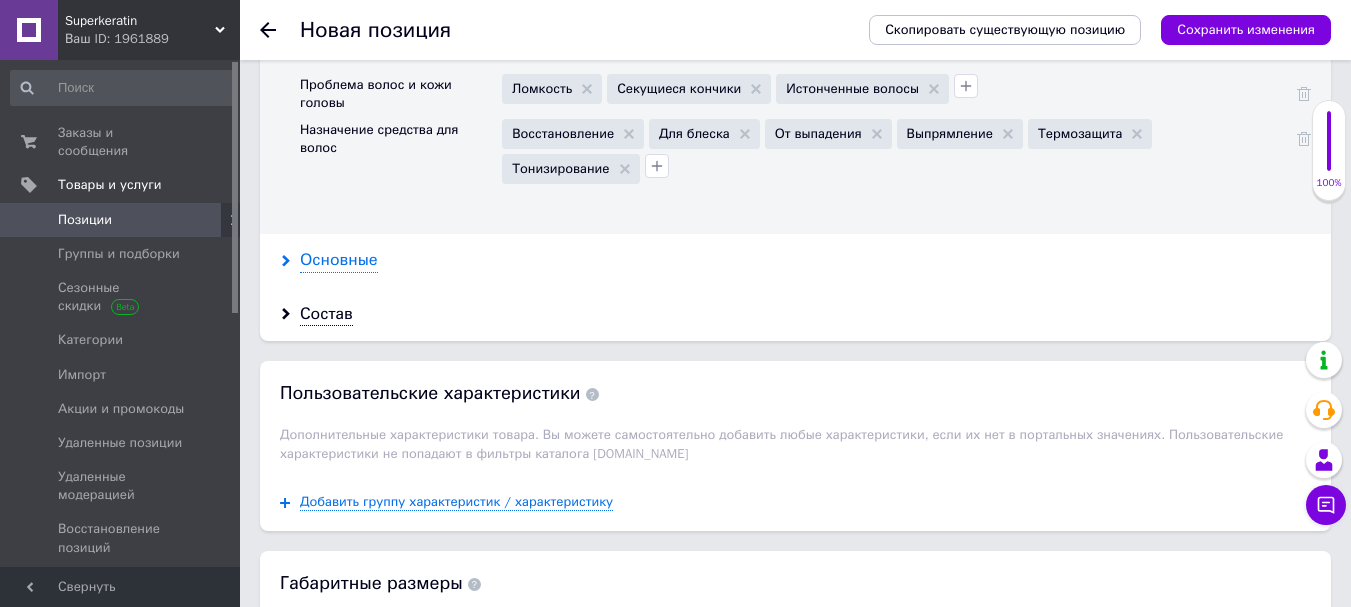 click on "Основные" at bounding box center [339, 260] 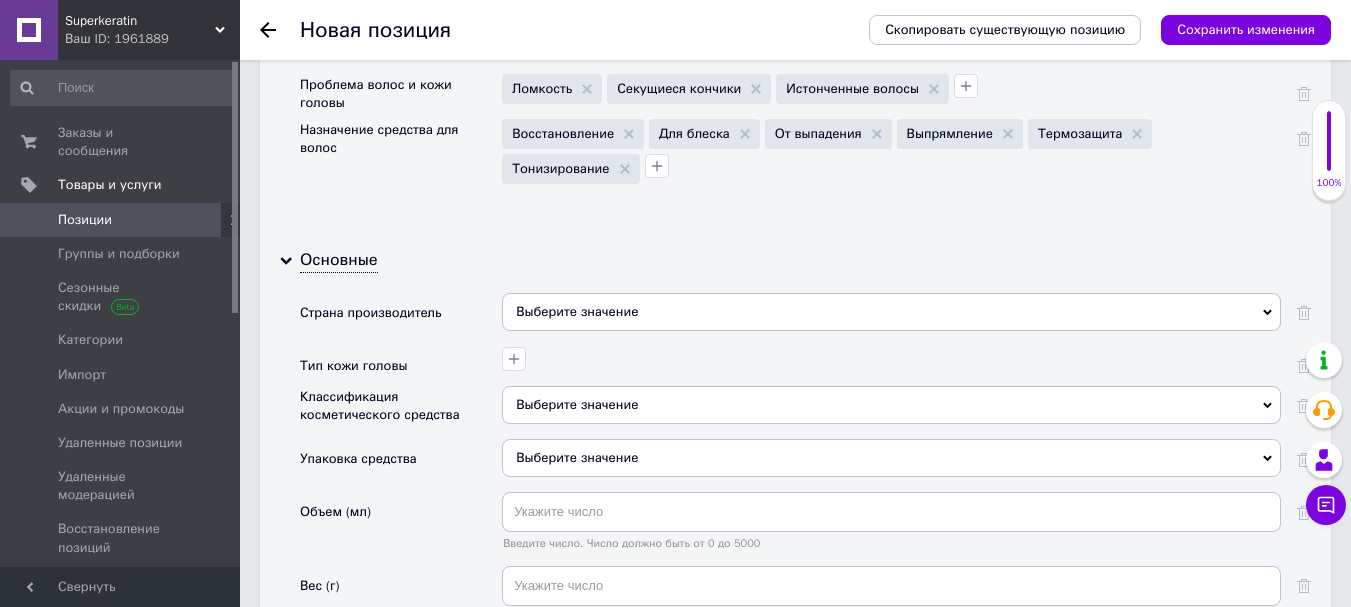 click on "Выберите значение" at bounding box center [891, 312] 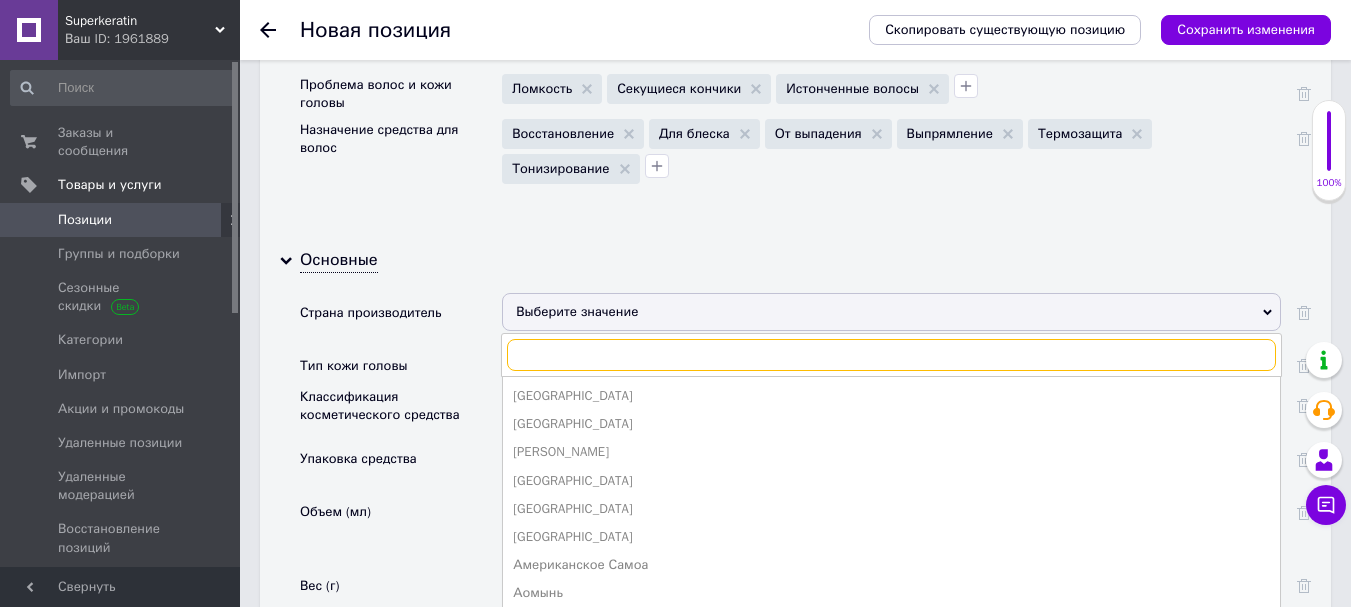 click at bounding box center [891, 355] 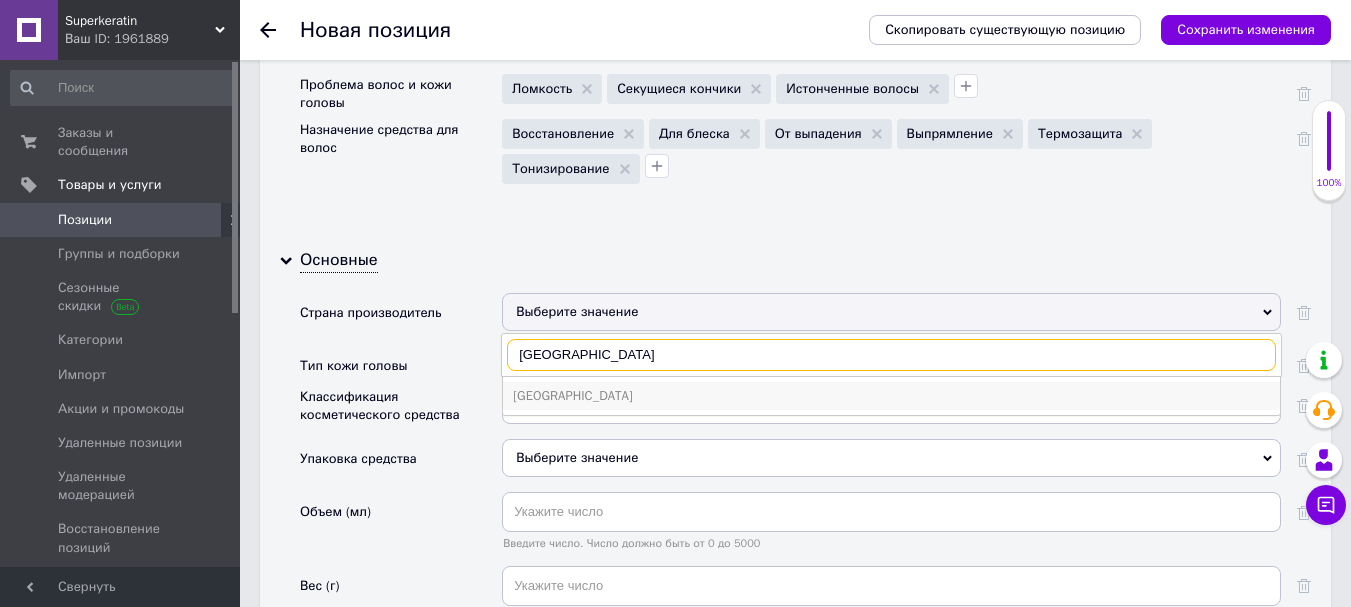 type on "[GEOGRAPHIC_DATA]" 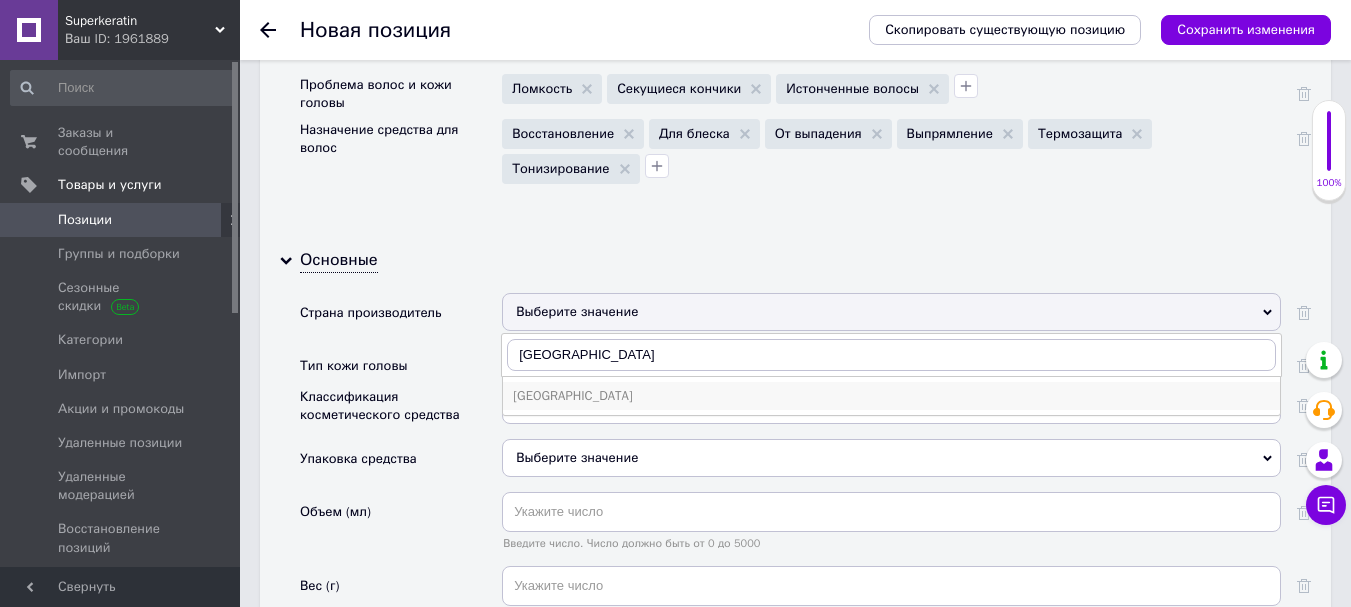 click on "[GEOGRAPHIC_DATA]" at bounding box center [891, 396] 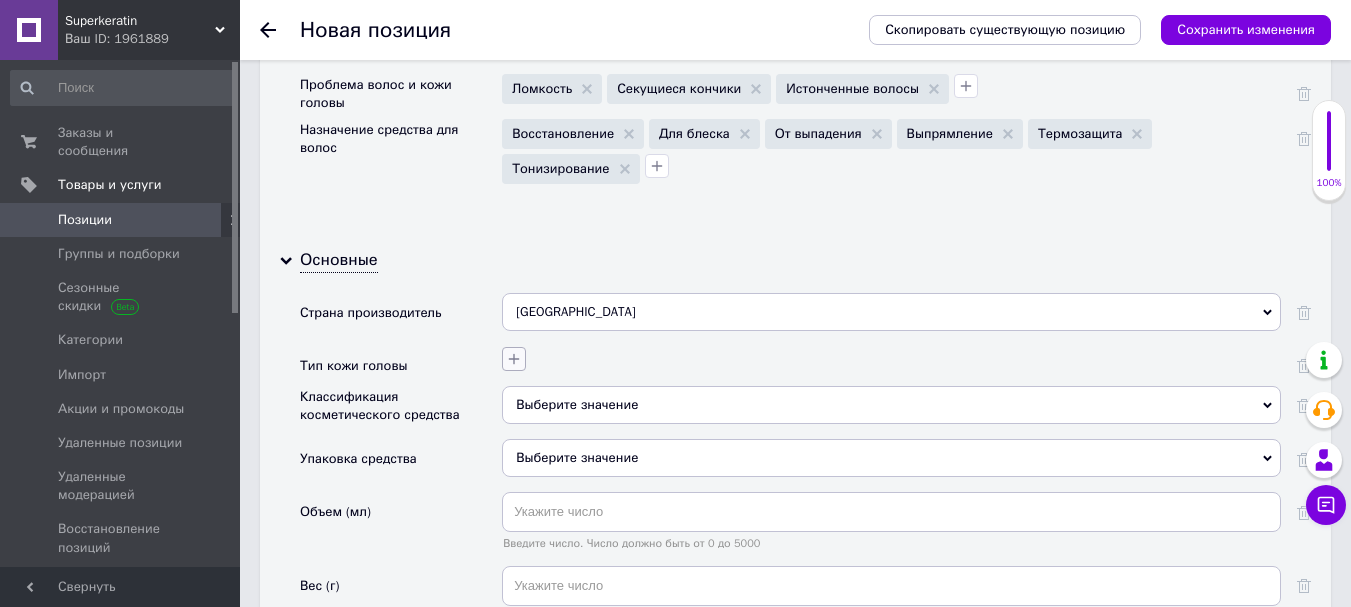 click 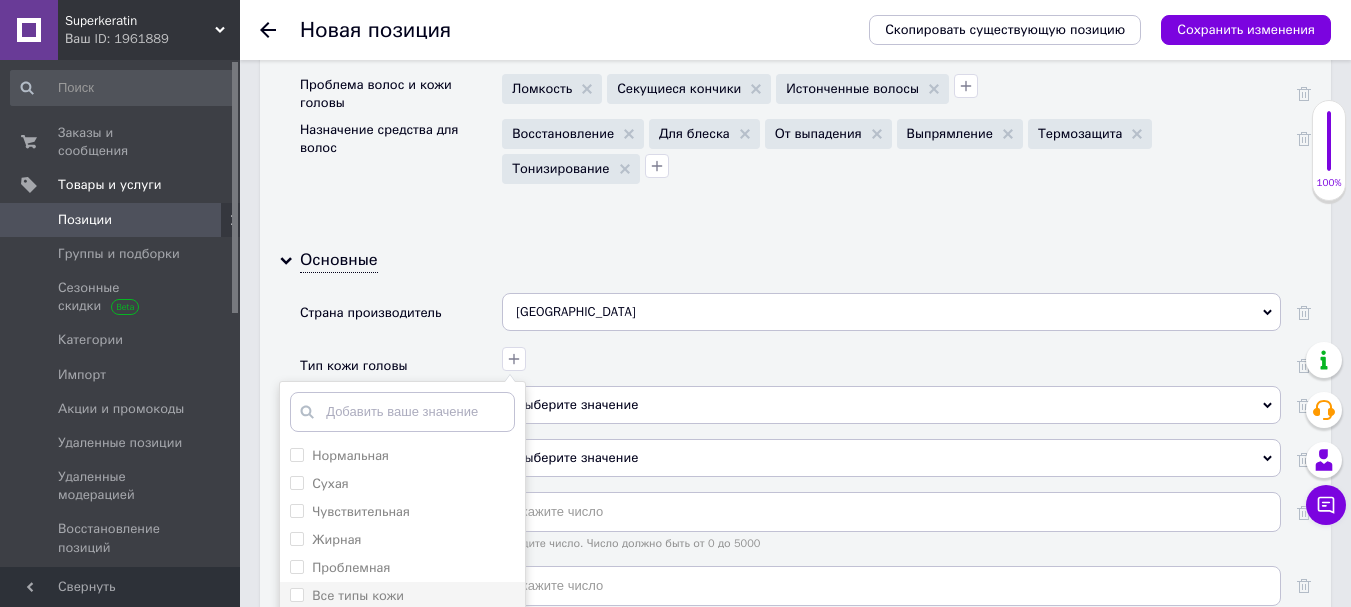 click on "Все типы кожи" at bounding box center (296, 594) 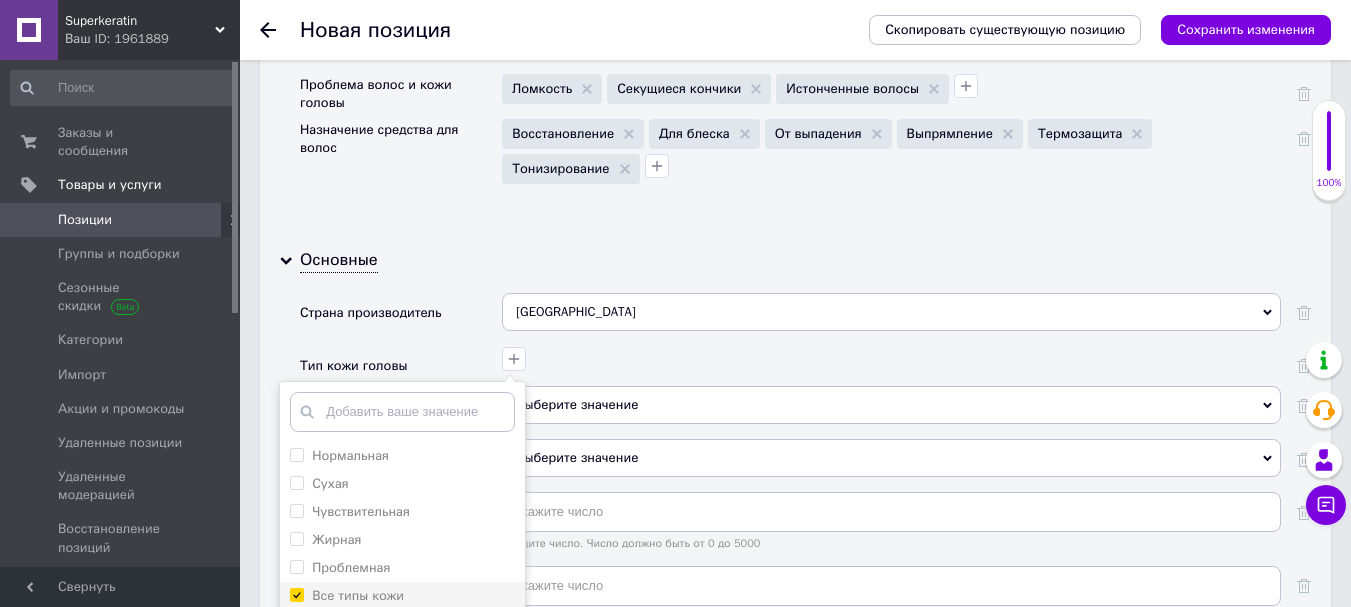 checkbox on "true" 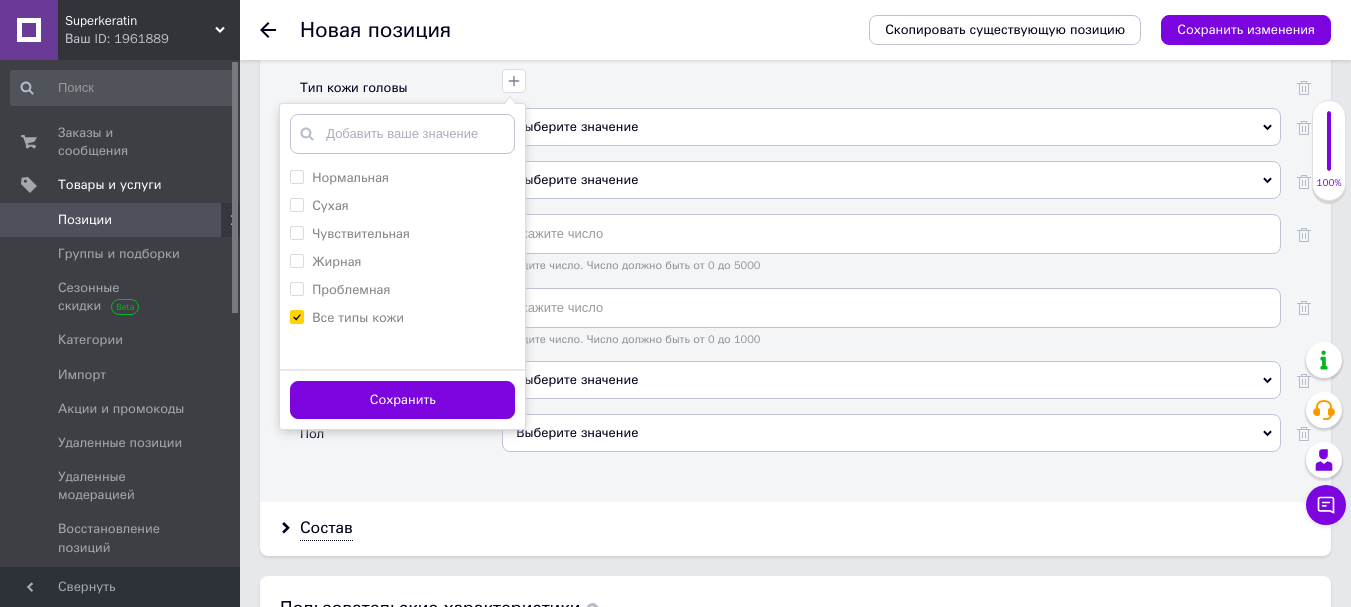 scroll, scrollTop: 2292, scrollLeft: 0, axis: vertical 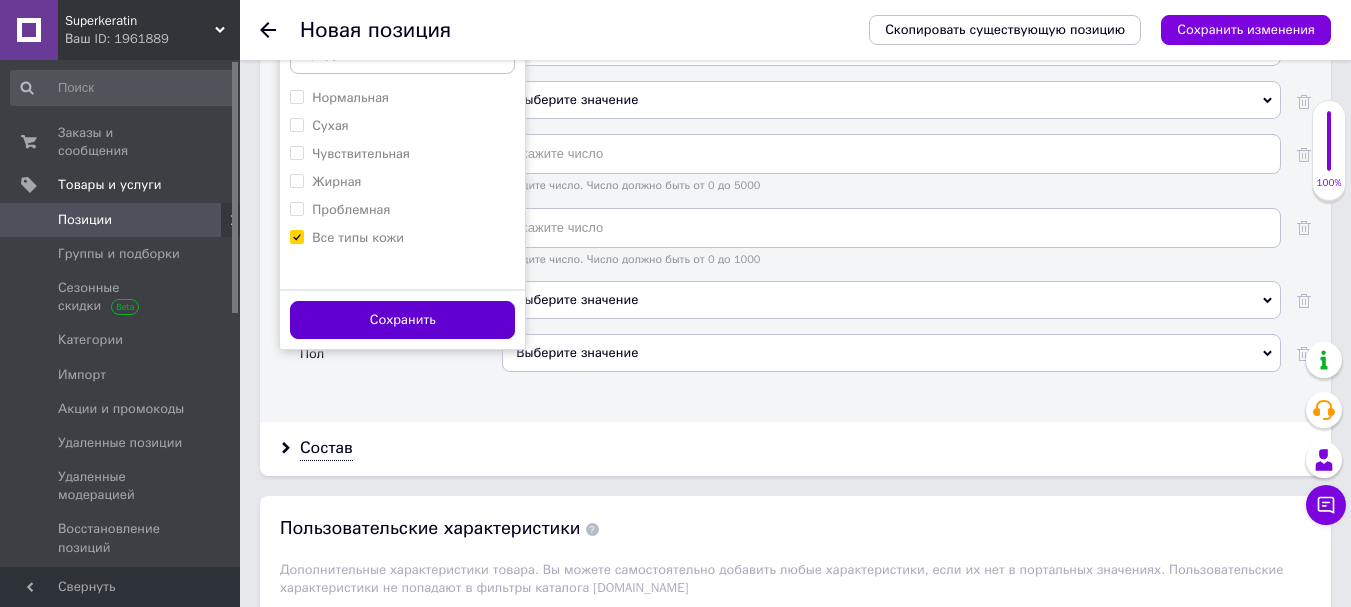 click on "Сохранить" at bounding box center [402, 320] 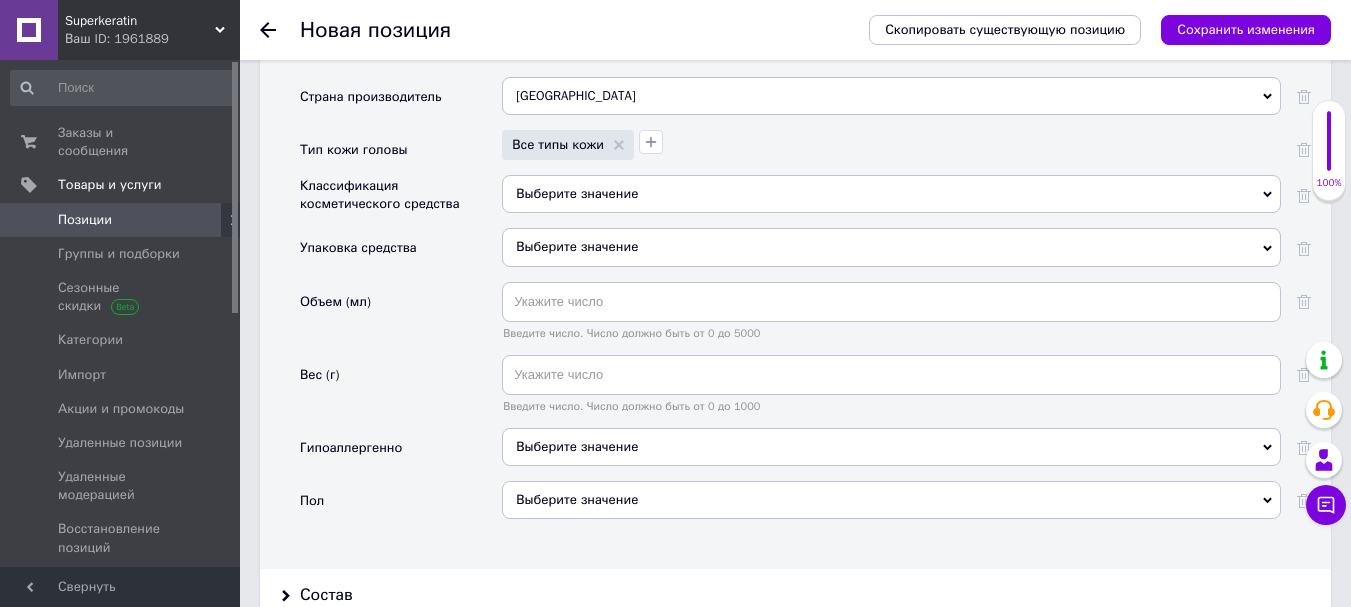 scroll, scrollTop: 2157, scrollLeft: 0, axis: vertical 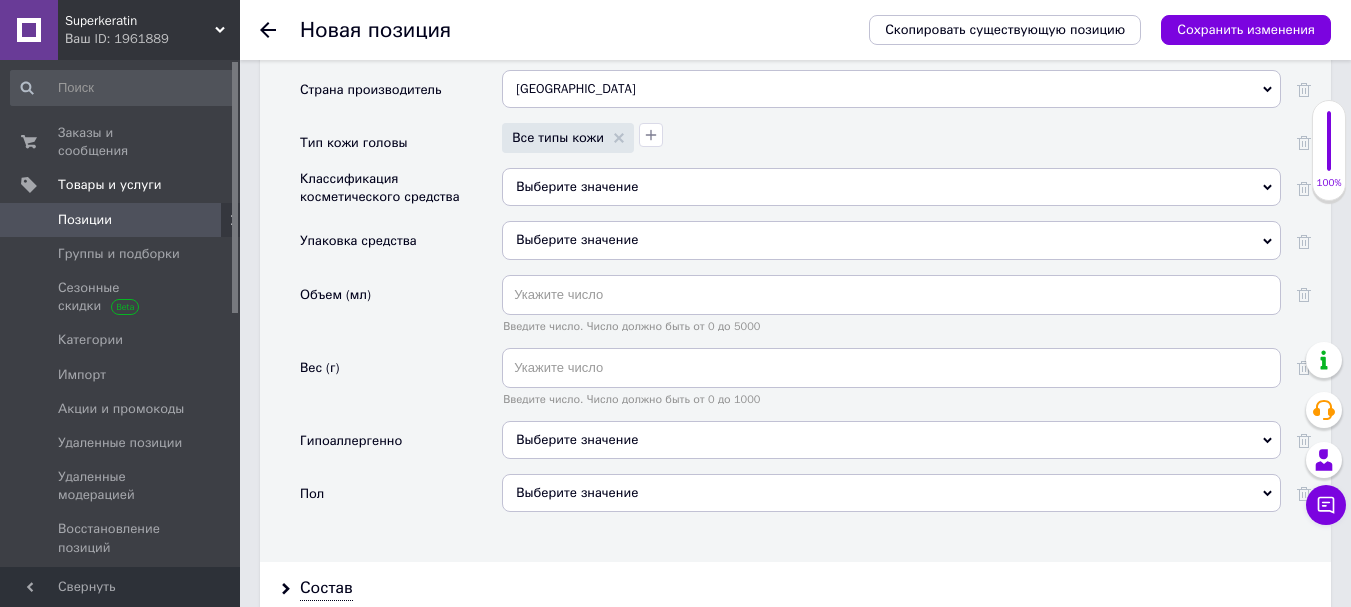 click on "Выберите значение" at bounding box center [891, 187] 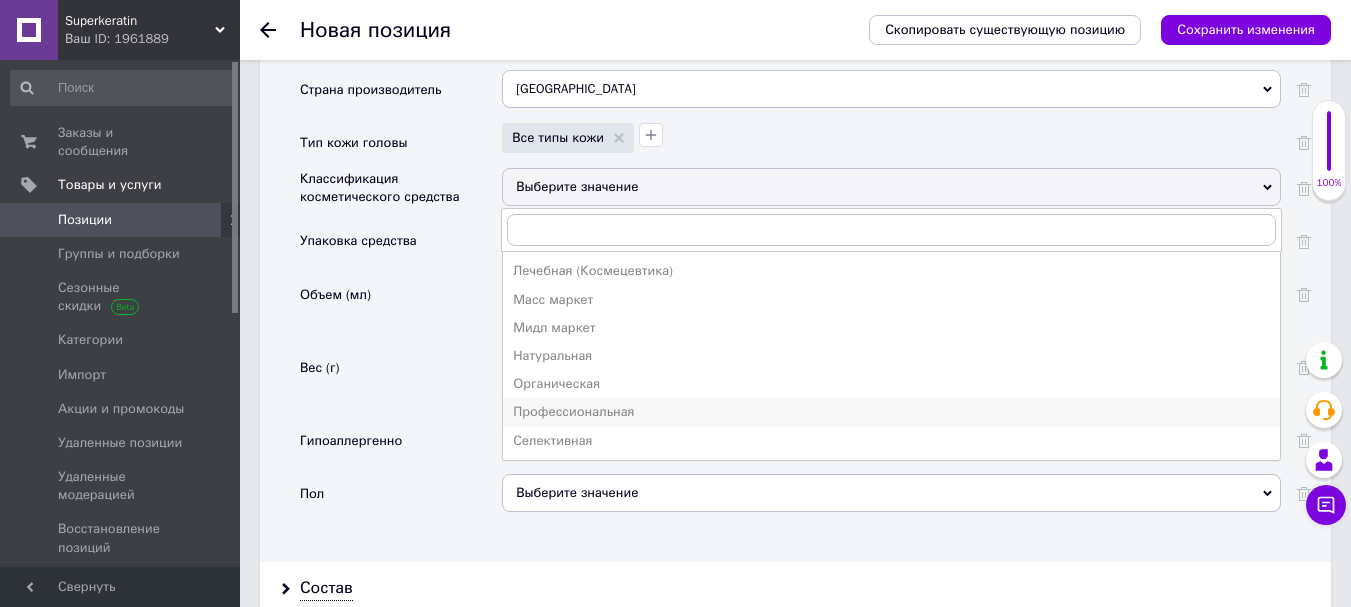 click on "Профессиональная" at bounding box center [891, 412] 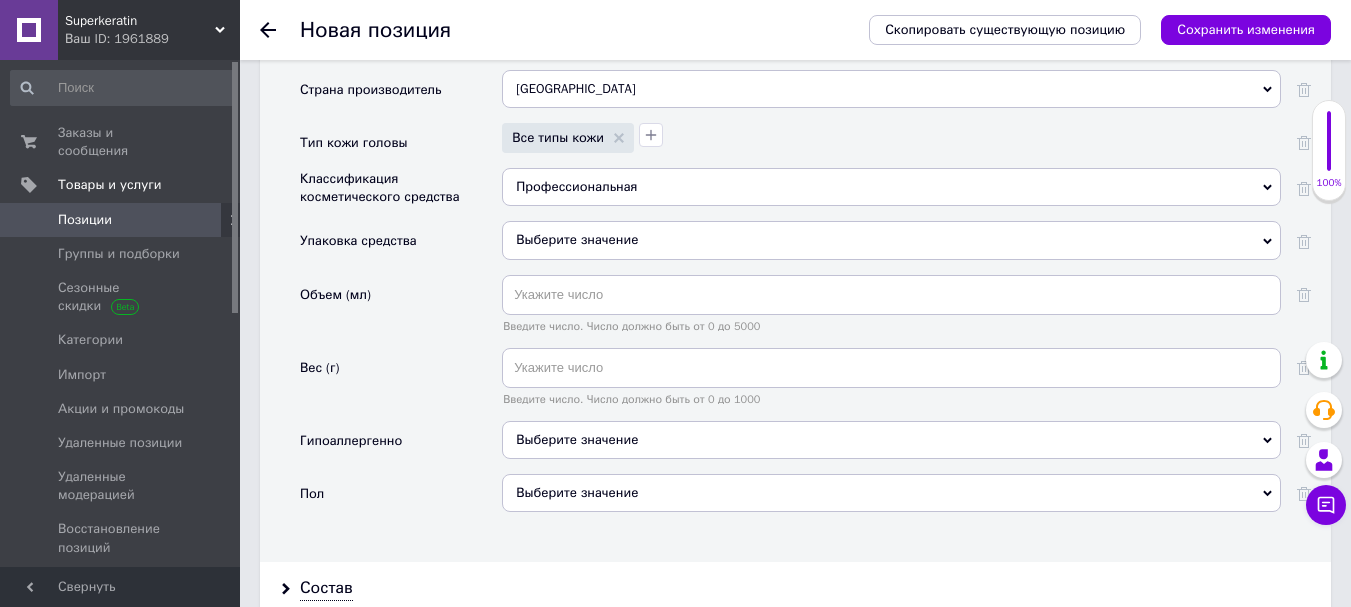 click on "Выберите значение" at bounding box center (891, 240) 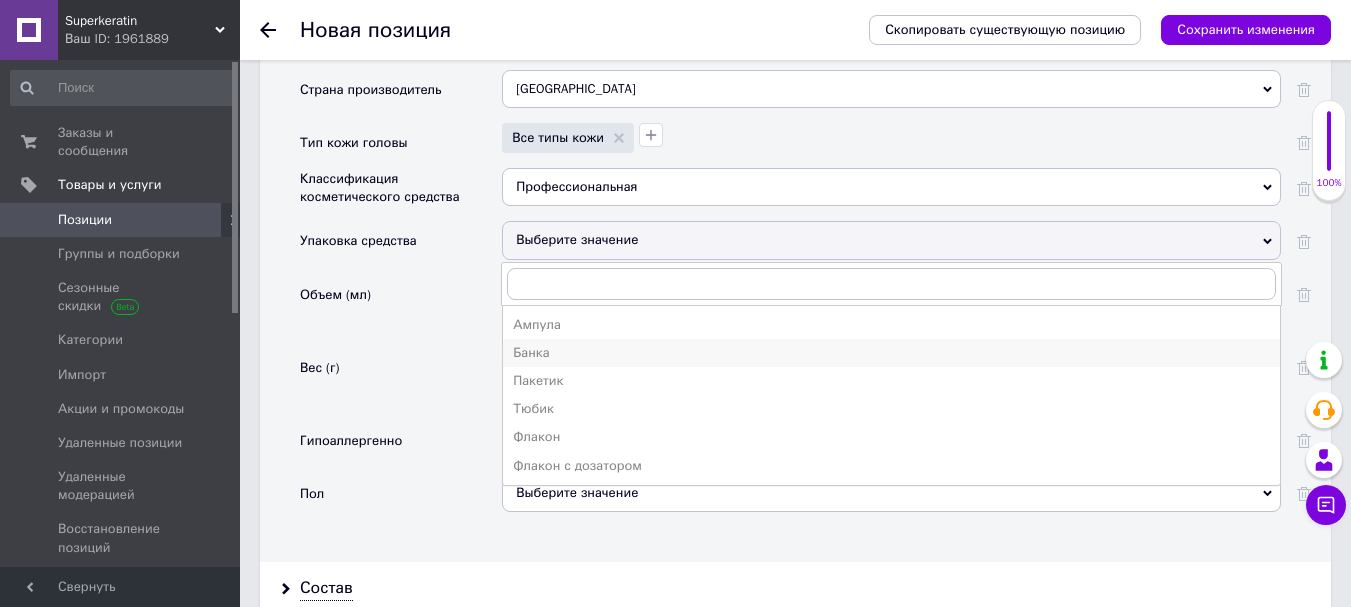 click on "Банка" at bounding box center [891, 353] 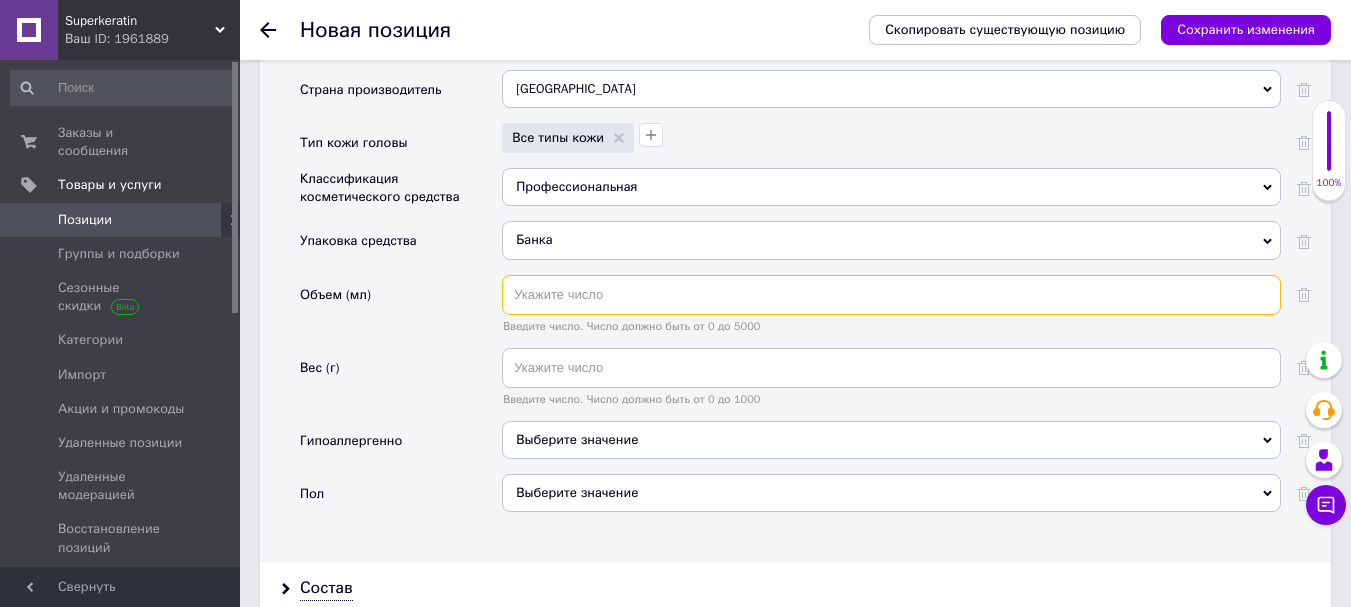 click at bounding box center [891, 295] 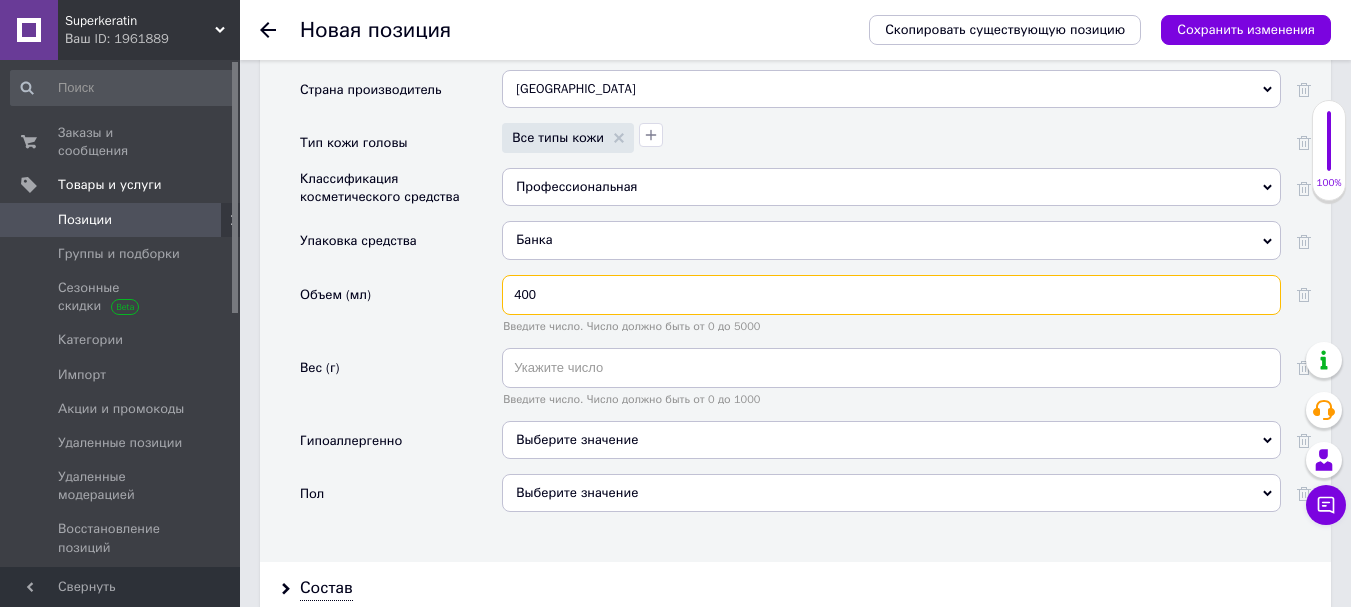 type on "400" 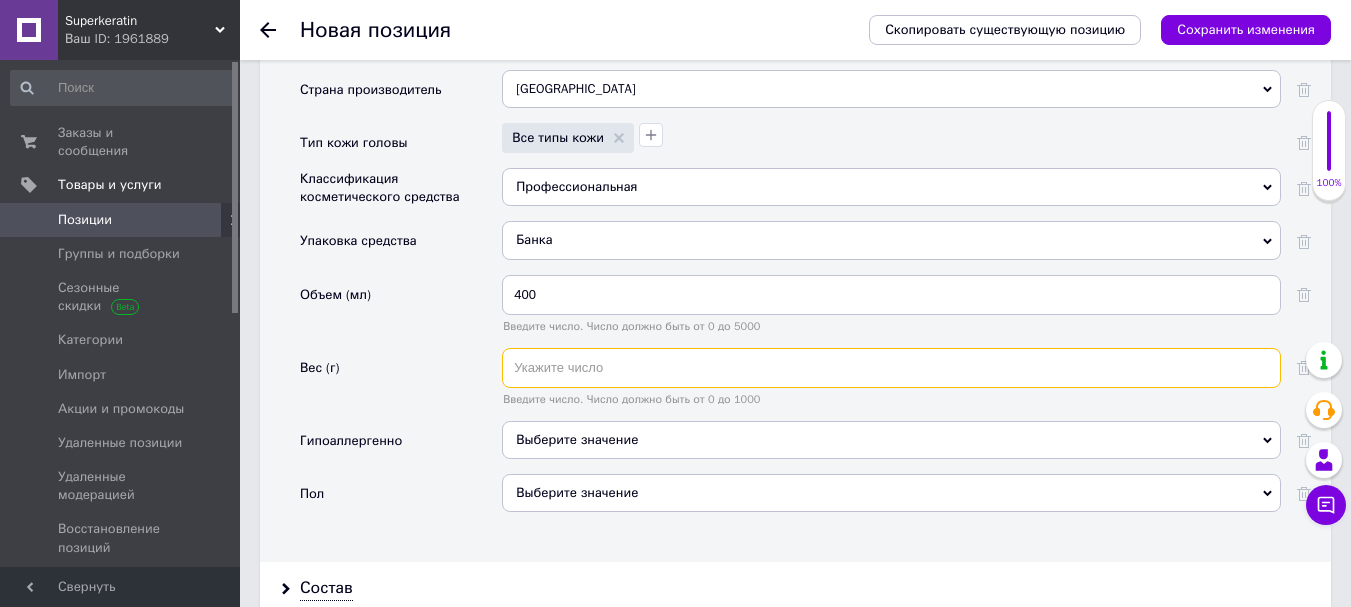 click at bounding box center [891, 368] 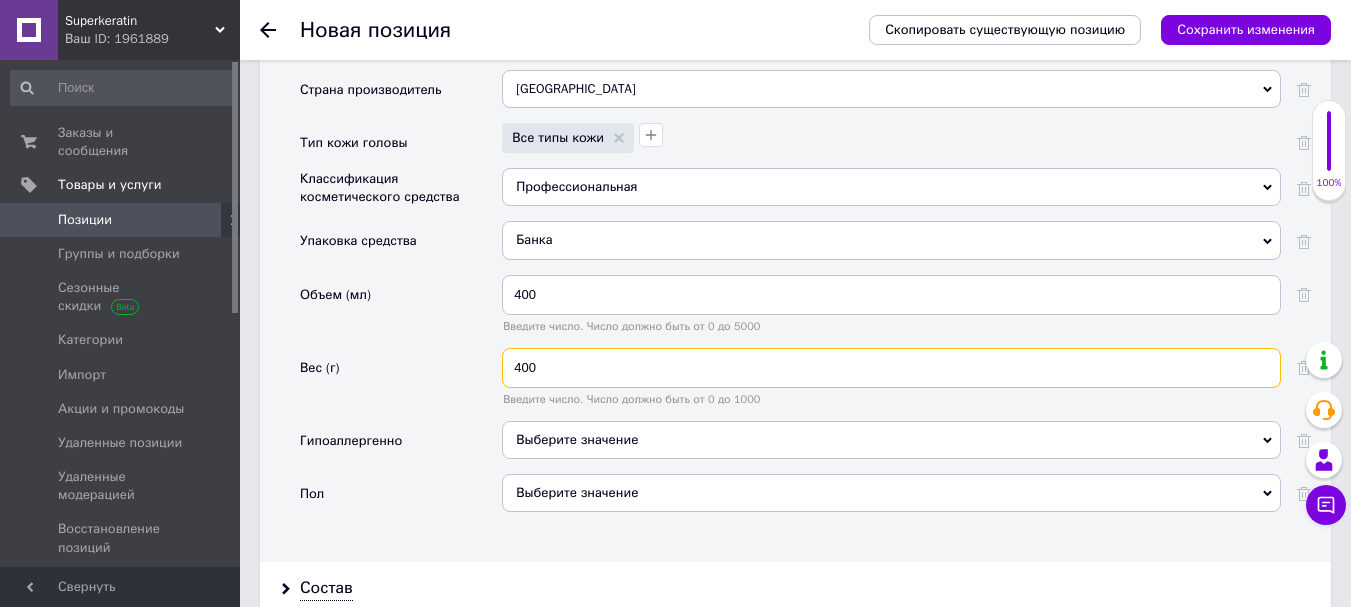 type on "400" 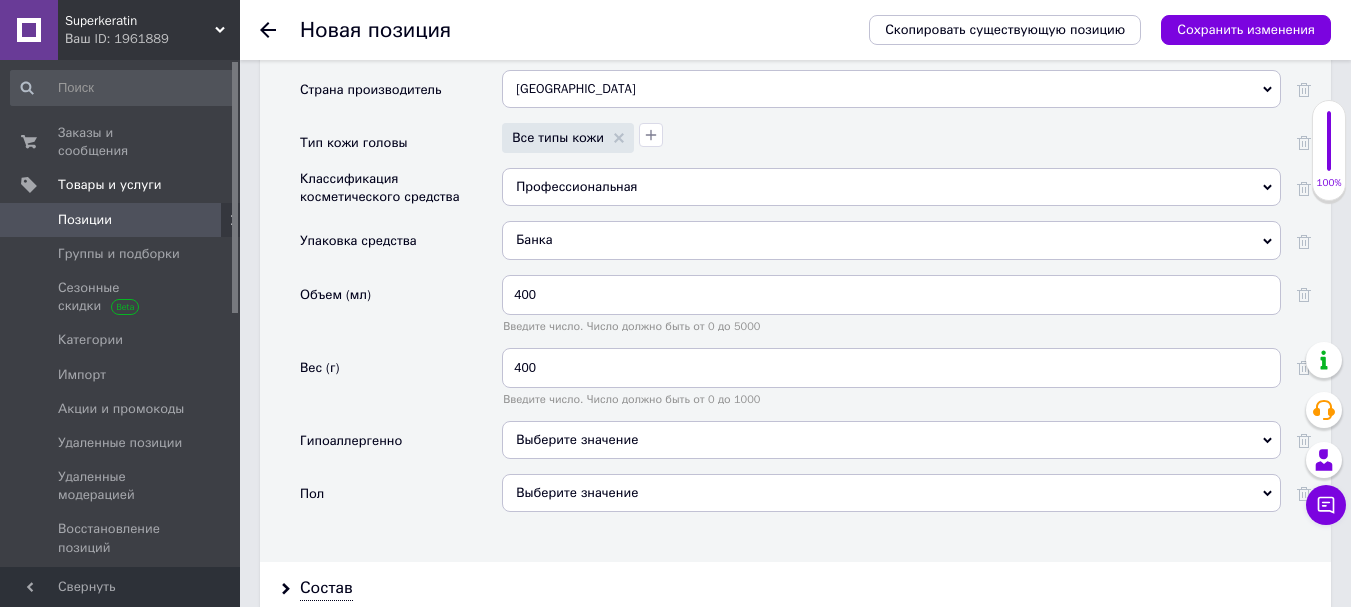 click on "Выберите значение" at bounding box center (577, 439) 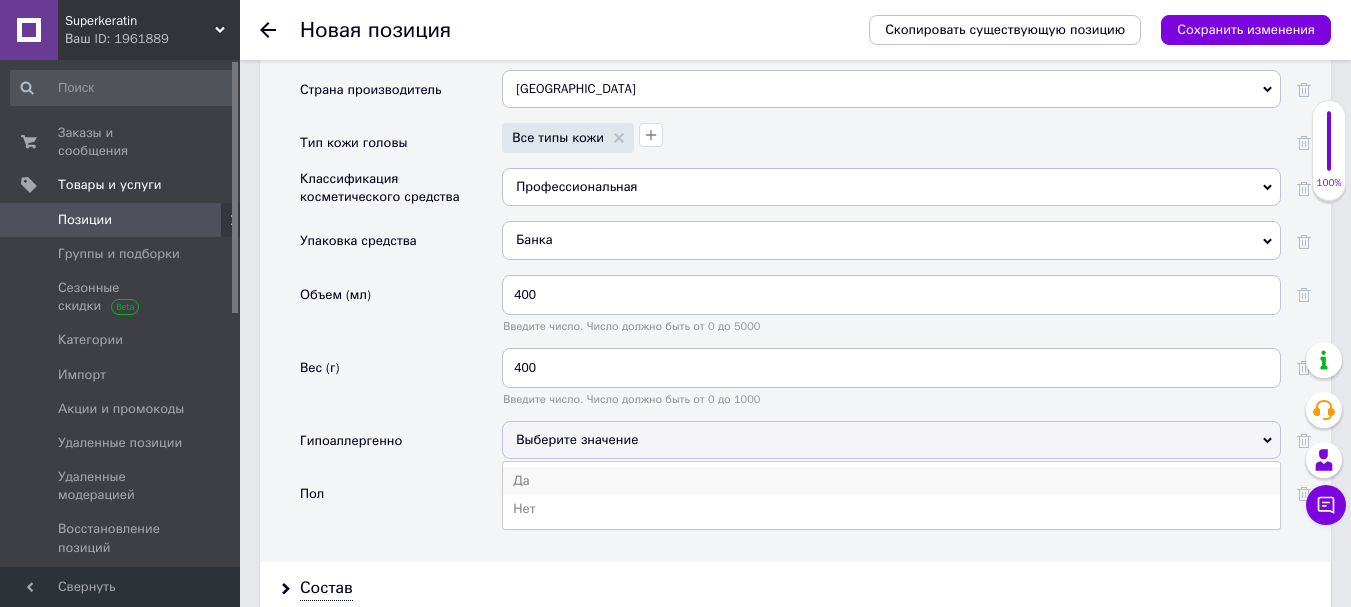 click on "Да" at bounding box center [891, 481] 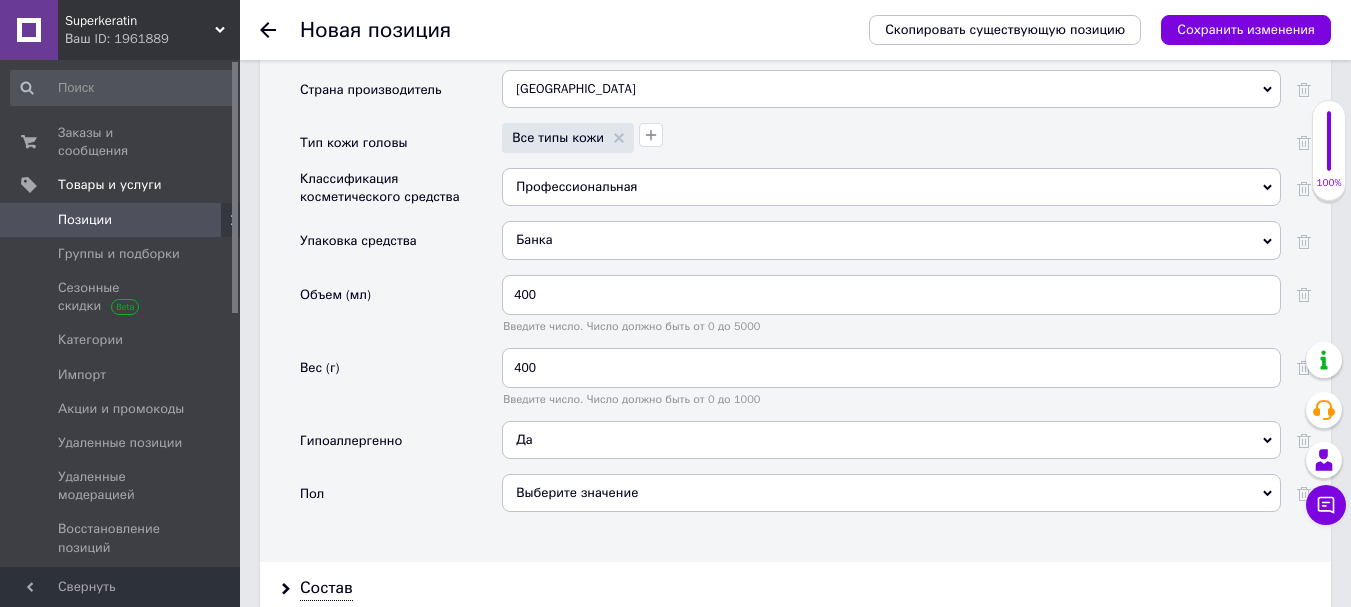click on "Выберите значение" at bounding box center [891, 493] 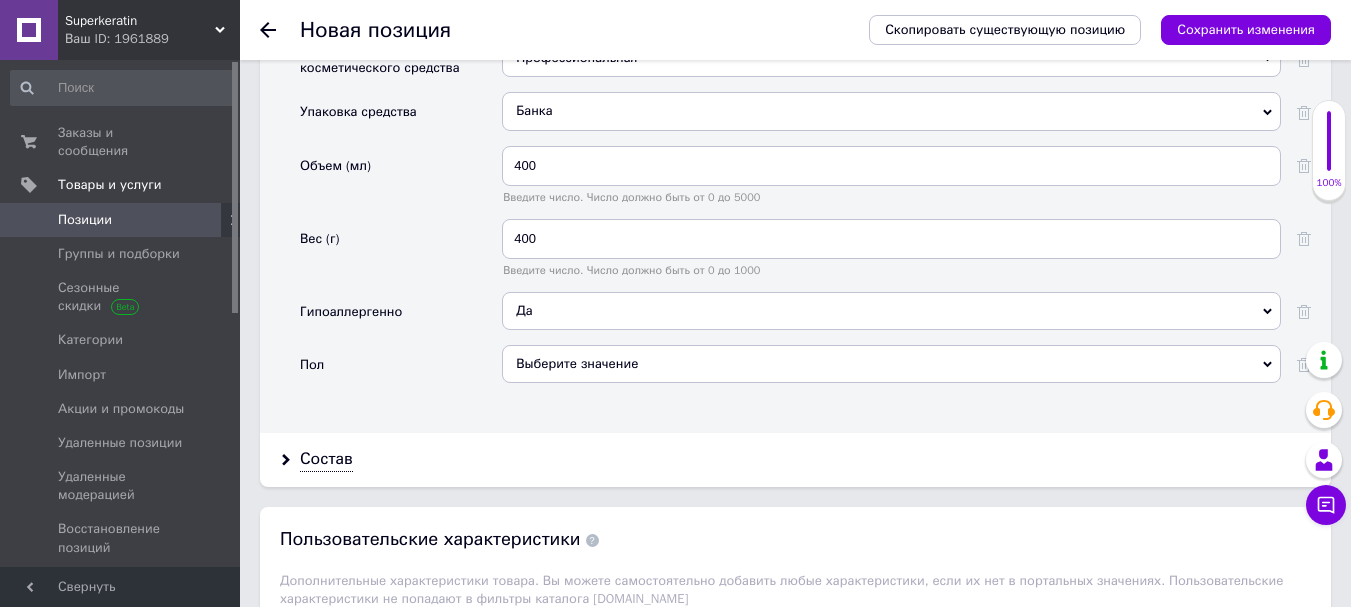 scroll, scrollTop: 2311, scrollLeft: 0, axis: vertical 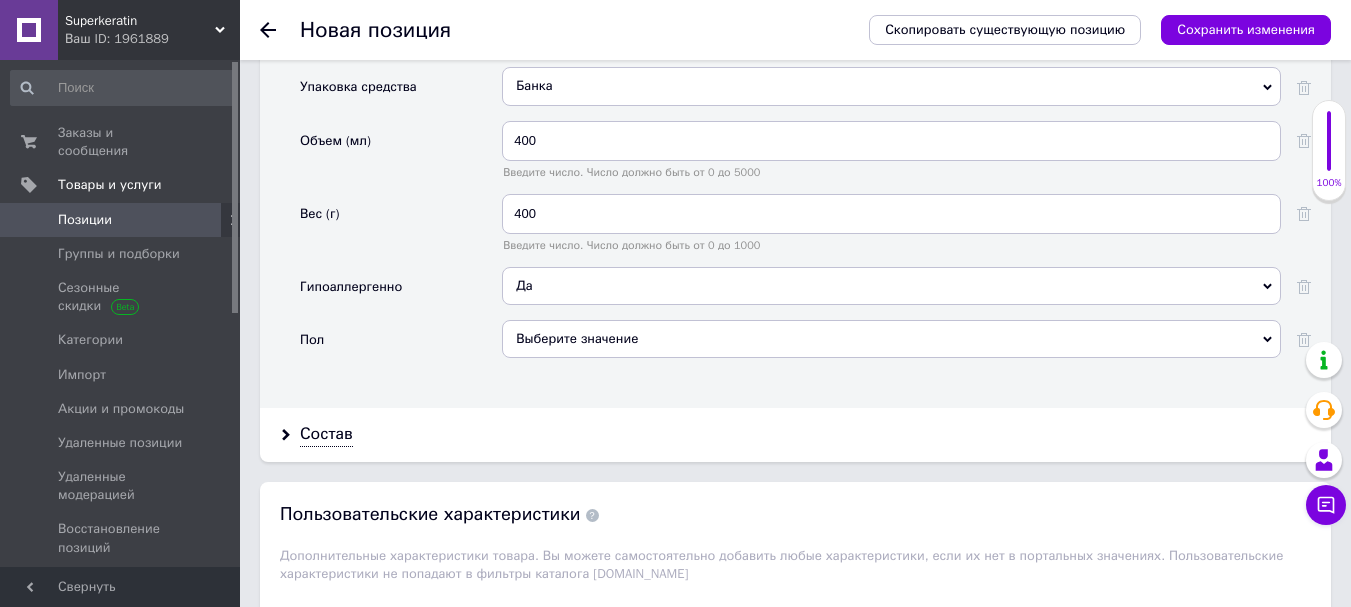 click on "Выберите значение" at bounding box center (891, 339) 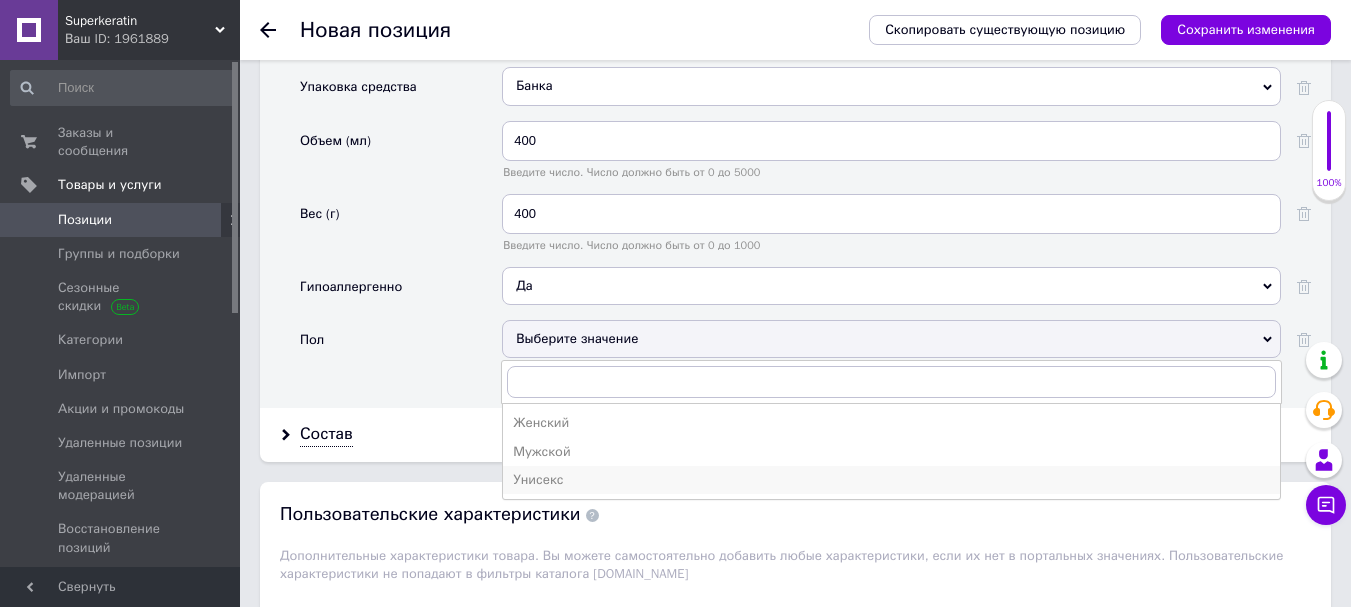 click on "Унисекс" at bounding box center (891, 480) 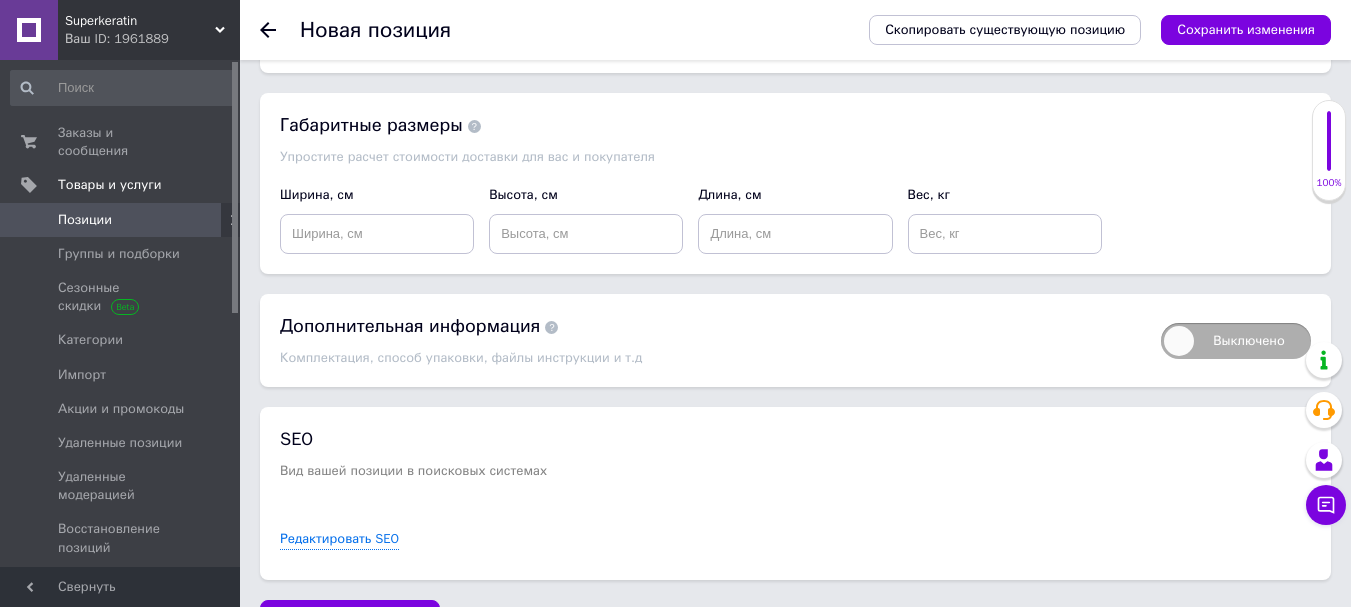 scroll, scrollTop: 2915, scrollLeft: 0, axis: vertical 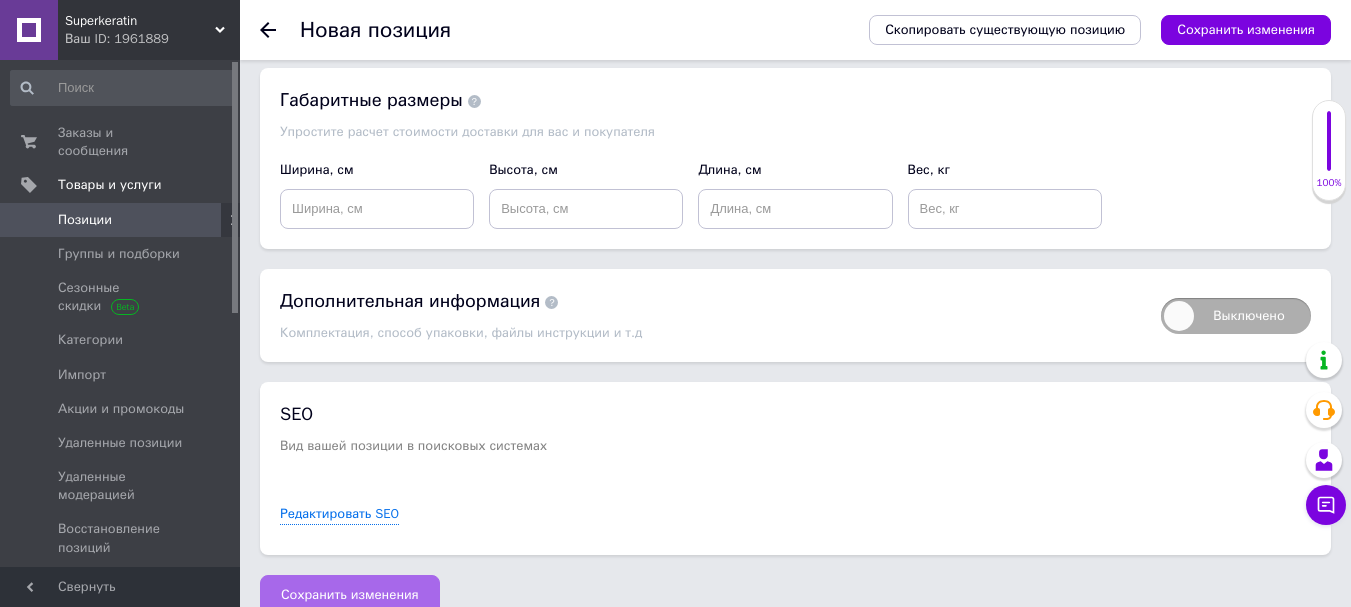 click on "Сохранить изменения" at bounding box center (350, 595) 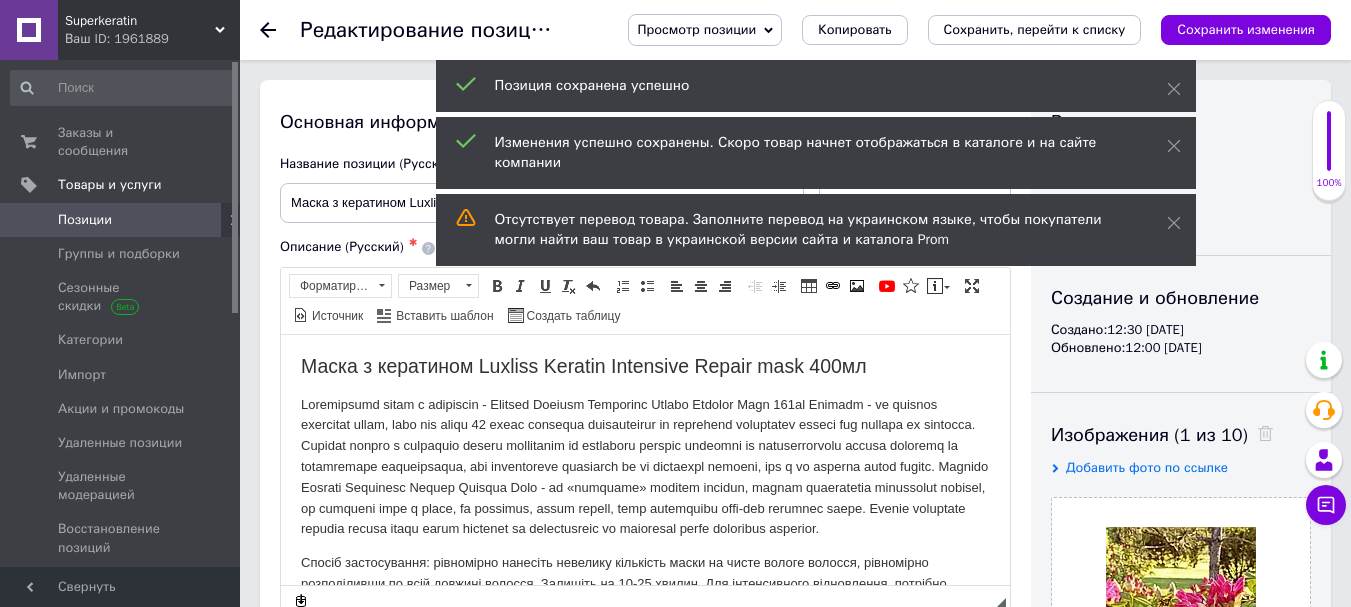 scroll, scrollTop: 0, scrollLeft: 0, axis: both 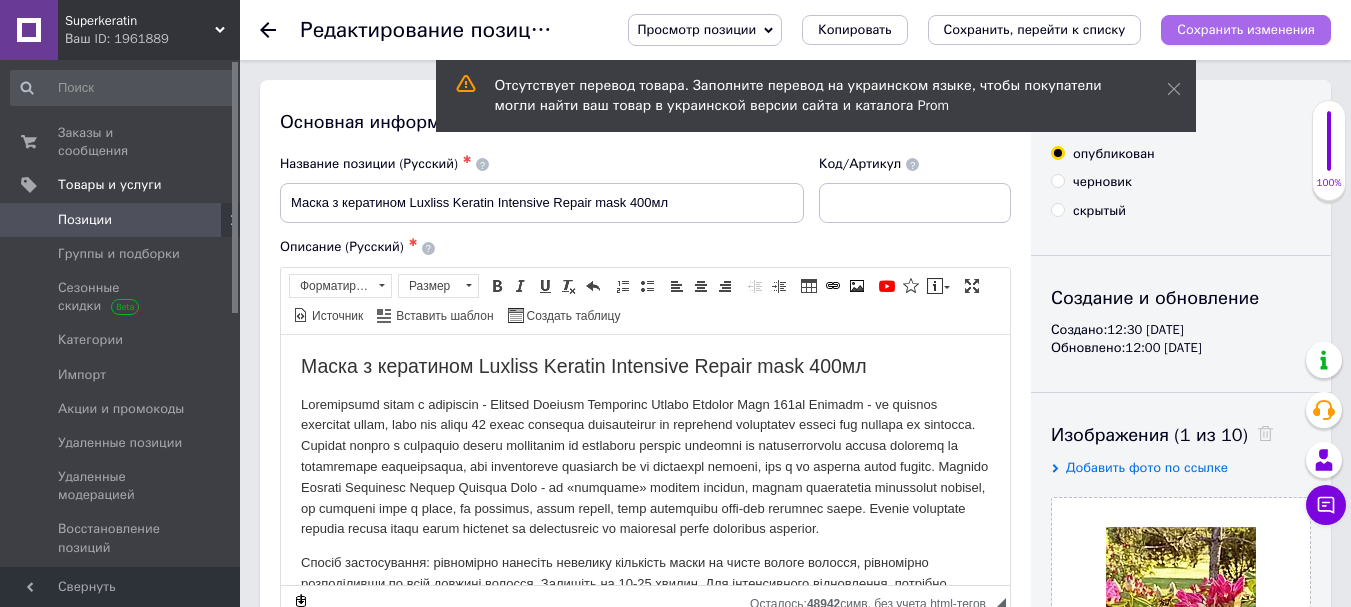 click on "Сохранить изменения" at bounding box center [1246, 29] 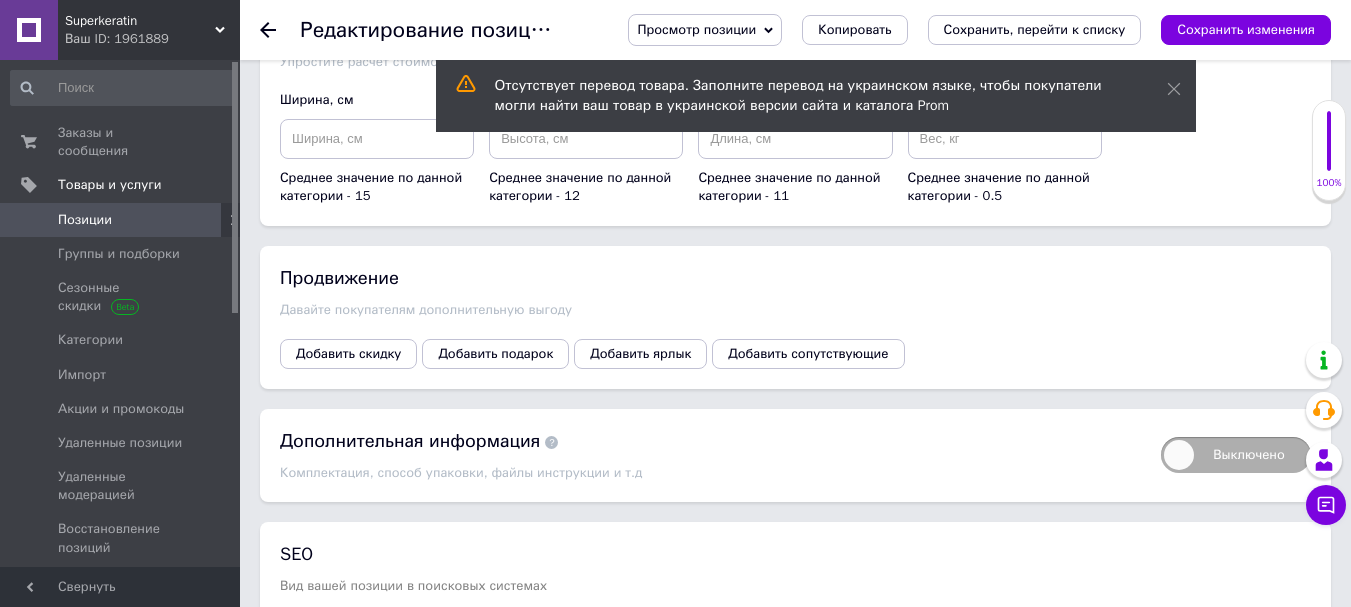scroll, scrollTop: 2516, scrollLeft: 0, axis: vertical 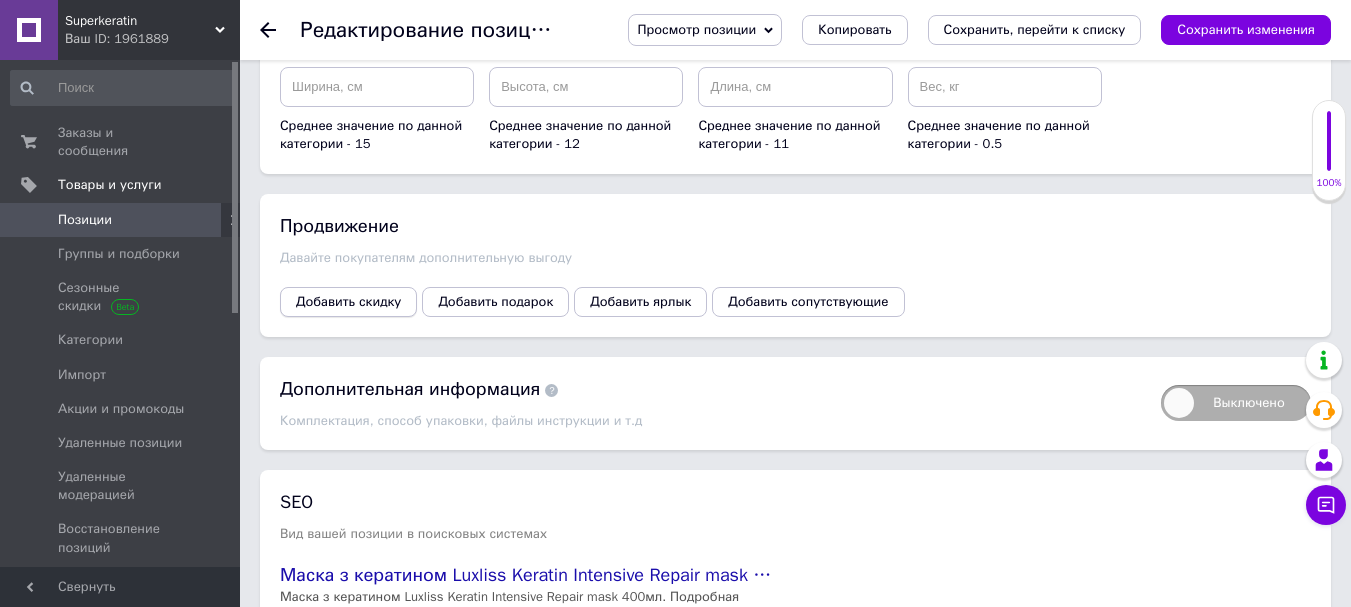 click on "Добавить скидку" at bounding box center [348, 302] 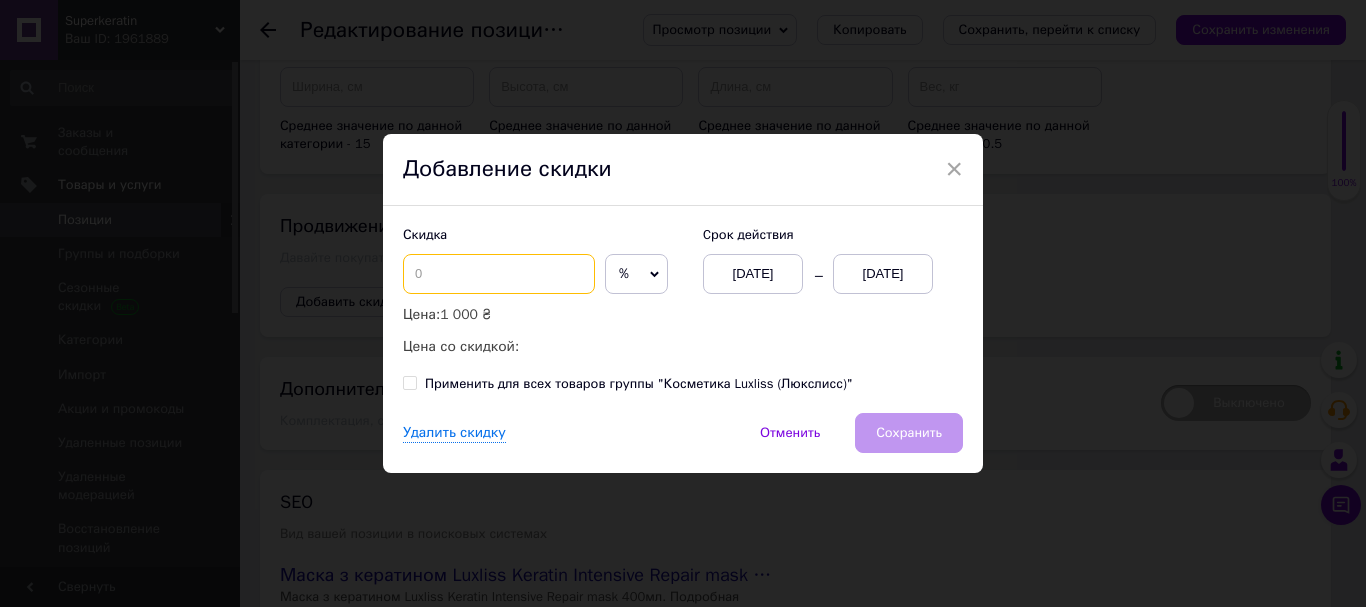 click at bounding box center [499, 274] 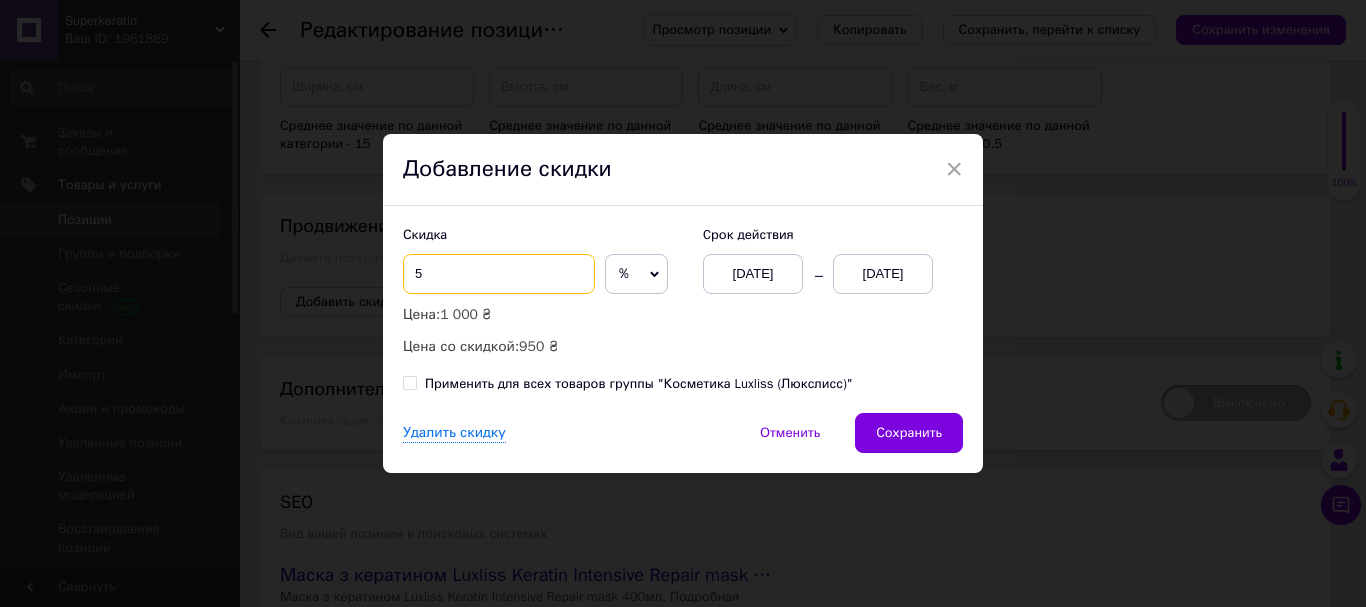 type on "5" 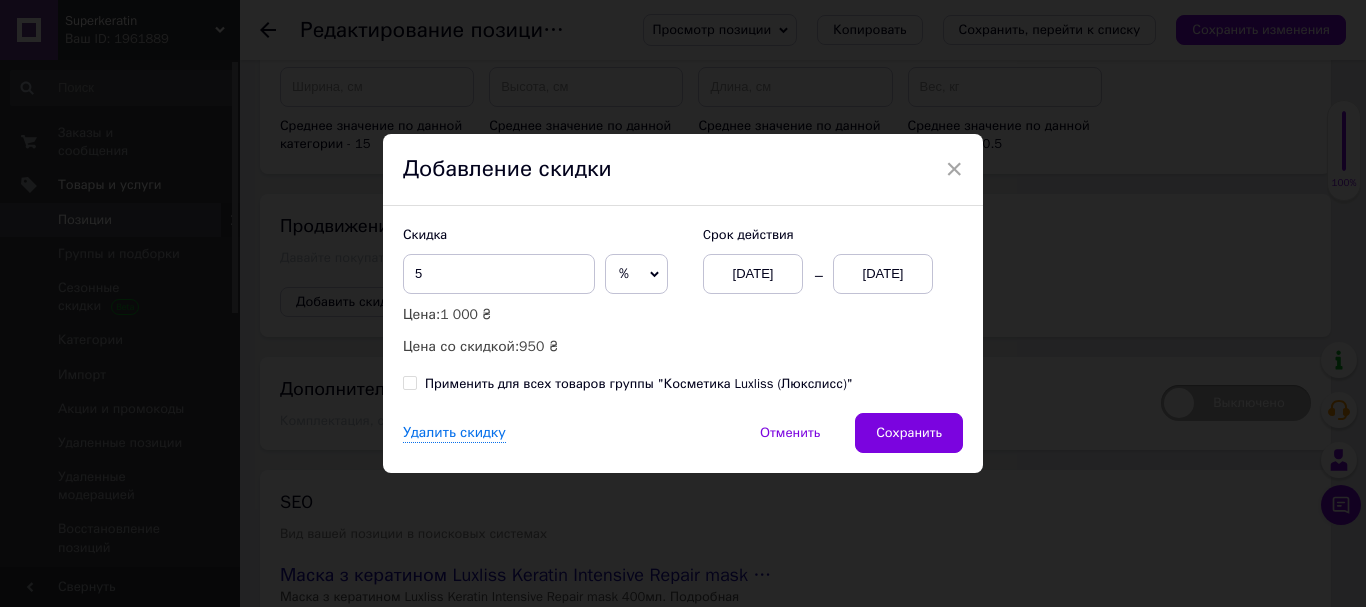 click on "[DATE]" at bounding box center [883, 274] 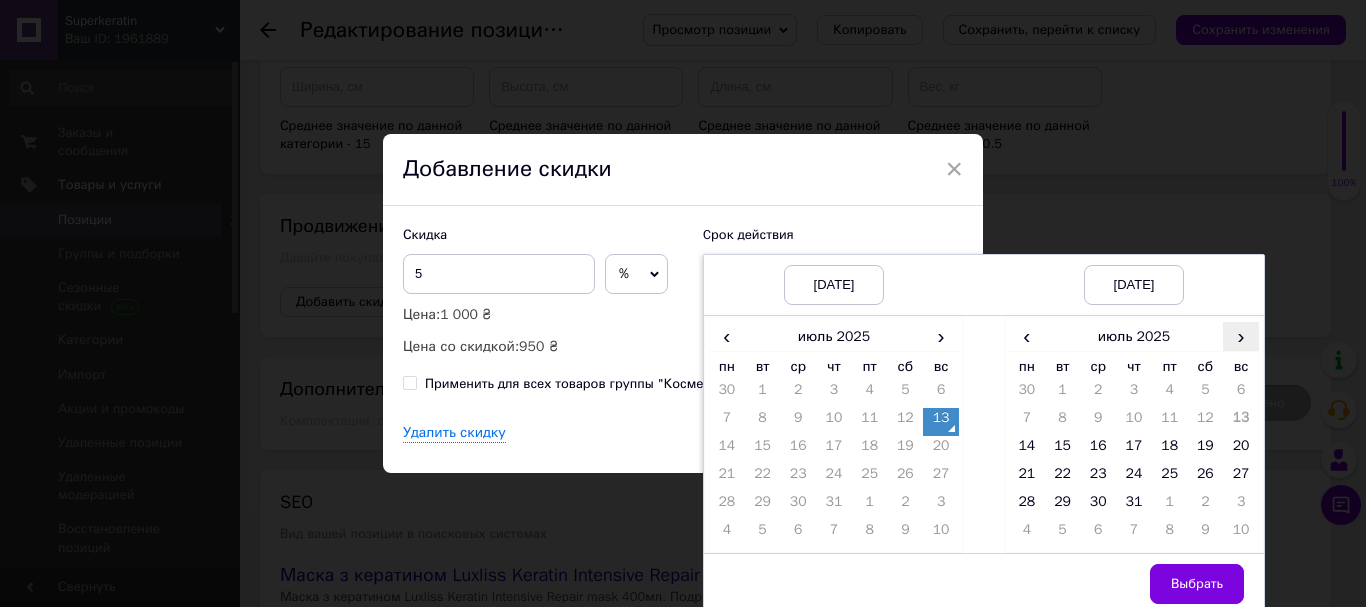 click on "›" at bounding box center [1241, 336] 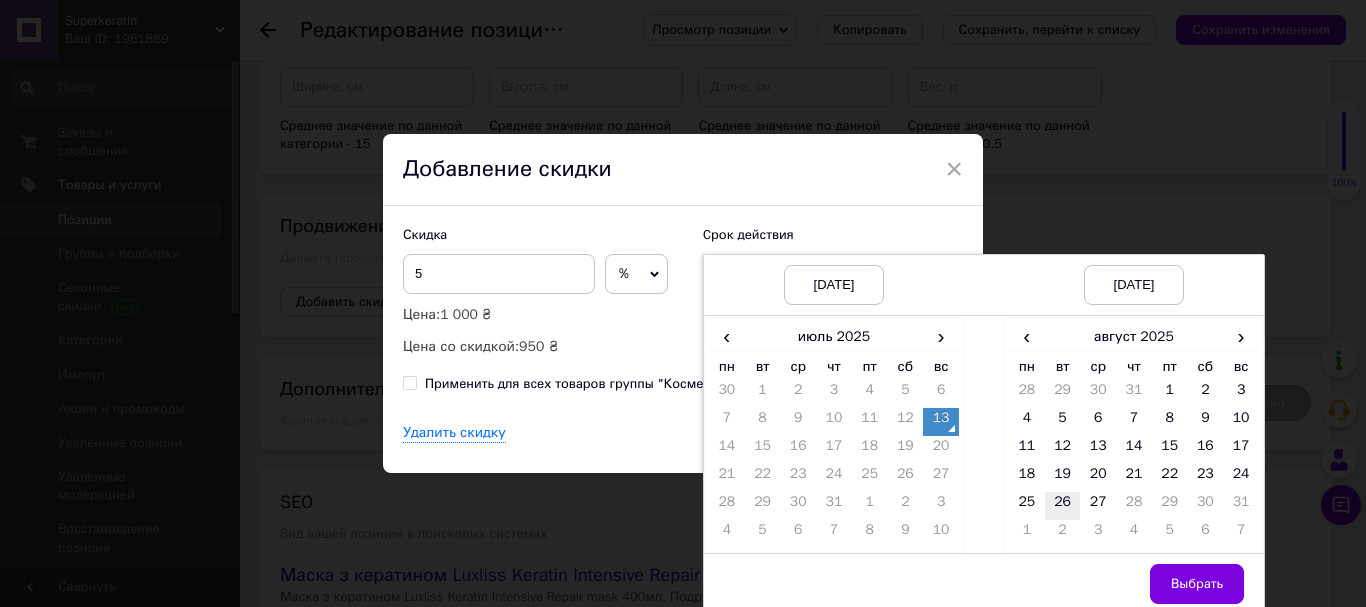 click on "26" at bounding box center [1063, 506] 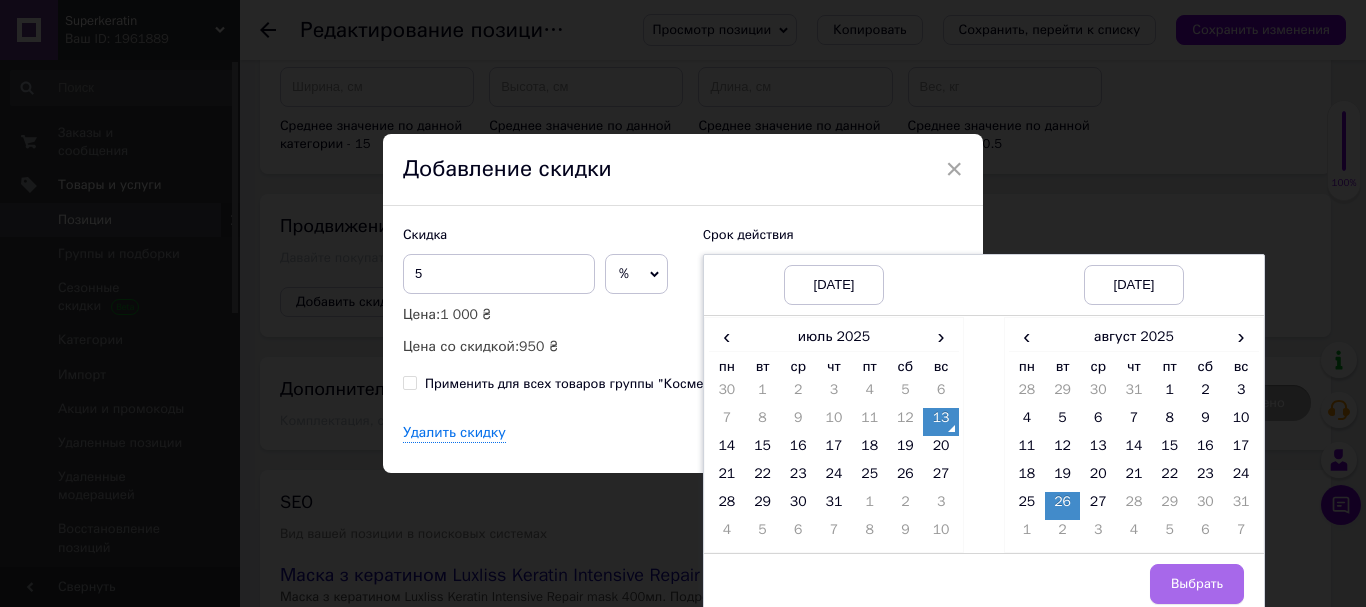 click on "Выбрать" at bounding box center (1197, 584) 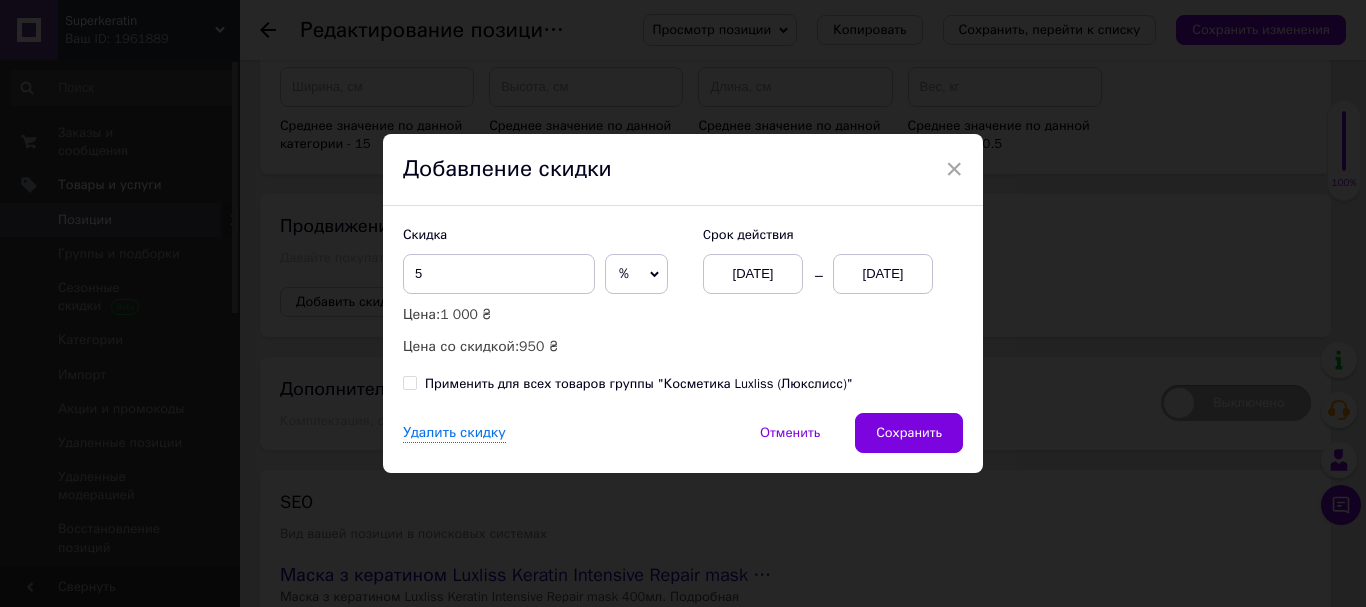 click on "Применить для всех товаров группы "Косметика Luxliss (Люкслисс)"" at bounding box center [409, 382] 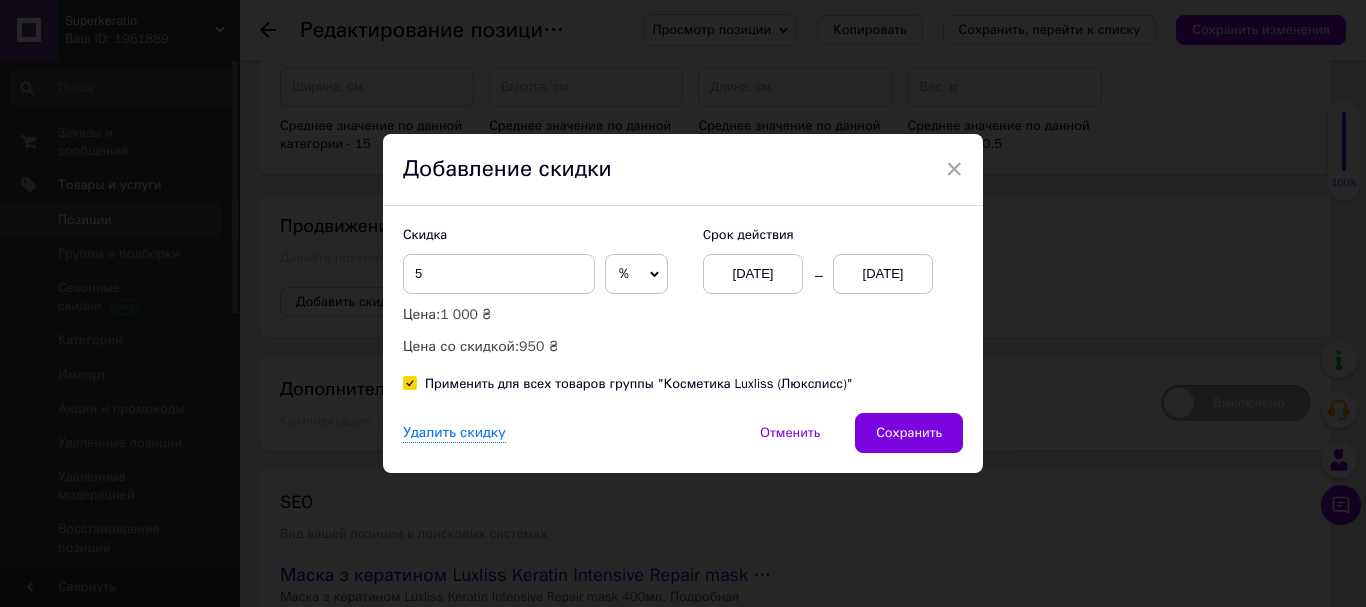 checkbox on "true" 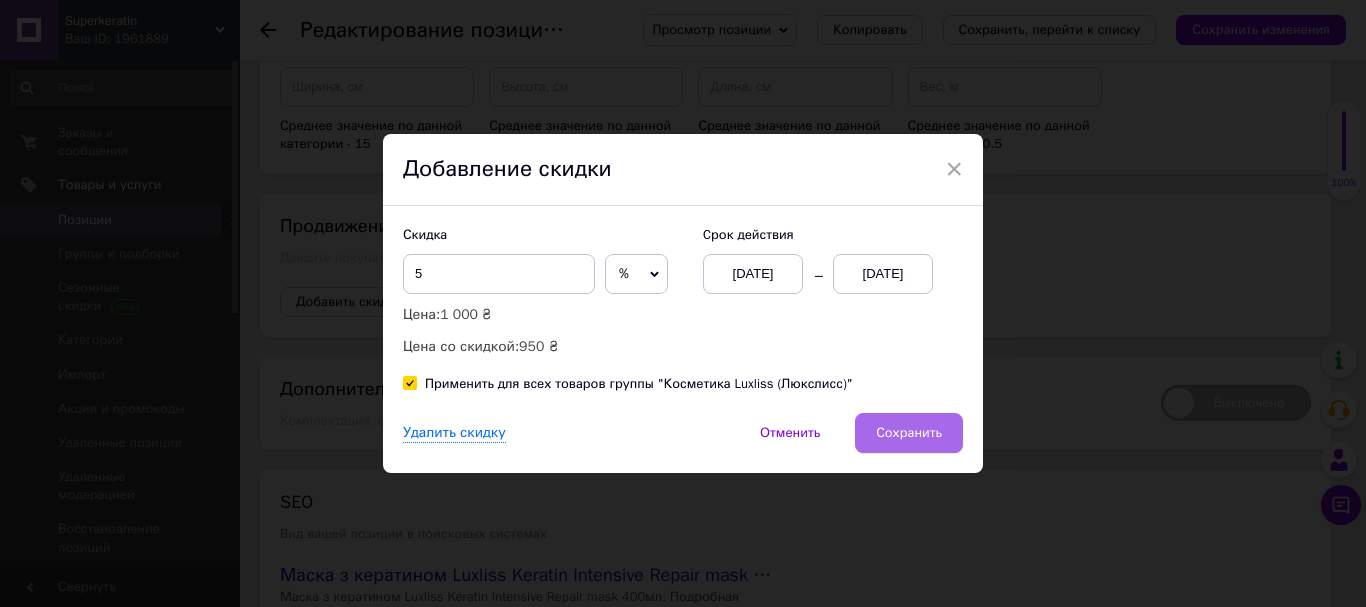 click on "Сохранить" at bounding box center [909, 433] 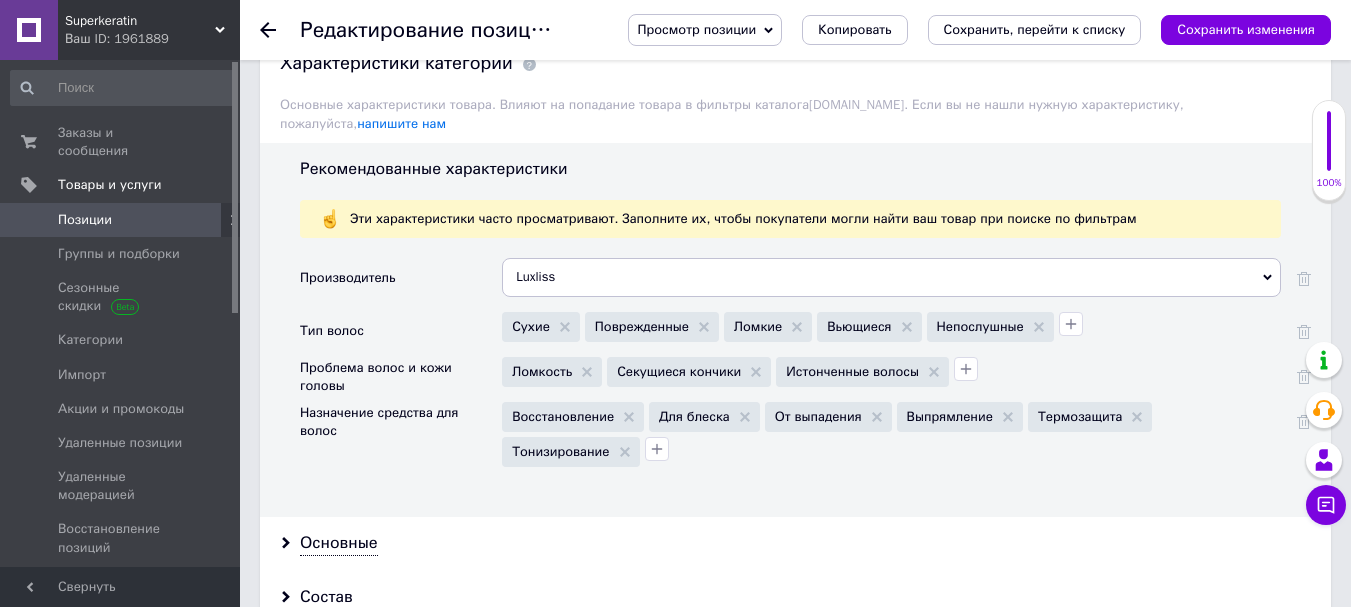 scroll, scrollTop: 1616, scrollLeft: 0, axis: vertical 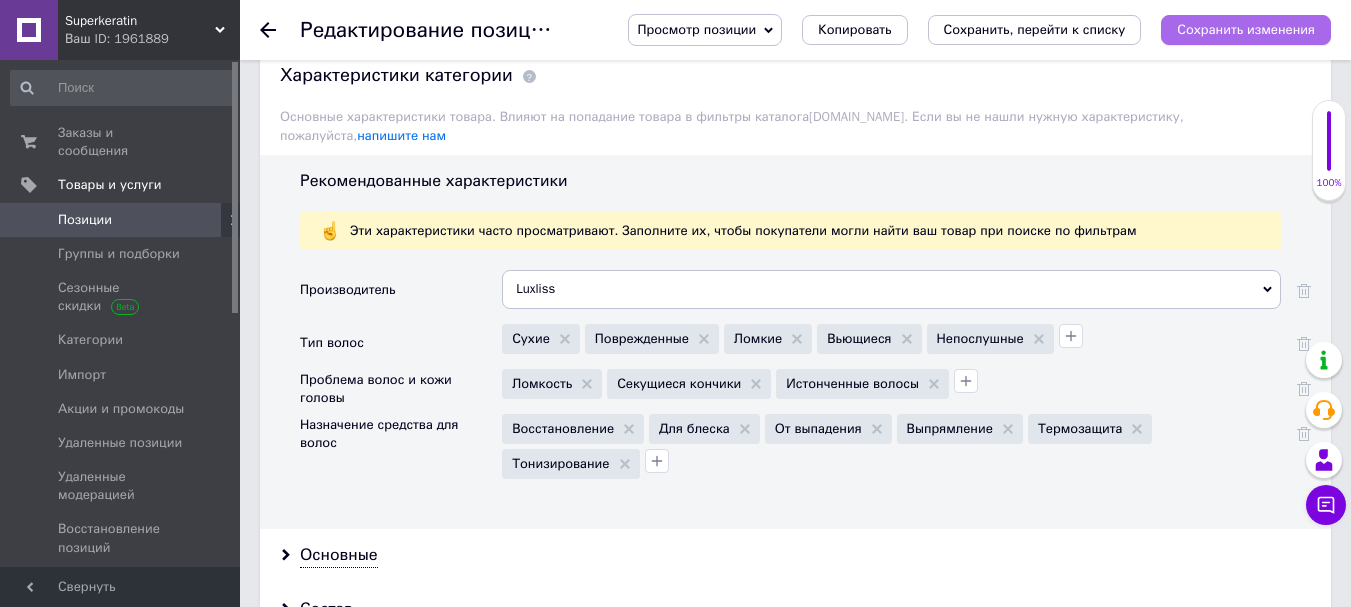 click on "Сохранить изменения" at bounding box center (1246, 30) 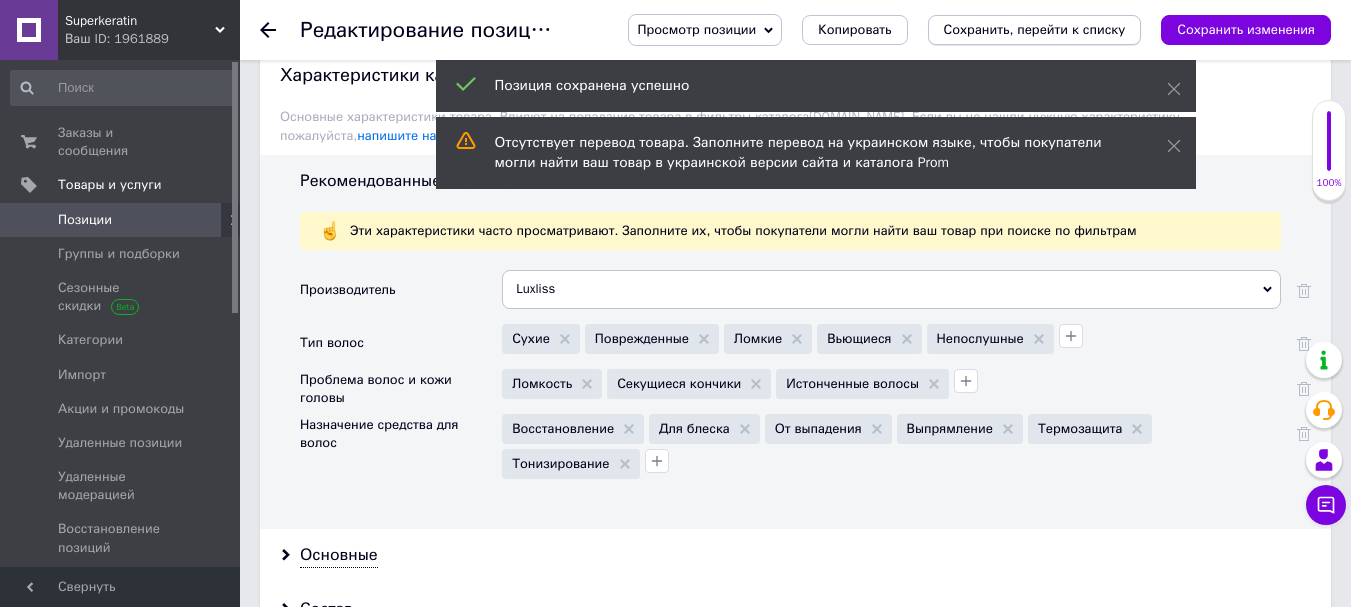 click on "Сохранить, перейти к списку" at bounding box center [1035, 29] 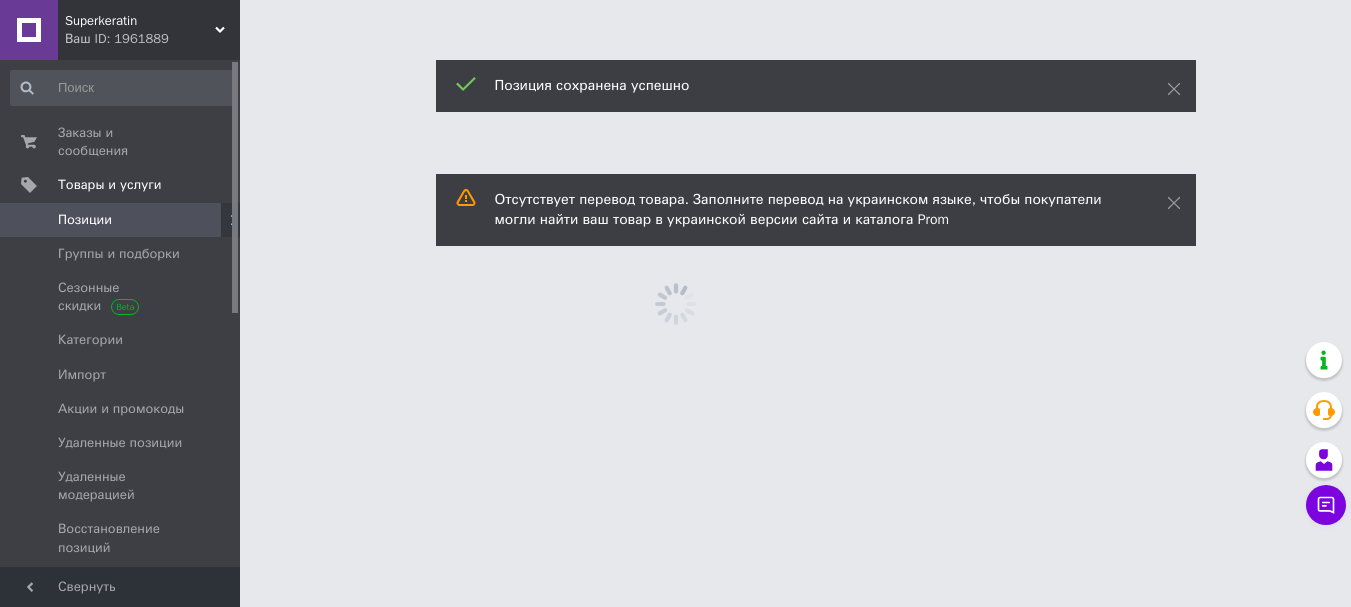 scroll, scrollTop: 0, scrollLeft: 0, axis: both 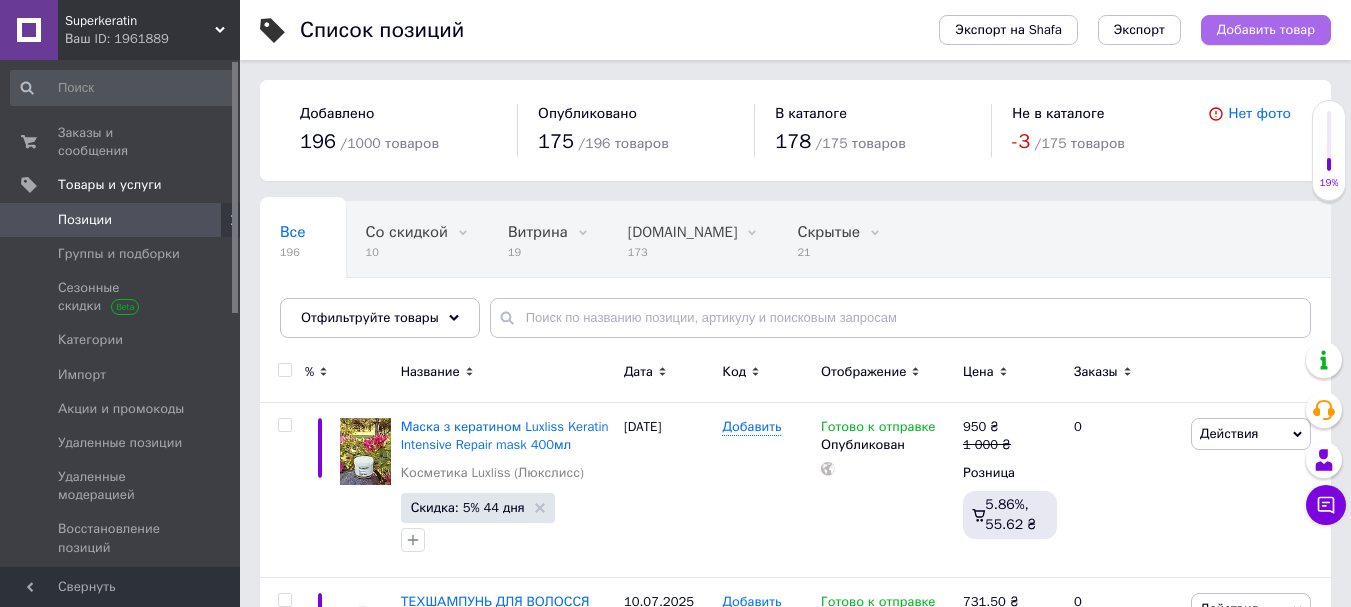 click on "Добавить товар" at bounding box center (1266, 30) 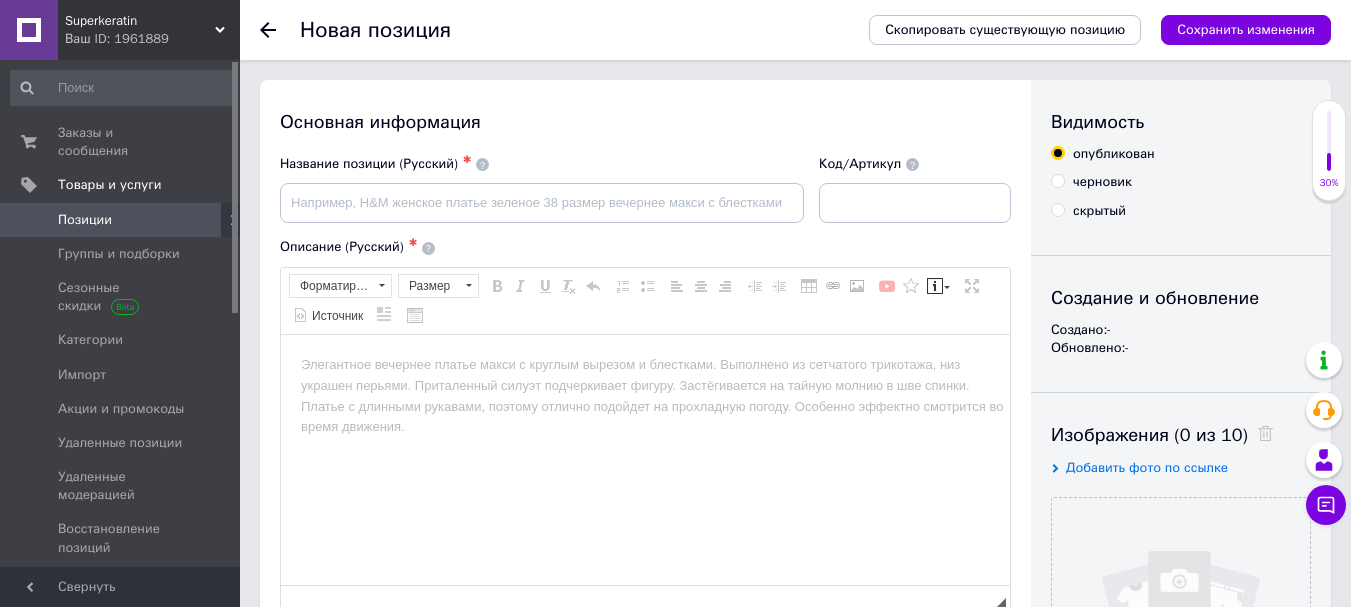 scroll, scrollTop: 0, scrollLeft: 0, axis: both 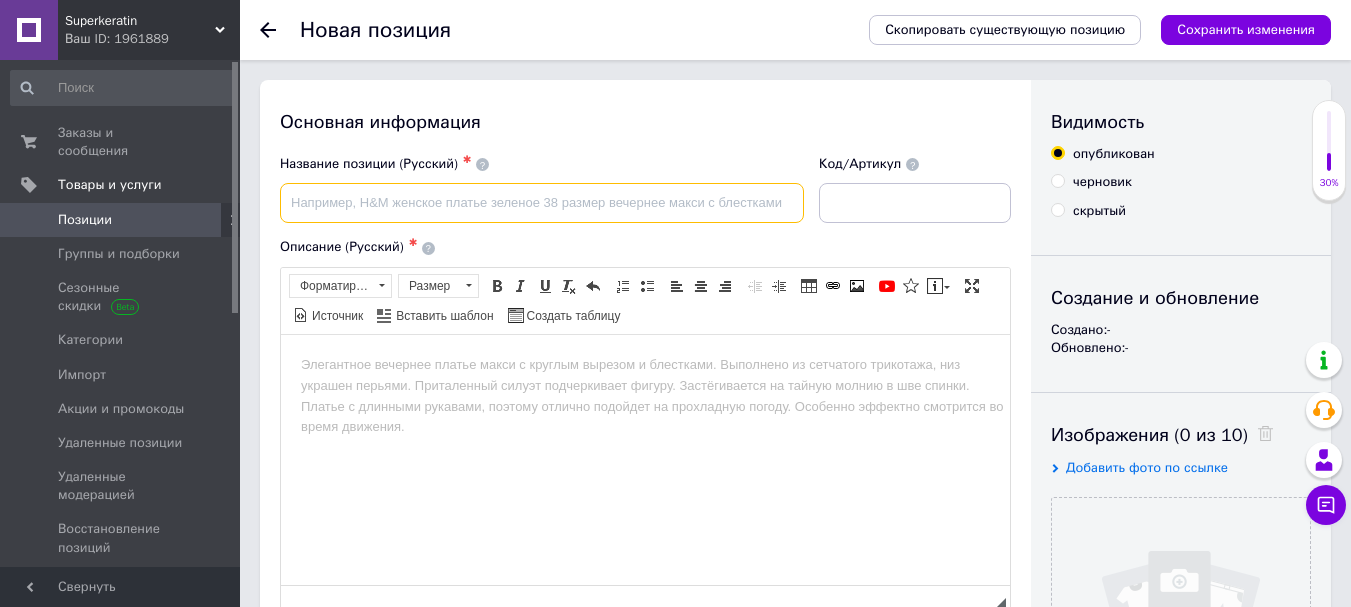 click at bounding box center [542, 203] 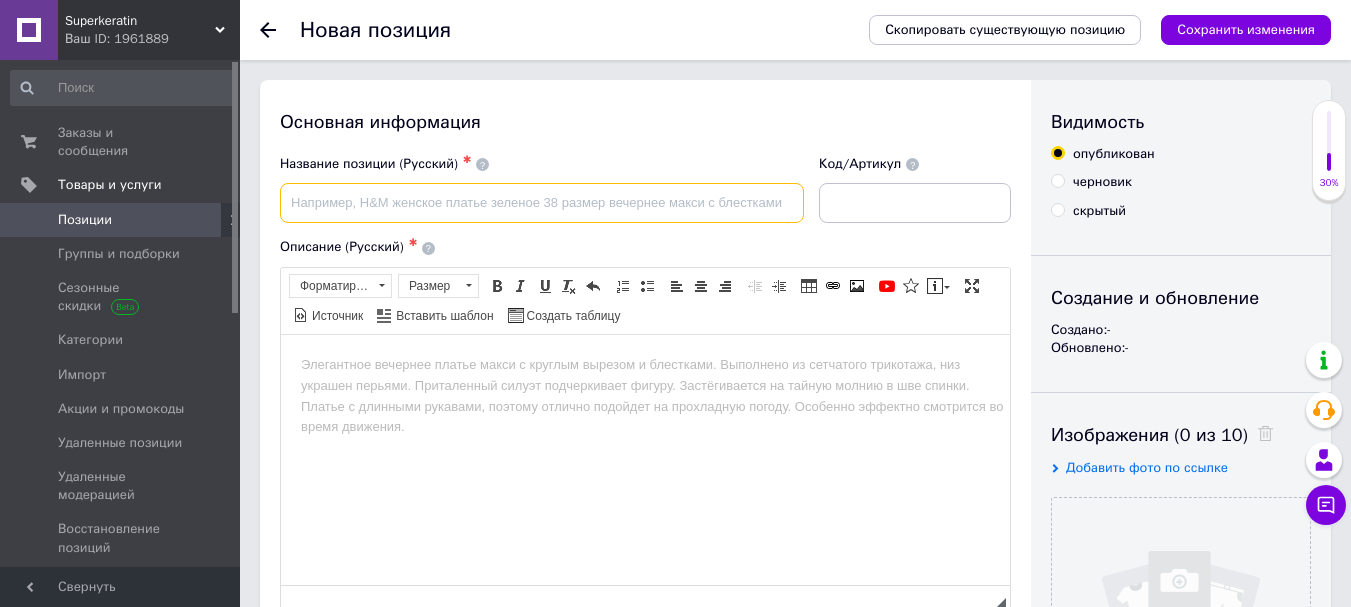 paste on "Маска для волос восстанавливающая аргановая Luxliss, 400 мл" 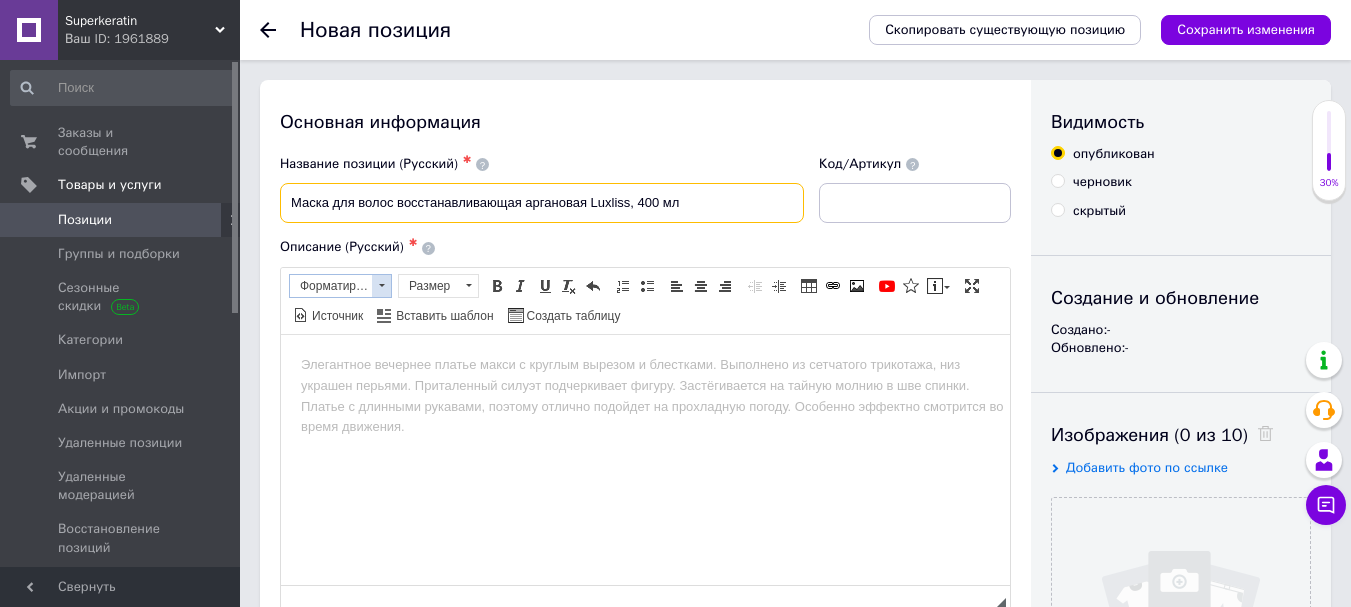 click on "Форматирование" at bounding box center [331, 286] 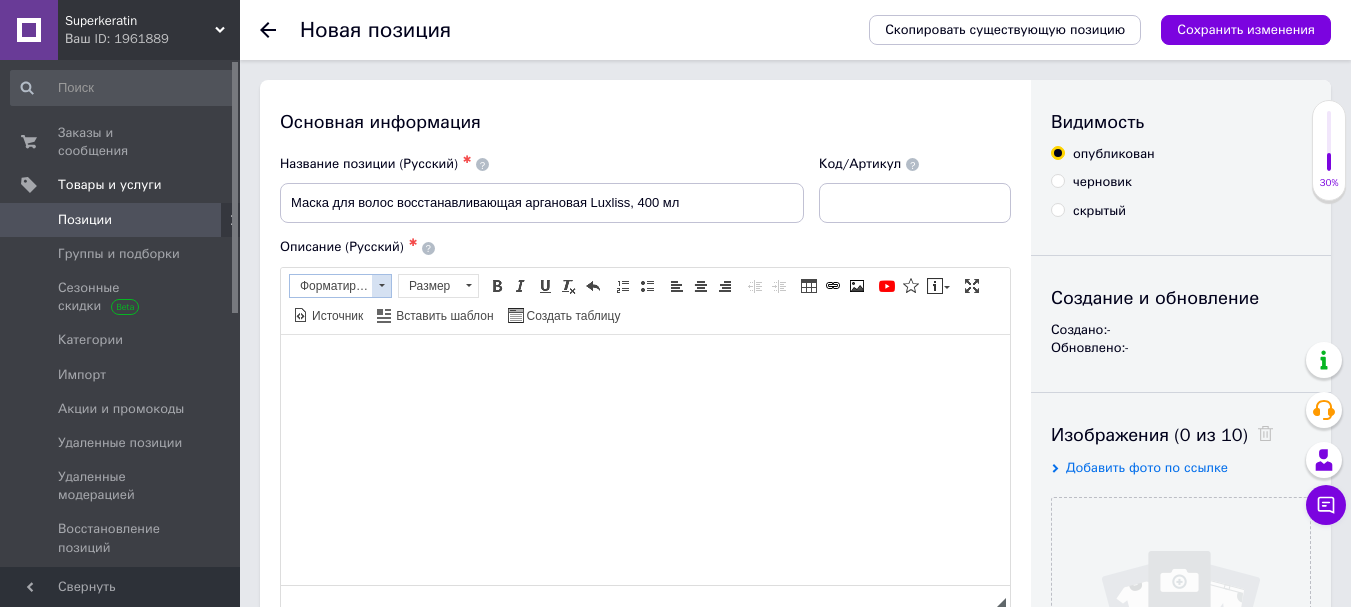 scroll, scrollTop: 0, scrollLeft: 0, axis: both 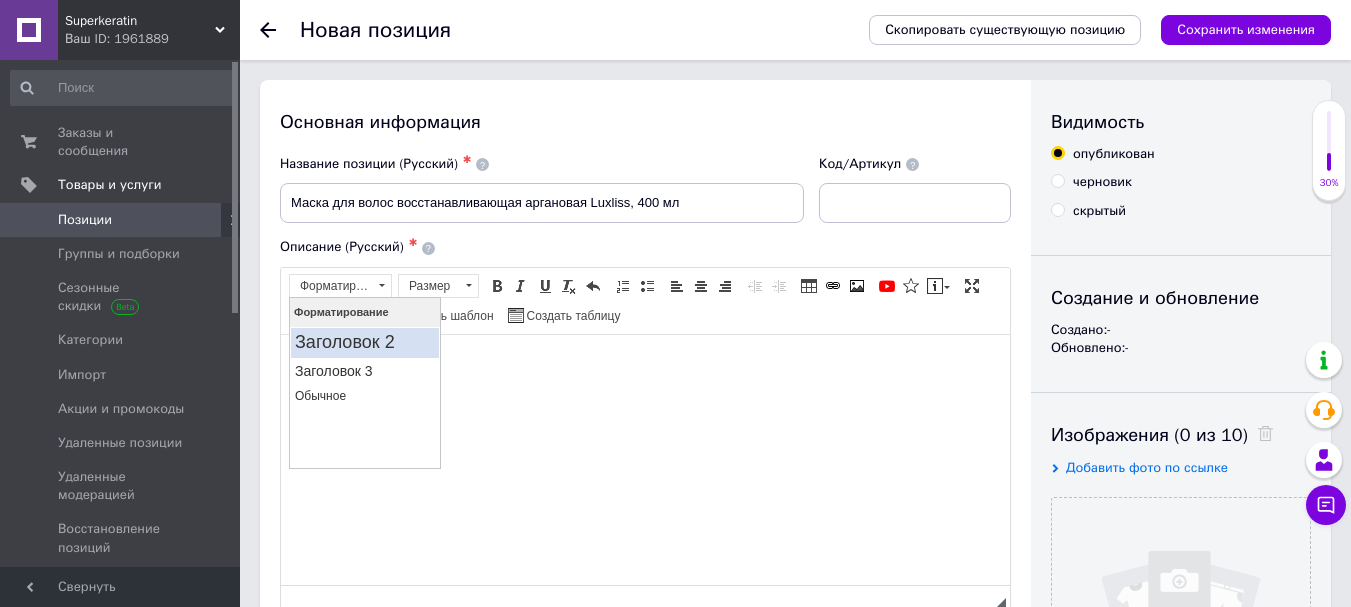 click on "Заголовок 2" at bounding box center (365, 342) 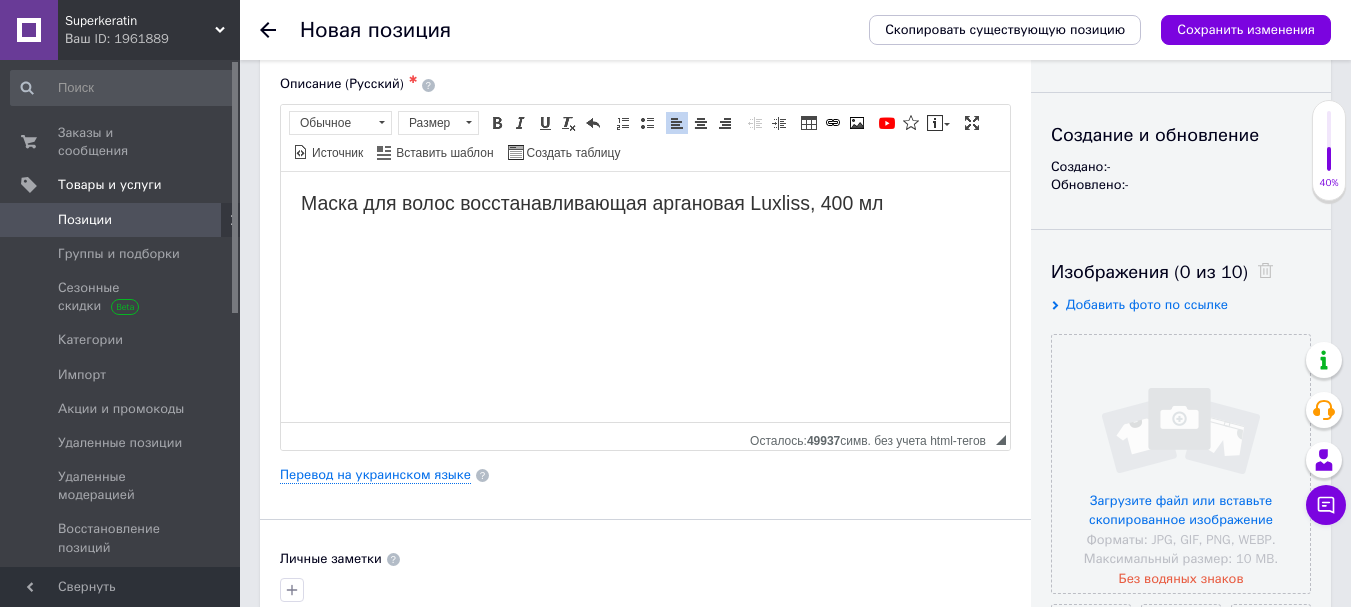 scroll, scrollTop: 237, scrollLeft: 0, axis: vertical 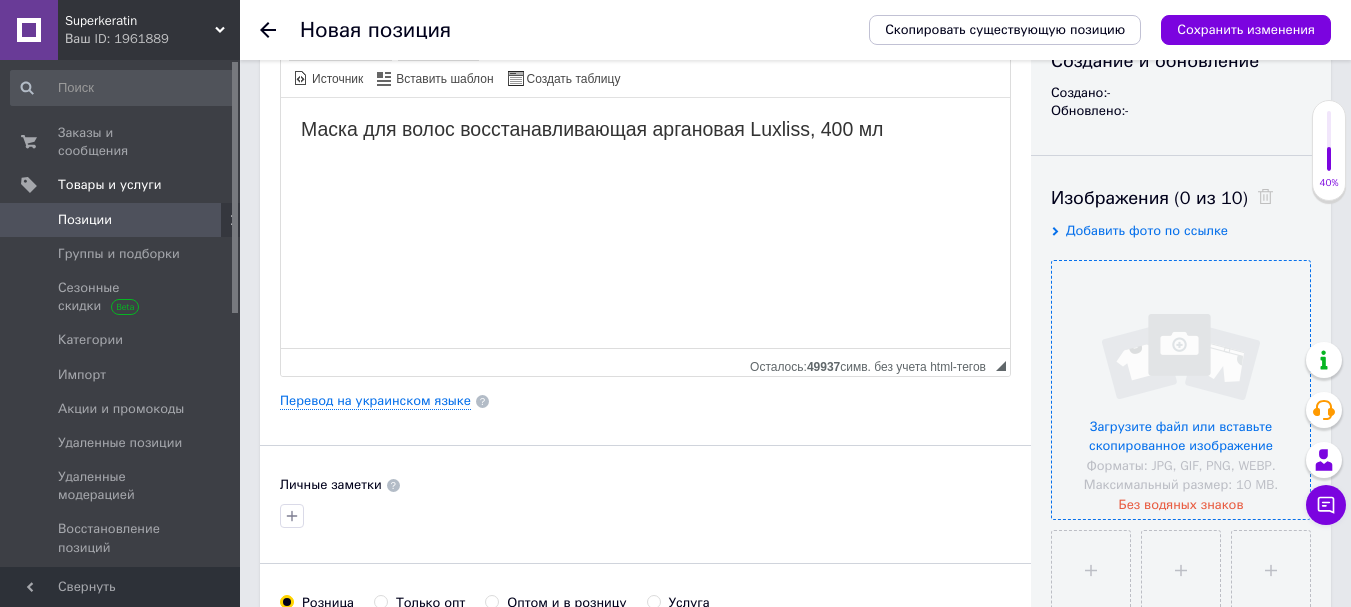click at bounding box center (1181, 390) 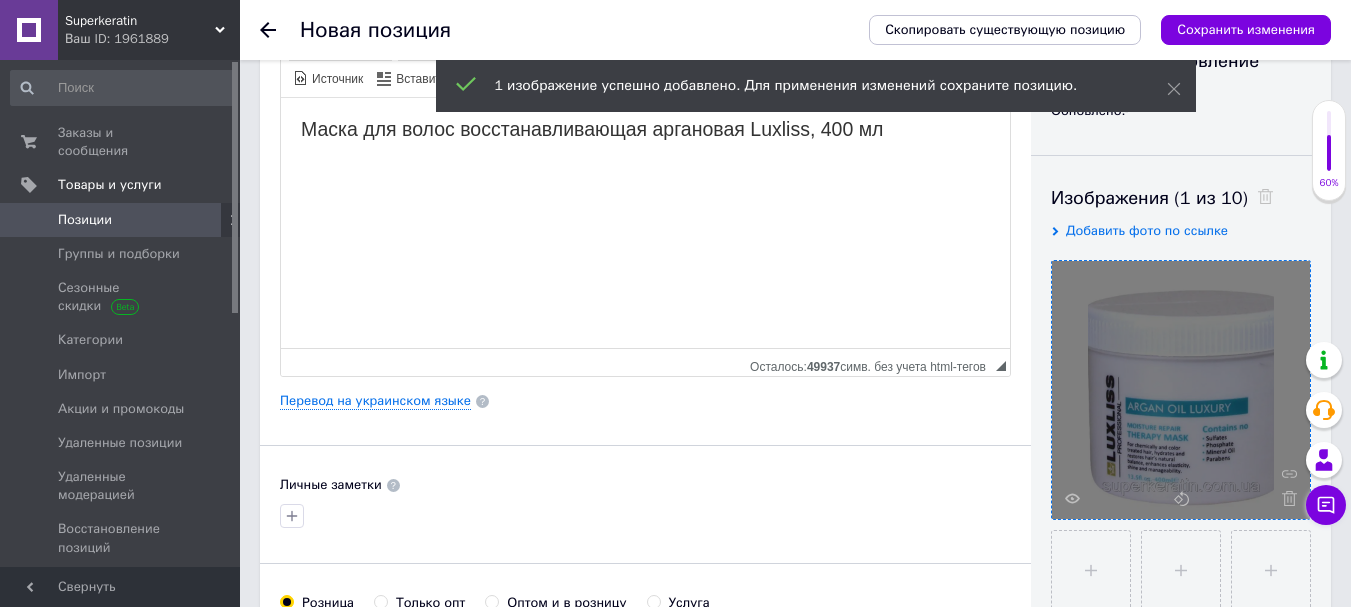 scroll, scrollTop: 256, scrollLeft: 0, axis: vertical 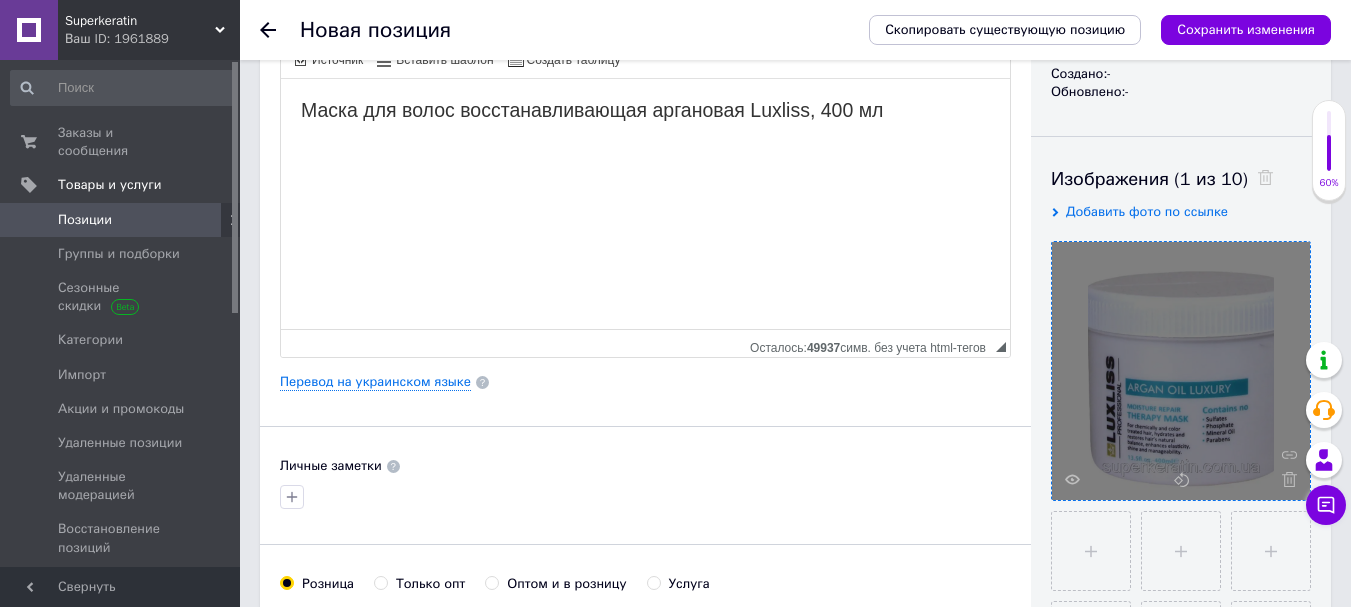 click at bounding box center (645, 148) 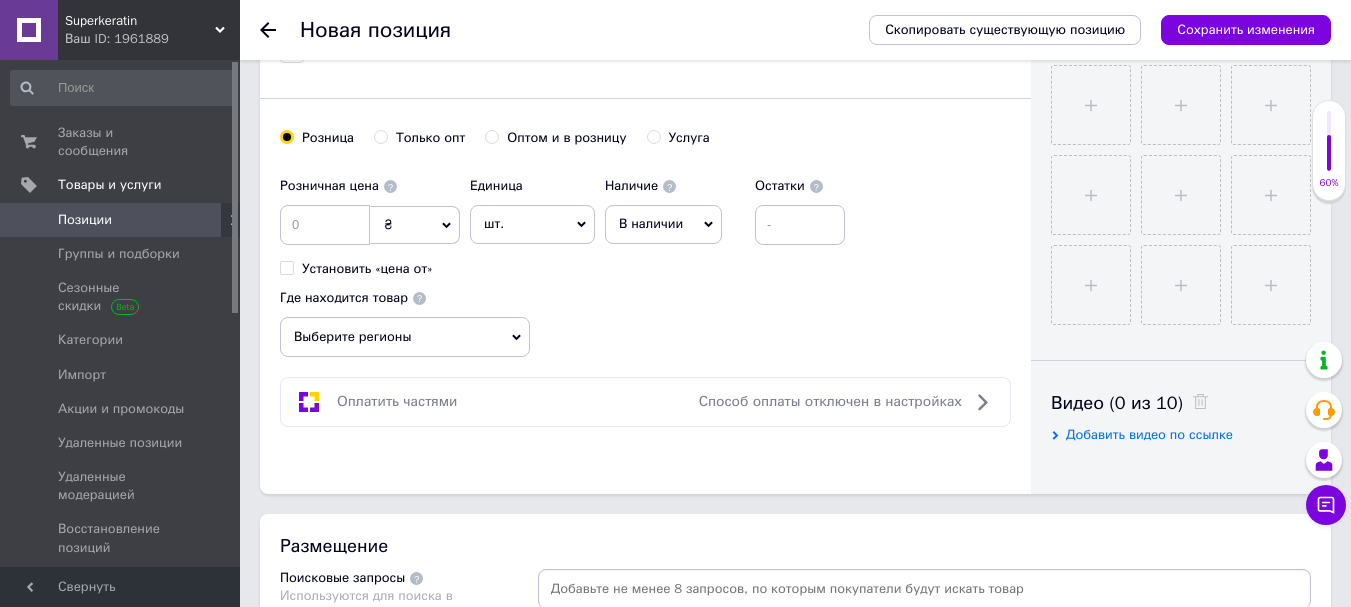scroll, scrollTop: 729, scrollLeft: 0, axis: vertical 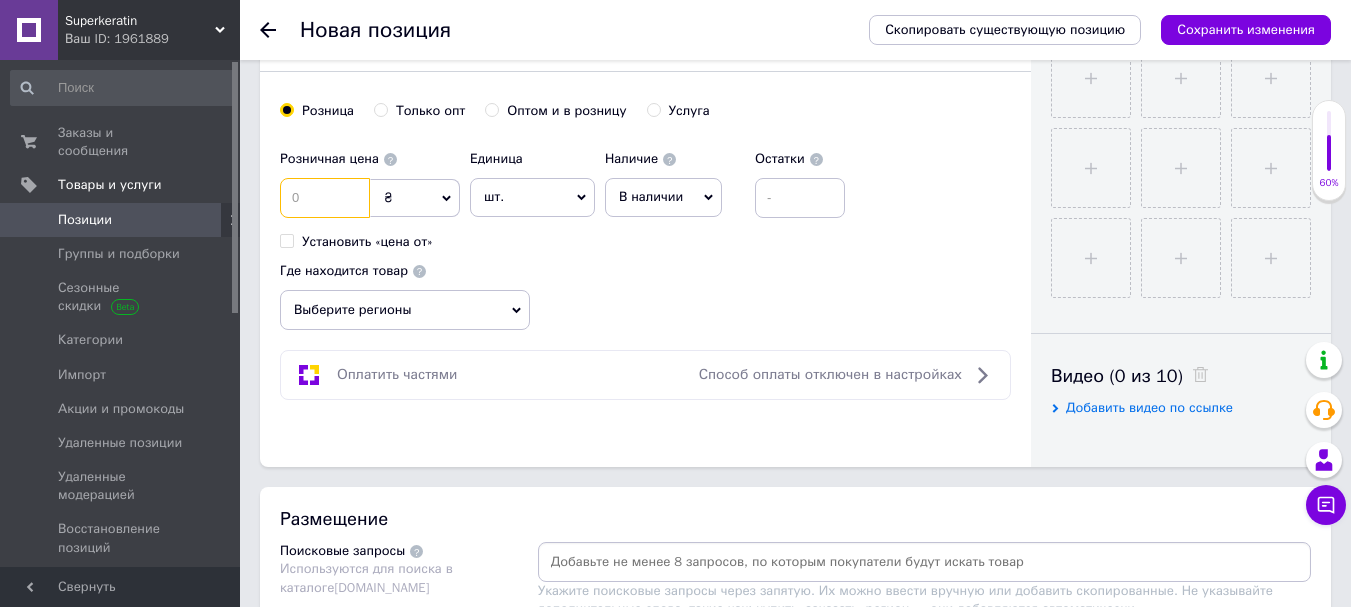 click at bounding box center (325, 198) 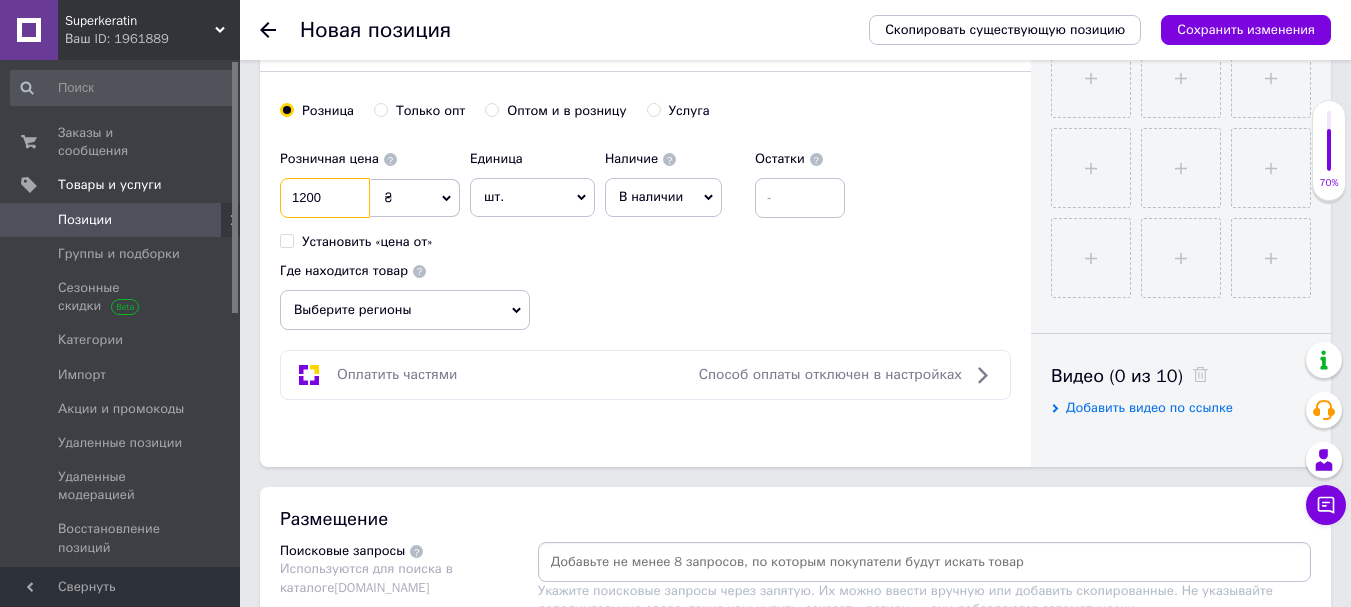 type on "1200" 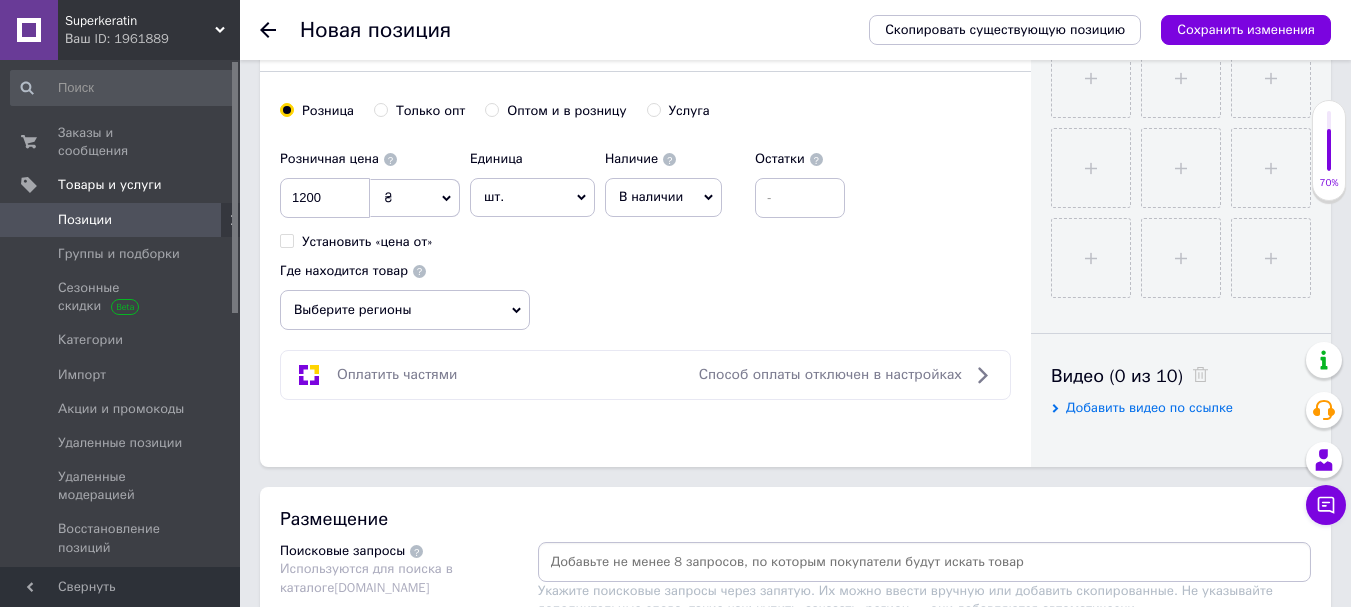 click 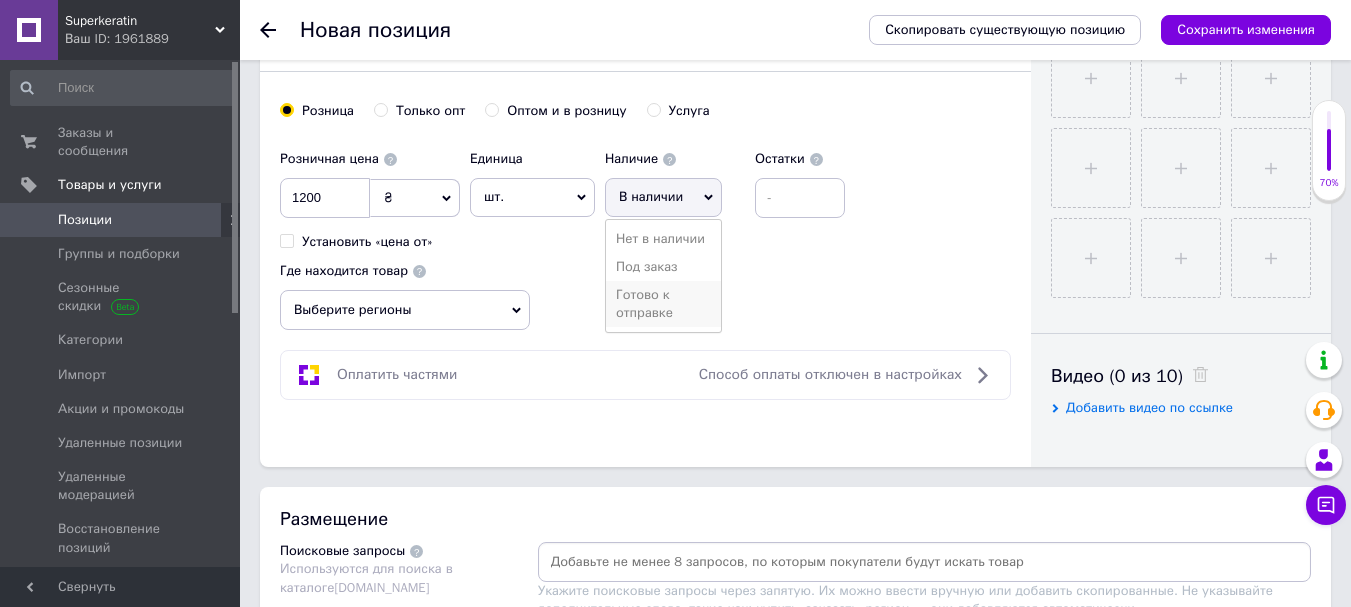 click on "Готово к отправке" at bounding box center (663, 304) 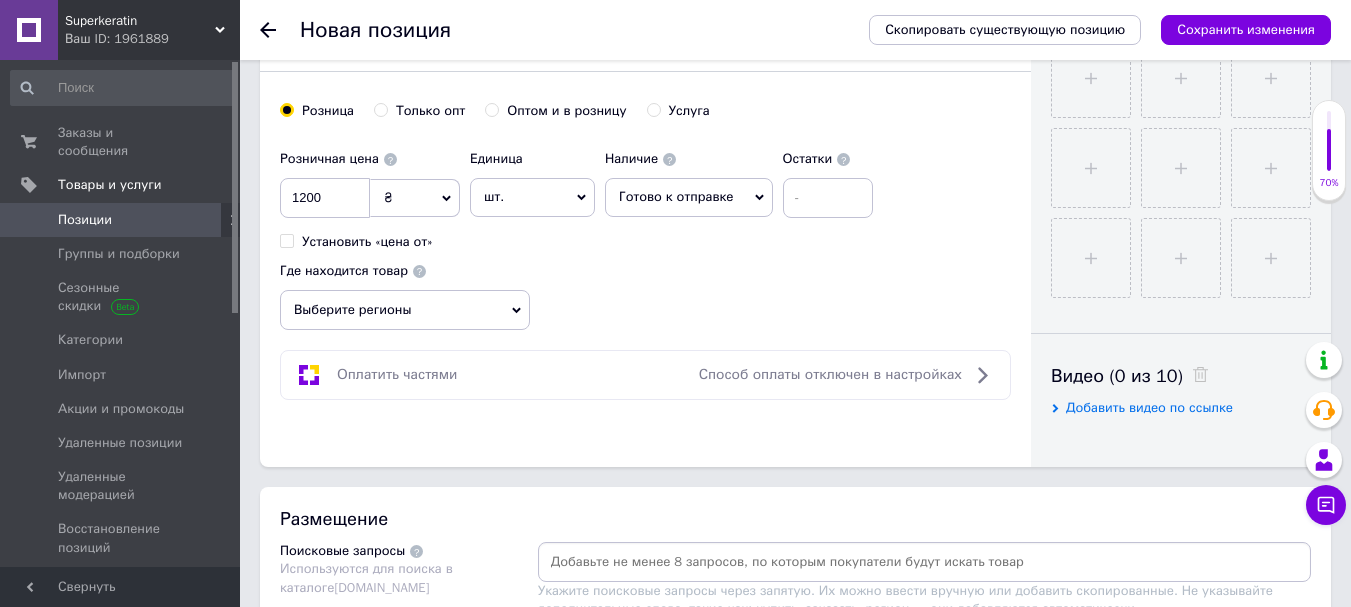 click on "Выберите регионы" at bounding box center (405, 310) 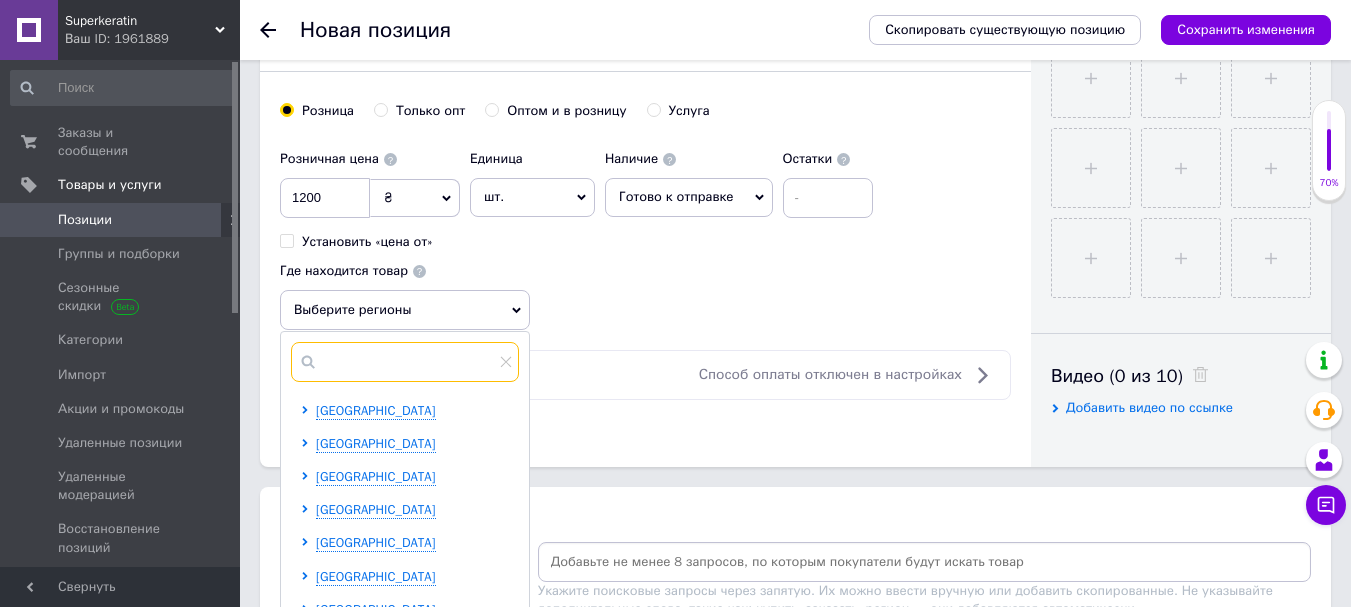 click at bounding box center [405, 362] 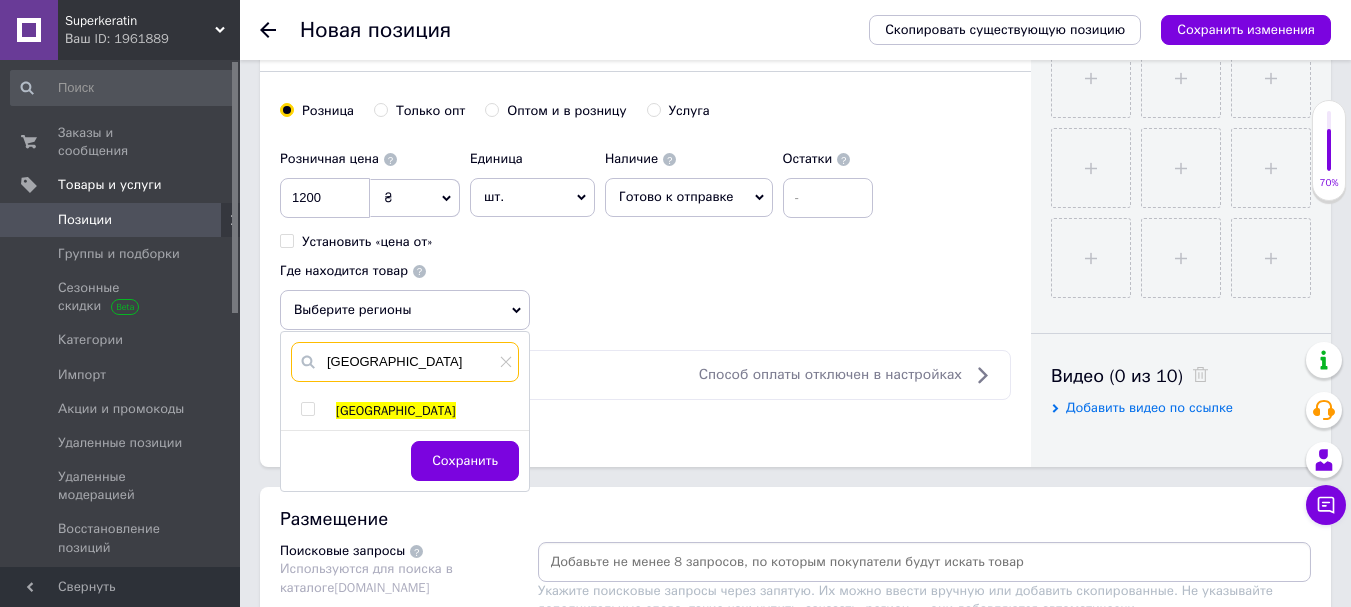 type on "[GEOGRAPHIC_DATA]" 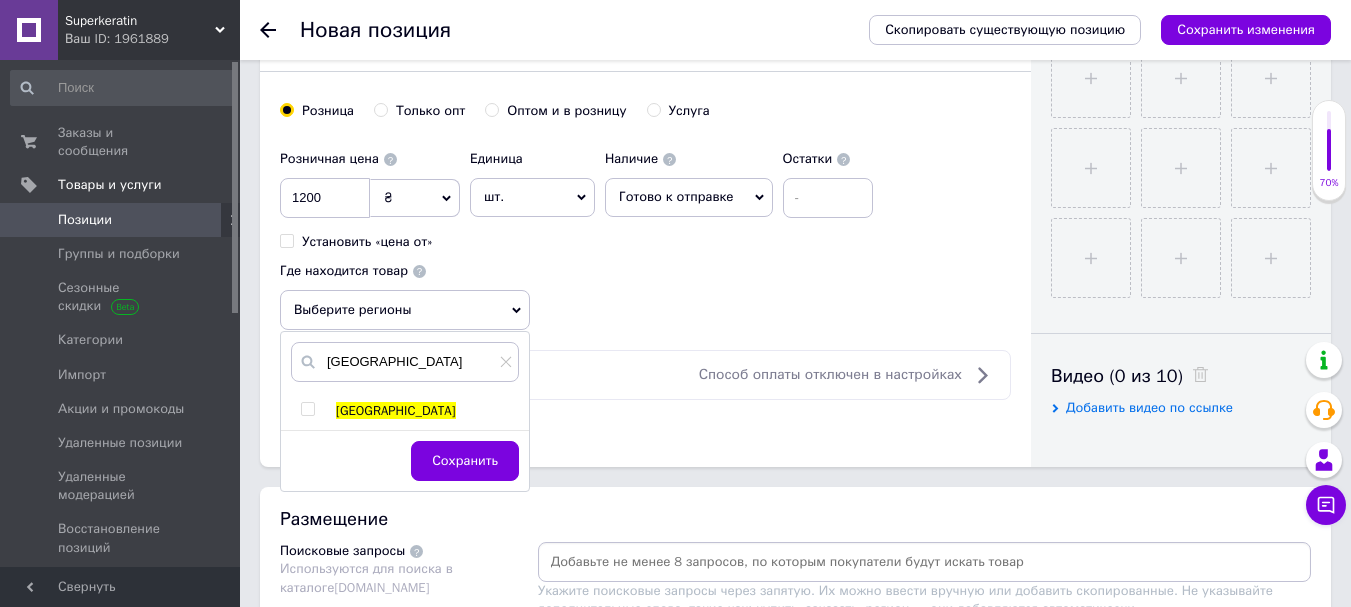click at bounding box center (311, 411) 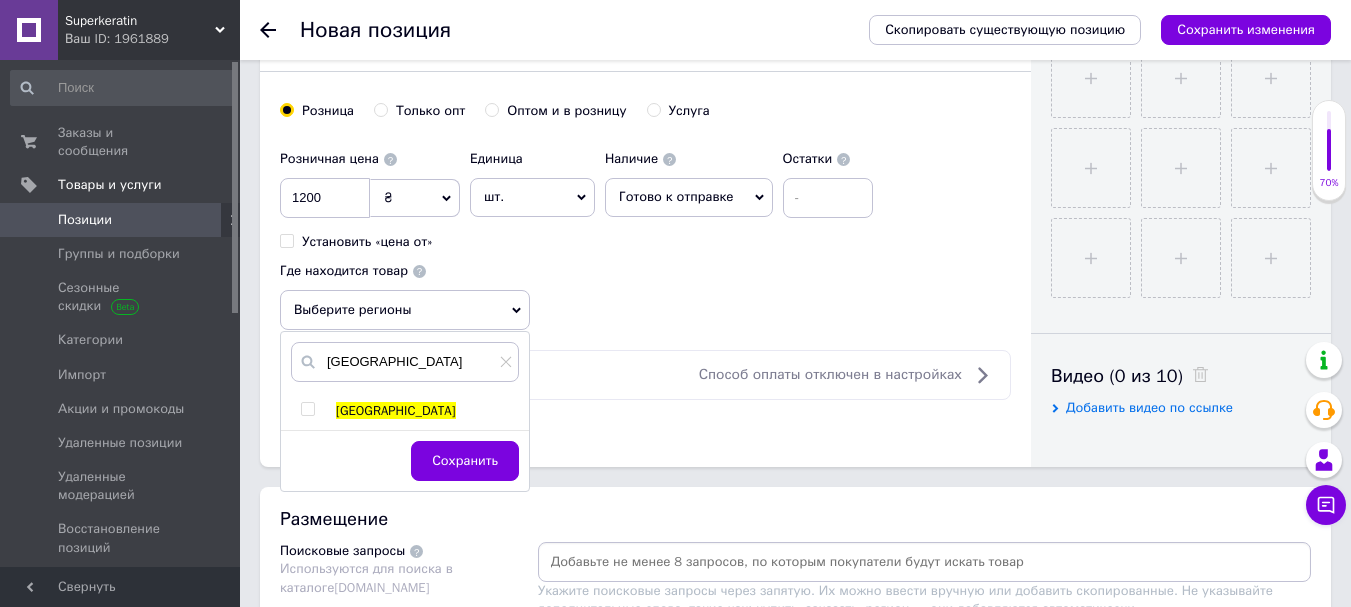 click at bounding box center [307, 409] 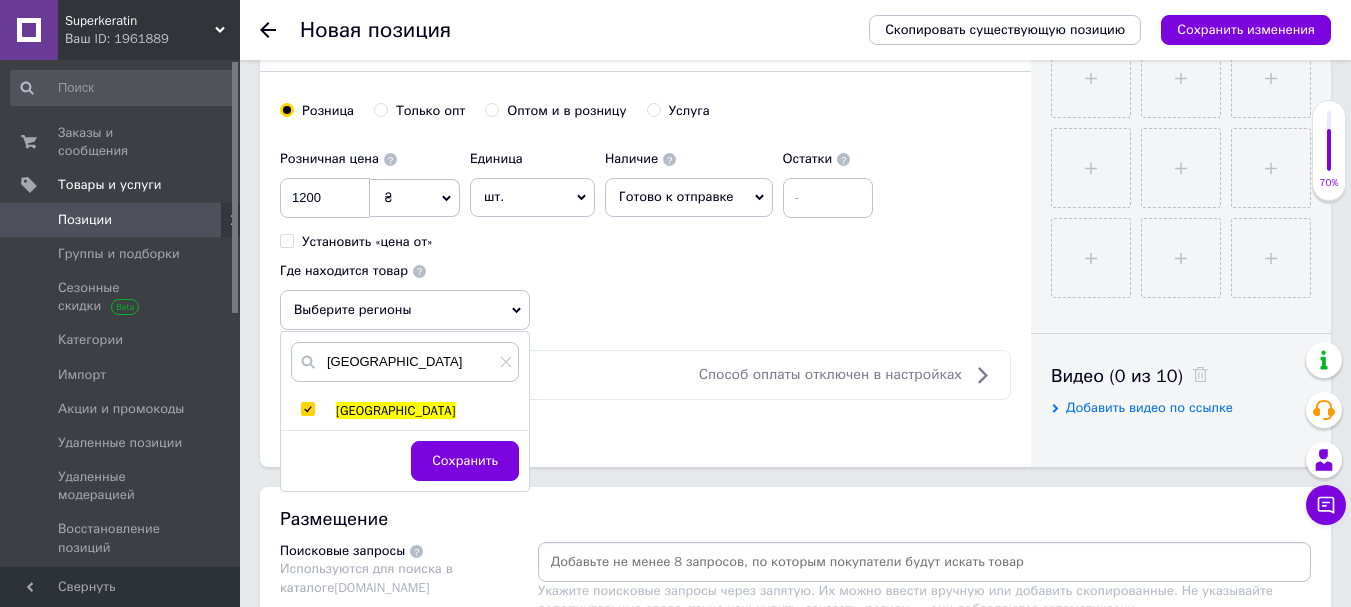 checkbox on "true" 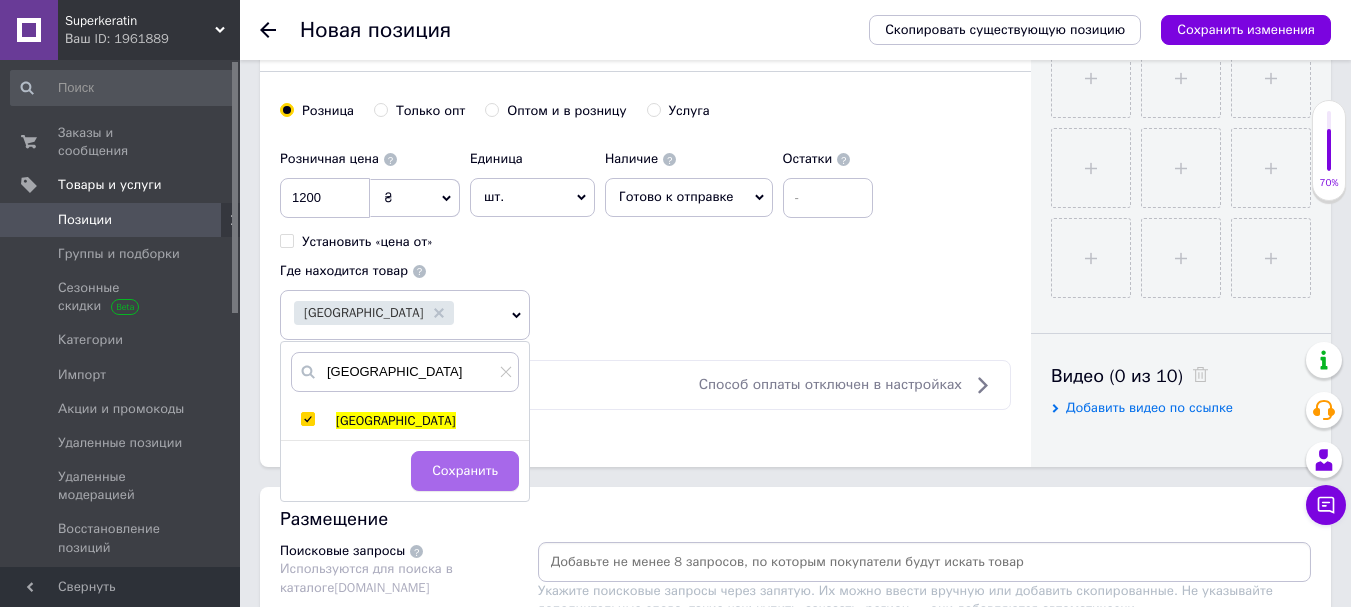 click on "Сохранить" at bounding box center (465, 471) 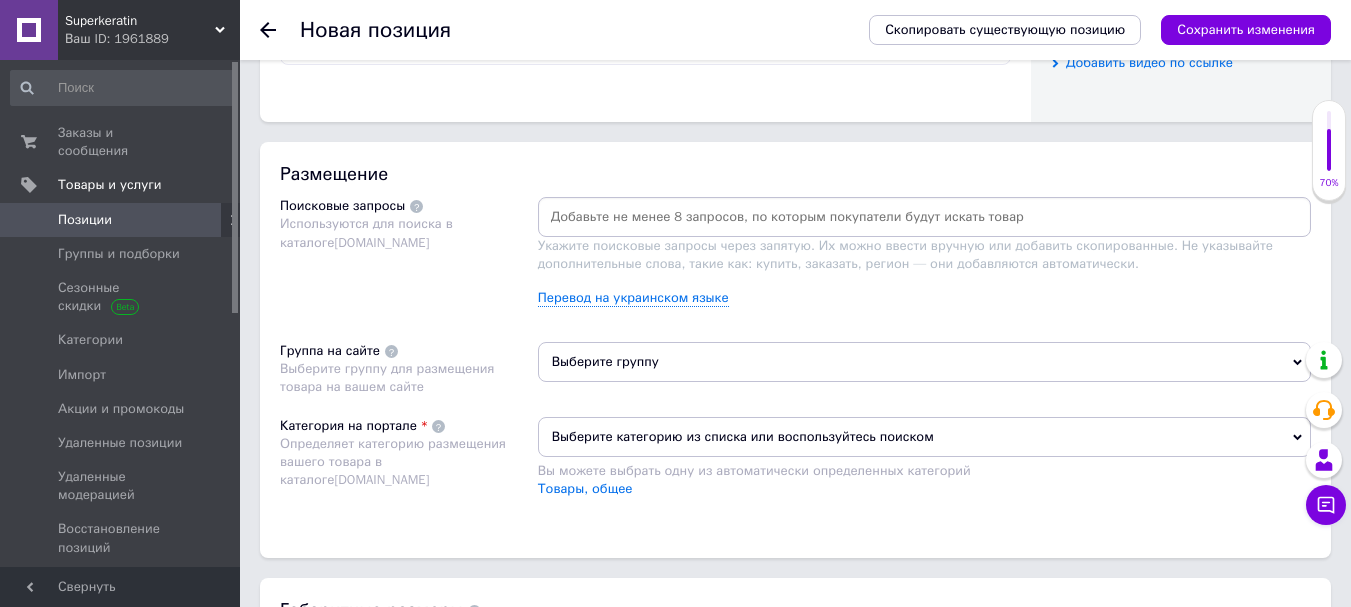 scroll, scrollTop: 1093, scrollLeft: 0, axis: vertical 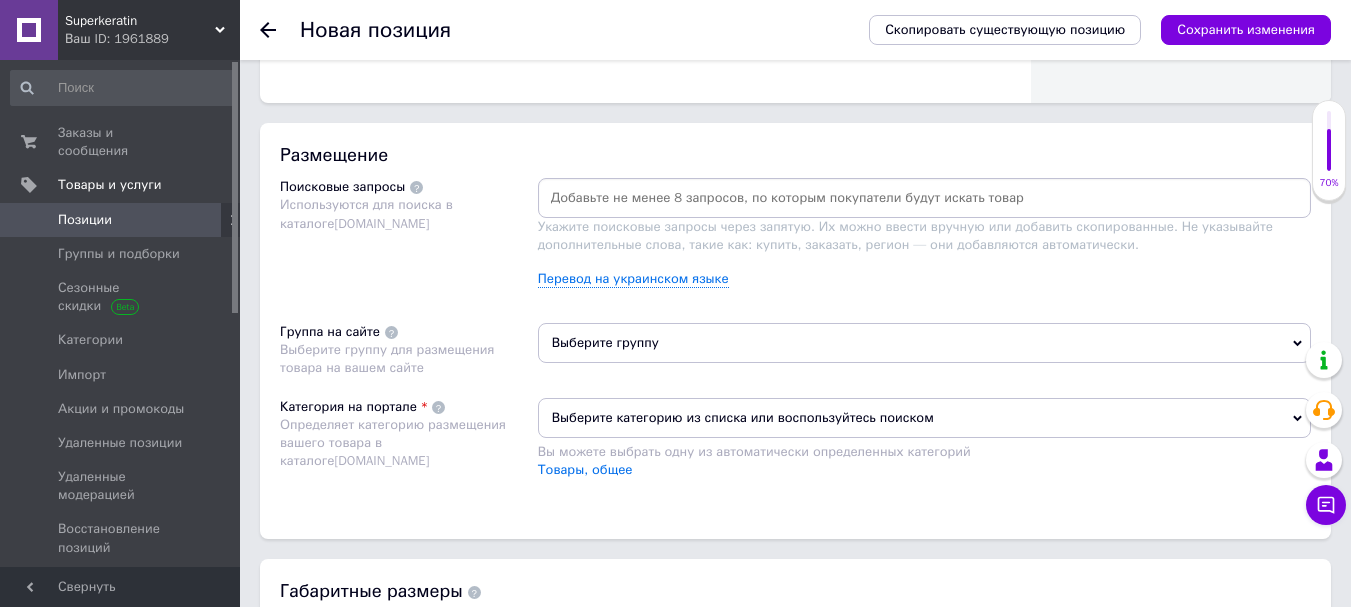 click at bounding box center (924, 198) 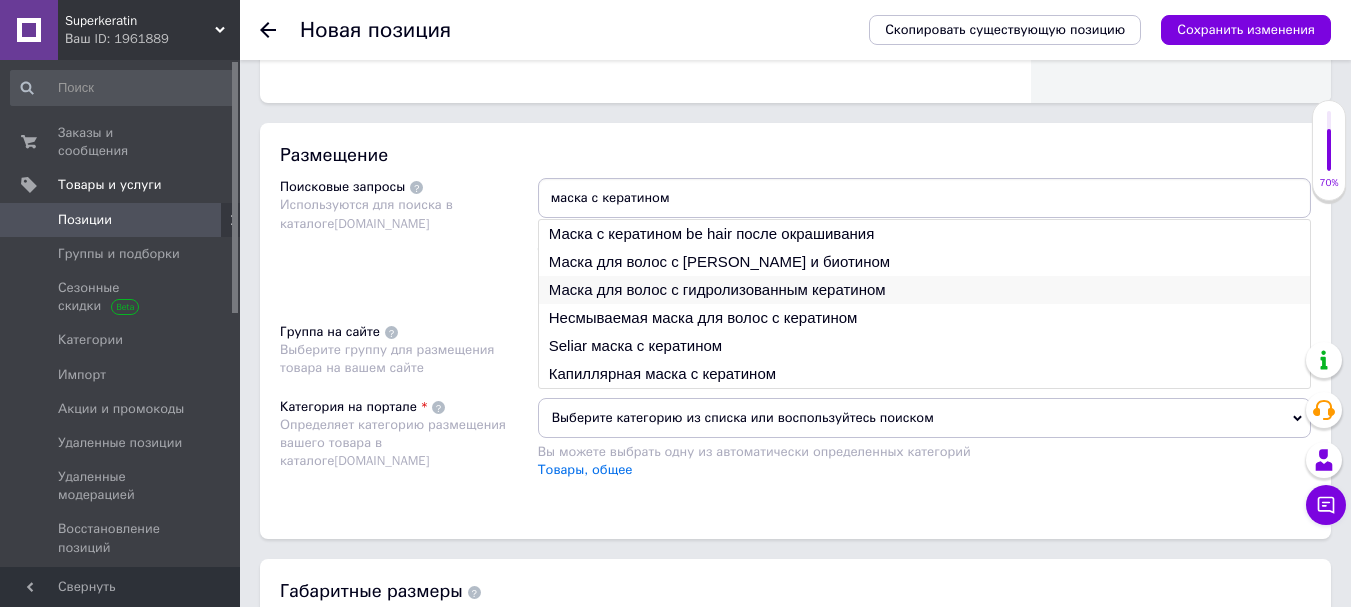 type on "маска с кератином" 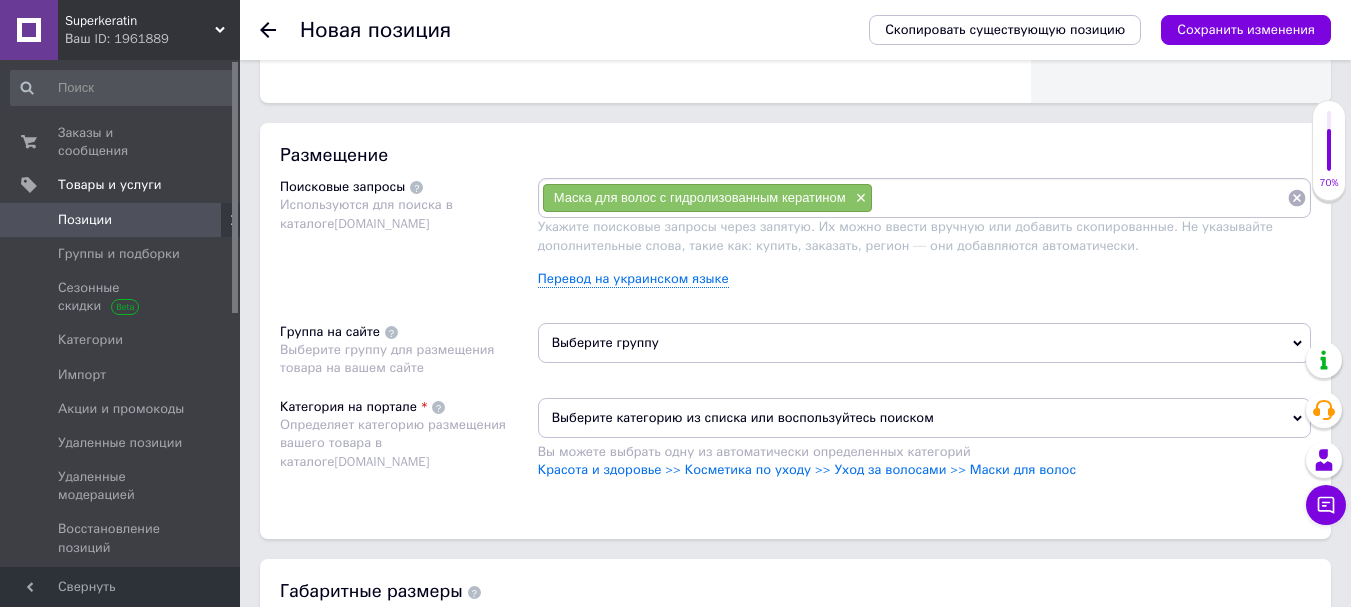 click at bounding box center [1080, 198] 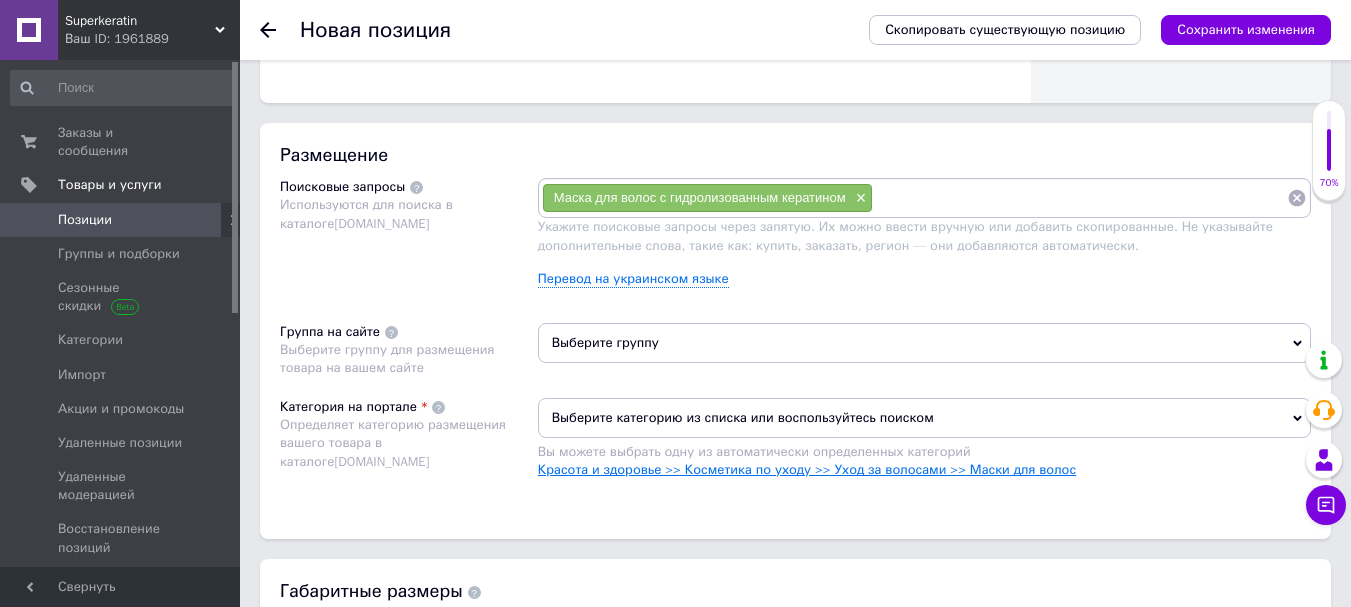 click on "Красота и здоровье >> Косметика по уходу >> Уход за волосами >> Маски для волос" at bounding box center [807, 469] 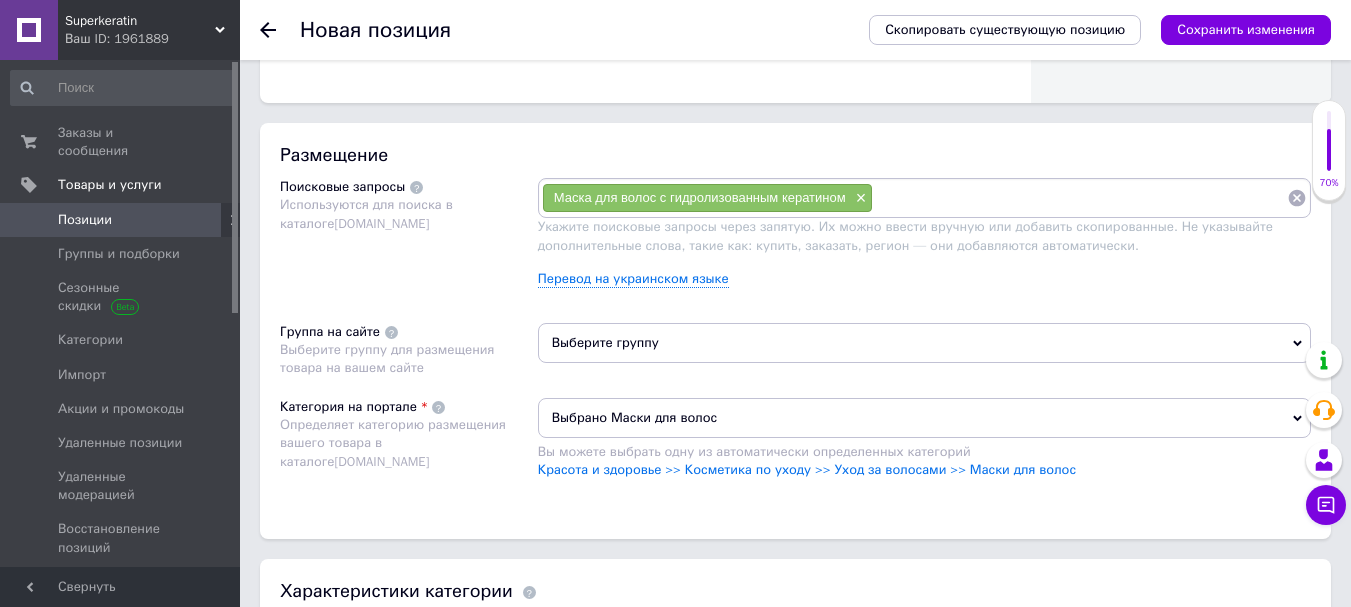 click at bounding box center [1080, 198] 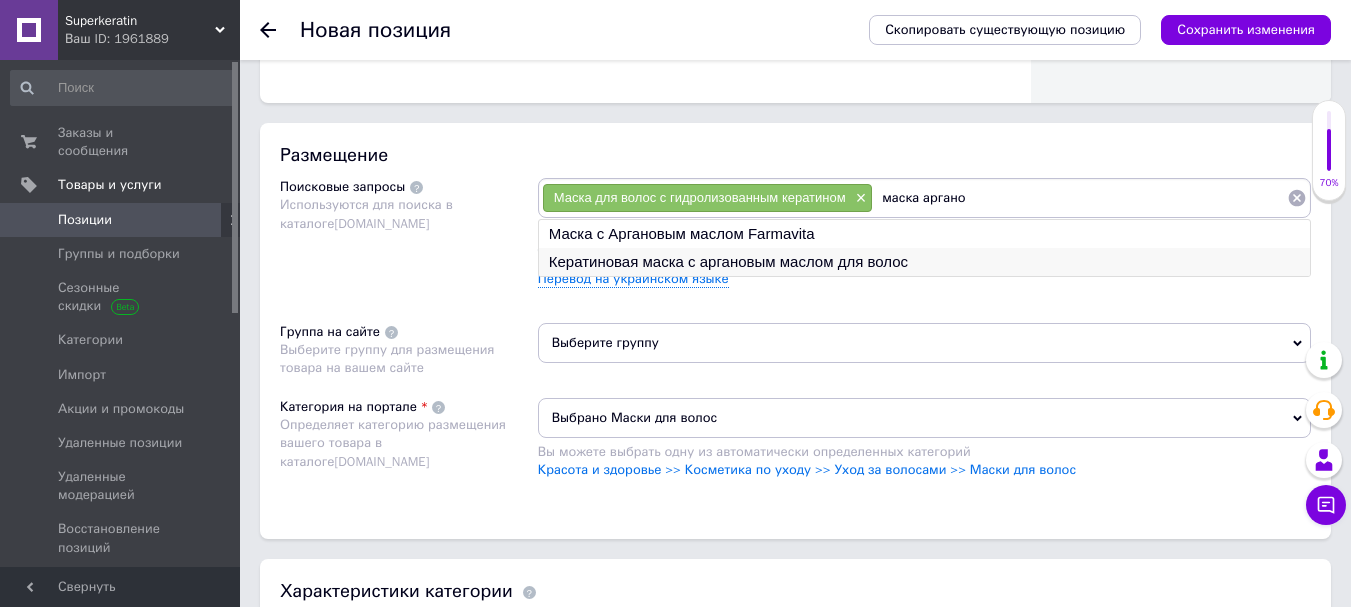 type on "маска аргано" 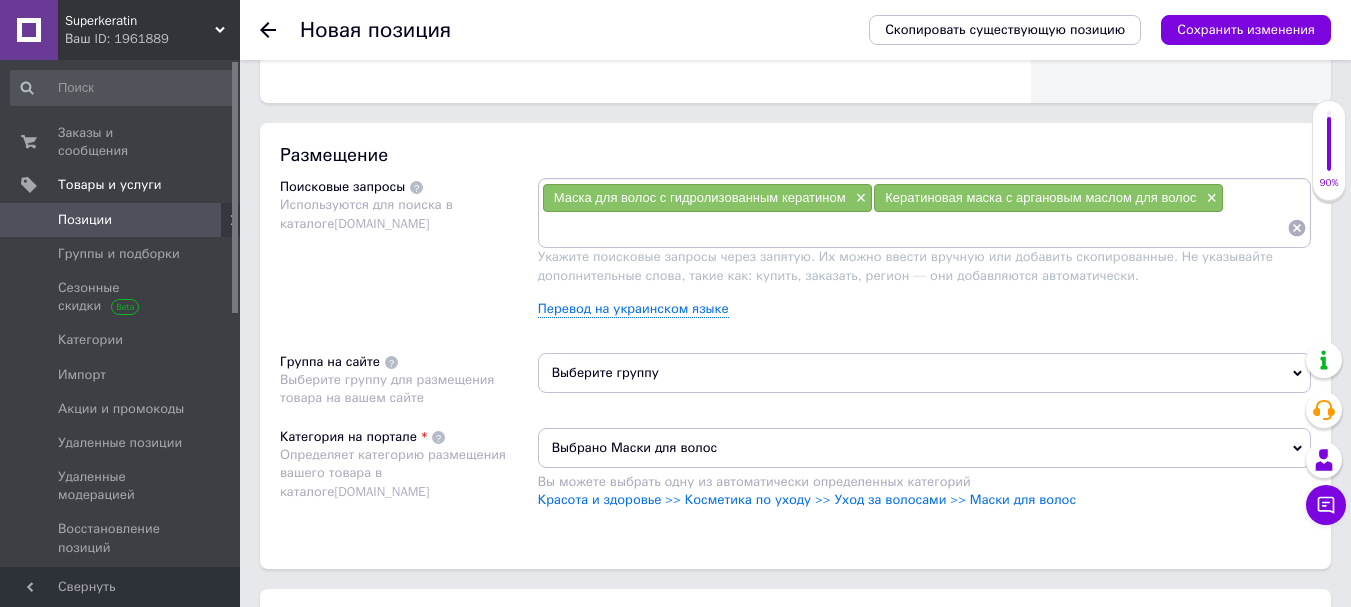 click on "Выберите группу" at bounding box center (924, 373) 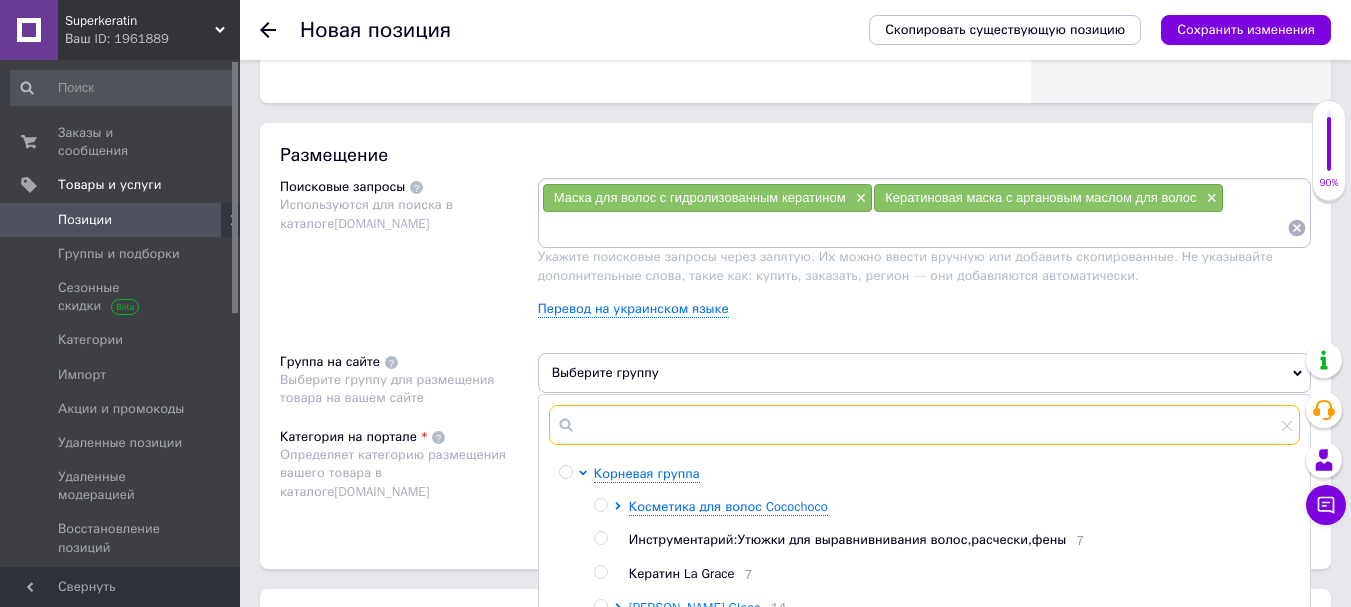 click at bounding box center (924, 425) 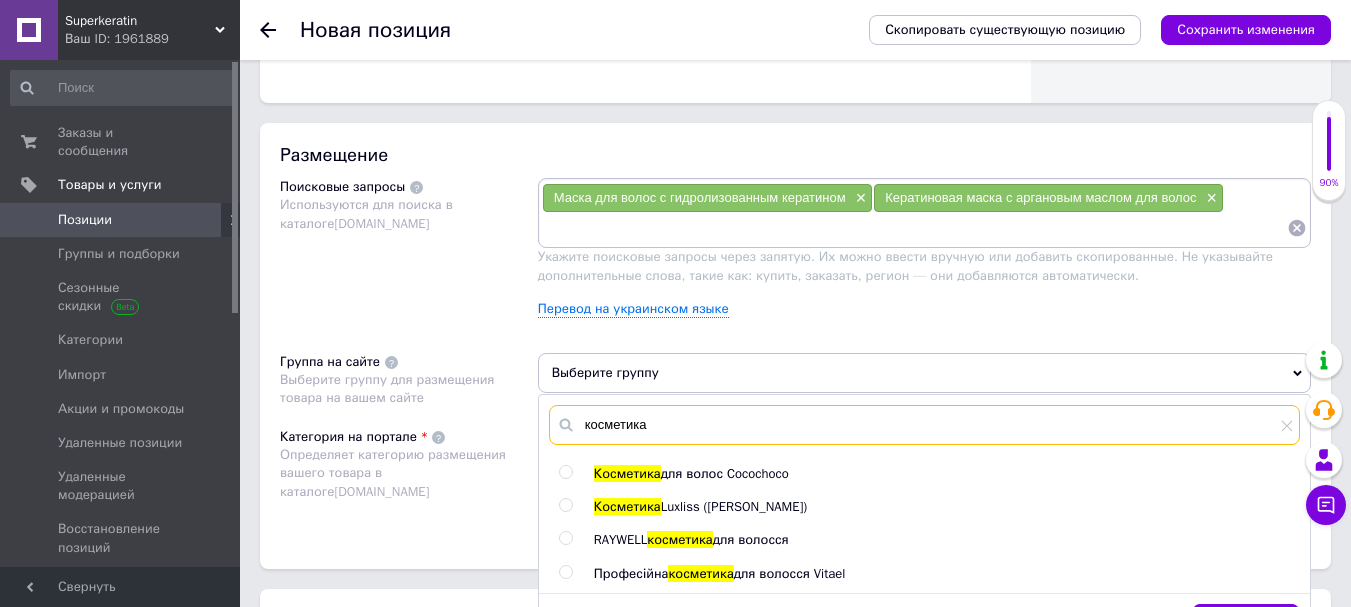type on "косметика" 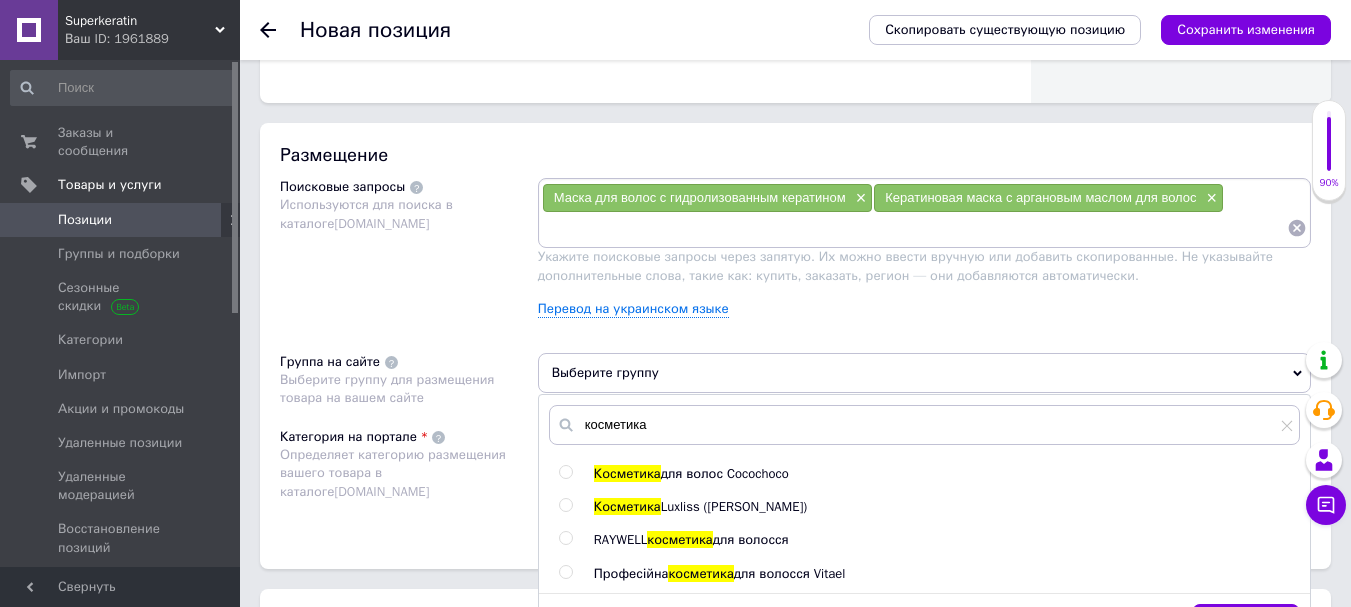 click at bounding box center (565, 505) 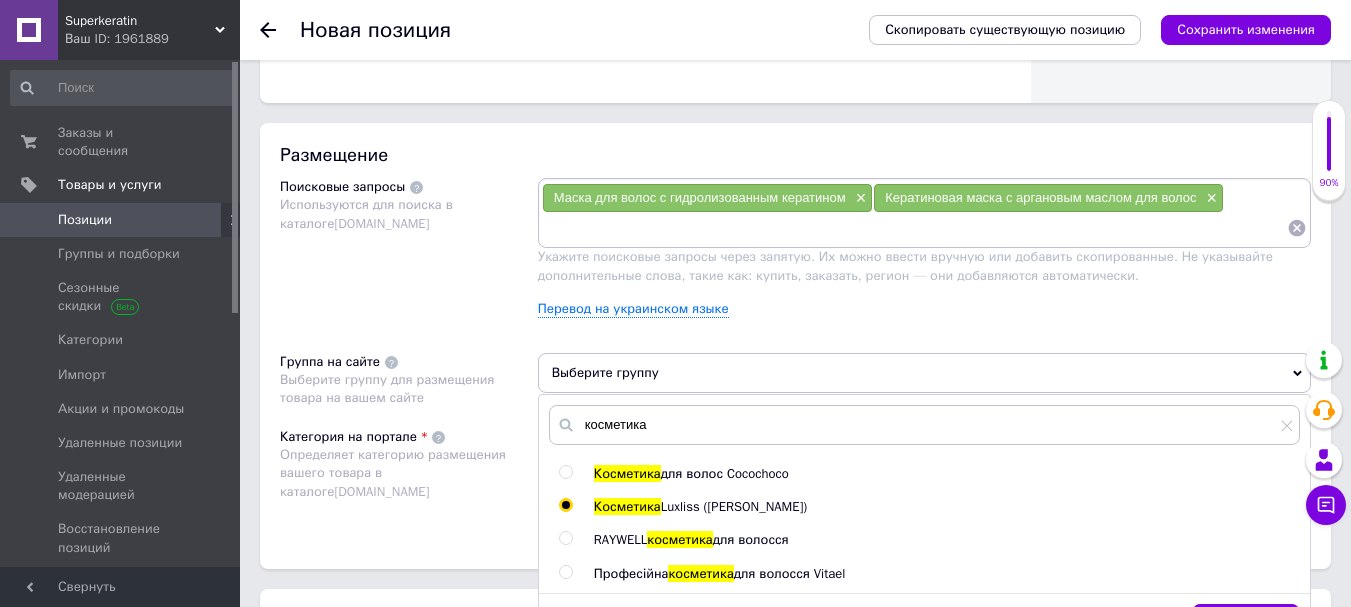 radio on "true" 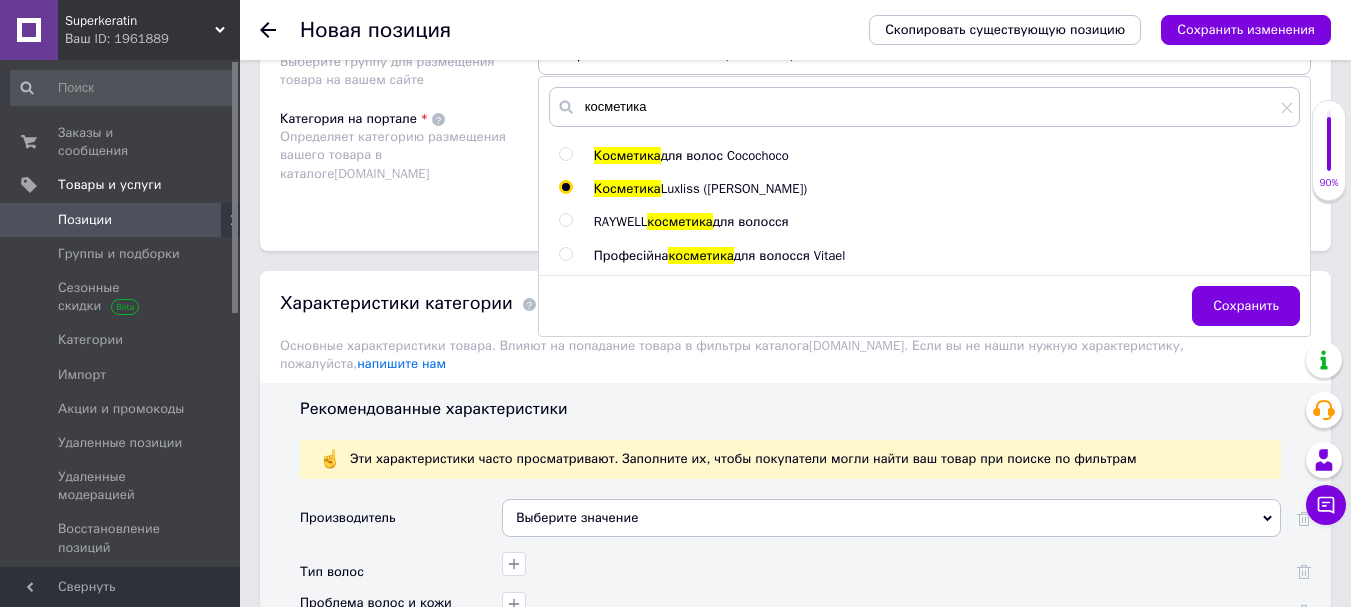 scroll, scrollTop: 1422, scrollLeft: 0, axis: vertical 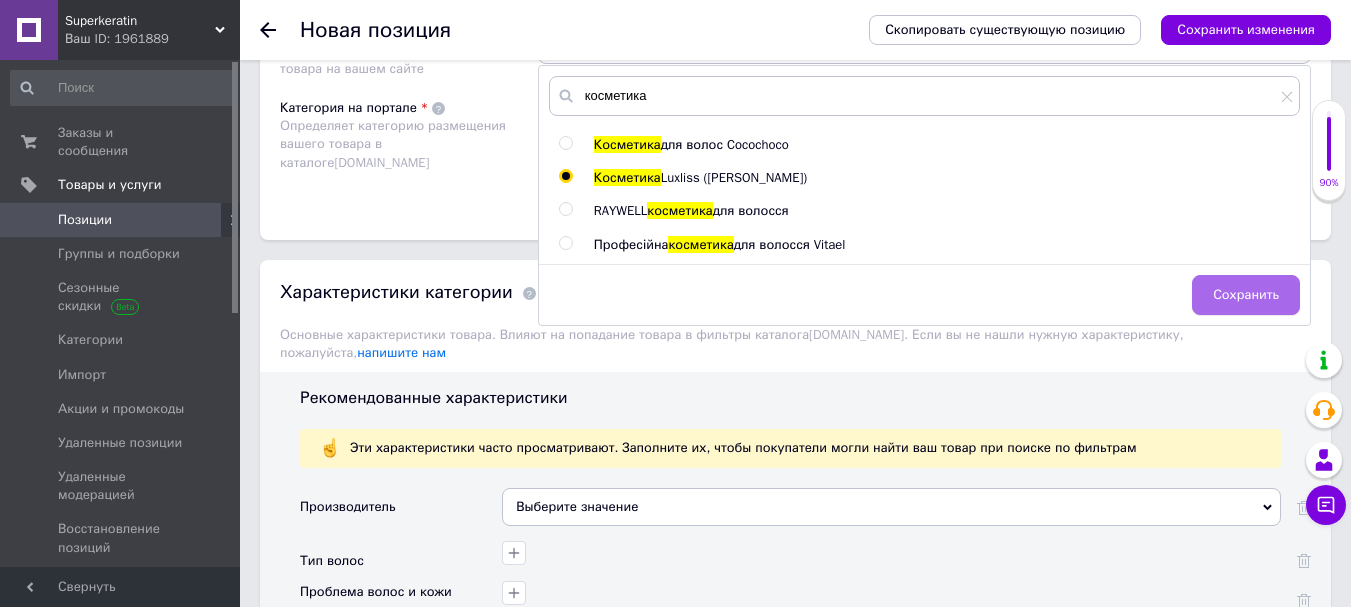 click on "Сохранить" at bounding box center [1246, 295] 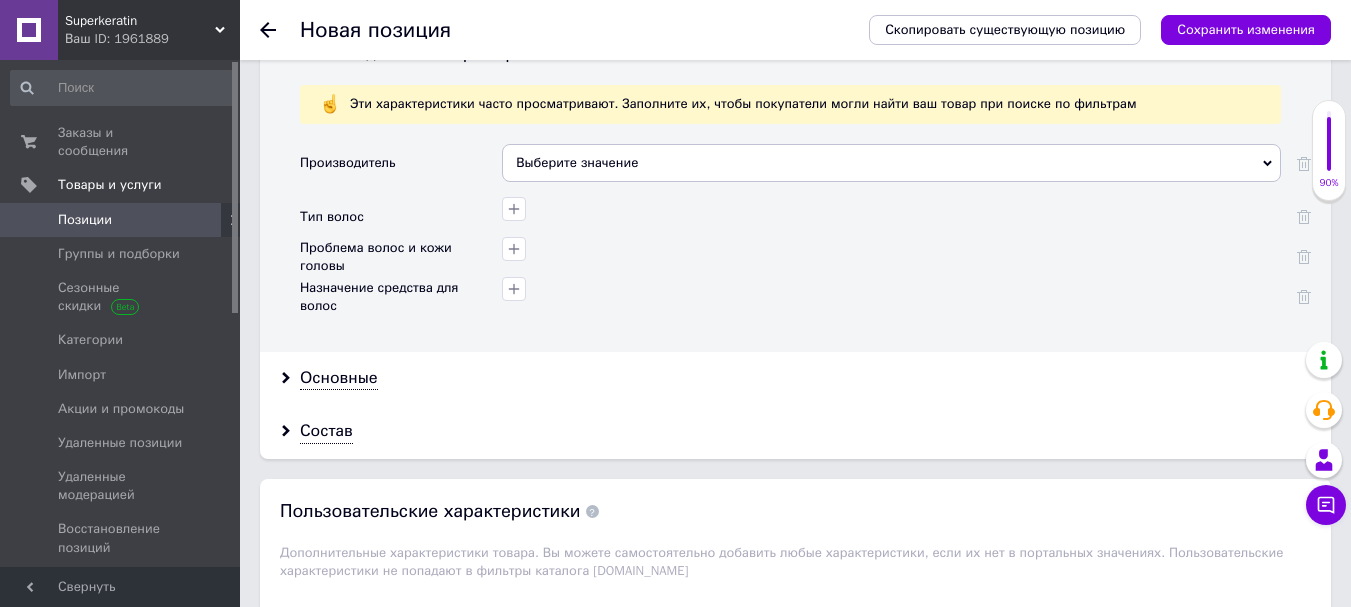 scroll, scrollTop: 1761, scrollLeft: 0, axis: vertical 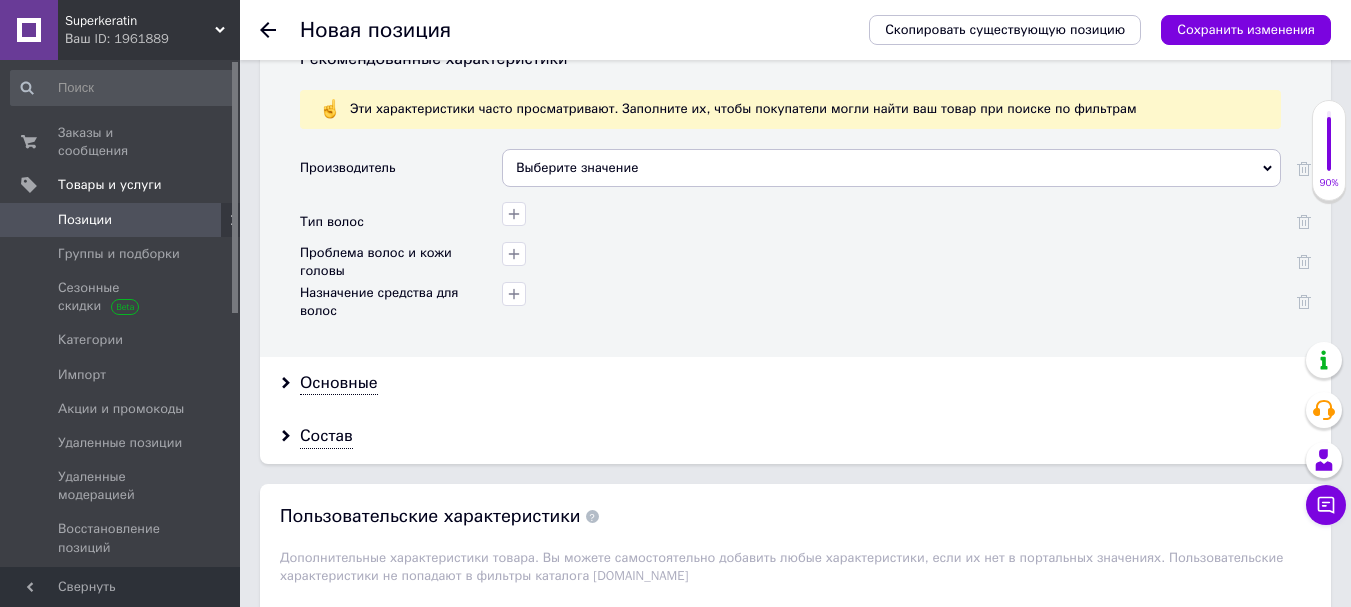 click on "Выберите значение" at bounding box center [891, 168] 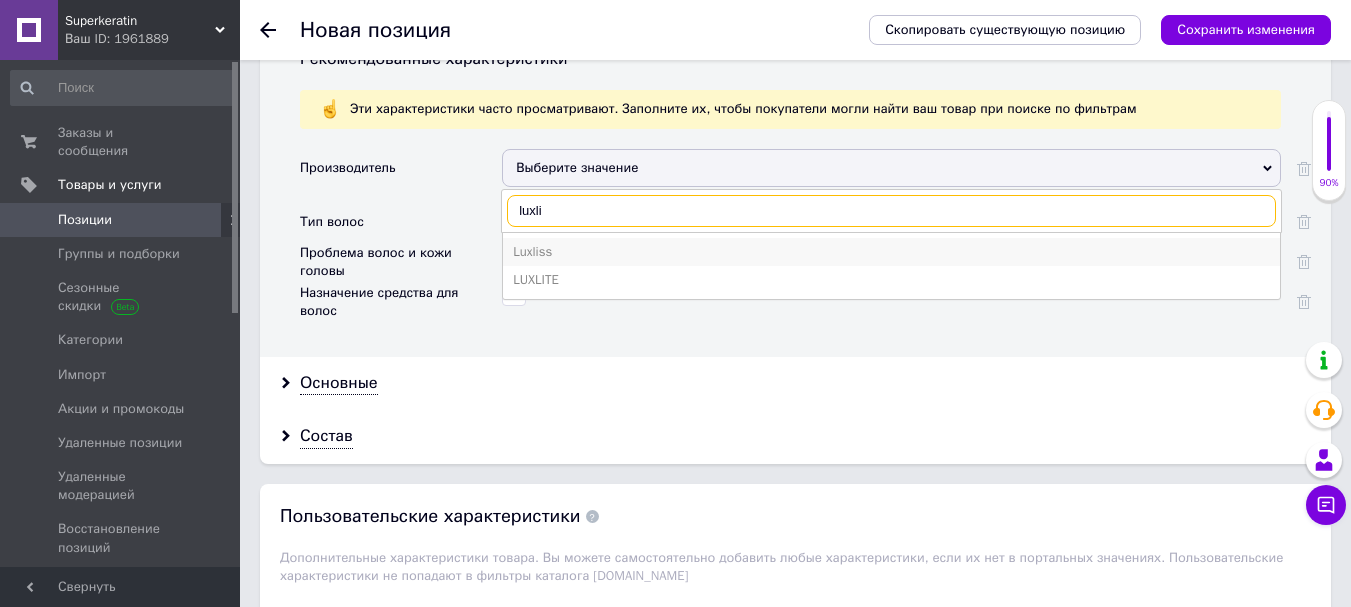 type on "luxli" 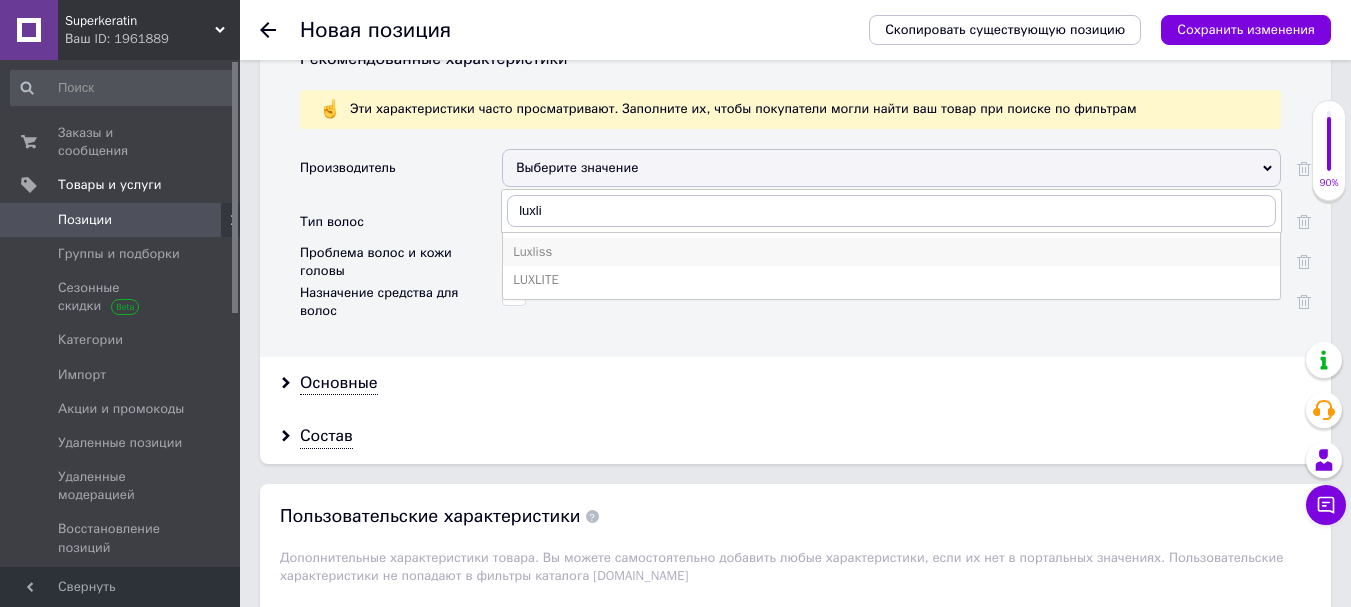 click on "Luxliss" at bounding box center (891, 252) 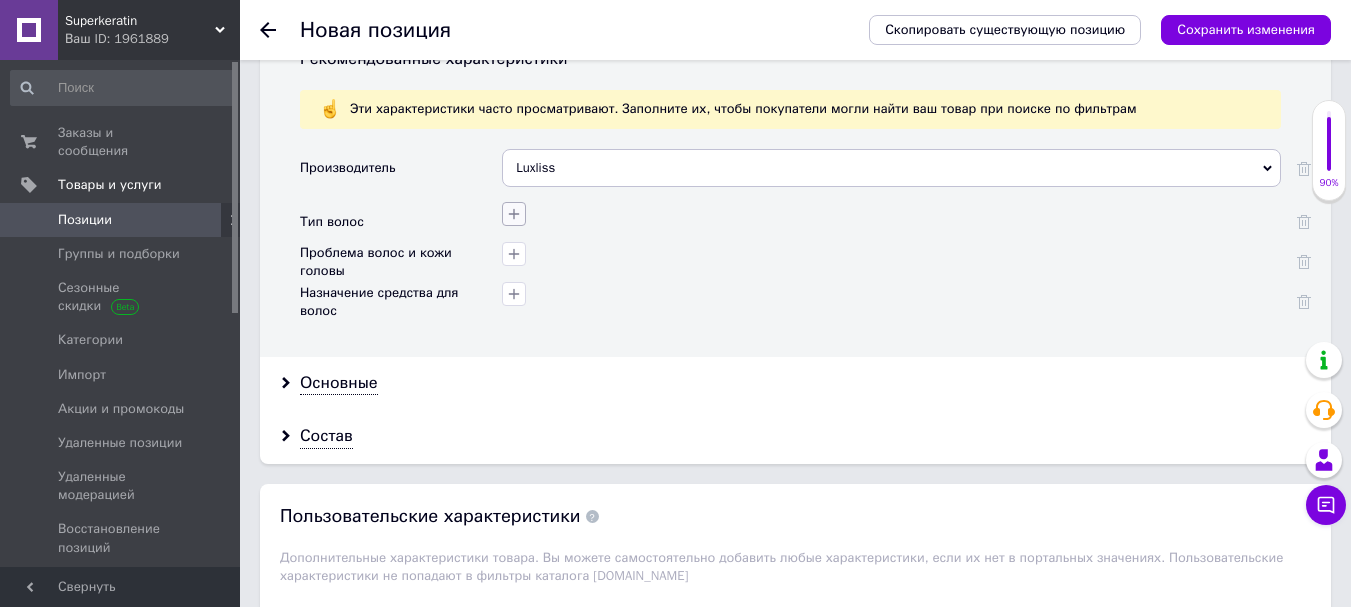 click 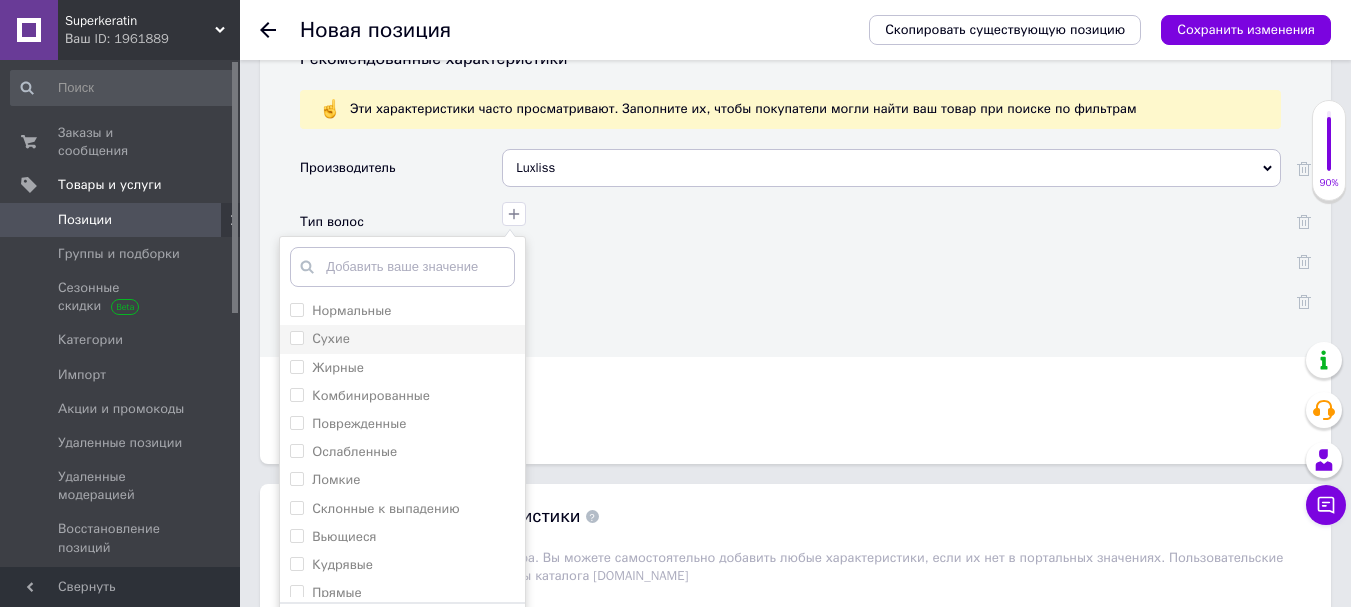 click on "Сухие" at bounding box center (296, 337) 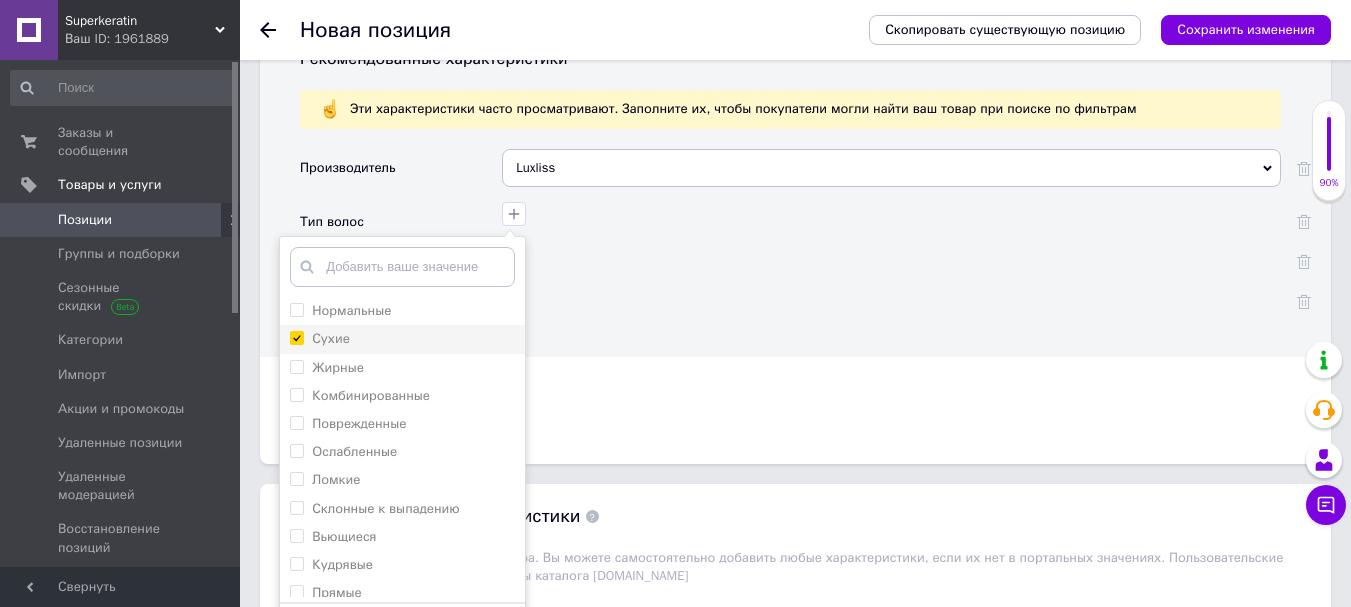 checkbox on "true" 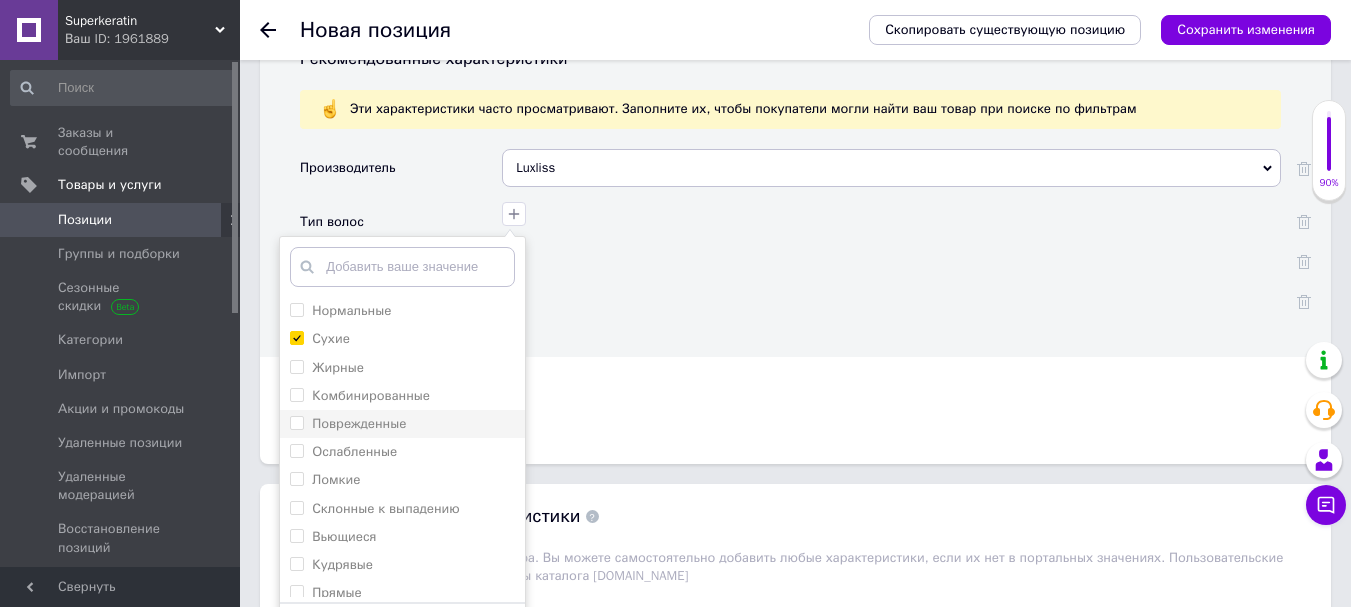 click on "Поврежденные" at bounding box center (296, 422) 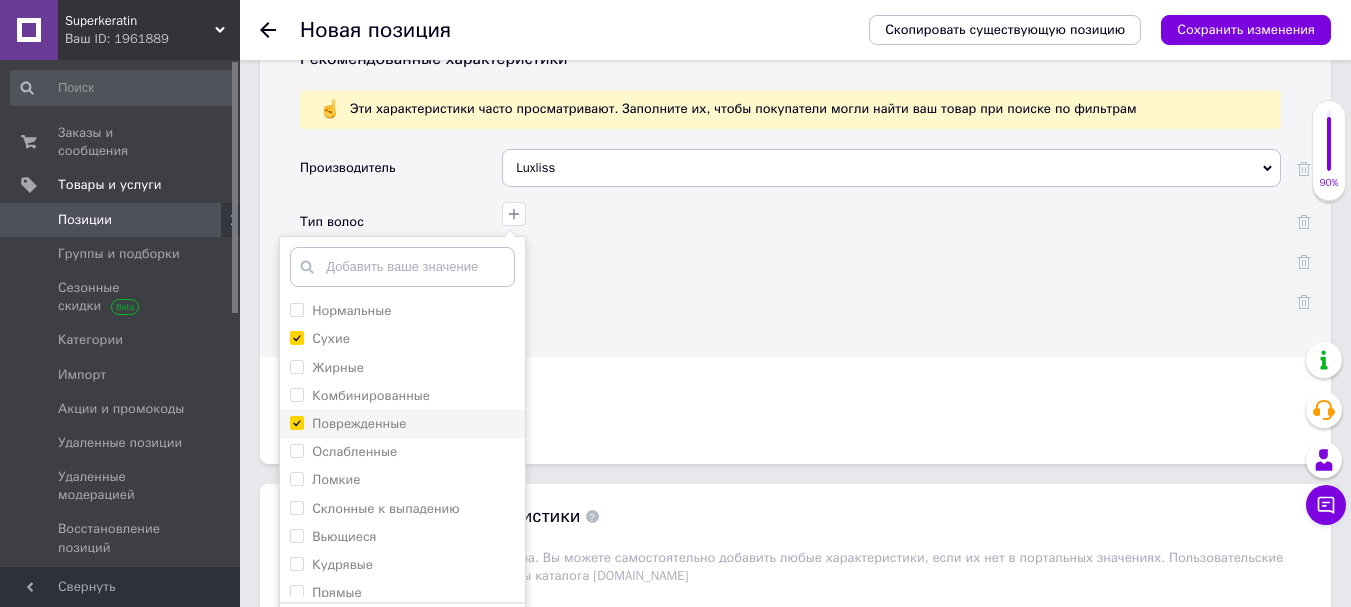 checkbox on "true" 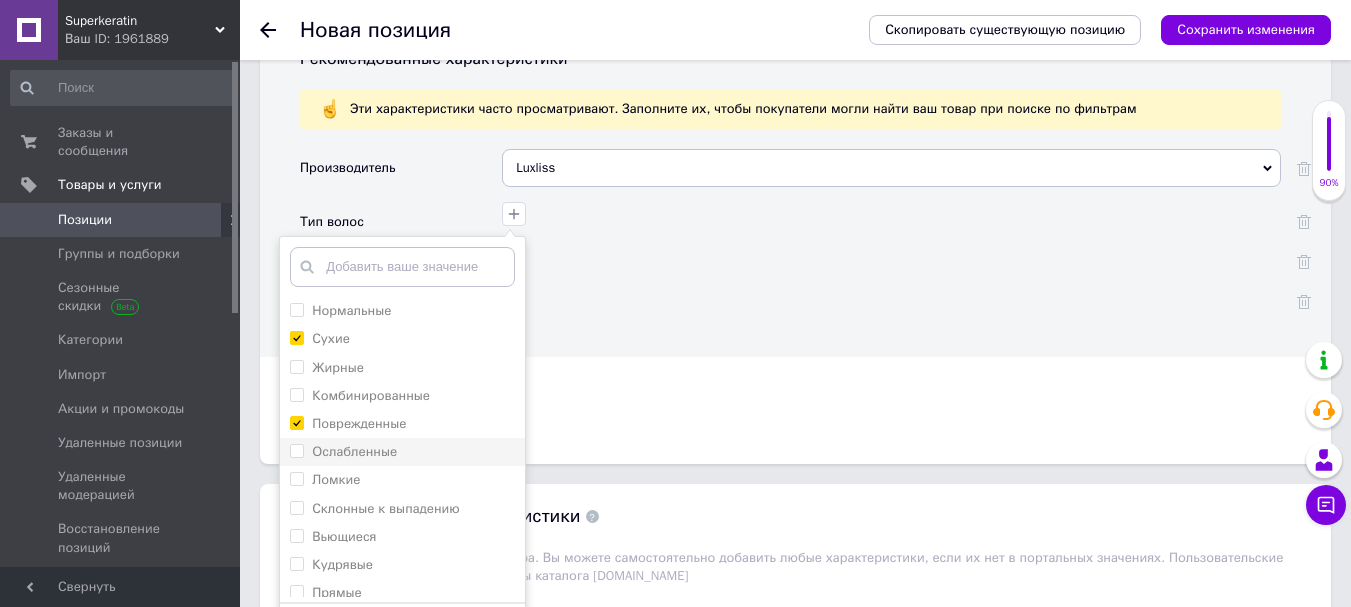 click on "Ослабленные" at bounding box center [296, 450] 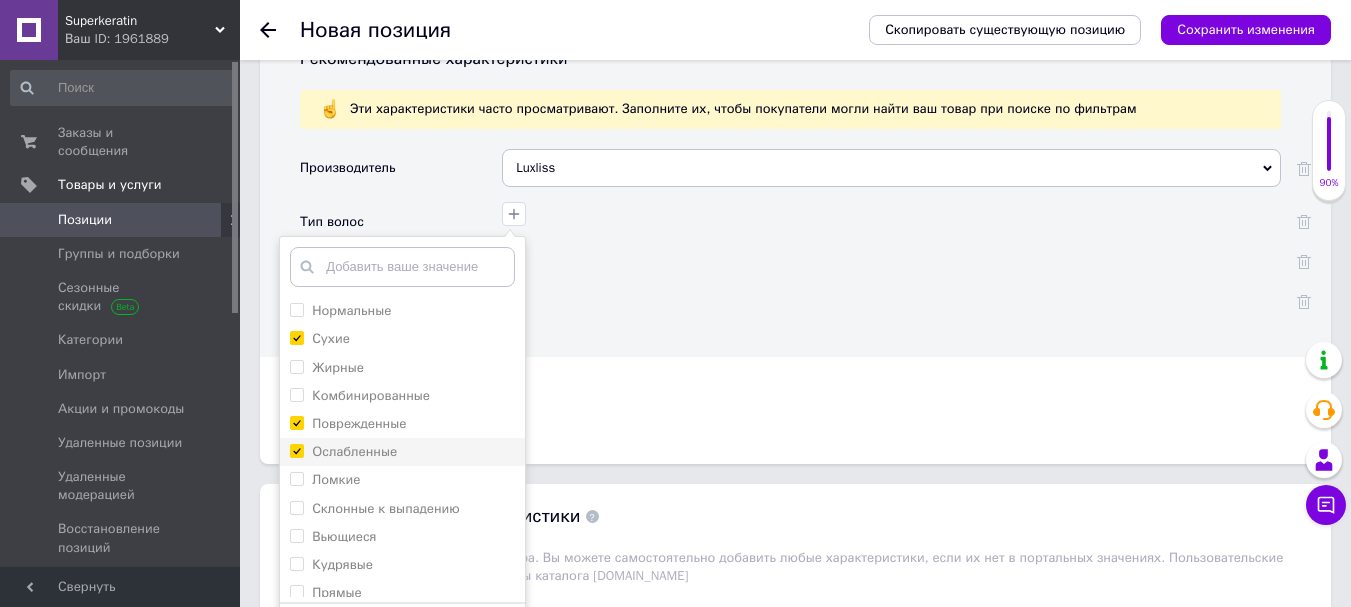 checkbox on "true" 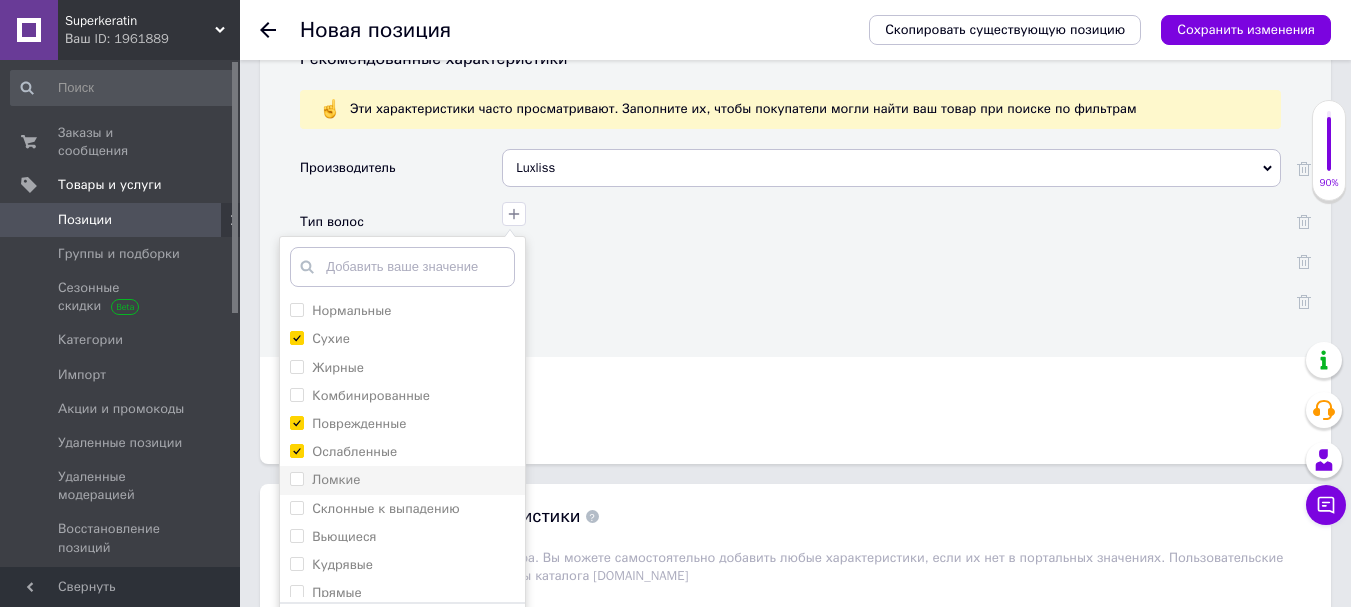 click on "Ломкие" at bounding box center [296, 478] 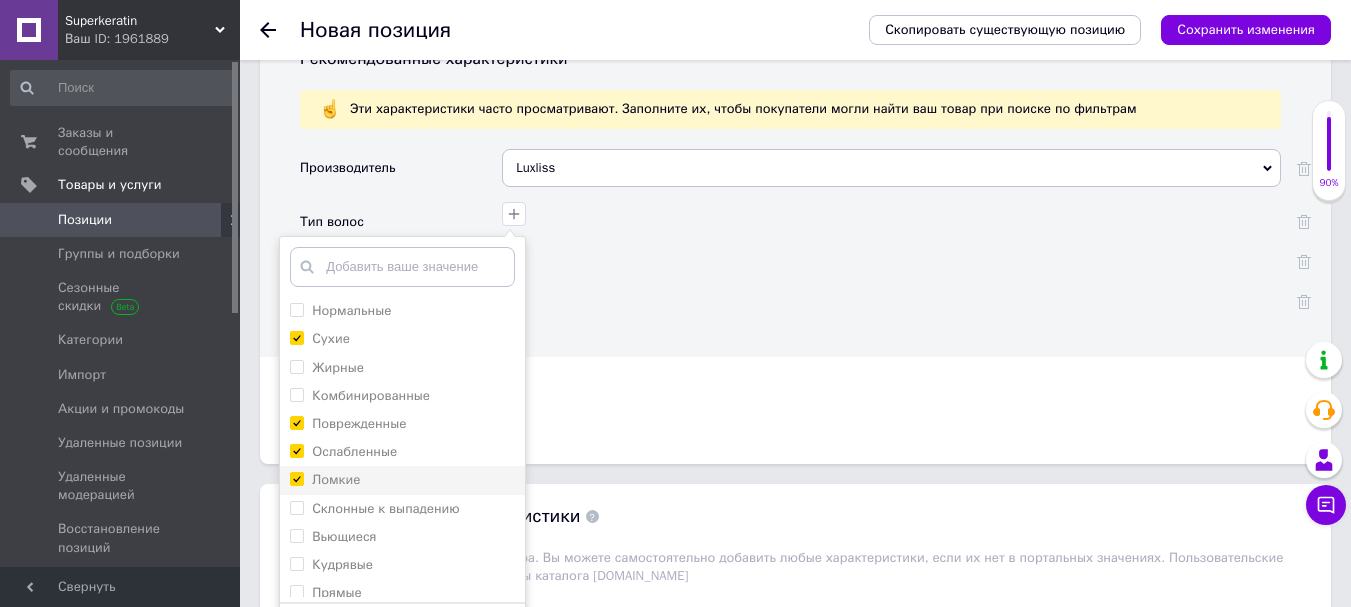 checkbox on "true" 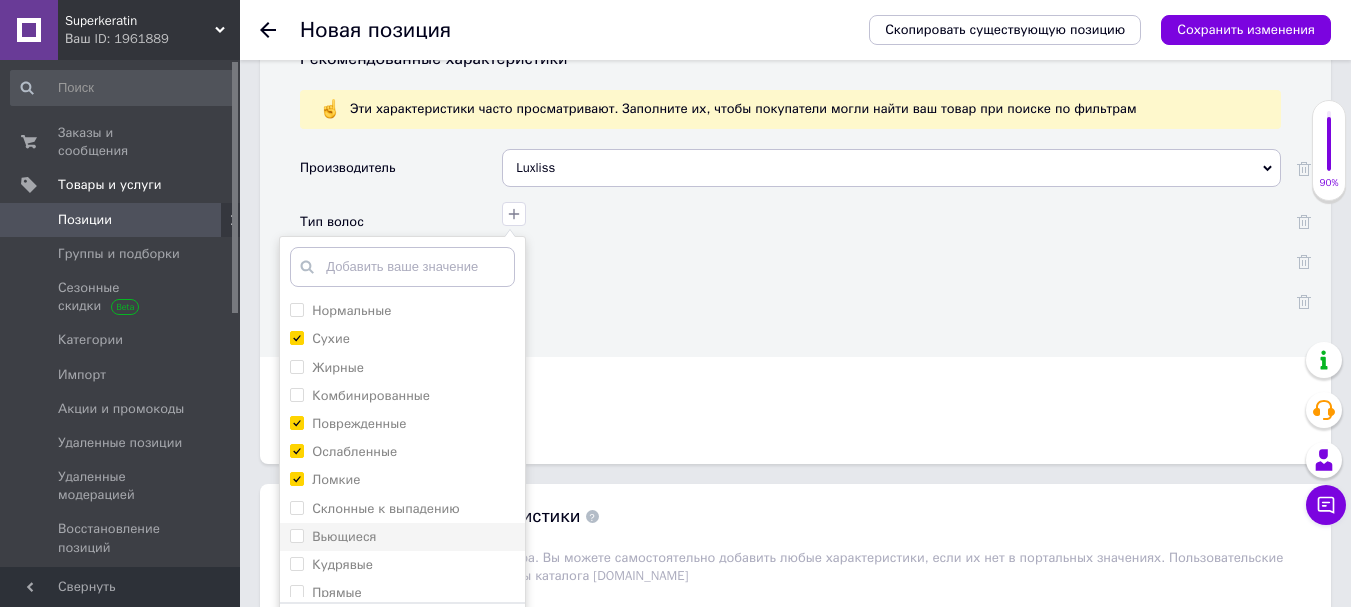 click on "Вьющиеся" at bounding box center (296, 535) 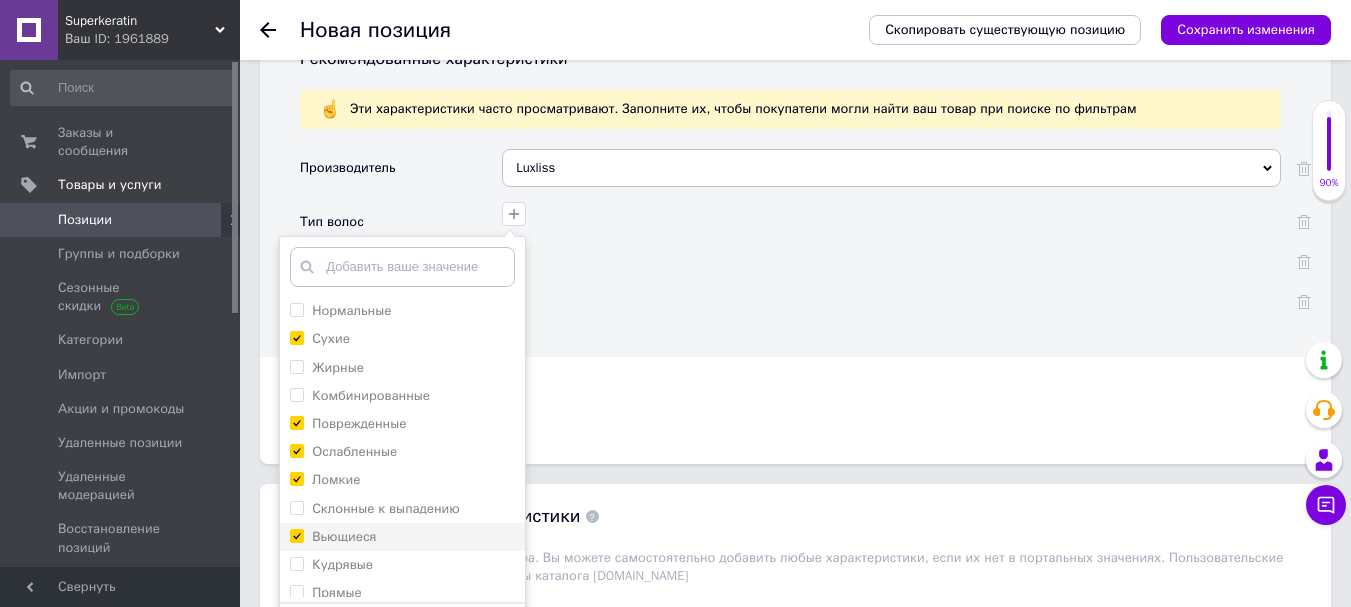 checkbox on "true" 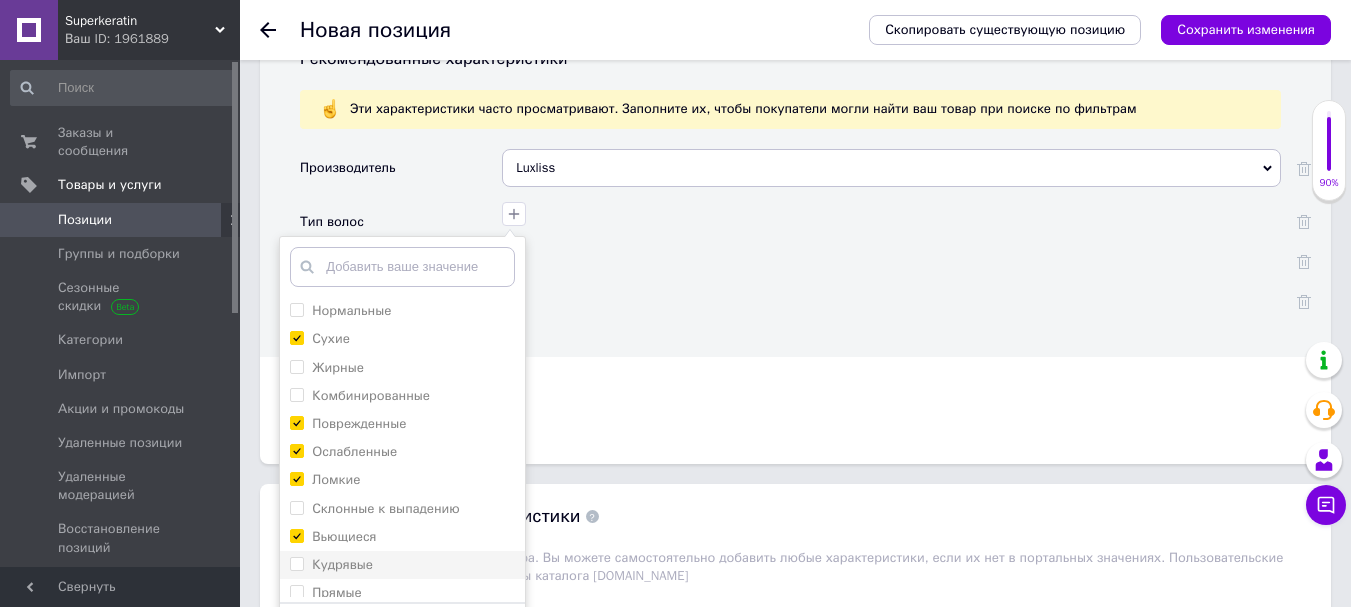 click on "Кудрявые" at bounding box center (296, 563) 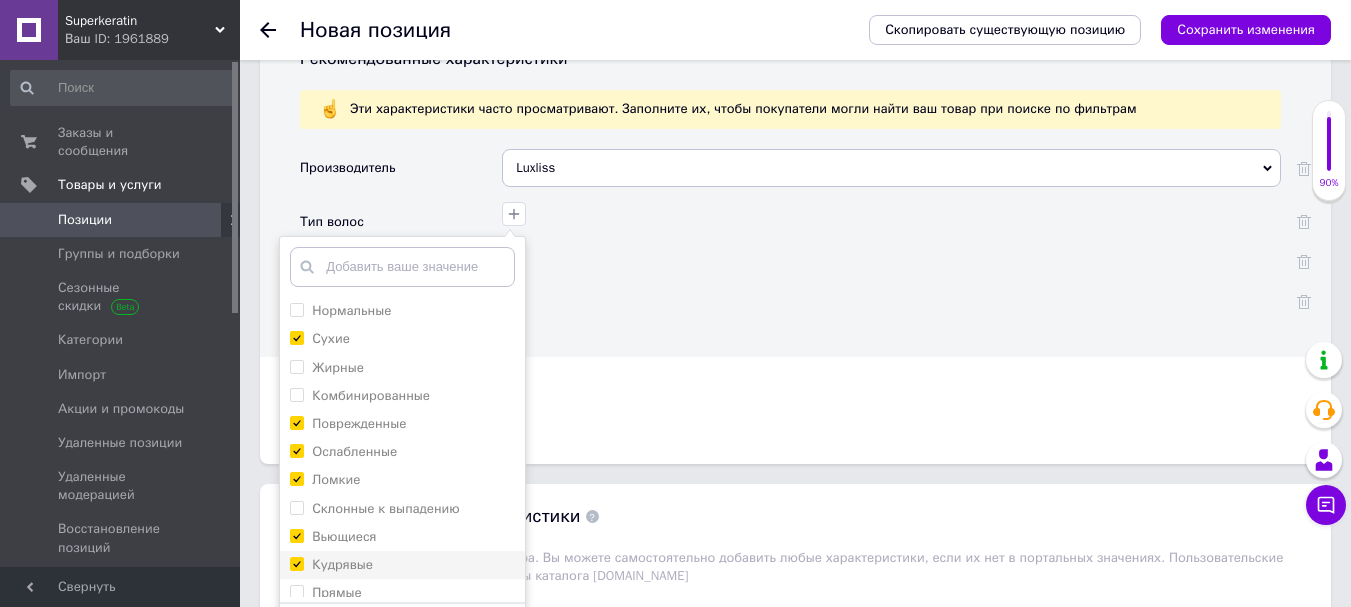 checkbox on "true" 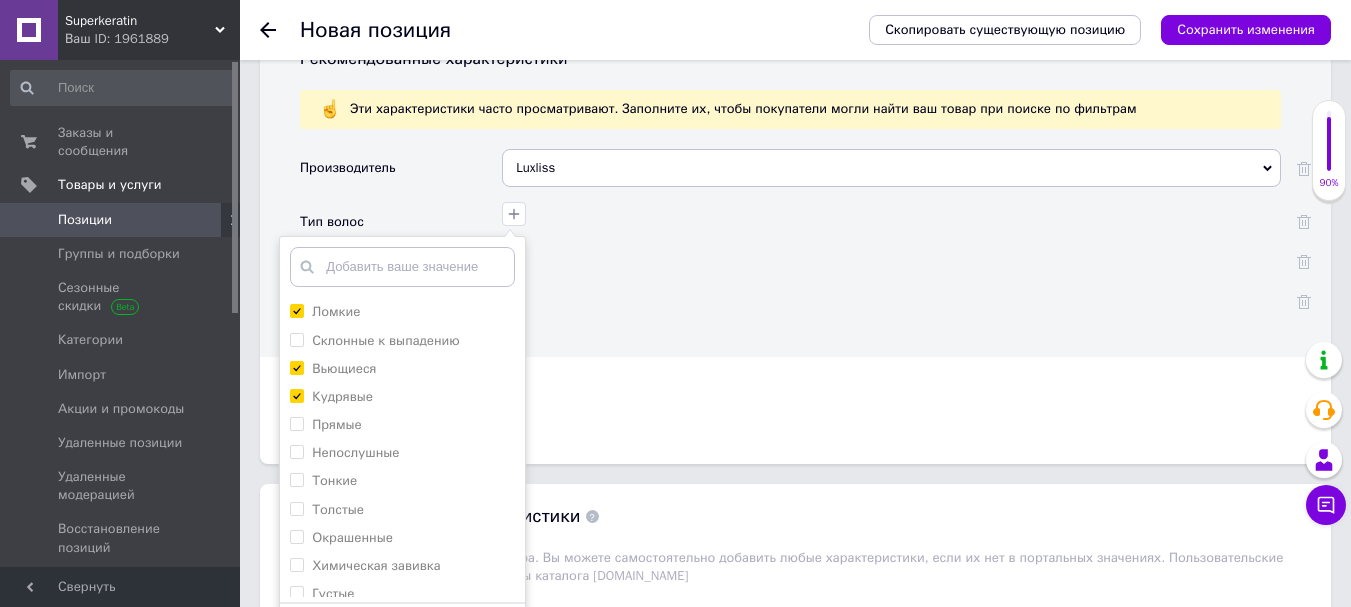 scroll, scrollTop: 253, scrollLeft: 0, axis: vertical 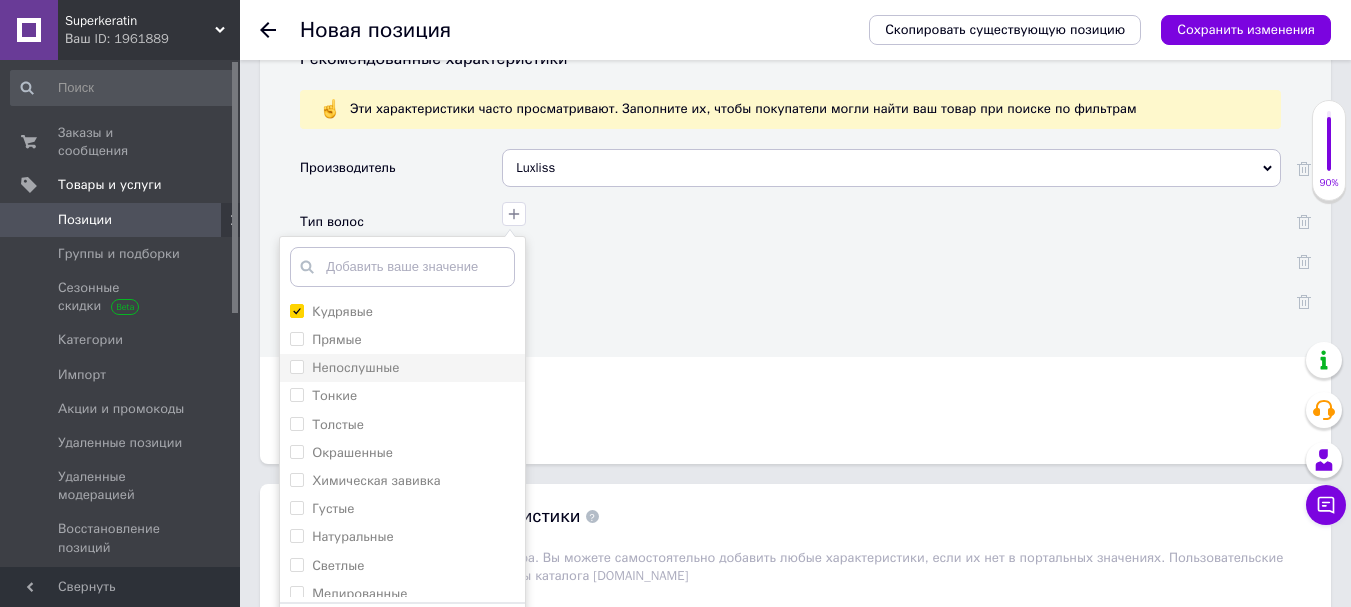 click on "Непослушные" at bounding box center [296, 366] 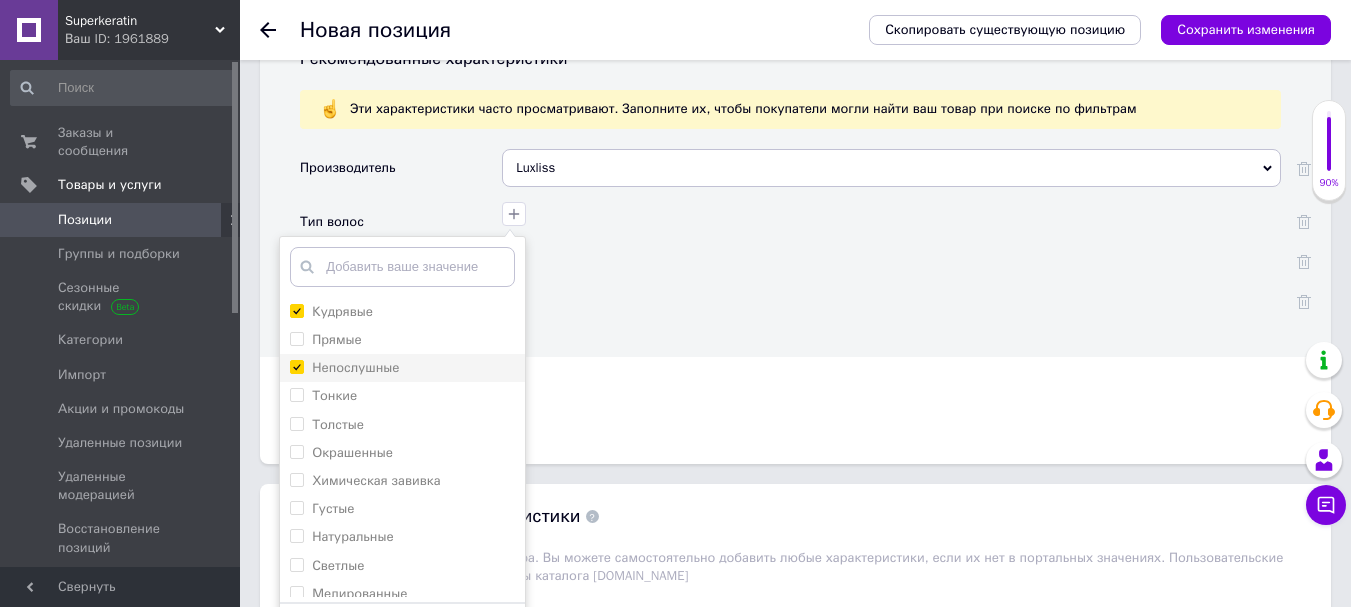 checkbox on "true" 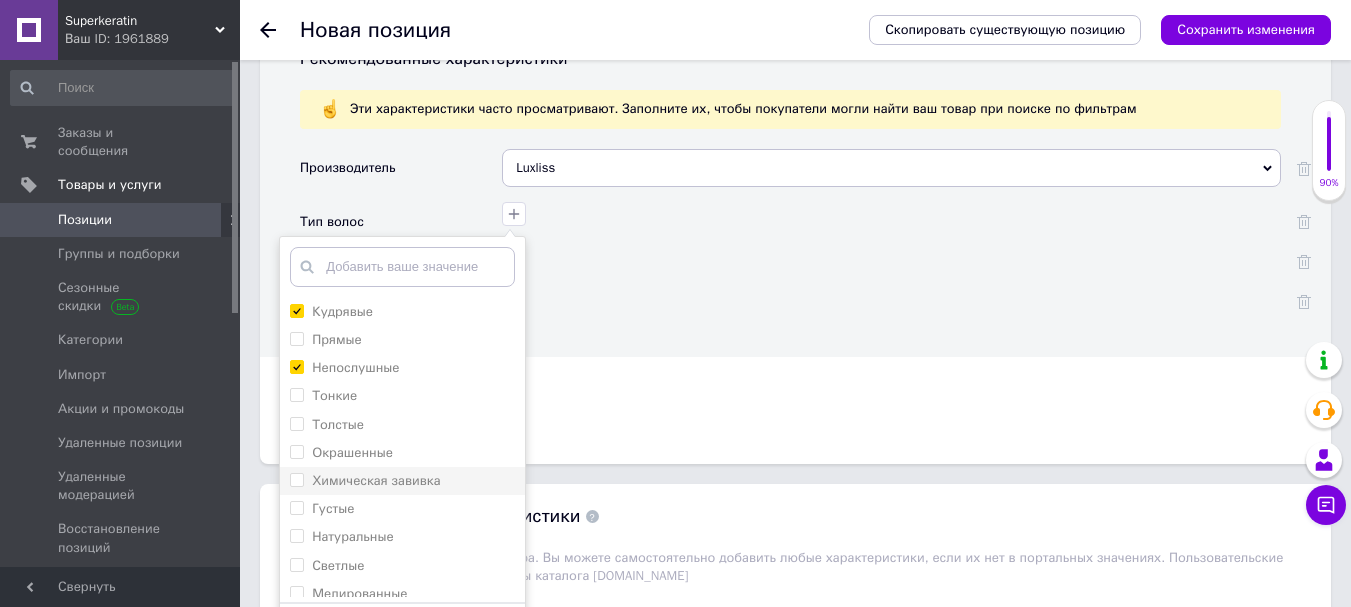 click on "Химическая завивка" at bounding box center [296, 479] 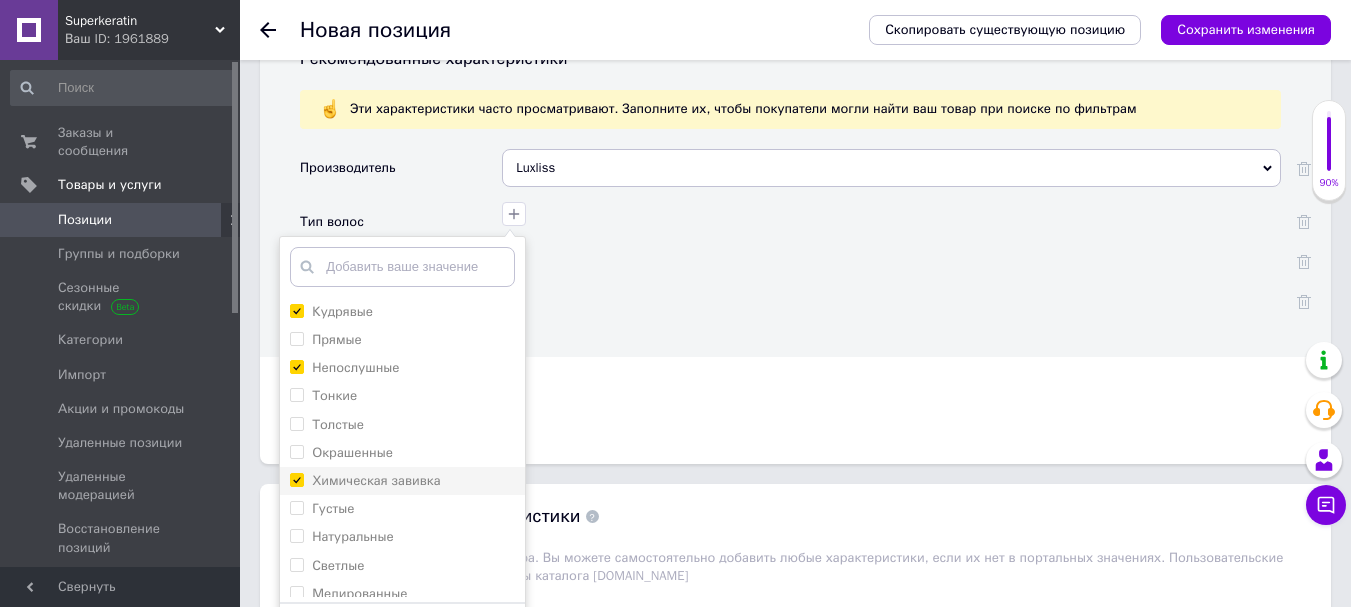 checkbox on "true" 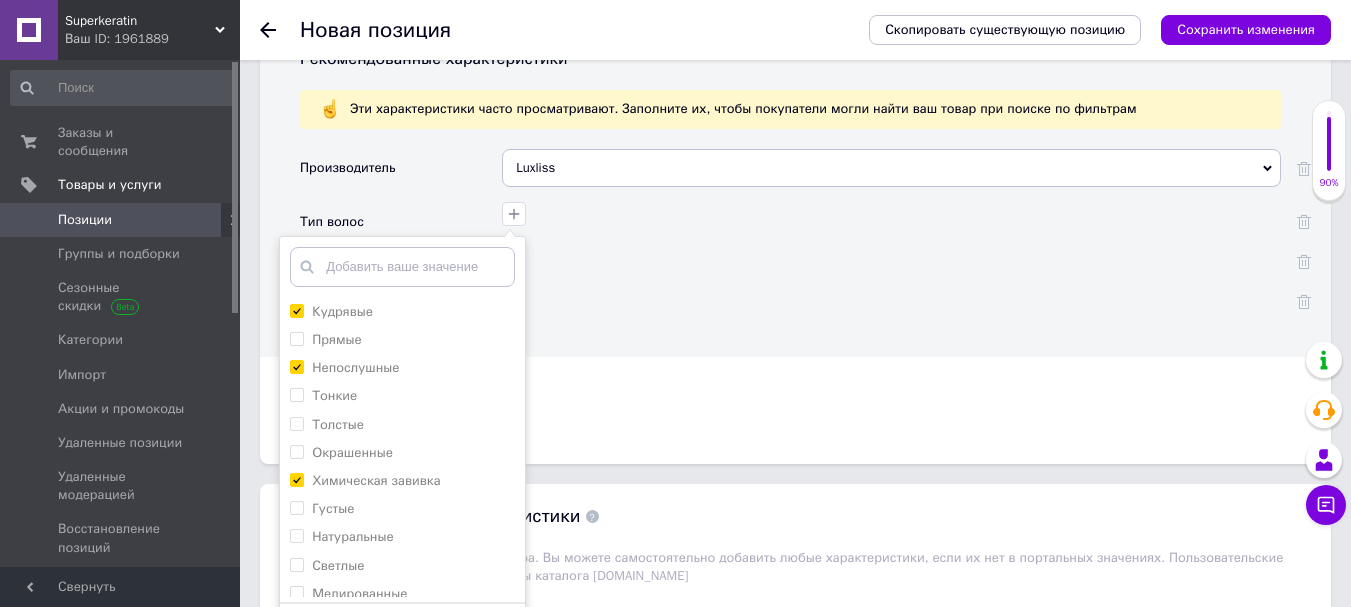 click on "Сохранить" at bounding box center [402, 633] 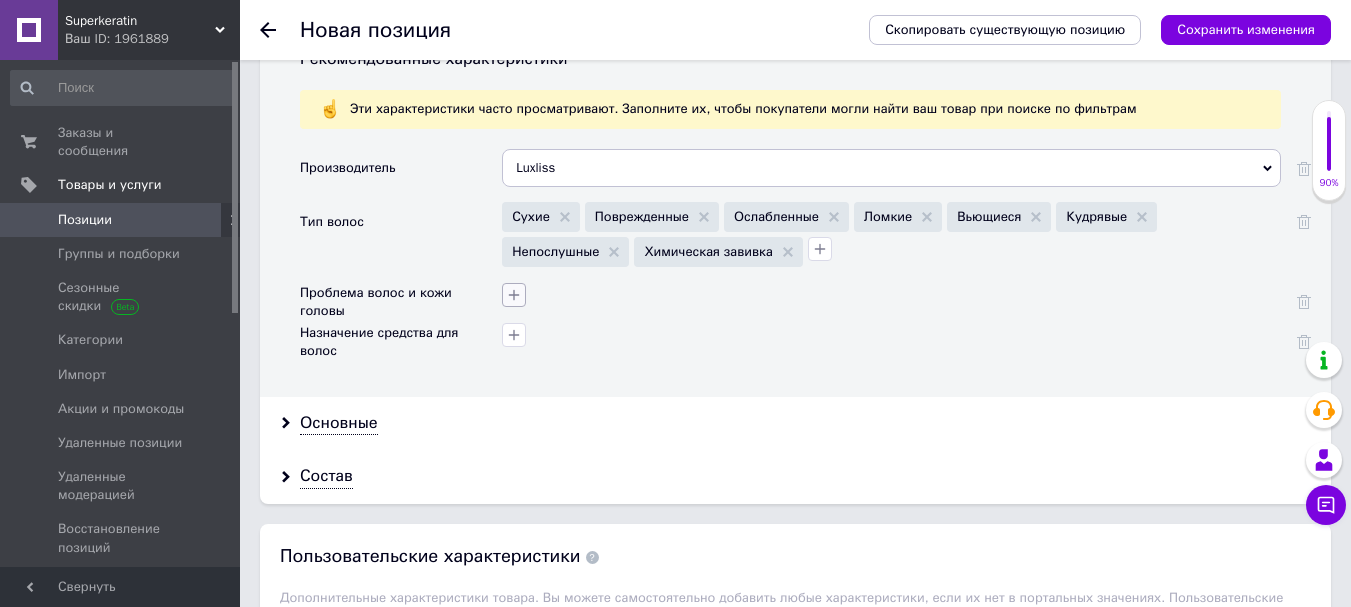 click 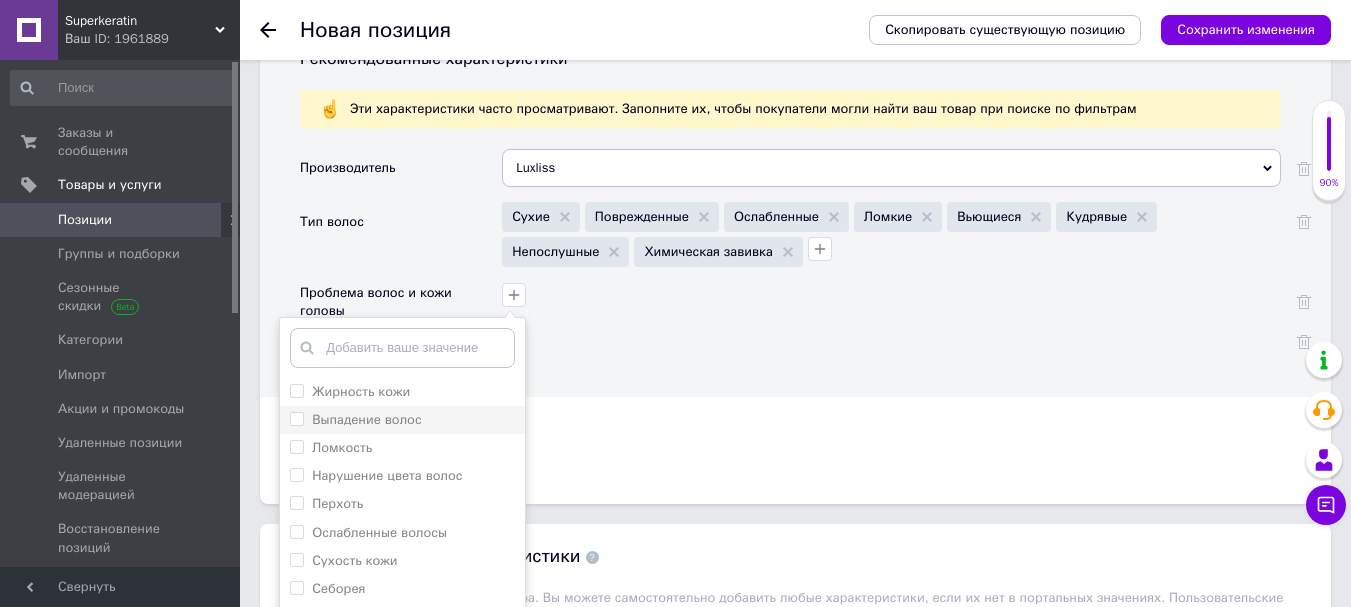 click on "Выпадение волос" at bounding box center (296, 418) 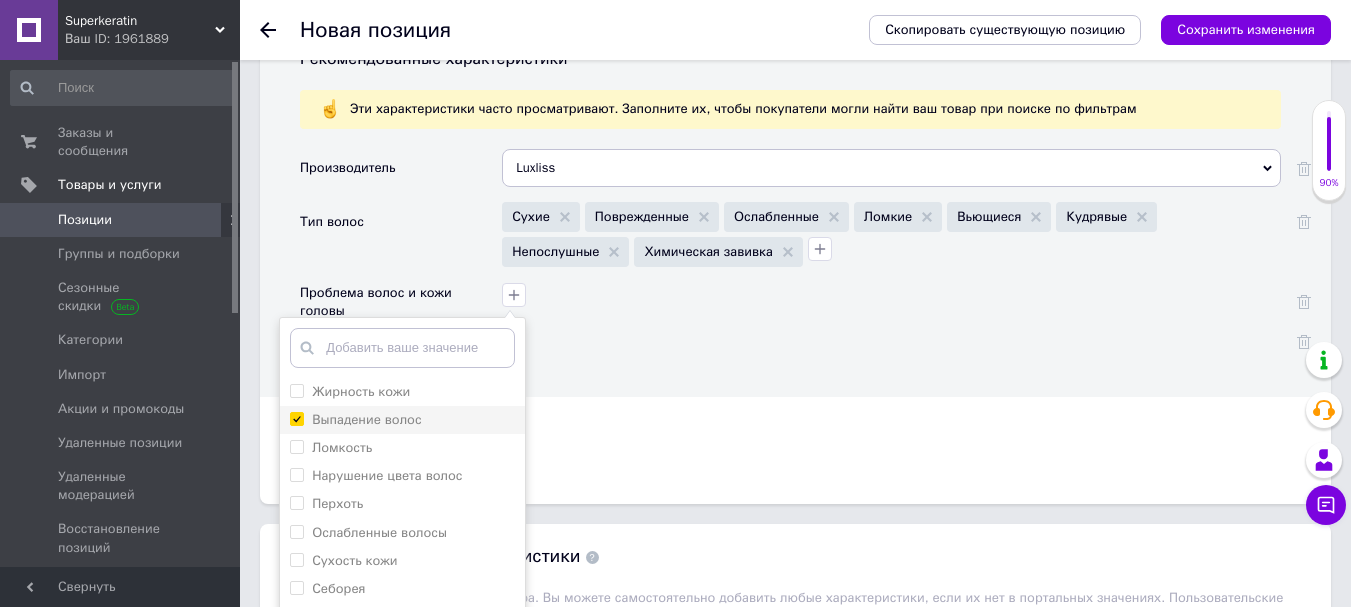 checkbox on "true" 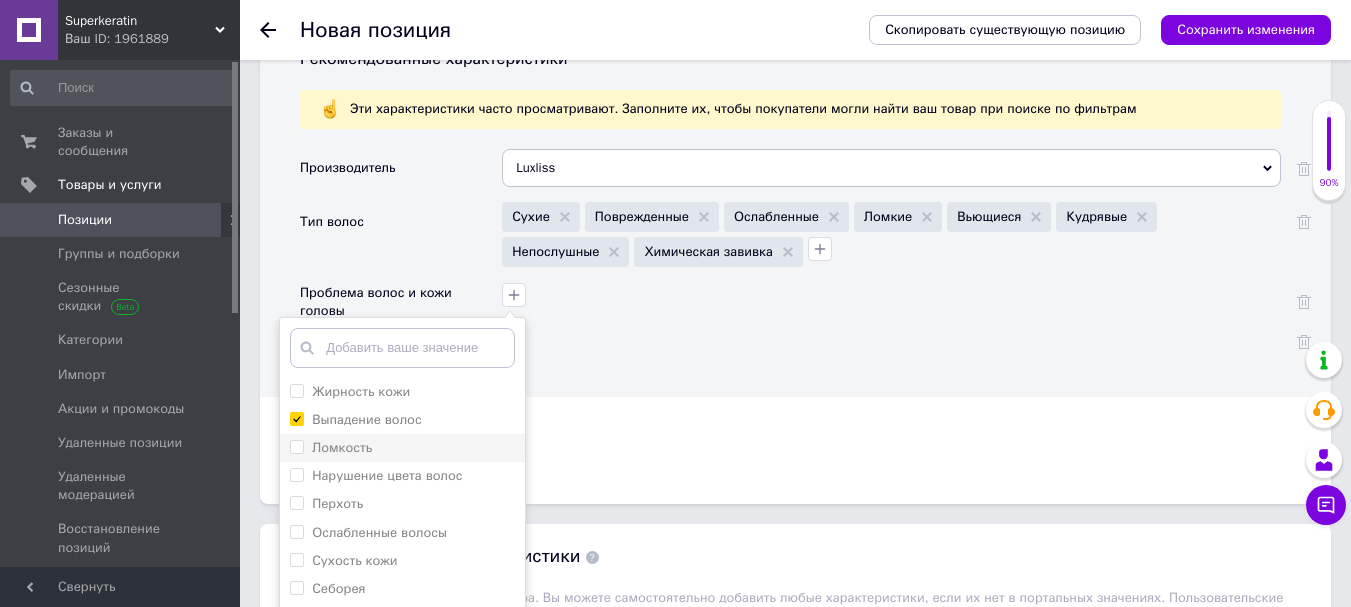 click on "Ломкость" at bounding box center (296, 446) 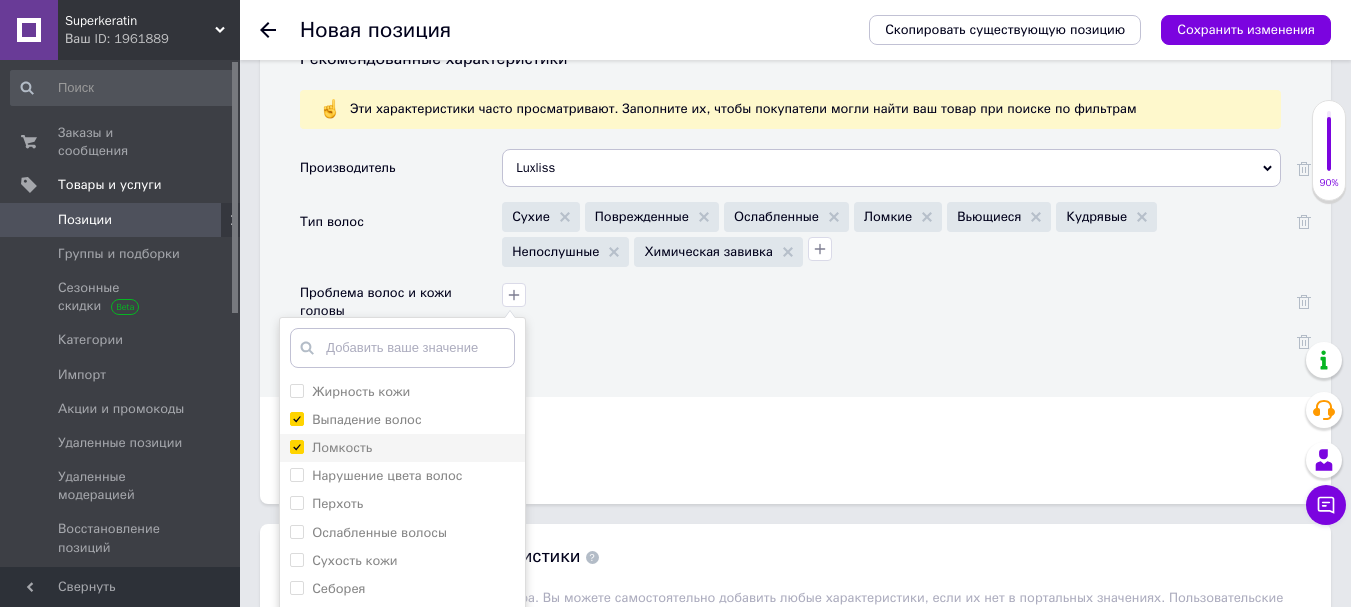checkbox on "true" 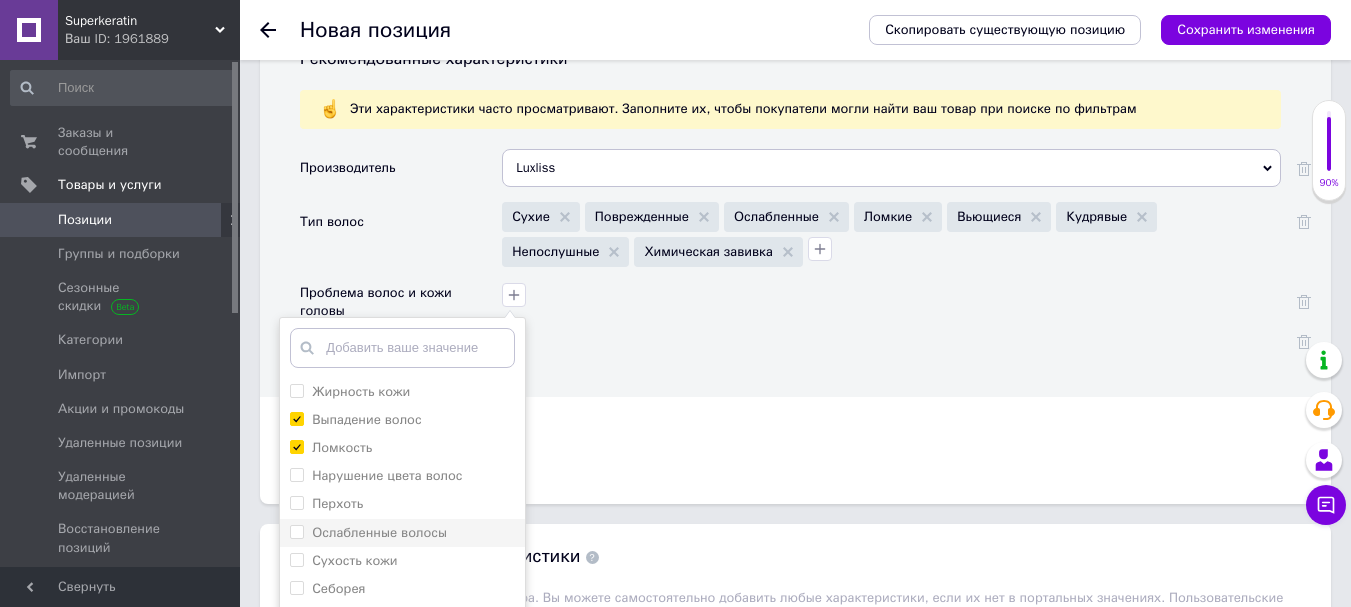 click on "Ослабленные волосы" at bounding box center [296, 531] 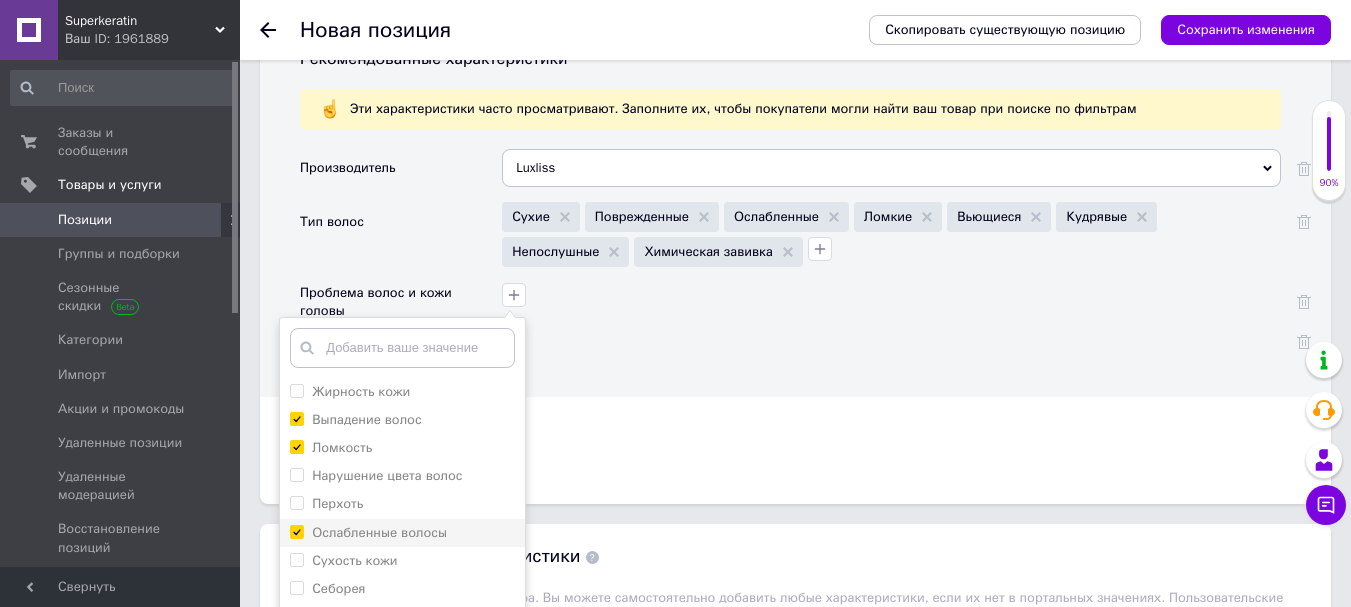 checkbox on "true" 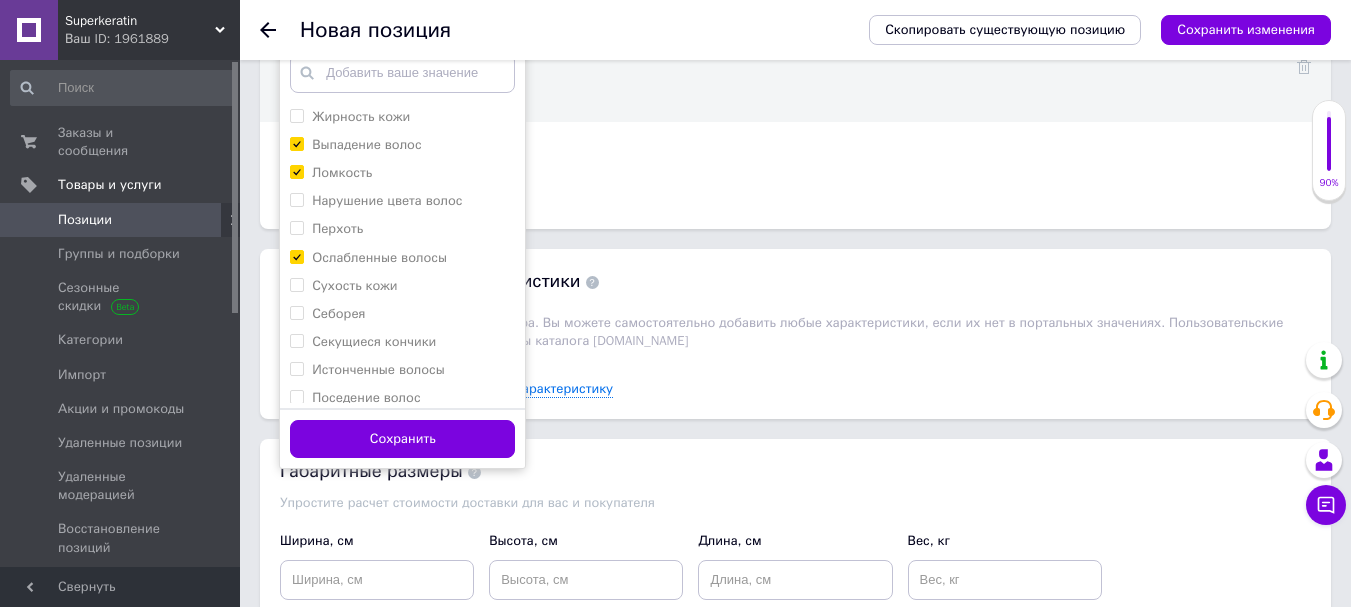 scroll, scrollTop: 2057, scrollLeft: 0, axis: vertical 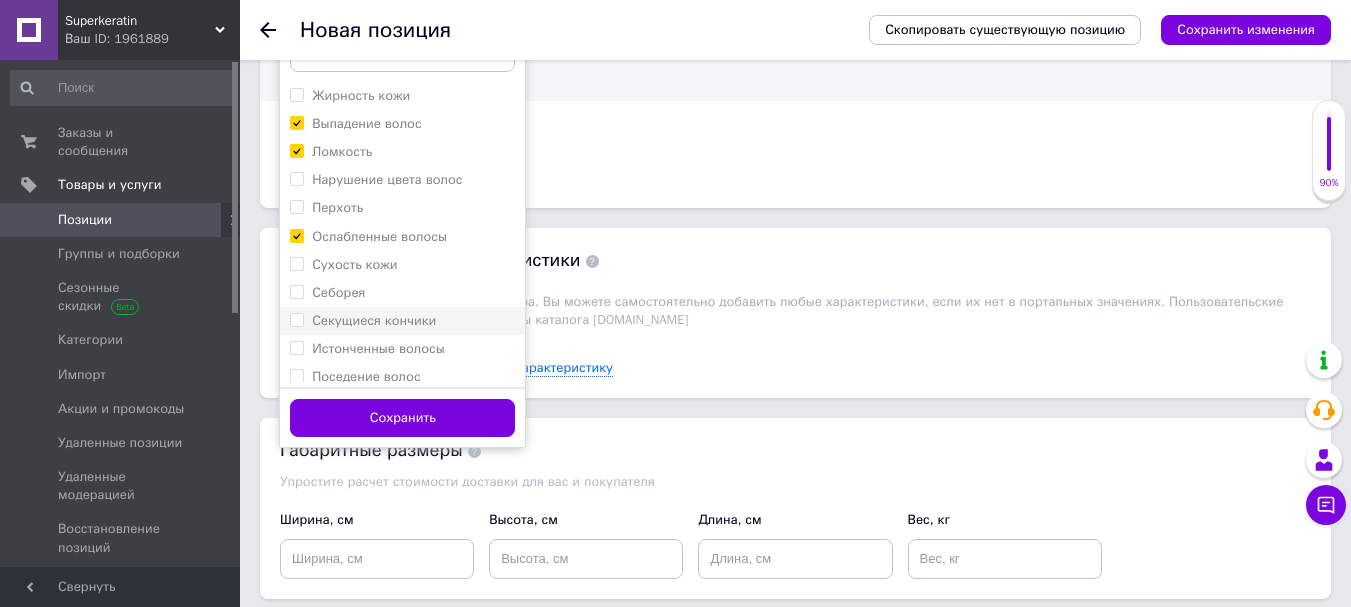click on "Секущиеся кончики" at bounding box center [296, 319] 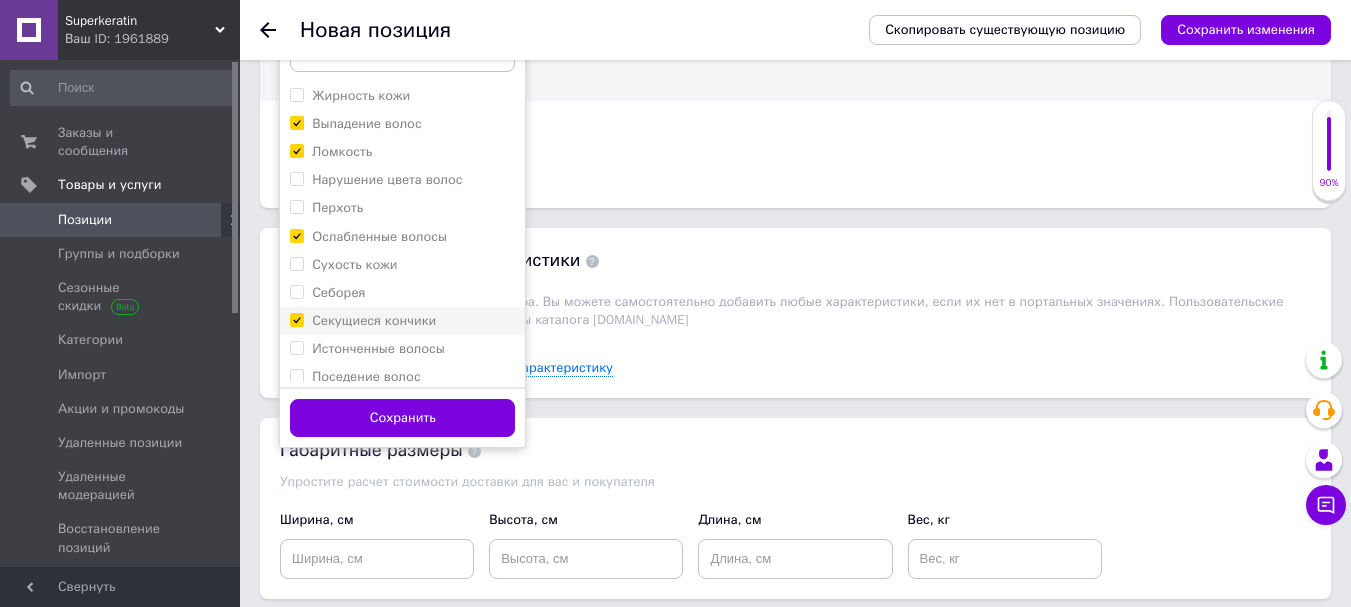 checkbox on "true" 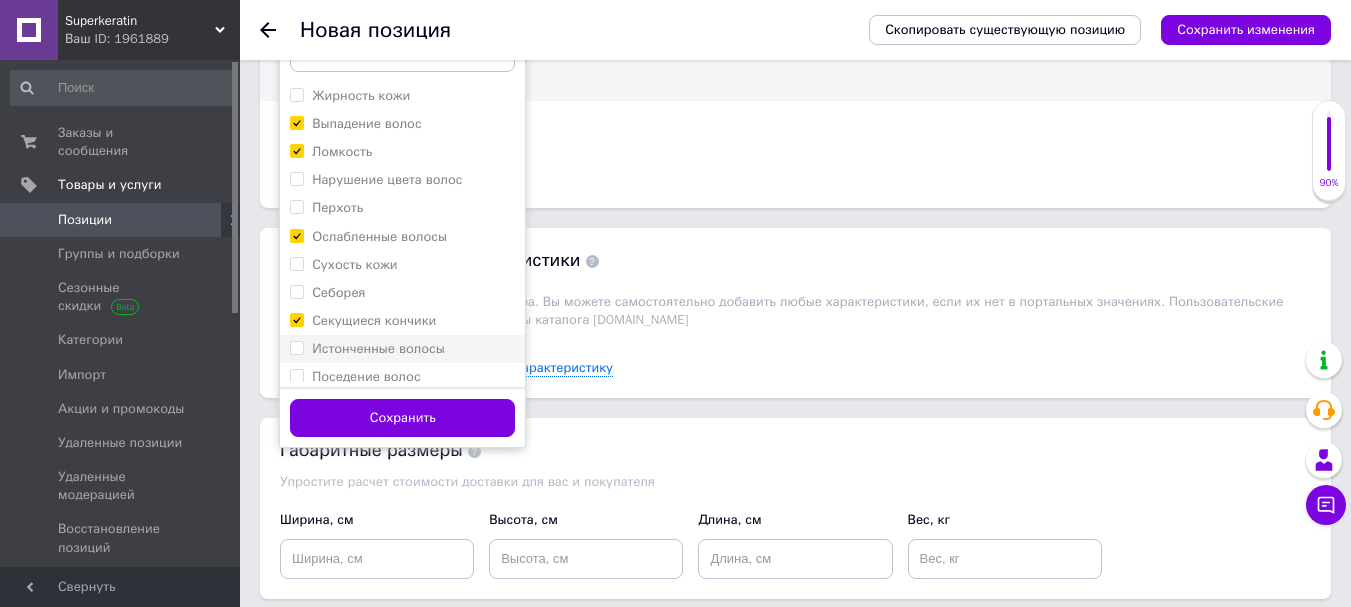 click on "Истонченные волосы" at bounding box center [296, 347] 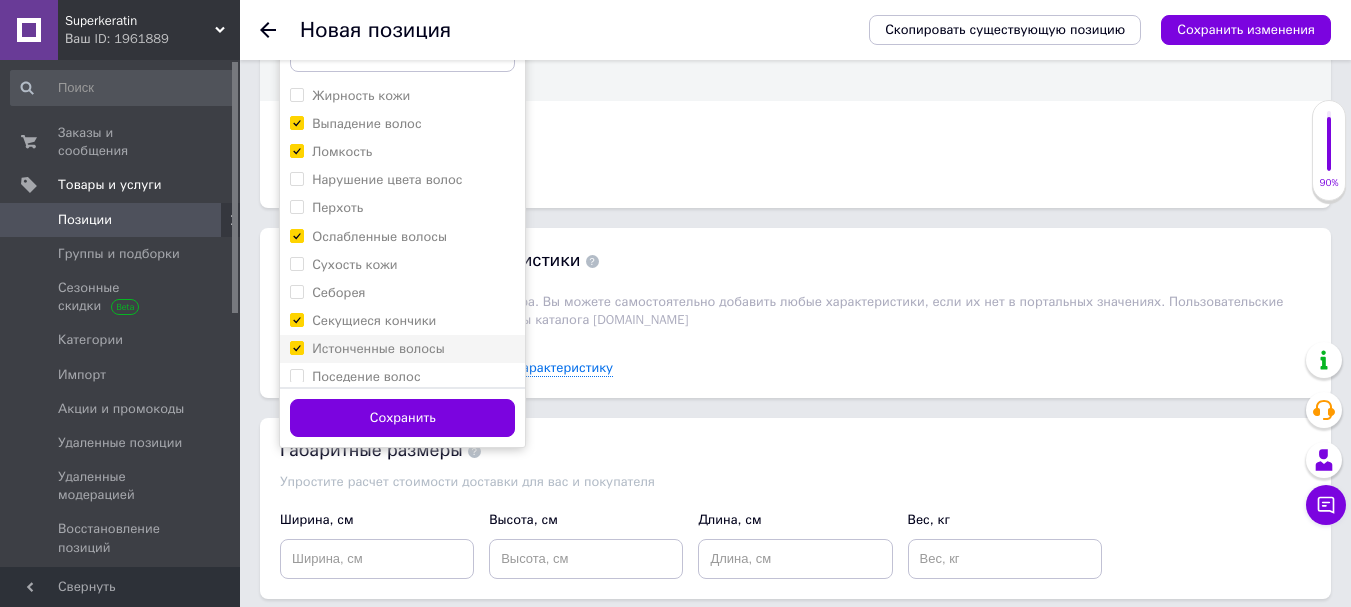 checkbox on "true" 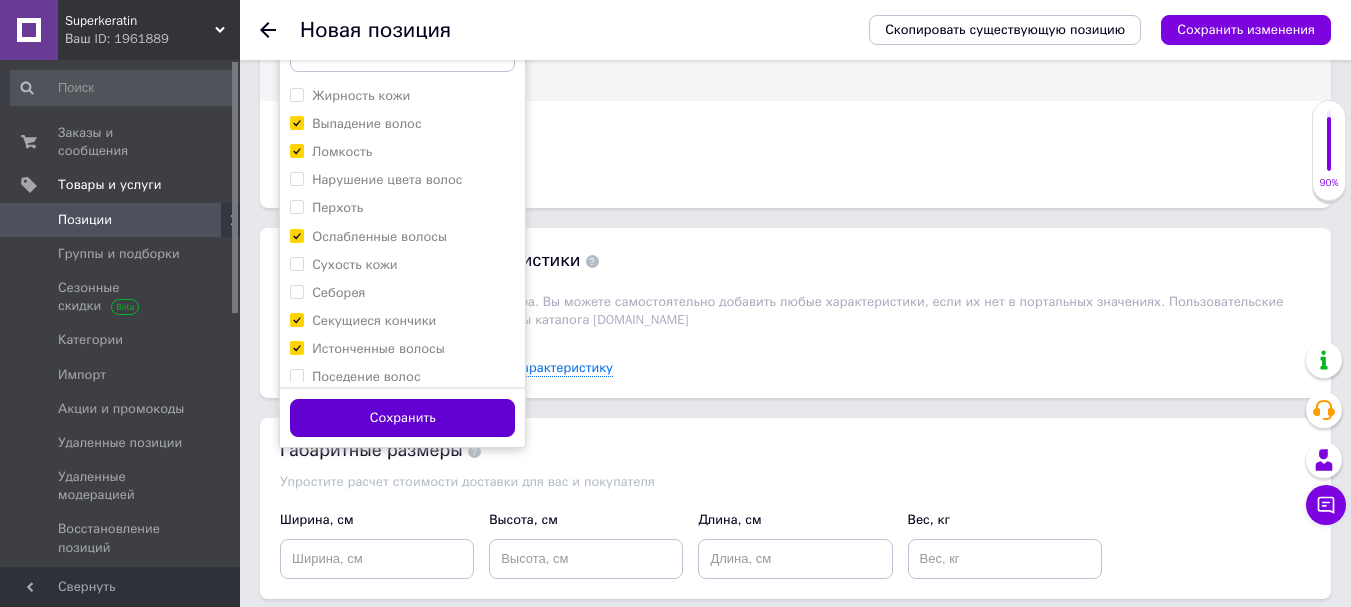 click on "Сохранить" at bounding box center (402, 418) 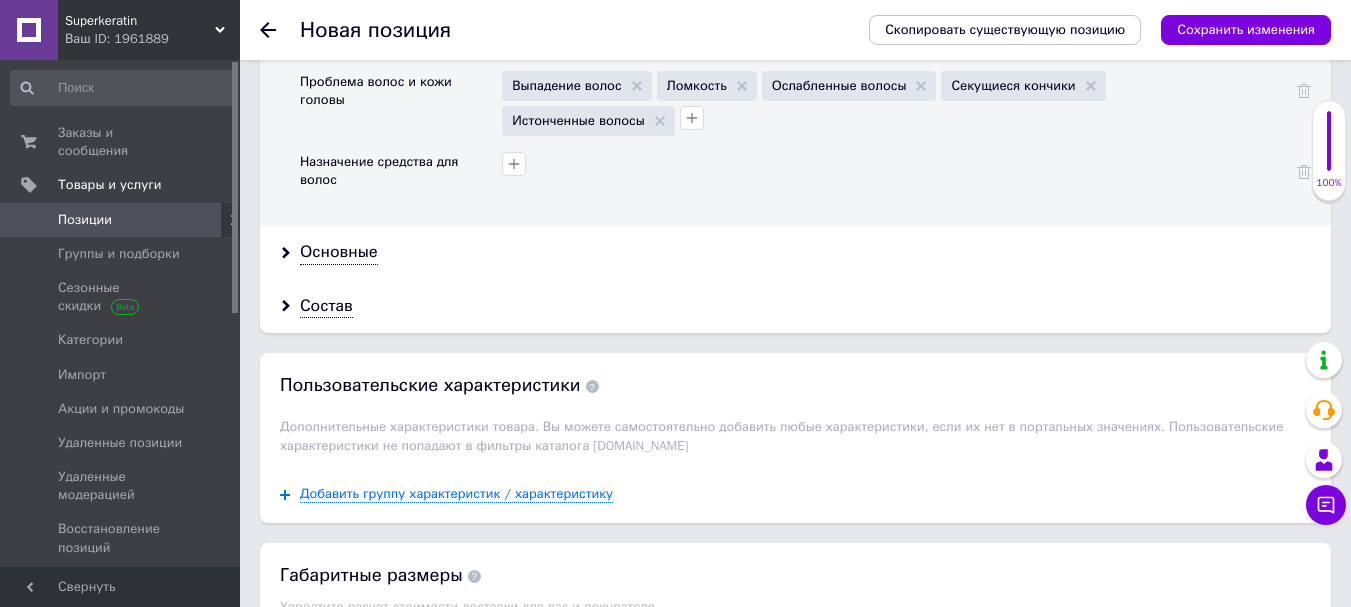 scroll, scrollTop: 1961, scrollLeft: 0, axis: vertical 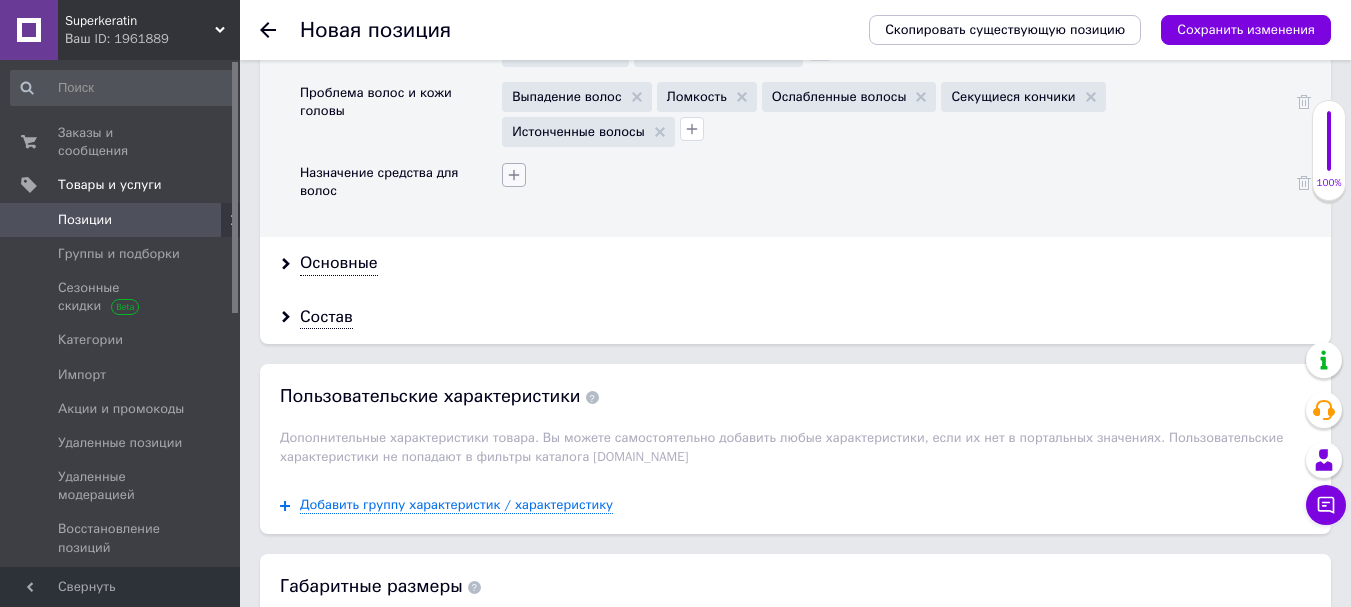 click 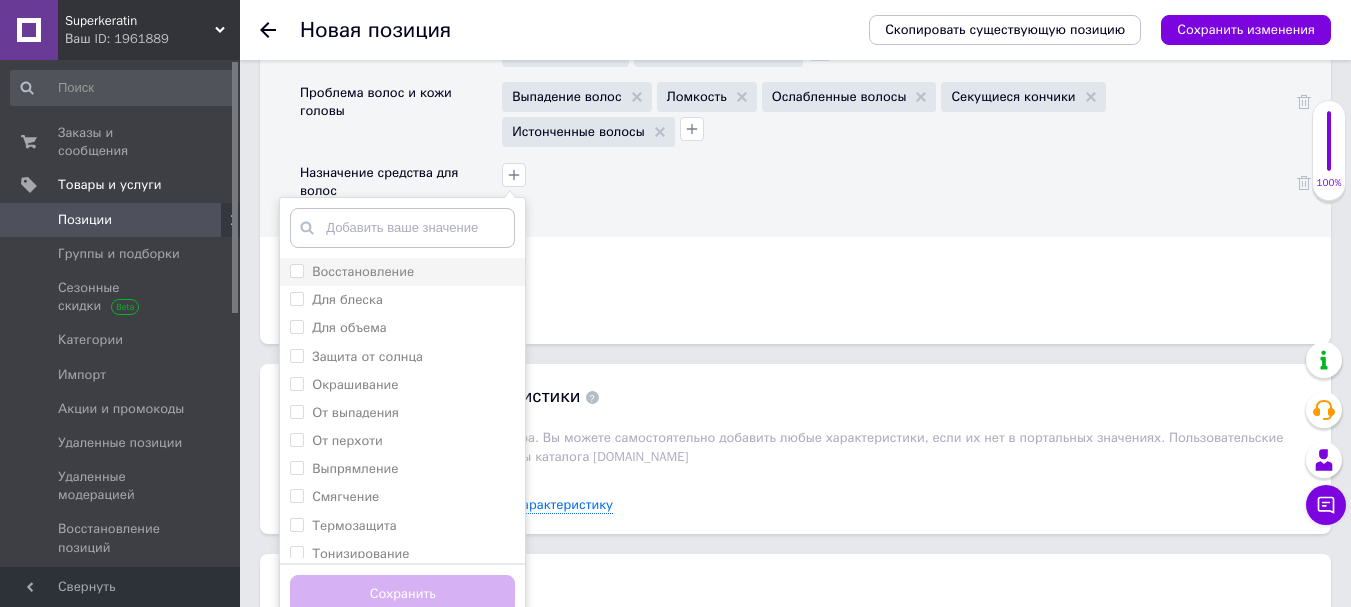 click on "Восстановление" at bounding box center (296, 270) 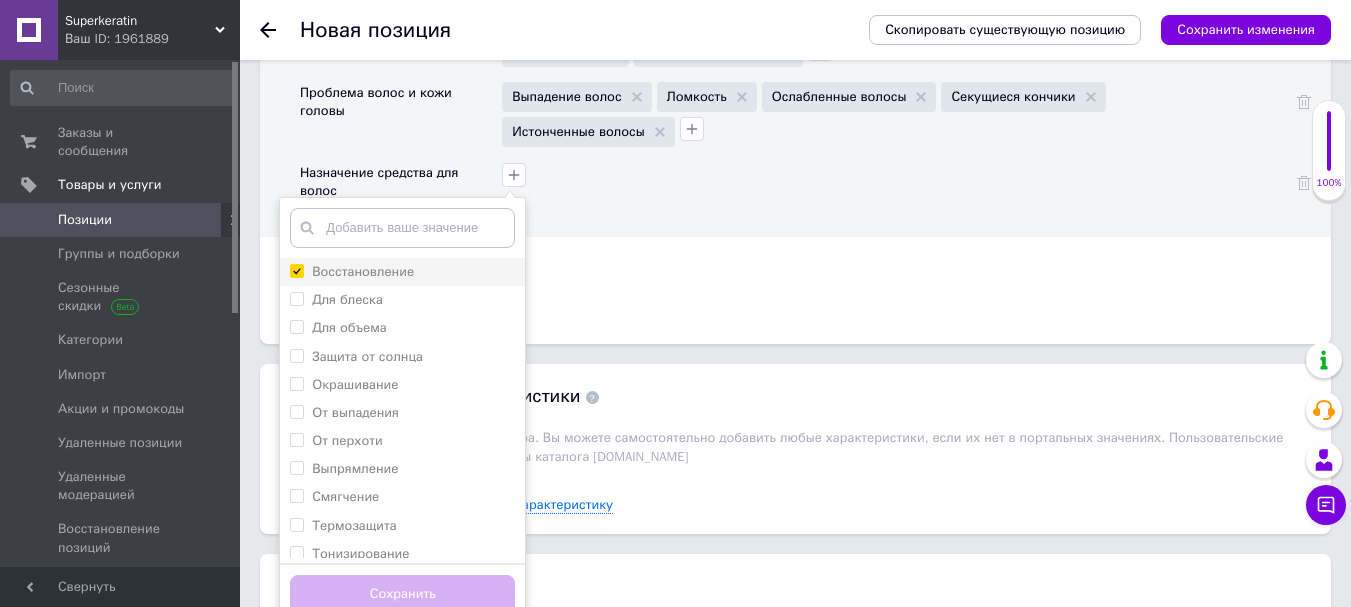 checkbox on "true" 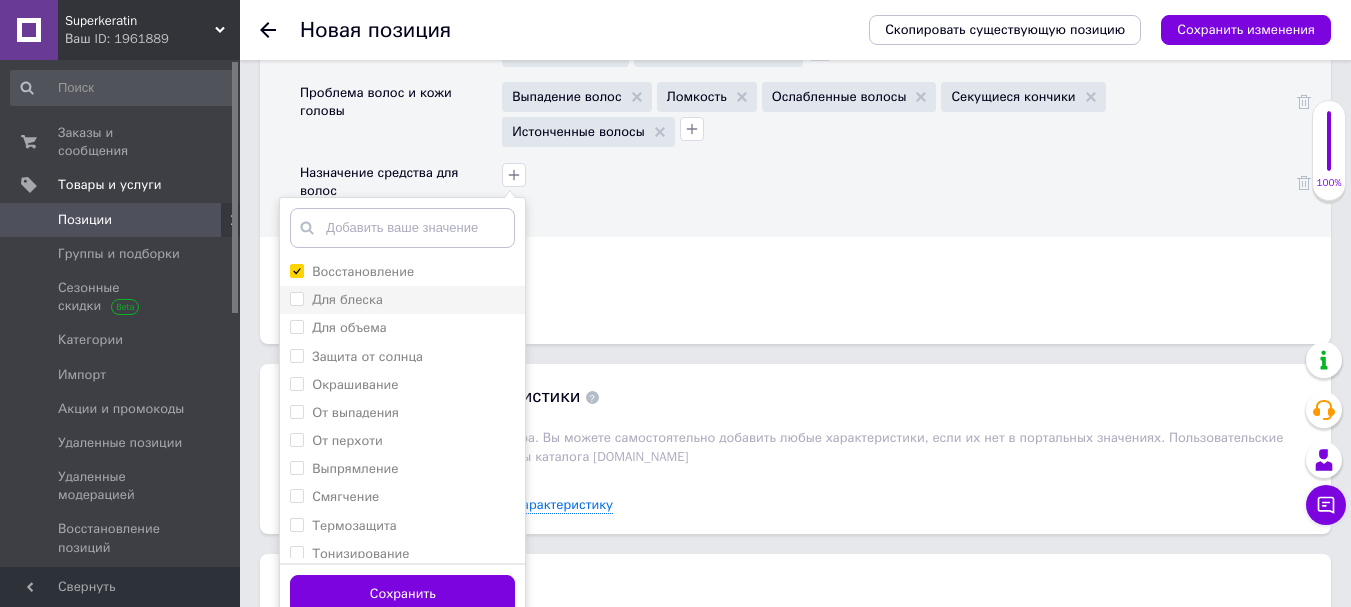 click on "Для блеска" at bounding box center (296, 298) 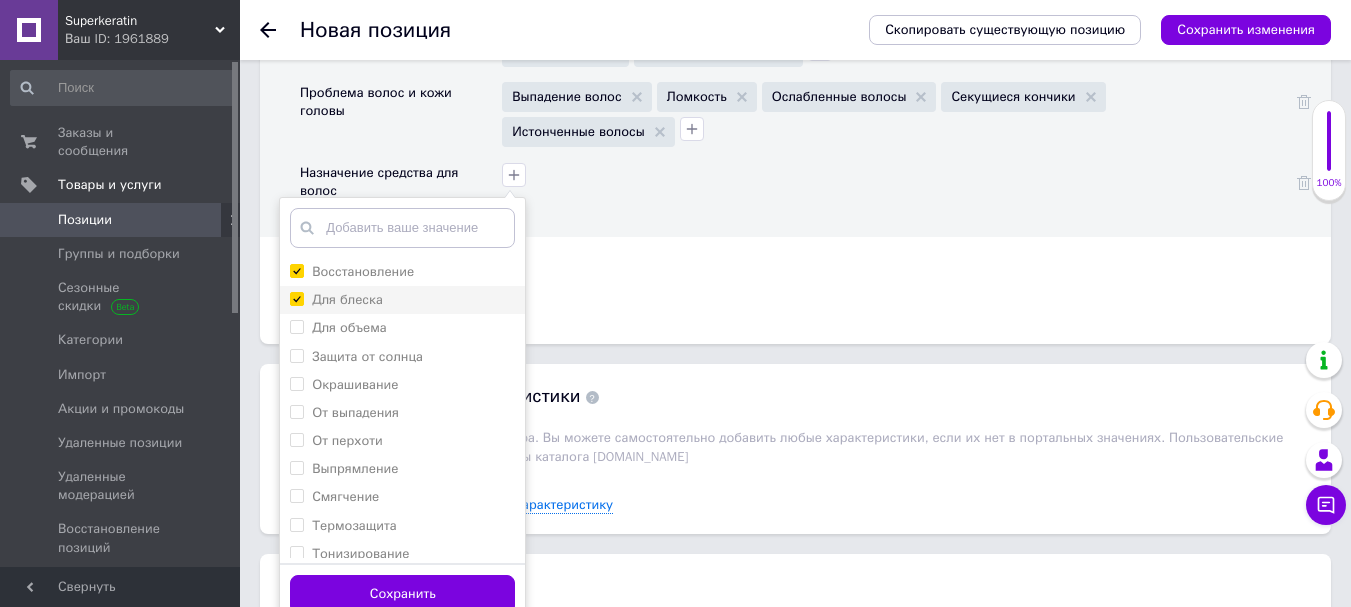 checkbox on "true" 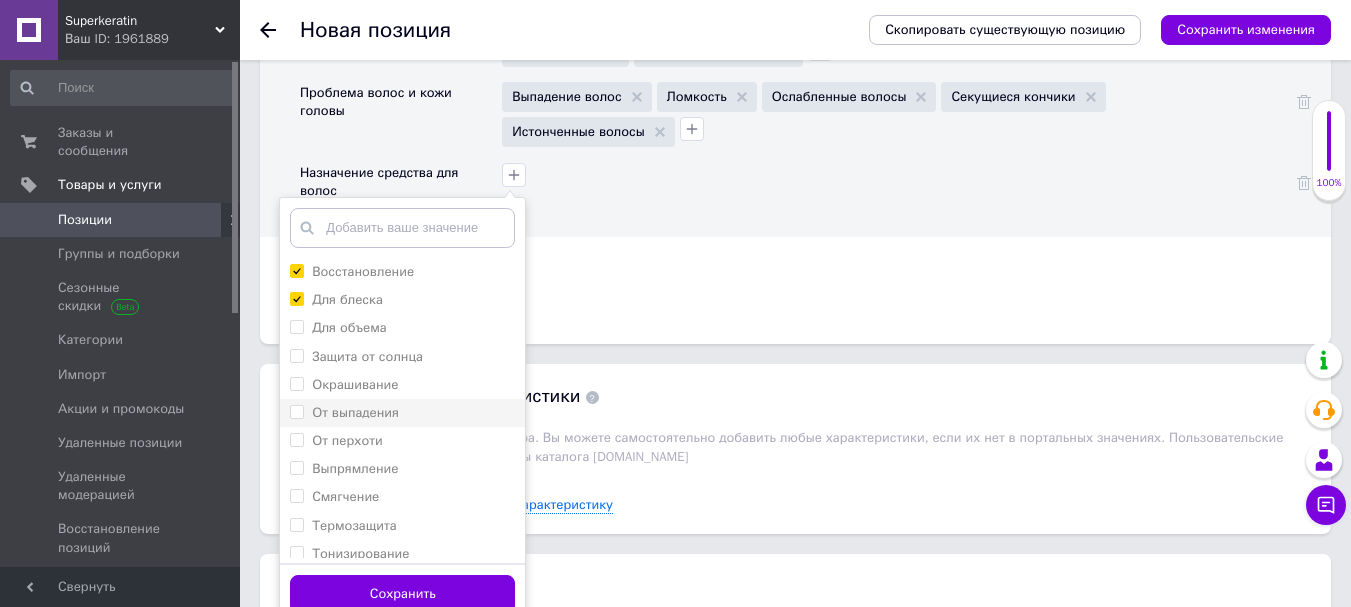 click on "От выпадения" at bounding box center (296, 411) 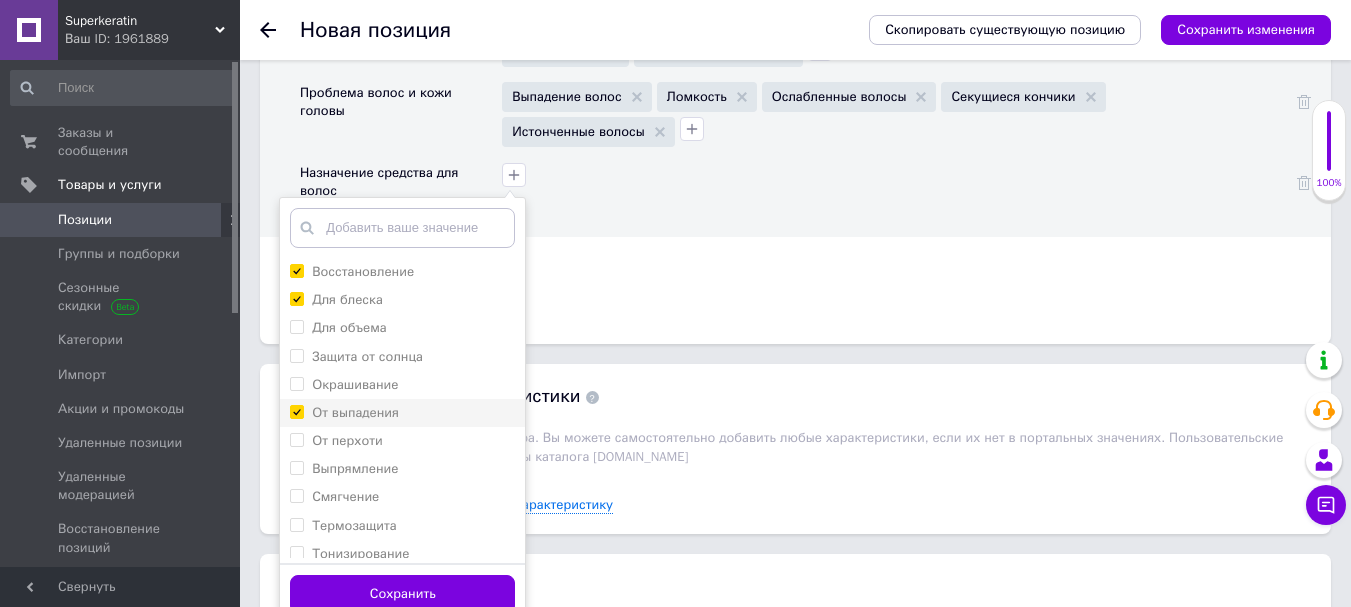 checkbox on "true" 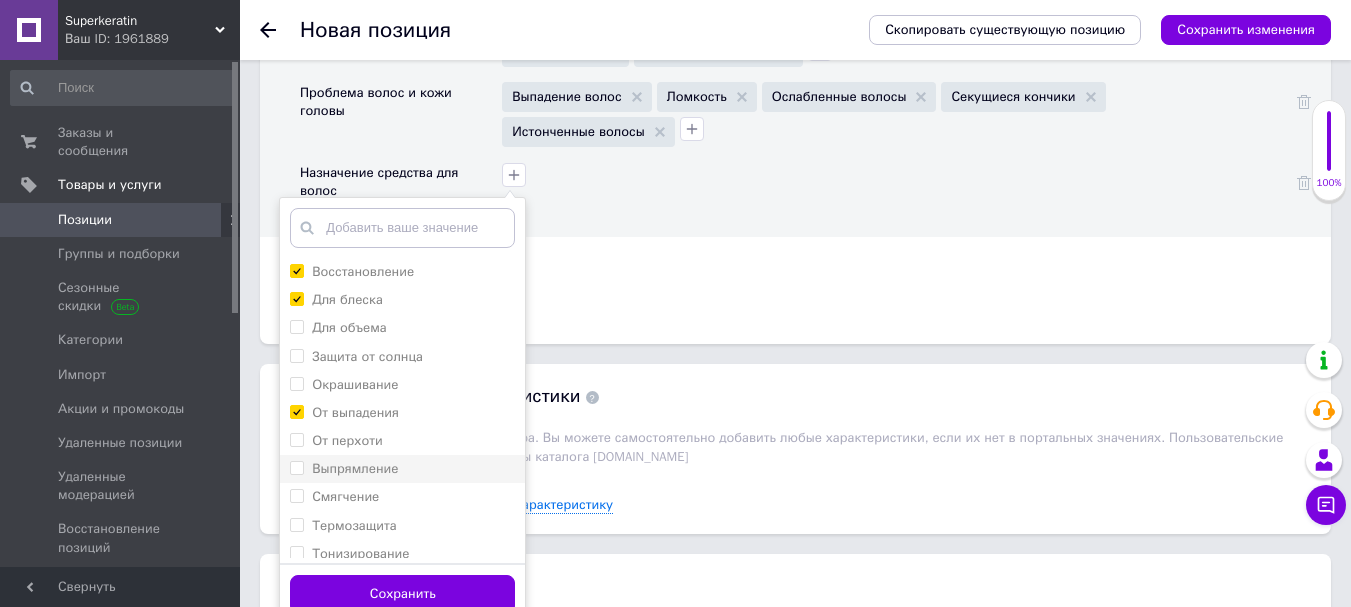 click on "Выпрямление" at bounding box center (296, 467) 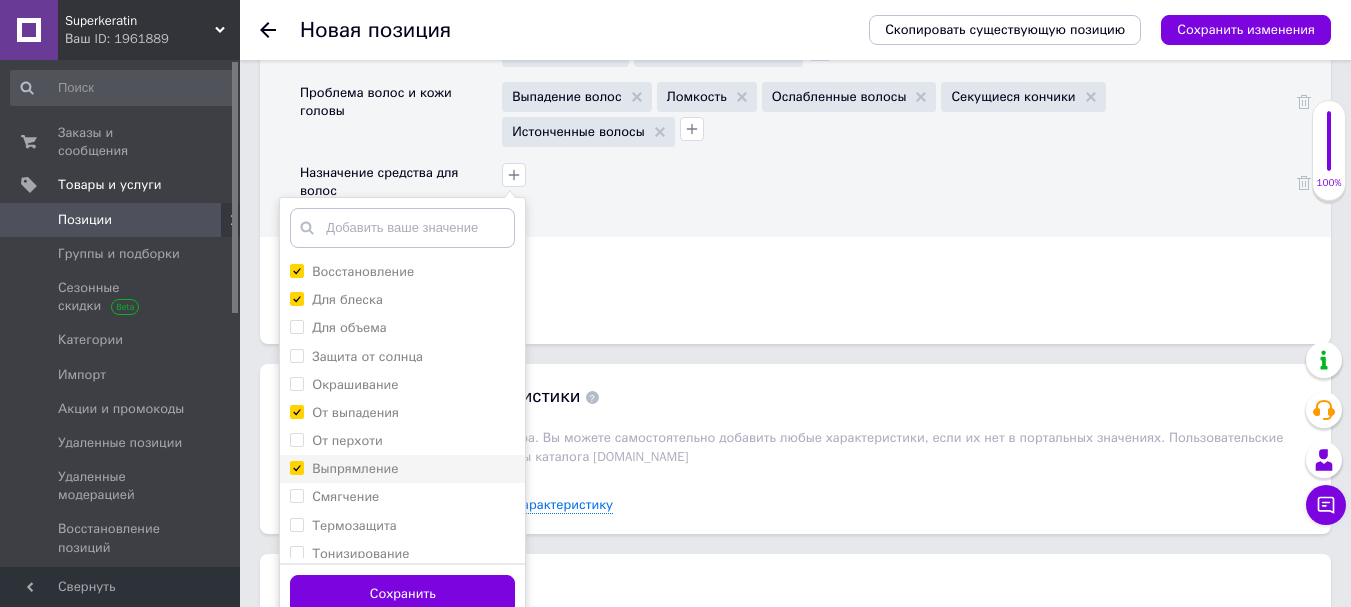checkbox on "true" 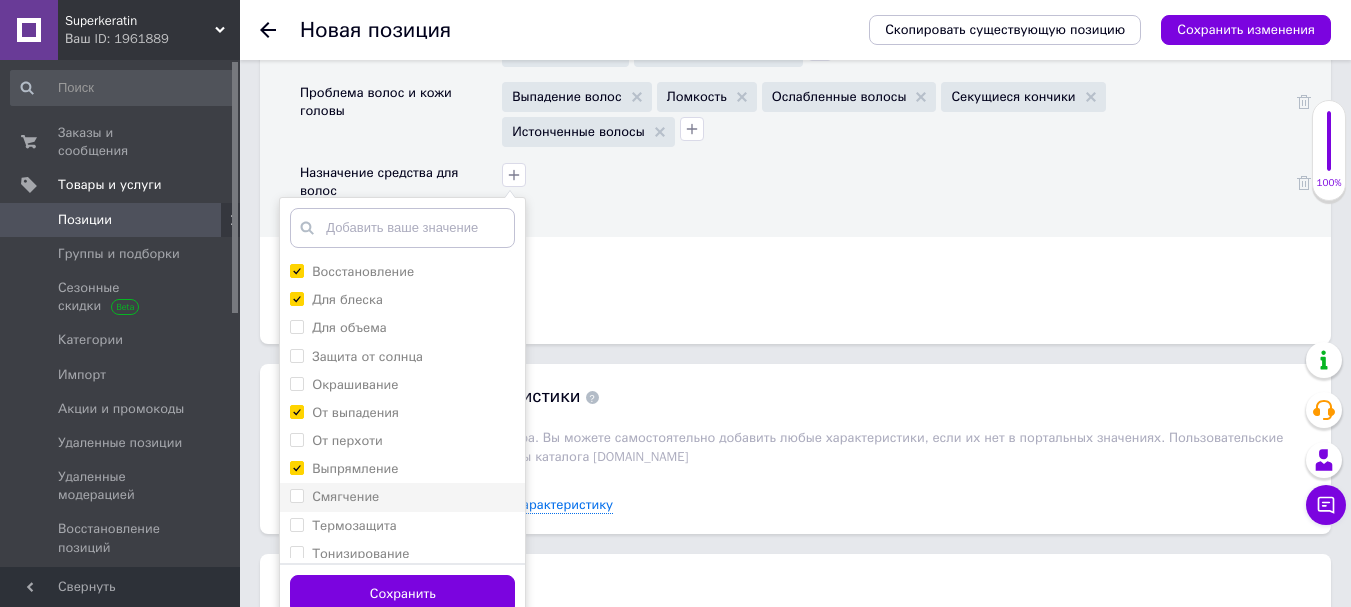 click on "Смягчение" at bounding box center [296, 495] 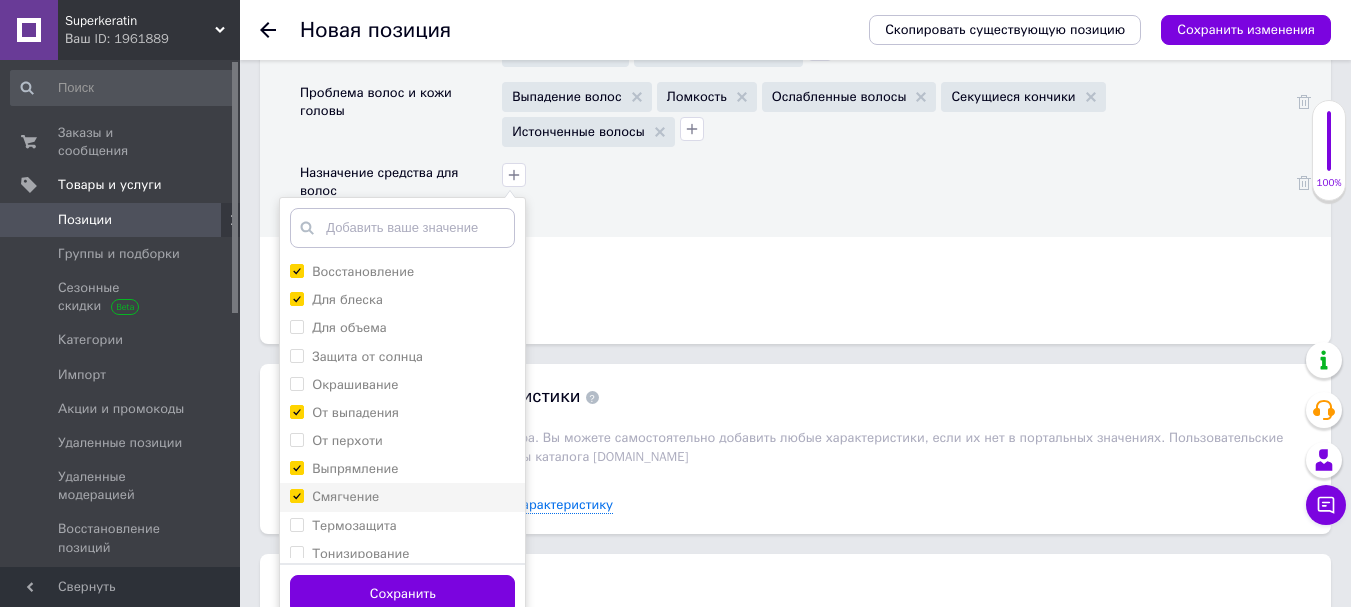 checkbox on "true" 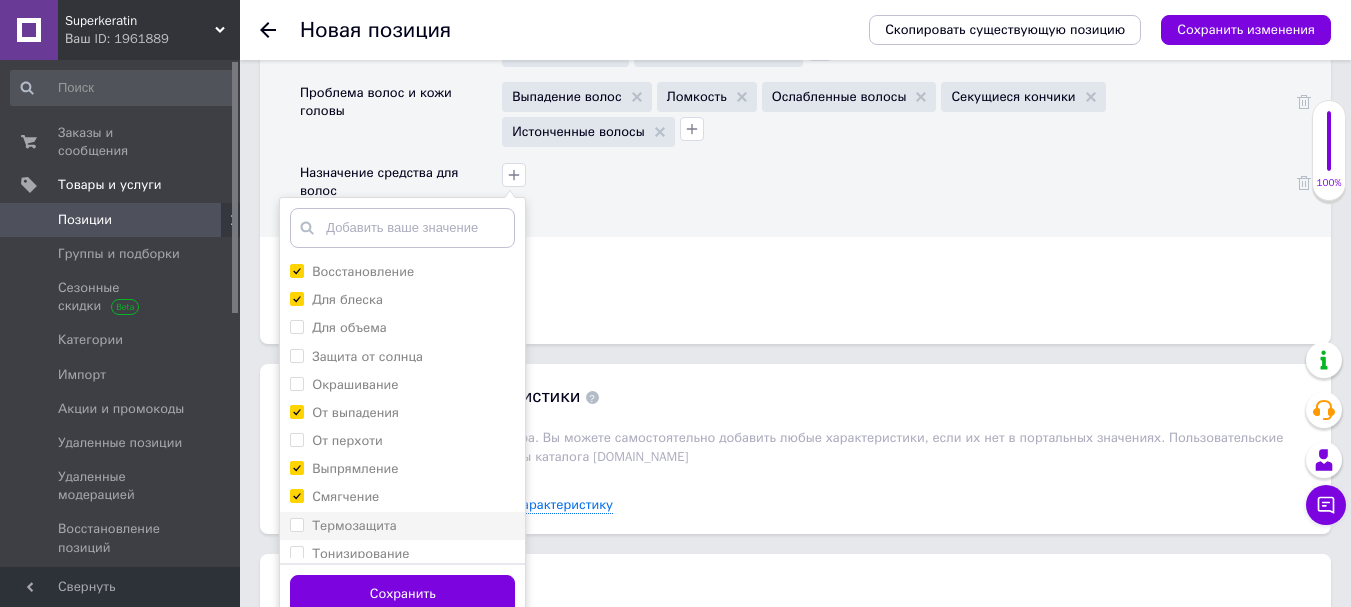click on "Термозащита" at bounding box center (296, 524) 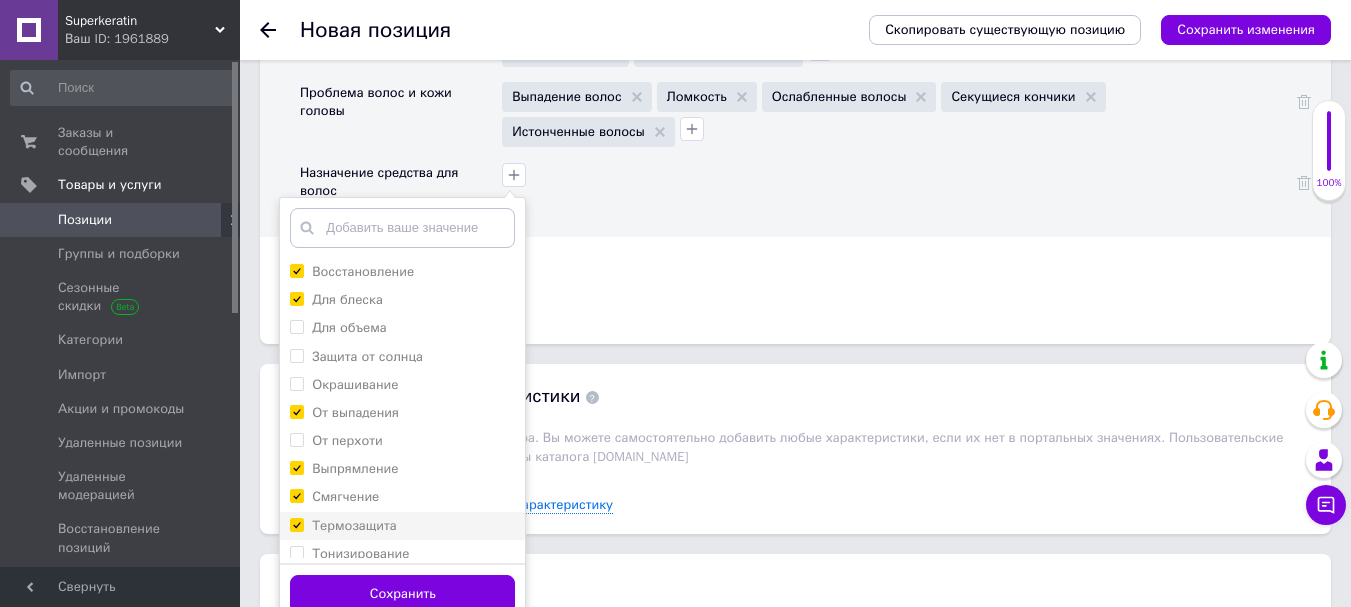 checkbox on "true" 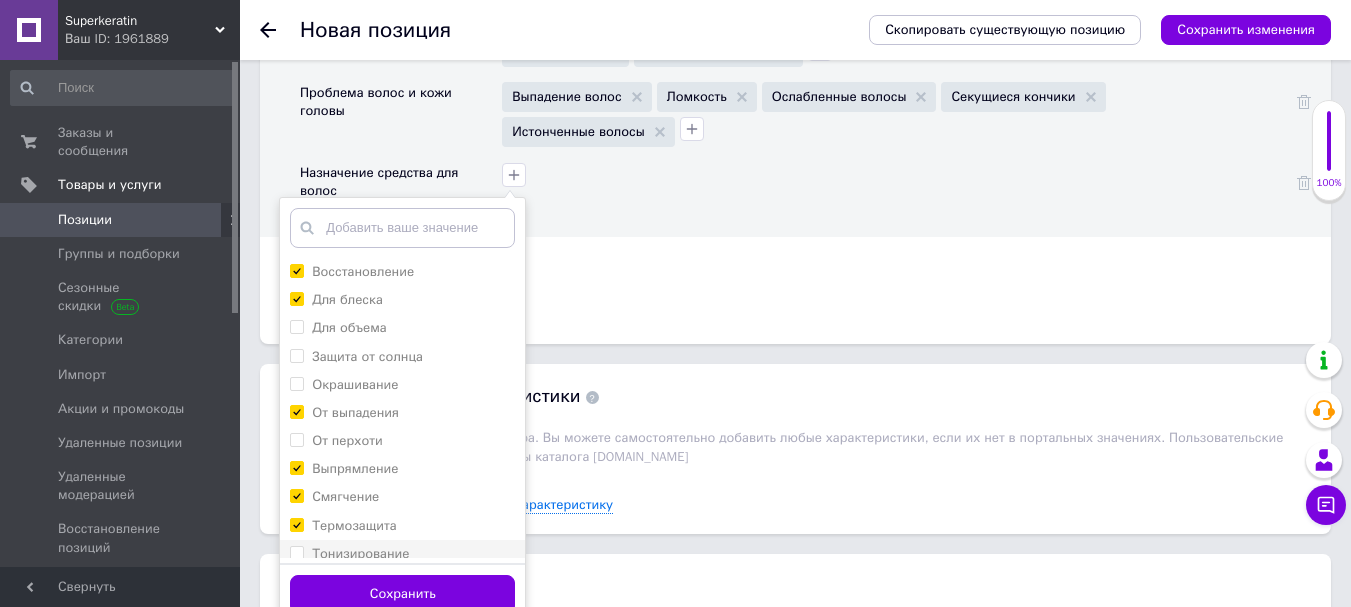 click on "Тонизирование" at bounding box center [296, 552] 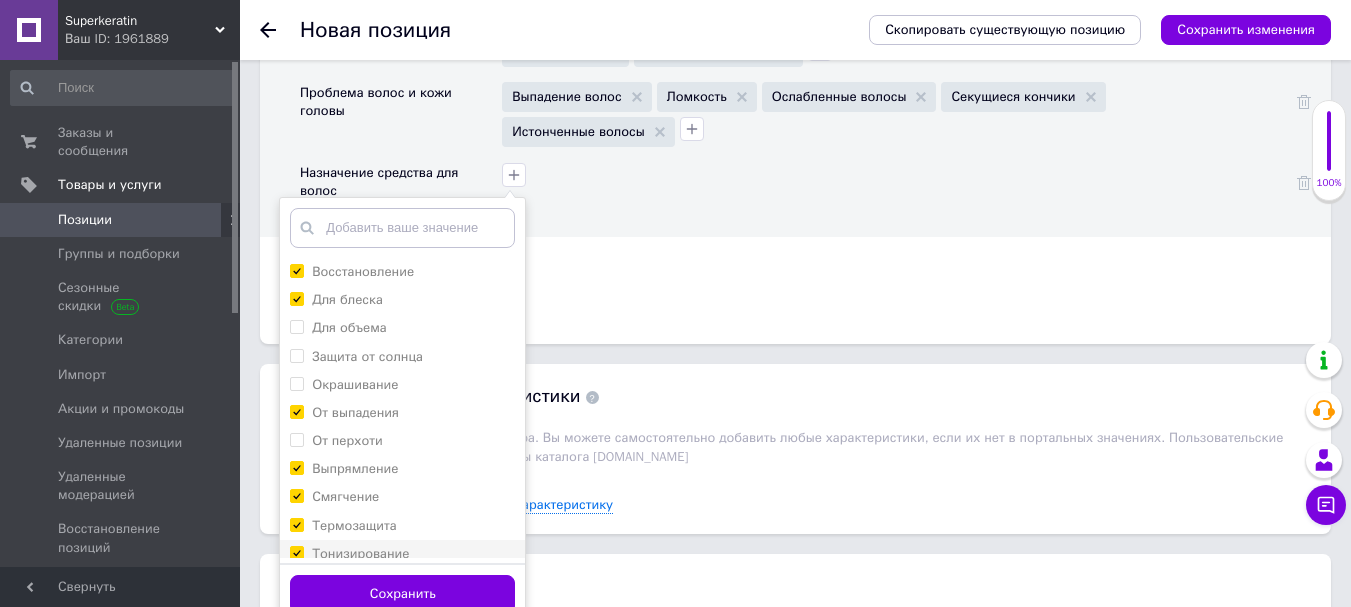 checkbox on "true" 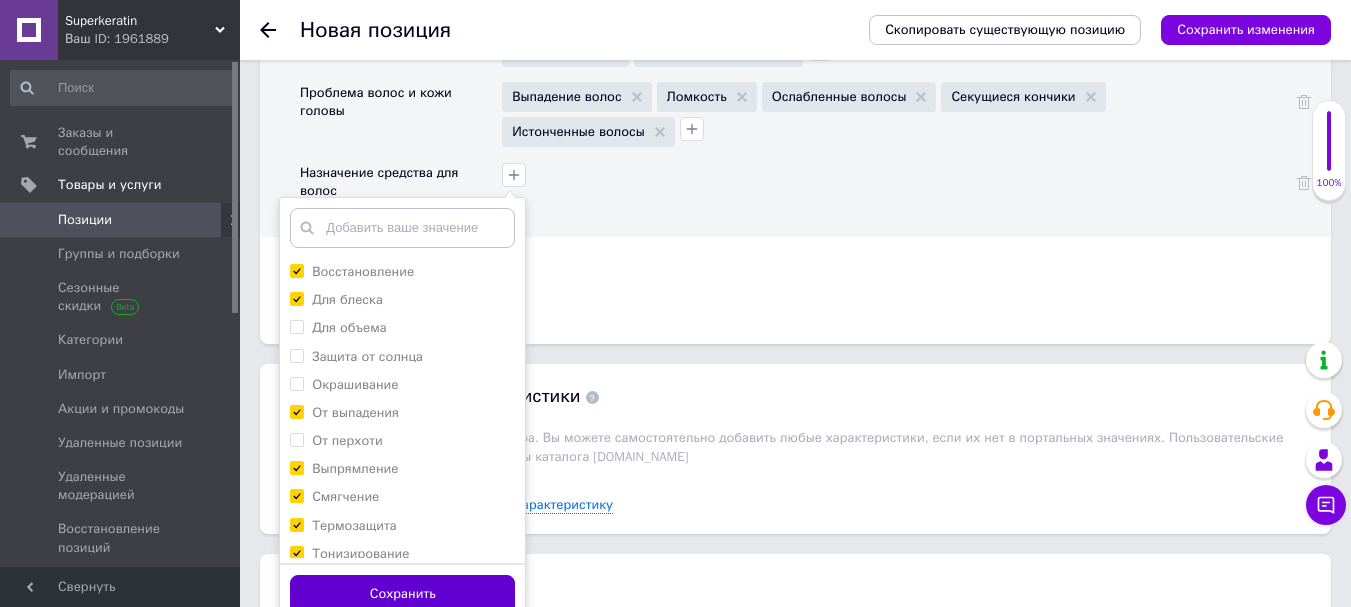 click on "Сохранить" at bounding box center [402, 594] 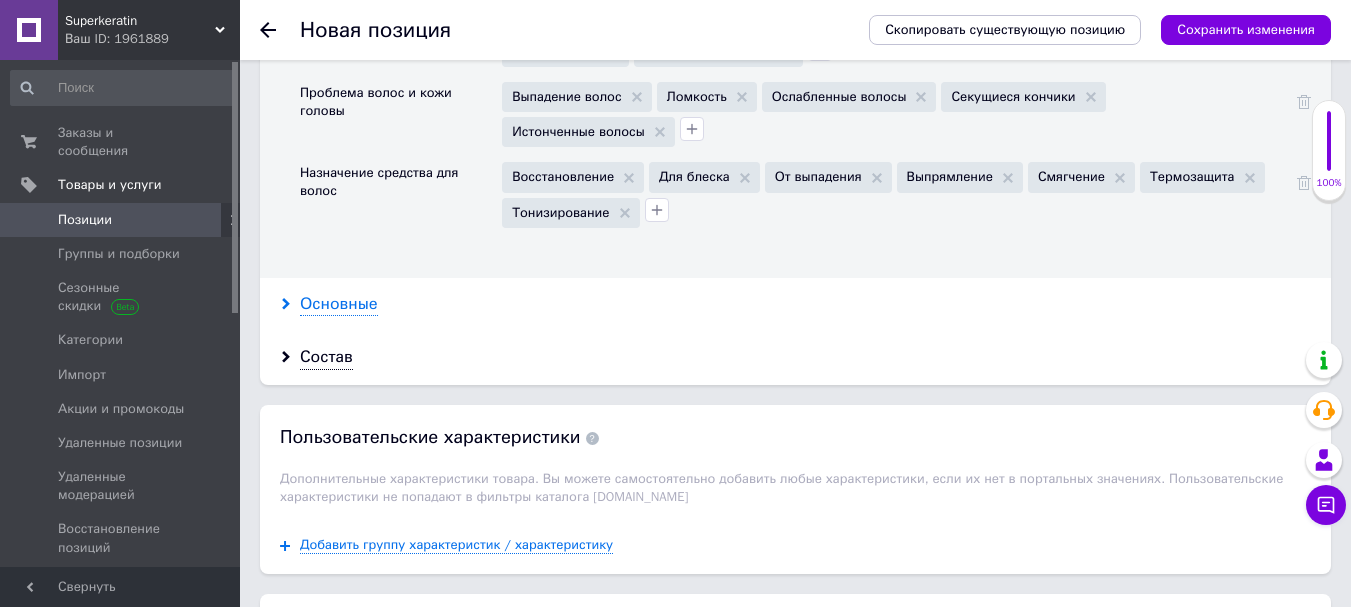 click on "Основные" at bounding box center (339, 304) 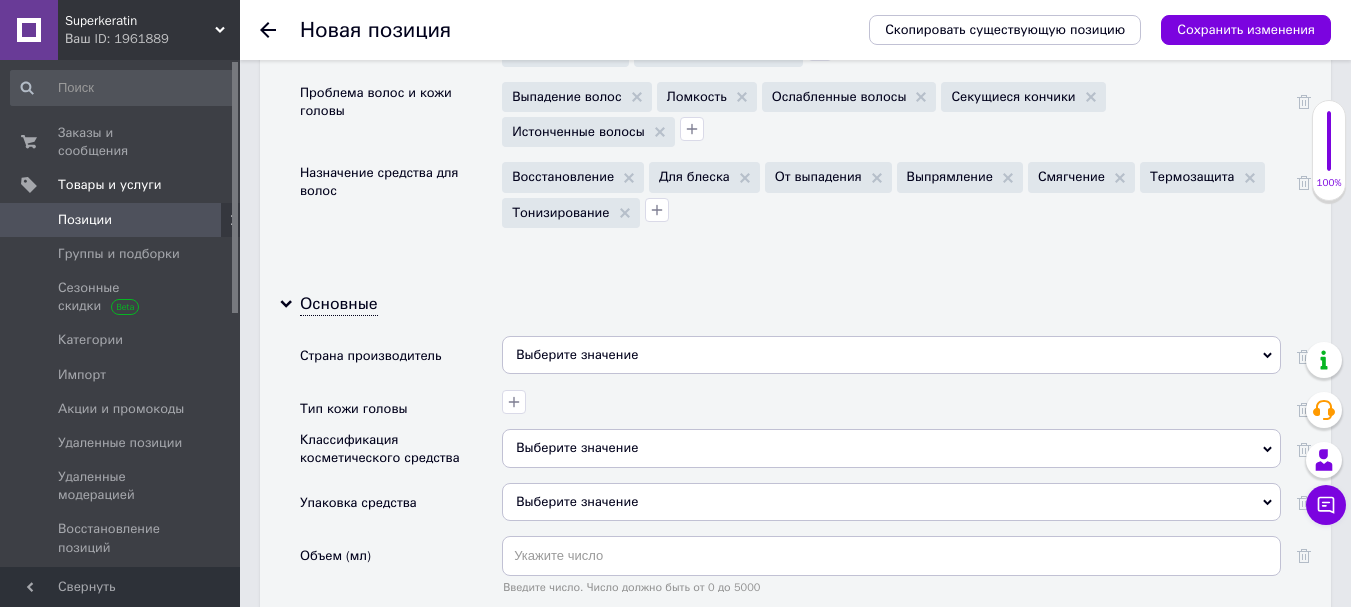 click on "Выберите значение" at bounding box center [891, 355] 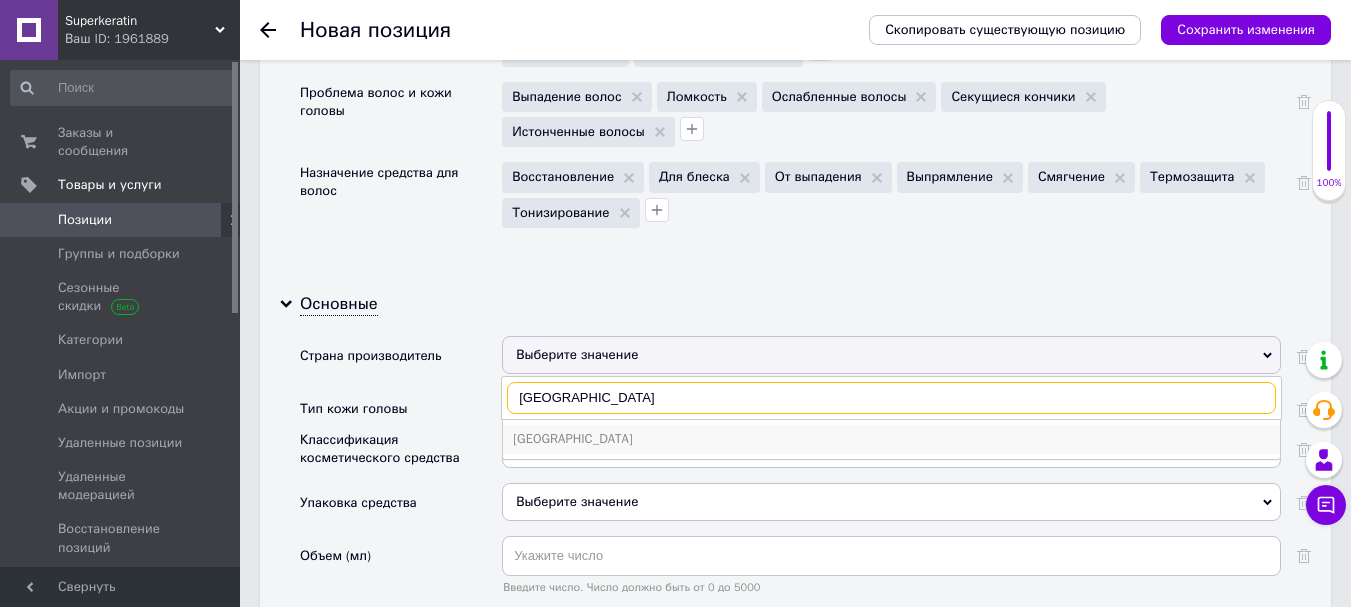 type on "[GEOGRAPHIC_DATA]" 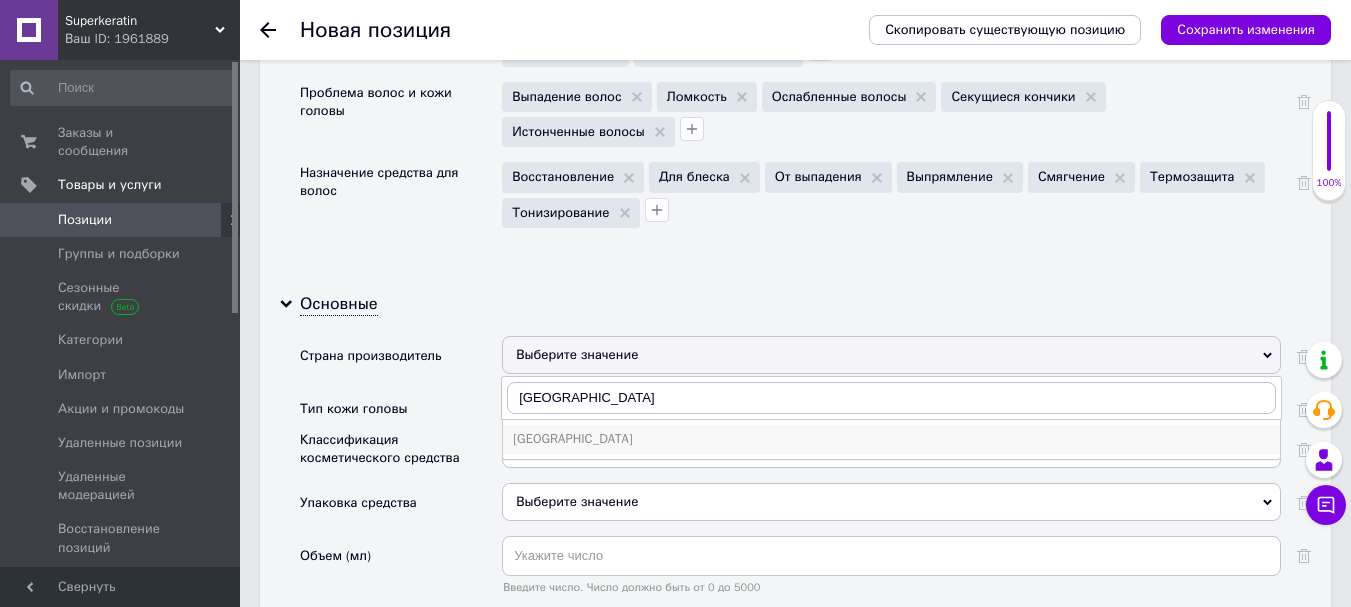click on "[GEOGRAPHIC_DATA]" at bounding box center [891, 439] 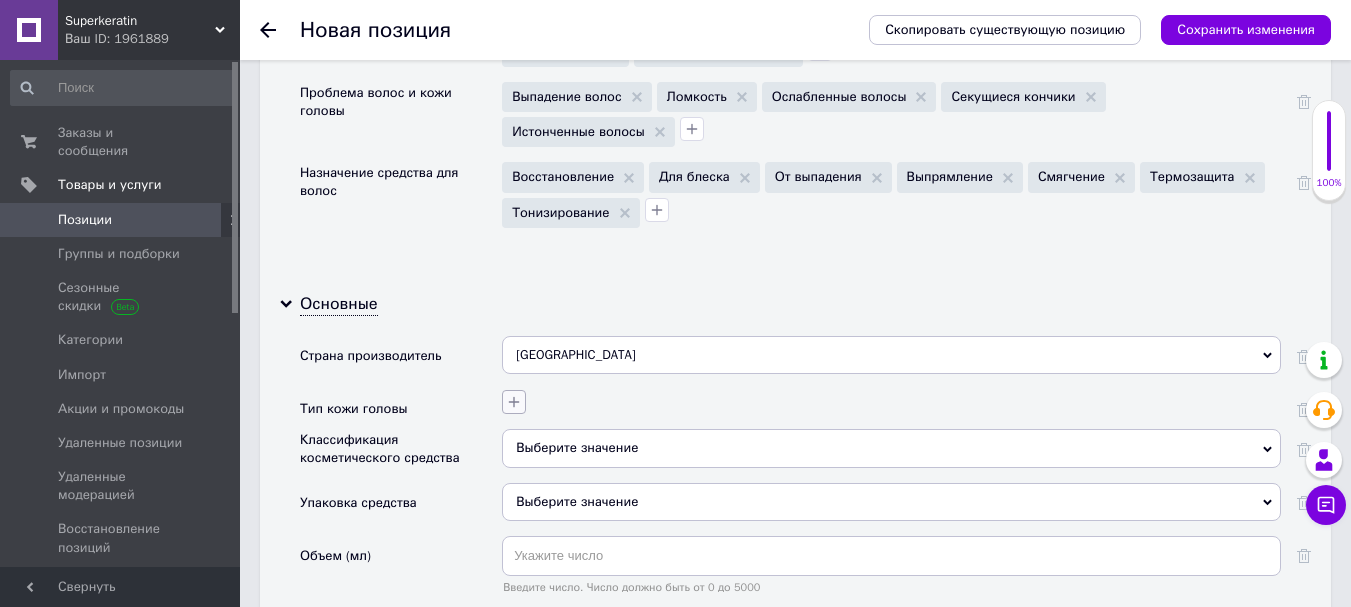 click 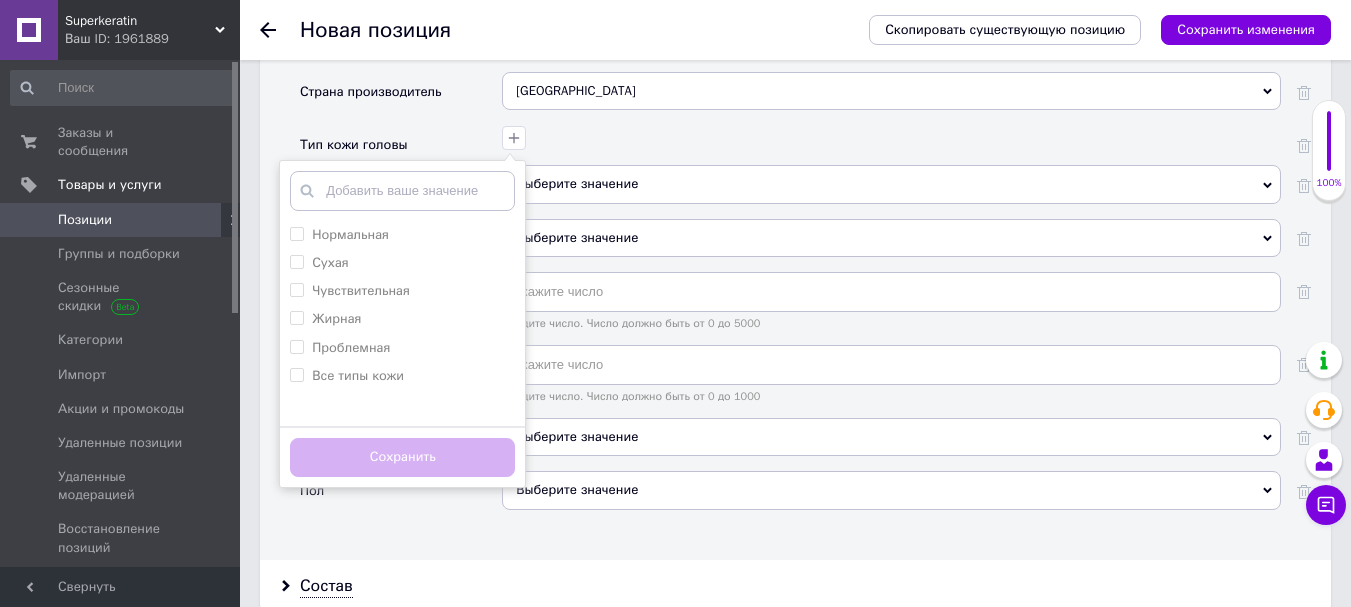 scroll, scrollTop: 2238, scrollLeft: 0, axis: vertical 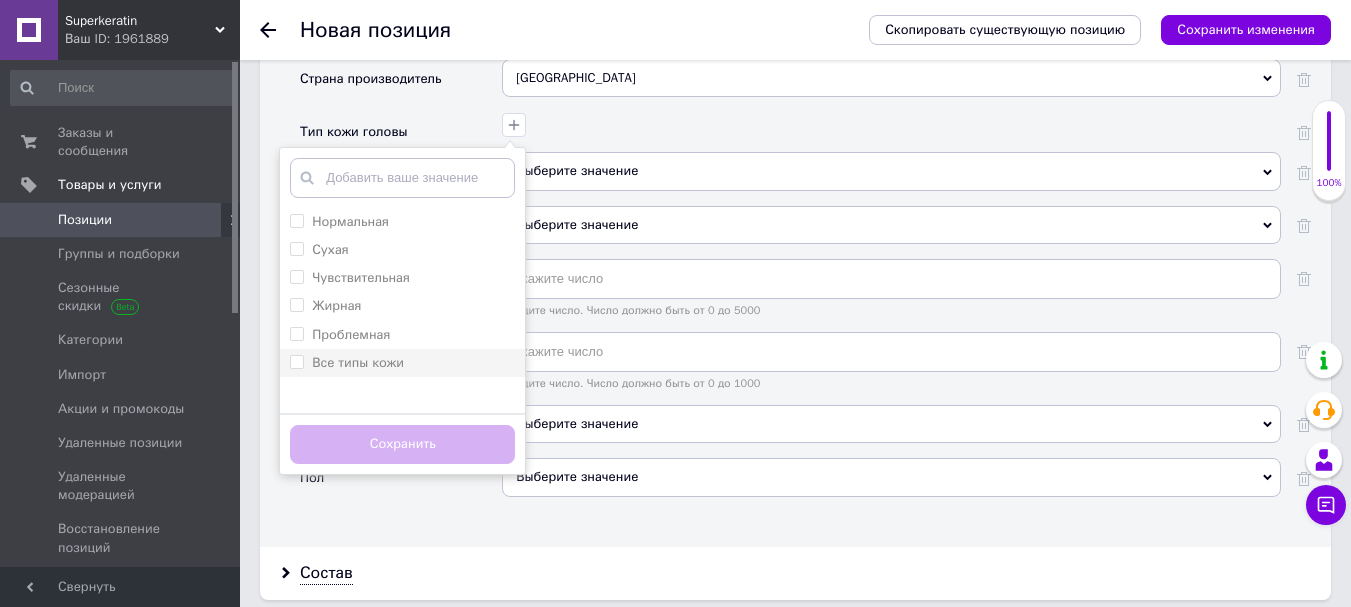 click on "Все типы кожи" at bounding box center (296, 361) 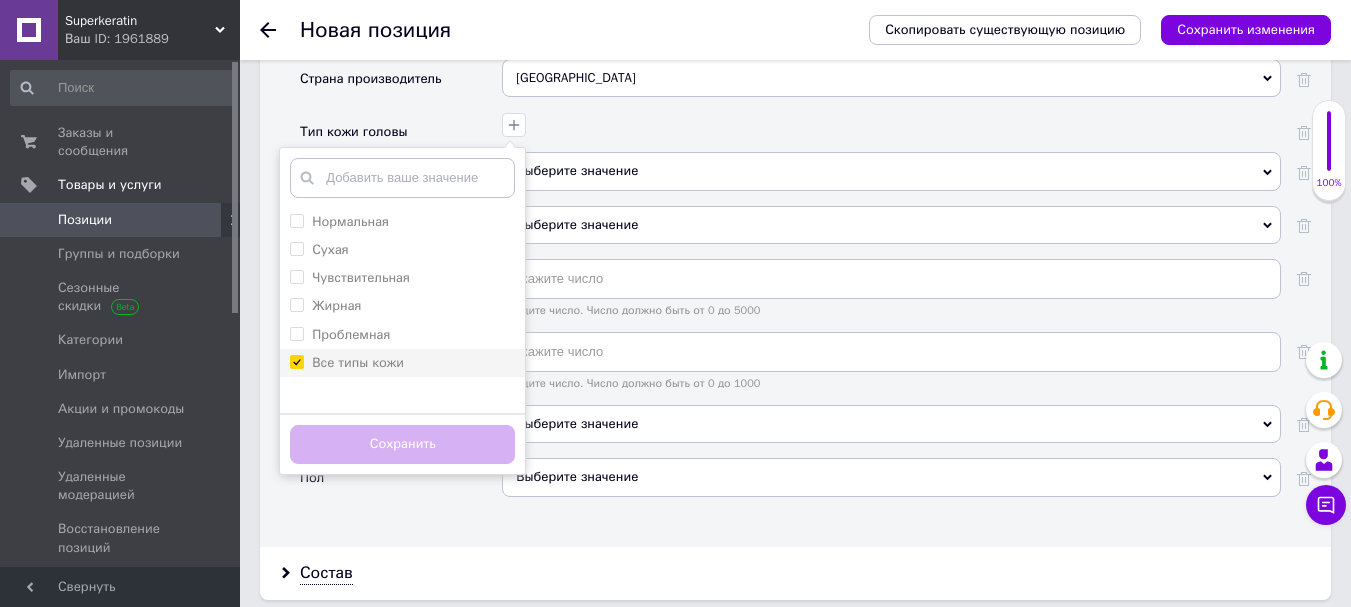 checkbox on "true" 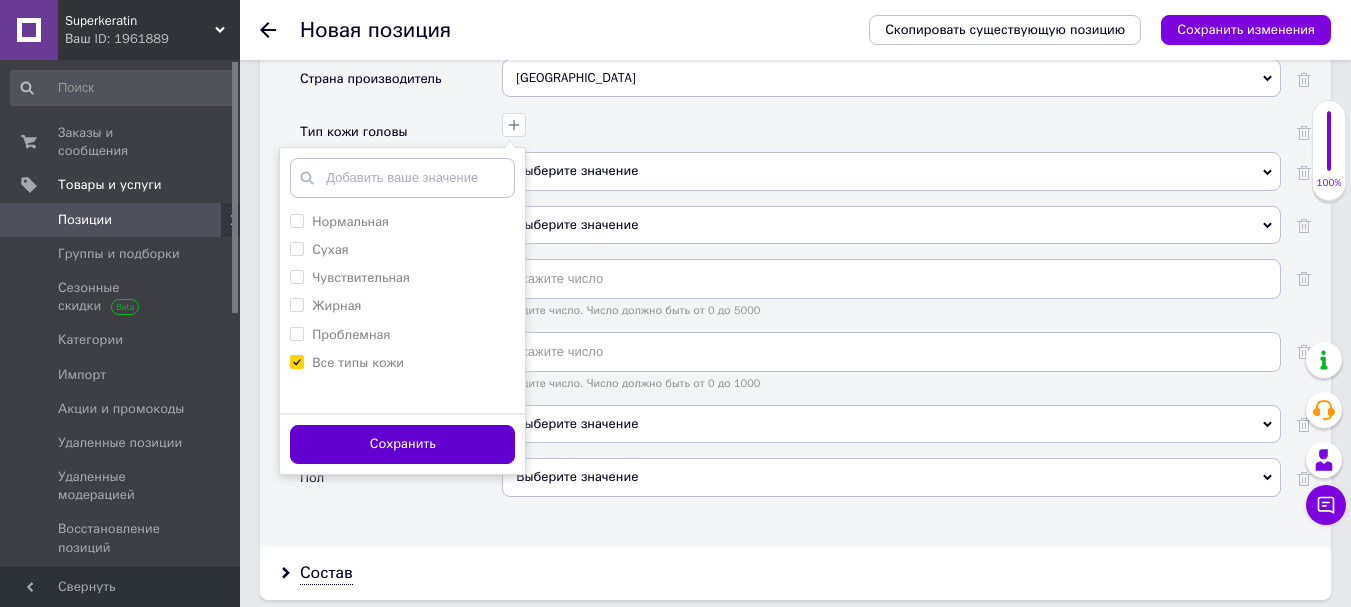 click on "Сохранить" at bounding box center [402, 444] 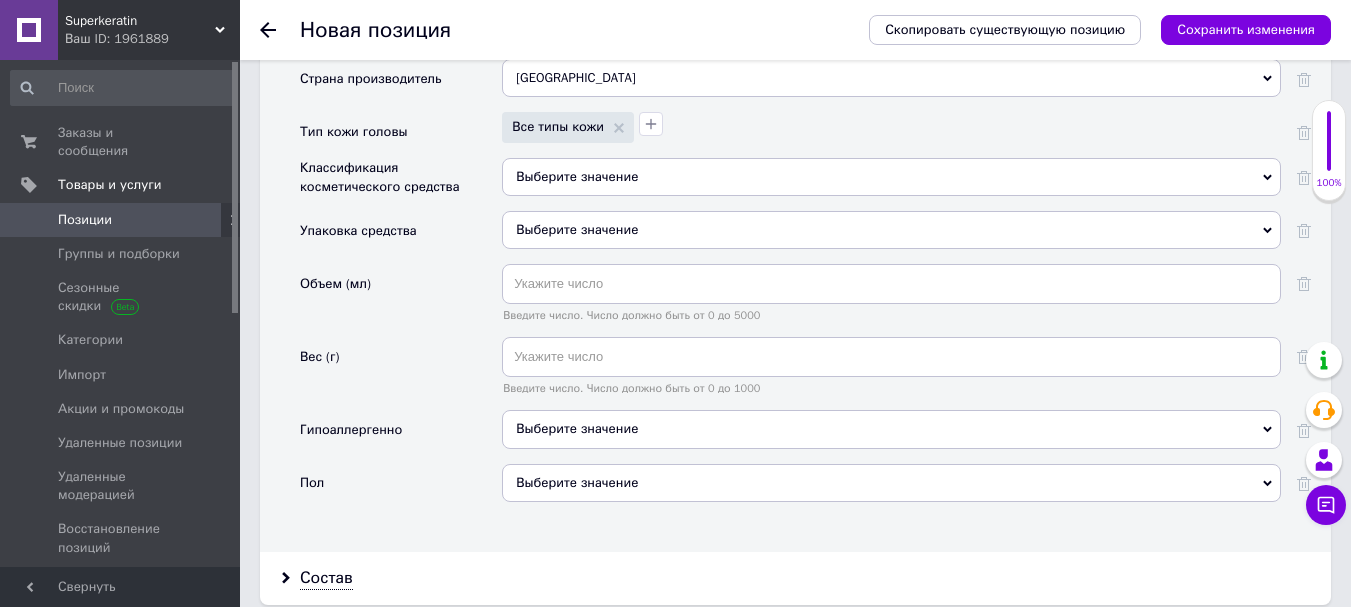 click on "Выберите значение" at bounding box center (891, 177) 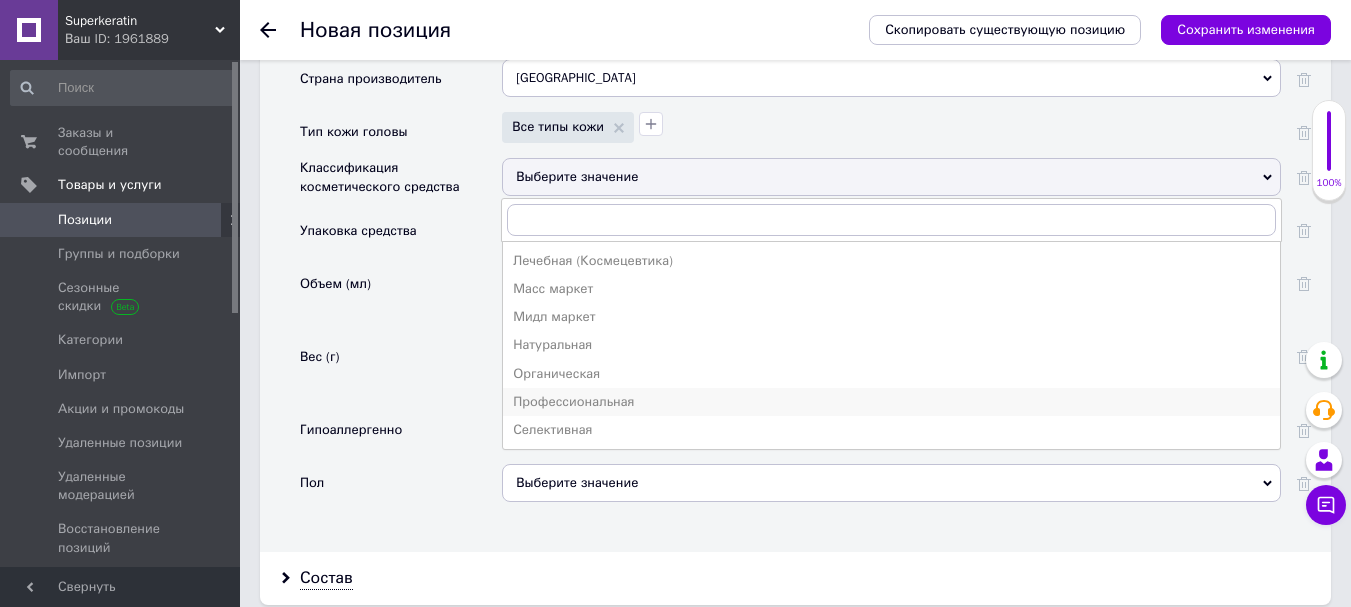 click on "Профессиональная" at bounding box center [891, 402] 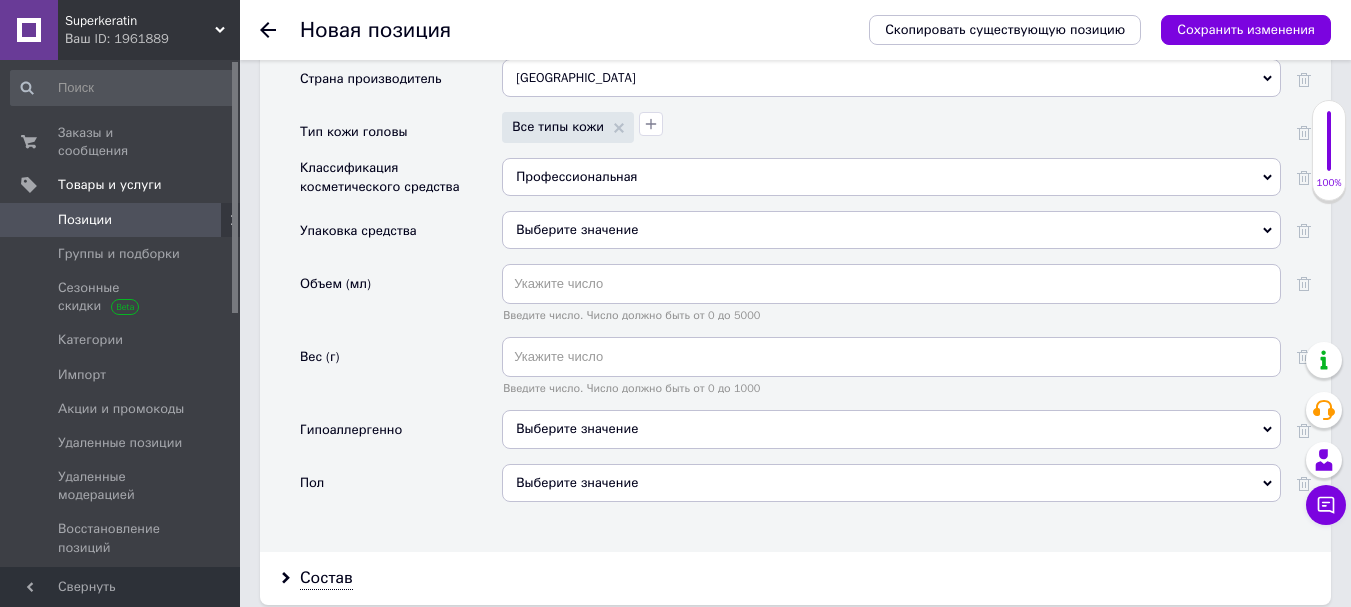 click on "Выберите значение" at bounding box center [891, 230] 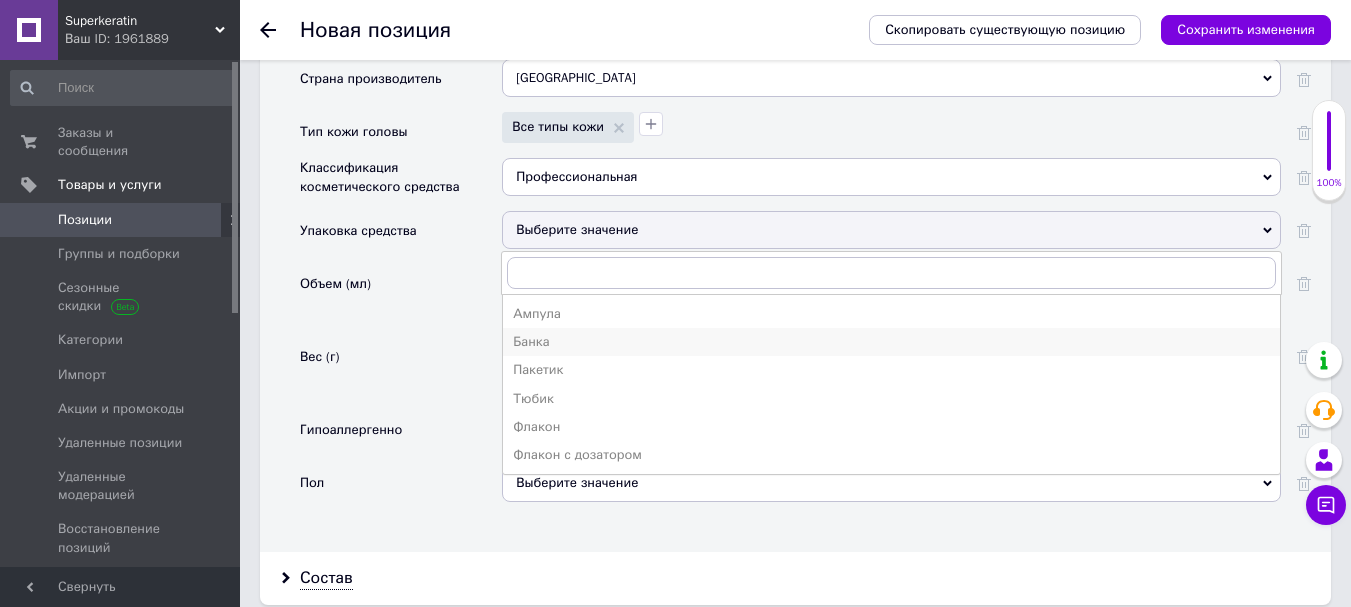 click on "Банка" at bounding box center (891, 342) 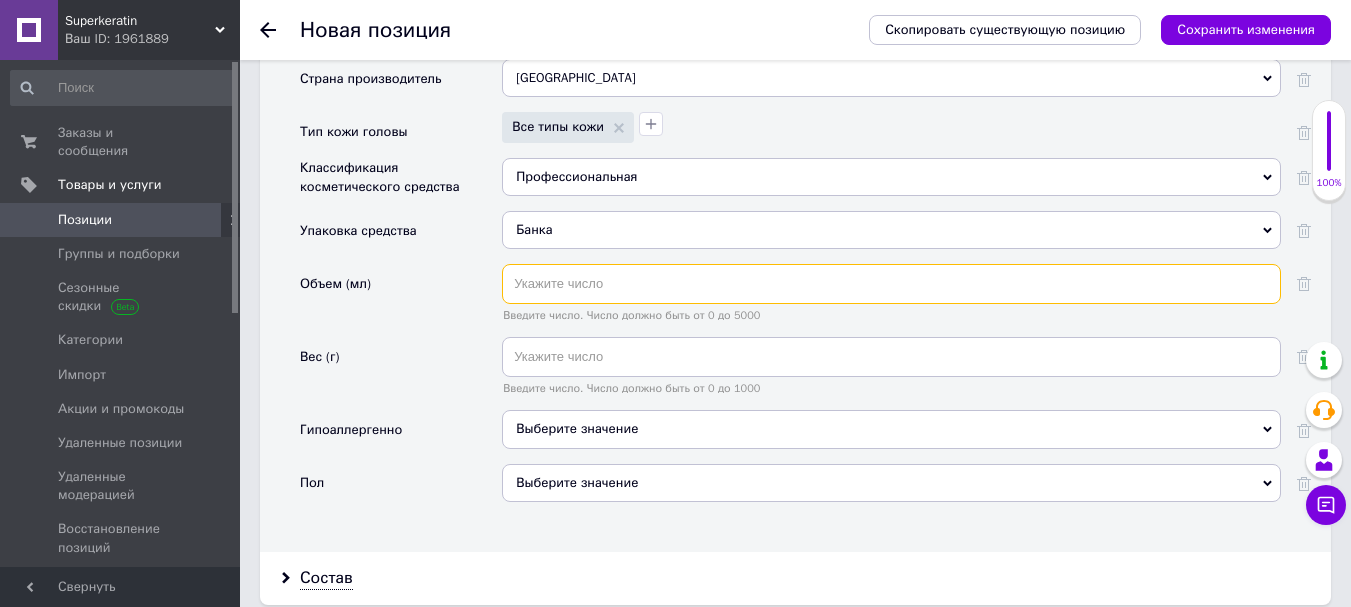 click at bounding box center [891, 284] 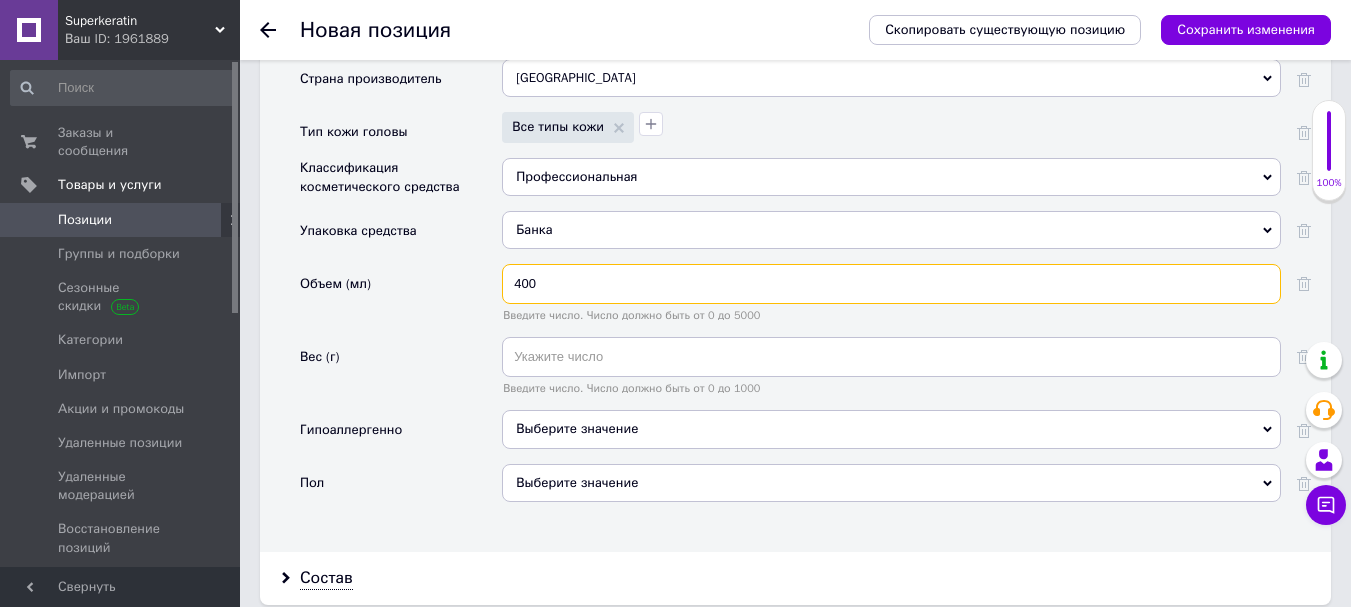 type on "400" 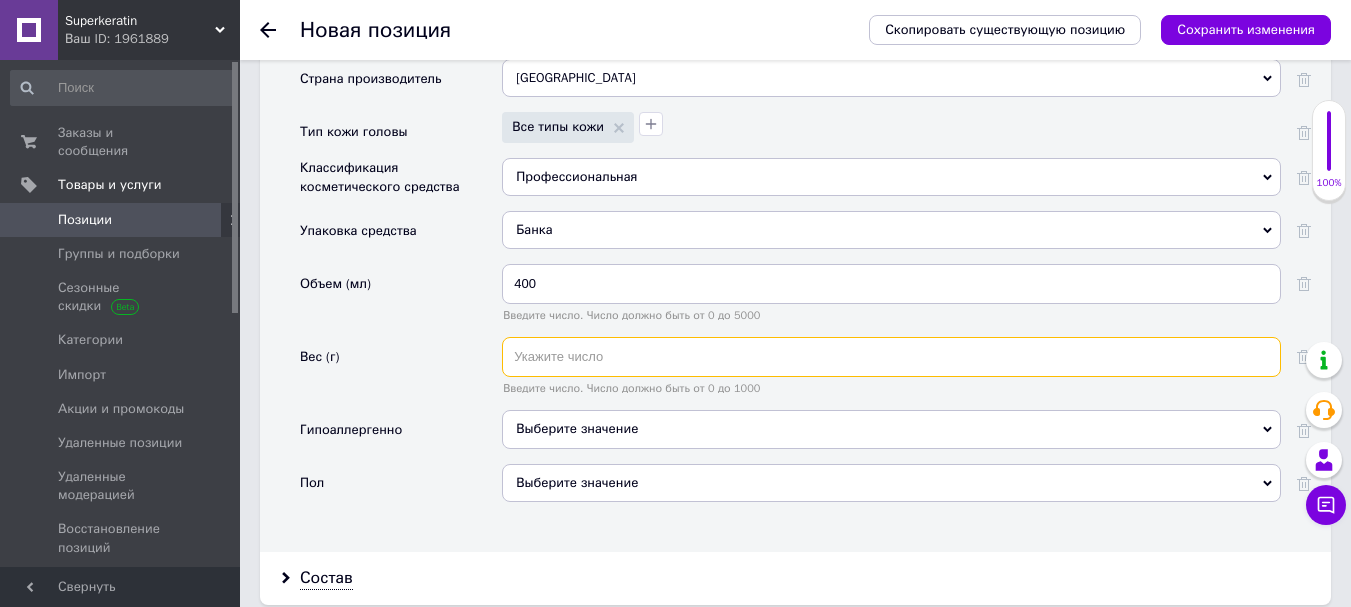 click at bounding box center (891, 357) 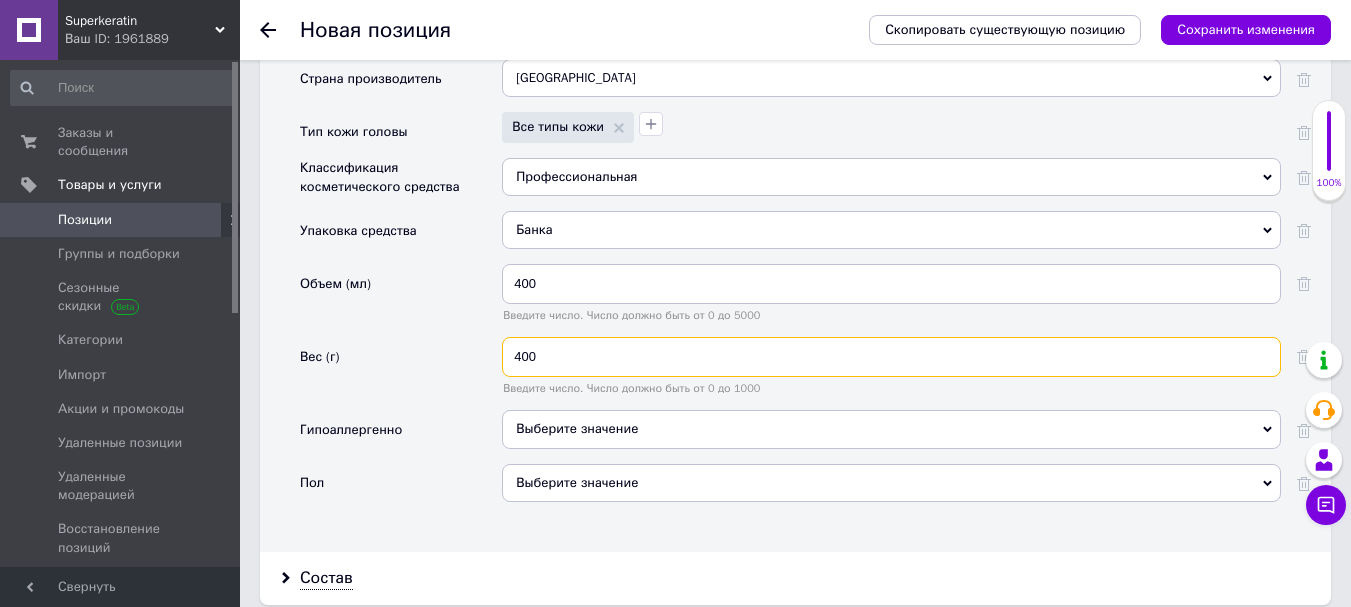 type on "400" 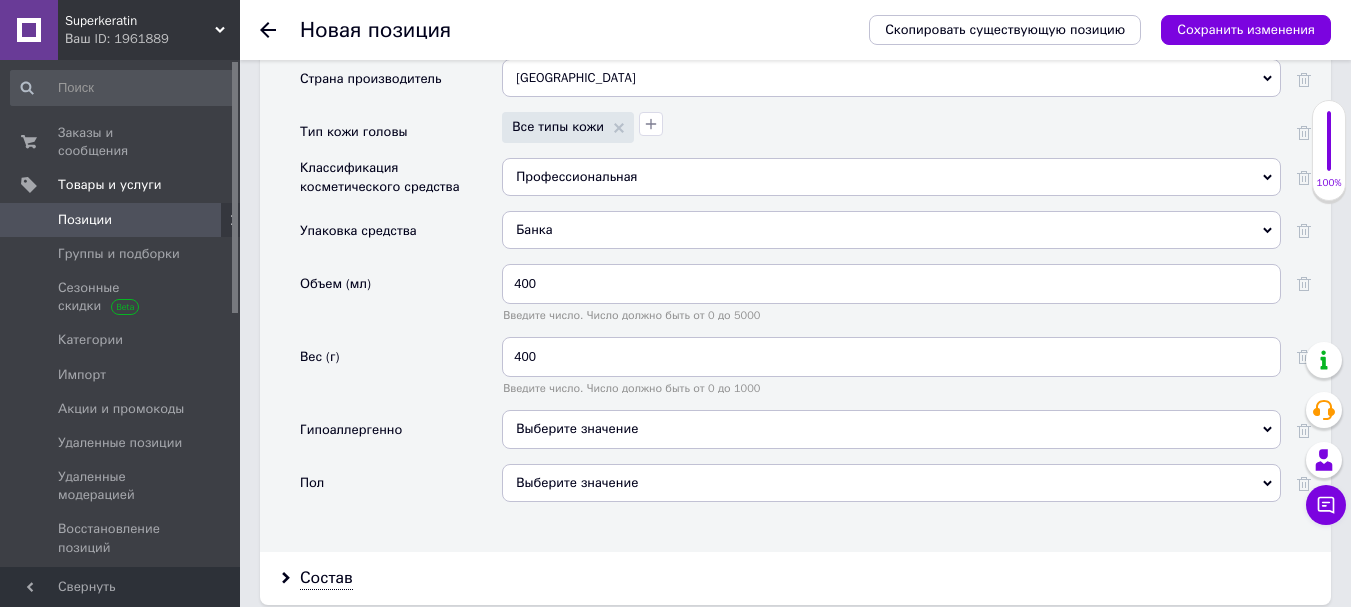 click on "Выберите значение" at bounding box center [577, 428] 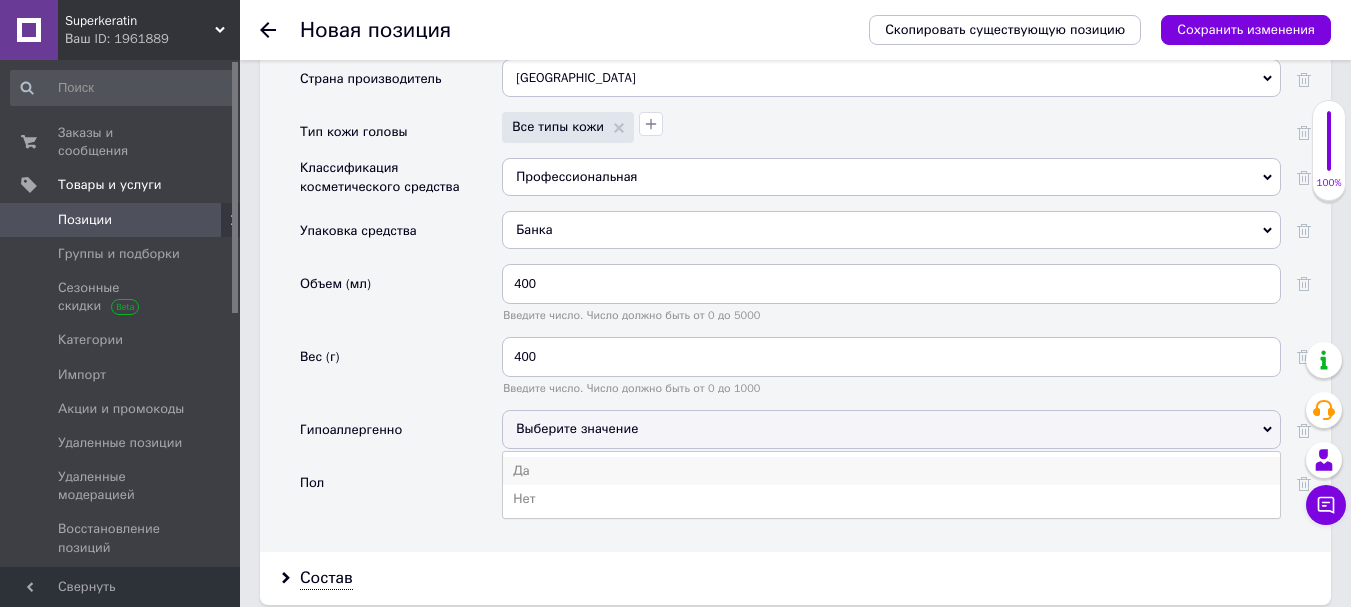 click on "Да" at bounding box center [891, 471] 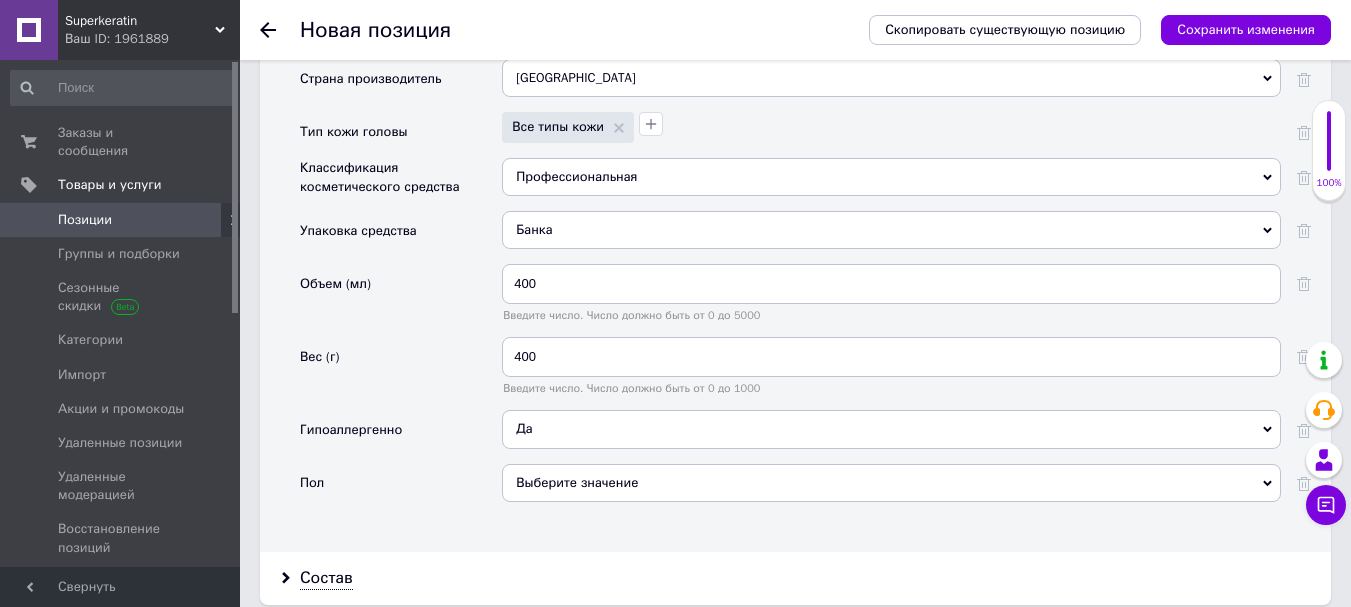 click on "Выберите значение" at bounding box center (891, 483) 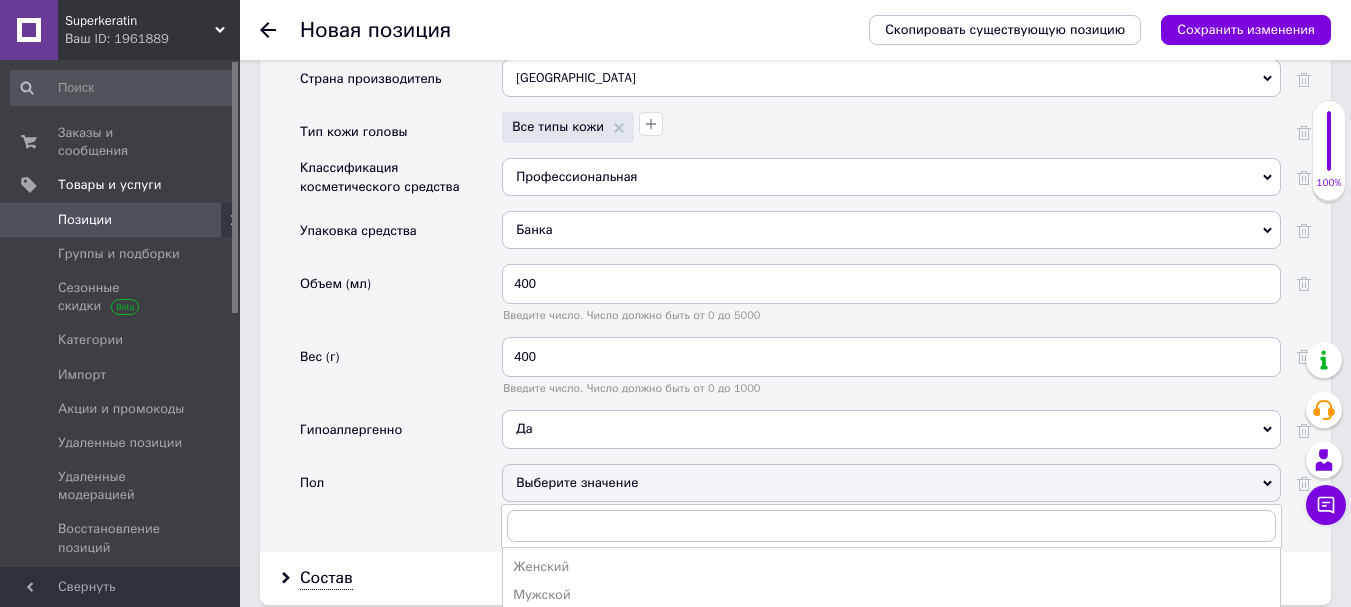 click on "Унисекс" at bounding box center [891, 623] 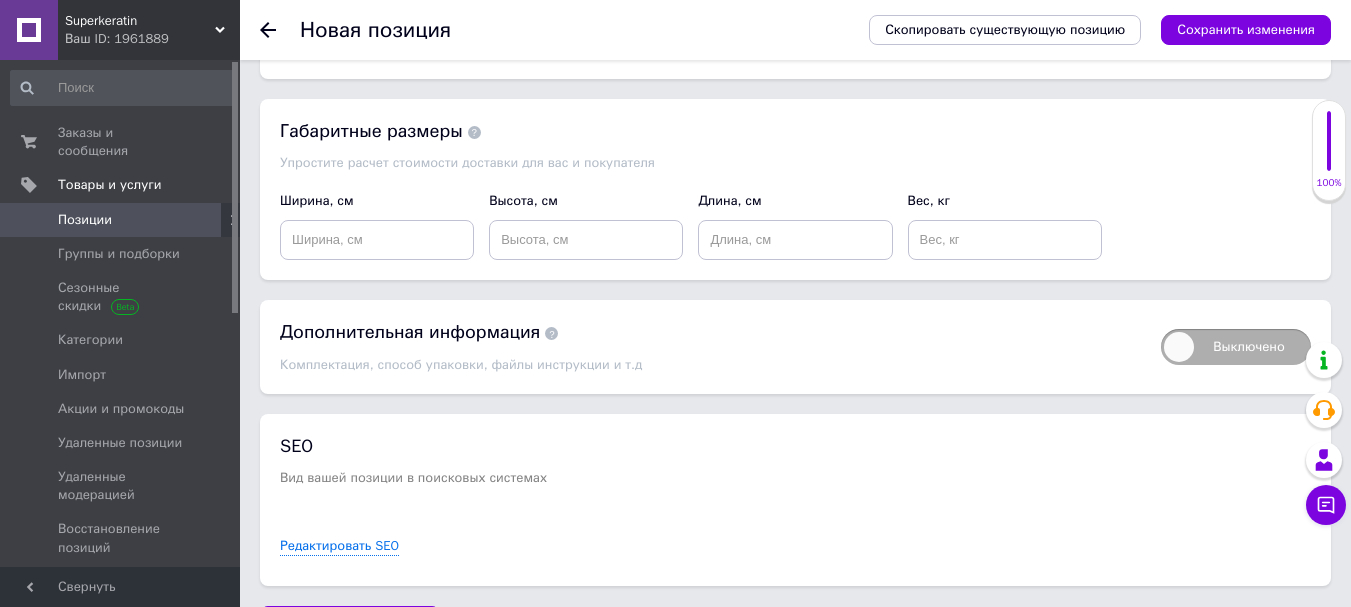 scroll, scrollTop: 2986, scrollLeft: 0, axis: vertical 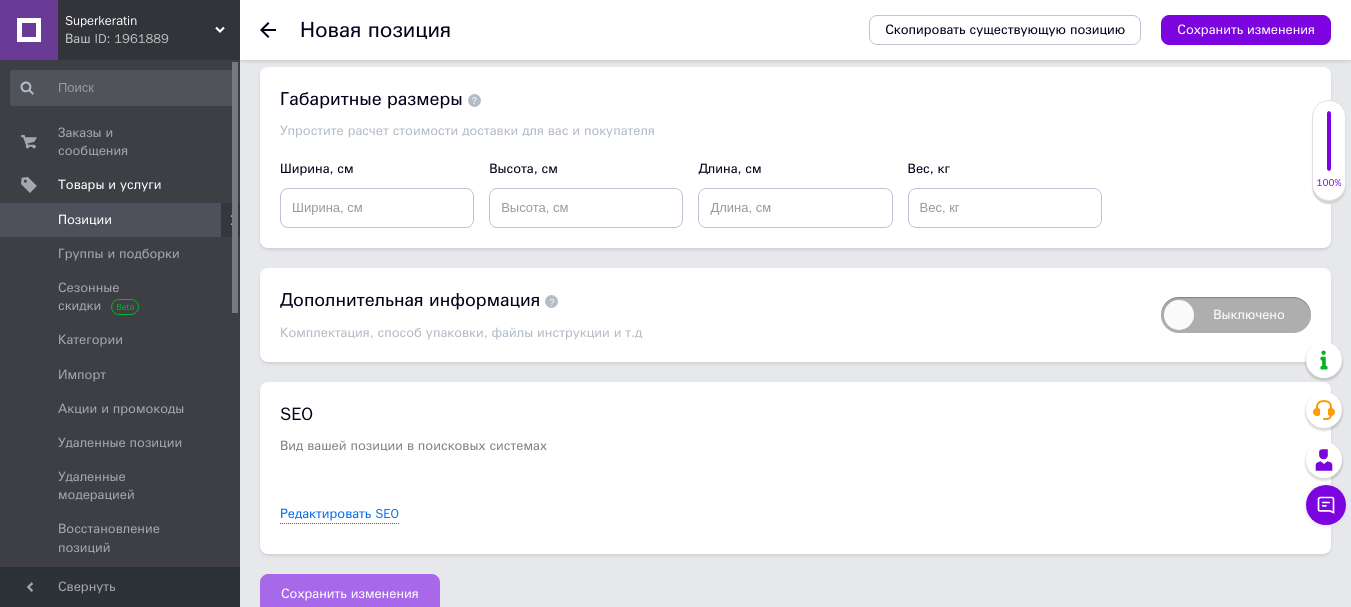 click on "Сохранить изменения" at bounding box center [350, 594] 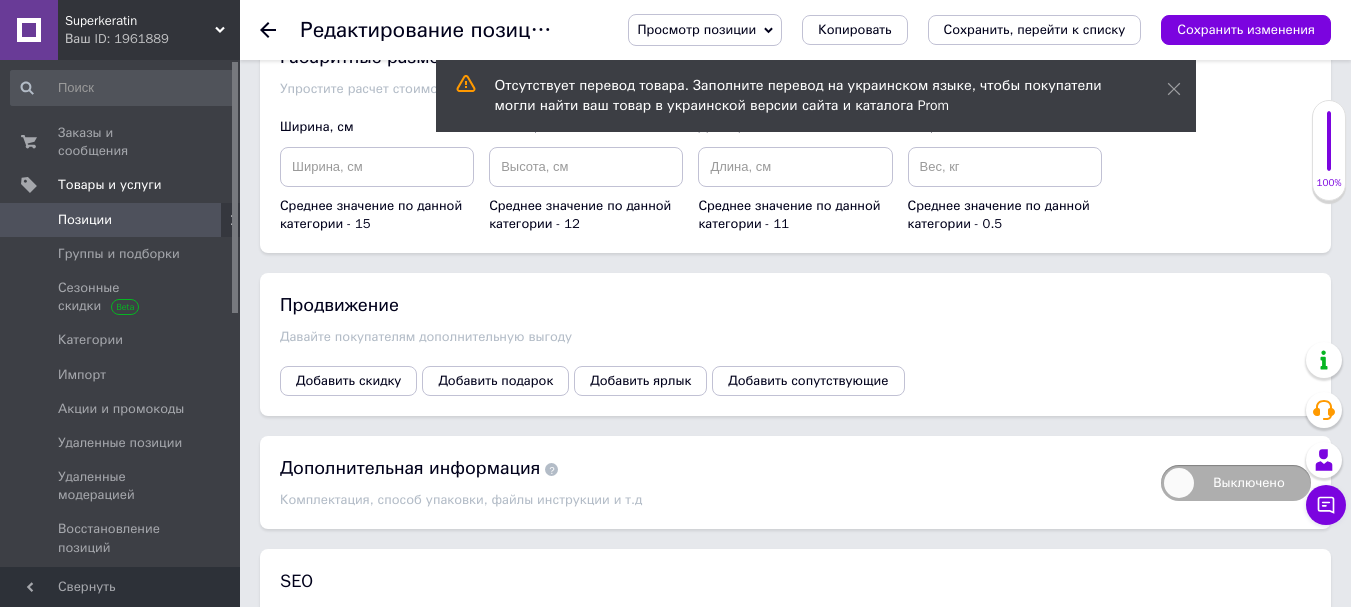 scroll, scrollTop: 2553, scrollLeft: 0, axis: vertical 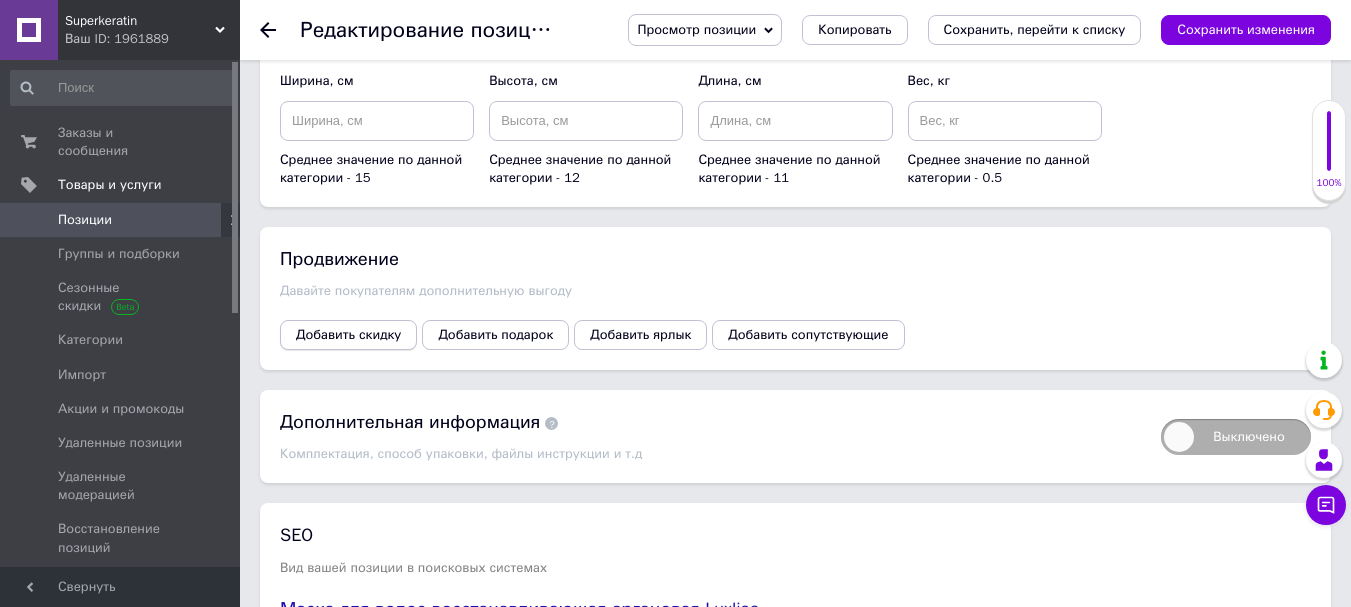 click on "Добавить скидку" at bounding box center (348, 335) 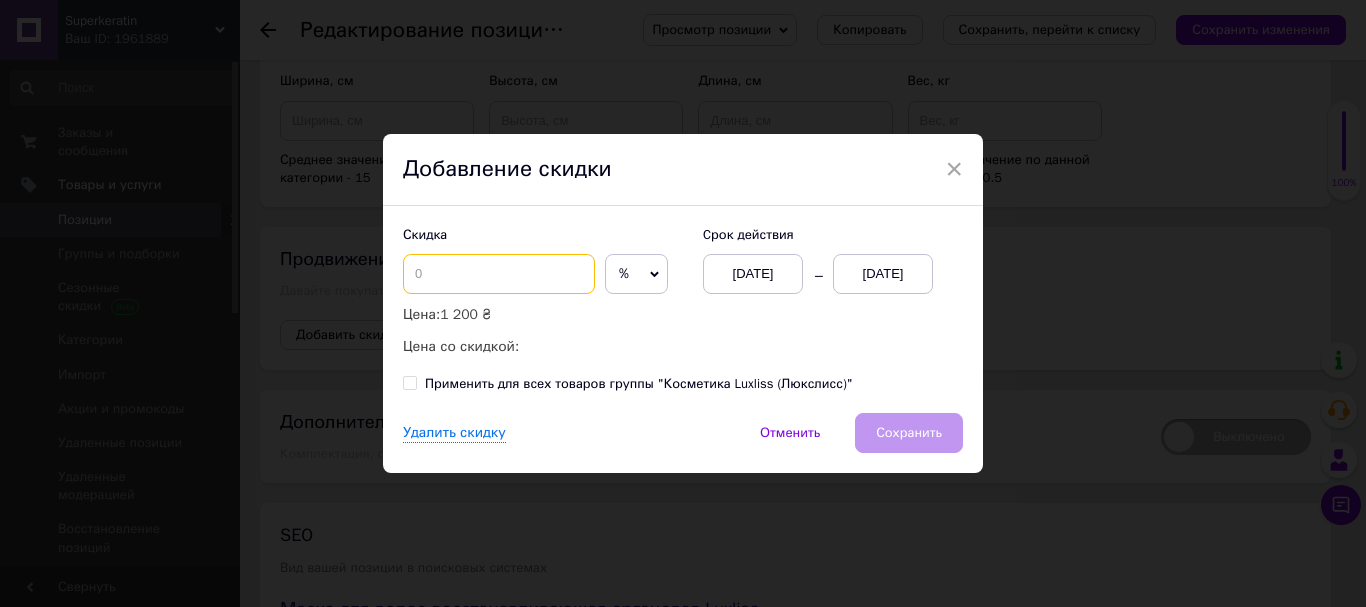 click at bounding box center [499, 274] 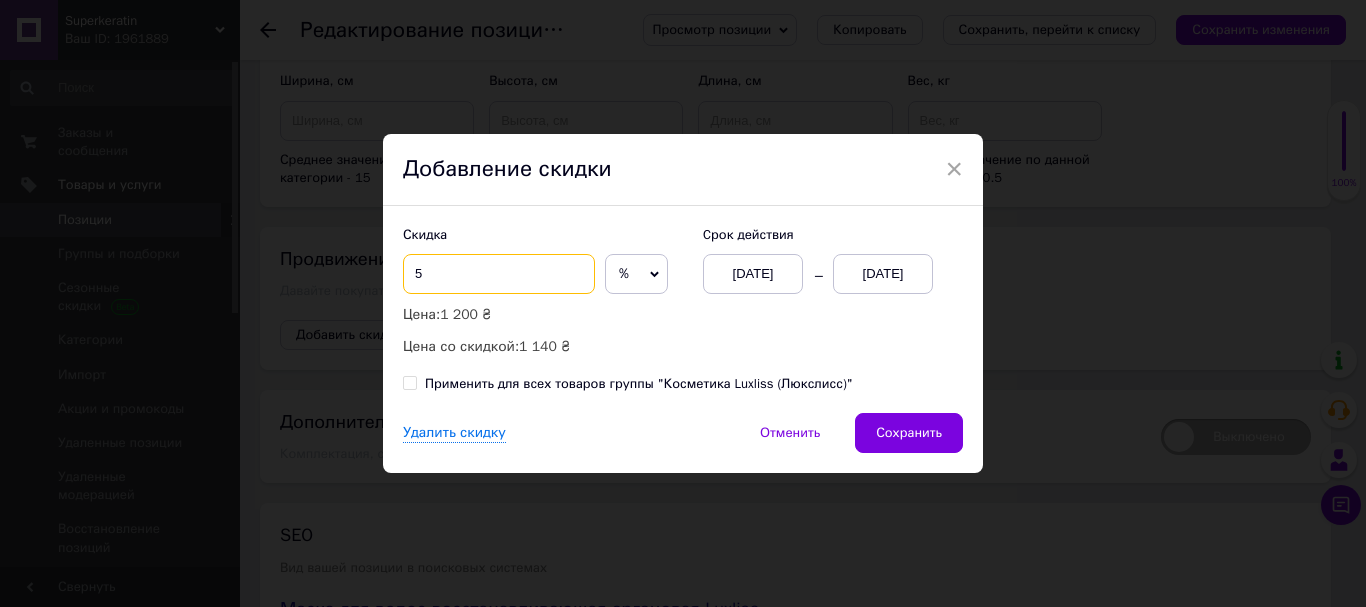 type on "5" 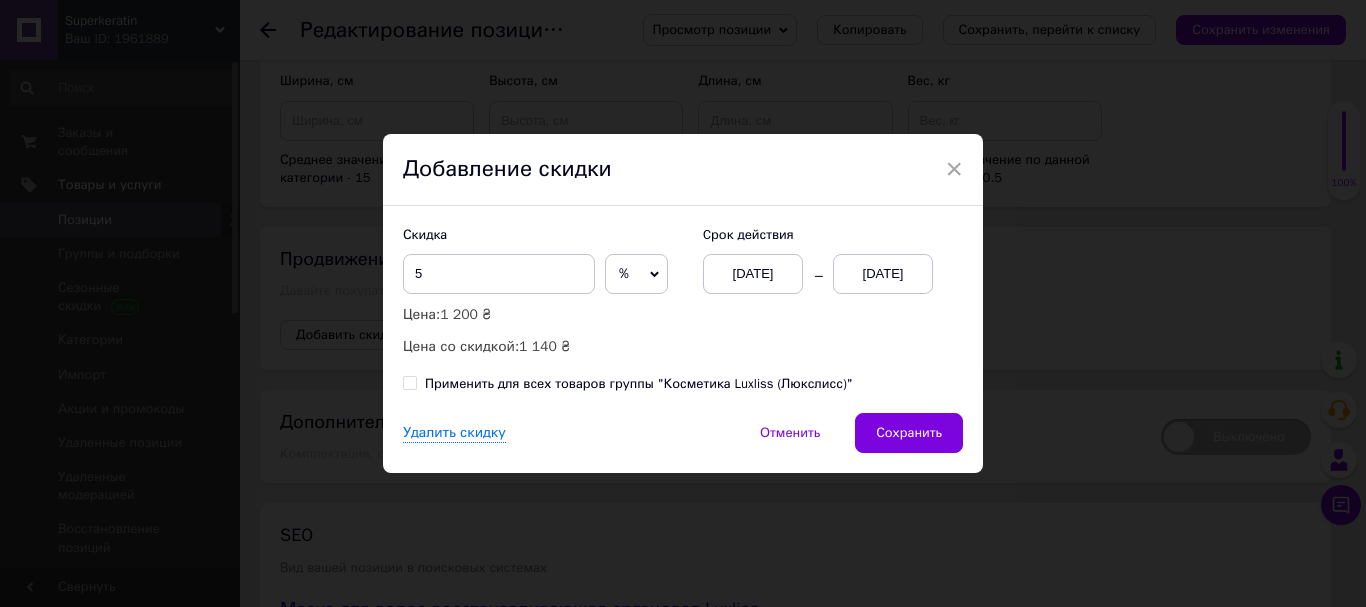 click on "[DATE]" at bounding box center (883, 274) 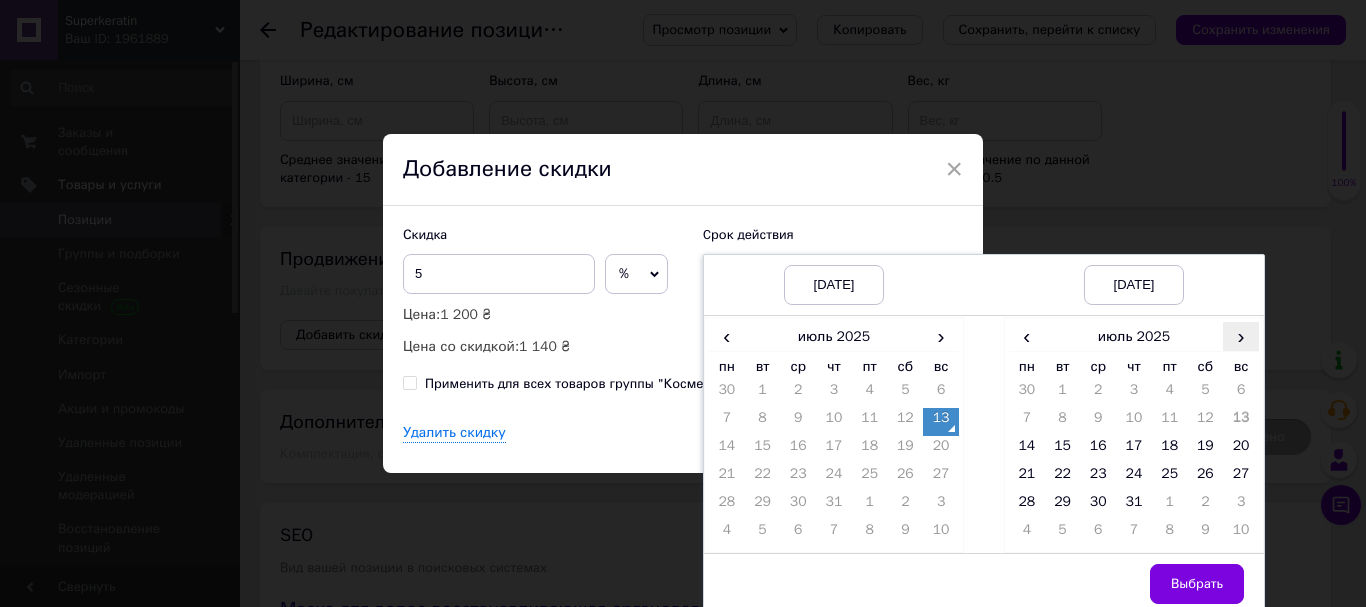 click on "›" at bounding box center (1241, 336) 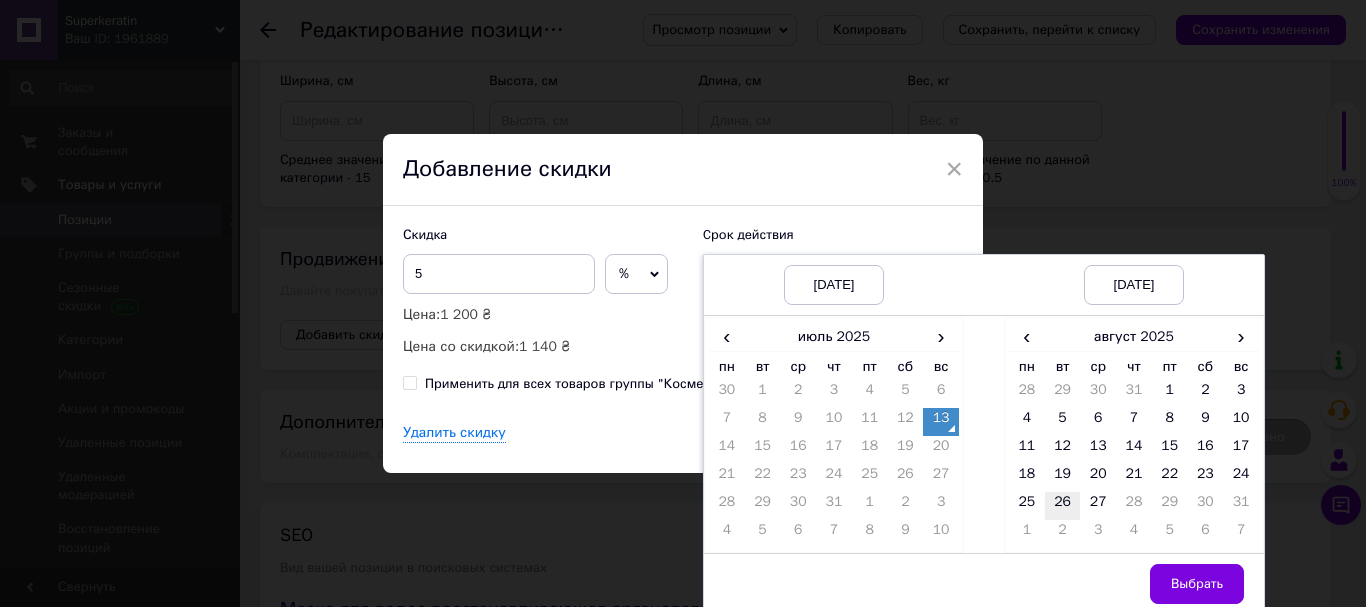 click on "26" at bounding box center (1063, 506) 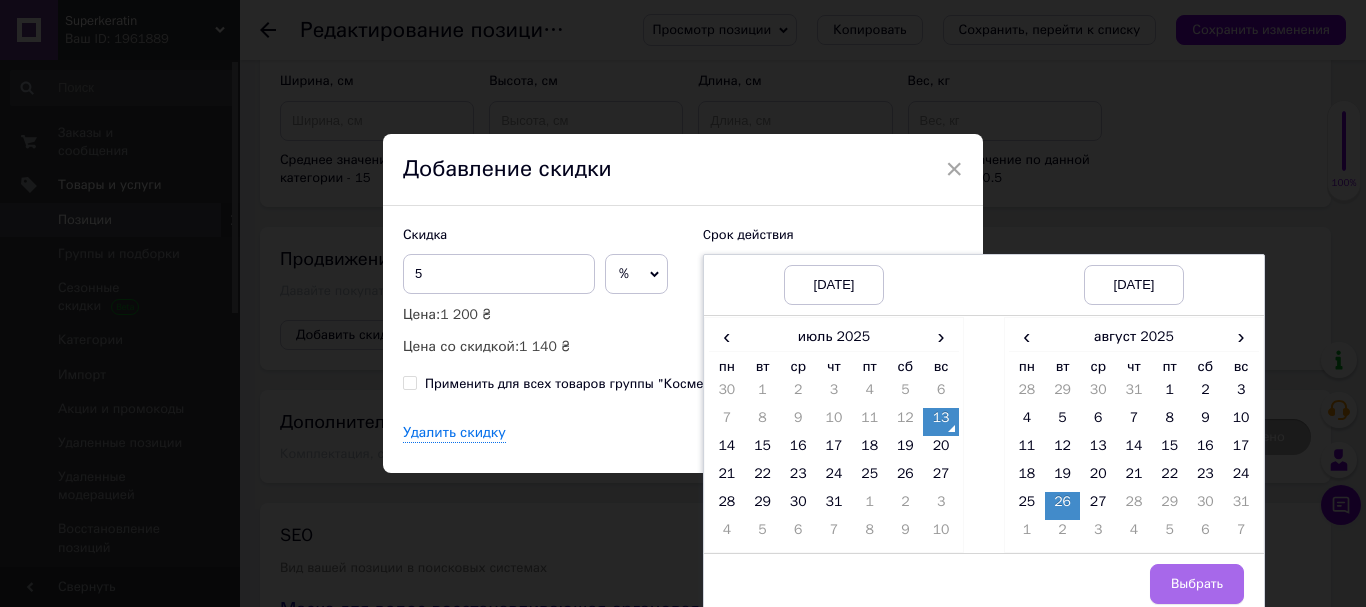 click on "Выбрать" at bounding box center [1197, 584] 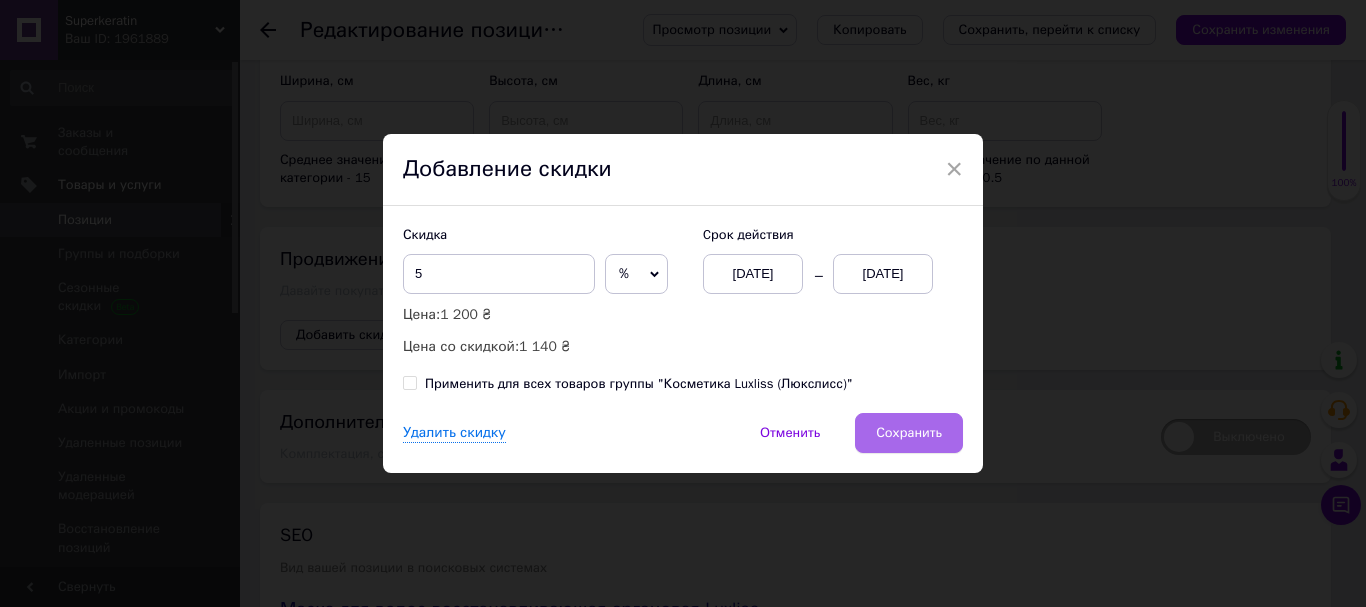click on "Сохранить" at bounding box center (909, 433) 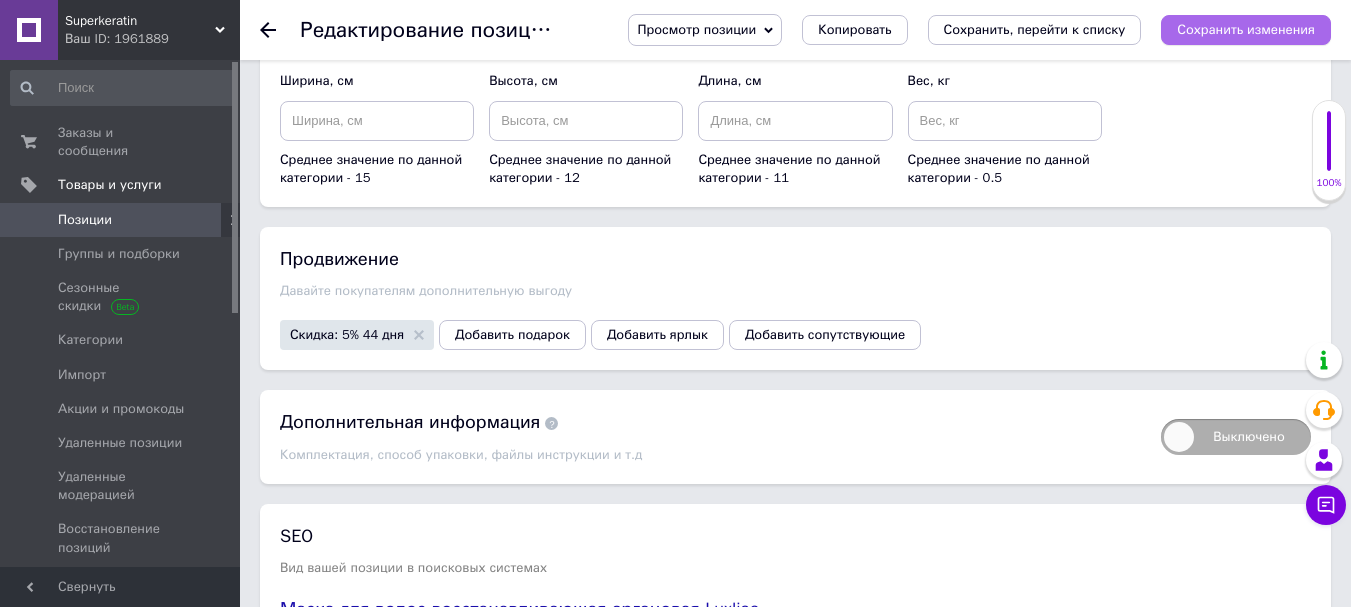 click on "Сохранить изменения" at bounding box center [1246, 29] 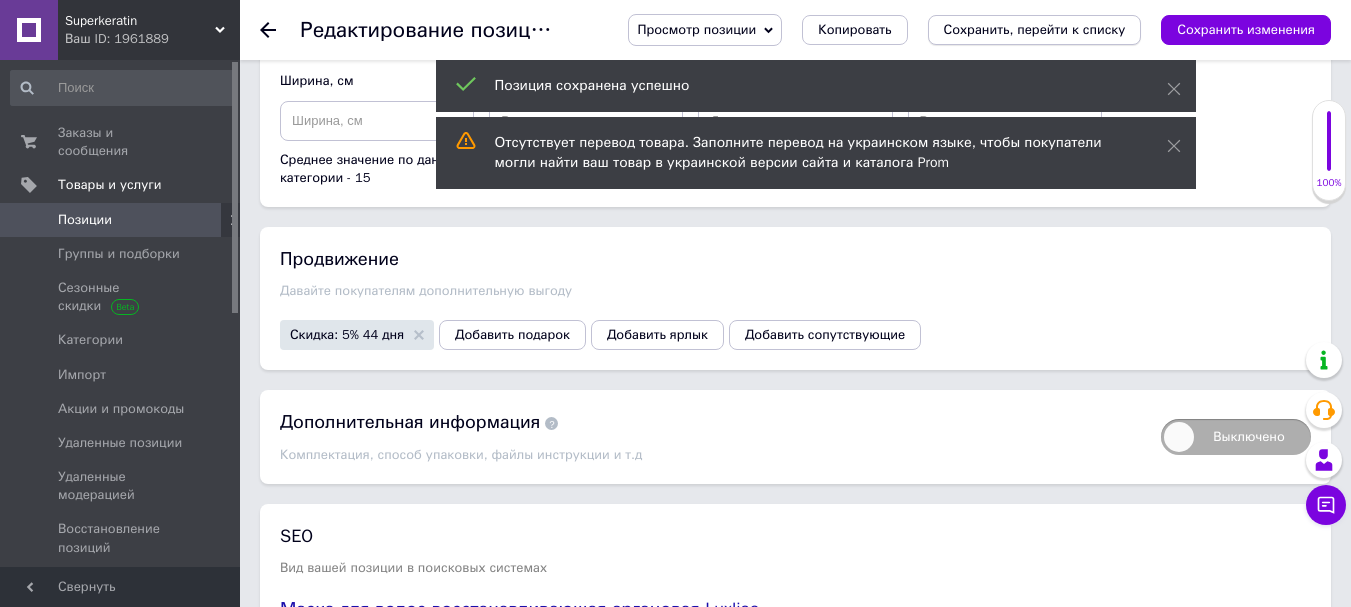click on "Сохранить, перейти к списку" at bounding box center (1035, 29) 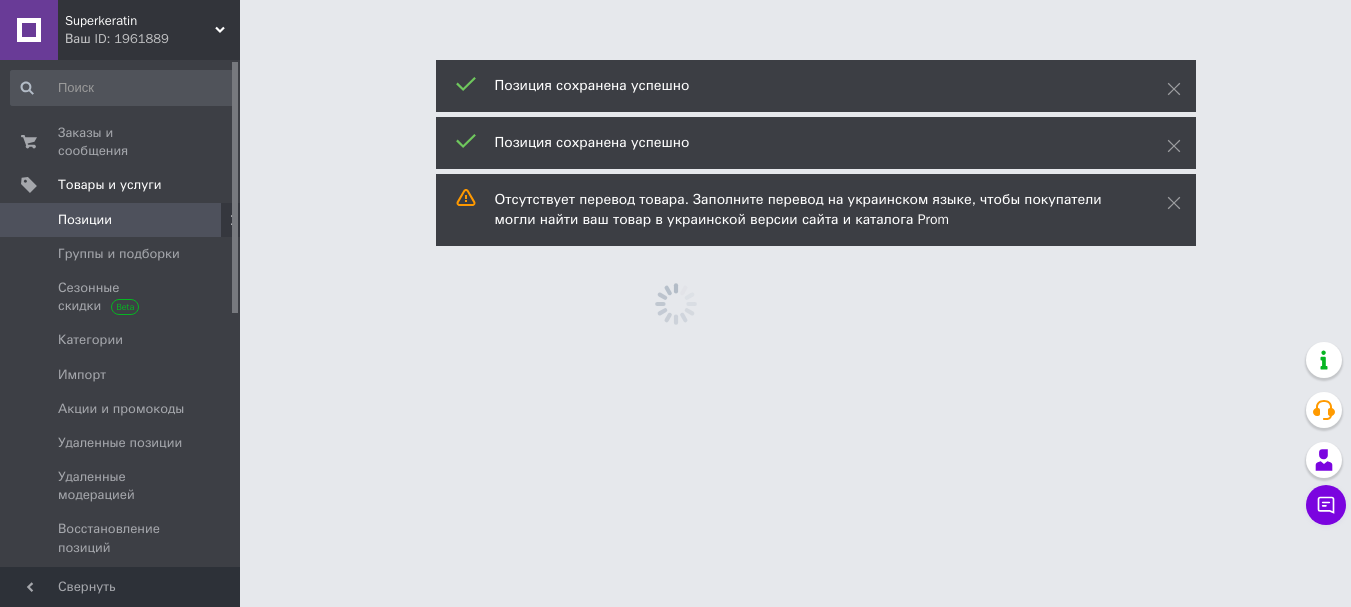 scroll, scrollTop: 0, scrollLeft: 0, axis: both 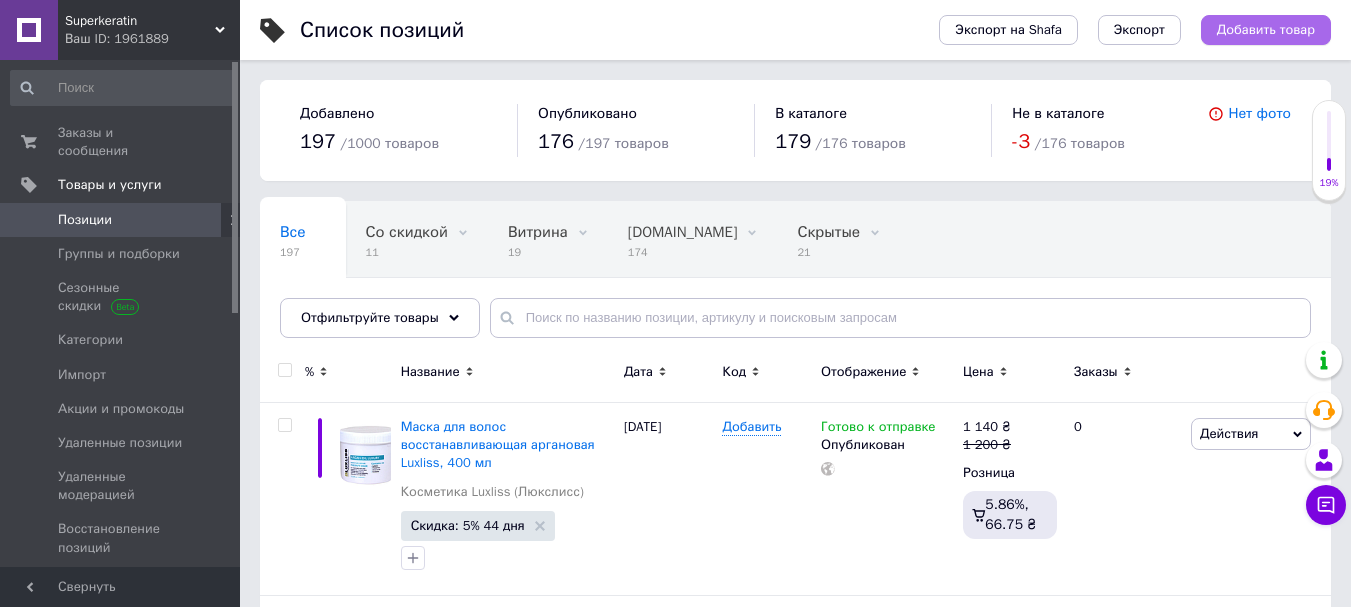 click on "Добавить товар" at bounding box center (1266, 30) 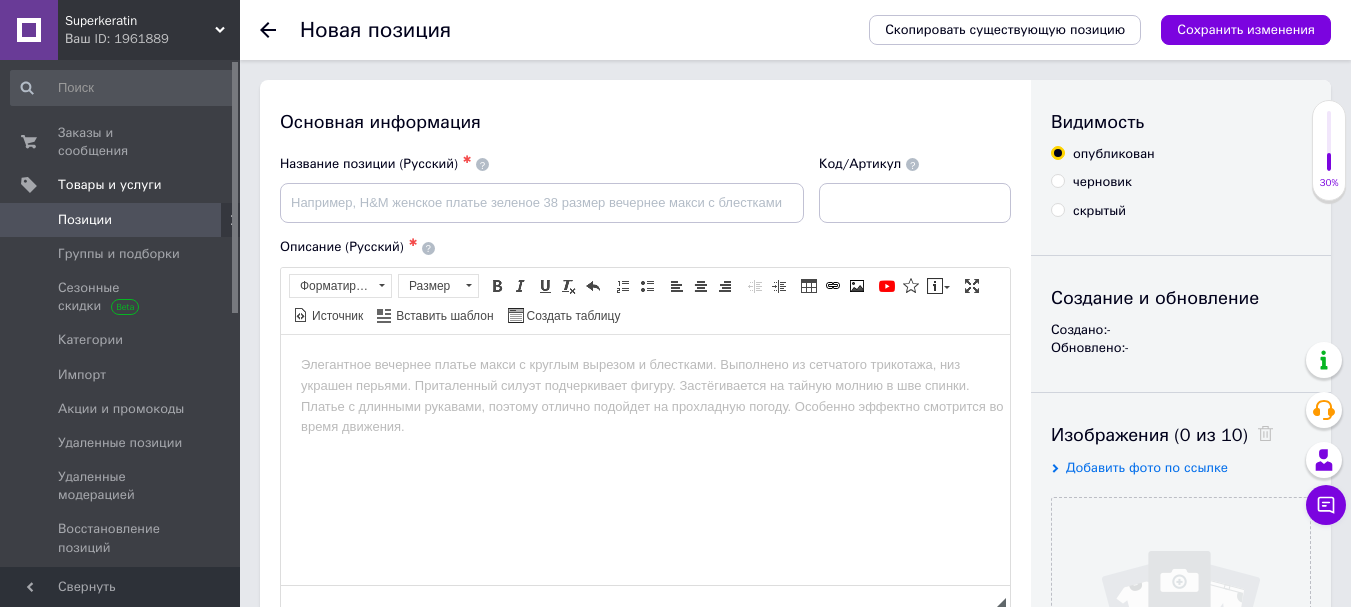 scroll, scrollTop: 0, scrollLeft: 0, axis: both 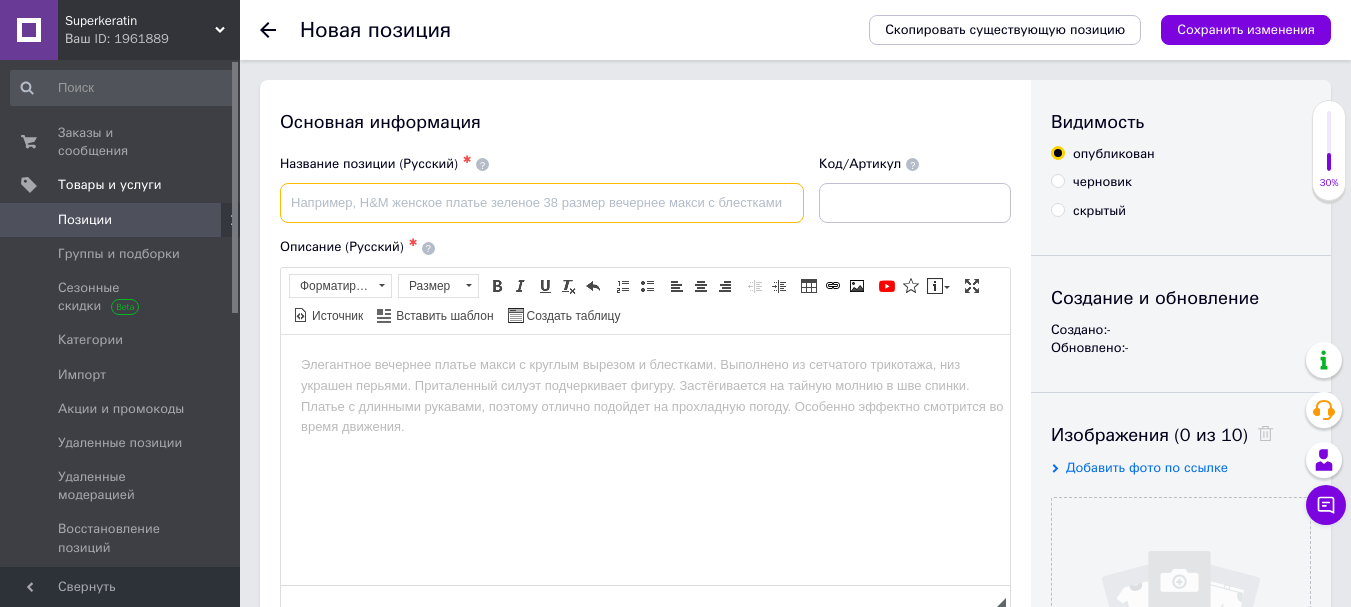 click at bounding box center (542, 203) 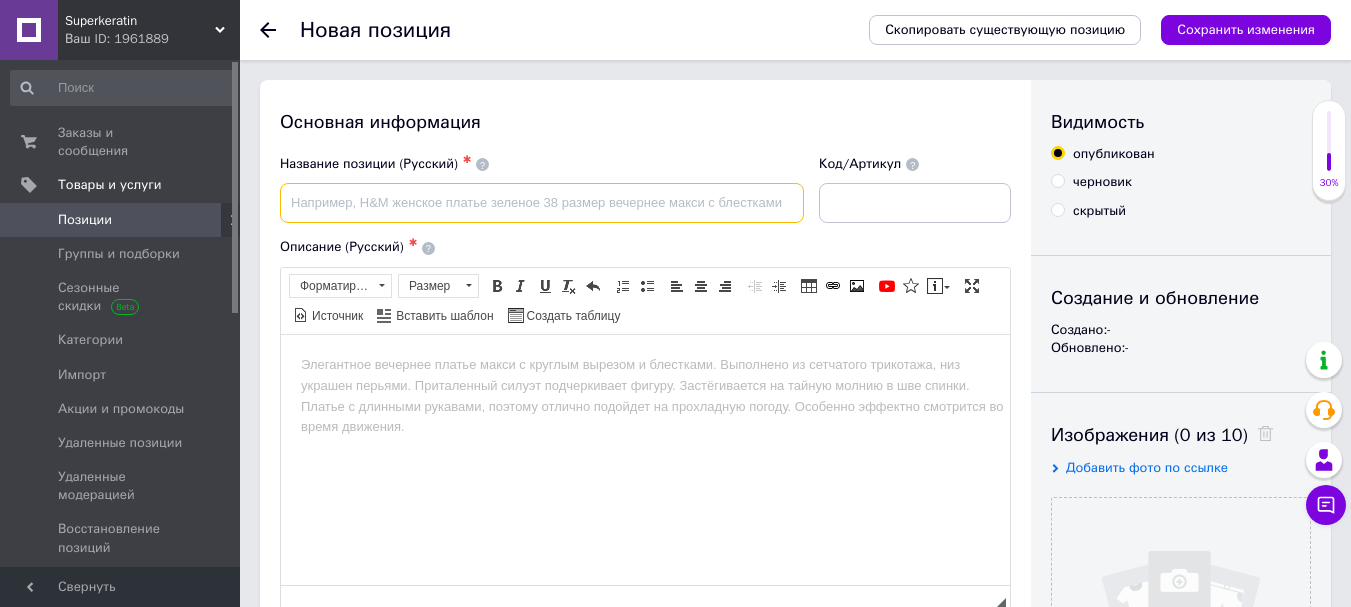 paste on "Кератин для волосся Luxliss Keratin 300мл" 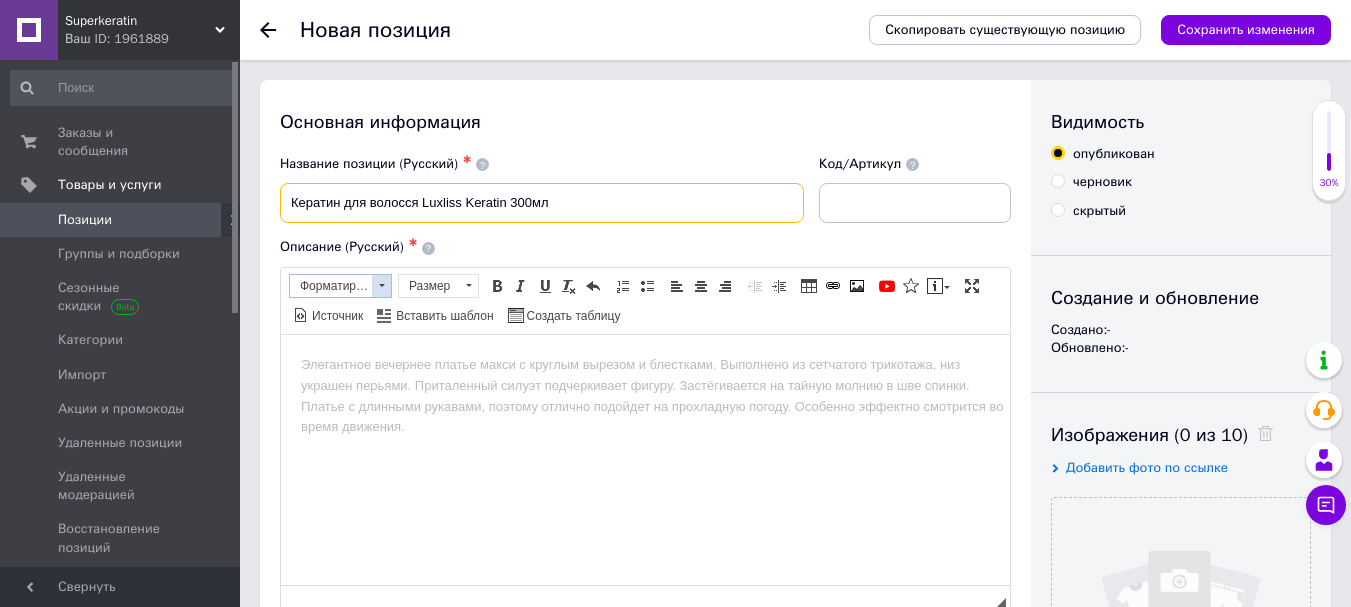 click on "Форматирование" at bounding box center (331, 286) 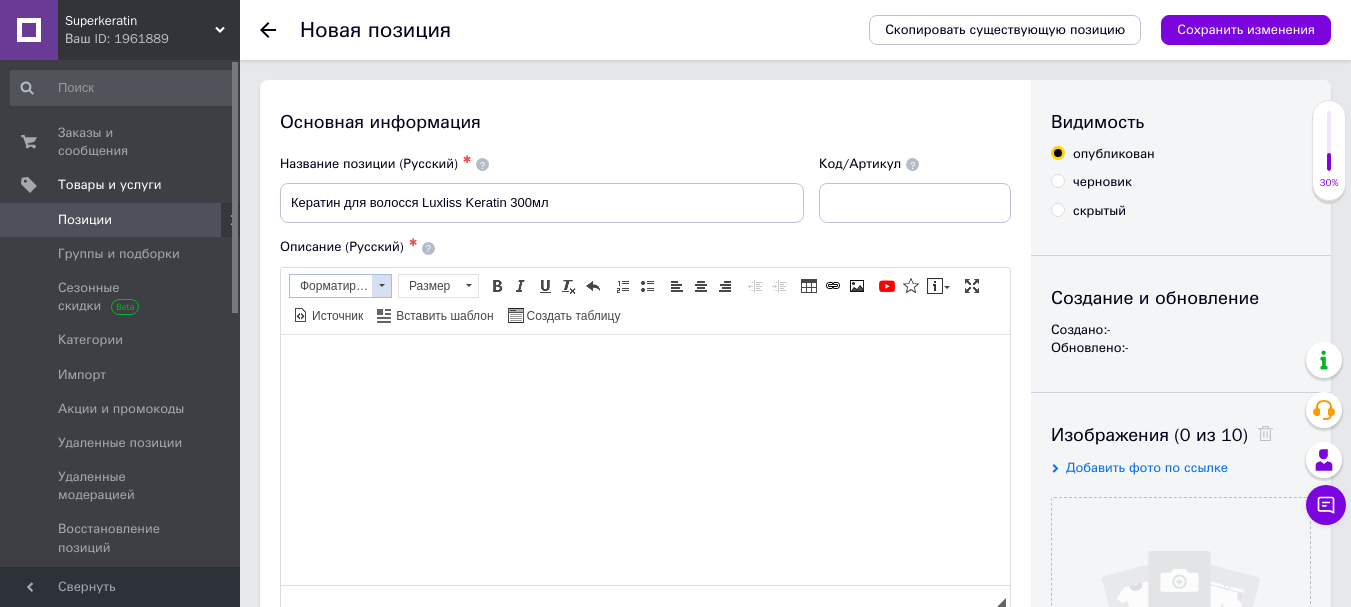 scroll, scrollTop: 0, scrollLeft: 0, axis: both 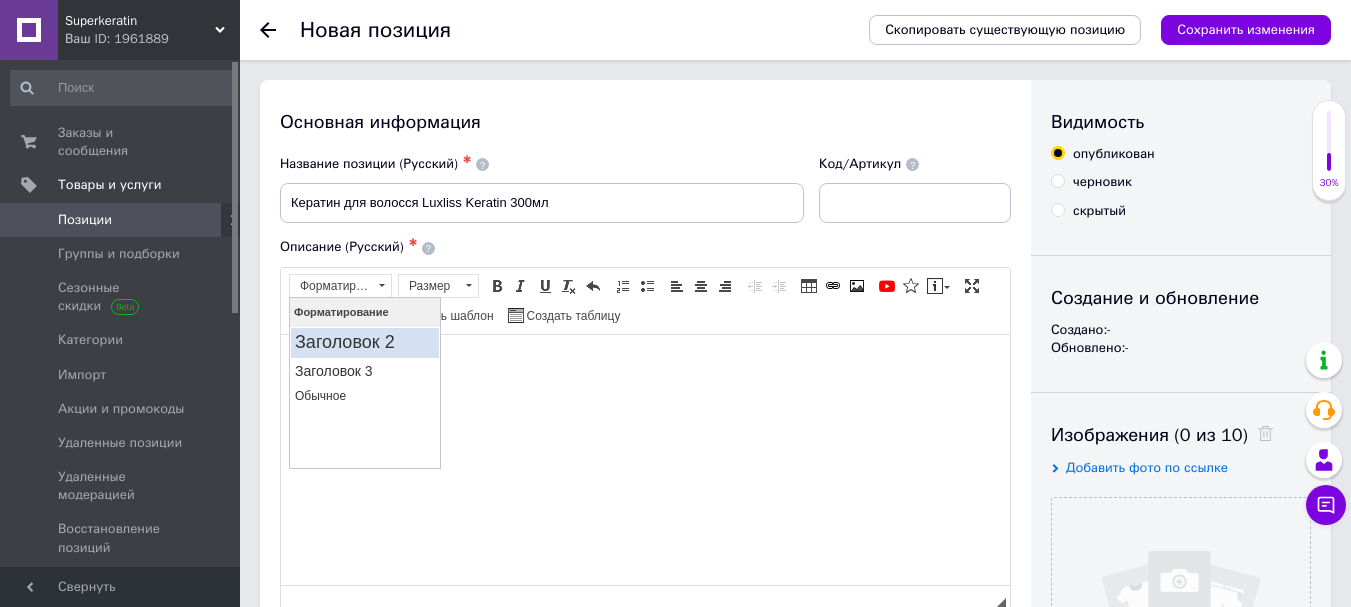 click on "Заголовок 2" at bounding box center (365, 342) 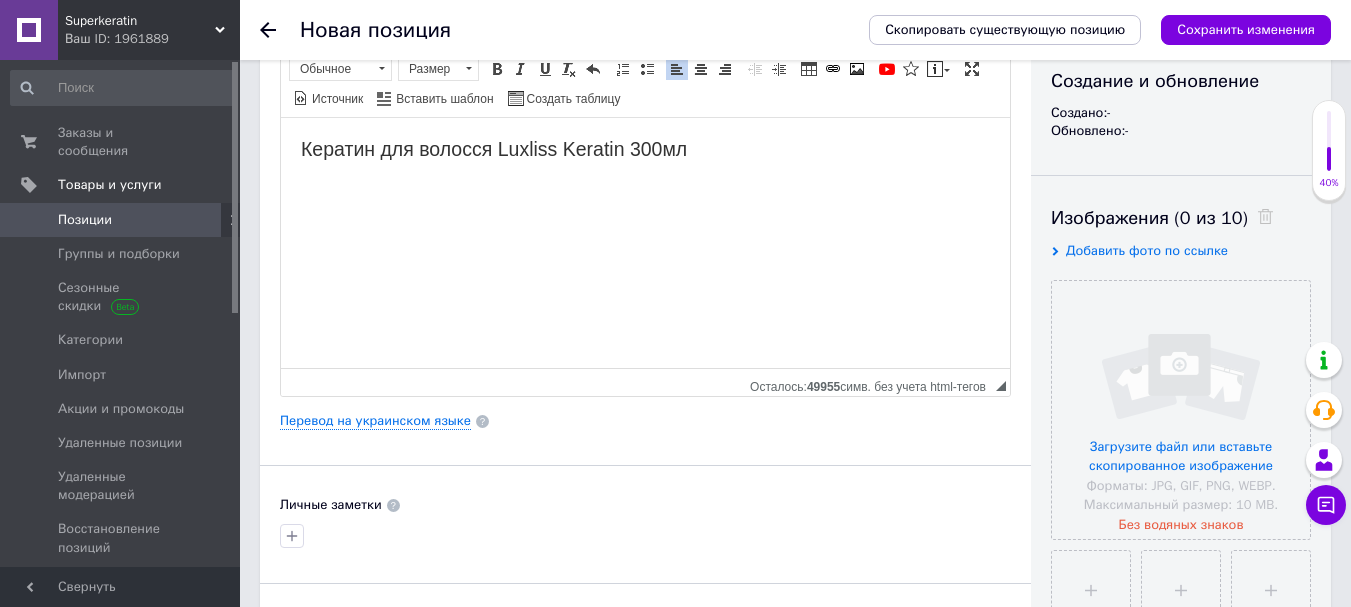 scroll, scrollTop: 248, scrollLeft: 0, axis: vertical 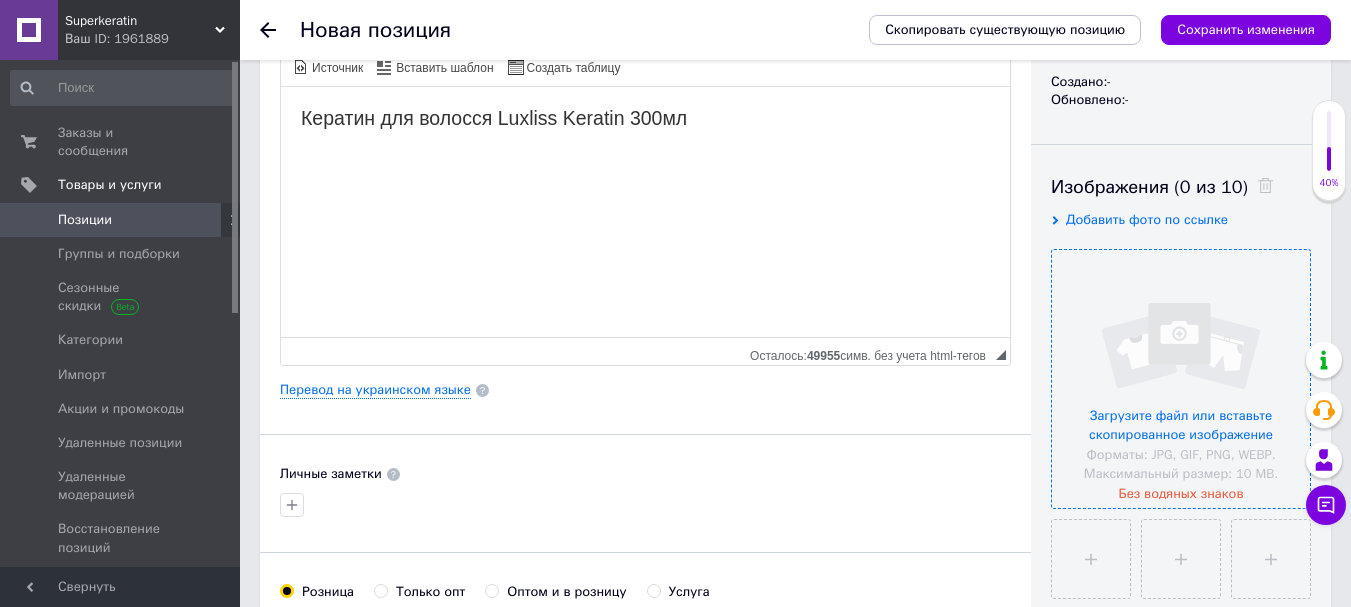 click at bounding box center (1181, 379) 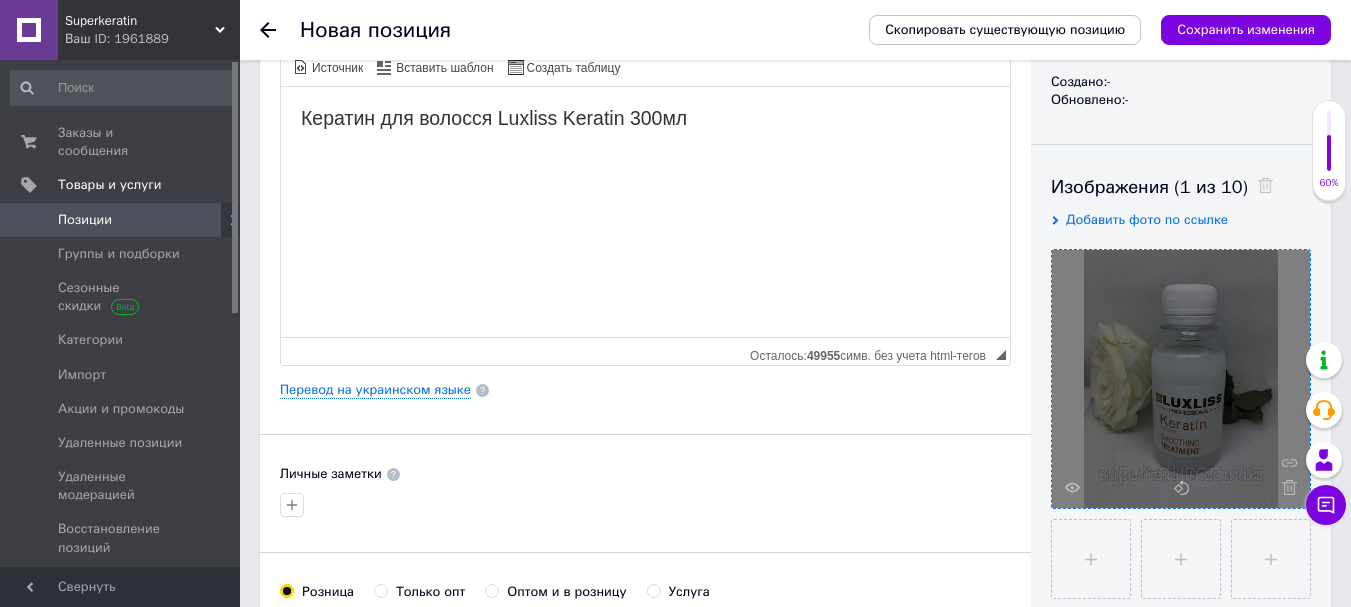 click at bounding box center (645, 156) 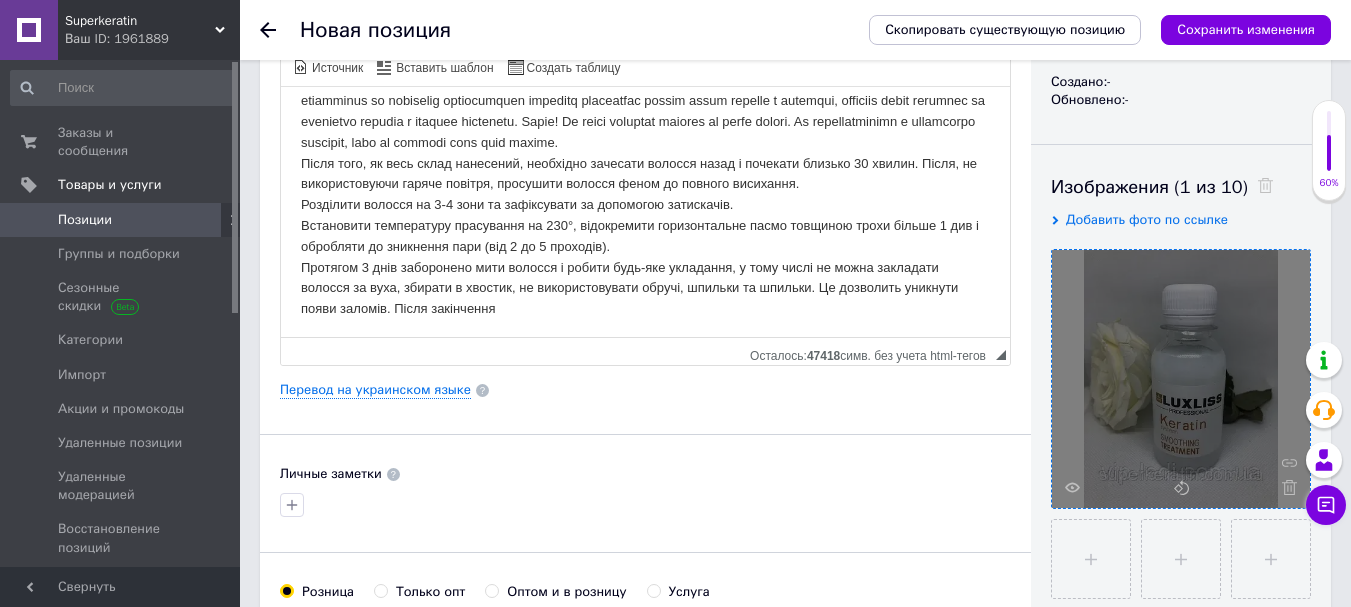 type 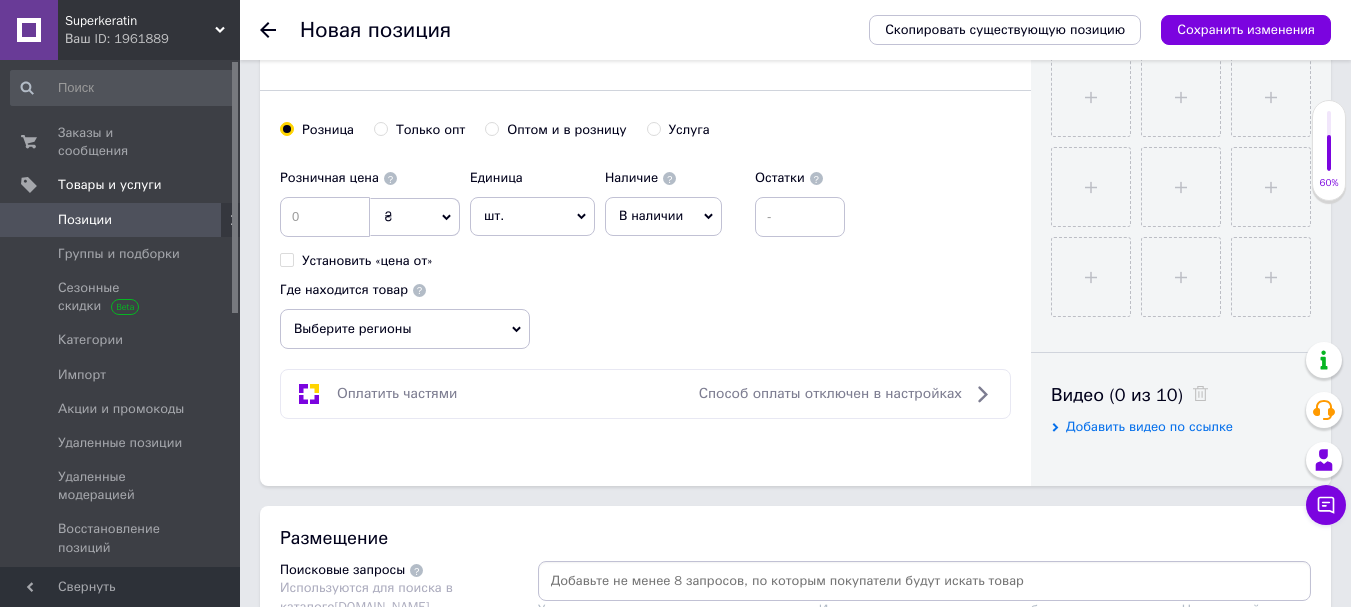 scroll, scrollTop: 741, scrollLeft: 0, axis: vertical 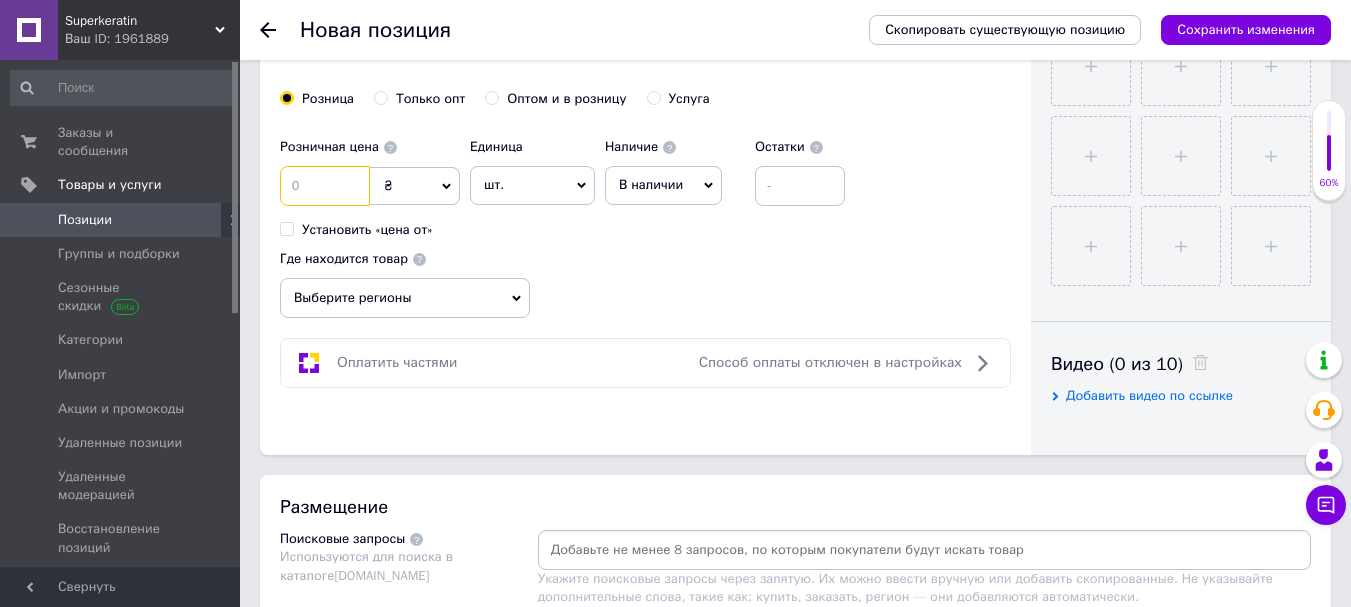 click at bounding box center (325, 186) 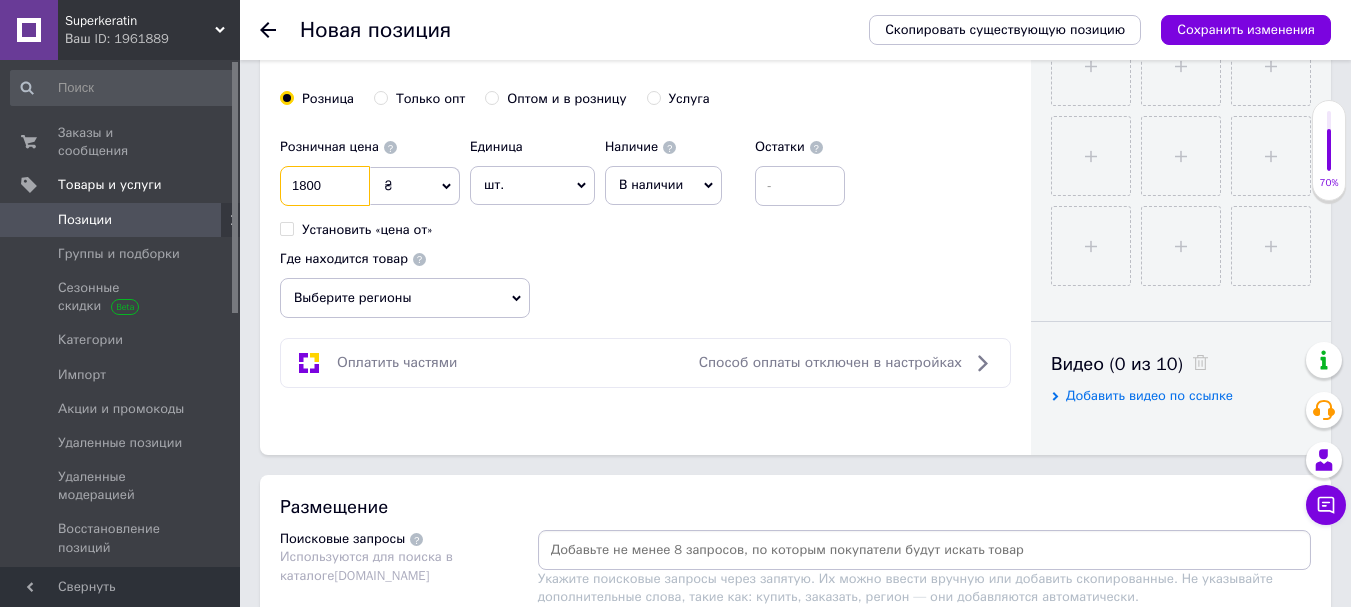 type on "1800" 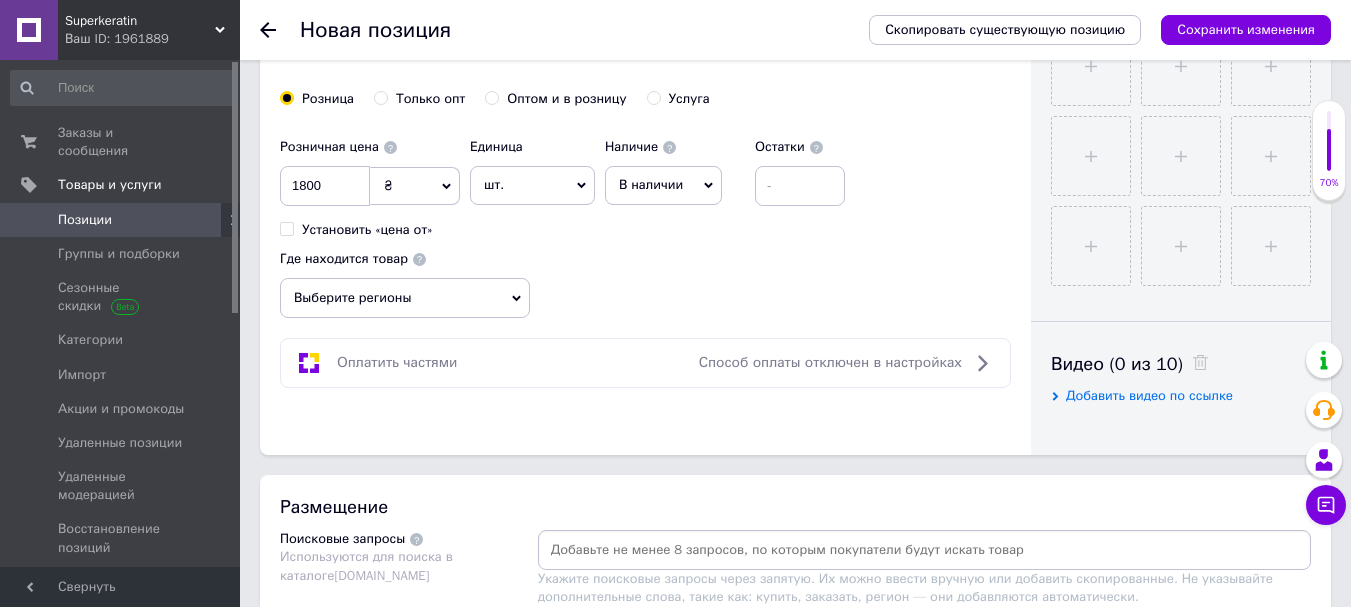 click on "В наличии" at bounding box center [663, 185] 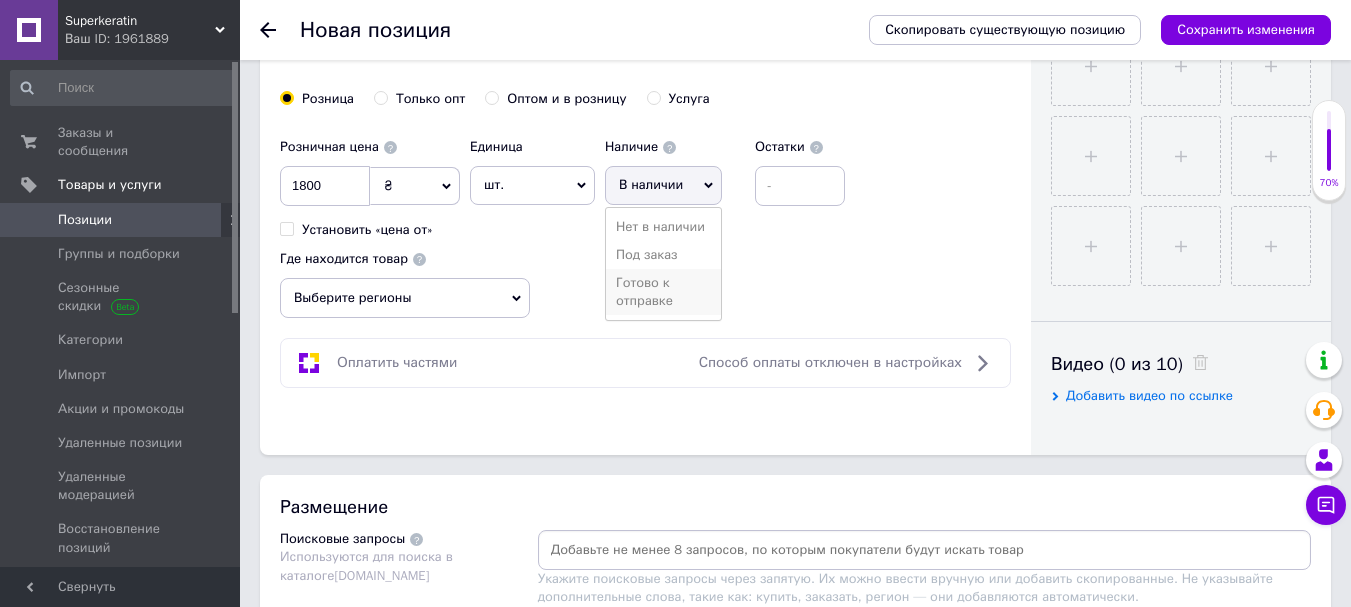 click on "Готово к отправке" at bounding box center [663, 292] 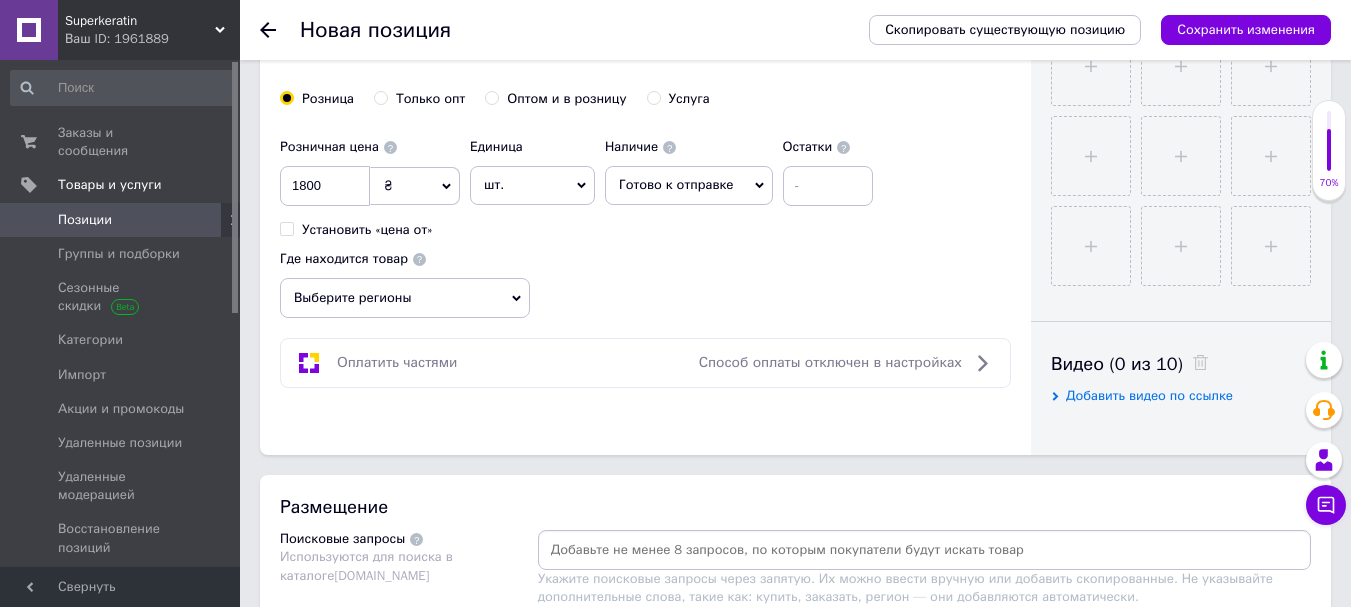 click on "Выберите регионы" at bounding box center [405, 298] 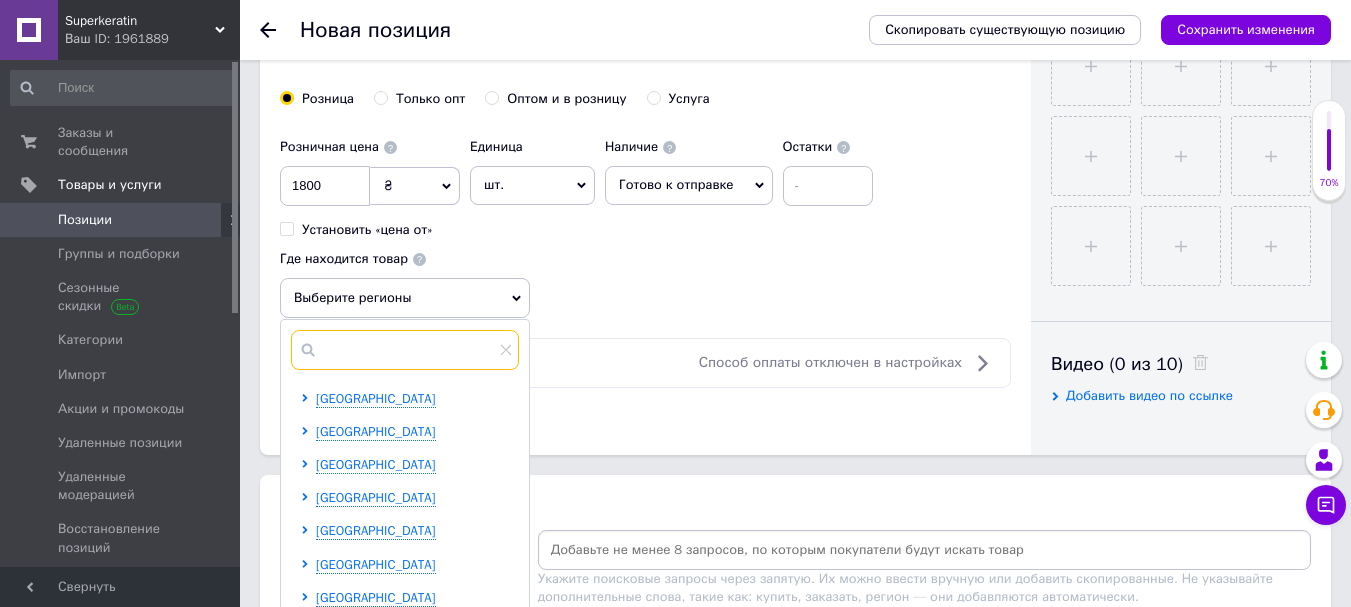 click at bounding box center (405, 350) 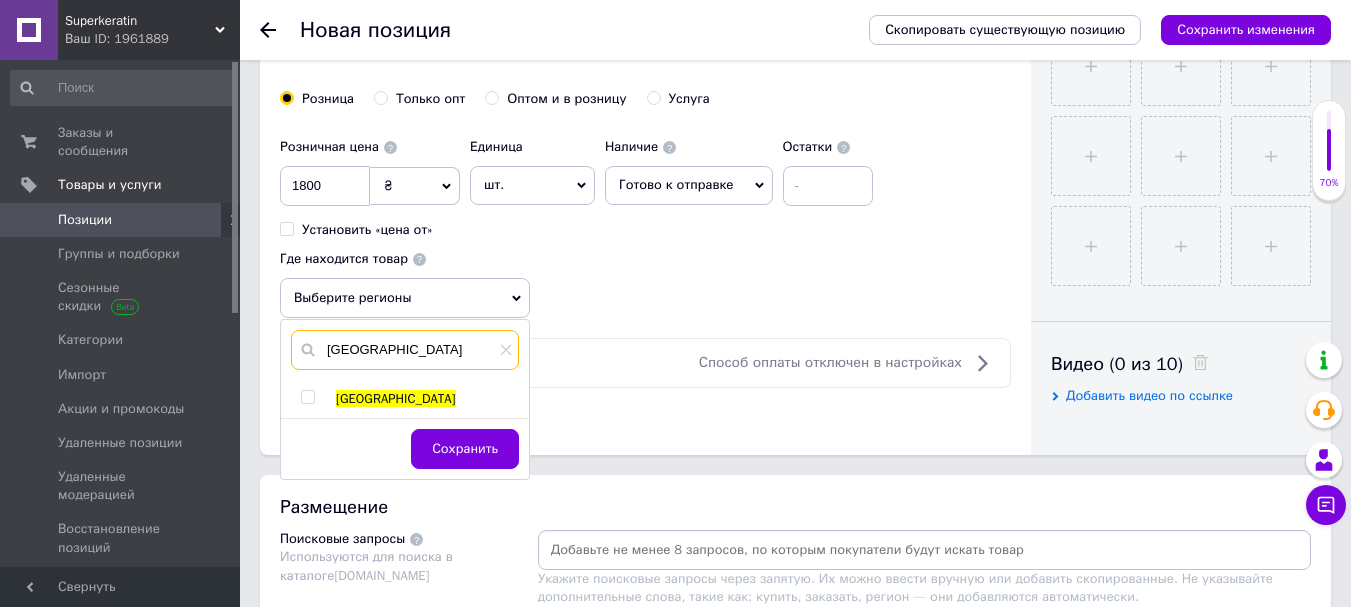 type on "[GEOGRAPHIC_DATA]" 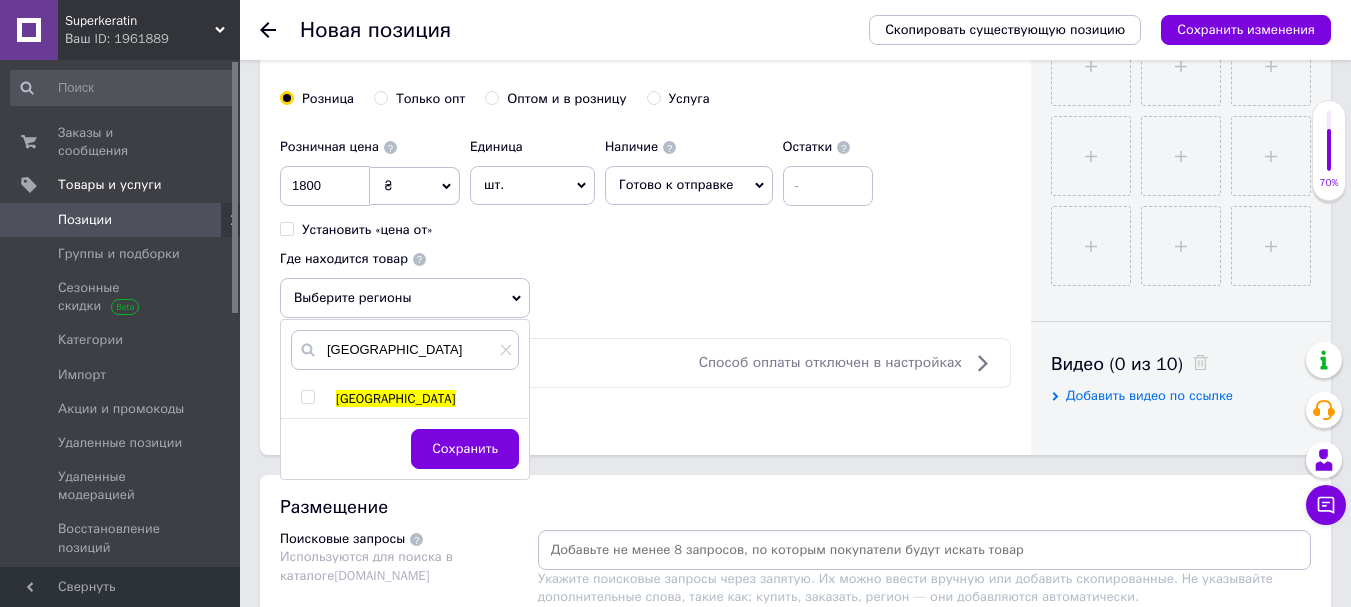 click at bounding box center (307, 397) 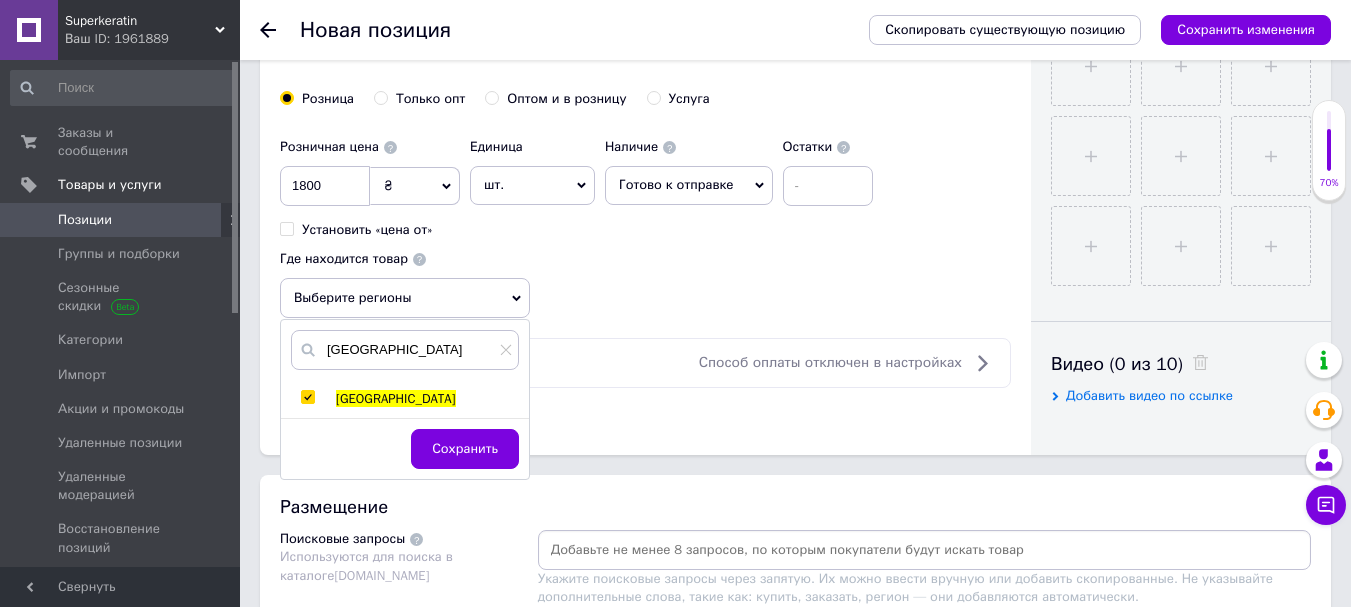 checkbox on "true" 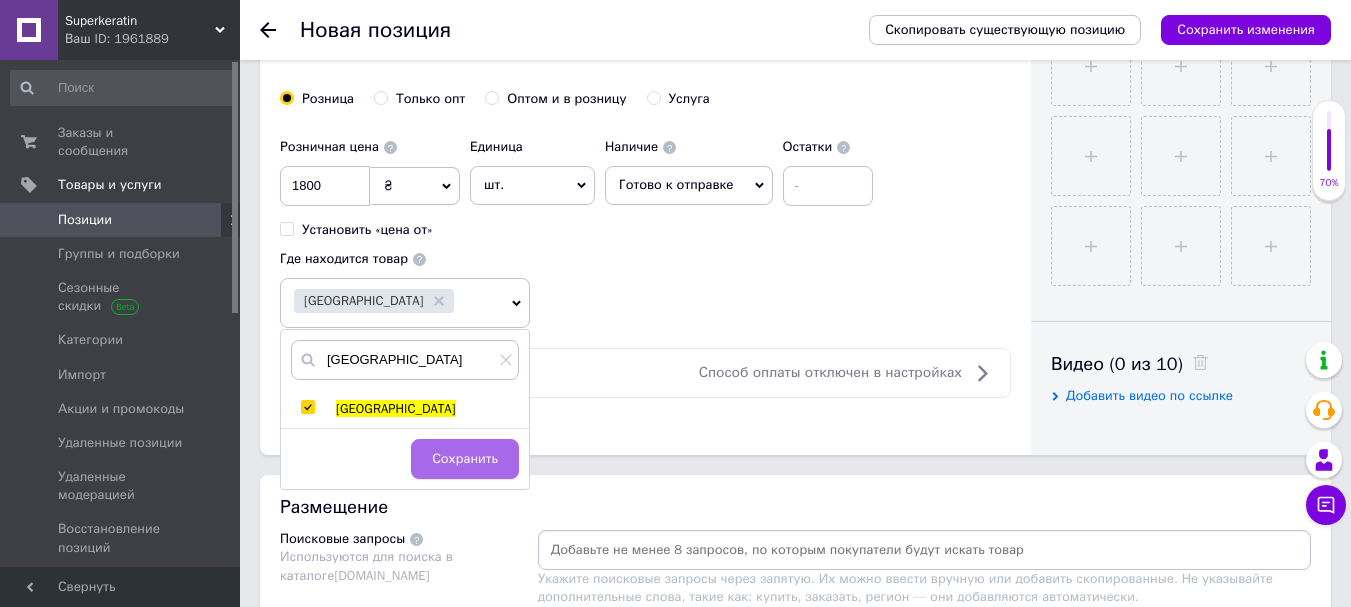 click on "Сохранить" at bounding box center [465, 459] 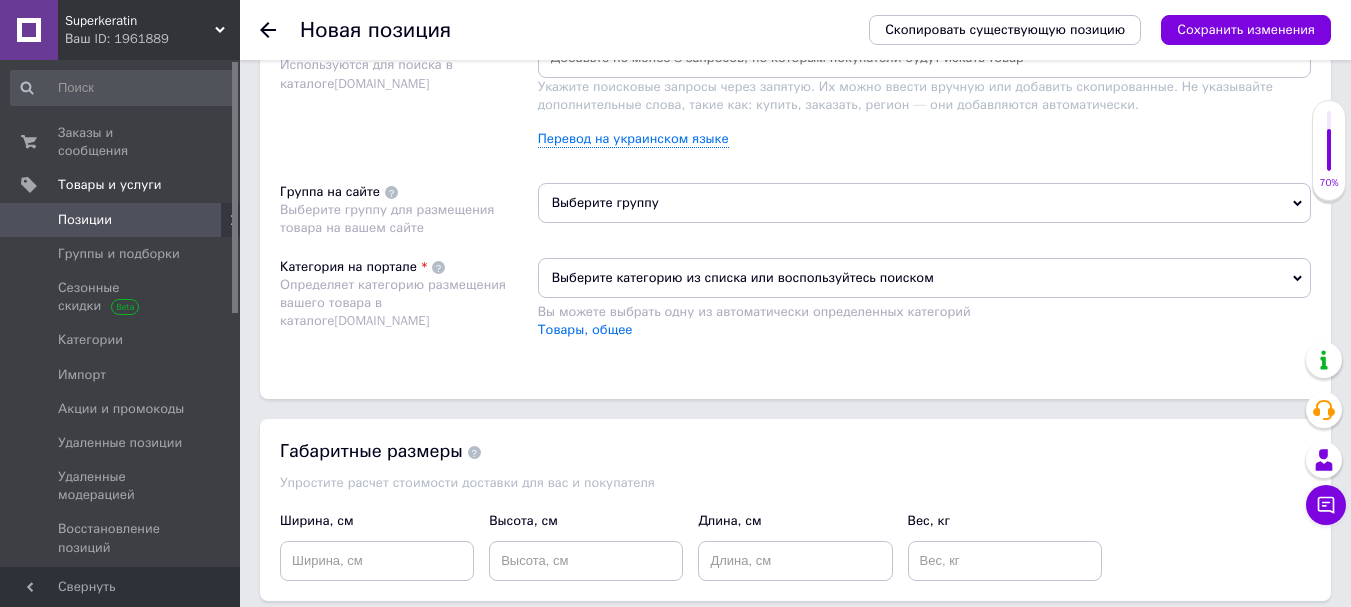 scroll, scrollTop: 1248, scrollLeft: 0, axis: vertical 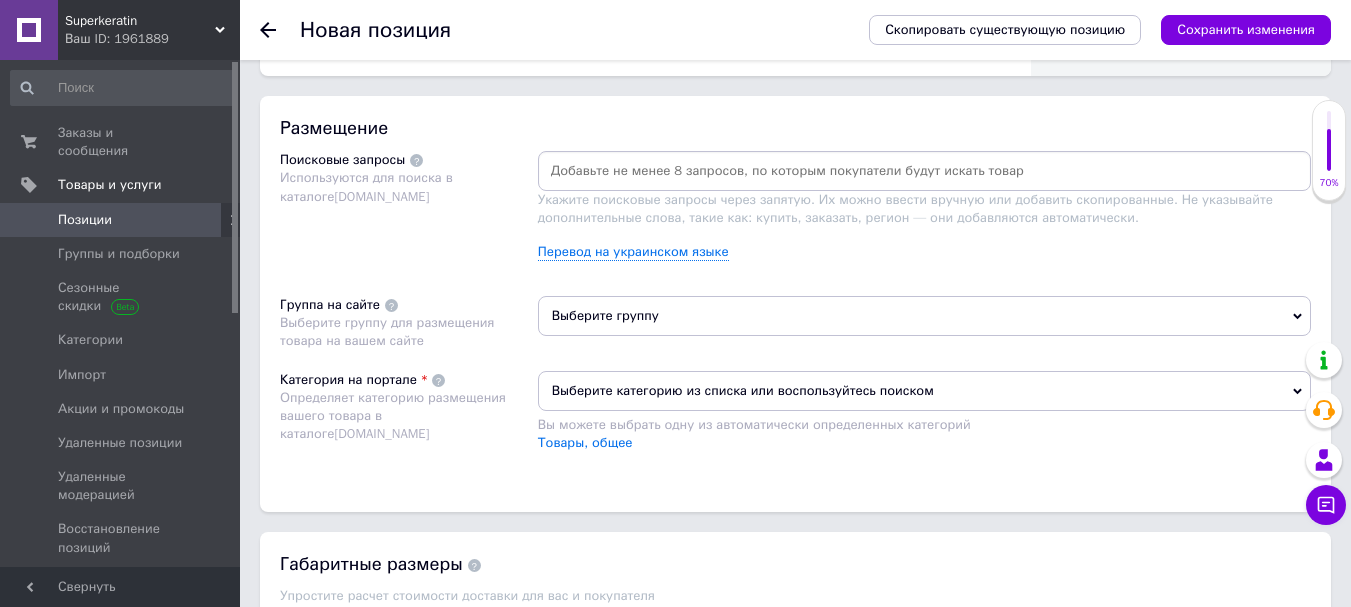click at bounding box center (924, 171) 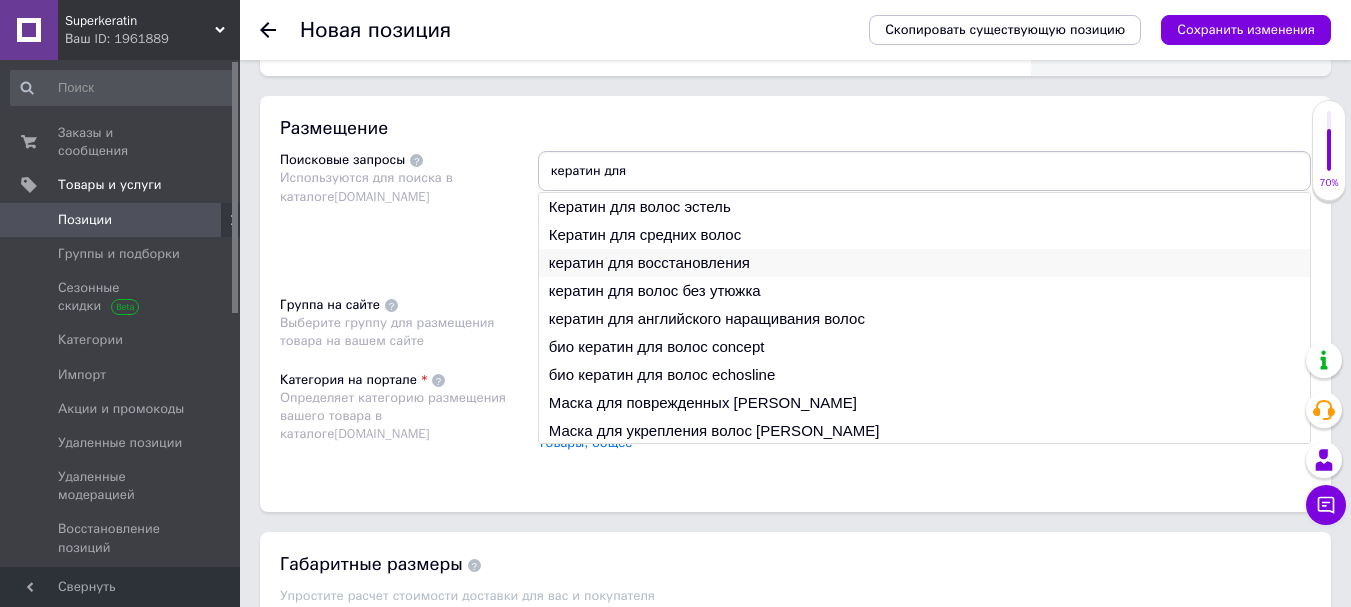 type on "кератин для" 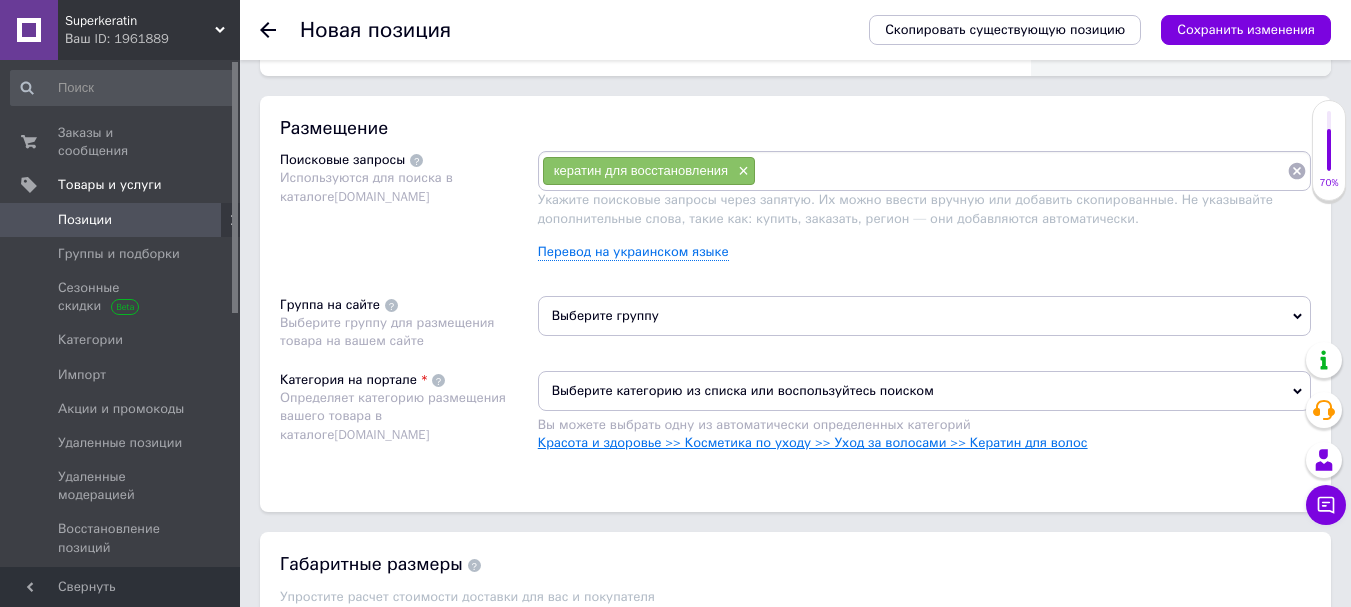 click on "Красота и здоровье >> Косметика по уходу >> Уход за волосами >> Кератин для волос" at bounding box center (813, 442) 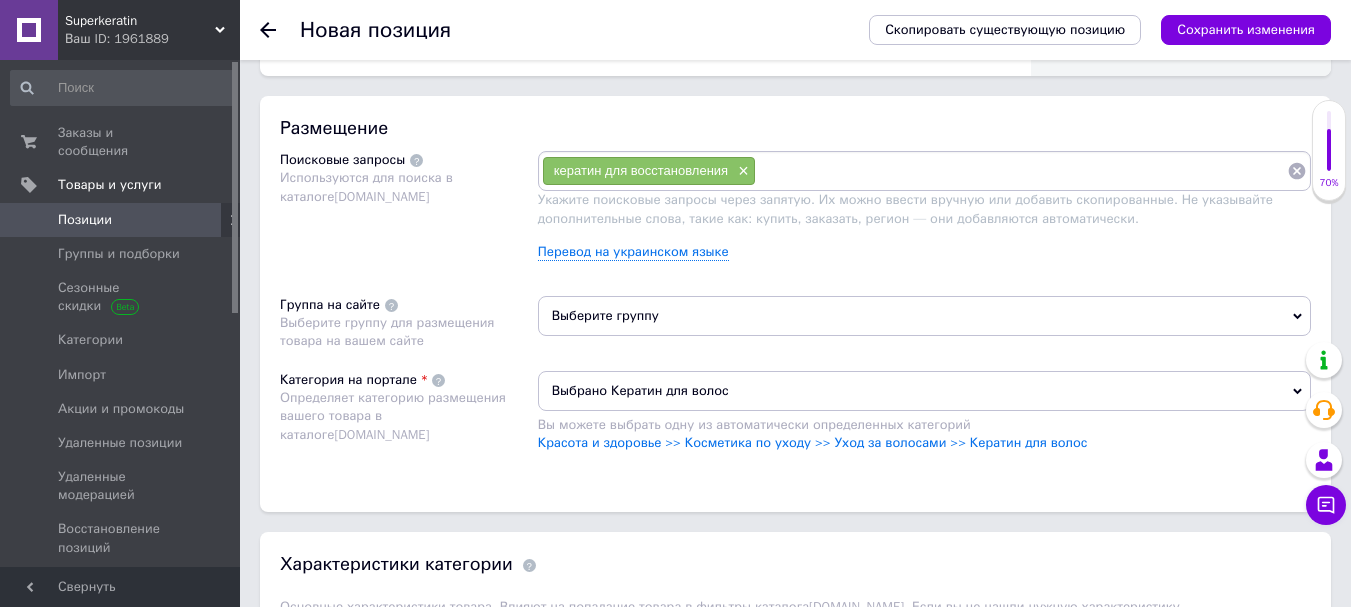 click at bounding box center [1021, 171] 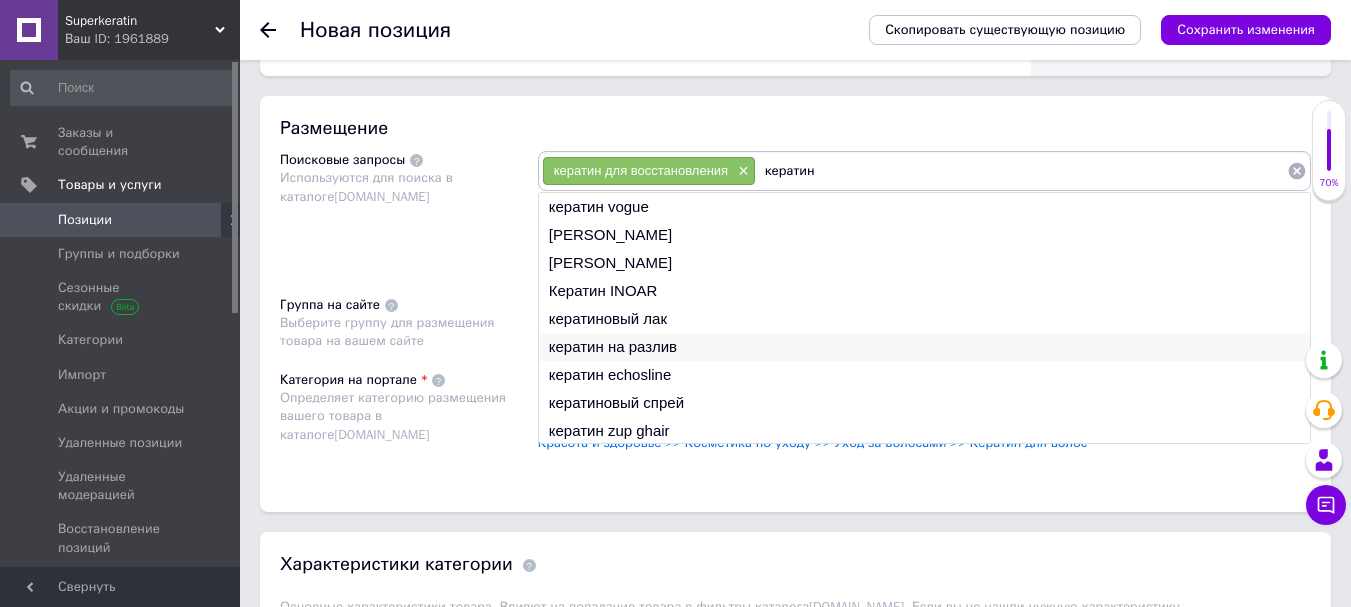 type on "кератин" 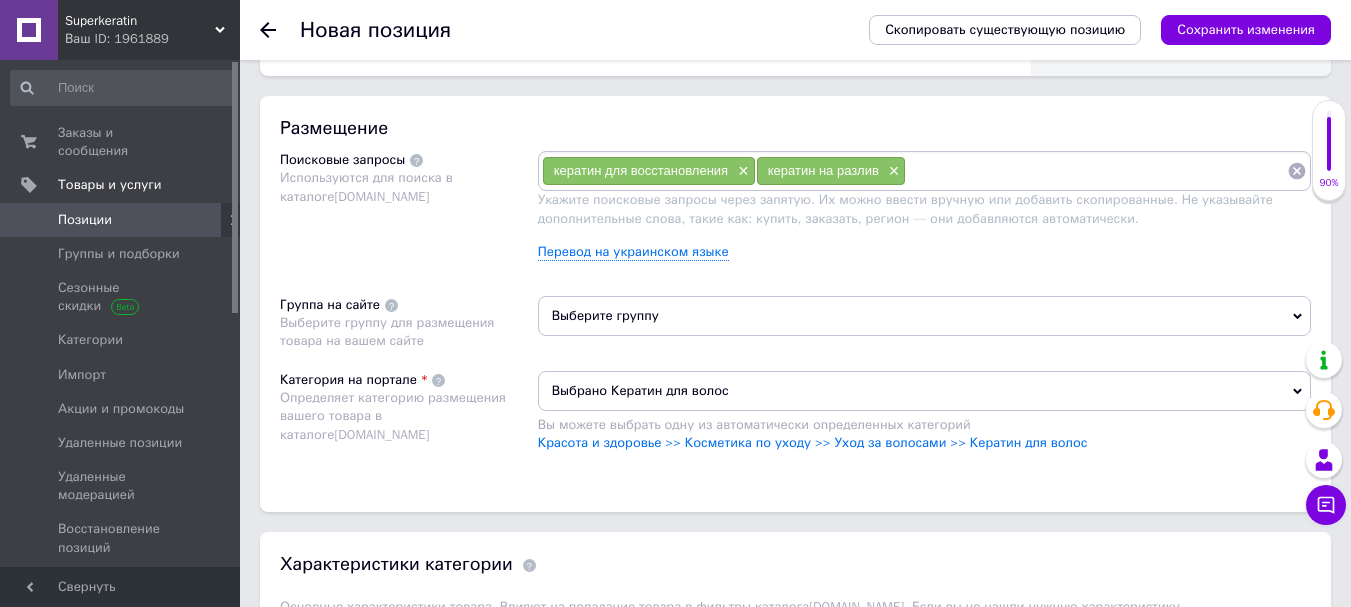 click at bounding box center (1096, 171) 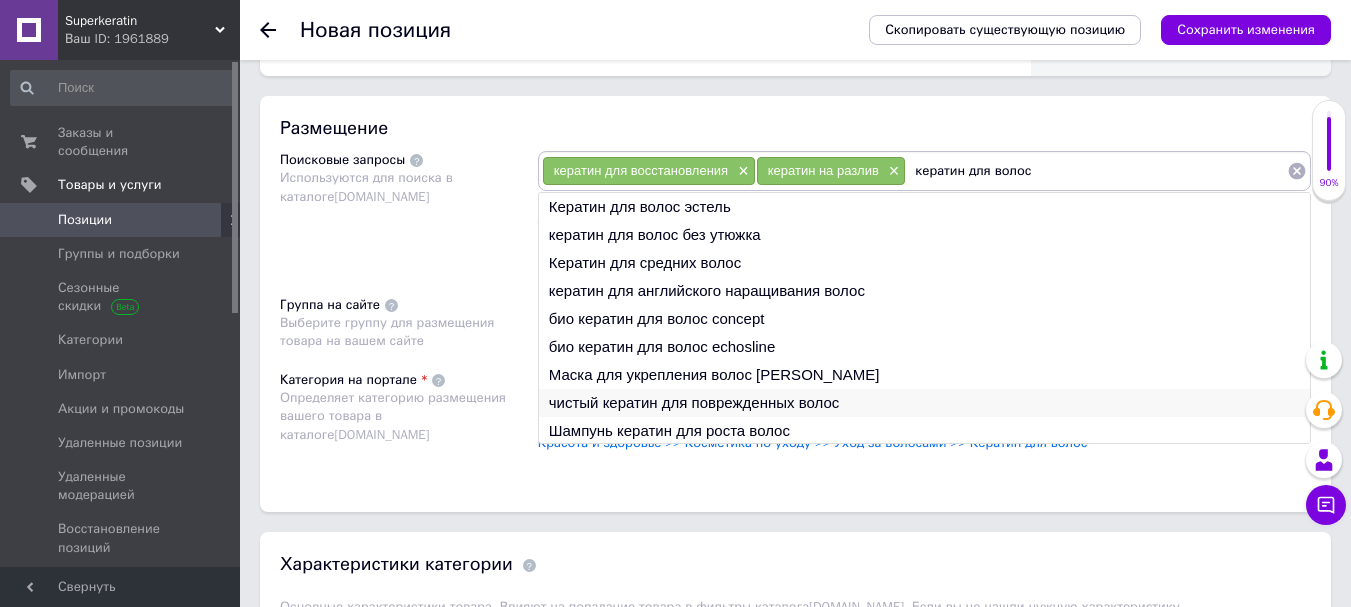 type on "кератин для волос" 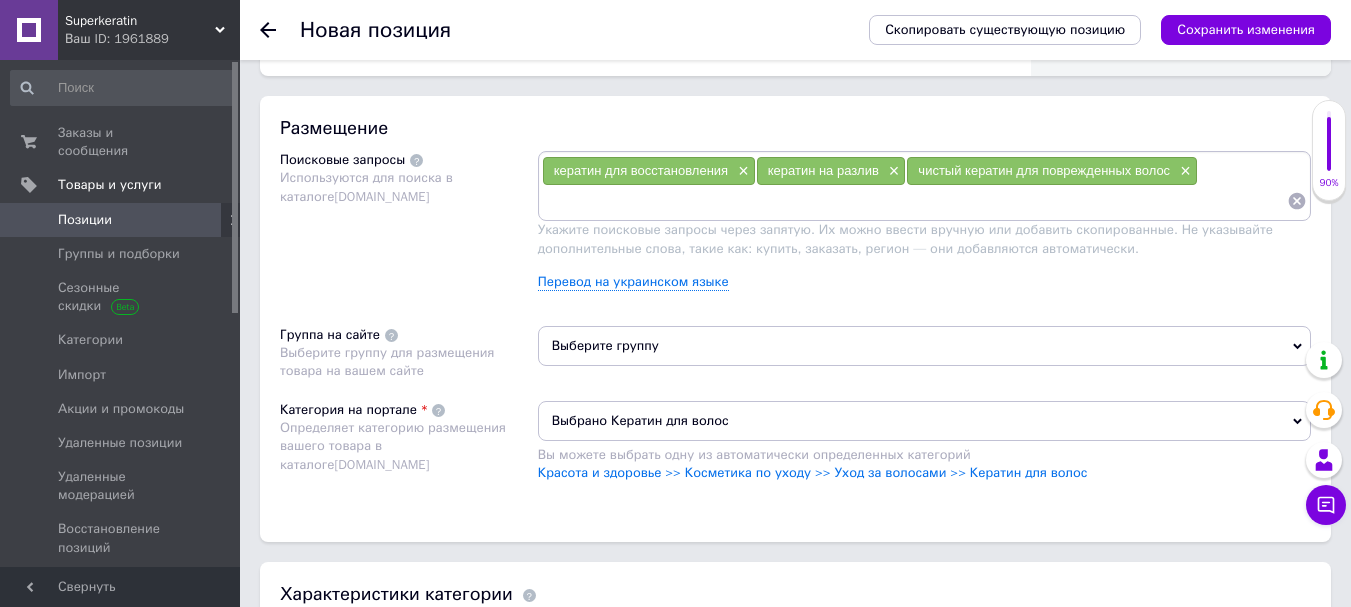 click on "Выберите группу" at bounding box center [924, 346] 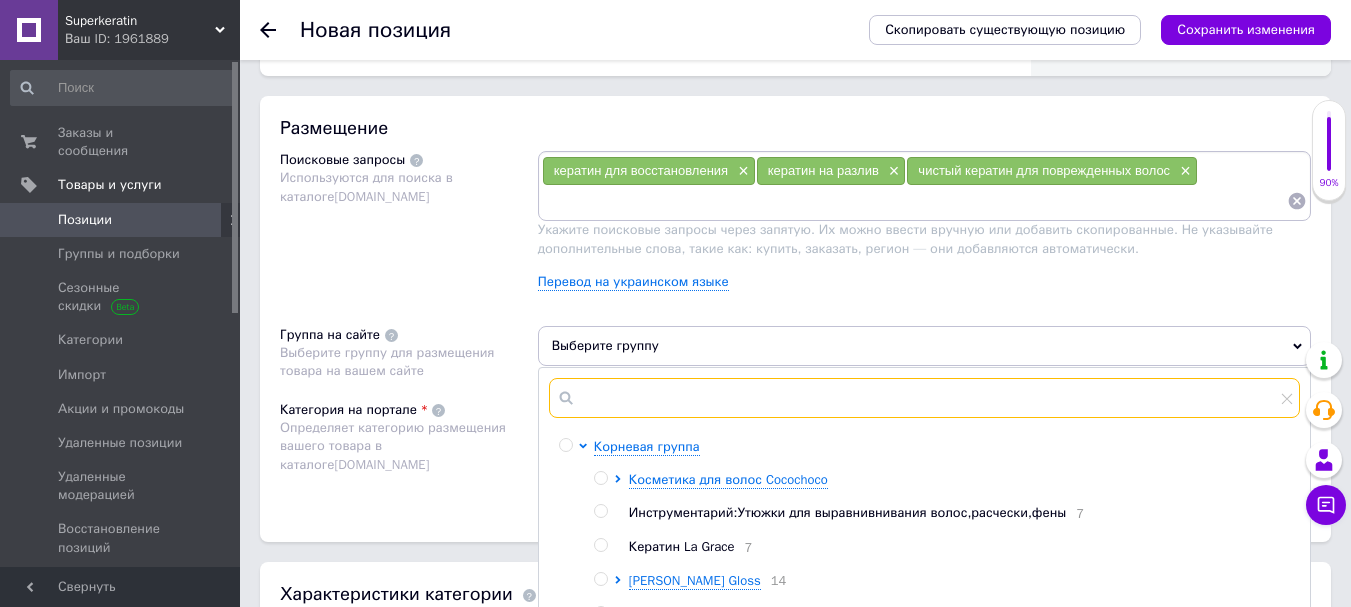 click at bounding box center (924, 398) 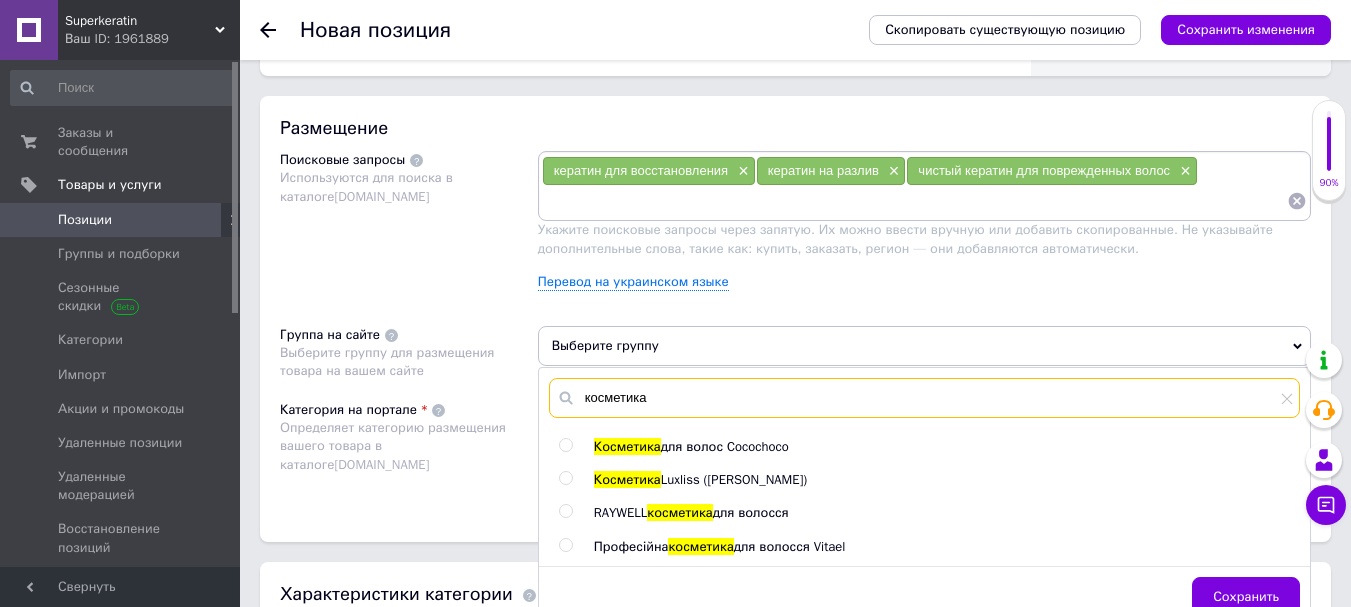 type on "косметика" 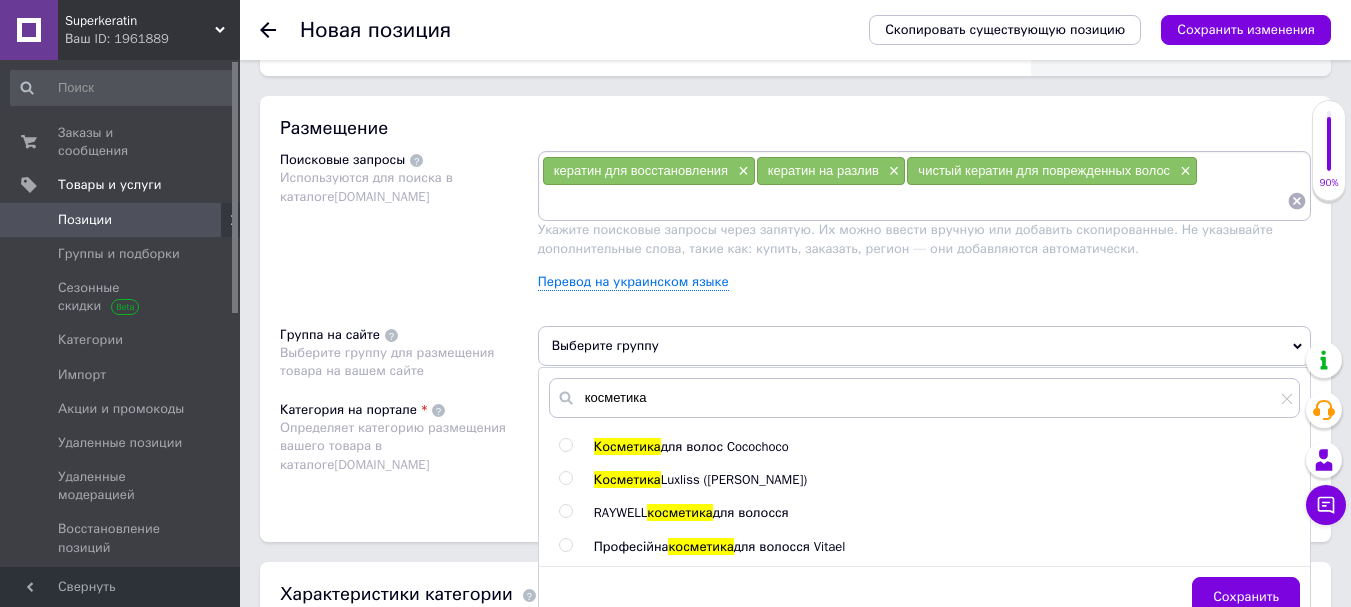 click at bounding box center [565, 478] 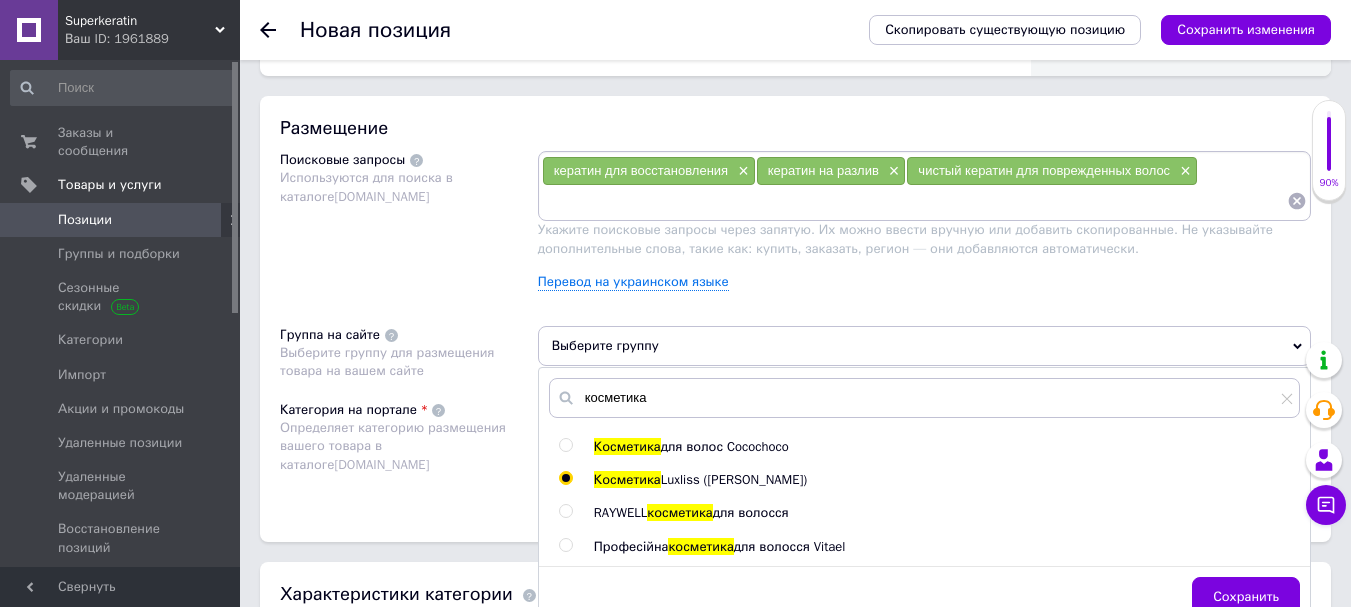 radio on "true" 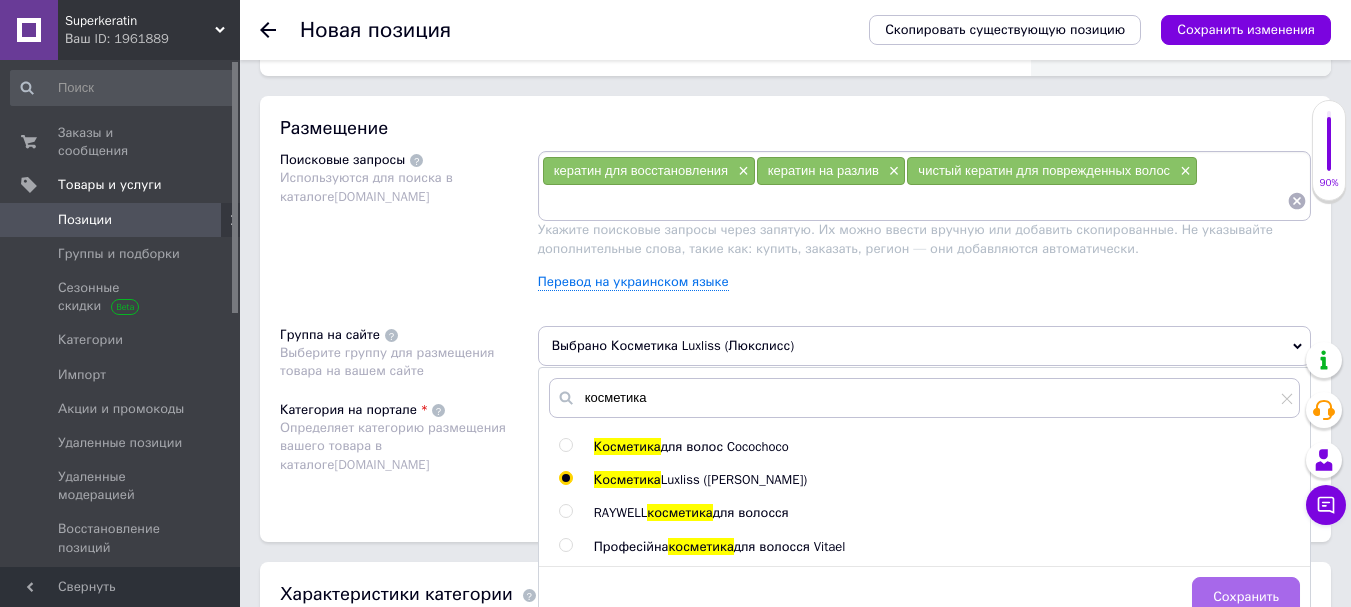 click on "Сохранить" at bounding box center [1246, 597] 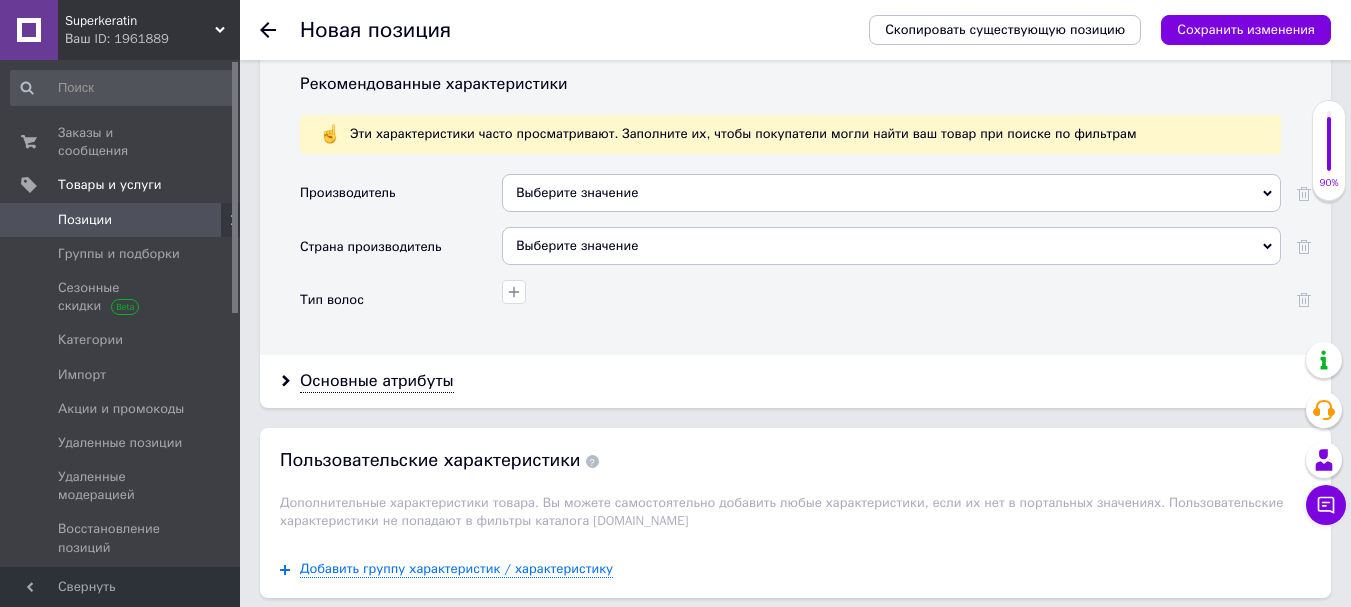 scroll, scrollTop: 1715, scrollLeft: 0, axis: vertical 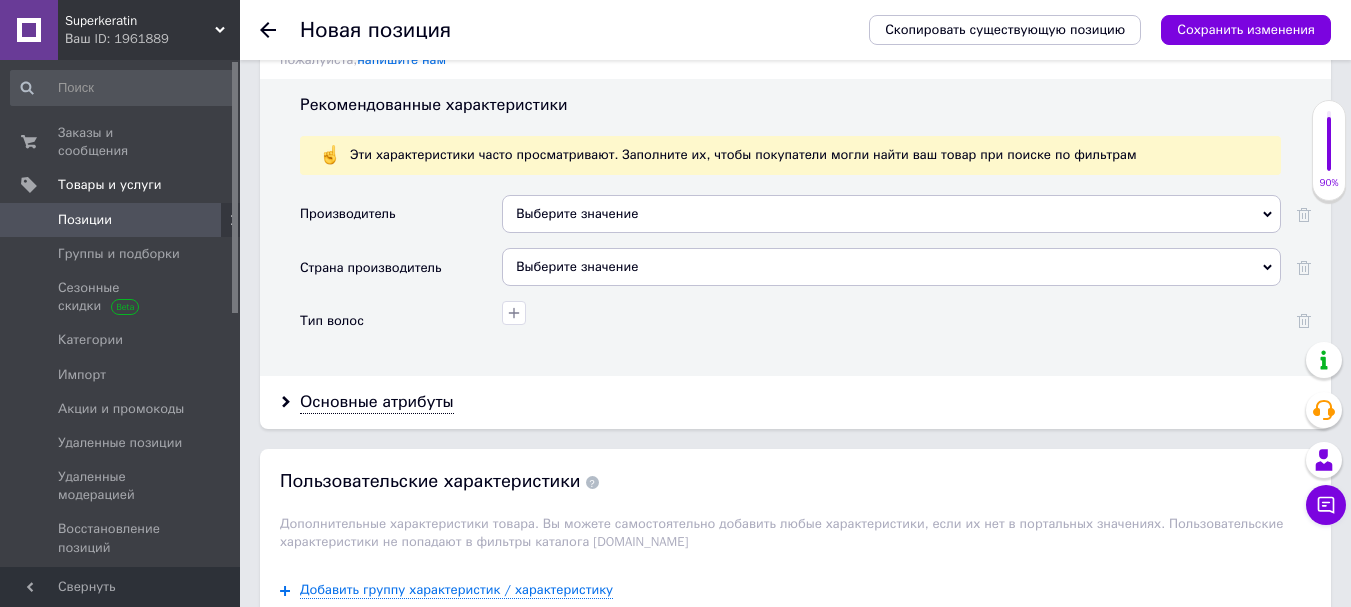 click on "Выберите значение" at bounding box center [891, 214] 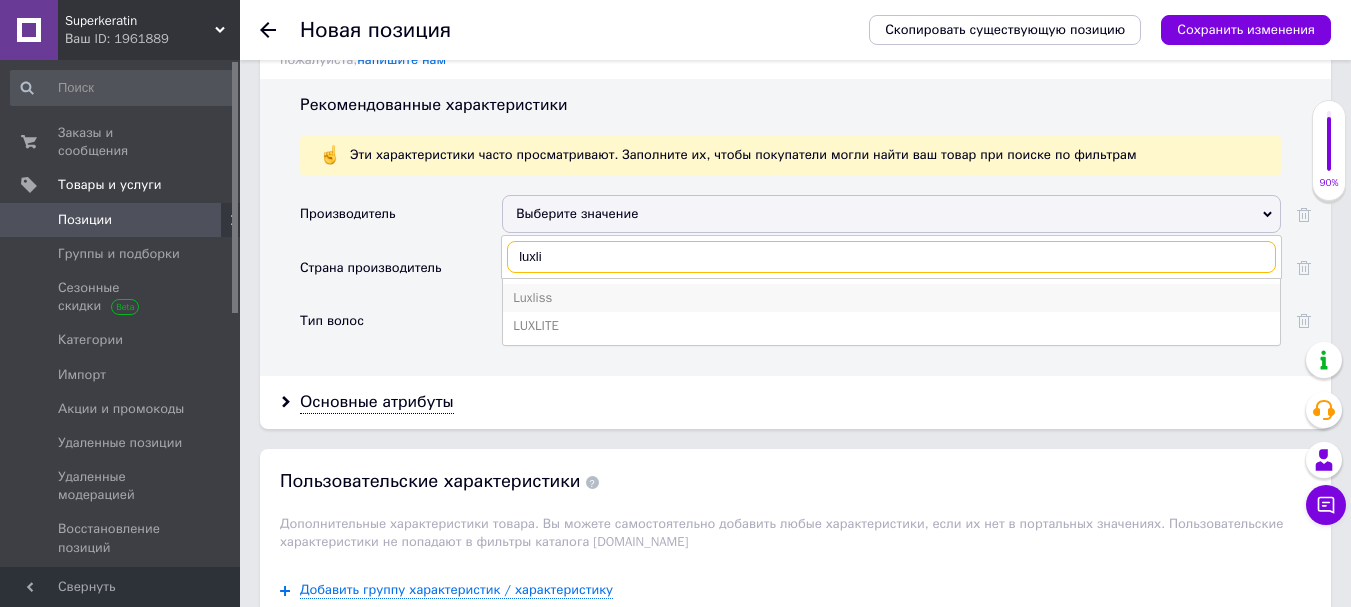 type on "luxli" 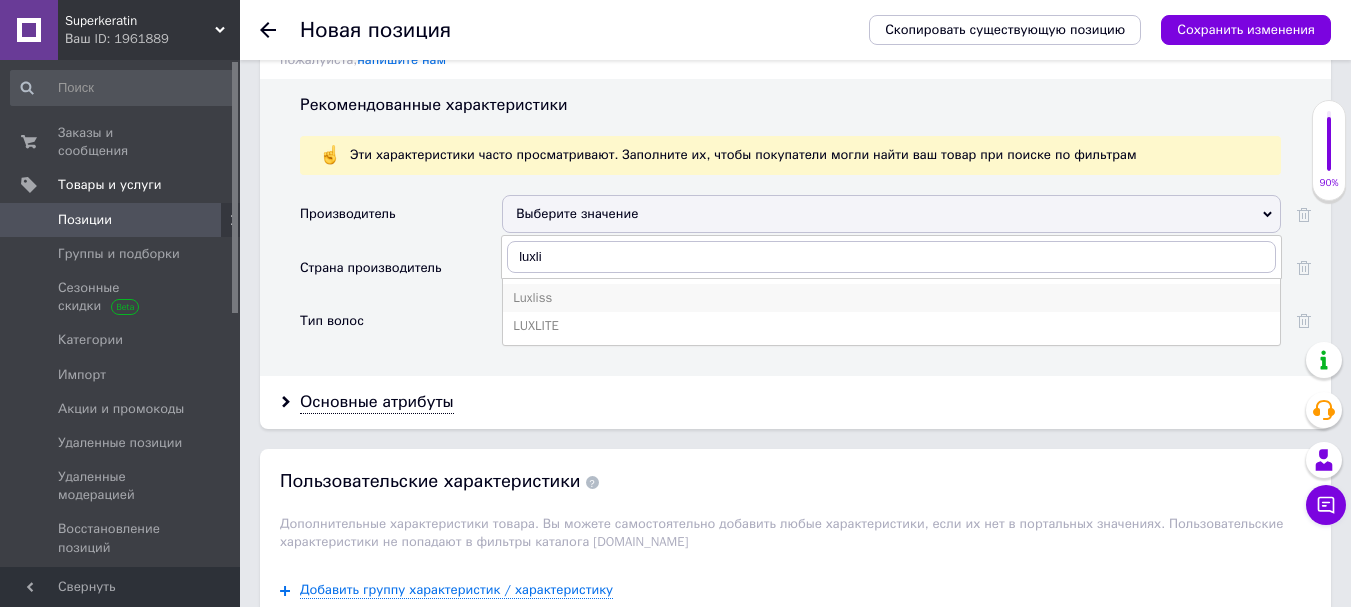 click on "Luxliss" at bounding box center (891, 298) 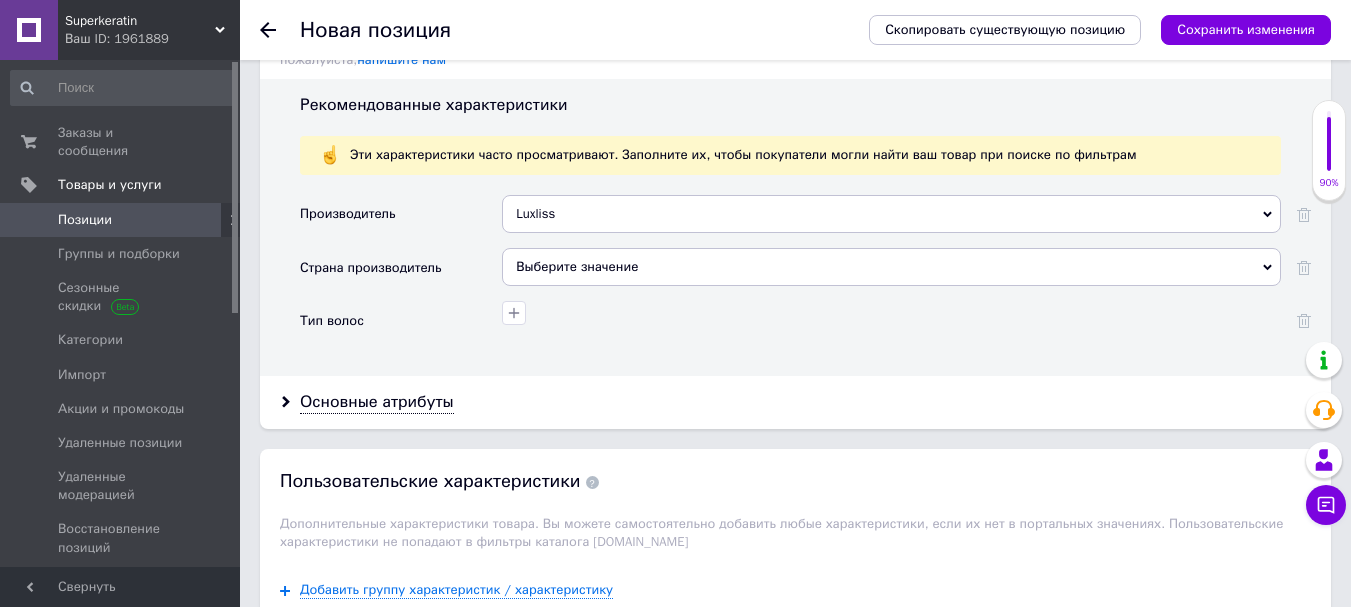 click on "Выберите значение" at bounding box center (891, 267) 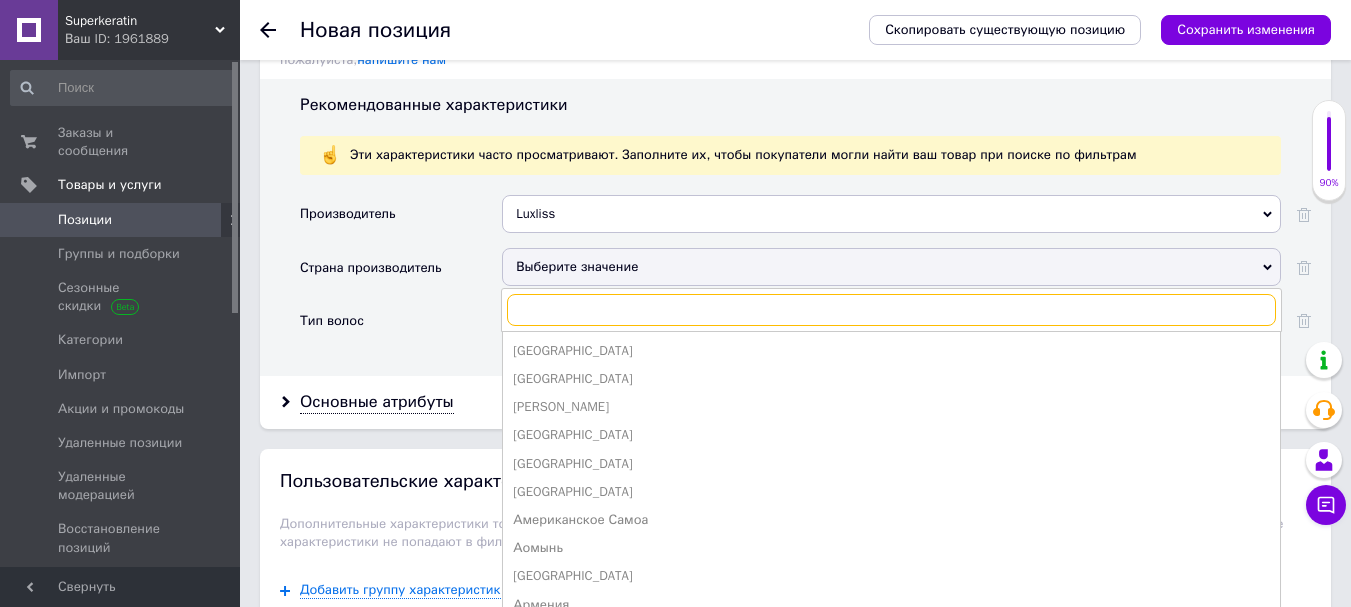 click at bounding box center [891, 310] 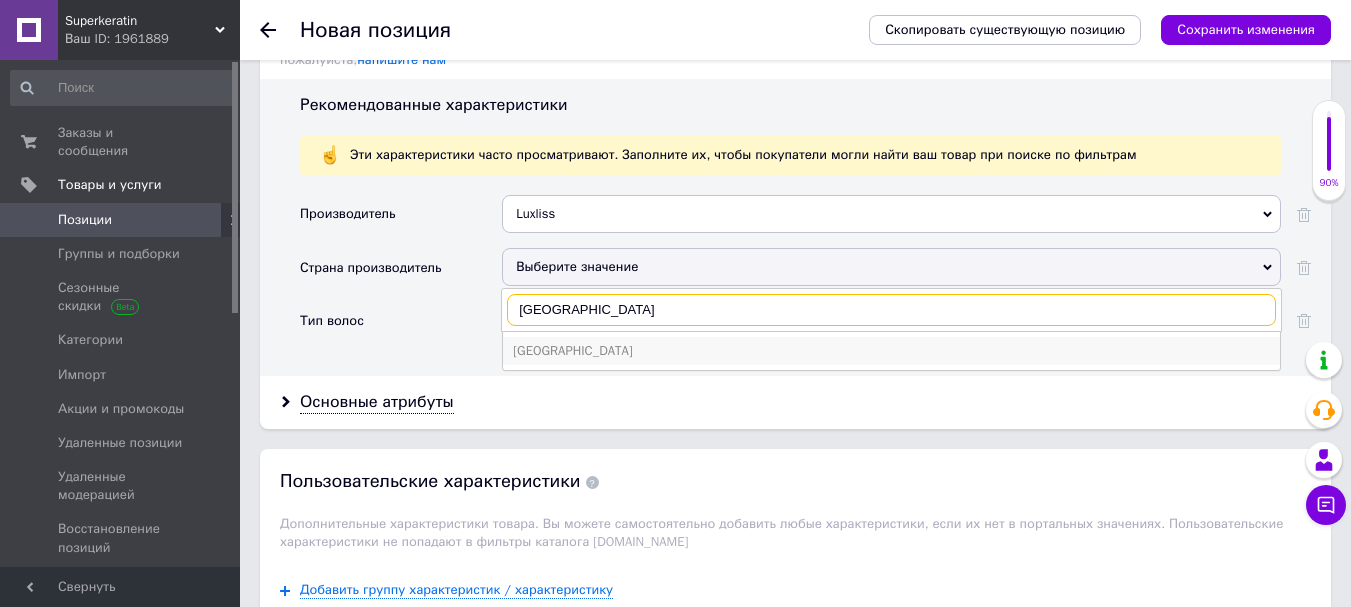 type on "[GEOGRAPHIC_DATA]" 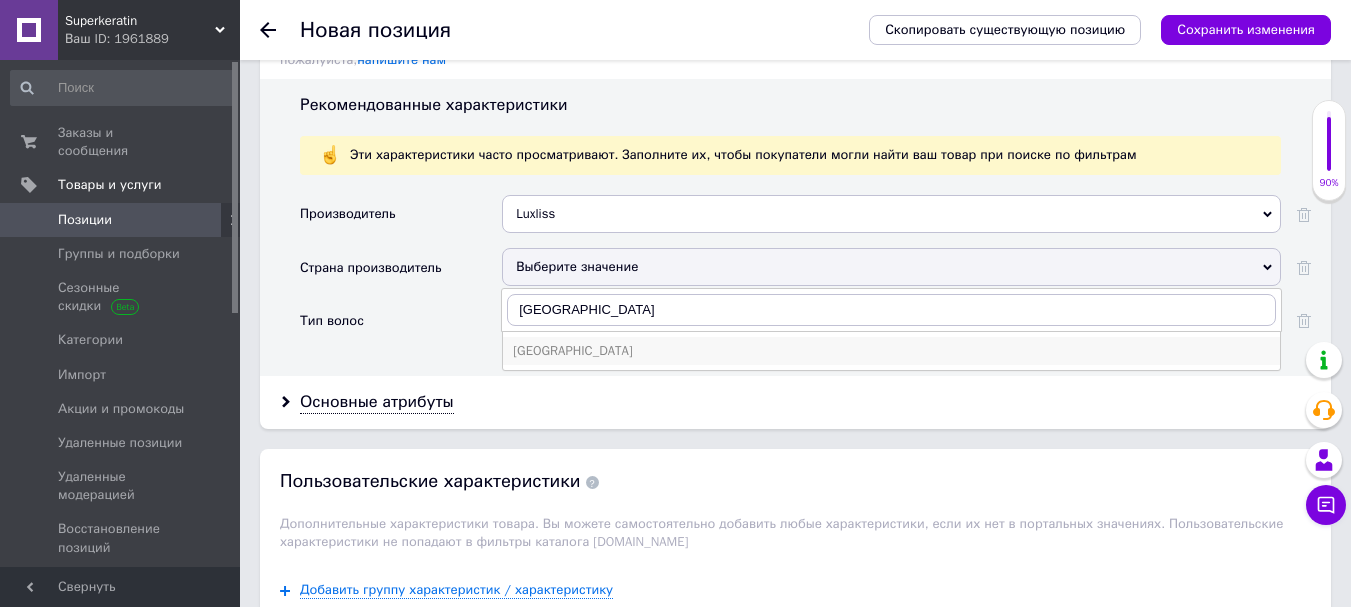 click on "[GEOGRAPHIC_DATA]" at bounding box center (891, 351) 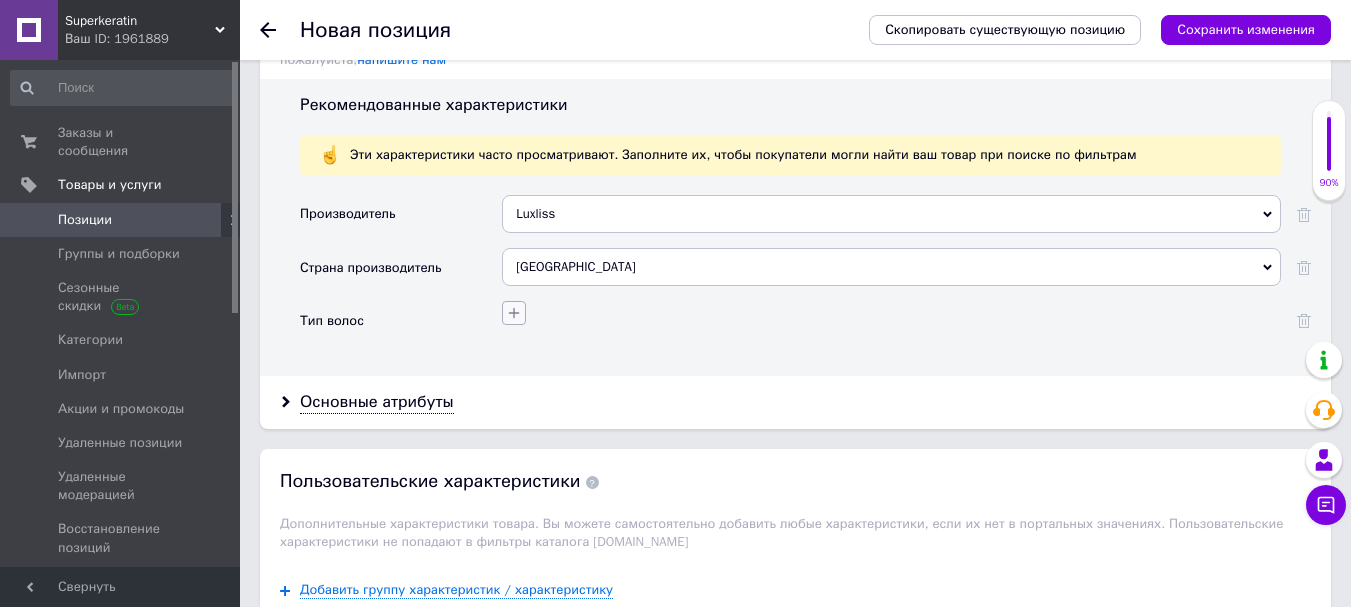 click 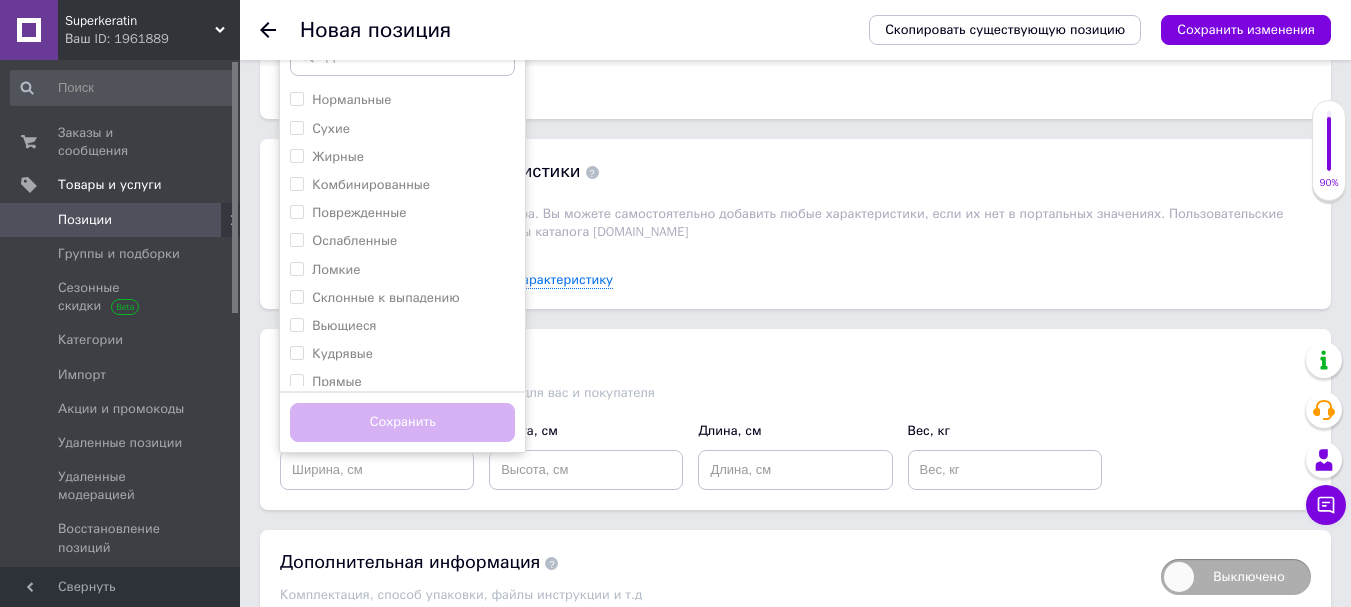 scroll, scrollTop: 2020, scrollLeft: 0, axis: vertical 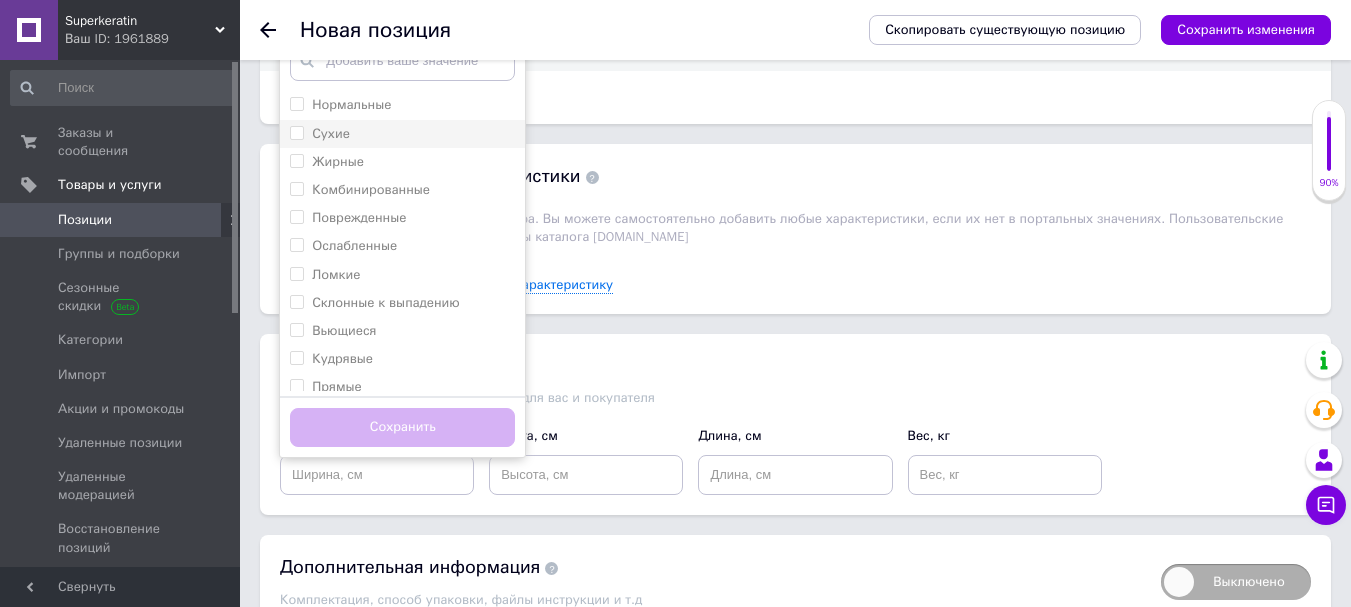 click on "Сухие" at bounding box center (296, 132) 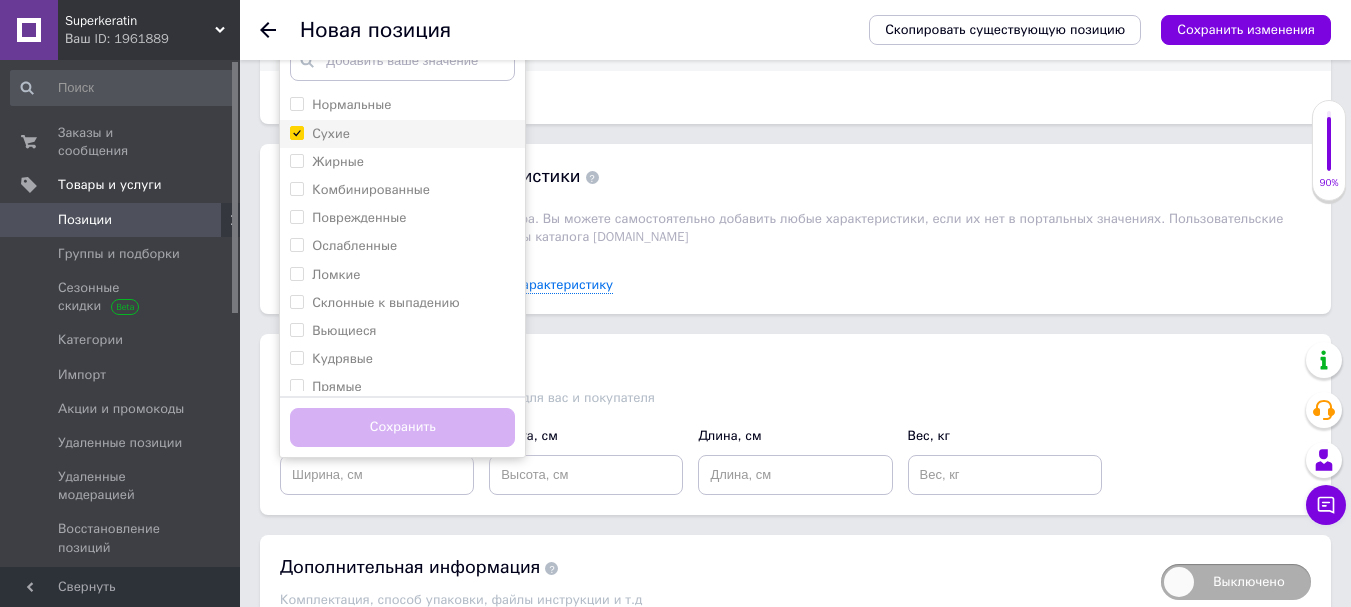 checkbox on "true" 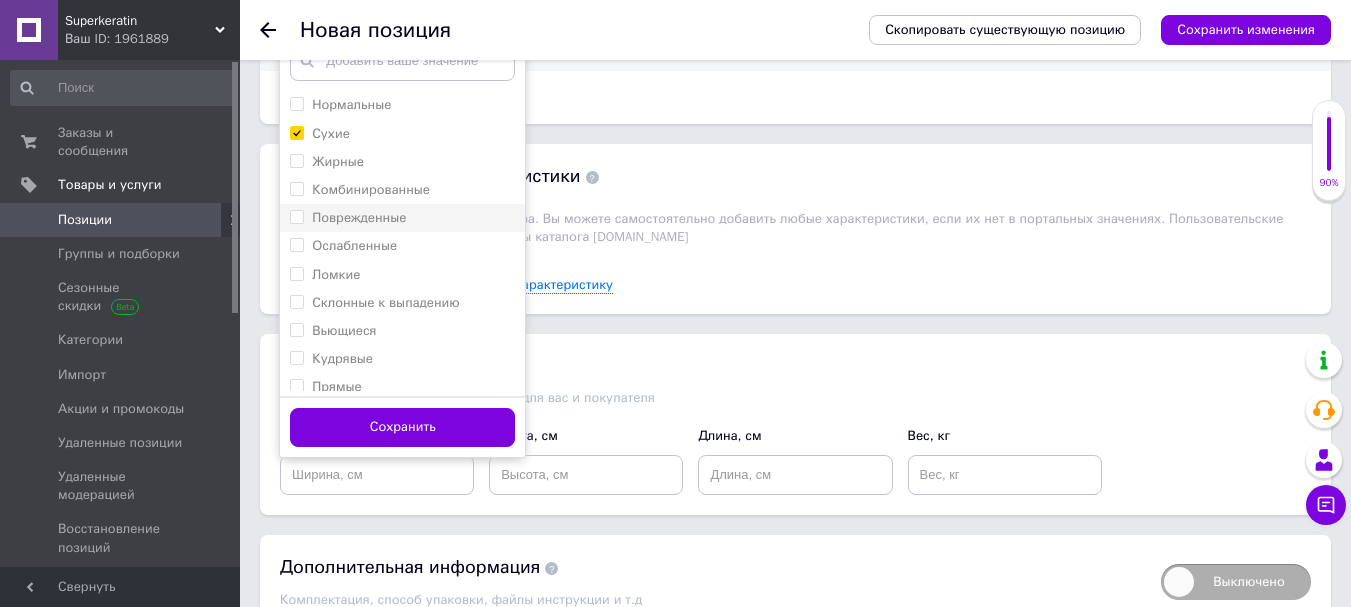 click on "Поврежденные" at bounding box center [348, 218] 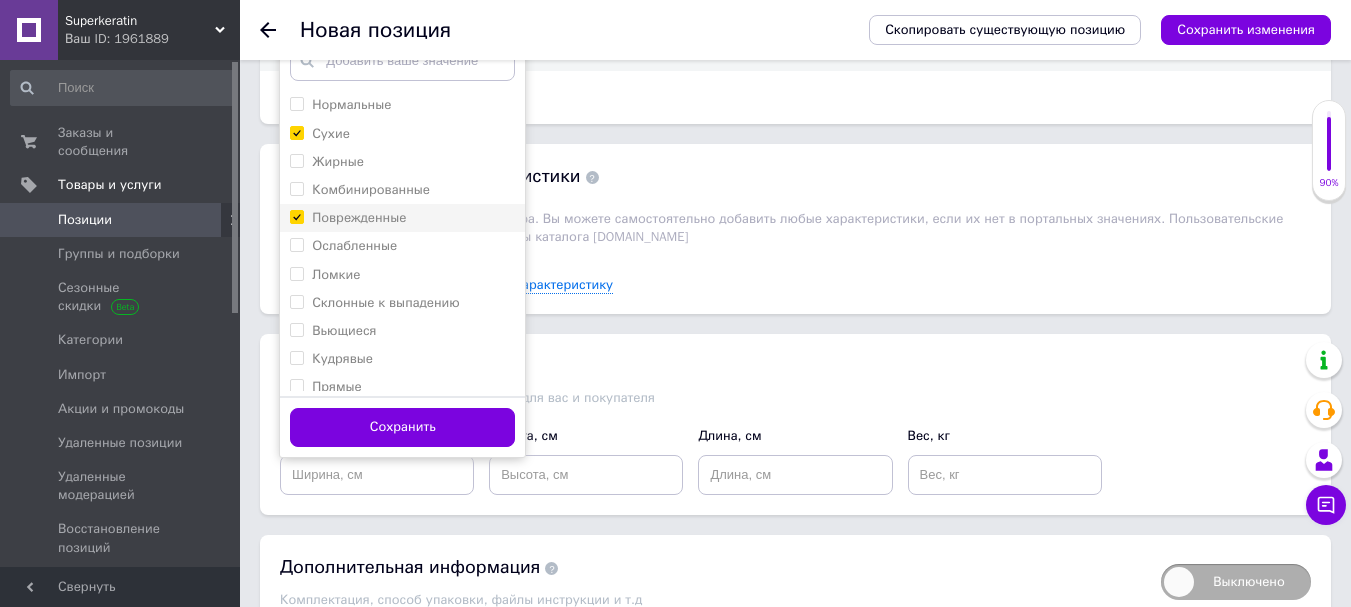 click on "Поврежденные" at bounding box center [296, 216] 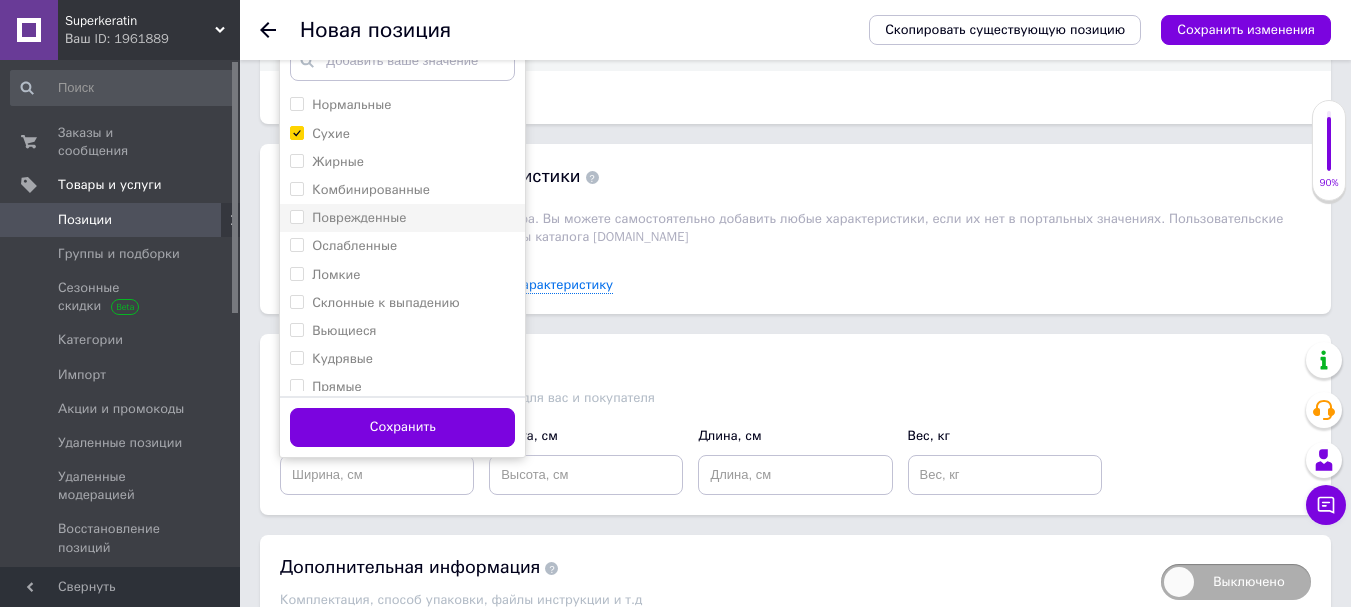 click on "Поврежденные" at bounding box center [296, 216] 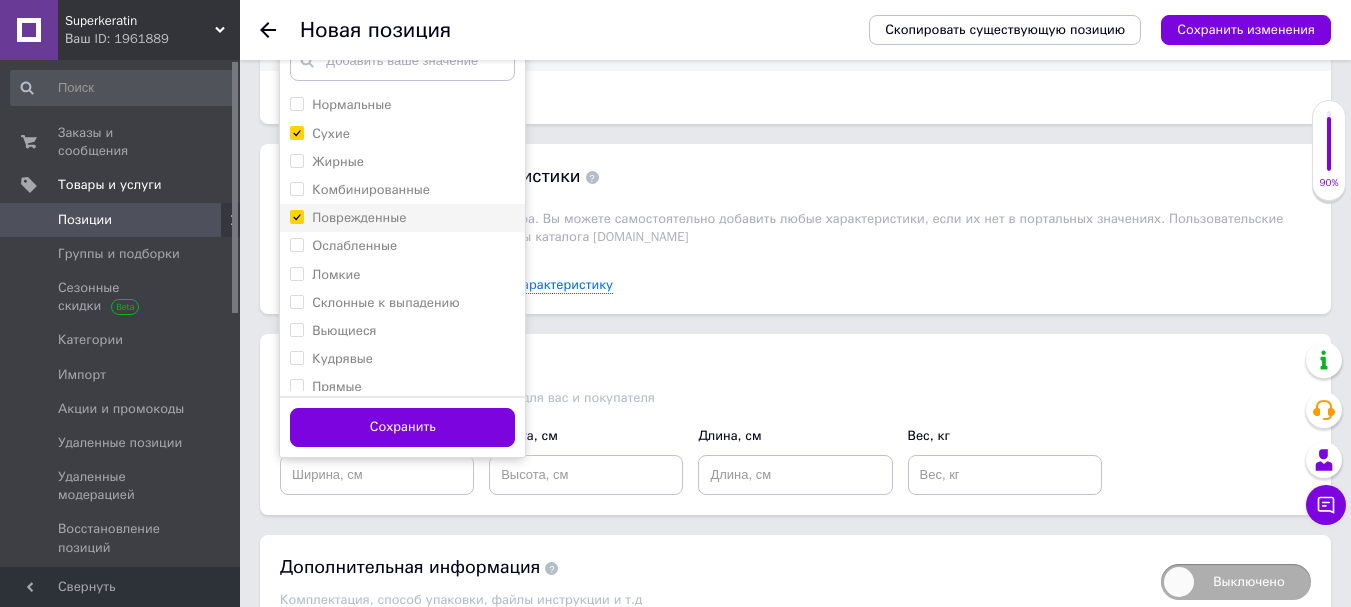 checkbox on "true" 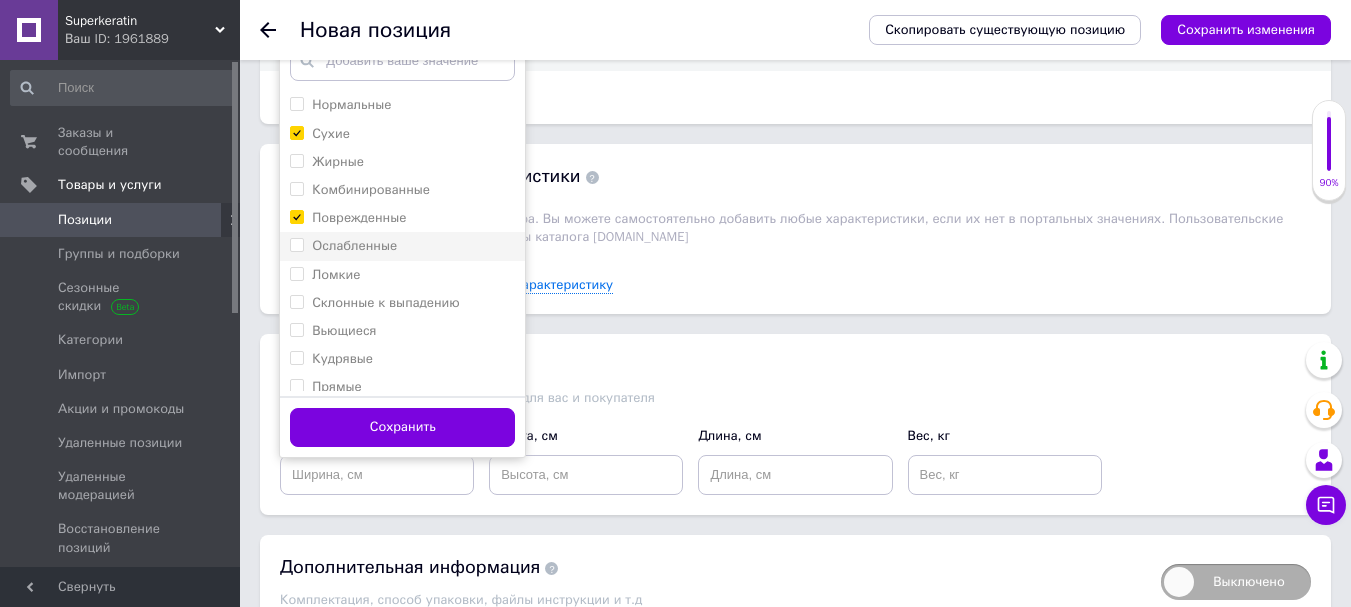 click on "Ослабленные" at bounding box center [296, 244] 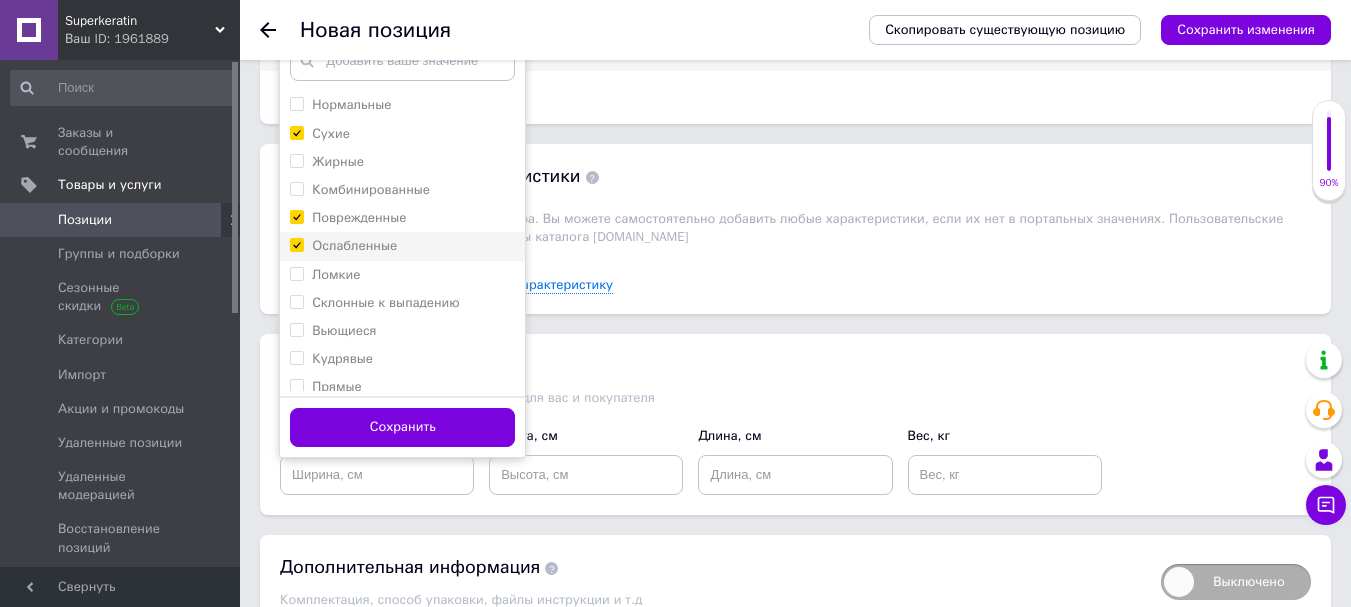 checkbox on "true" 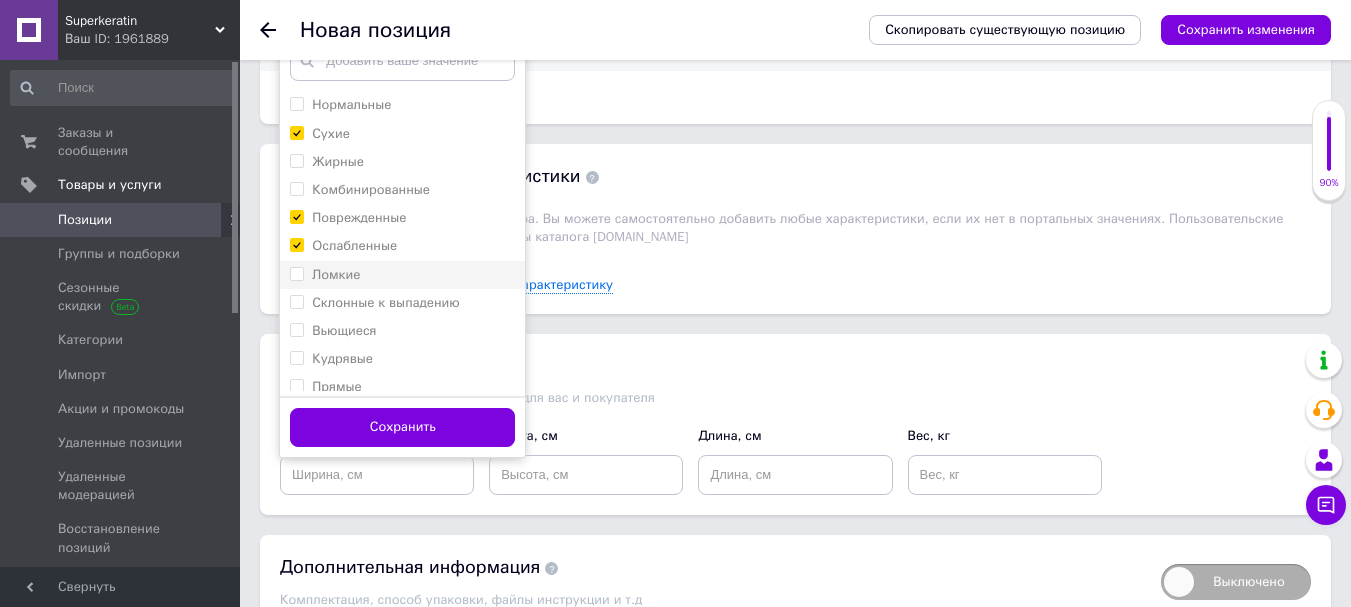 click on "Ломкие" at bounding box center (296, 273) 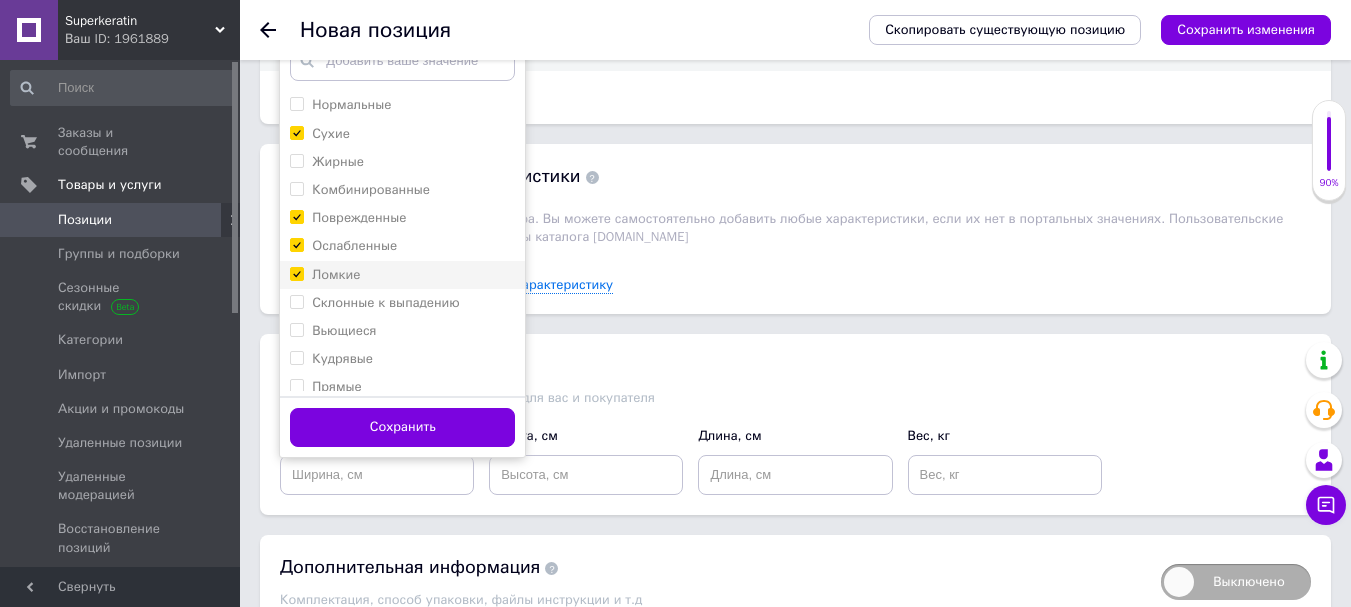 checkbox on "true" 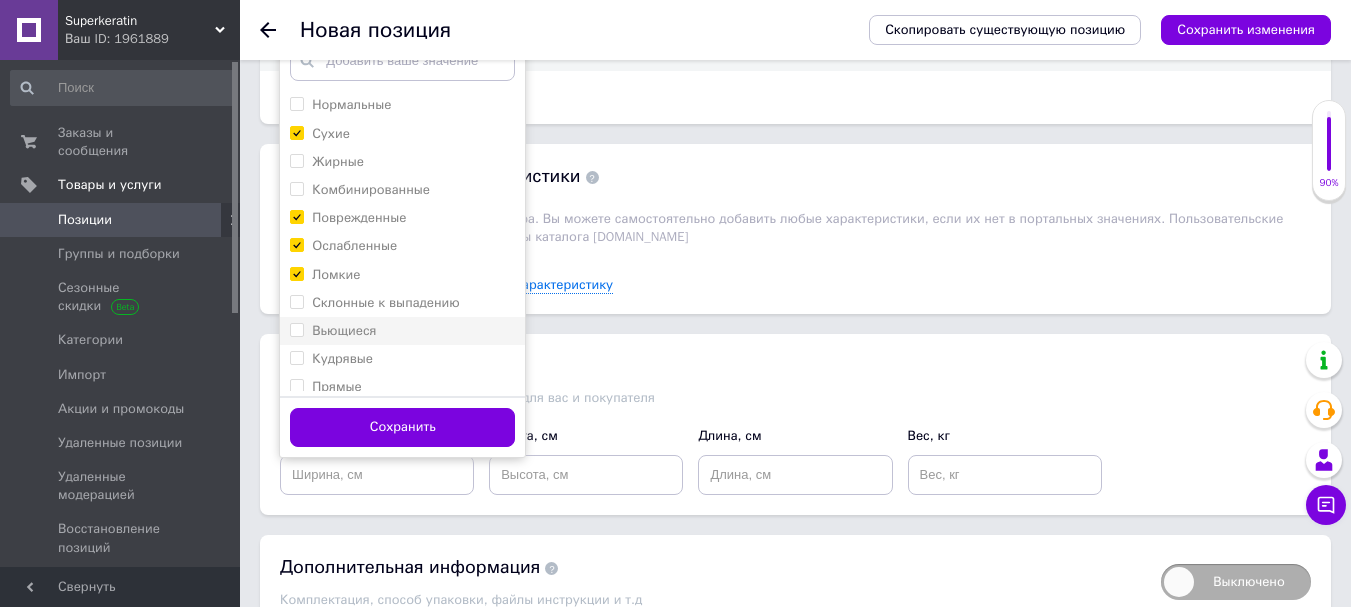 click on "Вьющиеся" at bounding box center [296, 329] 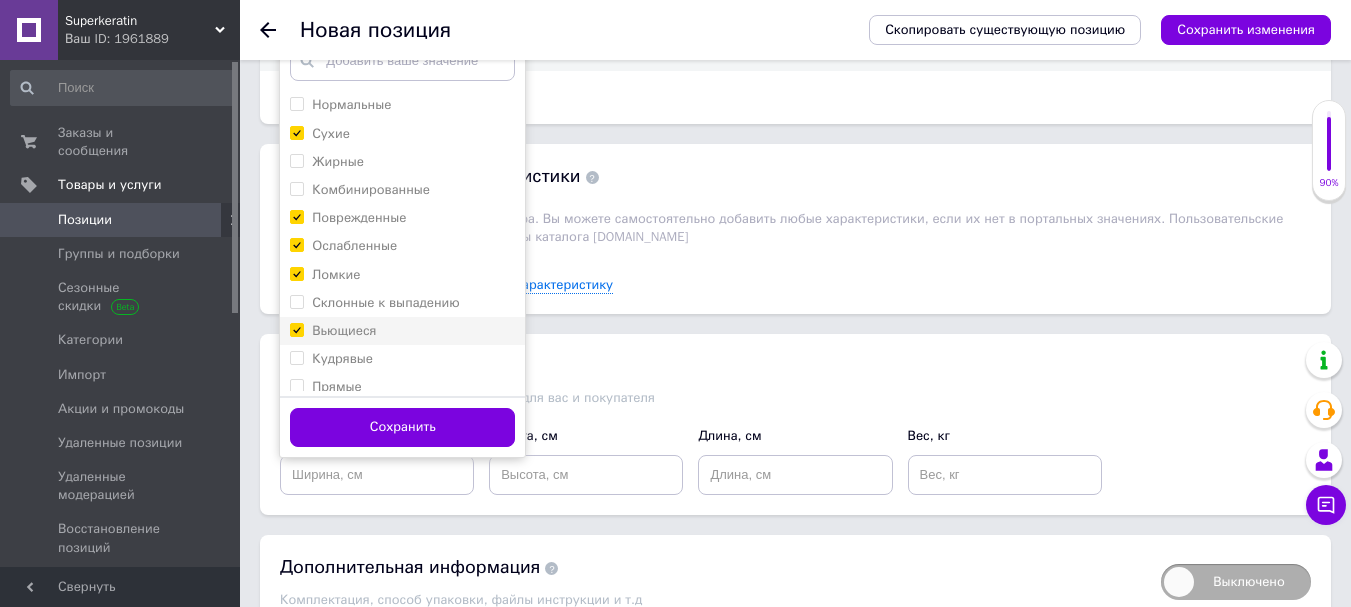 checkbox on "true" 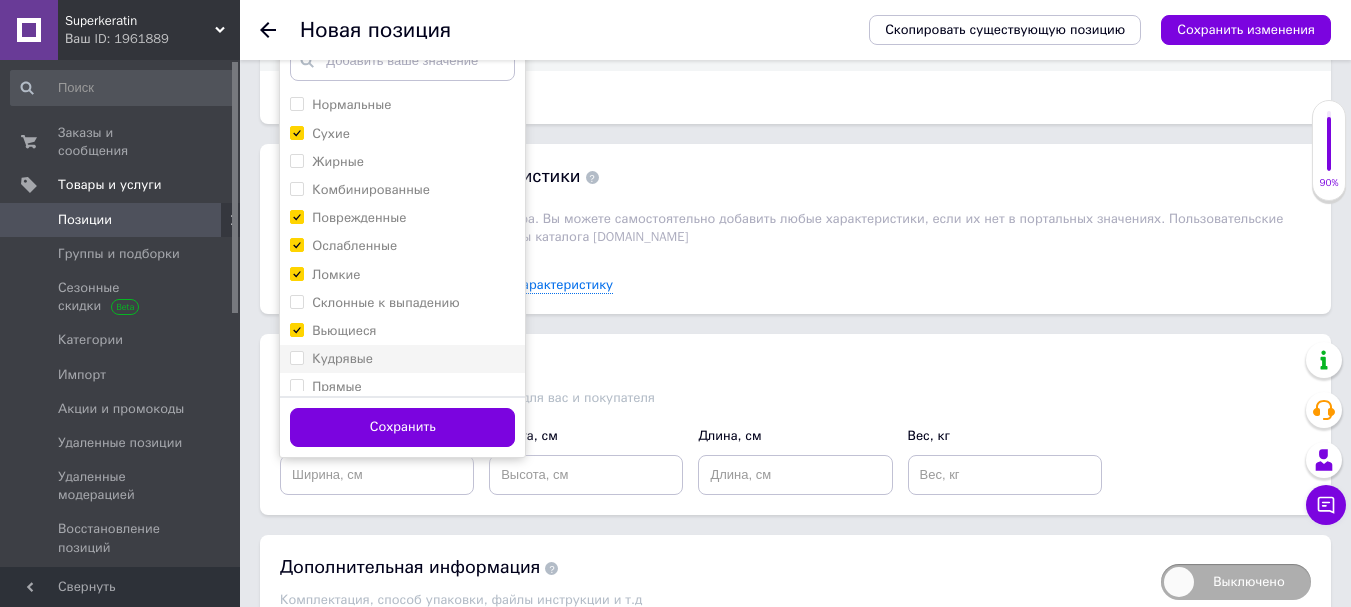 click on "Кудрявые" at bounding box center (296, 357) 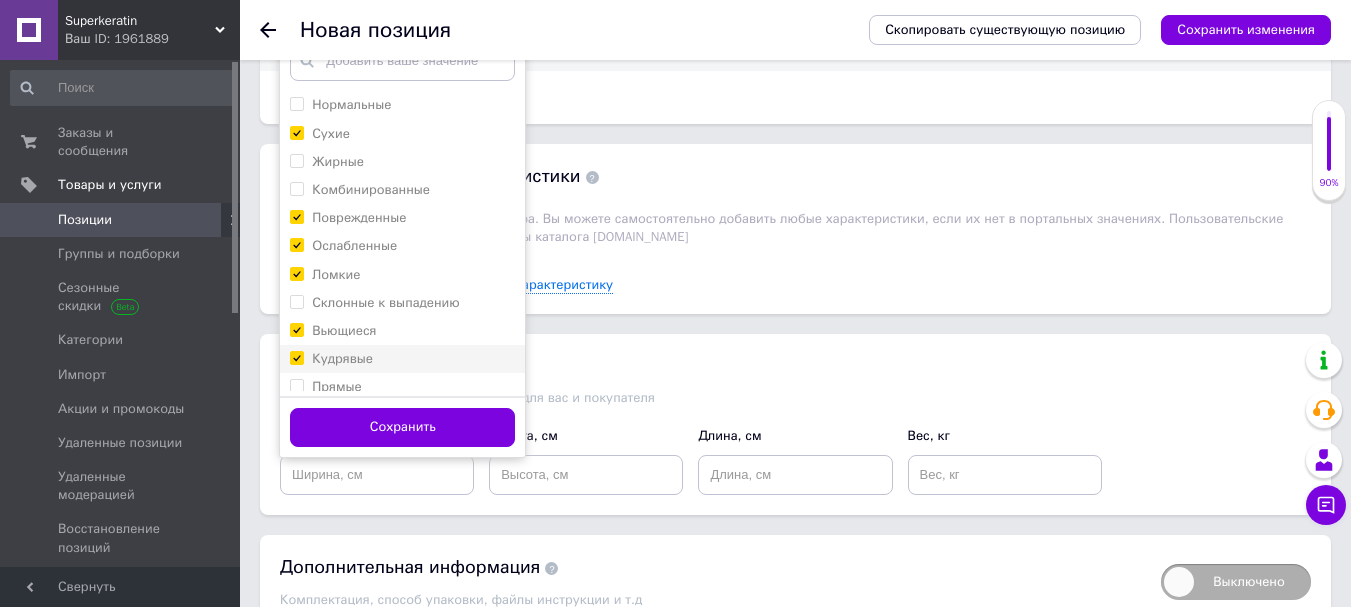checkbox on "true" 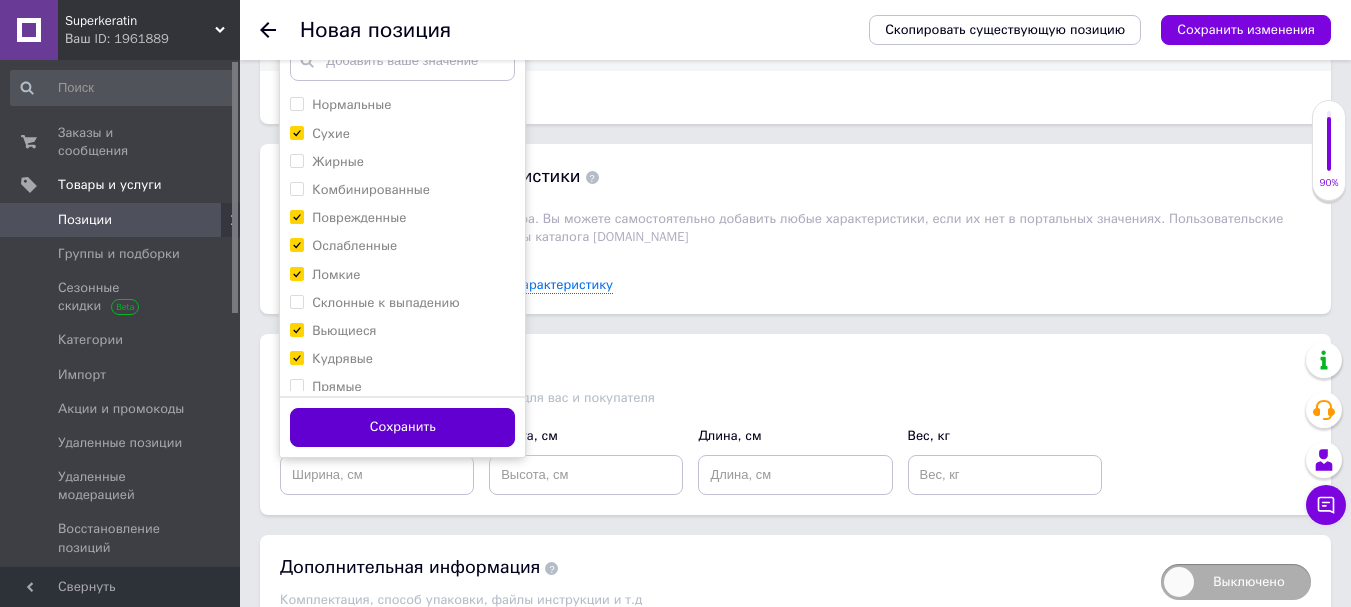 click on "Сохранить" at bounding box center [402, 427] 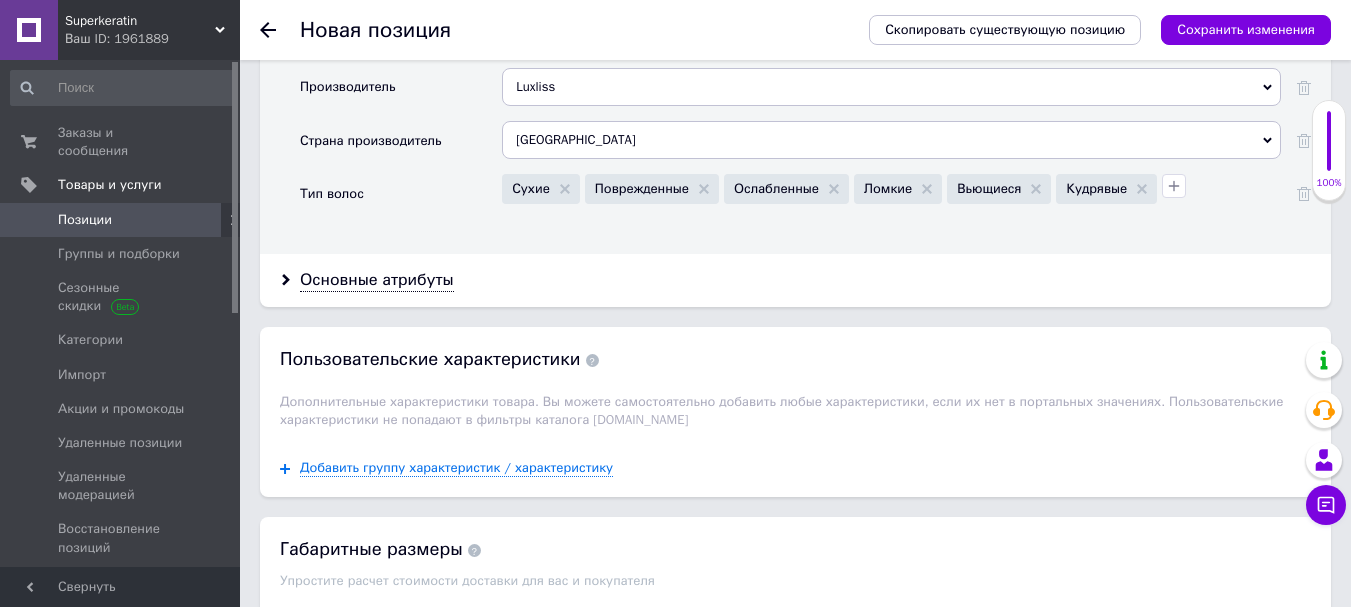 scroll, scrollTop: 1848, scrollLeft: 0, axis: vertical 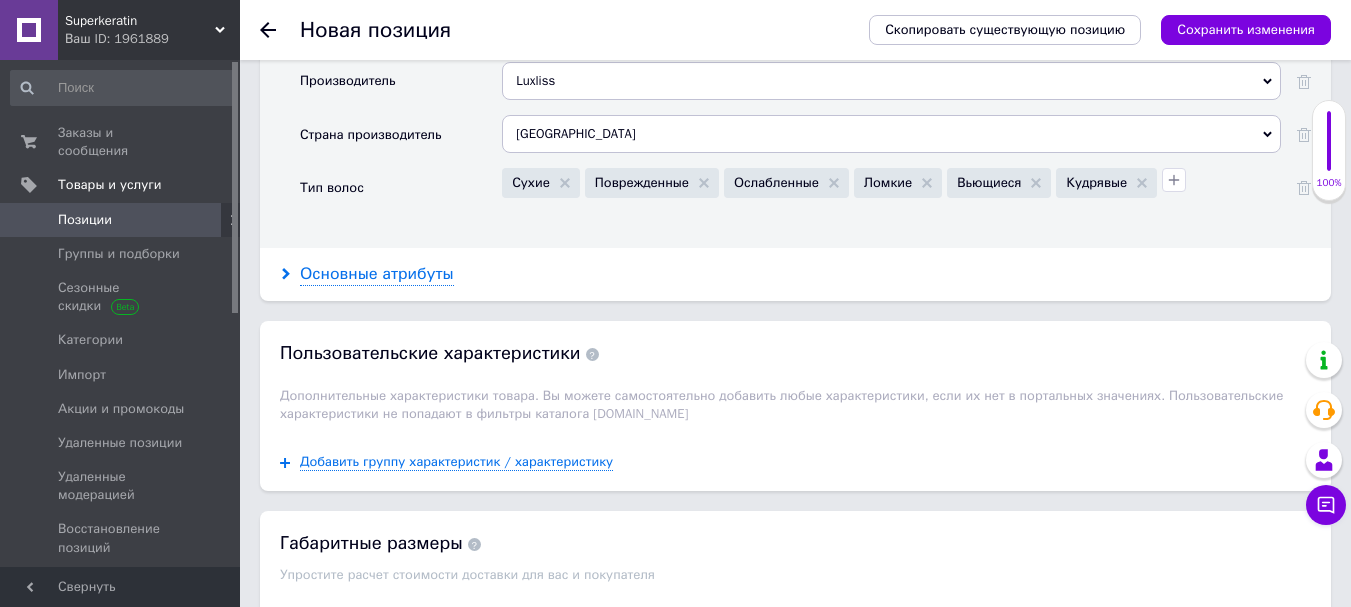 click on "Основные атрибуты" at bounding box center (377, 274) 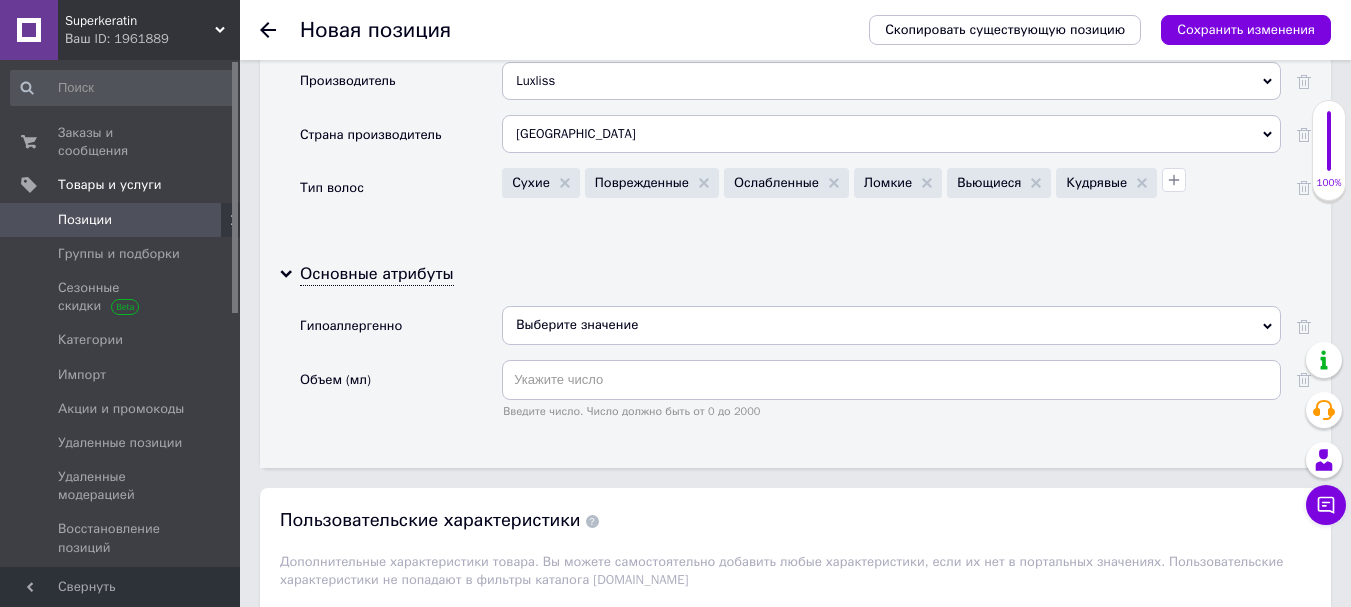 click on "Выберите значение" at bounding box center [577, 324] 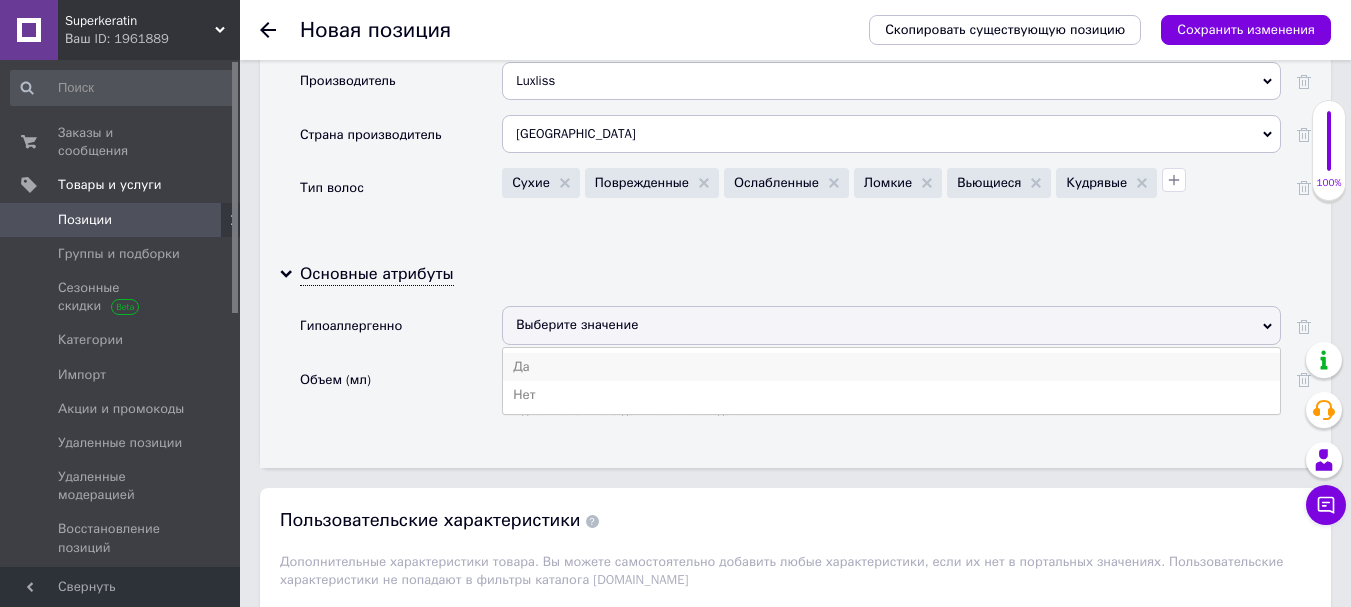 click on "Да" at bounding box center (891, 367) 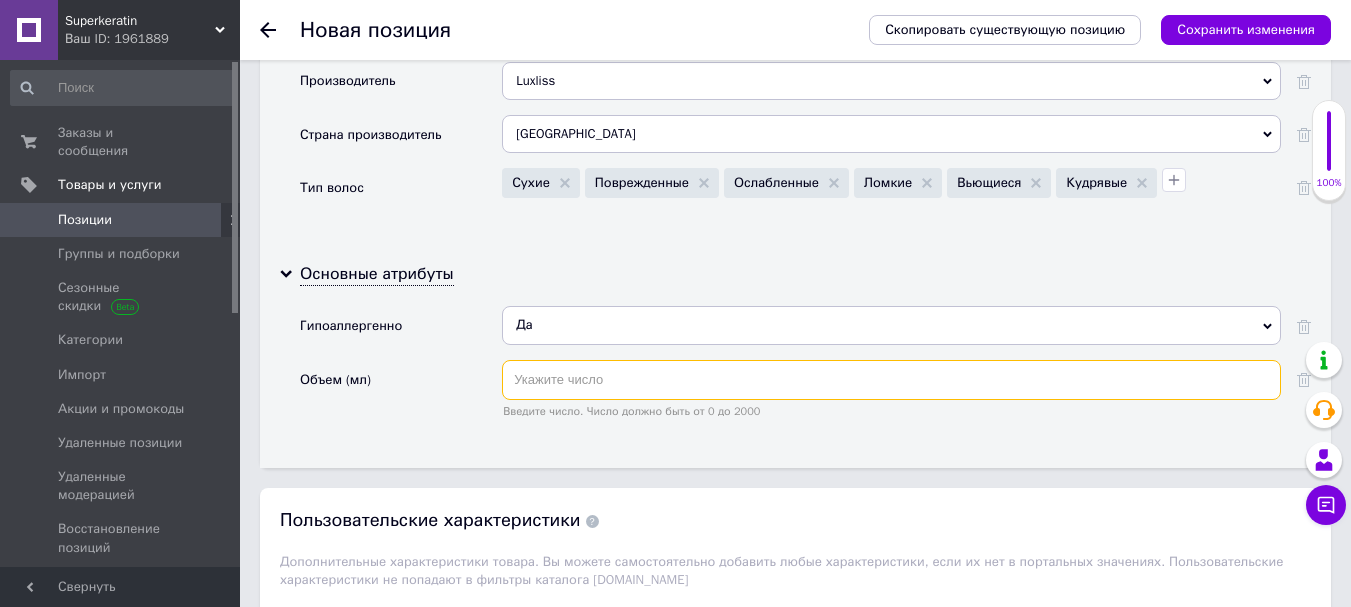 click at bounding box center [891, 380] 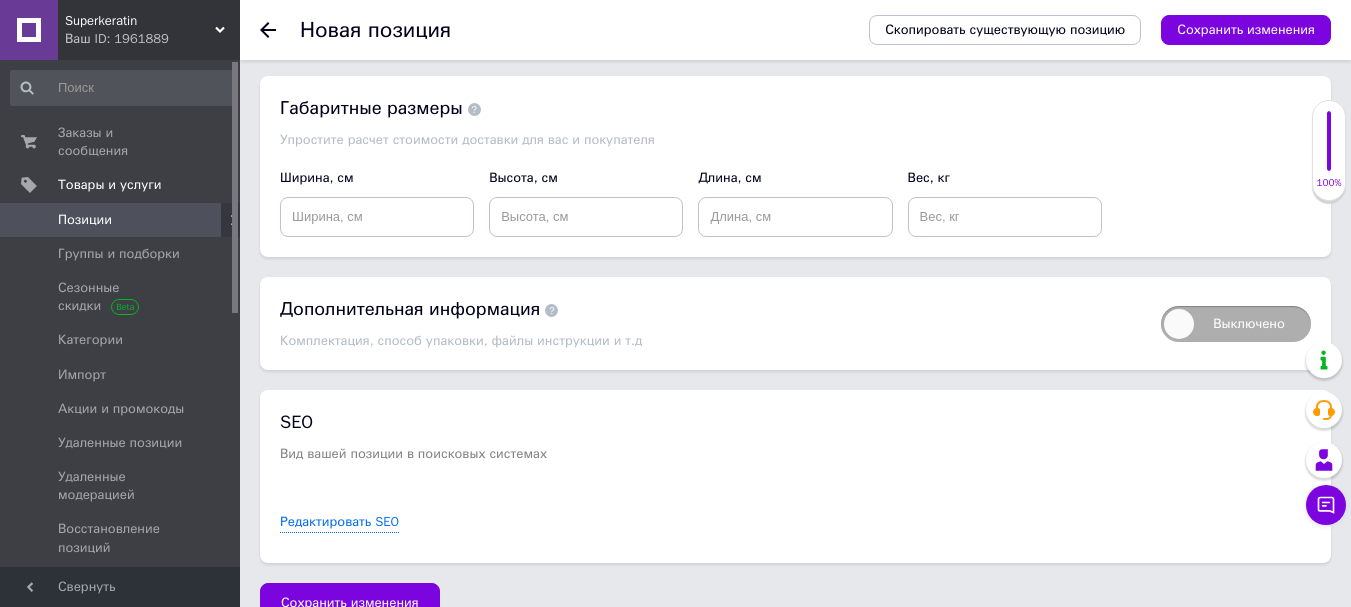 scroll, scrollTop: 2464, scrollLeft: 0, axis: vertical 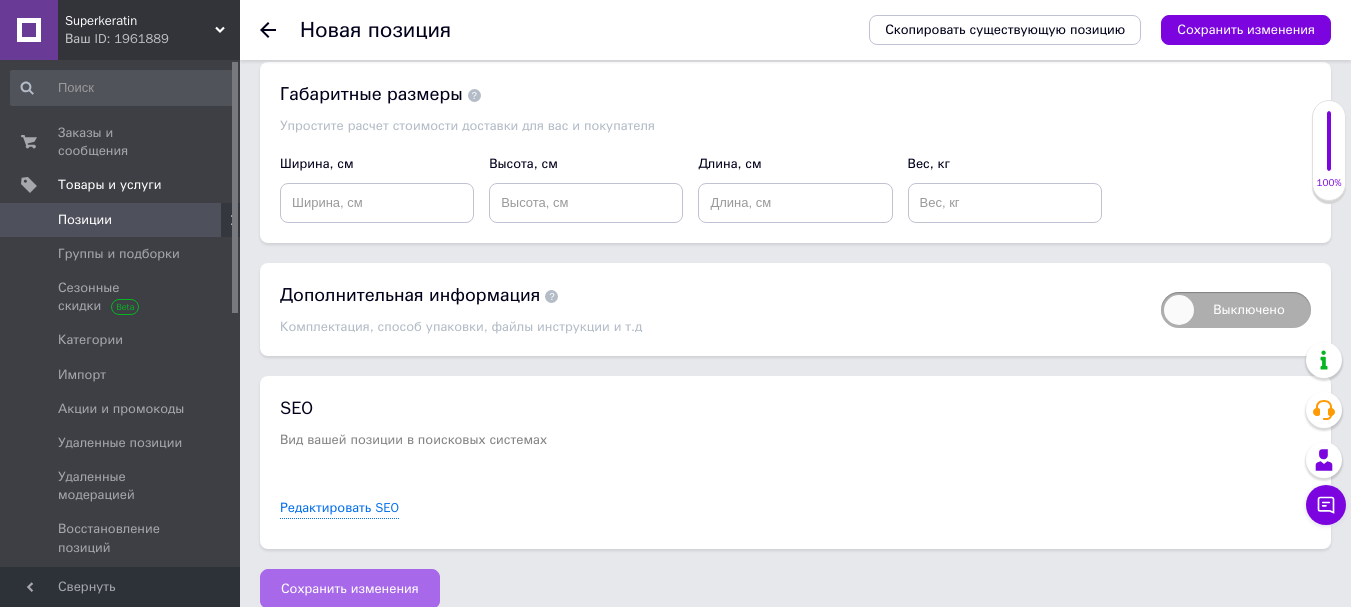 type on "300" 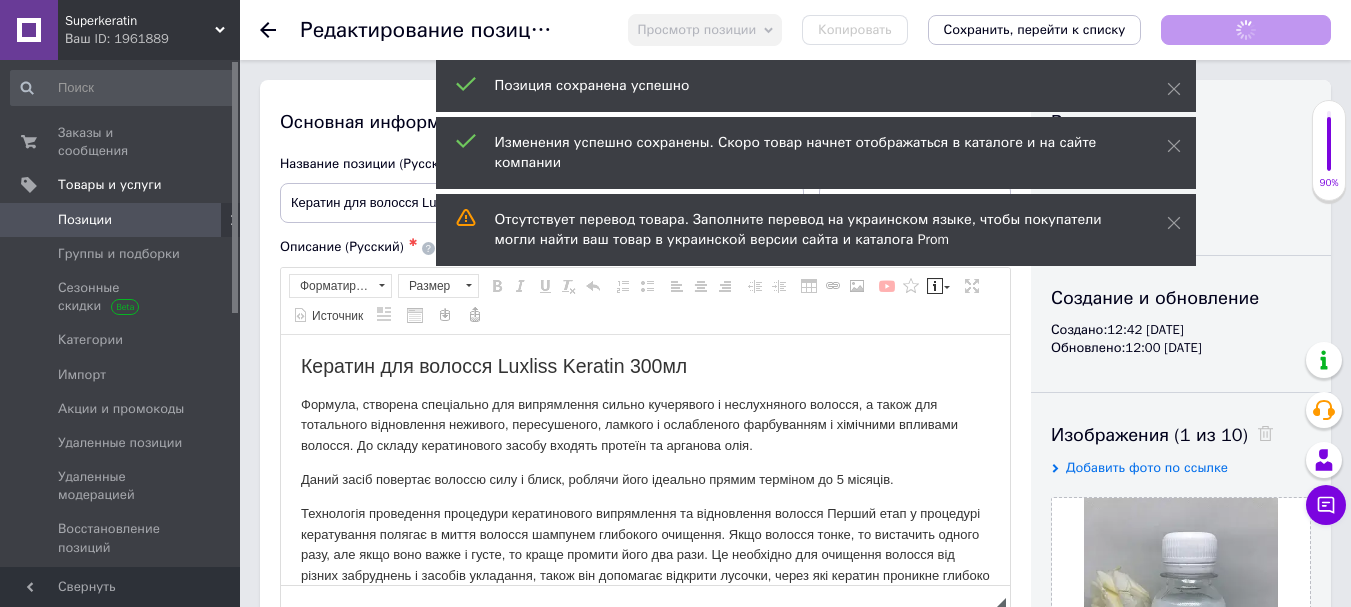 scroll, scrollTop: 0, scrollLeft: 0, axis: both 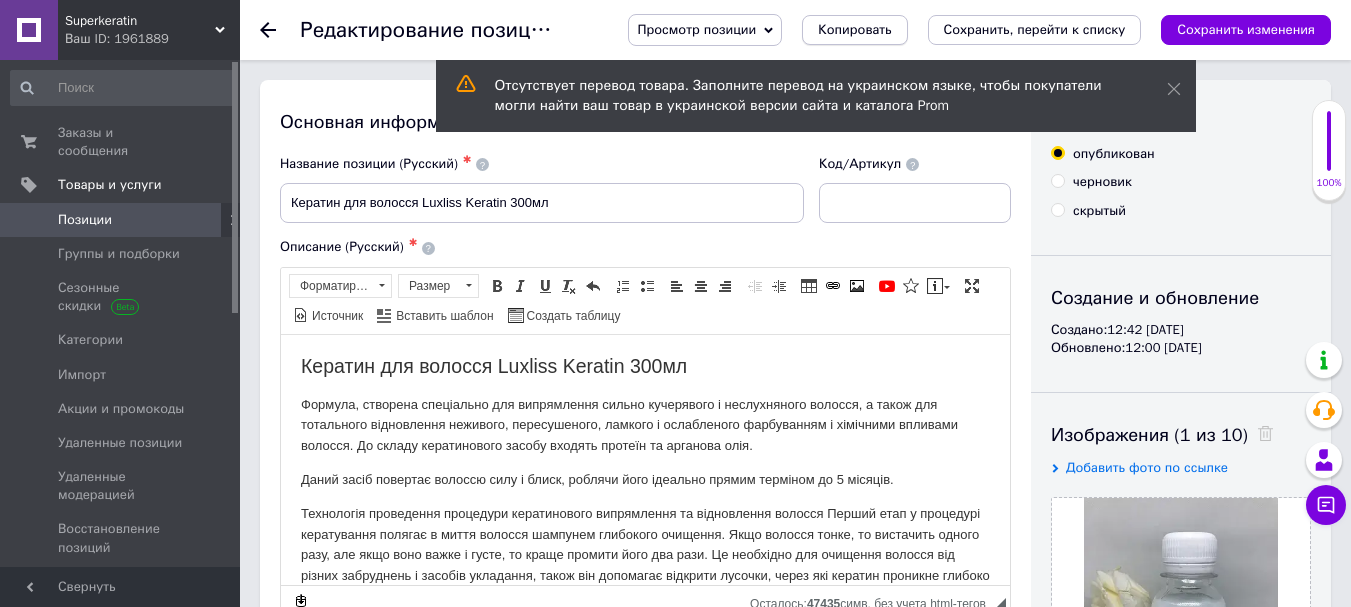 click on "Копировать" at bounding box center (854, 30) 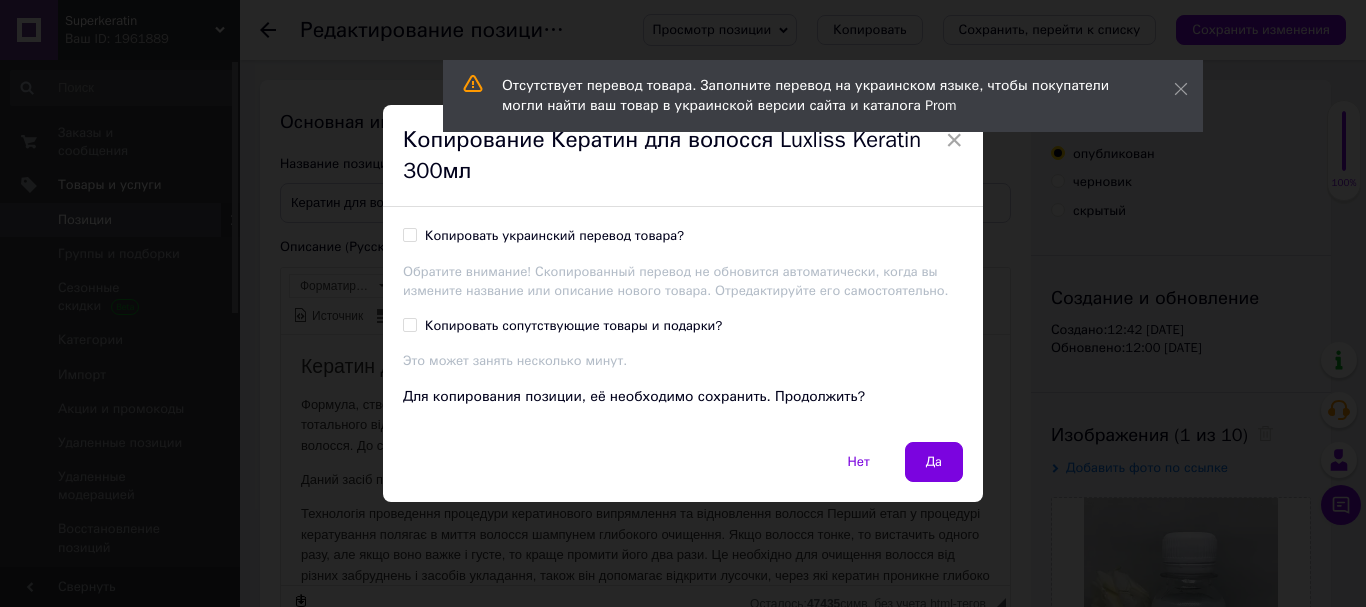 click on "Копировать украинский перевод товара?" at bounding box center (409, 234) 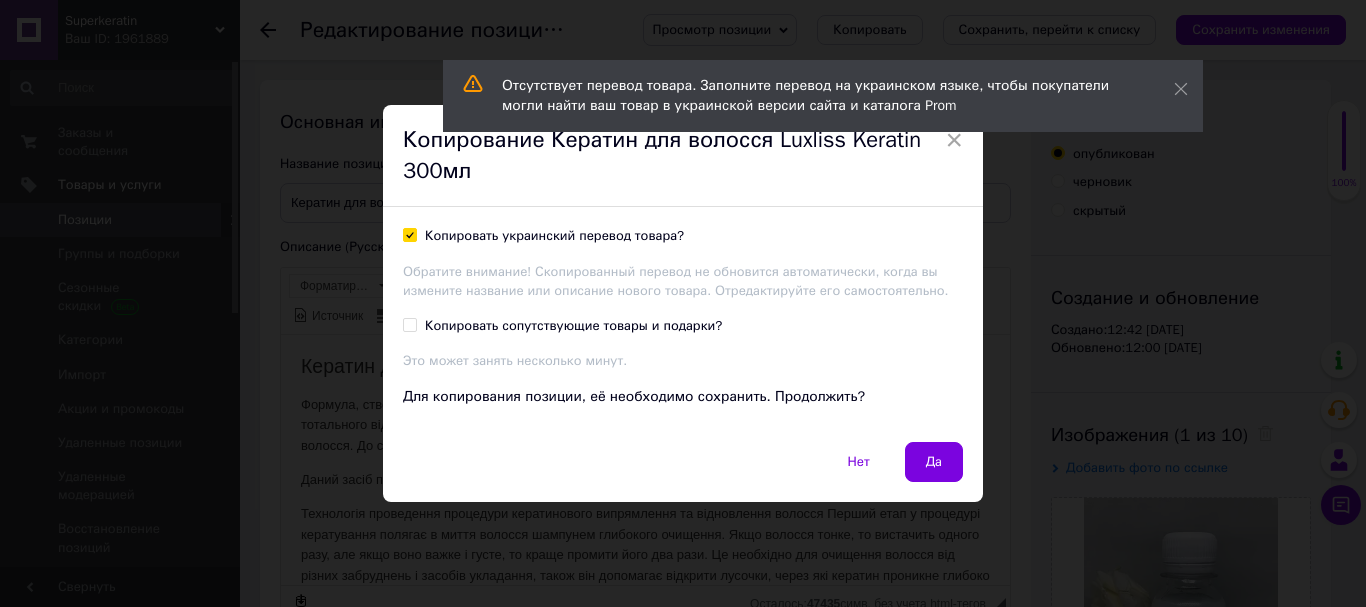 checkbox on "true" 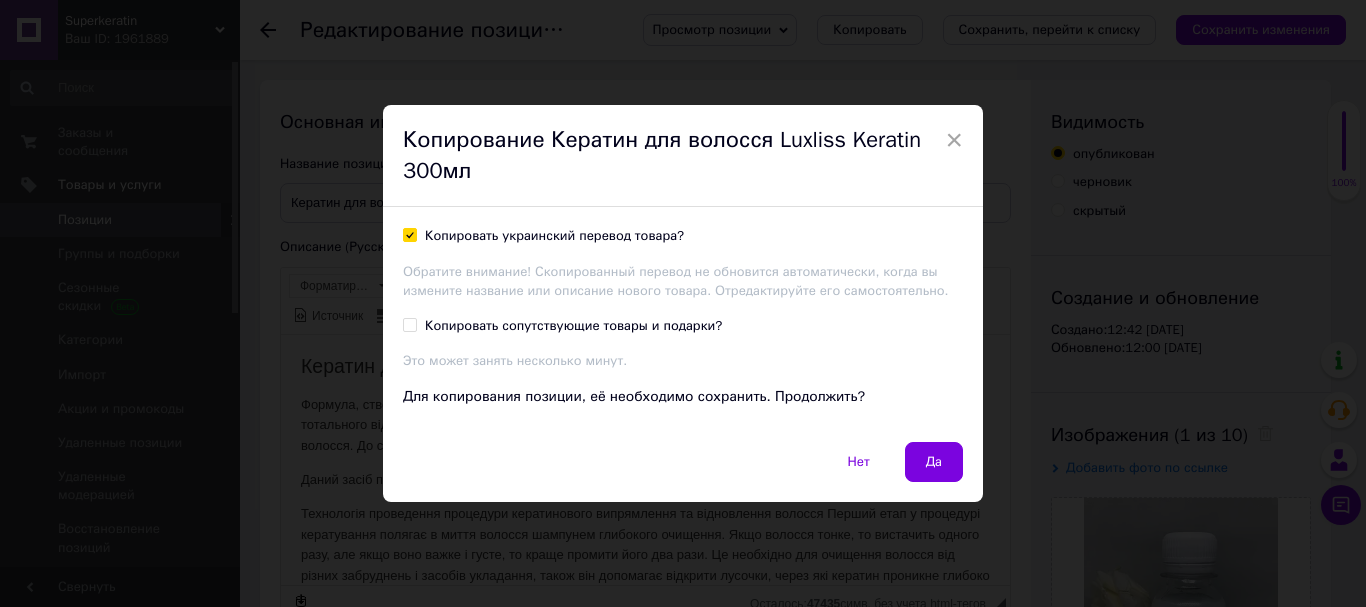 click on "Копировать сопутствующие товары и подарки?" at bounding box center [409, 324] 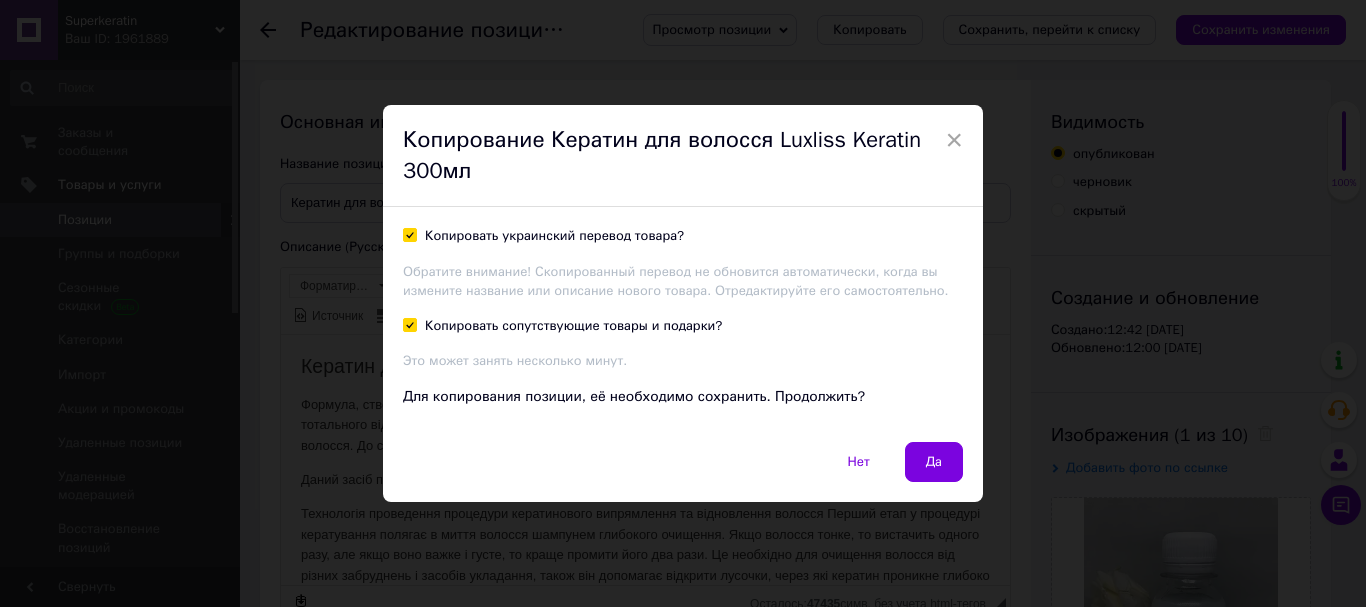 checkbox on "true" 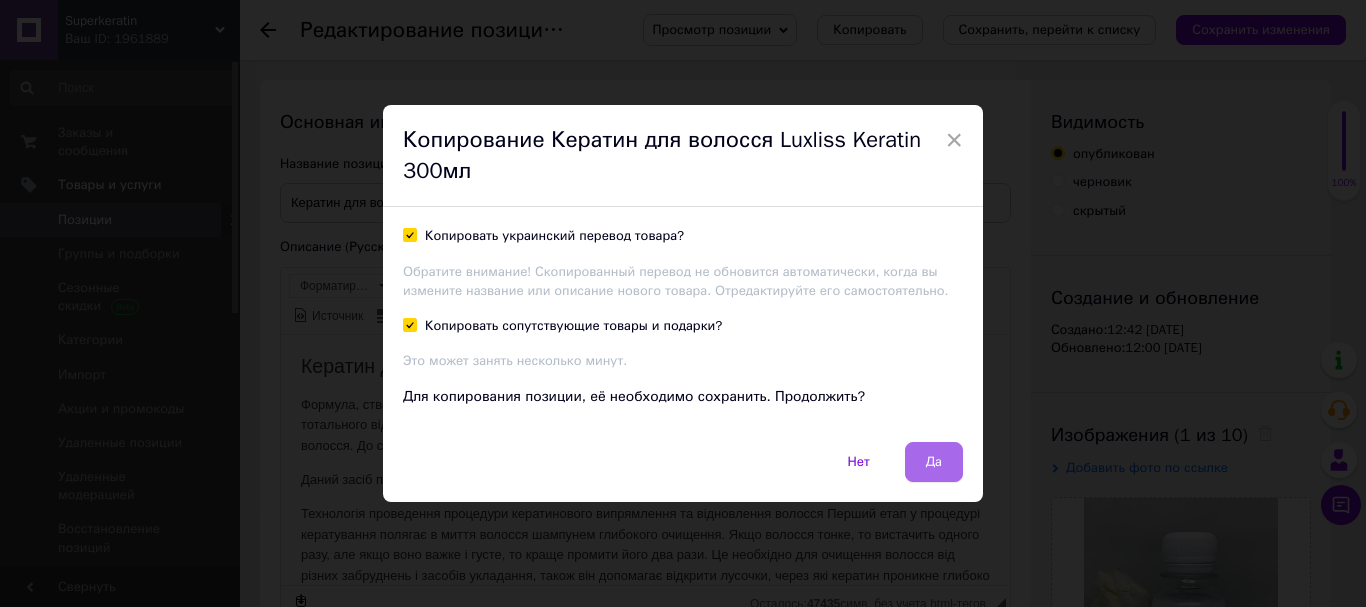 click on "Да" at bounding box center [934, 462] 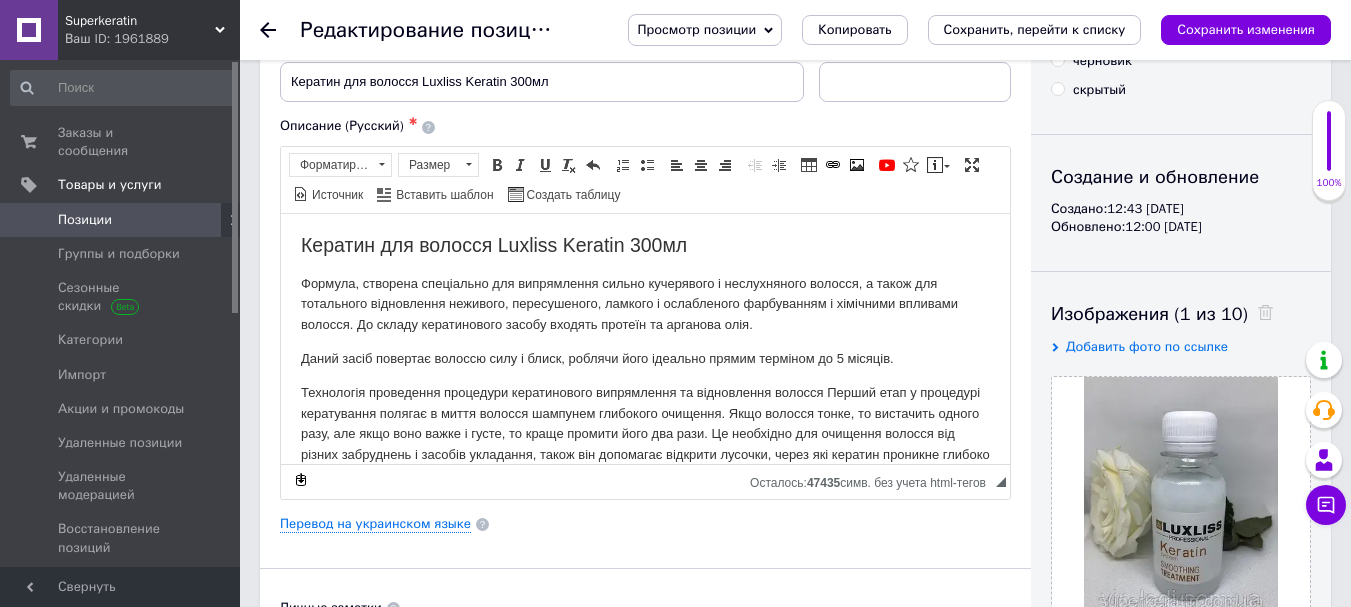 scroll, scrollTop: 127, scrollLeft: 0, axis: vertical 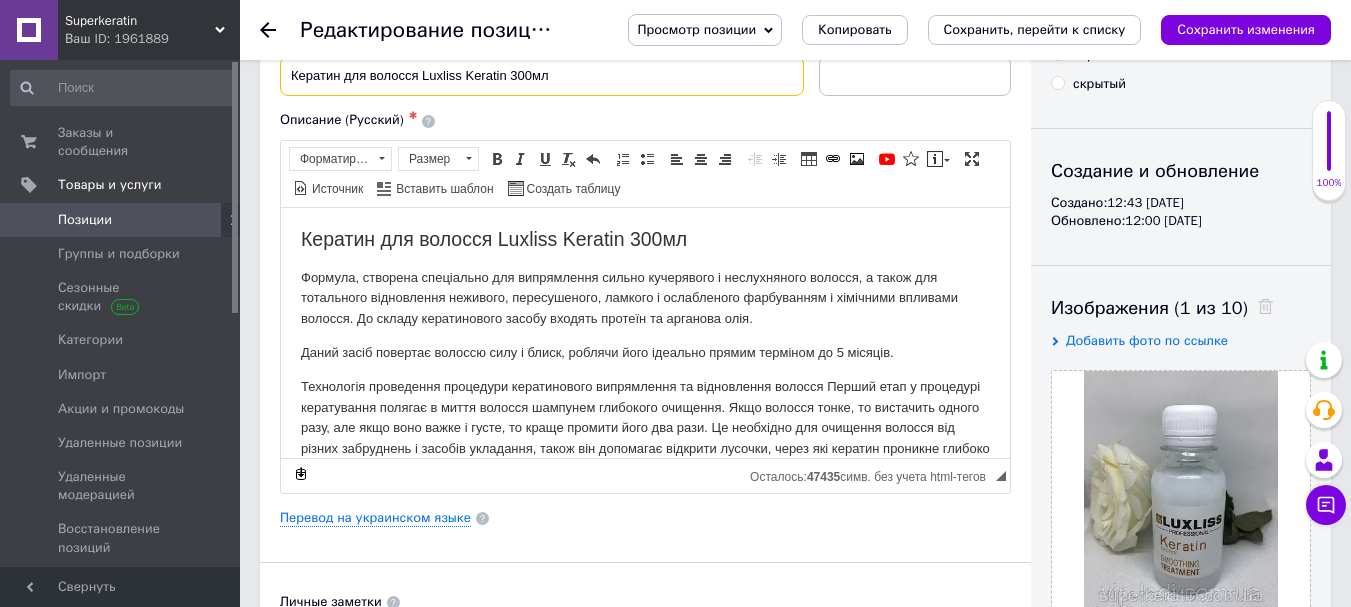 drag, startPoint x: 523, startPoint y: 74, endPoint x: 510, endPoint y: 70, distance: 13.601471 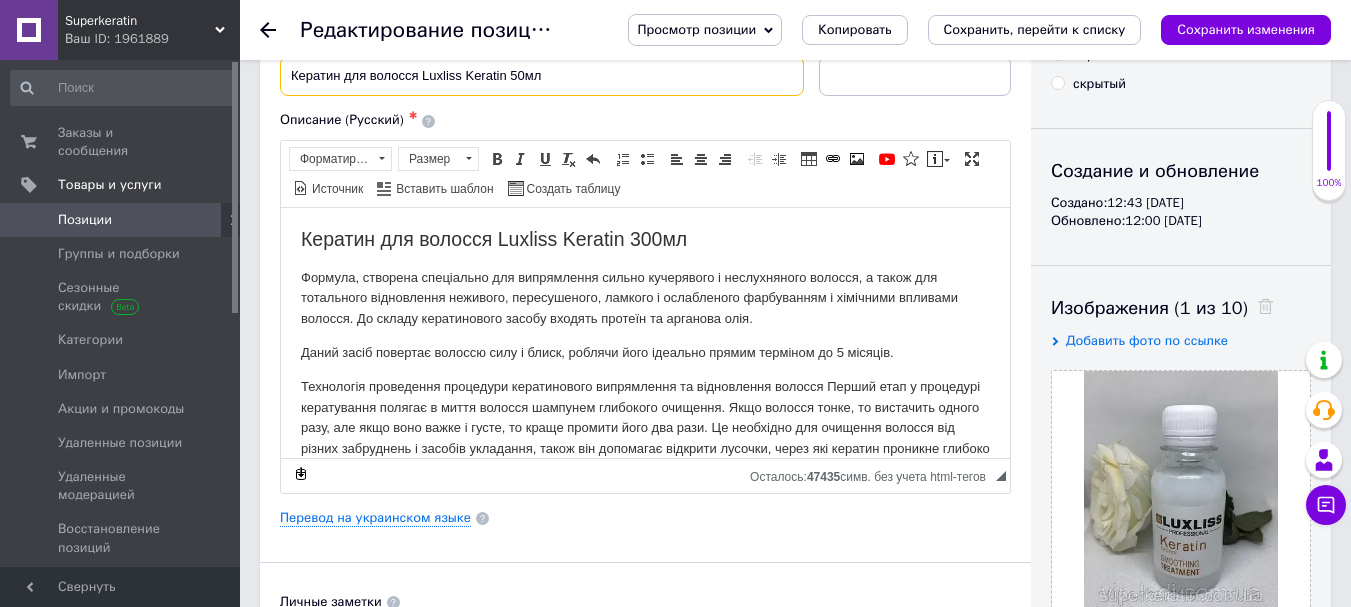 type on "Кератин для волосся Luxliss Keratin 50мл" 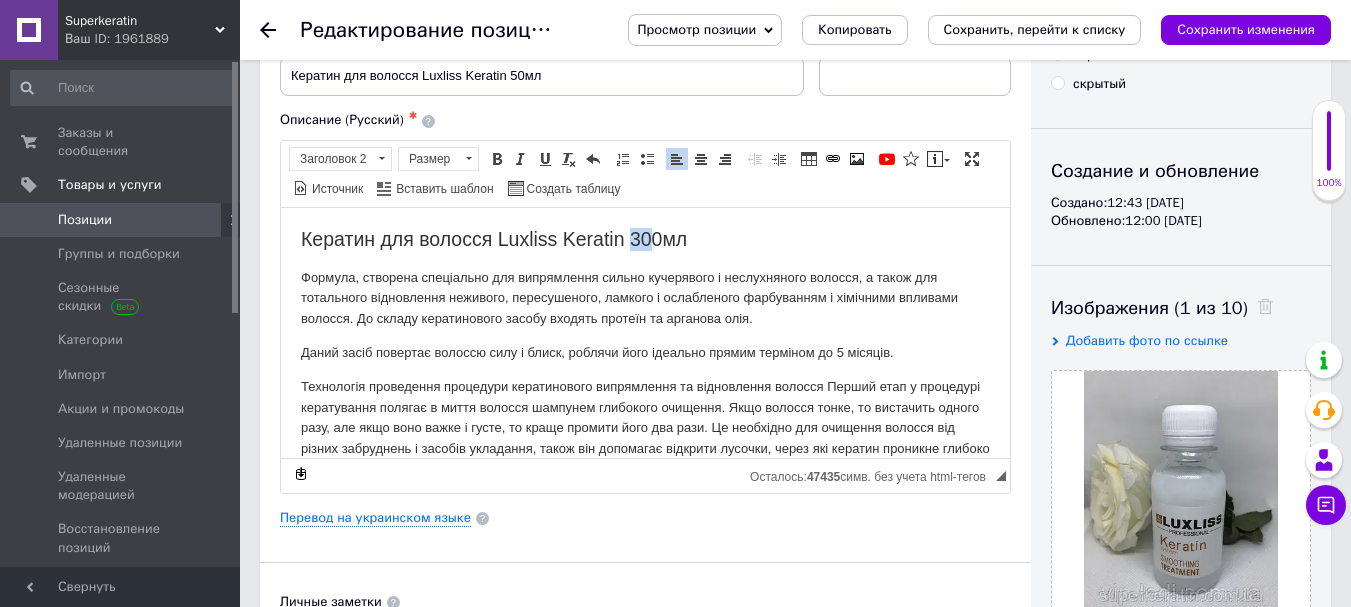 drag, startPoint x: 648, startPoint y: 236, endPoint x: 634, endPoint y: 234, distance: 14.142136 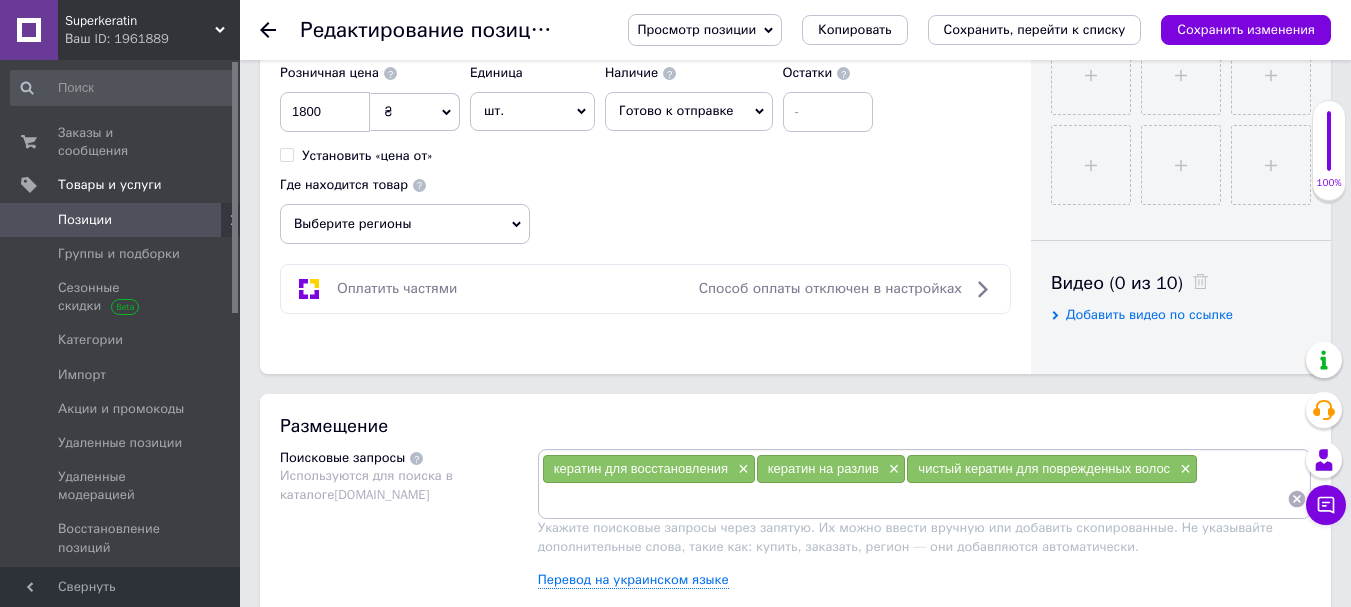 scroll, scrollTop: 861, scrollLeft: 0, axis: vertical 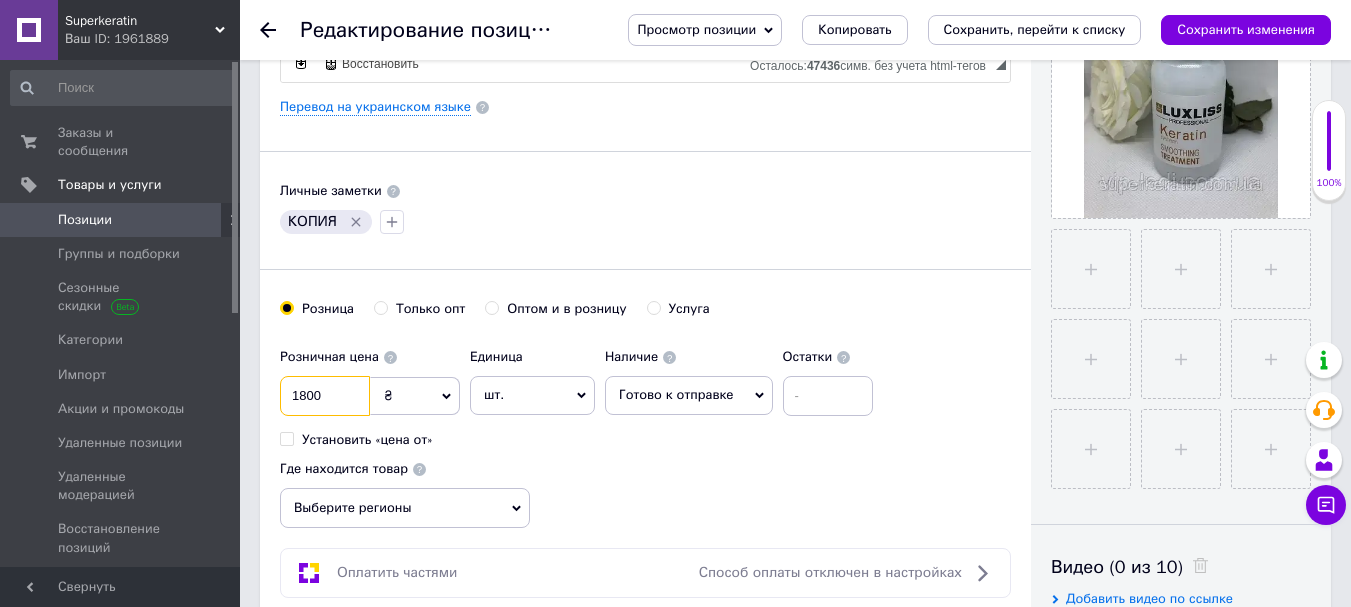 drag, startPoint x: 324, startPoint y: 393, endPoint x: 290, endPoint y: 389, distance: 34.234486 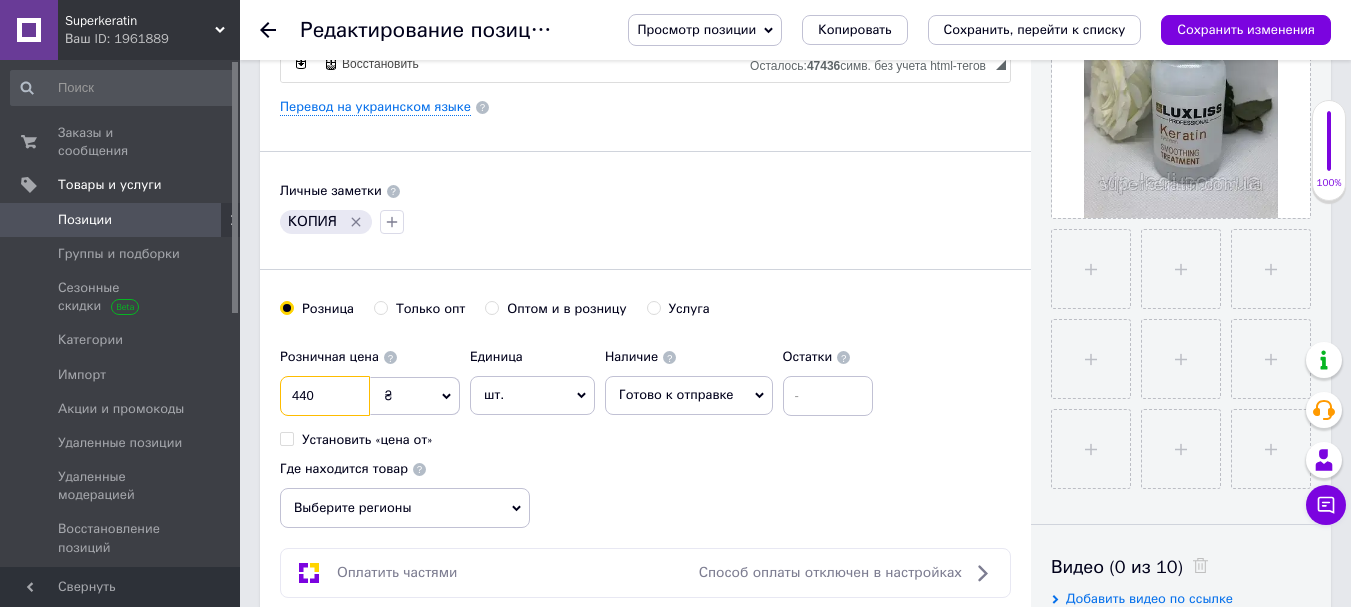 type on "440" 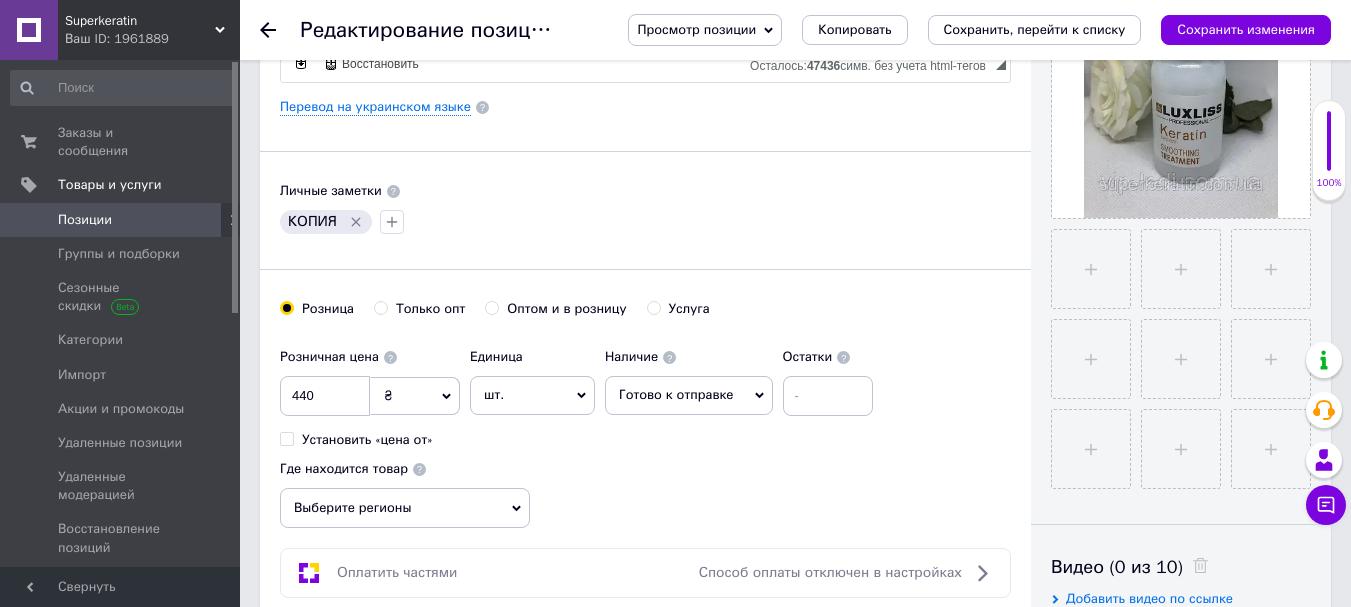 click on "Выберите регионы" at bounding box center [405, 508] 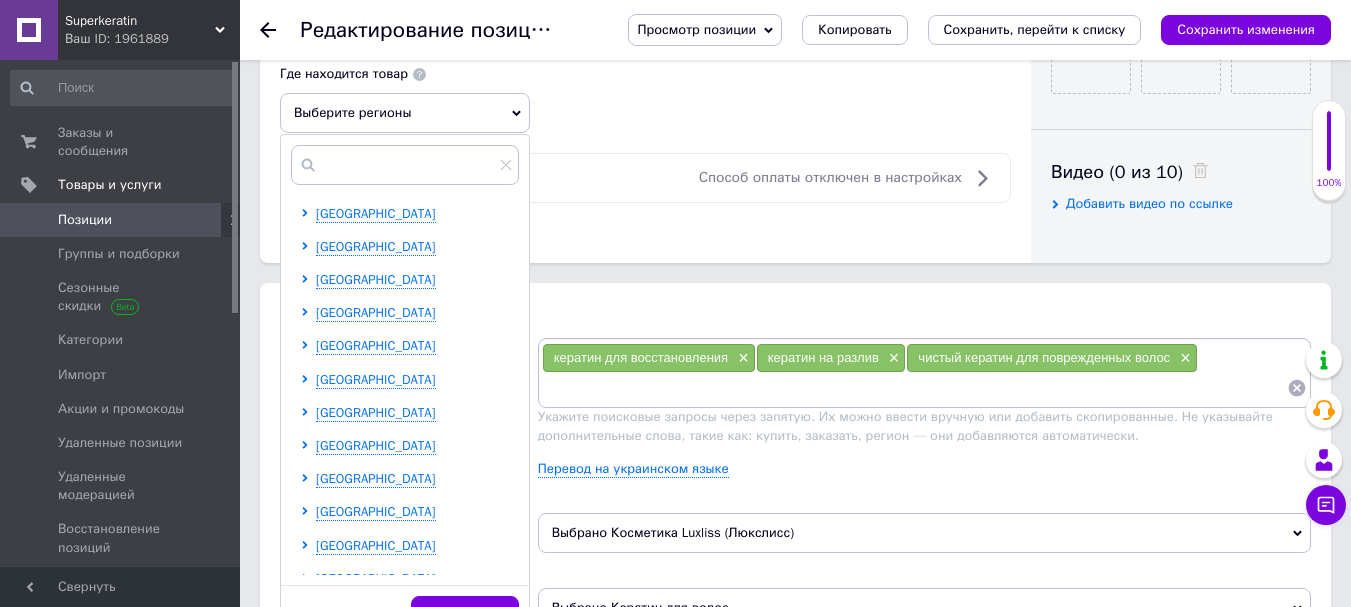 scroll, scrollTop: 939, scrollLeft: 0, axis: vertical 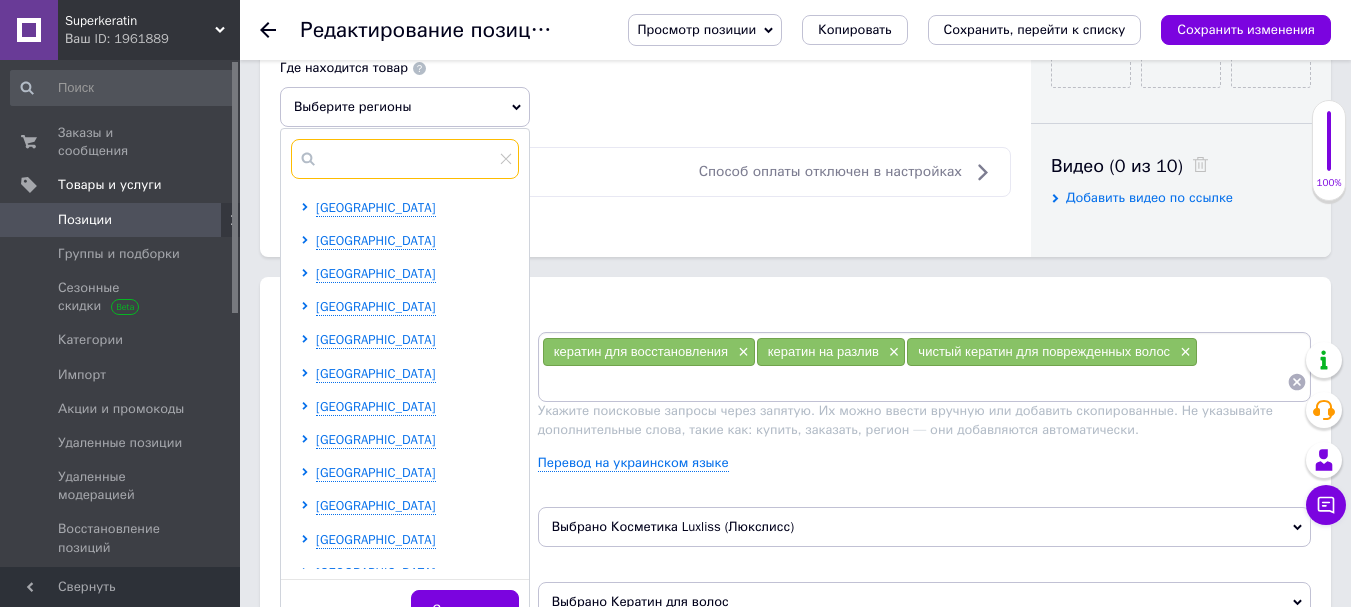 click at bounding box center [405, 159] 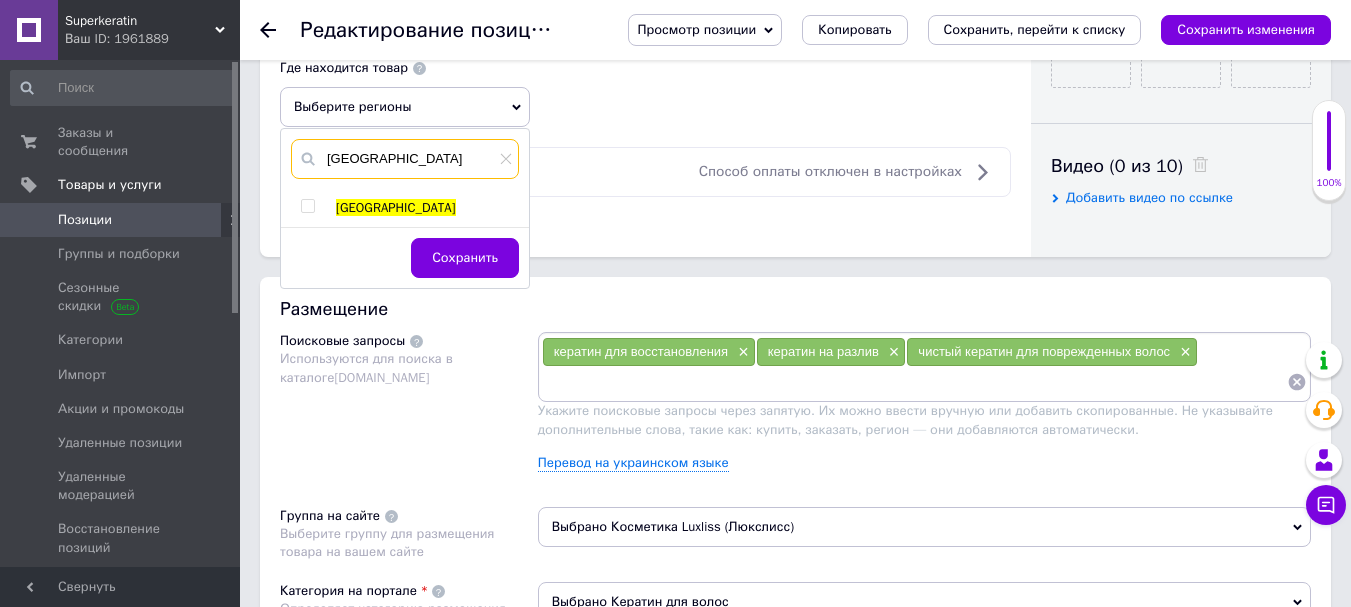 type on "[GEOGRAPHIC_DATA]" 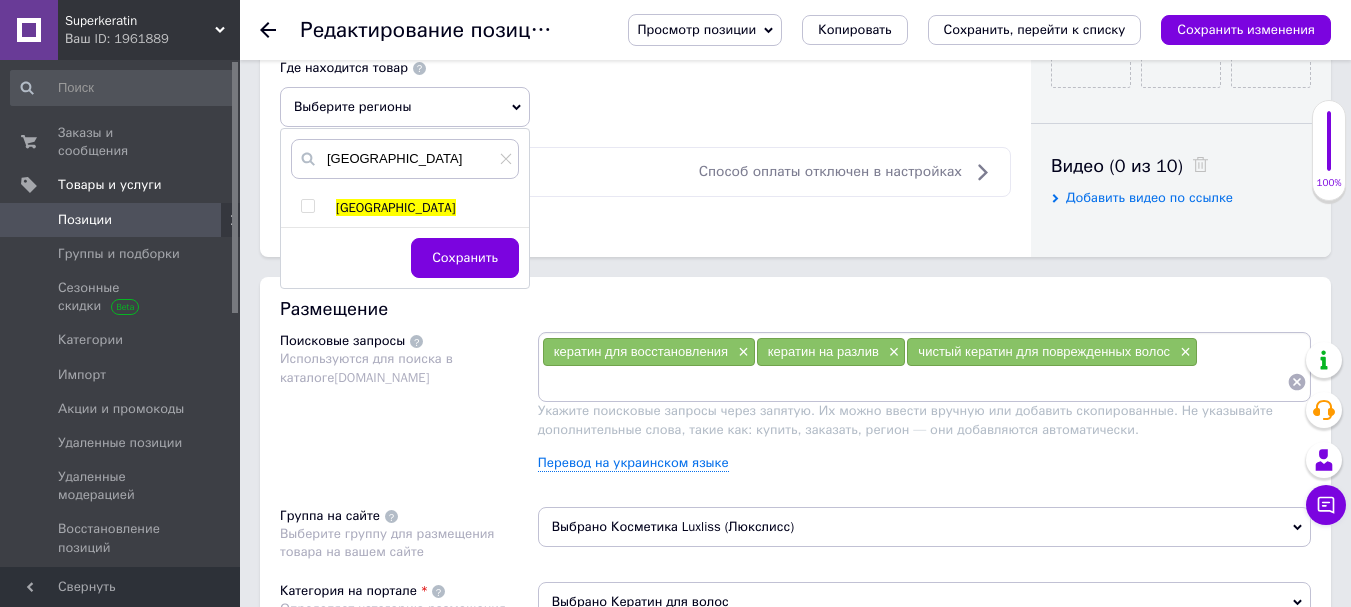 click at bounding box center (307, 206) 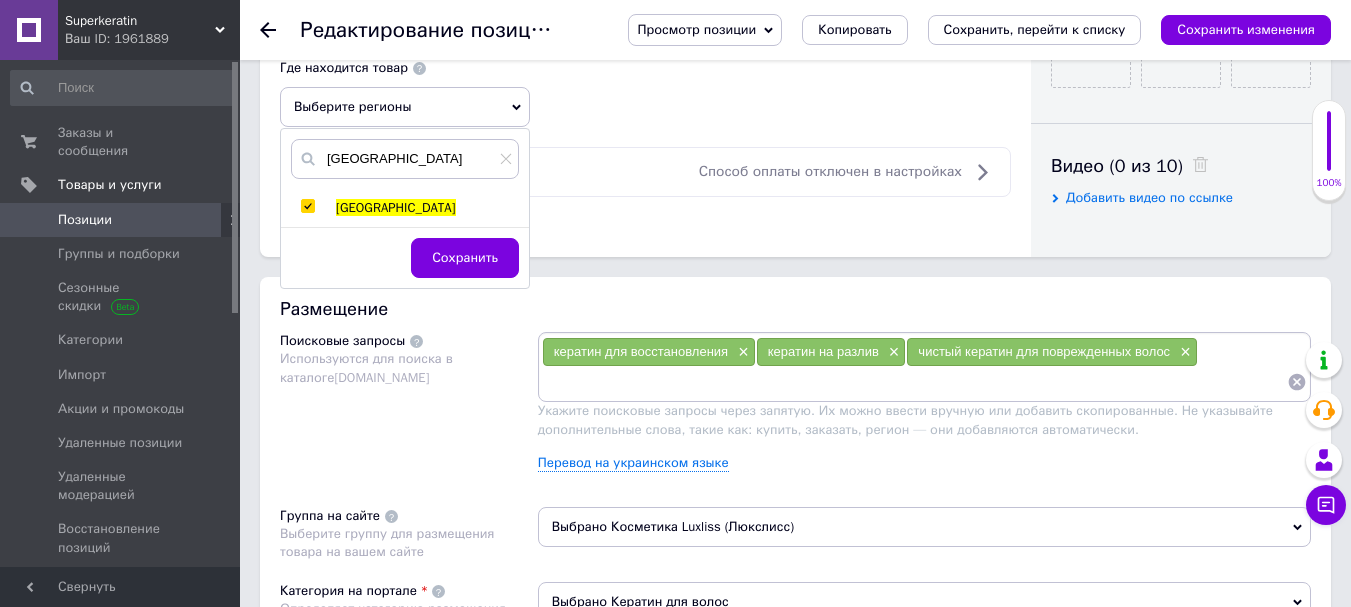 checkbox on "true" 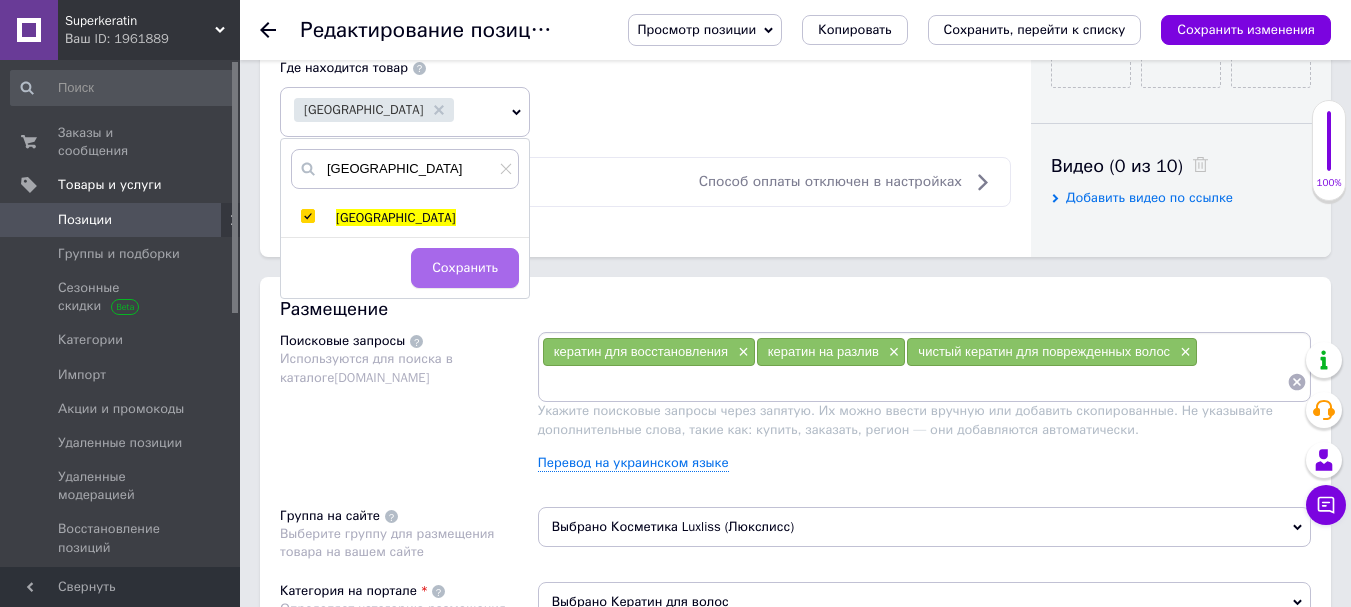 click on "Сохранить" at bounding box center [465, 268] 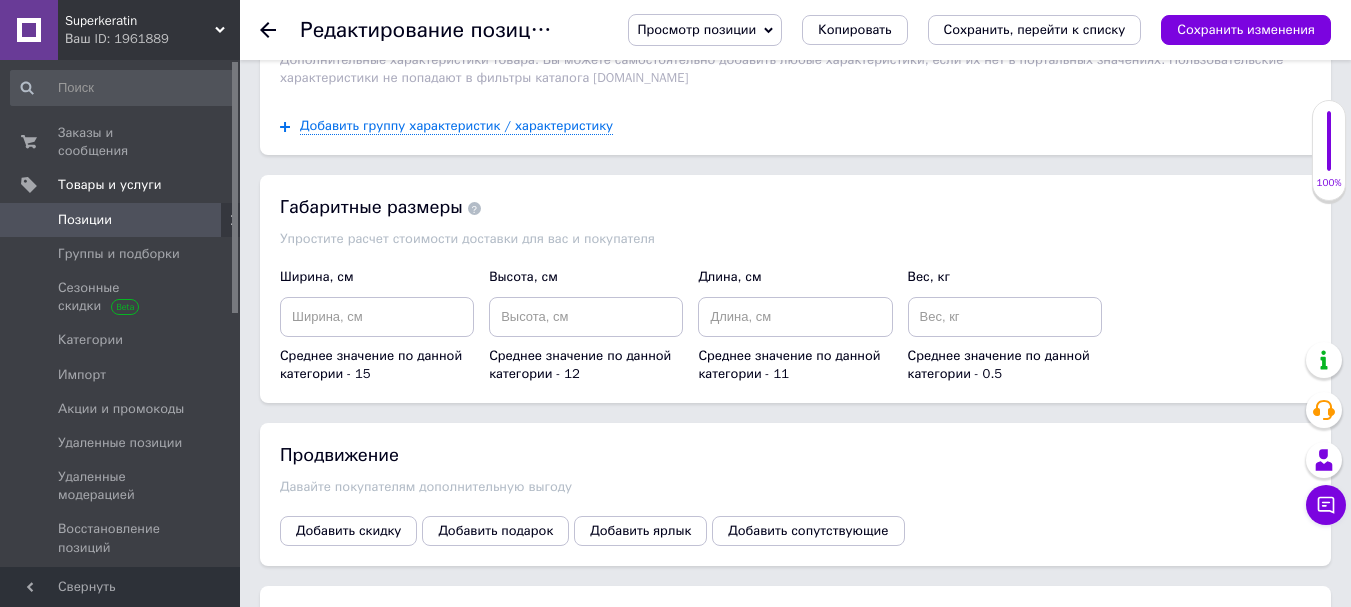 scroll, scrollTop: 2223, scrollLeft: 0, axis: vertical 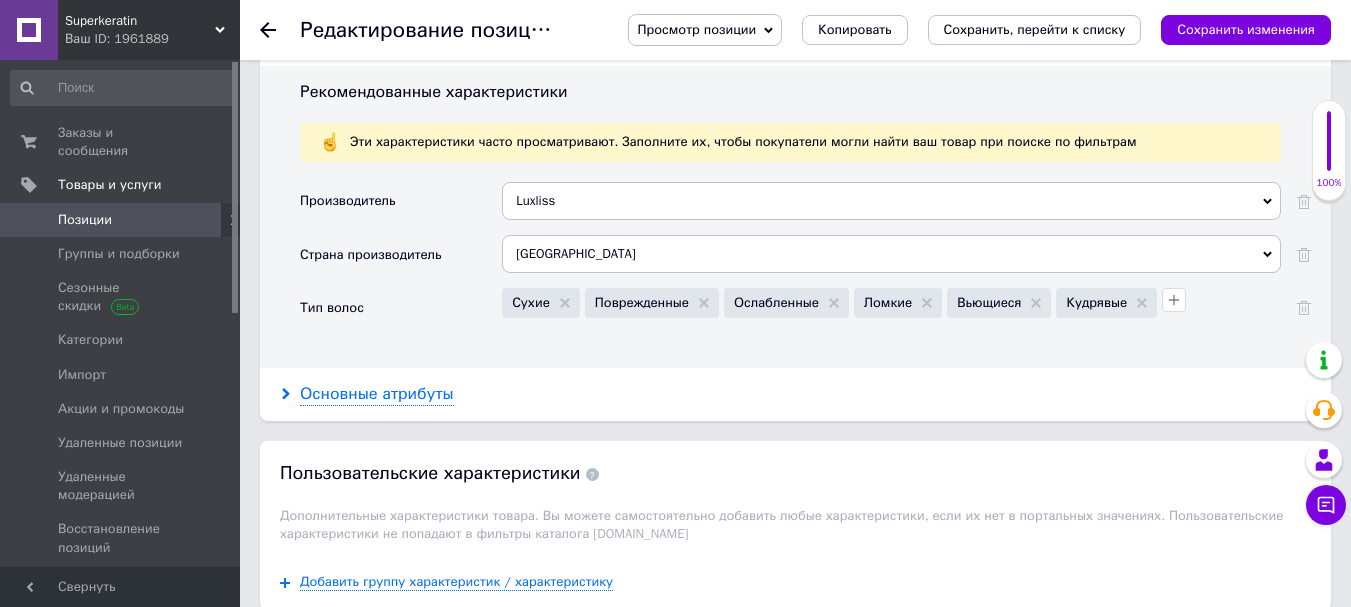 click on "Основные атрибуты" at bounding box center [377, 394] 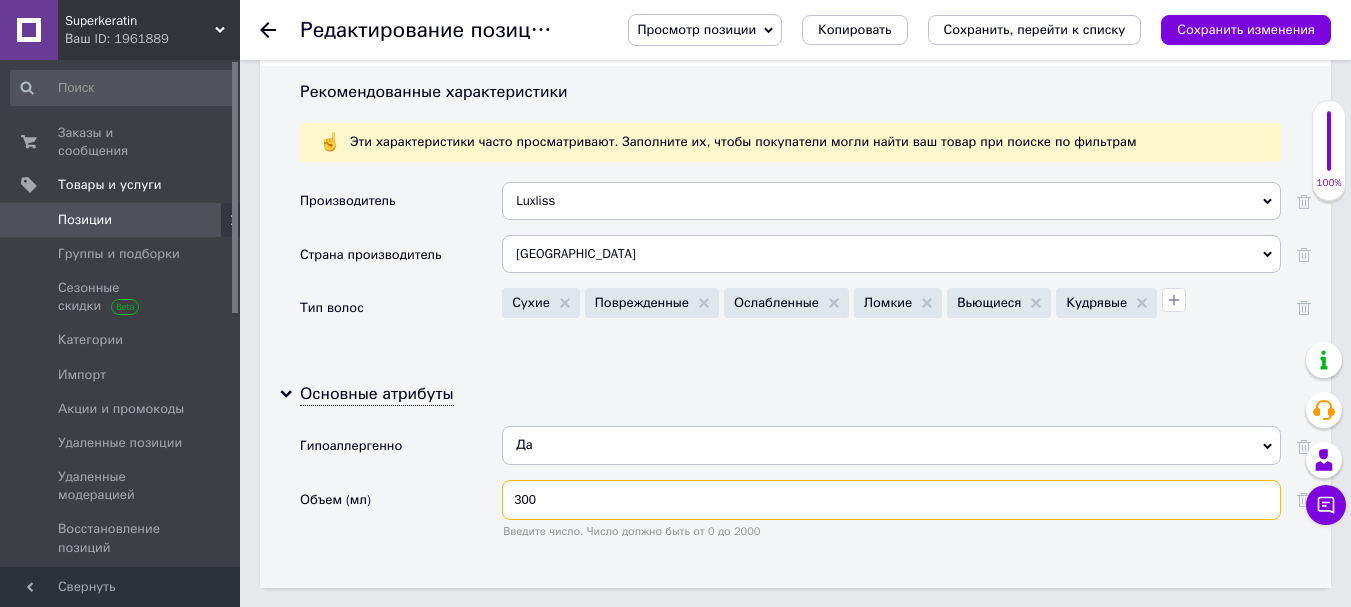 drag, startPoint x: 527, startPoint y: 481, endPoint x: 505, endPoint y: 477, distance: 22.36068 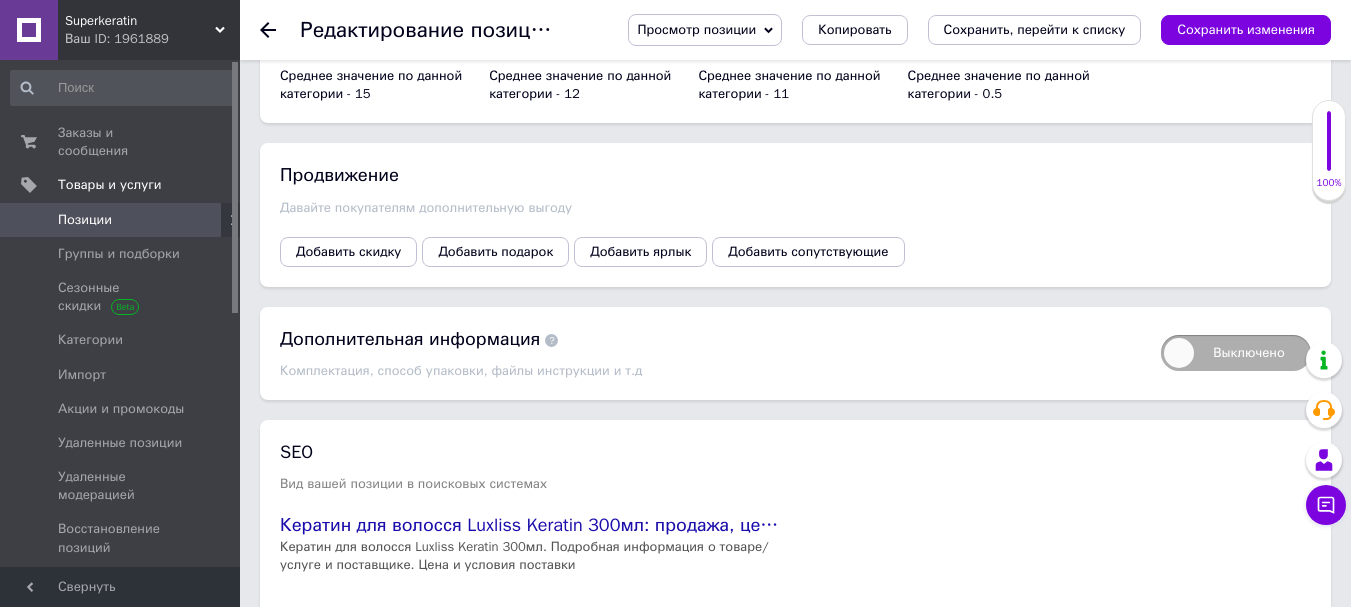 scroll, scrollTop: 2641, scrollLeft: 0, axis: vertical 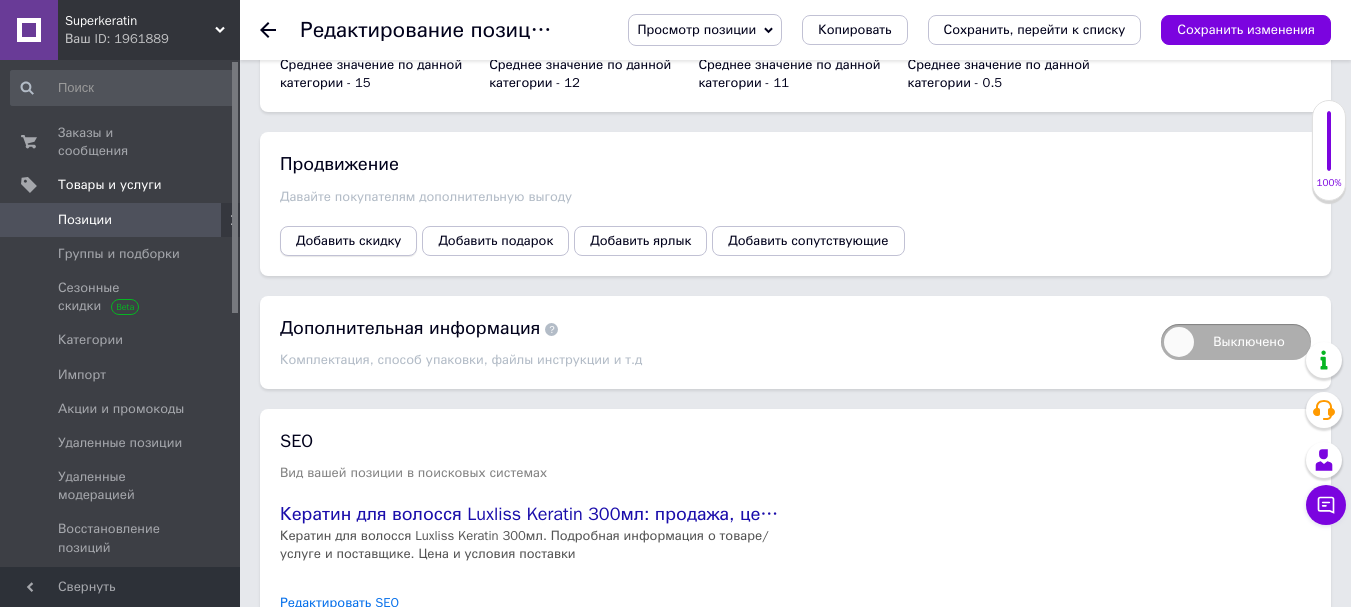type on "50" 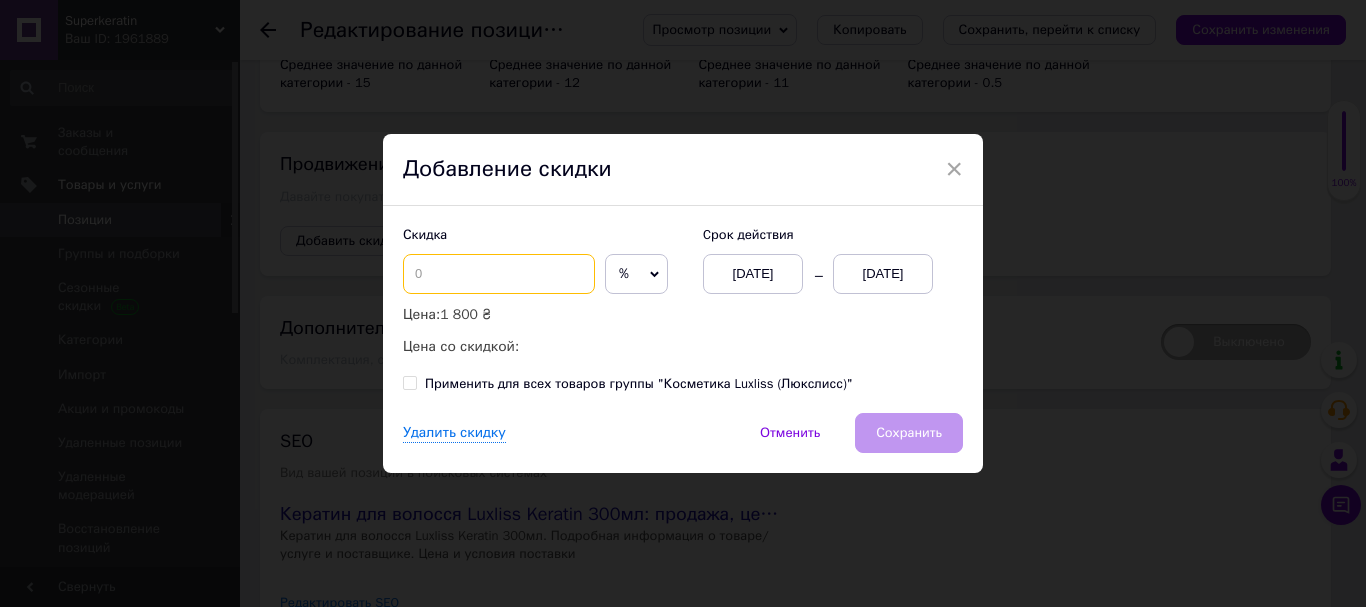 click at bounding box center [499, 274] 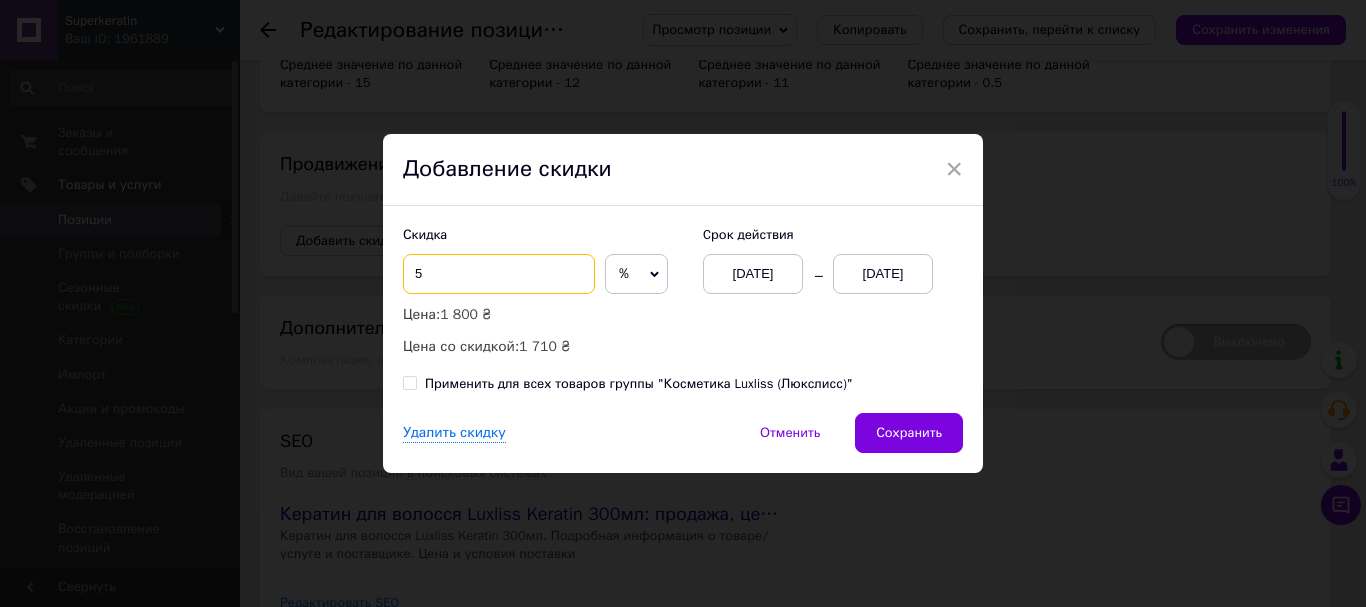 type on "5" 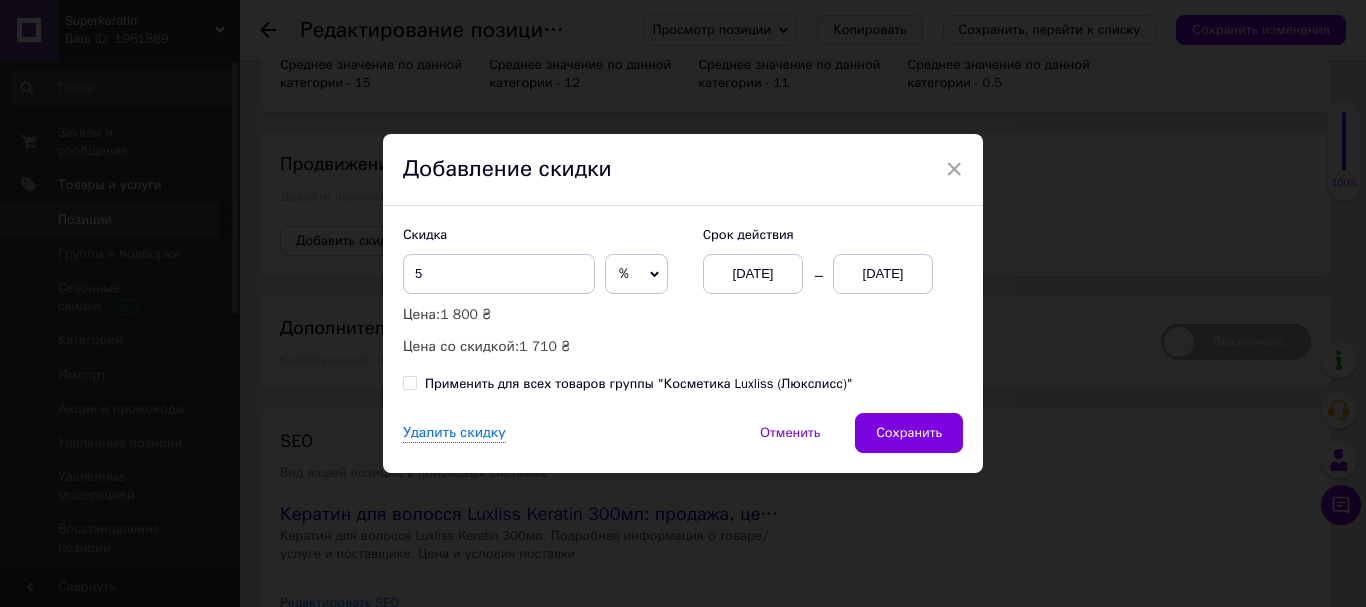 click on "[DATE]" at bounding box center [883, 274] 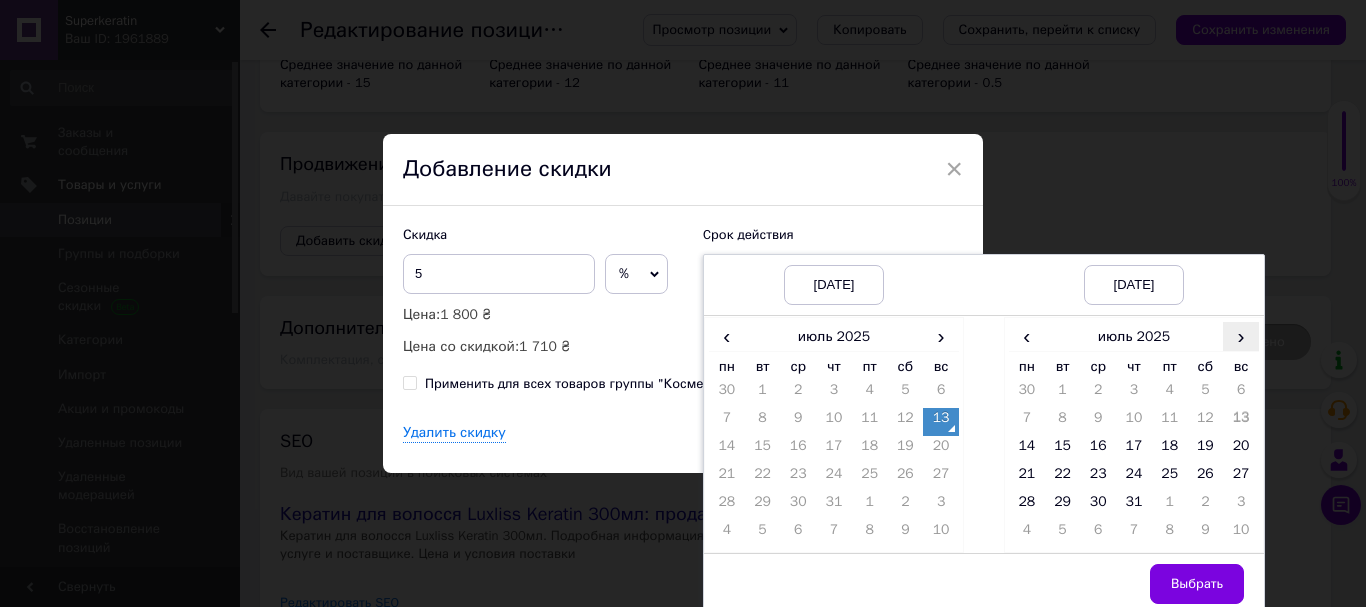 click on "›" at bounding box center (1241, 336) 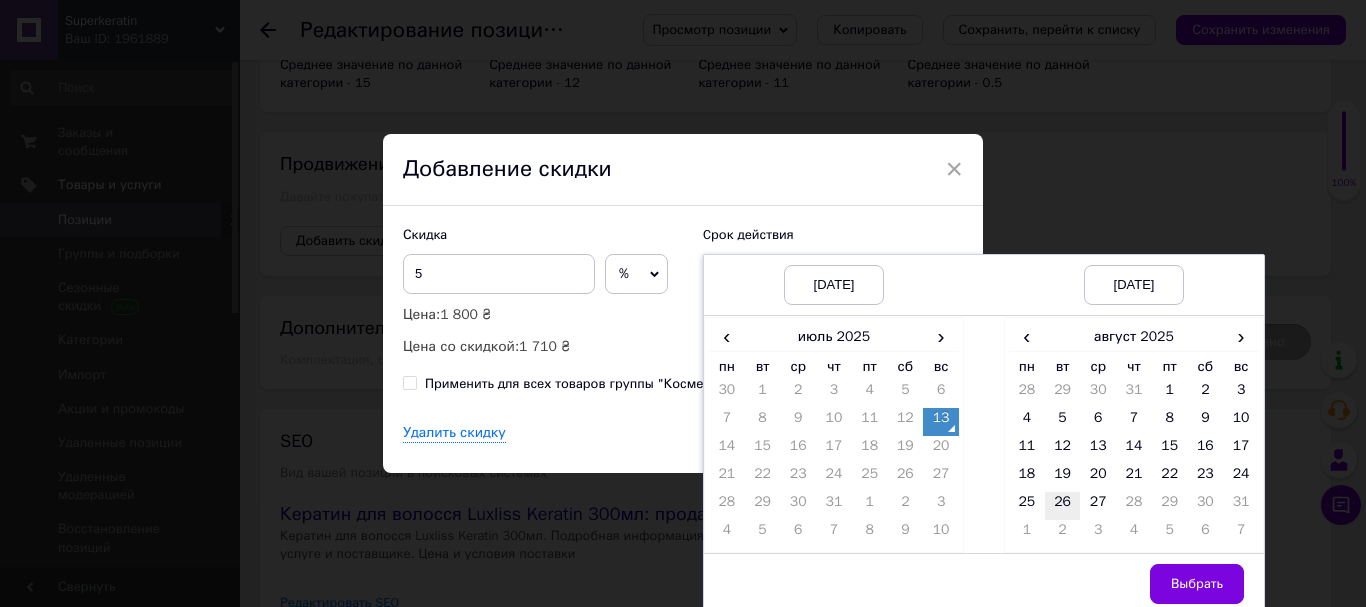 click on "26" at bounding box center (1063, 506) 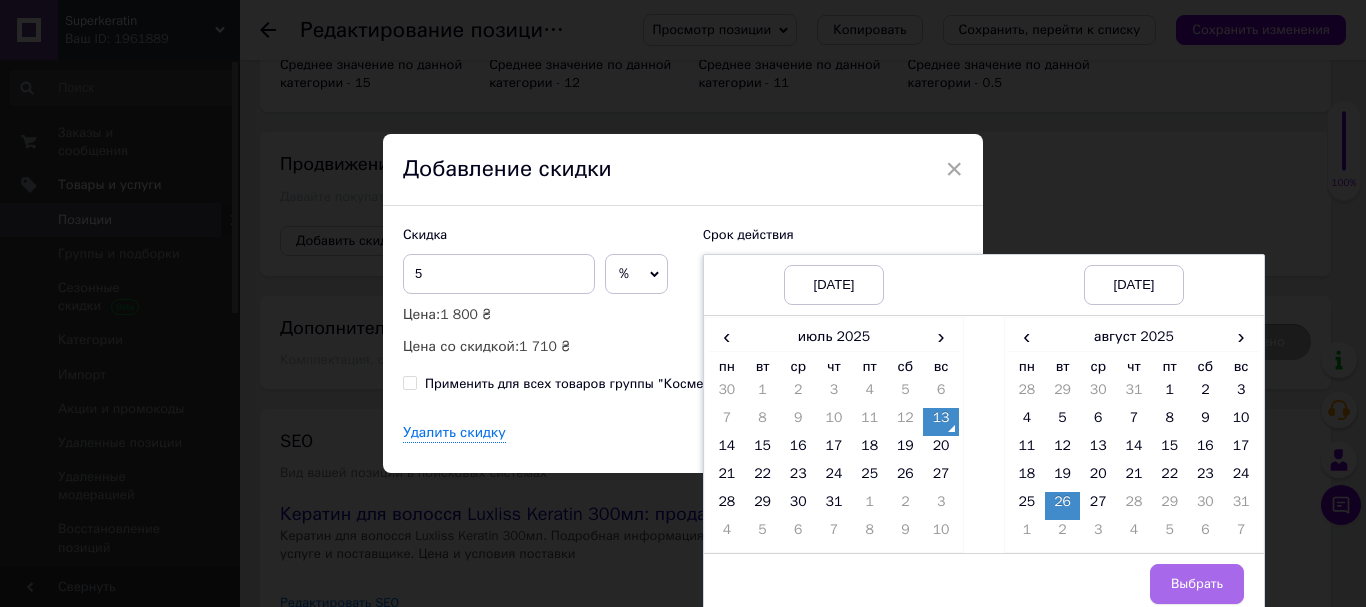 click on "Выбрать" at bounding box center [1197, 584] 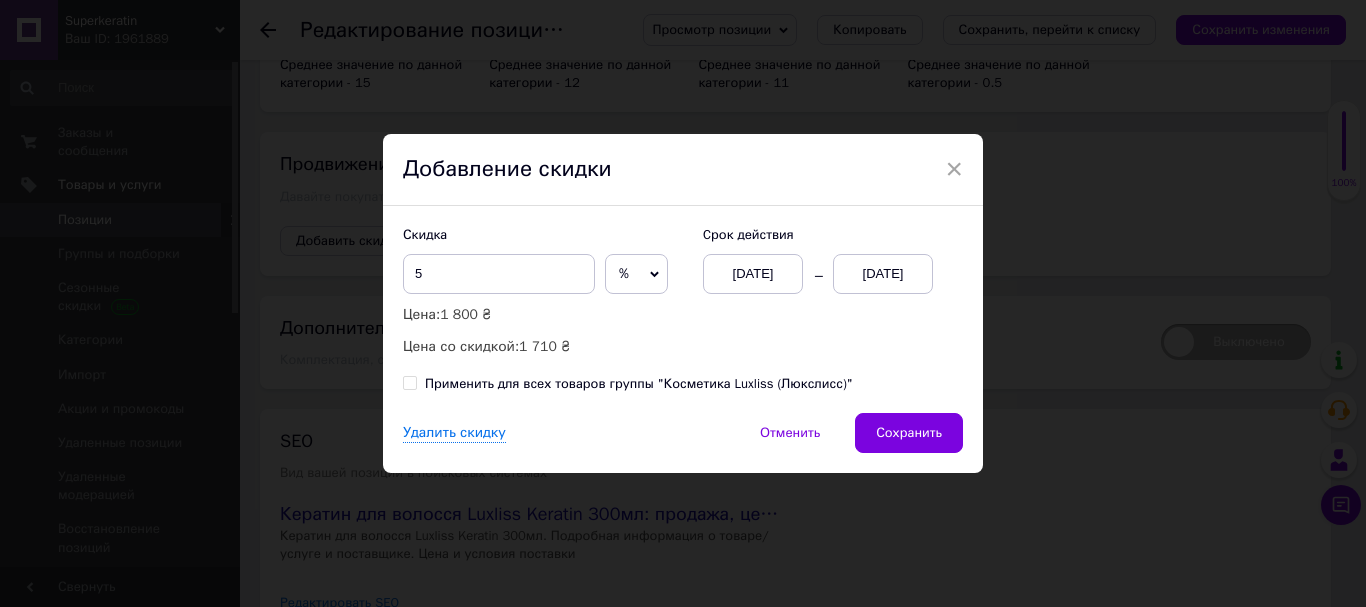 click on "Применить для всех товаров группы "Косметика Luxliss (Люкслисс)"" at bounding box center [409, 382] 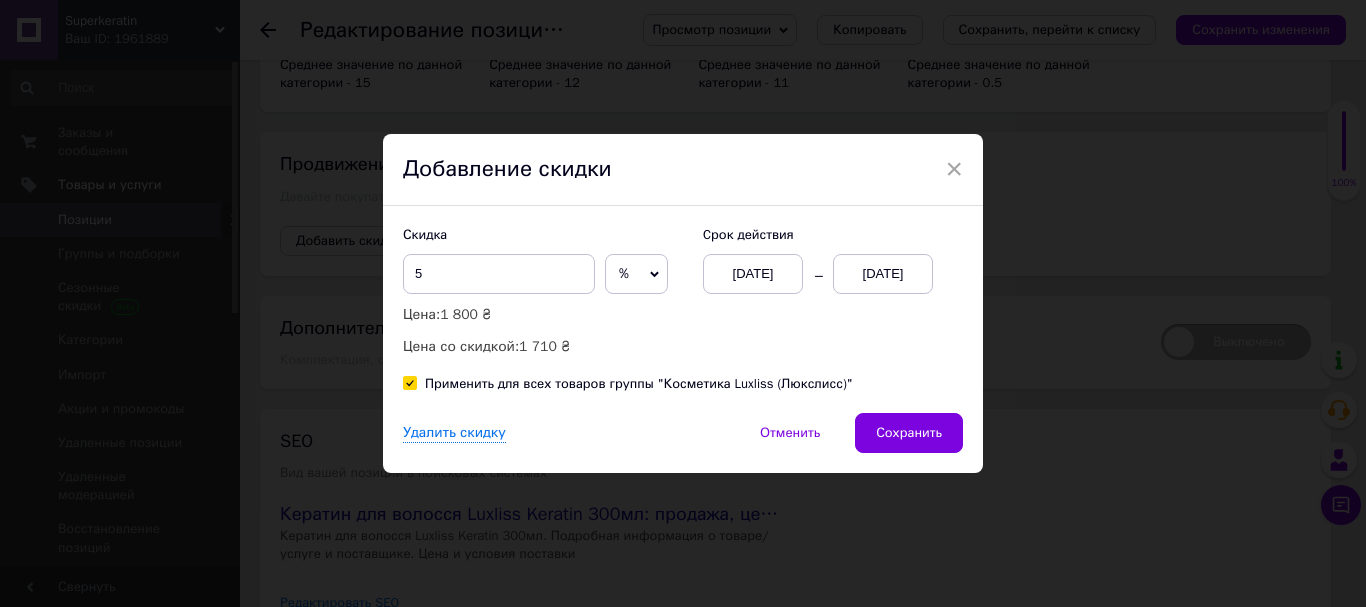 checkbox on "true" 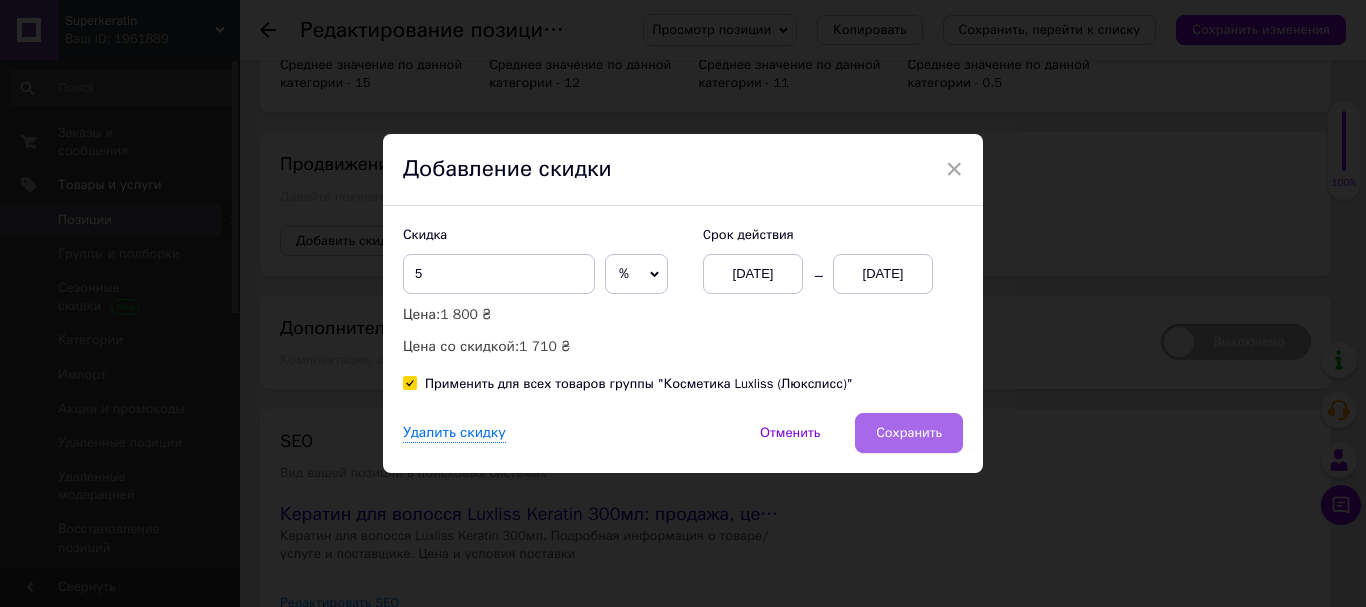 click on "Сохранить" at bounding box center (909, 433) 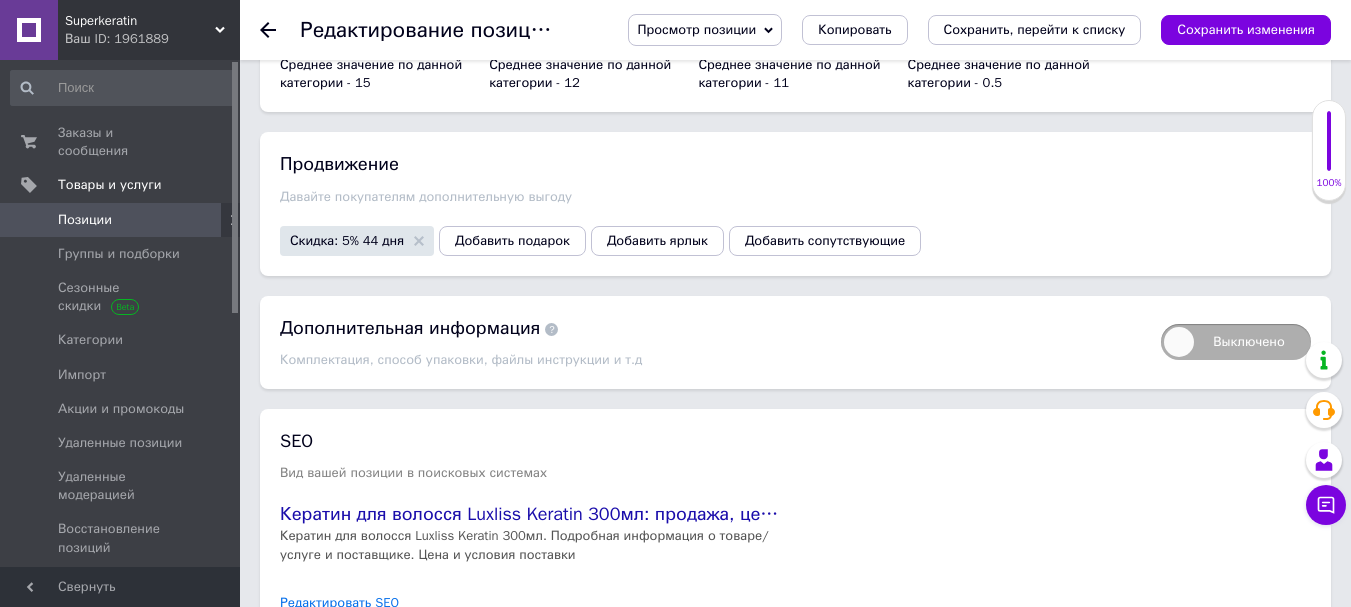 scroll, scrollTop: 2735, scrollLeft: 0, axis: vertical 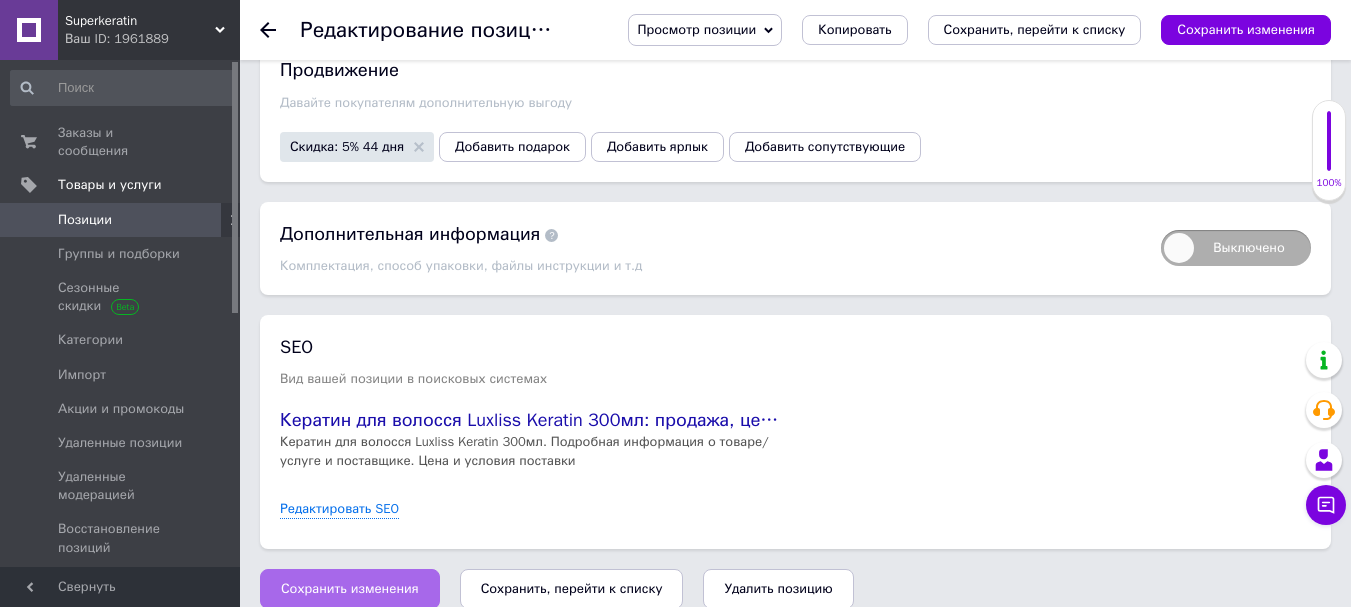 click on "Сохранить изменения" at bounding box center (350, 589) 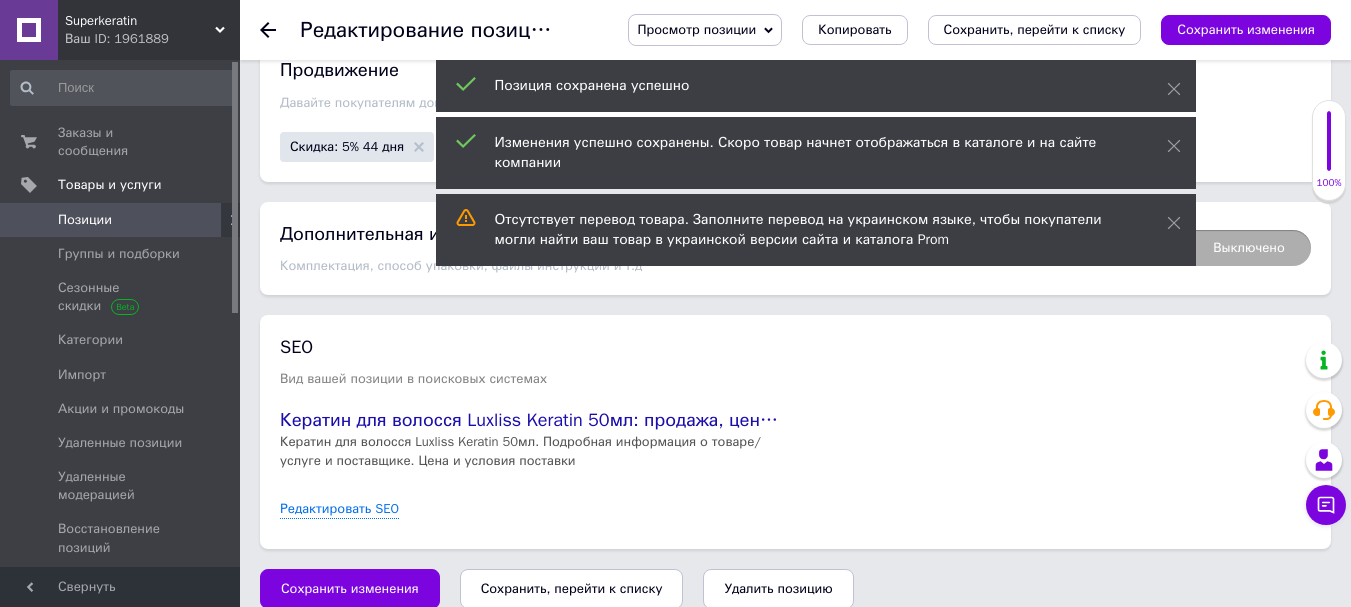 click on "Сохранить, перейти к списку" at bounding box center [572, 588] 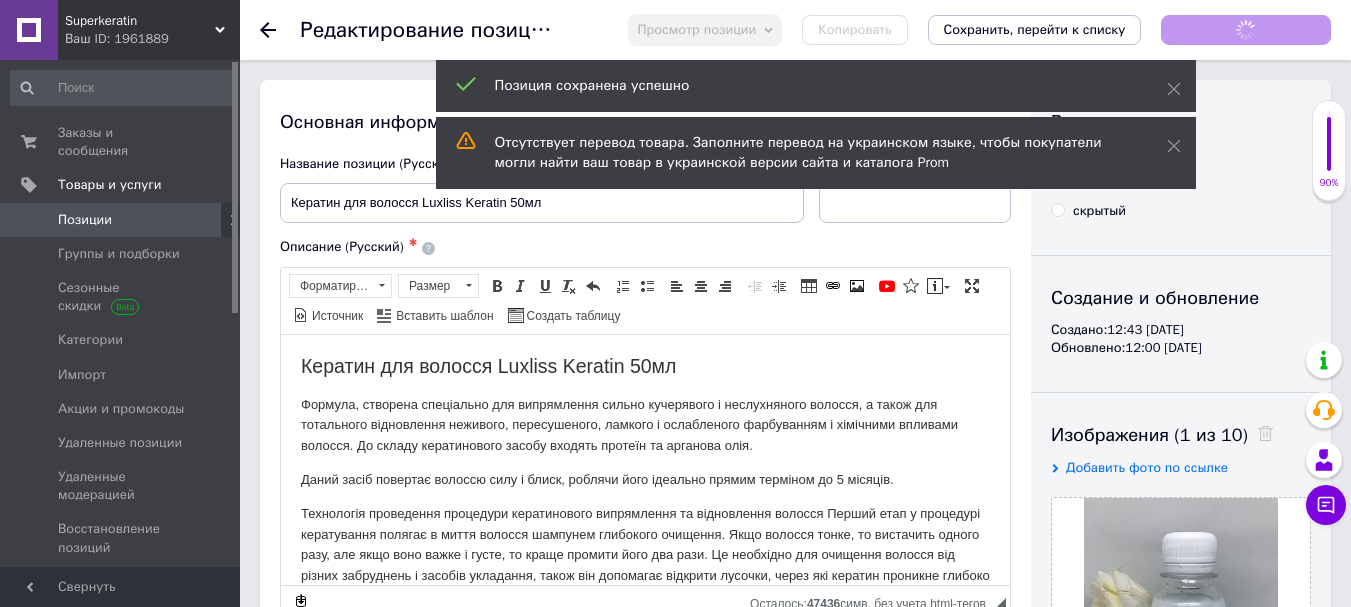 scroll, scrollTop: 0, scrollLeft: 0, axis: both 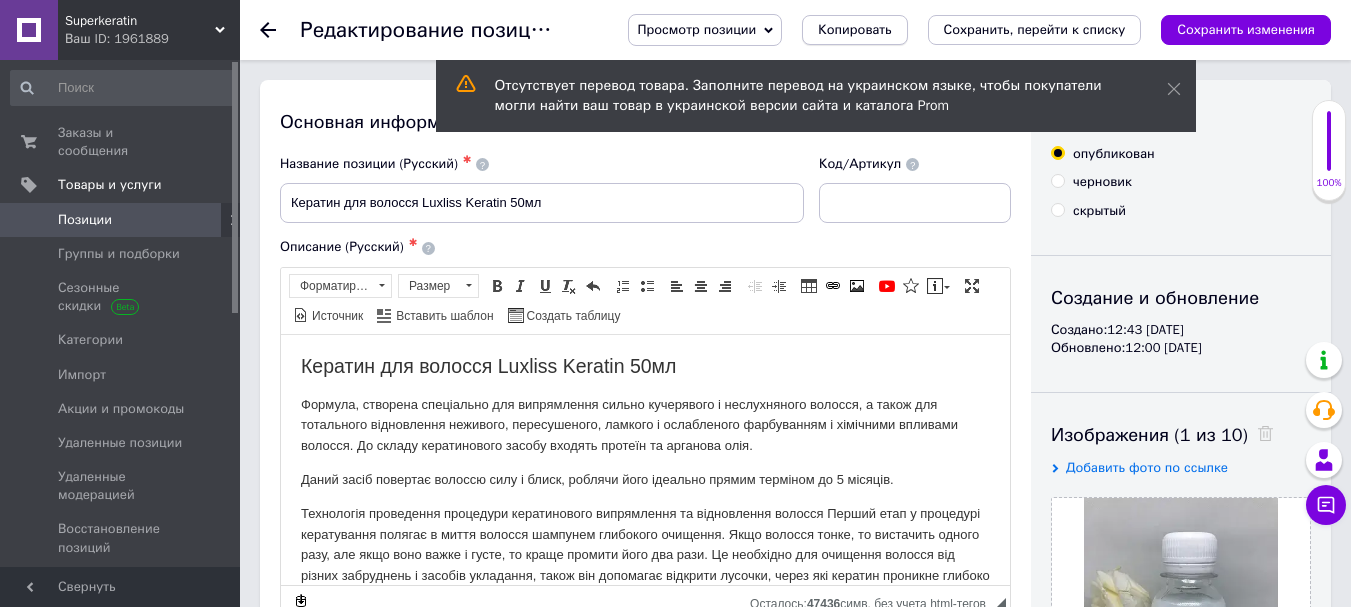 click on "Копировать" at bounding box center (854, 30) 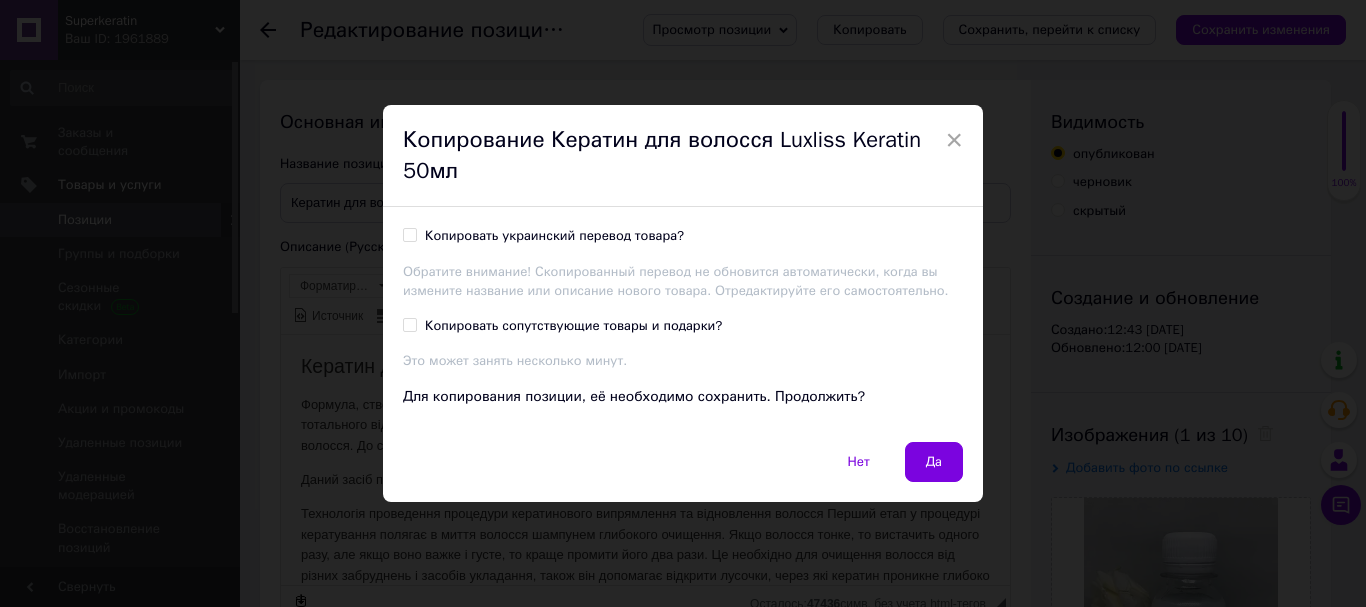 click on "Копировать украинский перевод товара?" at bounding box center (409, 234) 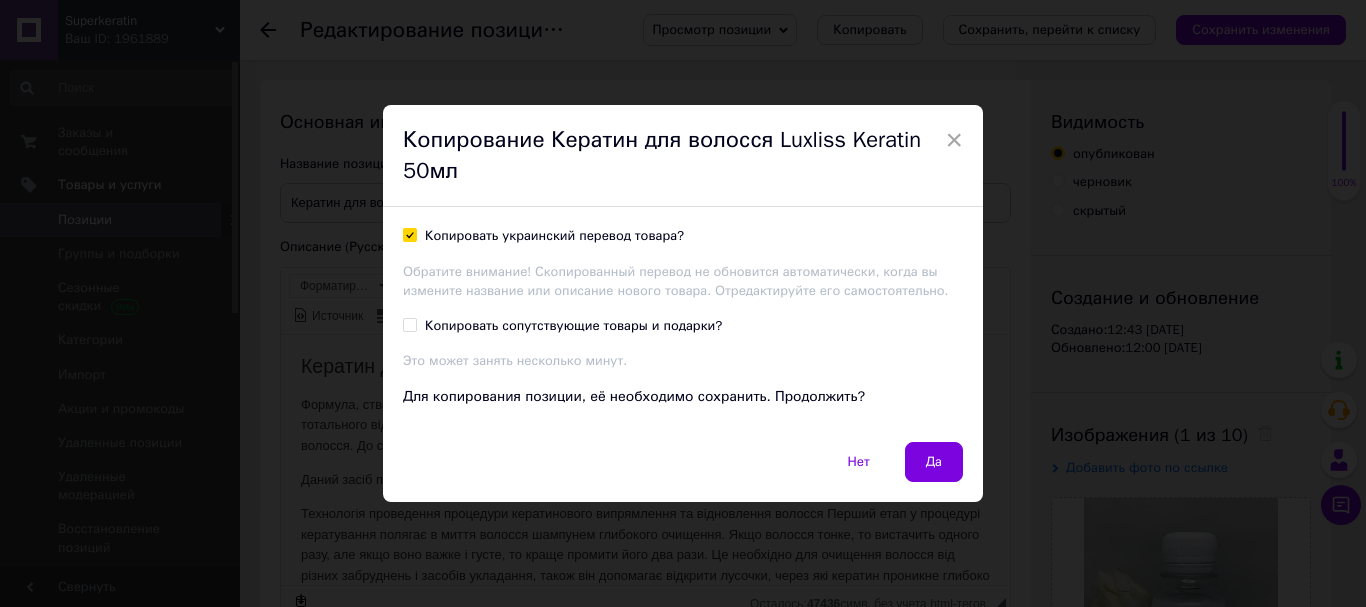 checkbox on "true" 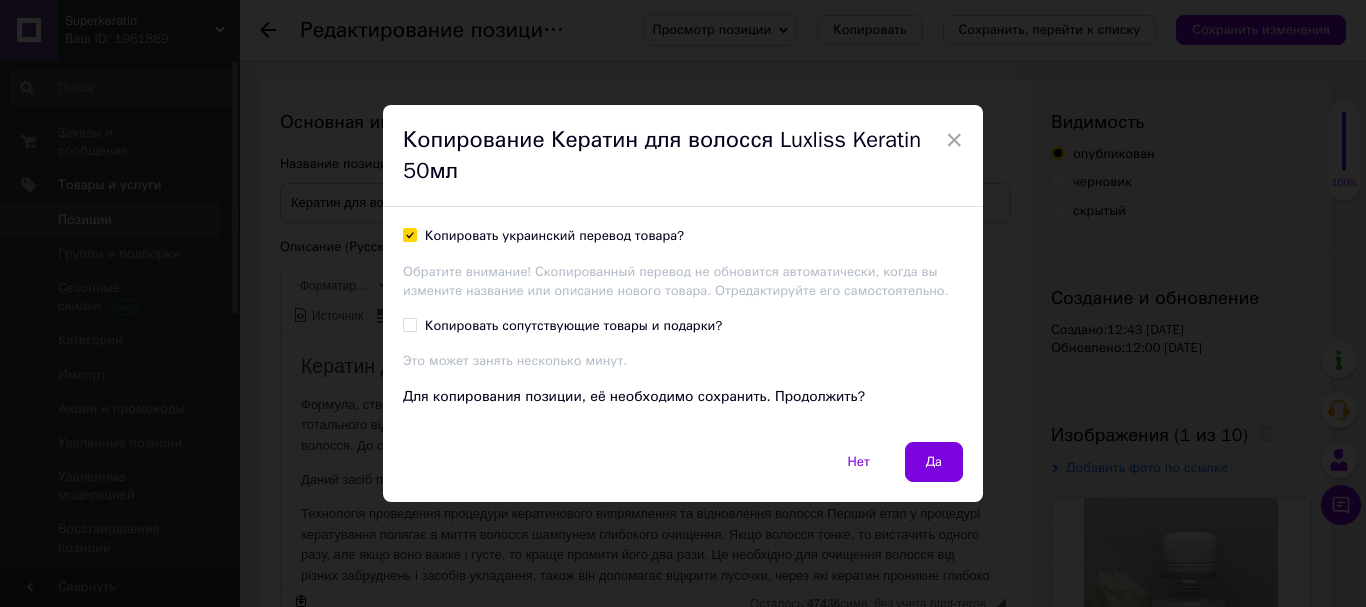 click on "Копировать сопутствующие товары и подарки?" at bounding box center [409, 324] 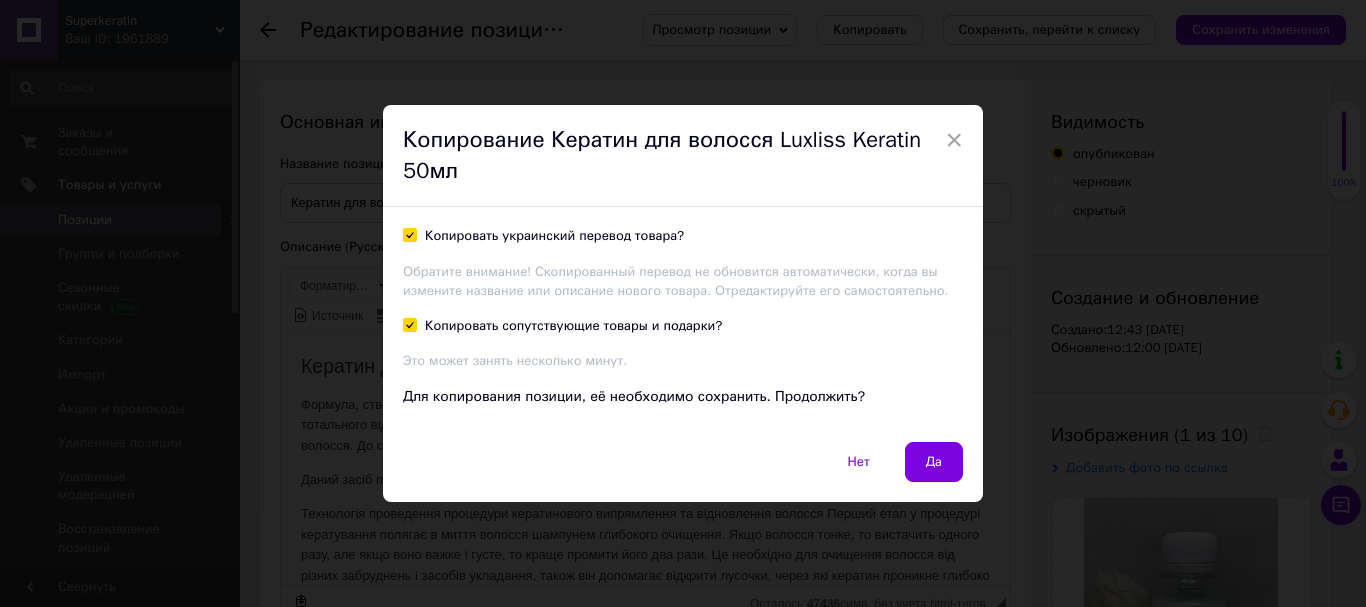 checkbox on "true" 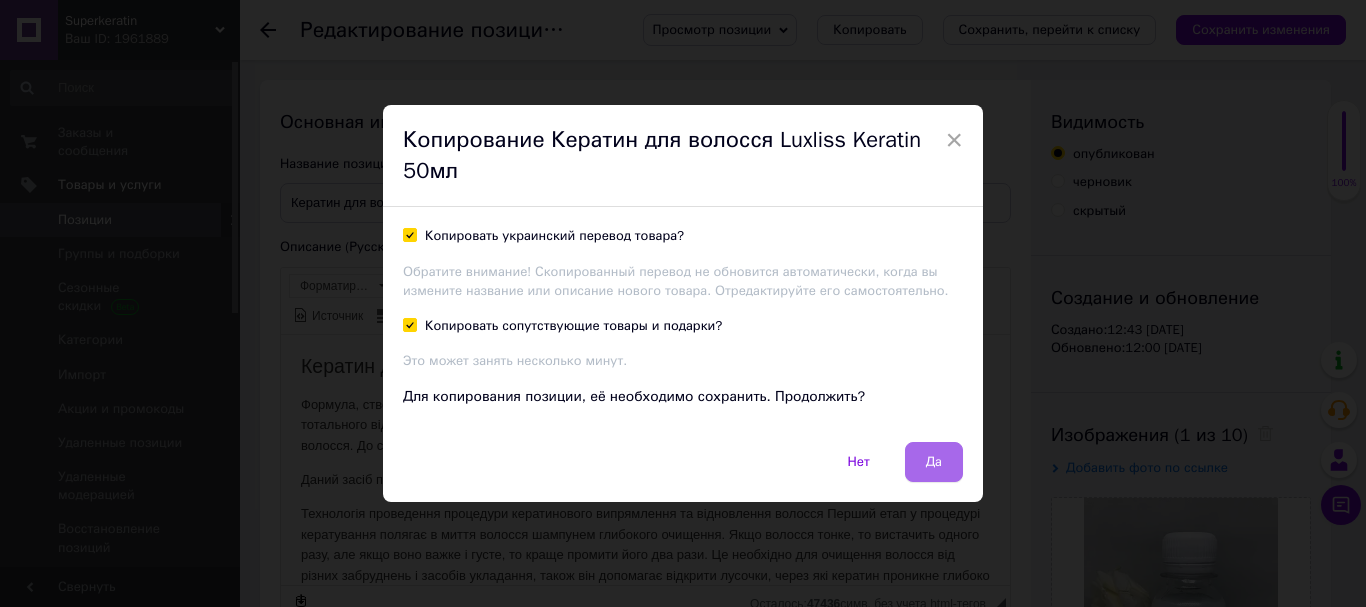 click on "Да" at bounding box center (934, 462) 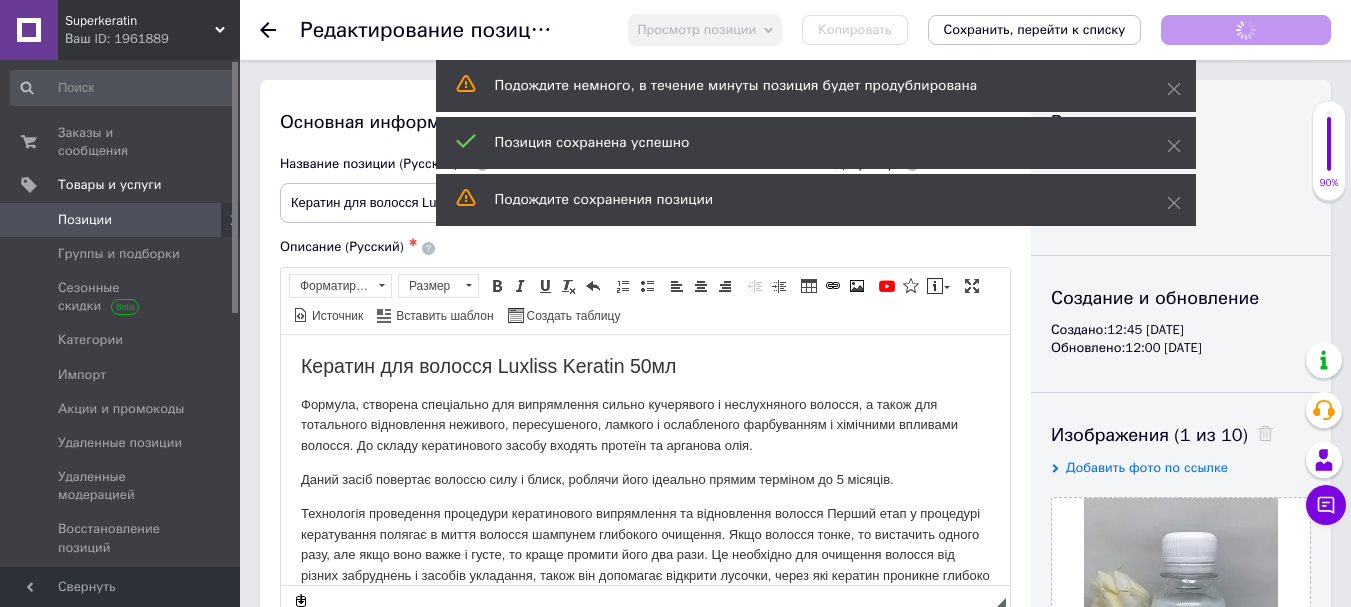 scroll, scrollTop: 0, scrollLeft: 0, axis: both 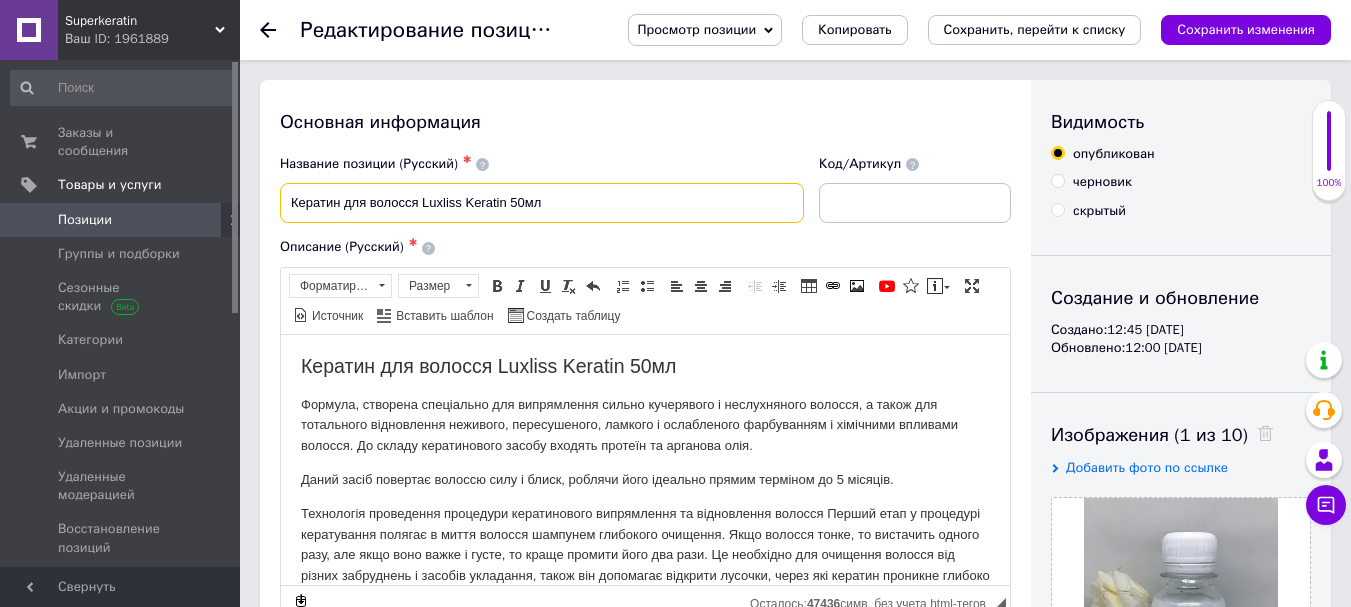 click on "Кератин для волосся Luxliss Keratin 50мл" at bounding box center (542, 203) 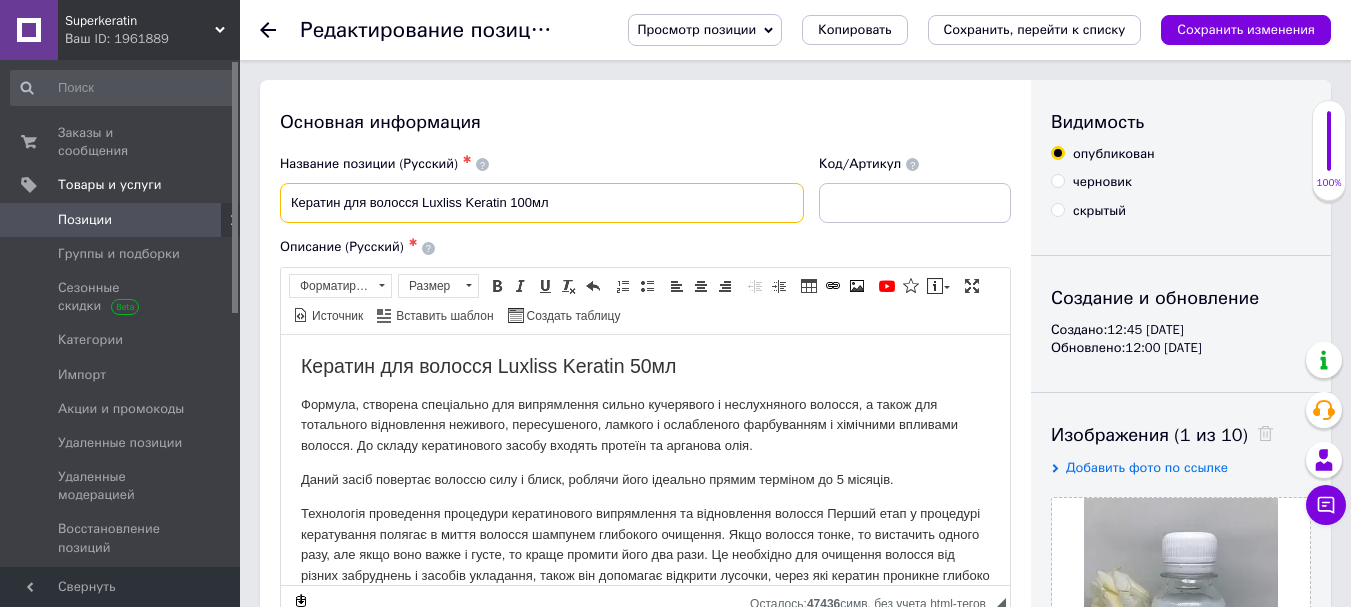 type on "Кератин для волосся Luxliss Keratin 100мл" 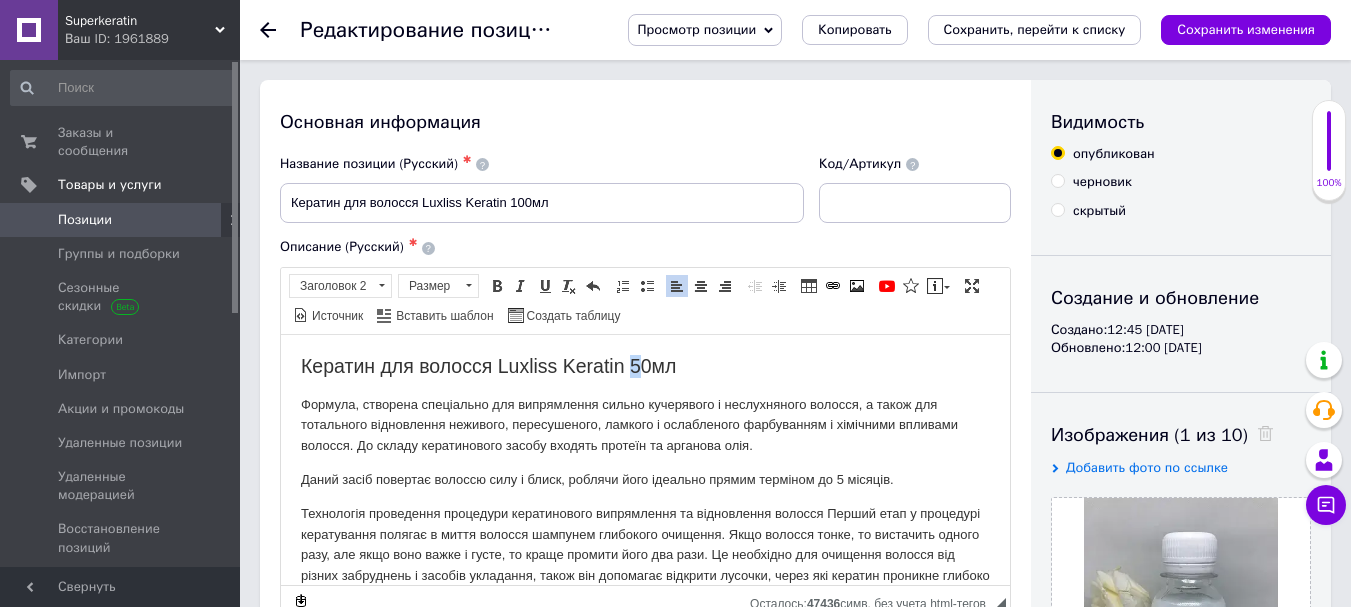 click on "Кератин для волосся Luxliss Keratin 50мл" at bounding box center (645, 365) 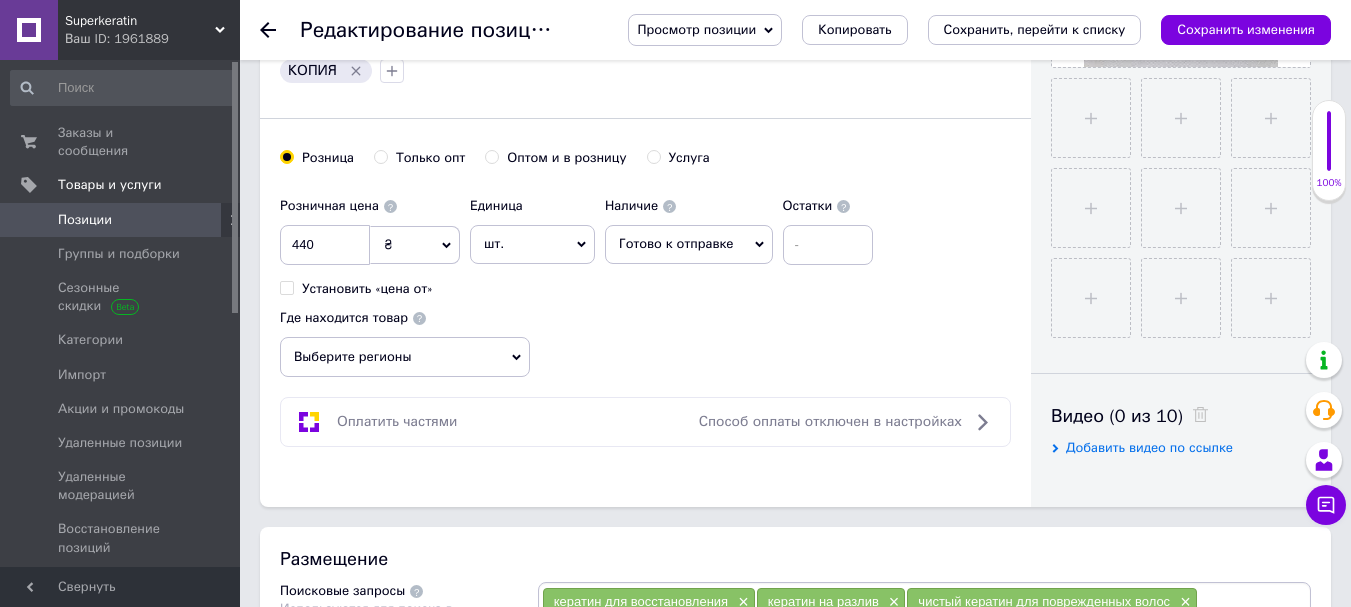 scroll, scrollTop: 695, scrollLeft: 0, axis: vertical 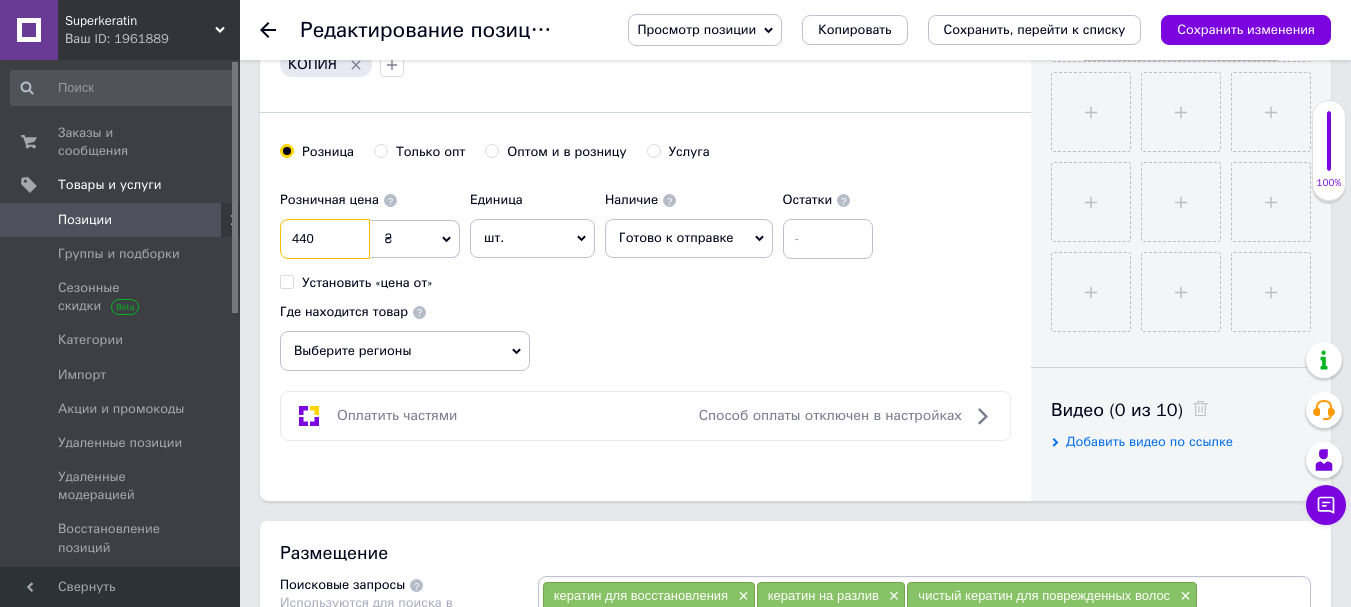 drag, startPoint x: 313, startPoint y: 235, endPoint x: 285, endPoint y: 232, distance: 28.160255 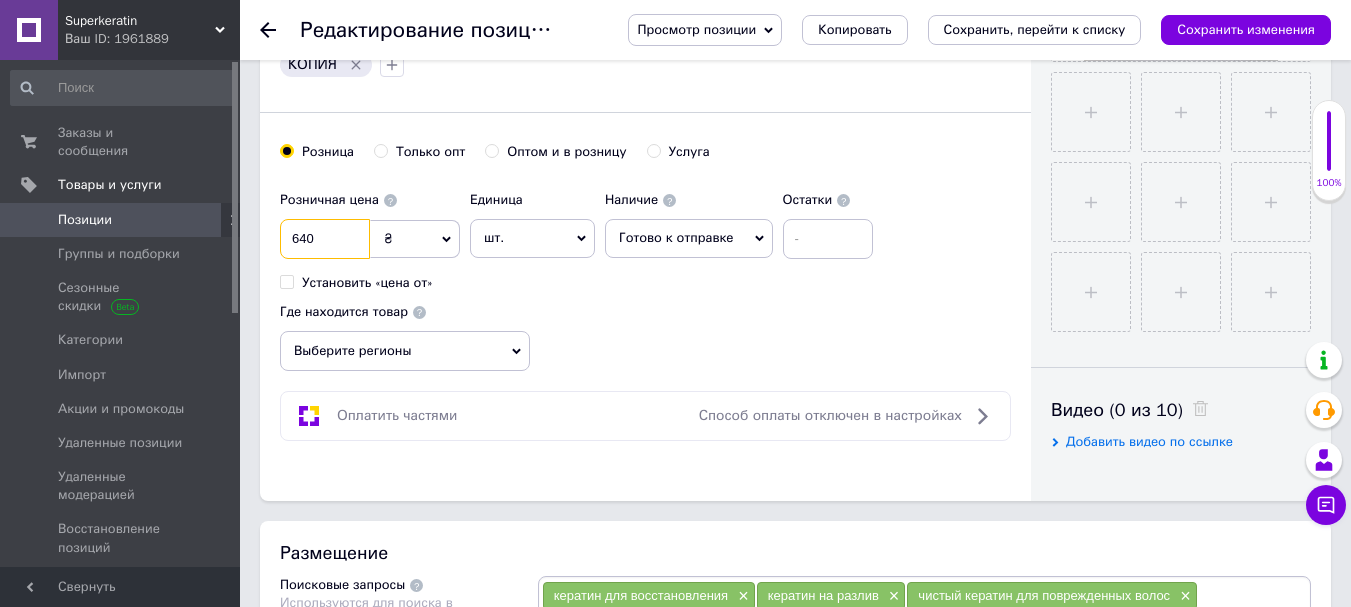 type on "640" 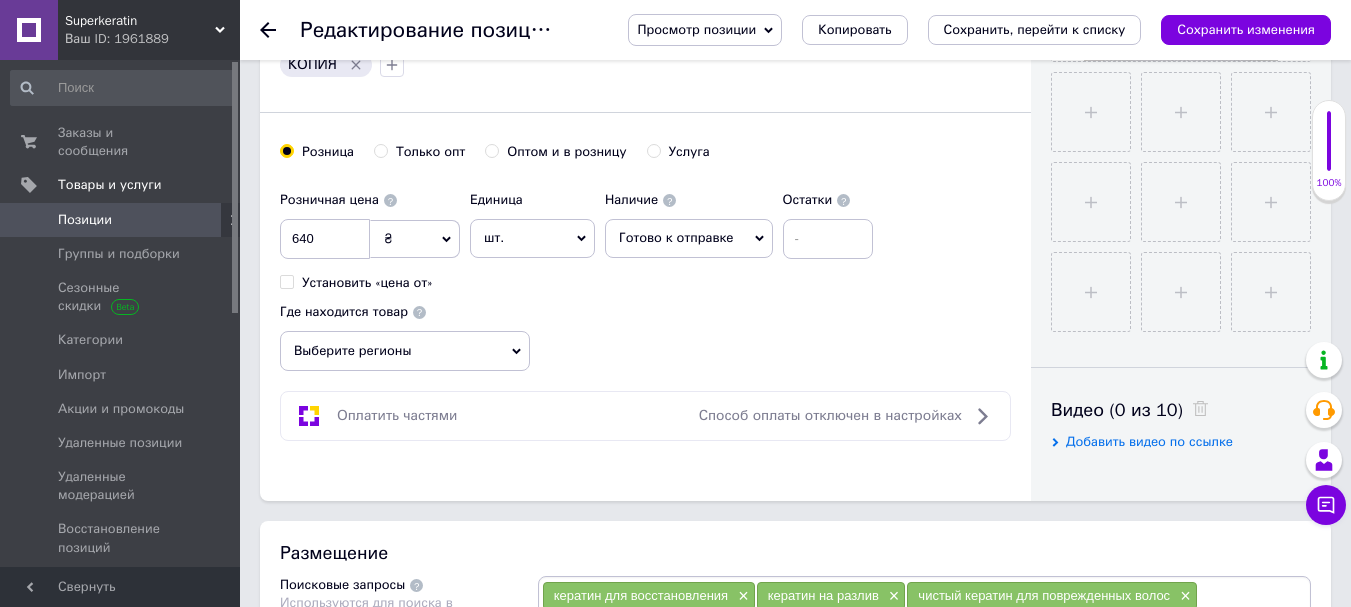 click on "Готово к отправке" at bounding box center (689, 238) 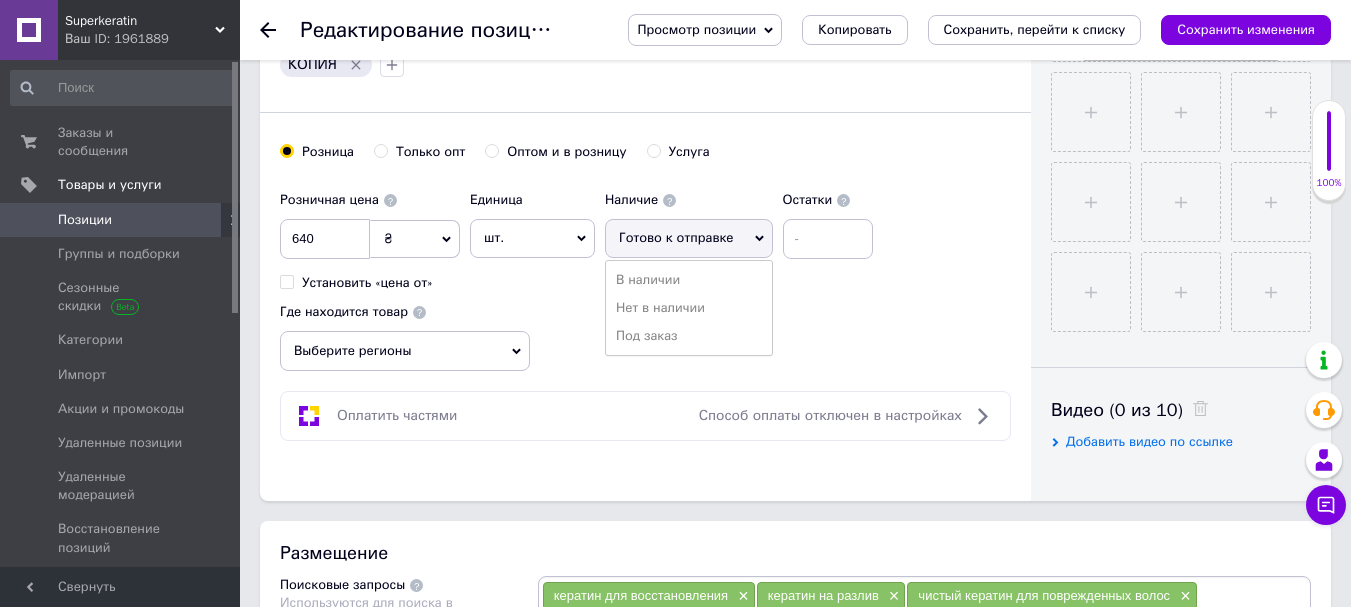 click on "Выберите регионы" at bounding box center [405, 351] 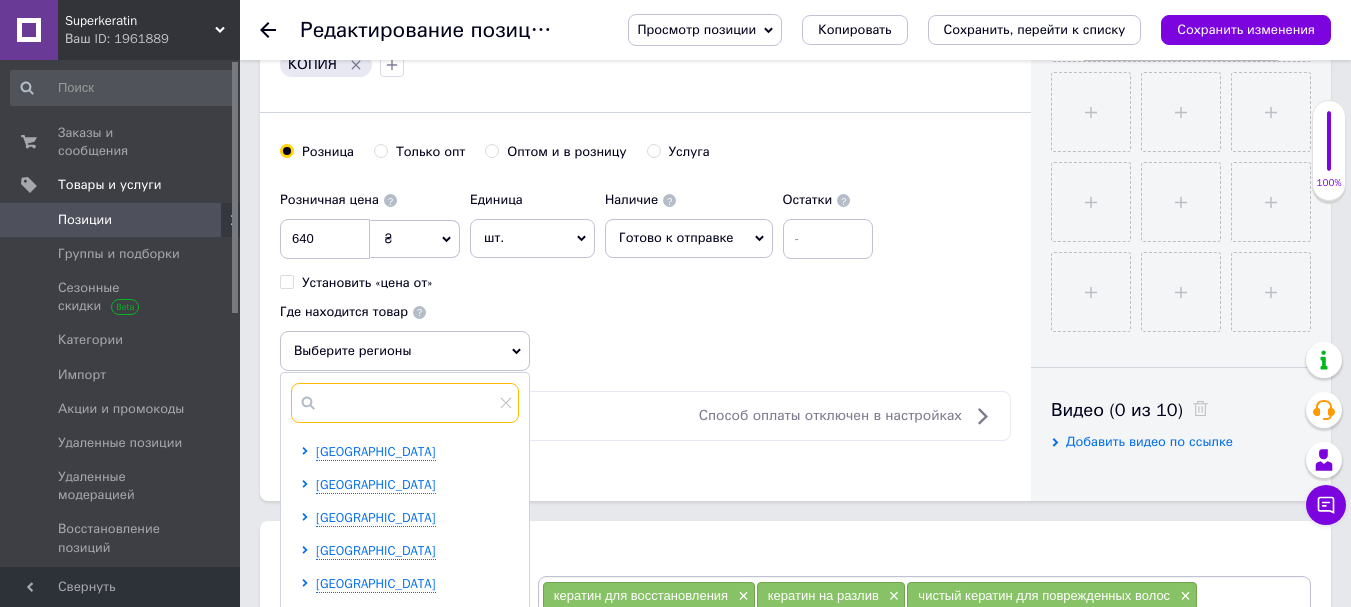 click at bounding box center [405, 403] 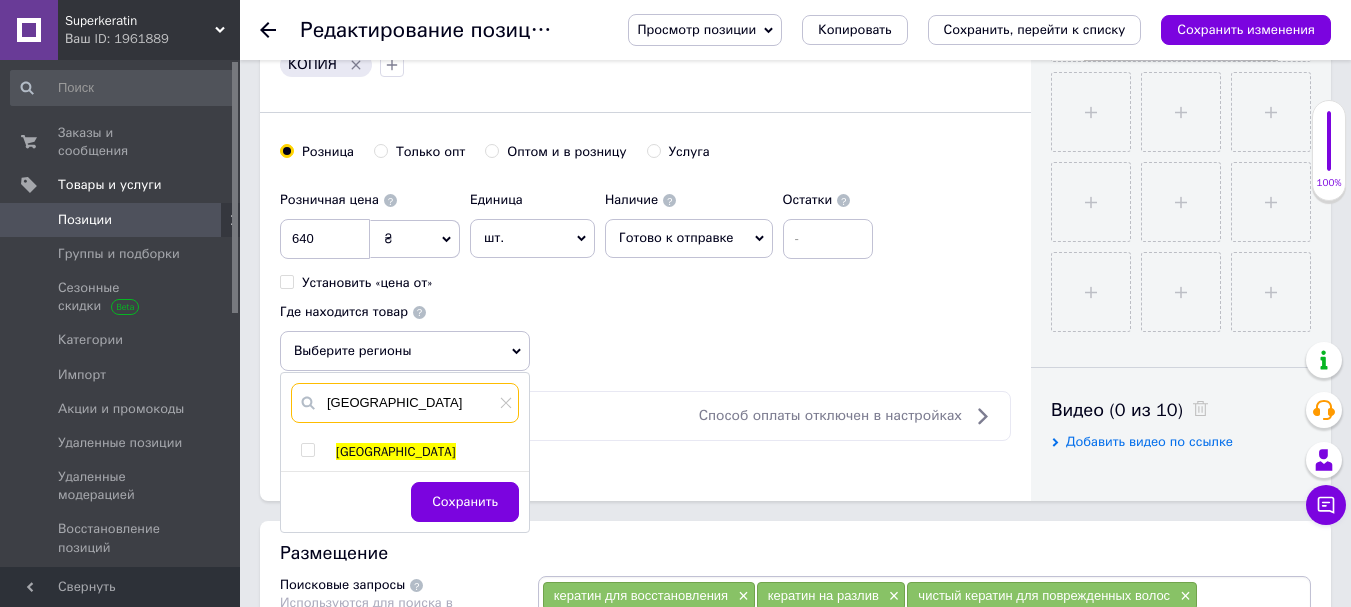 type on "[GEOGRAPHIC_DATA]" 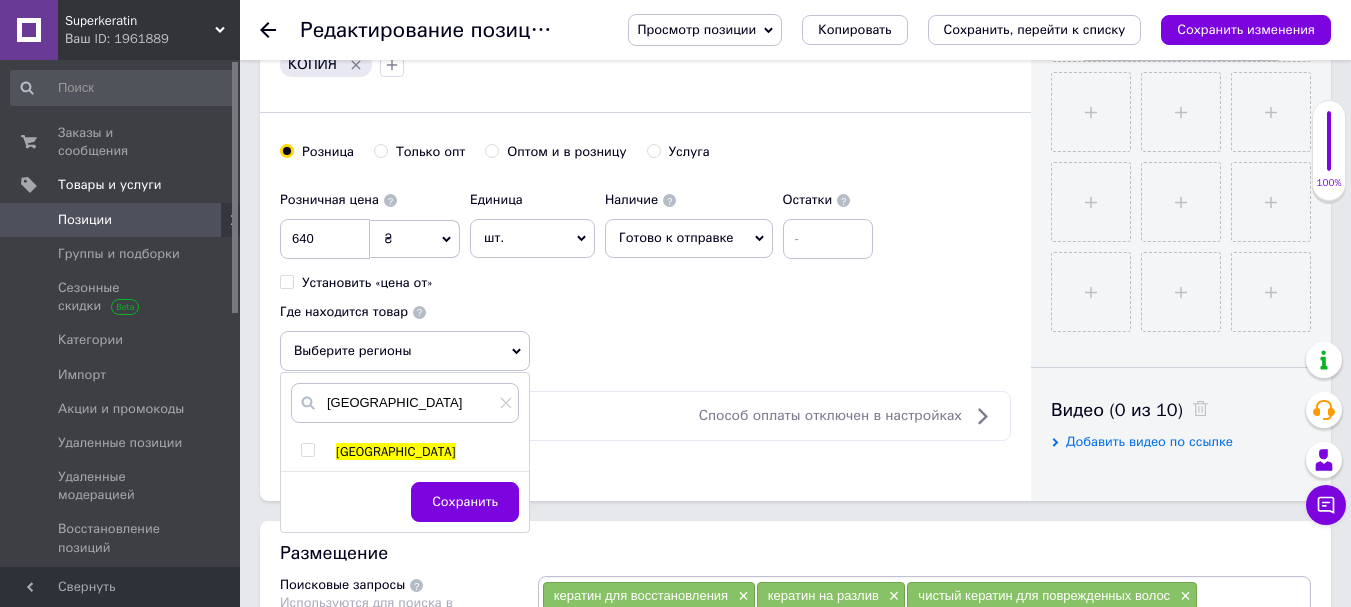 click at bounding box center [307, 450] 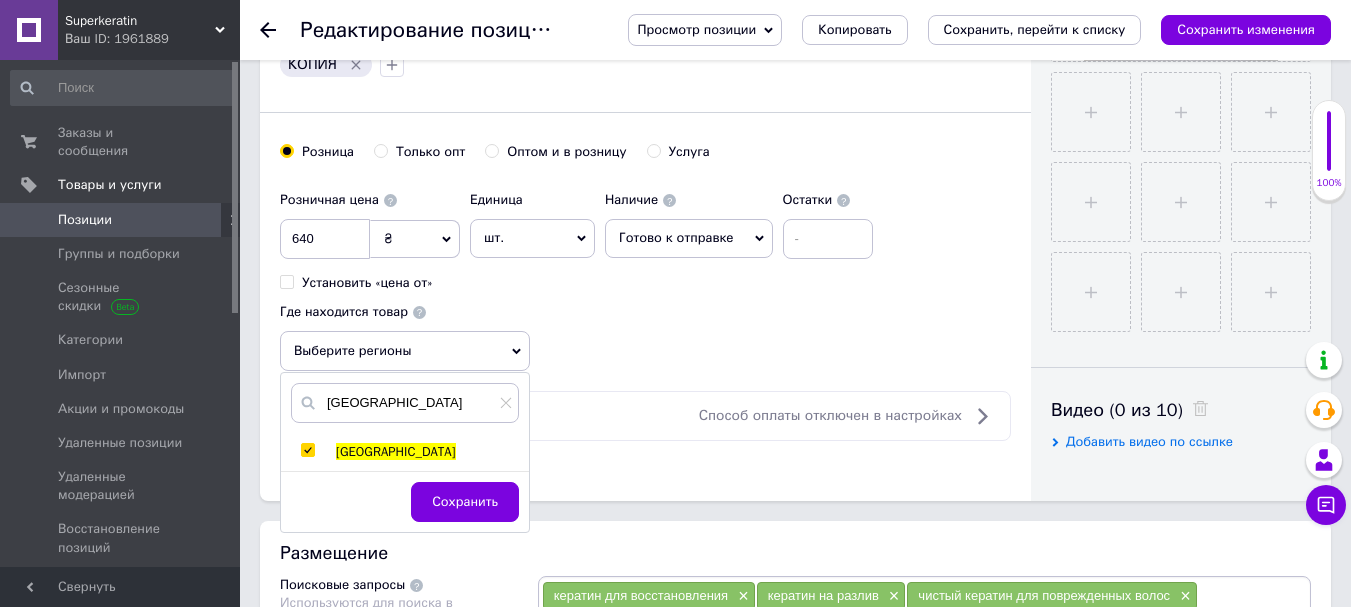 checkbox on "true" 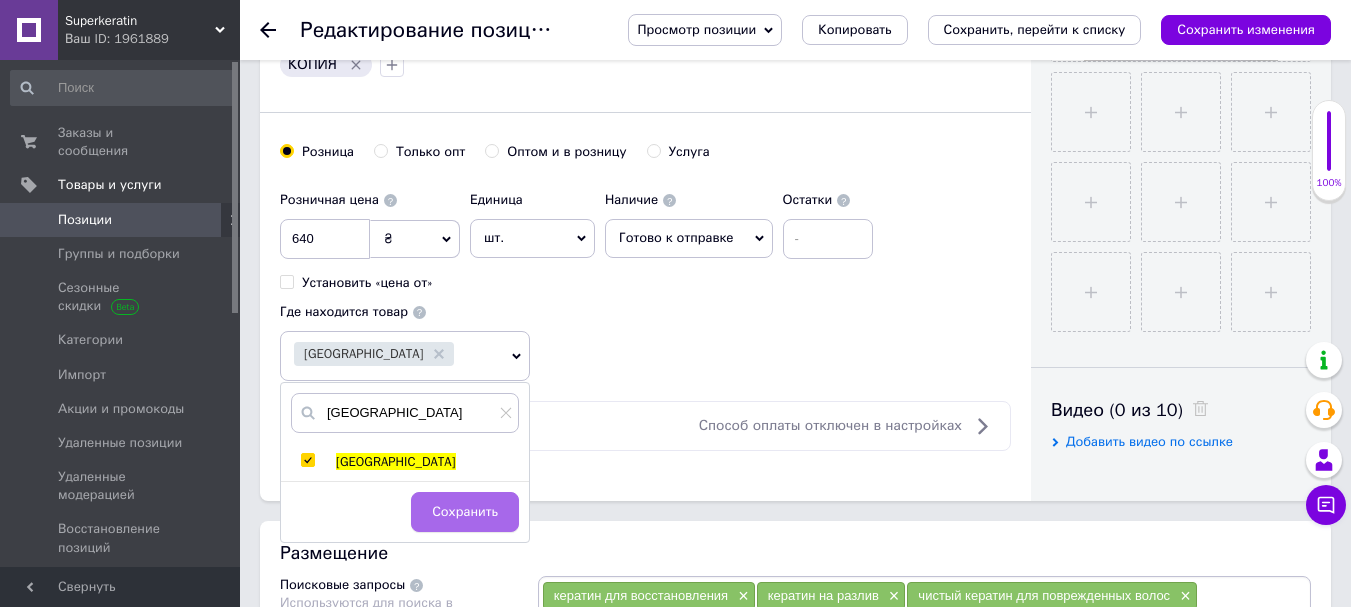click on "Сохранить" at bounding box center (465, 512) 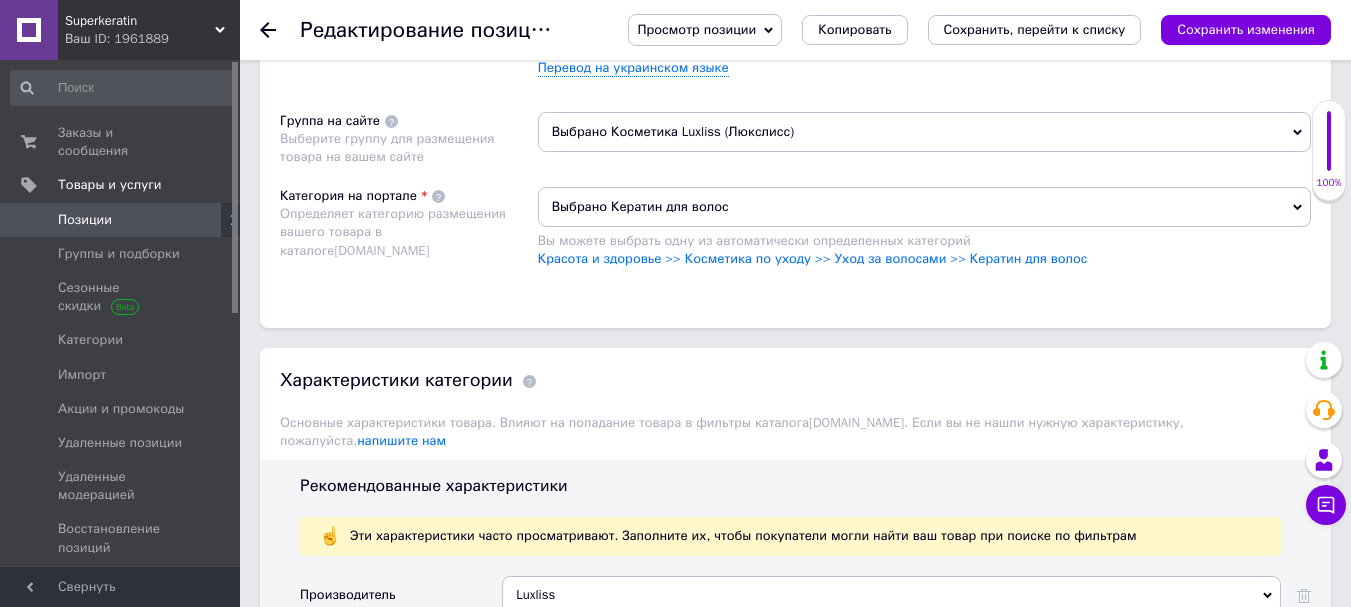 scroll, scrollTop: 1356, scrollLeft: 0, axis: vertical 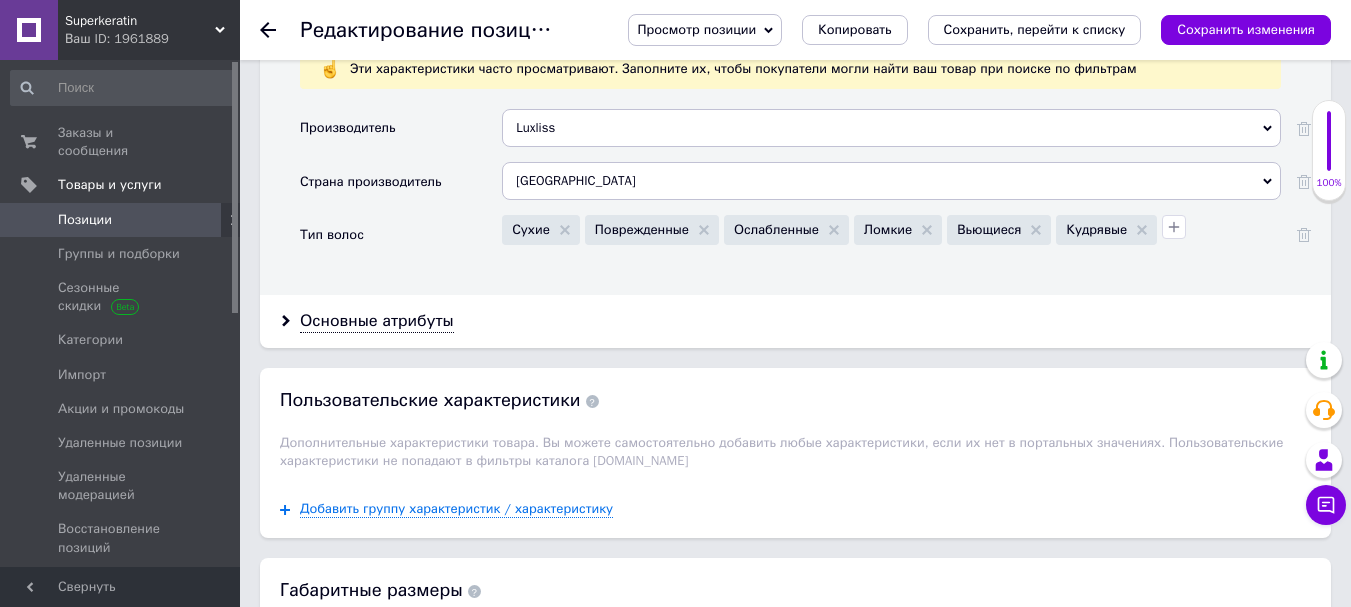 click on "Основные атрибуты" at bounding box center [795, 321] 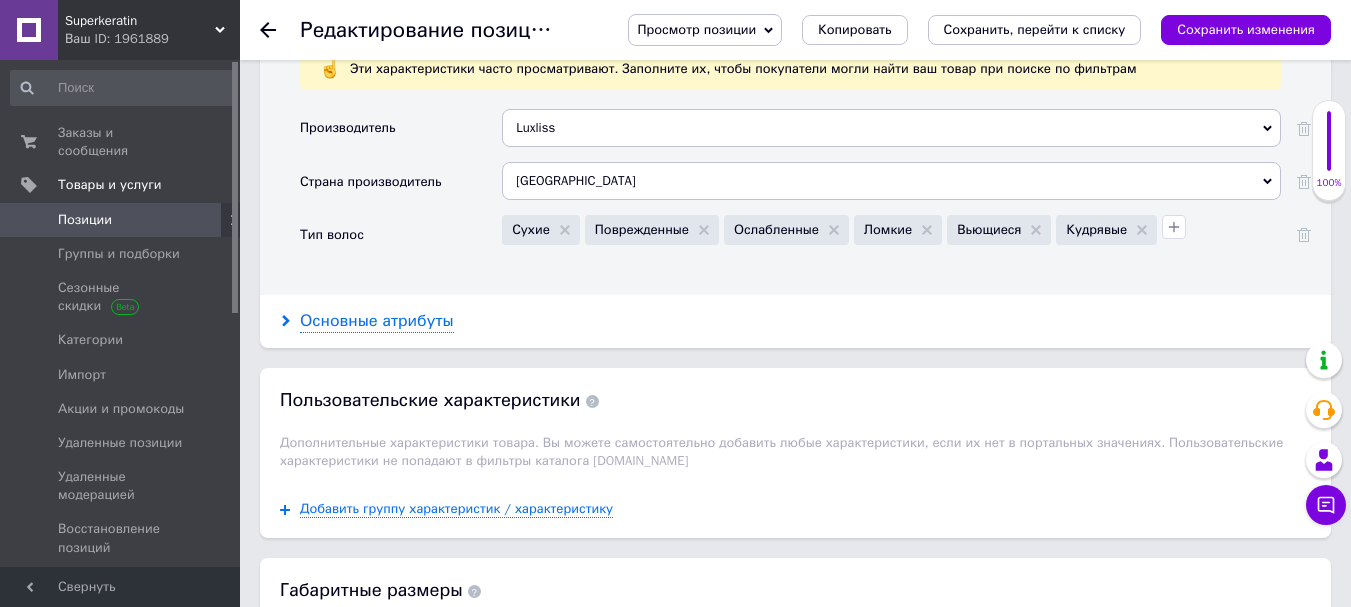 click on "Основные атрибуты" at bounding box center (377, 321) 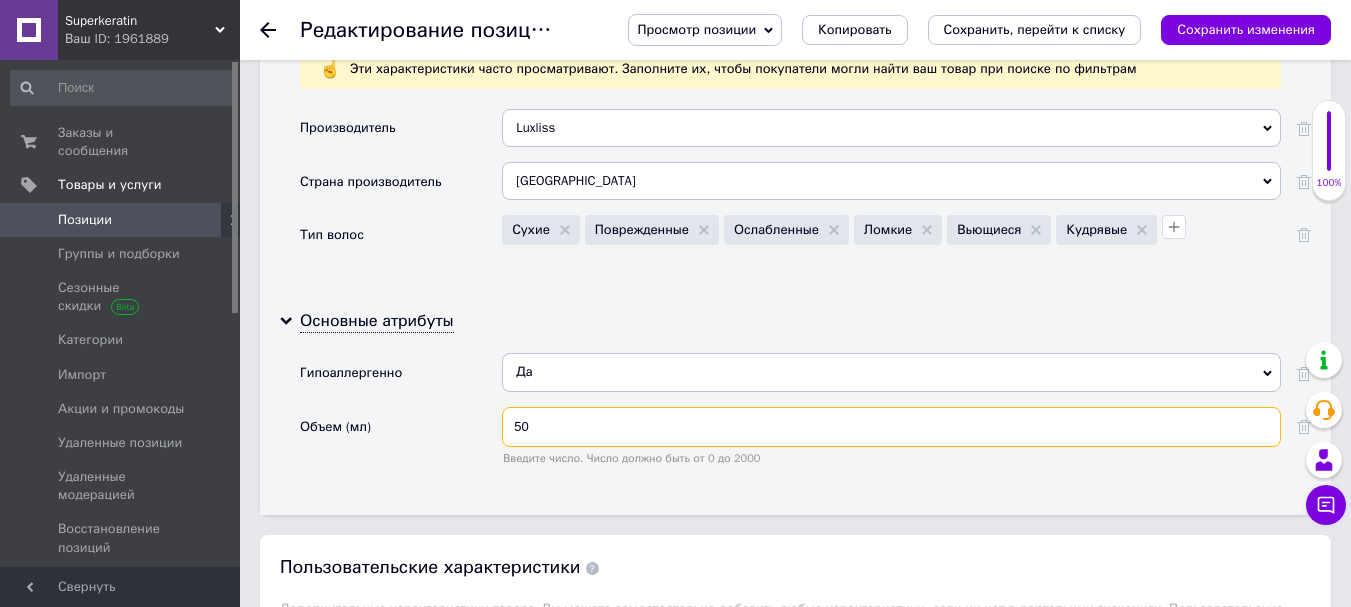 click on "50" at bounding box center [891, 427] 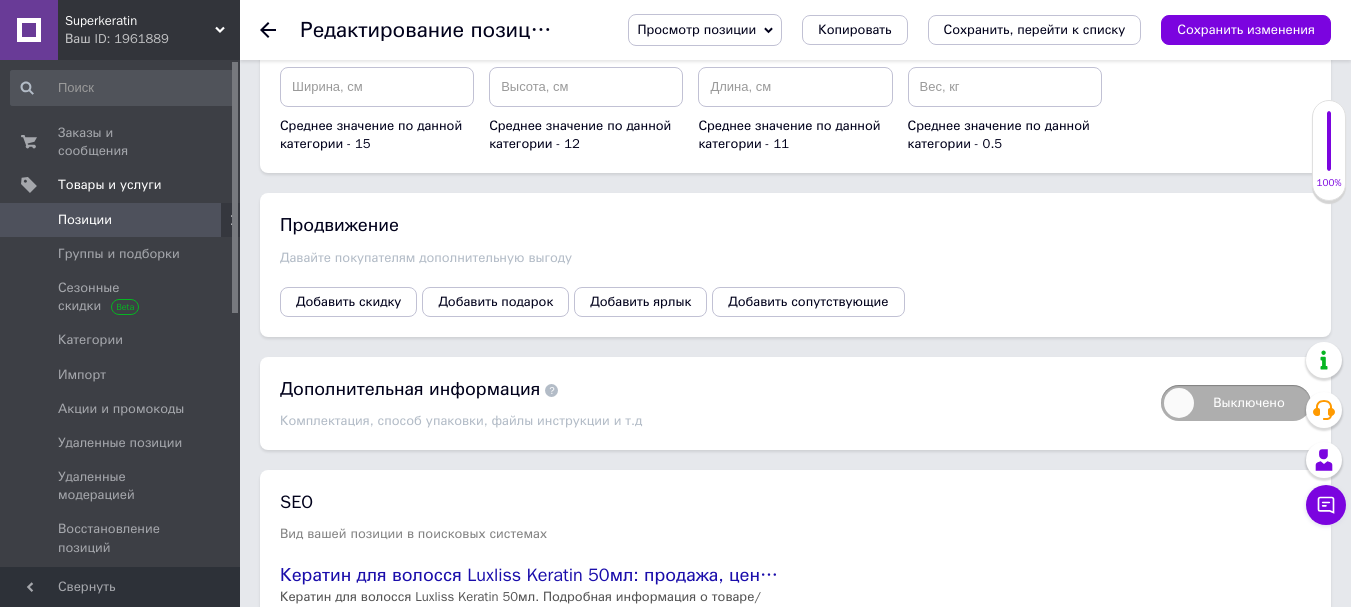 scroll, scrollTop: 2592, scrollLeft: 0, axis: vertical 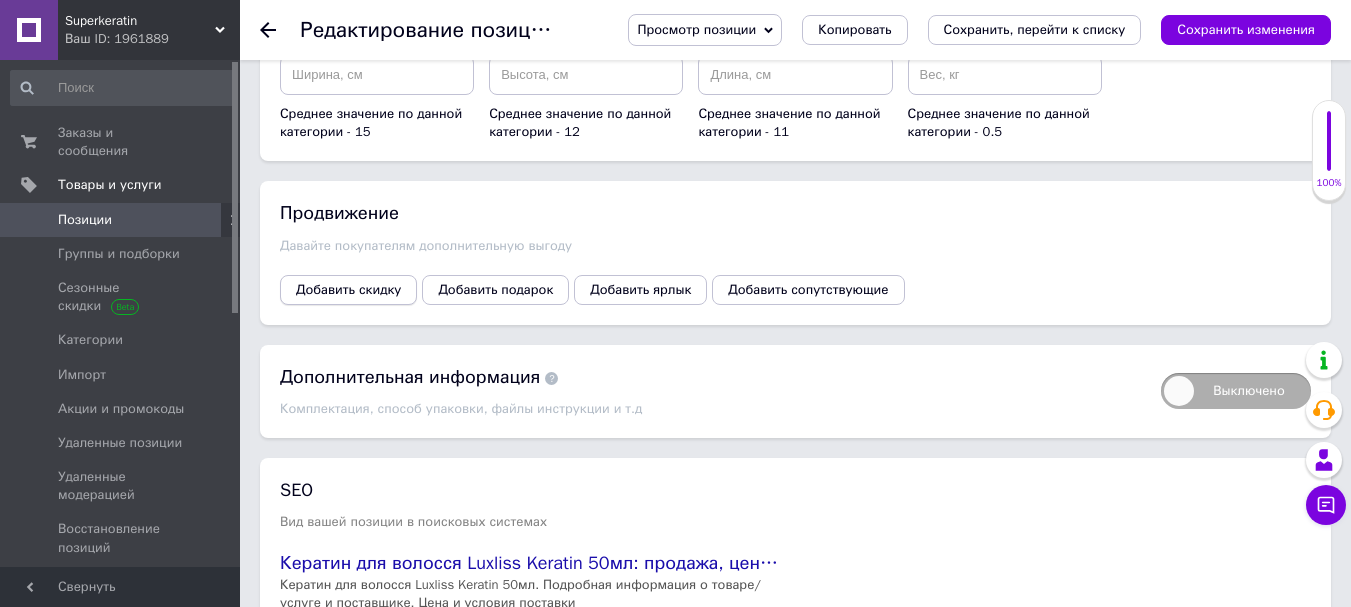 type on "100" 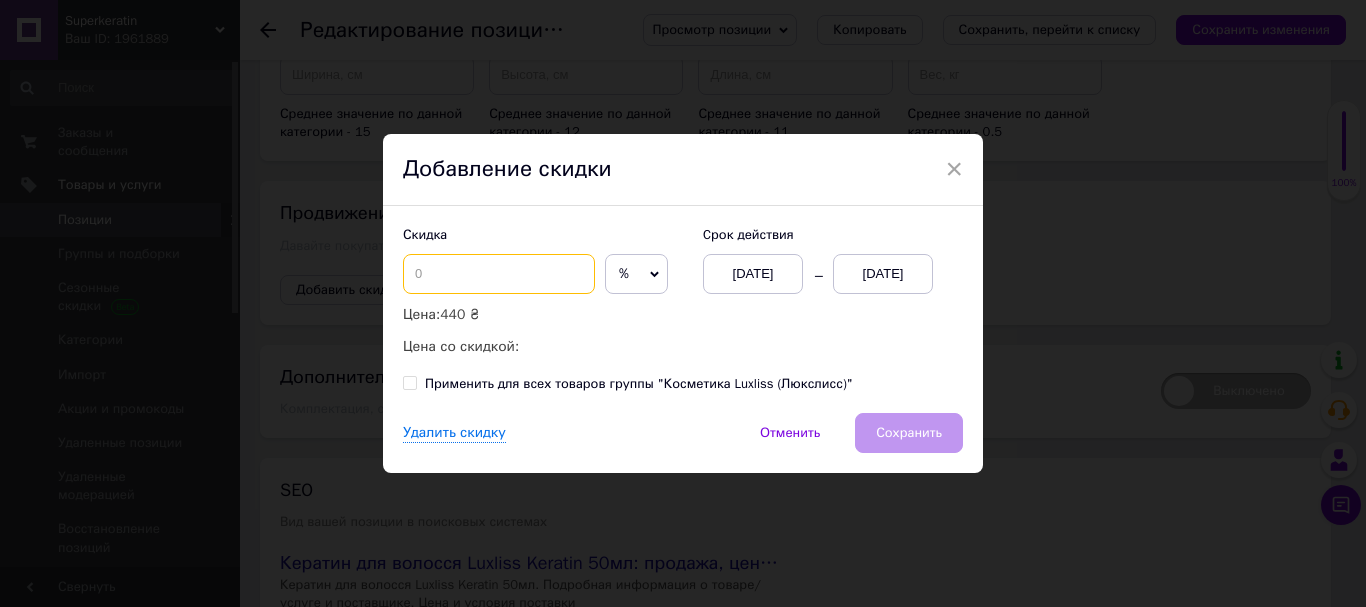 click at bounding box center [499, 274] 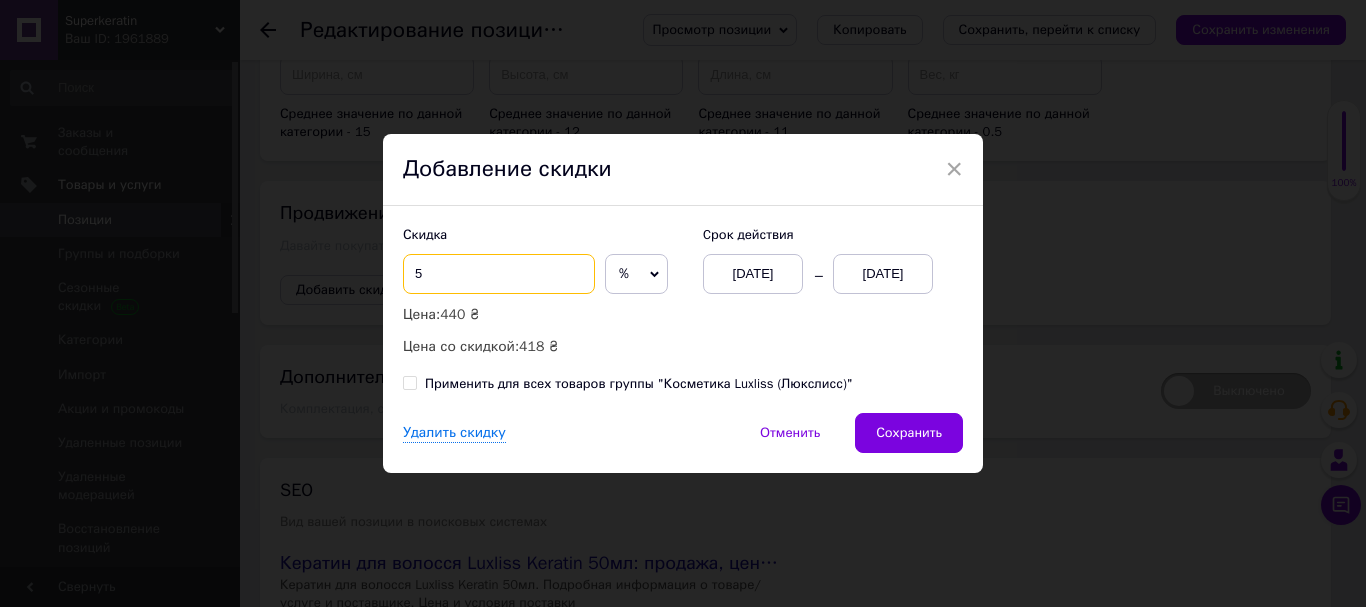 type on "5" 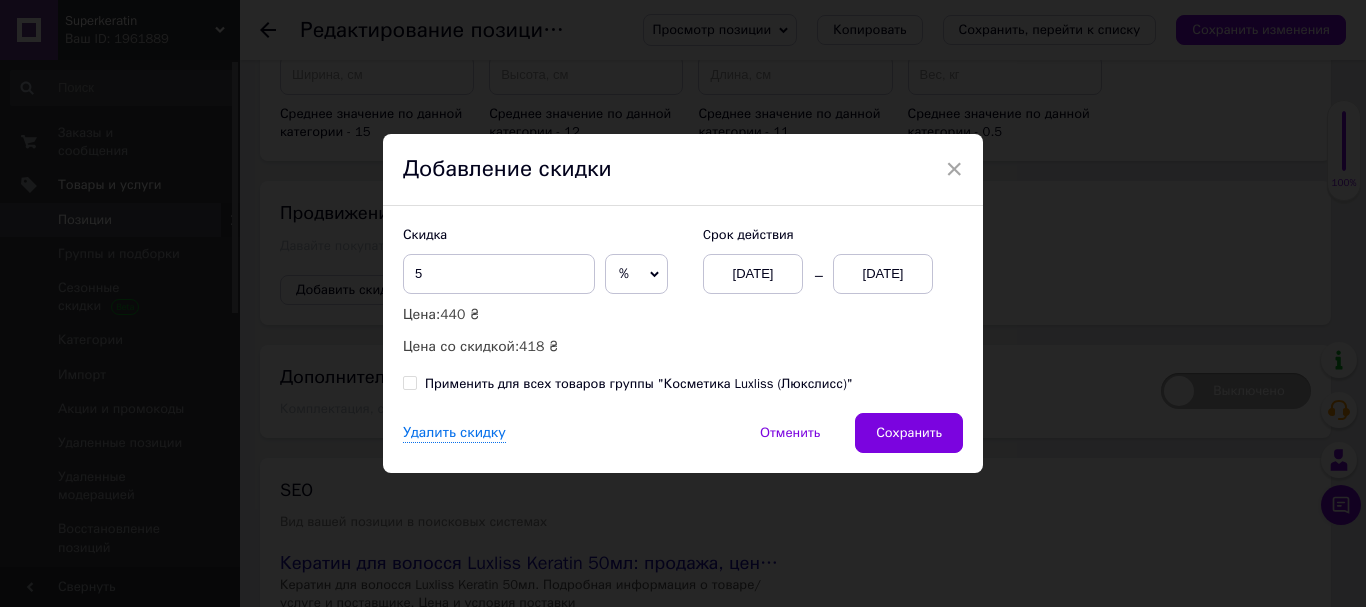 click on "[DATE]" at bounding box center [883, 274] 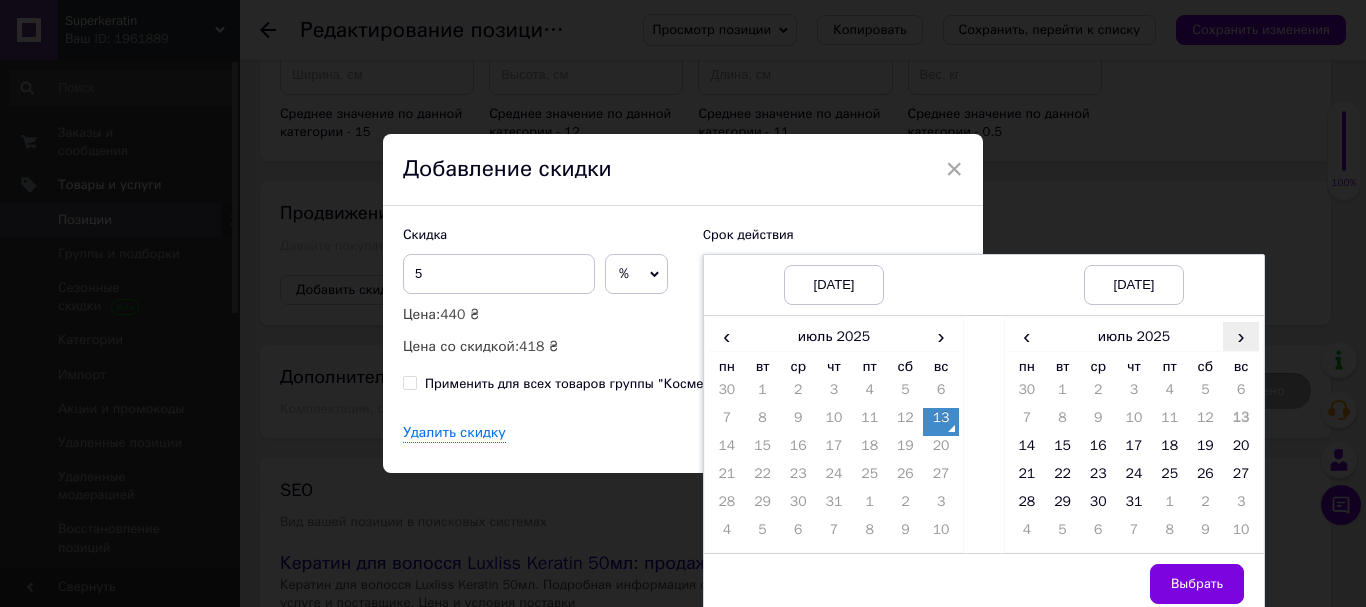 click on "›" at bounding box center (1241, 336) 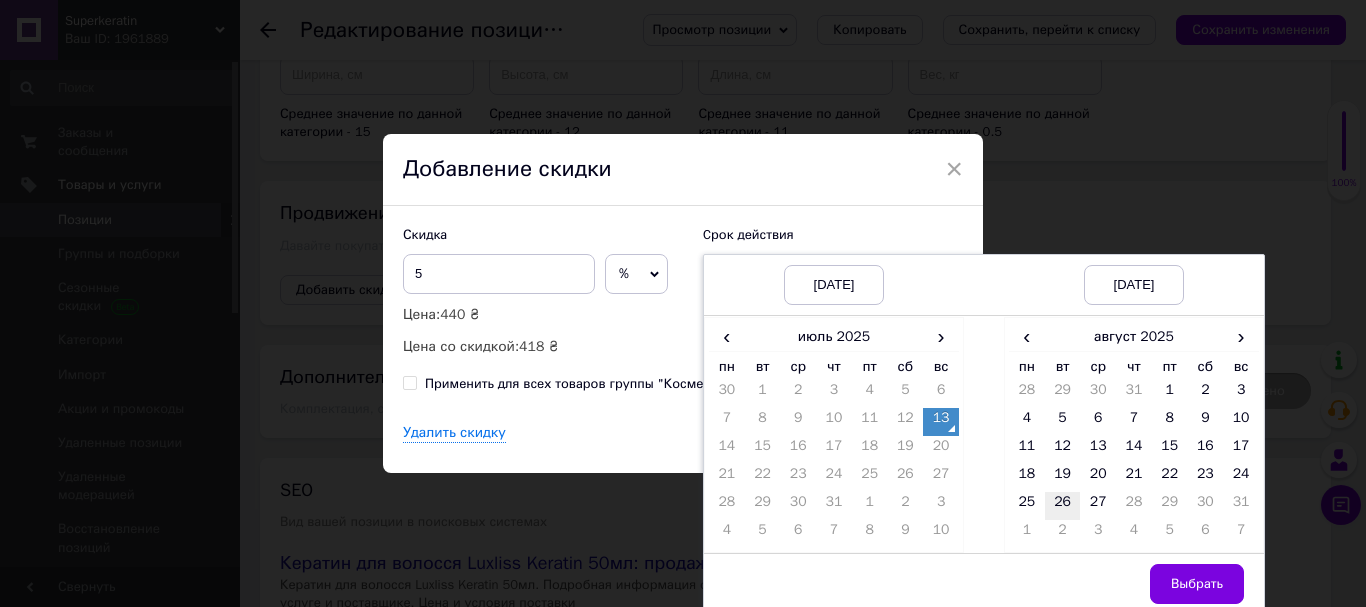 click on "26" at bounding box center [1063, 506] 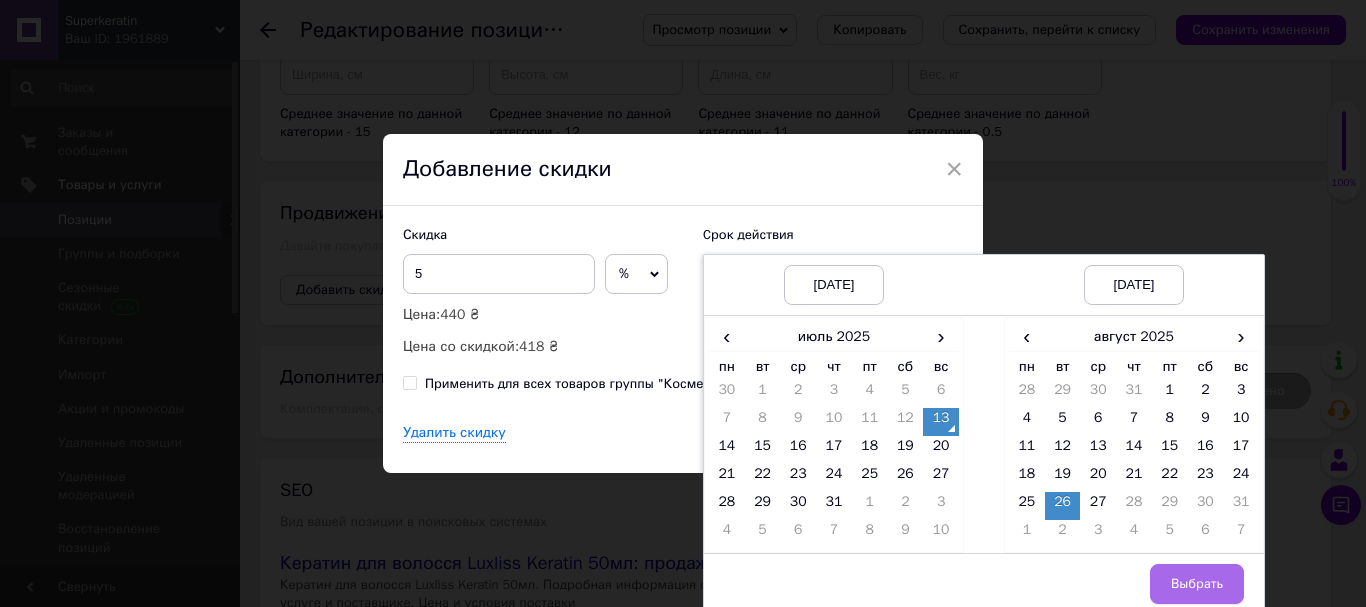 click on "Выбрать" at bounding box center (1197, 584) 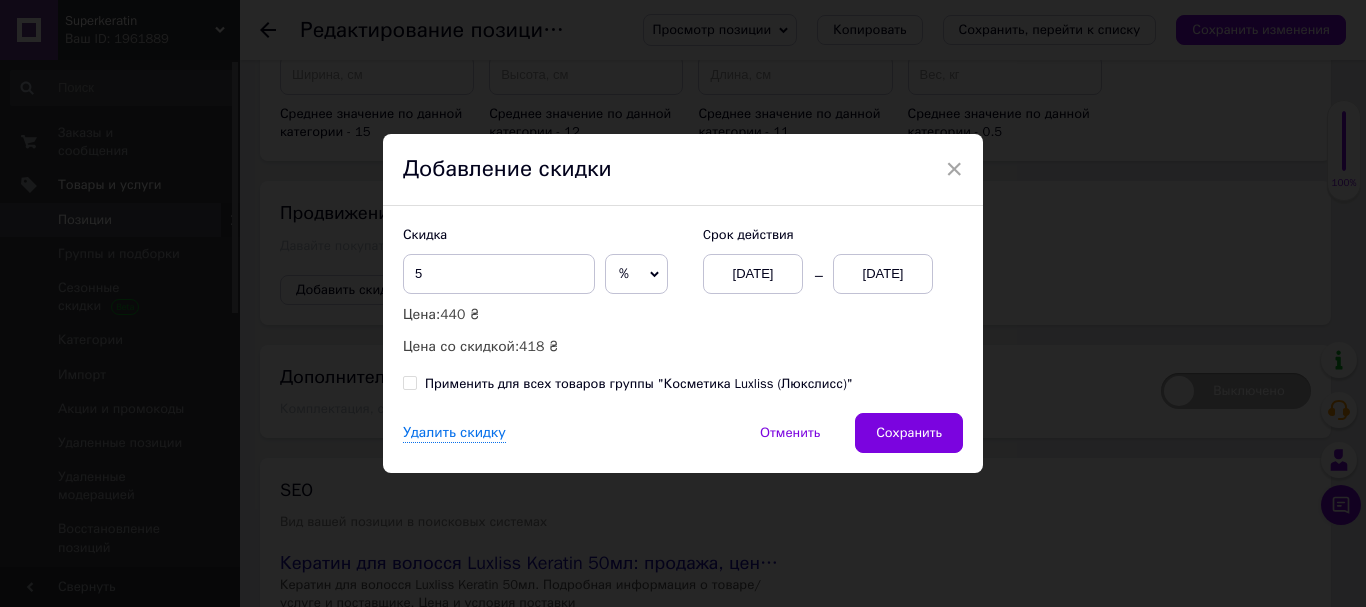 click on "Применить для всех товаров группы "Косметика Luxliss (Люкслисс)"" at bounding box center (409, 382) 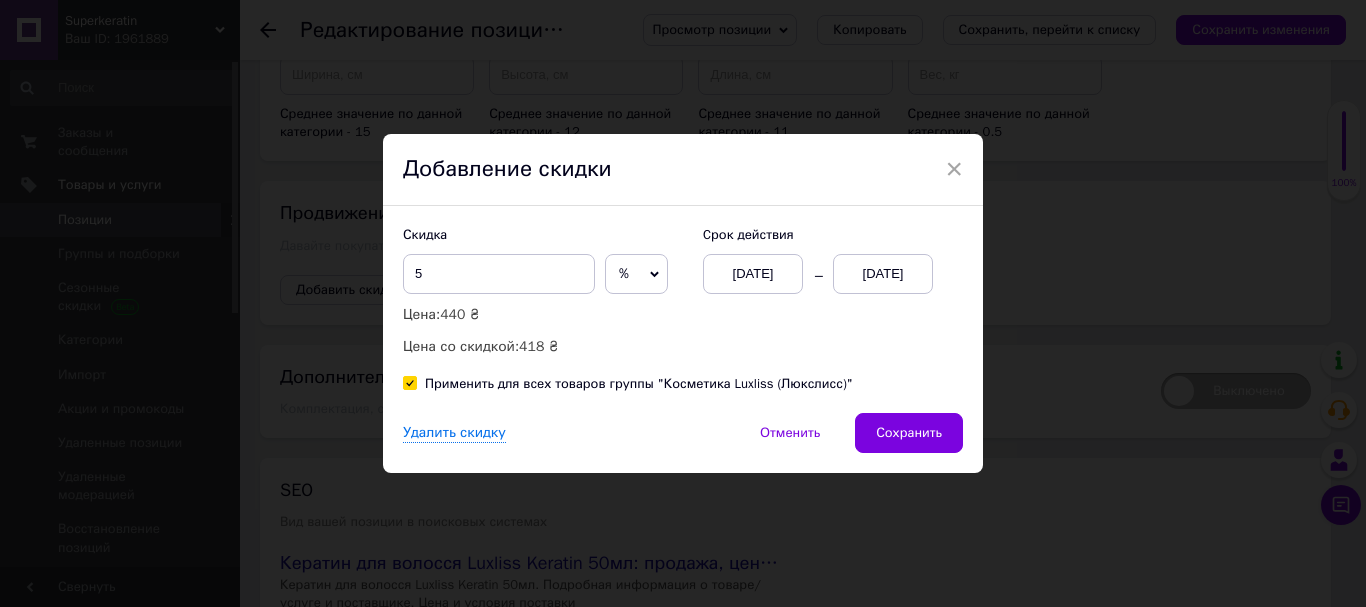 checkbox on "true" 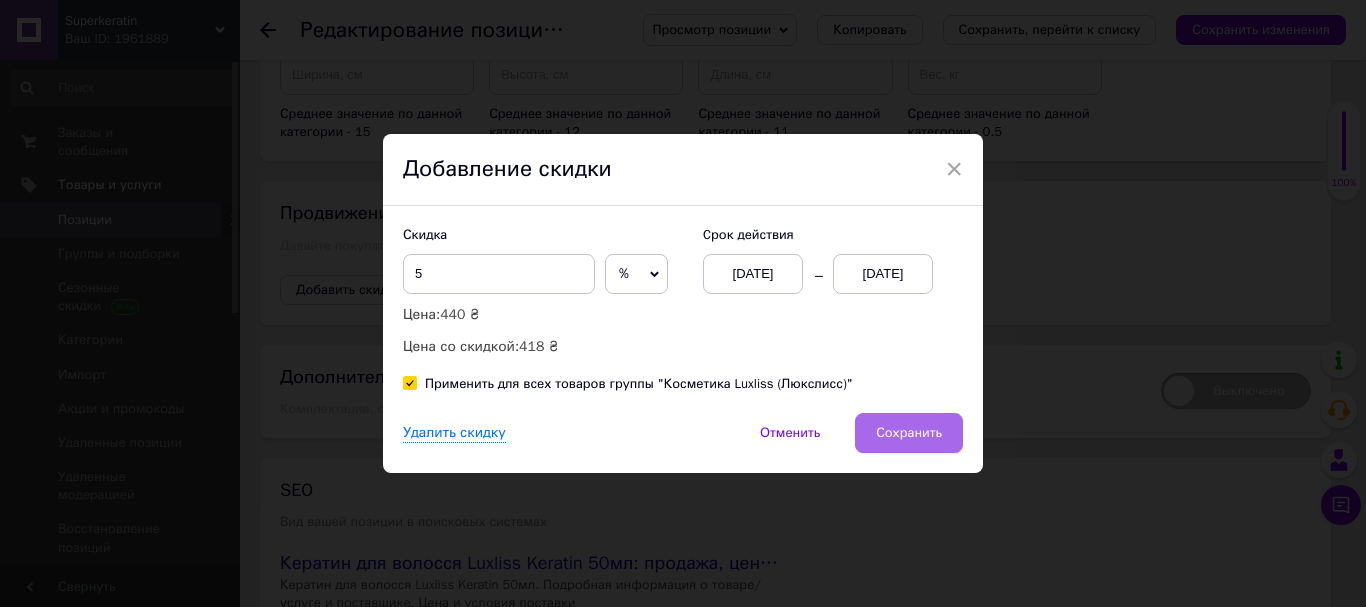 click on "Сохранить" at bounding box center [909, 433] 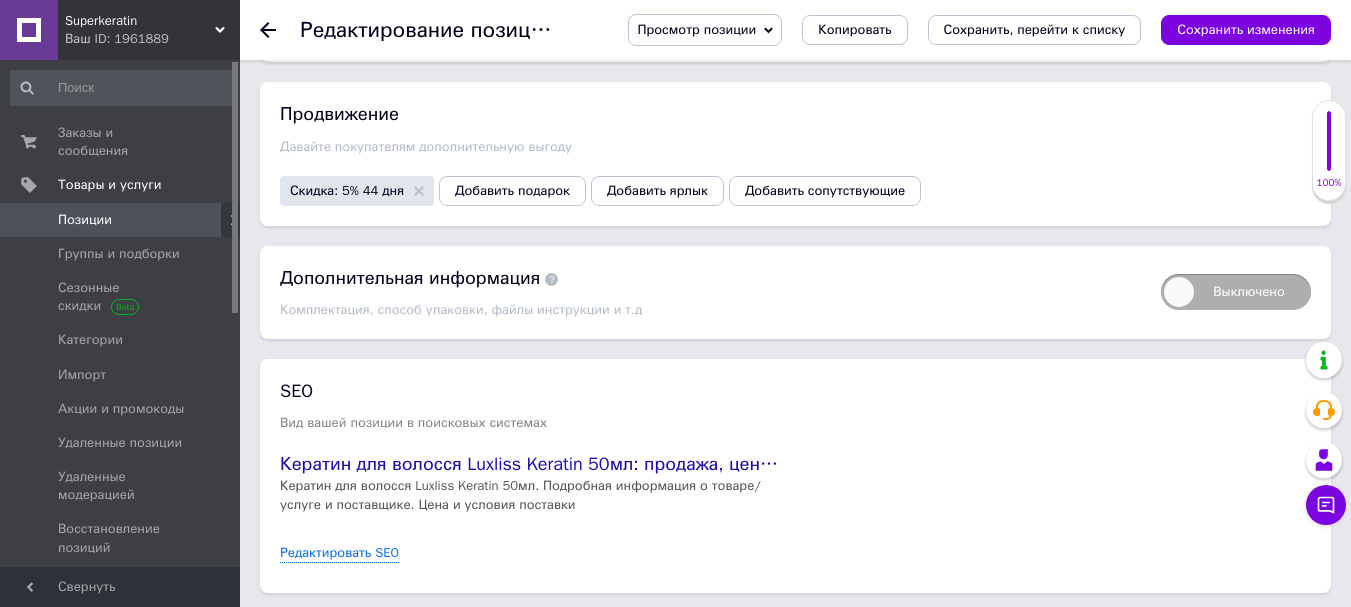 scroll, scrollTop: 2735, scrollLeft: 0, axis: vertical 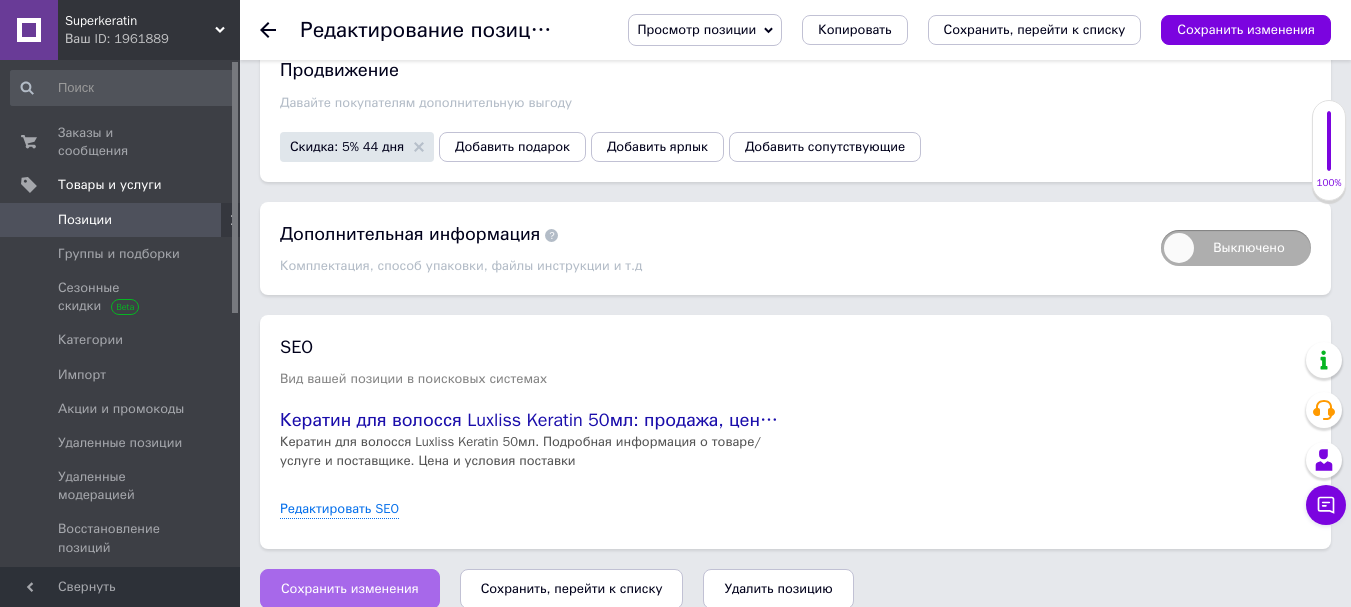 click on "Сохранить изменения" at bounding box center (350, 589) 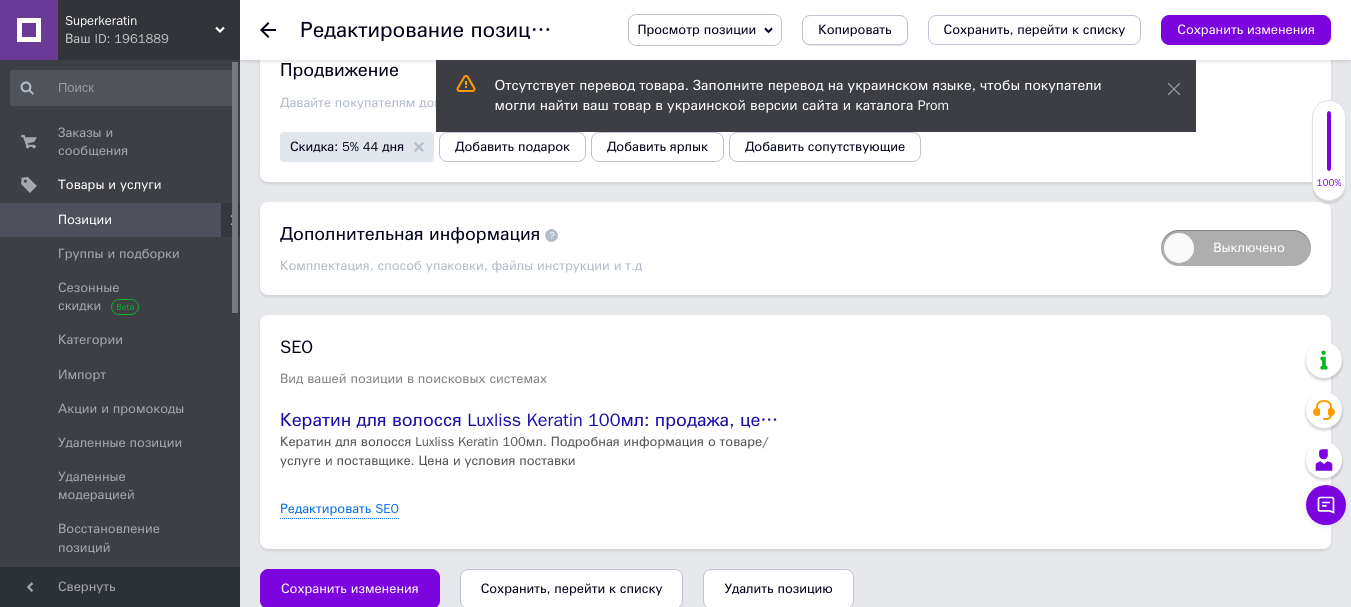click on "Копировать" at bounding box center (854, 30) 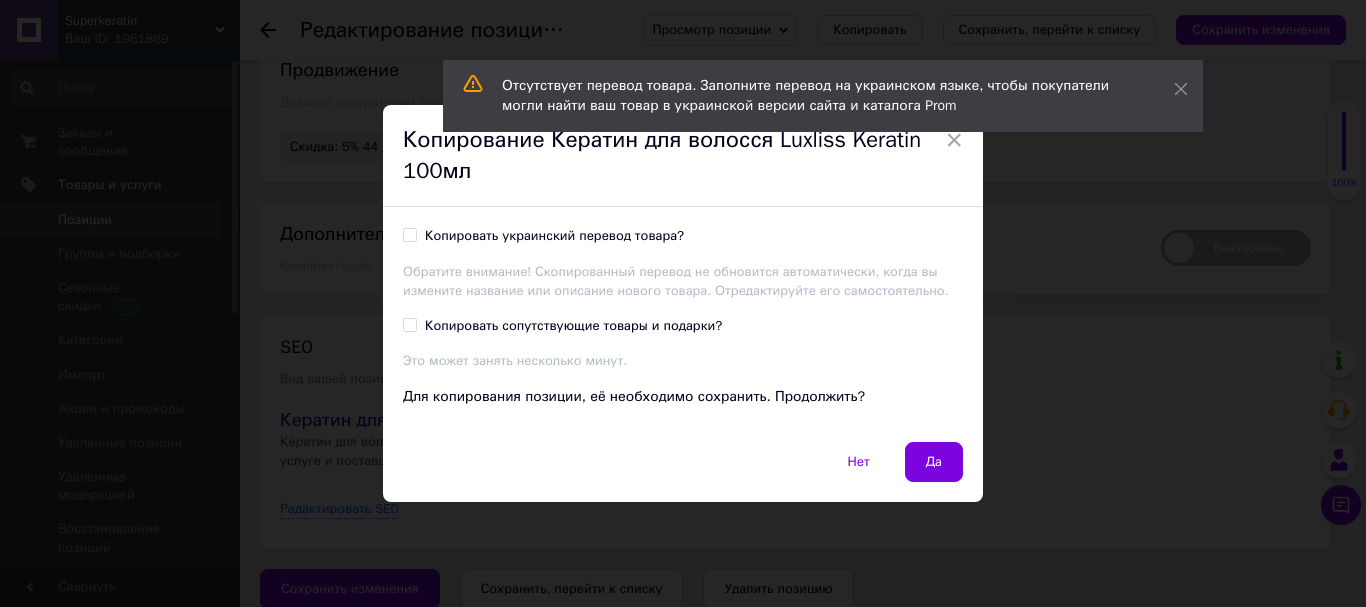 click on "Копировать украинский перевод товара?" at bounding box center (409, 234) 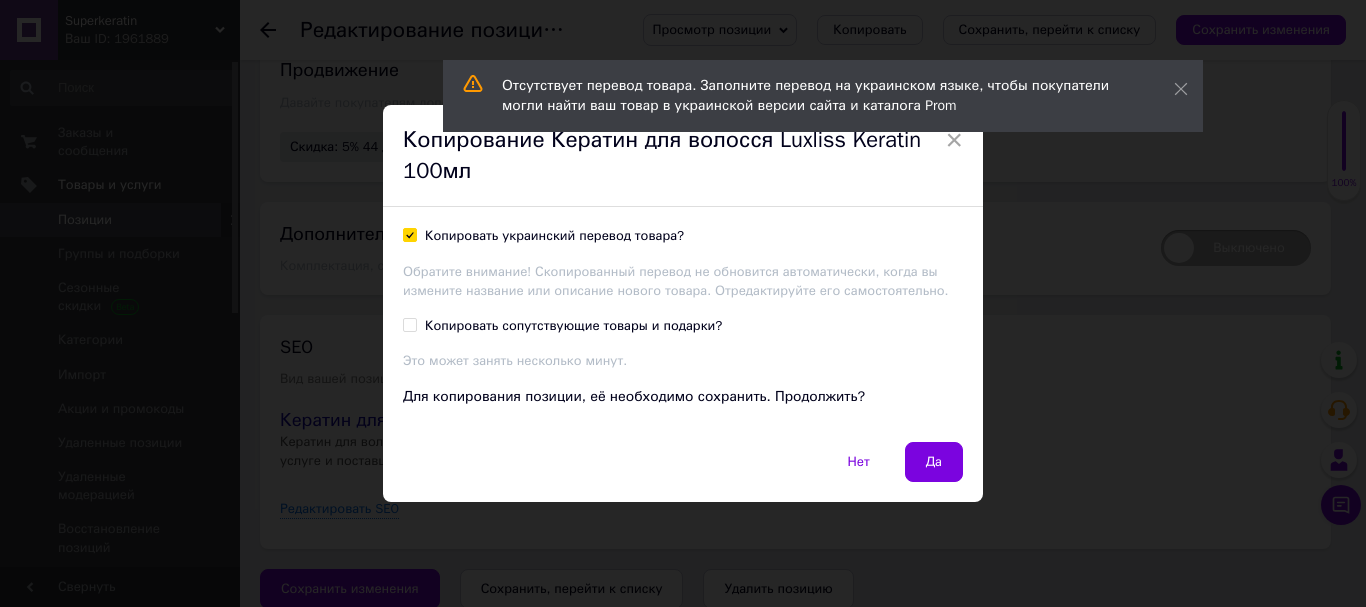 checkbox on "true" 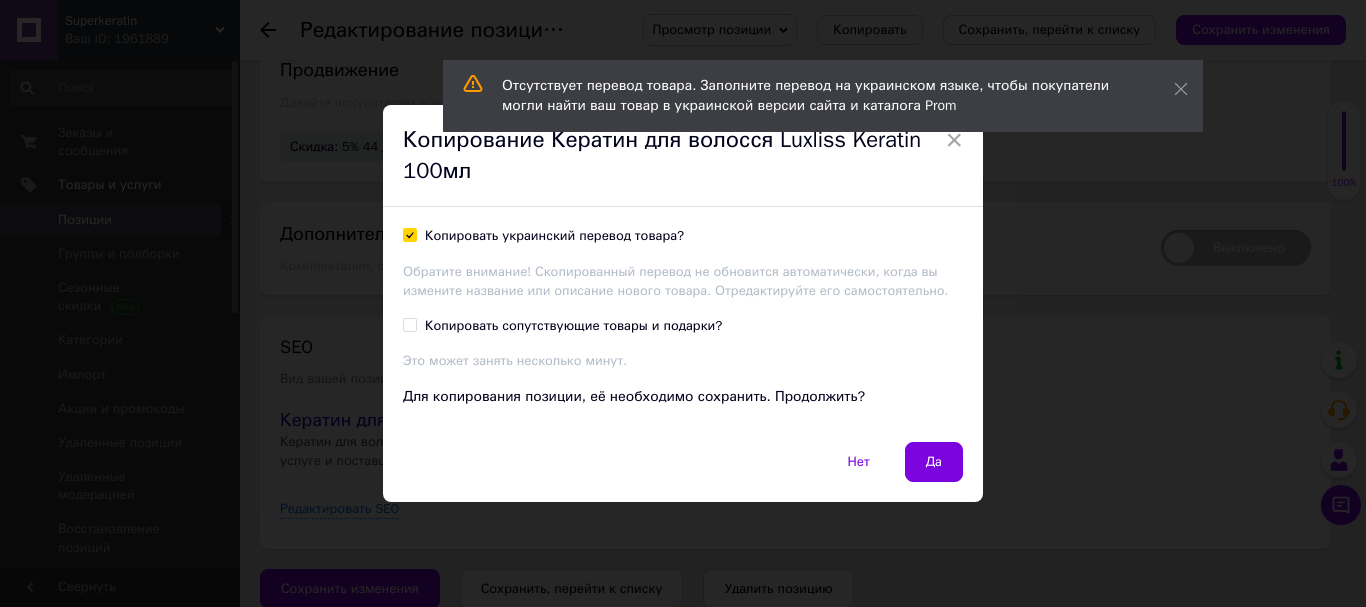 click on "Копировать сопутствующие товары и подарки?" at bounding box center (409, 324) 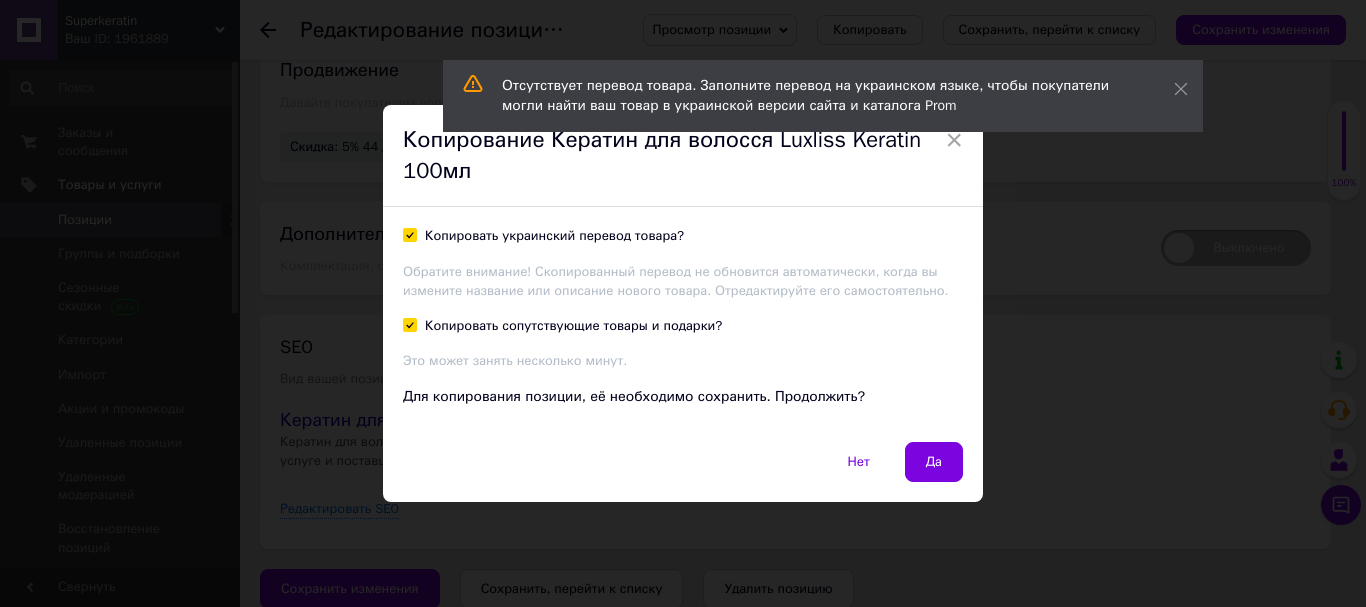 checkbox on "true" 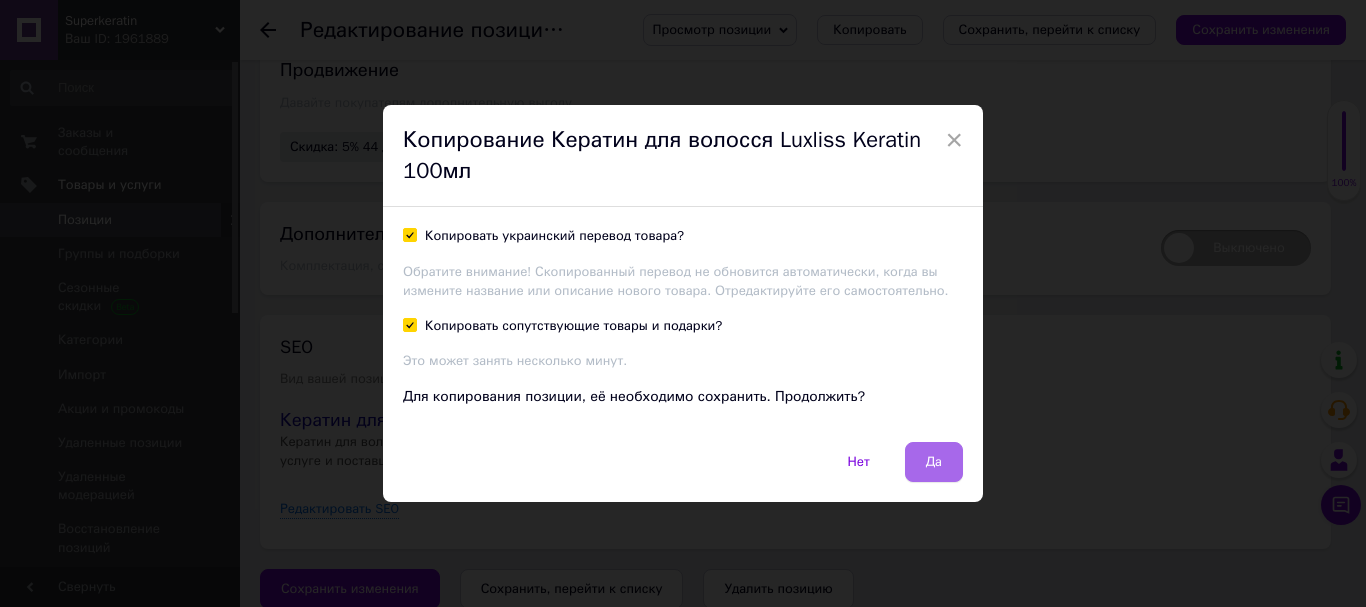 click on "Да" at bounding box center (934, 462) 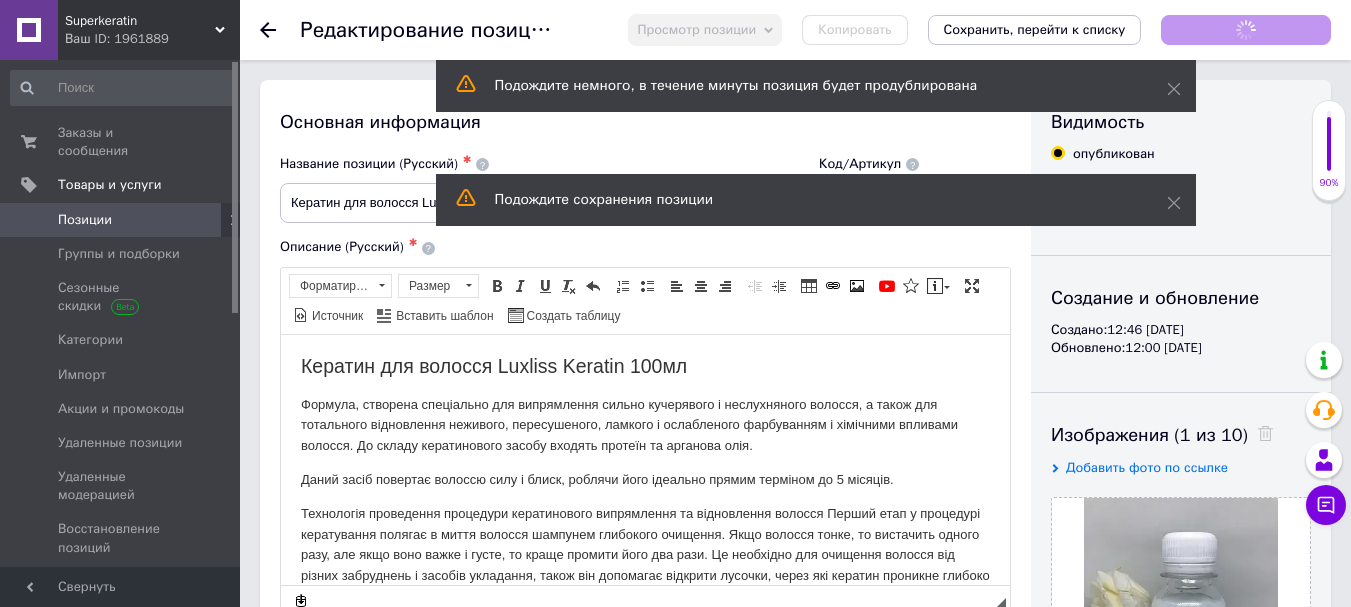 scroll, scrollTop: 0, scrollLeft: 0, axis: both 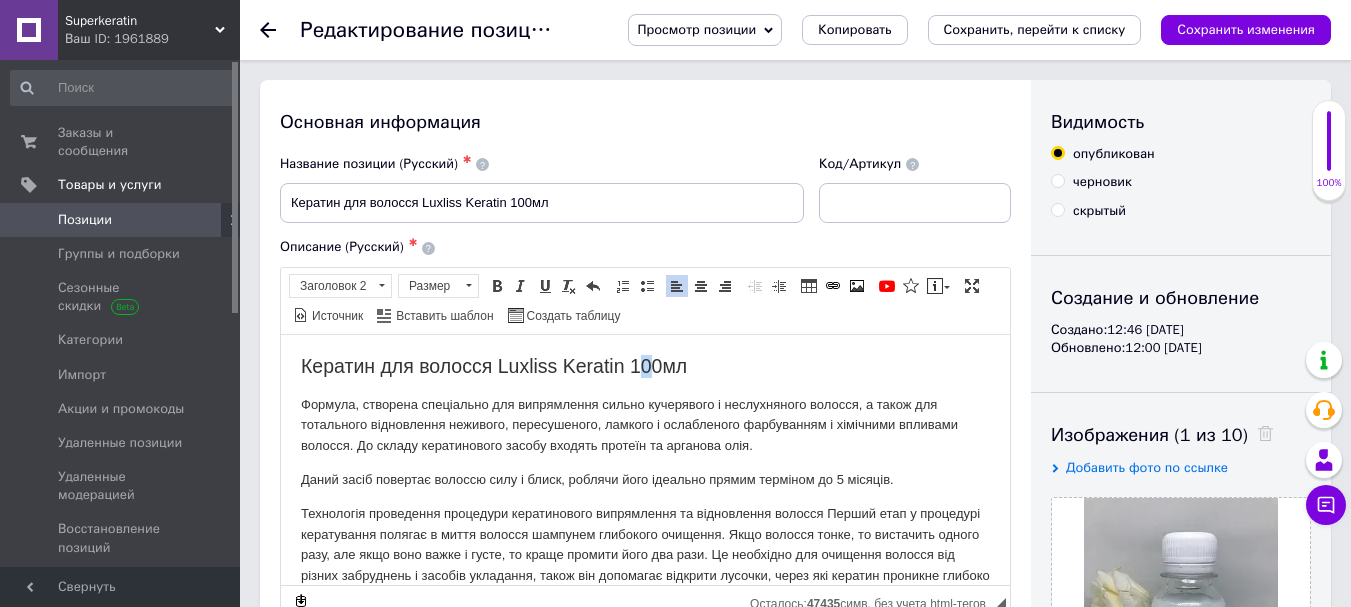 click on "Кератин для волосся Luxliss Keratin 100мл" at bounding box center (645, 365) 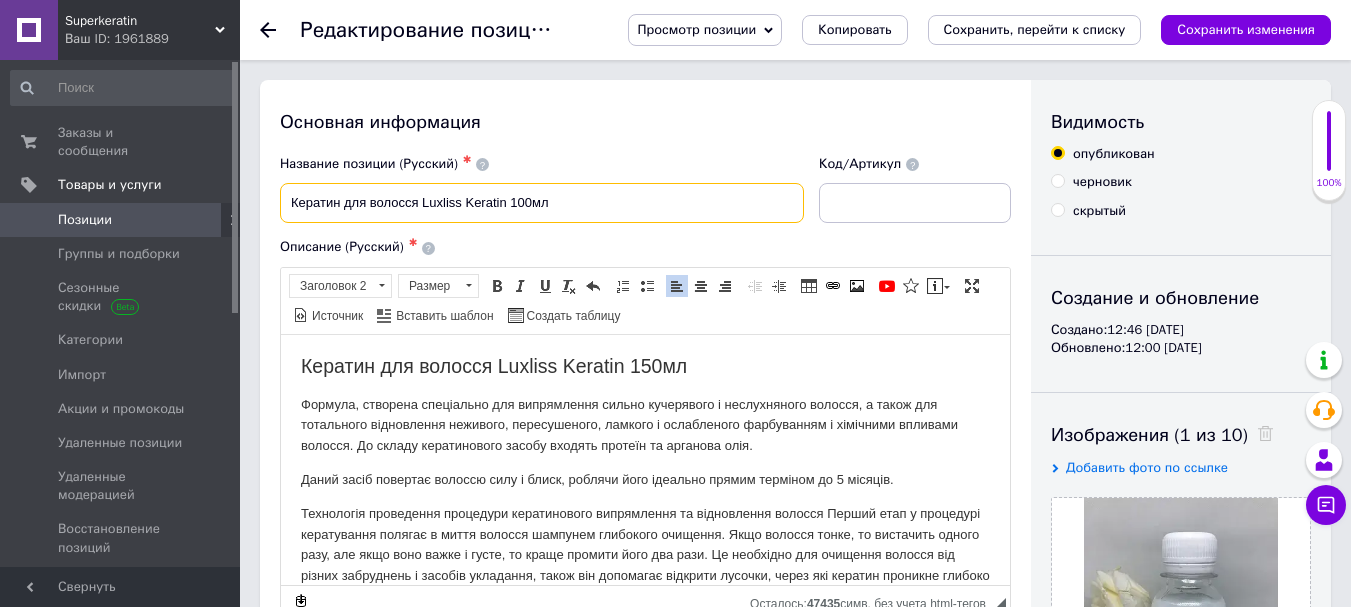 click on "Кератин для волосся Luxliss Keratin 100мл" at bounding box center (542, 203) 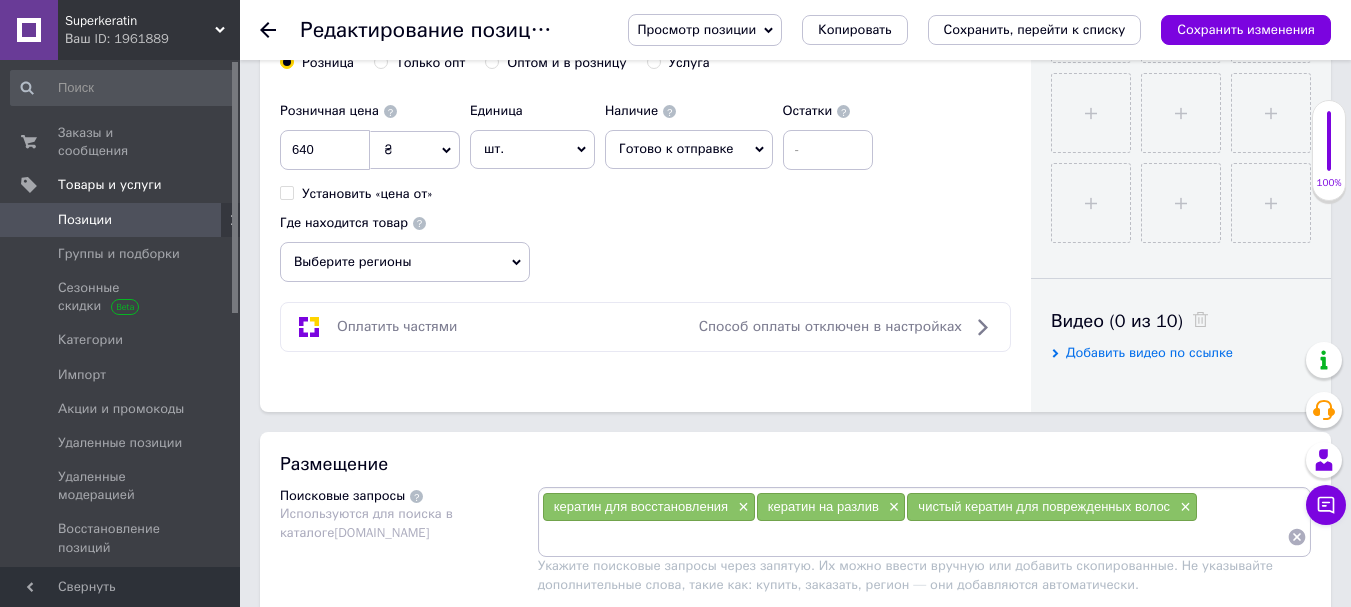 scroll, scrollTop: 817, scrollLeft: 0, axis: vertical 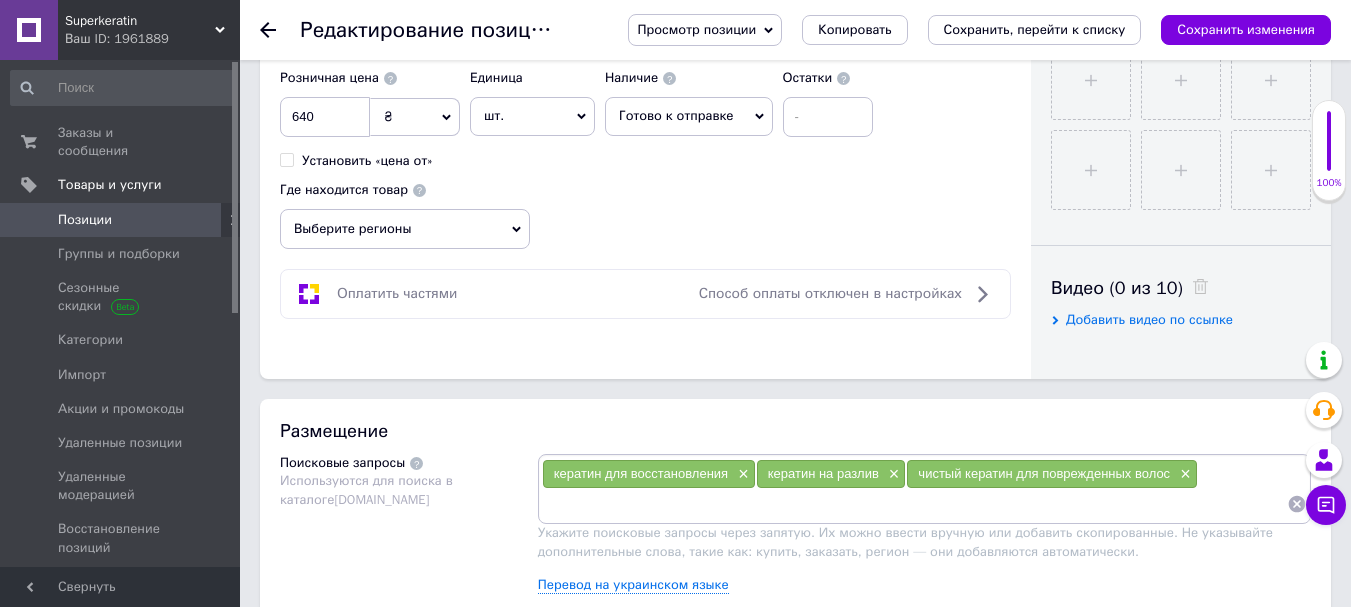 type on "Кератин для волосся Luxliss Keratin 150мл" 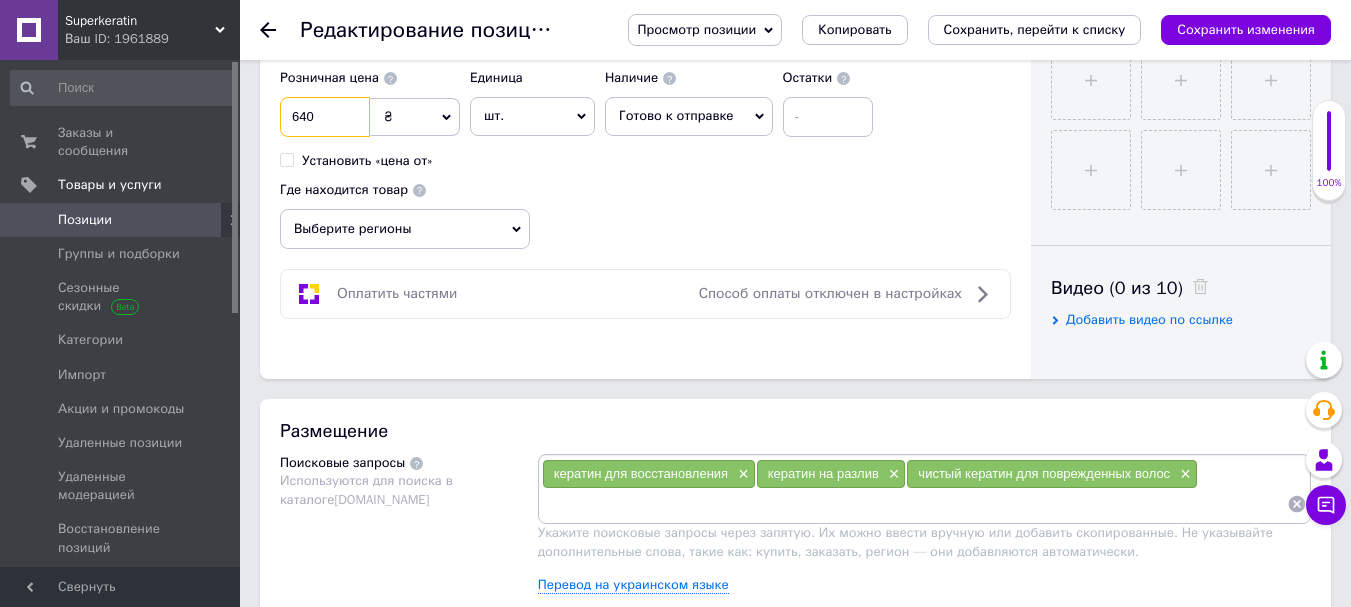 drag, startPoint x: 313, startPoint y: 114, endPoint x: 283, endPoint y: 111, distance: 30.149628 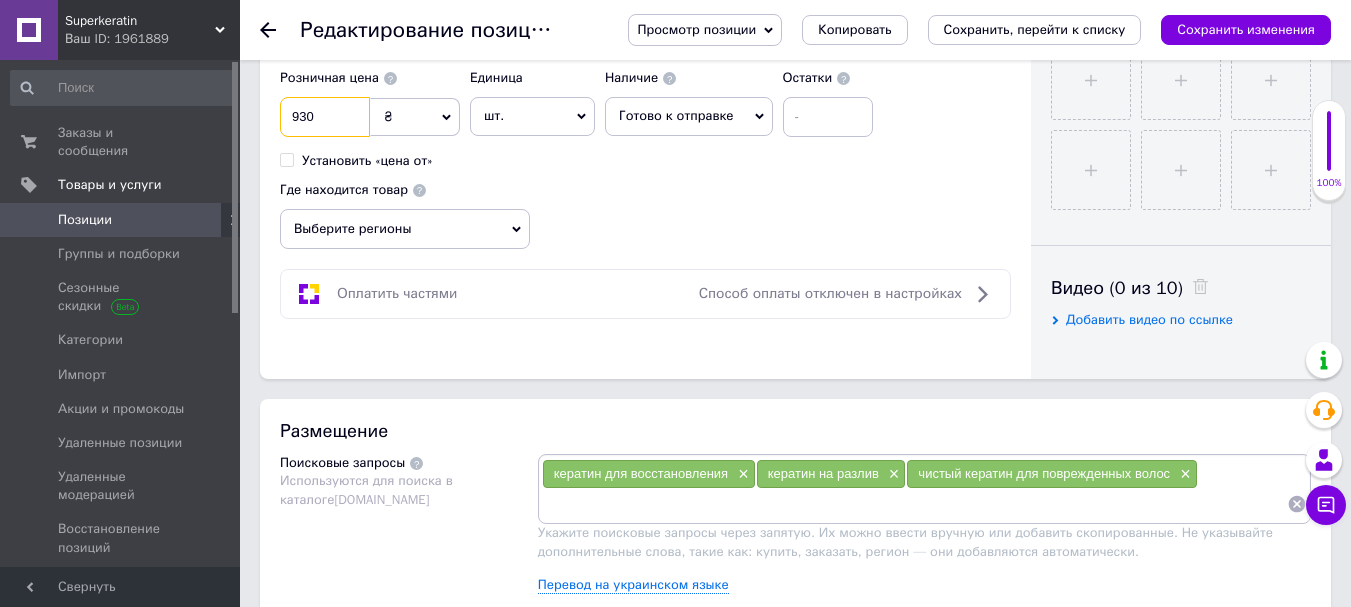 type on "930" 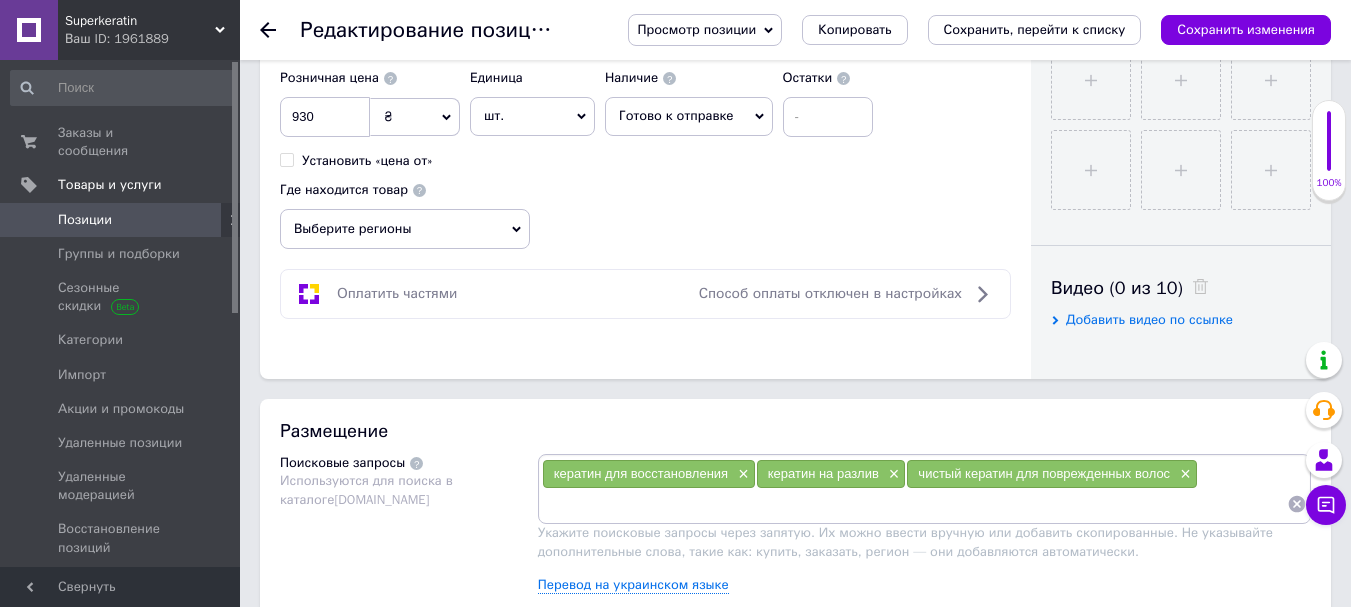 click on "Выберите регионы" at bounding box center [405, 229] 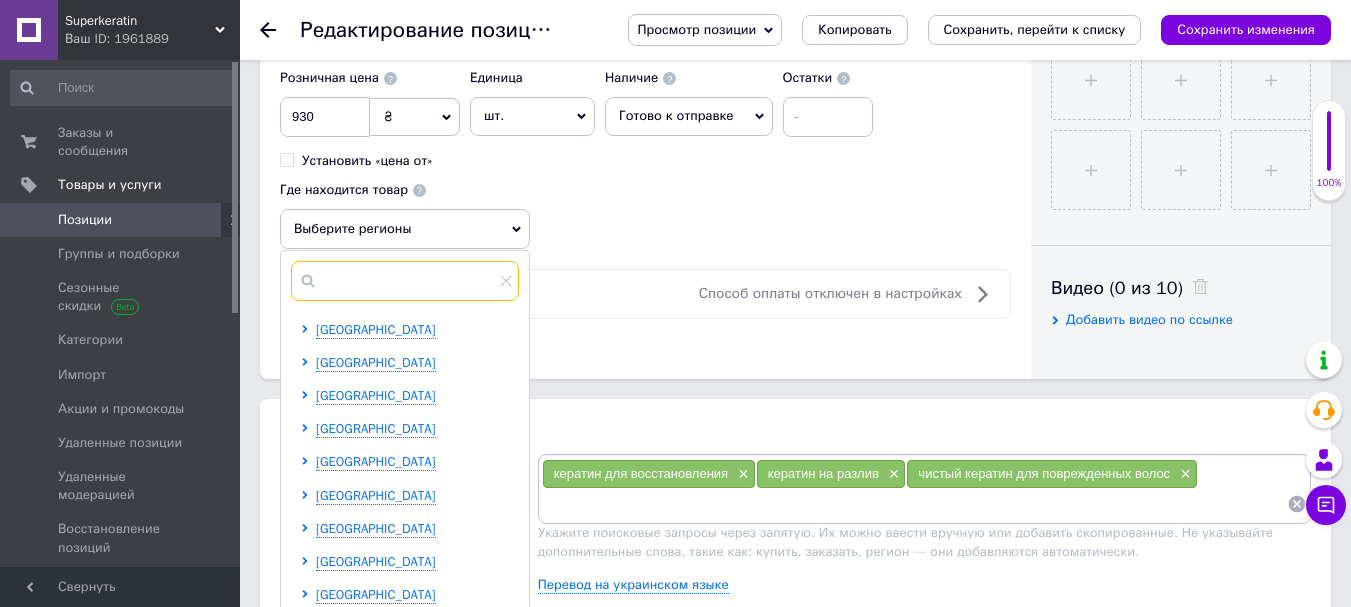 click at bounding box center [405, 281] 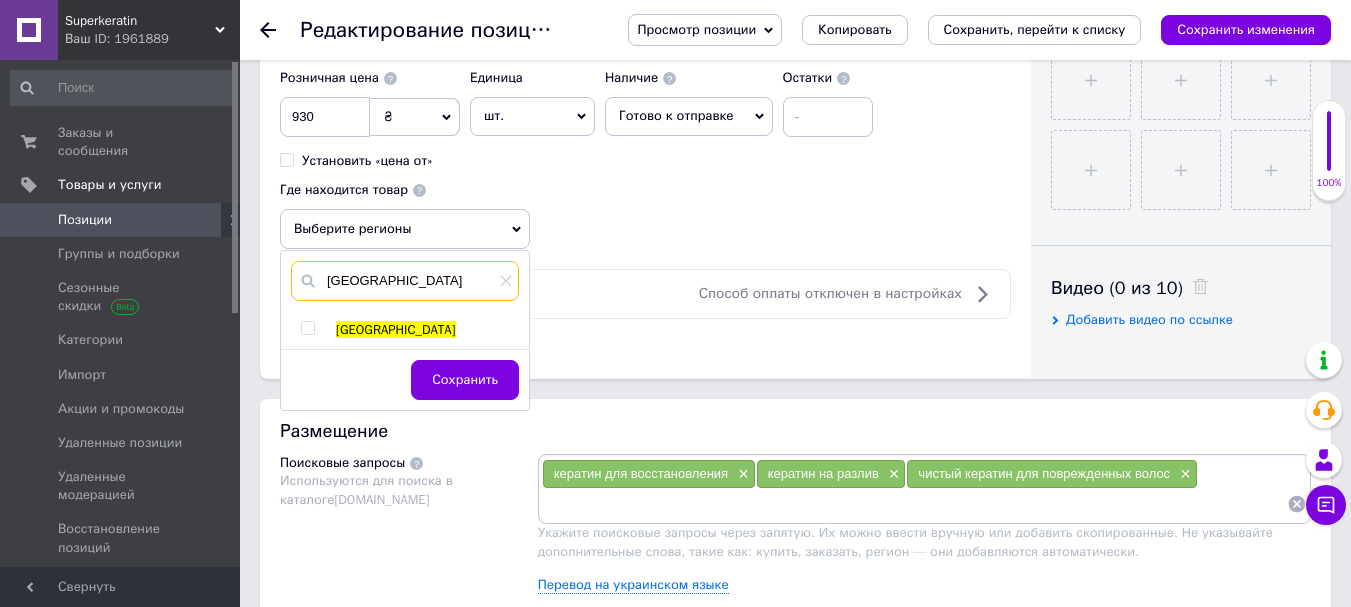 type on "[GEOGRAPHIC_DATA]" 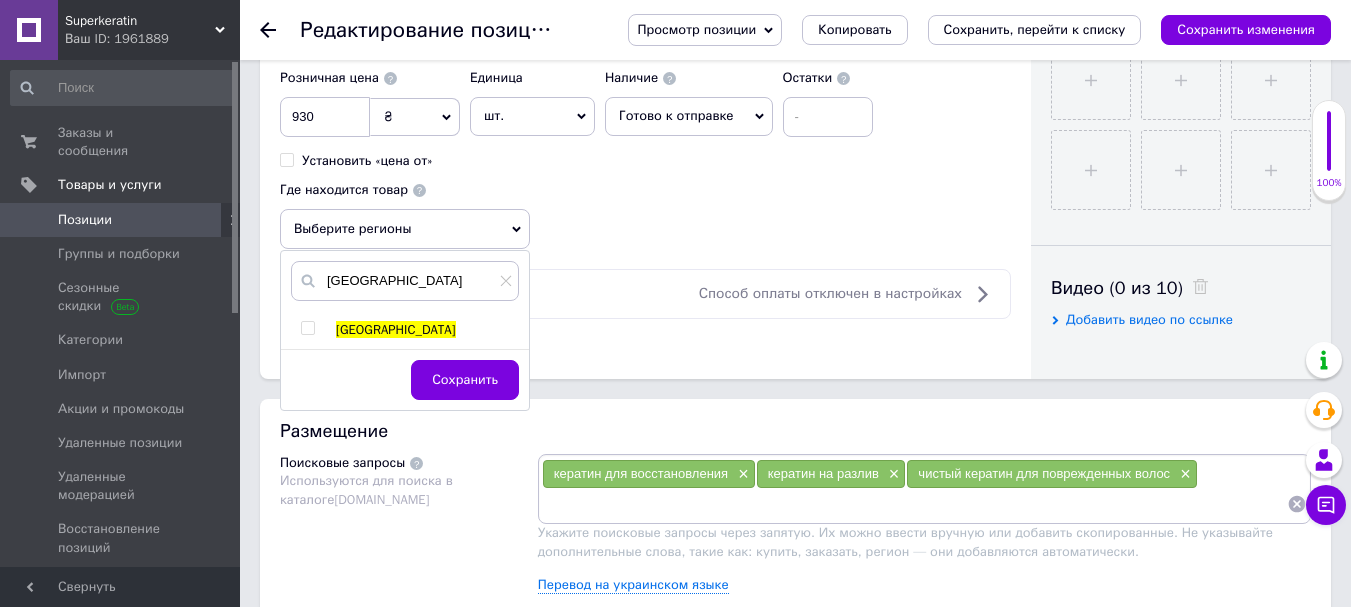 click at bounding box center [307, 328] 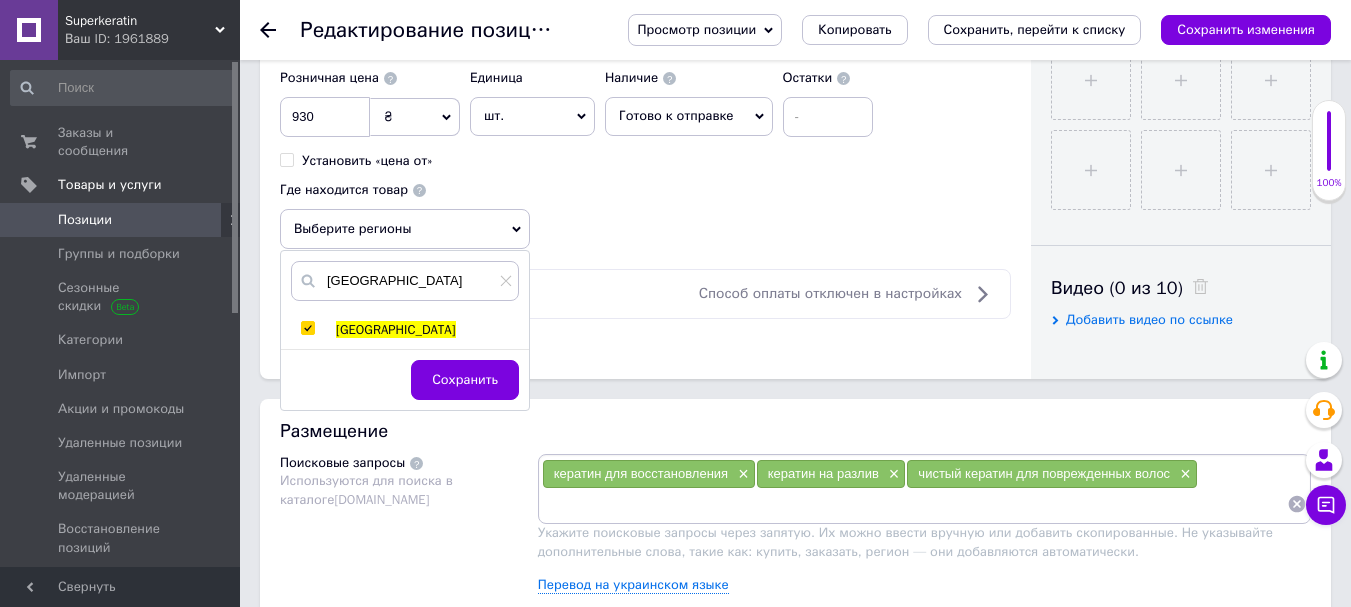 checkbox on "true" 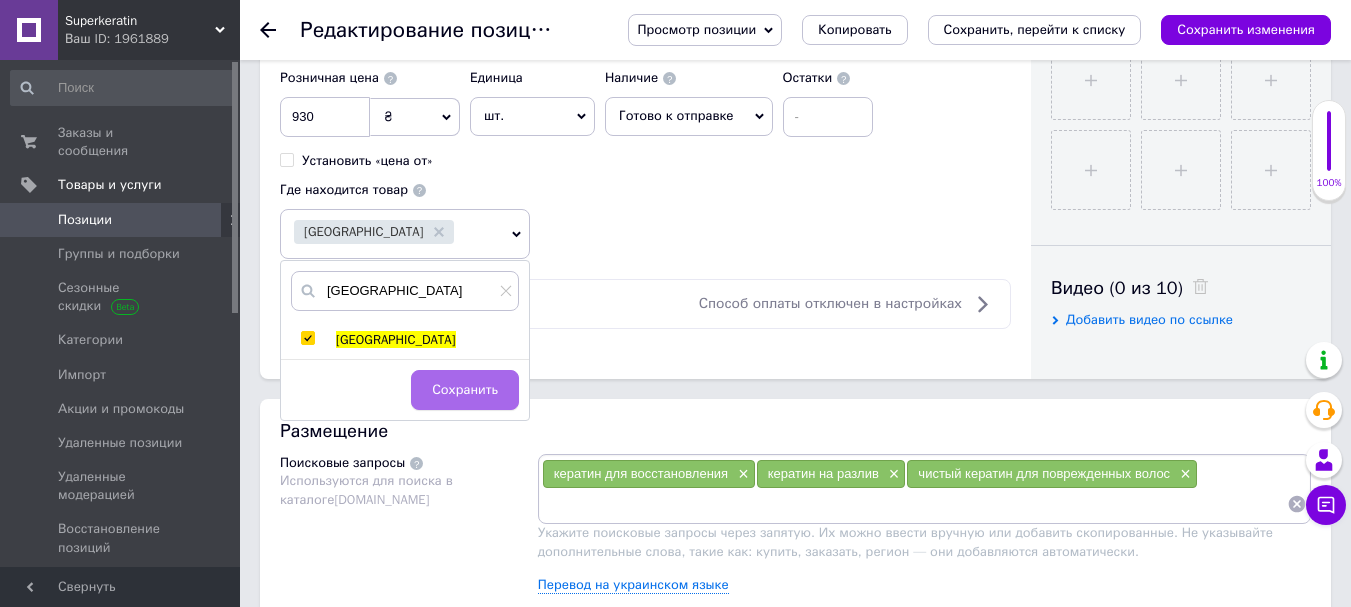 click on "Сохранить" at bounding box center [465, 390] 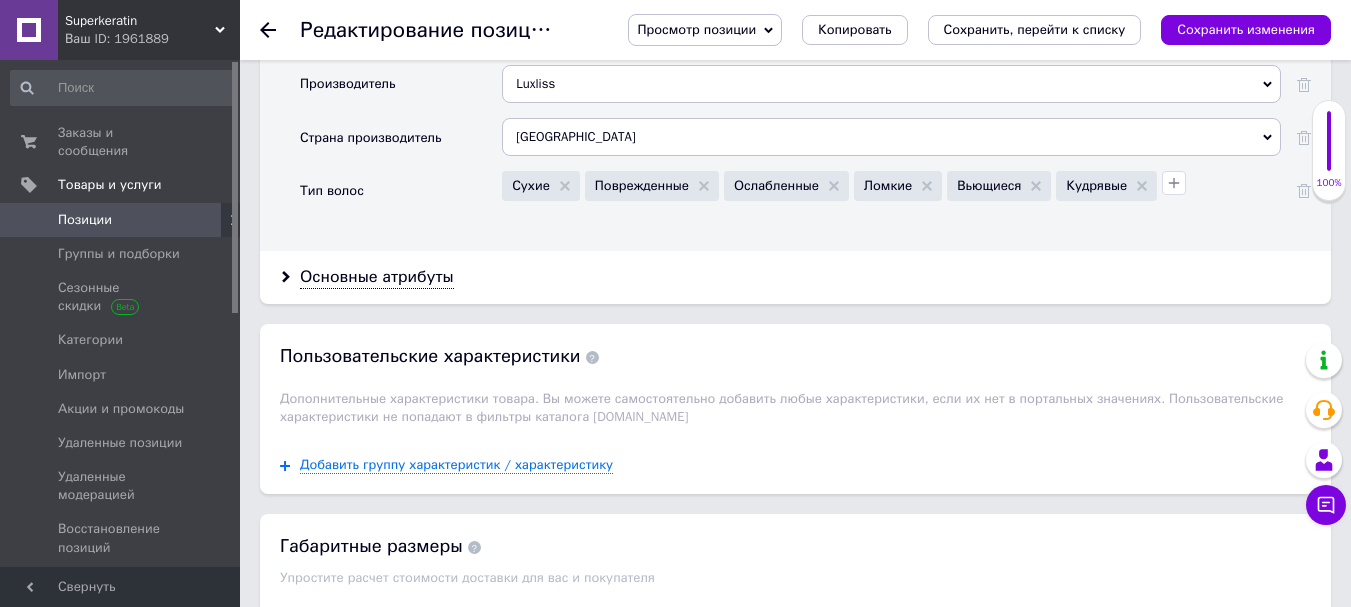 scroll, scrollTop: 1868, scrollLeft: 0, axis: vertical 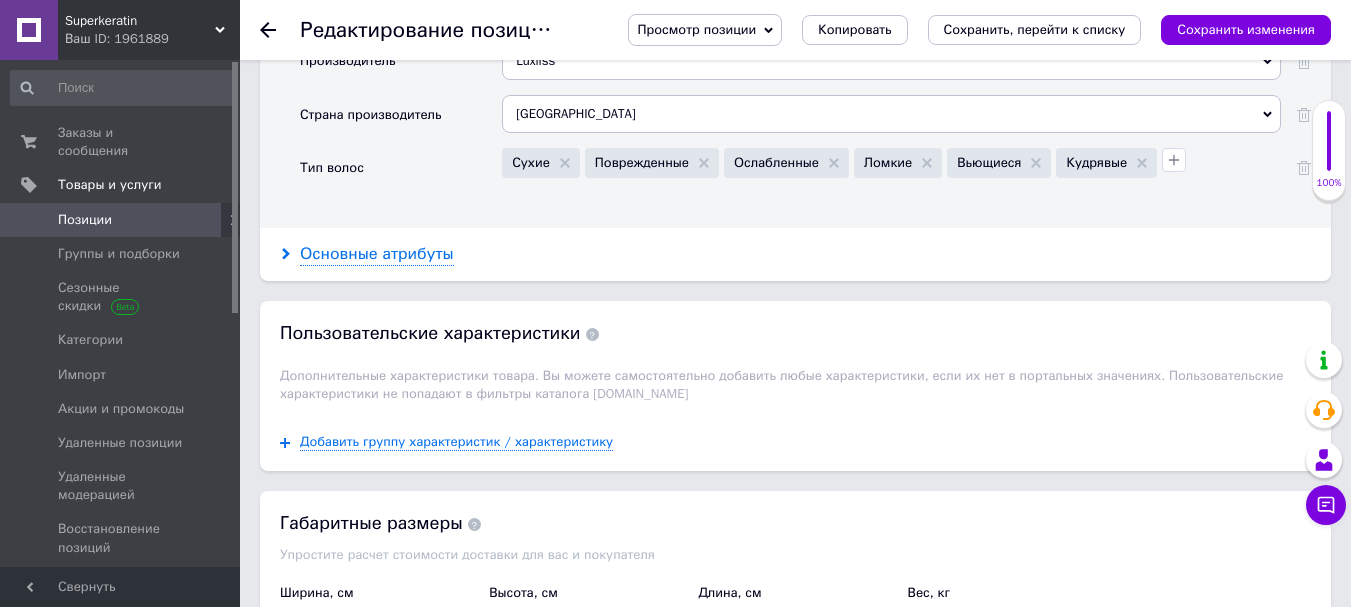 click on "Основные атрибуты" at bounding box center [377, 254] 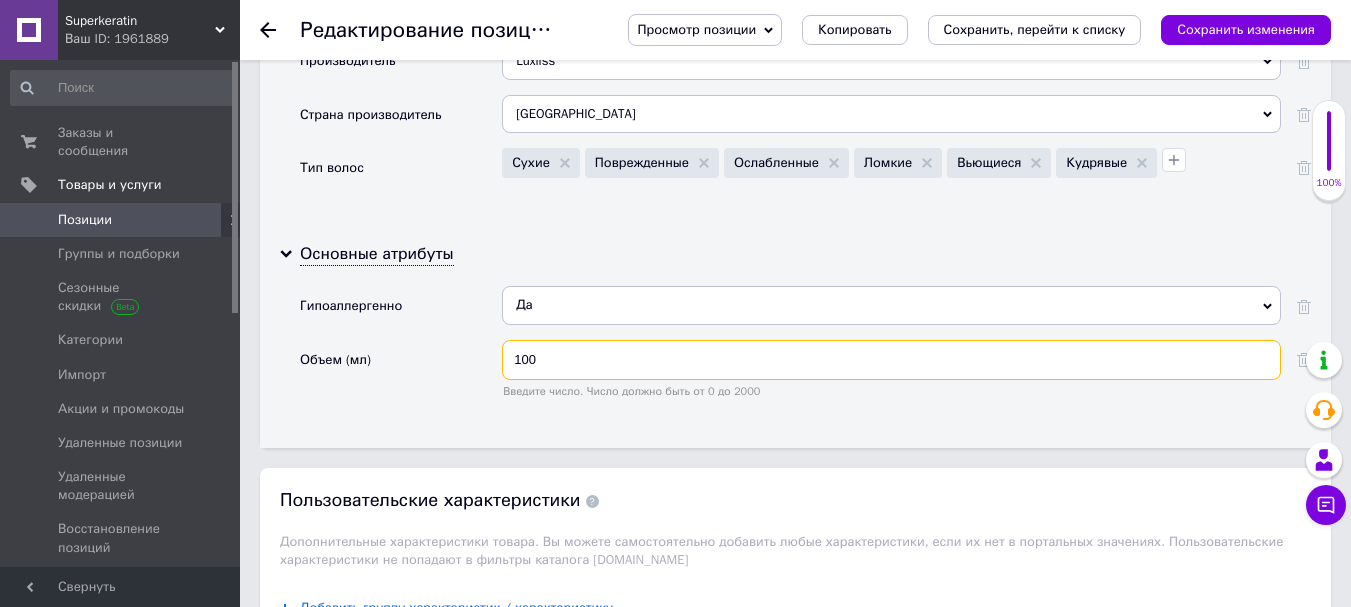 click on "100" at bounding box center [891, 360] 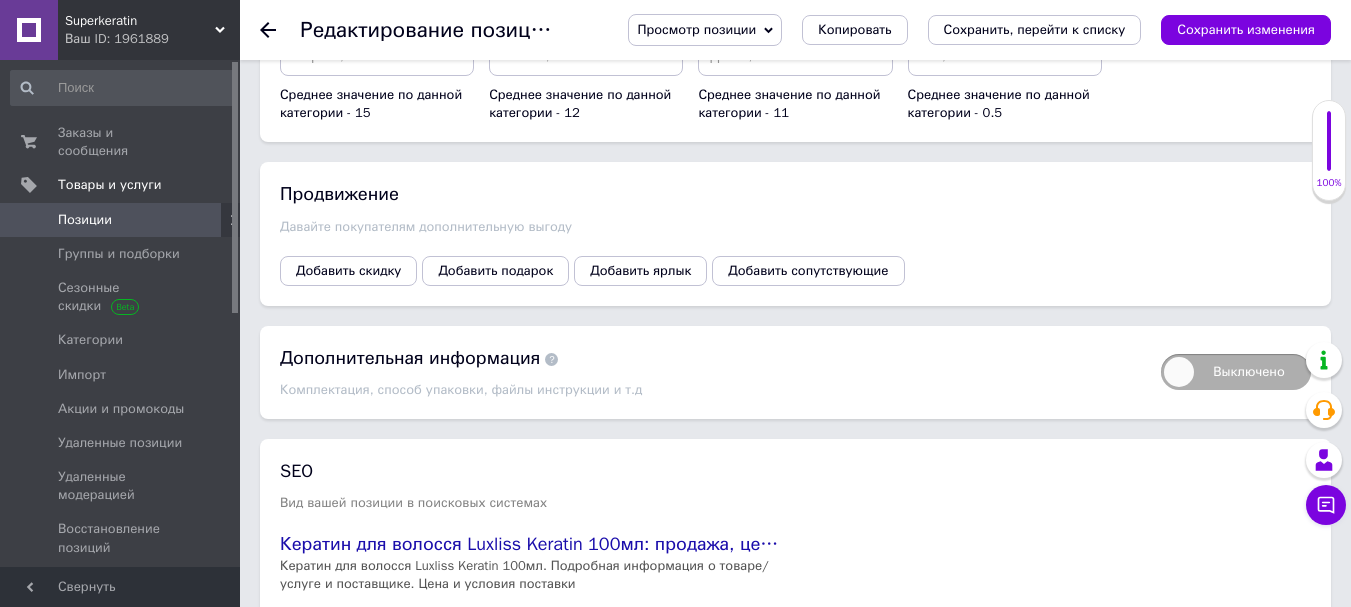 scroll, scrollTop: 2647, scrollLeft: 0, axis: vertical 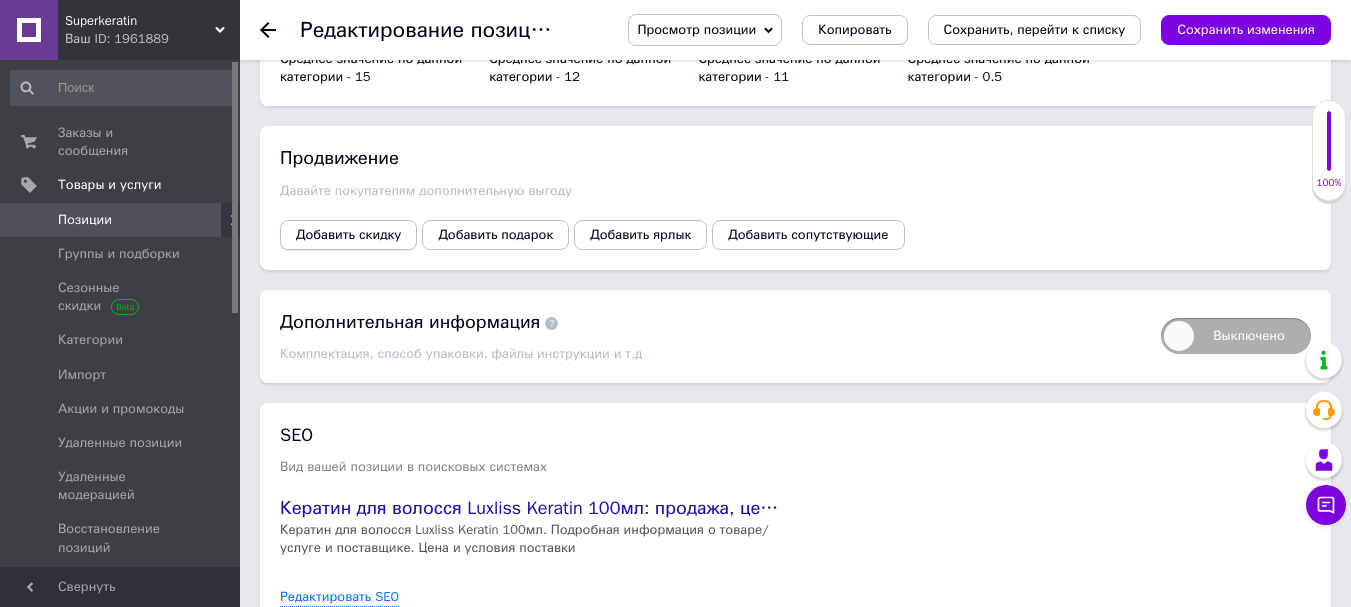 type on "150" 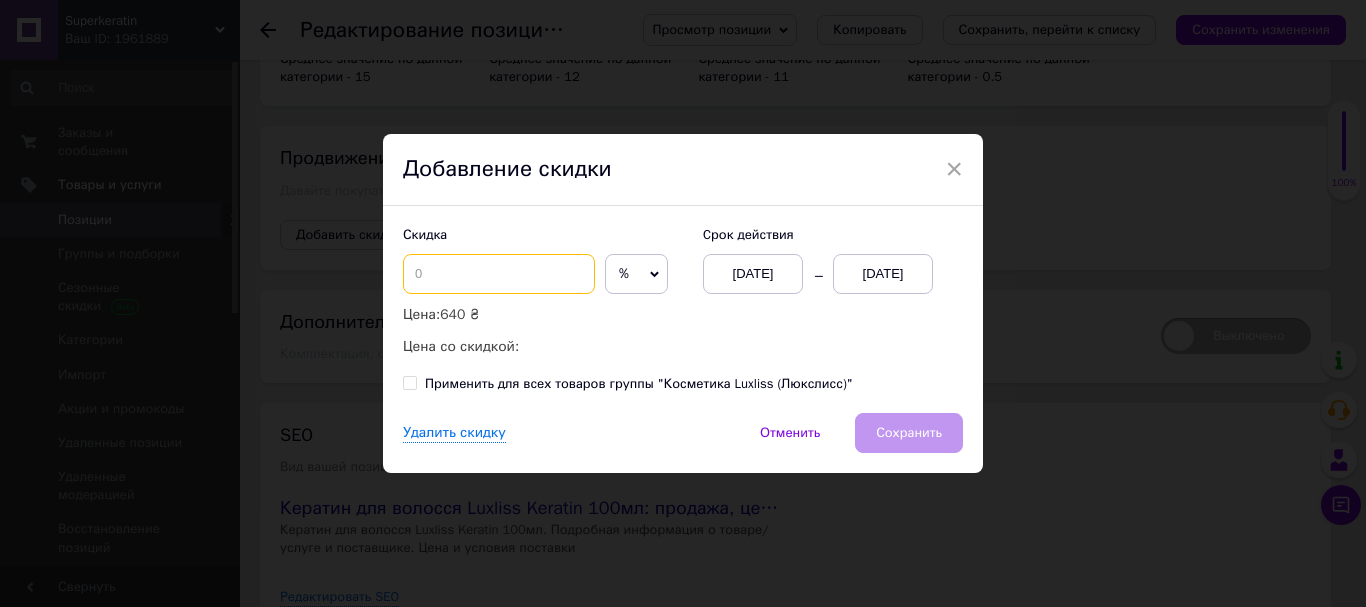 click at bounding box center (499, 274) 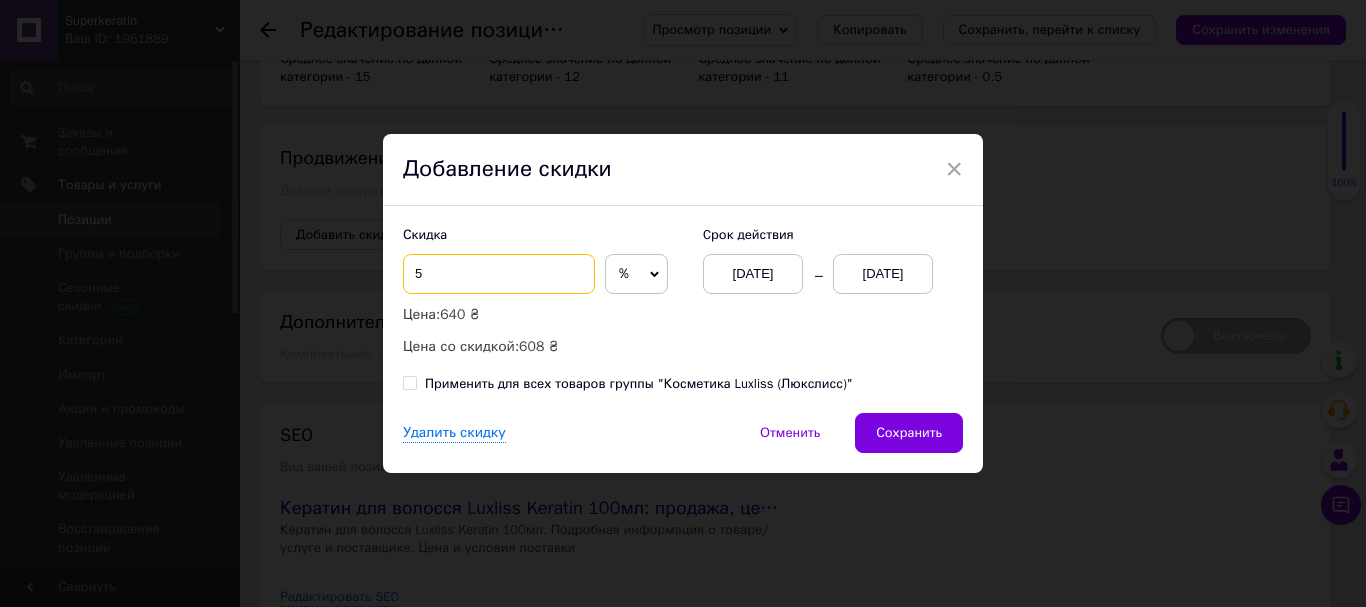 type on "5" 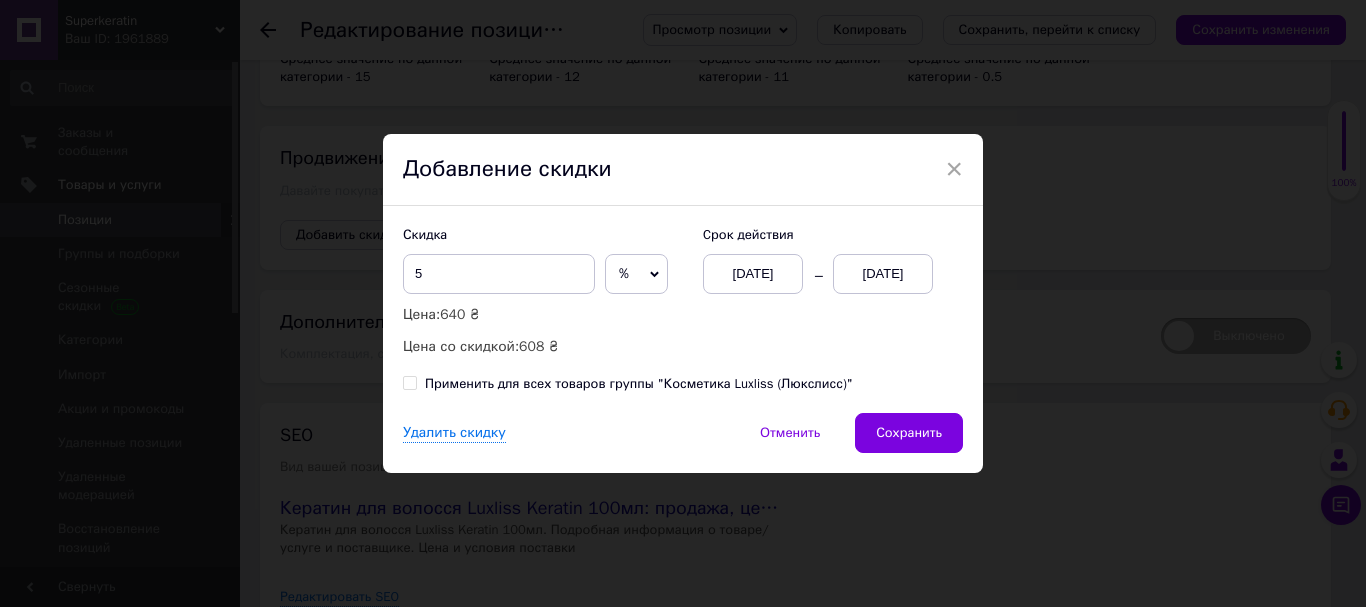 click on "[DATE]" at bounding box center [883, 274] 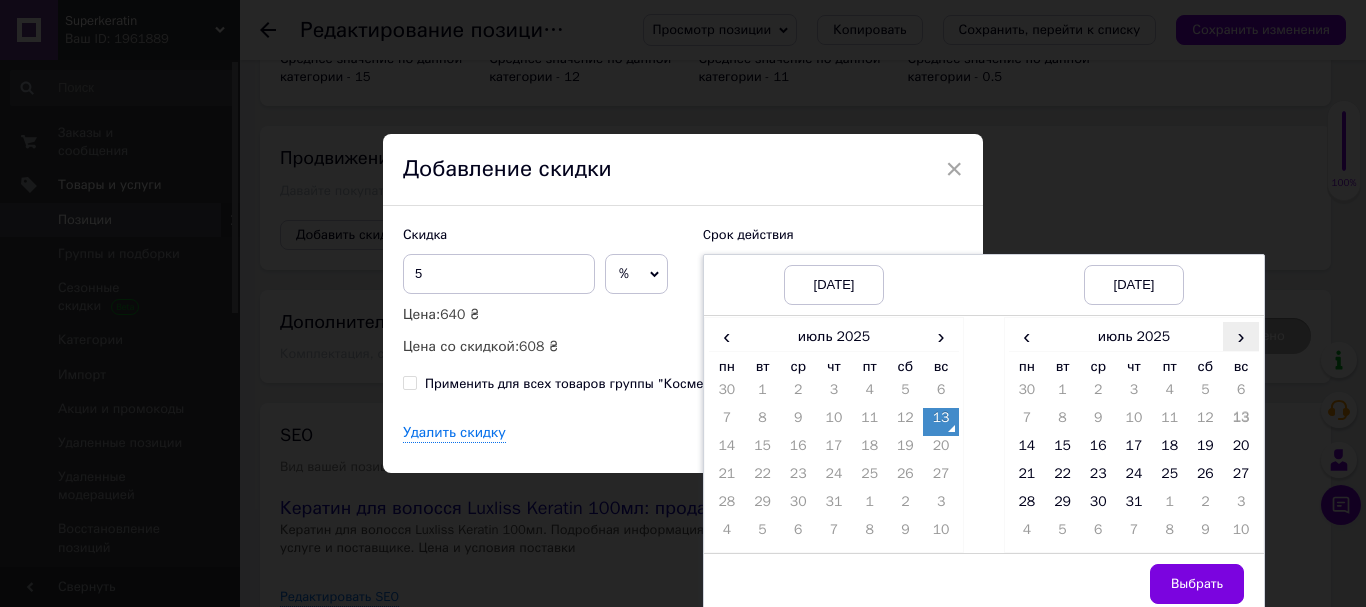 click on "›" at bounding box center (1241, 336) 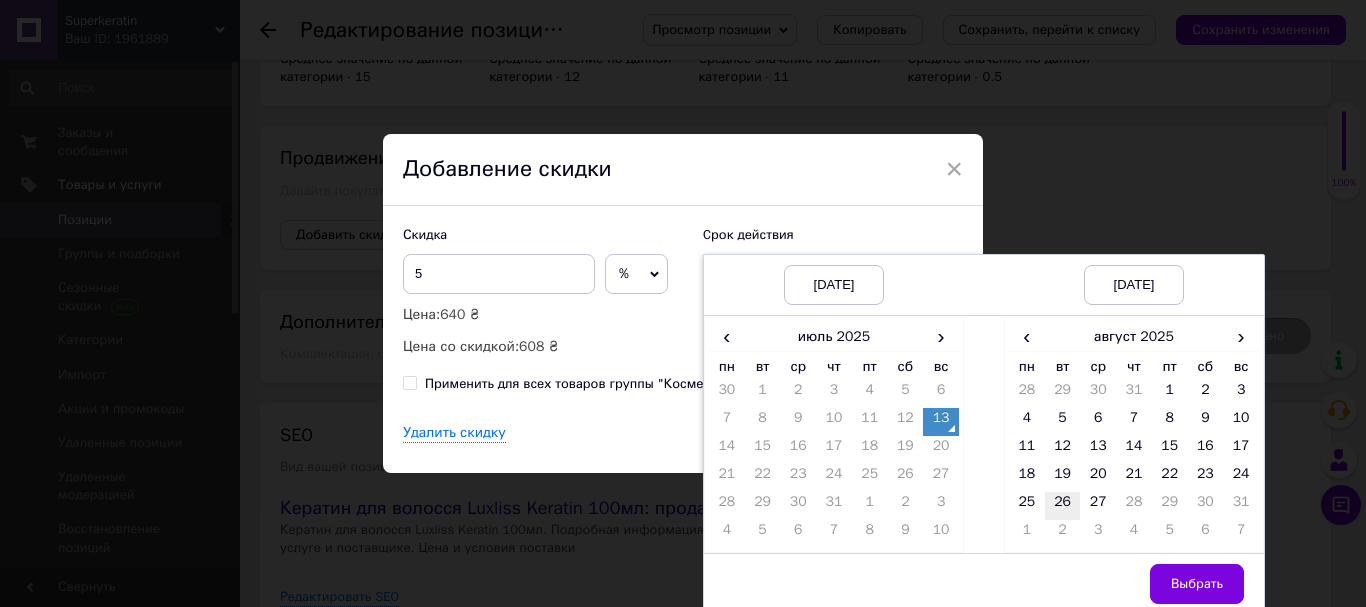 click on "26" at bounding box center (1063, 506) 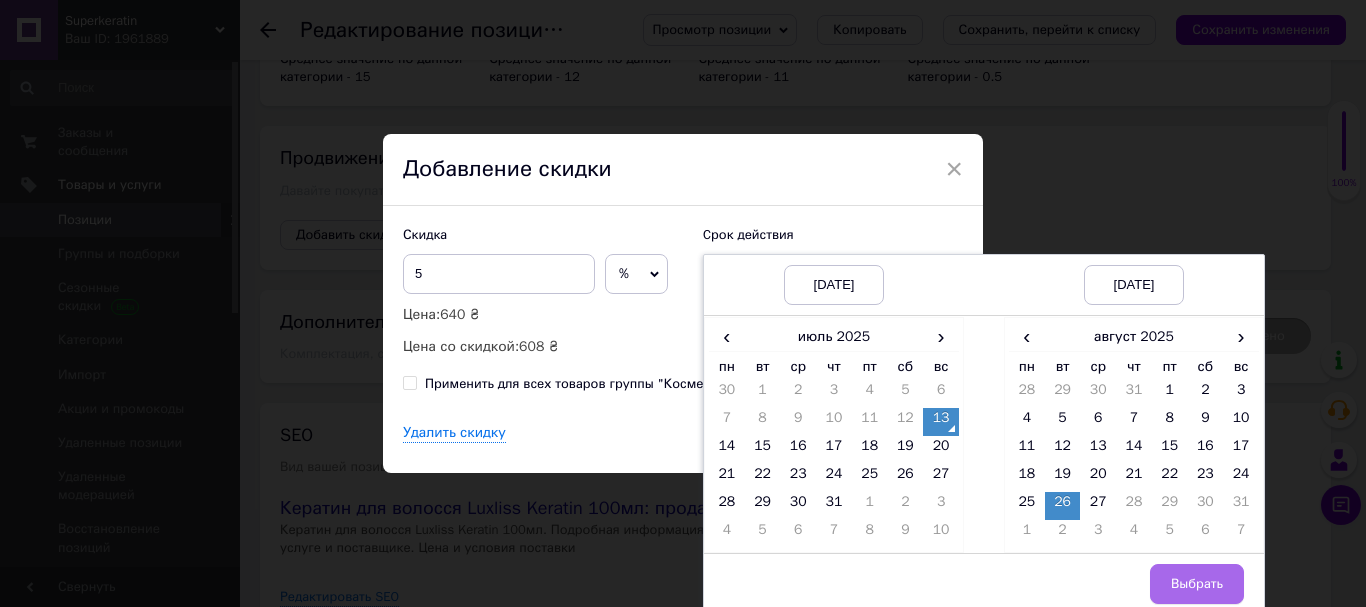 click on "Выбрать" at bounding box center [1197, 584] 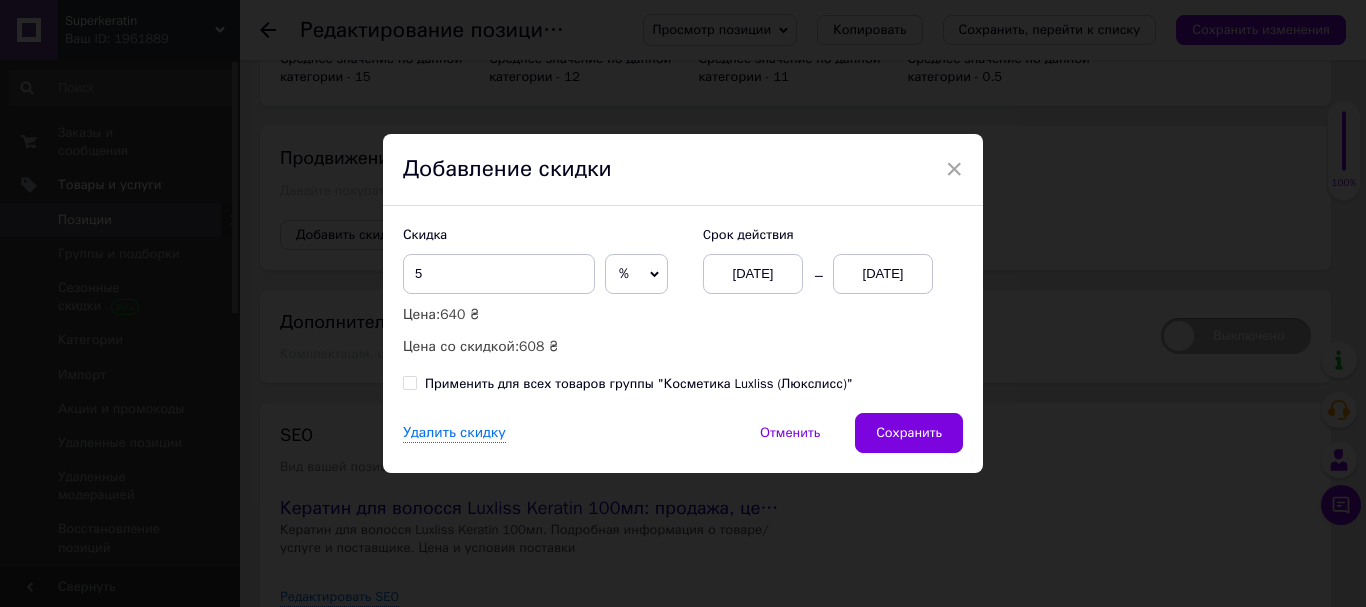 click on "Применить для всех товаров группы "Косметика Luxliss (Люкслисс)"" at bounding box center [409, 382] 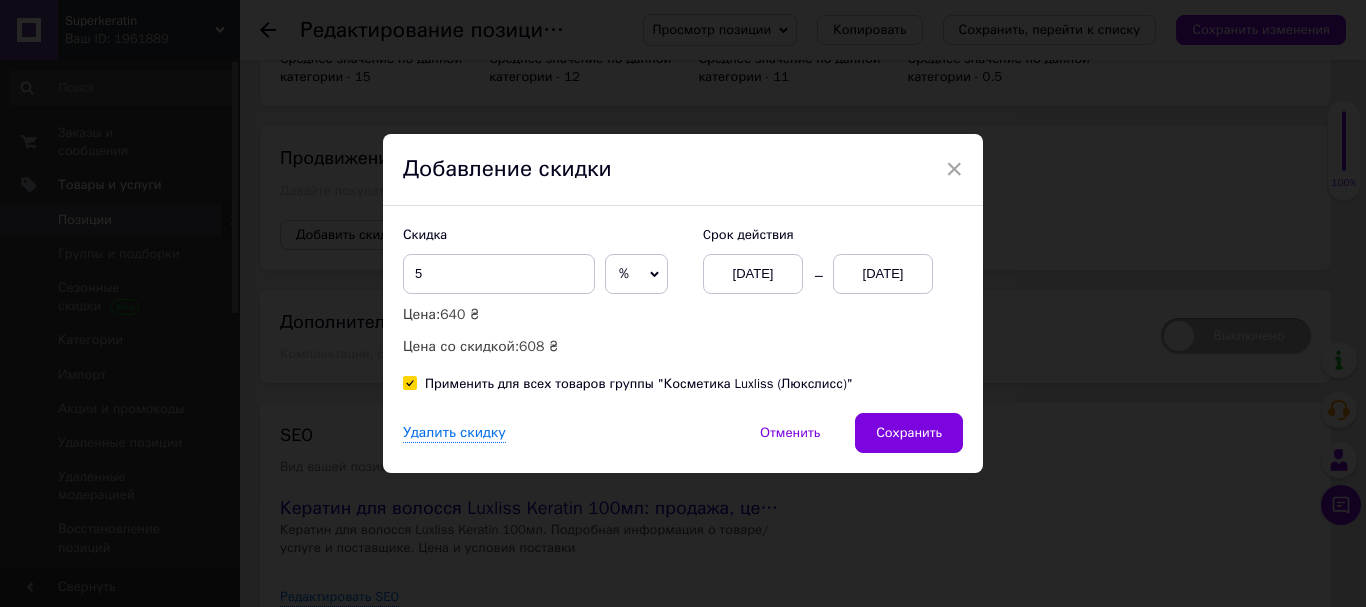checkbox on "true" 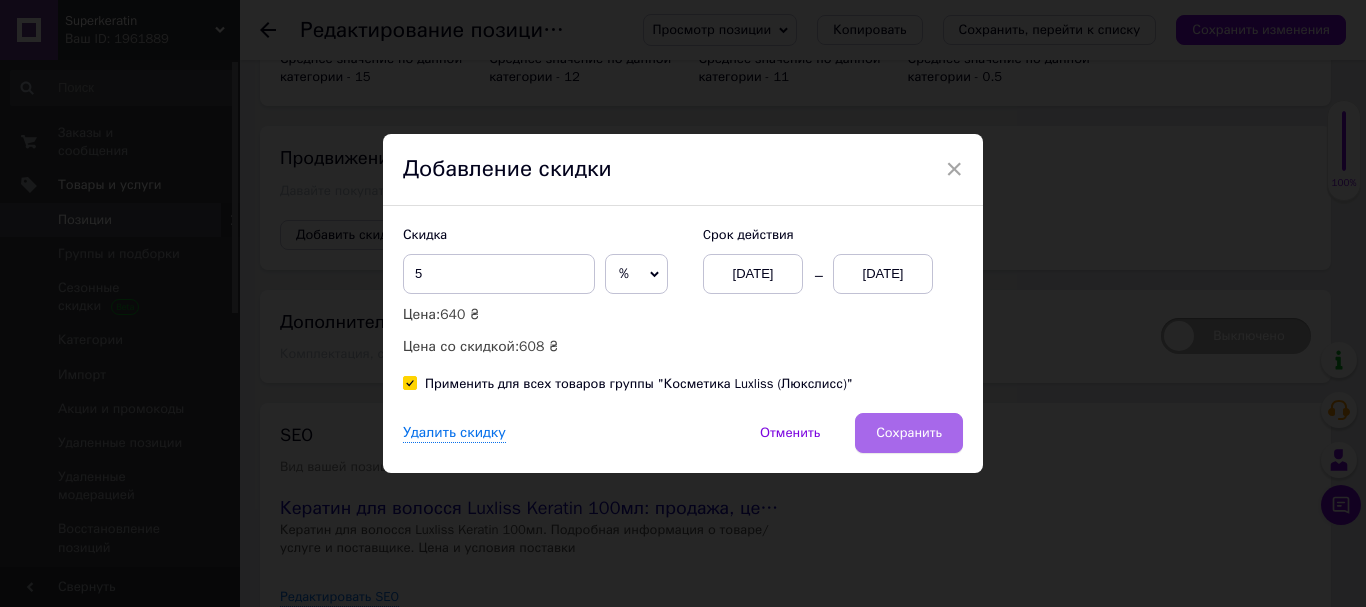 click on "Сохранить" at bounding box center (909, 433) 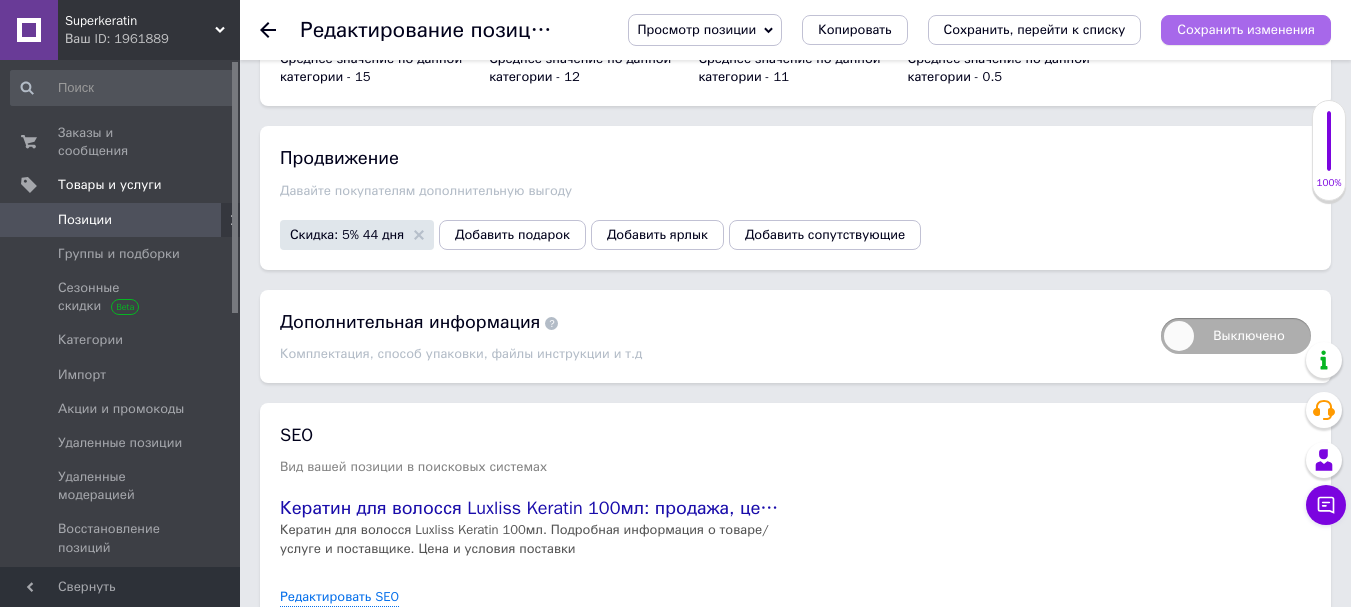 click on "Сохранить изменения" at bounding box center (1246, 29) 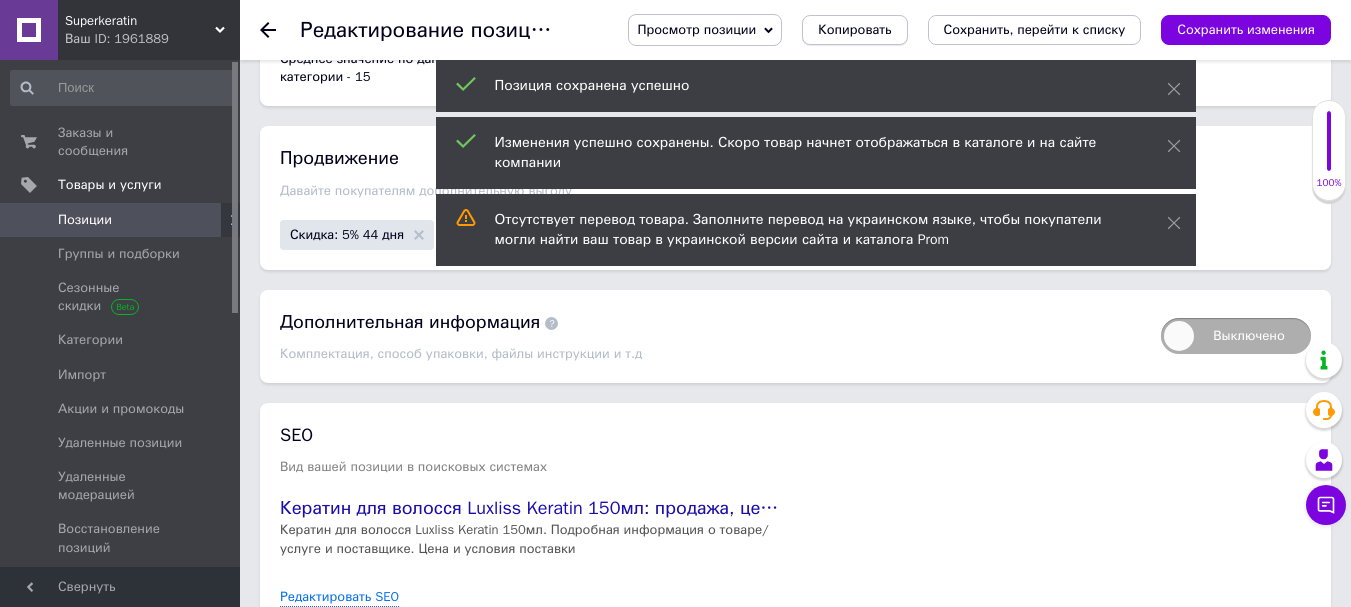 click on "Копировать" at bounding box center (854, 30) 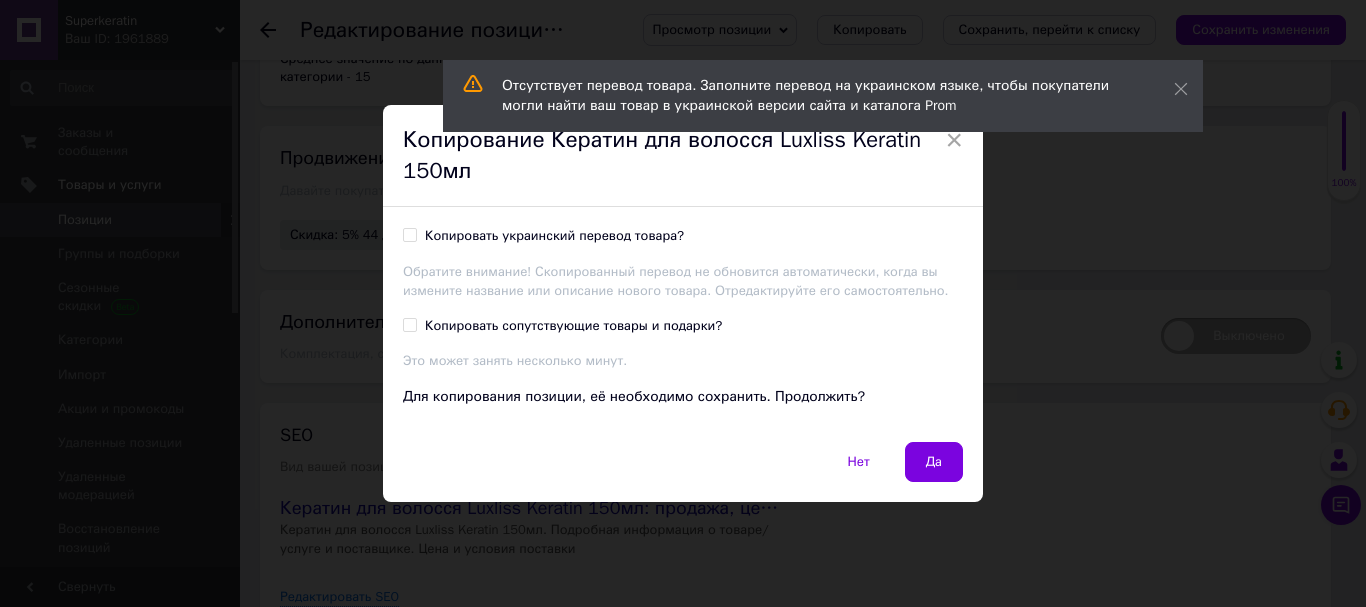 click on "Копировать украинский перевод товара?" at bounding box center [409, 234] 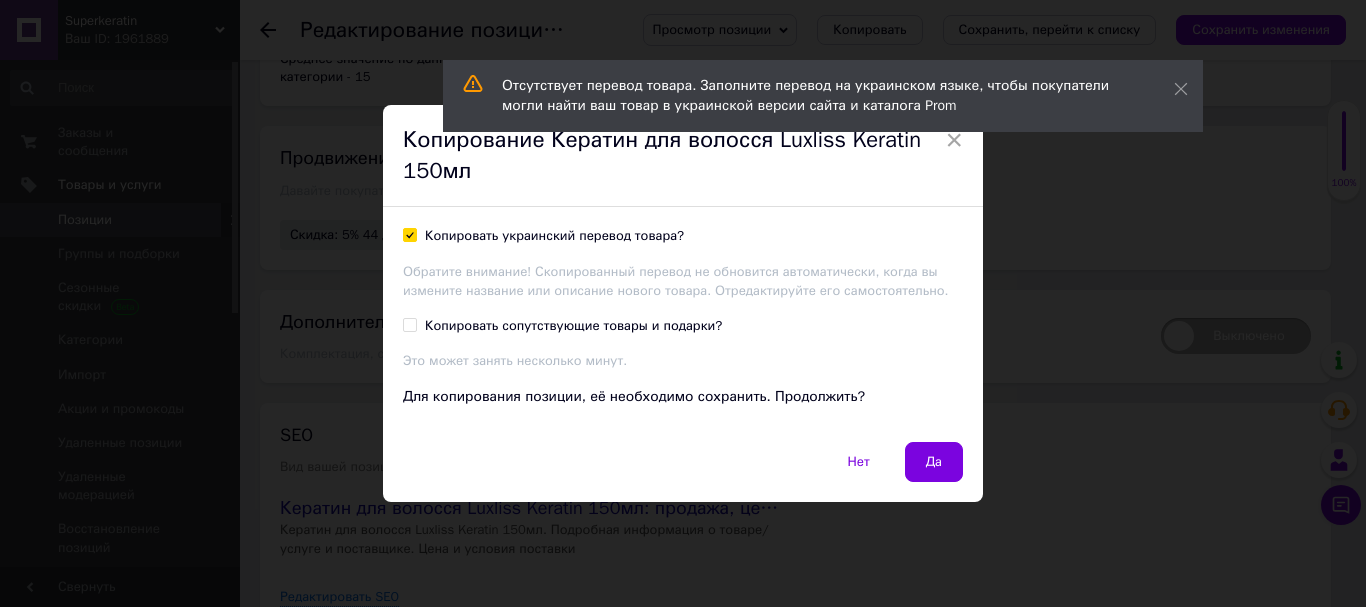 checkbox on "true" 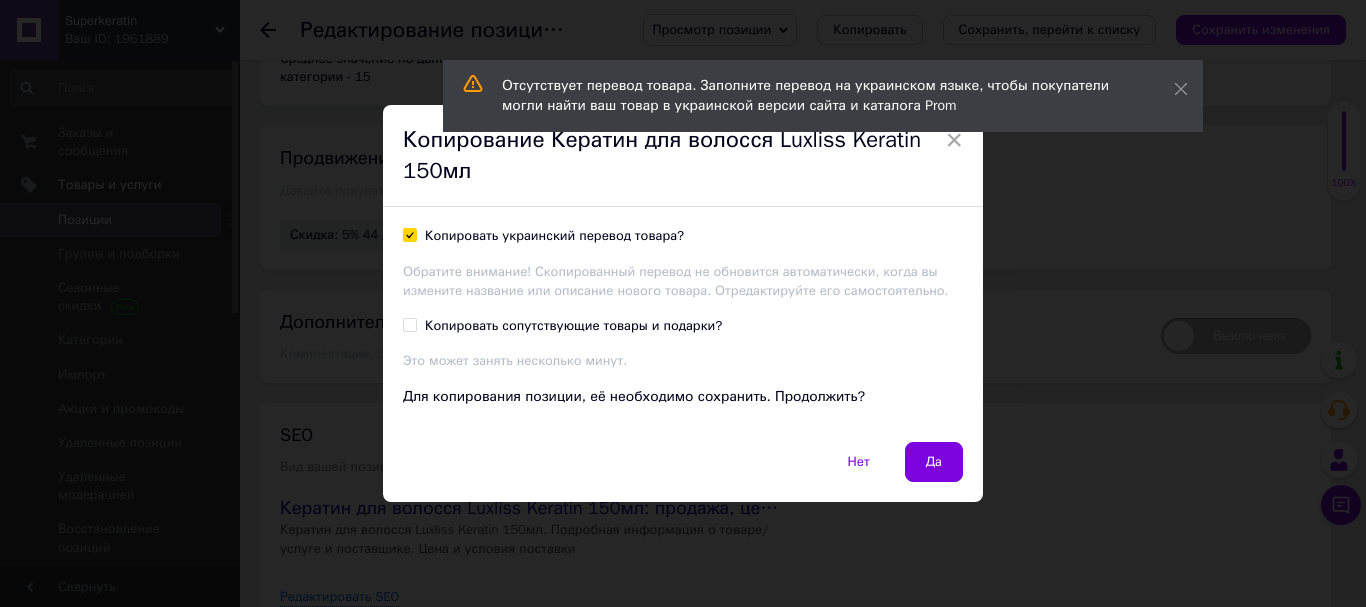 click on "Копировать сопутствующие товары и подарки?" at bounding box center [409, 324] 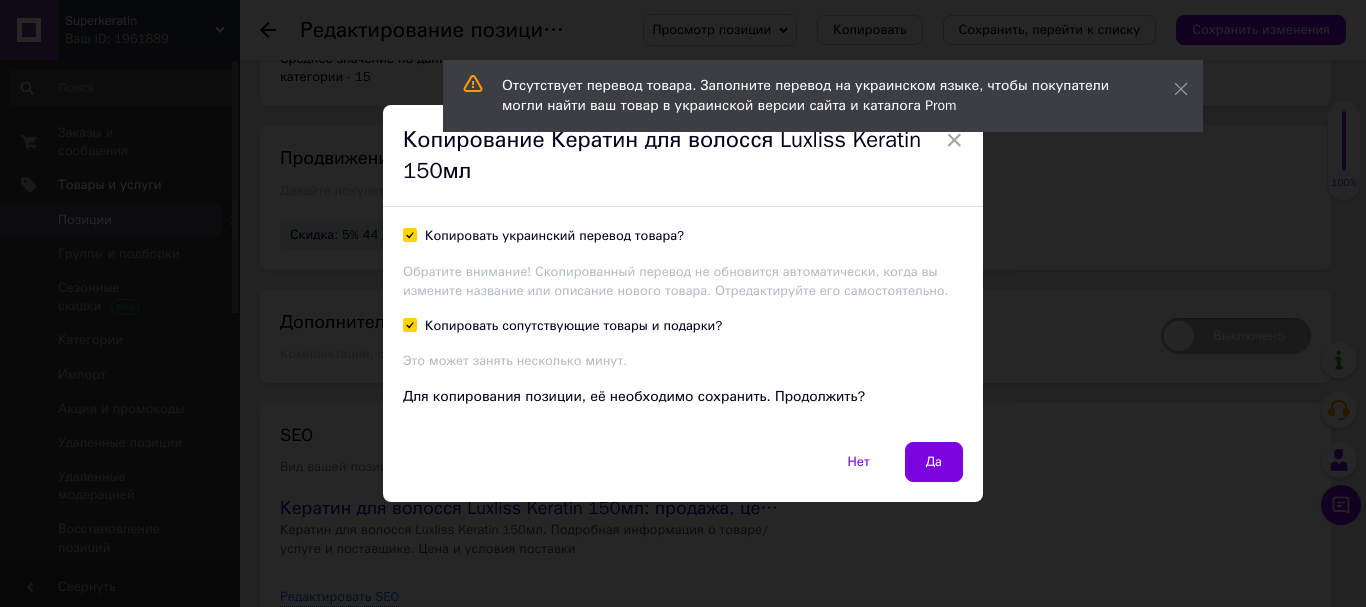 checkbox on "true" 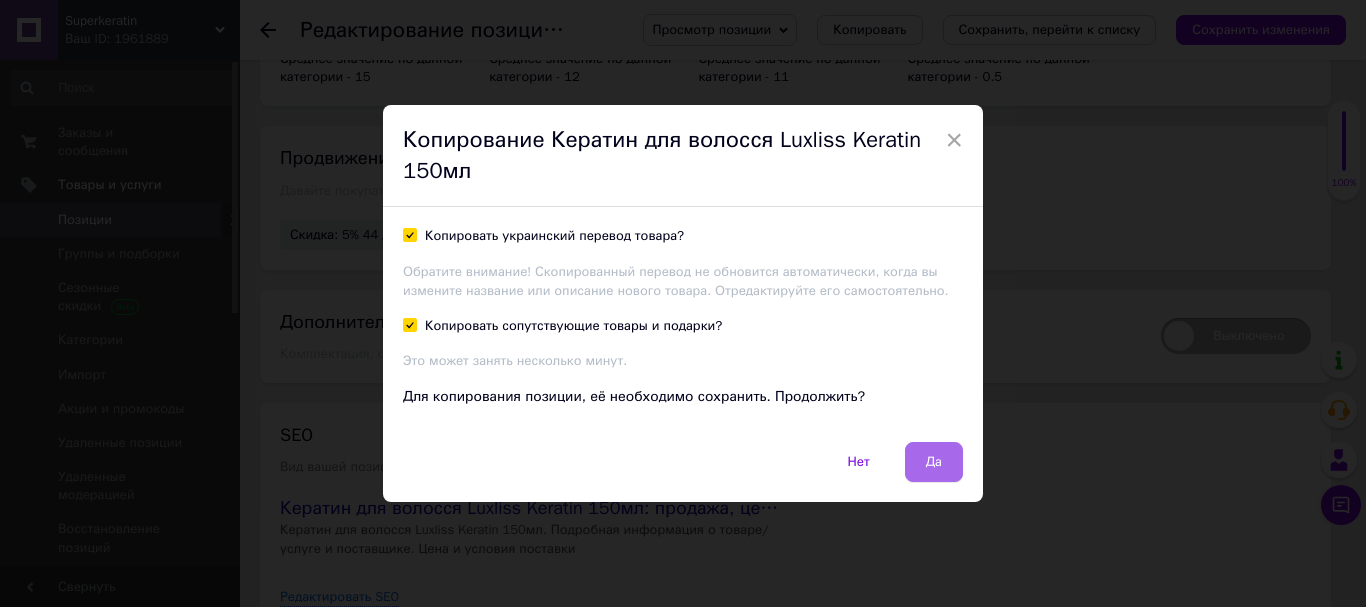 click on "Да" at bounding box center (934, 462) 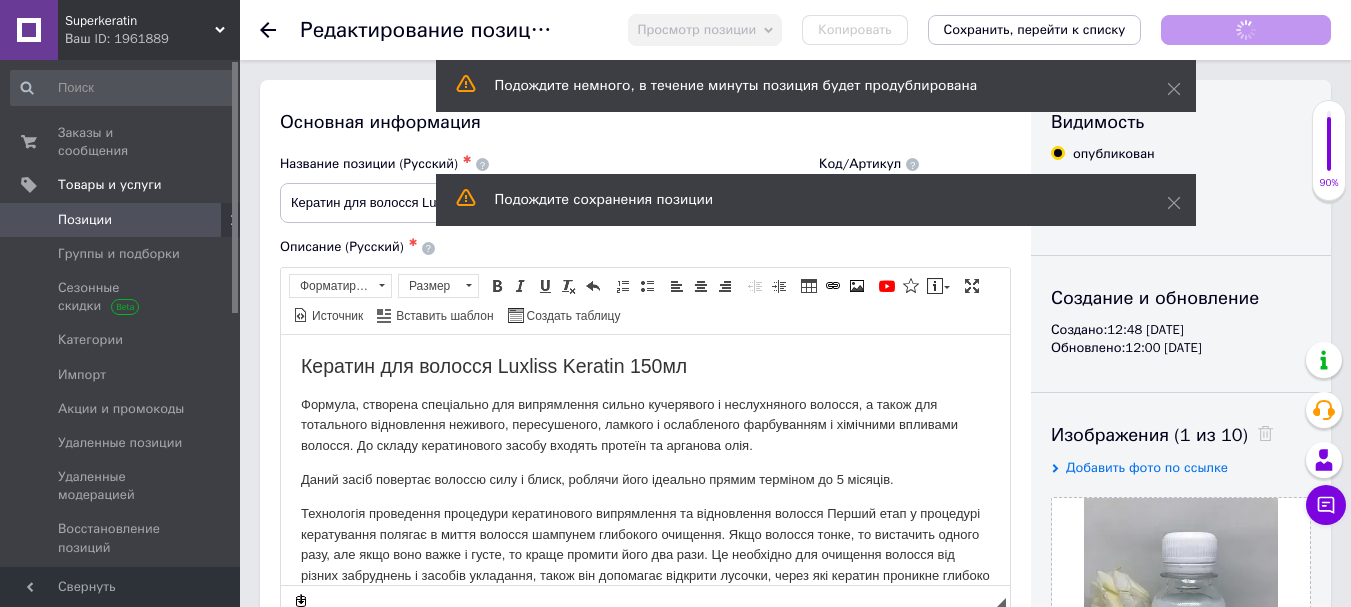 scroll, scrollTop: 0, scrollLeft: 0, axis: both 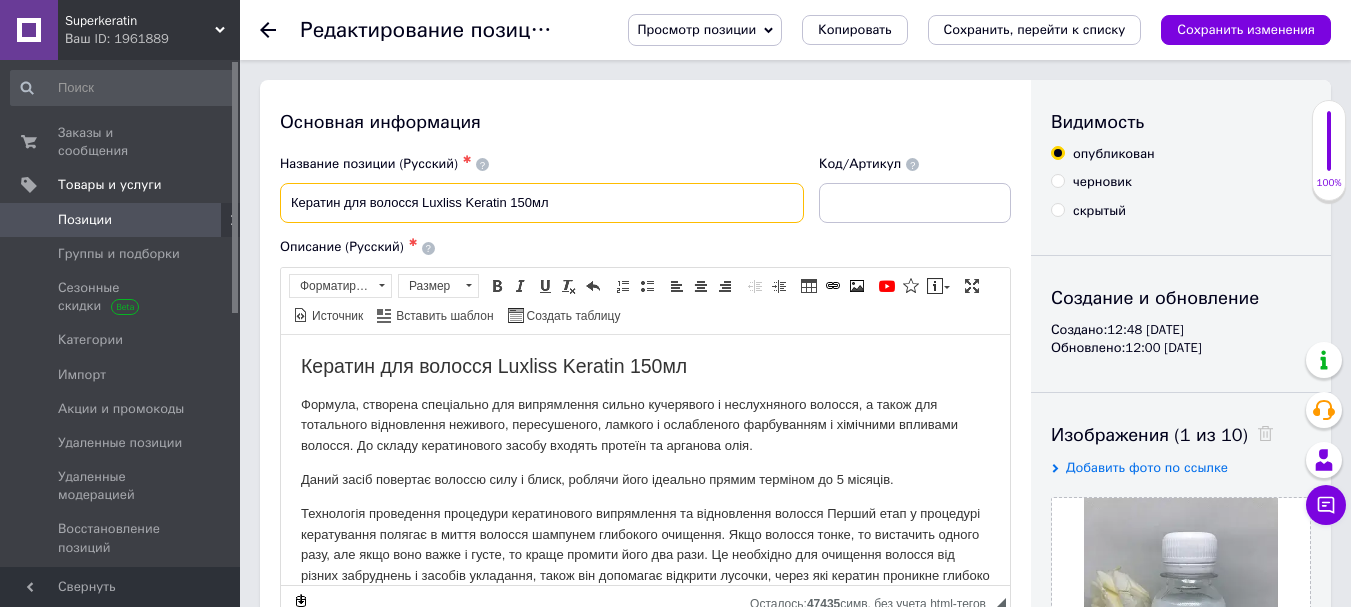 drag, startPoint x: 522, startPoint y: 198, endPoint x: 512, endPoint y: 195, distance: 10.440307 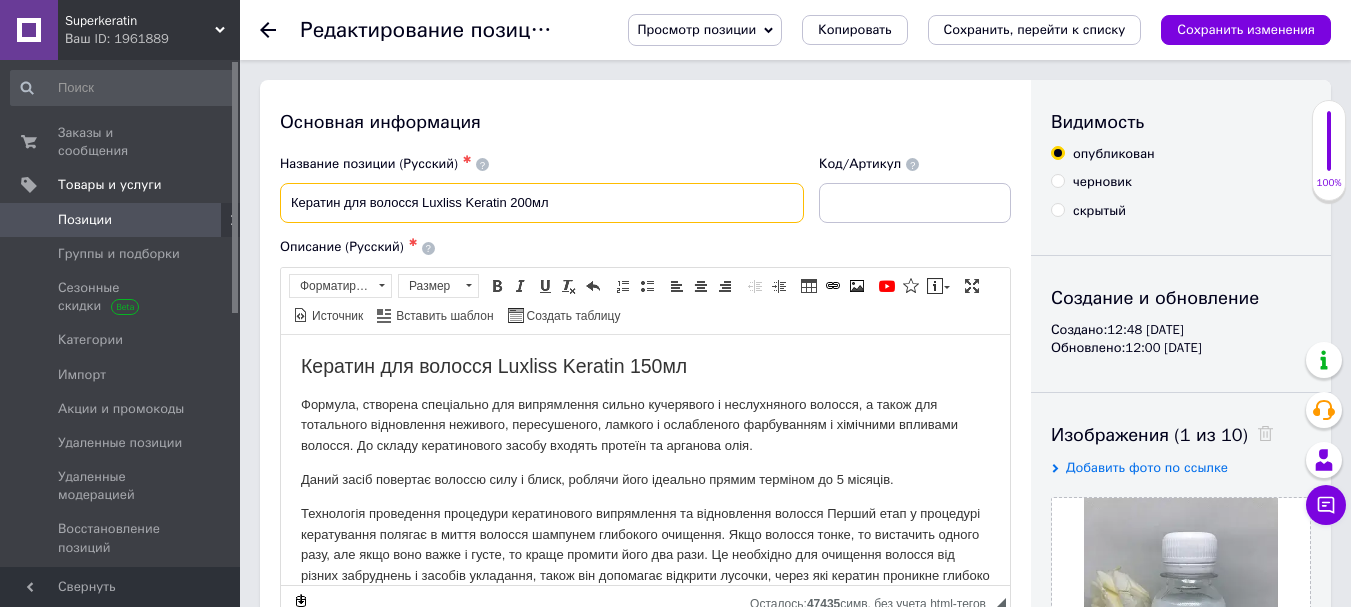 type on "Кератин для волосся Luxliss Keratin 200мл" 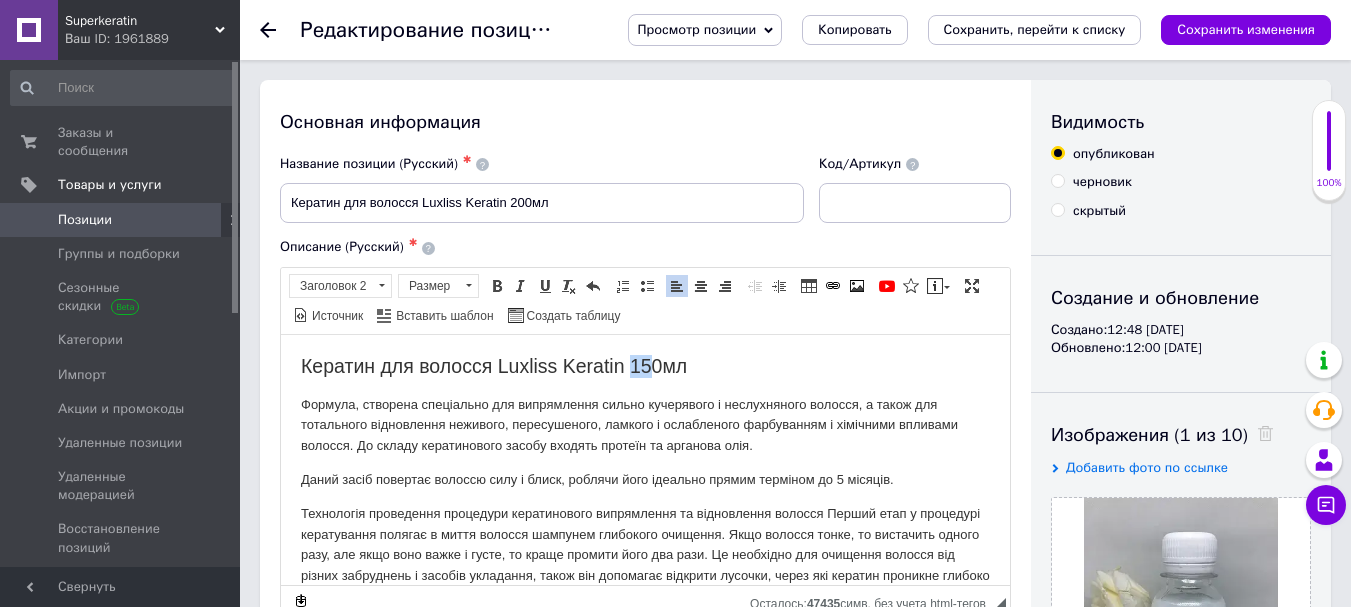 drag, startPoint x: 650, startPoint y: 366, endPoint x: 634, endPoint y: 364, distance: 16.124516 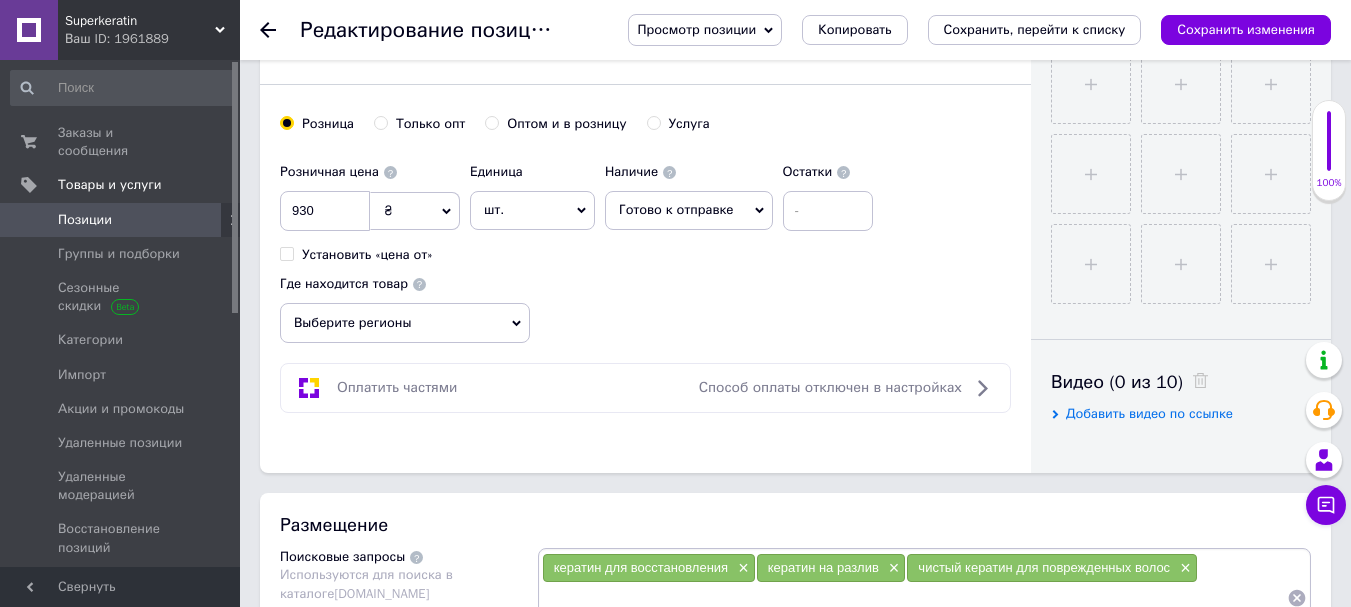 scroll, scrollTop: 767, scrollLeft: 0, axis: vertical 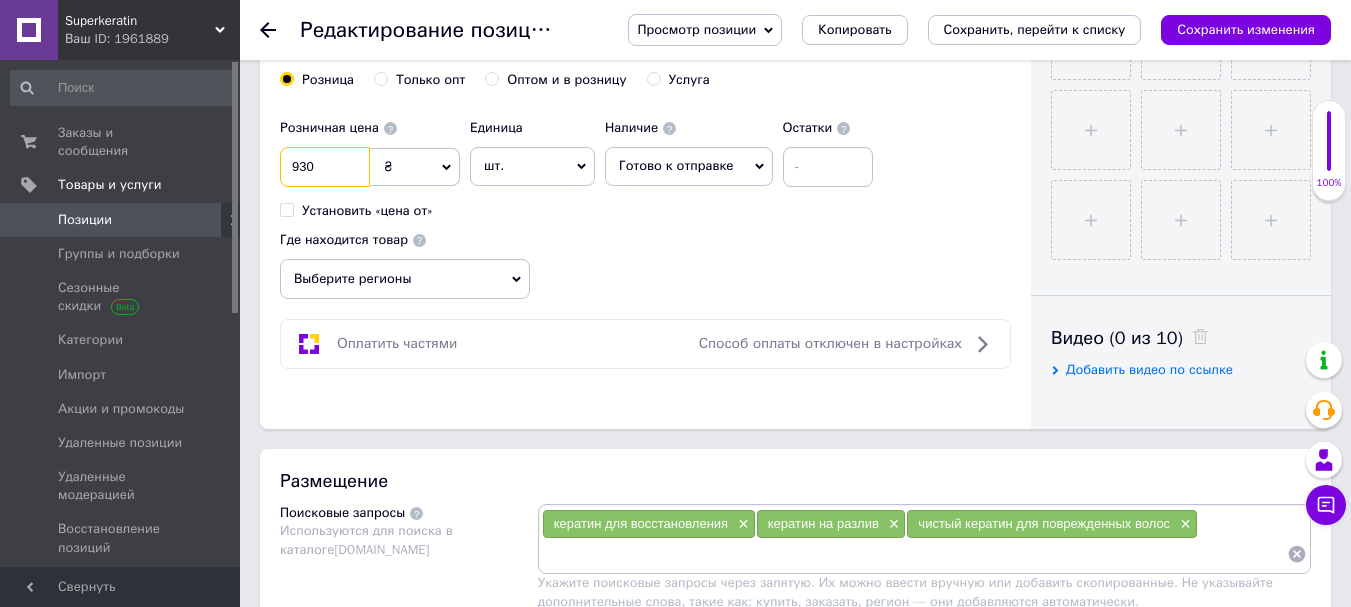 drag, startPoint x: 314, startPoint y: 163, endPoint x: 288, endPoint y: 156, distance: 26.925823 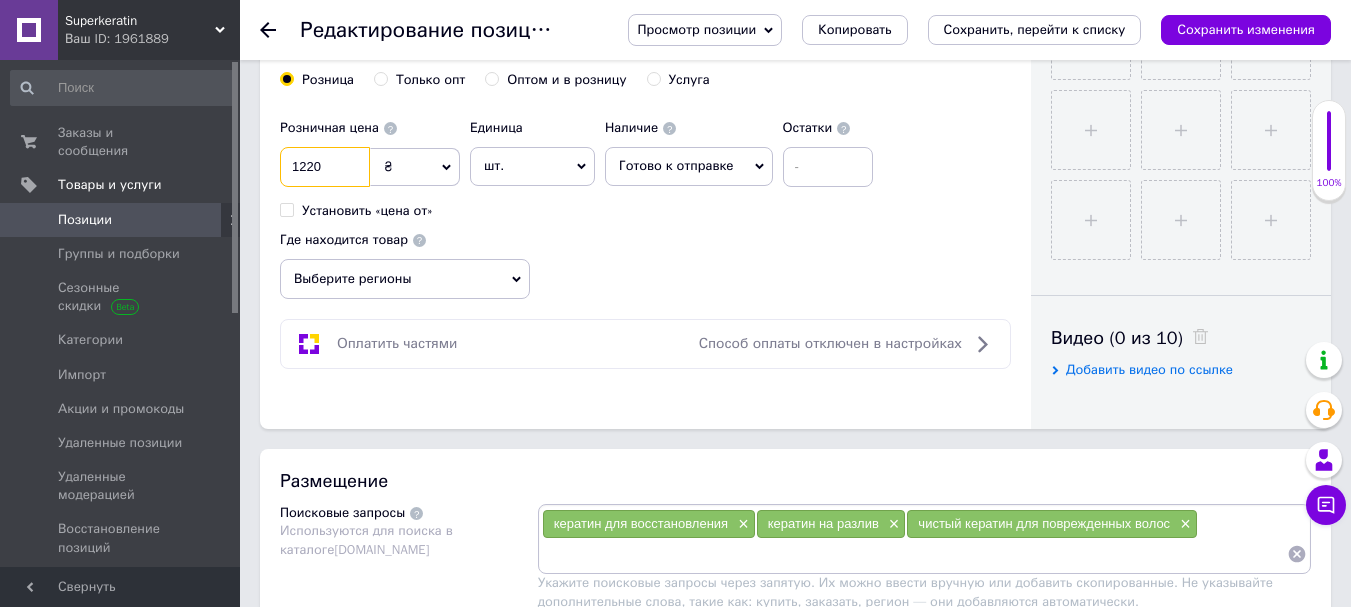 type on "1220" 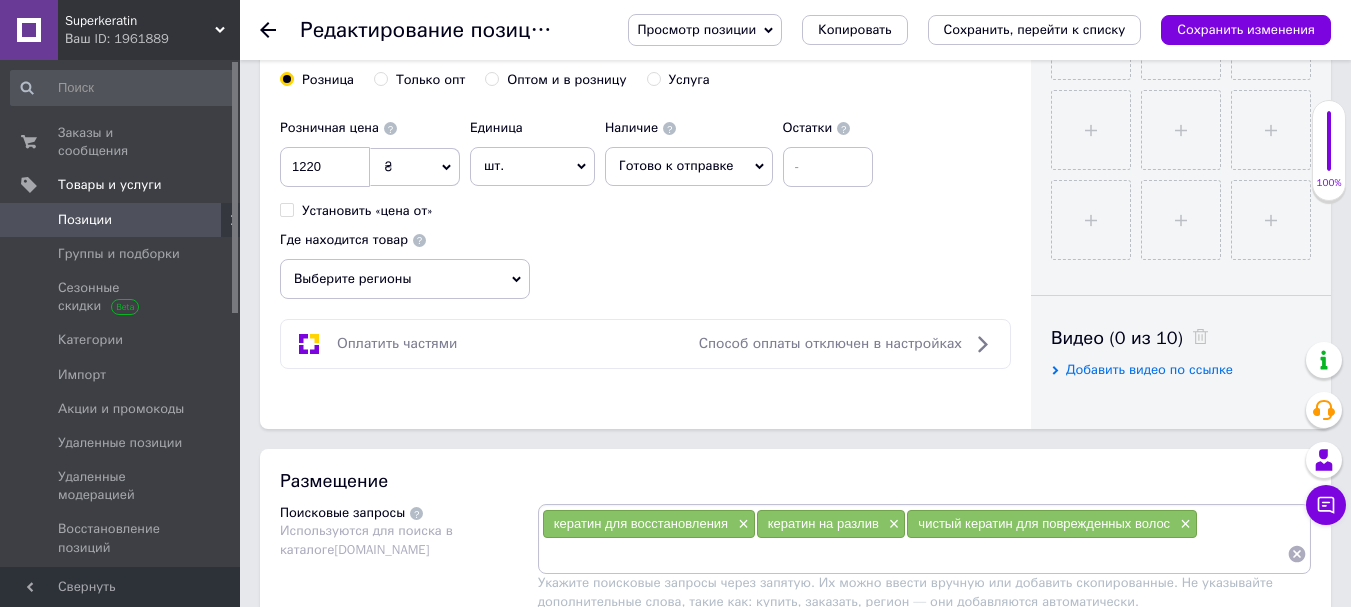 click on "Выберите регионы" at bounding box center [405, 279] 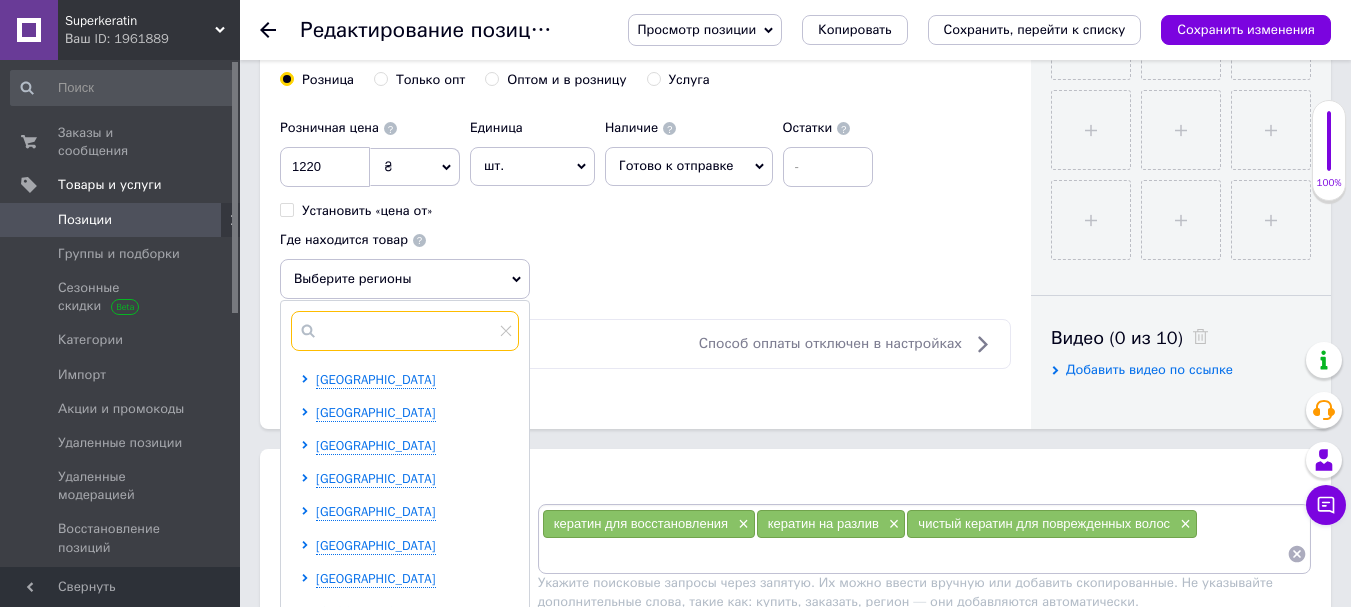 click at bounding box center (405, 331) 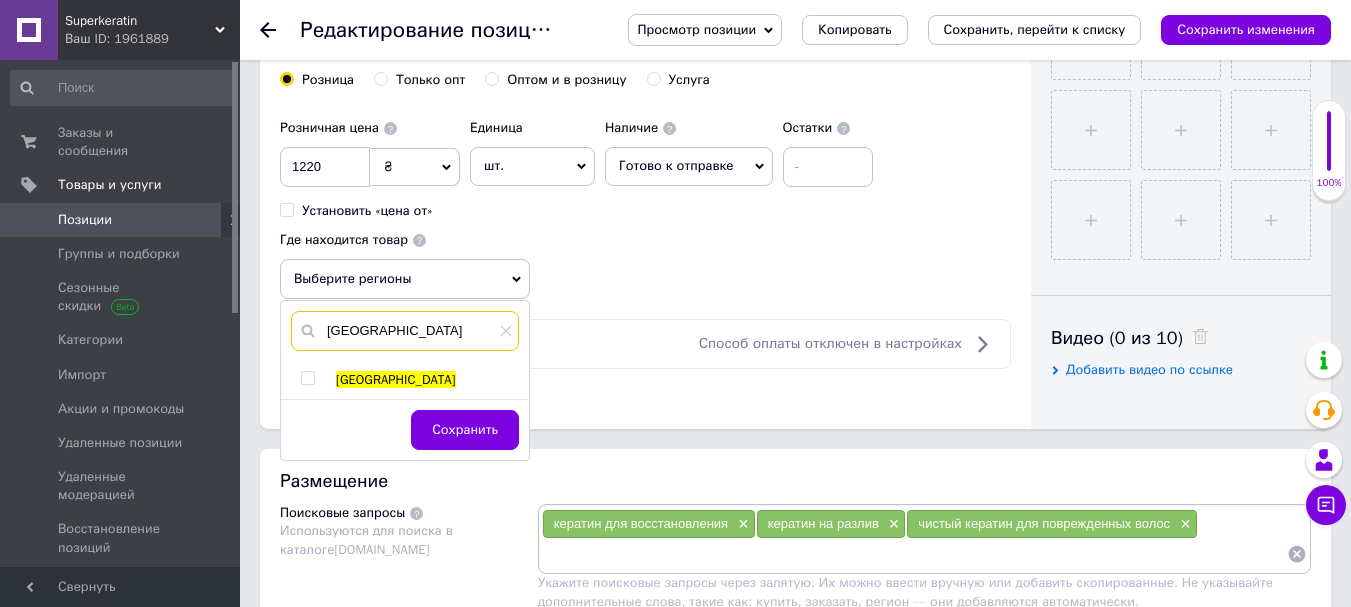 type on "[GEOGRAPHIC_DATA]" 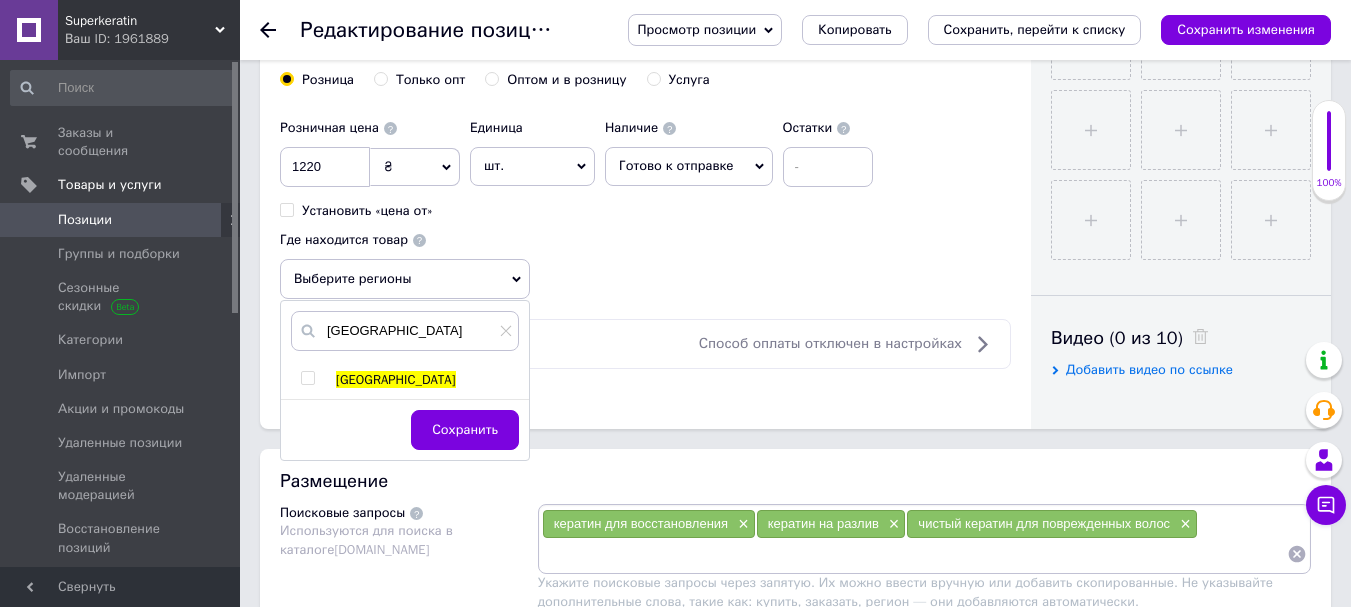click at bounding box center (307, 378) 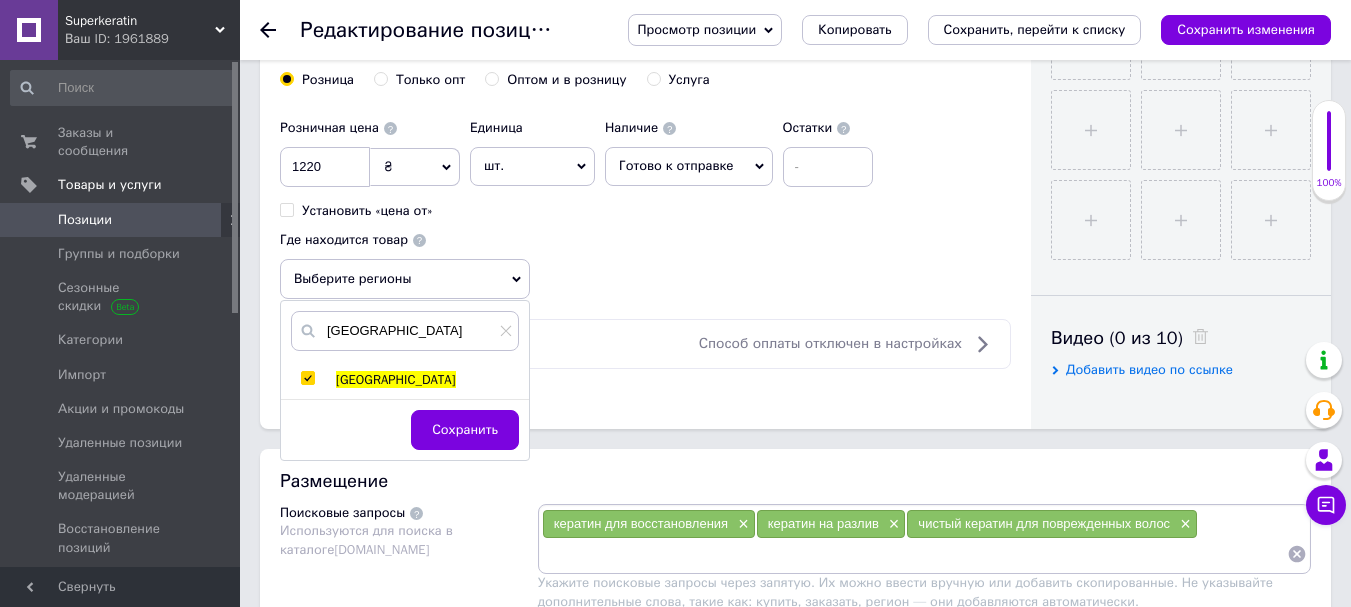 checkbox on "true" 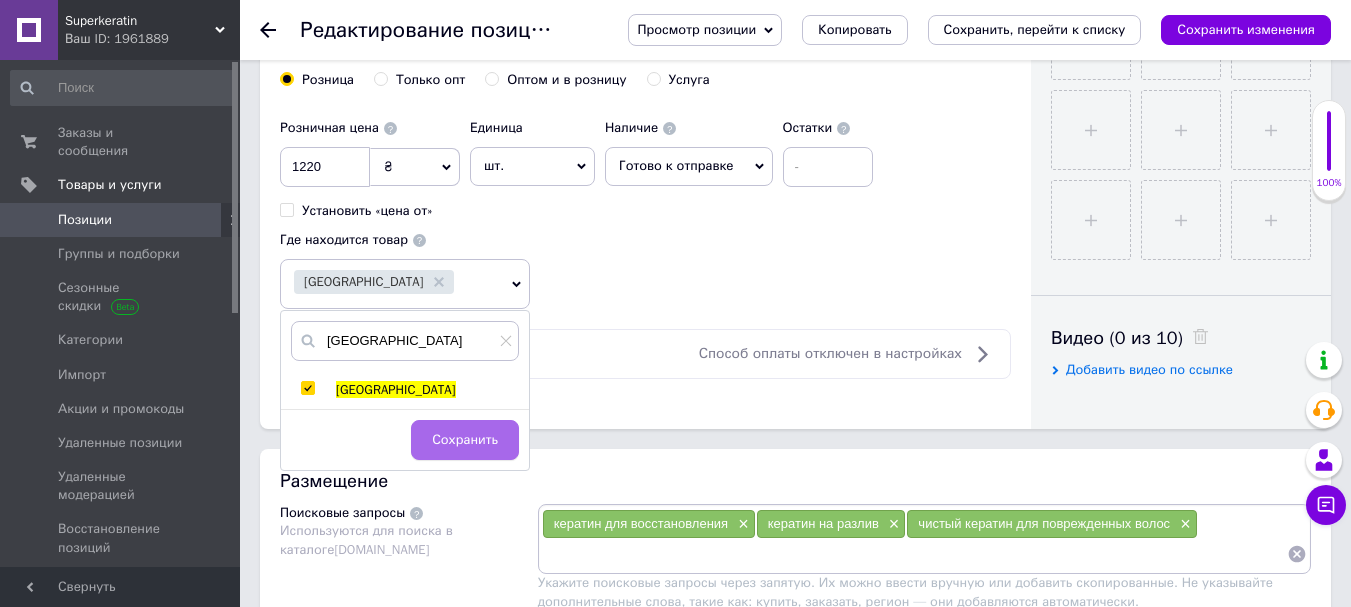 click on "Сохранить" at bounding box center (465, 440) 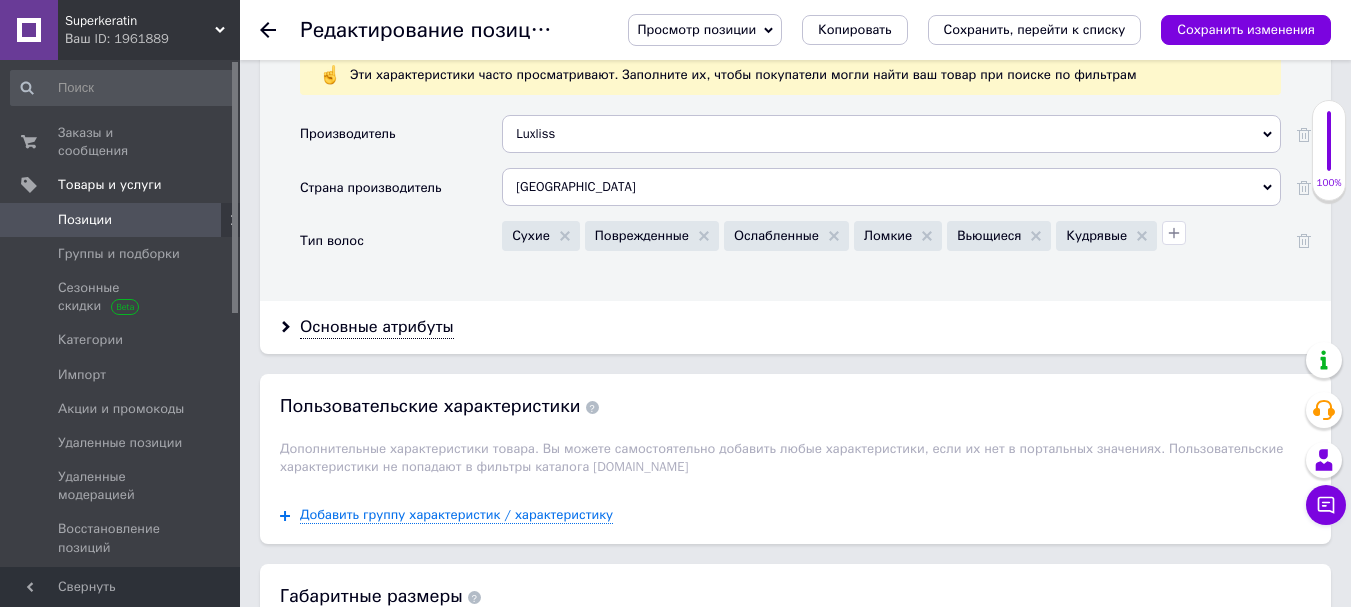 scroll, scrollTop: 1829, scrollLeft: 0, axis: vertical 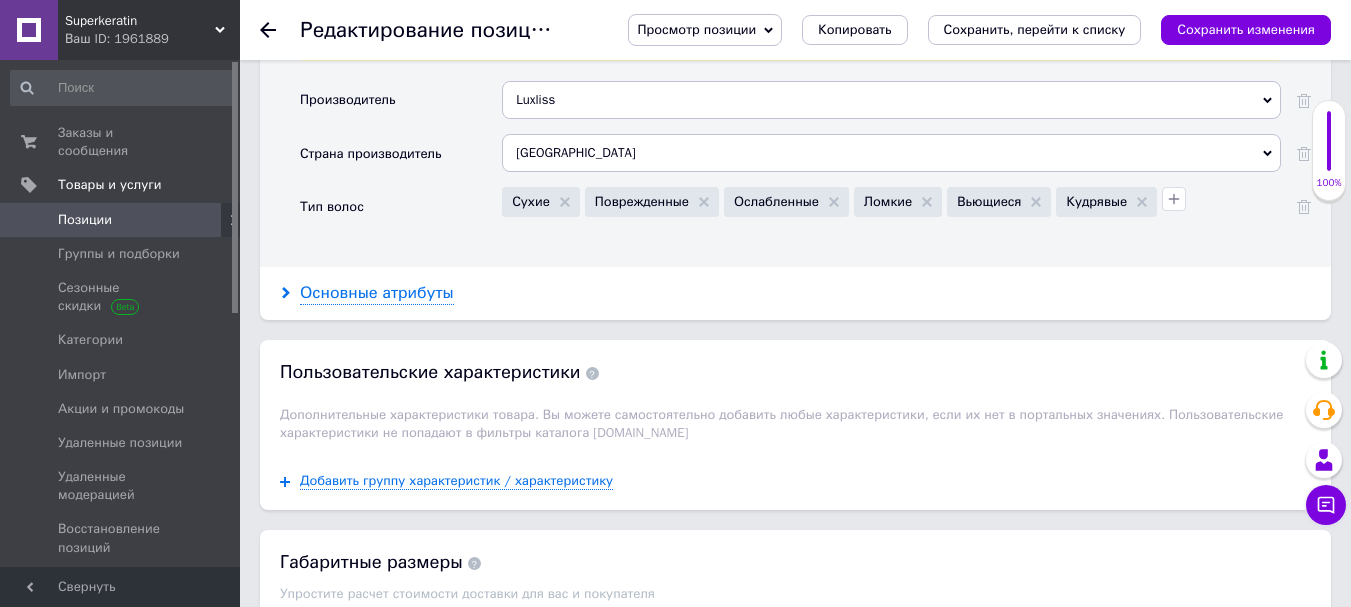 click on "Основные атрибуты" at bounding box center [377, 293] 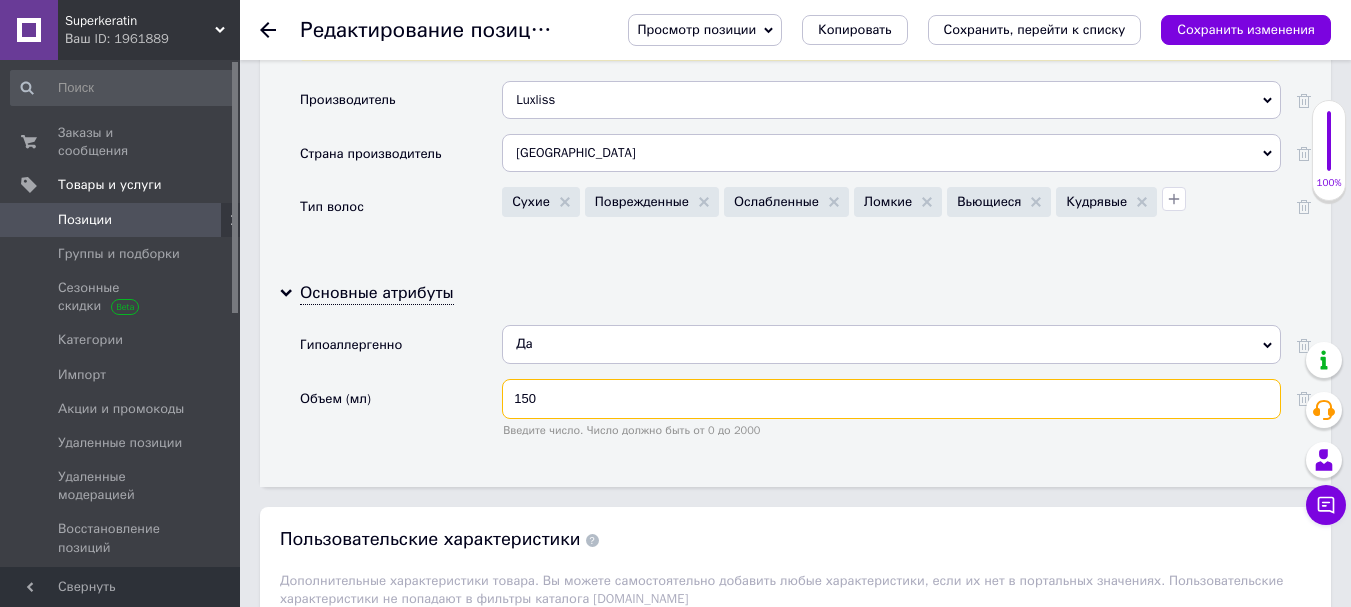 drag, startPoint x: 527, startPoint y: 378, endPoint x: 510, endPoint y: 374, distance: 17.464249 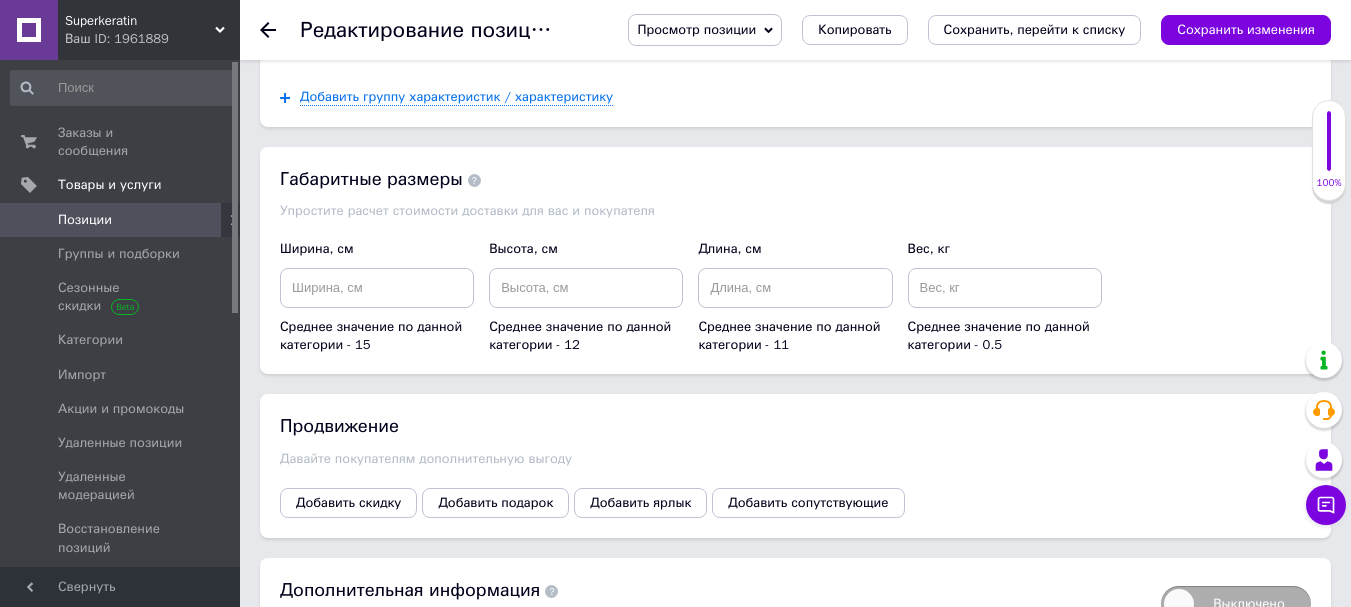 scroll, scrollTop: 2444, scrollLeft: 0, axis: vertical 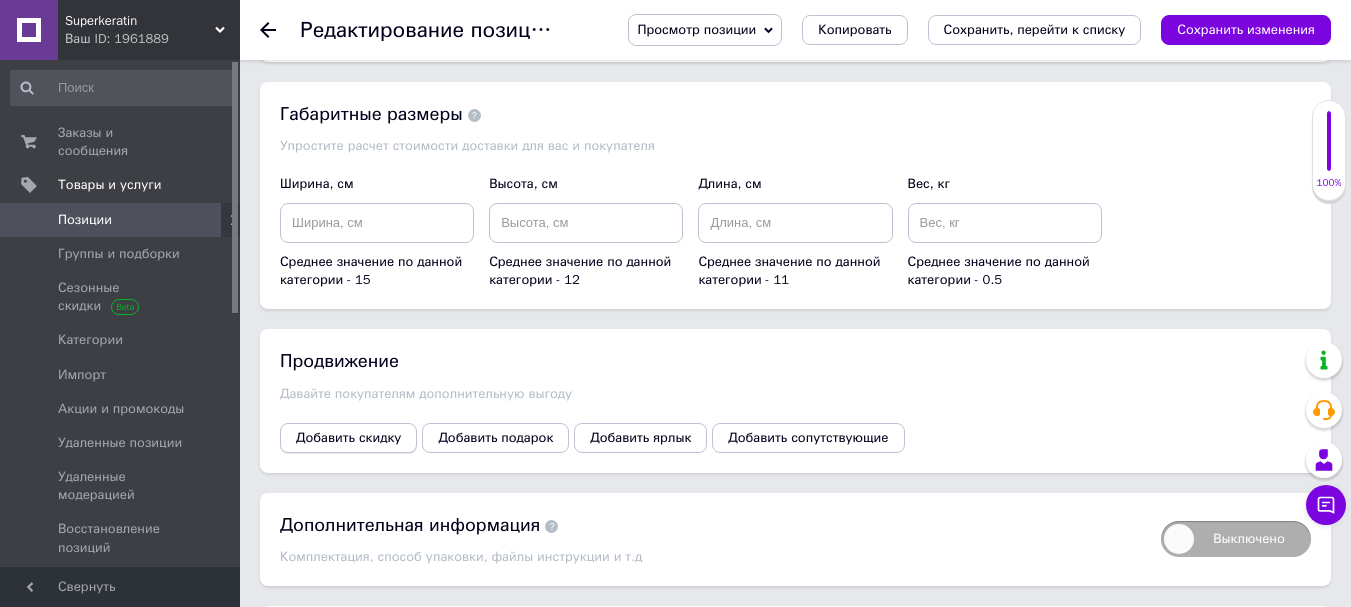 type on "200" 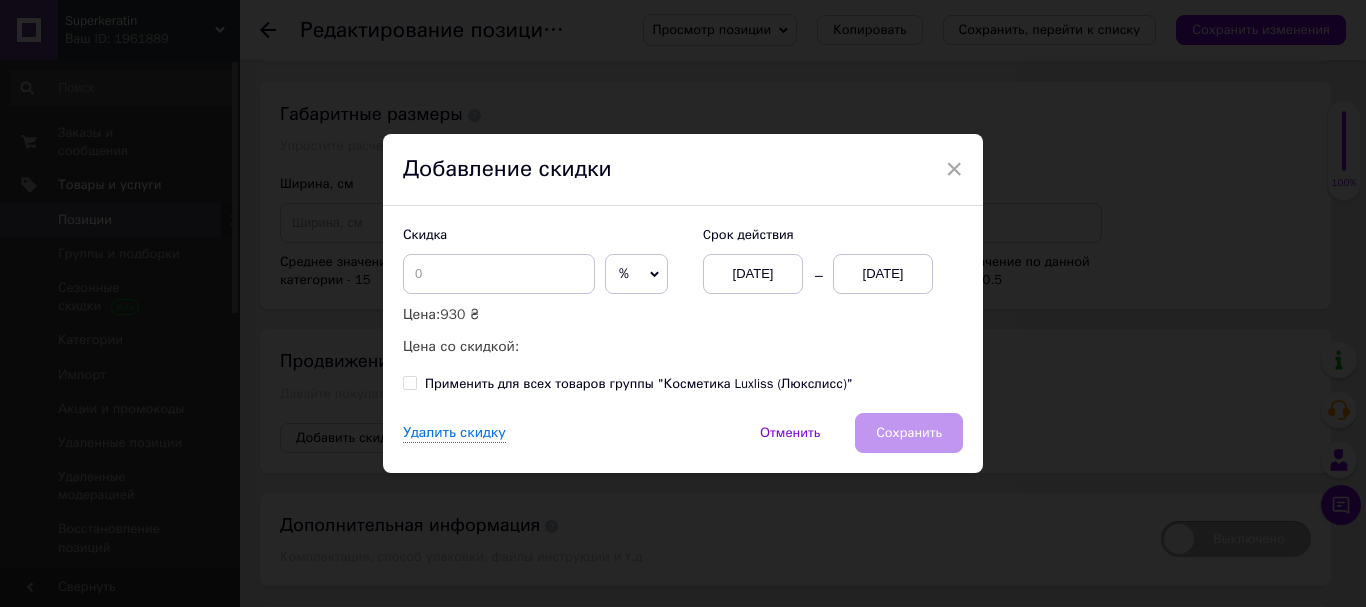 click on "[DATE]" at bounding box center (883, 274) 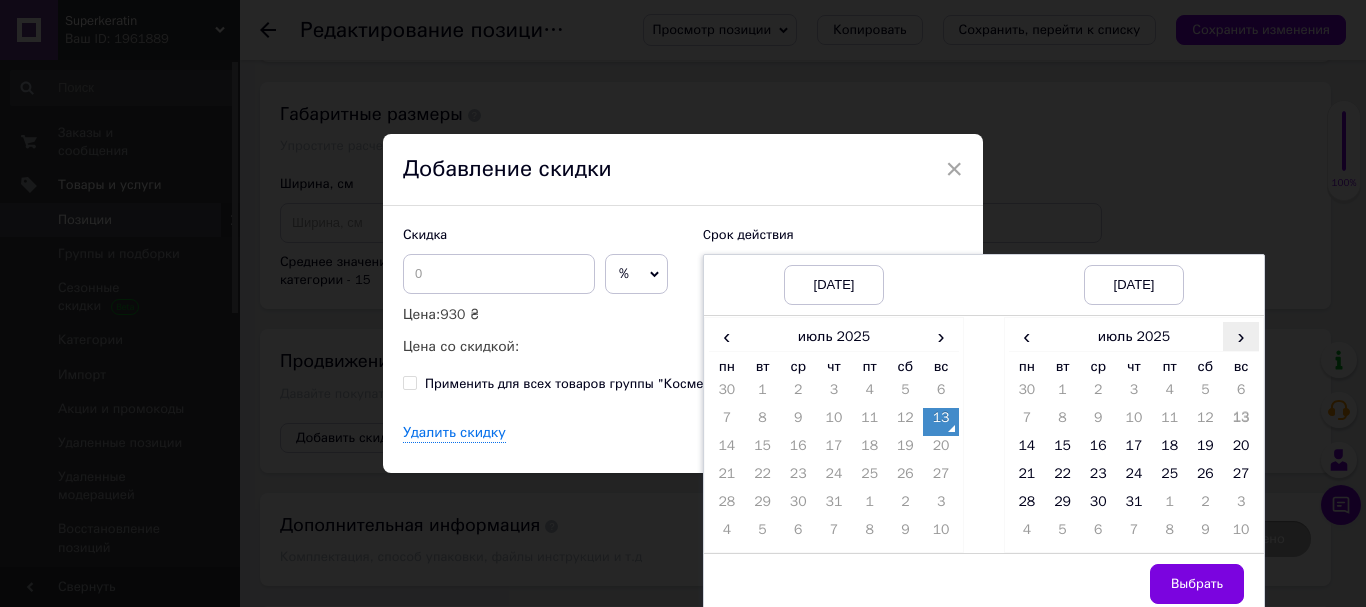 click on "›" at bounding box center [1241, 336] 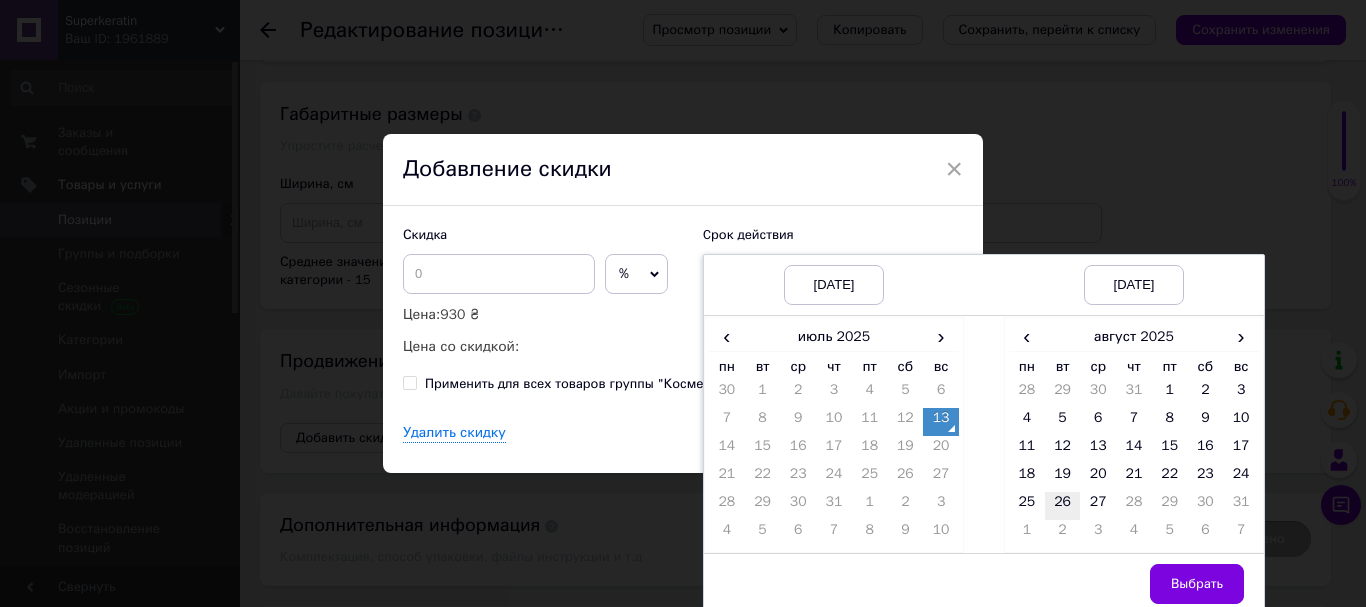 click on "26" at bounding box center [1063, 506] 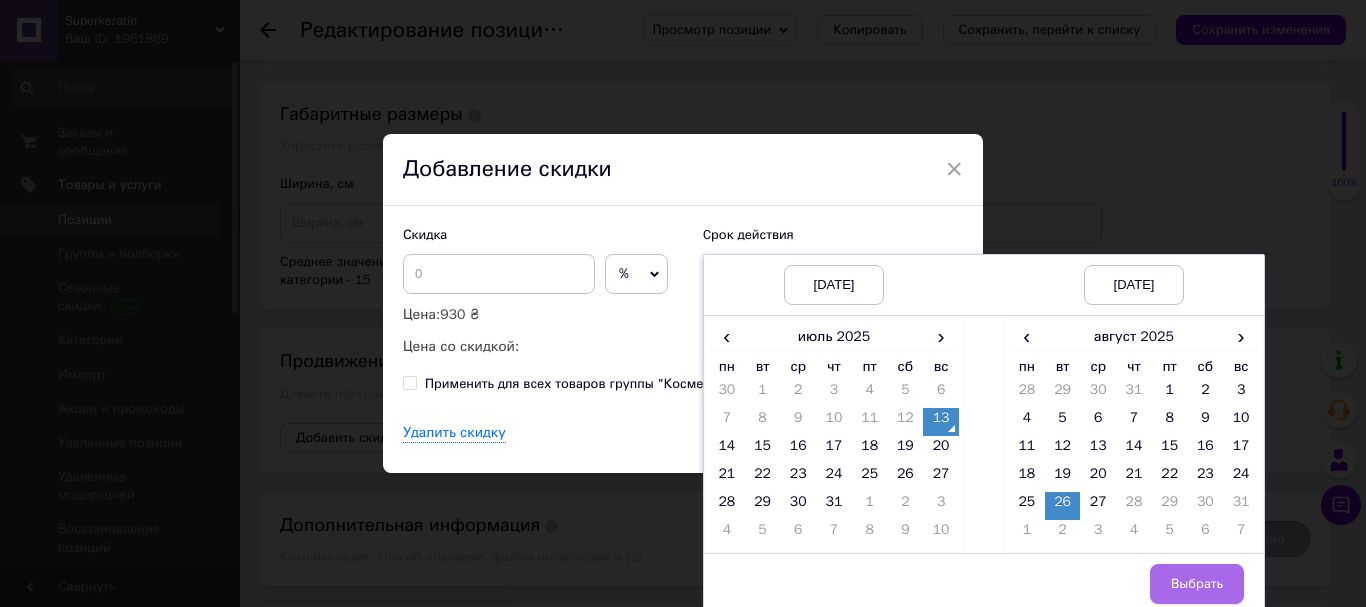 click on "Выбрать" at bounding box center (1197, 584) 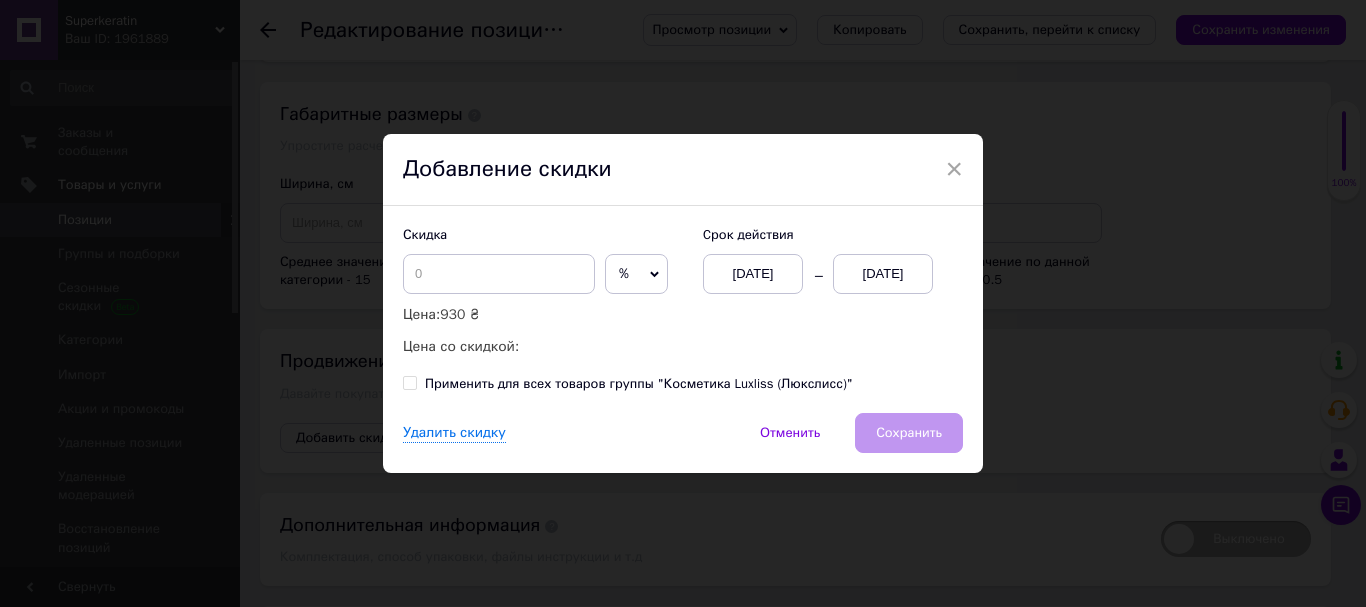 click on "Скидка % ₴ Цена:  930   ₴ Цена со скидкой:  Cрок действия [DATE] [DATE] Применить для всех товаров группы "Косметика Luxliss (Люкслисс)"" at bounding box center (683, 309) 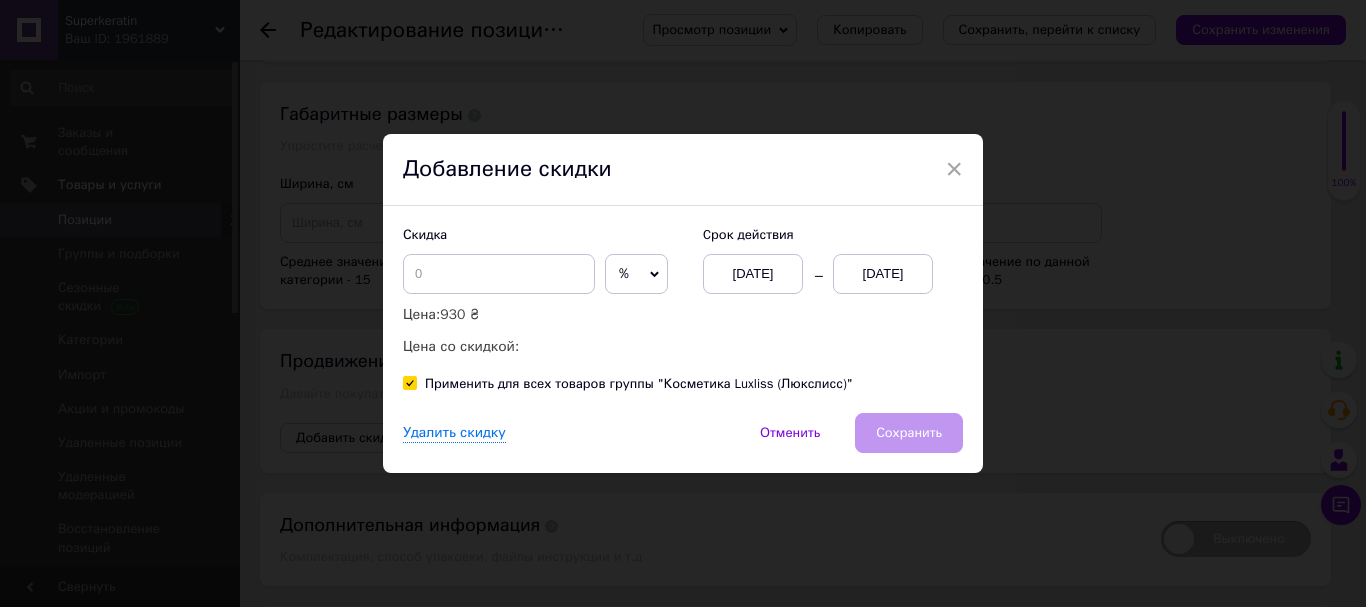 checkbox on "true" 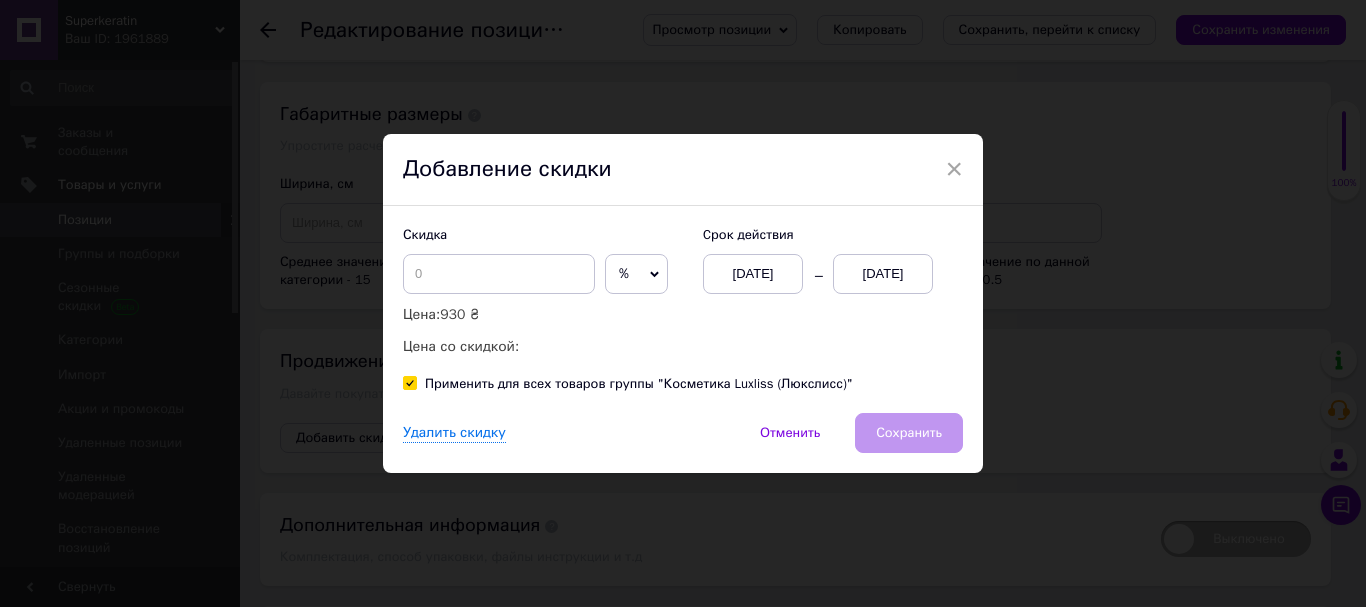 click on "Удалить скидку   Отменить   Сохранить" at bounding box center [683, 443] 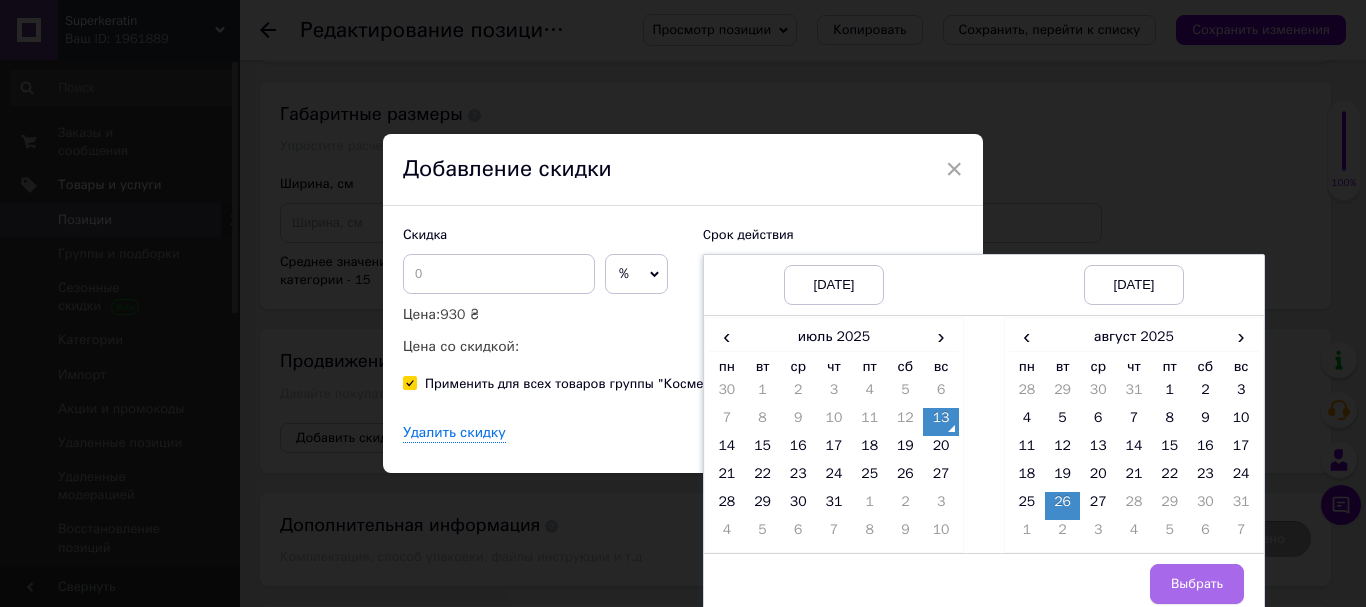 click on "Выбрать" at bounding box center (1197, 584) 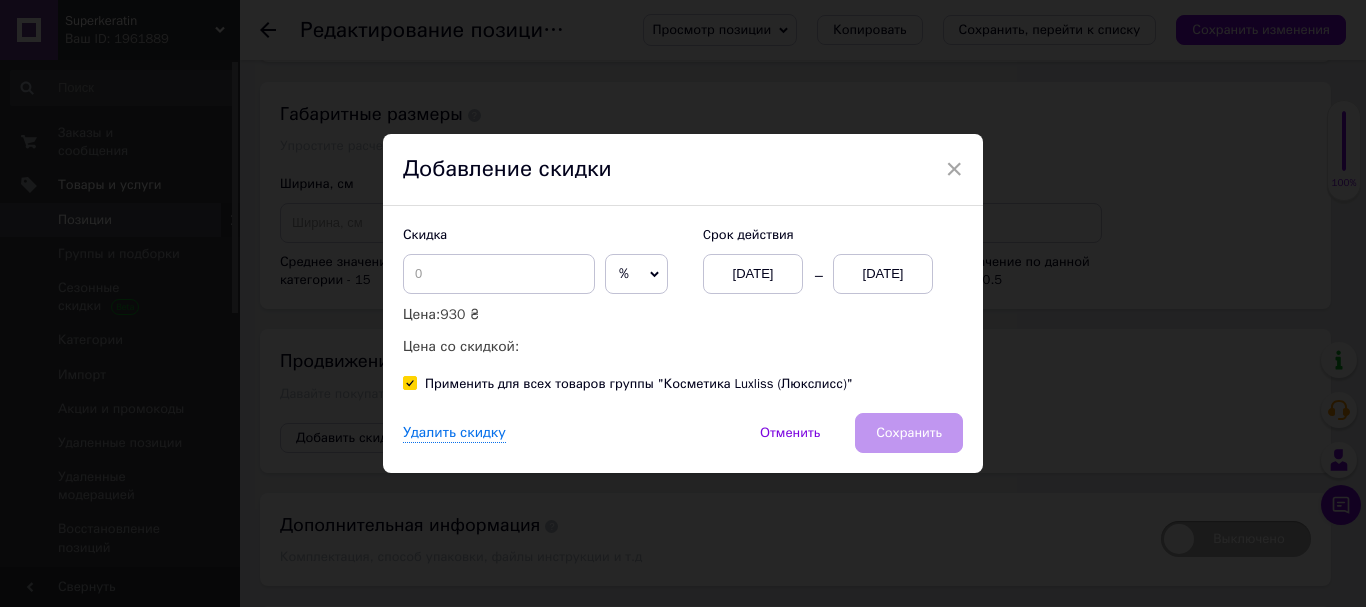 click on "Удалить скидку   Отменить   Сохранить" at bounding box center (683, 443) 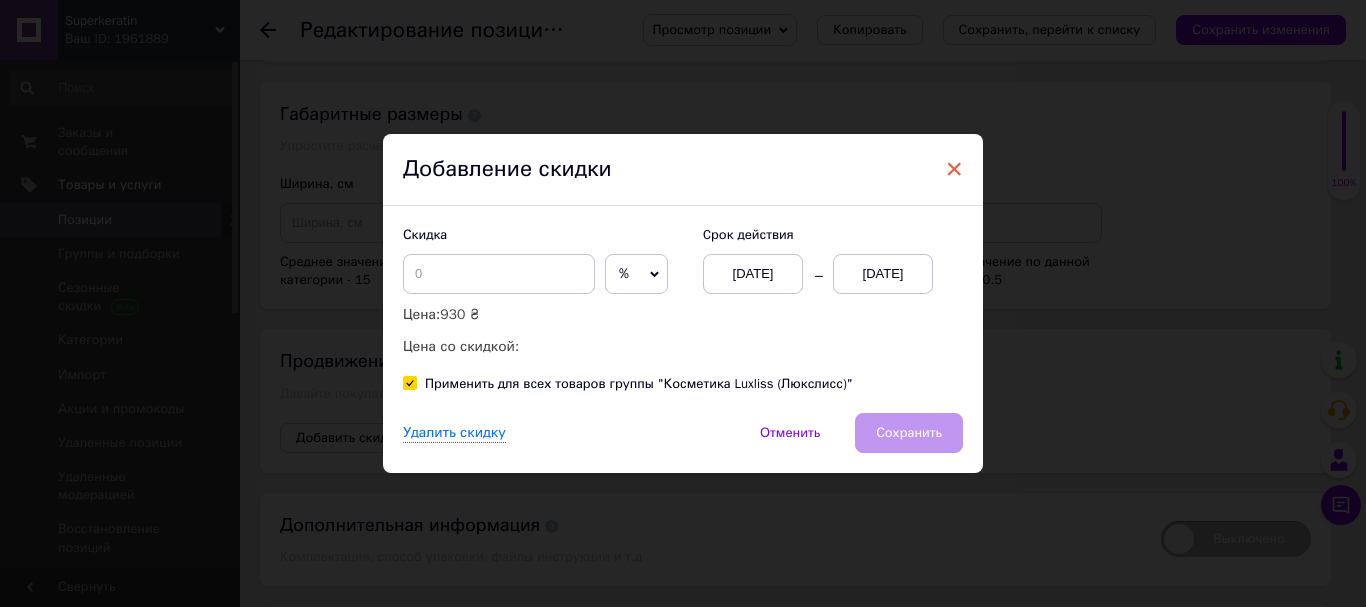 click on "×" at bounding box center (954, 169) 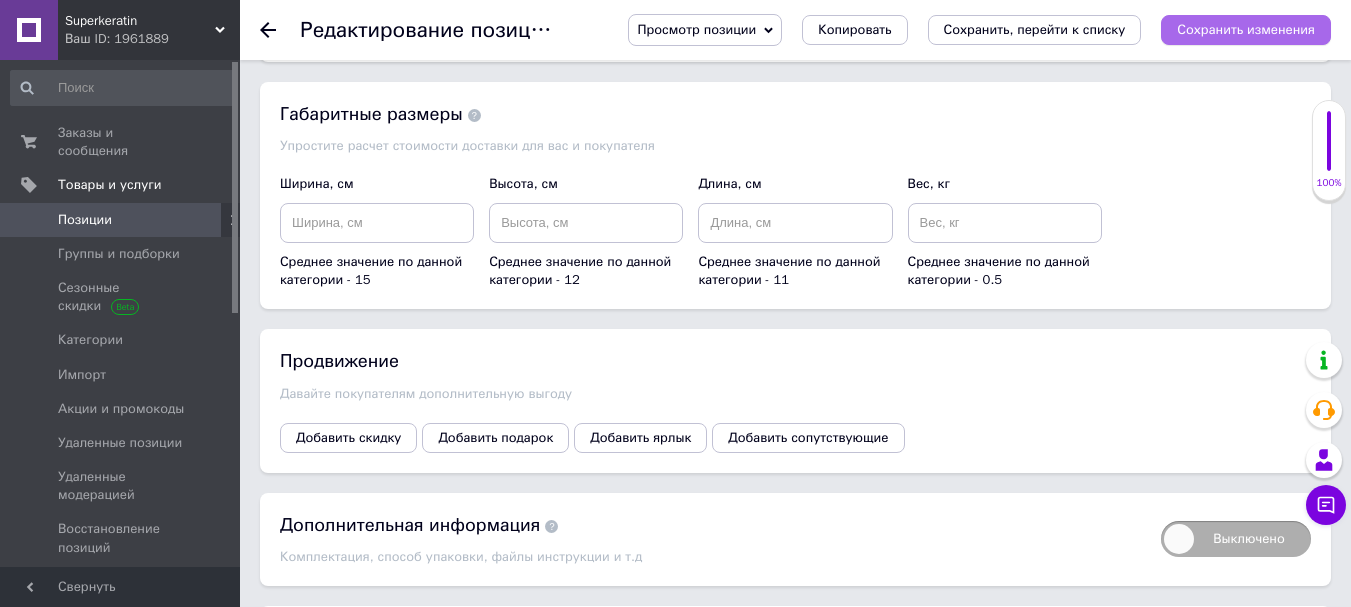 click on "Сохранить изменения" at bounding box center [1246, 29] 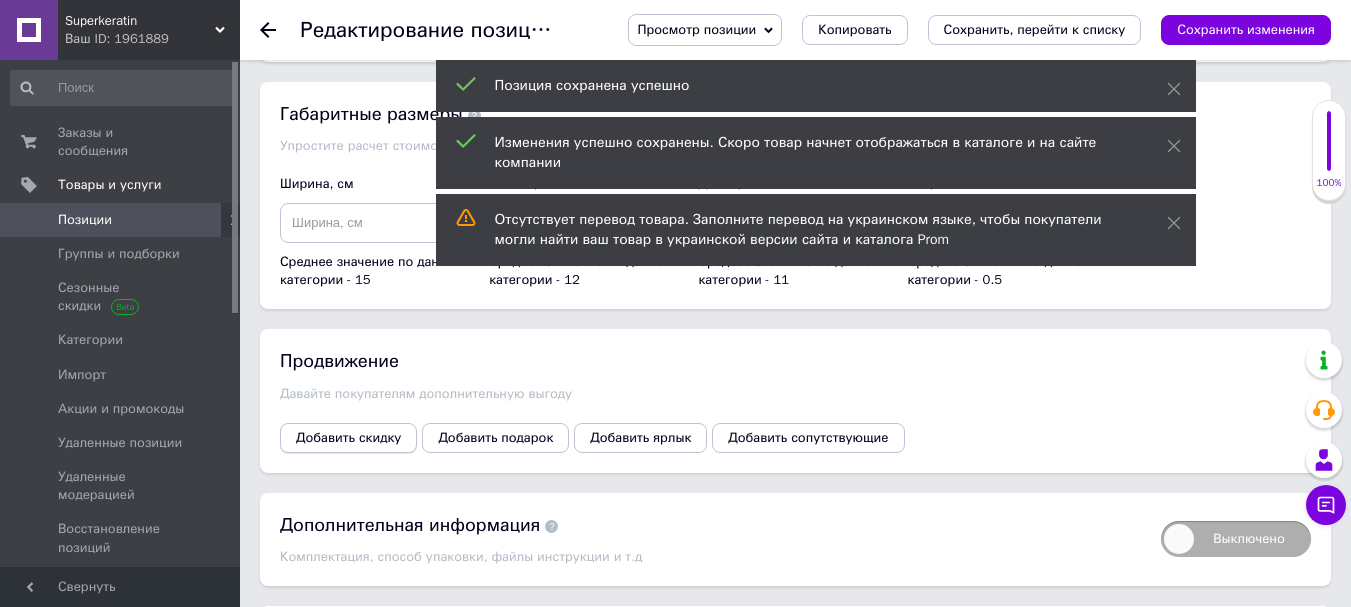 click on "Добавить скидку" at bounding box center (348, 438) 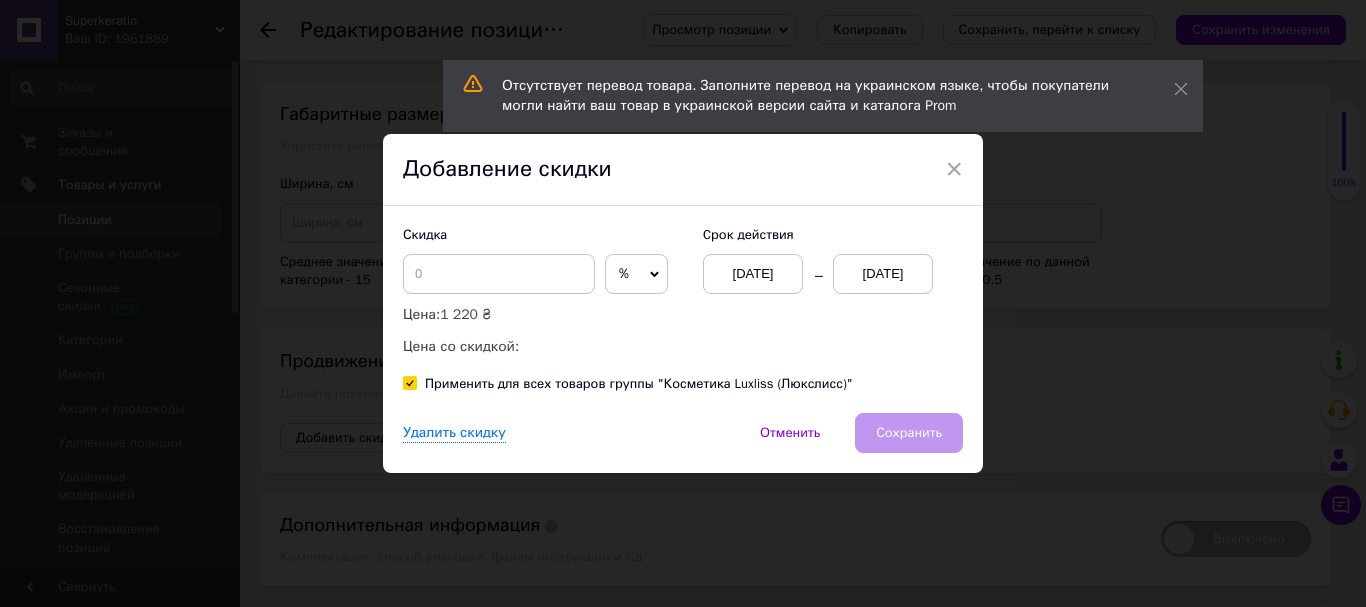 click on "[DATE]" at bounding box center (883, 274) 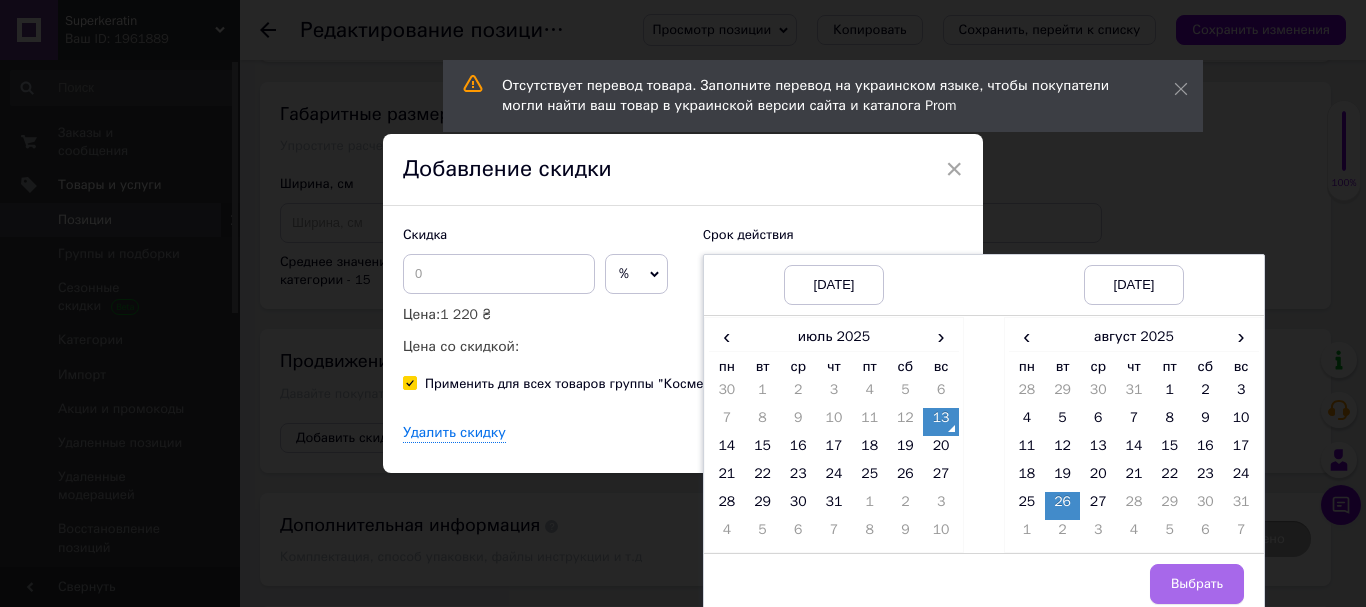 click on "Выбрать" at bounding box center [1197, 584] 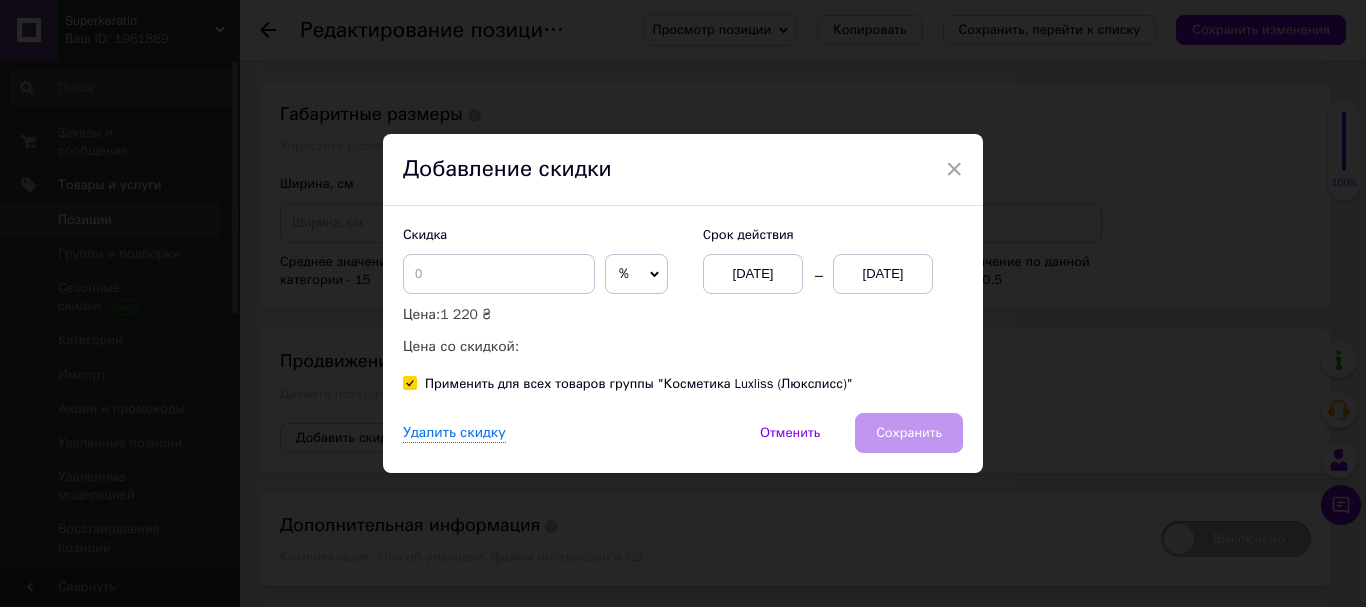 click on "Применить для всех товаров группы "Косметика Luxliss (Люкслисс)"" at bounding box center (409, 382) 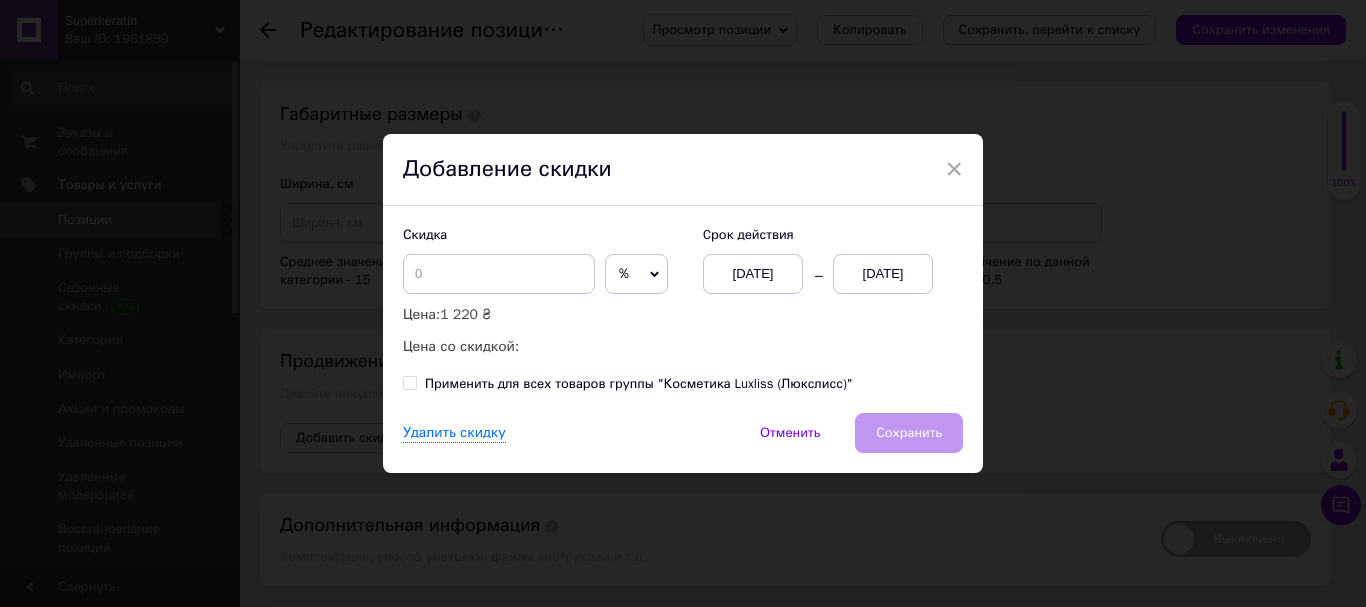 checkbox on "false" 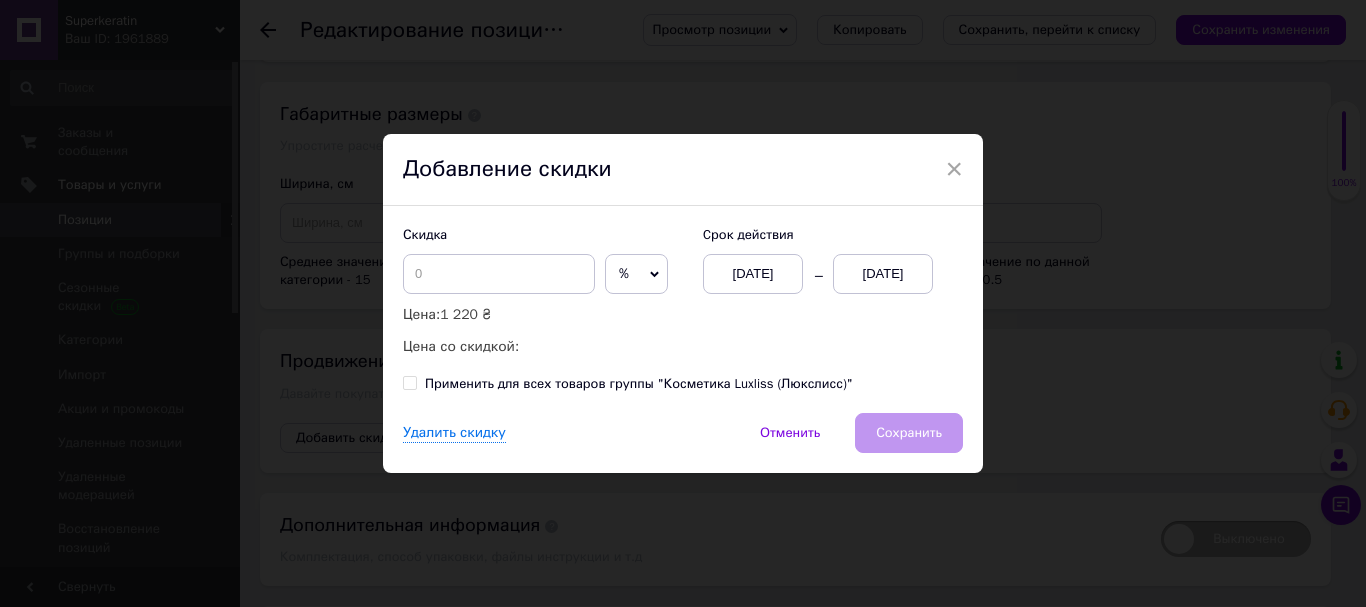 click on "Удалить скидку   Отменить   Сохранить" at bounding box center [683, 443] 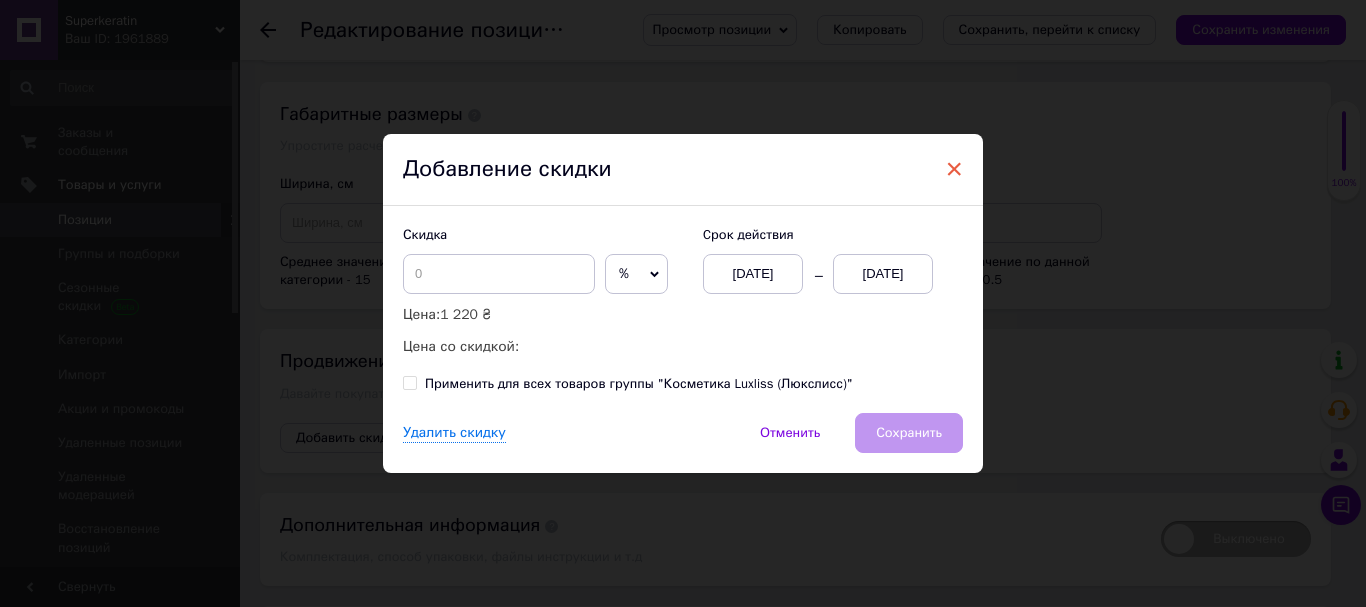 click on "×" at bounding box center (954, 169) 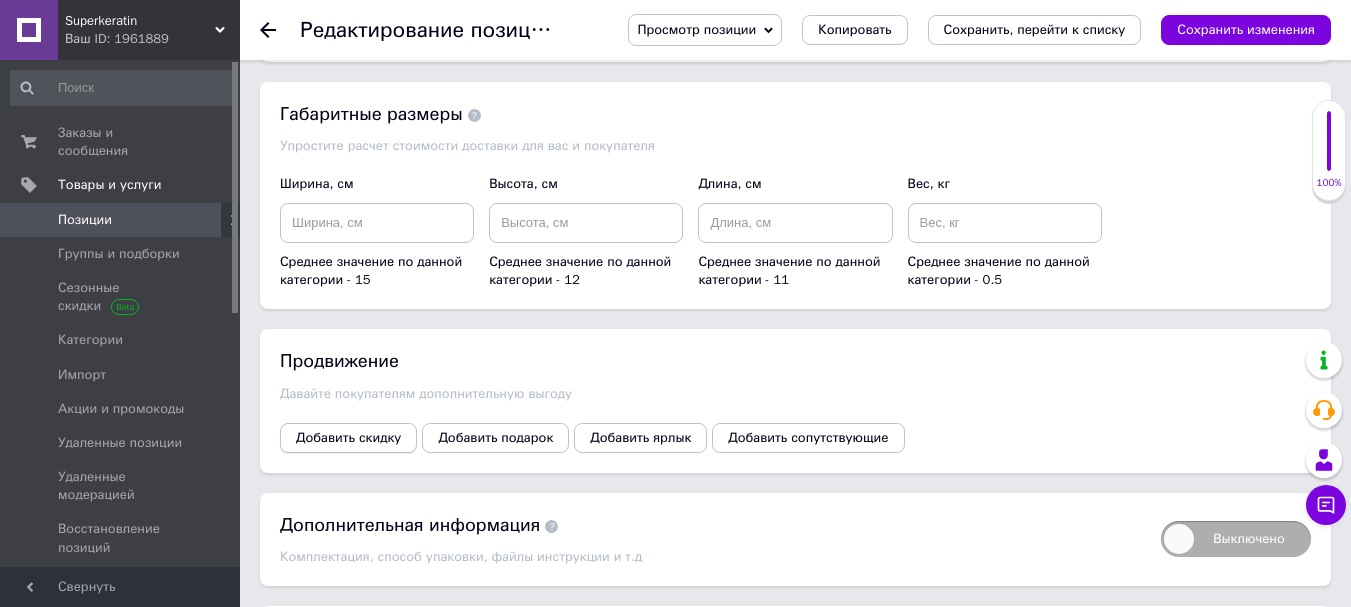 click on "Добавить скидку" at bounding box center (348, 438) 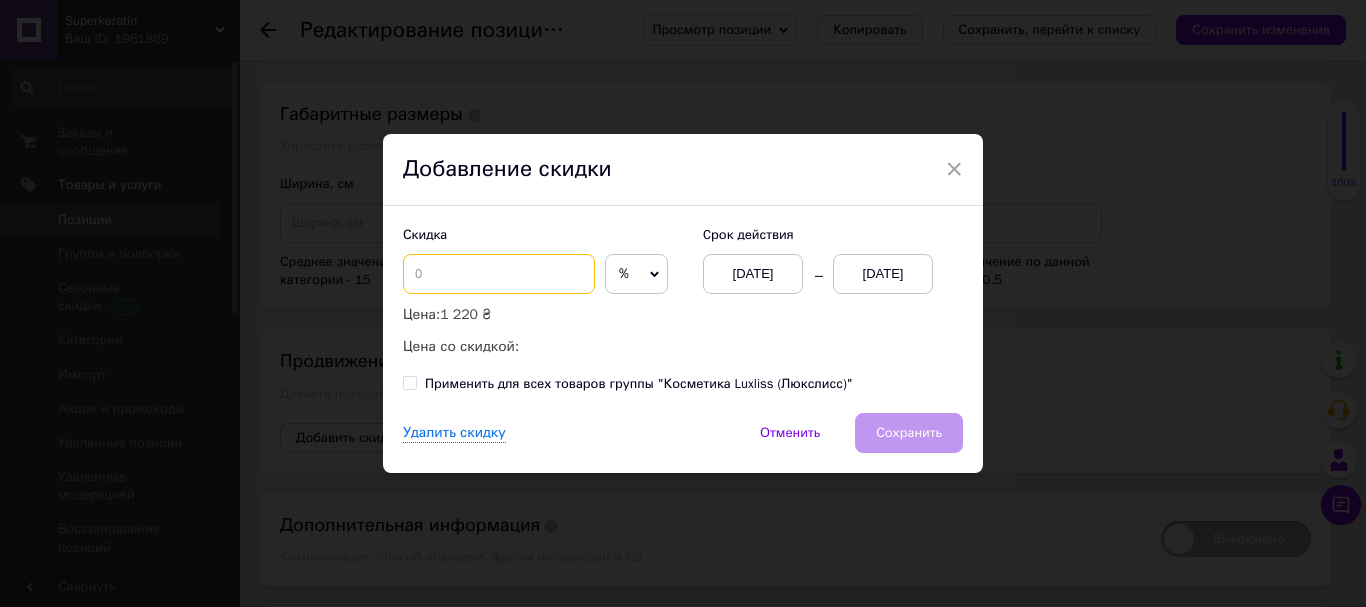 click at bounding box center (499, 274) 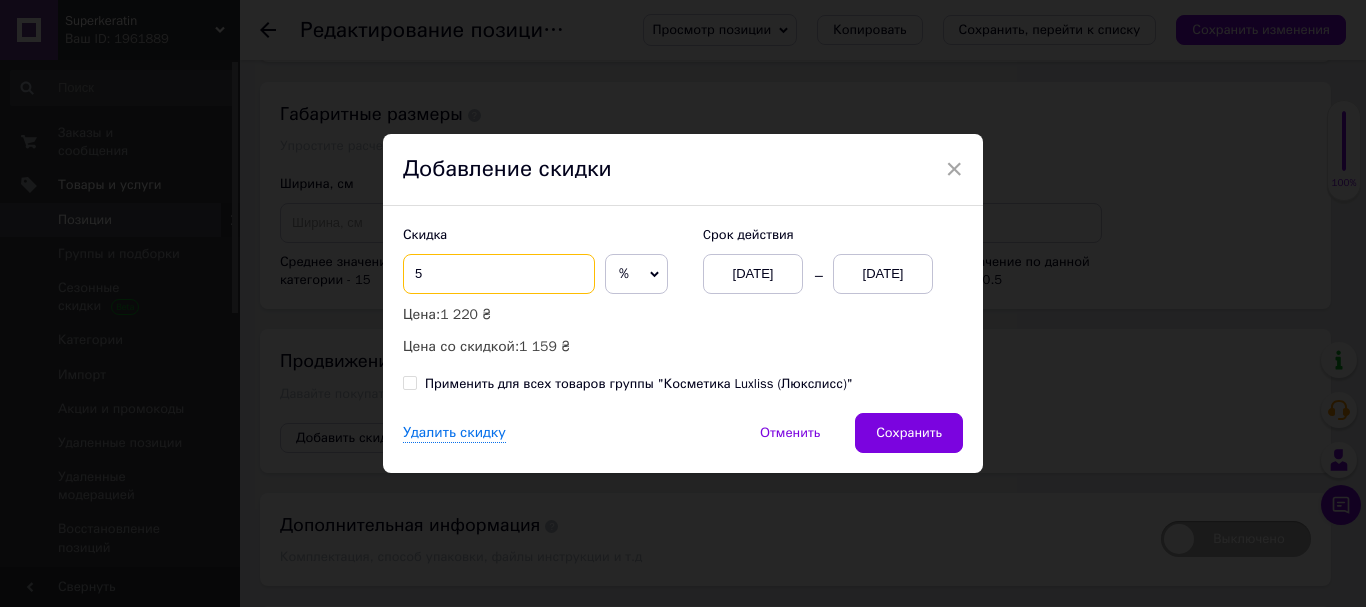 type on "5" 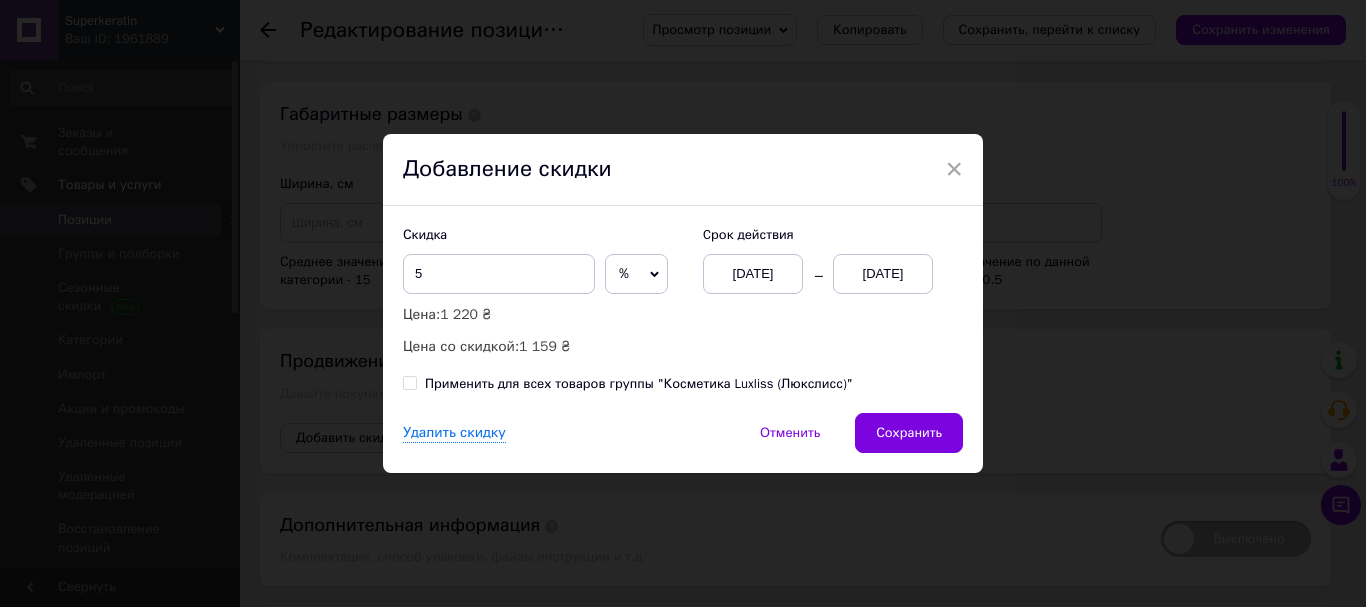 click on "Применить для всех товаров группы "Косметика Luxliss (Люкслисс)"" at bounding box center [409, 382] 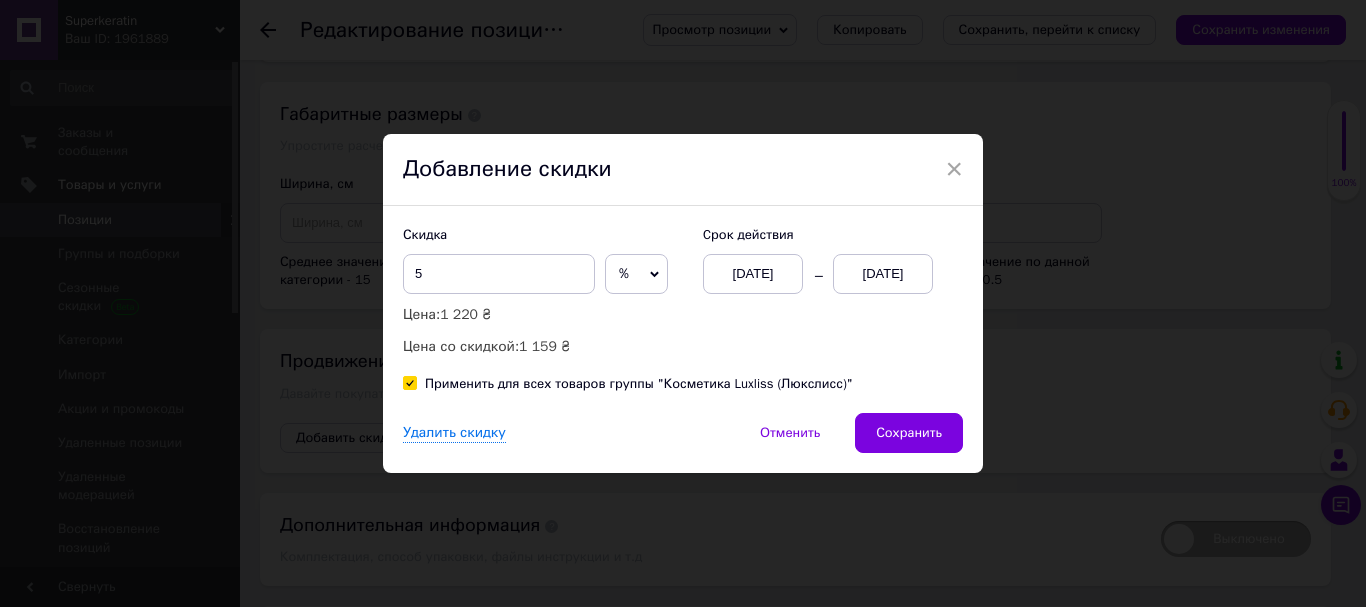 checkbox on "true" 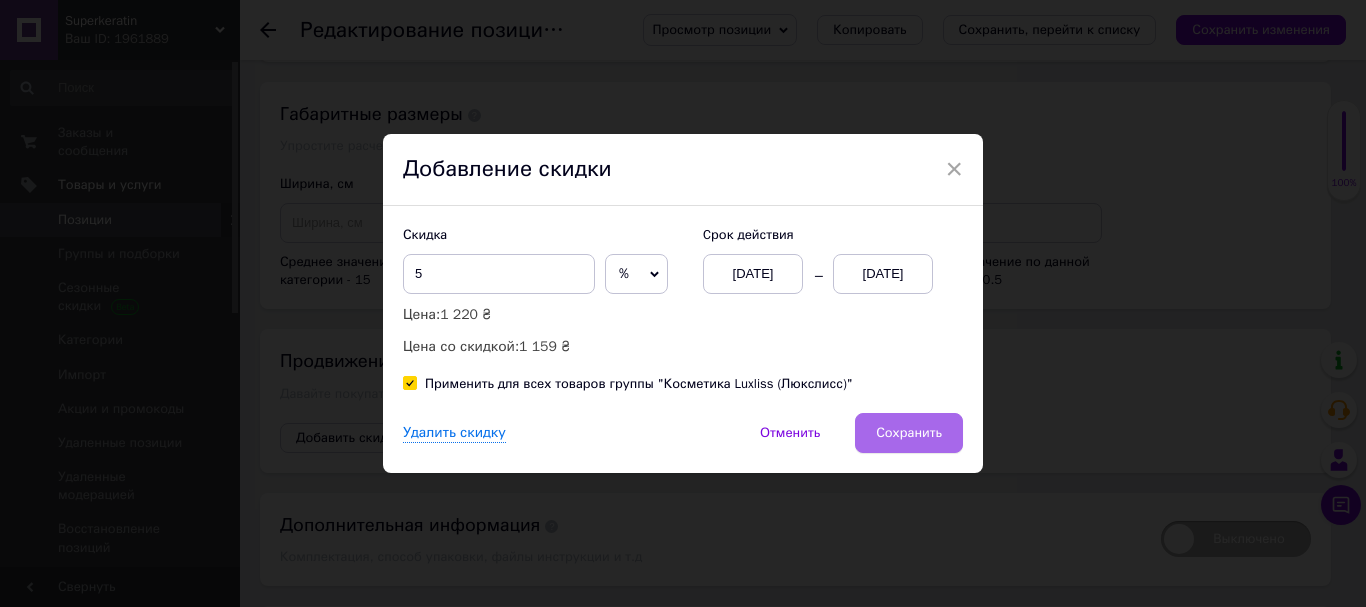 click on "Сохранить" at bounding box center (909, 433) 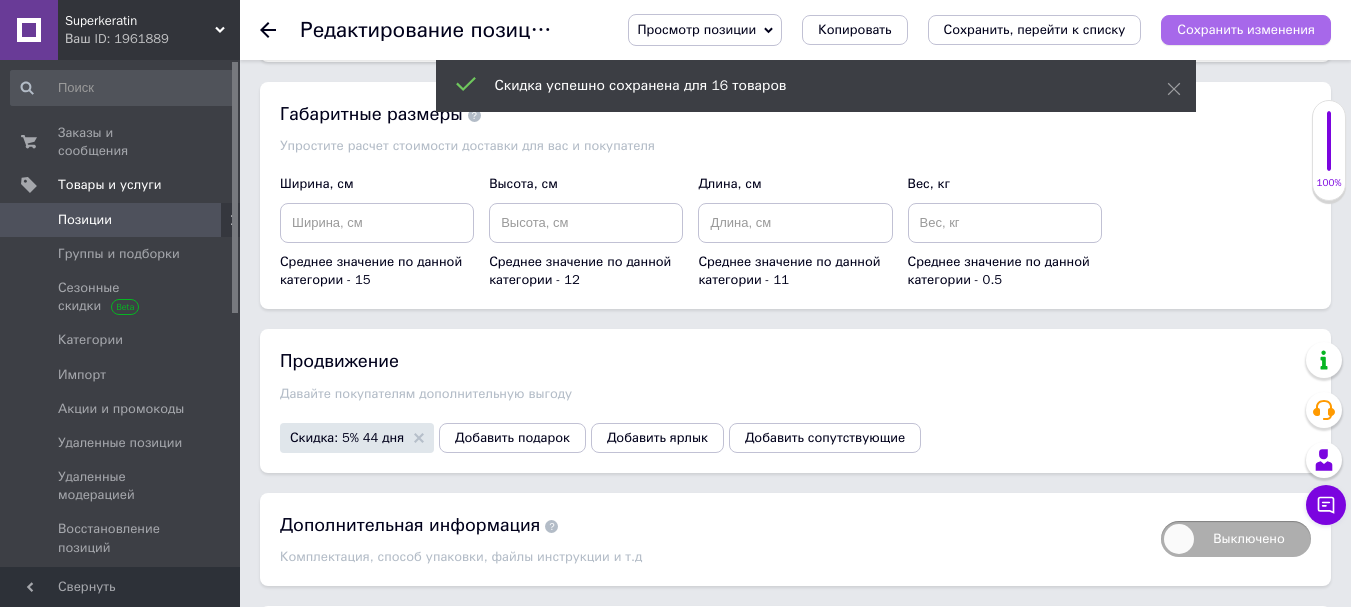 click on "Сохранить изменения" at bounding box center (1246, 29) 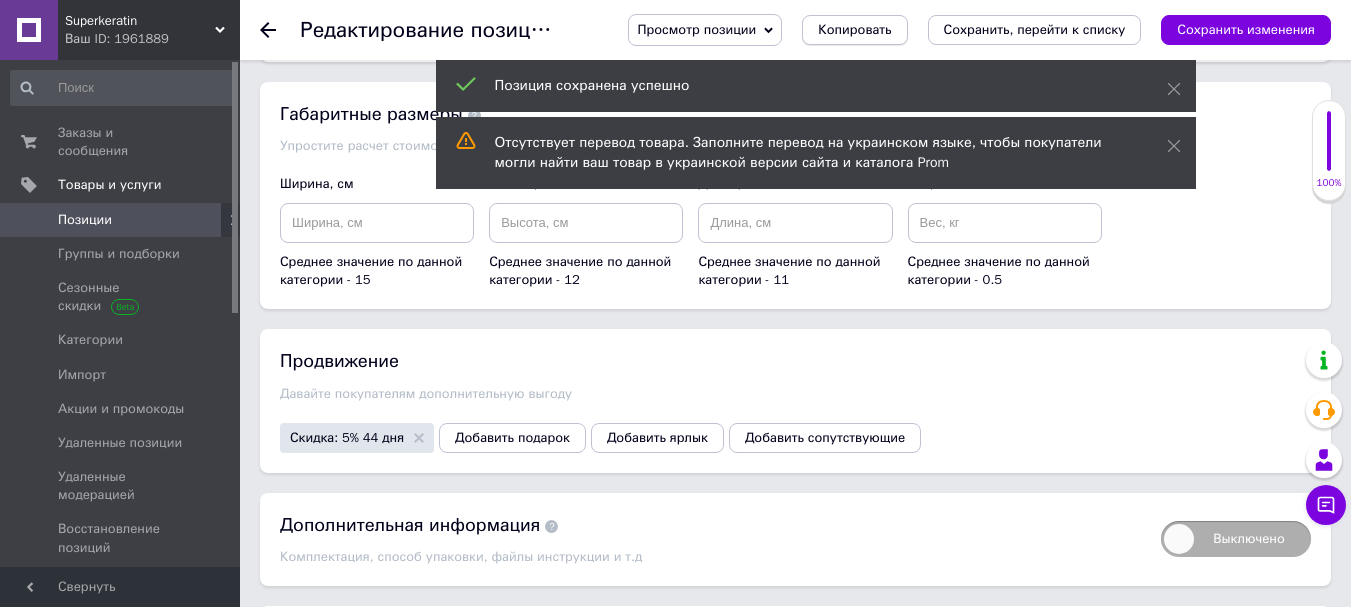 click on "Копировать" at bounding box center (854, 30) 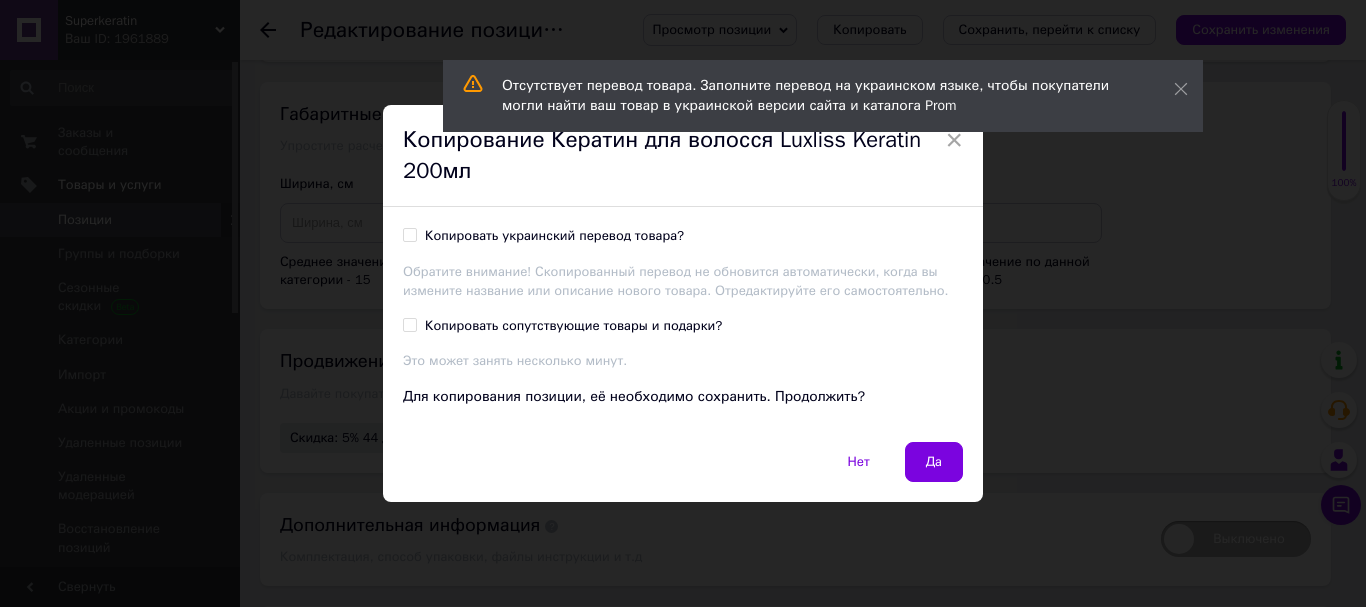 click on "Копировать украинский перевод товара?" at bounding box center [409, 234] 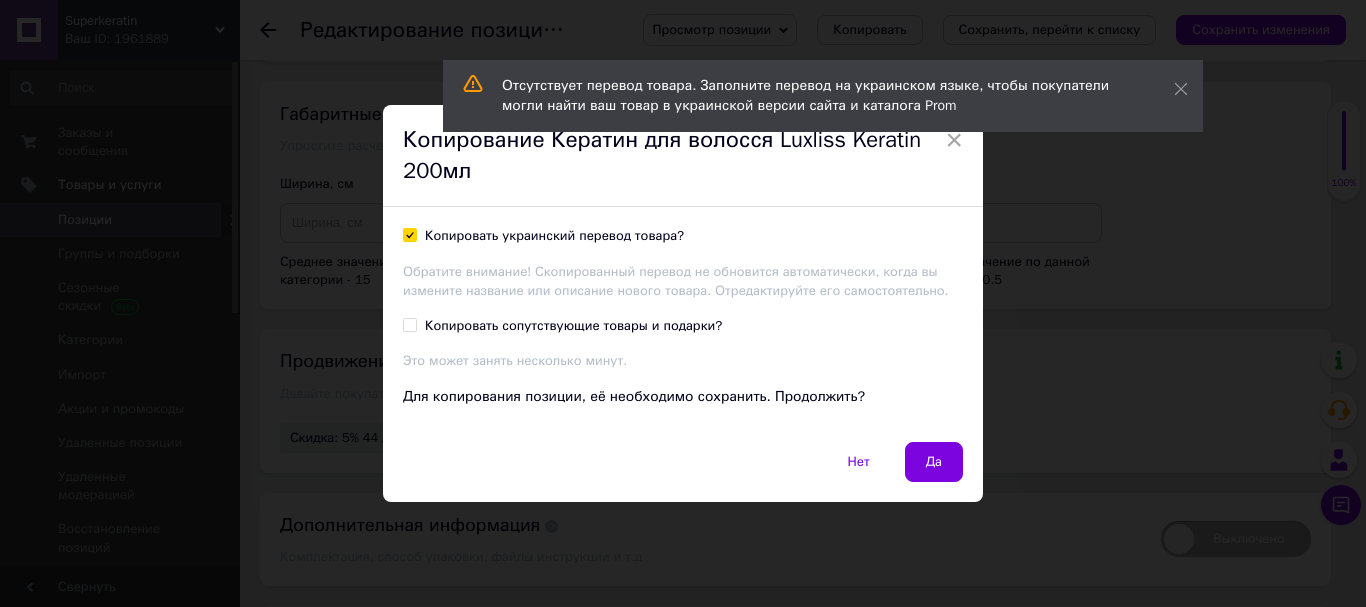 checkbox on "true" 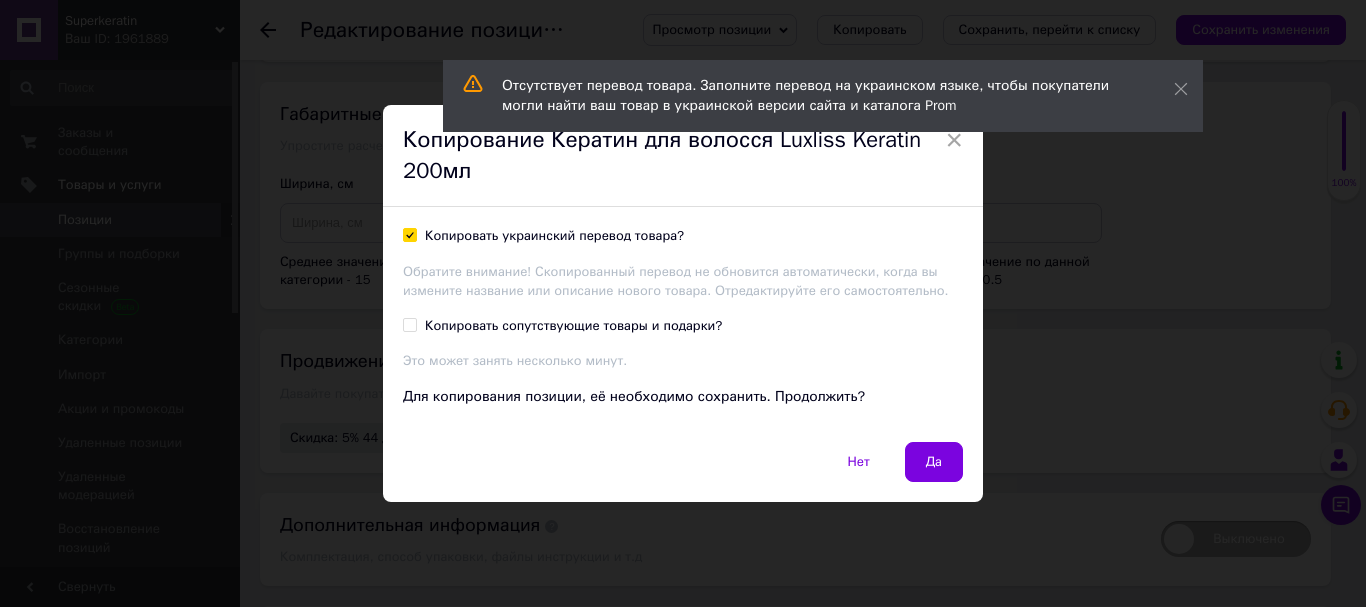 click on "Копировать сопутствующие товары и подарки?" at bounding box center (409, 324) 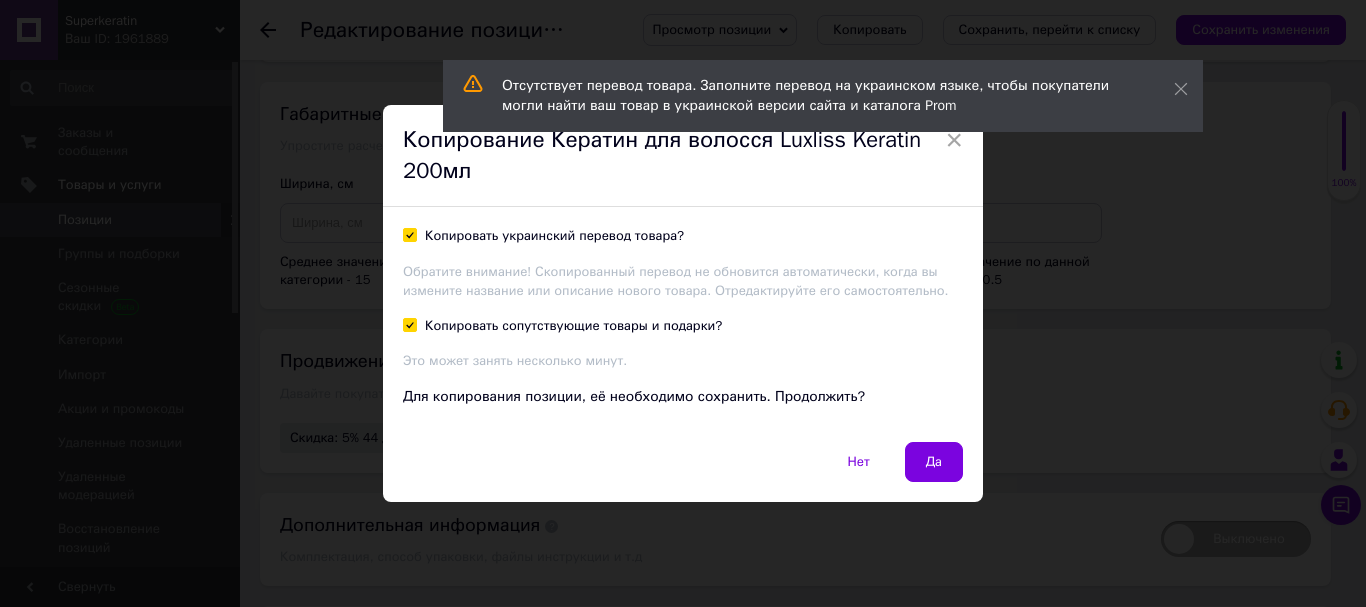 checkbox on "true" 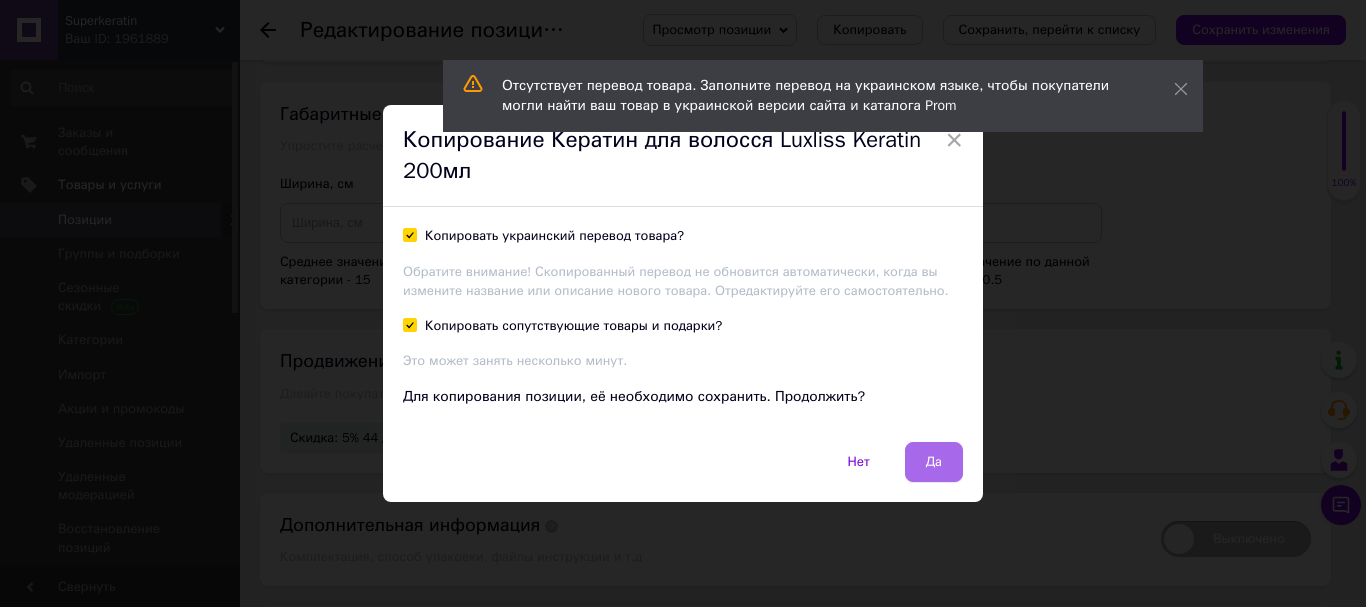 click on "Да" at bounding box center [934, 462] 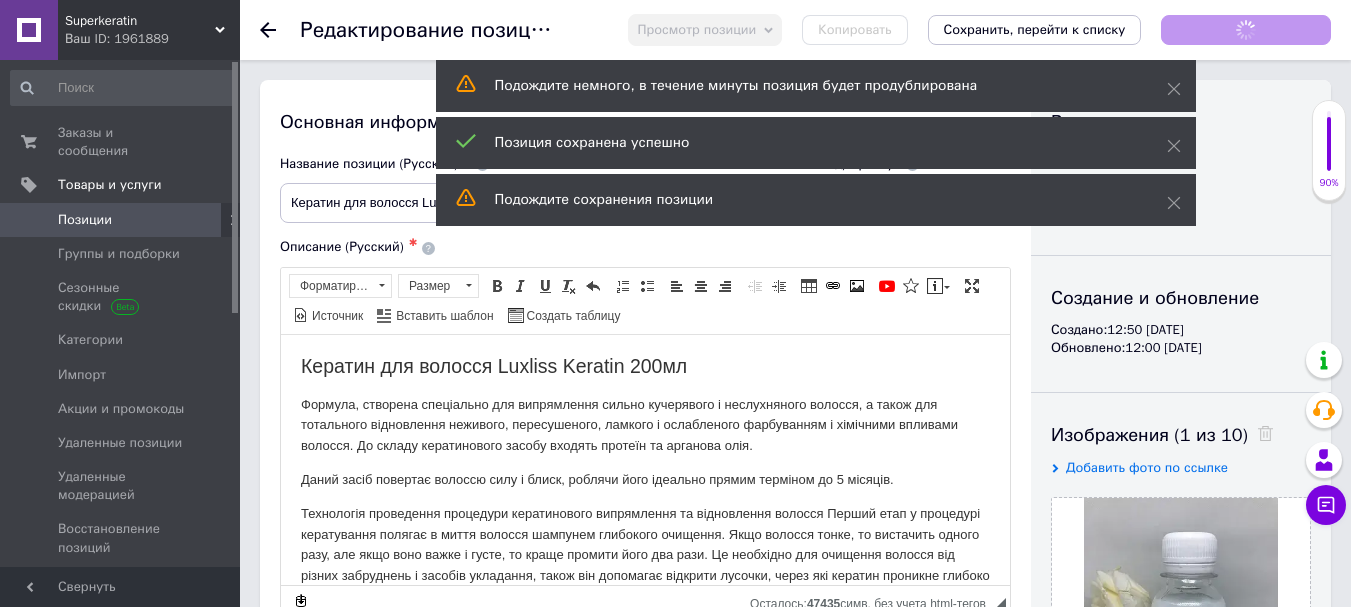 scroll, scrollTop: 0, scrollLeft: 0, axis: both 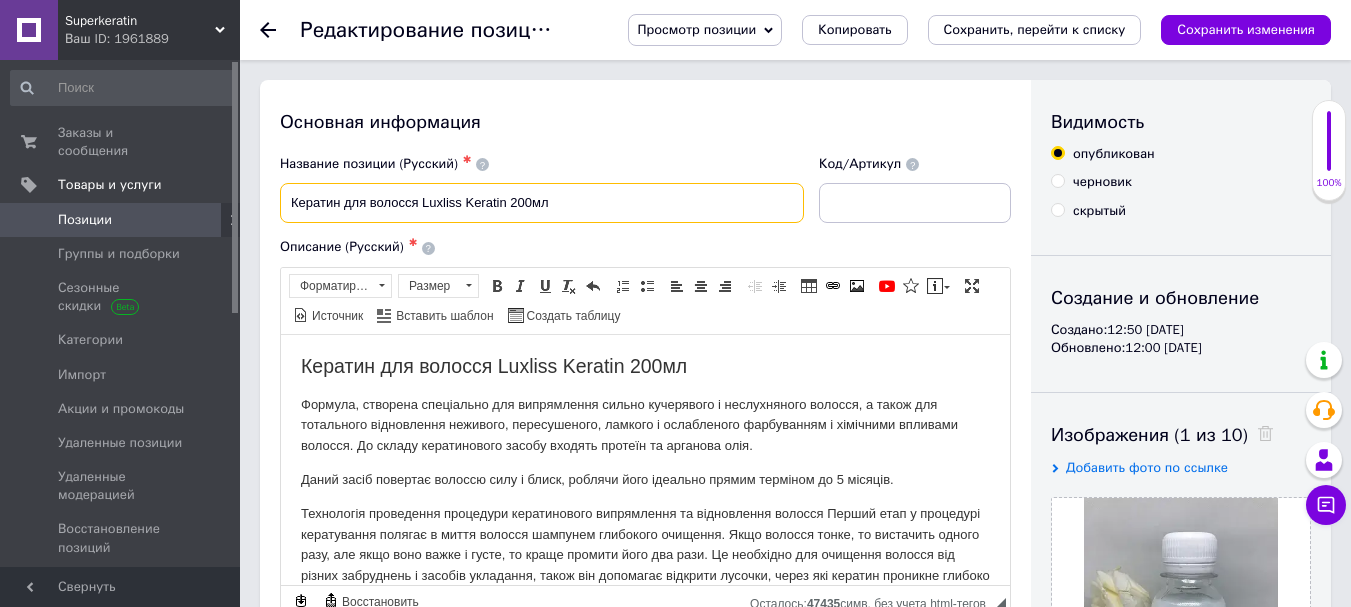 click on "Кератин для волосся Luxliss Keratin 200мл" at bounding box center (542, 203) 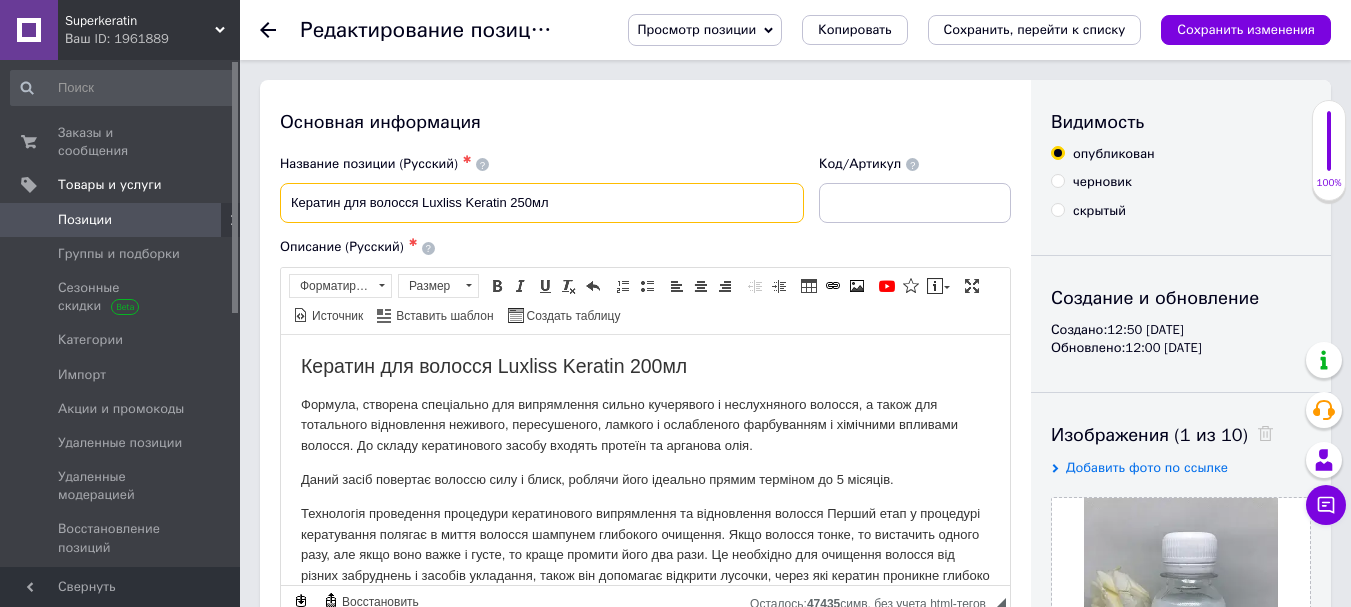 type on "Кератин для волосся Luxliss Keratin 250мл" 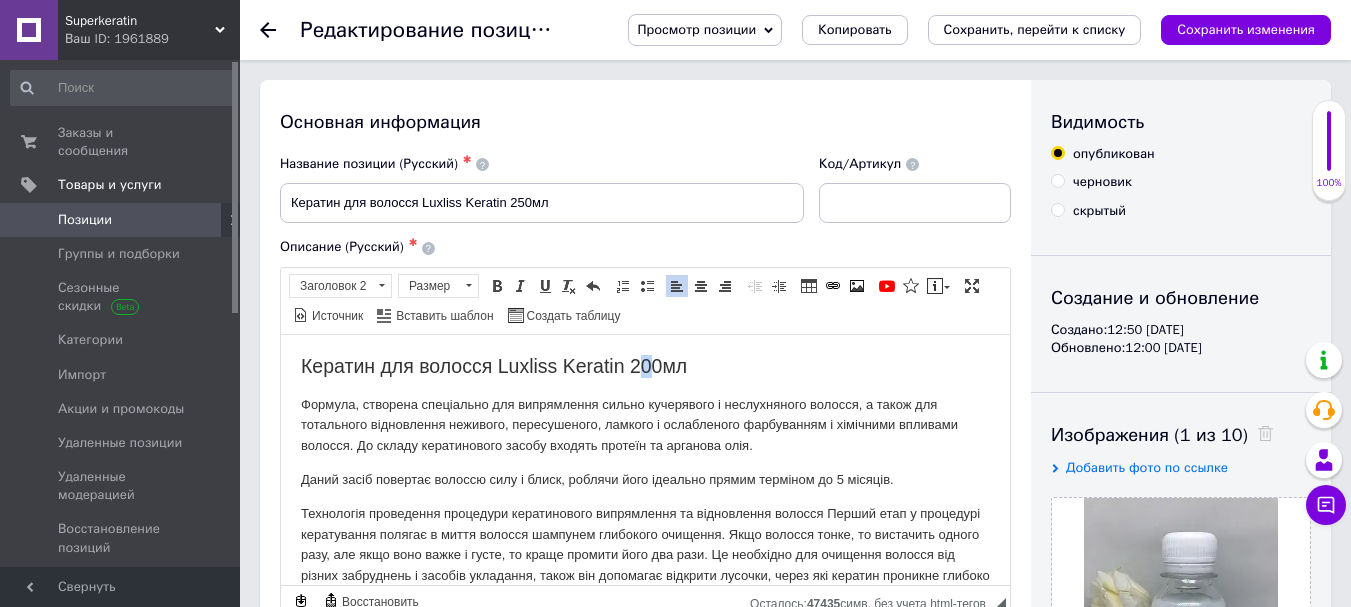 click on "Кератин для волосся Luxliss Keratin 200мл" at bounding box center (645, 365) 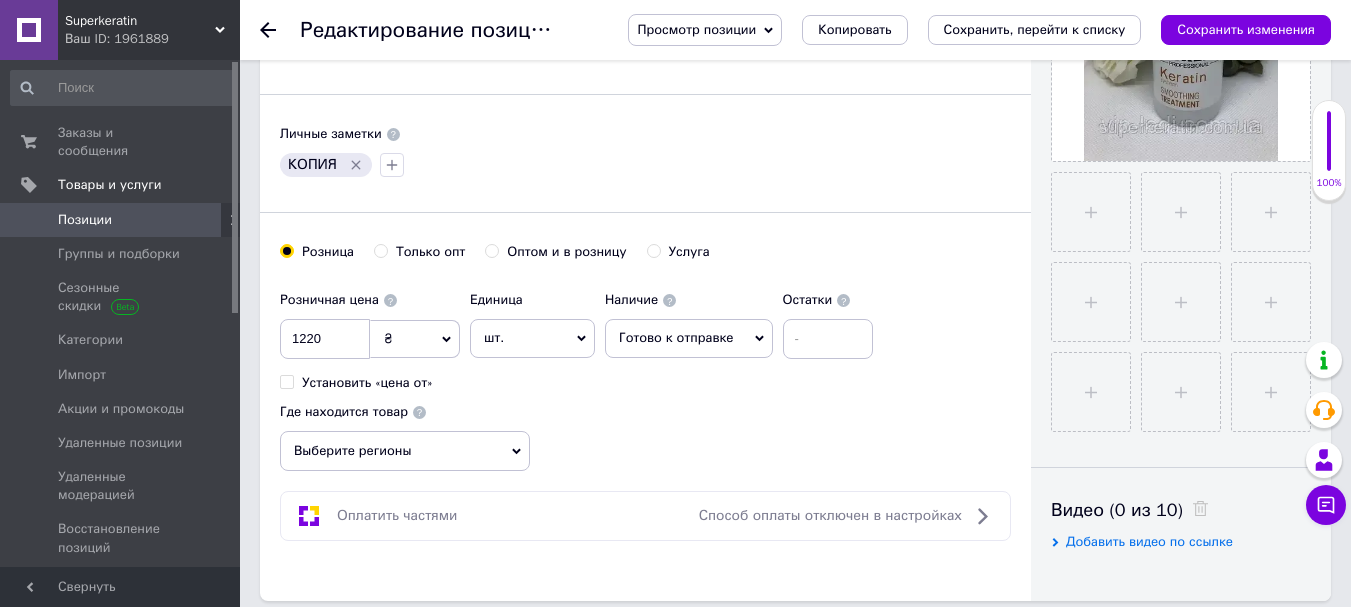 scroll, scrollTop: 589, scrollLeft: 0, axis: vertical 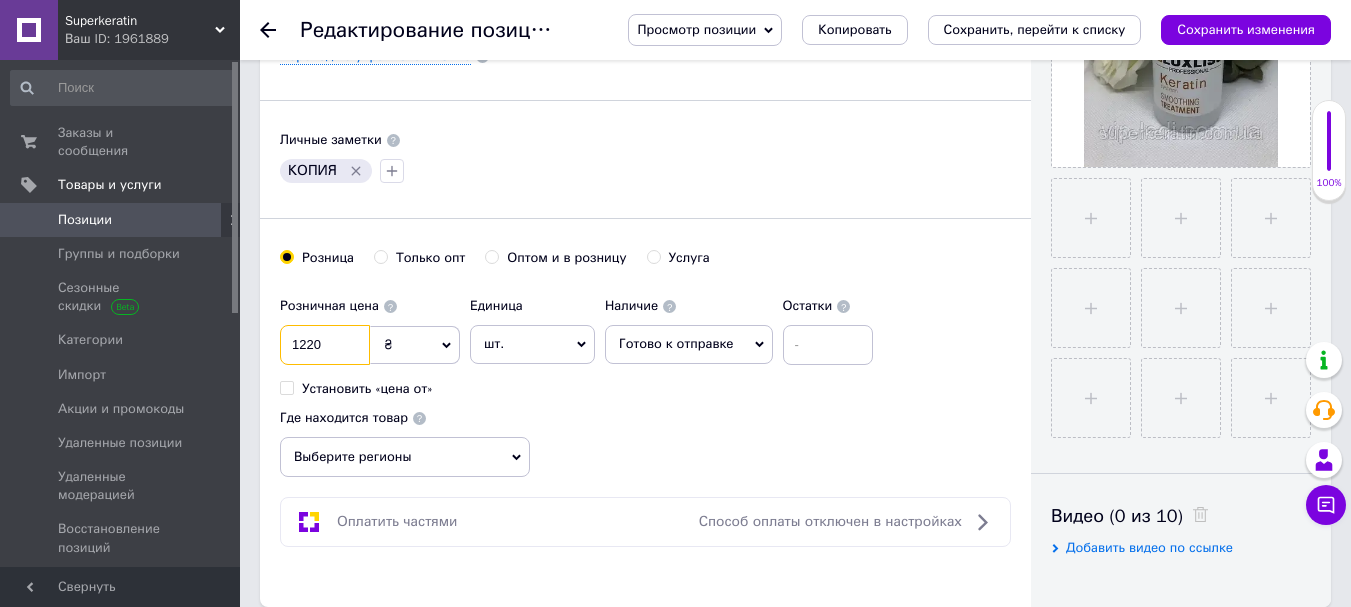 drag, startPoint x: 321, startPoint y: 341, endPoint x: 281, endPoint y: 329, distance: 41.761227 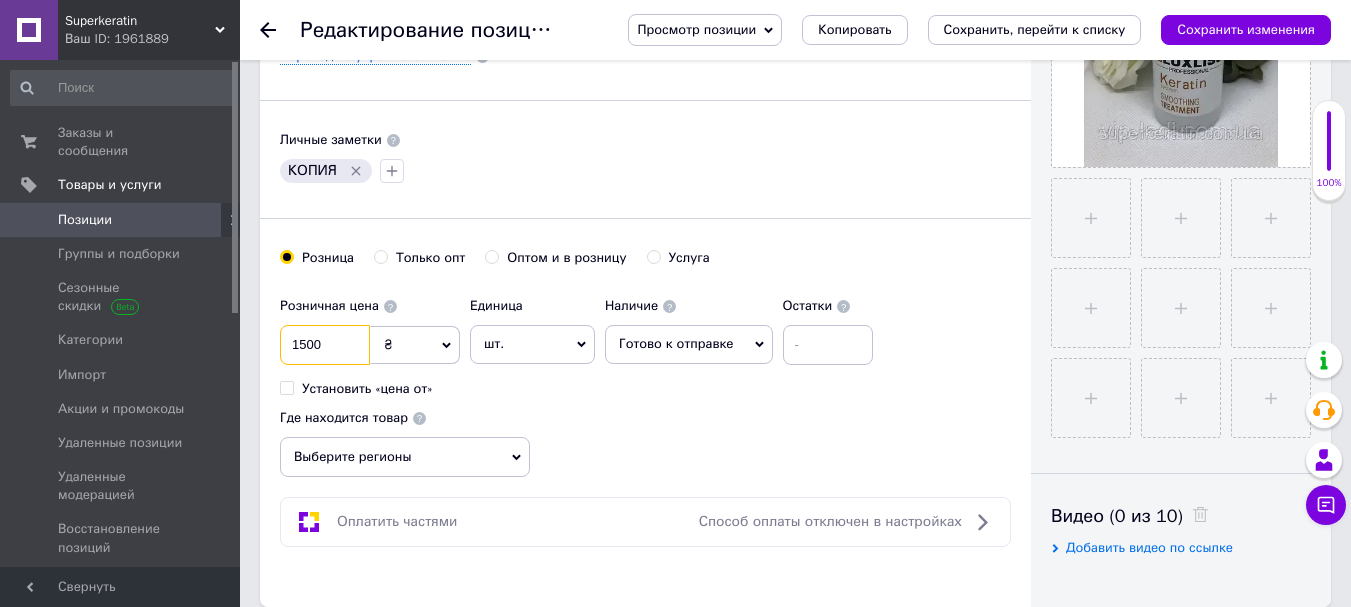 type on "1500" 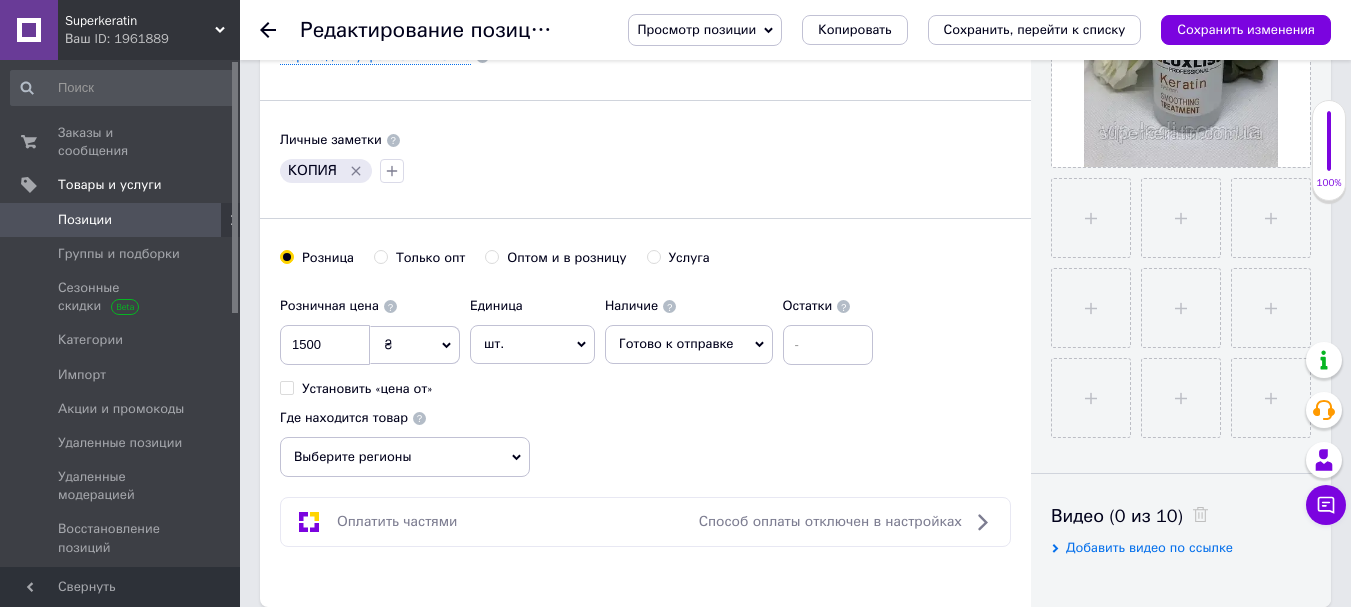 click on "Выберите регионы" at bounding box center [405, 457] 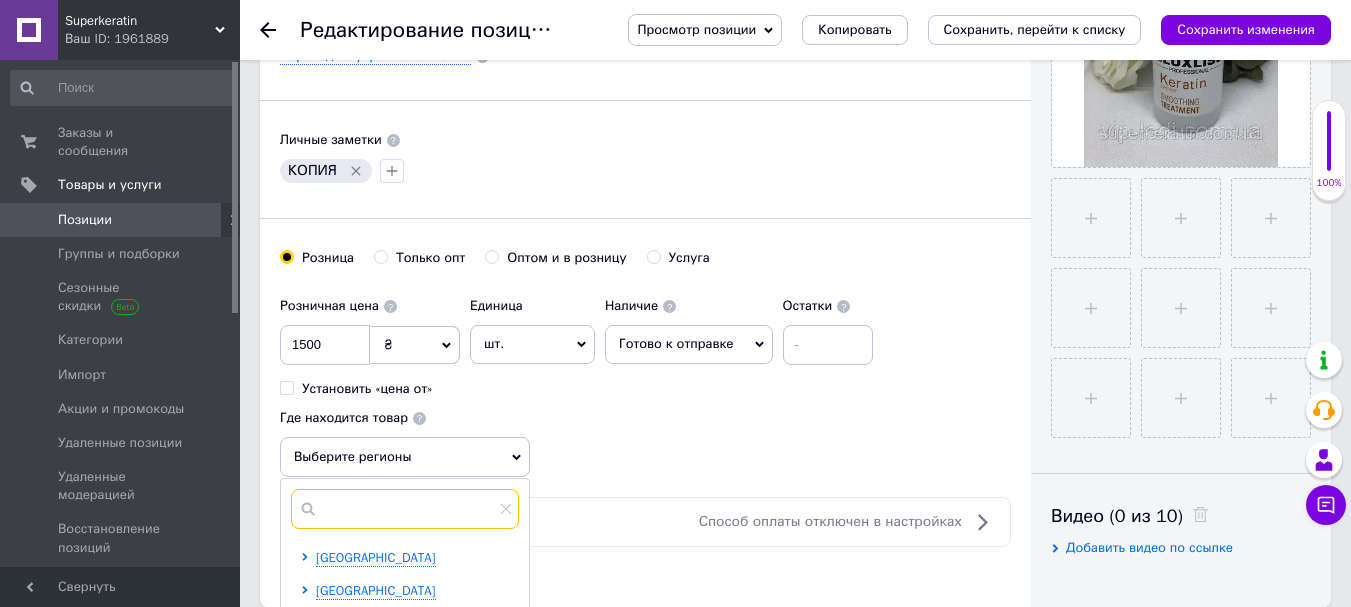 click at bounding box center [405, 509] 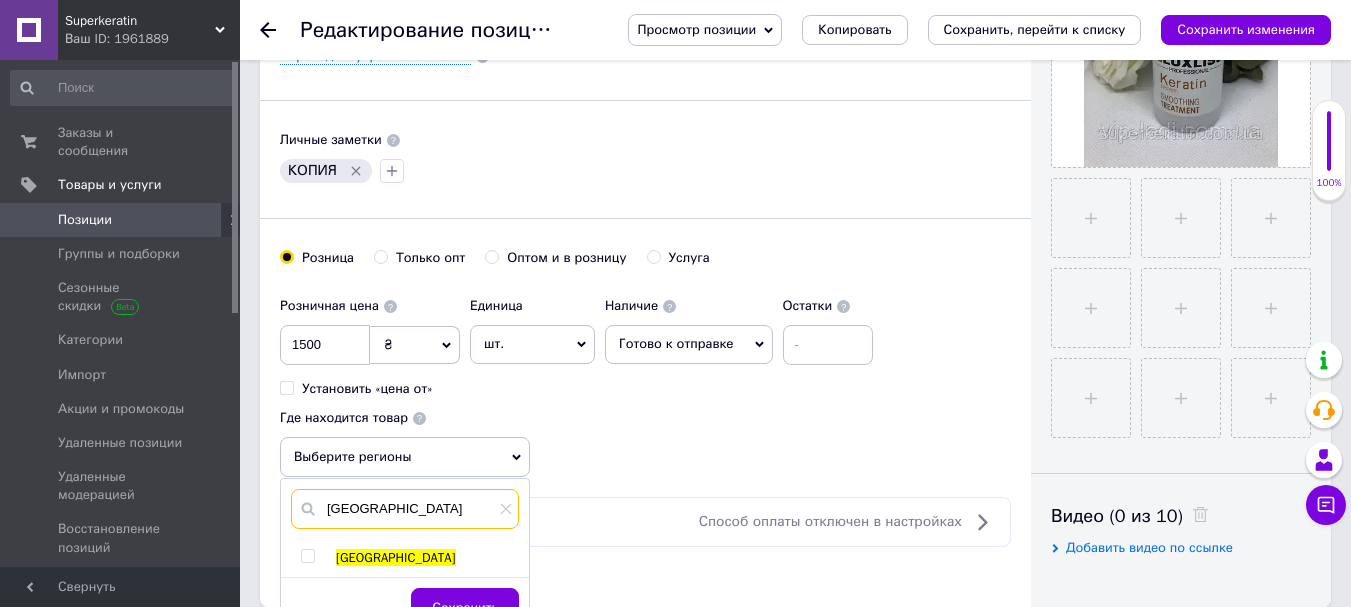 type on "[GEOGRAPHIC_DATA]" 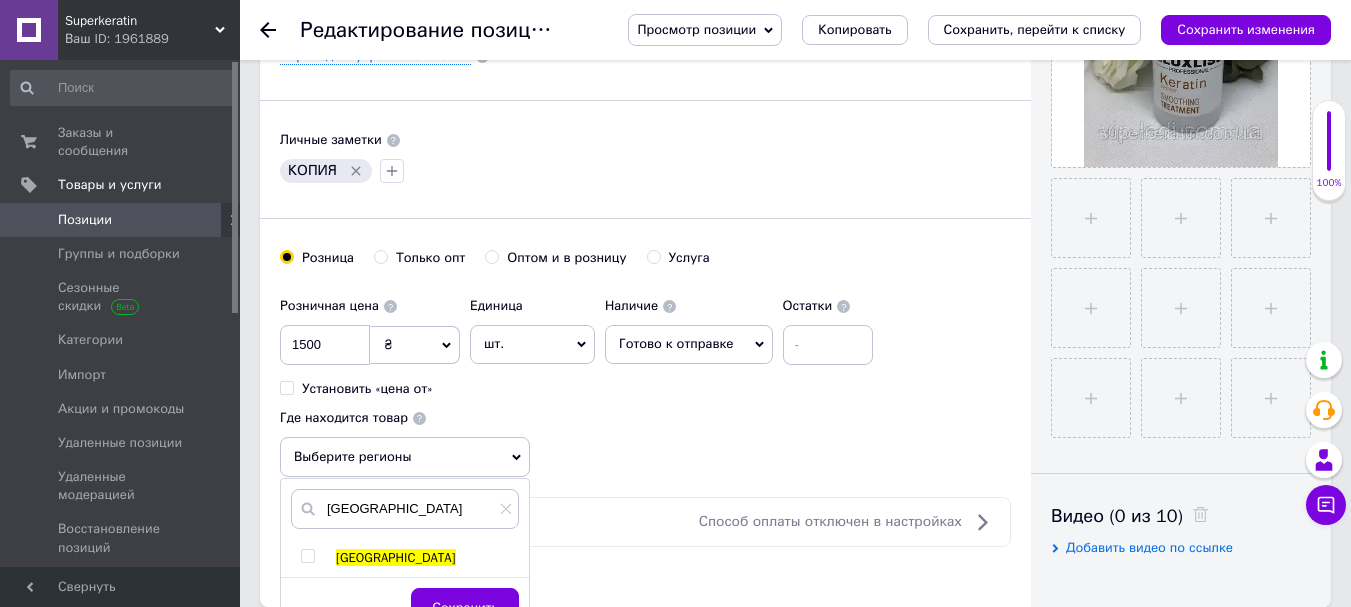 click at bounding box center [307, 556] 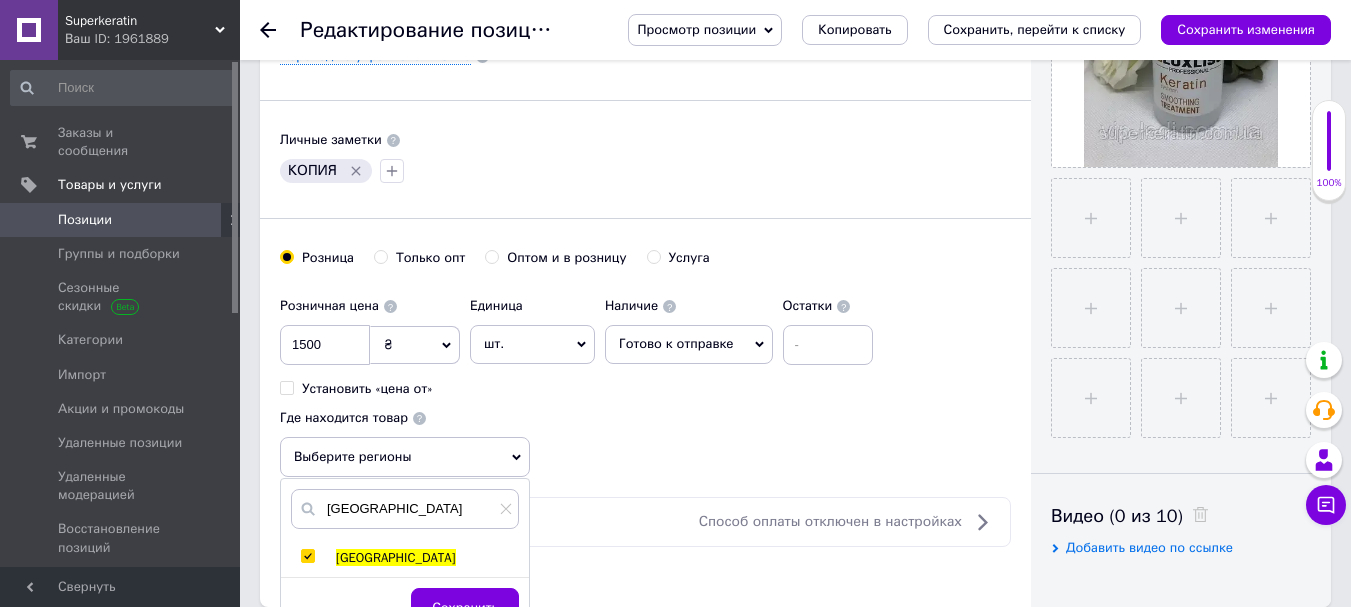 checkbox on "true" 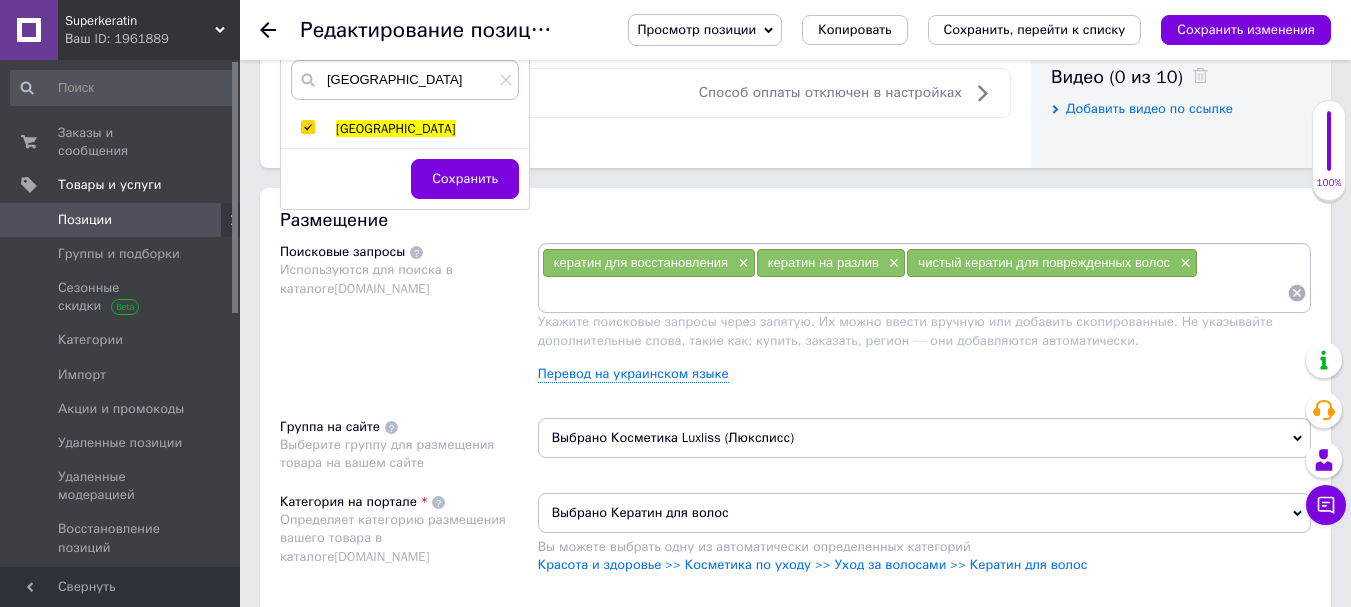 scroll, scrollTop: 1062, scrollLeft: 0, axis: vertical 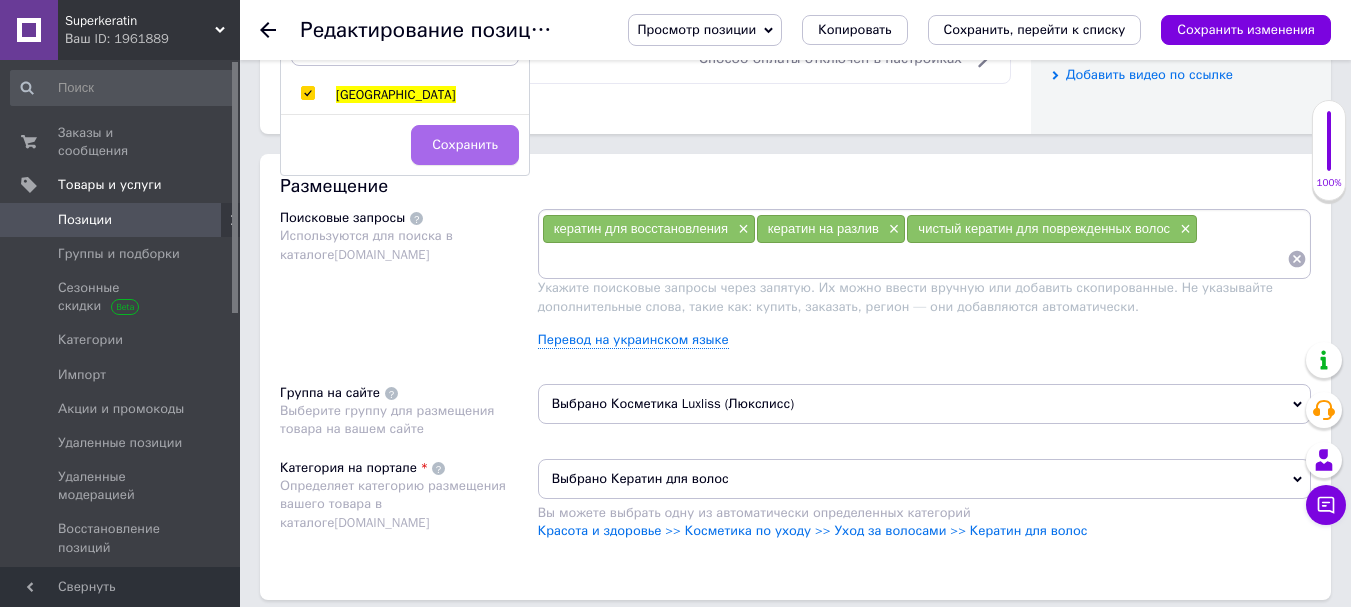 click on "Сохранить" at bounding box center (465, 145) 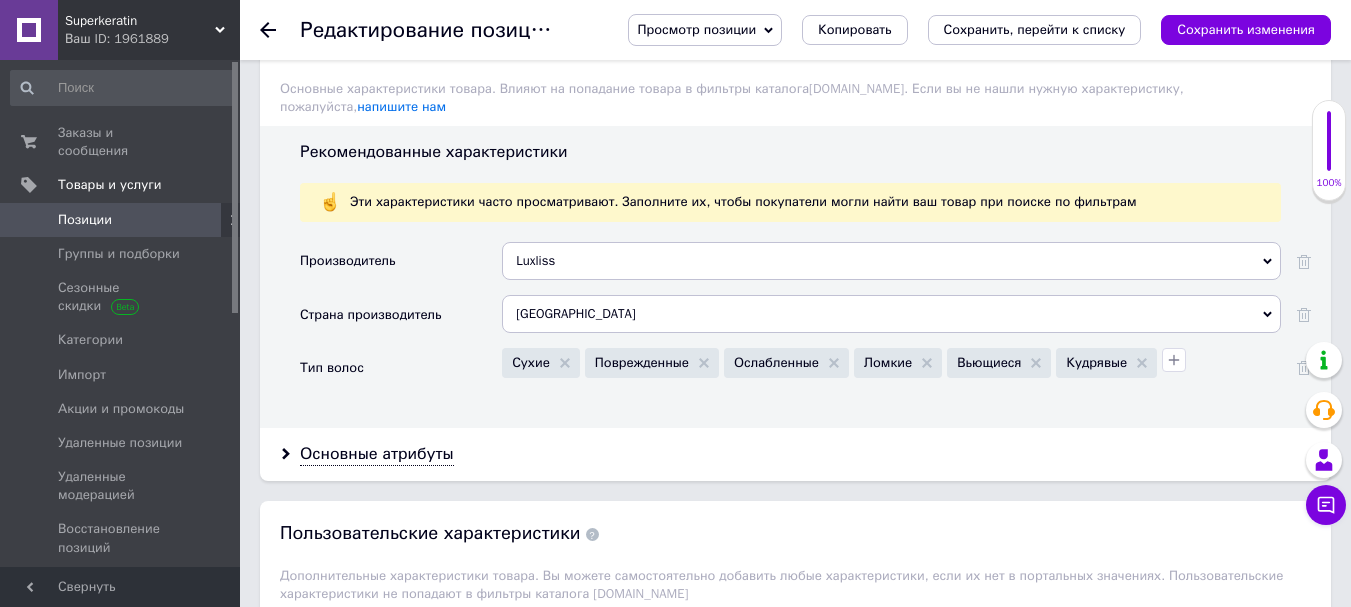 scroll, scrollTop: 1690, scrollLeft: 0, axis: vertical 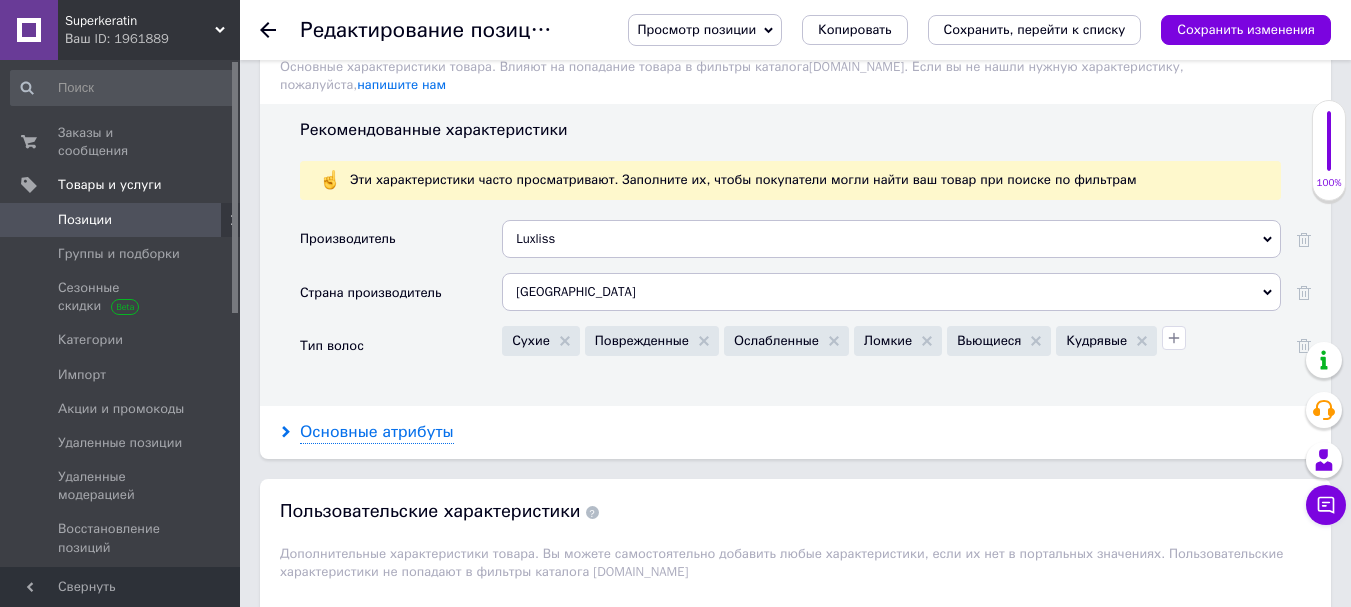 click on "Основные атрибуты" at bounding box center (377, 432) 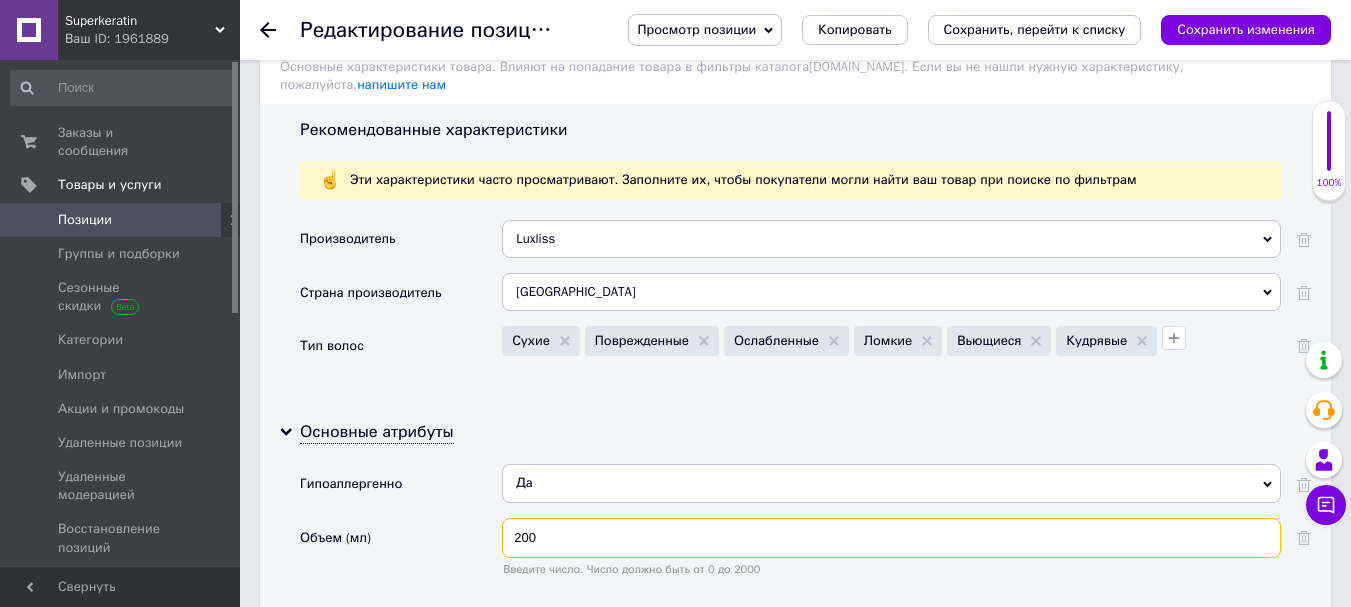click on "200" at bounding box center (891, 538) 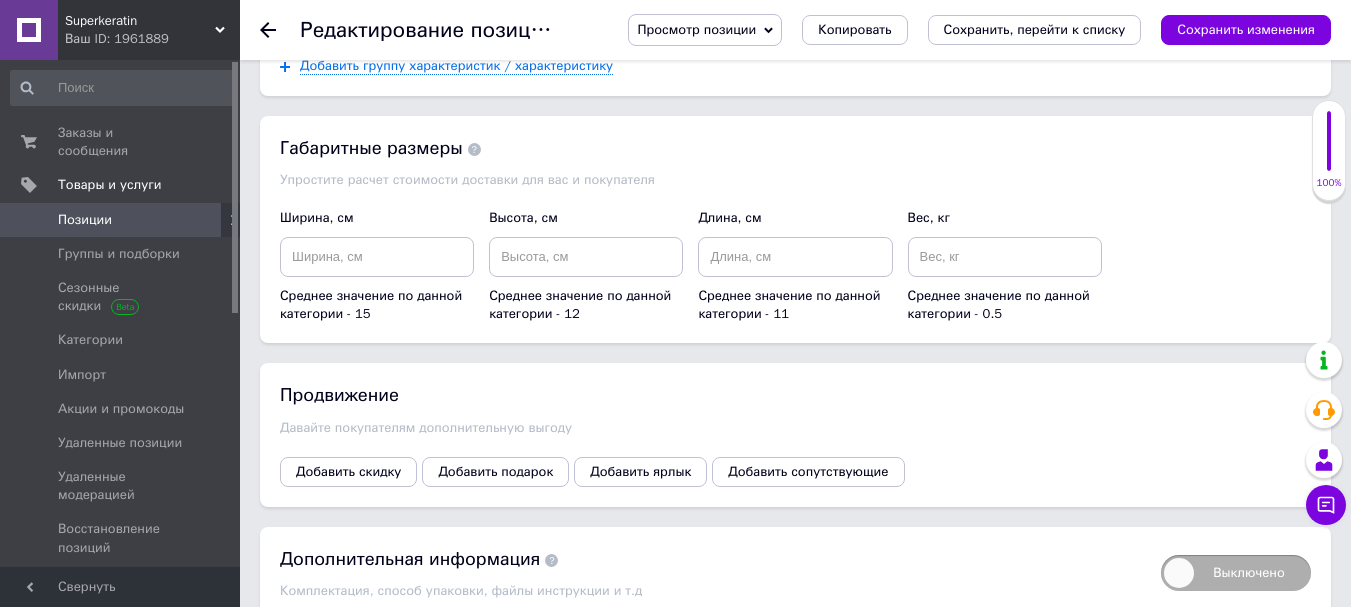 scroll, scrollTop: 2428, scrollLeft: 0, axis: vertical 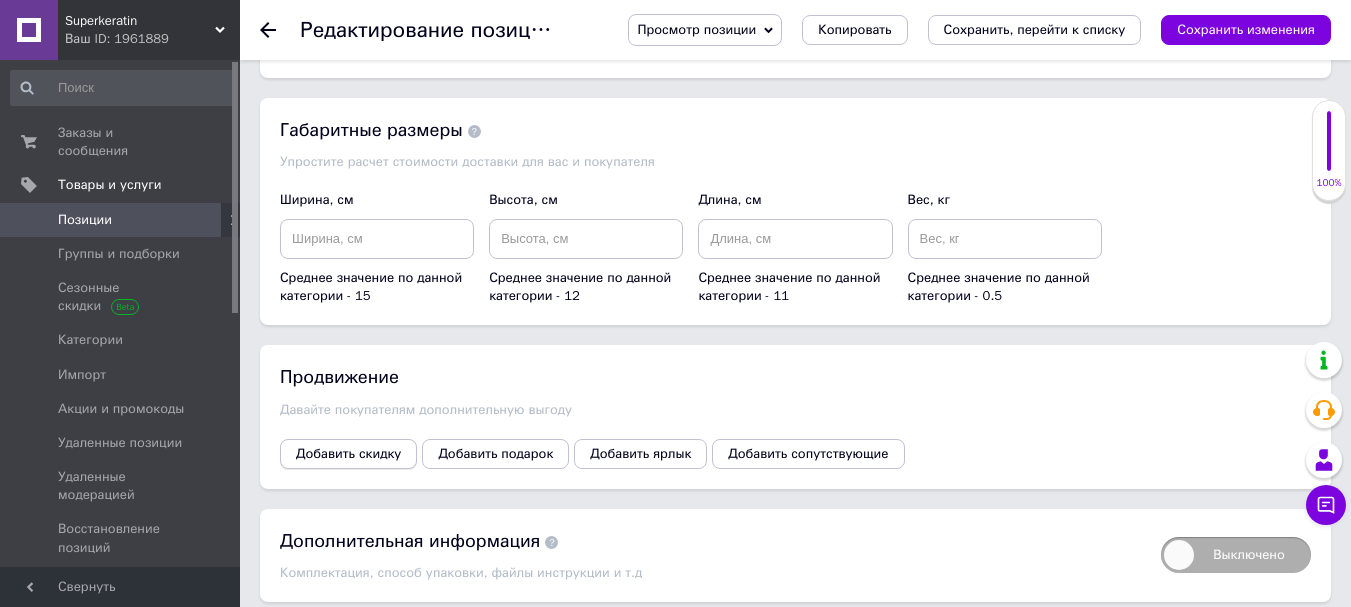type on "250" 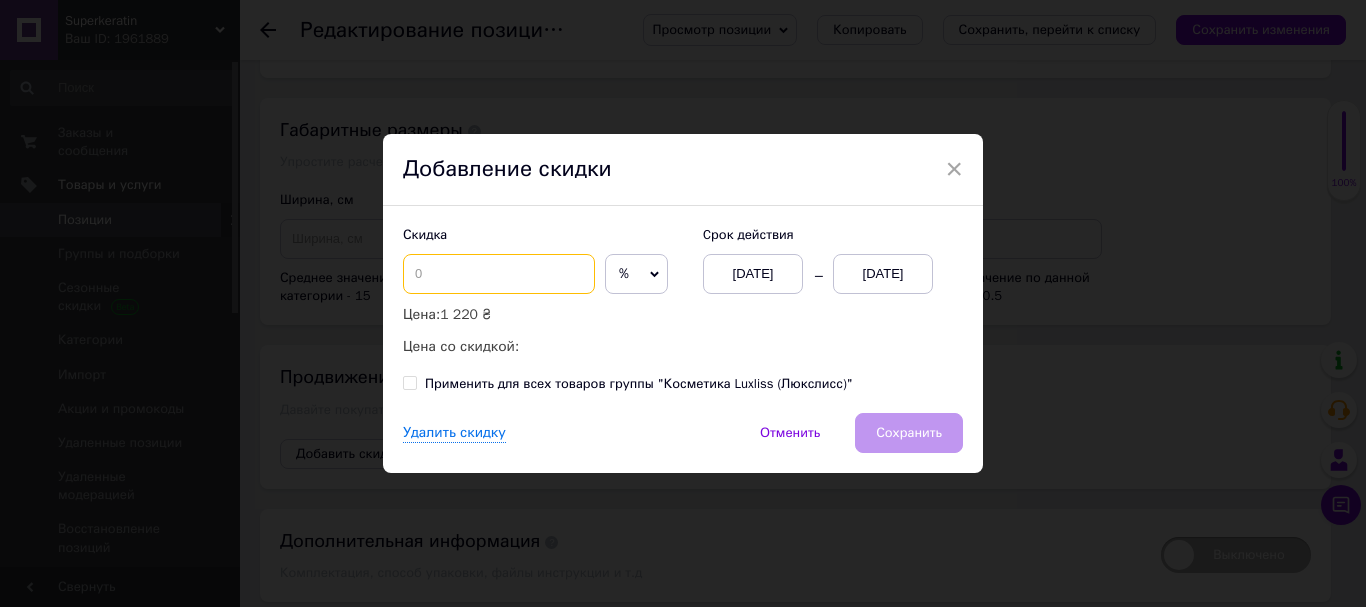 click at bounding box center (499, 274) 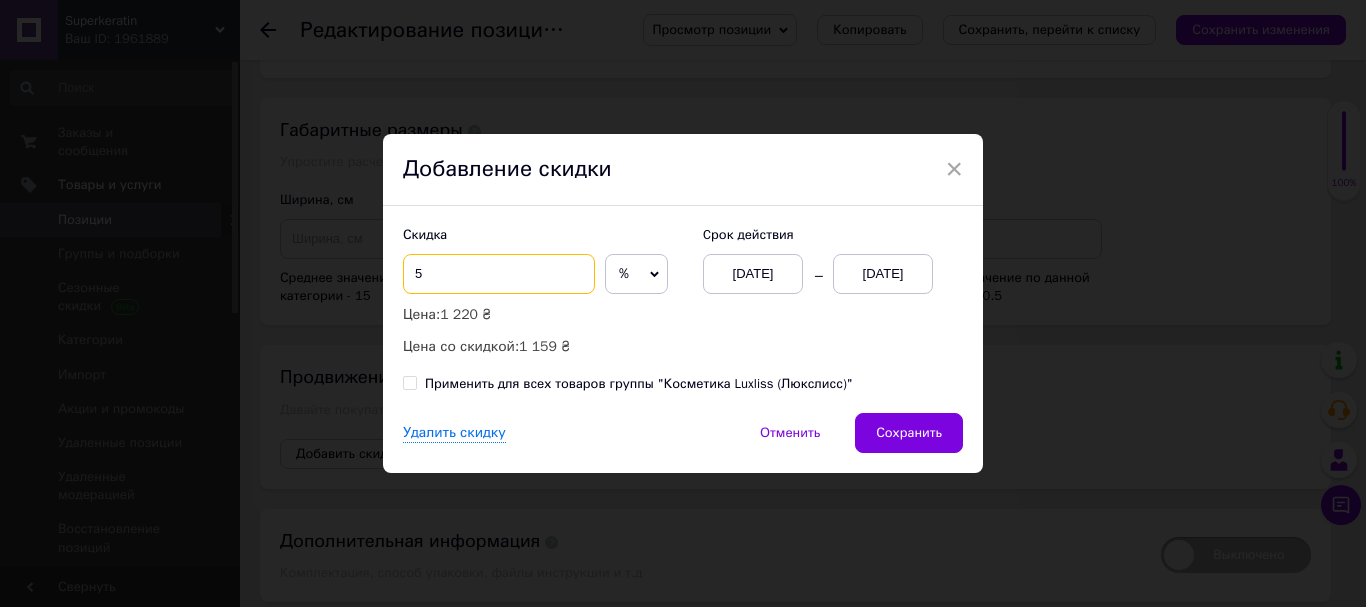 type on "5" 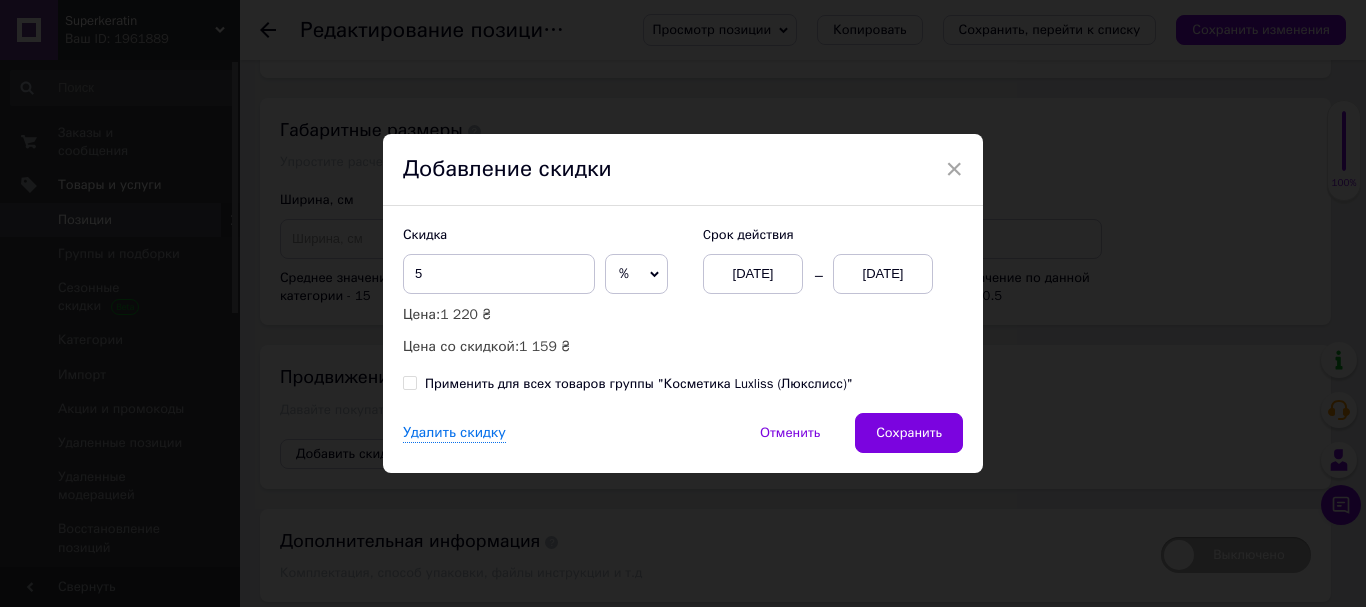 click on "[DATE]" at bounding box center (883, 274) 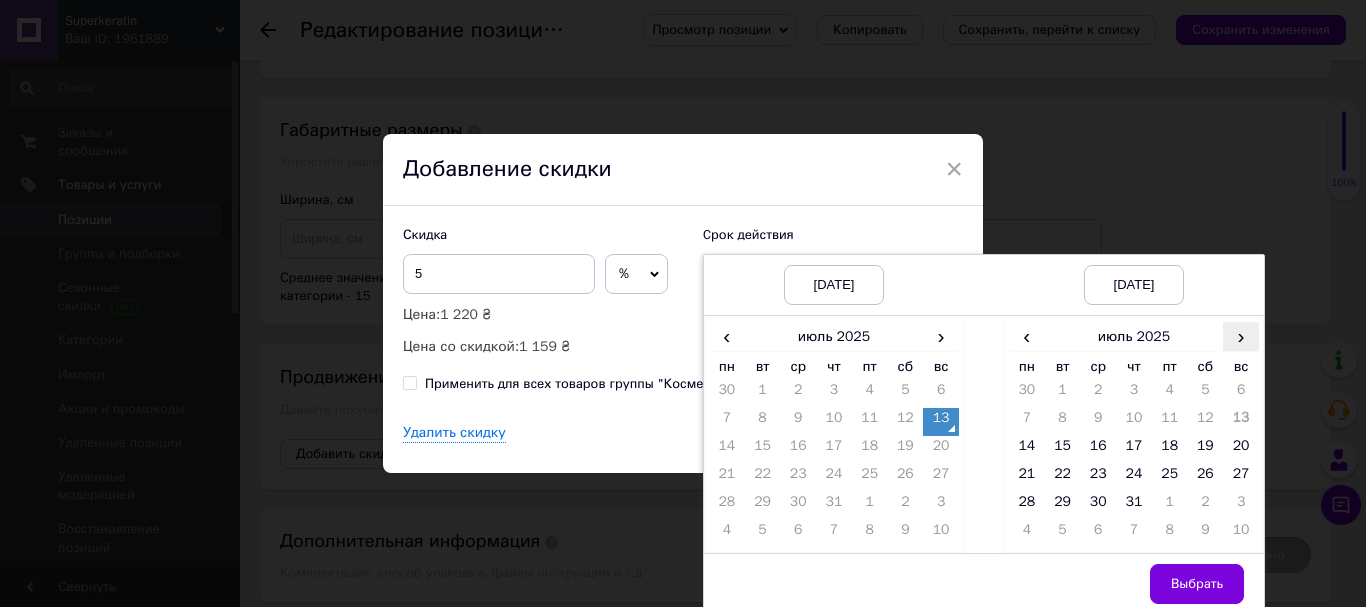 click on "›" at bounding box center [1241, 336] 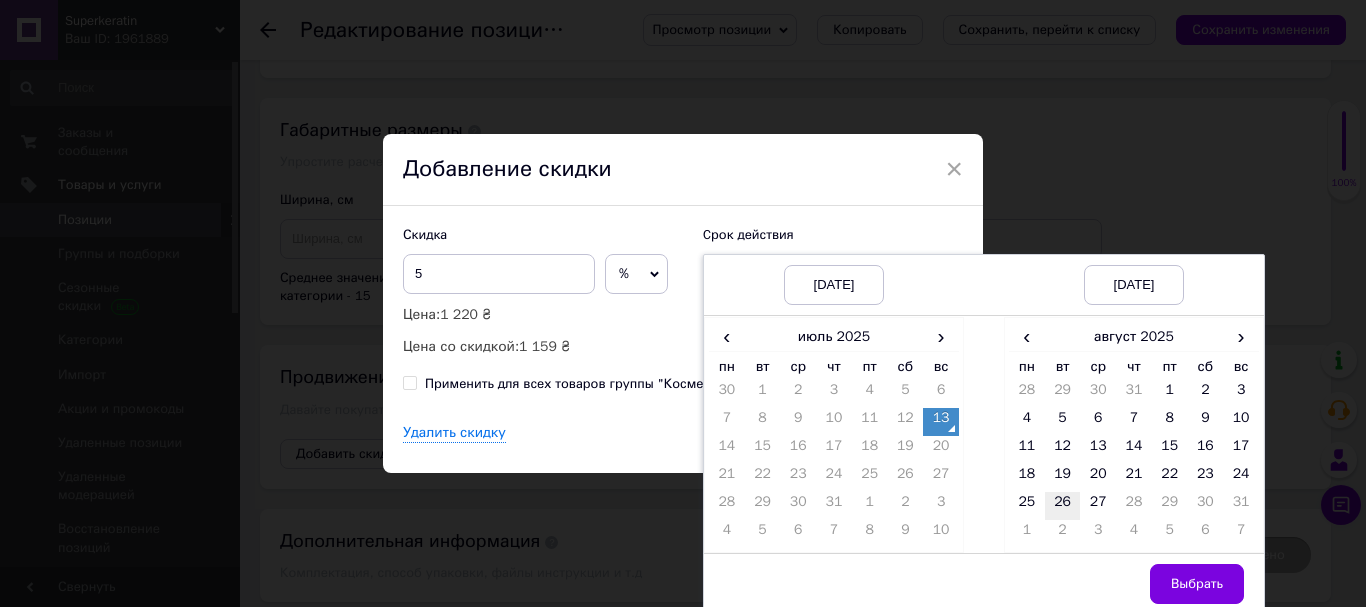 click on "26" at bounding box center [1063, 506] 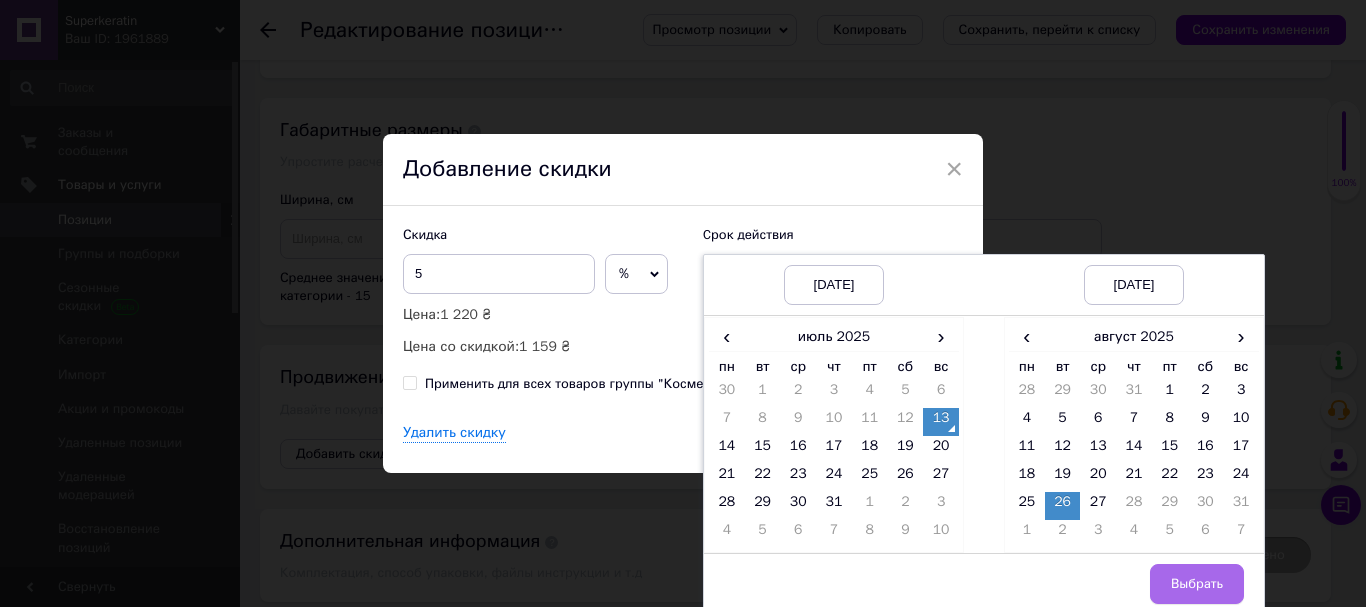 click on "Выбрать" at bounding box center (1197, 584) 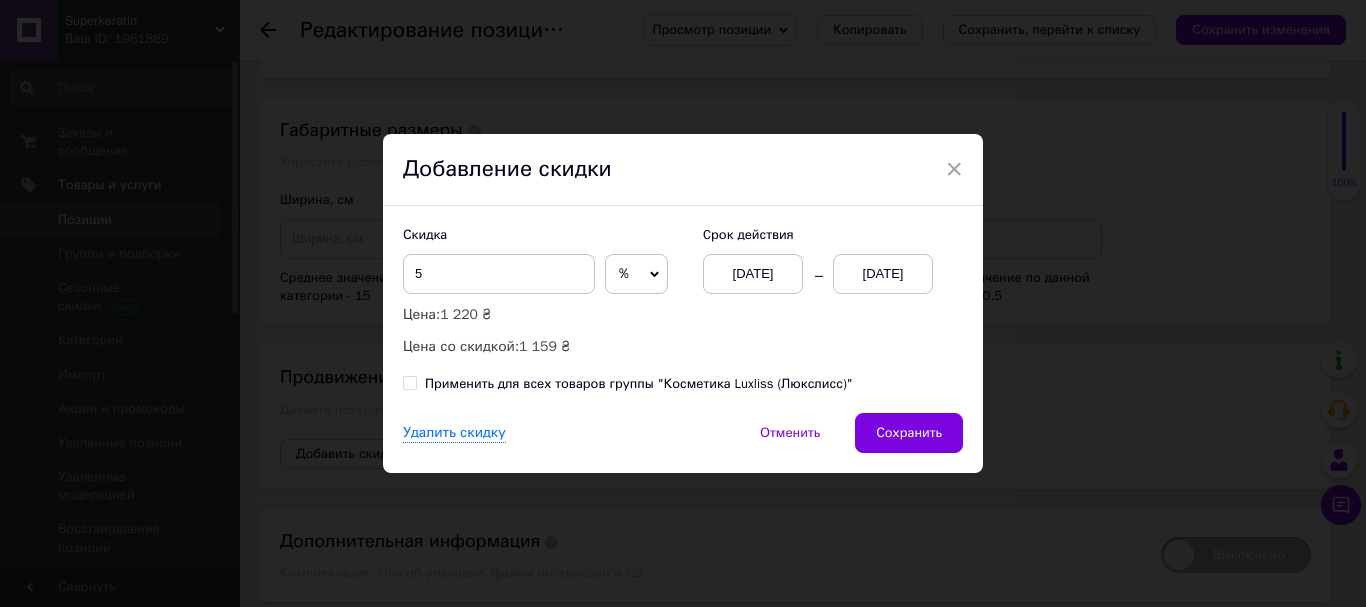 click on "Применить для всех товаров группы "Косметика Luxliss (Люкслисс)"" at bounding box center (409, 382) 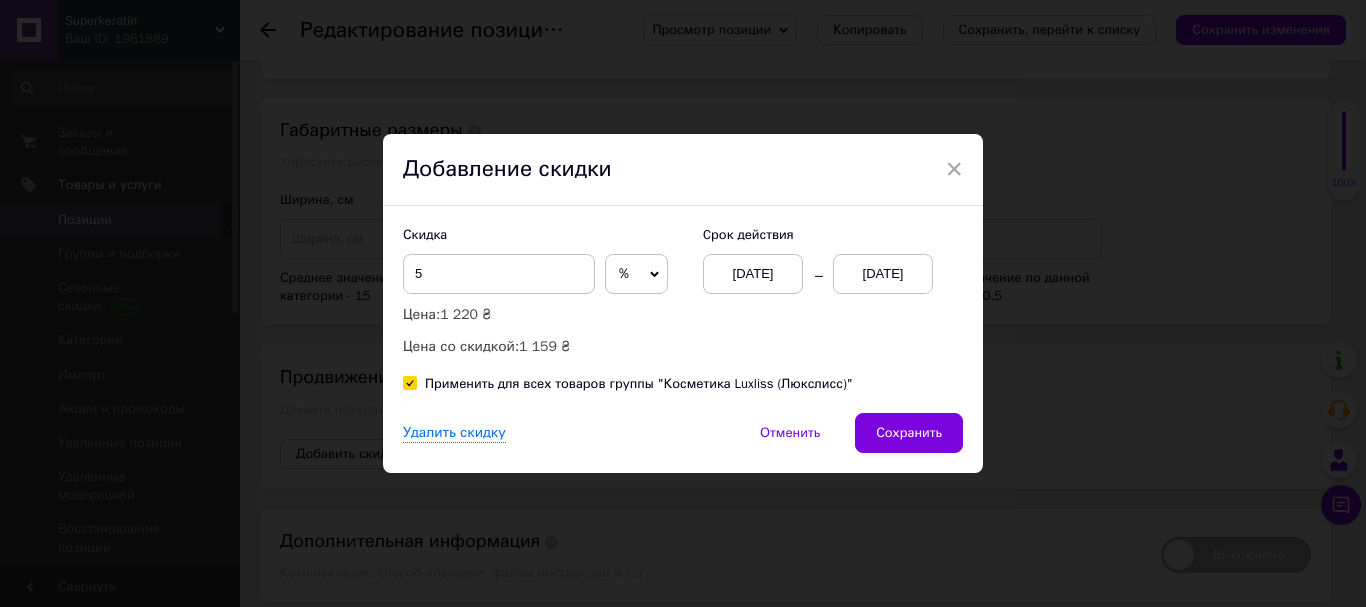 checkbox on "true" 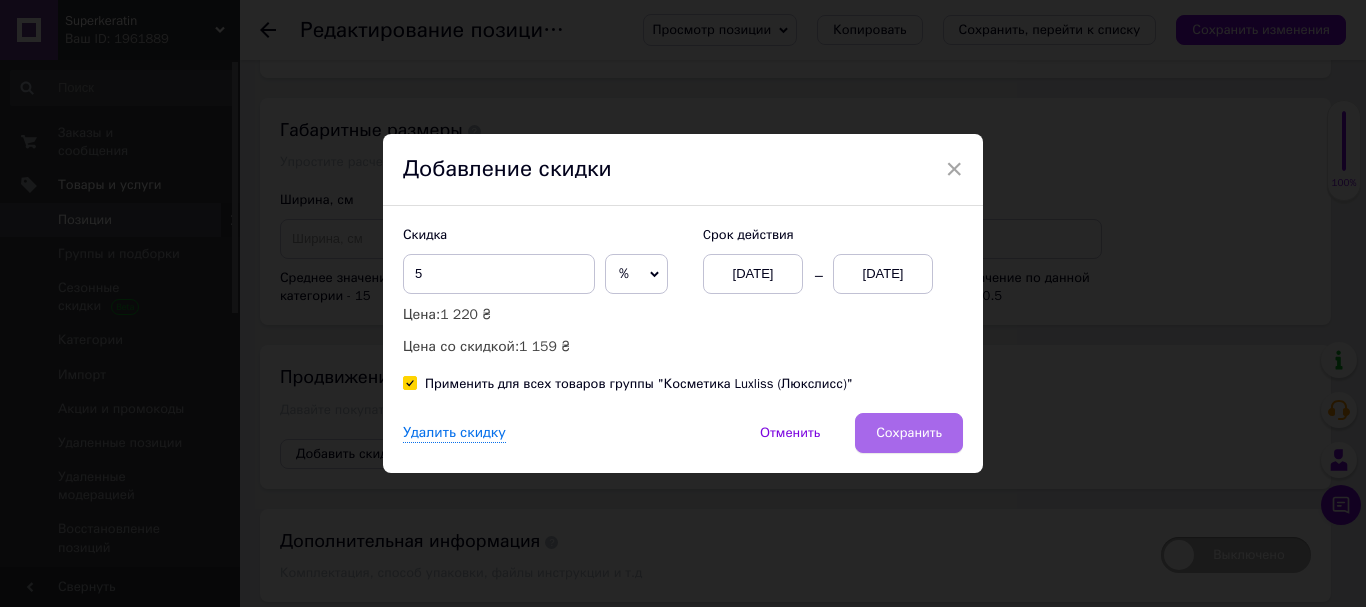 click on "Сохранить" at bounding box center [909, 433] 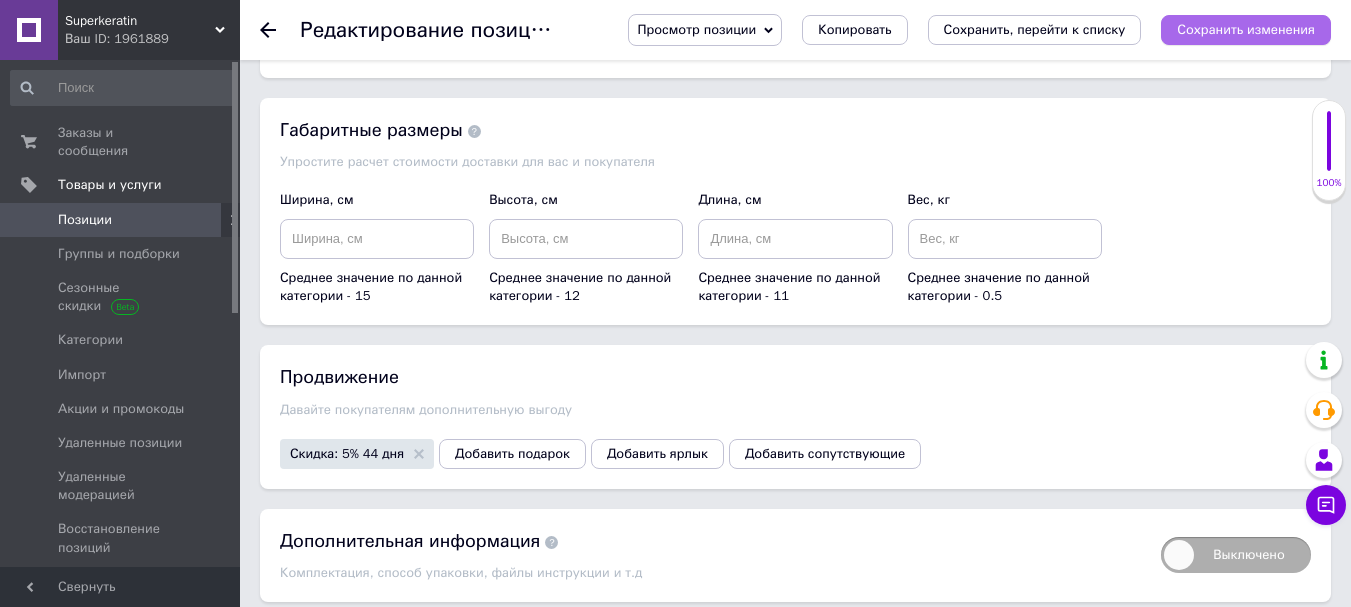 click on "Сохранить изменения" at bounding box center (1246, 29) 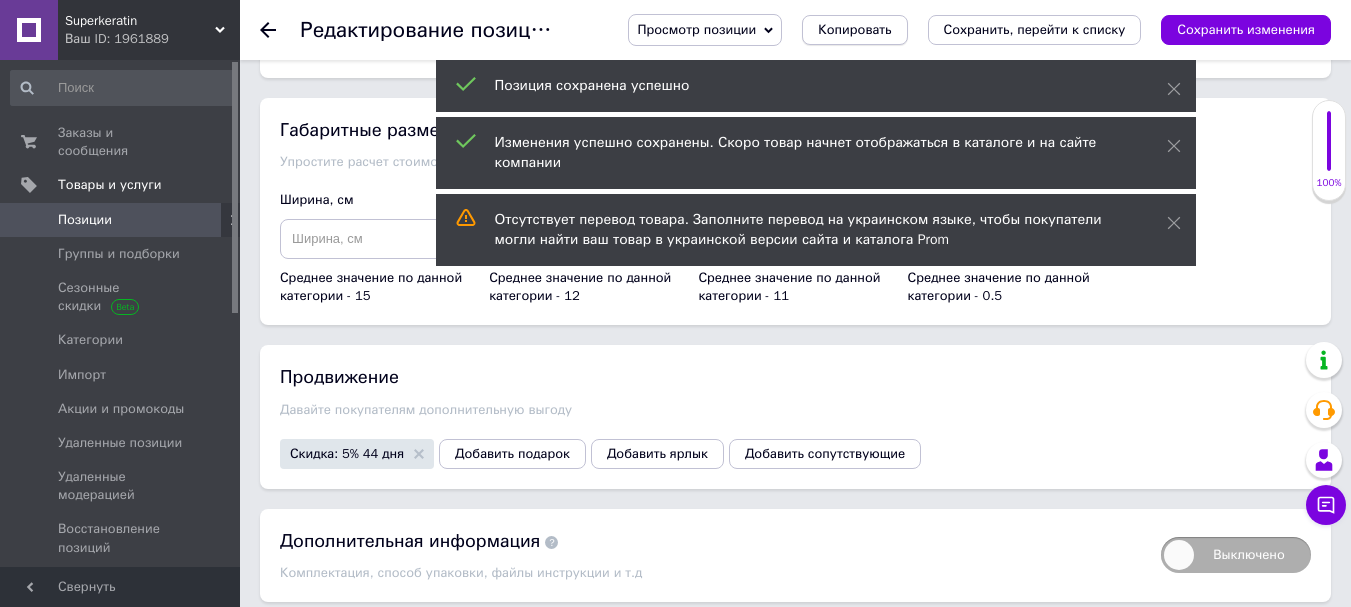 click on "Копировать" at bounding box center (854, 30) 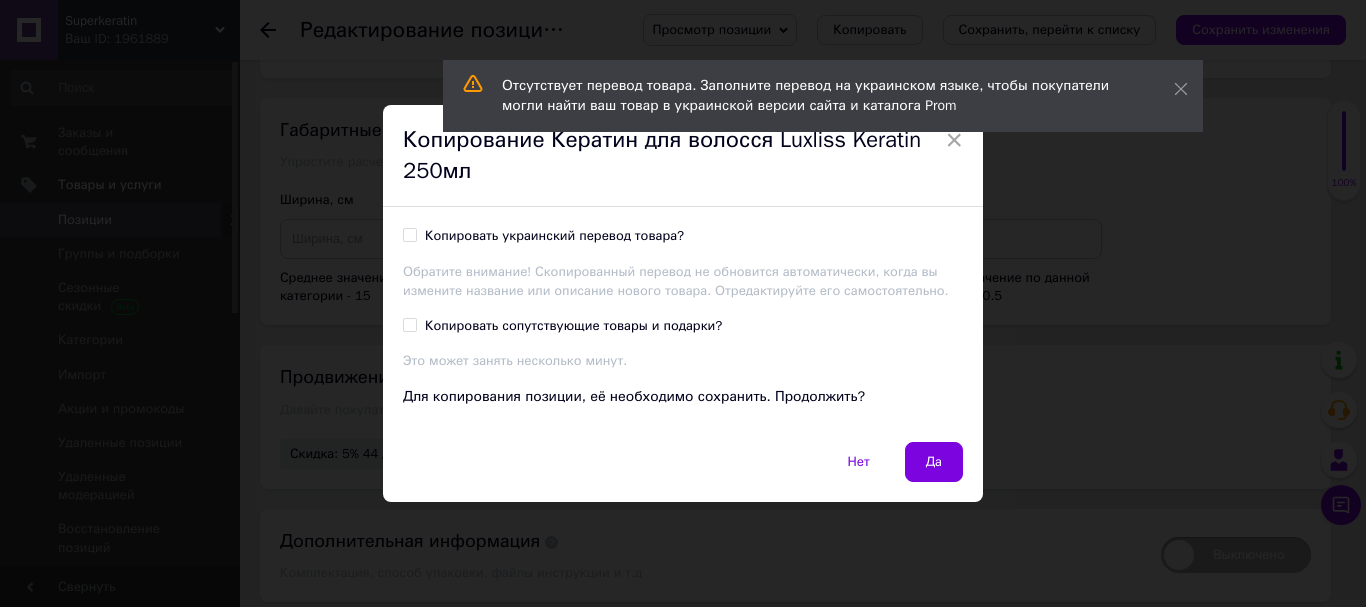 click on "Копировать украинский перевод товара?" at bounding box center (409, 234) 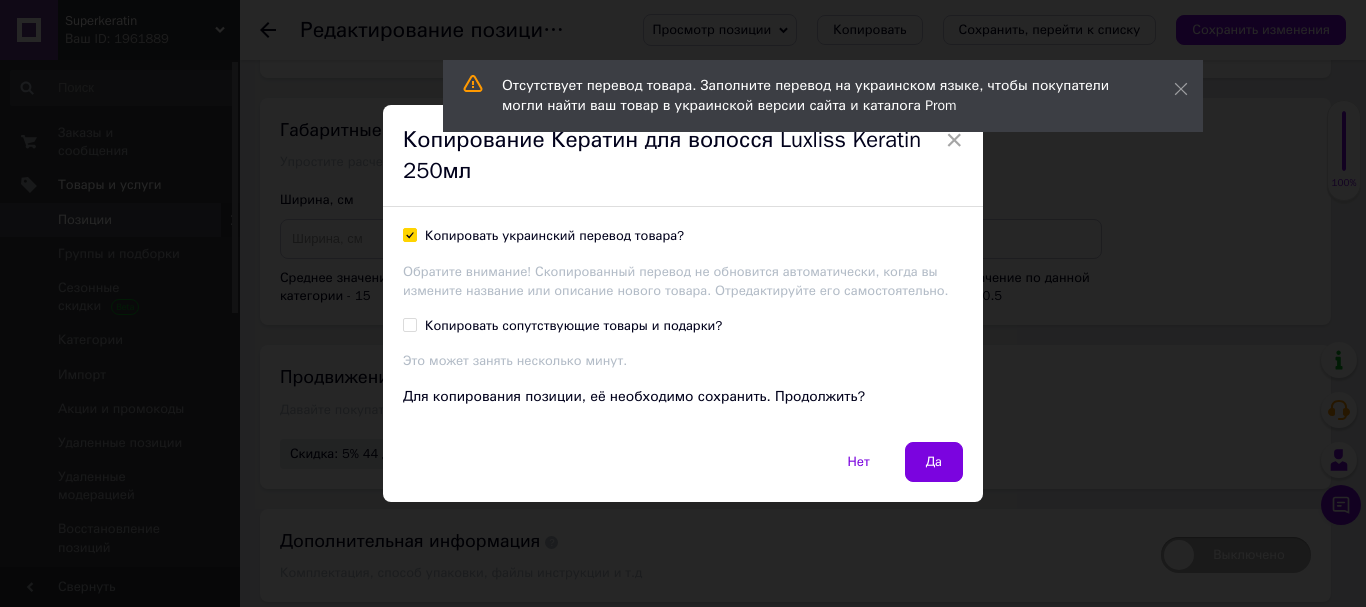 checkbox on "true" 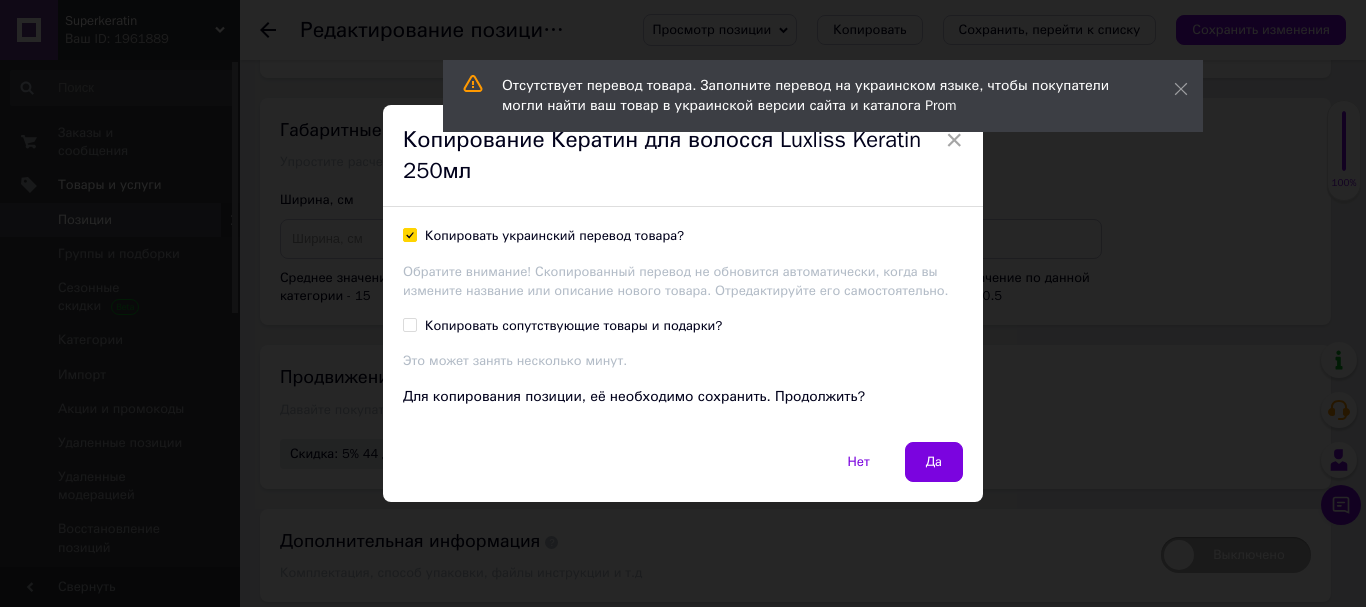 click on "Копировать сопутствующие товары и подарки?" at bounding box center (409, 324) 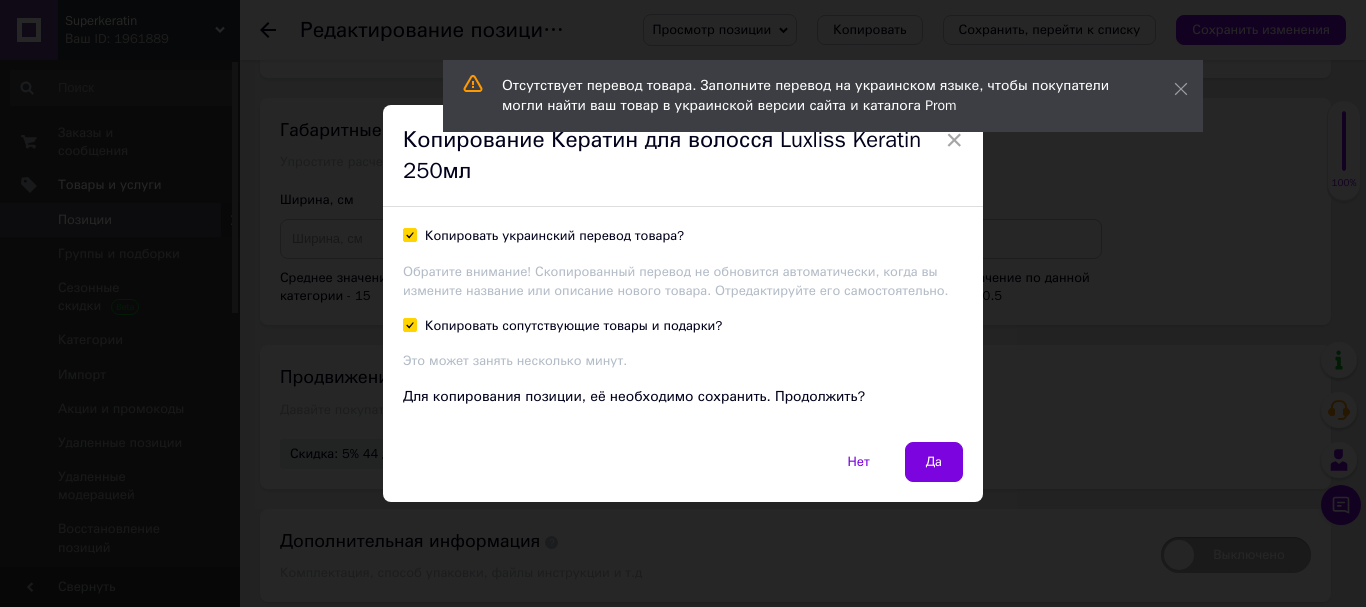 checkbox on "true" 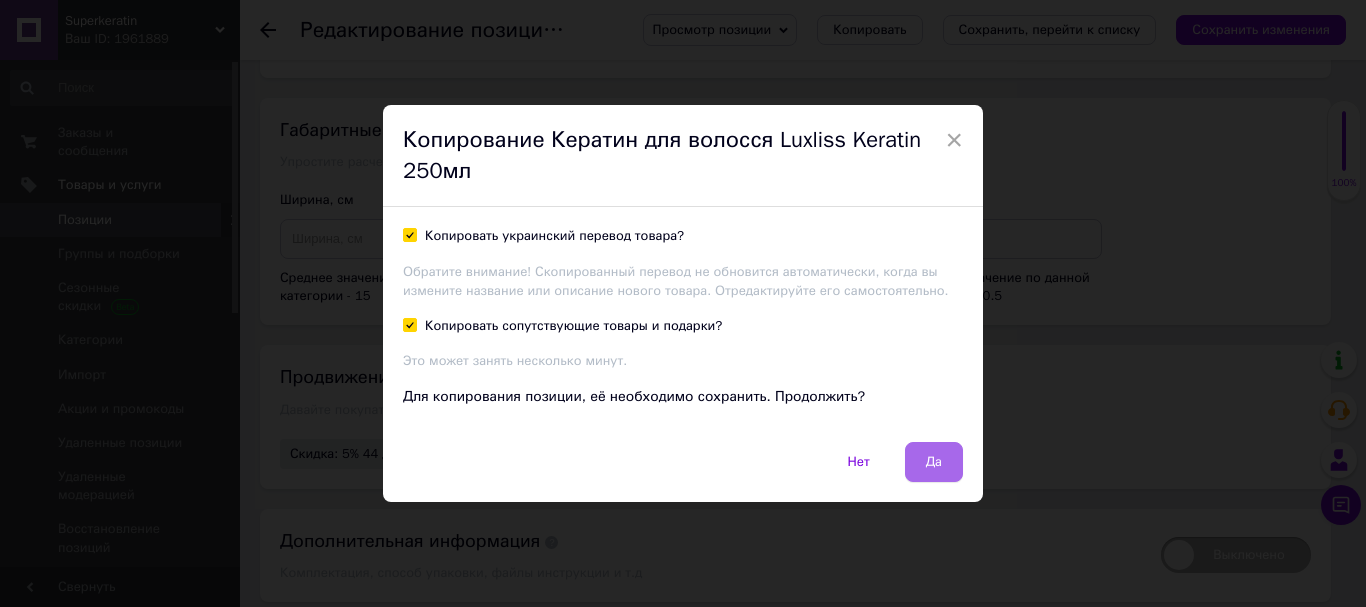 click on "Да" at bounding box center (934, 462) 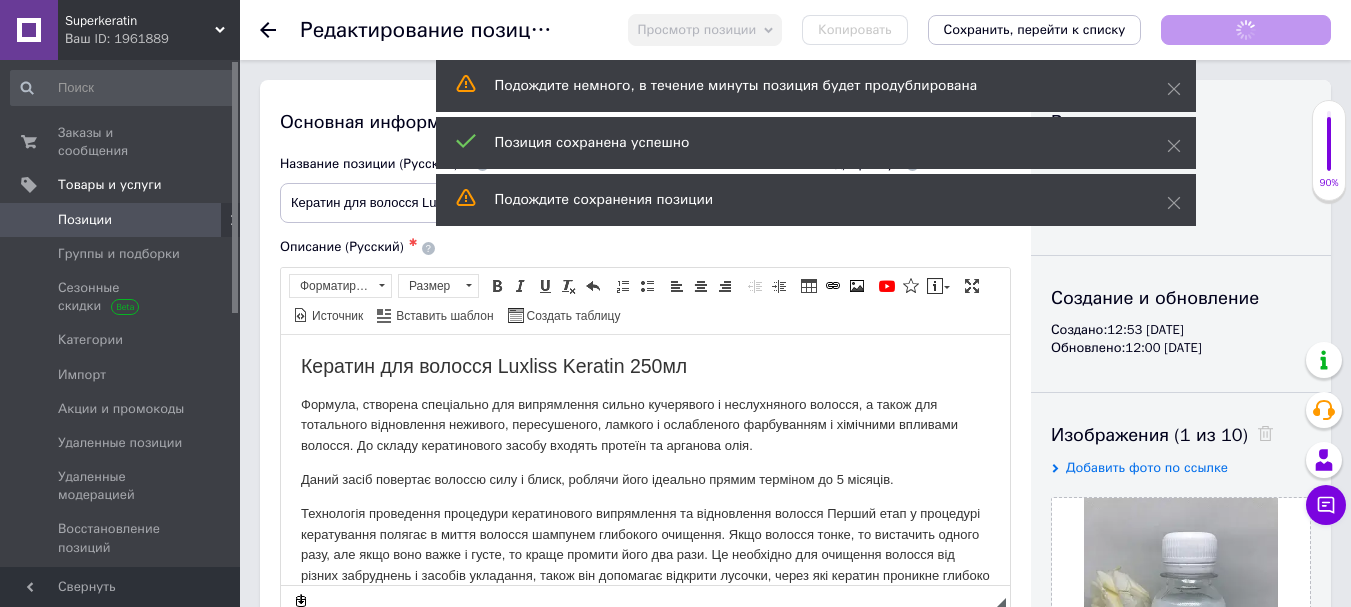 scroll, scrollTop: 0, scrollLeft: 0, axis: both 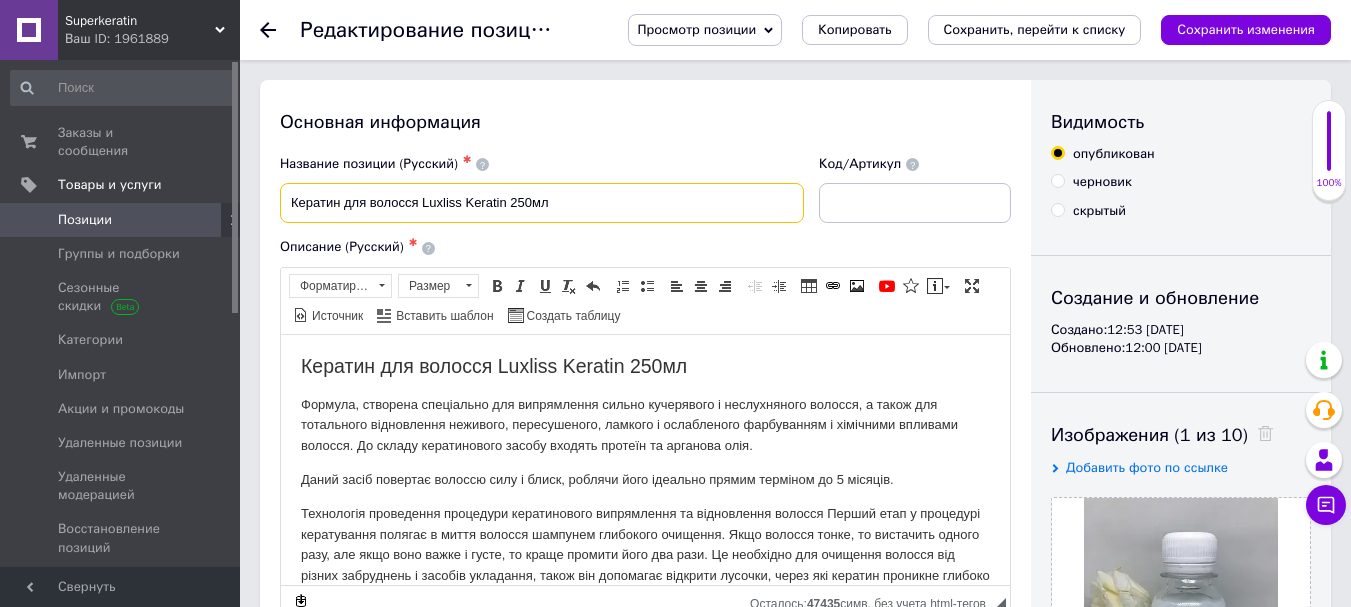 click on "Кератин для волосся Luxliss Keratin 250мл" at bounding box center [542, 203] 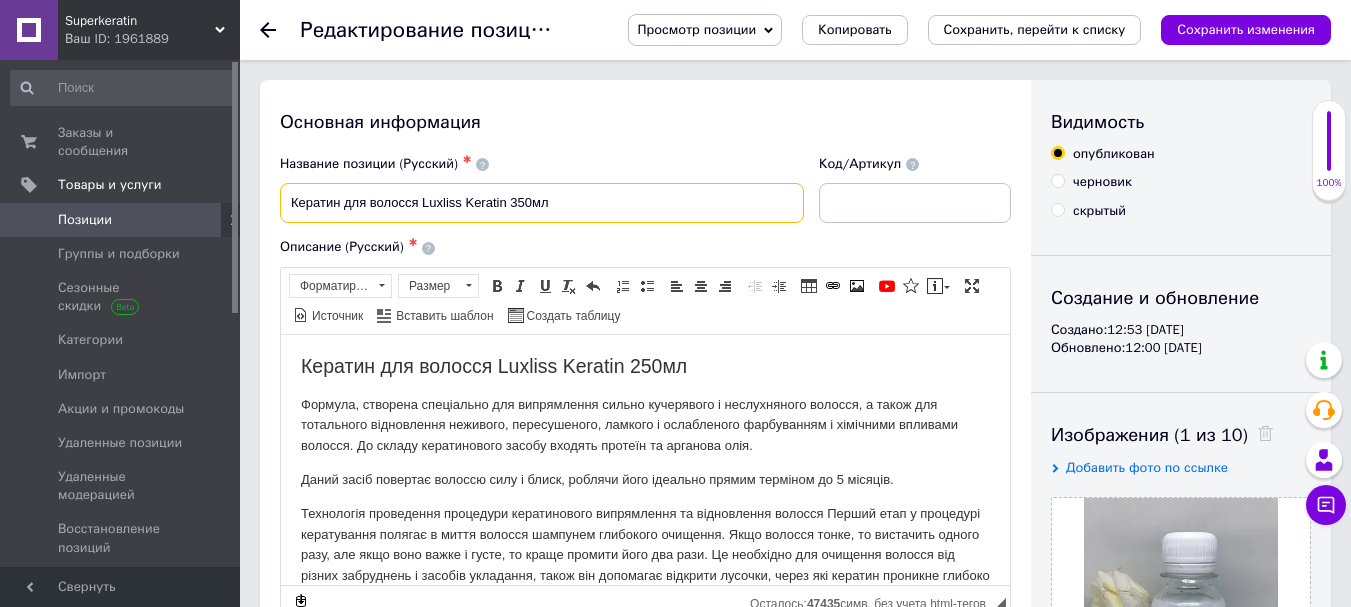 type on "Кератин для волосся Luxliss Keratin 350мл" 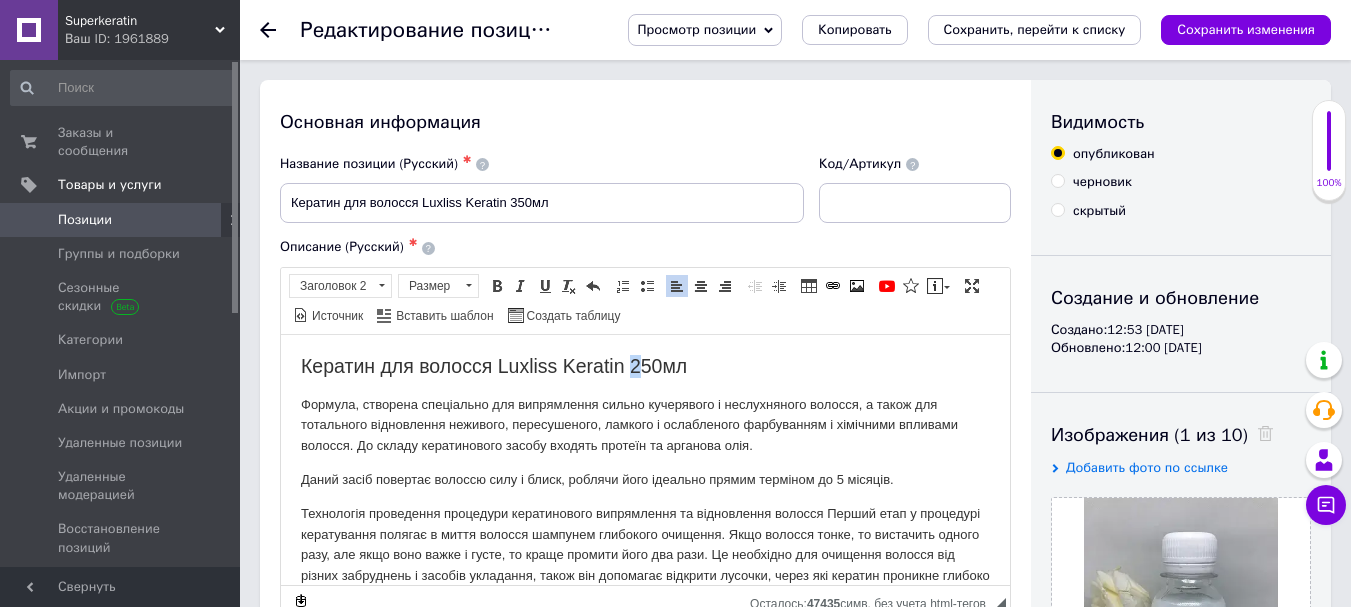 click on "Кератин для волосся Luxliss Keratin 250мл" at bounding box center (645, 365) 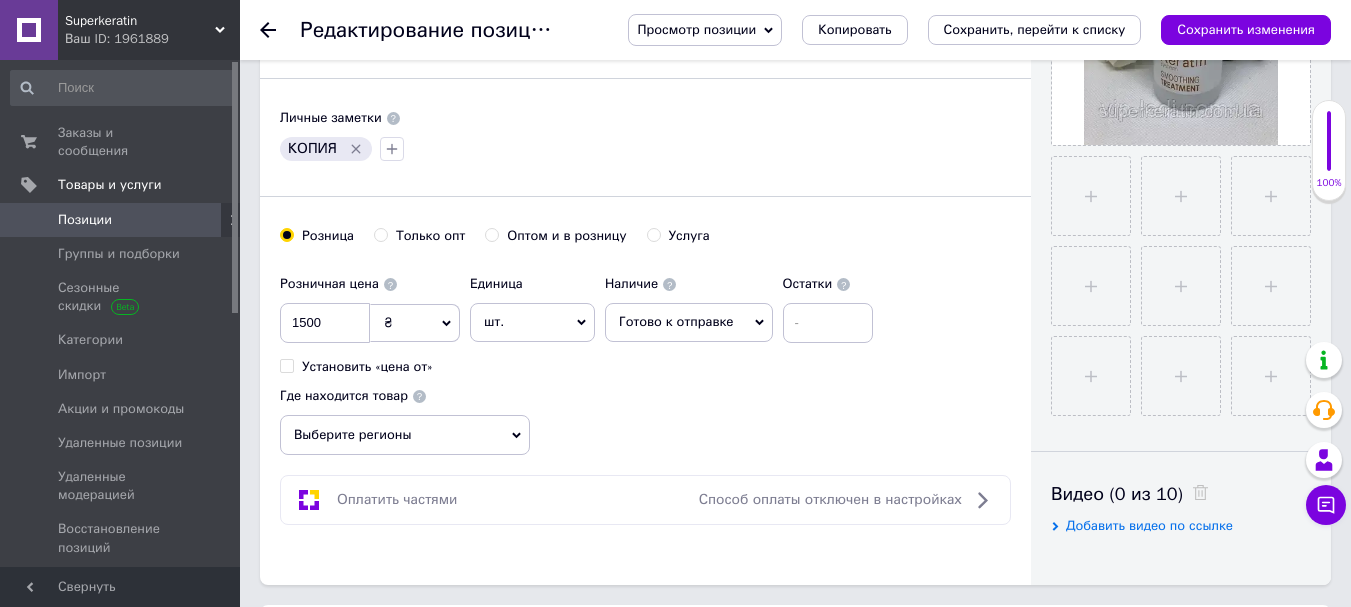 scroll, scrollTop: 689, scrollLeft: 0, axis: vertical 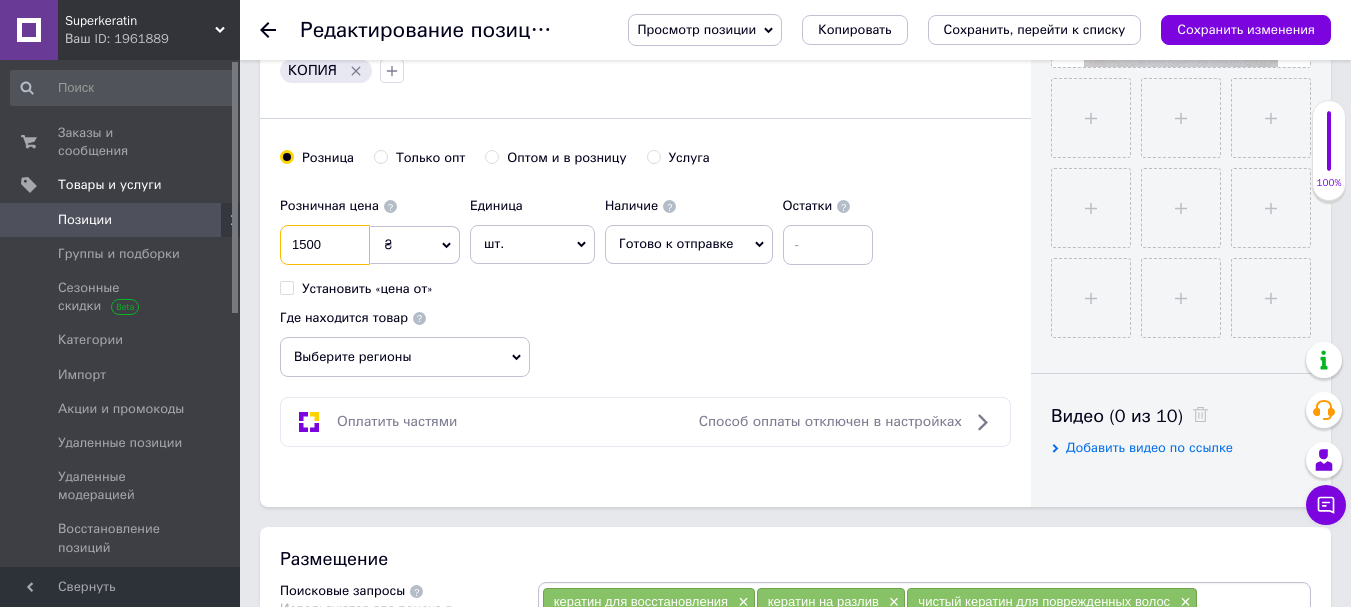 drag, startPoint x: 325, startPoint y: 244, endPoint x: 276, endPoint y: 232, distance: 50.447994 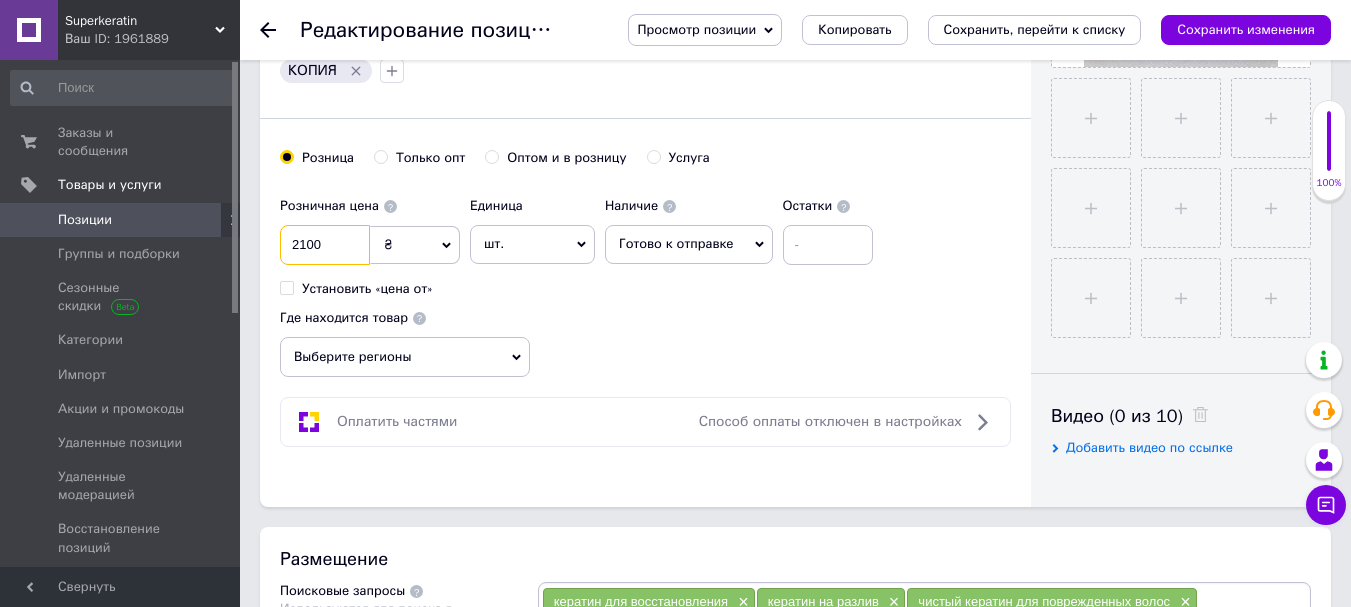 type on "2100" 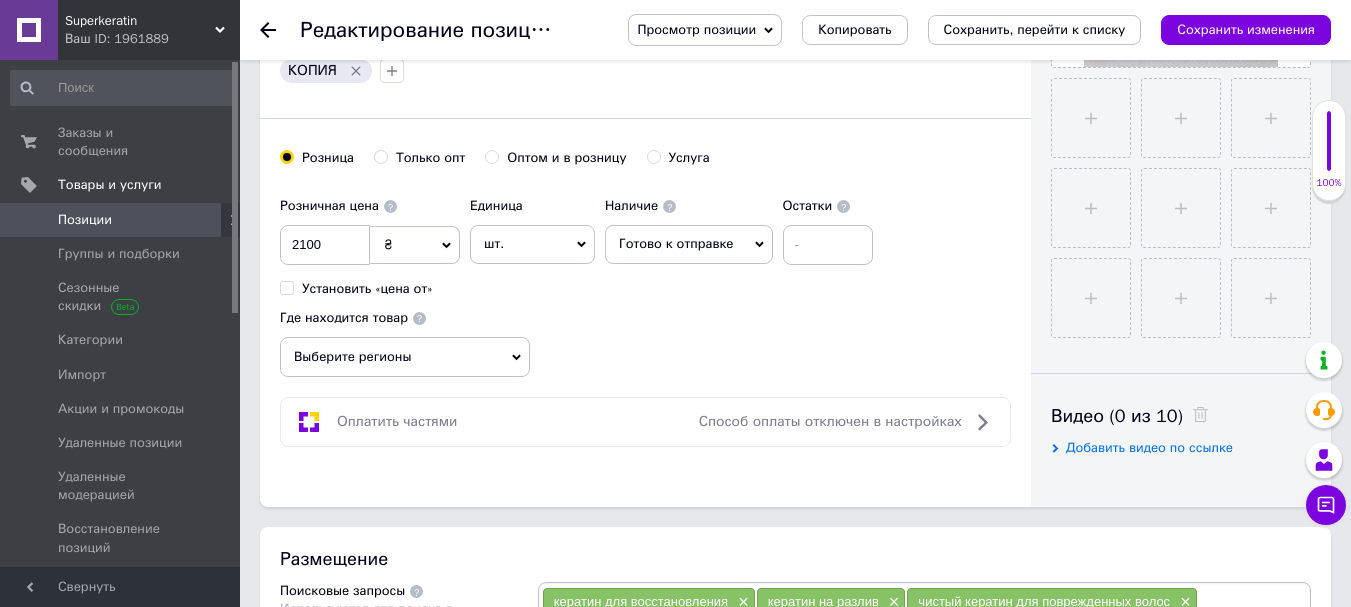 click on "Выберите регионы" at bounding box center [405, 357] 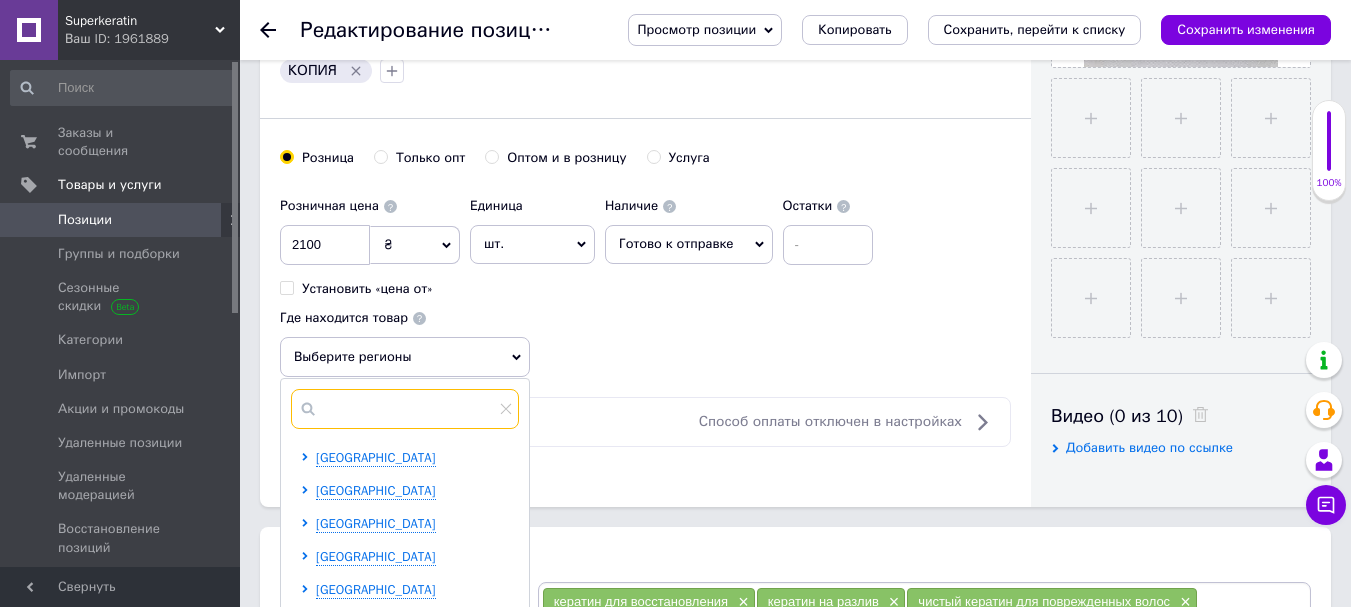click at bounding box center [405, 409] 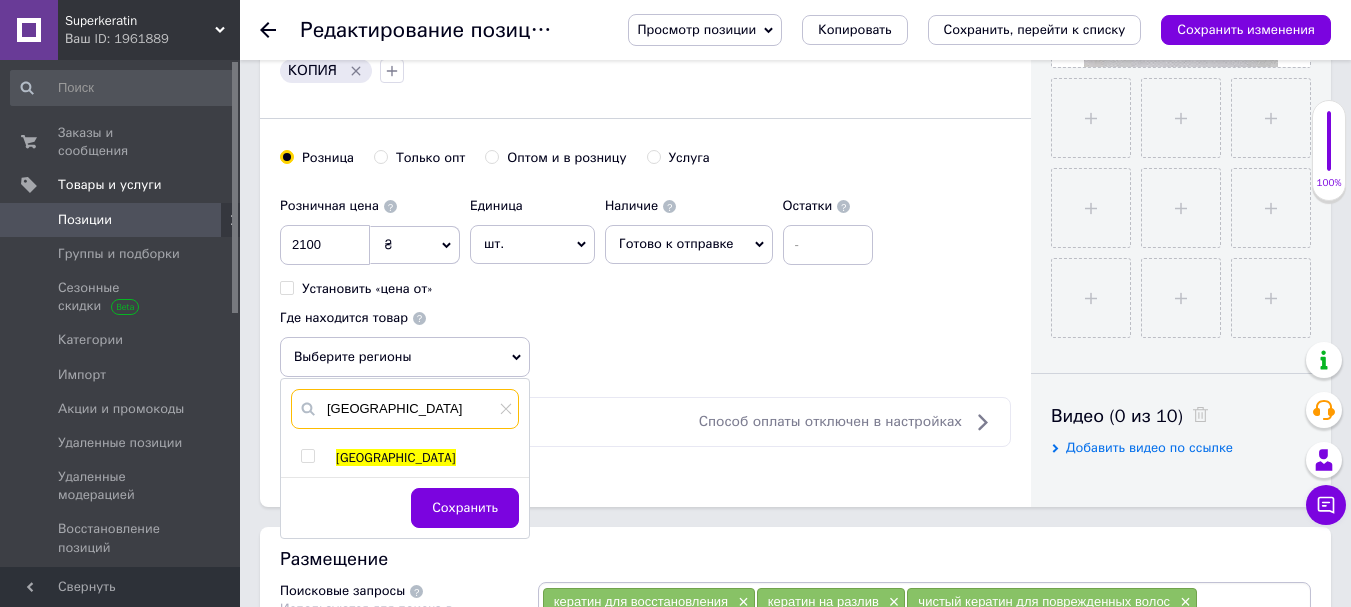 type on "[GEOGRAPHIC_DATA]" 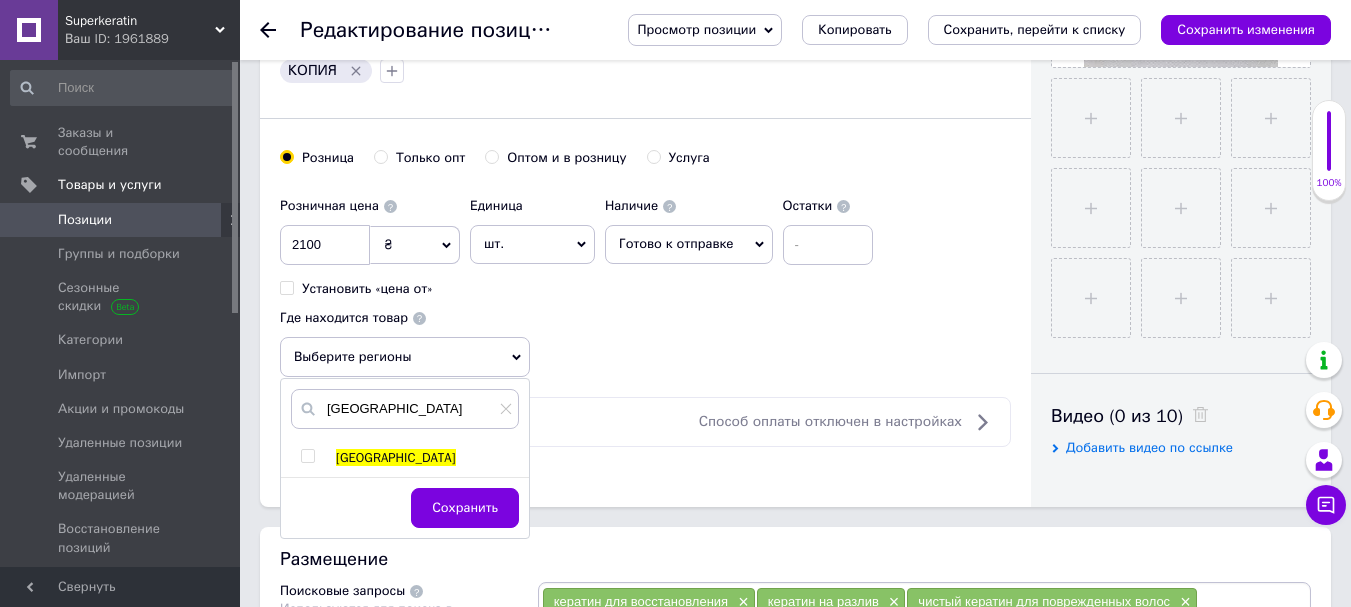 click at bounding box center [307, 456] 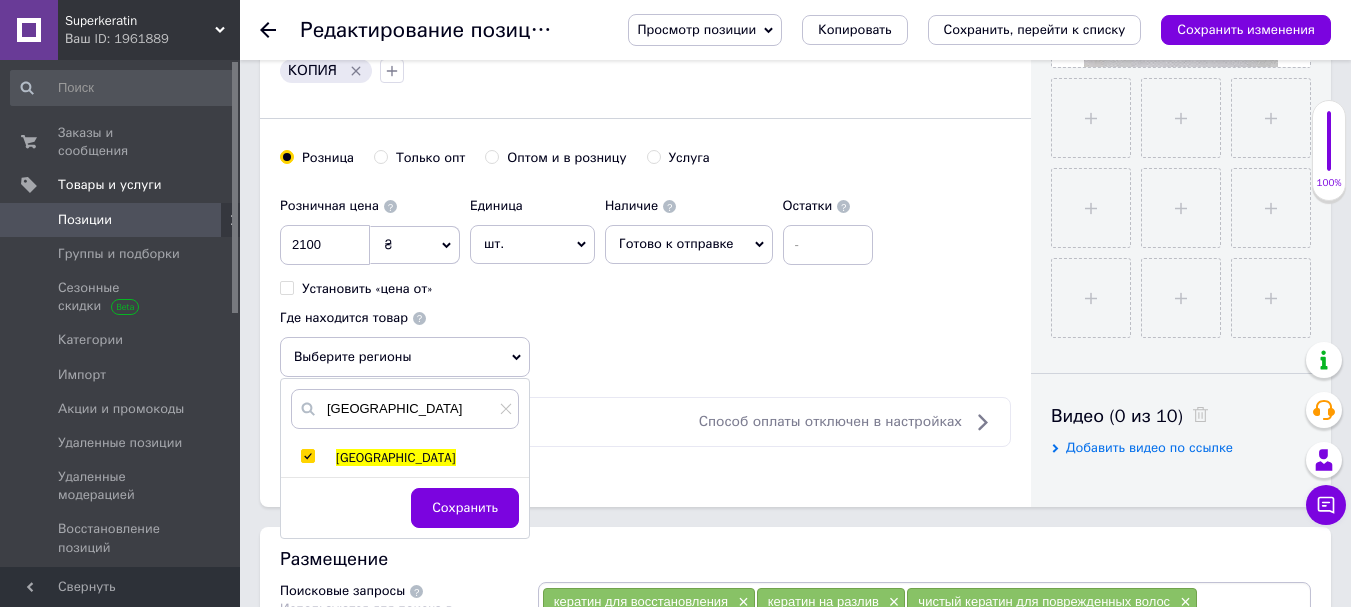 checkbox on "true" 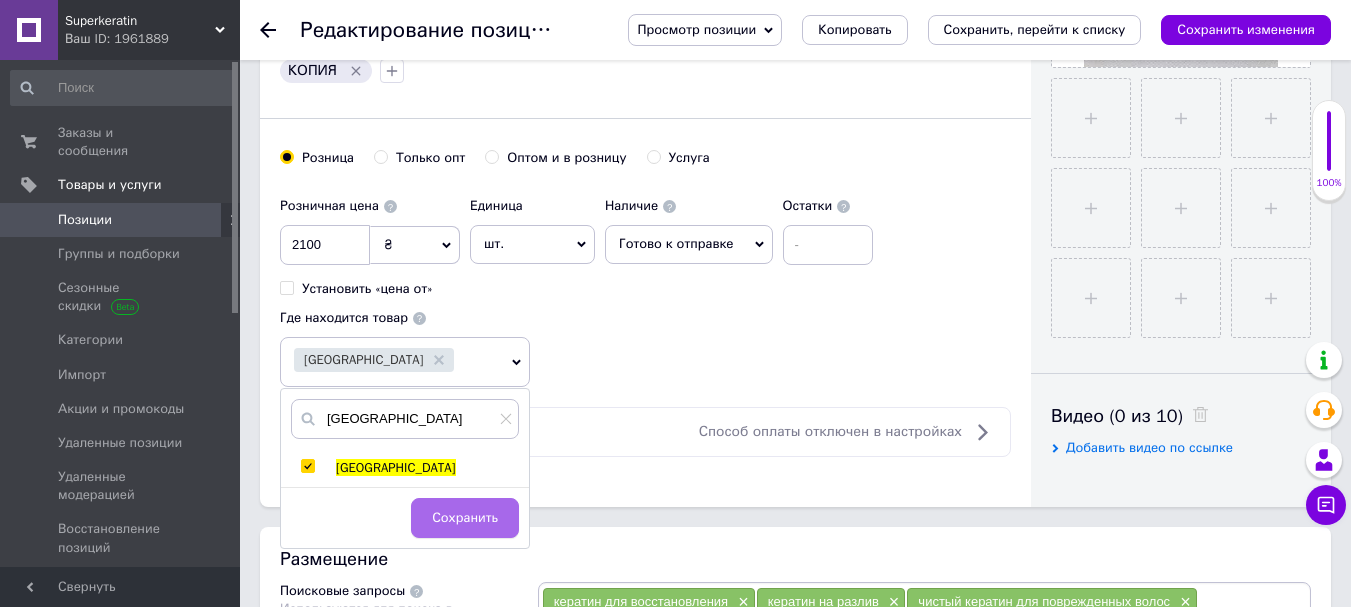 click on "Сохранить" at bounding box center [465, 518] 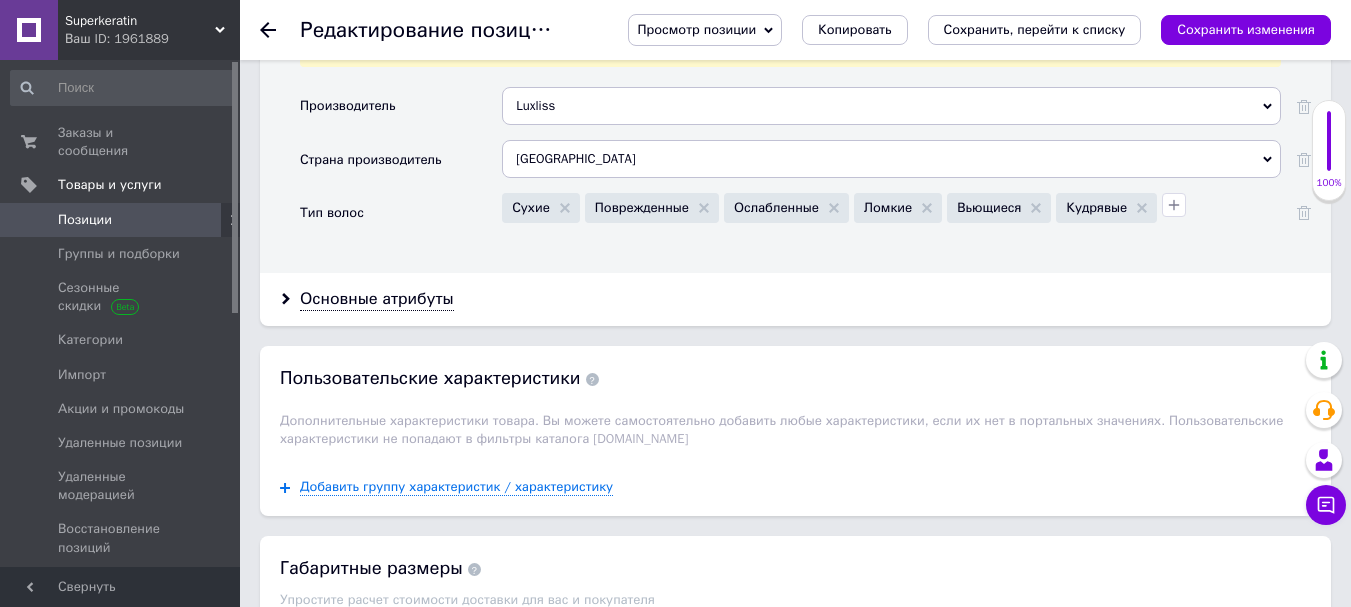 scroll, scrollTop: 1823, scrollLeft: 0, axis: vertical 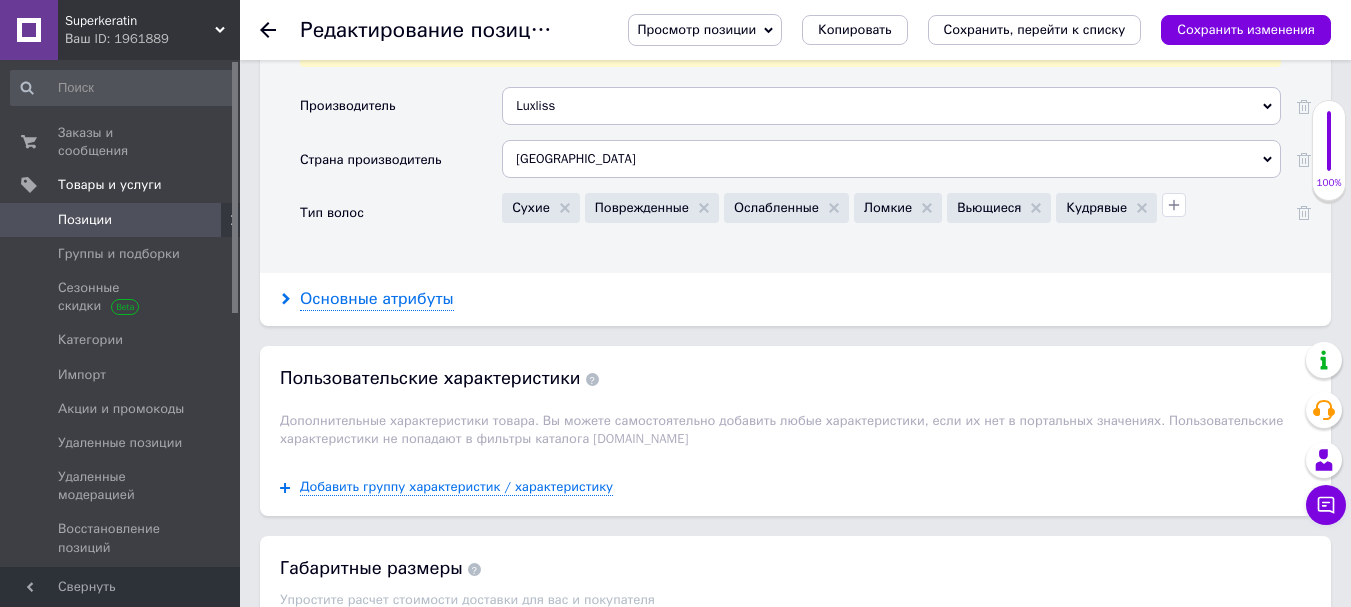 click on "Основные атрибуты" at bounding box center (377, 299) 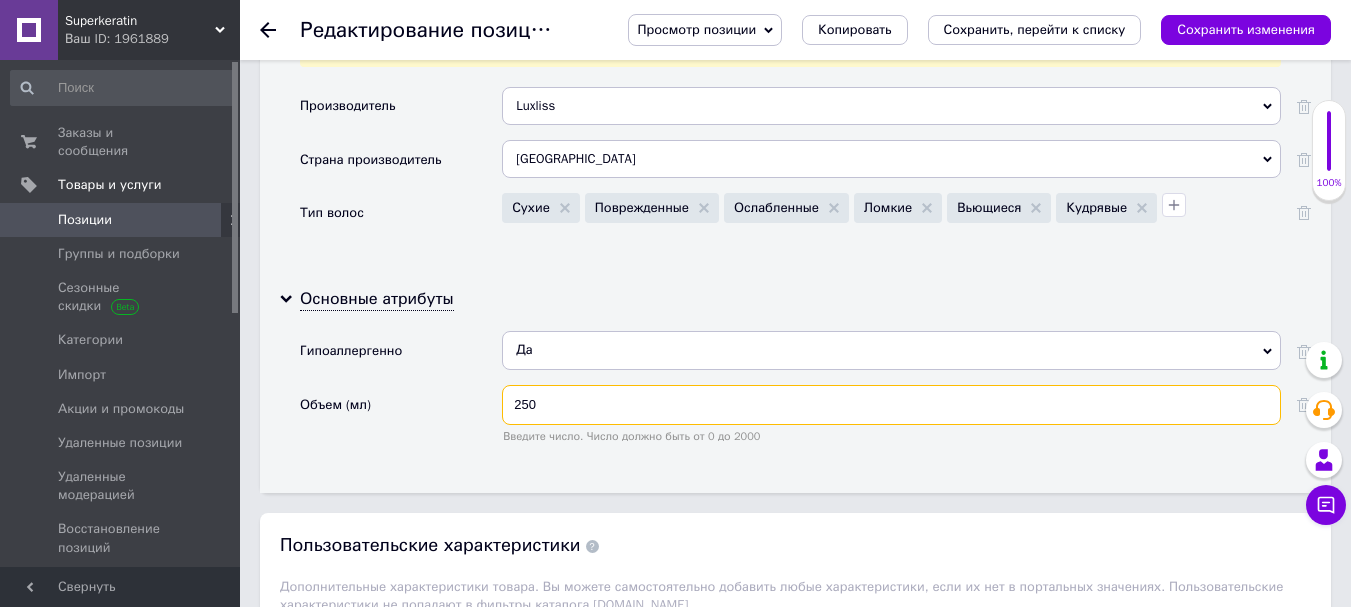 drag, startPoint x: 519, startPoint y: 384, endPoint x: 479, endPoint y: 385, distance: 40.012497 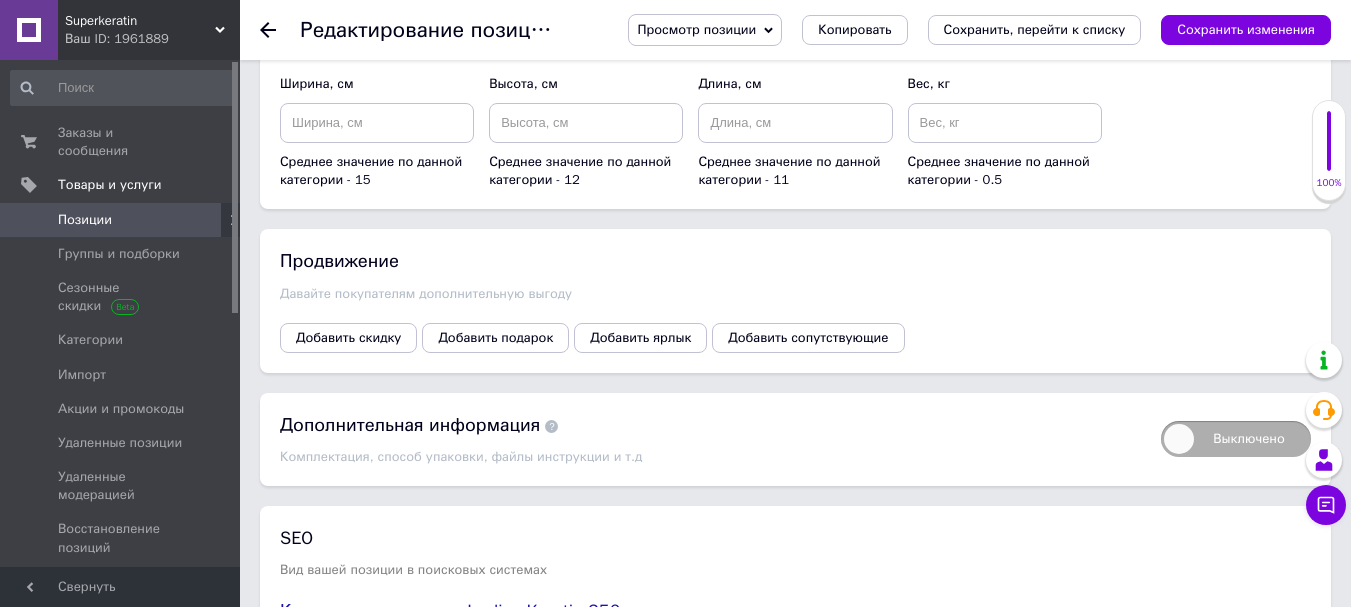scroll, scrollTop: 2567, scrollLeft: 0, axis: vertical 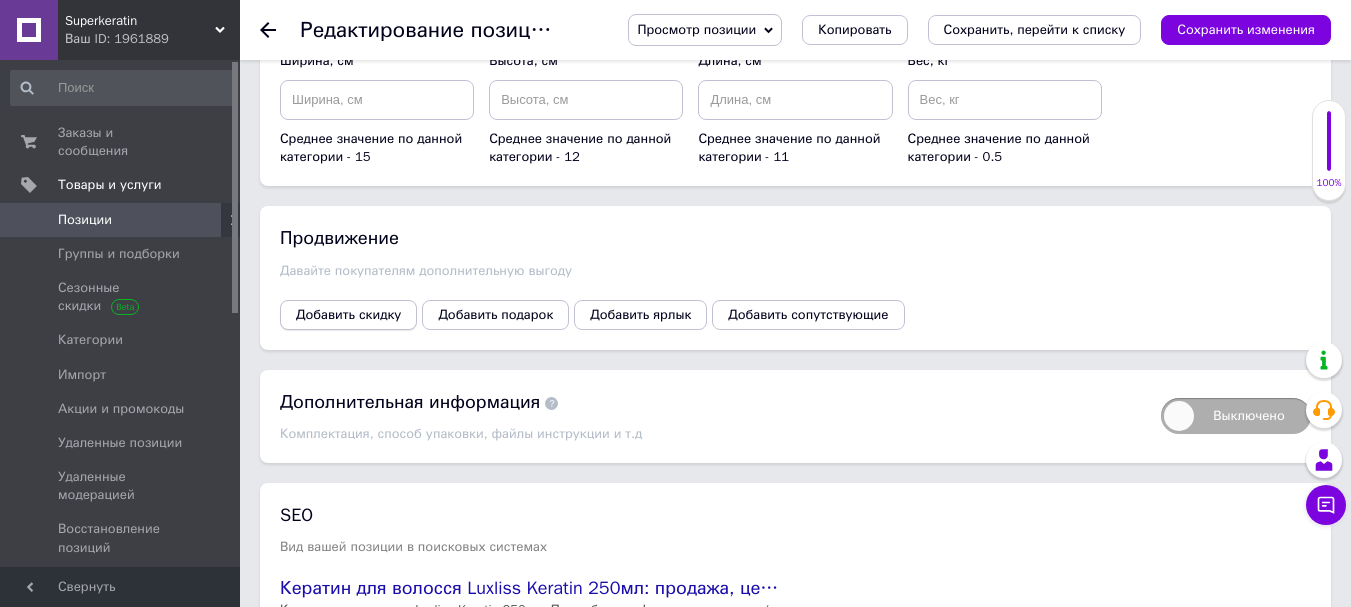 type on "350" 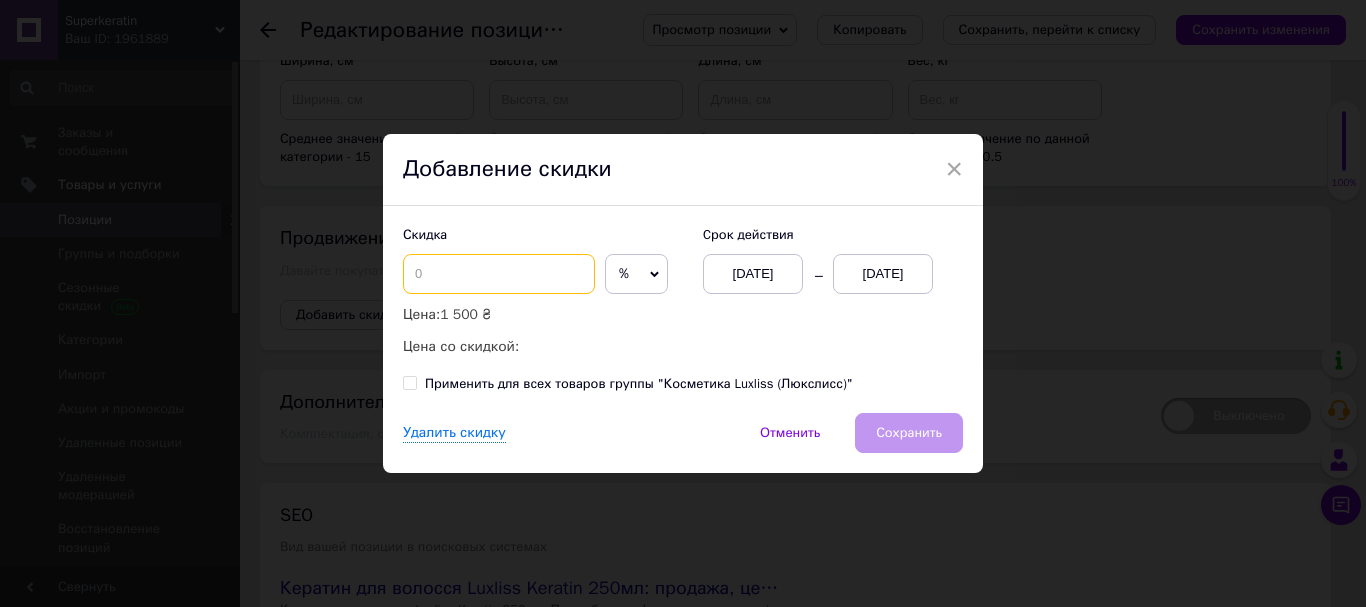 click at bounding box center [499, 274] 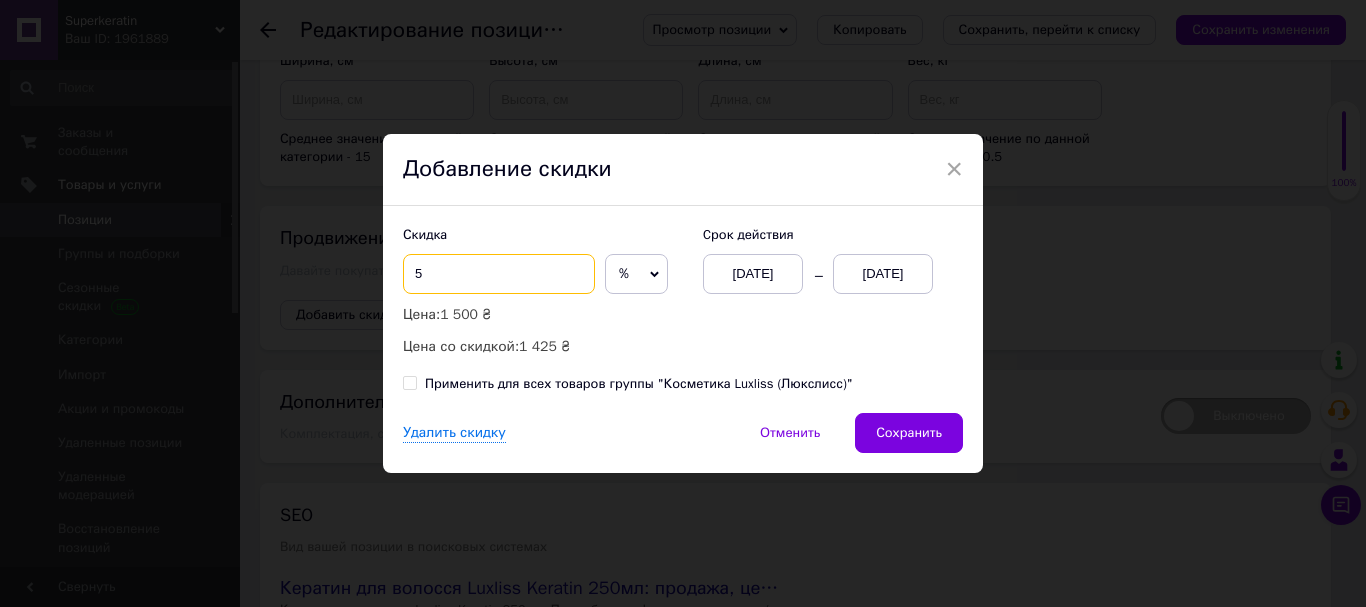 type on "5" 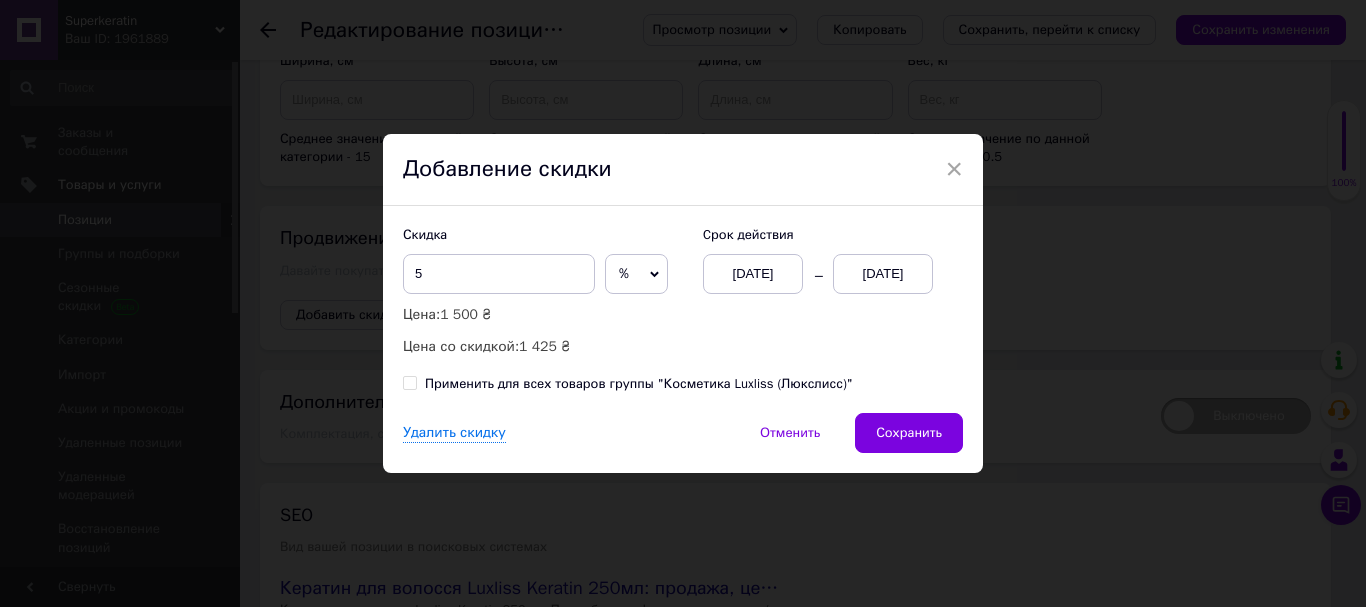click on "[DATE]" at bounding box center (883, 274) 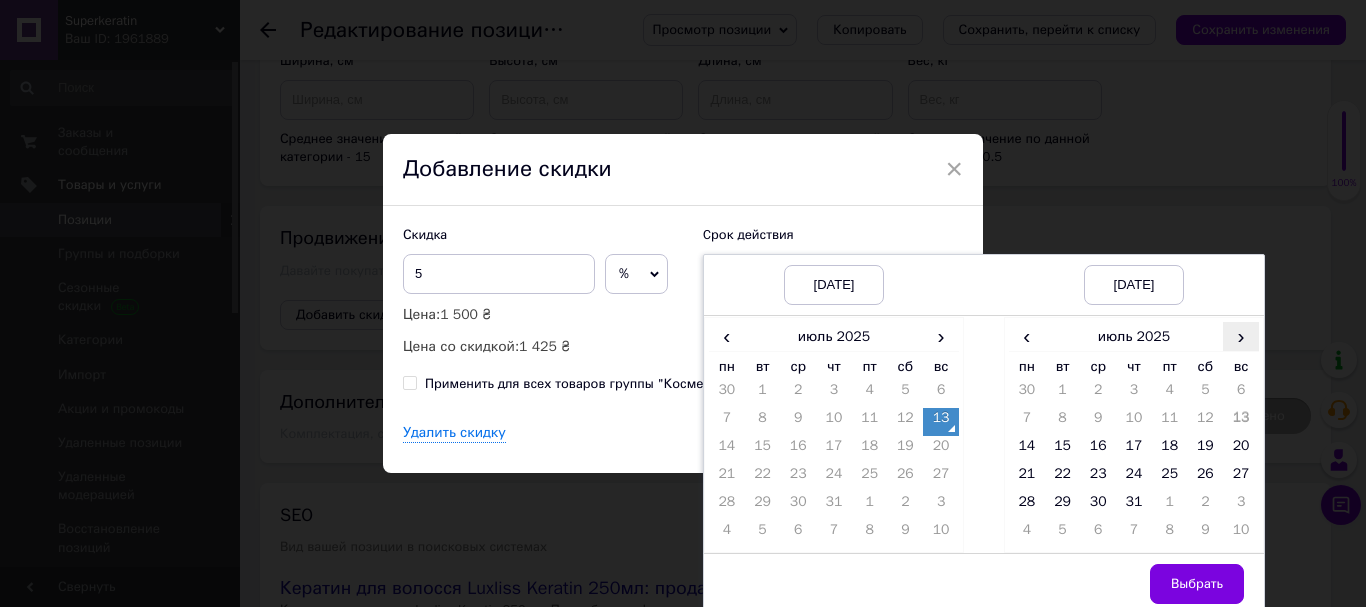 click on "›" at bounding box center [1241, 336] 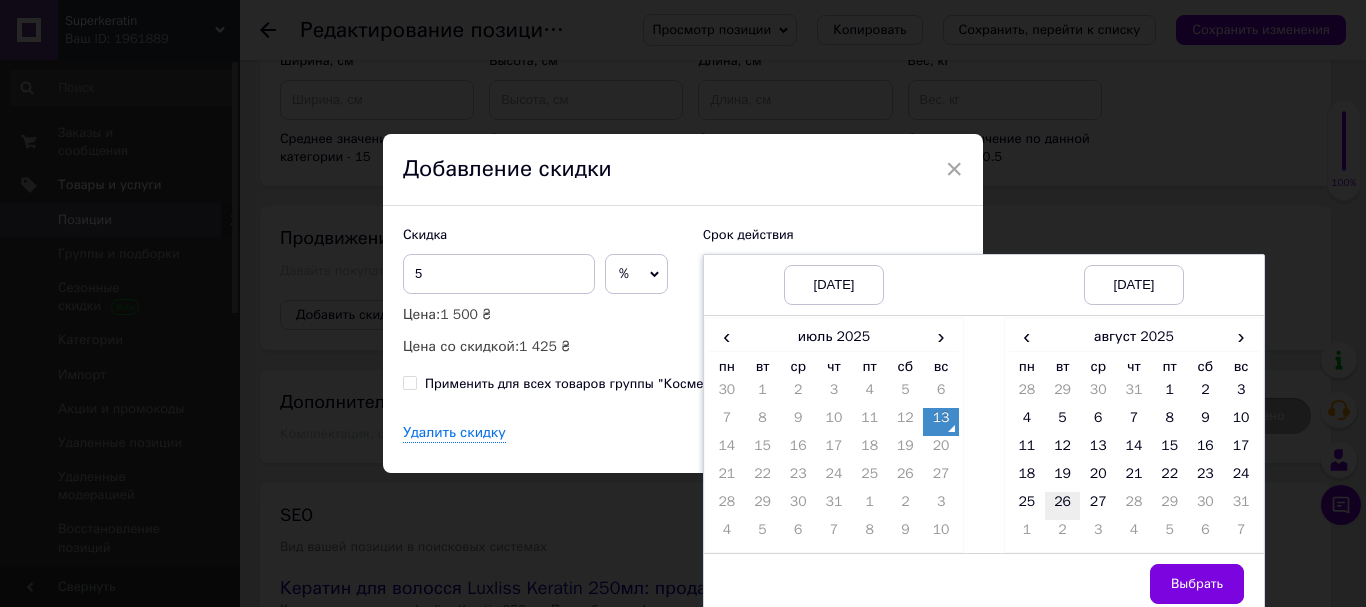 click on "26" at bounding box center (1063, 506) 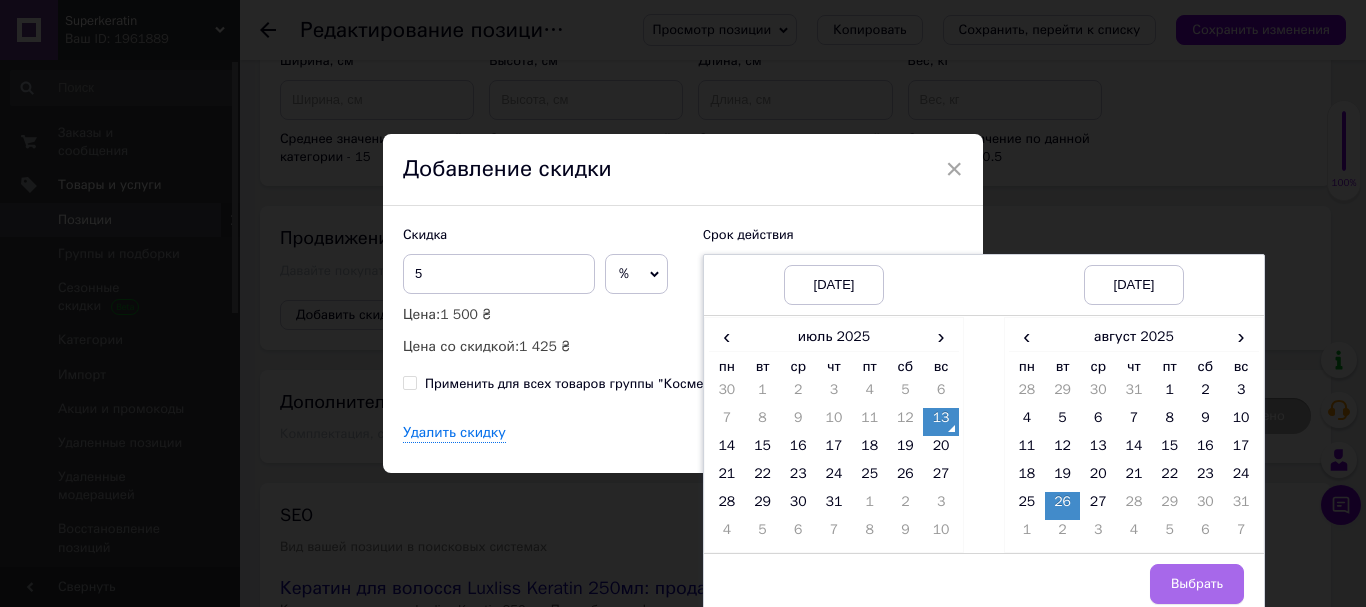 click on "Выбрать" at bounding box center [1197, 584] 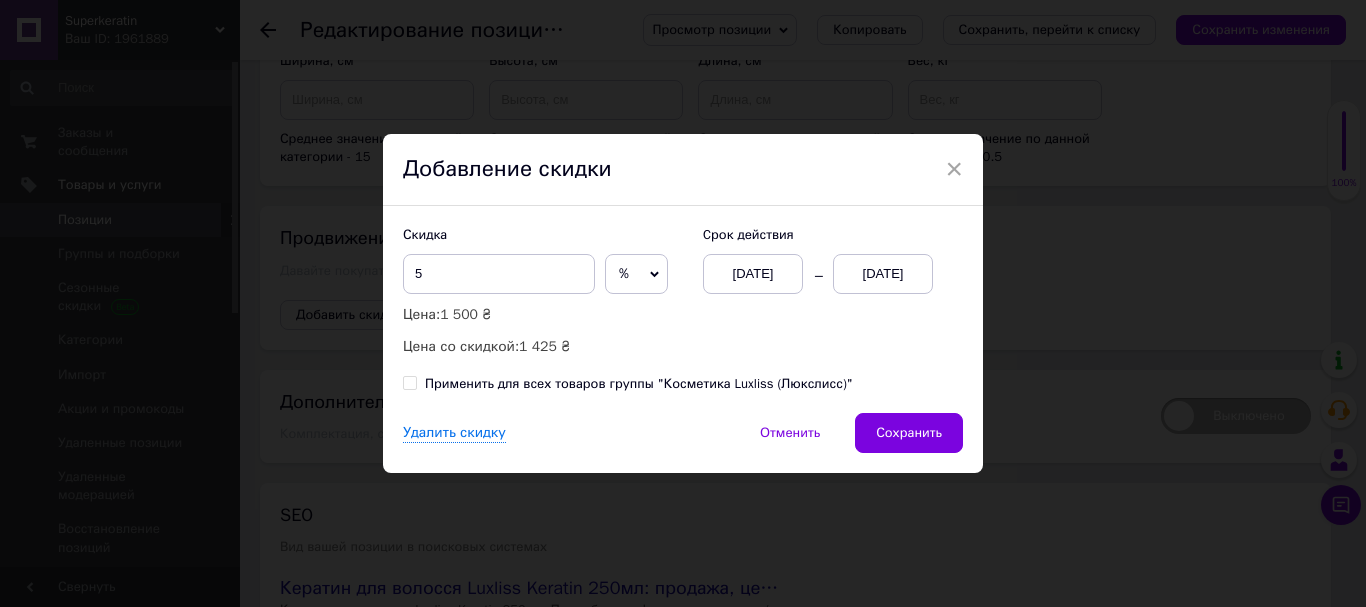 click on "Применить для всех товаров группы "Косметика Luxliss (Люкслисс)"" at bounding box center [409, 382] 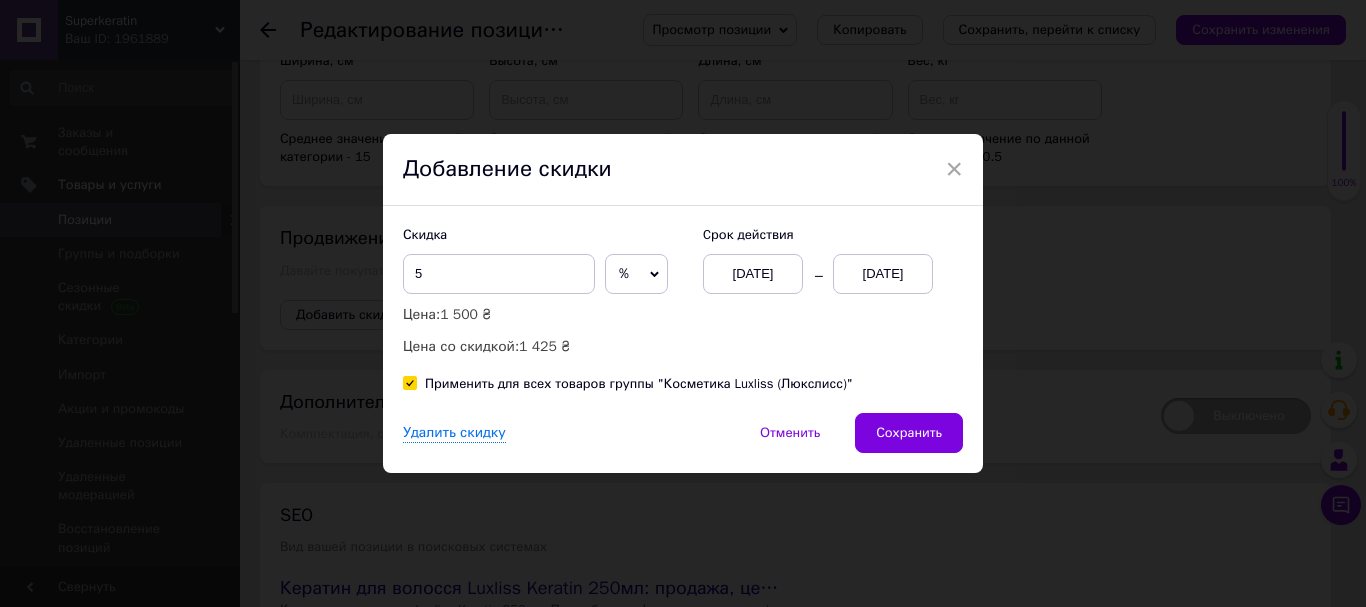 checkbox on "true" 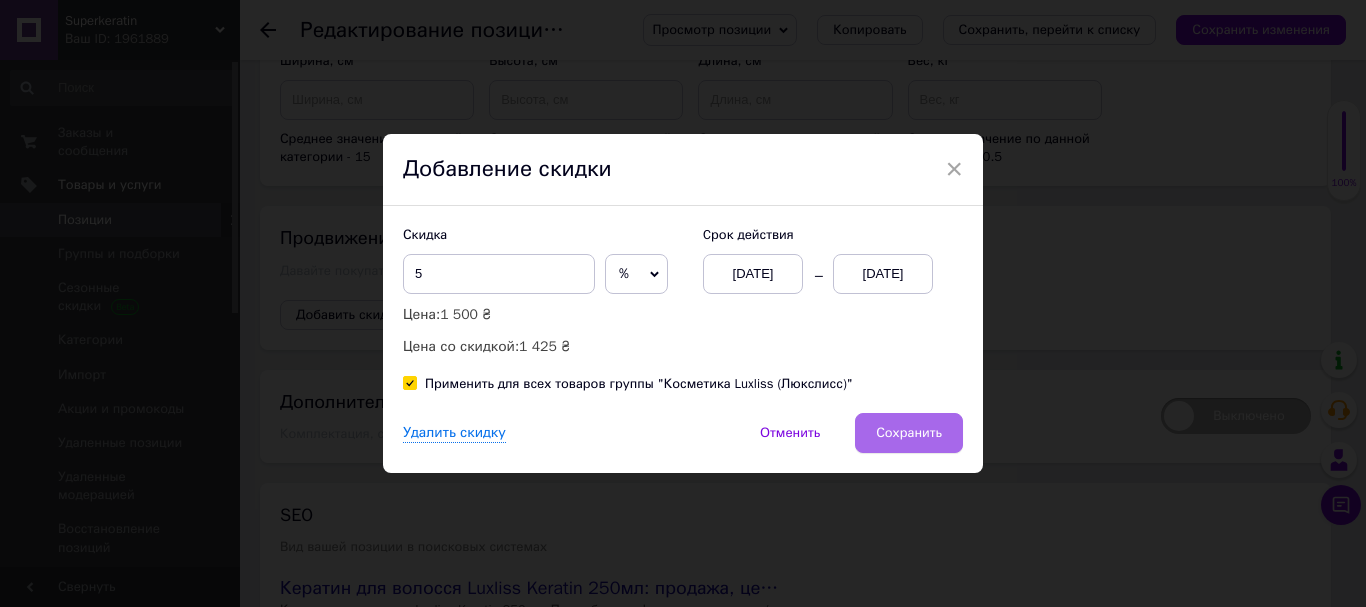 click on "Сохранить" at bounding box center (909, 433) 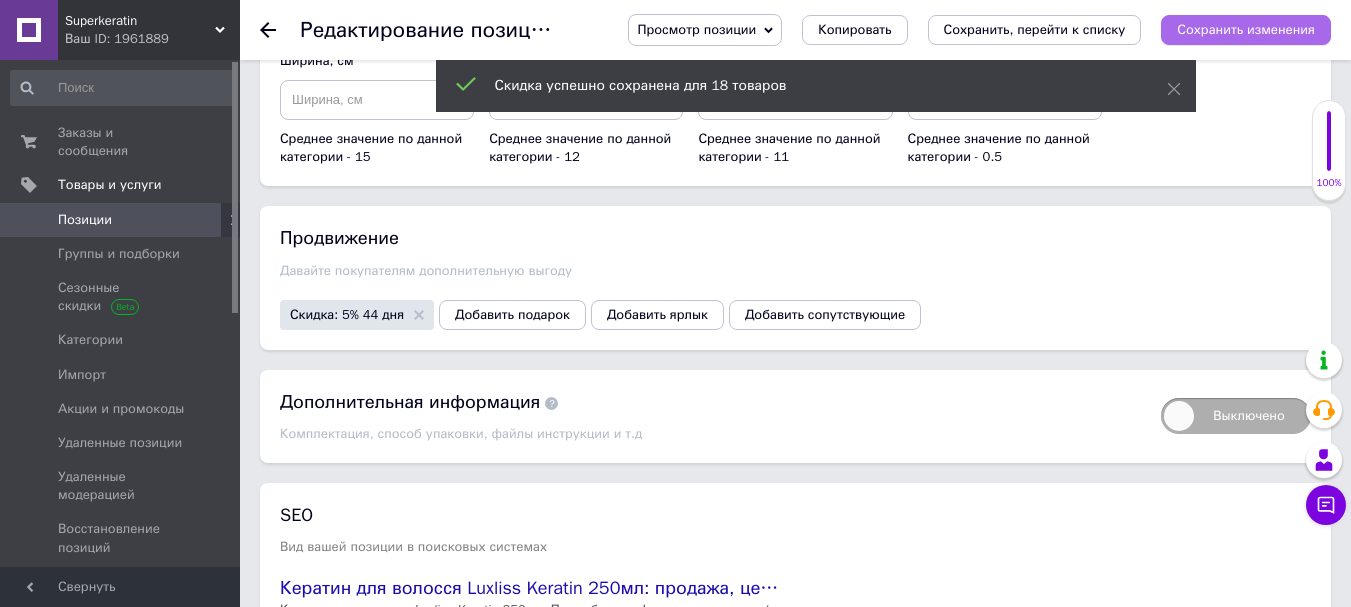 click on "Сохранить изменения" at bounding box center [1246, 29] 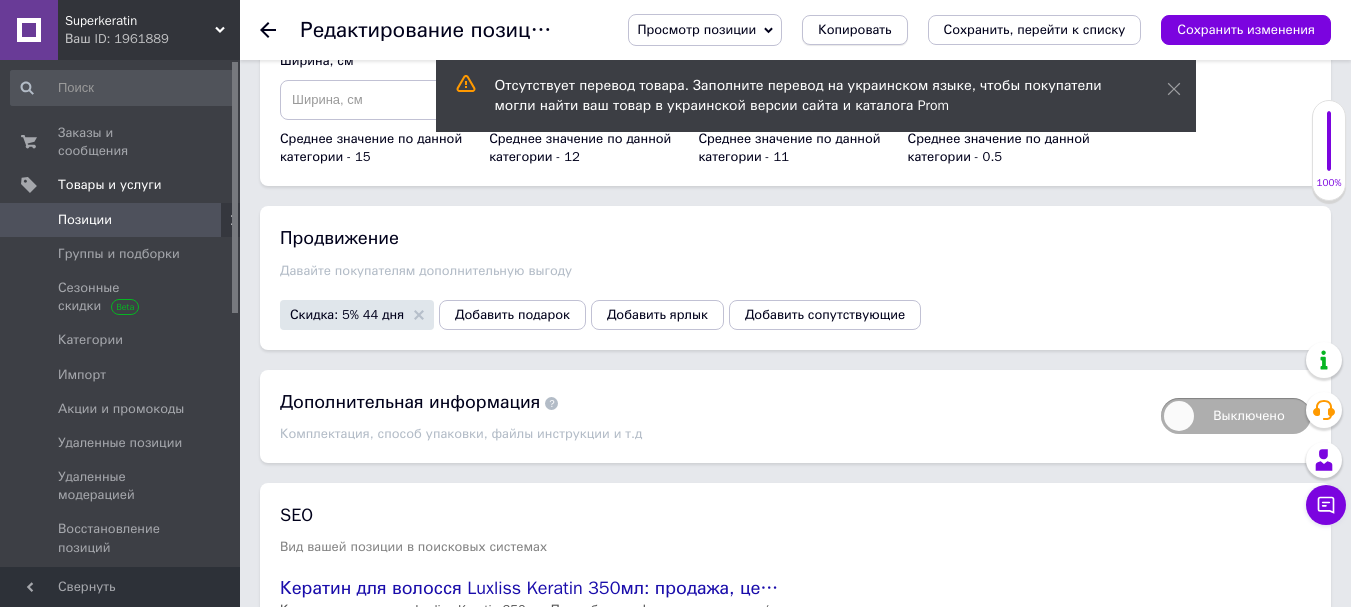 click on "Копировать" at bounding box center (854, 30) 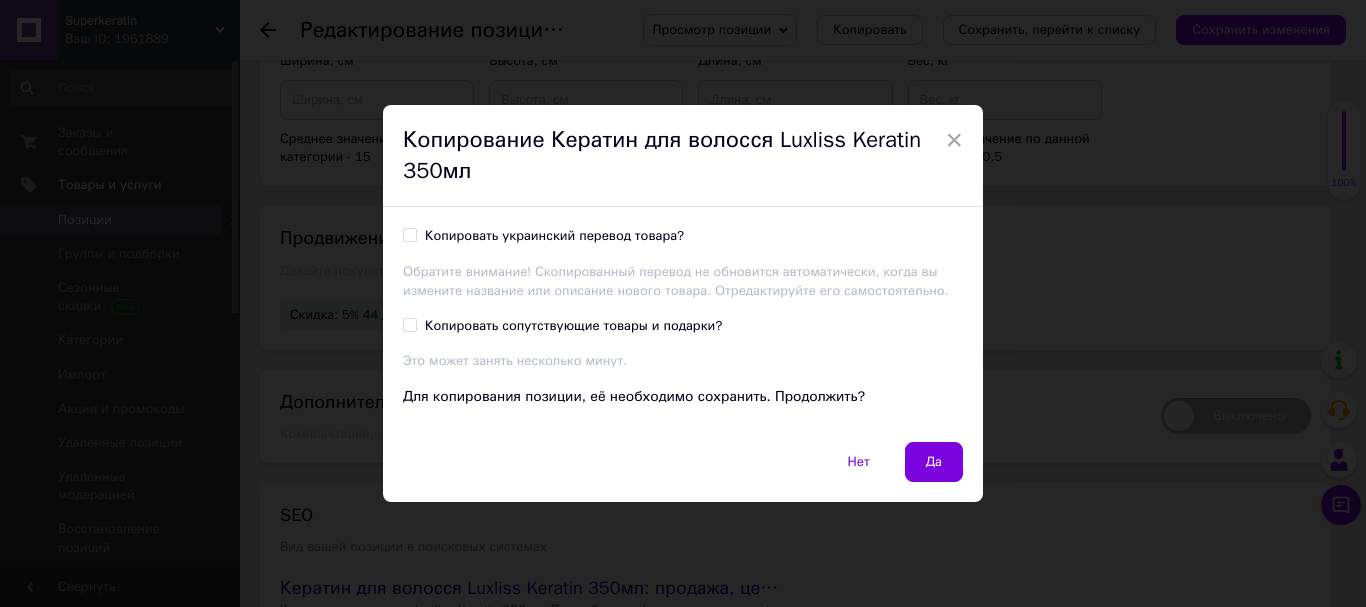 click on "Копировать украинский перевод товара?" at bounding box center (409, 234) 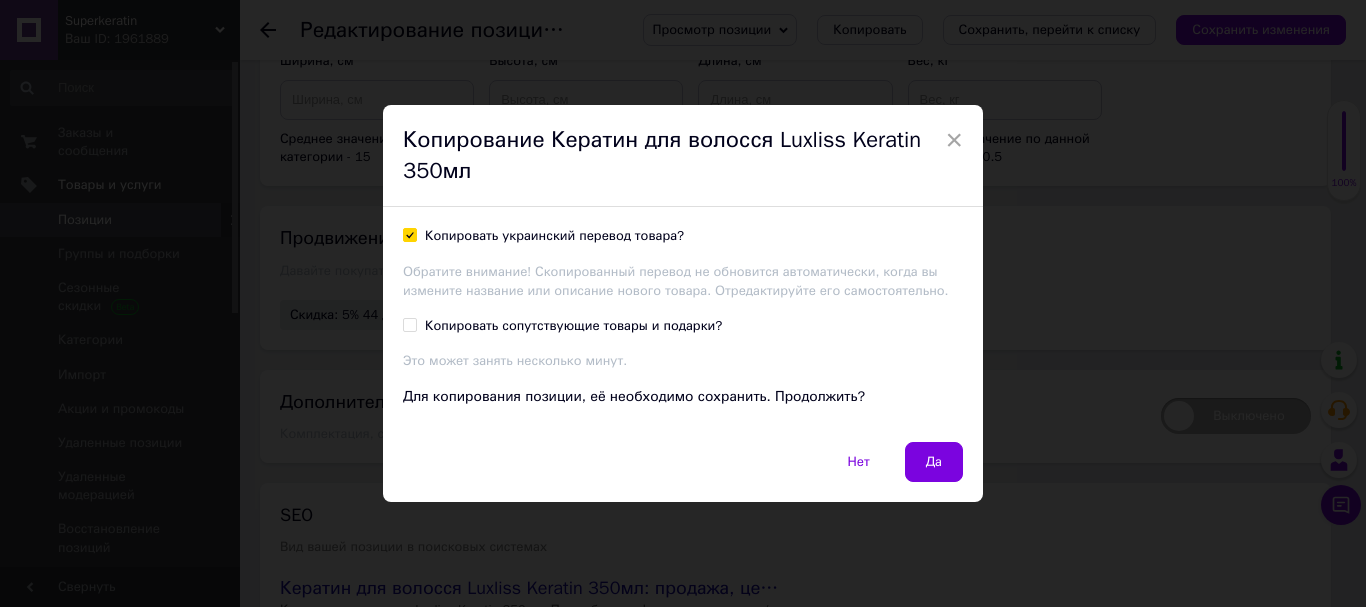 checkbox on "true" 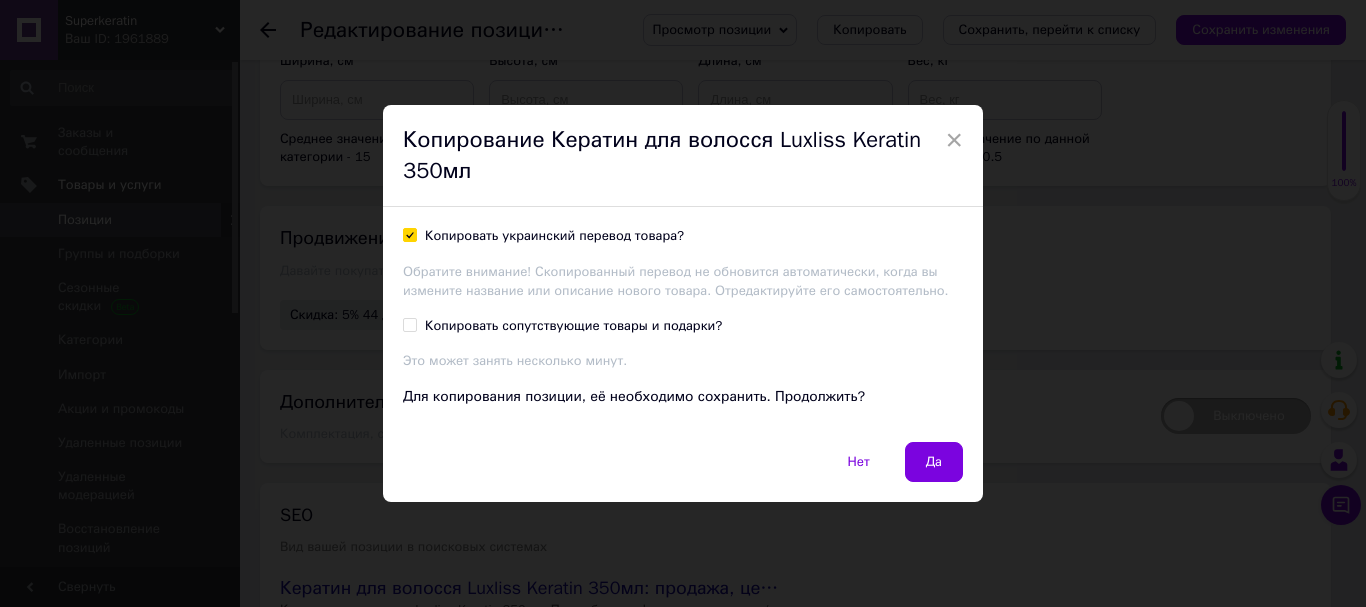 click on "Копировать сопутствующие товары и подарки?" at bounding box center [409, 324] 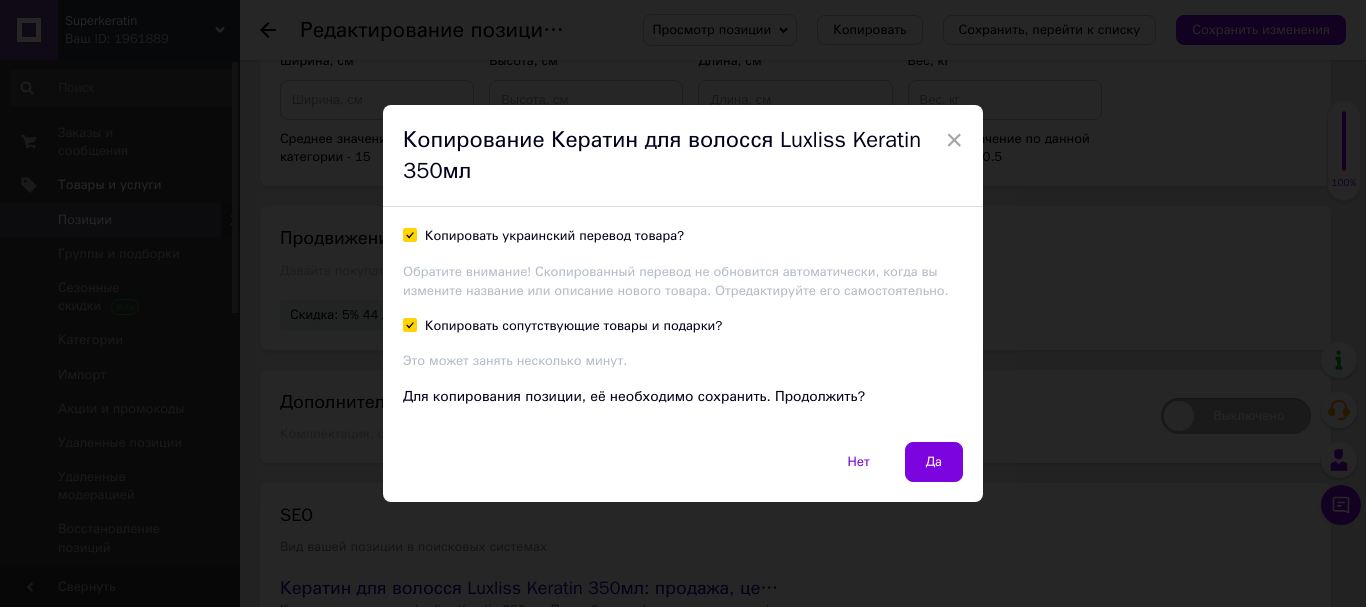 checkbox on "true" 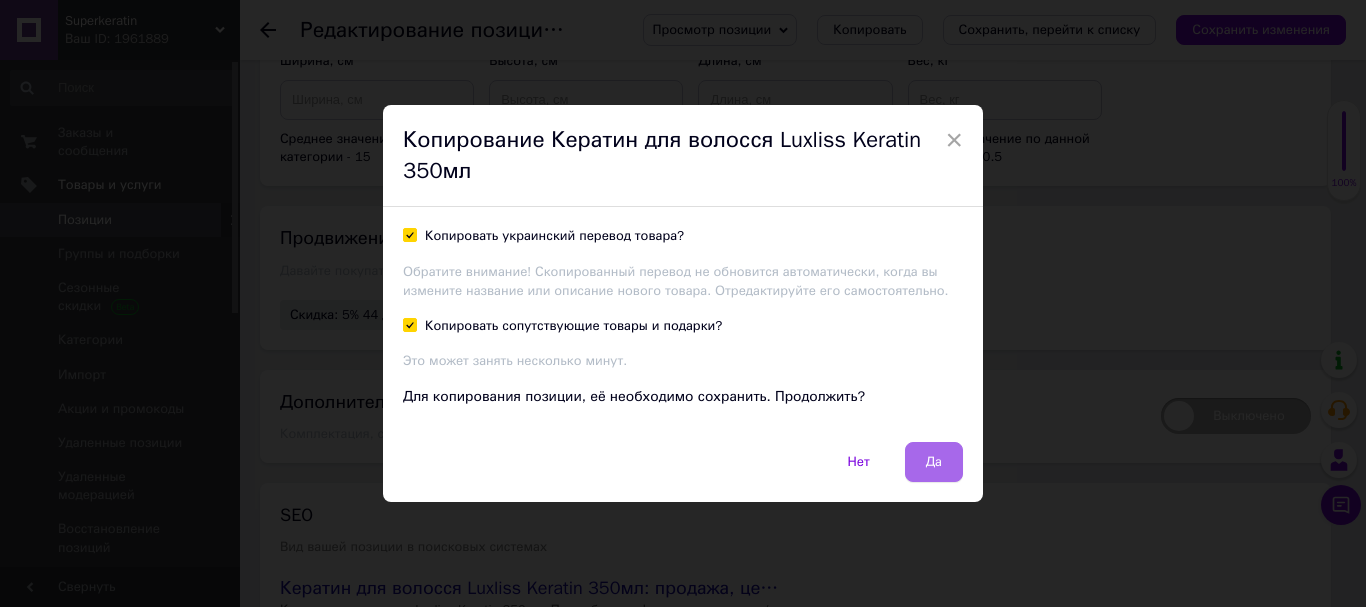 click on "Да" at bounding box center [934, 462] 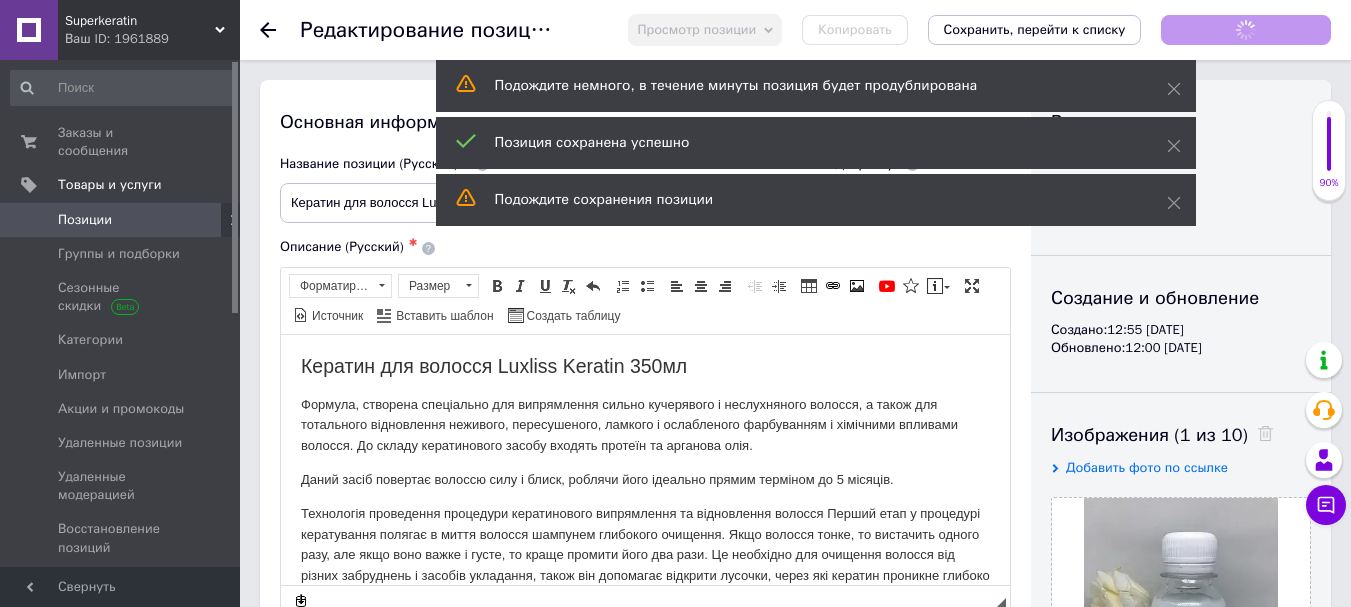scroll, scrollTop: 0, scrollLeft: 0, axis: both 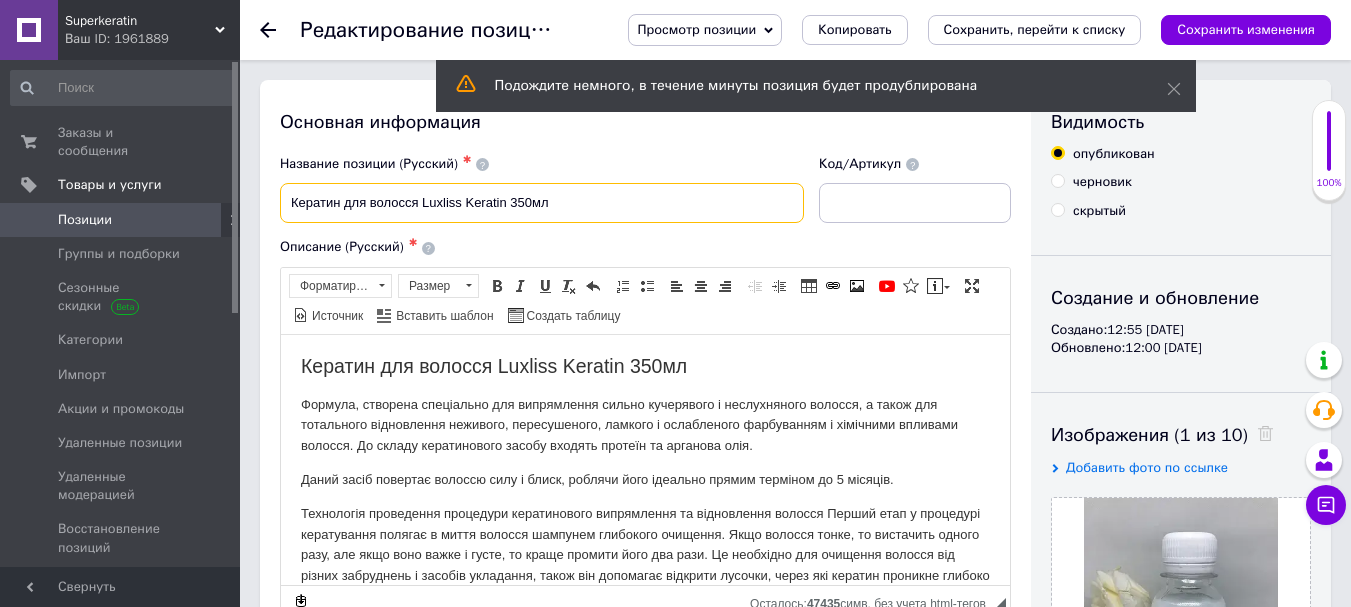 click on "Кератин для волосся Luxliss Keratin 350мл" at bounding box center [542, 203] 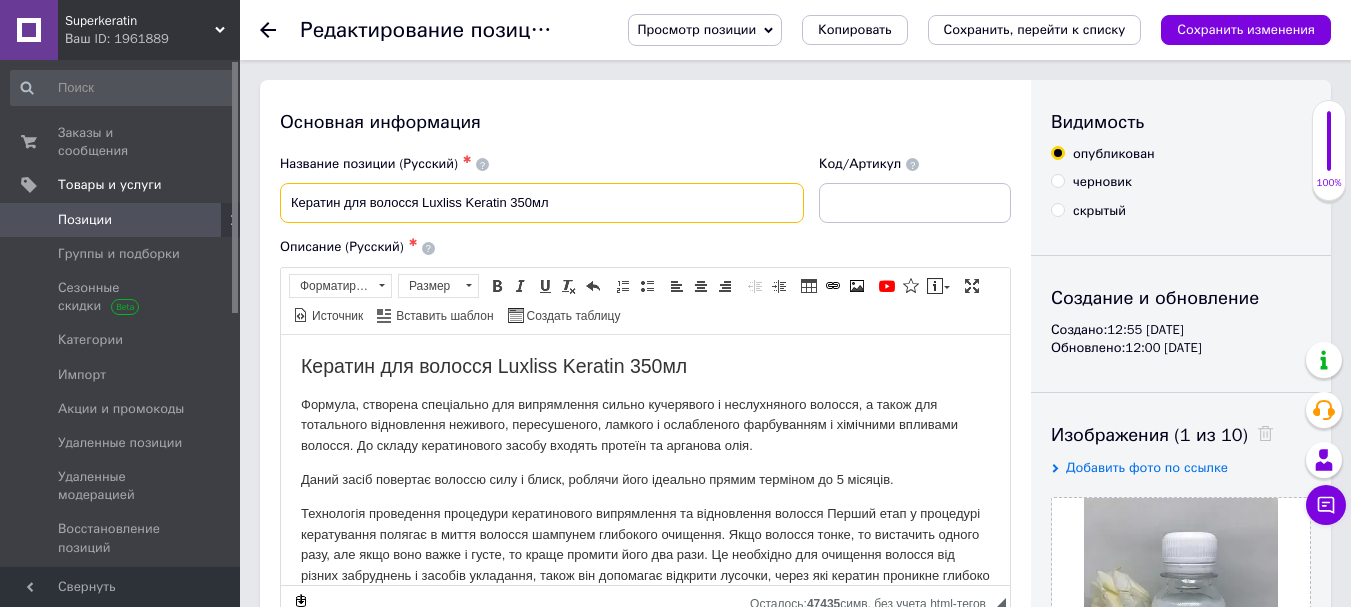 drag, startPoint x: 523, startPoint y: 202, endPoint x: 512, endPoint y: 198, distance: 11.7046995 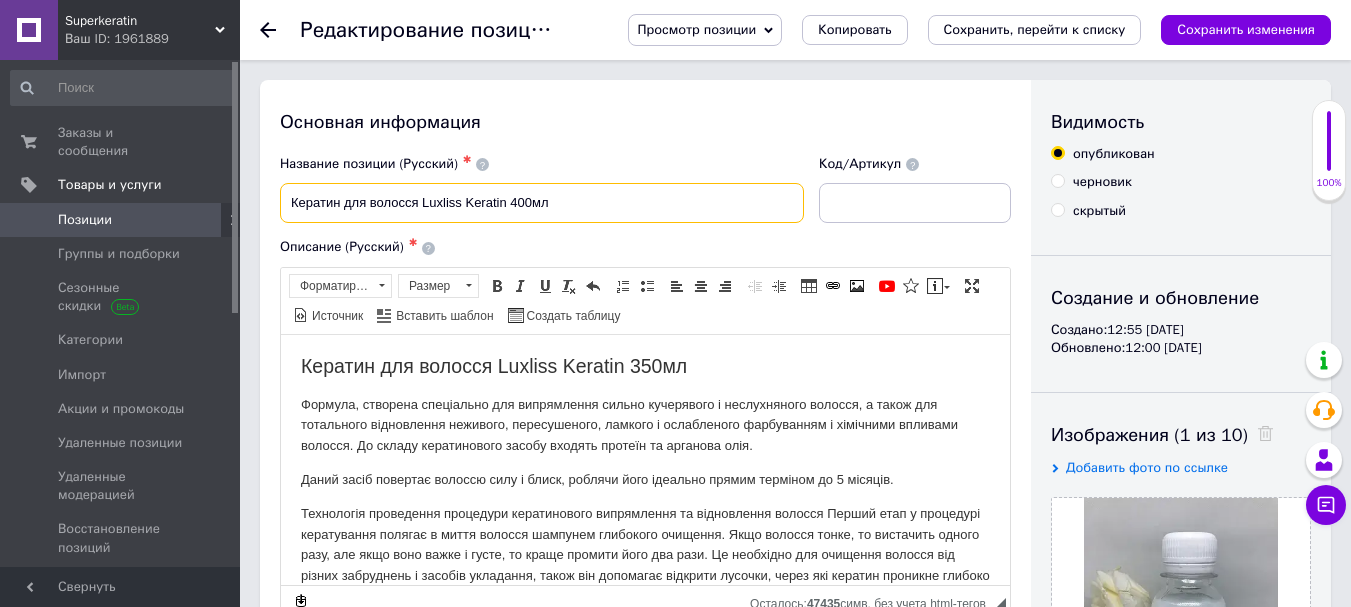 type on "Кератин для волосся Luxliss Keratin 400мл" 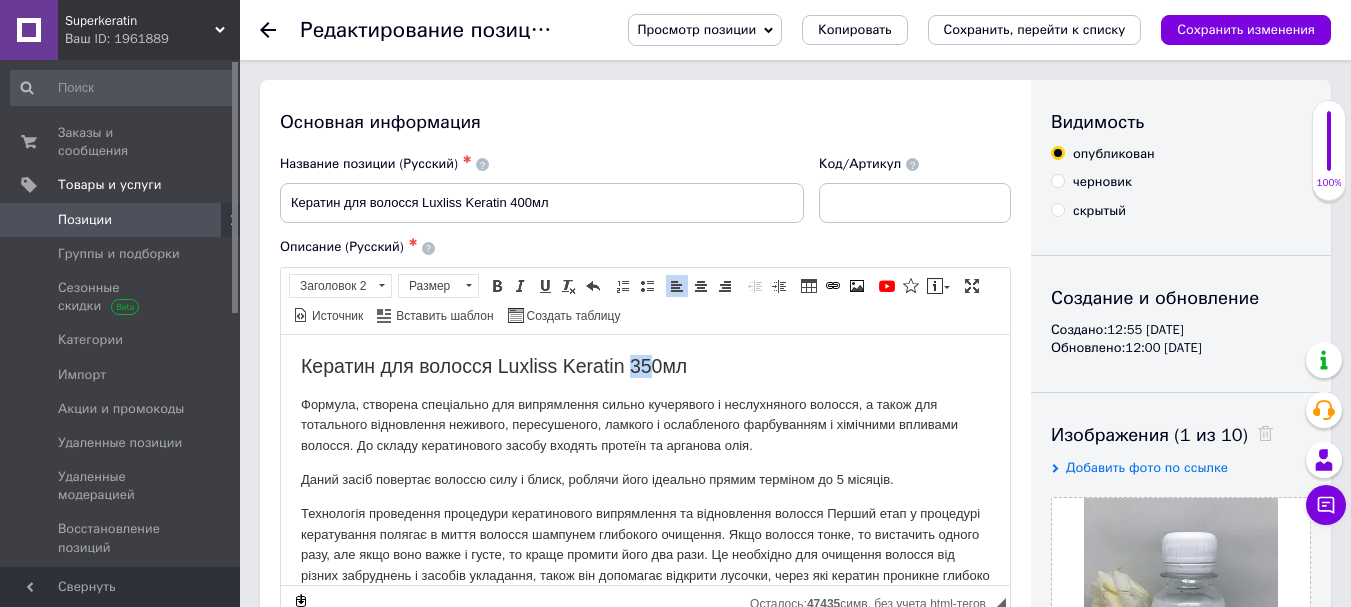 drag, startPoint x: 649, startPoint y: 361, endPoint x: 632, endPoint y: 362, distance: 17.029387 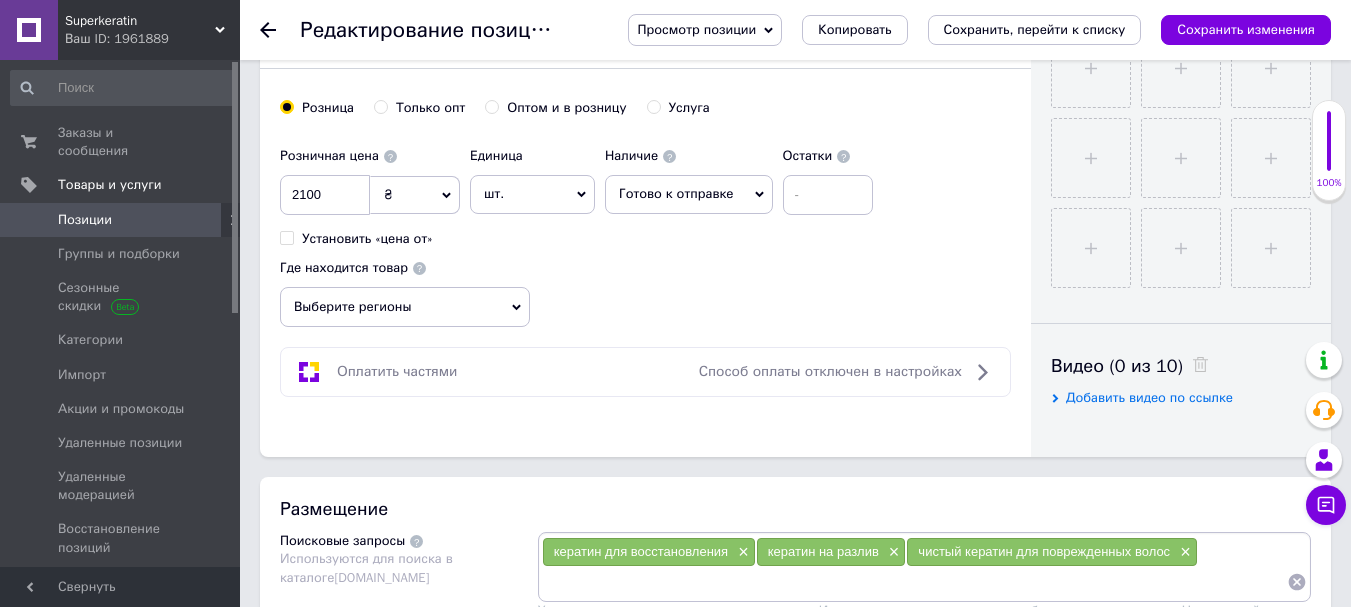 scroll, scrollTop: 778, scrollLeft: 0, axis: vertical 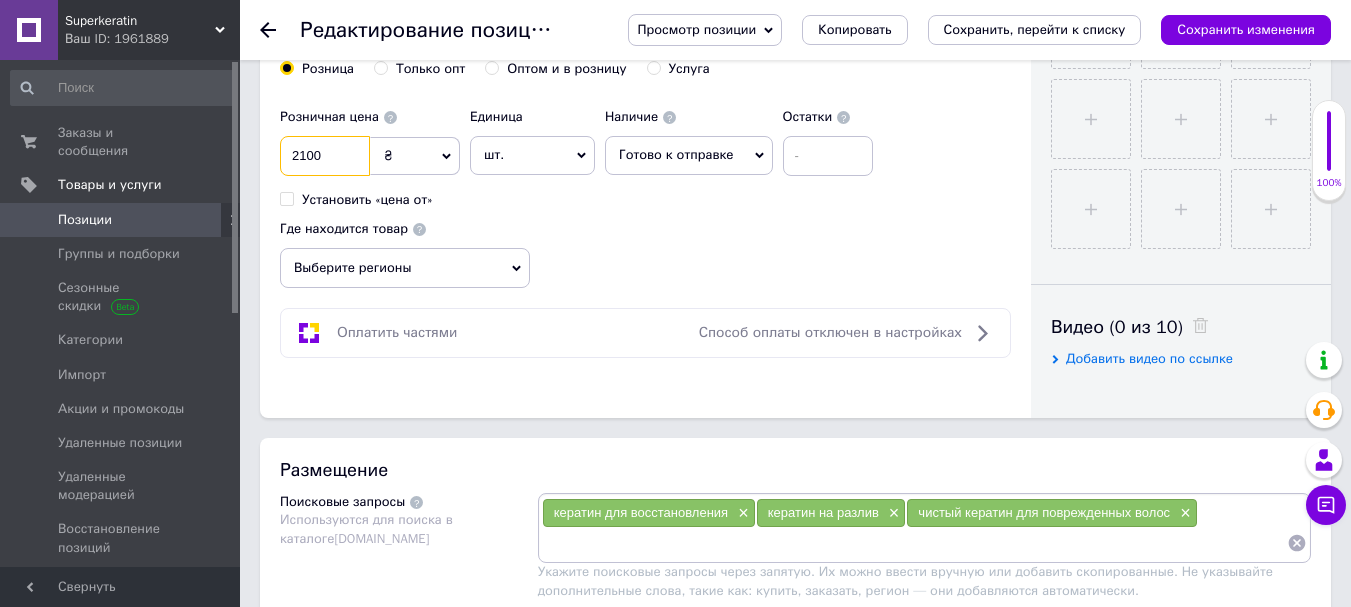 drag, startPoint x: 322, startPoint y: 152, endPoint x: 289, endPoint y: 150, distance: 33.06055 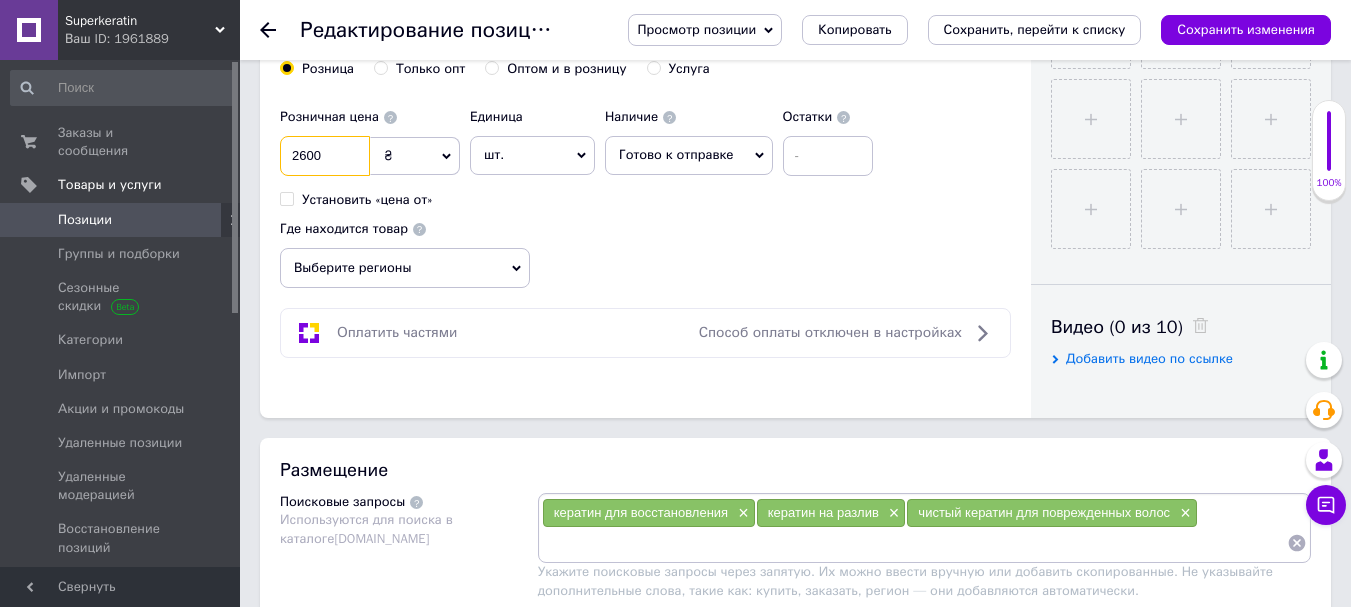 type on "2600" 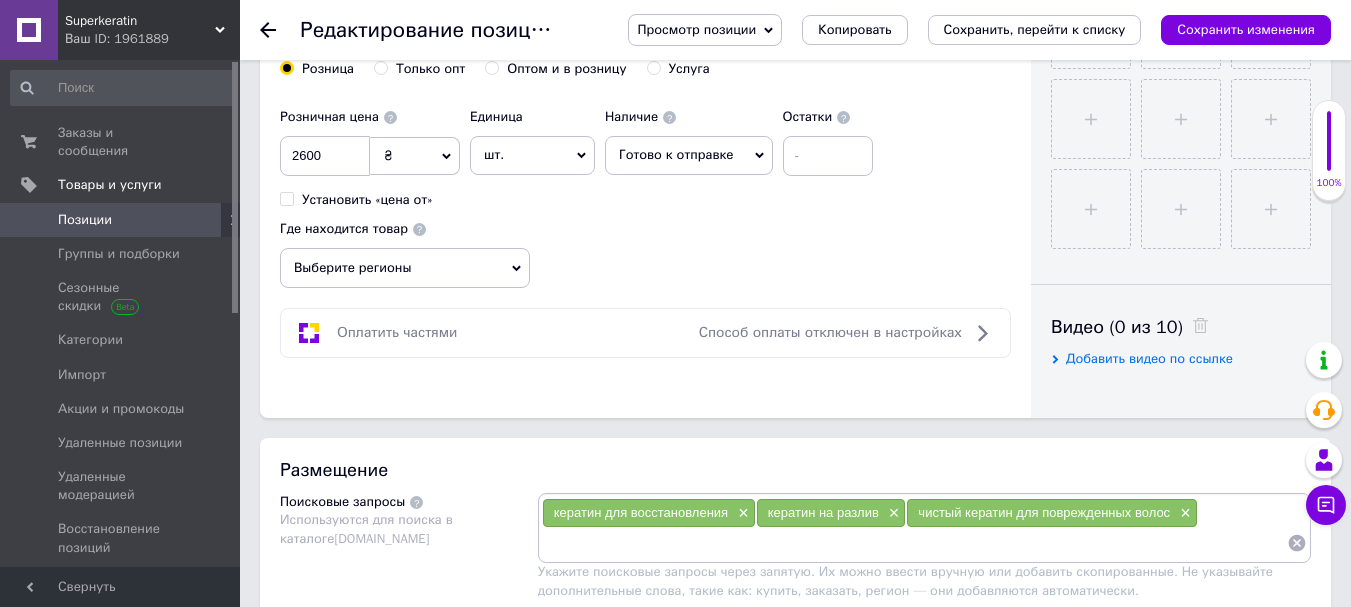 click on "Выберите регионы" at bounding box center [405, 268] 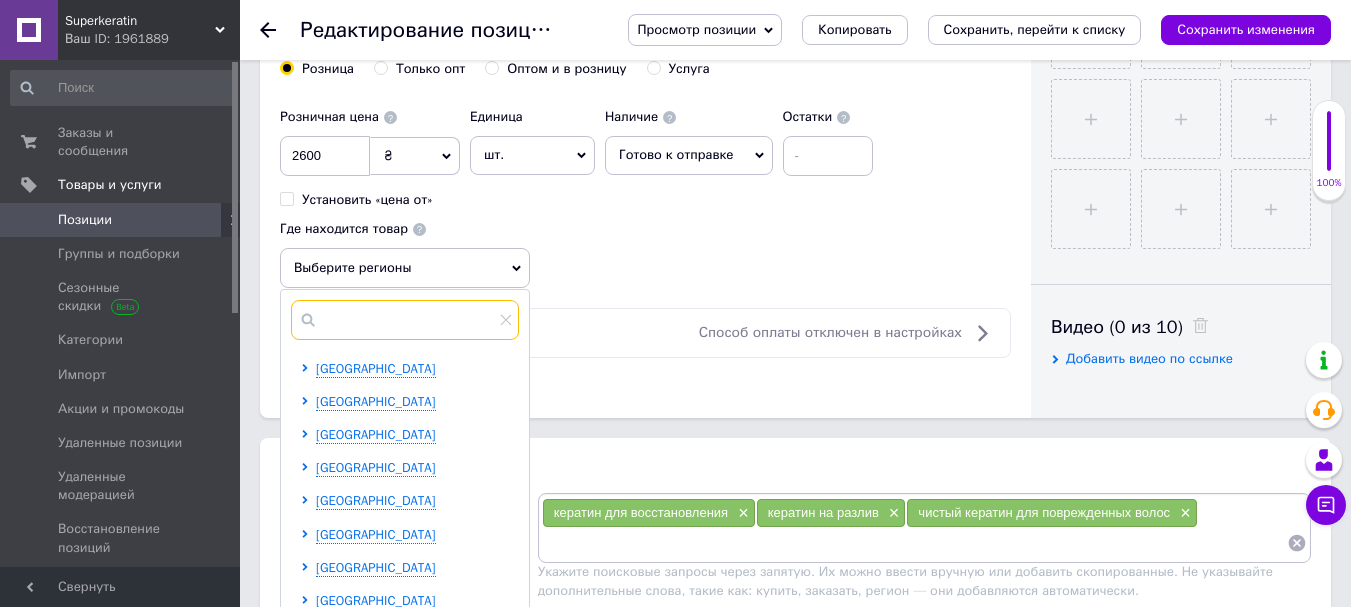 click at bounding box center [405, 320] 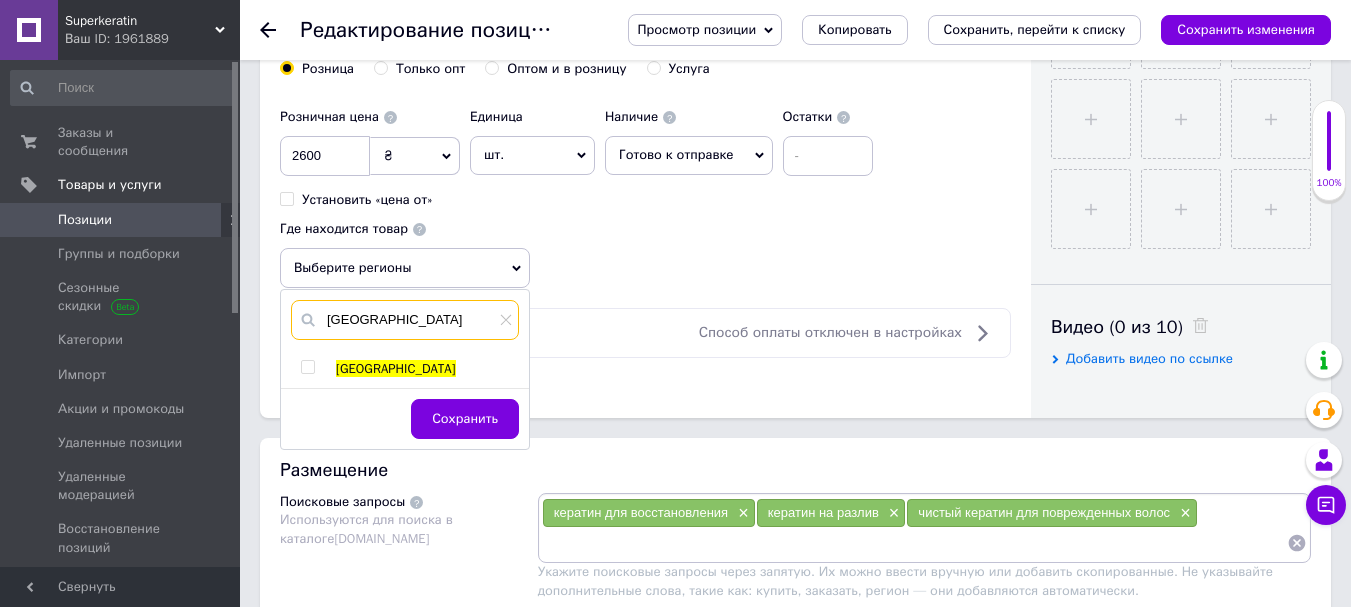 type on "[GEOGRAPHIC_DATA]" 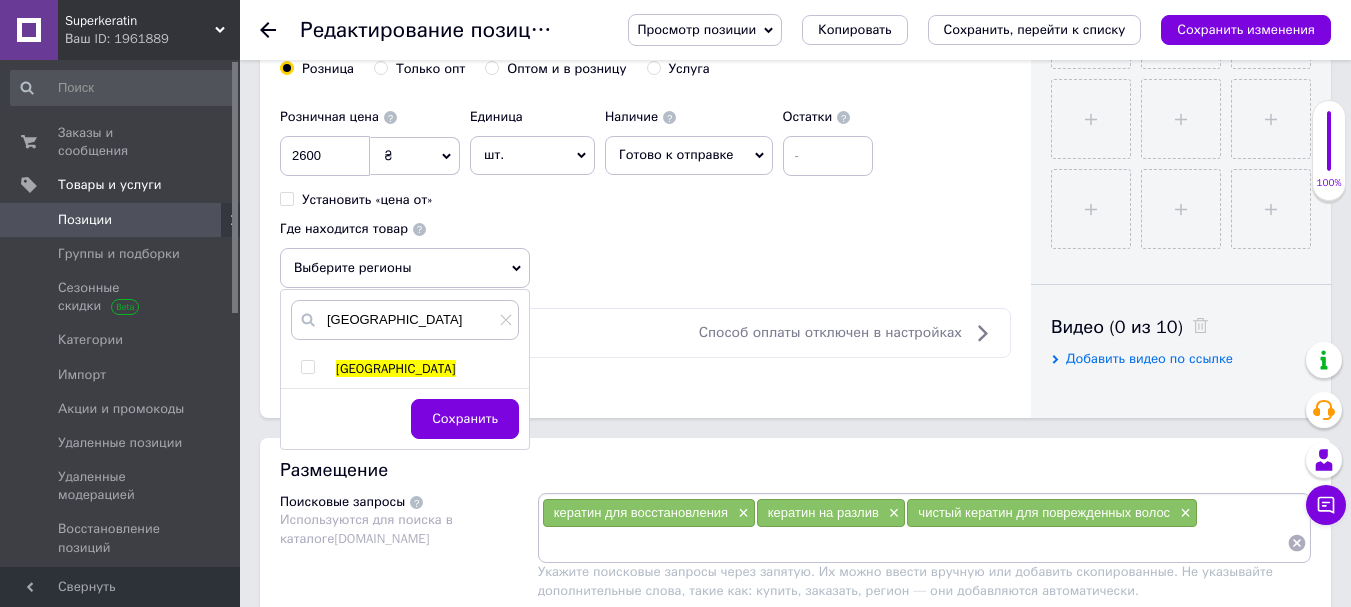 click at bounding box center (307, 367) 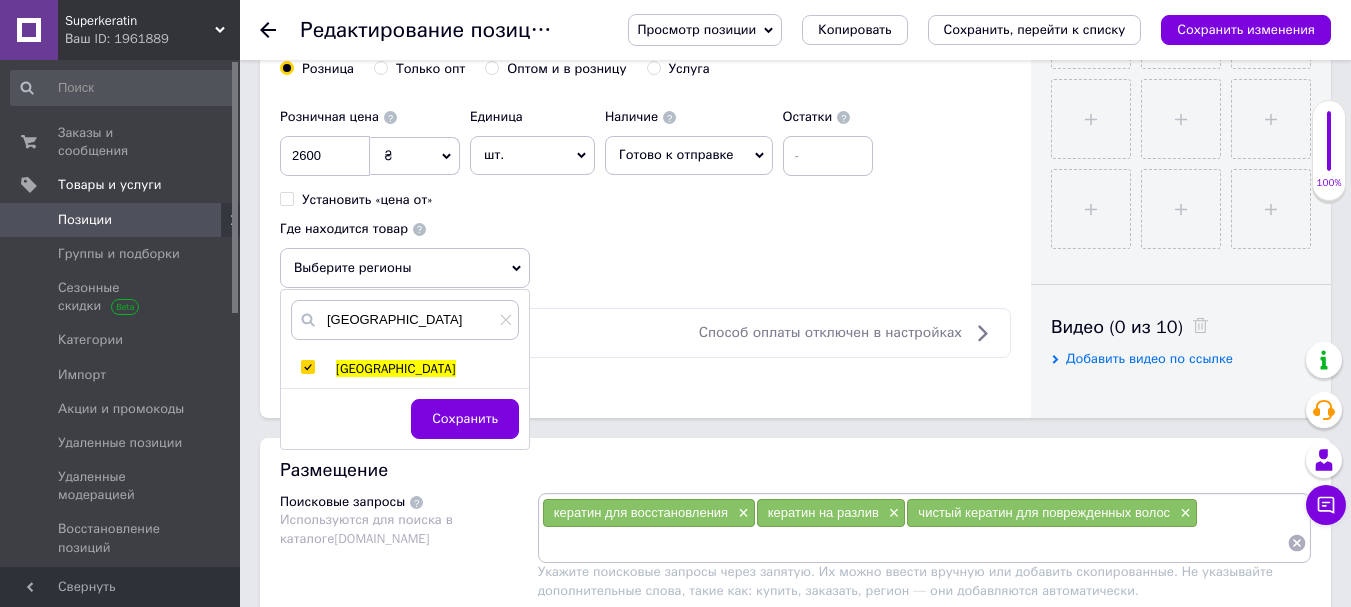 checkbox on "true" 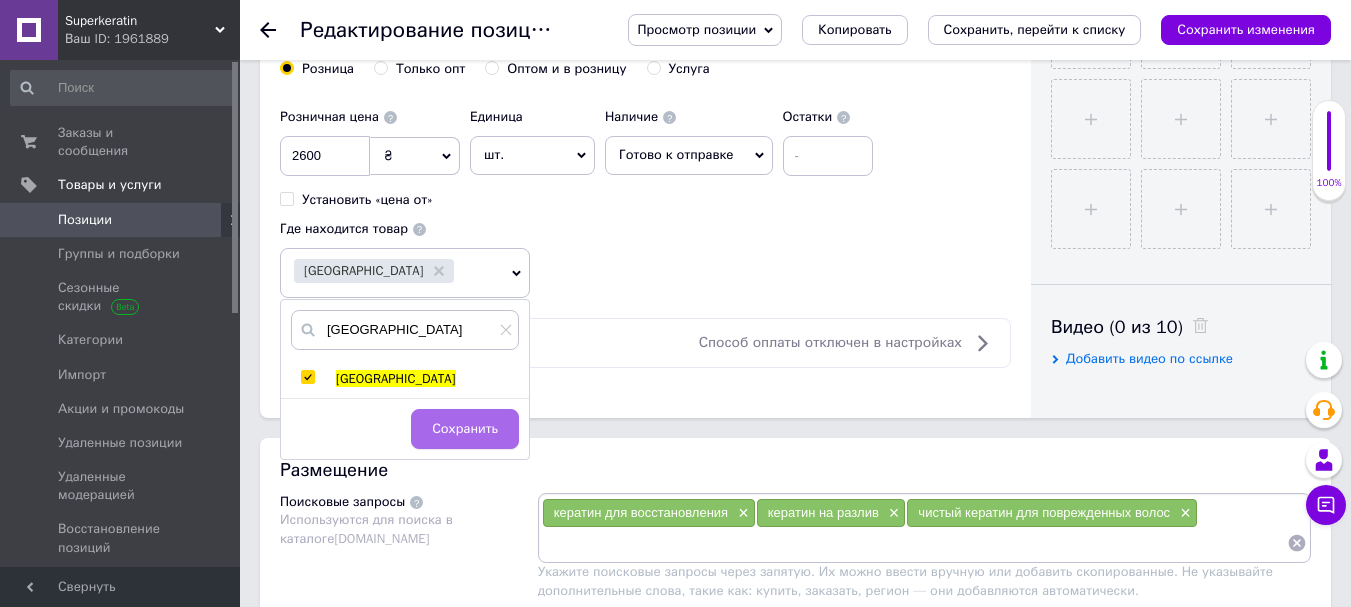 click on "Сохранить" at bounding box center (465, 429) 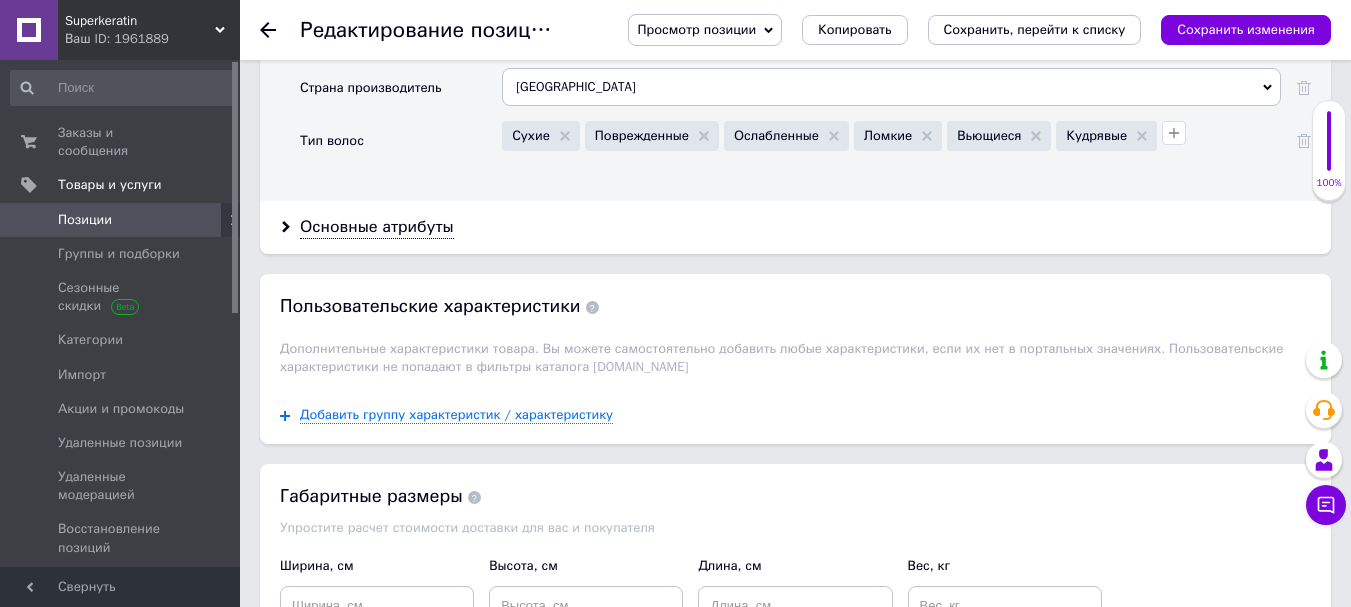 scroll, scrollTop: 1923, scrollLeft: 0, axis: vertical 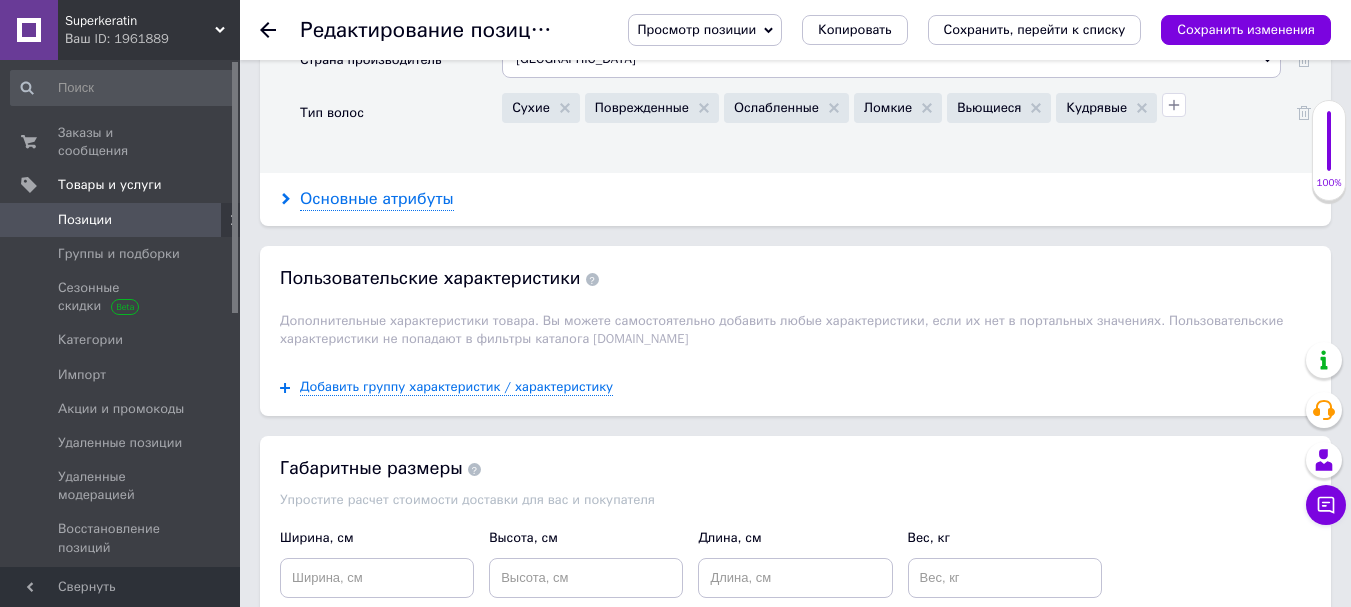 click on "Основные атрибуты" at bounding box center (377, 199) 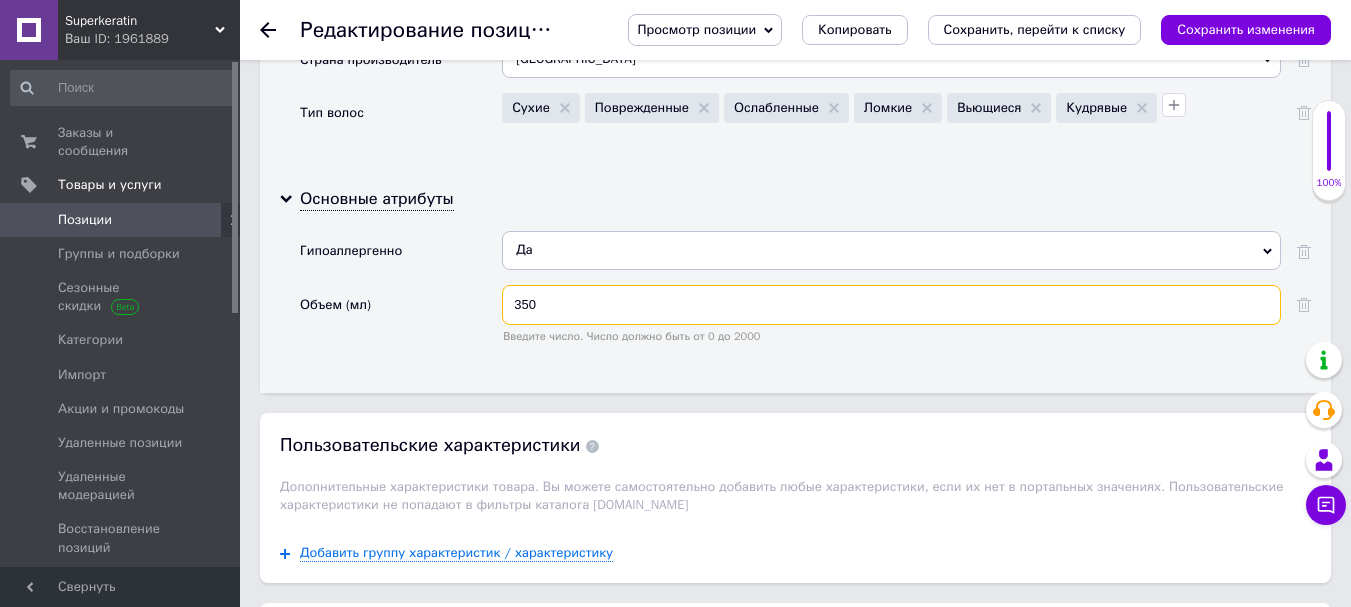 drag, startPoint x: 526, startPoint y: 283, endPoint x: 513, endPoint y: 279, distance: 13.601471 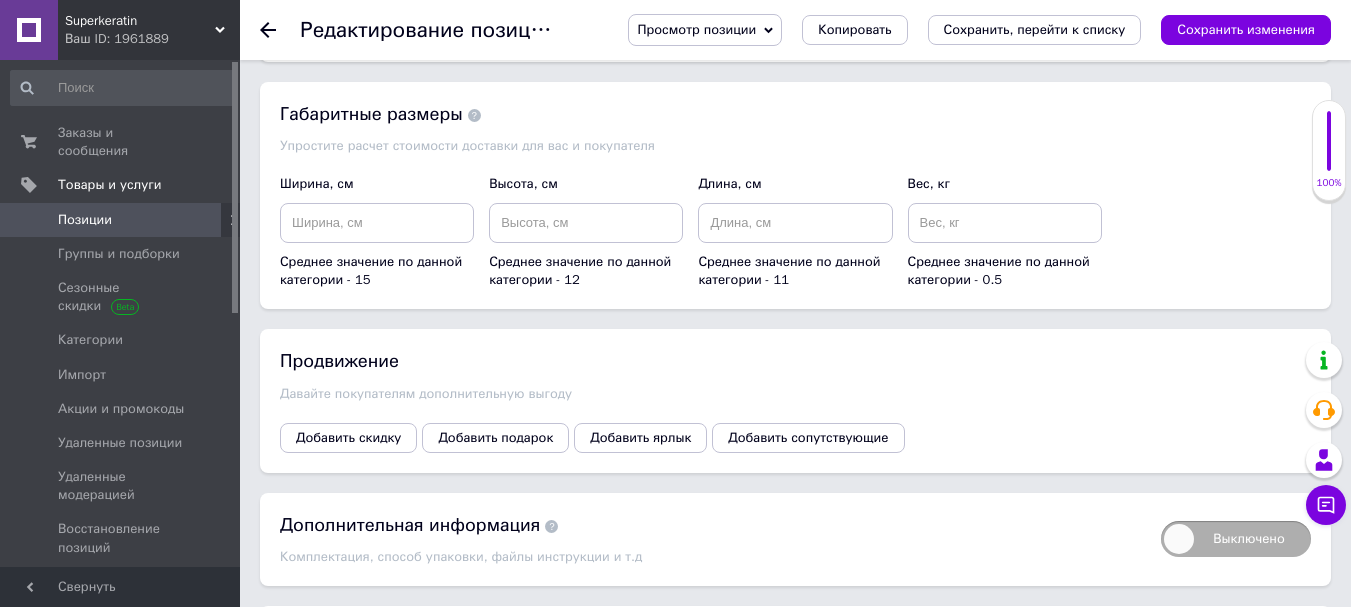 scroll, scrollTop: 2462, scrollLeft: 0, axis: vertical 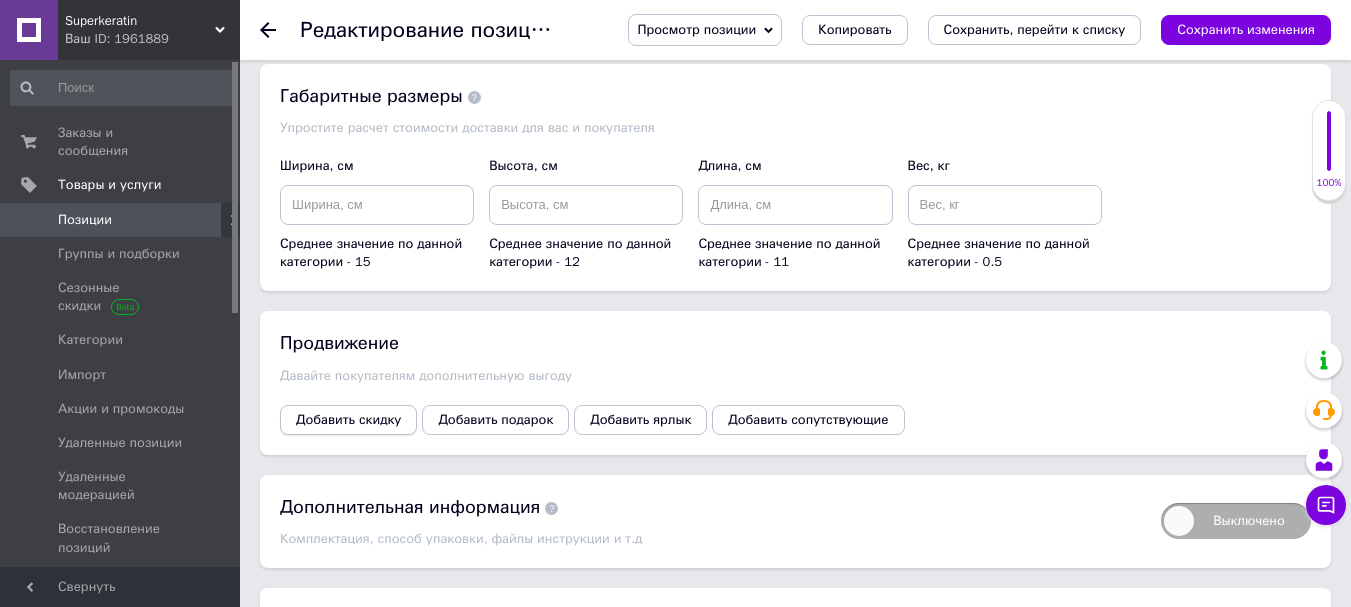 type on "400" 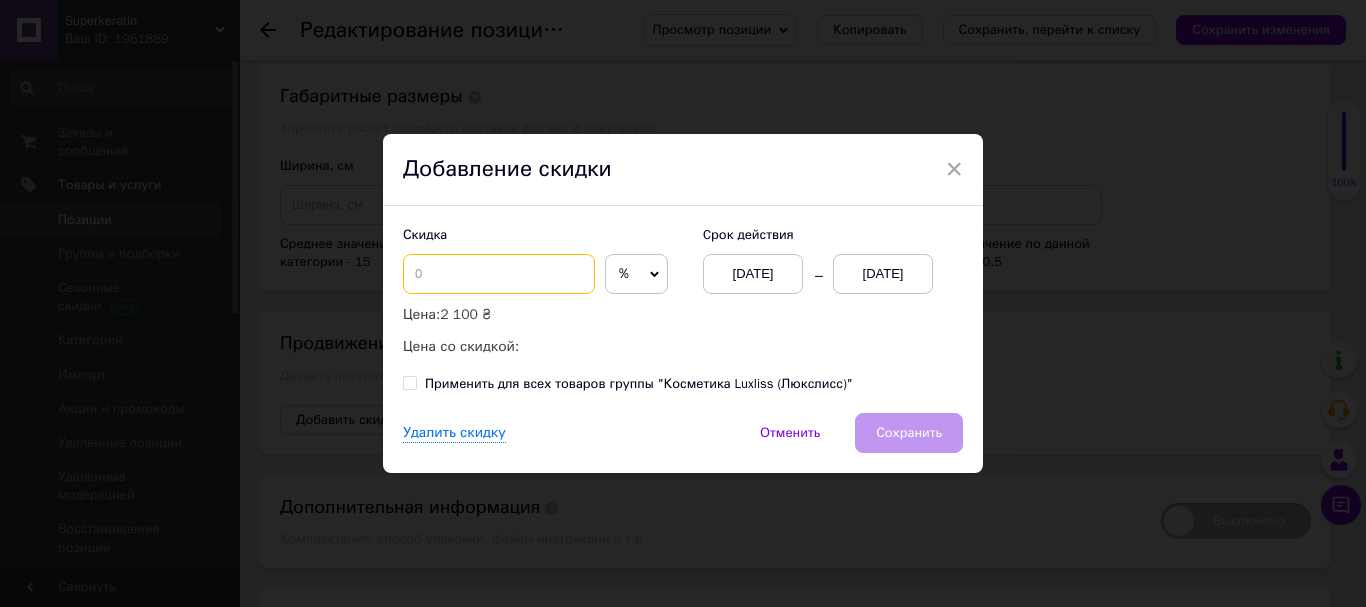 click at bounding box center (499, 274) 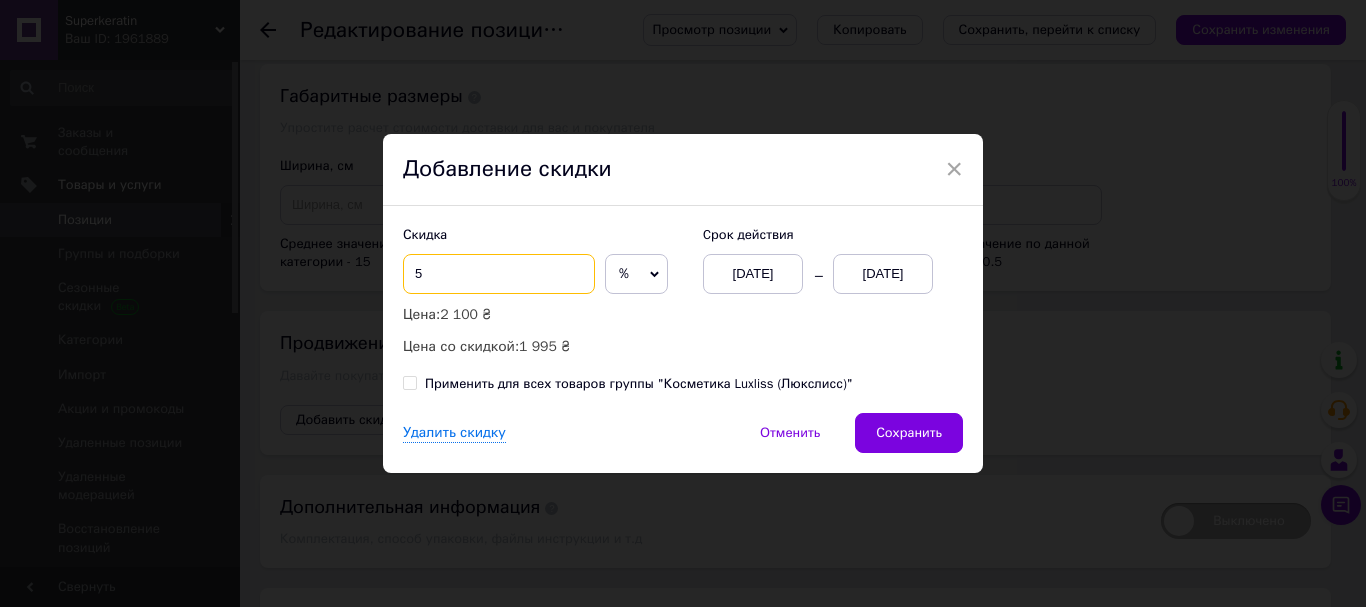 type on "5" 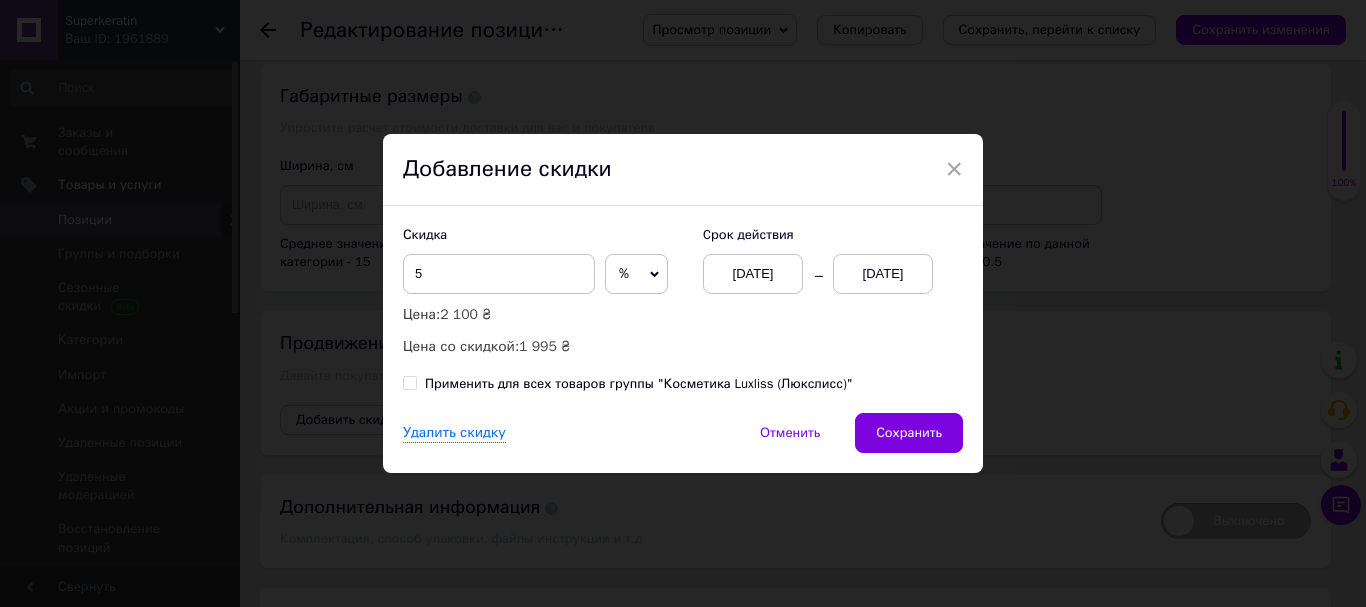 click on "[DATE]" at bounding box center [883, 274] 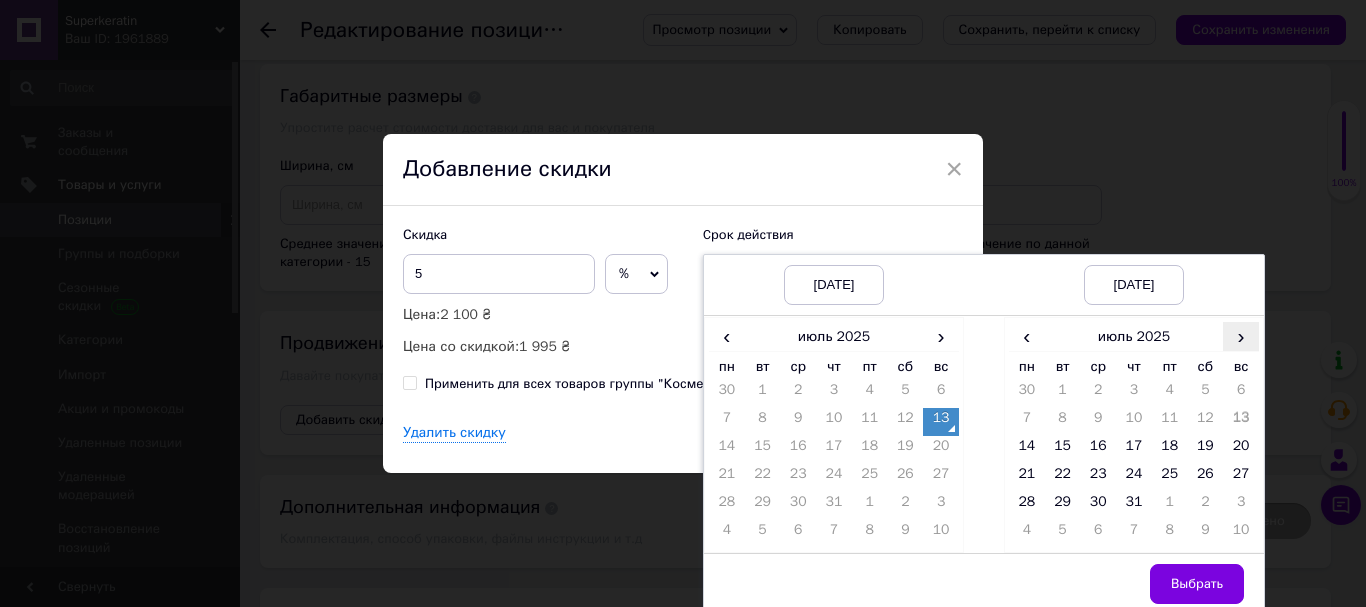 click on "›" at bounding box center [1241, 336] 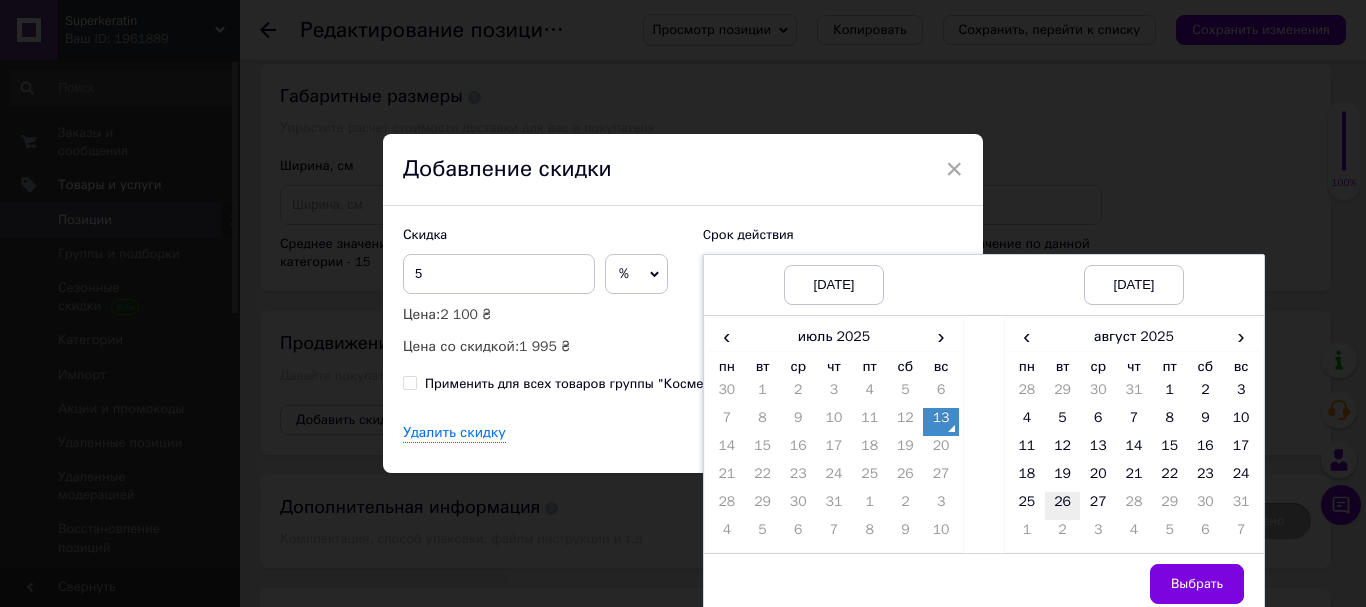 click on "26" at bounding box center (1063, 506) 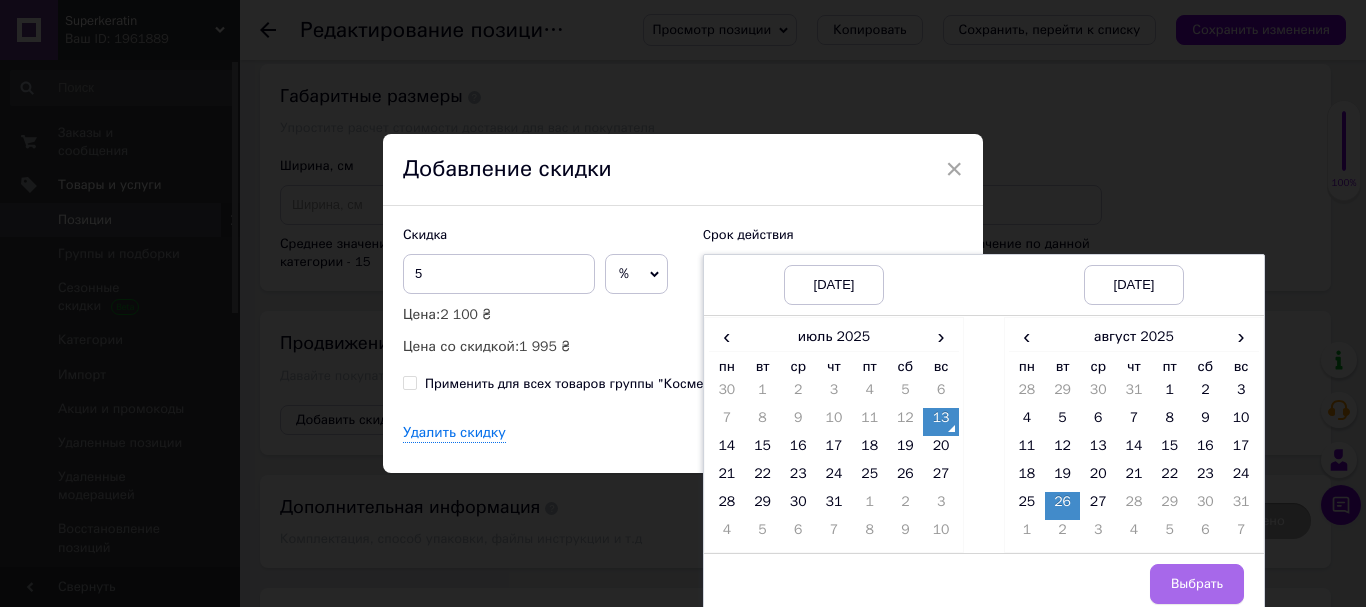 click on "Выбрать" at bounding box center [1197, 584] 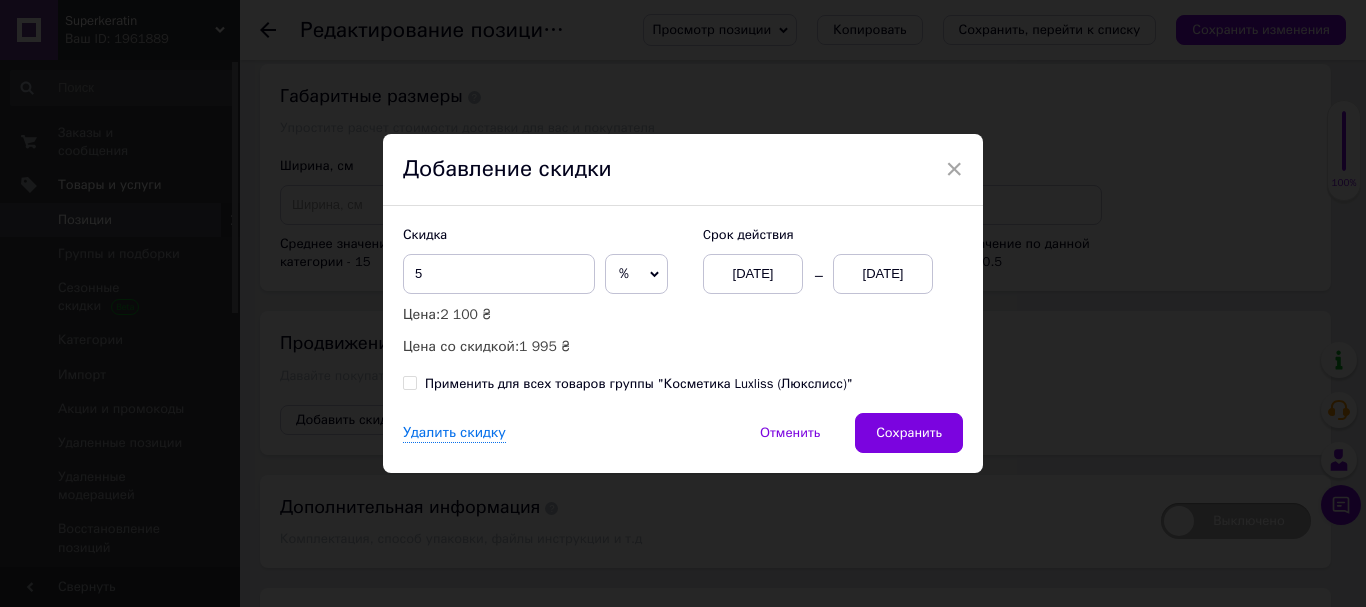 click on "Применить для всех товаров группы "Косметика Luxliss (Люкслисс)"" at bounding box center [409, 382] 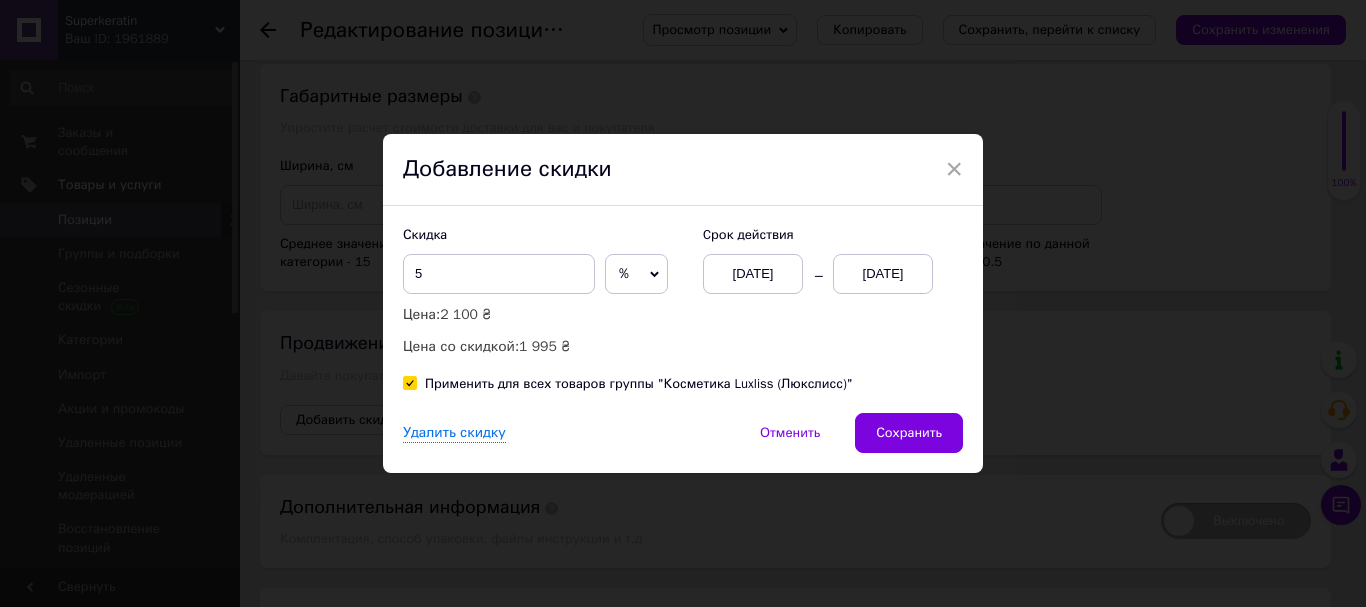 checkbox on "true" 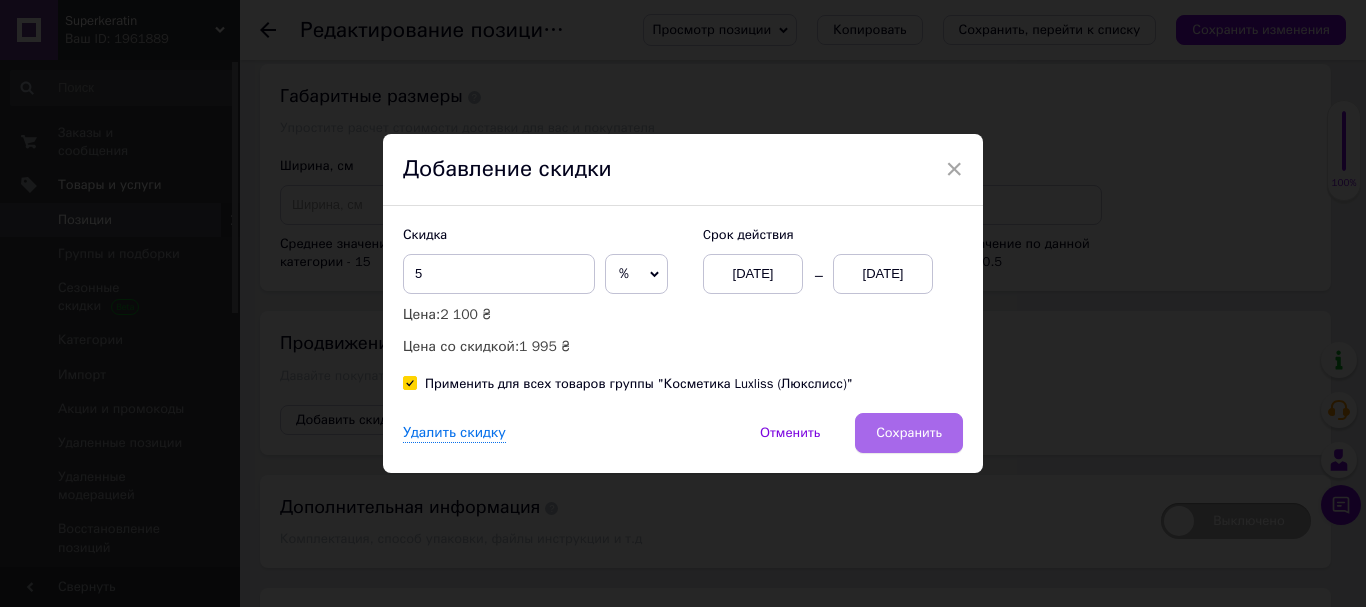 click on "Сохранить" at bounding box center [909, 433] 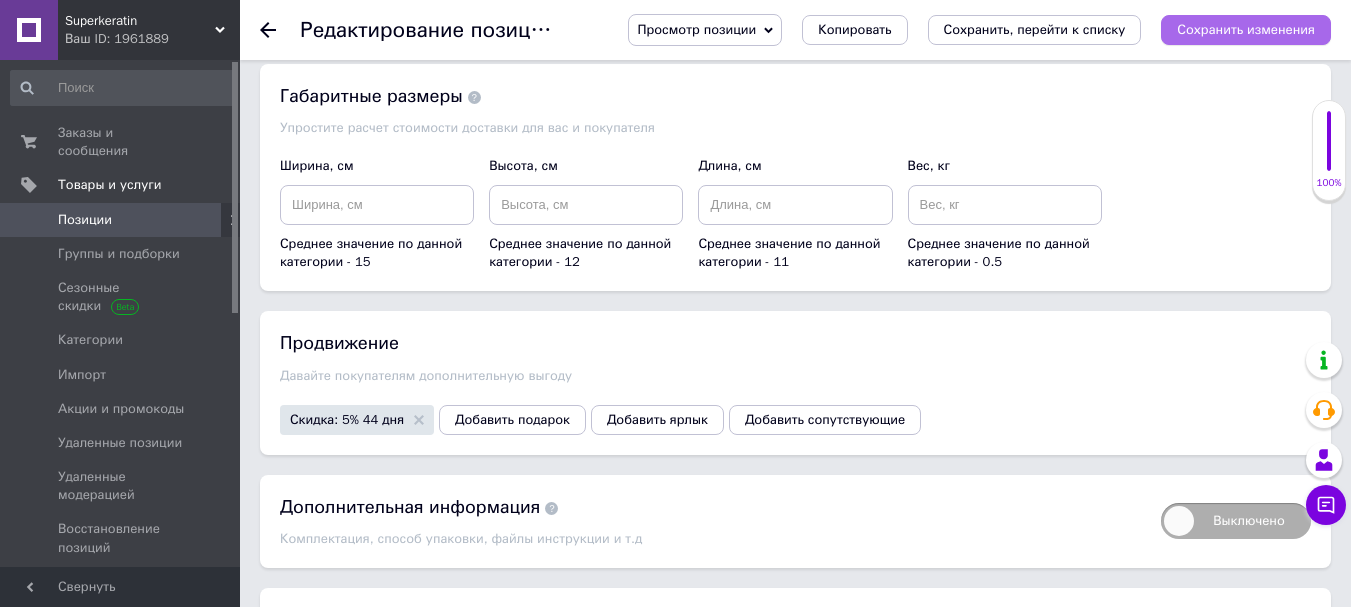 click on "Сохранить изменения" at bounding box center [1246, 29] 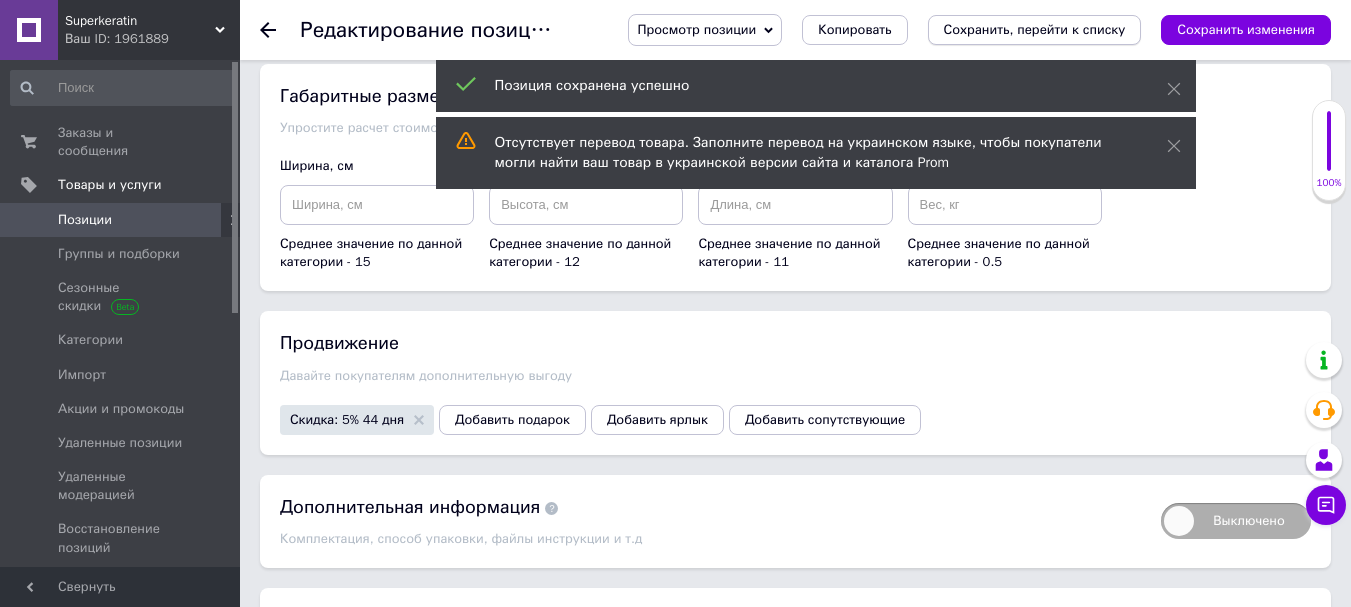 click on "Сохранить, перейти к списку" at bounding box center (1035, 29) 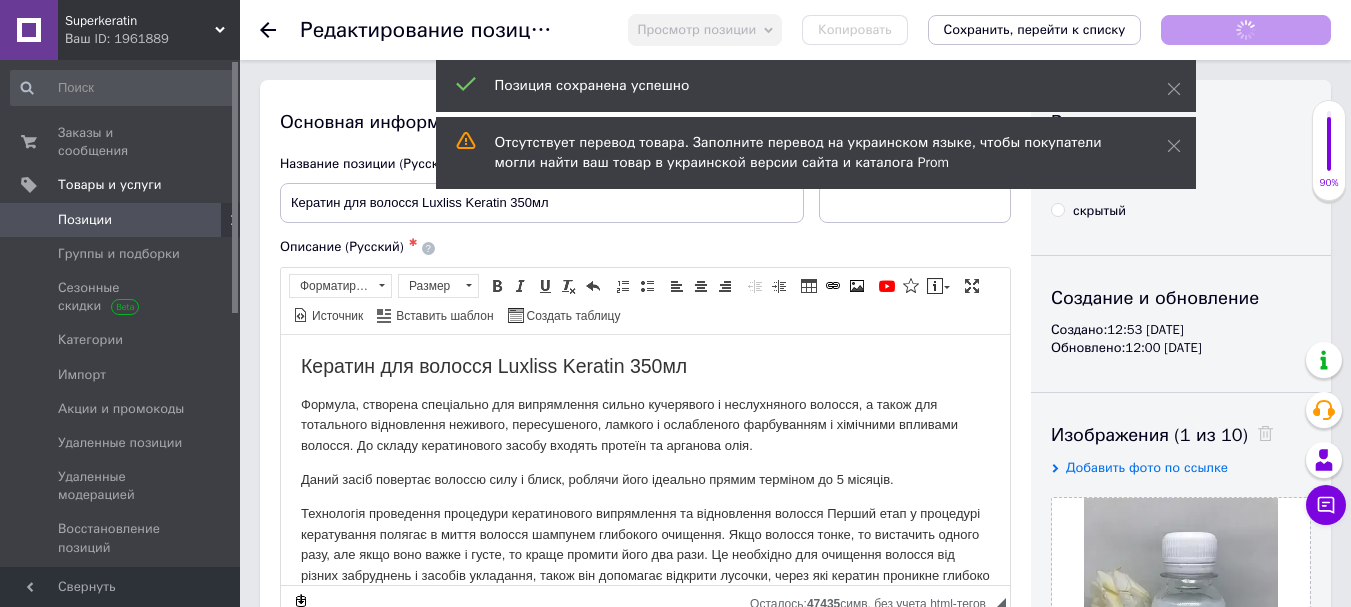 scroll, scrollTop: 0, scrollLeft: 0, axis: both 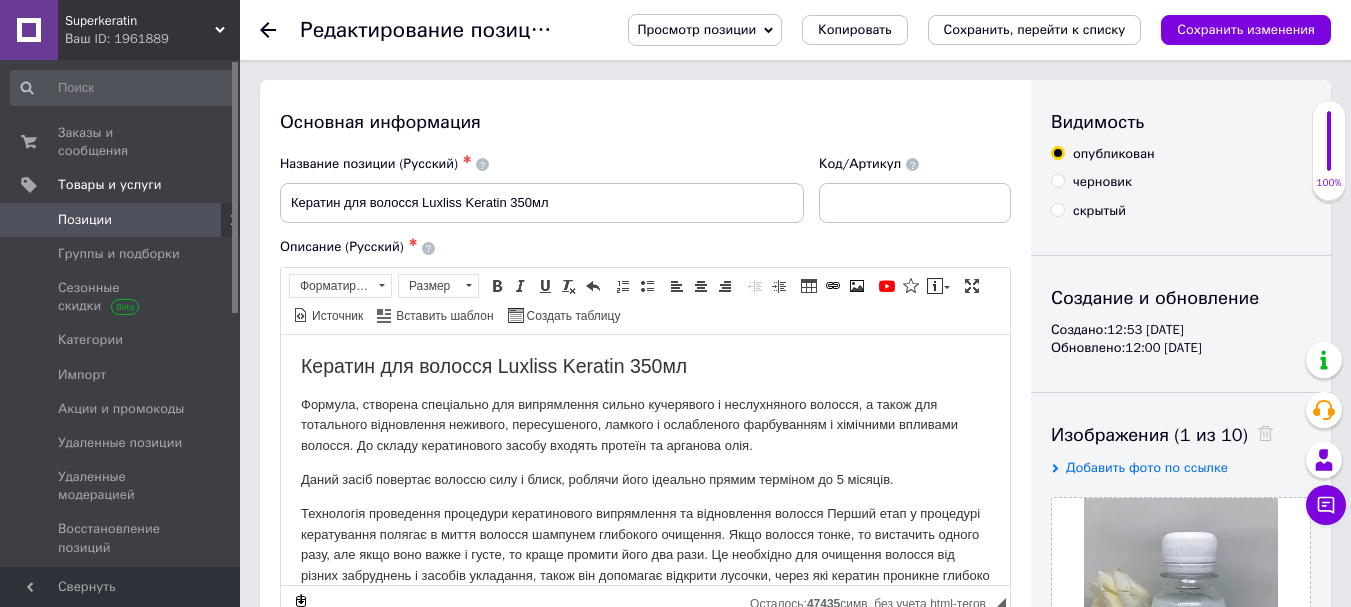 click on "Сохранить, перейти к списку" at bounding box center (1035, 29) 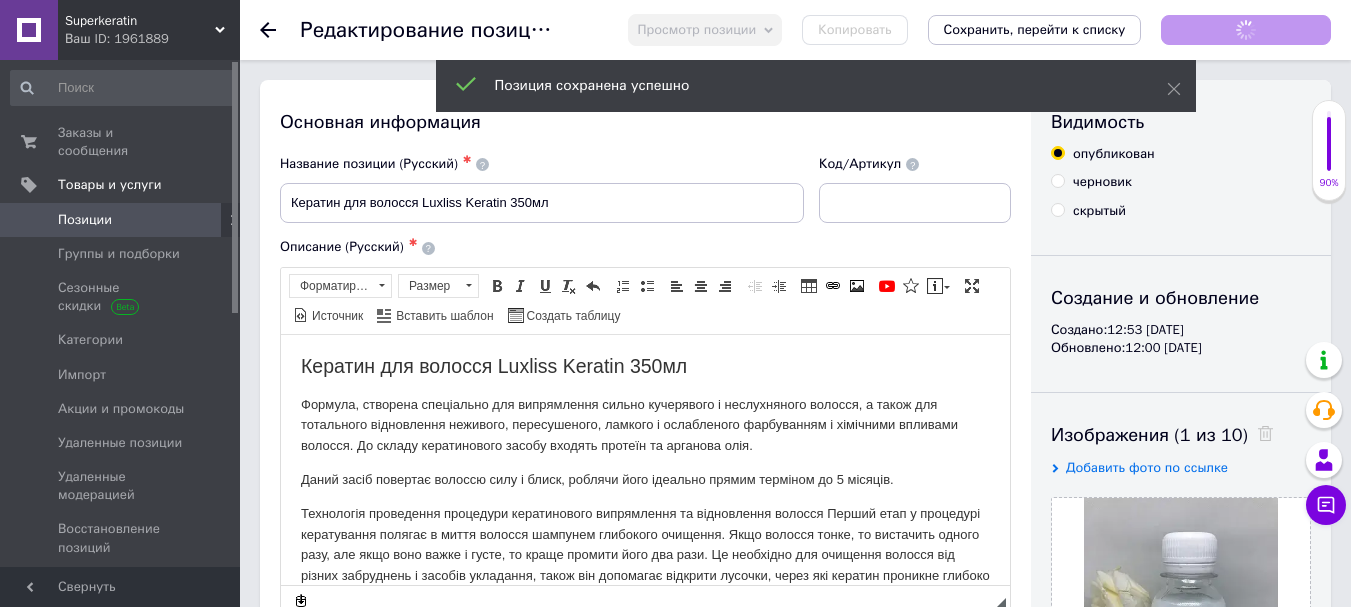 scroll, scrollTop: 0, scrollLeft: 0, axis: both 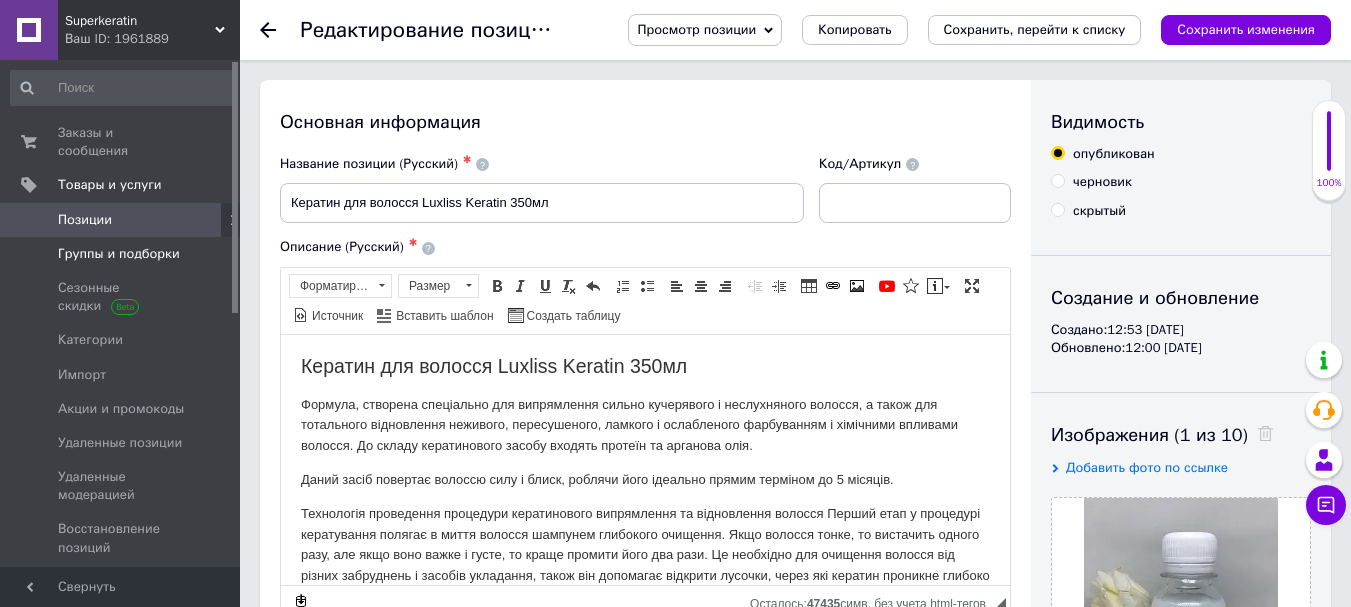click on "Группы и подборки" at bounding box center [119, 254] 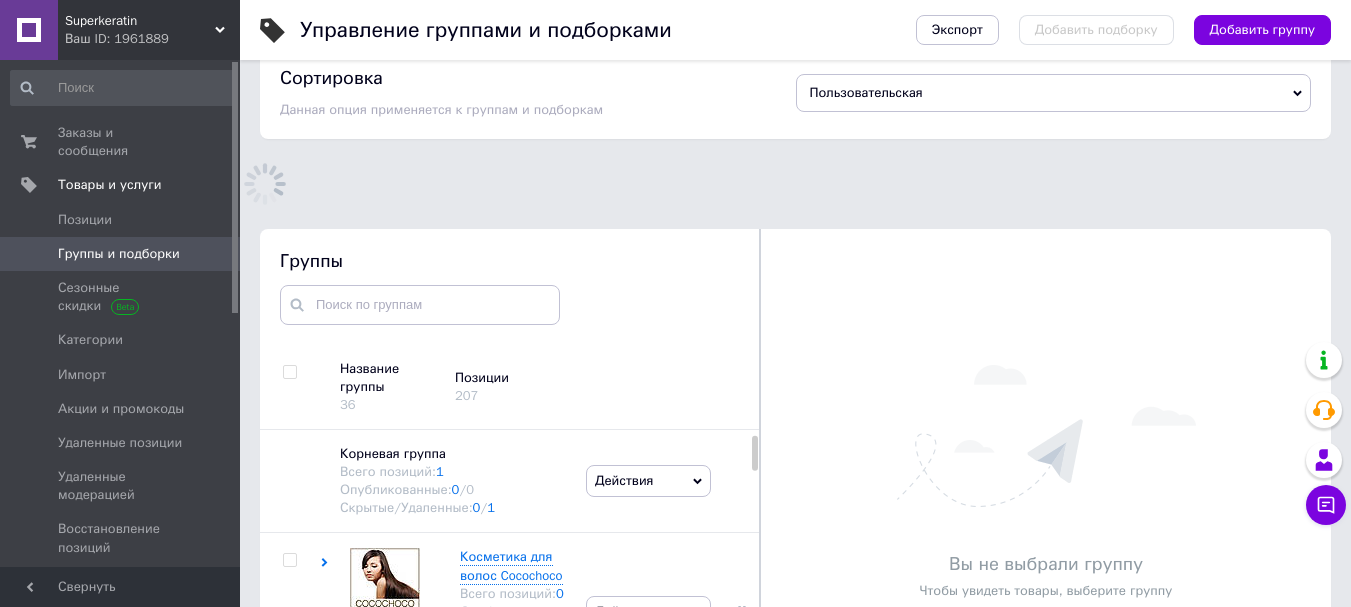 scroll, scrollTop: 113, scrollLeft: 0, axis: vertical 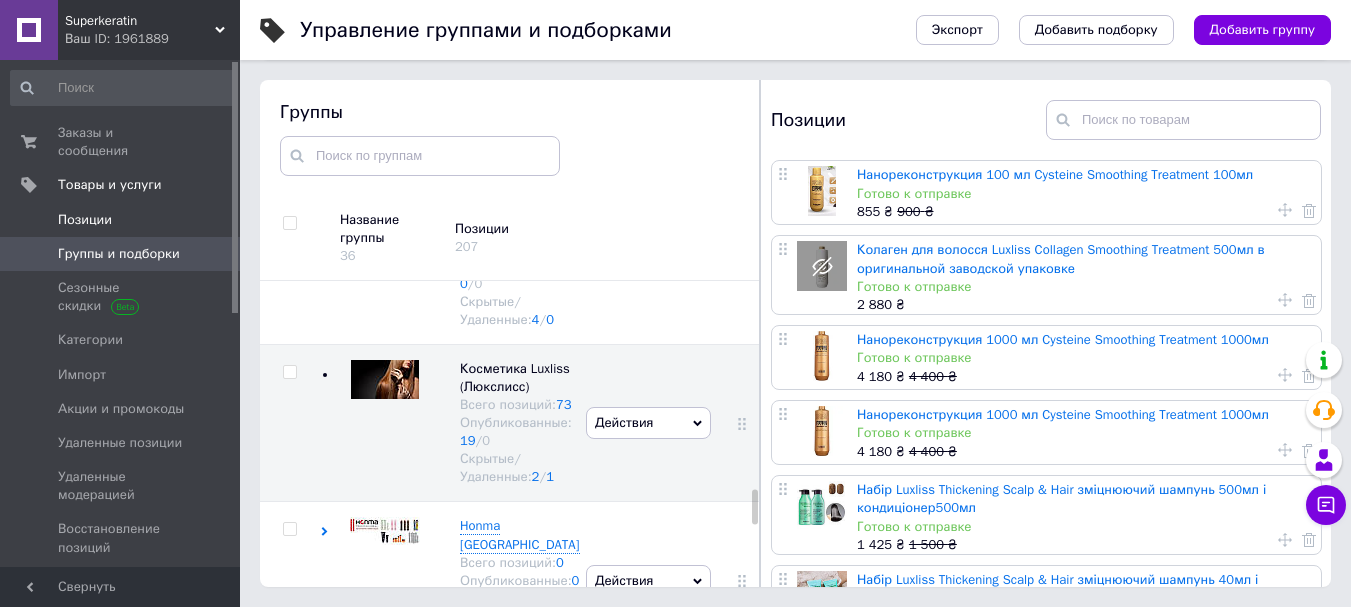 click on "Позиции" at bounding box center (85, 220) 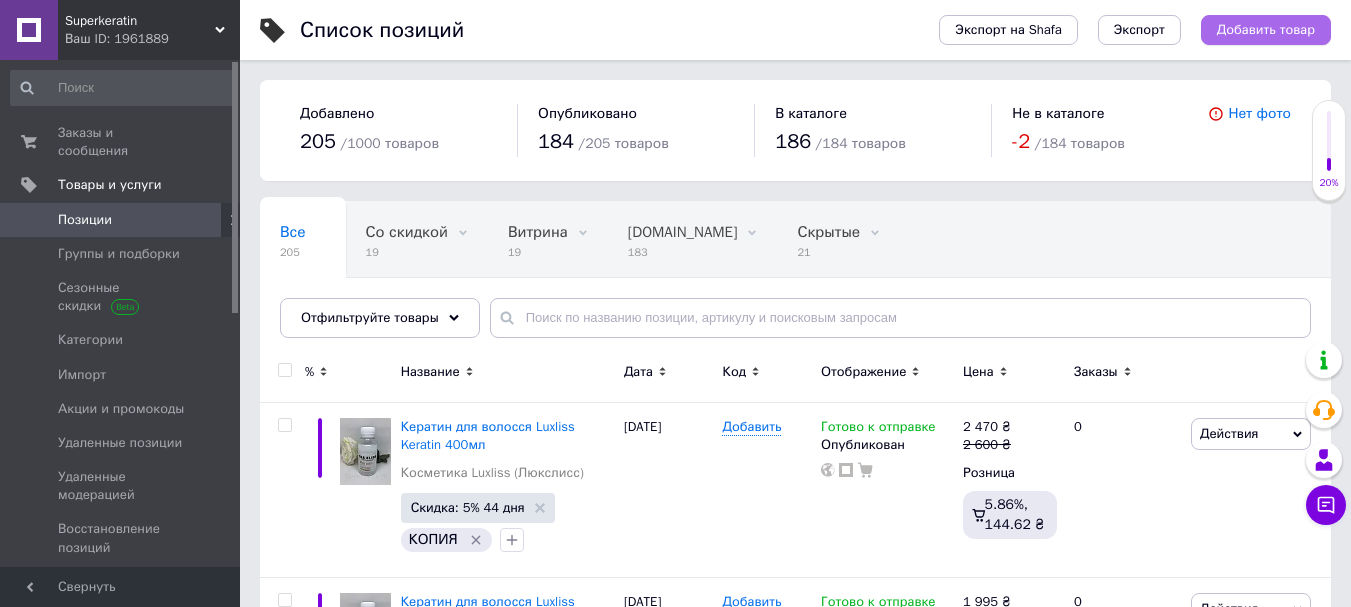 click on "Добавить товар" at bounding box center [1266, 30] 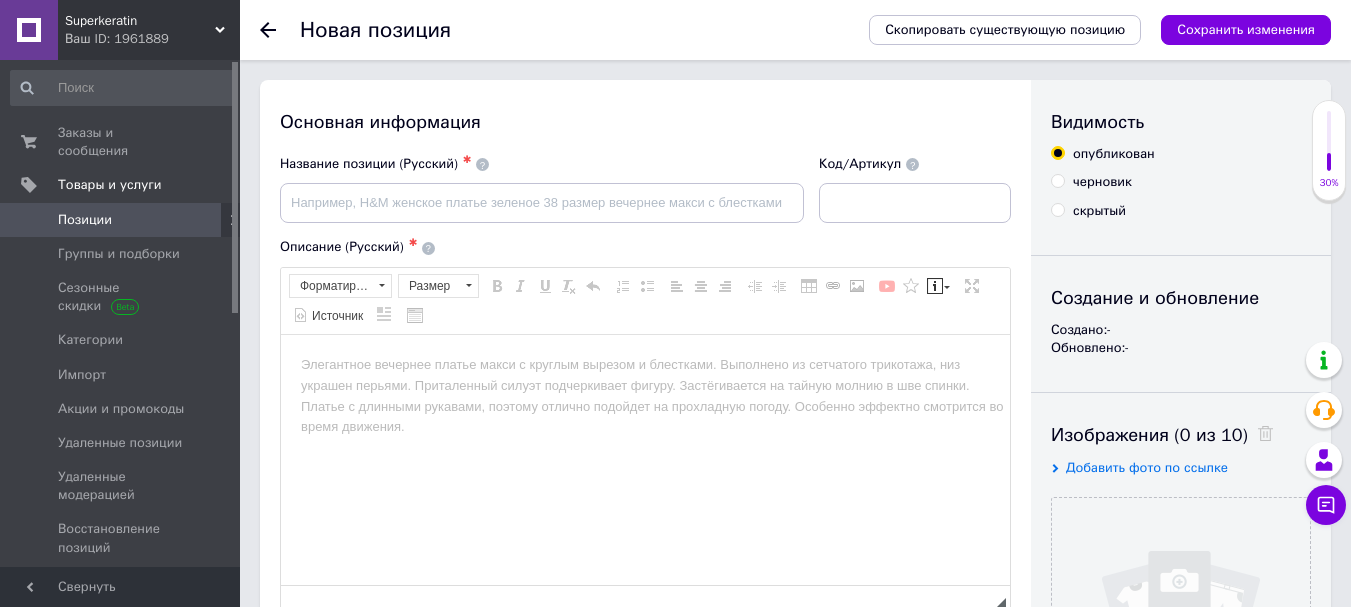 scroll, scrollTop: 0, scrollLeft: 0, axis: both 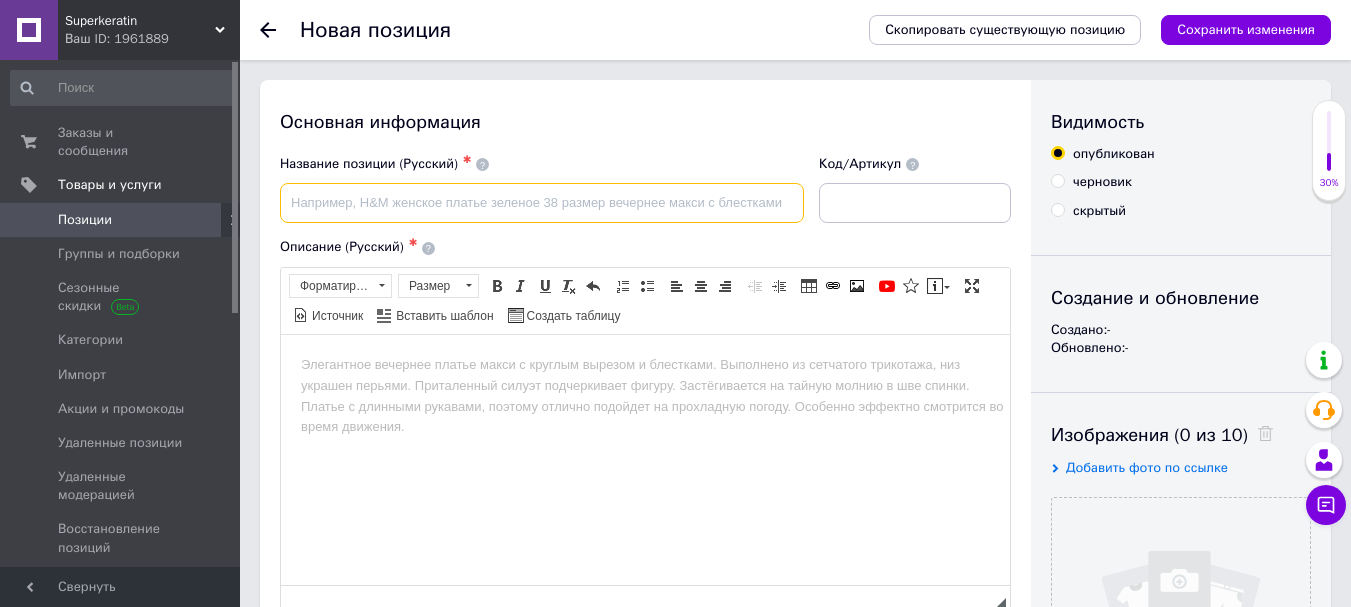 click at bounding box center (542, 203) 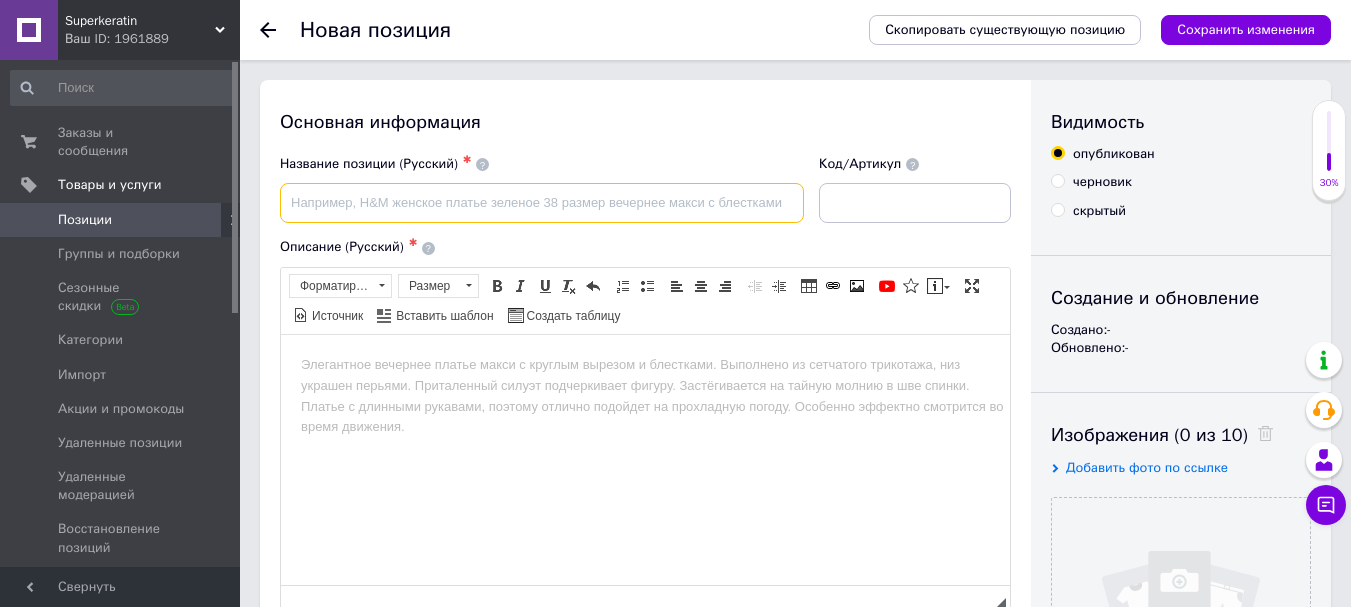 paste on "Кератин для волосся Luxliss Keratin Smoothing Treatment 500мл в оригінальній заводській банці" 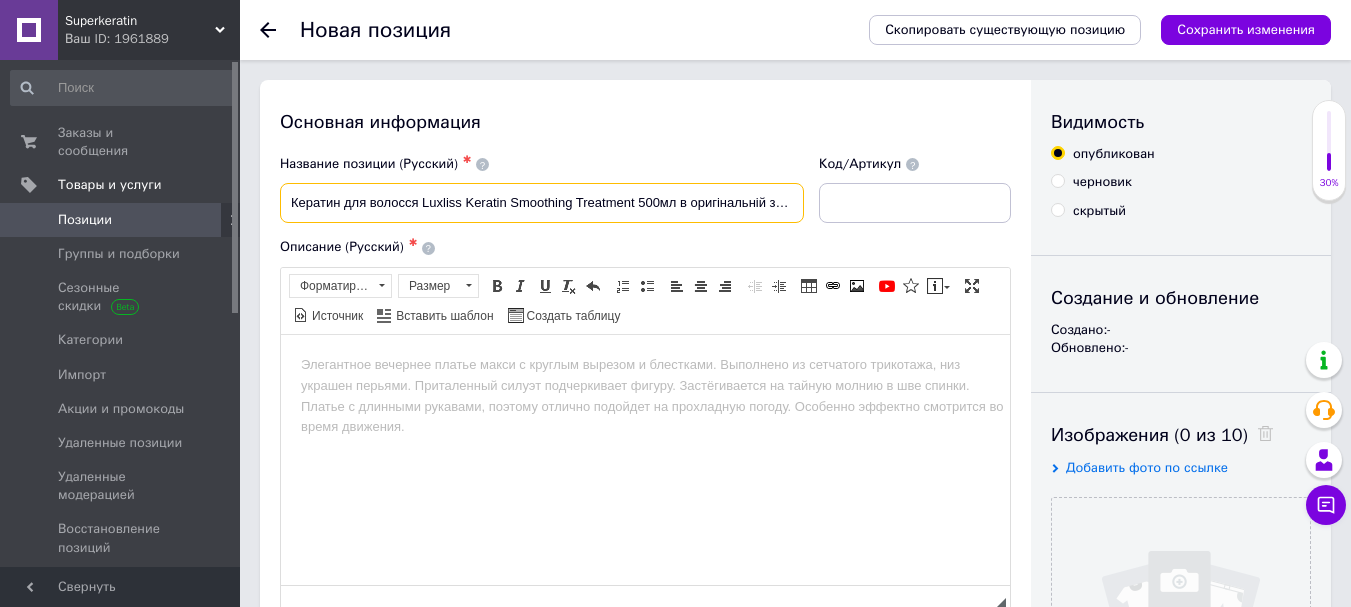 scroll, scrollTop: 0, scrollLeft: 77, axis: horizontal 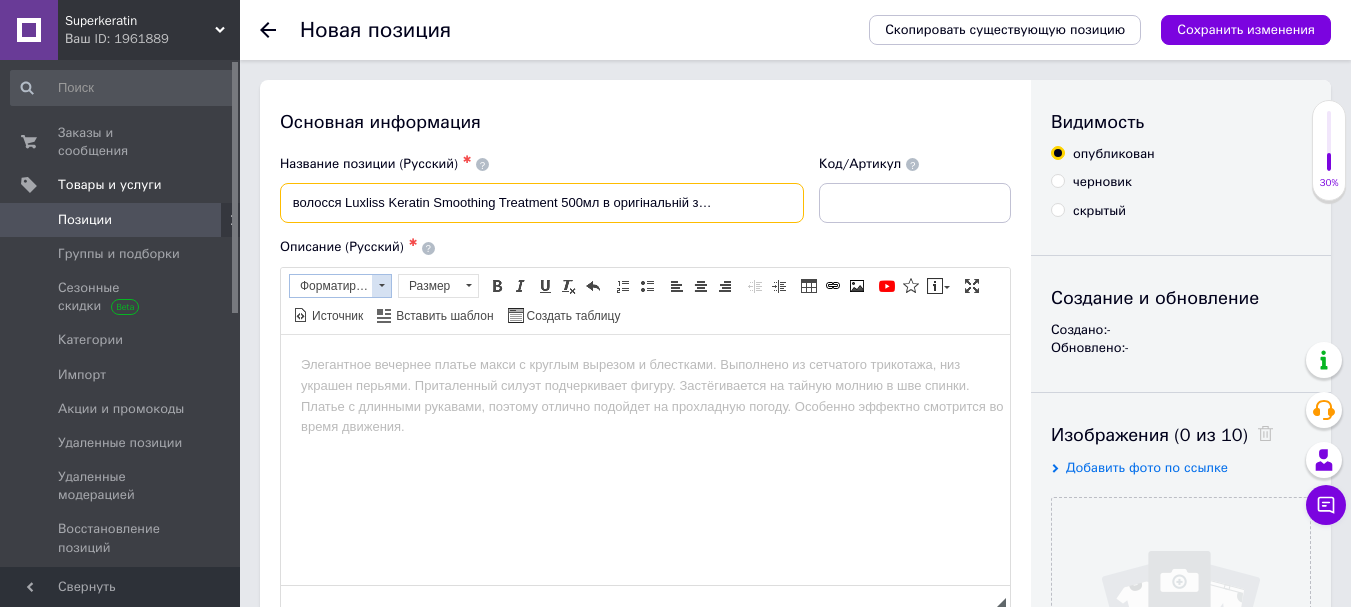 click on "Форматирование" at bounding box center (331, 286) 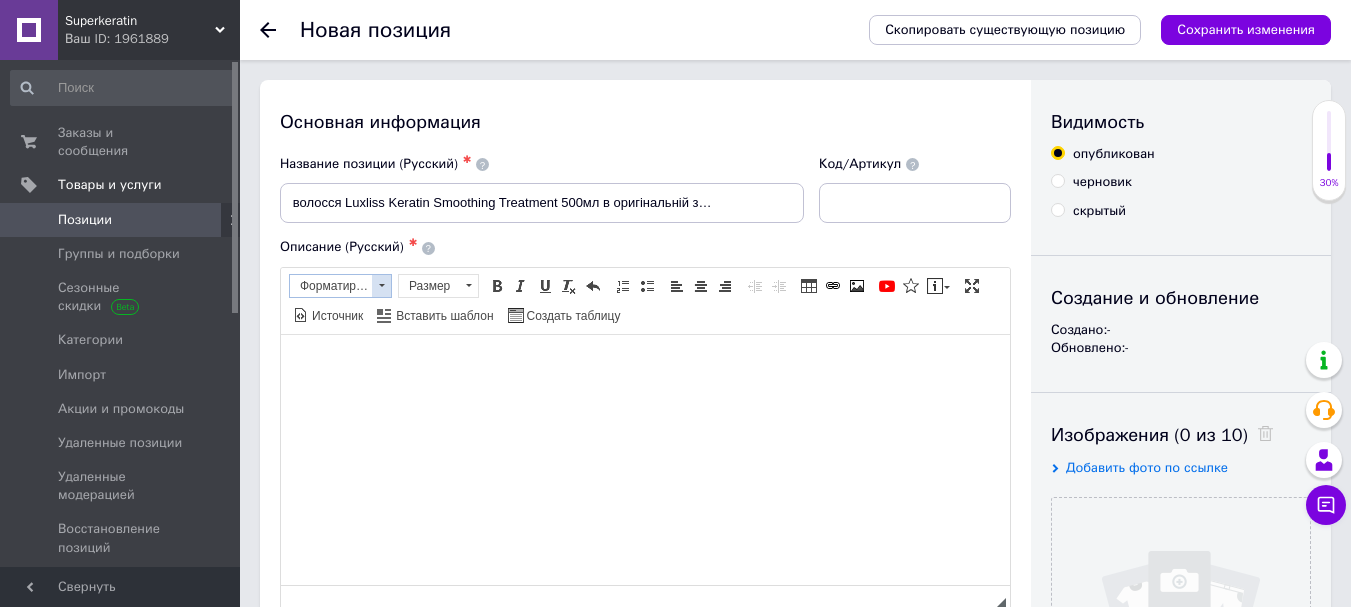 scroll, scrollTop: 0, scrollLeft: 0, axis: both 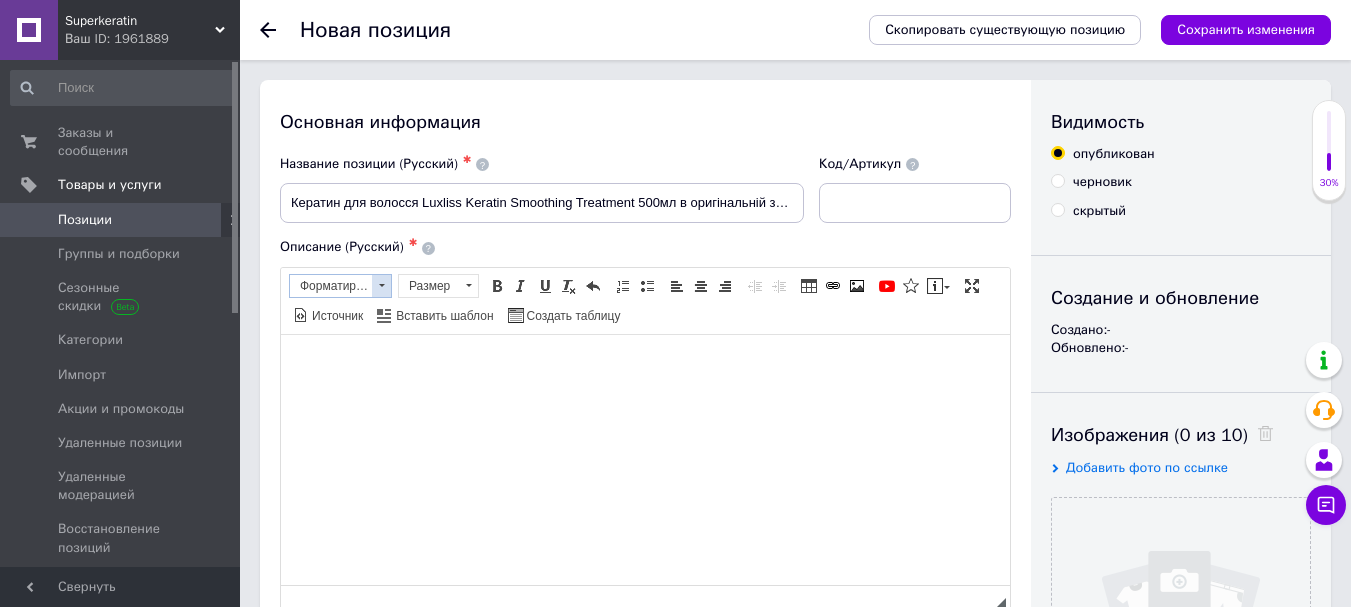 click on "Форматирование" at bounding box center (331, 286) 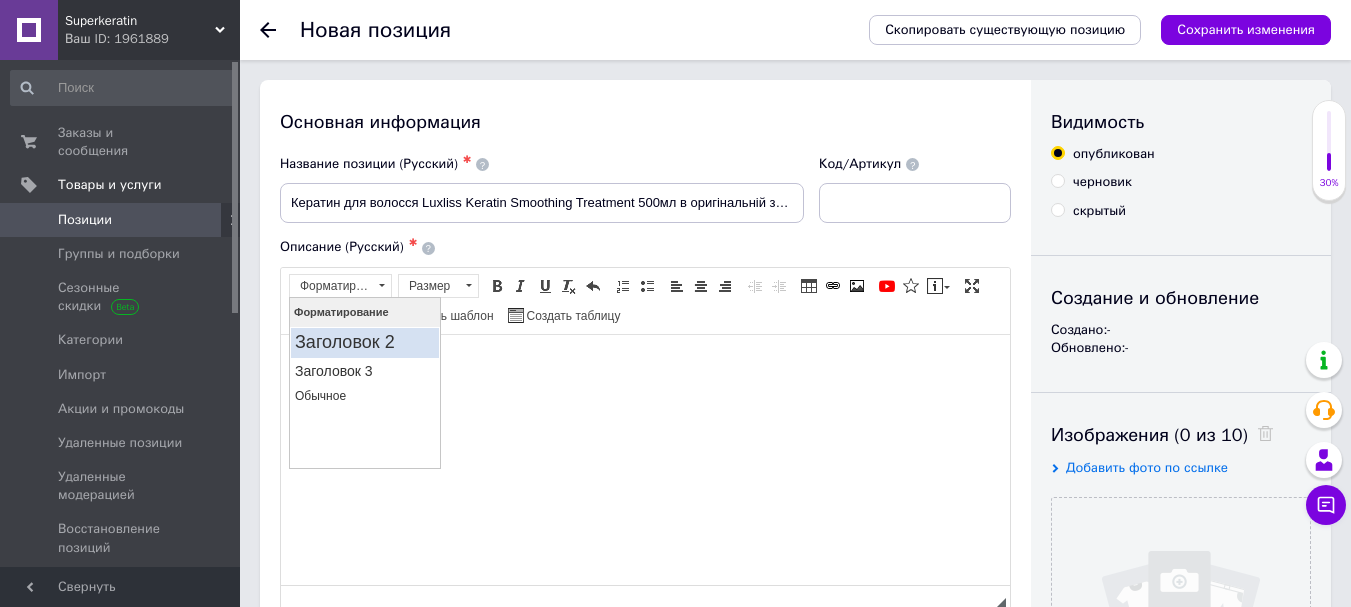 click on "Заголовок 2" at bounding box center (365, 342) 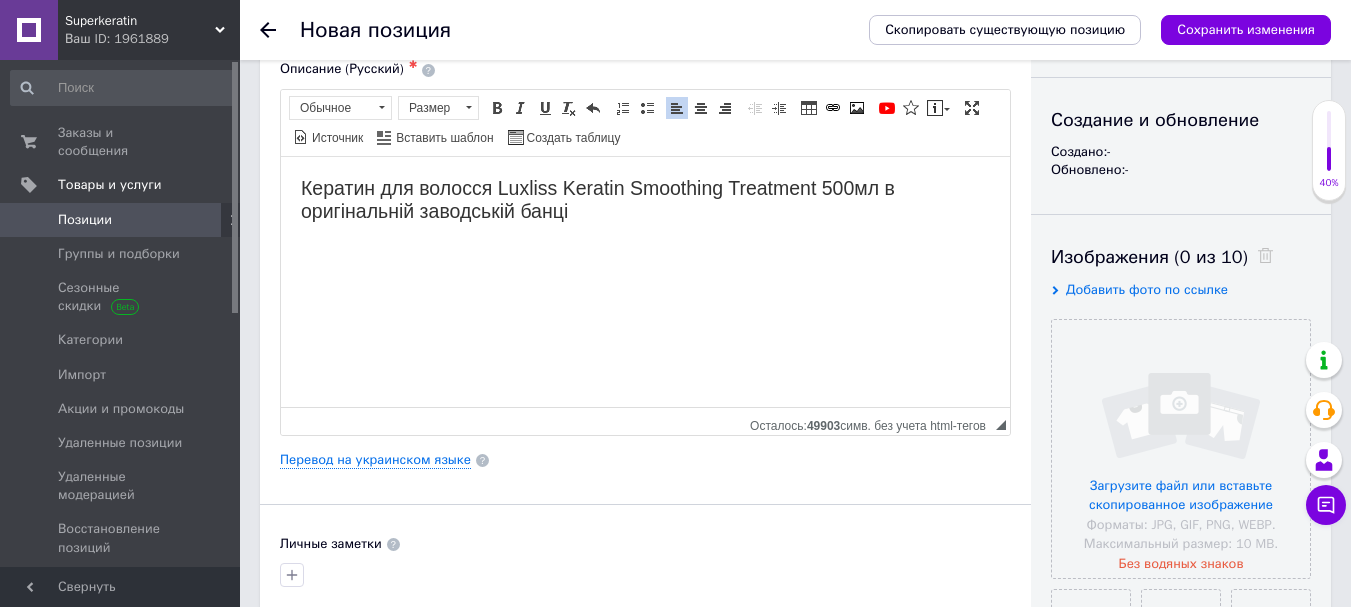 scroll, scrollTop: 213, scrollLeft: 0, axis: vertical 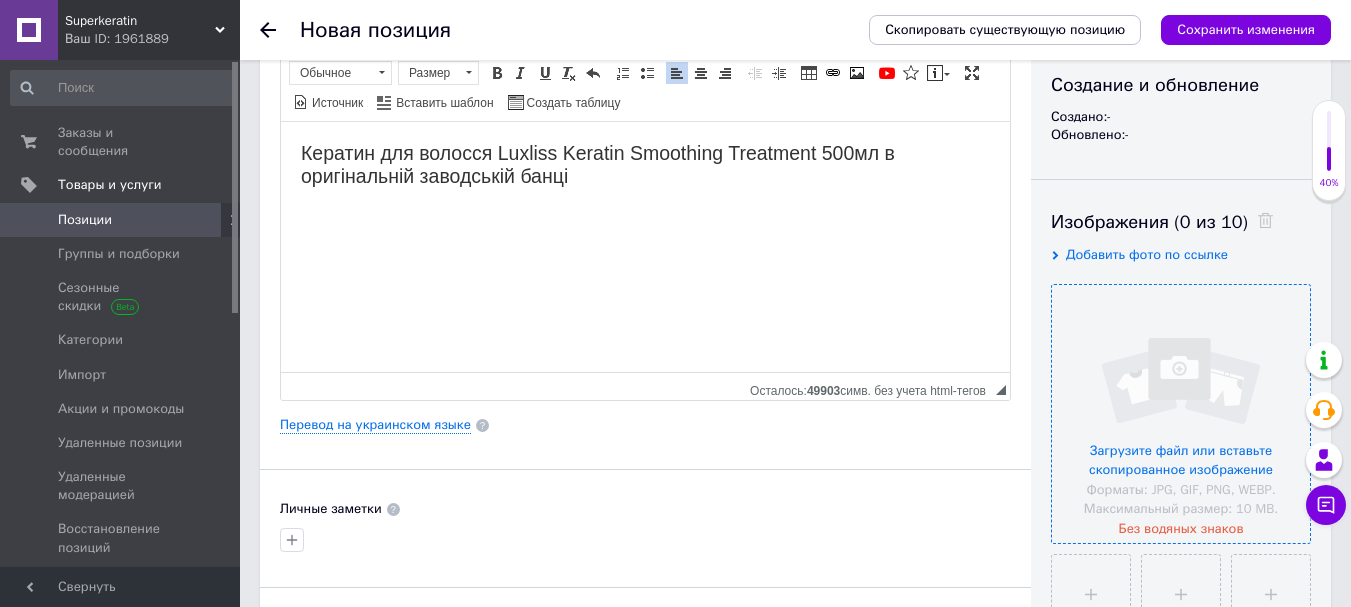 click at bounding box center (1181, 414) 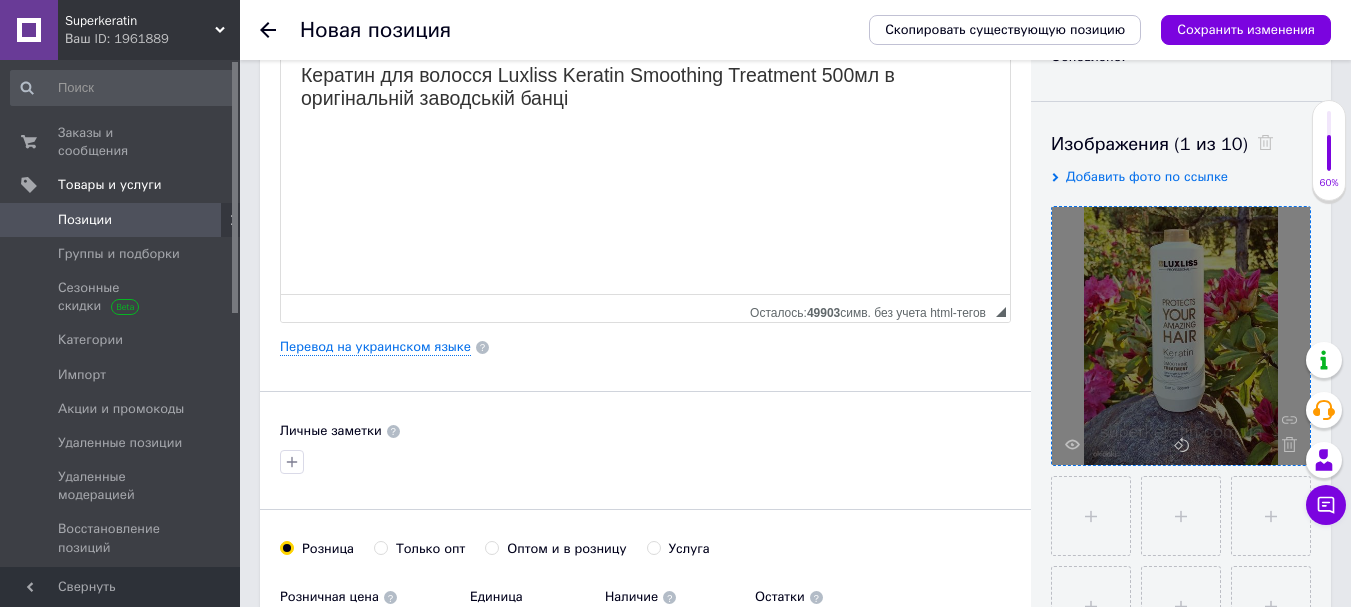 scroll, scrollTop: 306, scrollLeft: 0, axis: vertical 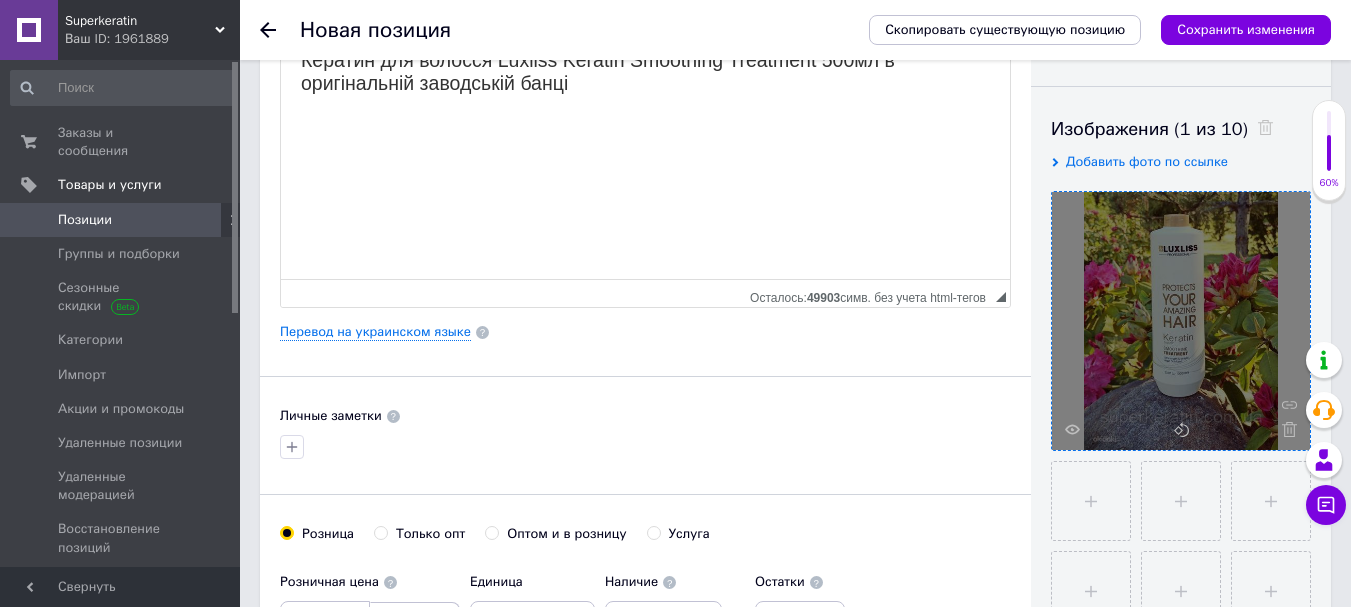 click on "Кератин для волосся Luxliss Keratin Smoothing Treatment 500мл в оригінальній заводській банці" at bounding box center (645, 71) 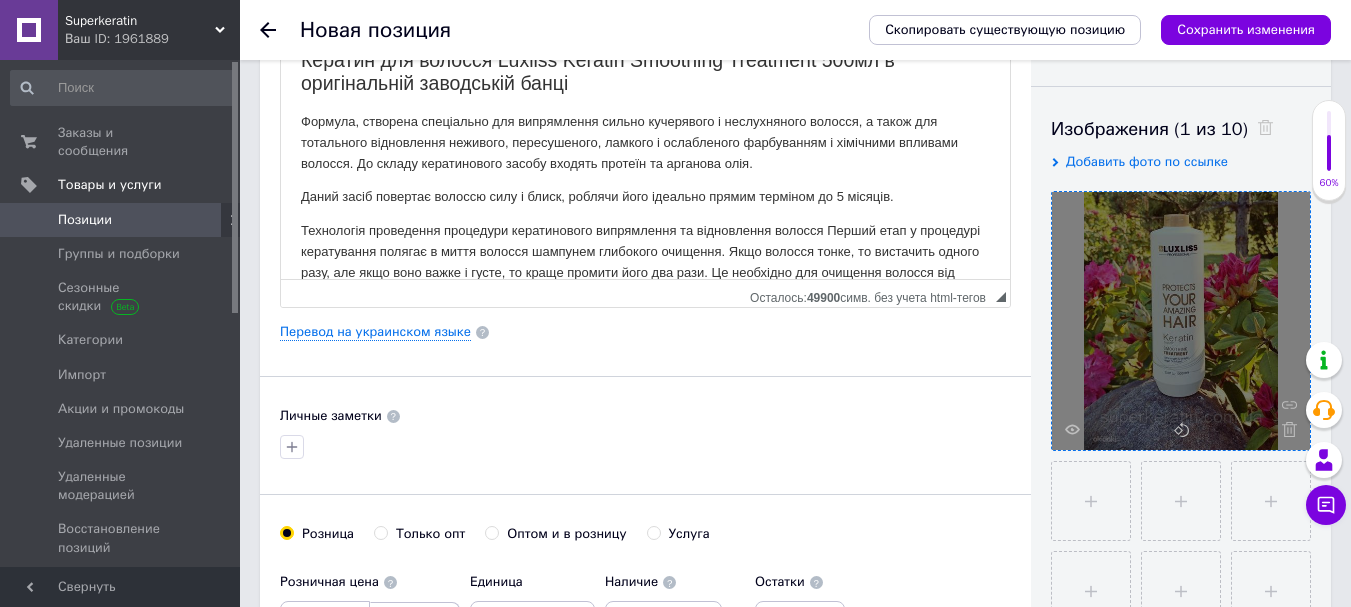 scroll, scrollTop: 479, scrollLeft: 0, axis: vertical 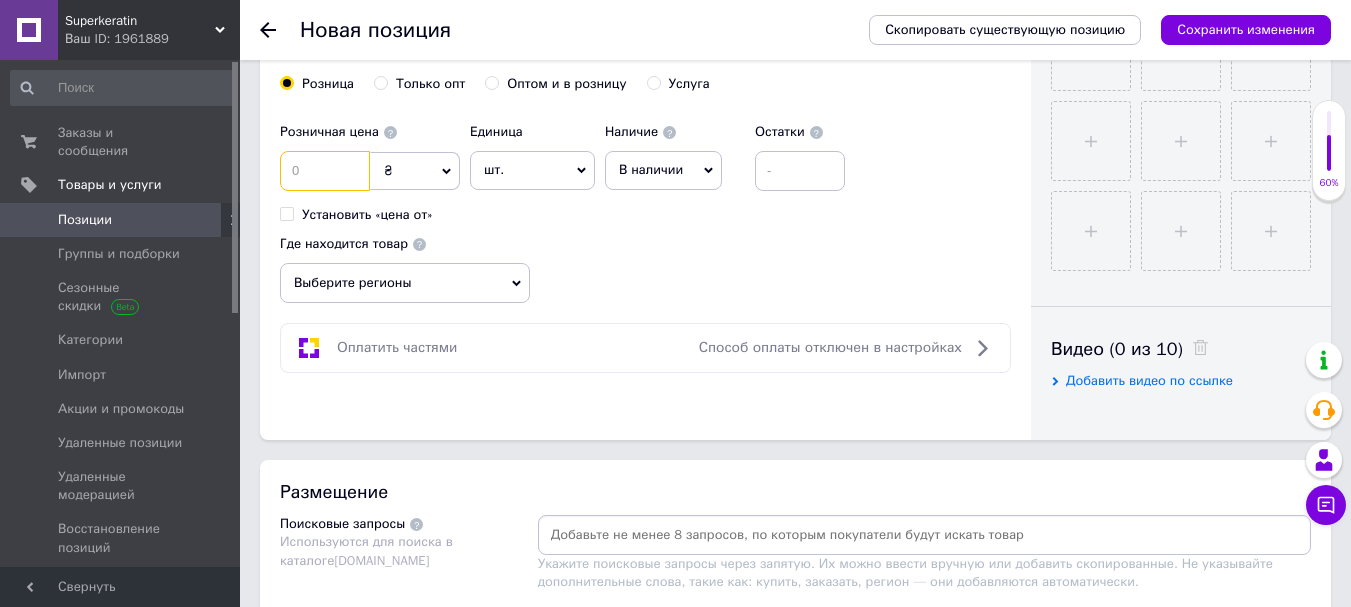 click at bounding box center [325, 171] 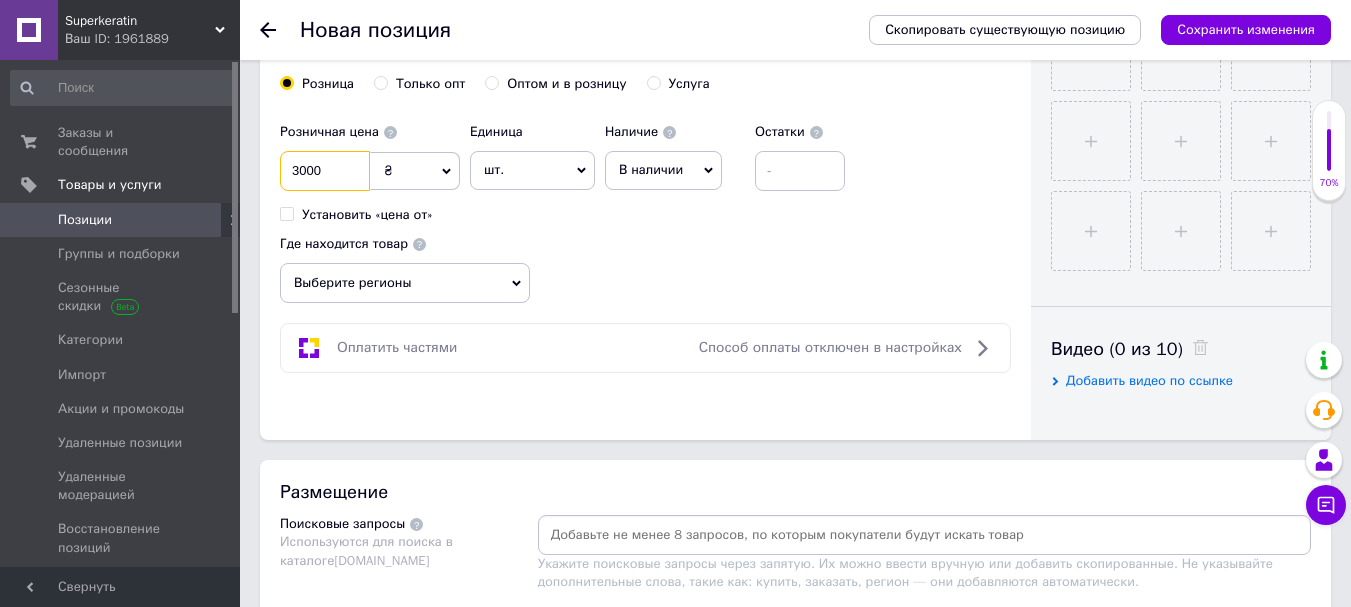 type on "3000" 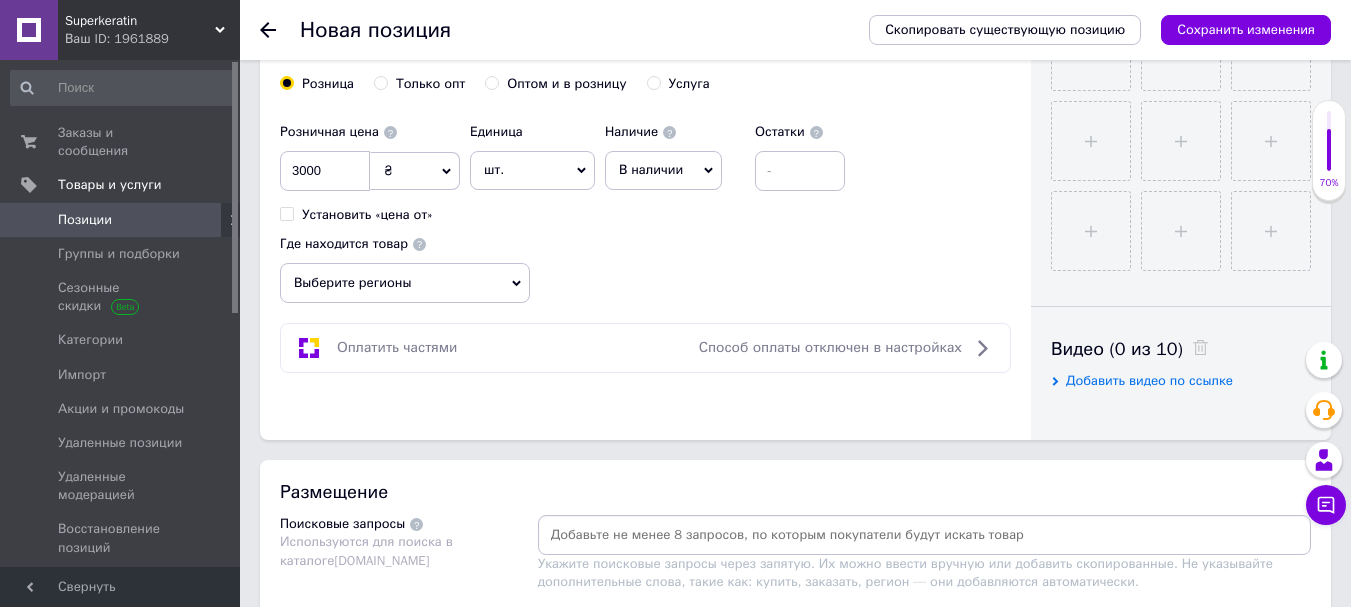 click on "В наличии" at bounding box center (651, 169) 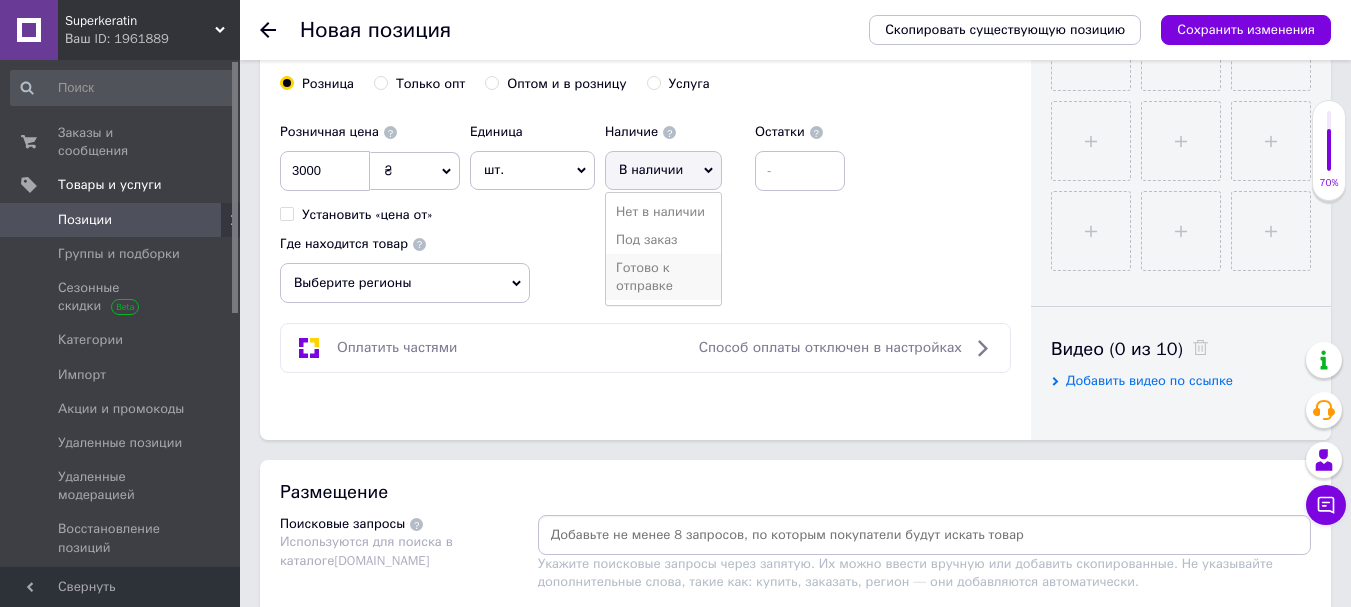 click on "Готово к отправке" at bounding box center (663, 277) 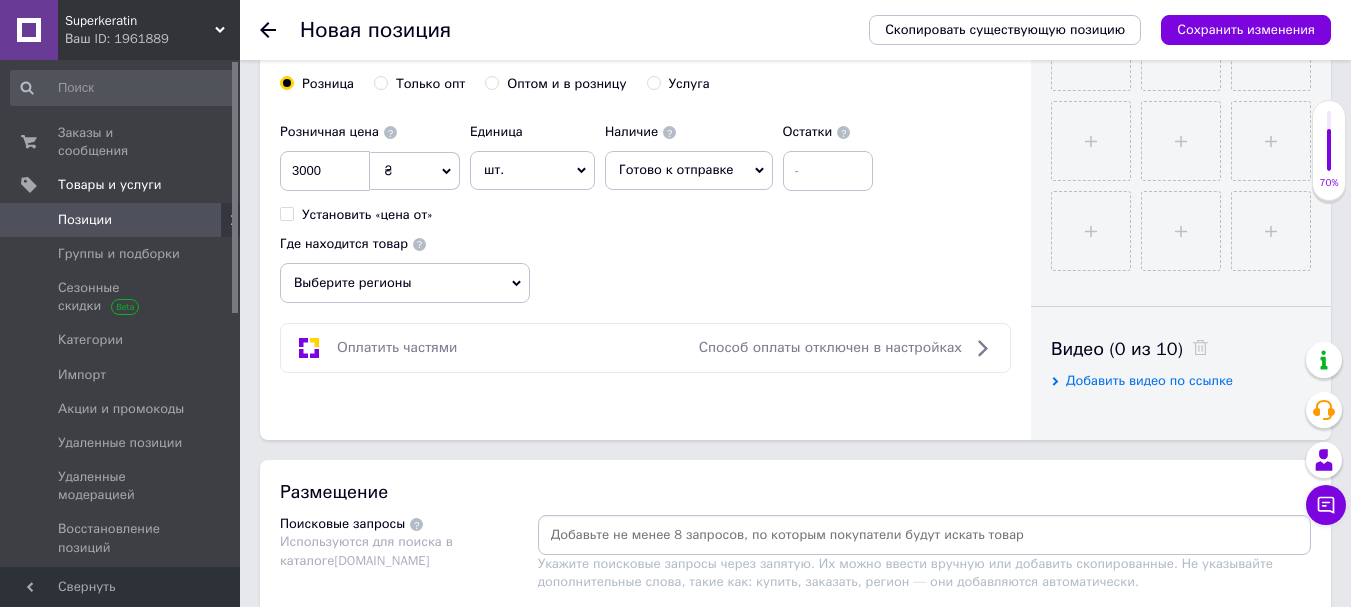 click on "Выберите регионы" at bounding box center (405, 283) 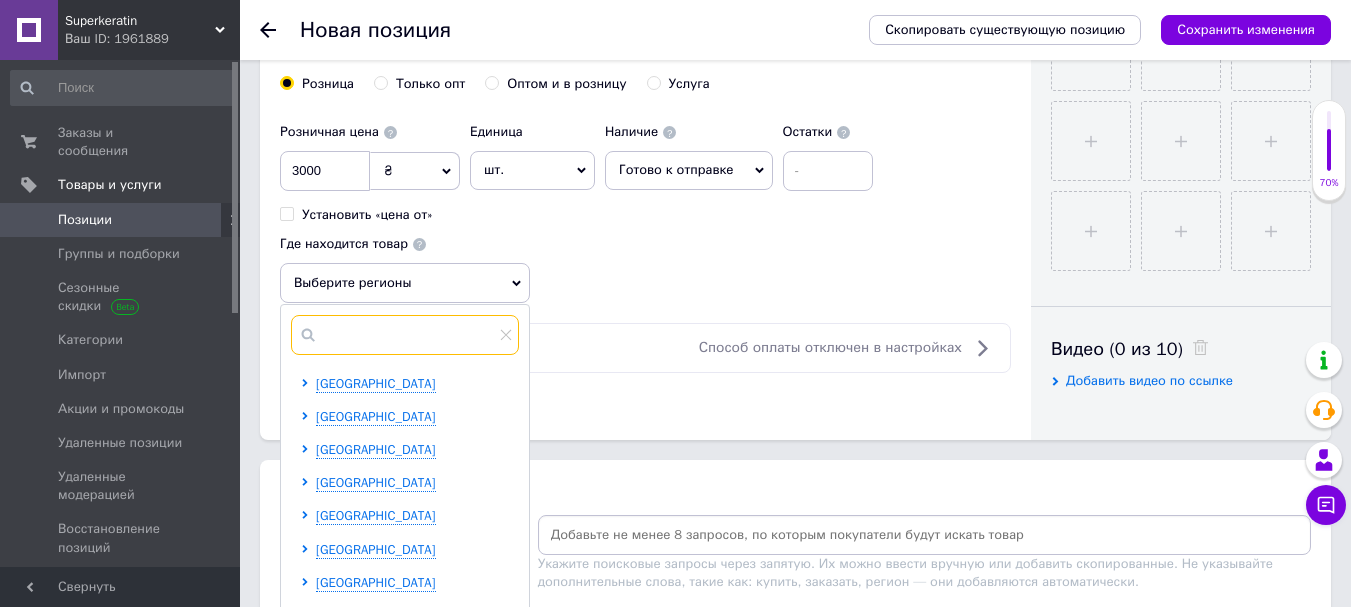 click at bounding box center (405, 335) 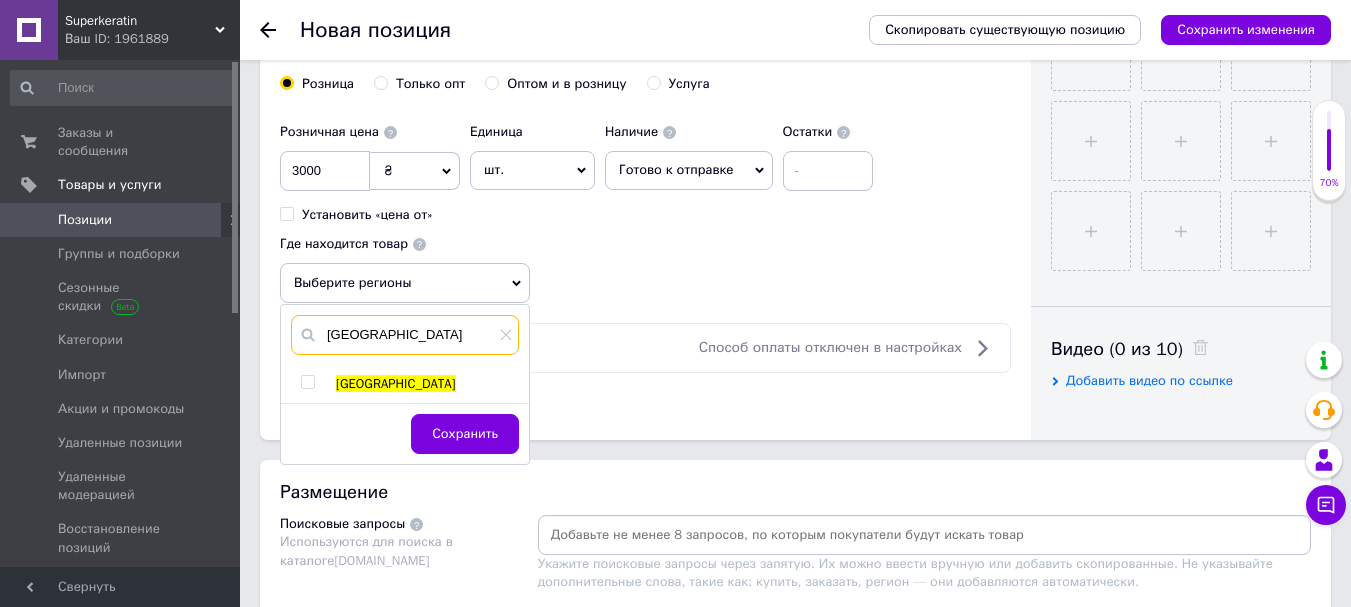 type on "[GEOGRAPHIC_DATA]" 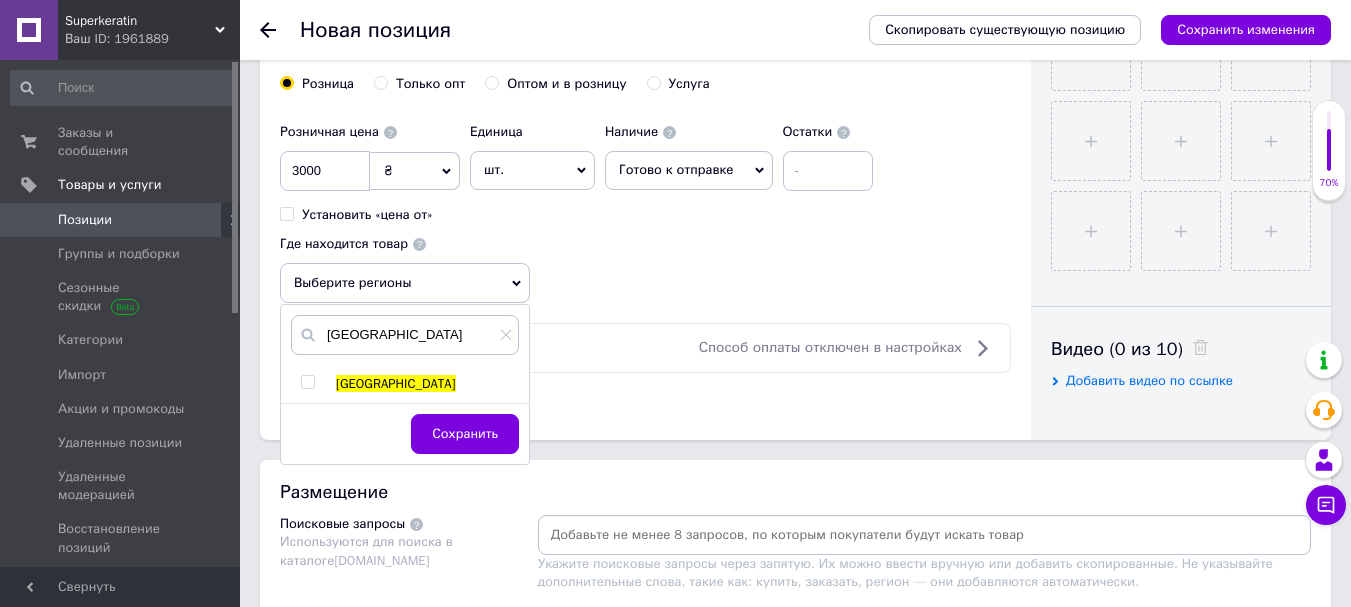 click at bounding box center [307, 382] 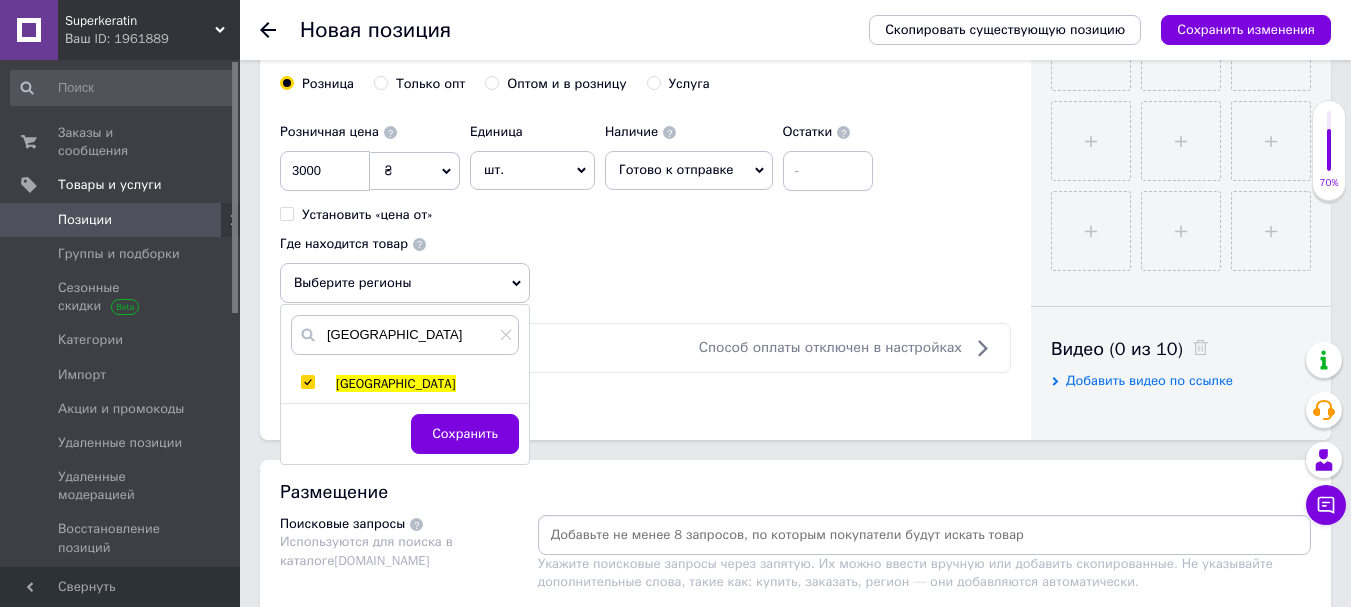 checkbox on "true" 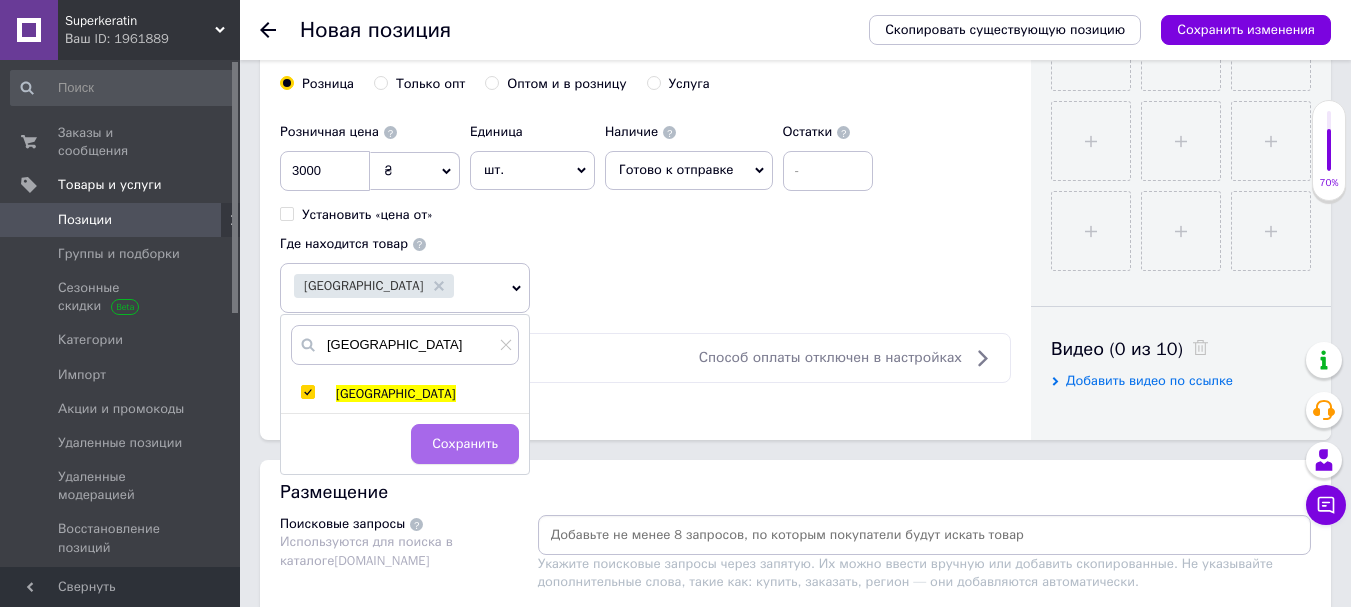 click on "Сохранить" at bounding box center (465, 444) 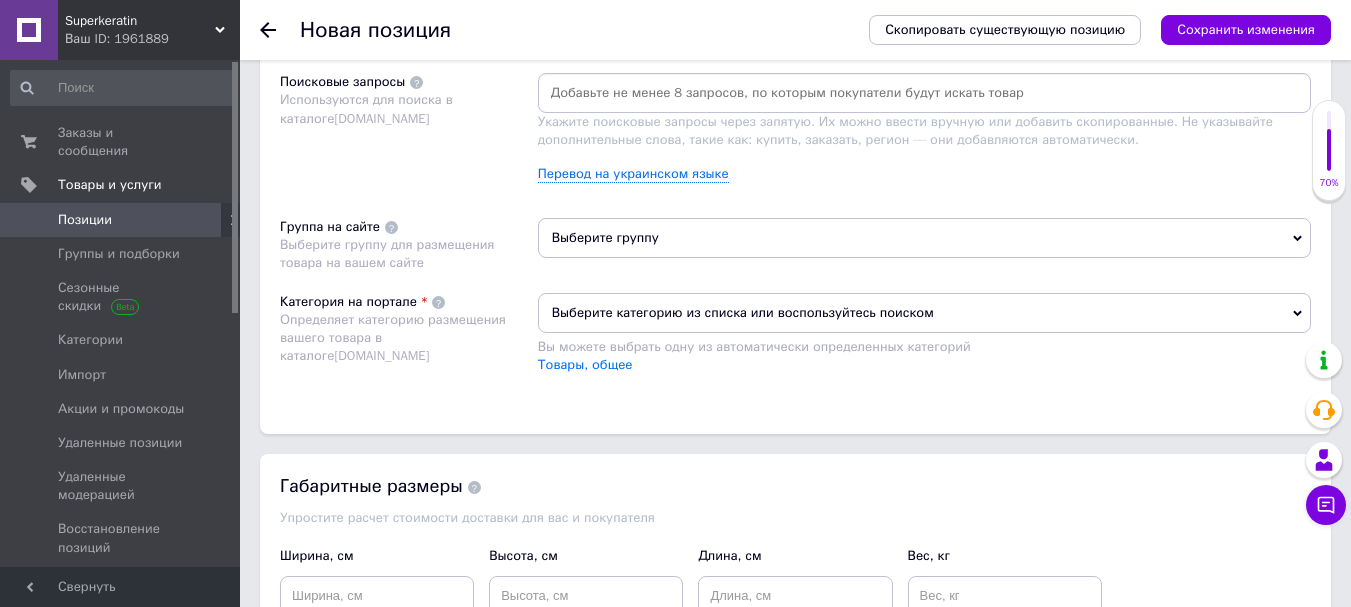 scroll, scrollTop: 1229, scrollLeft: 0, axis: vertical 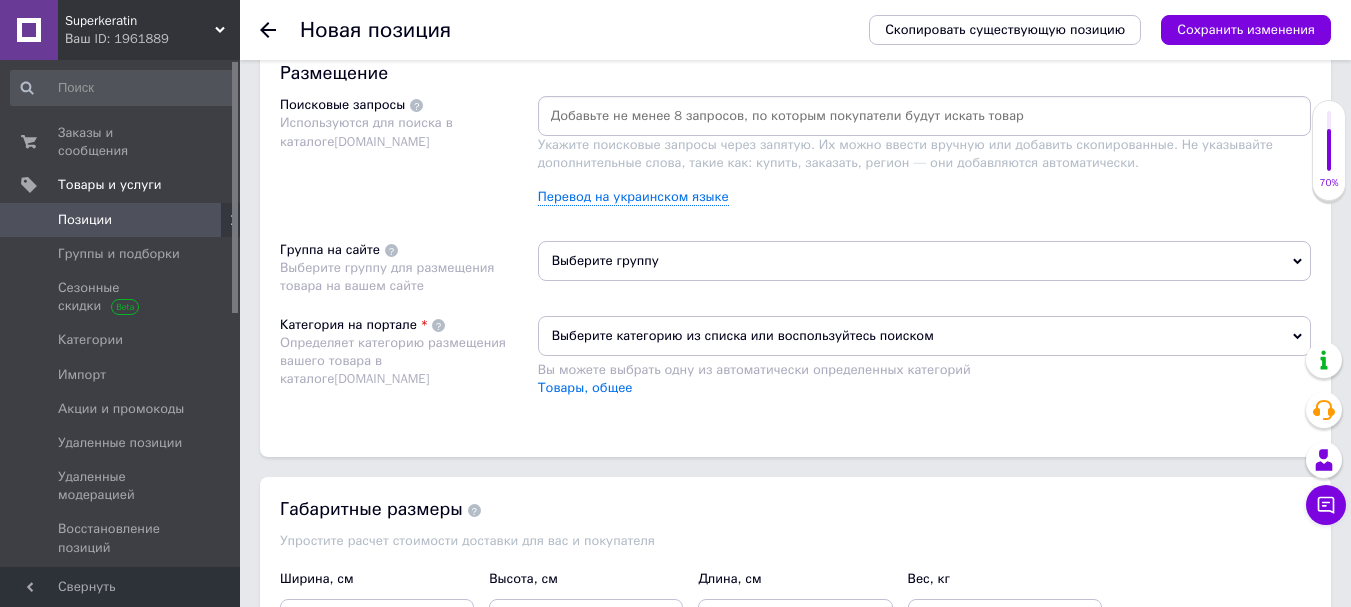 click at bounding box center [924, 116] 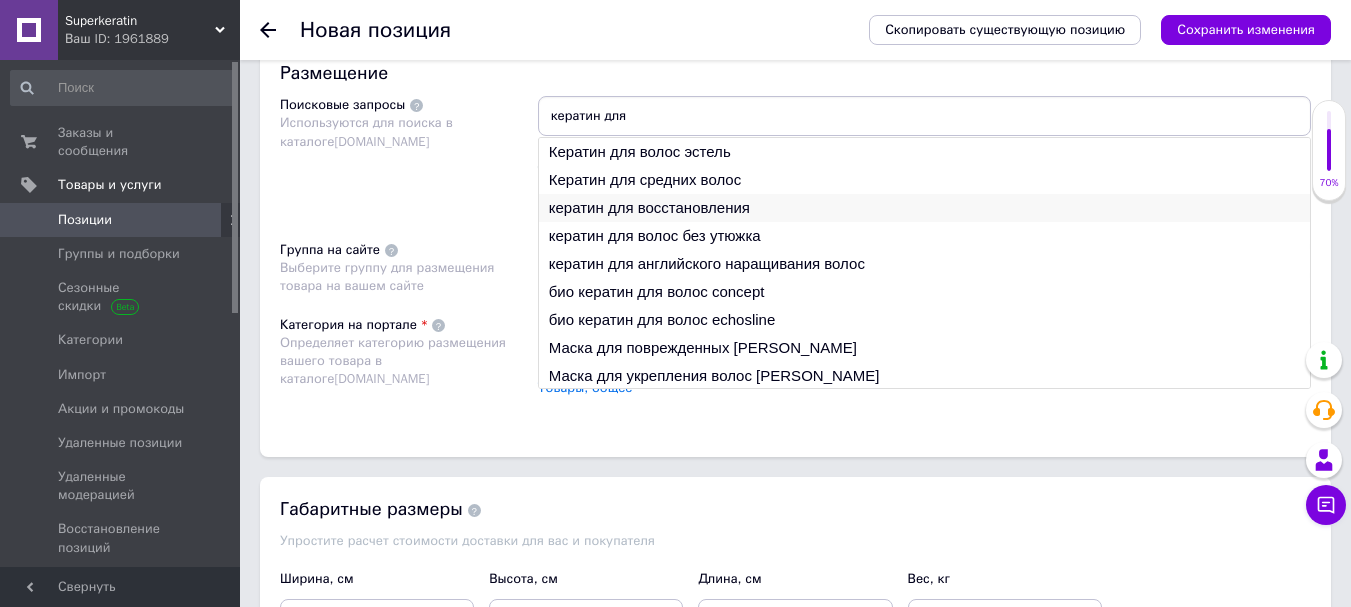 type on "кератин для" 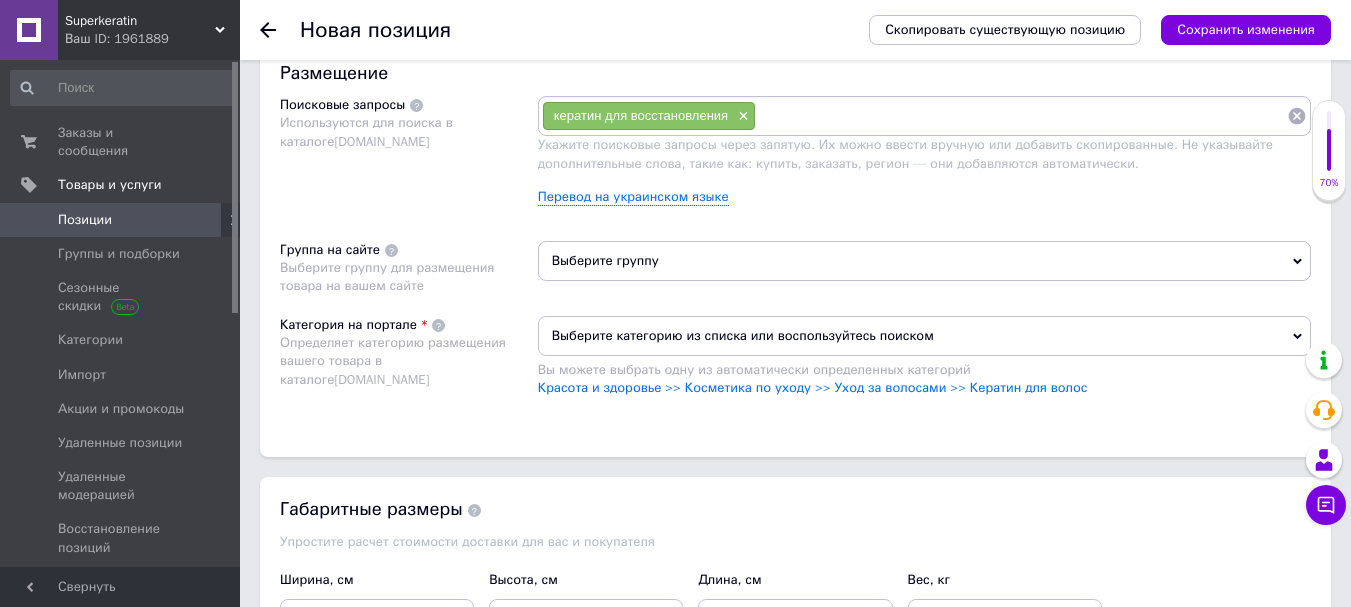 click at bounding box center (1021, 116) 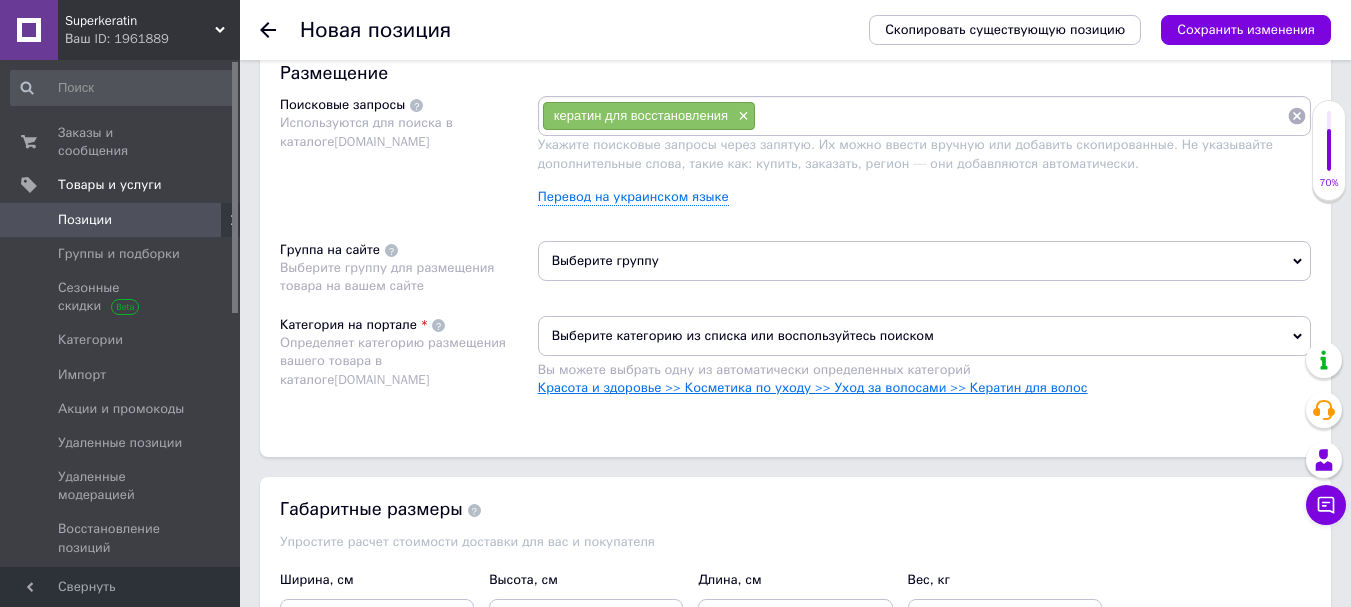 click on "Красота и здоровье >> Косметика по уходу >> Уход за волосами >> Кератин для волос" at bounding box center [813, 387] 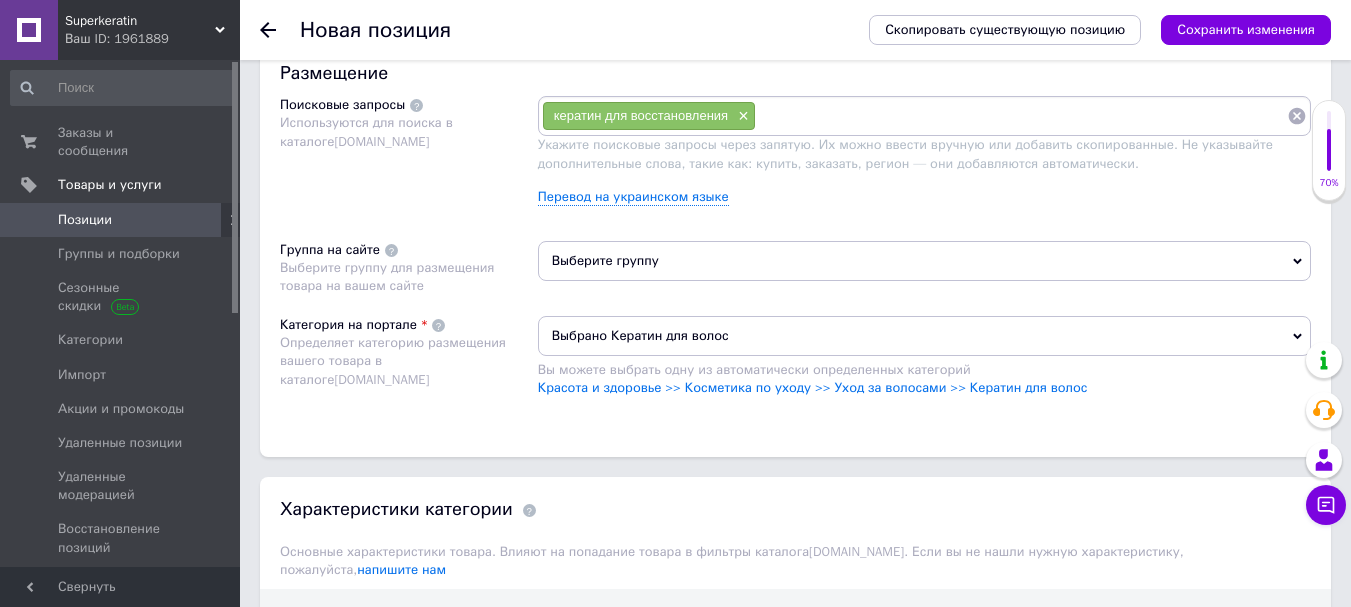 click at bounding box center [1021, 116] 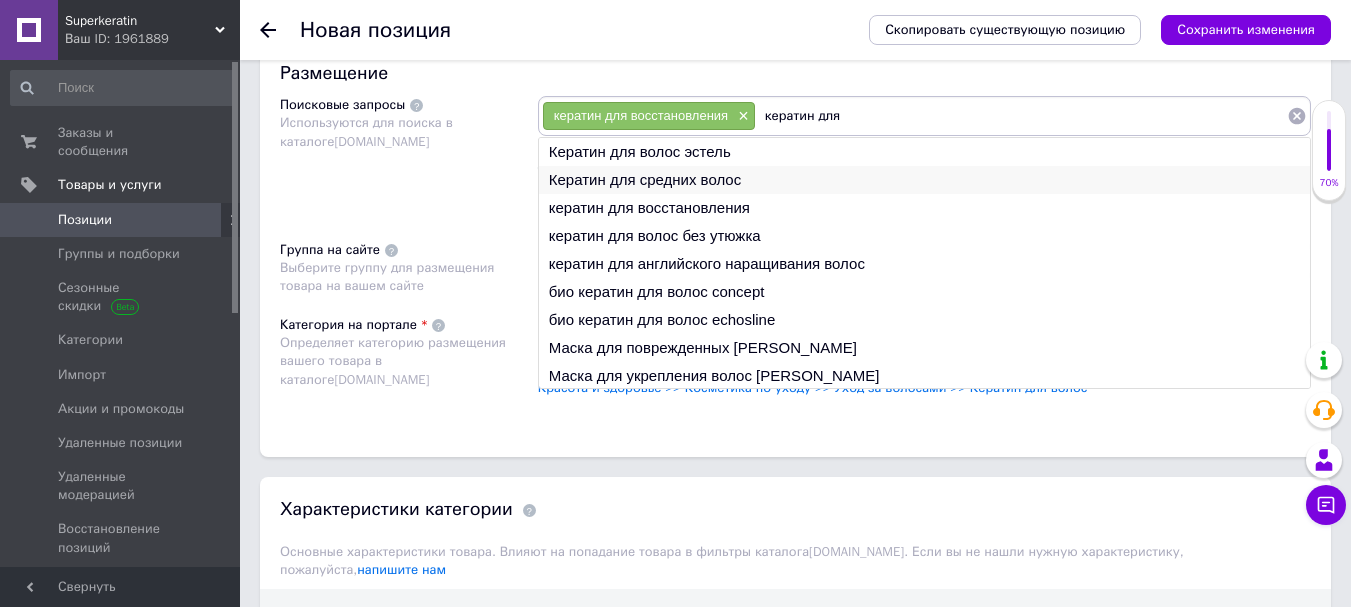 type on "кератин для" 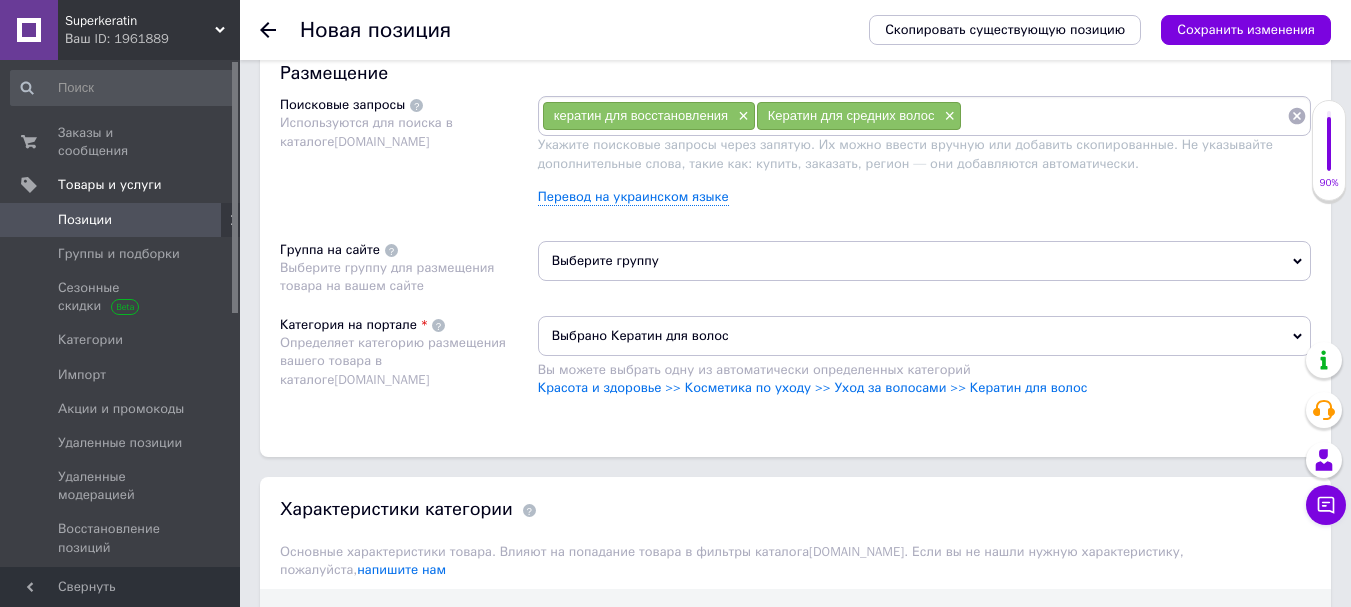 click on "Выберите группу" at bounding box center [924, 261] 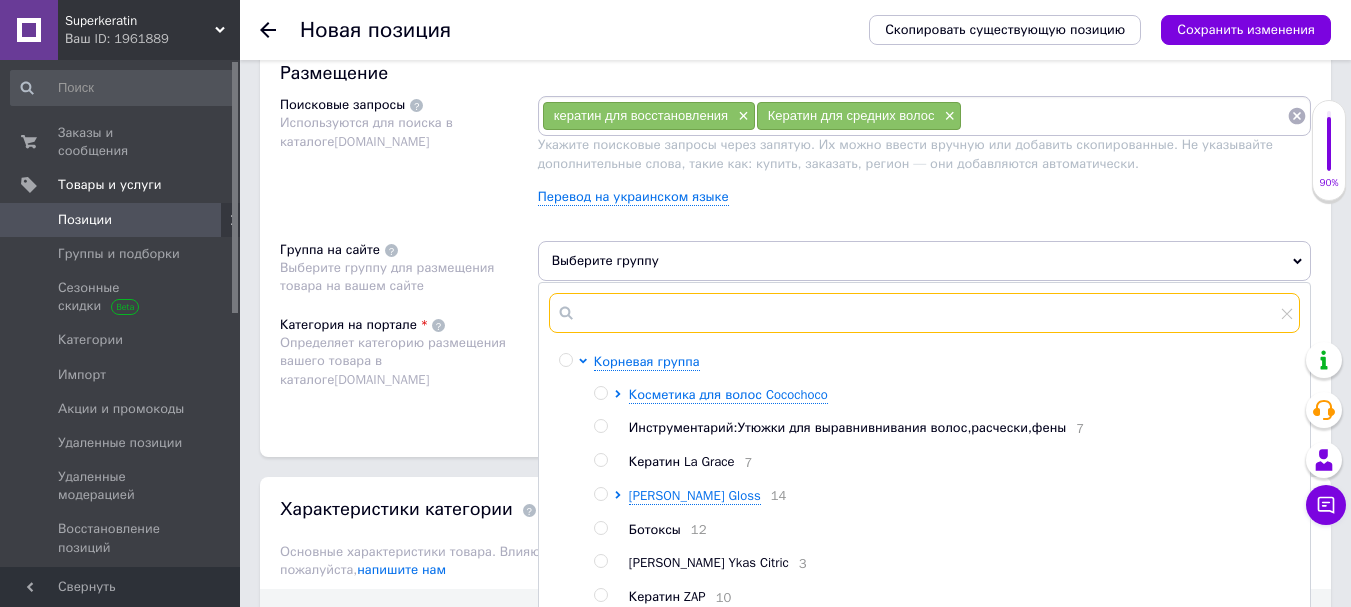 click at bounding box center (924, 313) 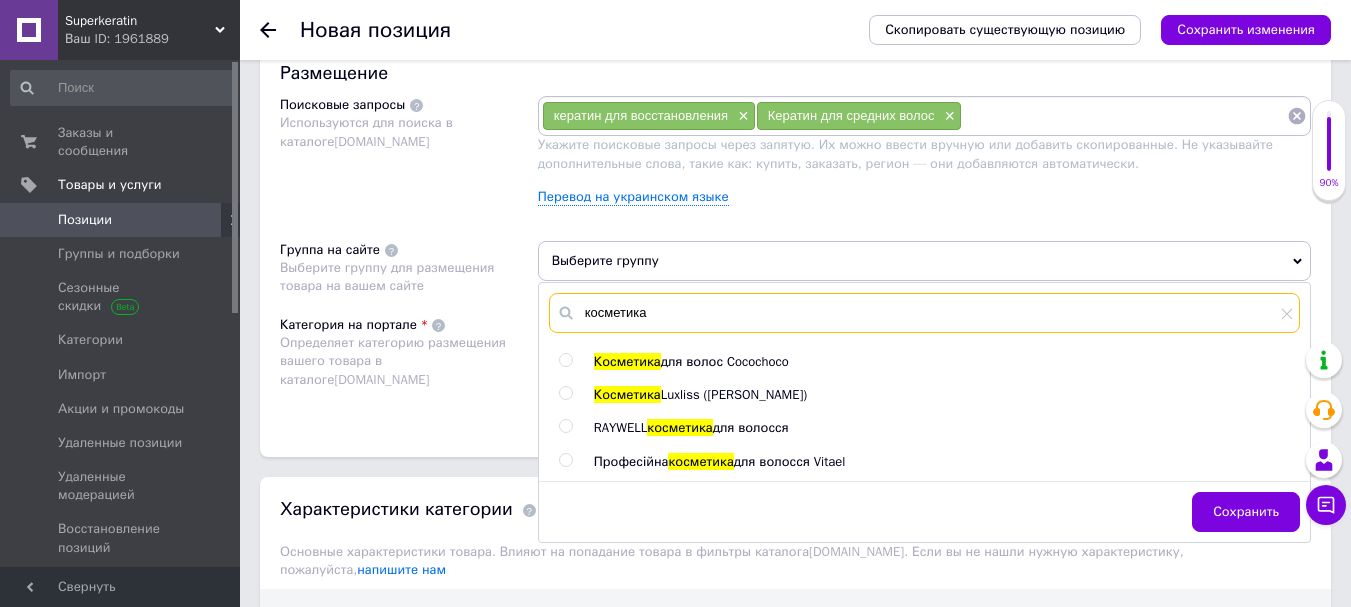 type on "косметика" 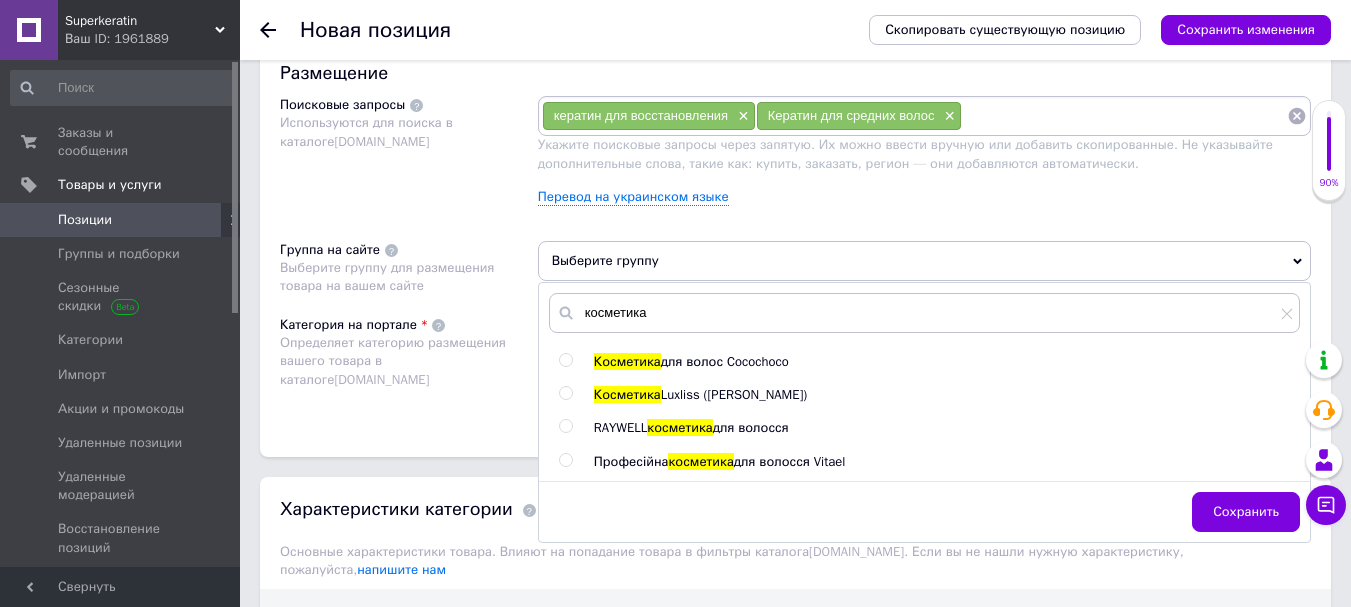 click at bounding box center (565, 393) 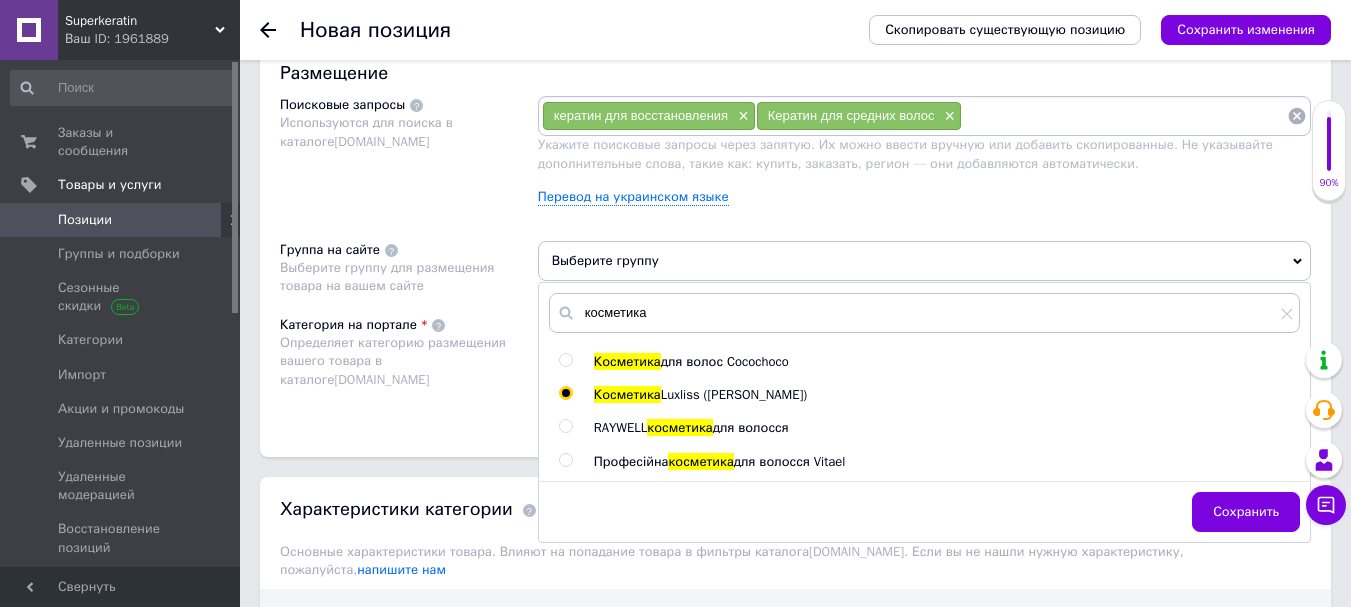radio on "true" 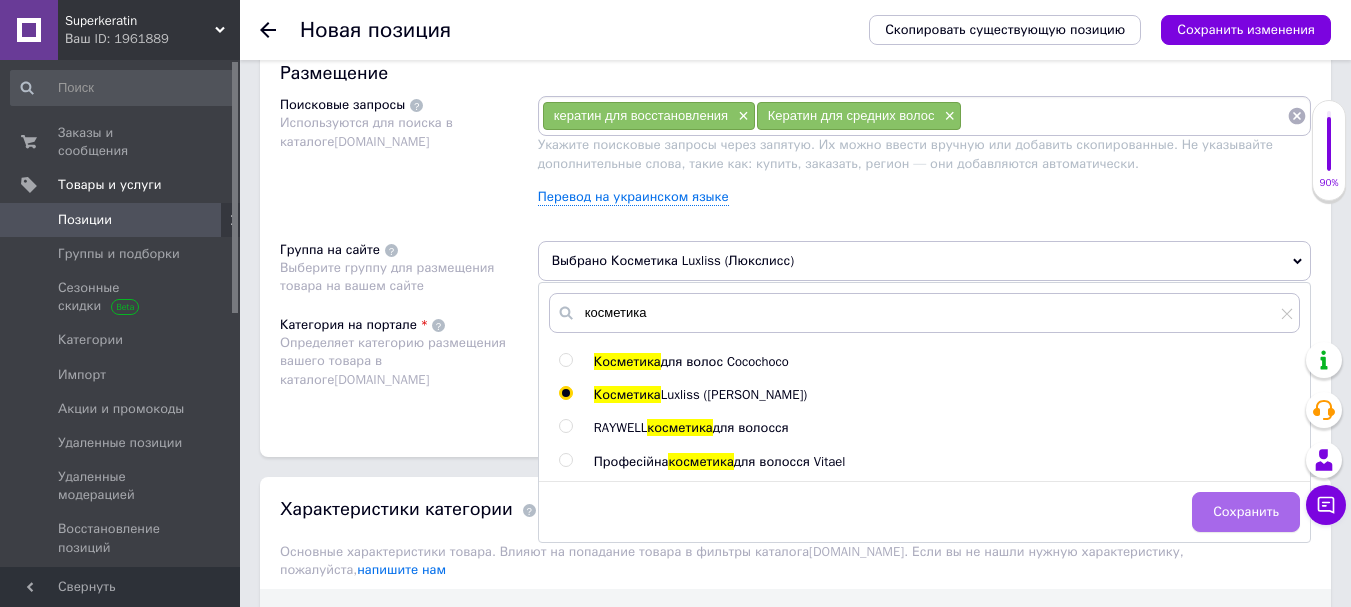 click on "Сохранить" at bounding box center (1246, 512) 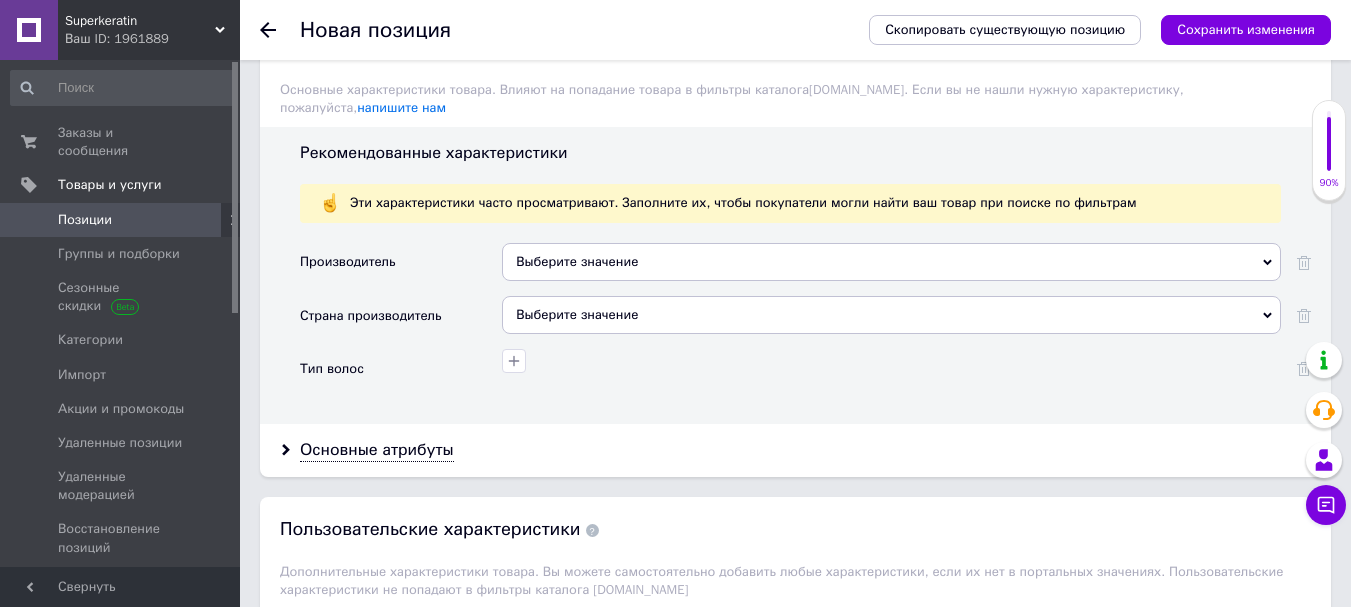 scroll, scrollTop: 1642, scrollLeft: 0, axis: vertical 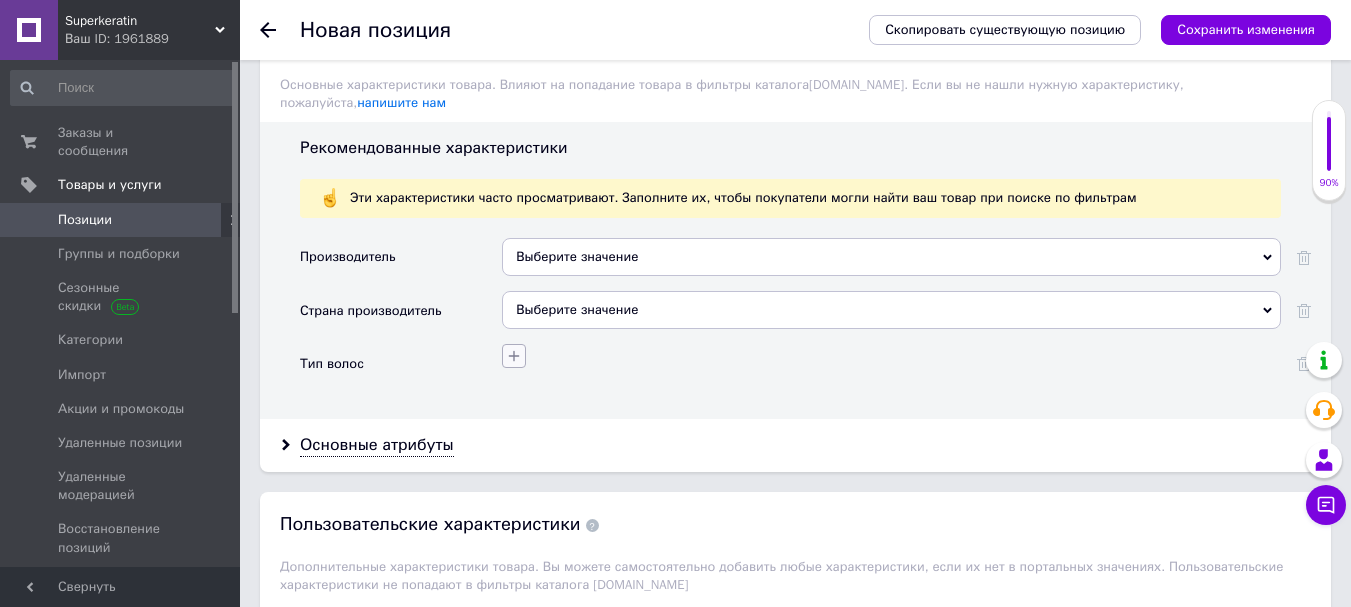 click 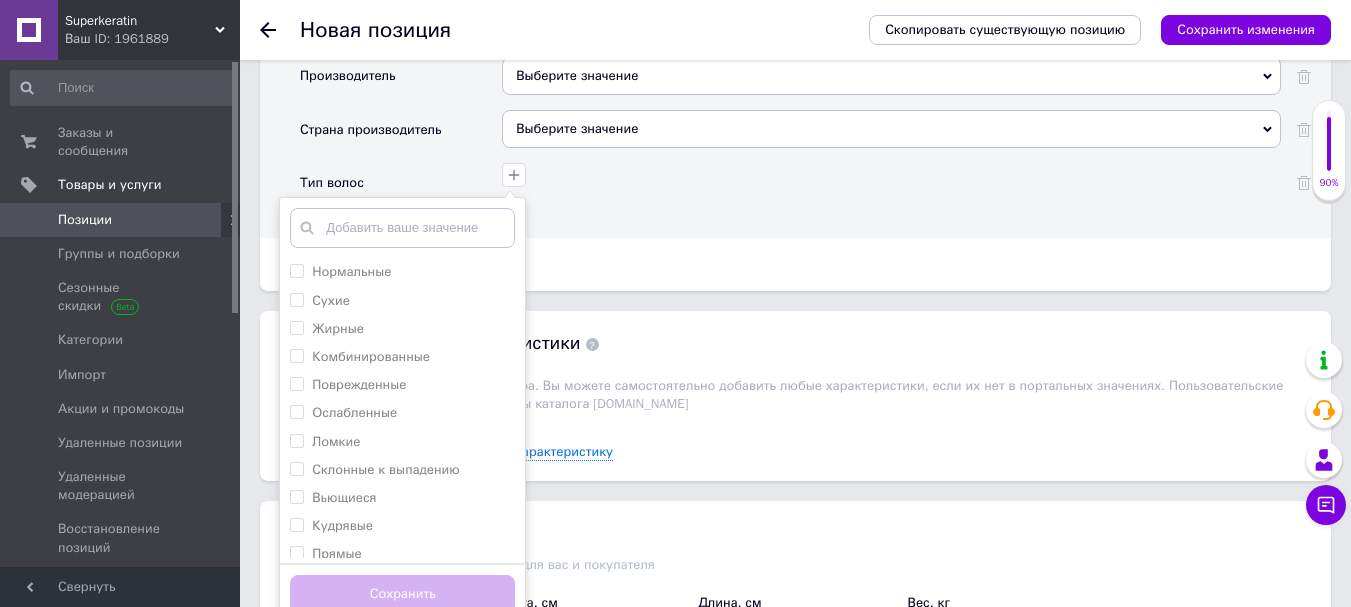 scroll, scrollTop: 1864, scrollLeft: 0, axis: vertical 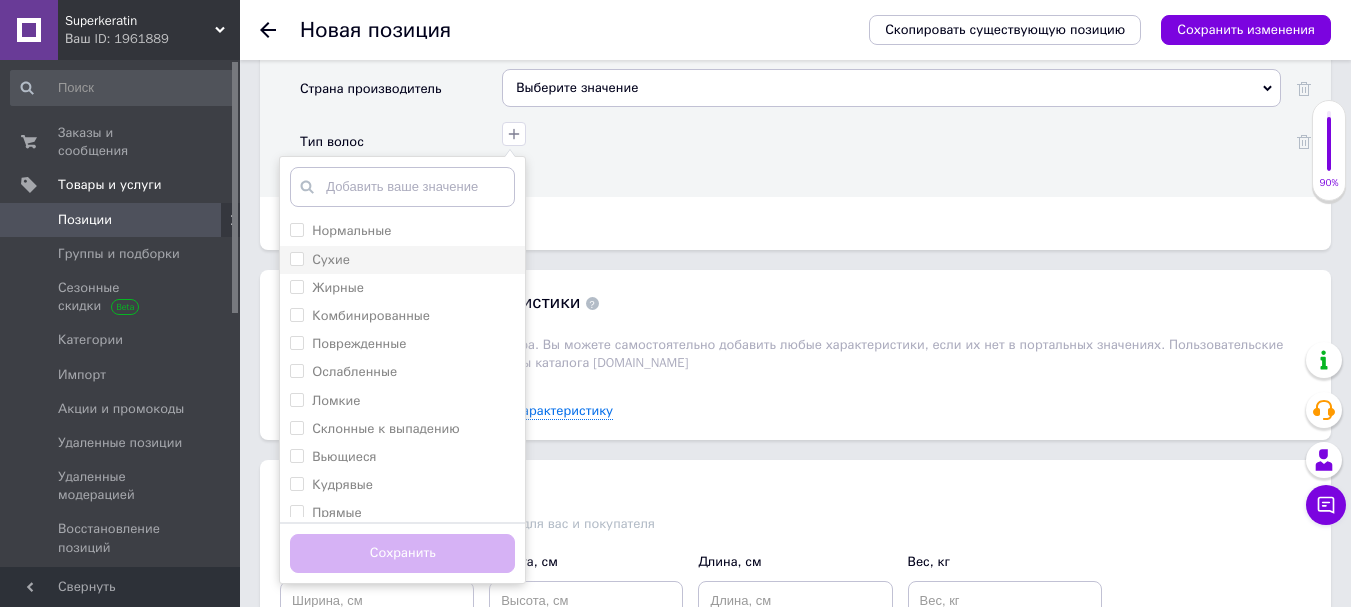 click on "Сухие" at bounding box center [296, 258] 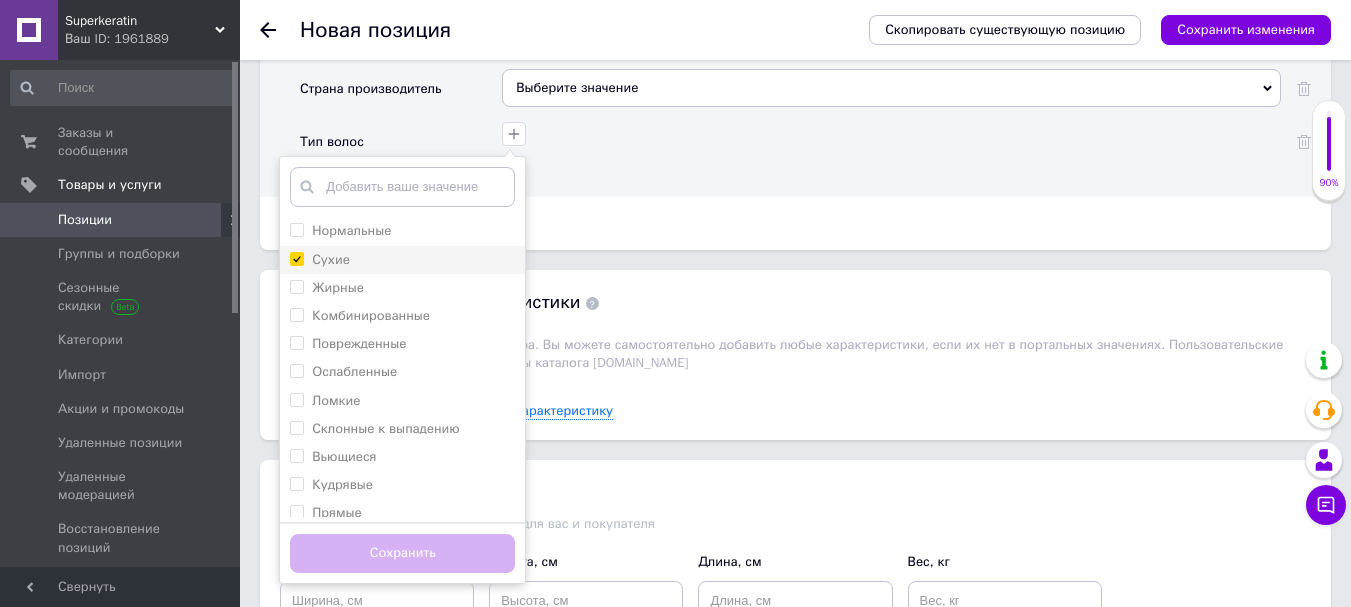 checkbox on "true" 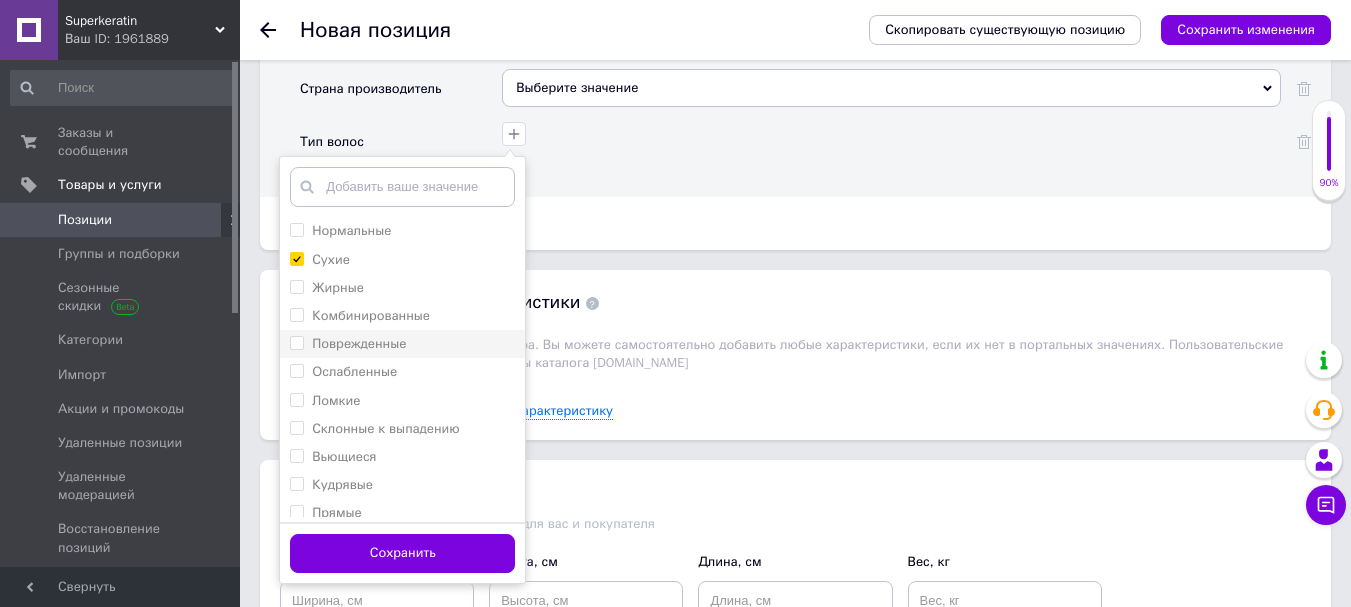 click on "Поврежденные" at bounding box center (296, 342) 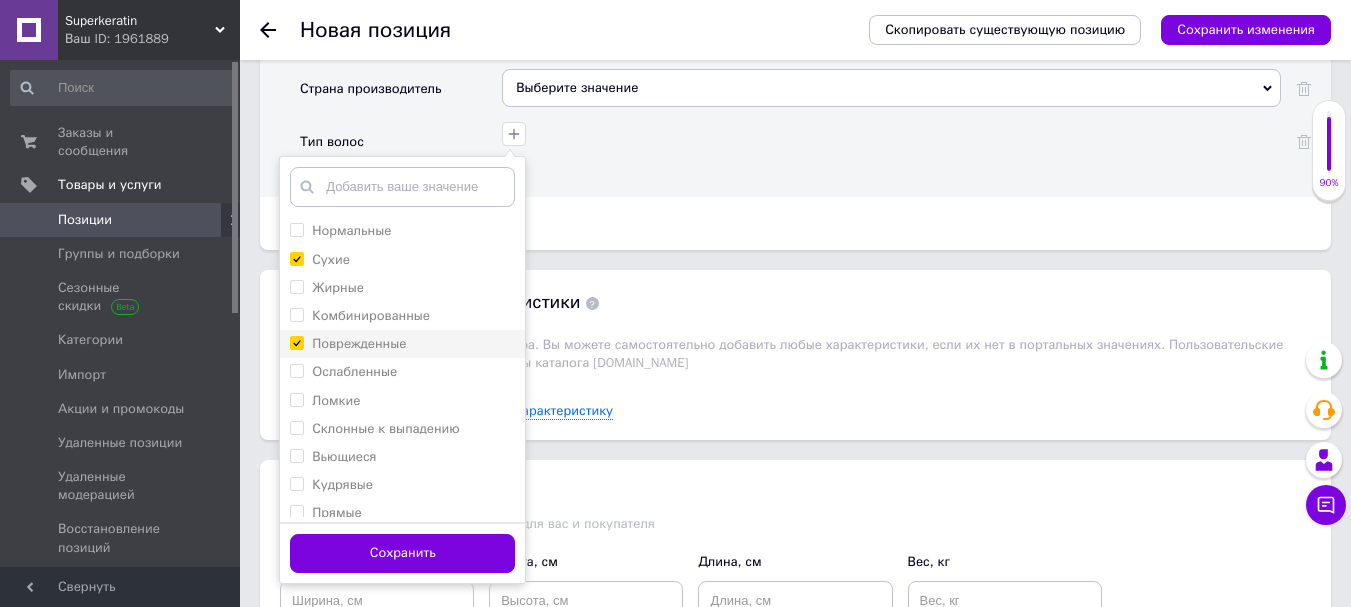 checkbox on "true" 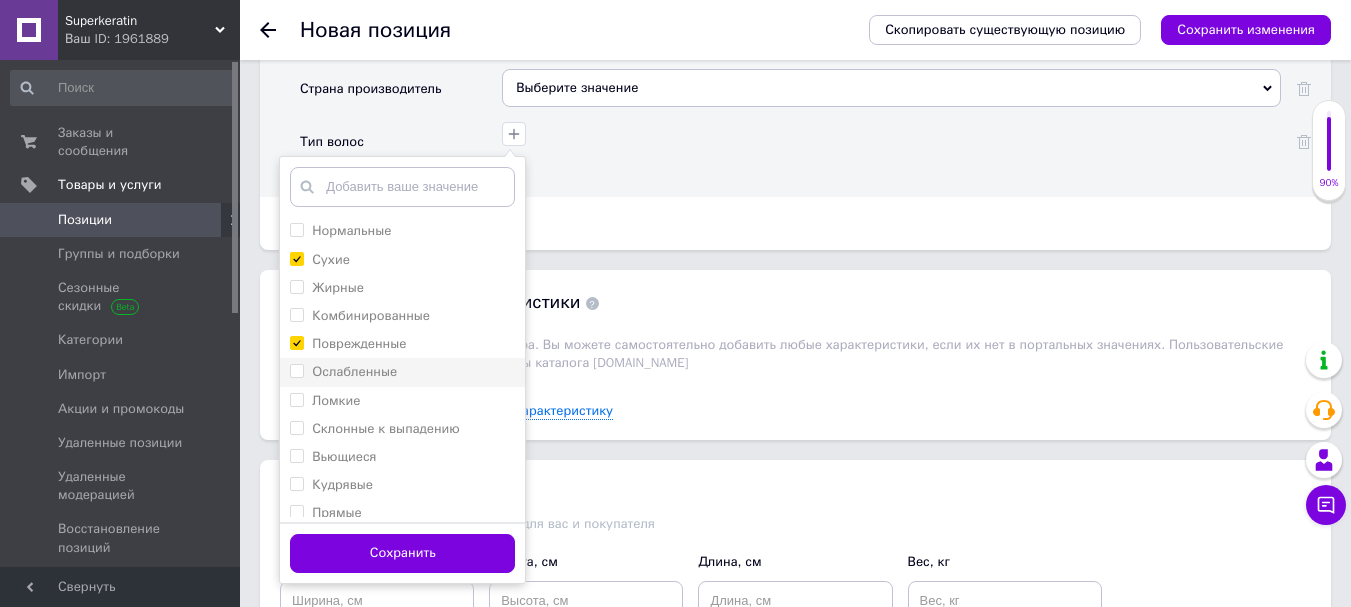 click on "Ослабленные" at bounding box center (296, 370) 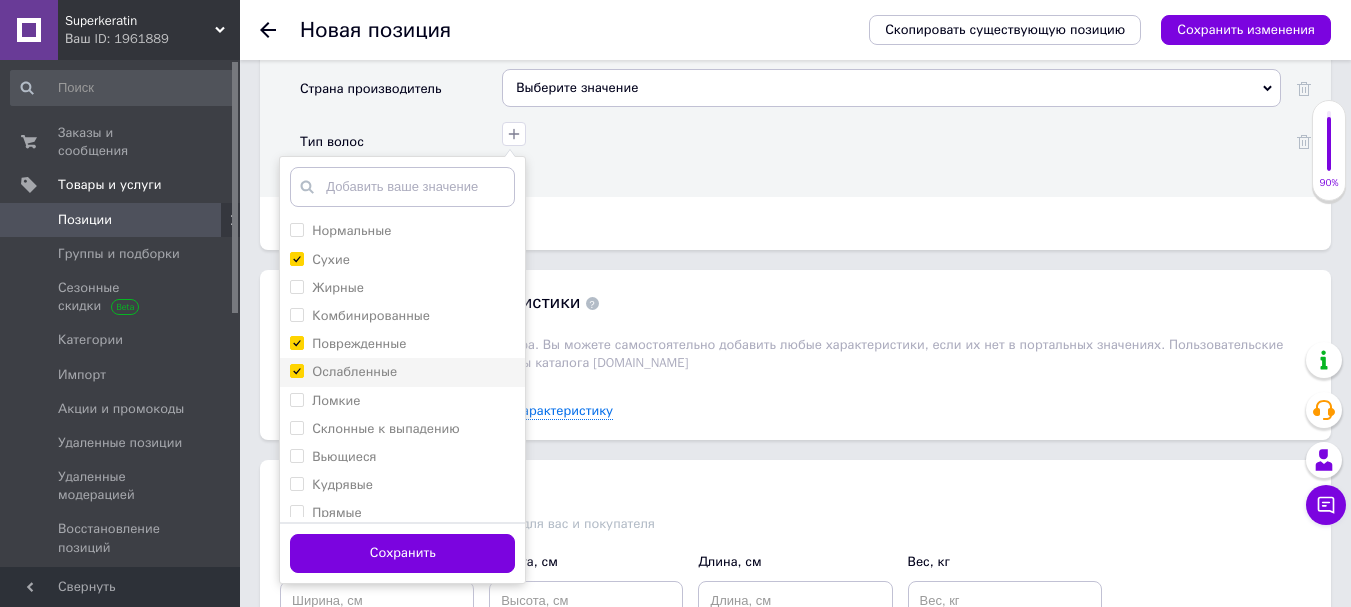 checkbox on "true" 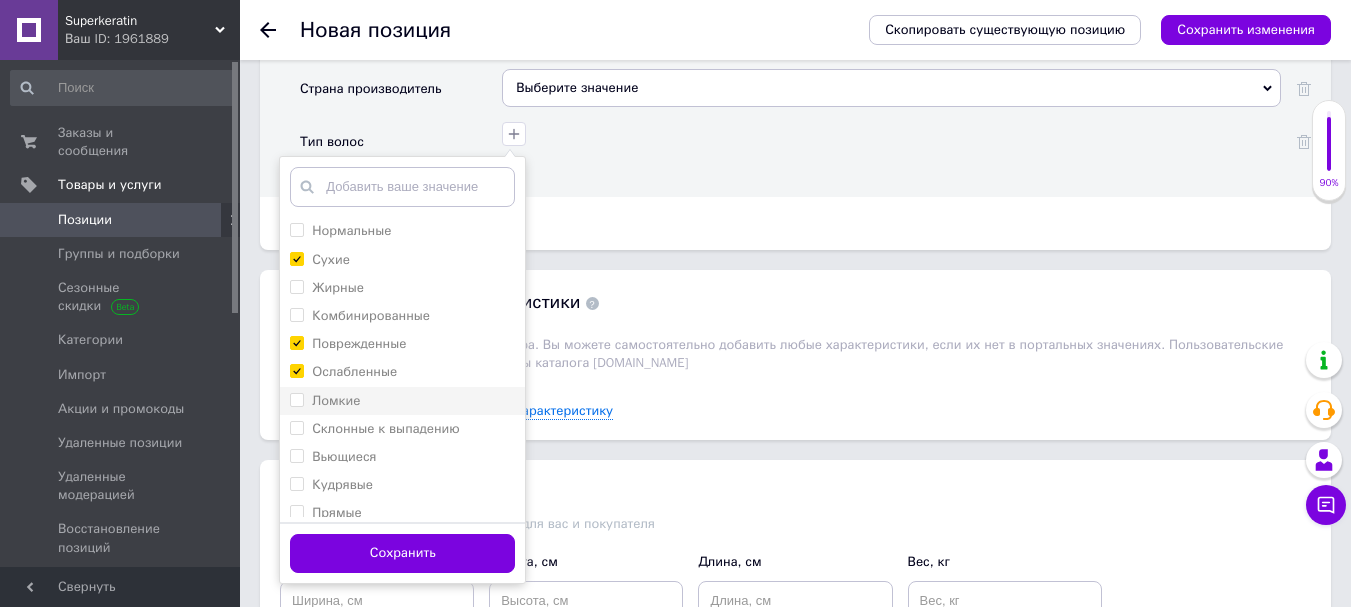 click on "Ломкие" at bounding box center [296, 399] 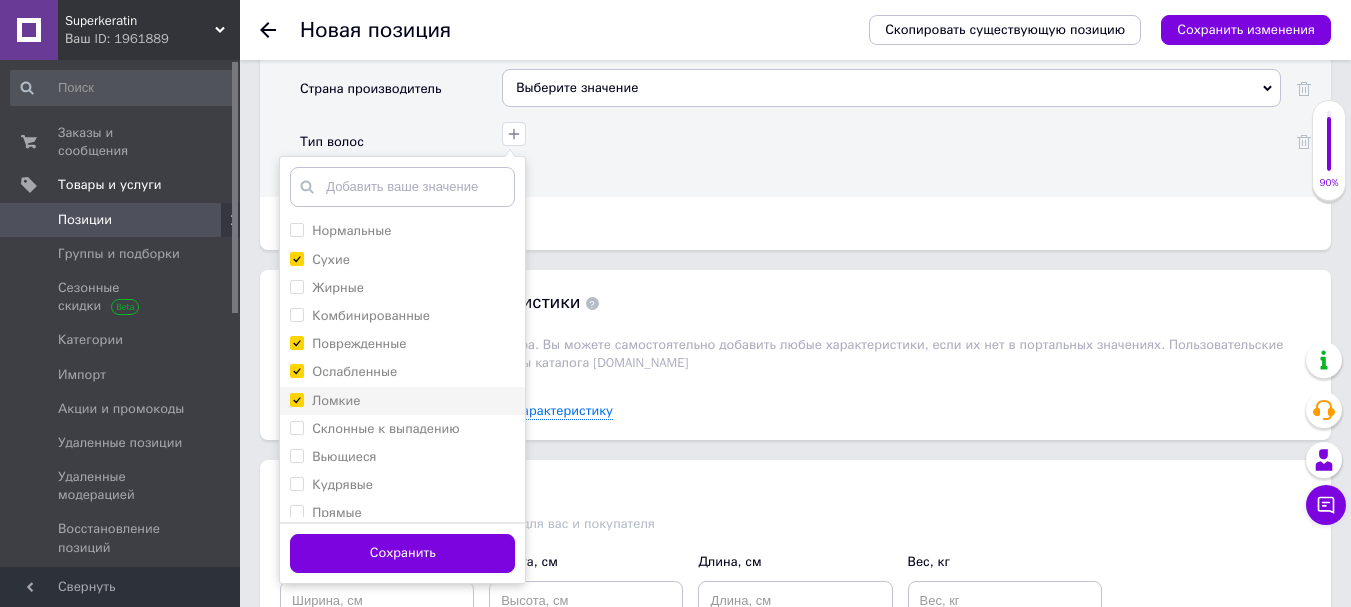 checkbox on "true" 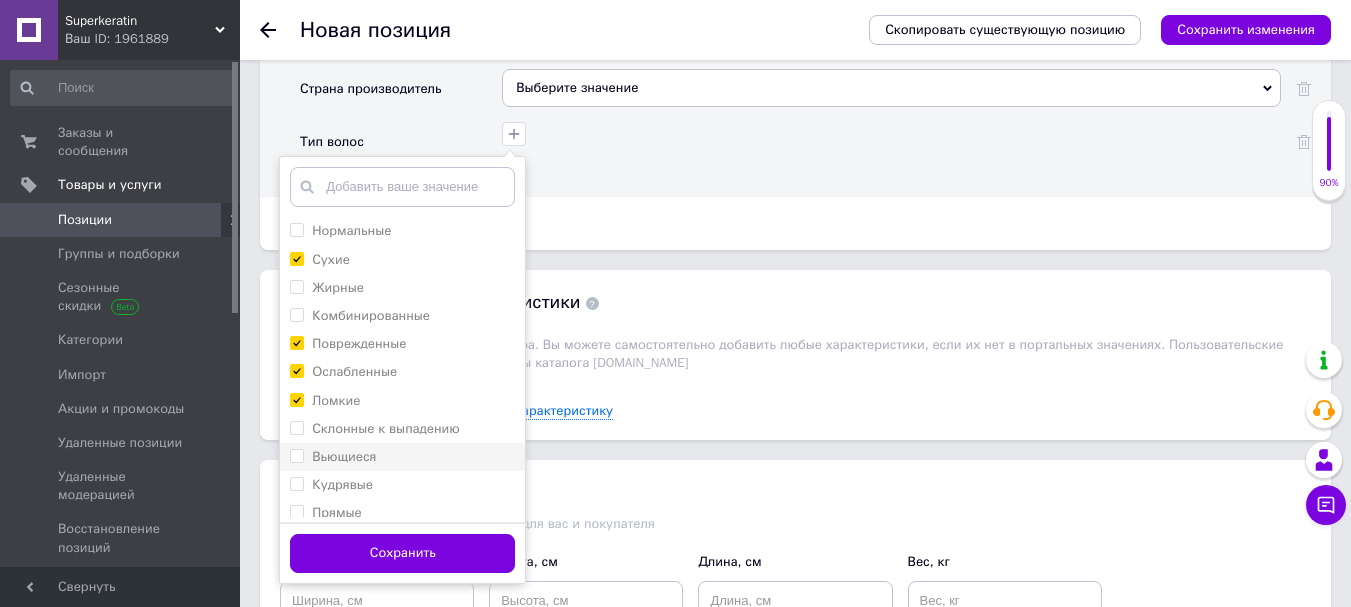 click on "Вьющиеся" at bounding box center (296, 455) 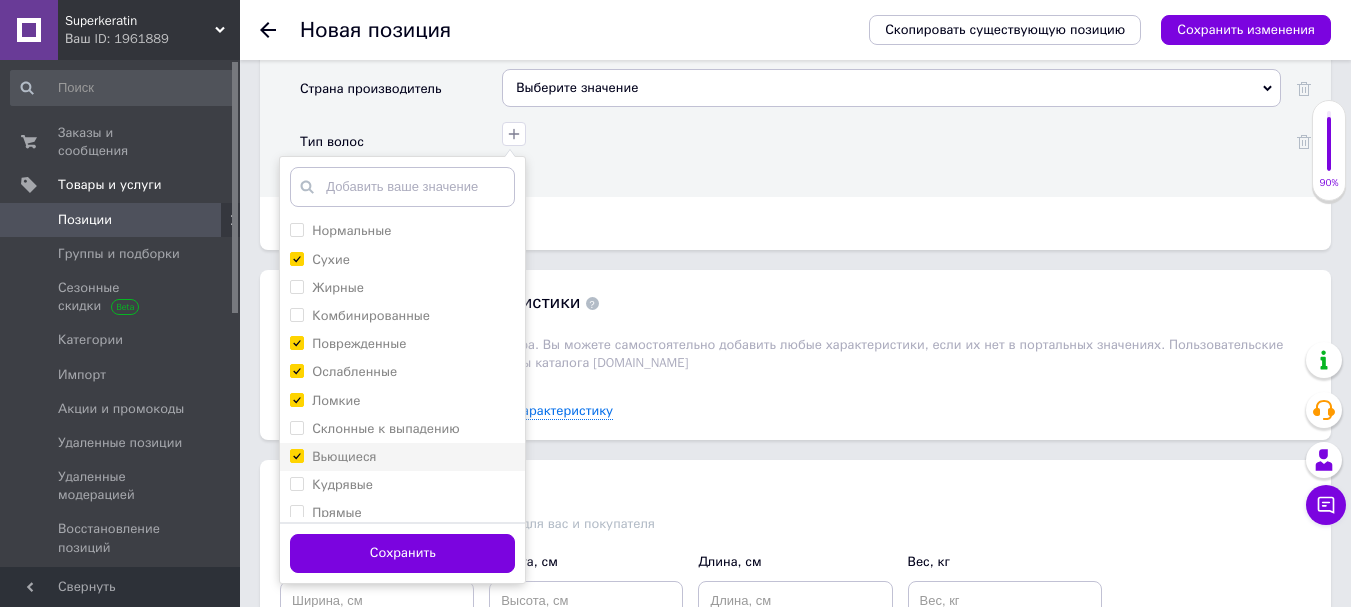 checkbox on "true" 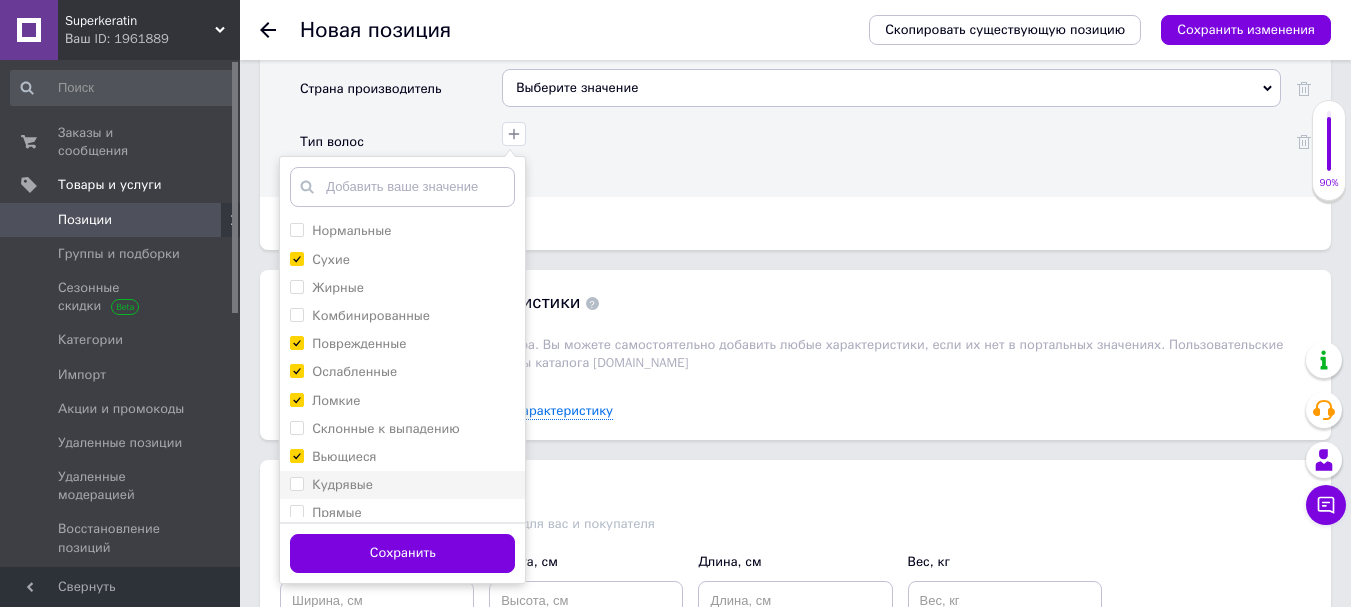 click on "Кудрявые" at bounding box center [296, 483] 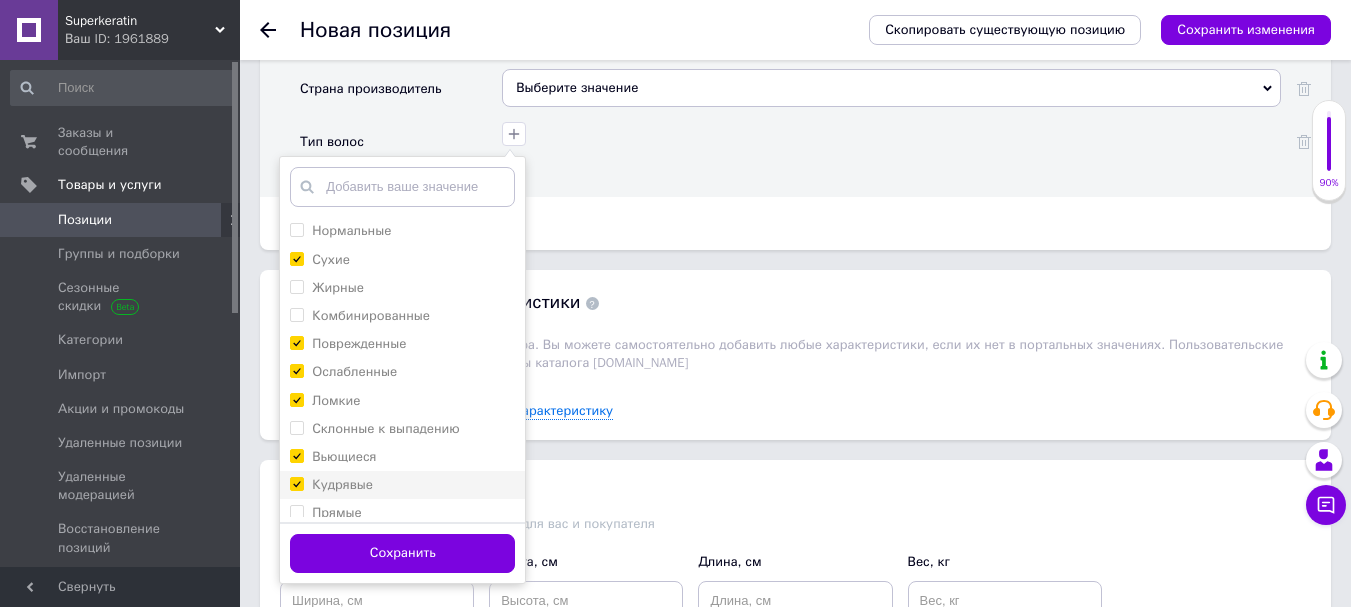 checkbox on "true" 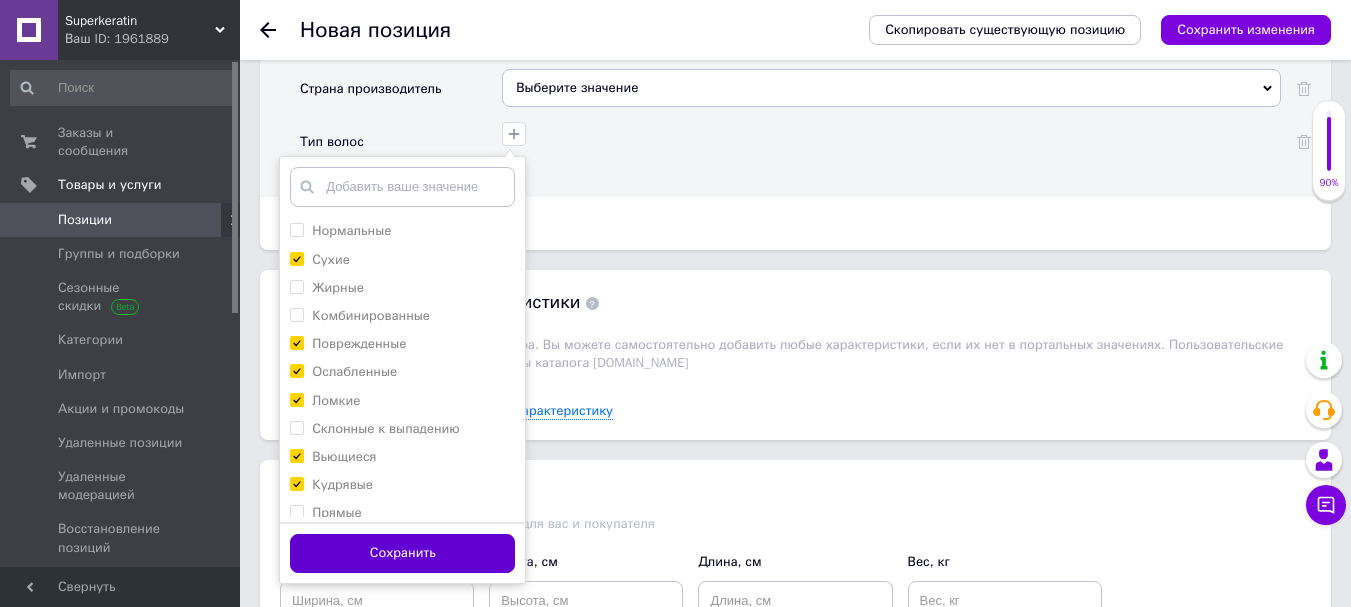 click on "Сохранить" at bounding box center [402, 553] 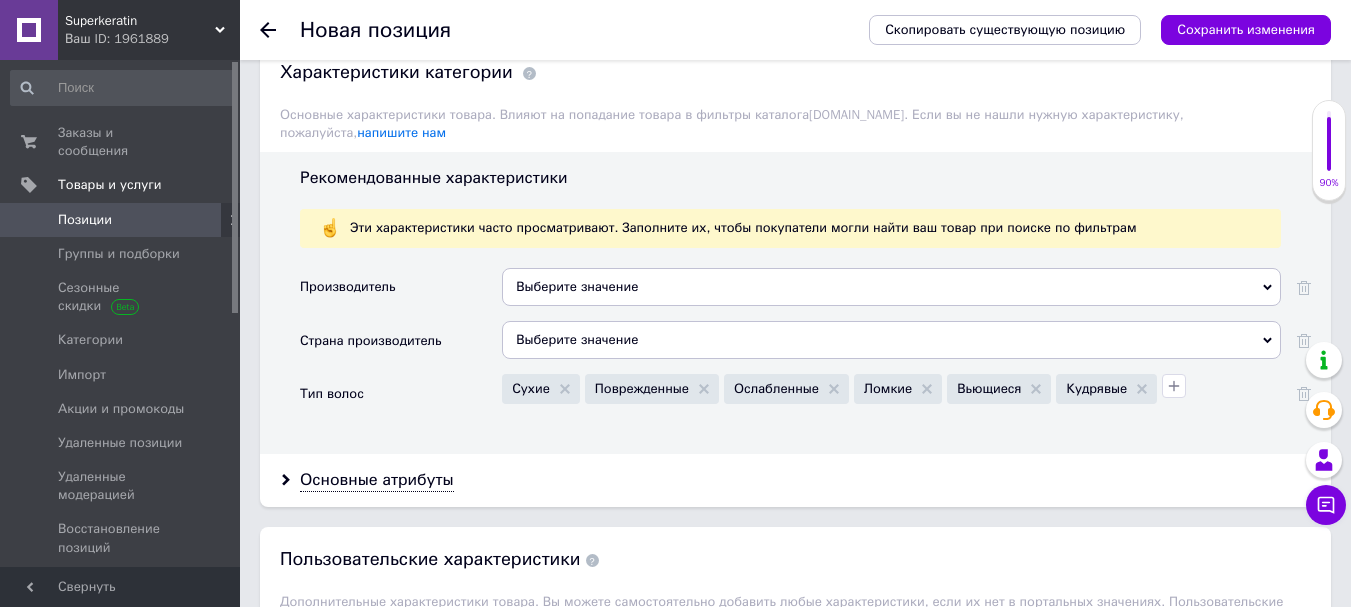 scroll, scrollTop: 1587, scrollLeft: 0, axis: vertical 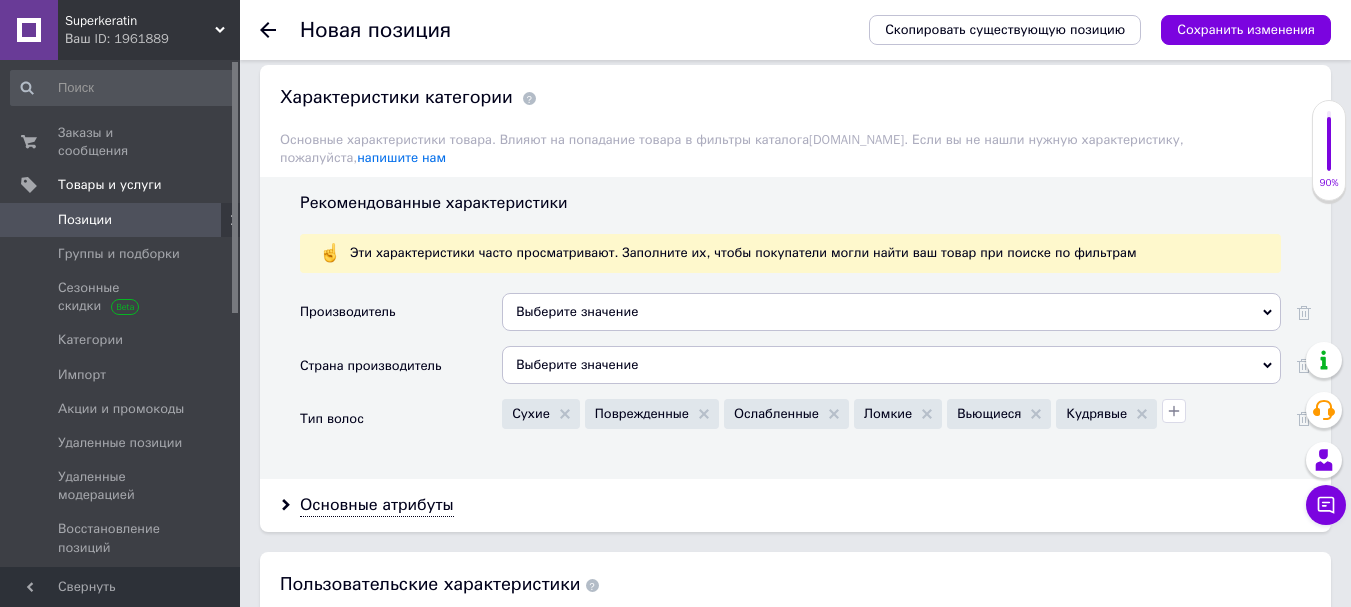 click on "Выберите значение" at bounding box center (891, 365) 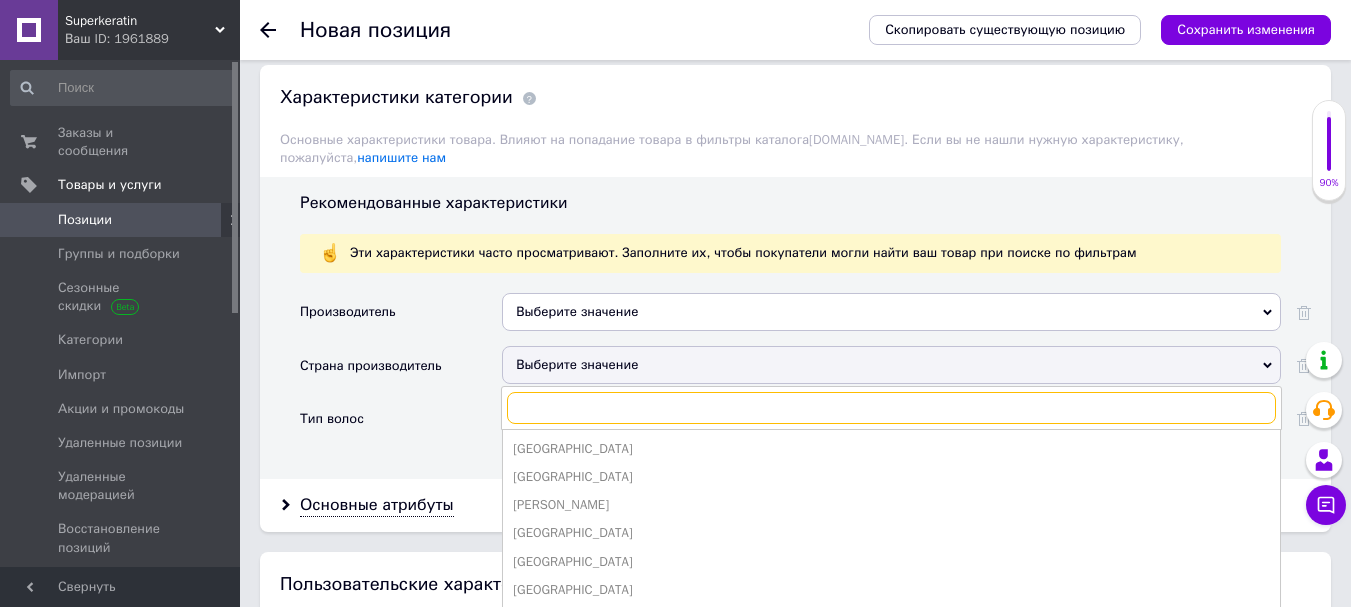 click at bounding box center [891, 408] 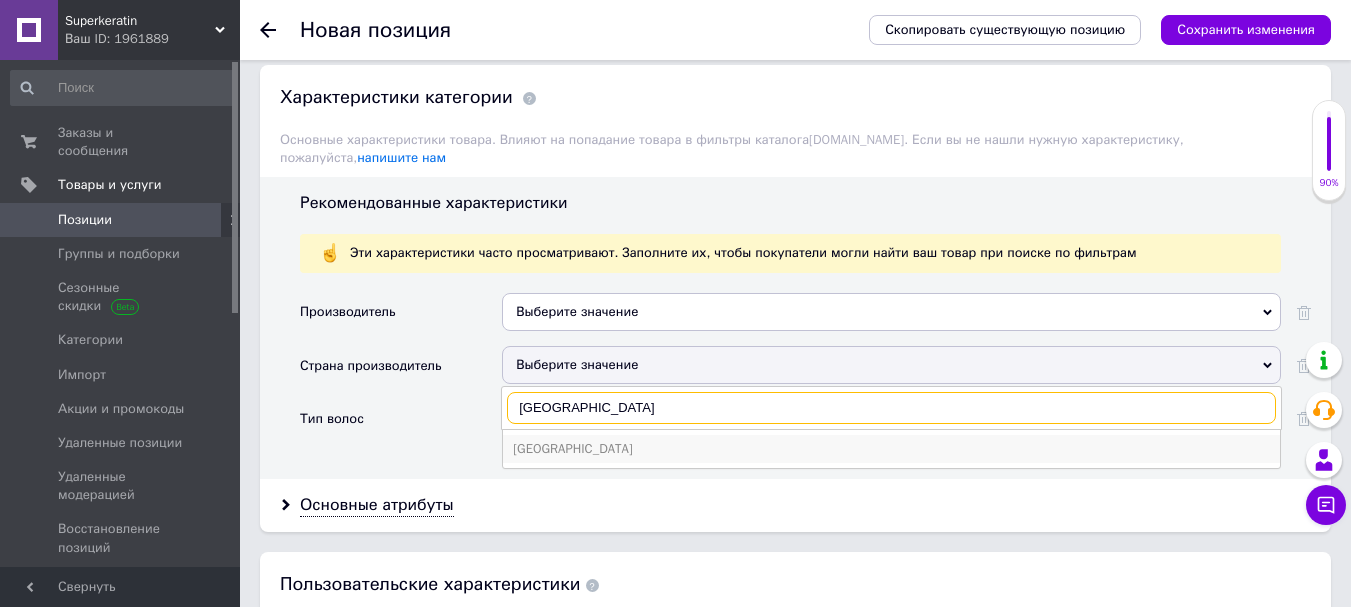 type on "[GEOGRAPHIC_DATA]" 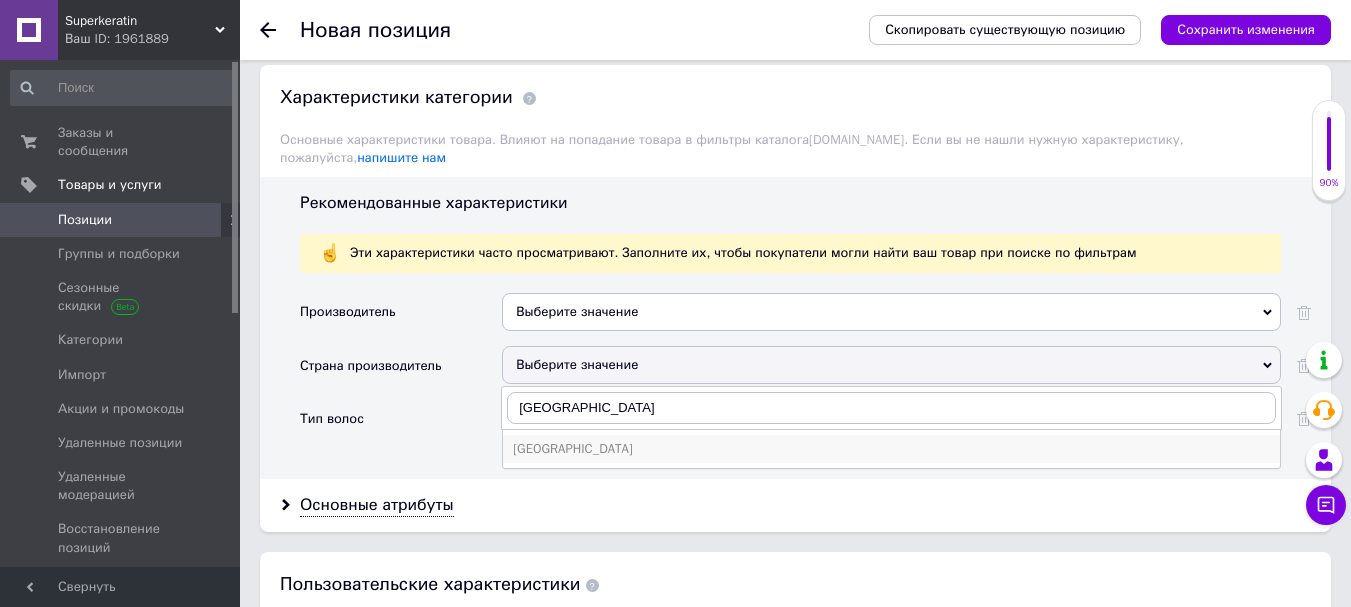 click on "[GEOGRAPHIC_DATA]" at bounding box center [891, 449] 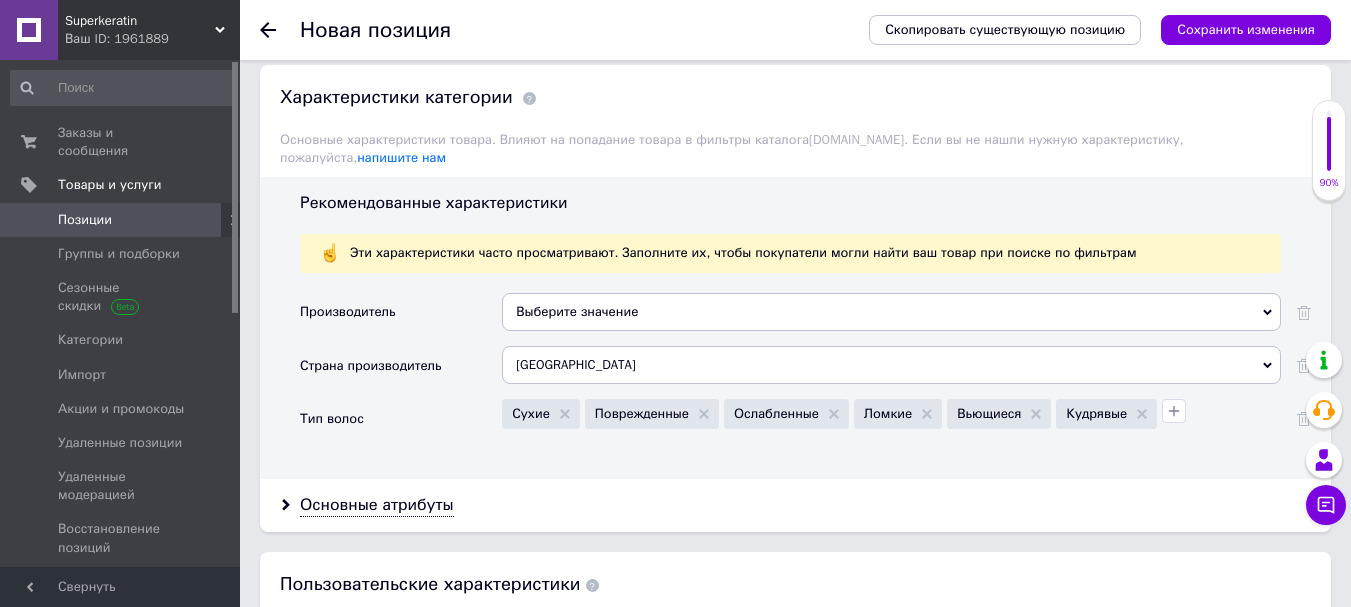 click on "Выберите значение" at bounding box center [891, 312] 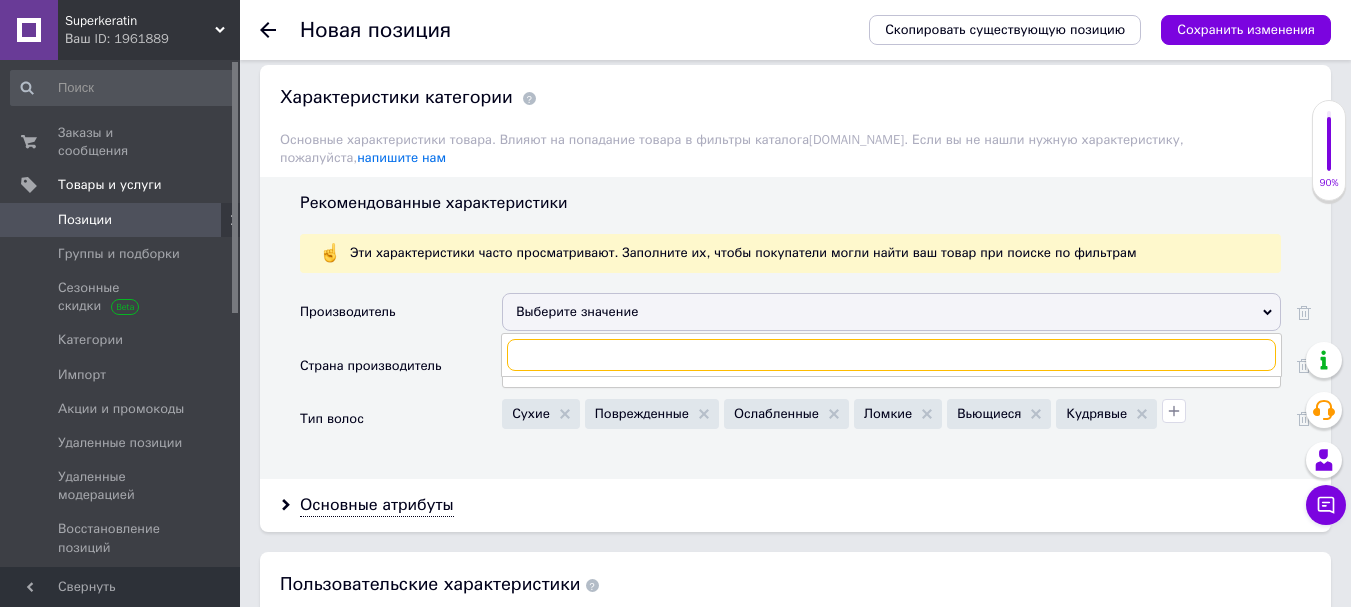 click at bounding box center (891, 355) 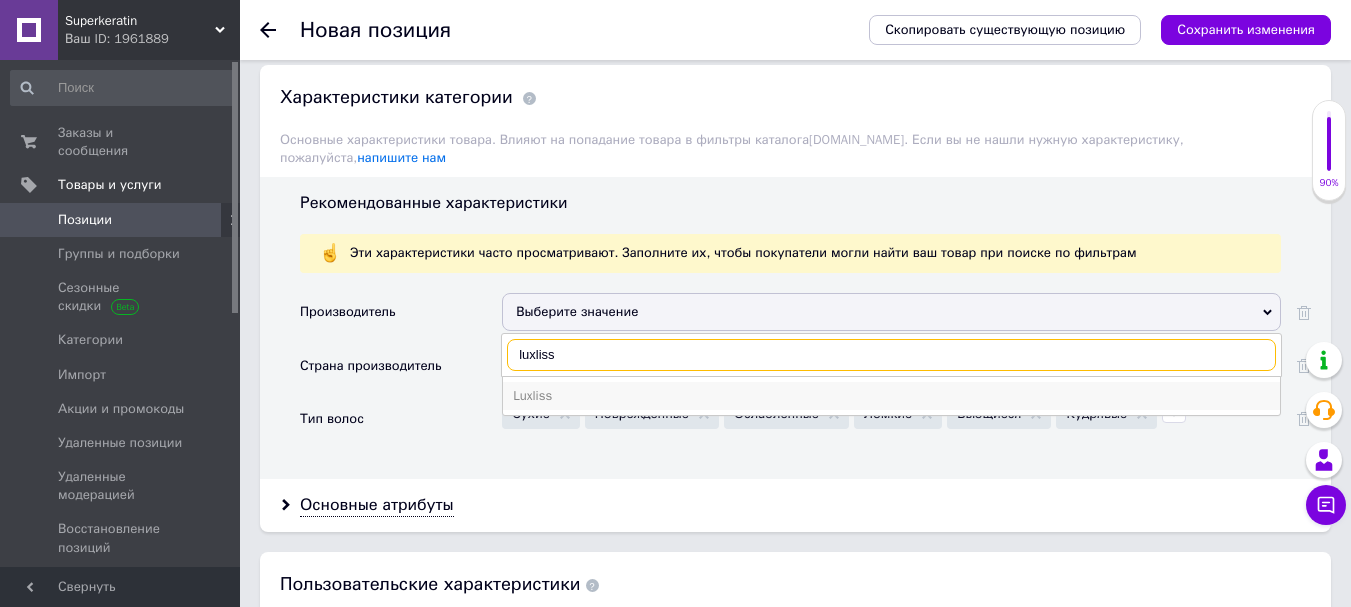type on "luxliss" 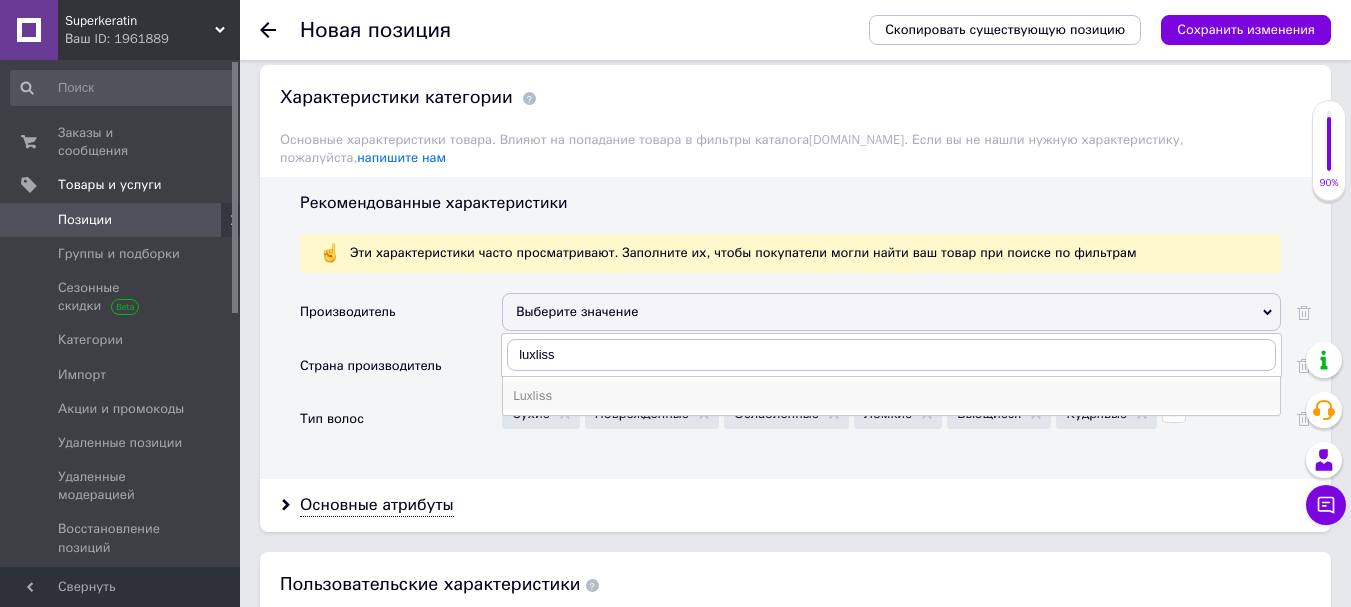 click on "Luxliss" at bounding box center (891, 396) 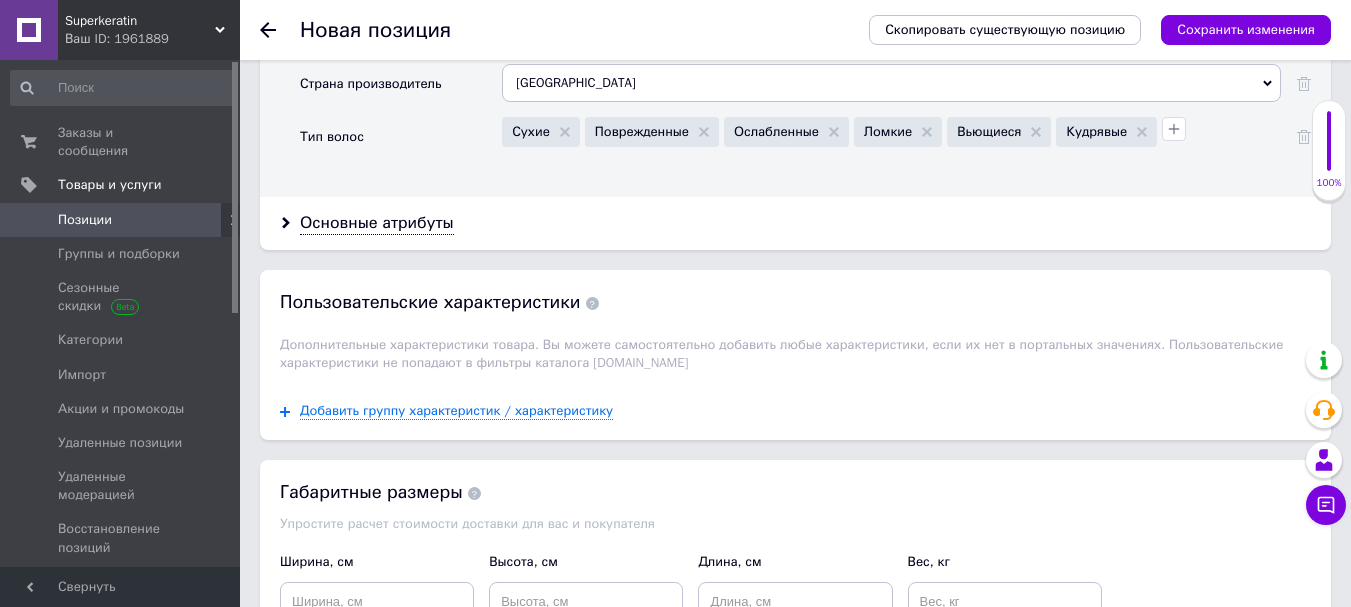 scroll, scrollTop: 1914, scrollLeft: 0, axis: vertical 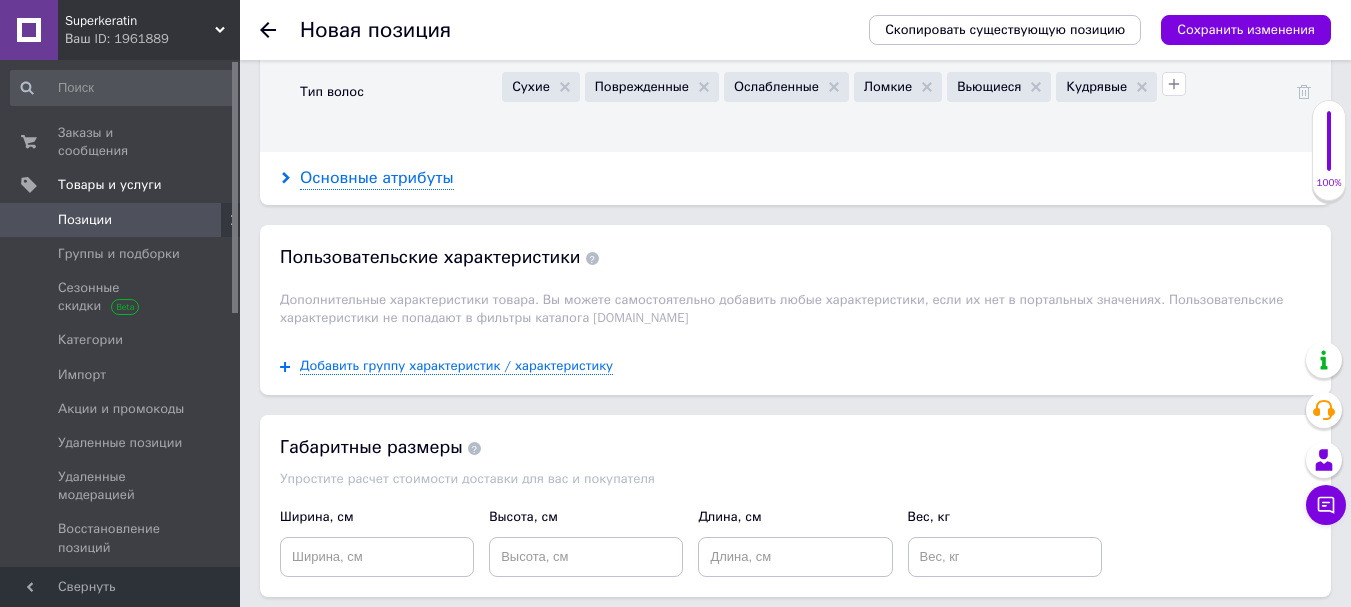 click on "Основные атрибуты" at bounding box center [377, 178] 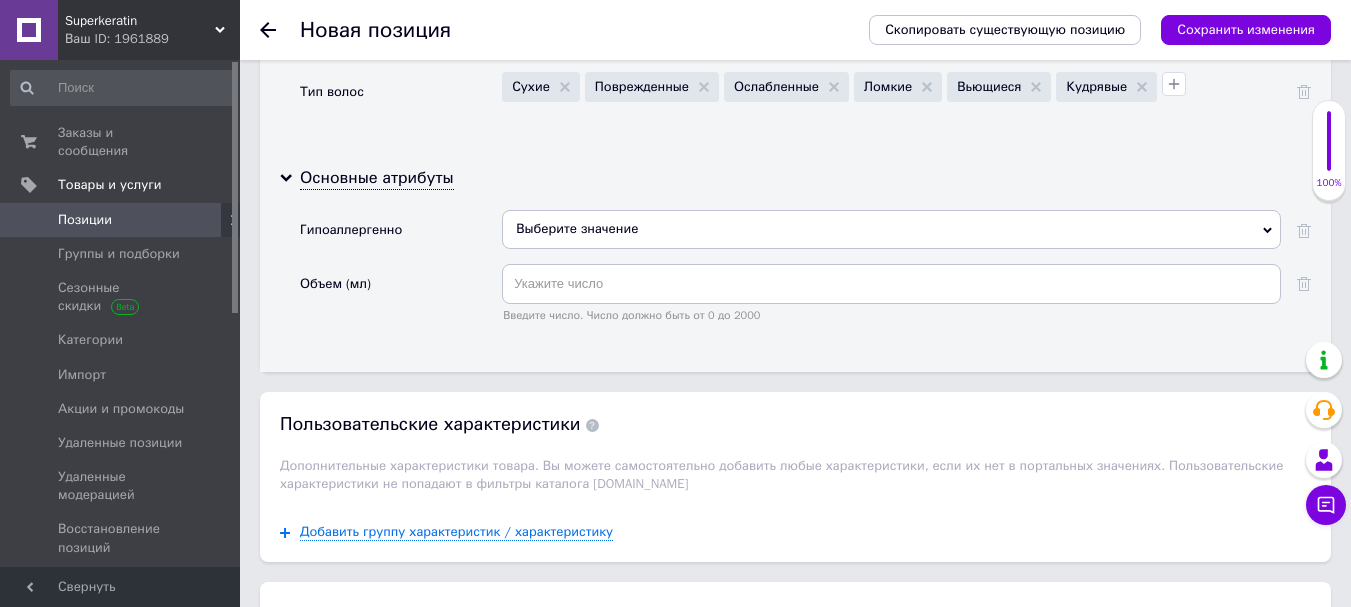 click on "Выберите значение" at bounding box center [577, 228] 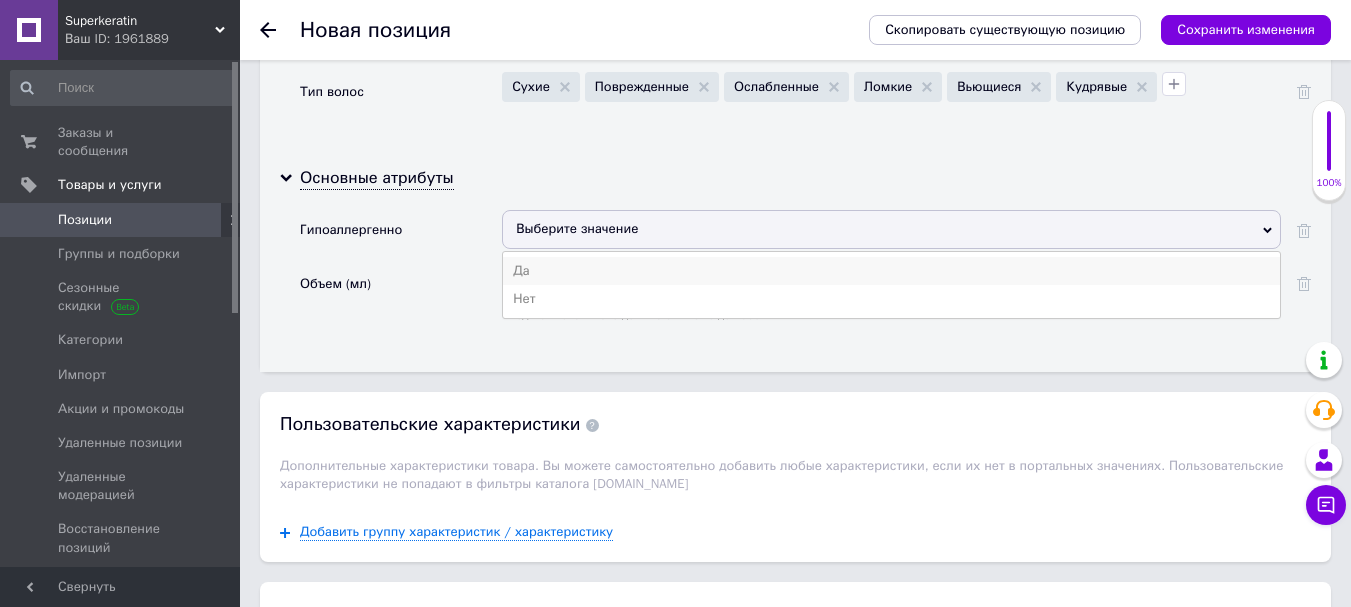 click on "Да" at bounding box center (891, 271) 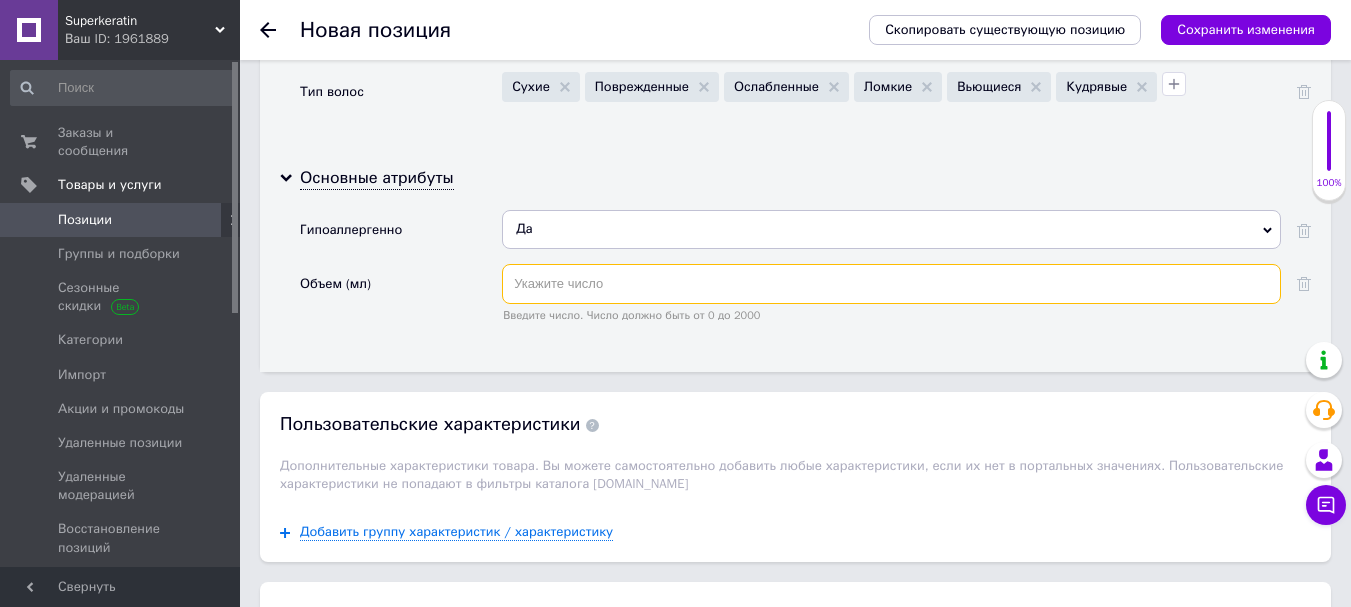 click at bounding box center [891, 284] 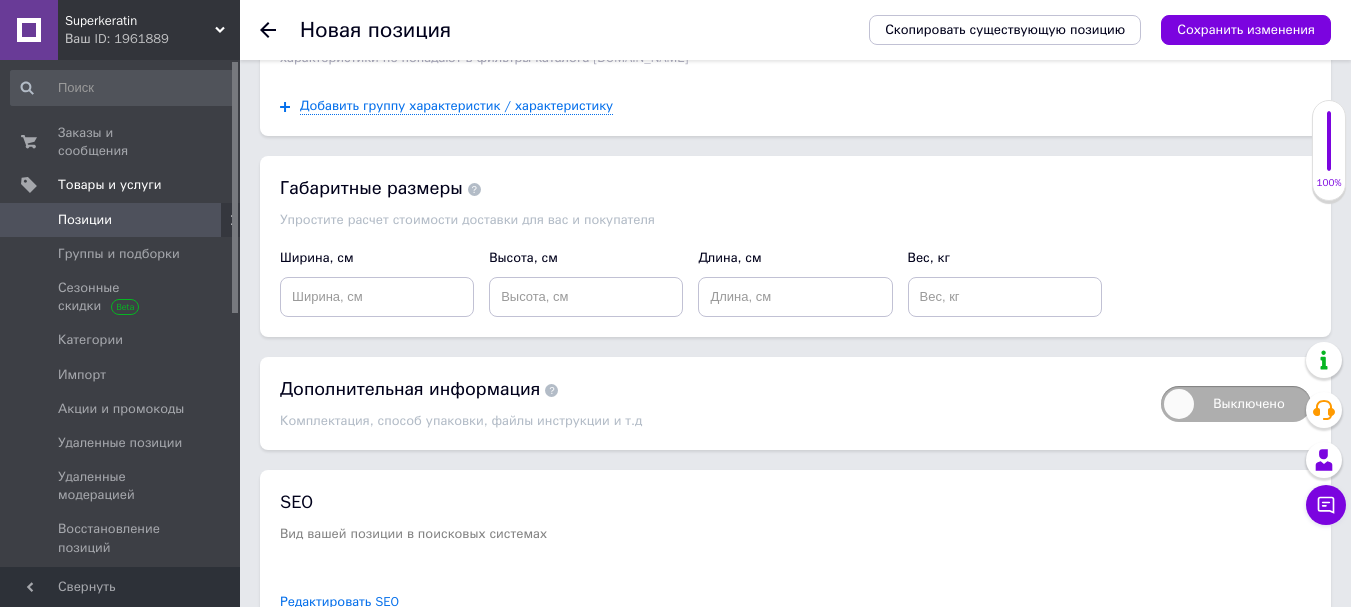 scroll, scrollTop: 2434, scrollLeft: 0, axis: vertical 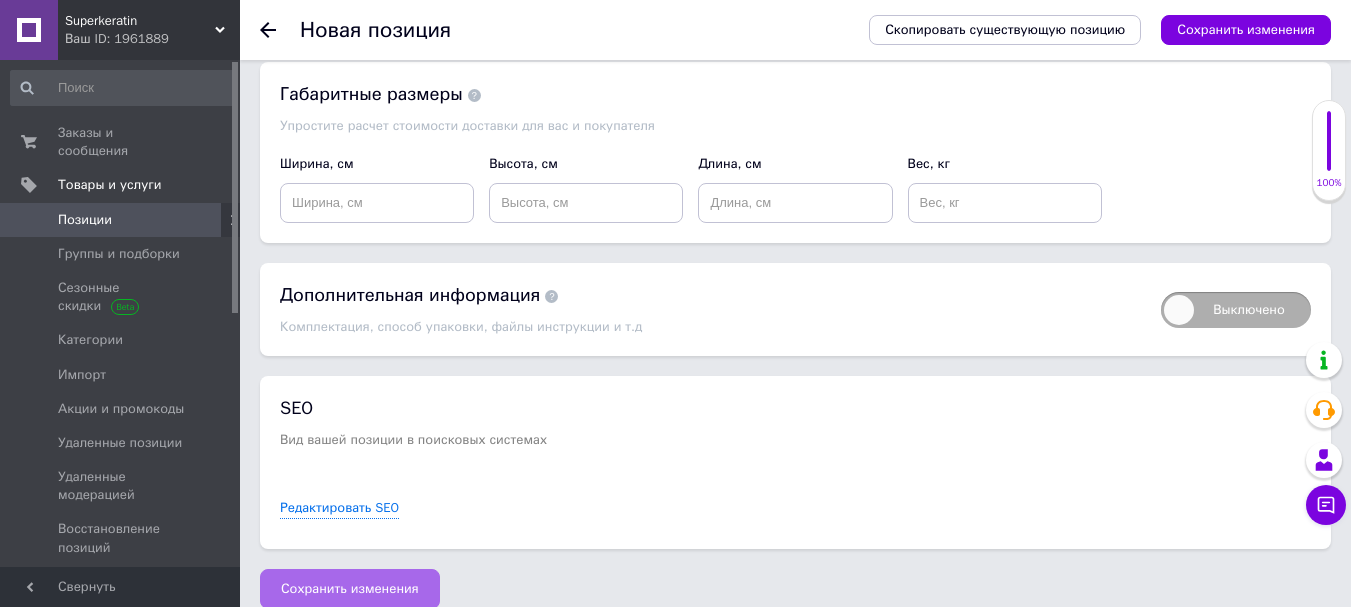type on "50" 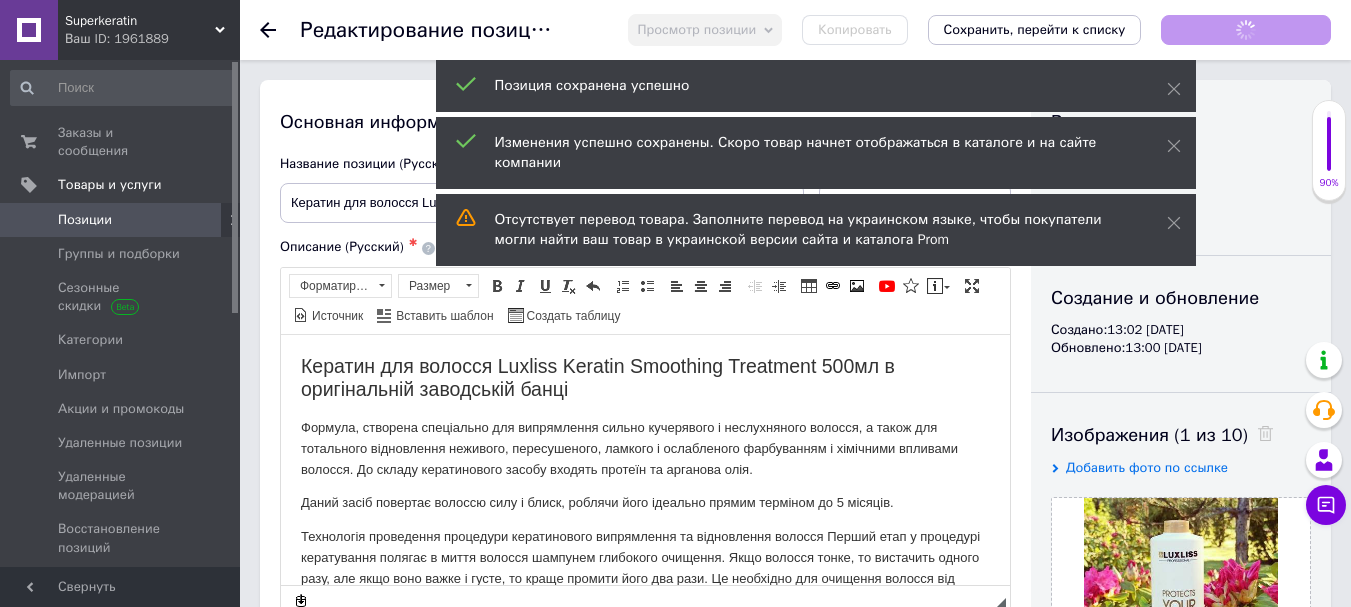scroll, scrollTop: 0, scrollLeft: 0, axis: both 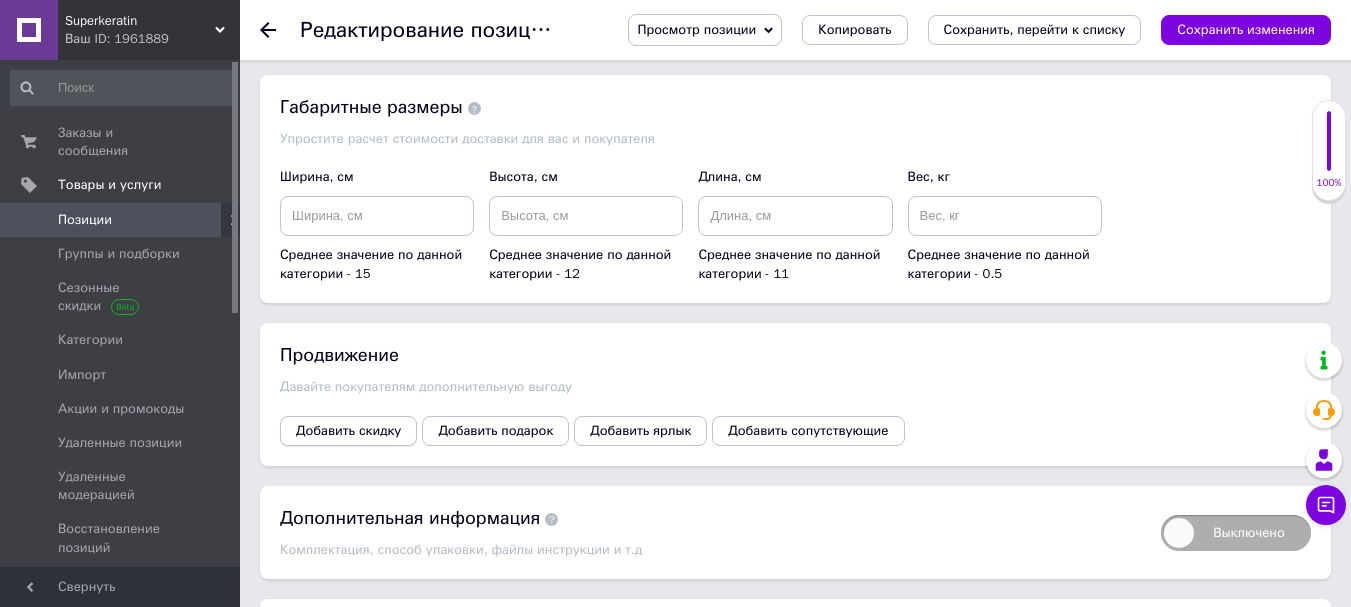 click on "Добавить скидку" at bounding box center (348, 431) 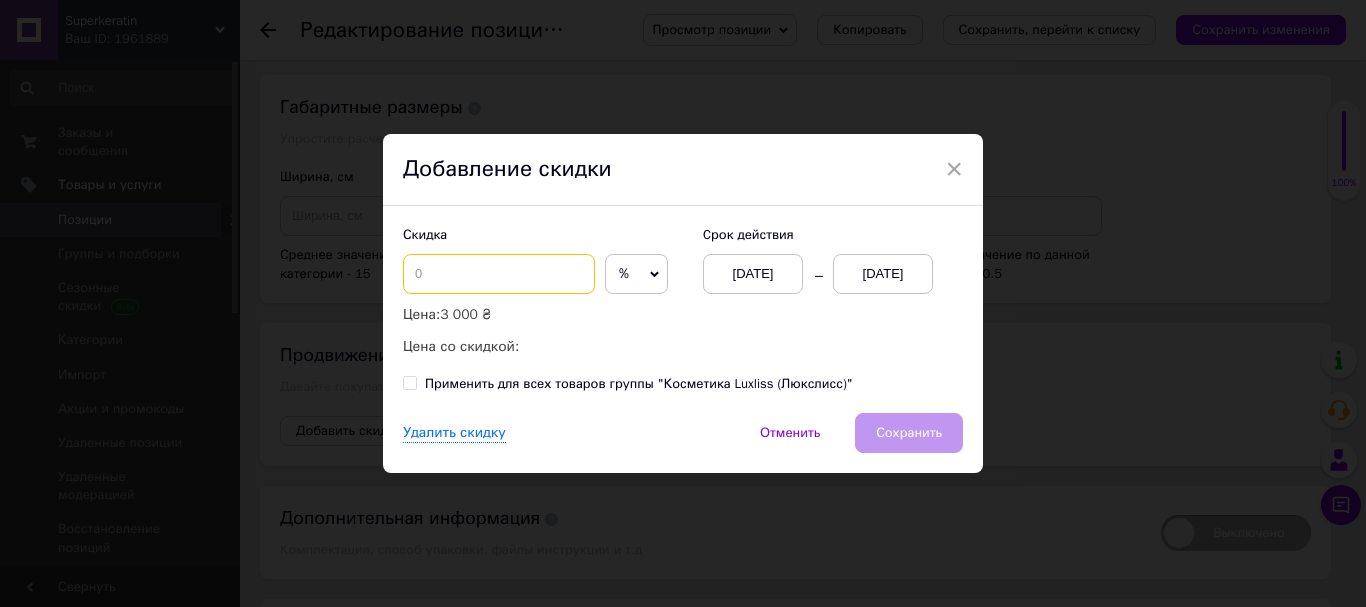 click at bounding box center (499, 274) 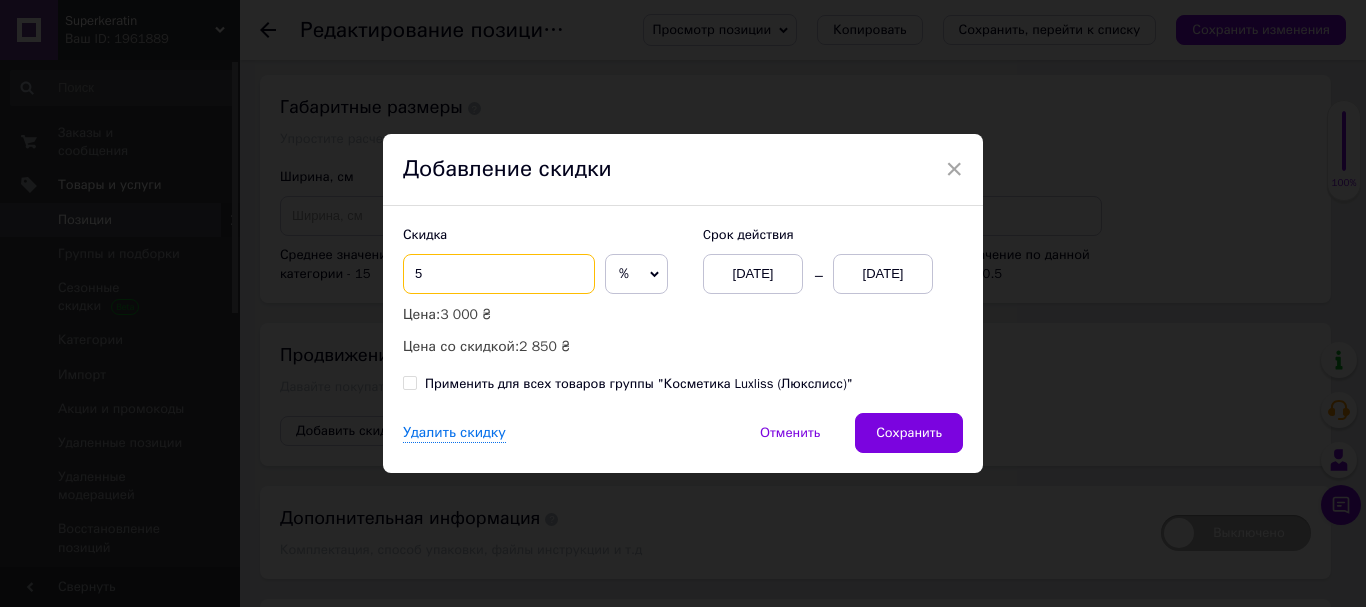 type on "5" 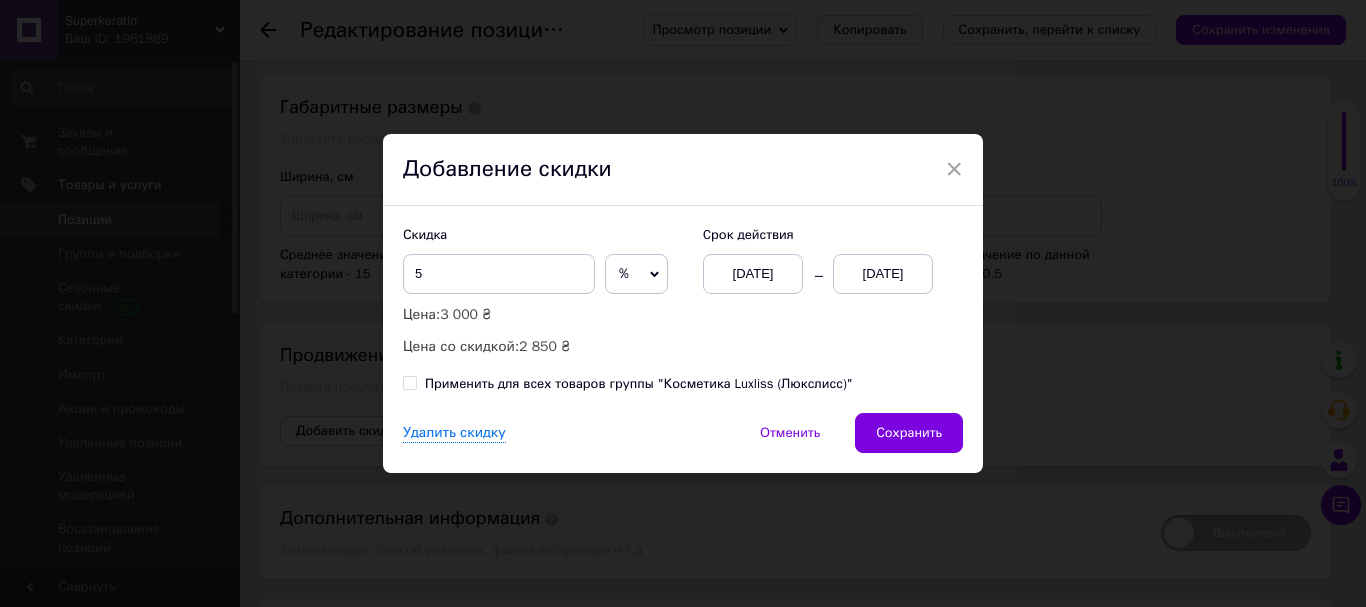 click on "[DATE]" at bounding box center [883, 274] 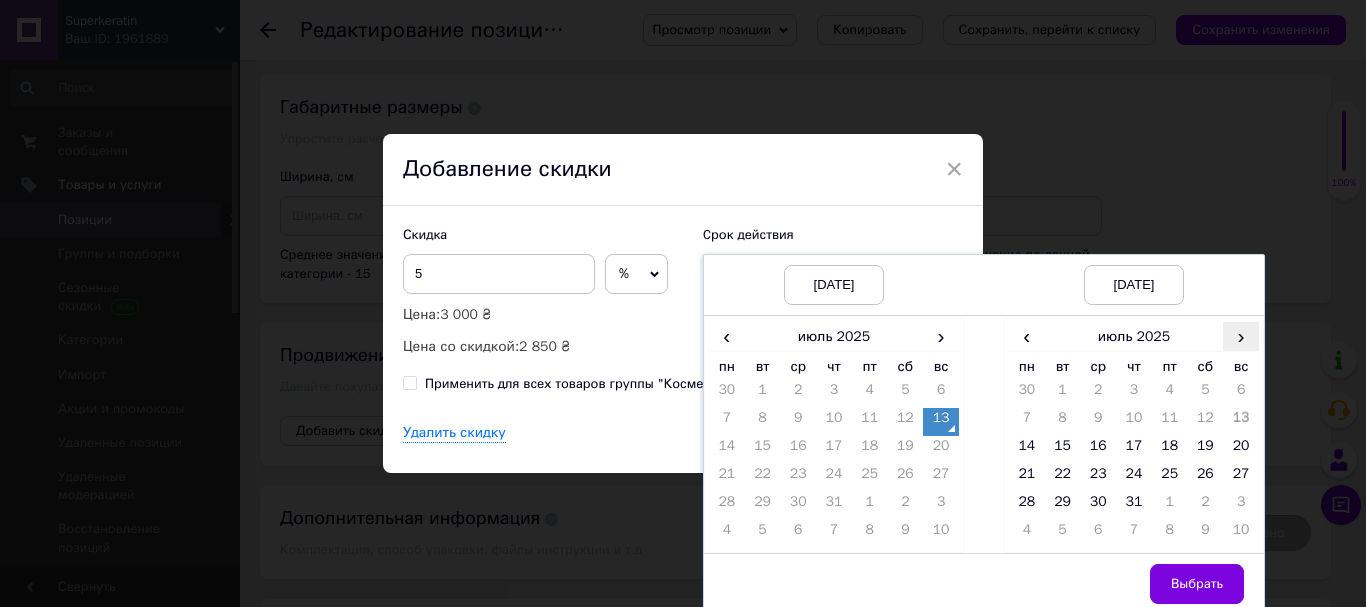 click on "›" at bounding box center (1241, 336) 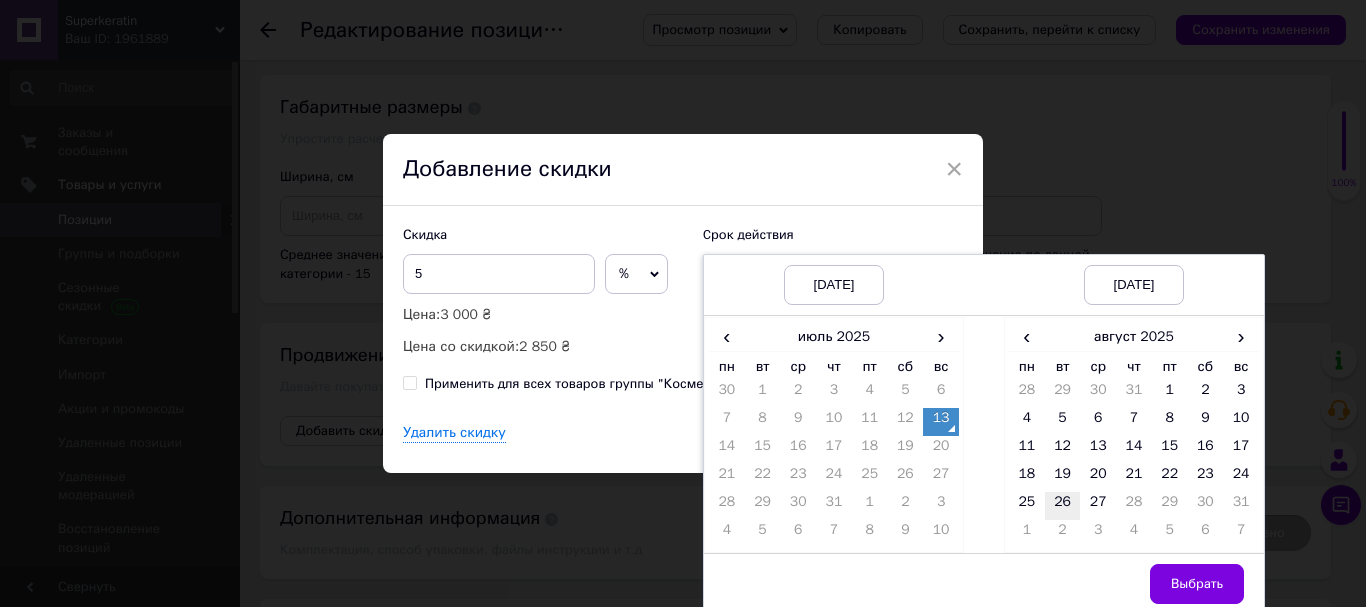 click on "26" at bounding box center (1063, 506) 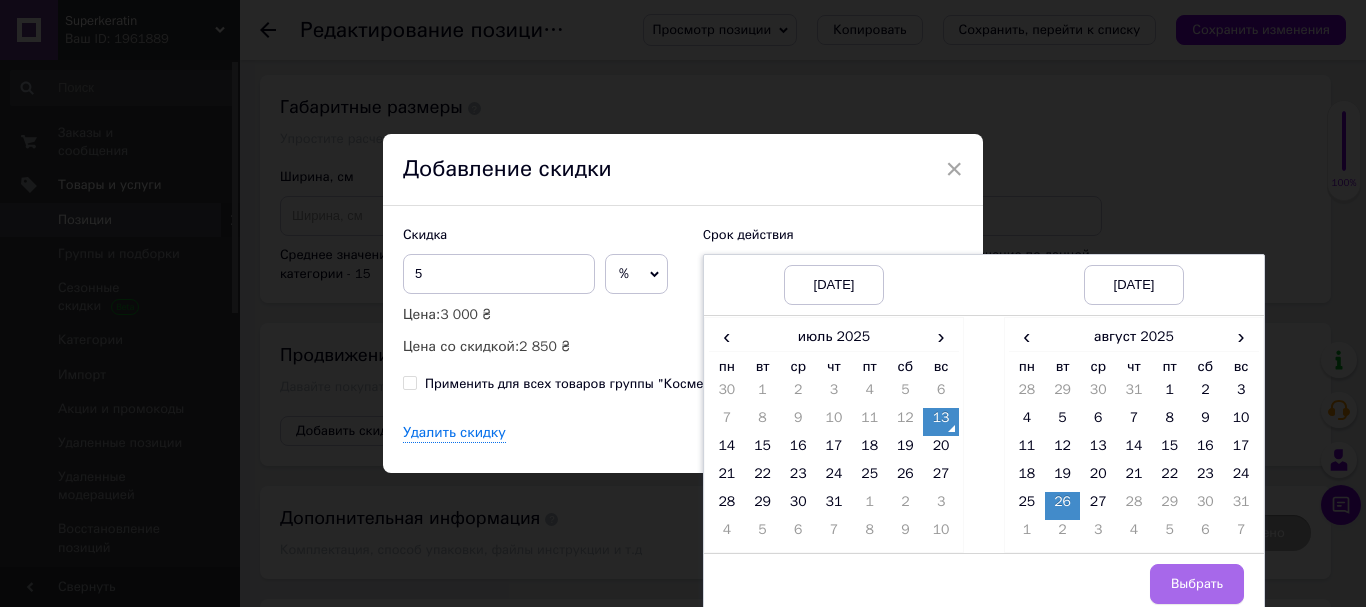 click on "Выбрать" at bounding box center (1197, 584) 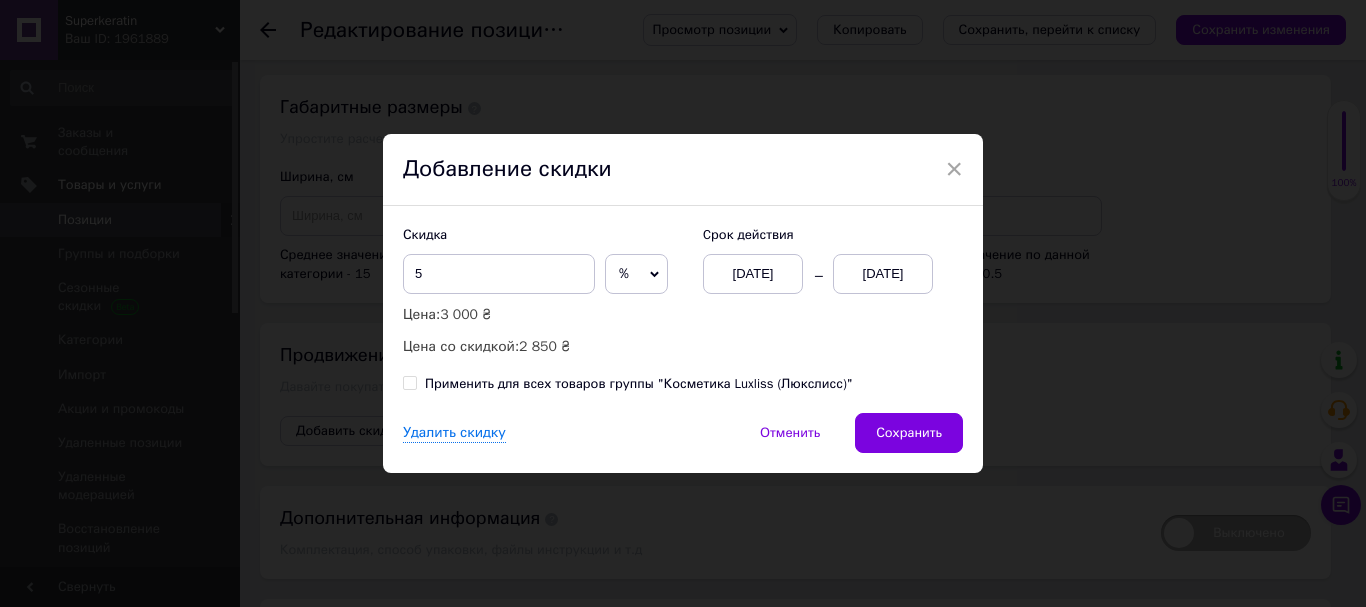 click on "Применить для всех товаров группы "Косметика Luxliss (Люкслисс)"" at bounding box center (409, 382) 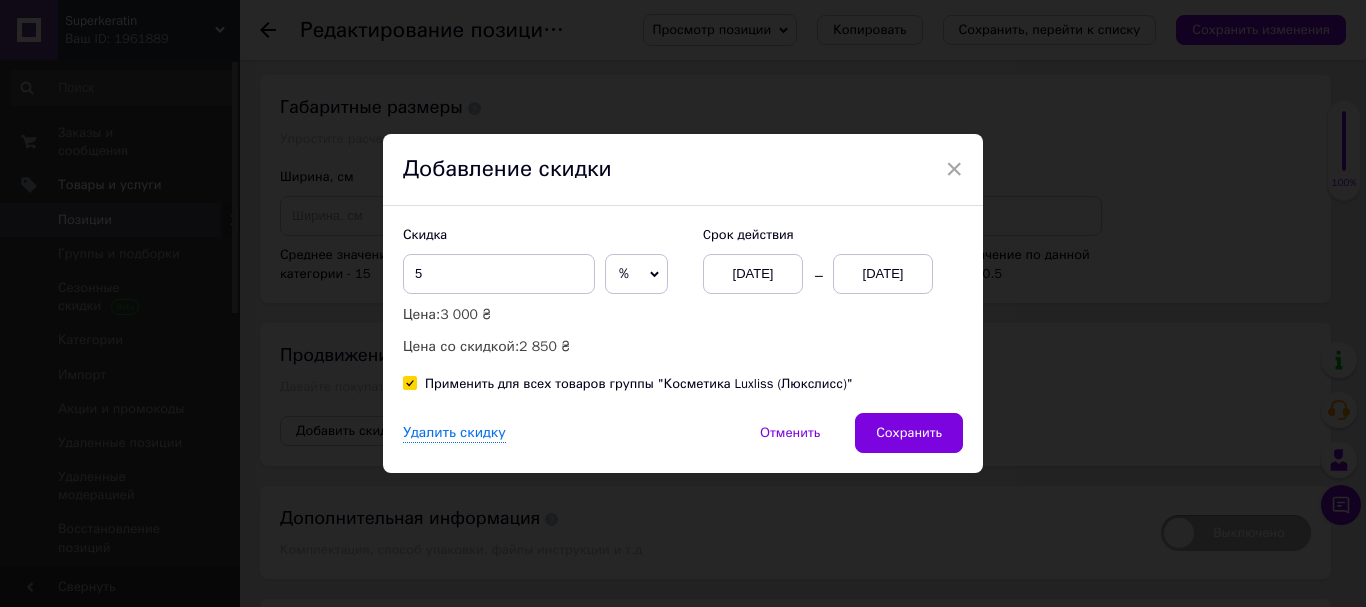 checkbox on "true" 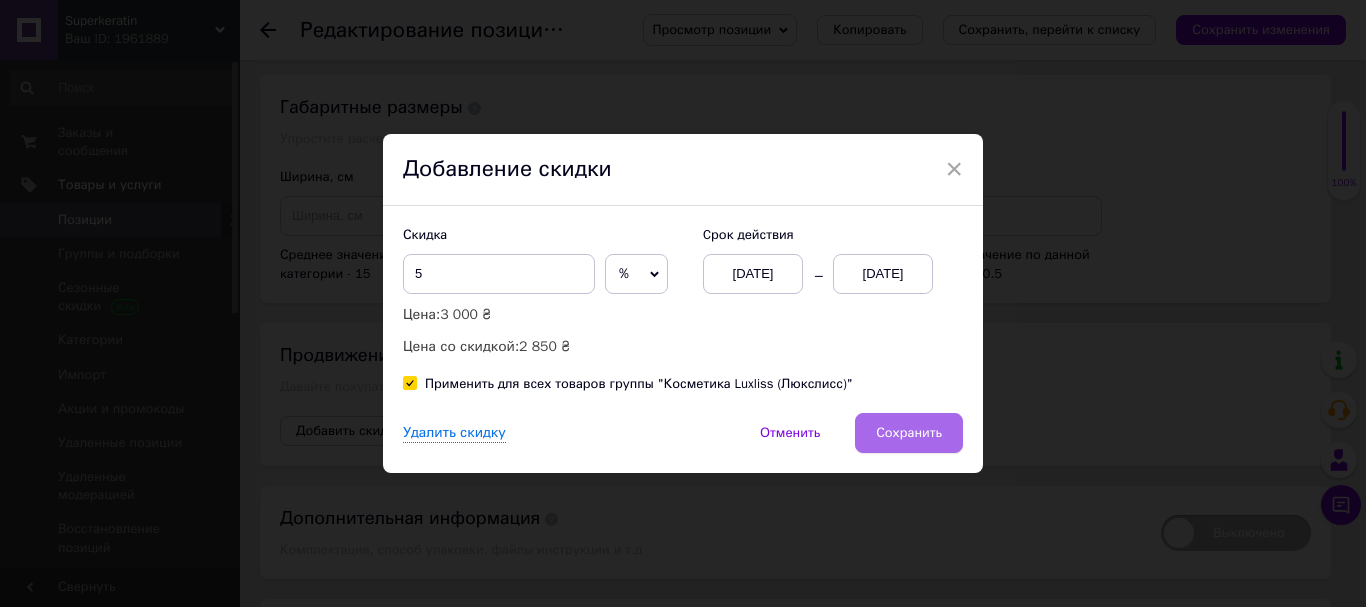 click on "Сохранить" at bounding box center [909, 433] 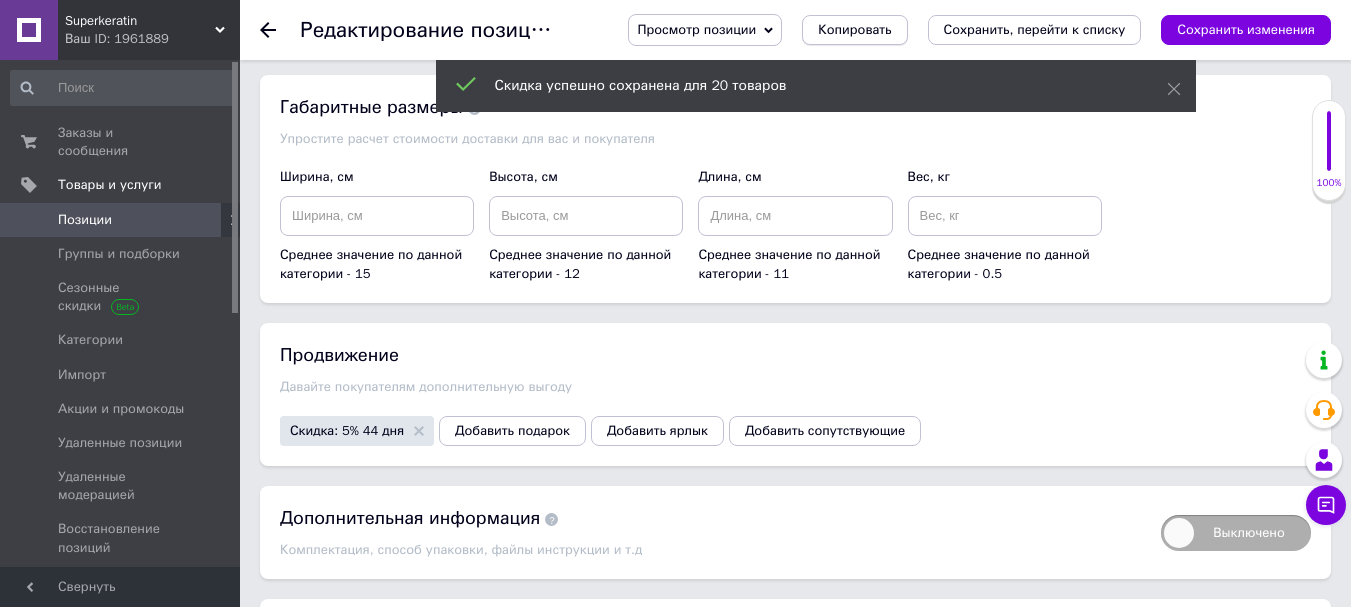 click on "Копировать" at bounding box center [854, 30] 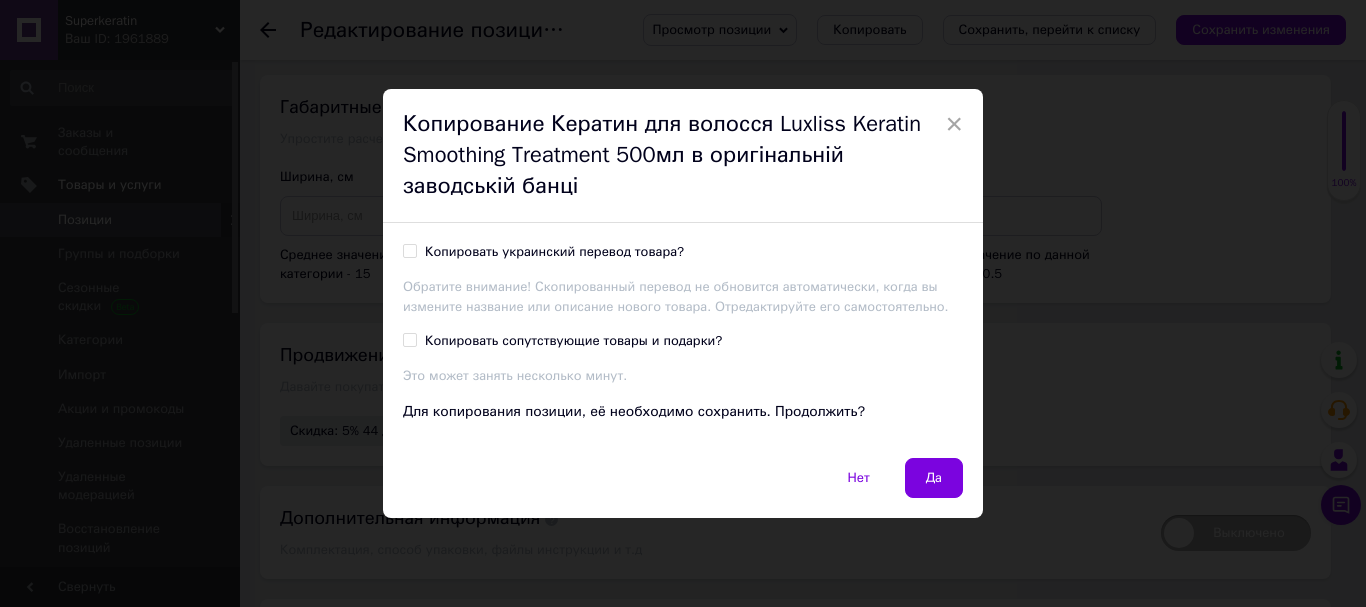 click on "Копировать украинский перевод товара?" at bounding box center (409, 250) 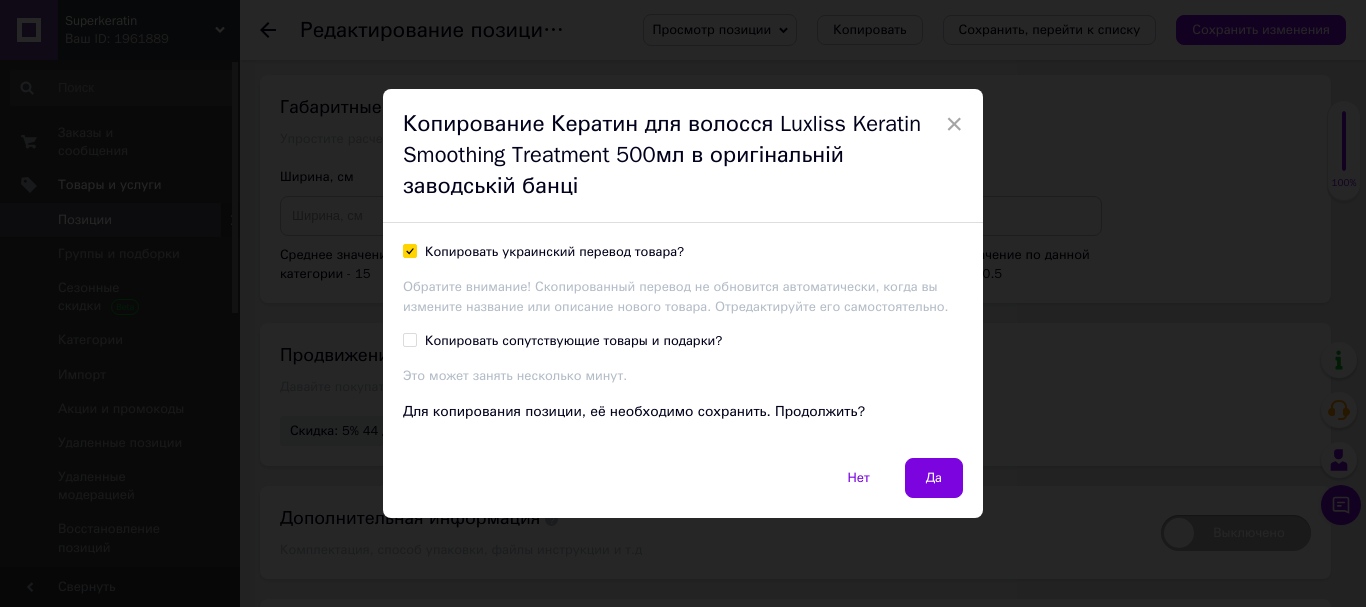 checkbox on "true" 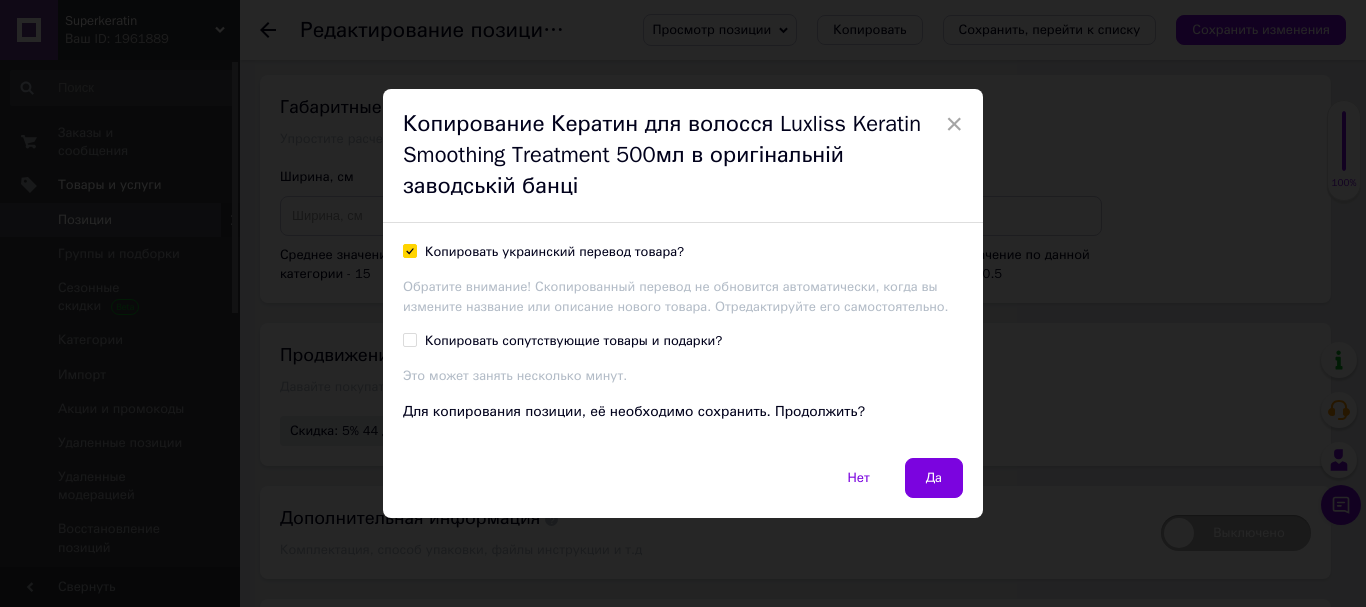 click on "Копировать сопутствующие товары и подарки?" at bounding box center (409, 339) 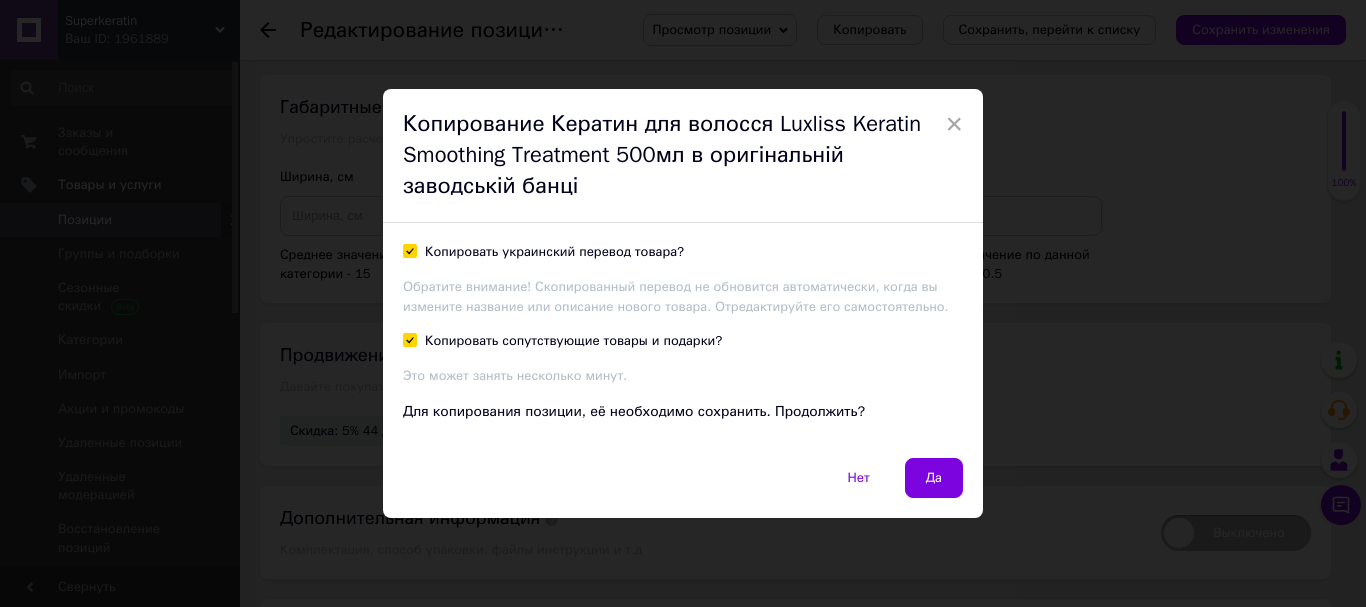checkbox on "true" 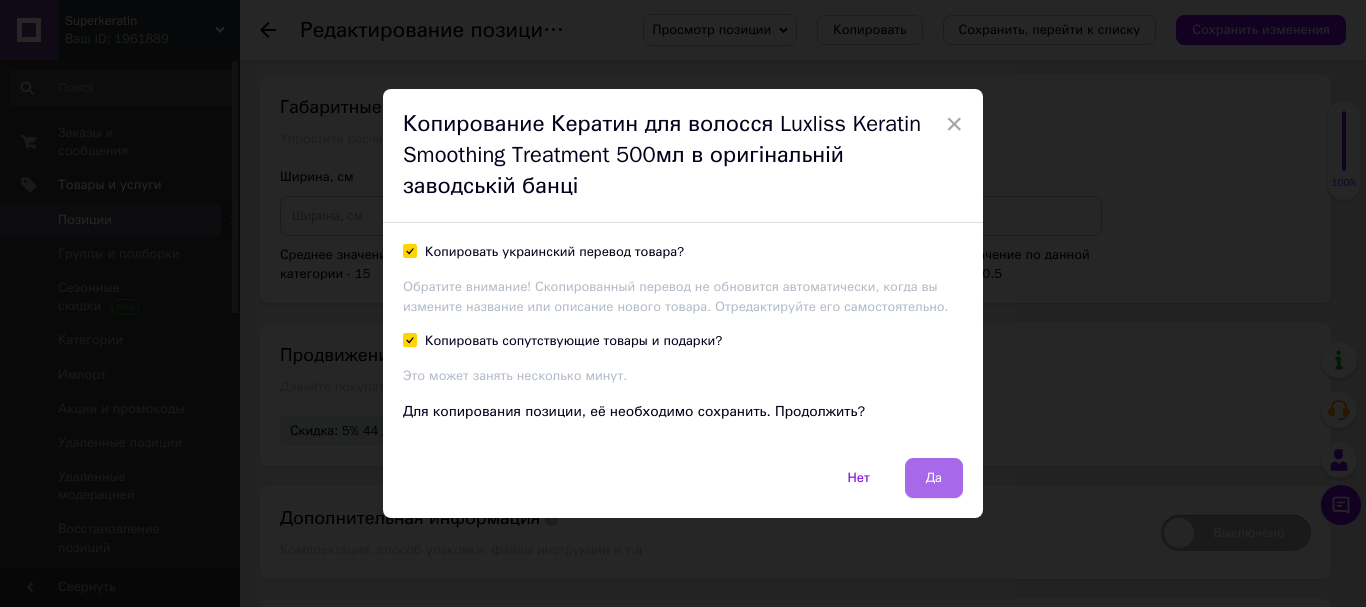 click on "Да" at bounding box center (934, 478) 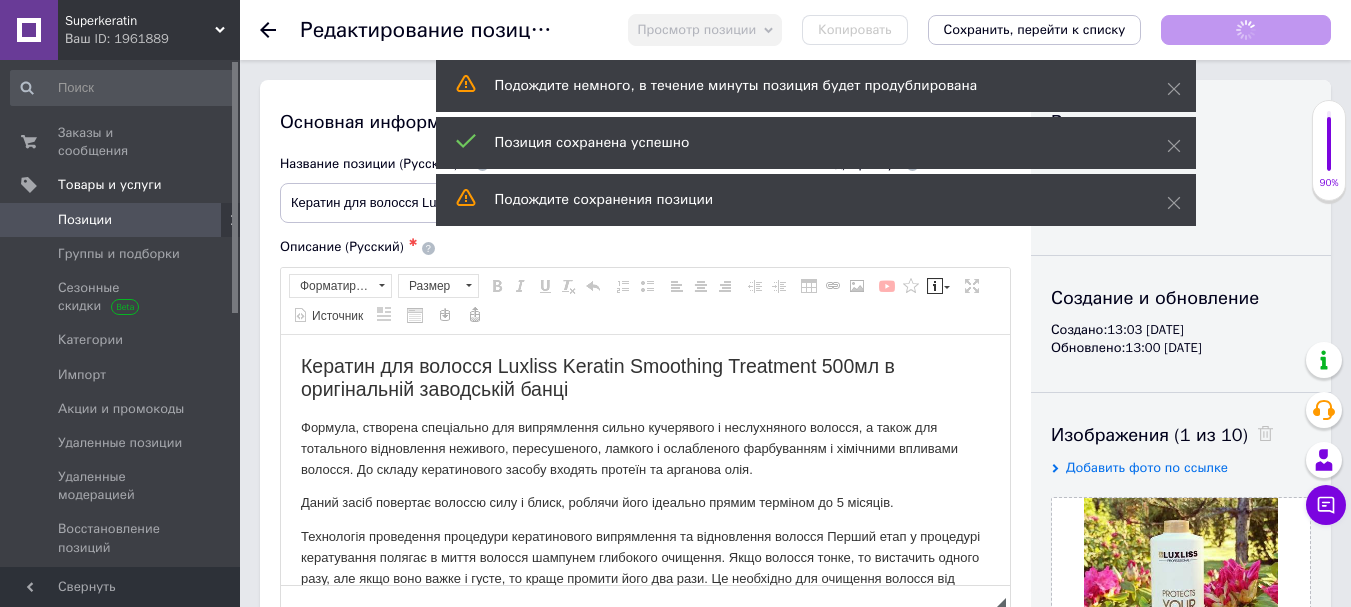 scroll, scrollTop: 0, scrollLeft: 0, axis: both 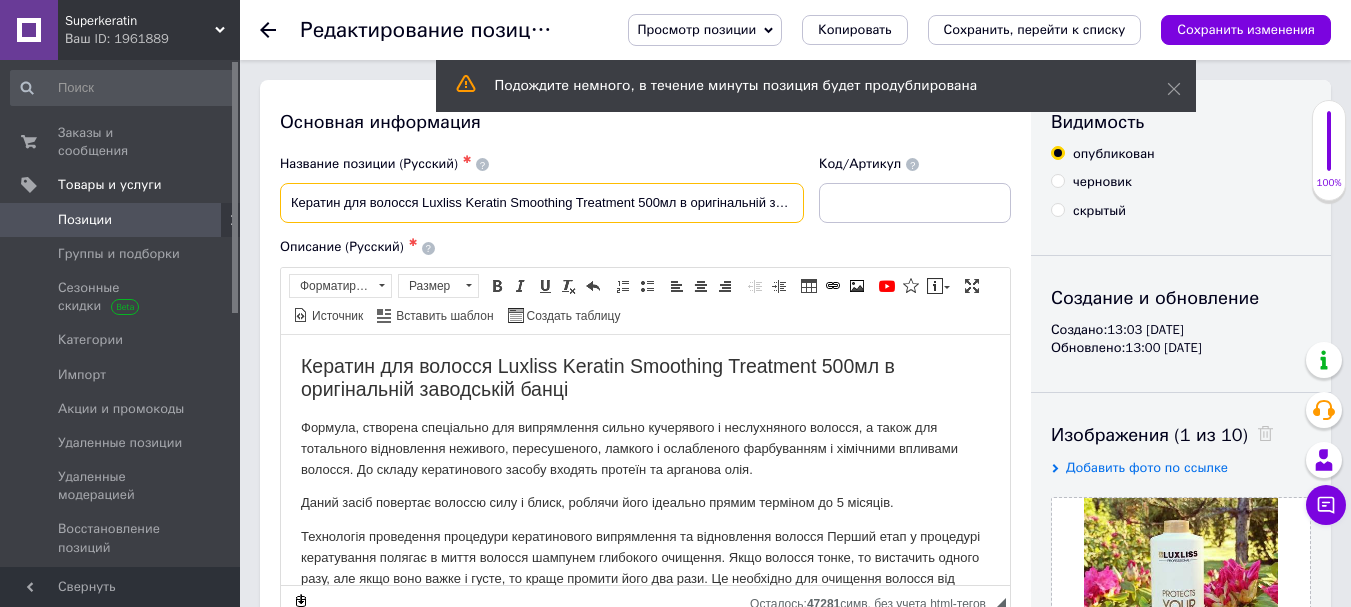 click on "Кератин для волосся Luxliss Keratin Smoothing Treatment 500мл в оригінальній заводській банці" at bounding box center [542, 203] 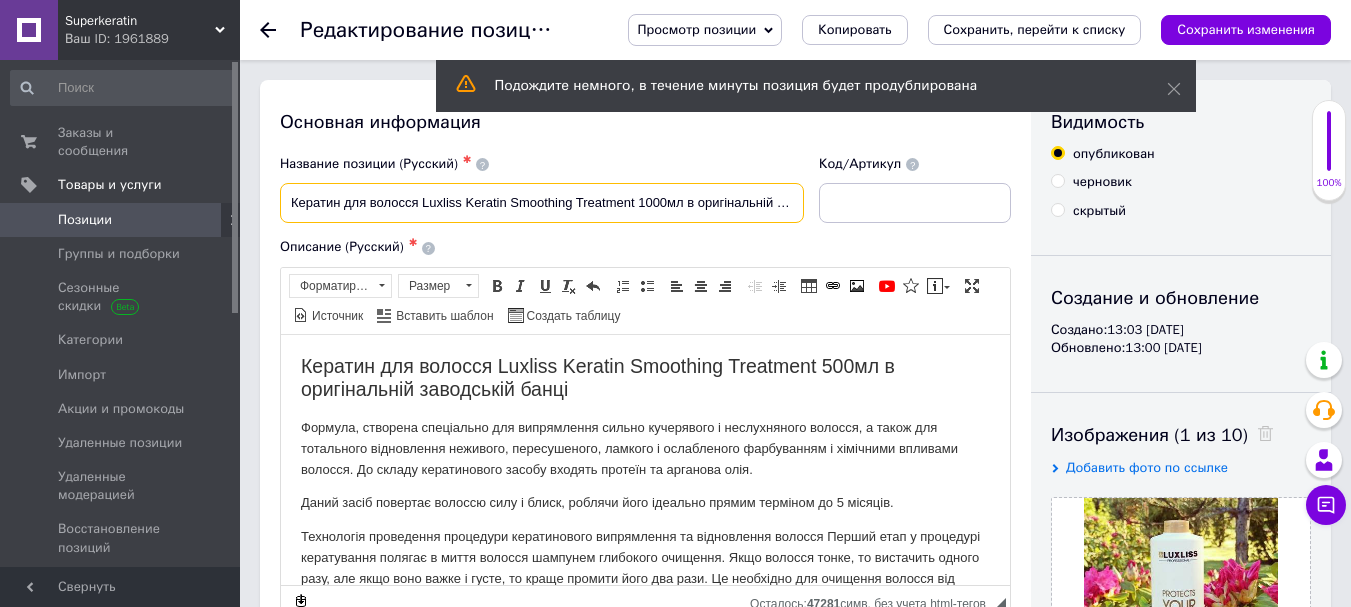scroll, scrollTop: 0, scrollLeft: 85, axis: horizontal 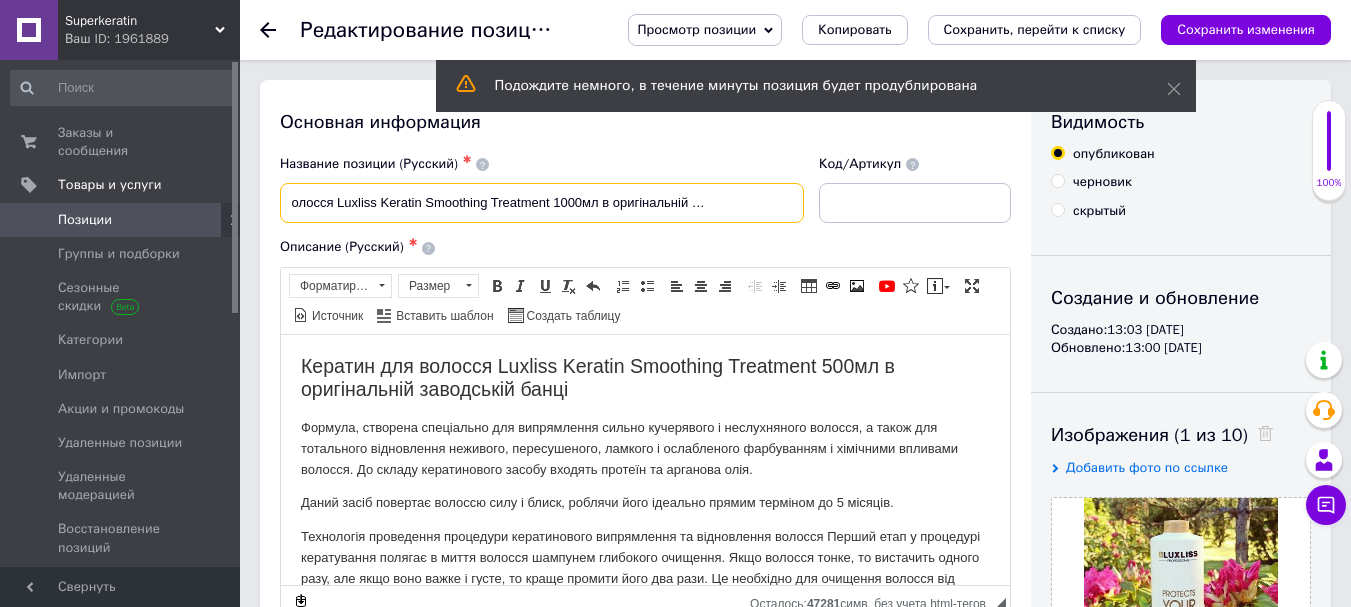 drag, startPoint x: 780, startPoint y: 216, endPoint x: 808, endPoint y: 217, distance: 28.01785 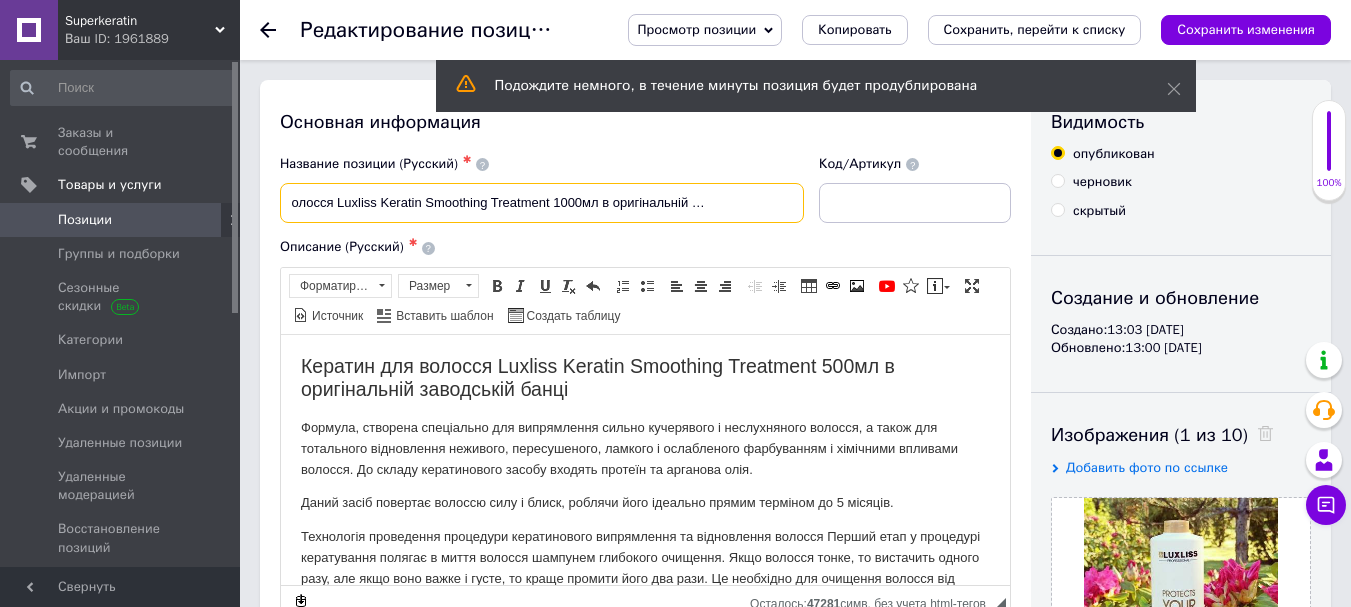 drag, startPoint x: 599, startPoint y: 201, endPoint x: 816, endPoint y: 208, distance: 217.11287 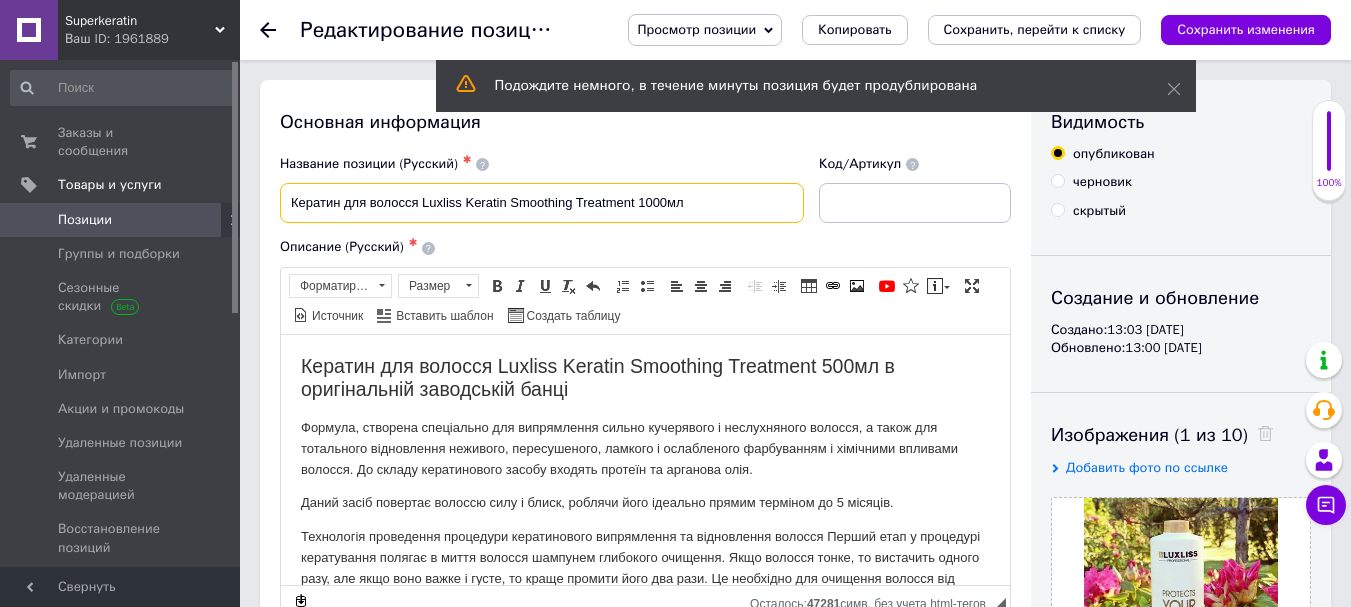 scroll, scrollTop: 0, scrollLeft: 0, axis: both 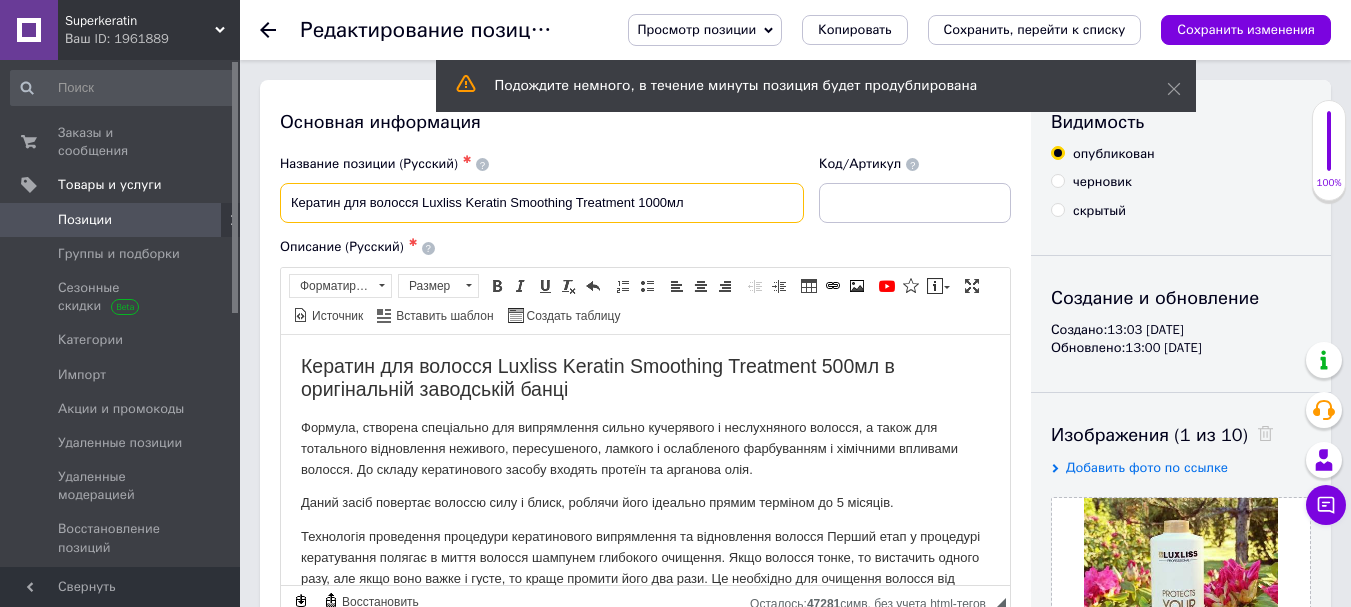type on "Кератин для волосся Luxliss Keratin Smoothing Treatment 1000мл" 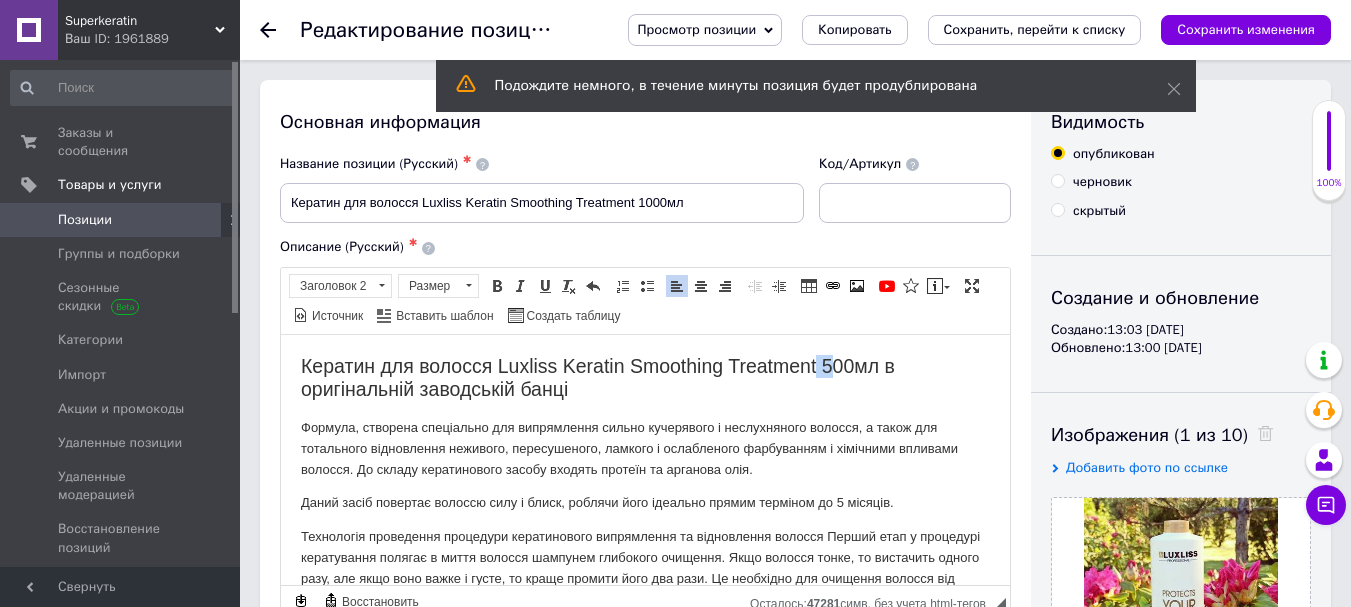 drag, startPoint x: 831, startPoint y: 364, endPoint x: 816, endPoint y: 354, distance: 18.027756 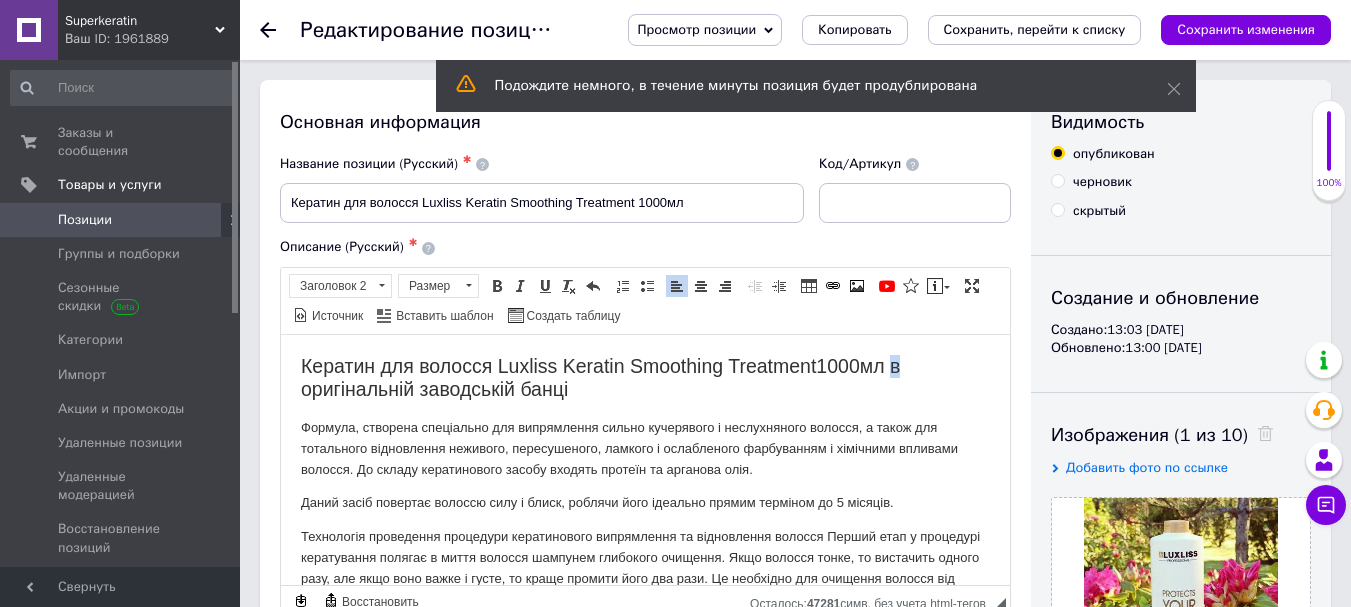 drag, startPoint x: 888, startPoint y: 363, endPoint x: 907, endPoint y: 362, distance: 19.026299 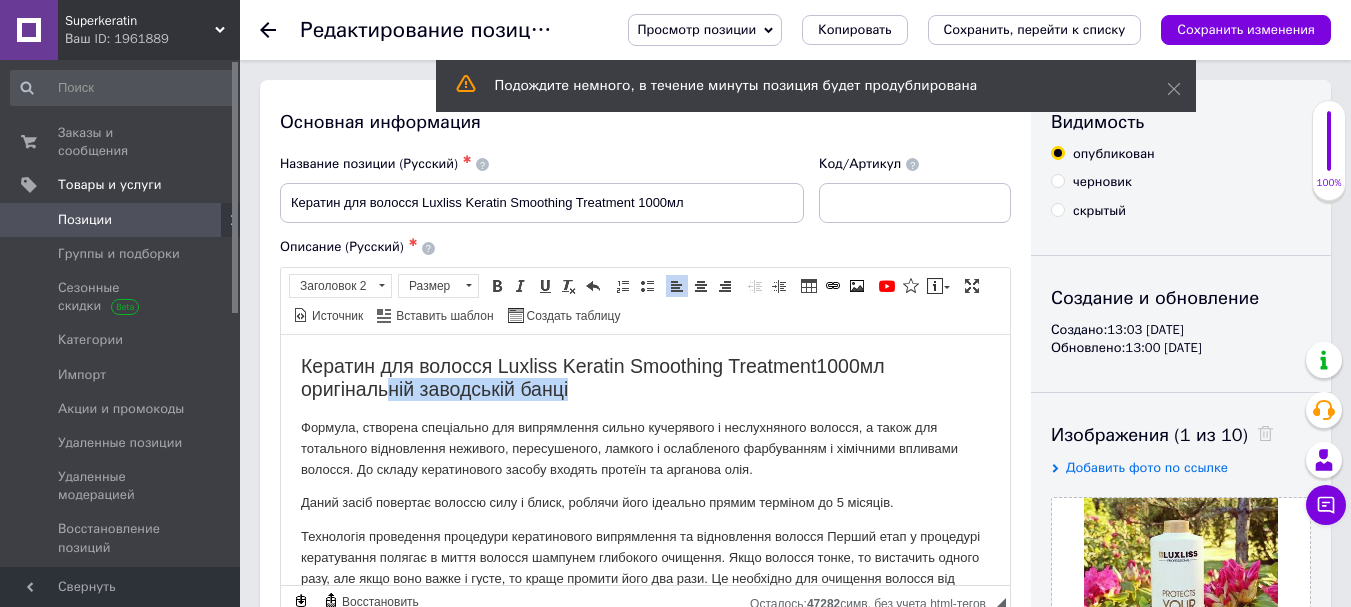 drag, startPoint x: 568, startPoint y: 388, endPoint x: 386, endPoint y: 381, distance: 182.13457 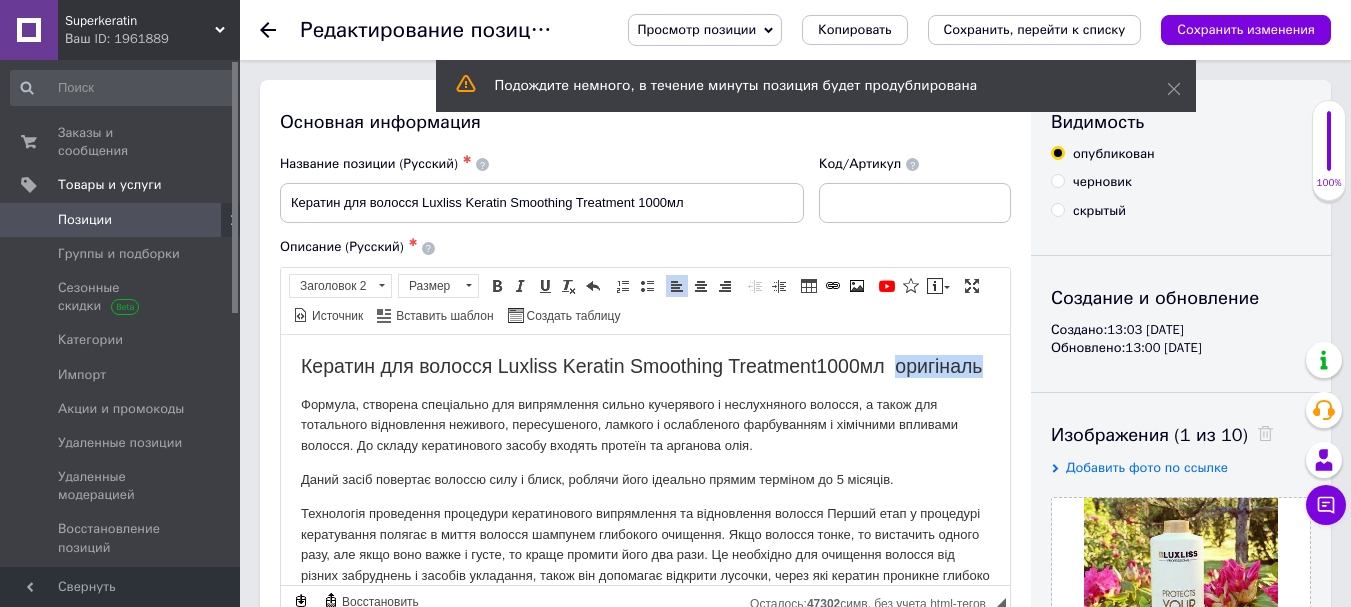 drag, startPoint x: 389, startPoint y: 387, endPoint x: 304, endPoint y: 383, distance: 85.09406 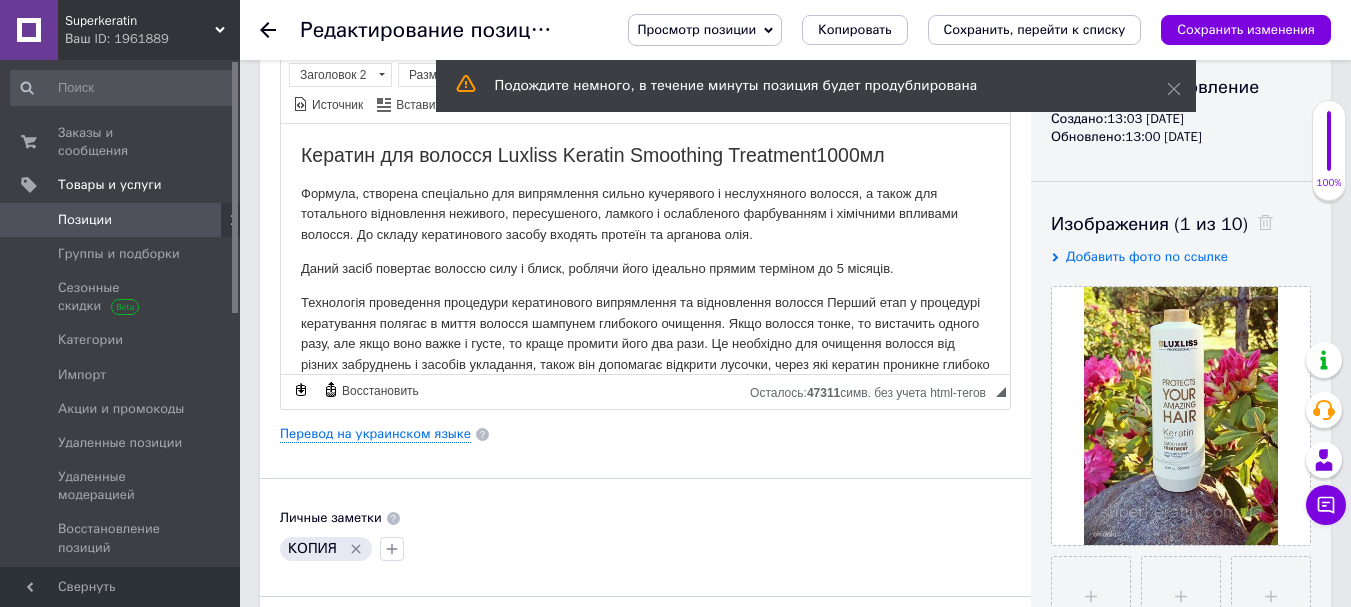scroll, scrollTop: 238, scrollLeft: 0, axis: vertical 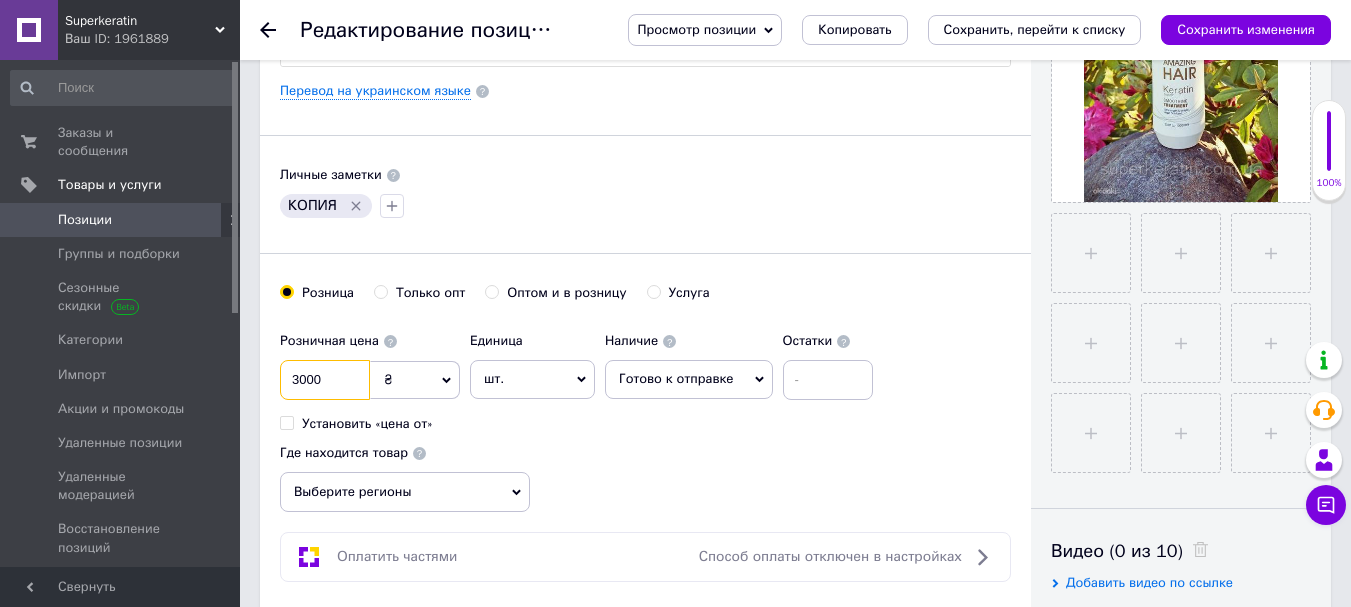 drag, startPoint x: 298, startPoint y: 377, endPoint x: 286, endPoint y: 369, distance: 14.422205 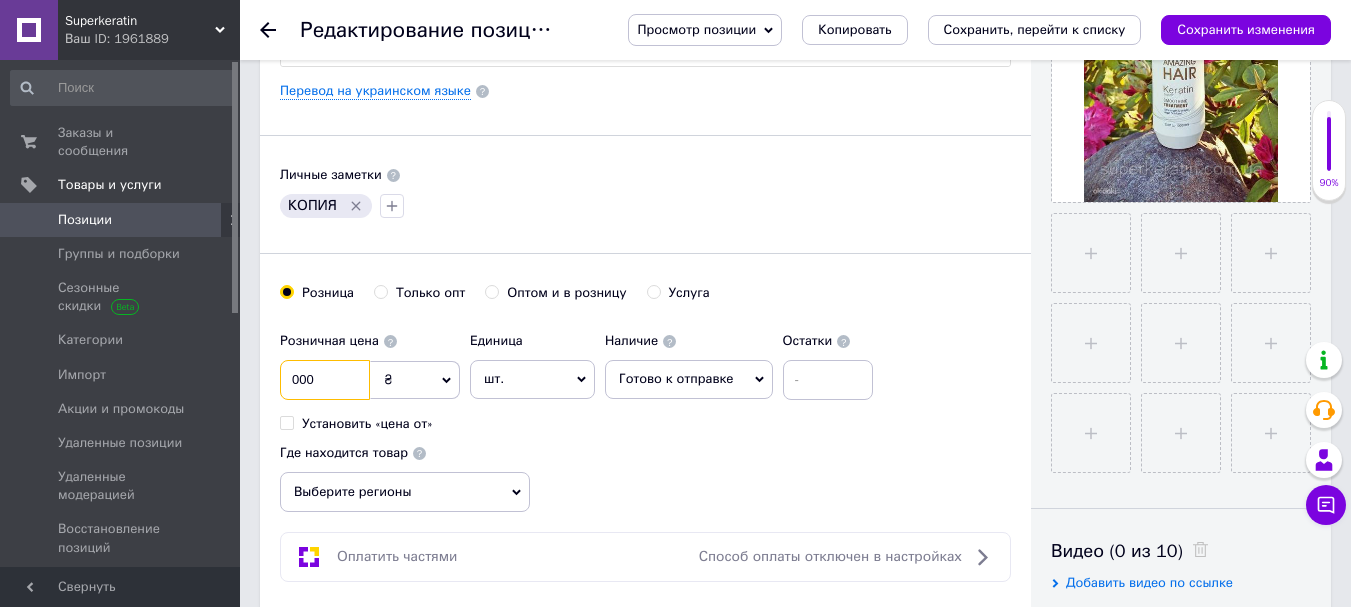 drag, startPoint x: 320, startPoint y: 376, endPoint x: 262, endPoint y: 362, distance: 59.665737 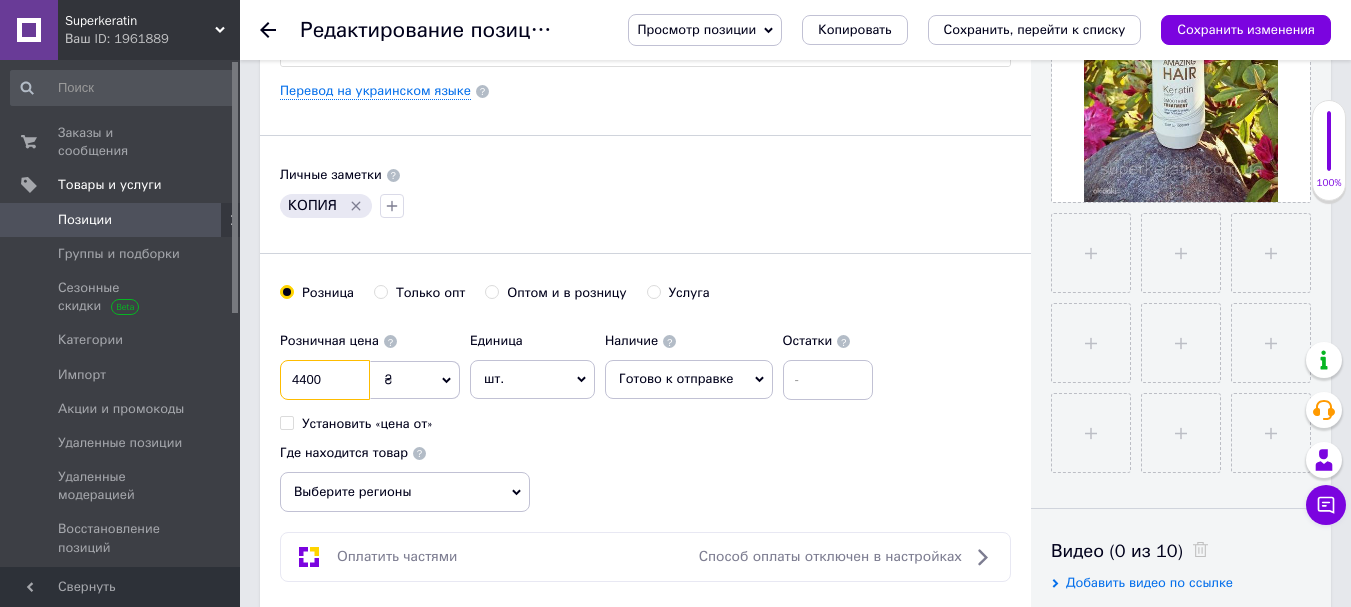 type on "4400" 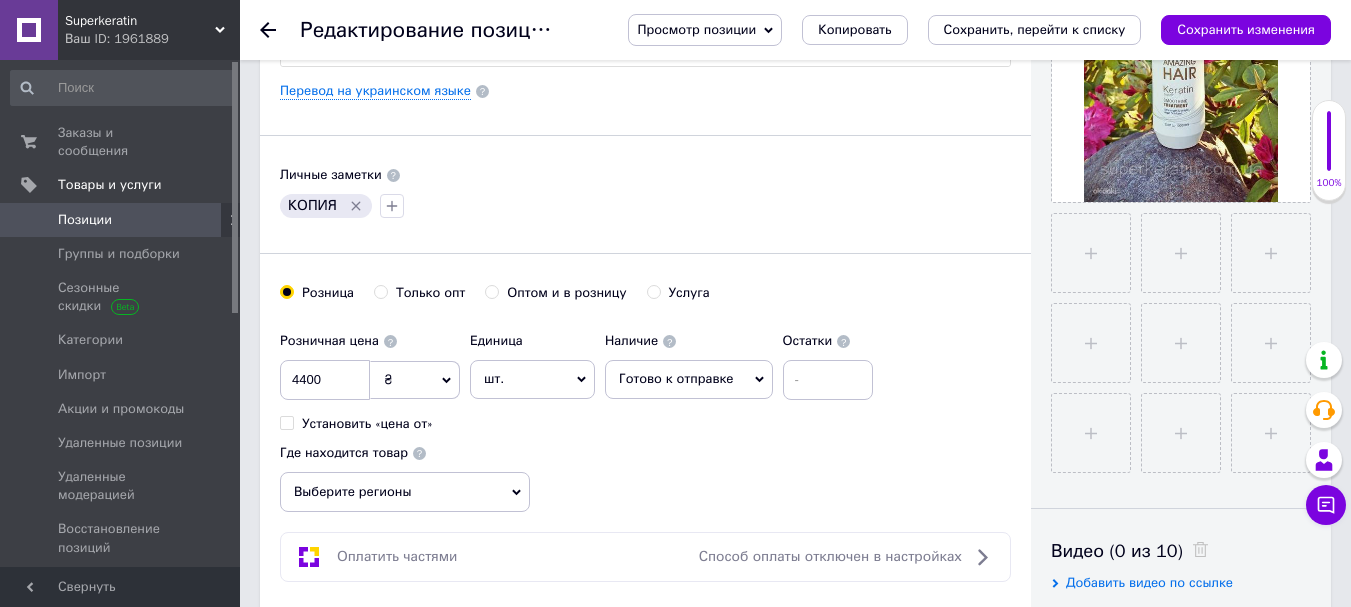 click on "Выберите регионы" at bounding box center (405, 492) 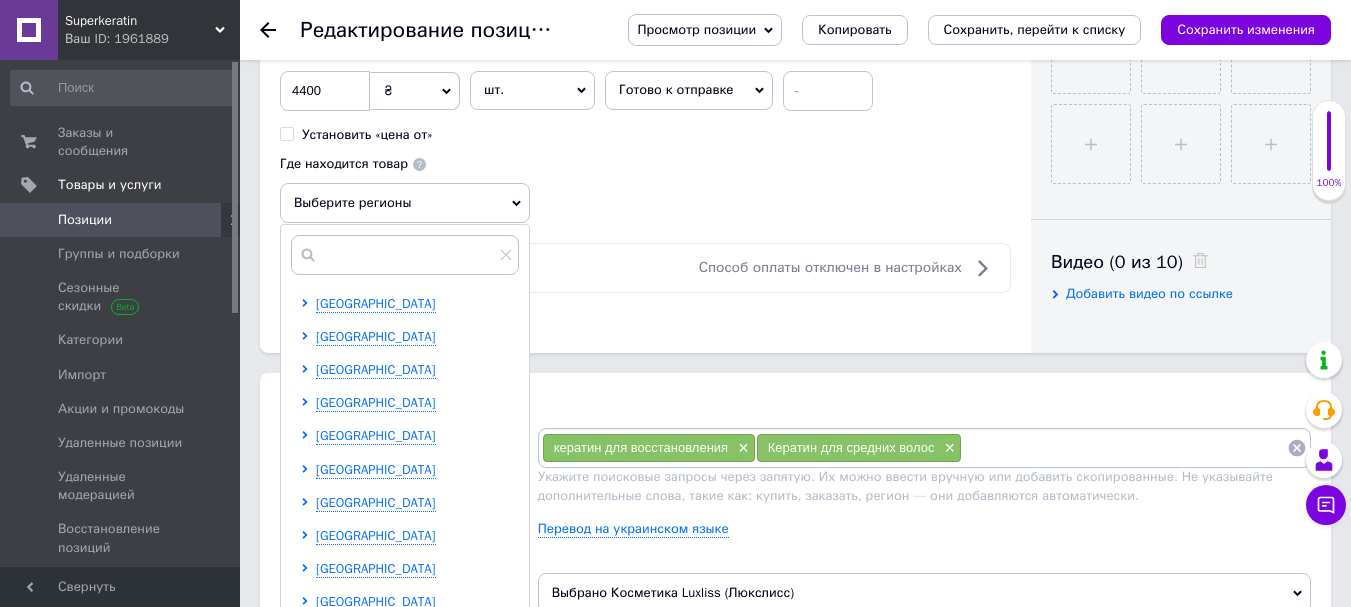 scroll, scrollTop: 920, scrollLeft: 0, axis: vertical 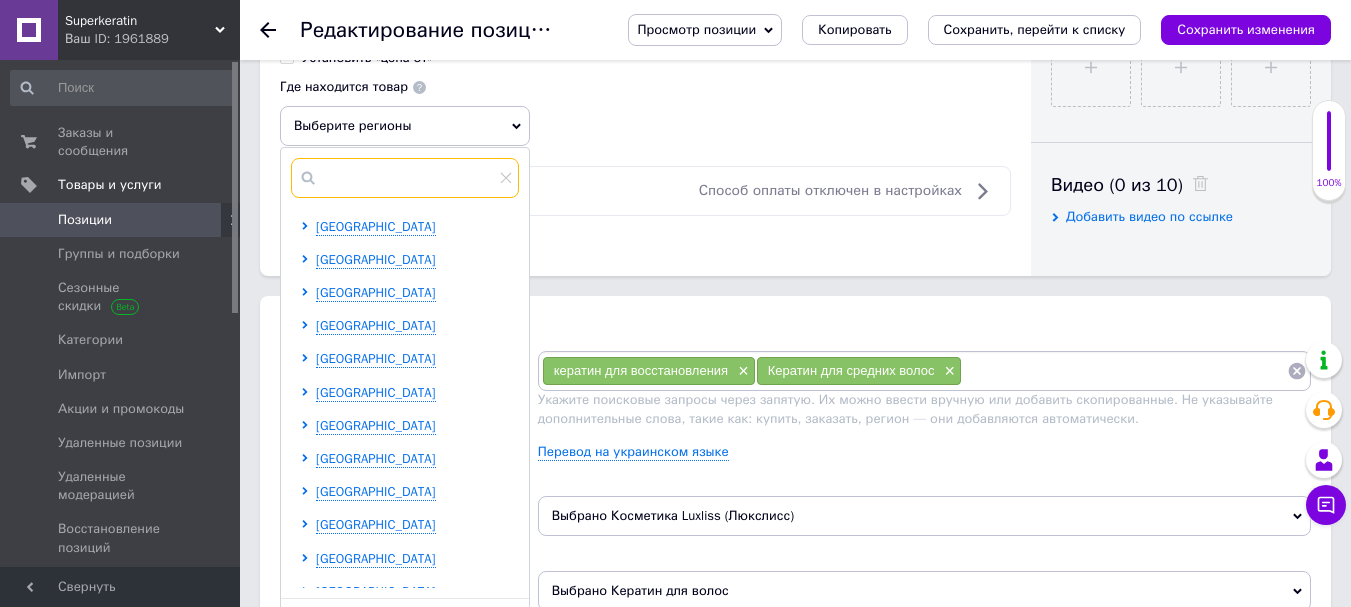 click at bounding box center (405, 178) 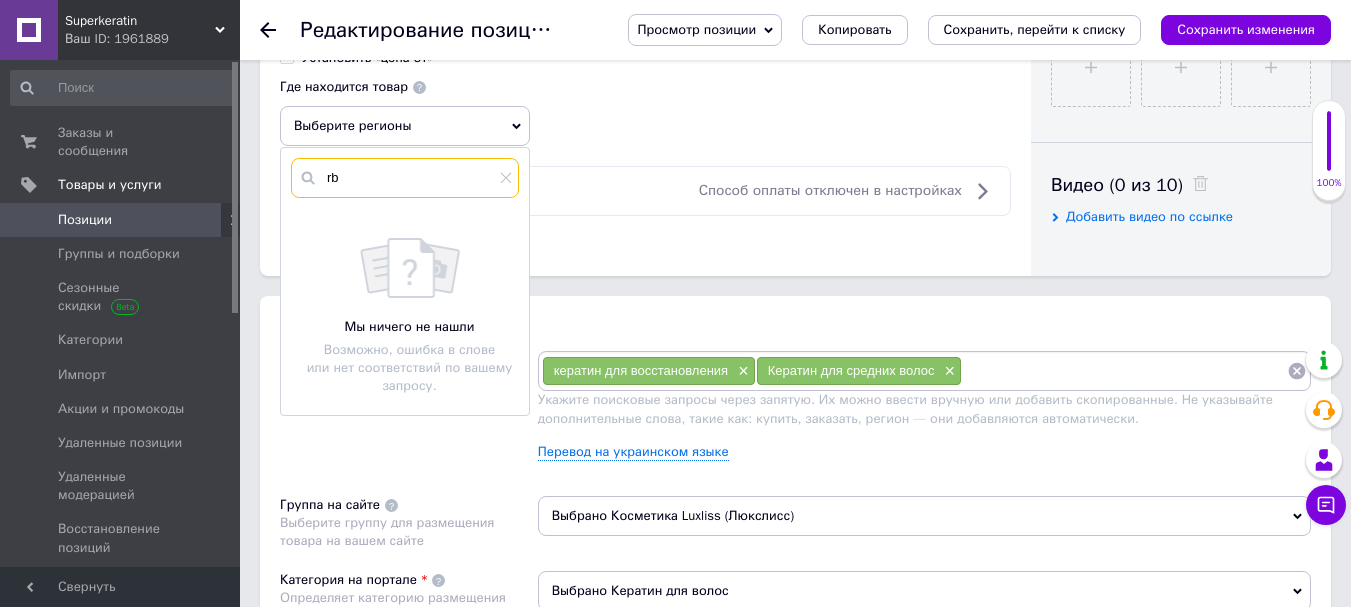 type on "r" 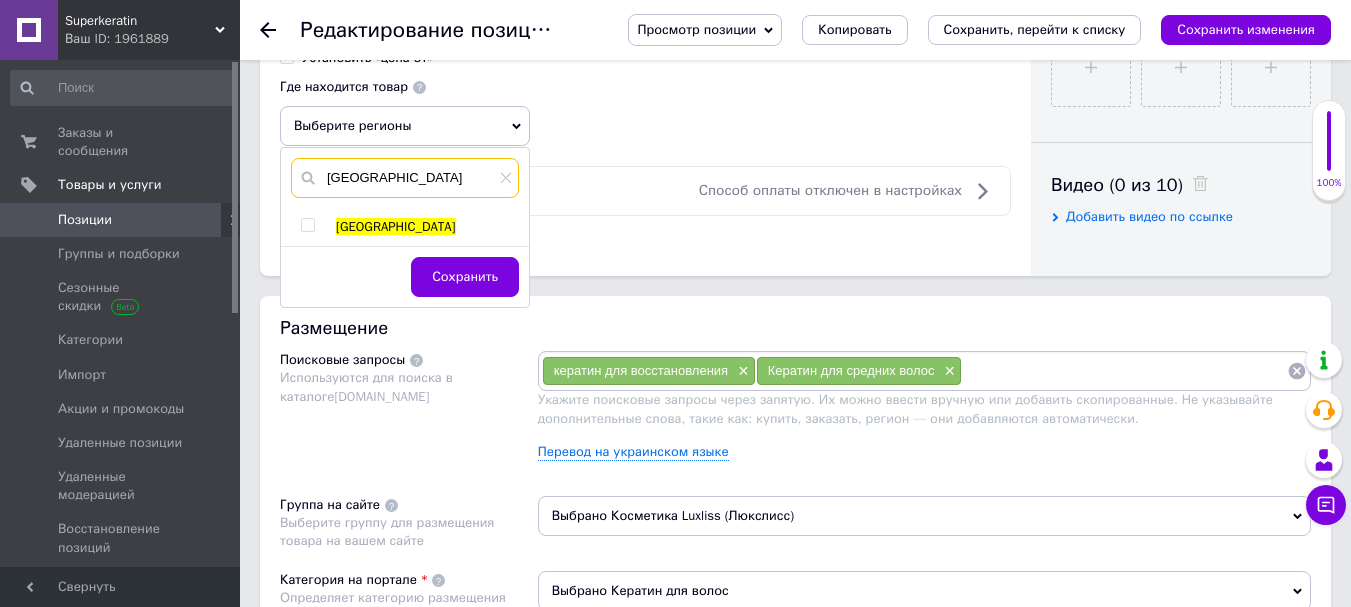 type on "[GEOGRAPHIC_DATA]" 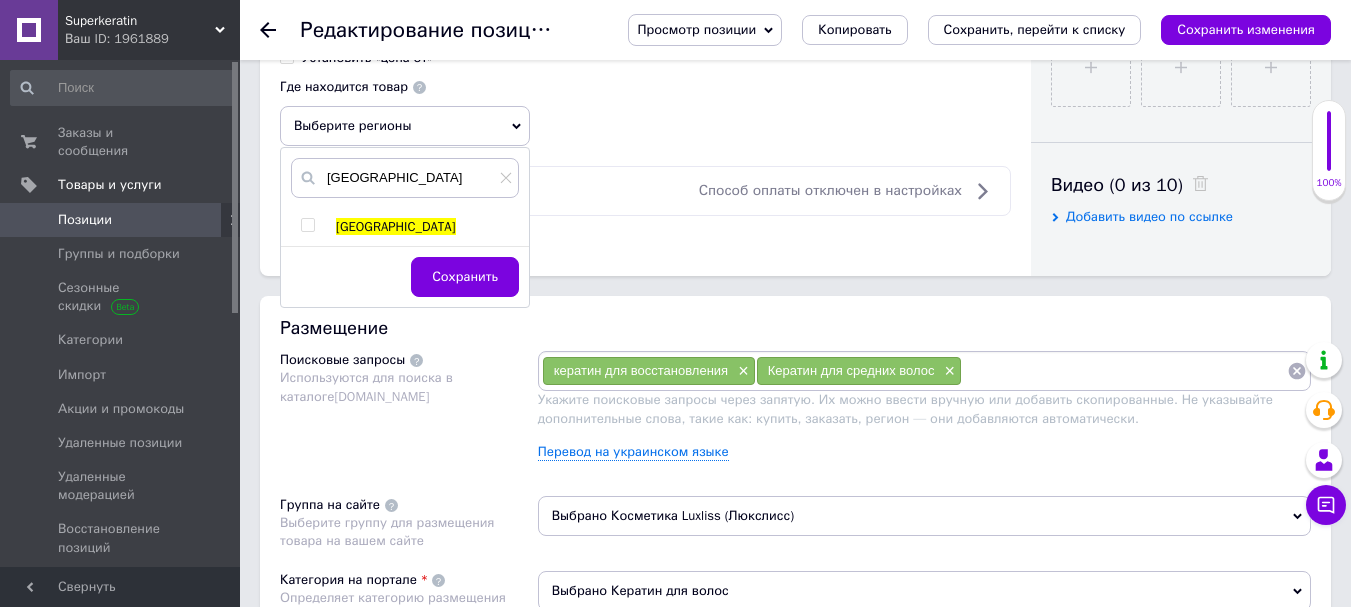 click at bounding box center [307, 225] 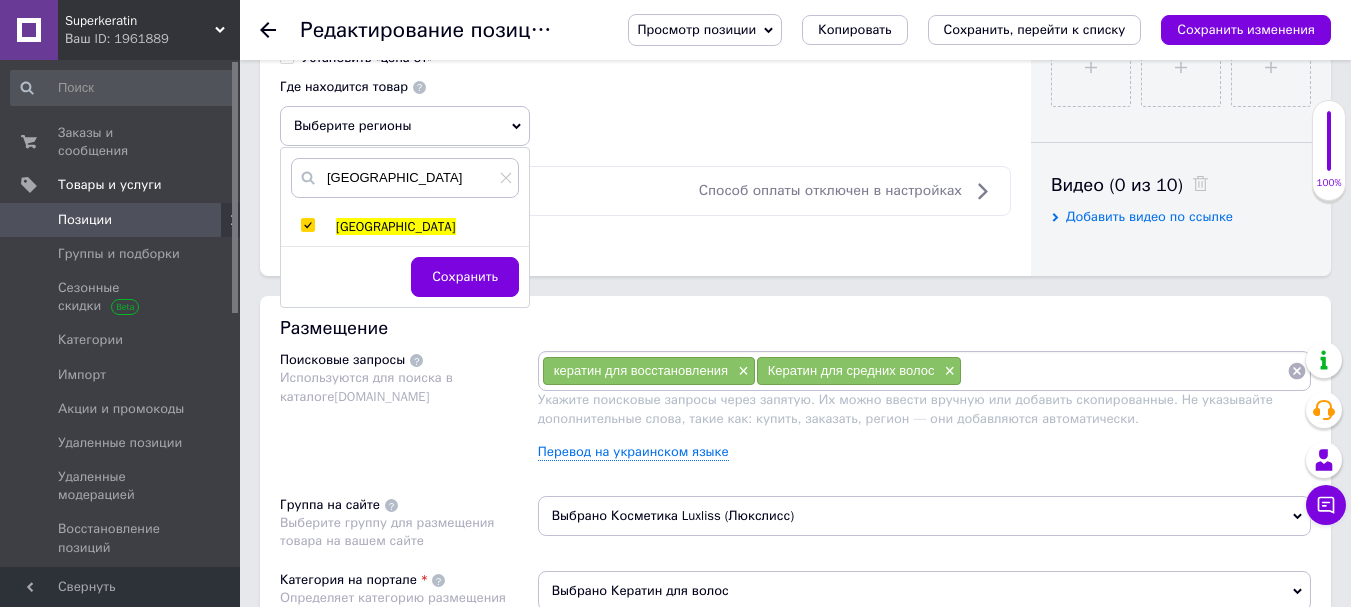 checkbox on "true" 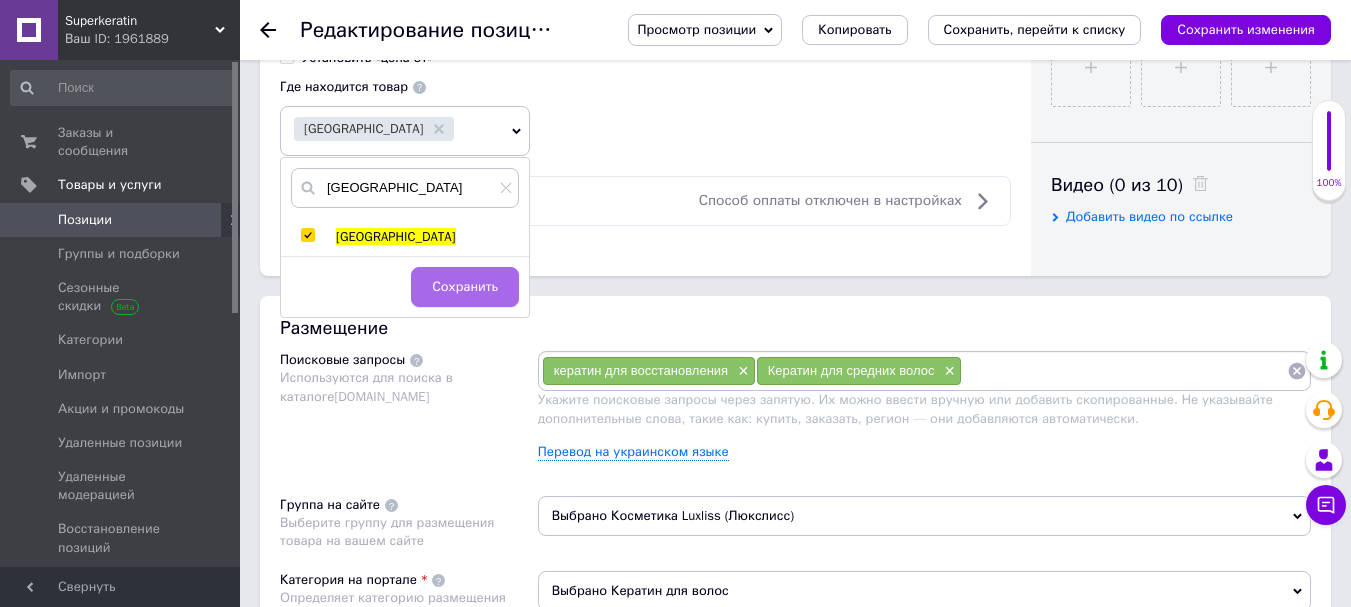 click on "Сохранить" at bounding box center [465, 287] 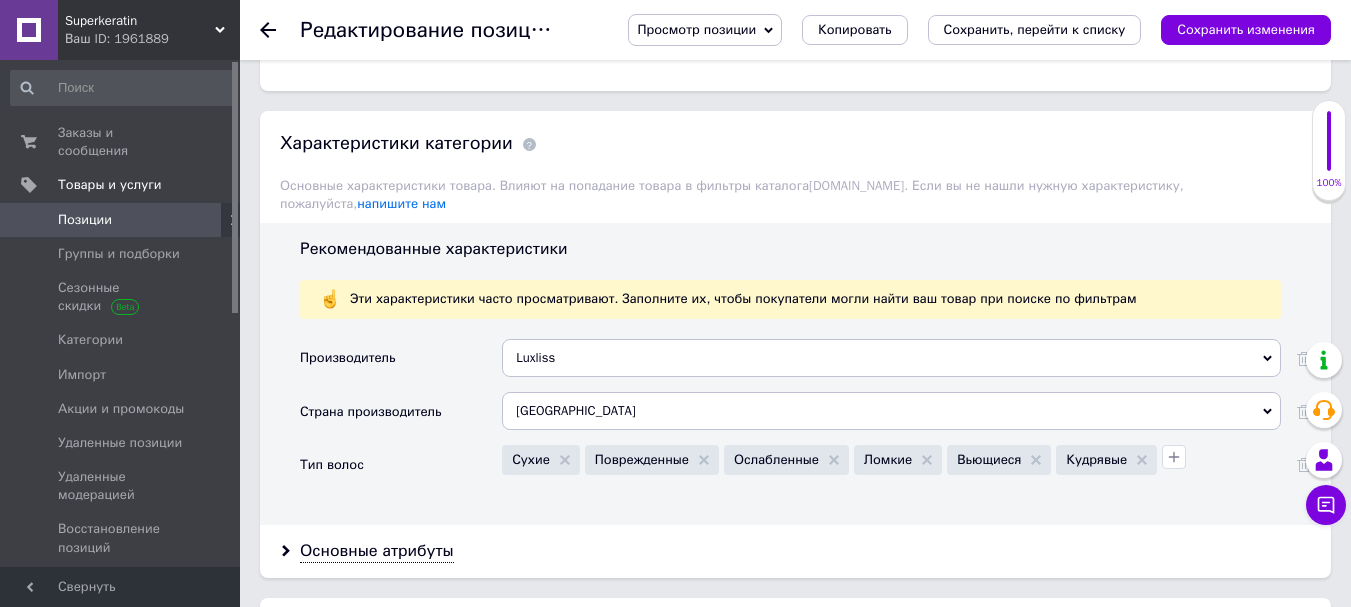 scroll, scrollTop: 1552, scrollLeft: 0, axis: vertical 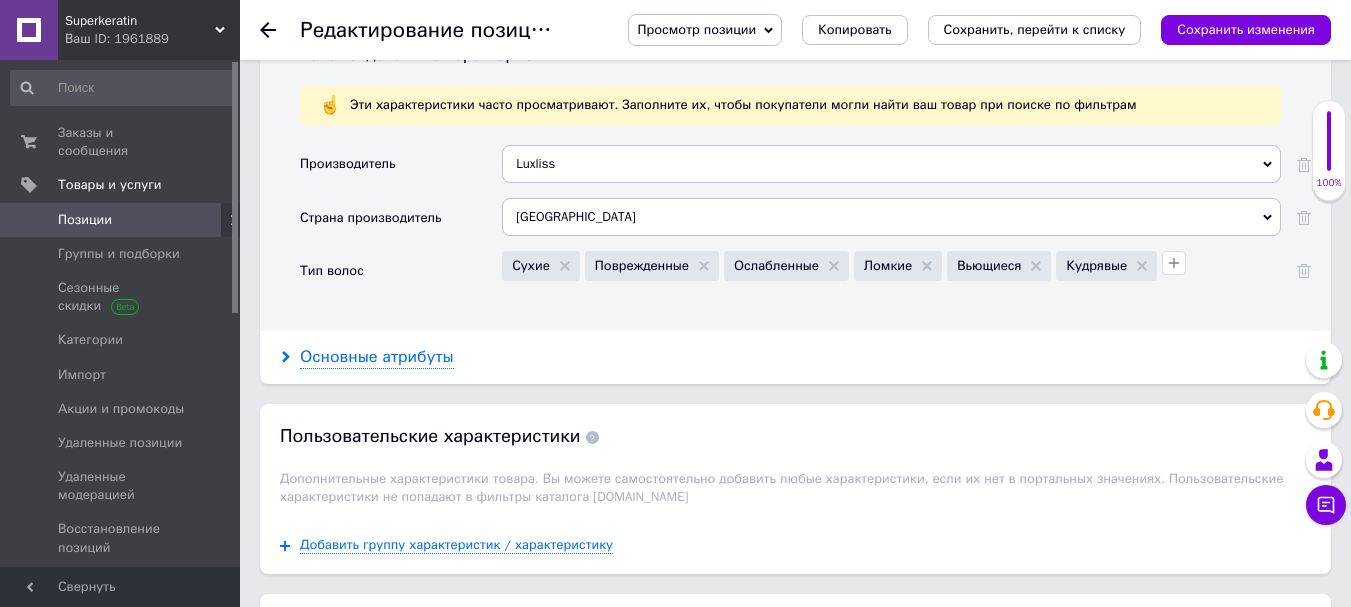 click on "Основные атрибуты" at bounding box center [377, 357] 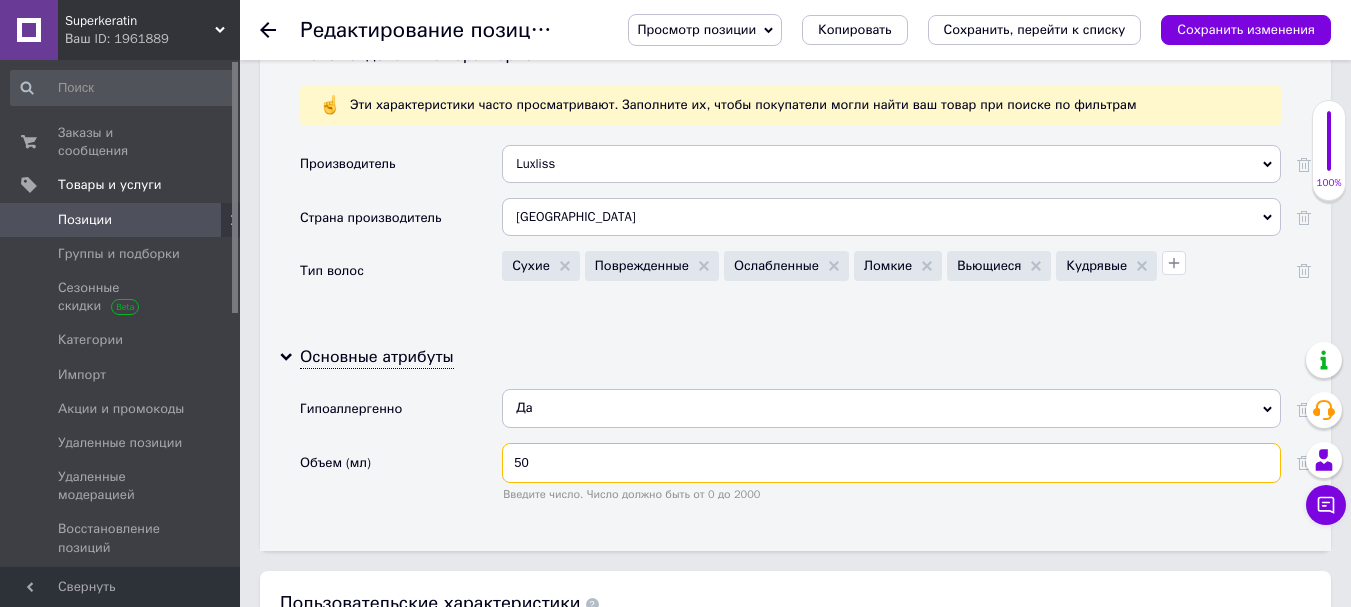 drag, startPoint x: 530, startPoint y: 442, endPoint x: 508, endPoint y: 442, distance: 22 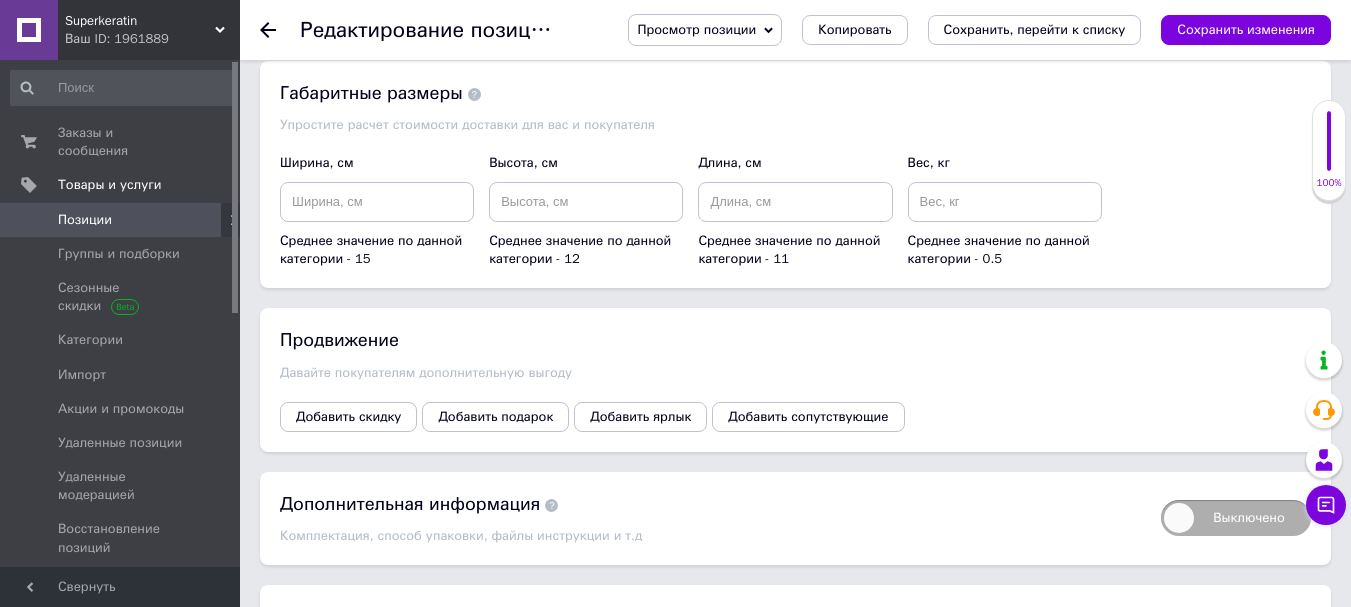 scroll, scrollTop: 2464, scrollLeft: 0, axis: vertical 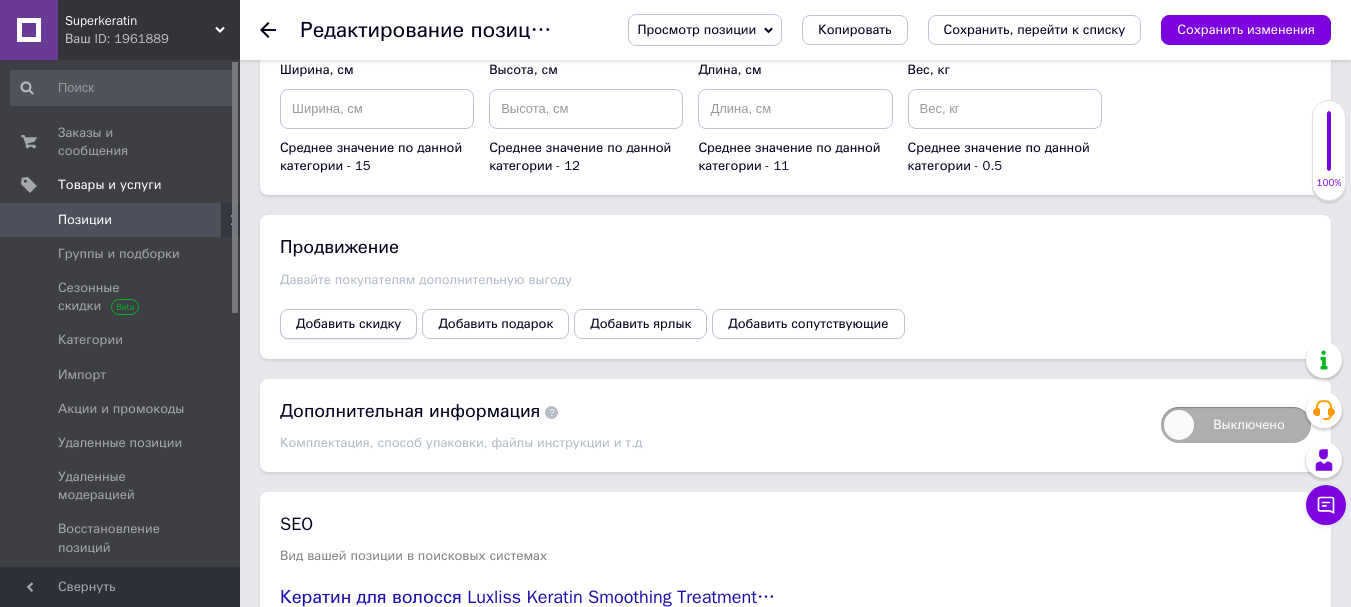 type on "1000" 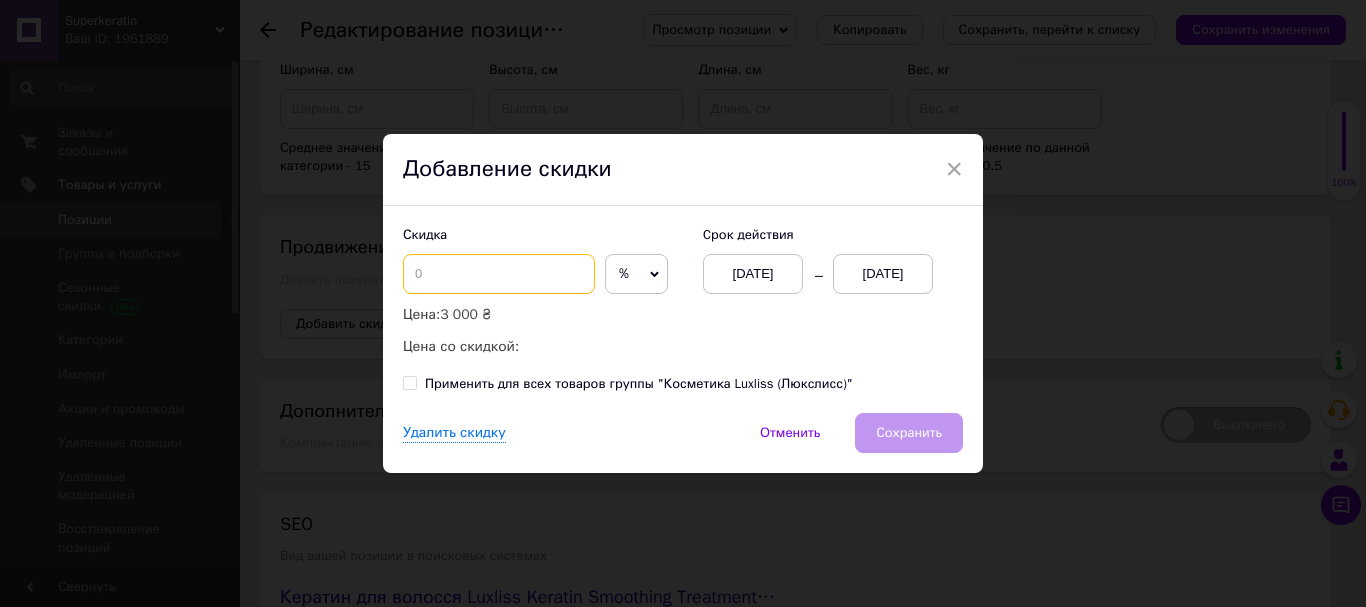 click at bounding box center [499, 274] 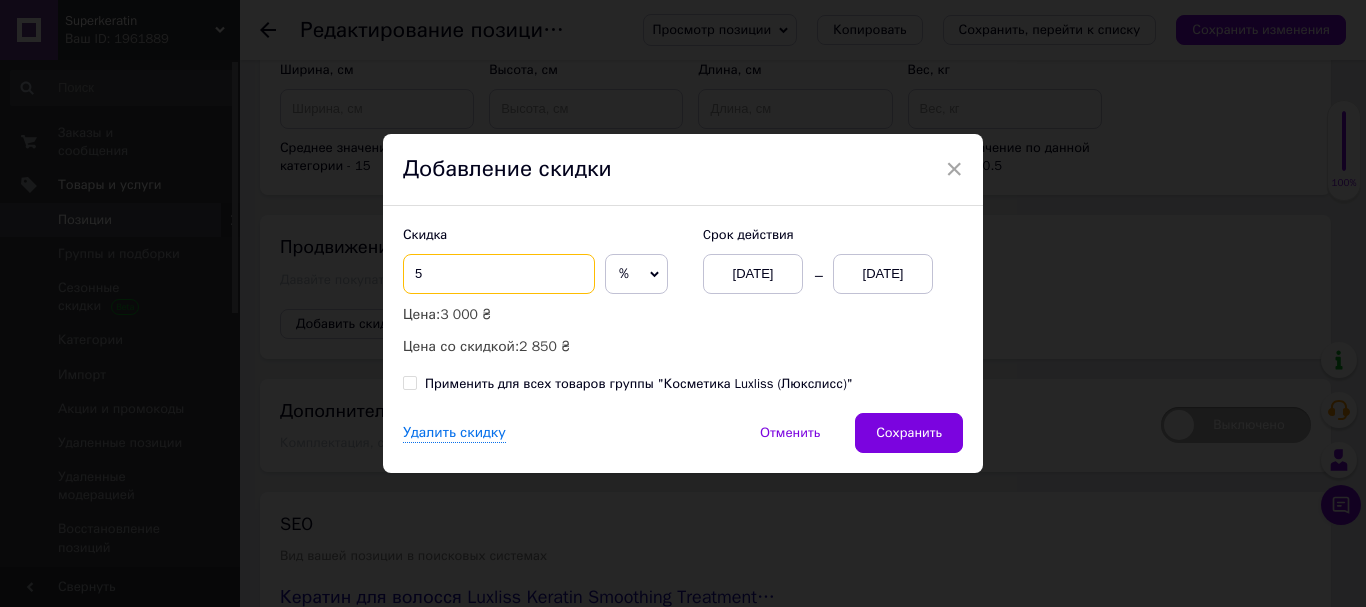 type on "5" 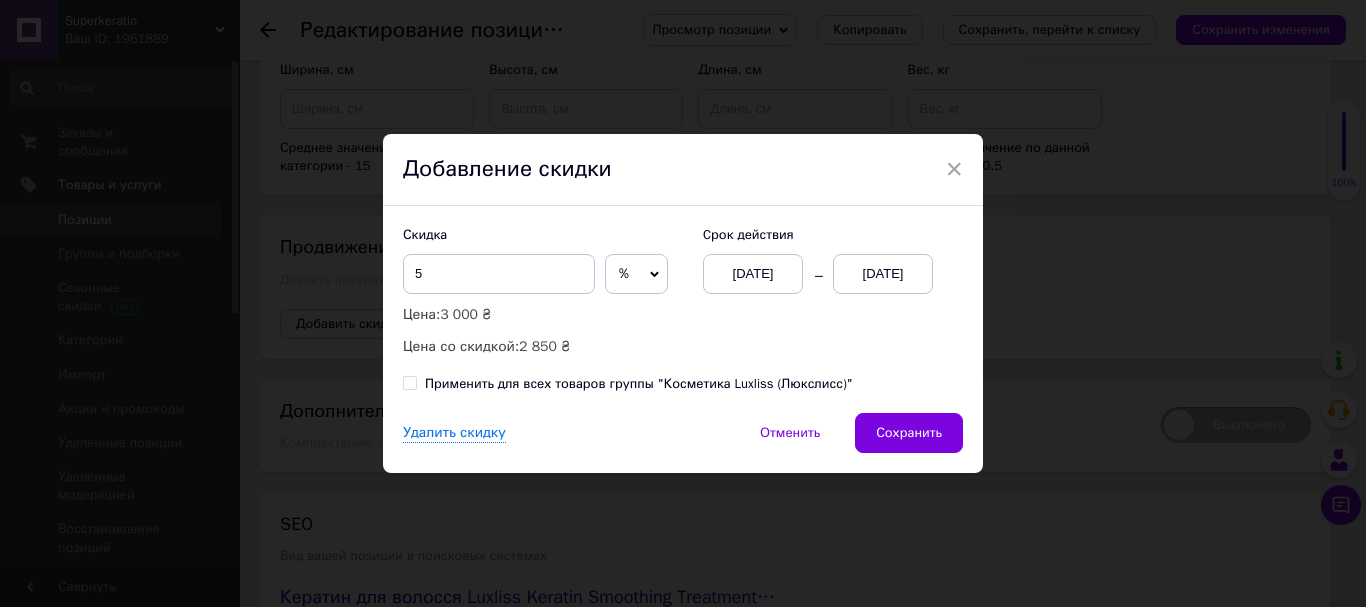 click on "[DATE]" at bounding box center (883, 274) 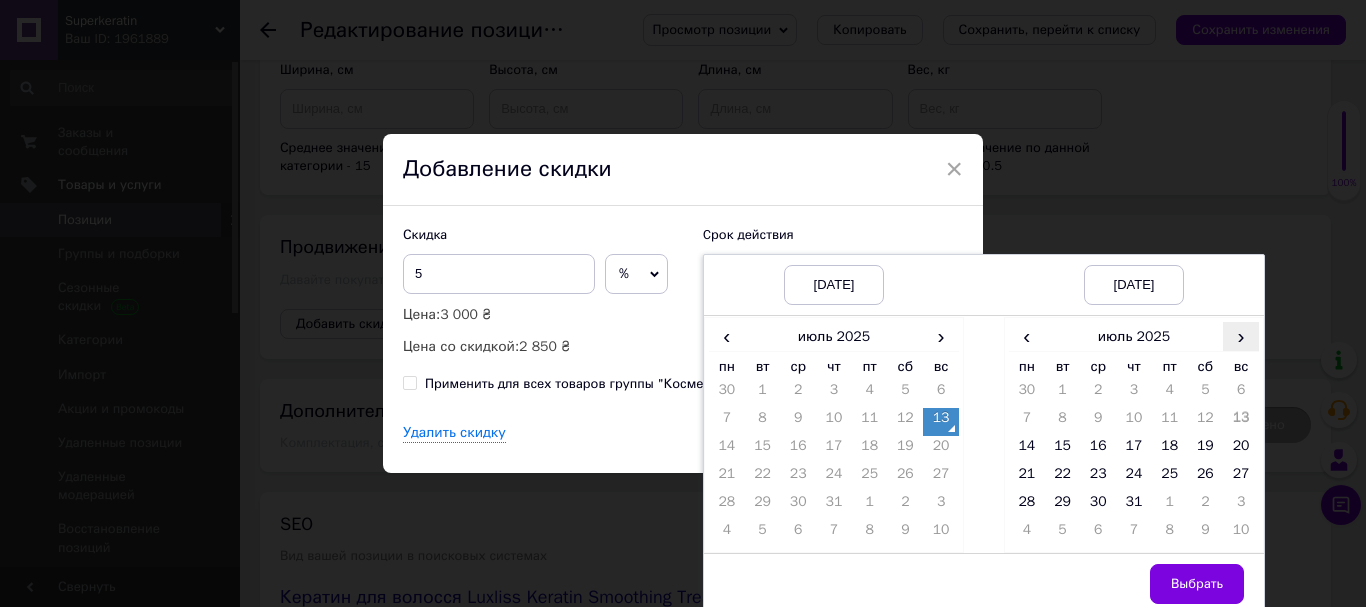 click on "›" at bounding box center [1241, 336] 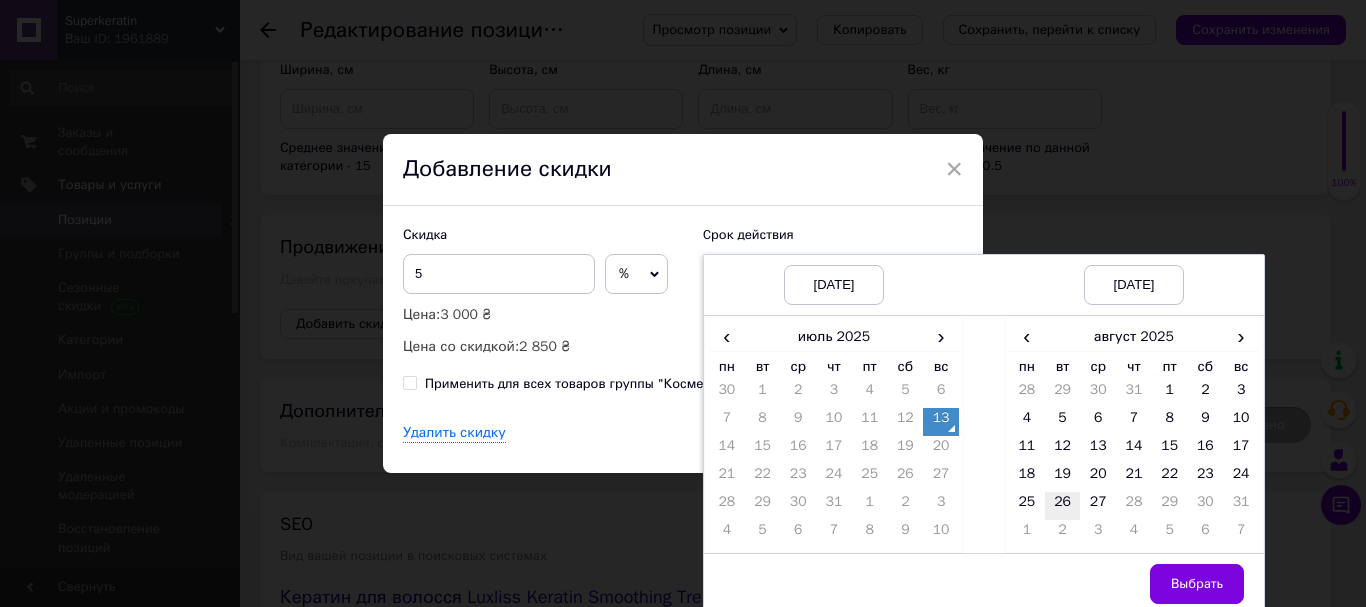 click on "26" at bounding box center [1063, 506] 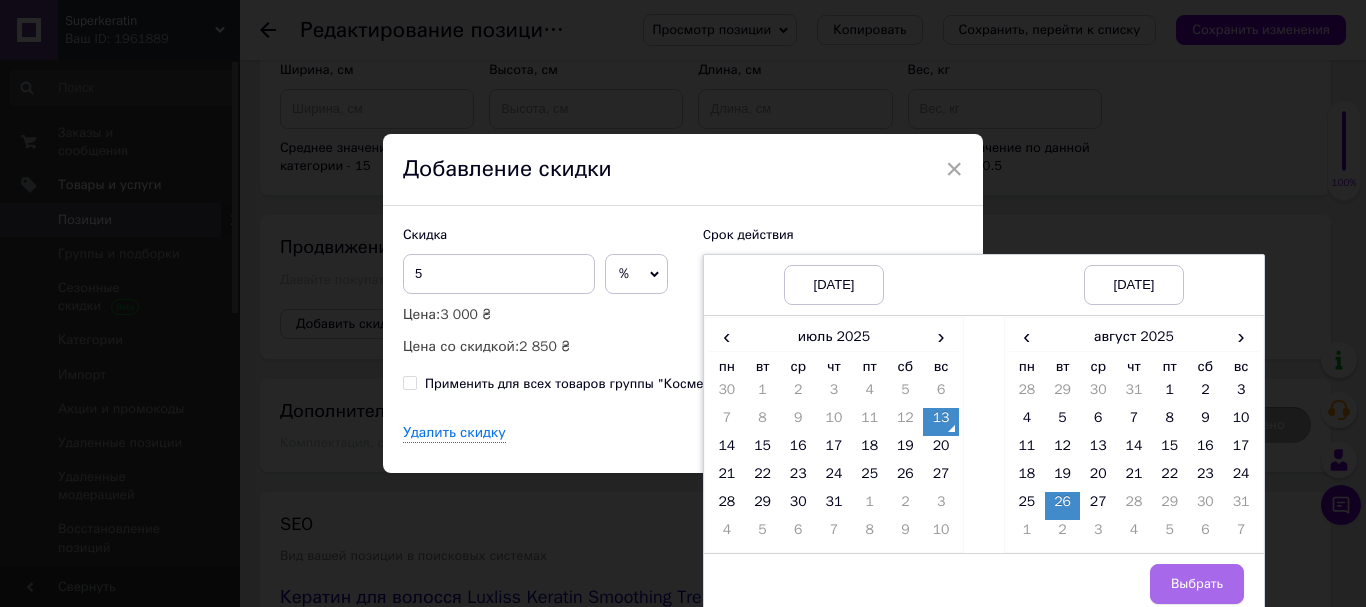 click on "Выбрать" at bounding box center (1197, 584) 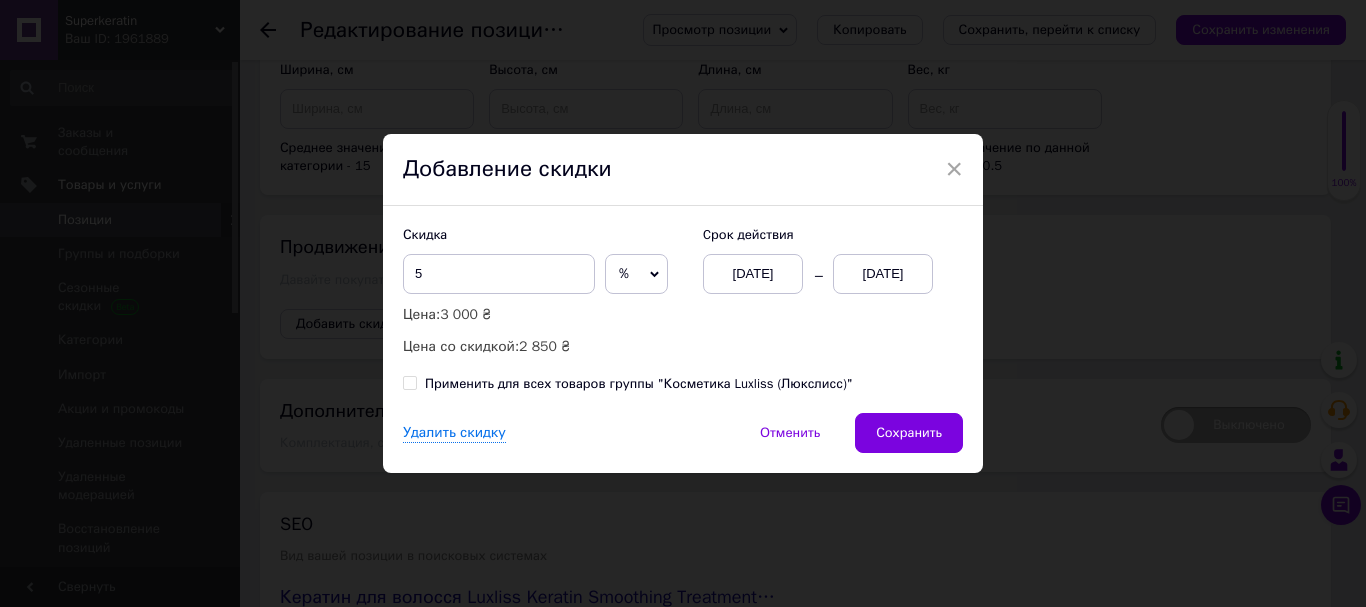 click on "Применить для всех товаров группы "Косметика Luxliss (Люкслисс)"" at bounding box center (409, 382) 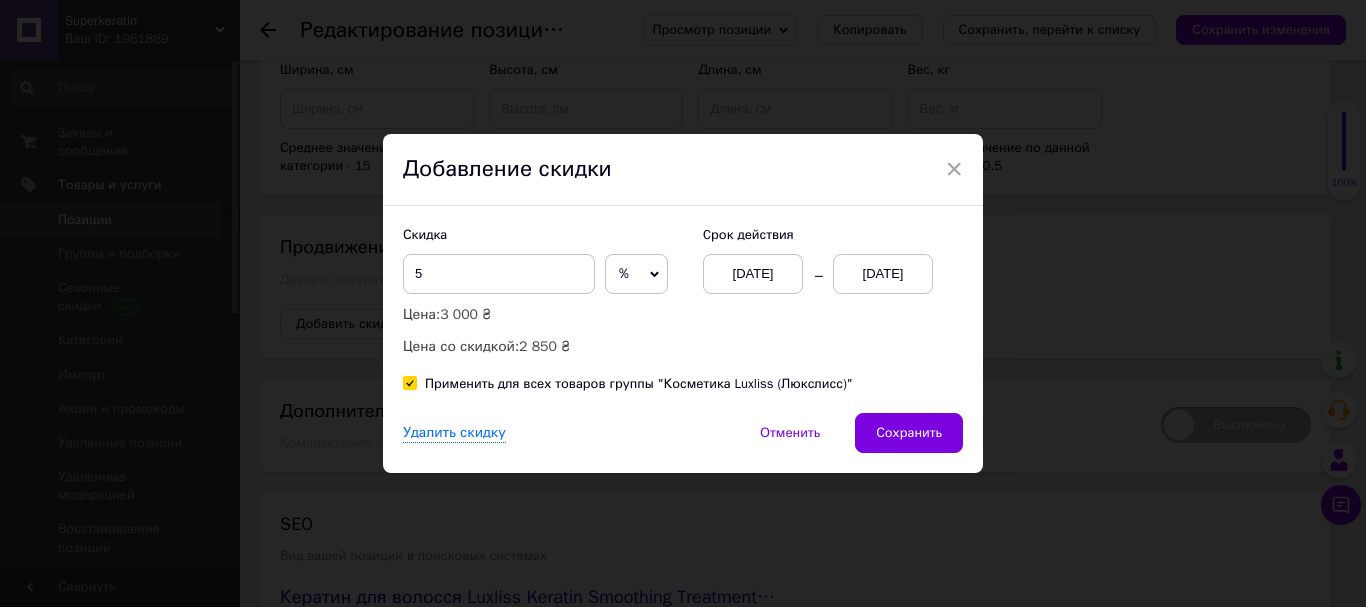 checkbox on "true" 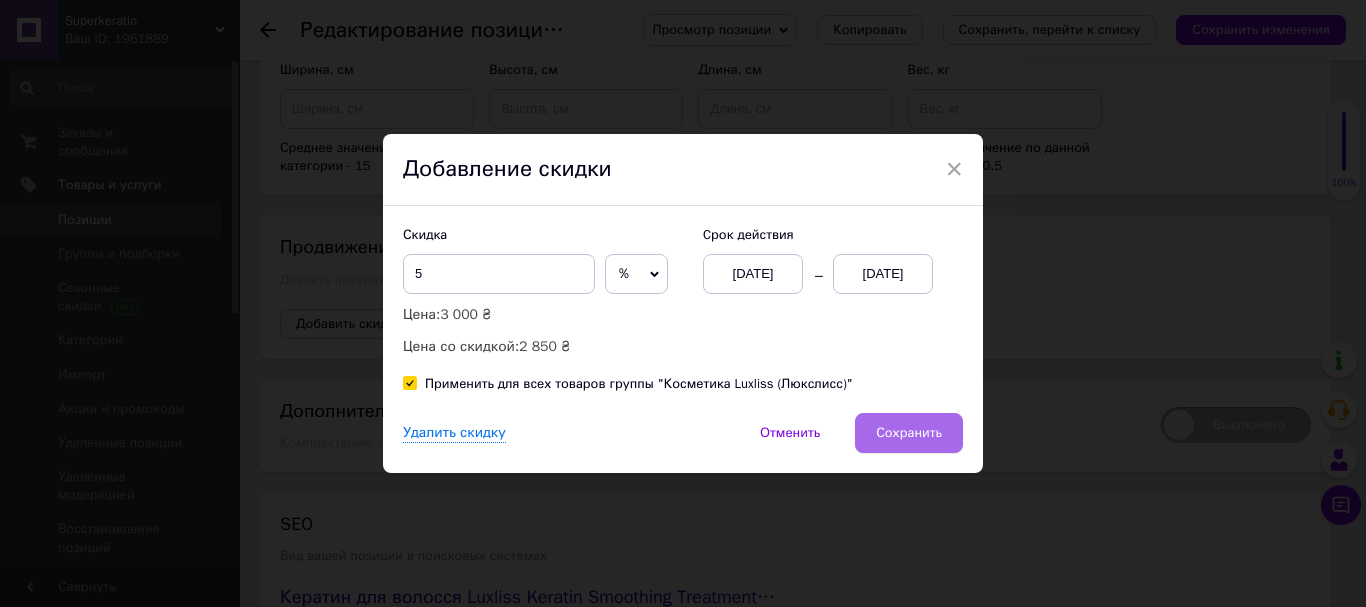 click on "Сохранить" at bounding box center [909, 433] 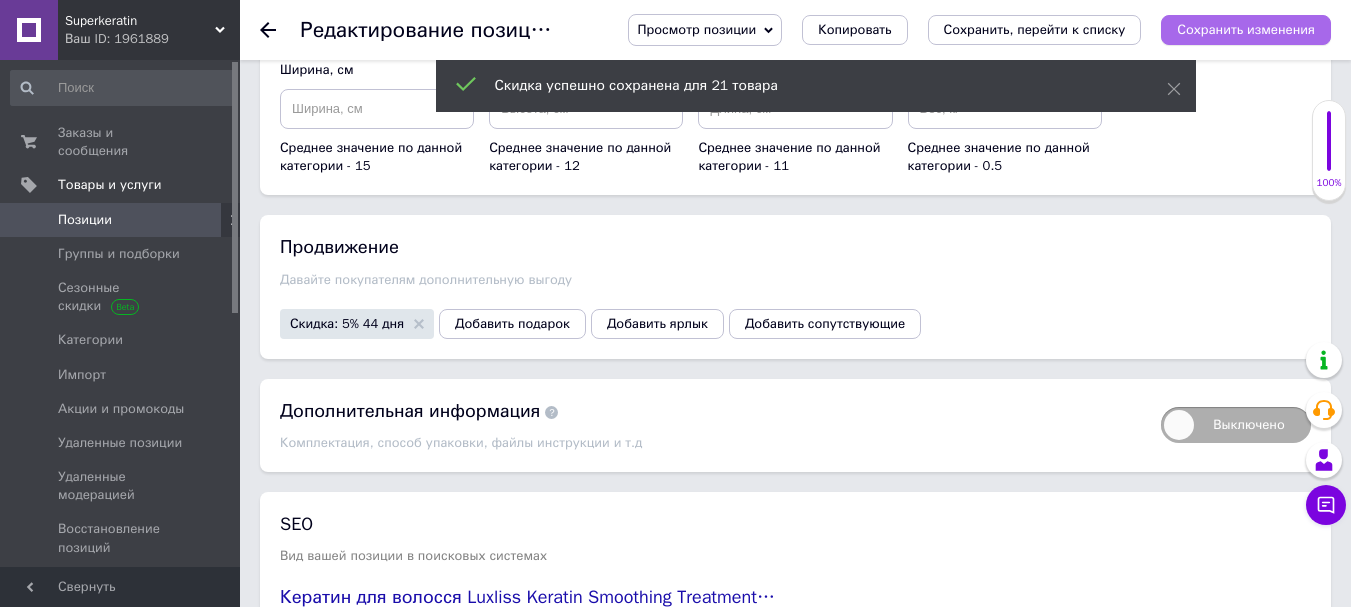 click on "Сохранить изменения" at bounding box center (1246, 29) 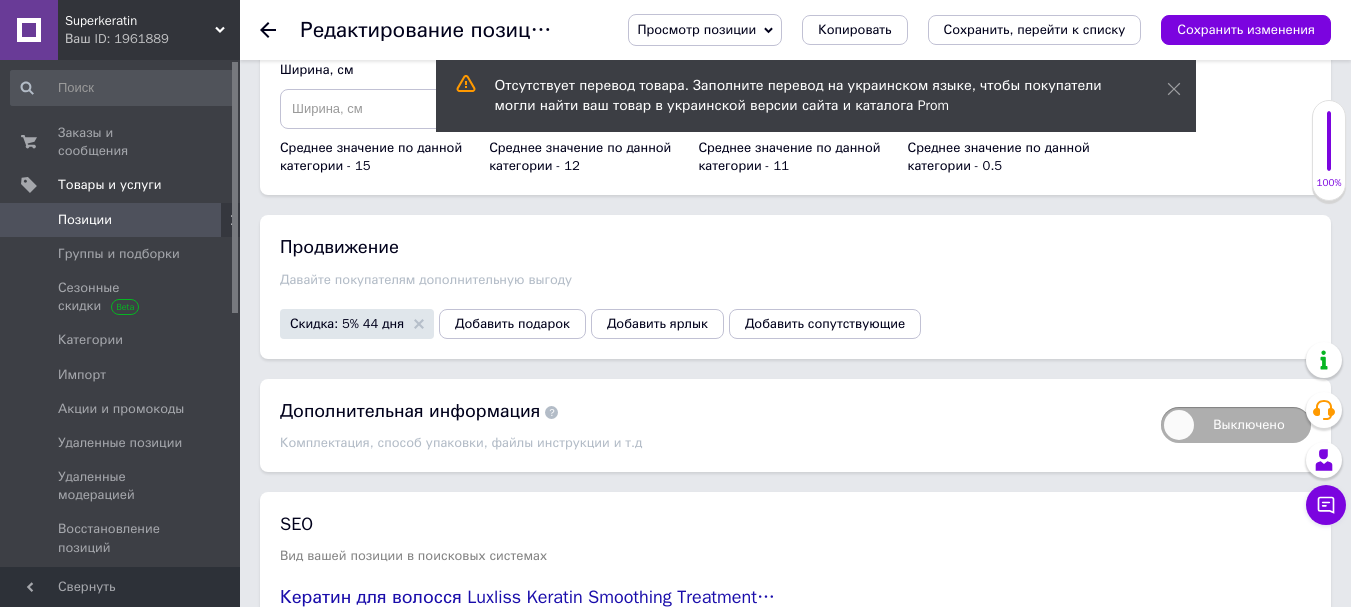 click on "Просмотр позиции" at bounding box center (696, 29) 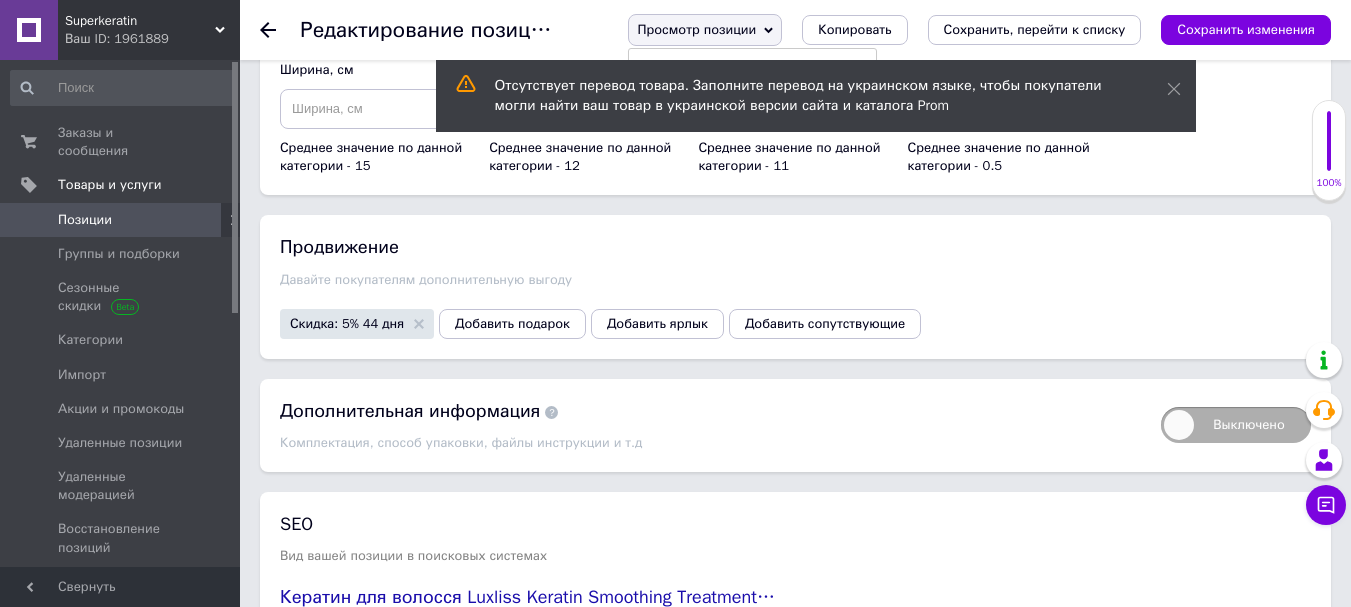click on "Сохранить и посмотреть на сайте Сохранить и посмотреть на портале" at bounding box center (752, 82) 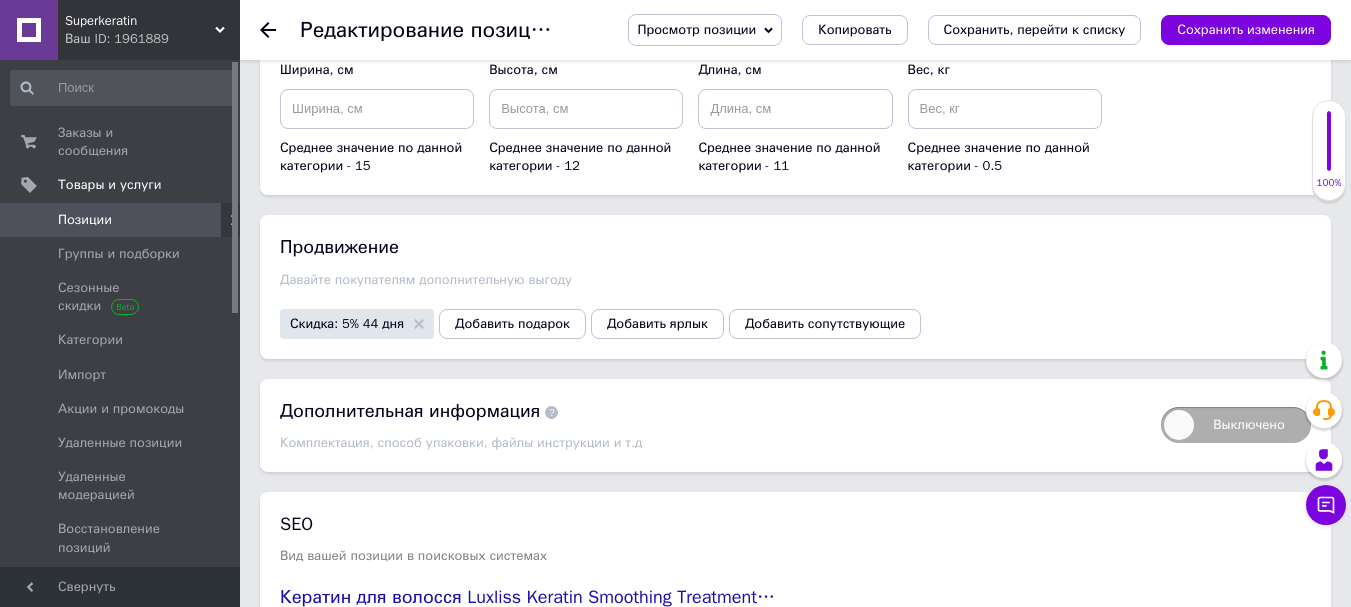 click on "Просмотр позиции" at bounding box center [696, 29] 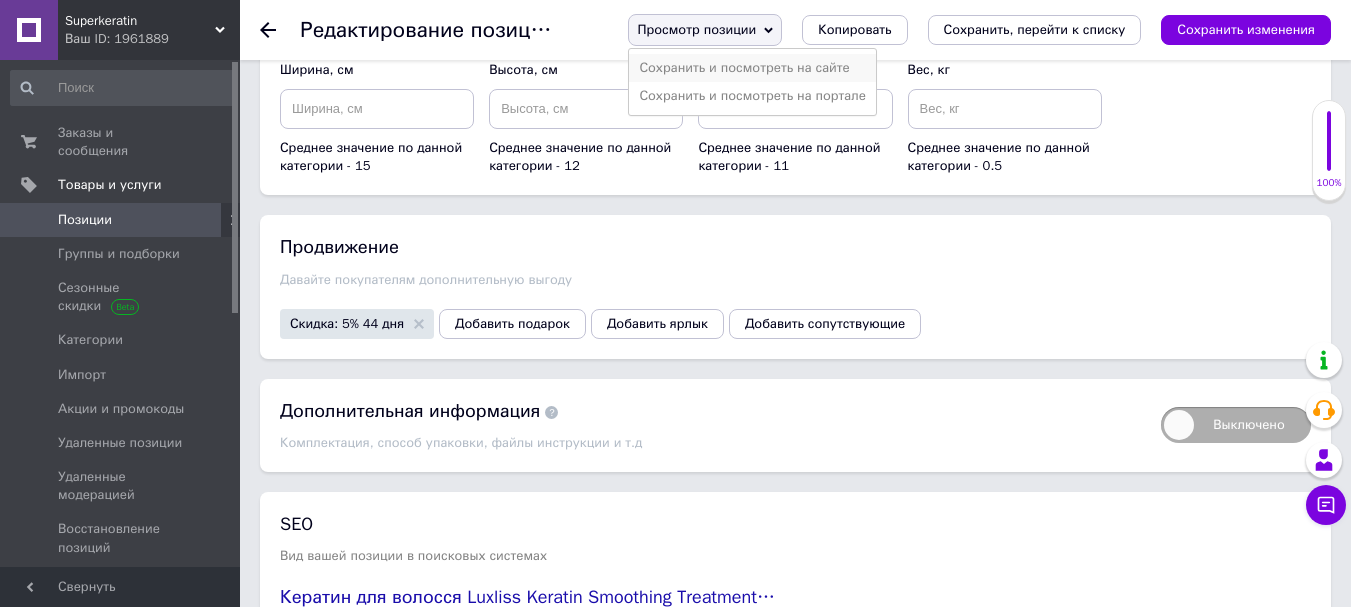 click on "Сохранить и посмотреть на сайте" at bounding box center (752, 68) 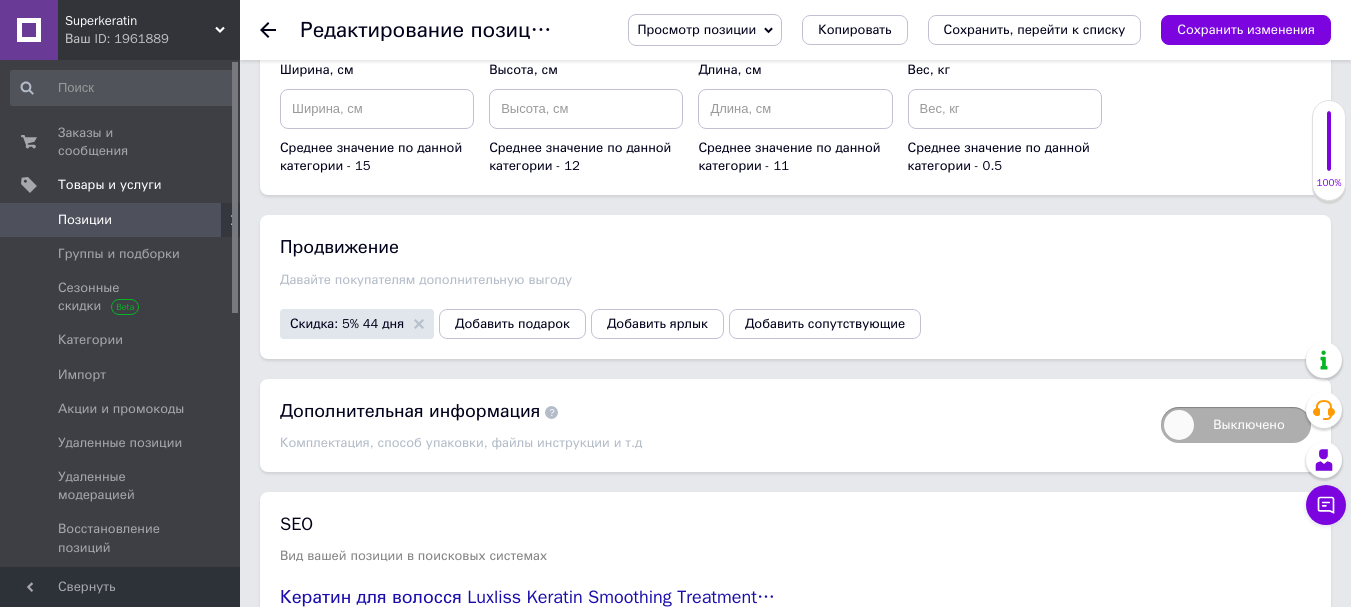 click on "Позиции" at bounding box center [85, 220] 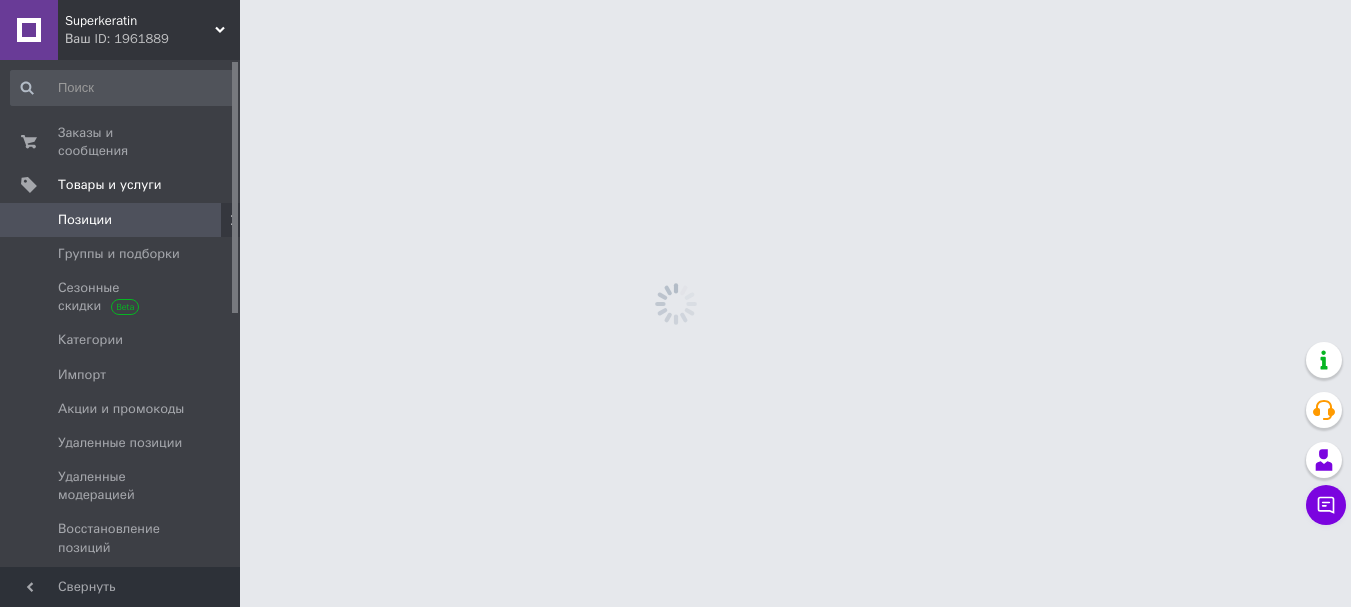 scroll, scrollTop: 0, scrollLeft: 0, axis: both 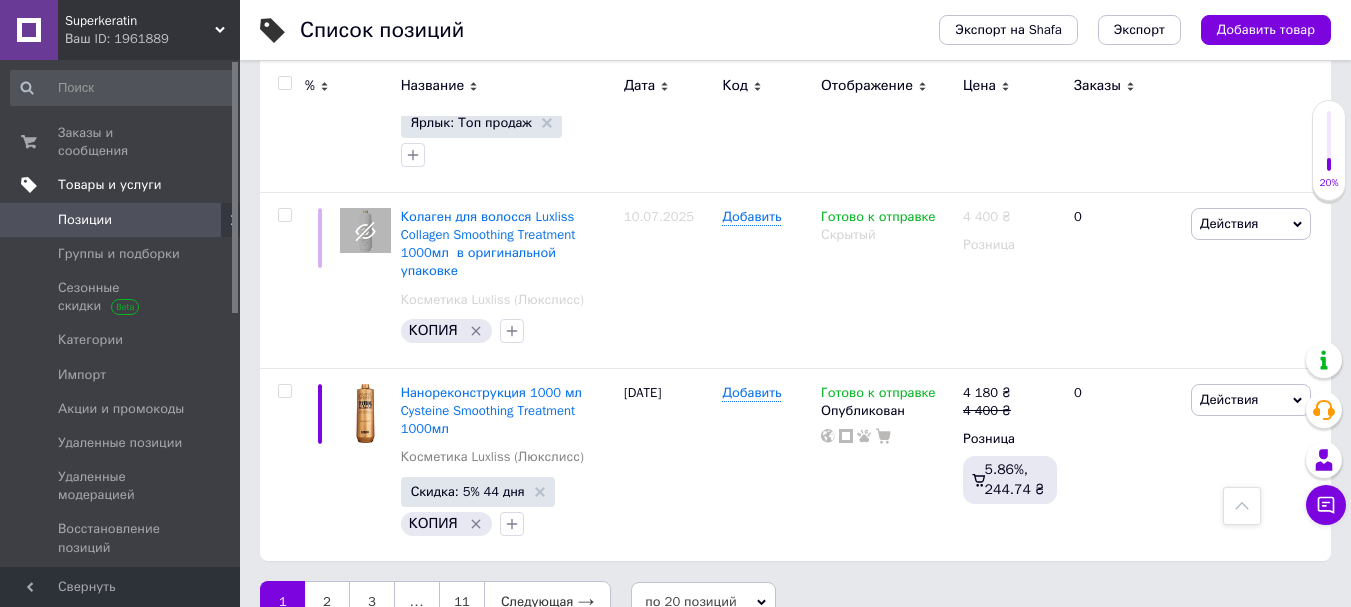 click on "Товары и услуги" at bounding box center [110, 185] 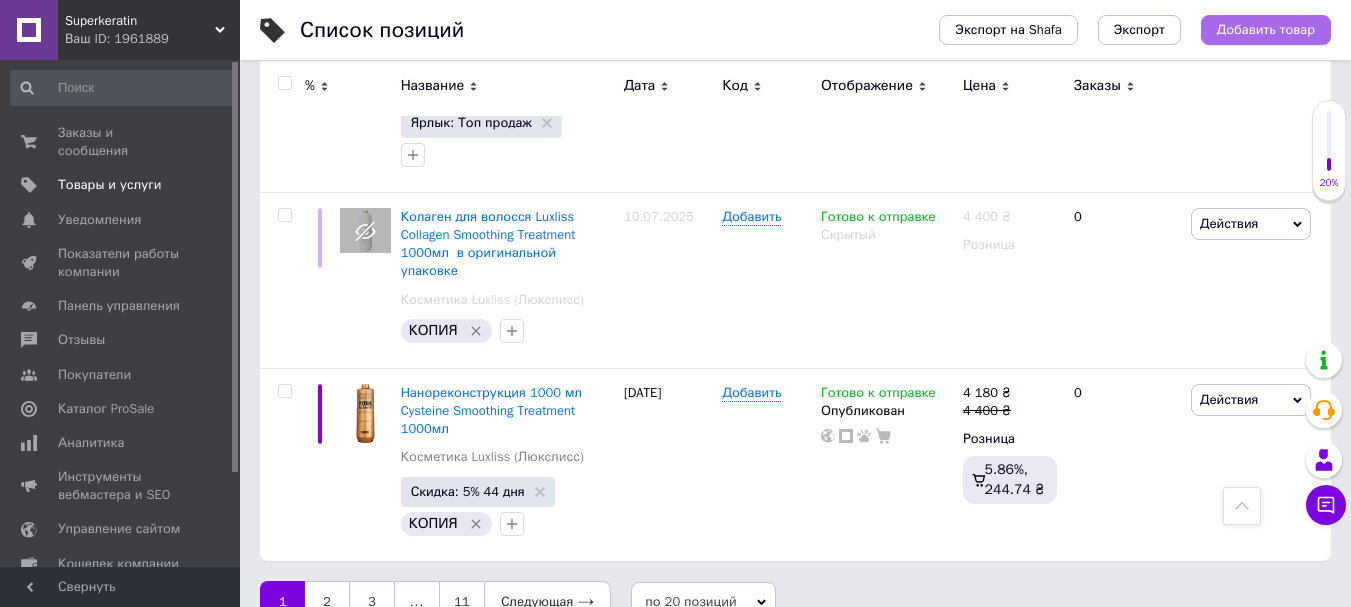 click on "Добавить товар" at bounding box center (1266, 30) 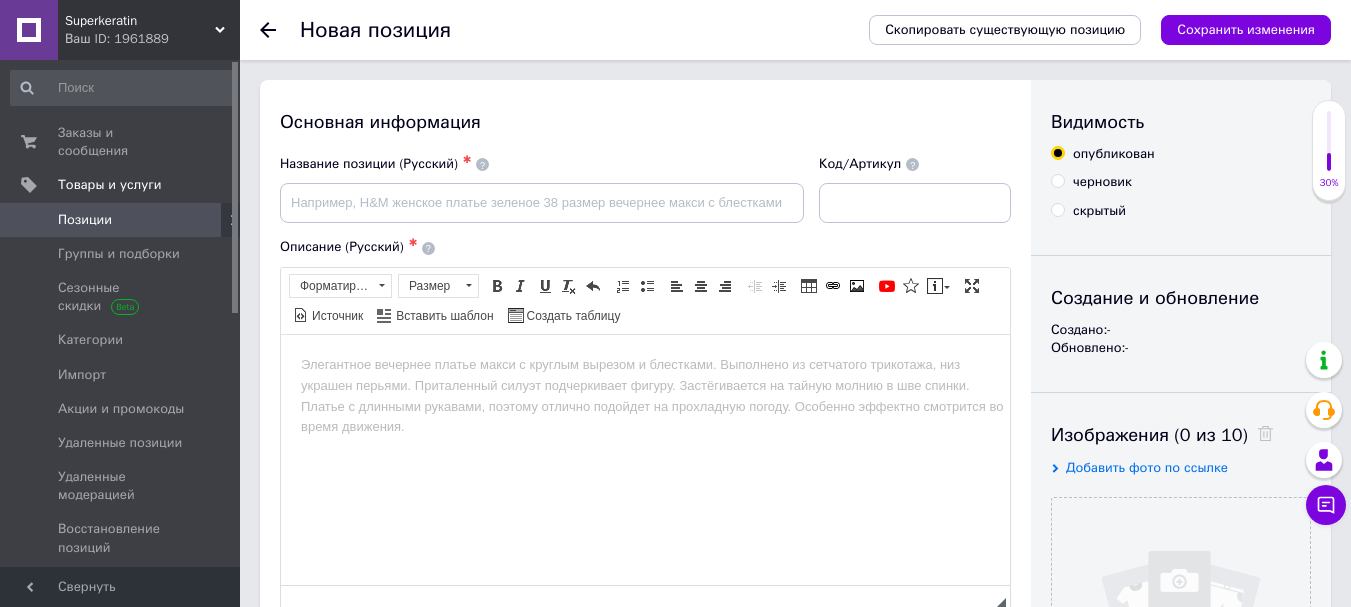 scroll, scrollTop: 0, scrollLeft: 0, axis: both 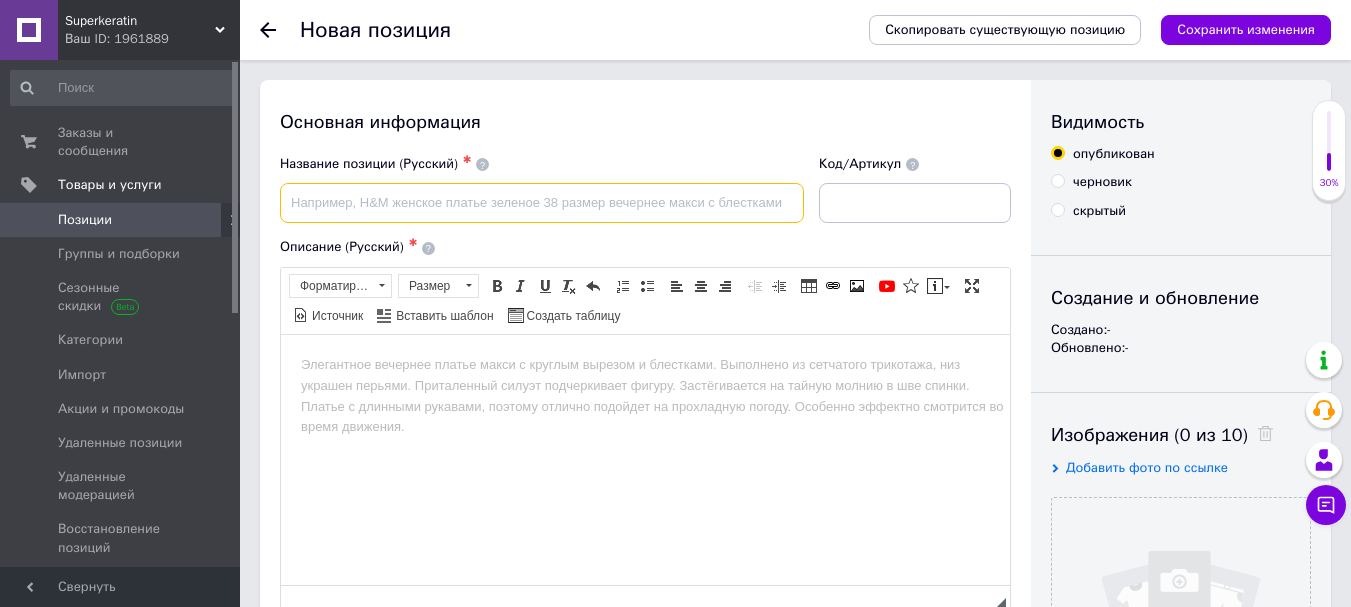 click at bounding box center [542, 203] 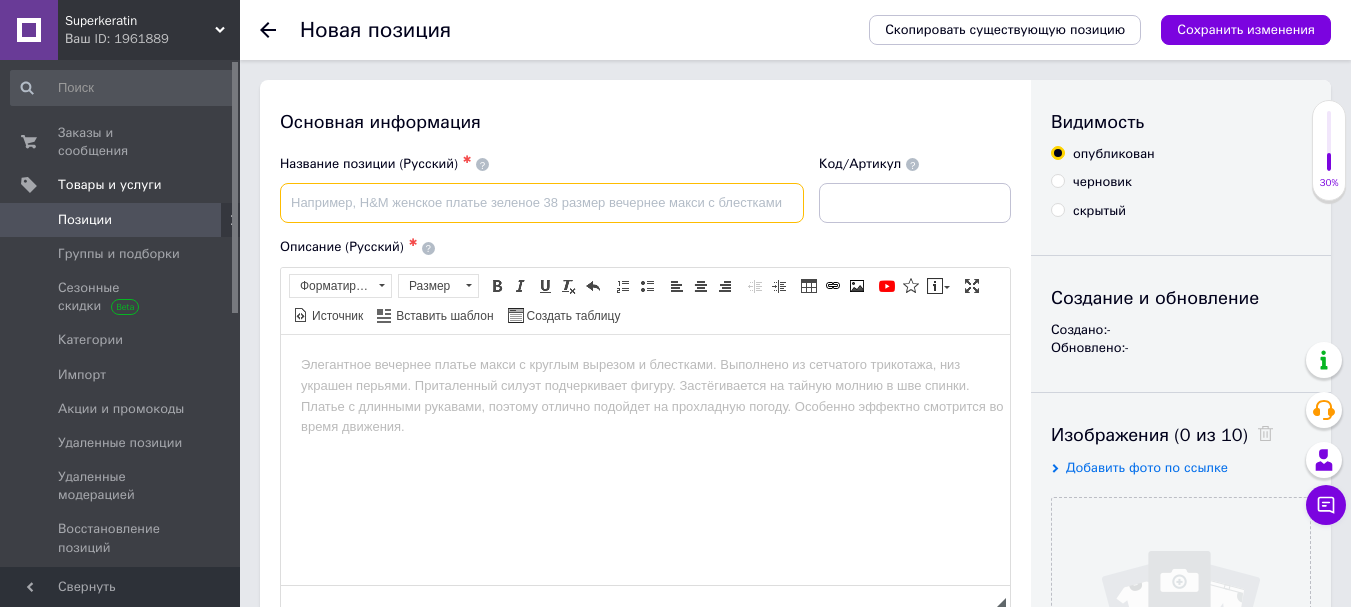 paste on "Догляд за волоссям LUXLISS Smoothing Brightening Plex, 100 мл" 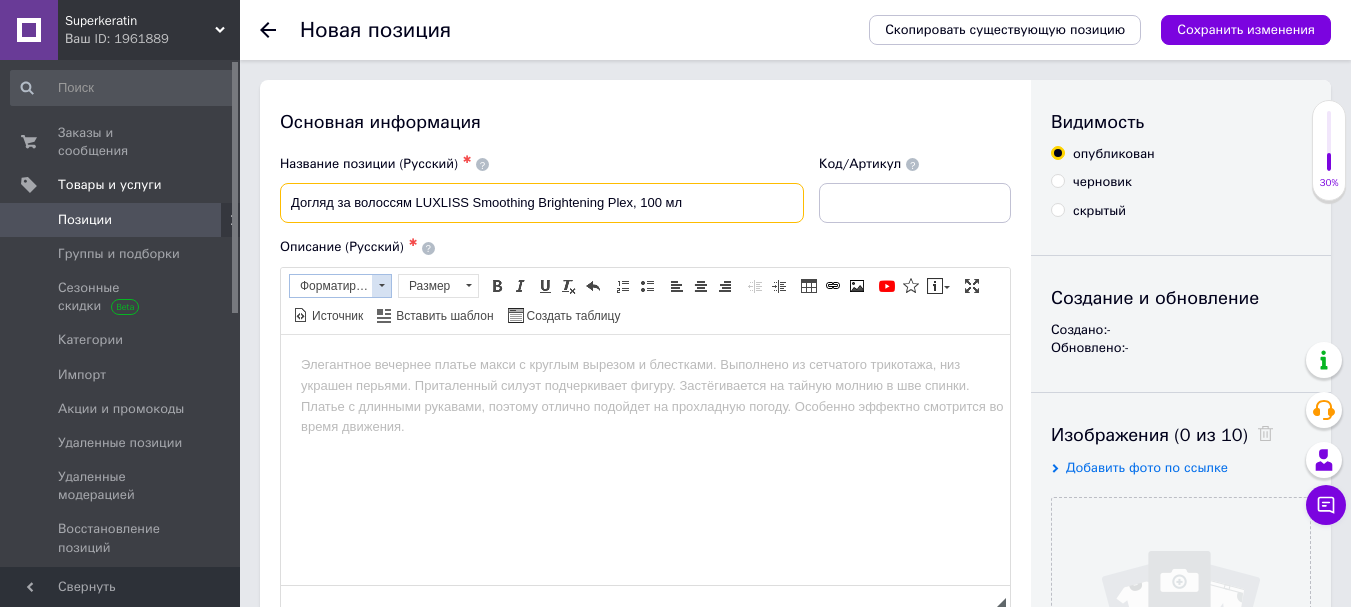 click on "Форматирование" at bounding box center [331, 286] 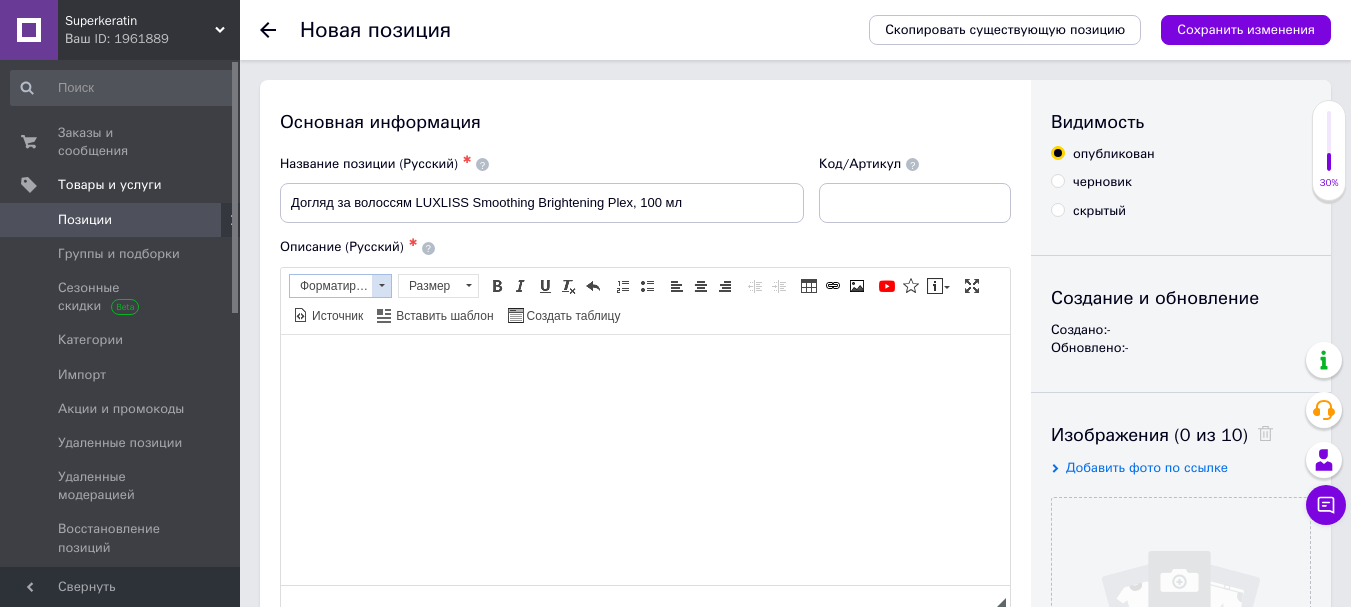 scroll, scrollTop: 0, scrollLeft: 0, axis: both 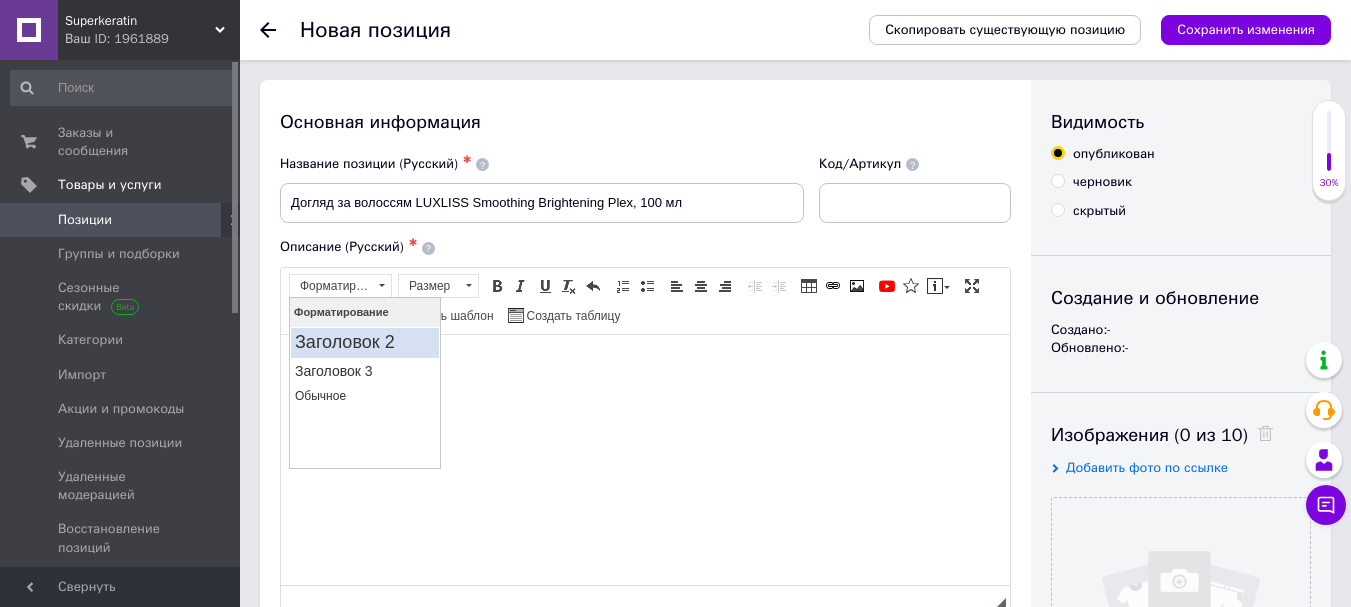 click on "Заголовок 2" at bounding box center [365, 342] 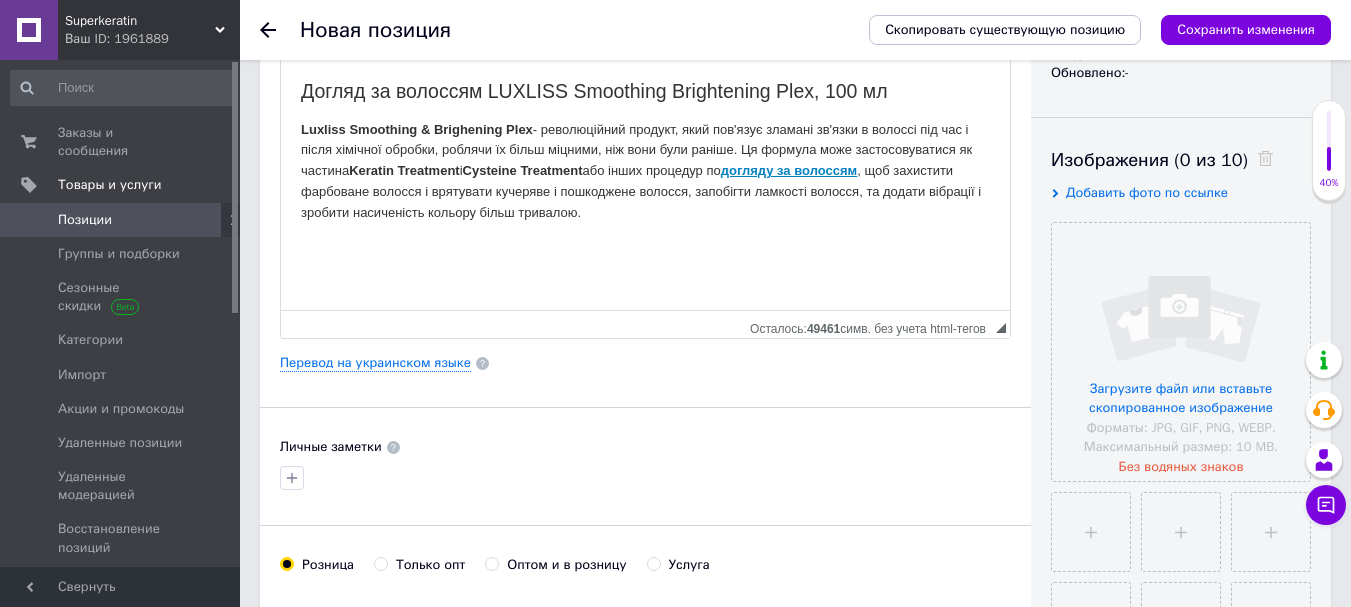 scroll, scrollTop: 302, scrollLeft: 0, axis: vertical 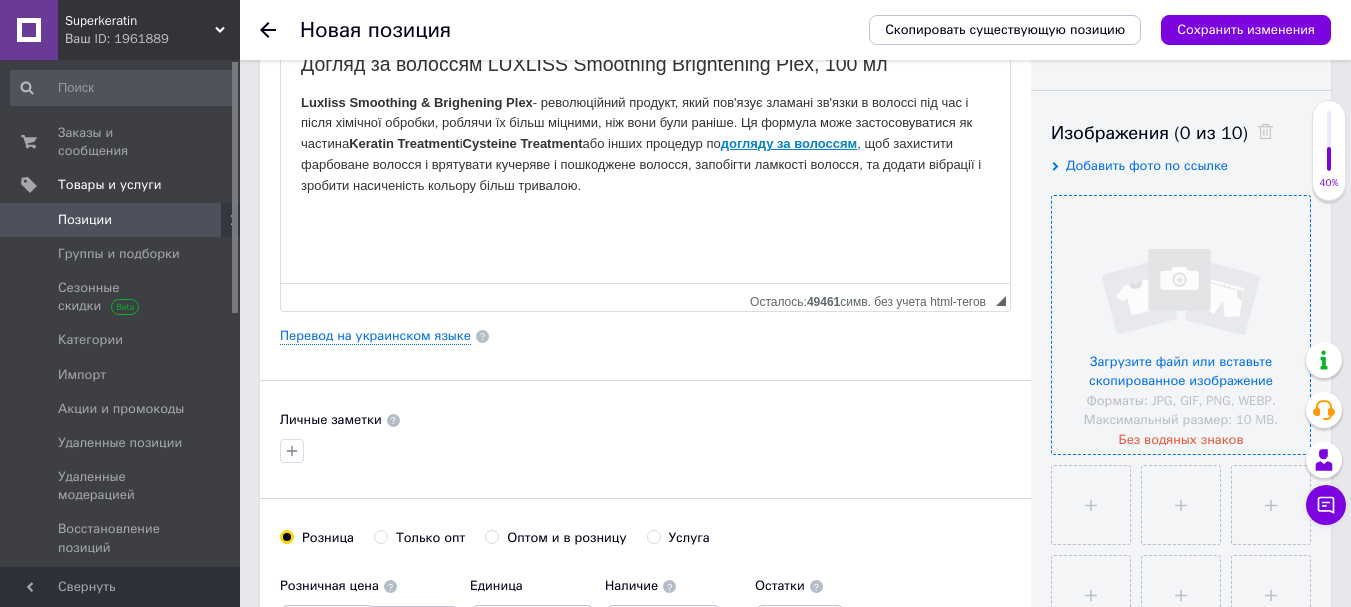 click at bounding box center (1181, 325) 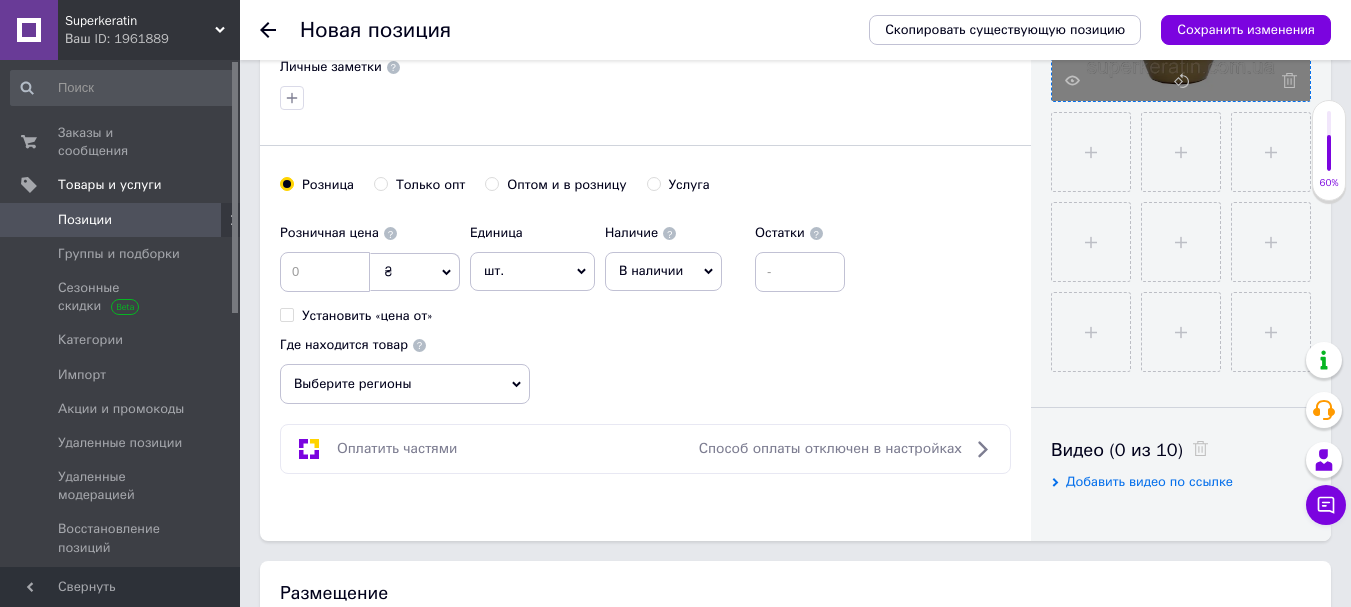 scroll, scrollTop: 671, scrollLeft: 0, axis: vertical 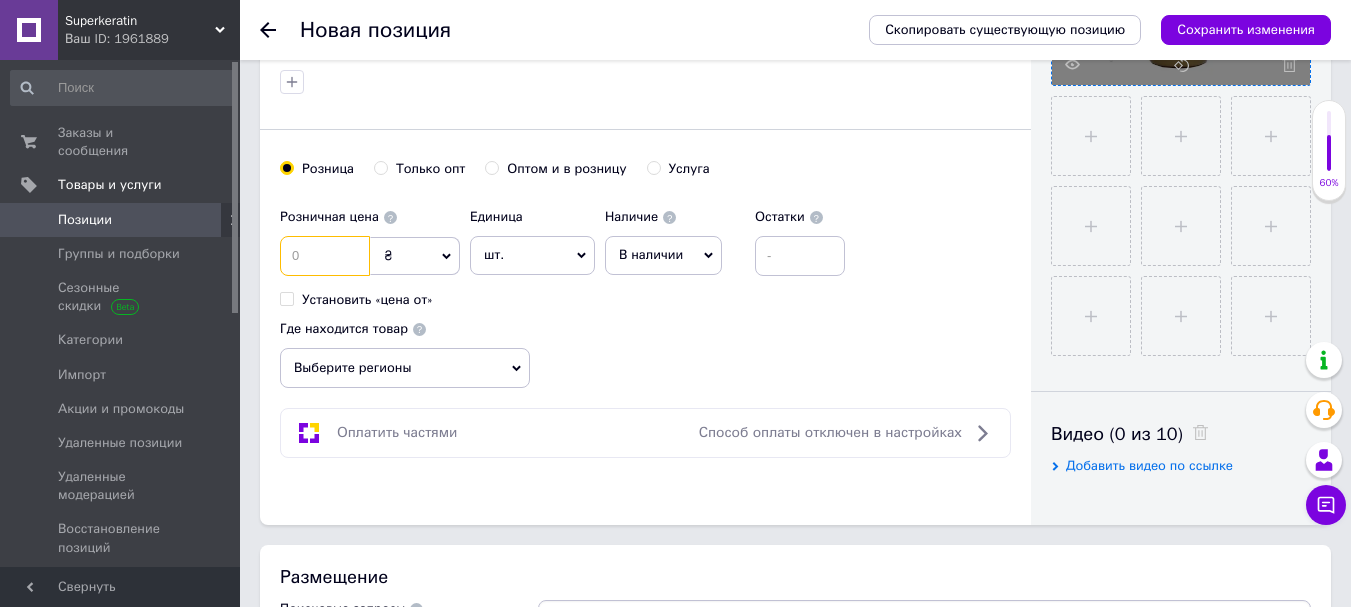 click at bounding box center [325, 256] 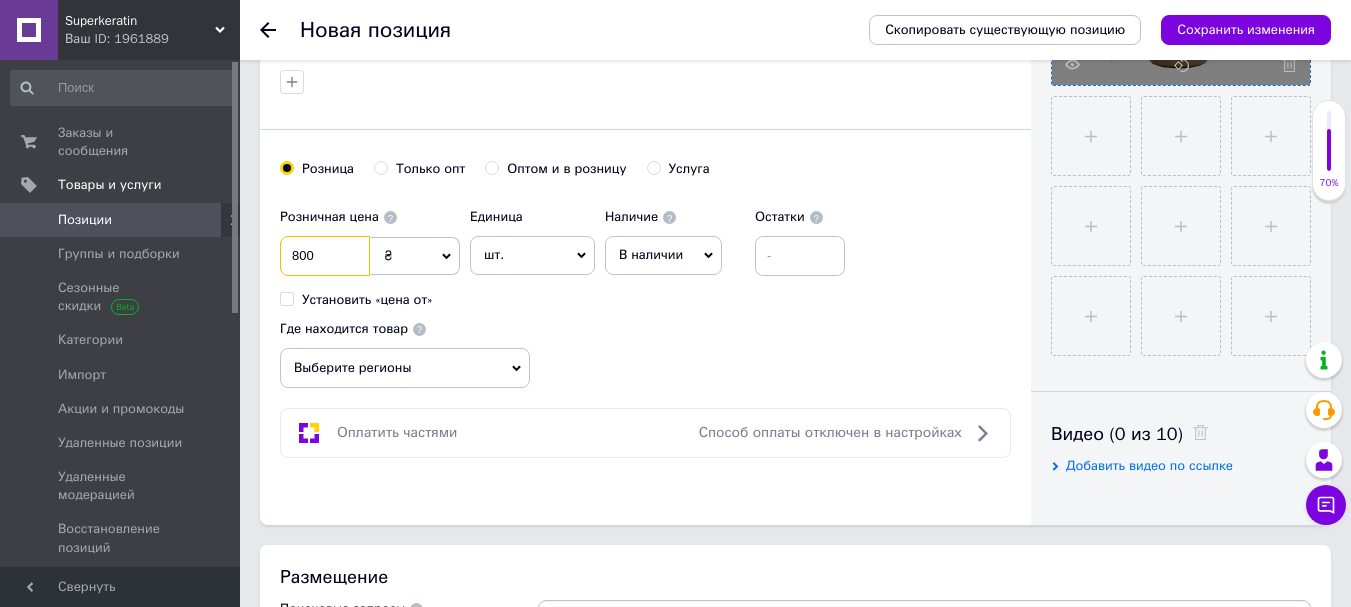 type on "800" 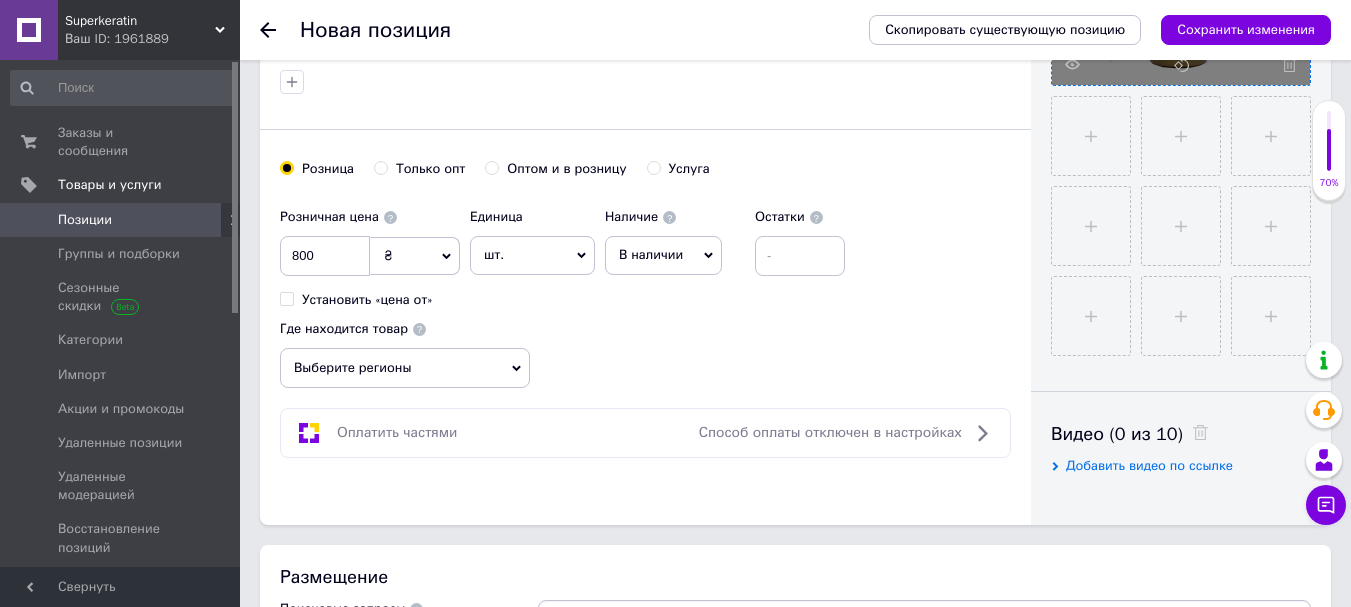 click on "В наличии" at bounding box center (651, 254) 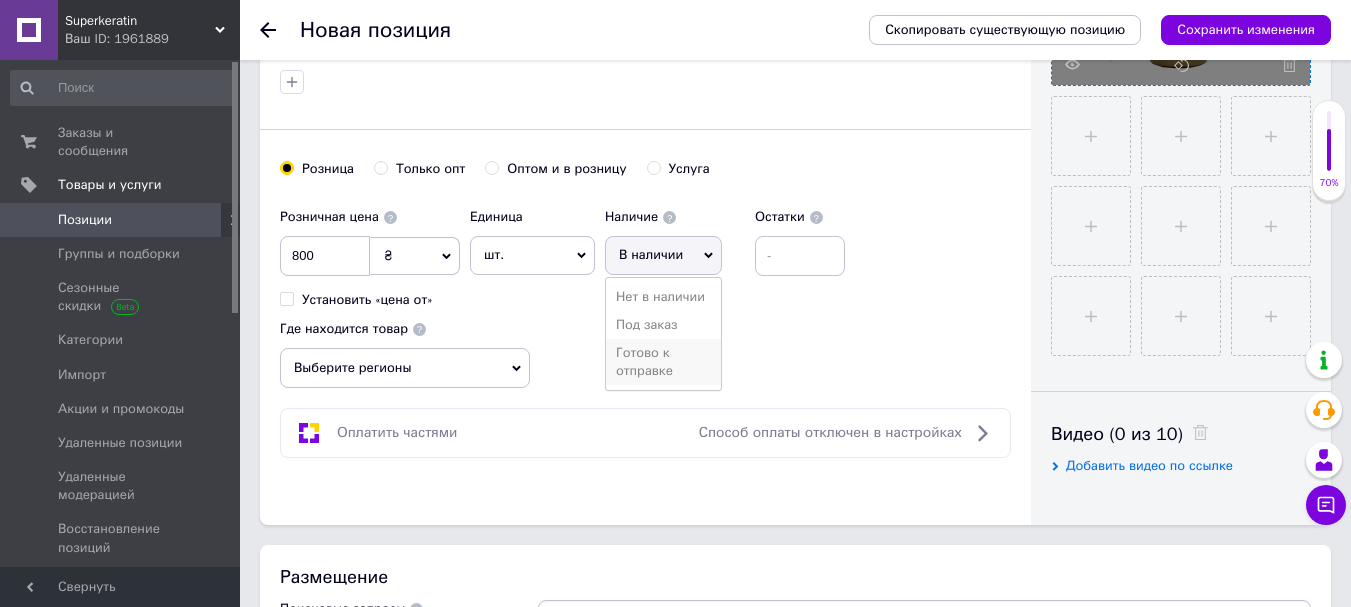 click on "Готово к отправке" at bounding box center [663, 362] 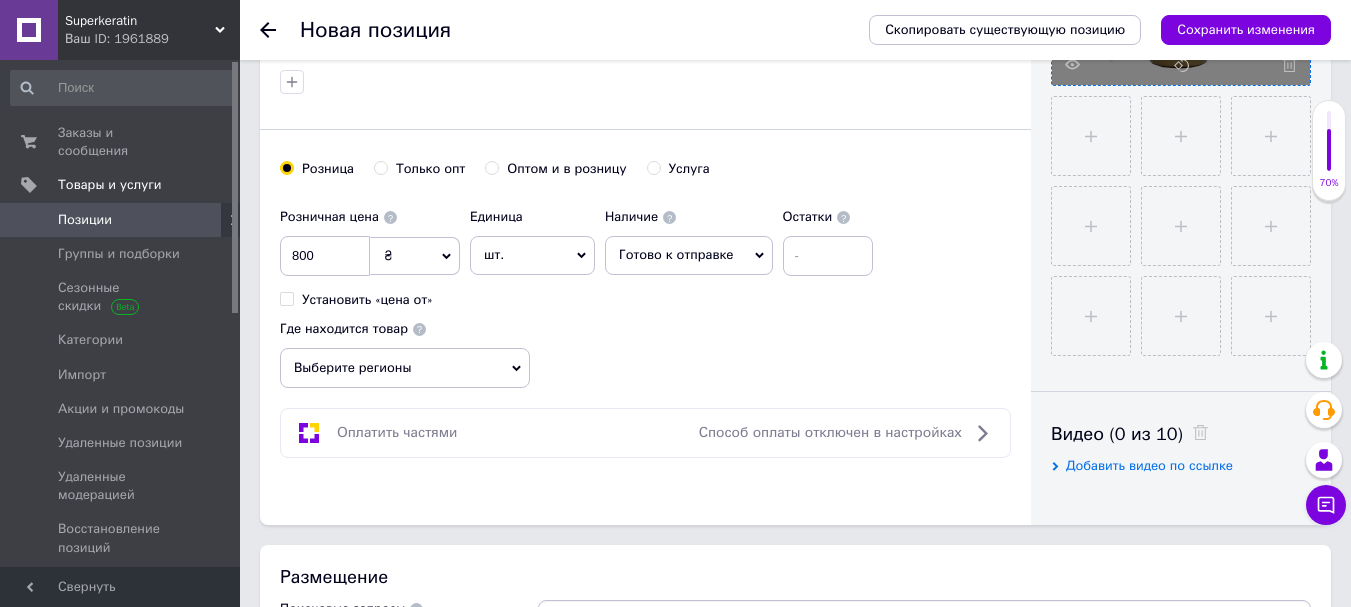 click on "Выберите регионы" at bounding box center (405, 368) 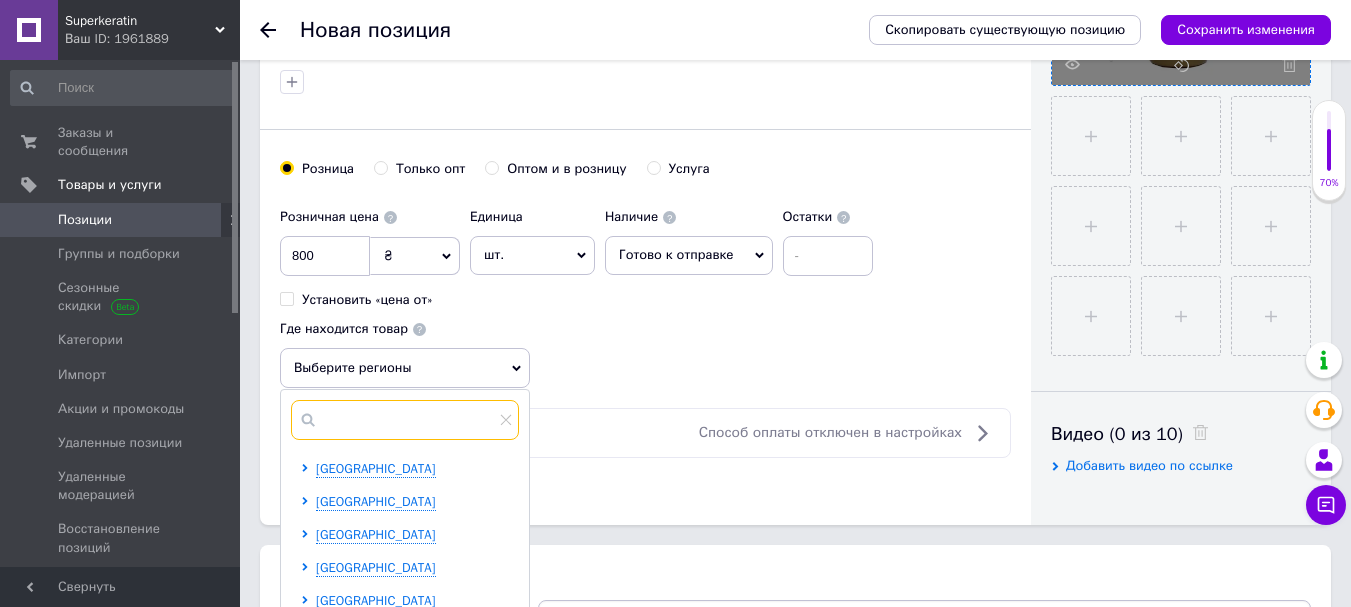 click at bounding box center (405, 420) 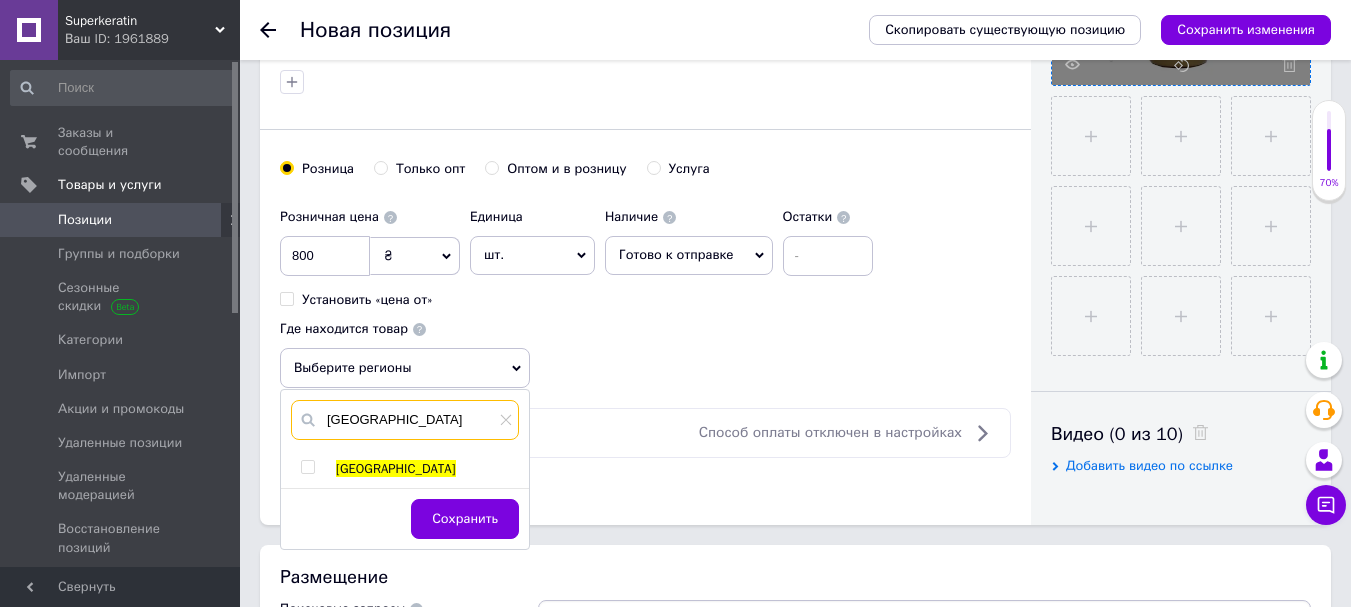 type on "[GEOGRAPHIC_DATA]" 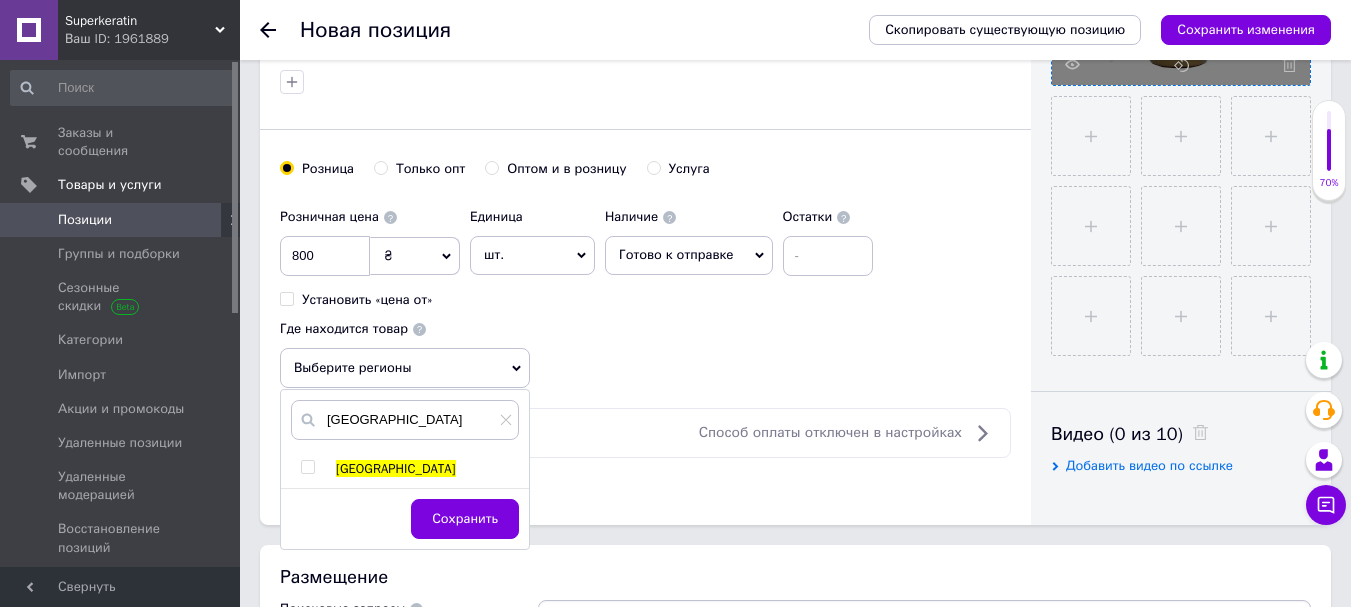 click at bounding box center (307, 467) 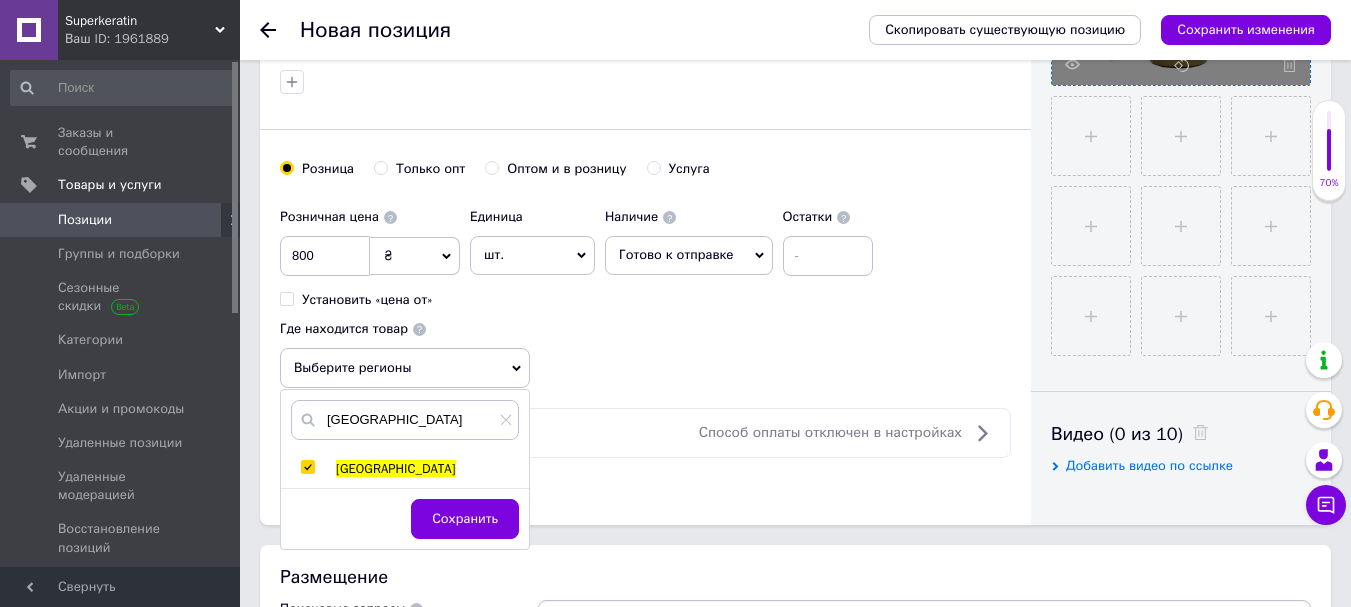 checkbox on "true" 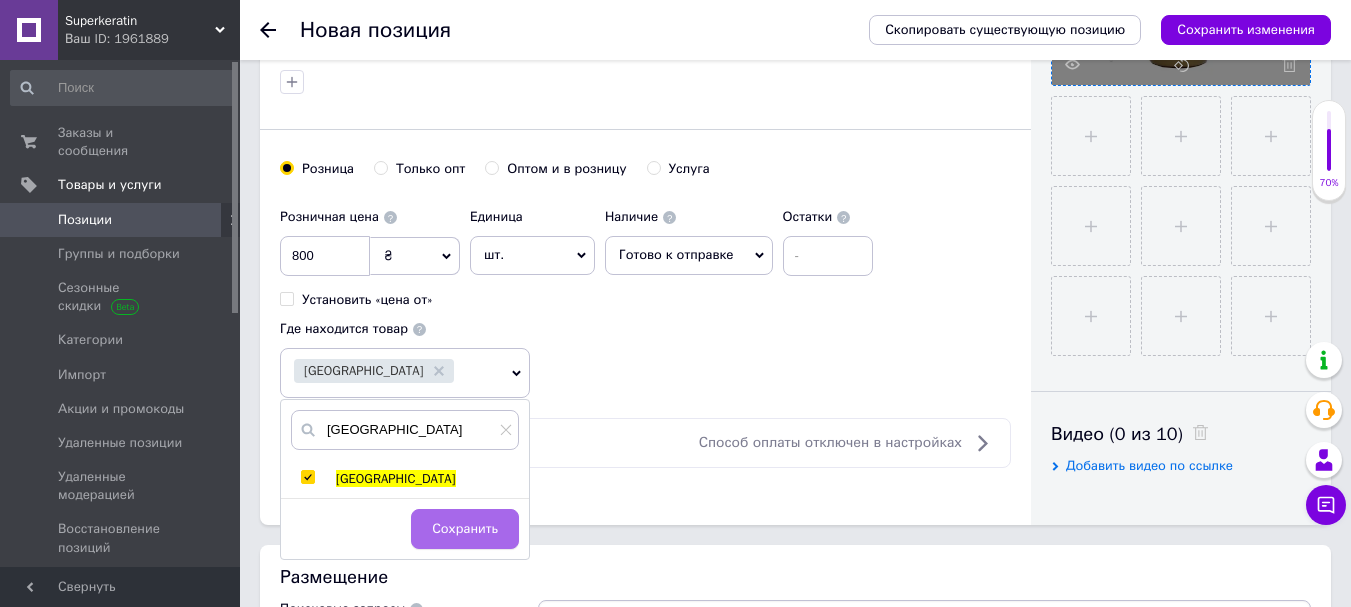 click on "Сохранить" at bounding box center [465, 529] 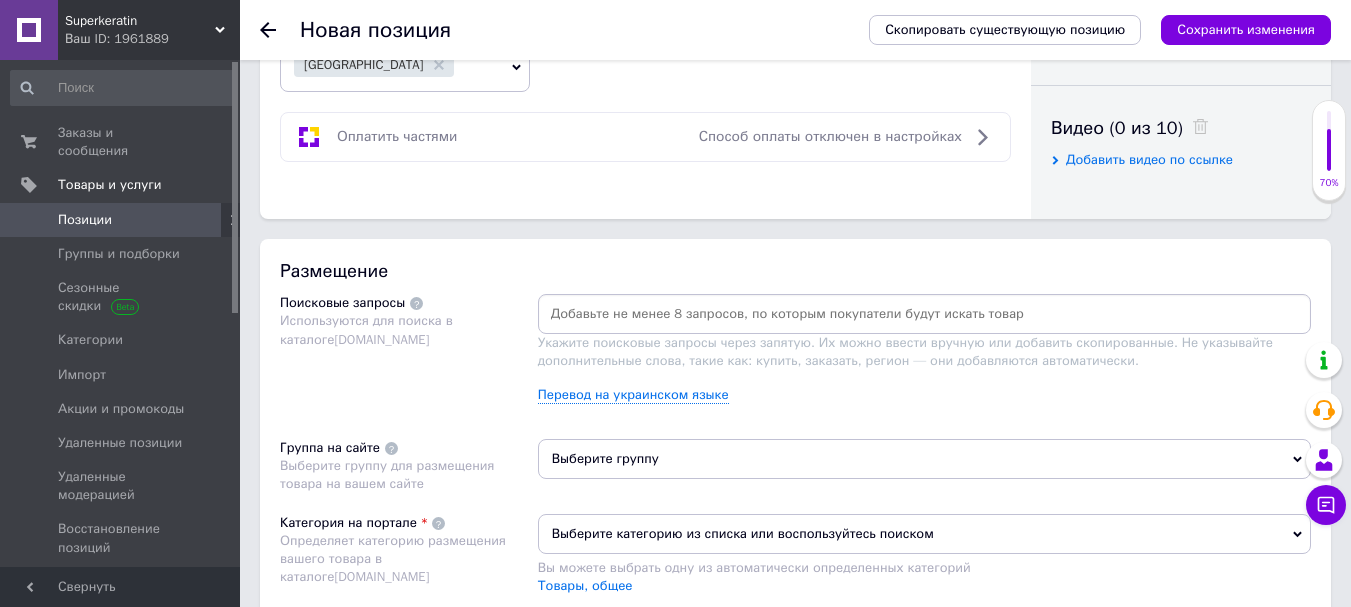 scroll, scrollTop: 1012, scrollLeft: 0, axis: vertical 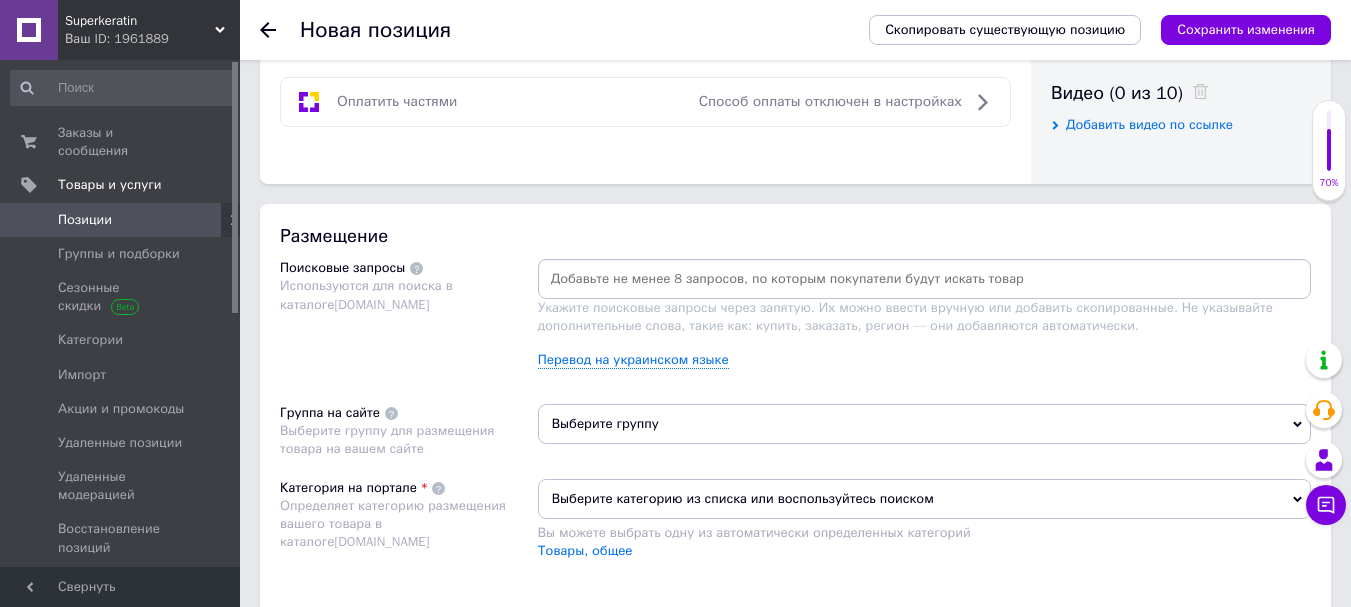click at bounding box center [924, 279] 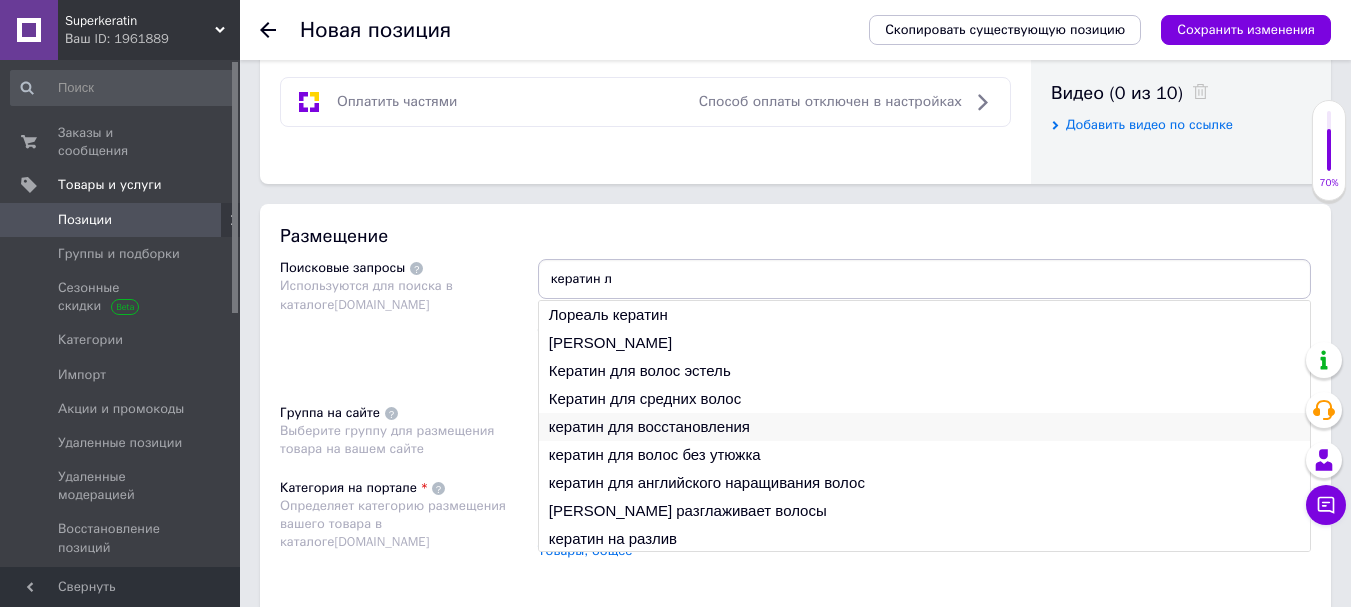 type on "кератин л" 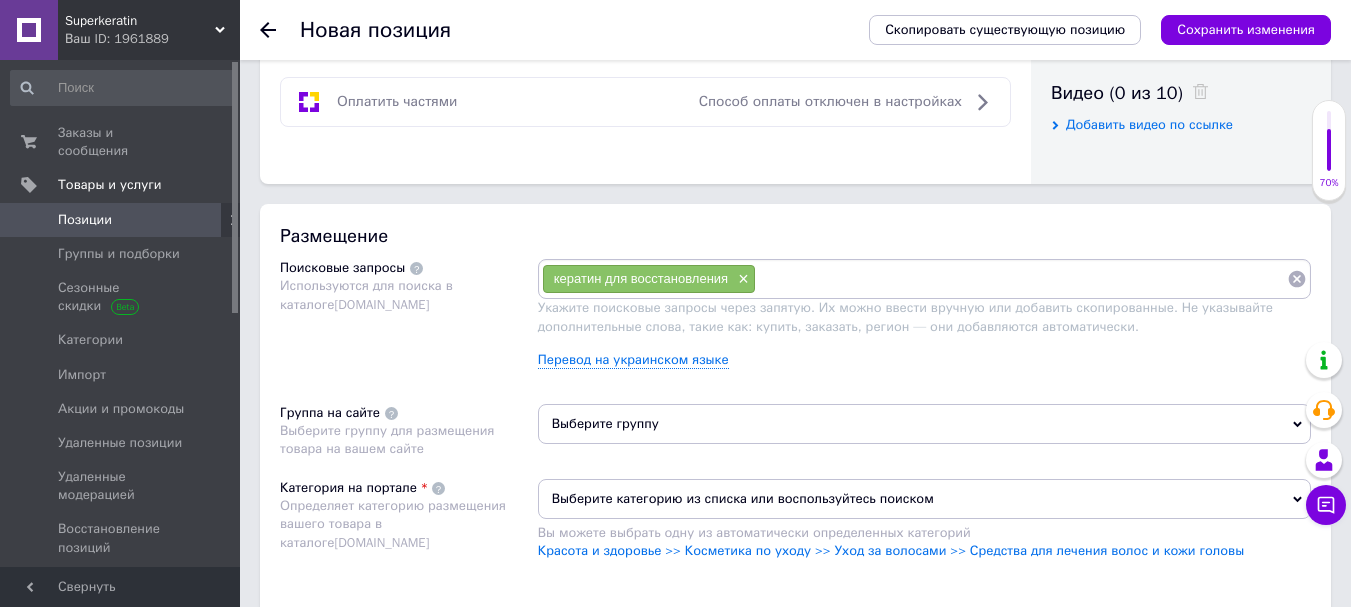 click at bounding box center (1021, 279) 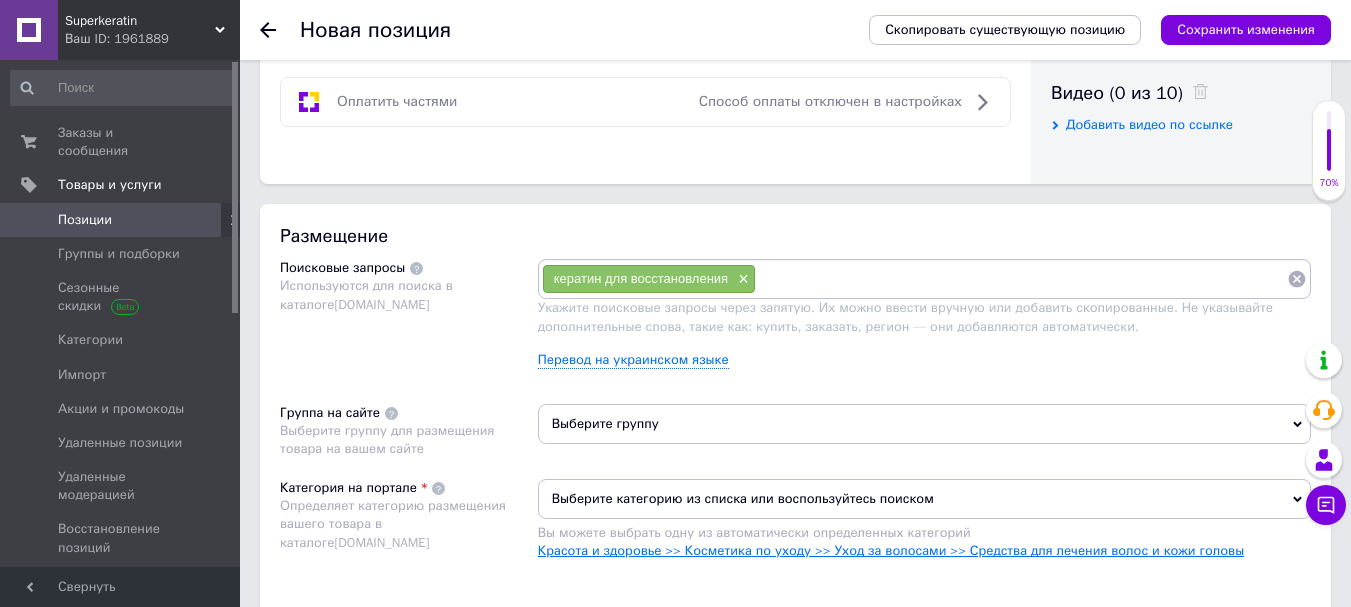 click on "Красота и здоровье >> Косметика по уходу >> Уход за волосами >> Средства для лечения волос и кожи головы" at bounding box center [891, 550] 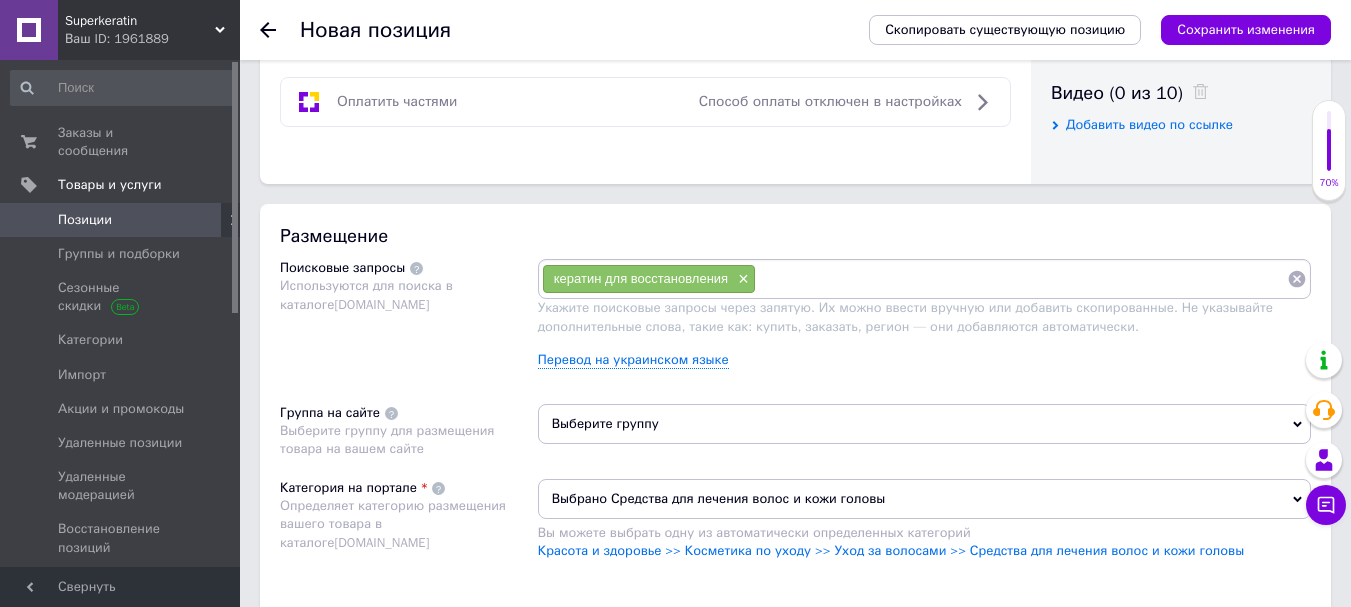 click at bounding box center (1021, 279) 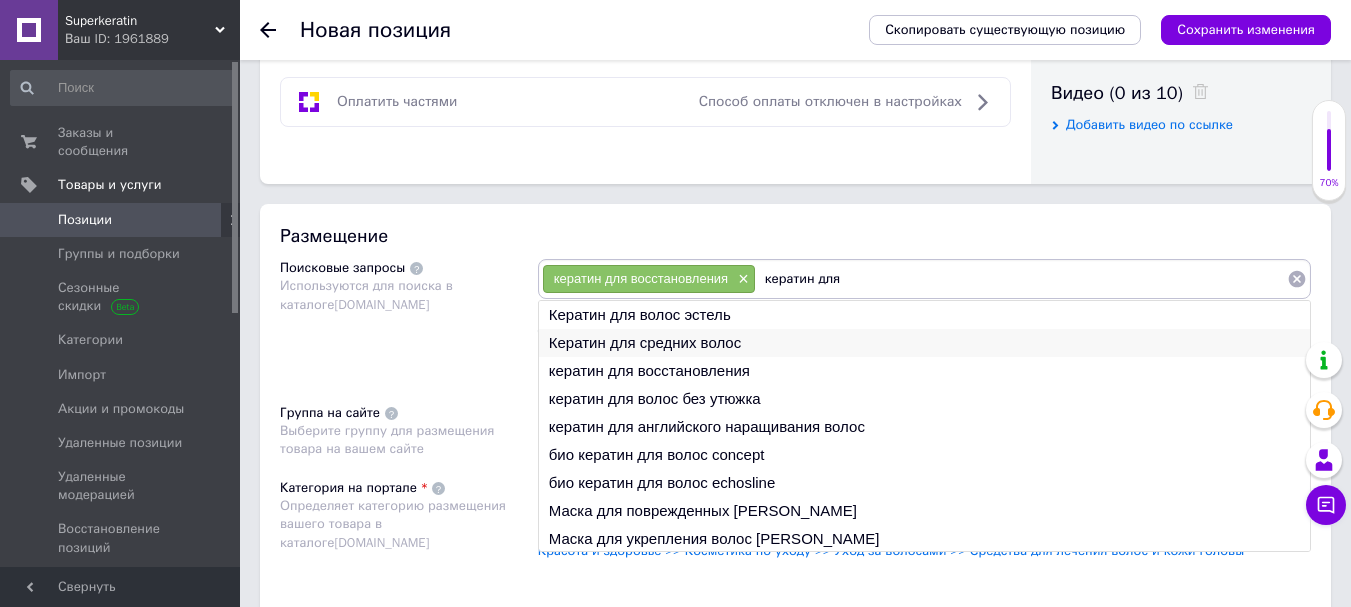 type on "кератин для" 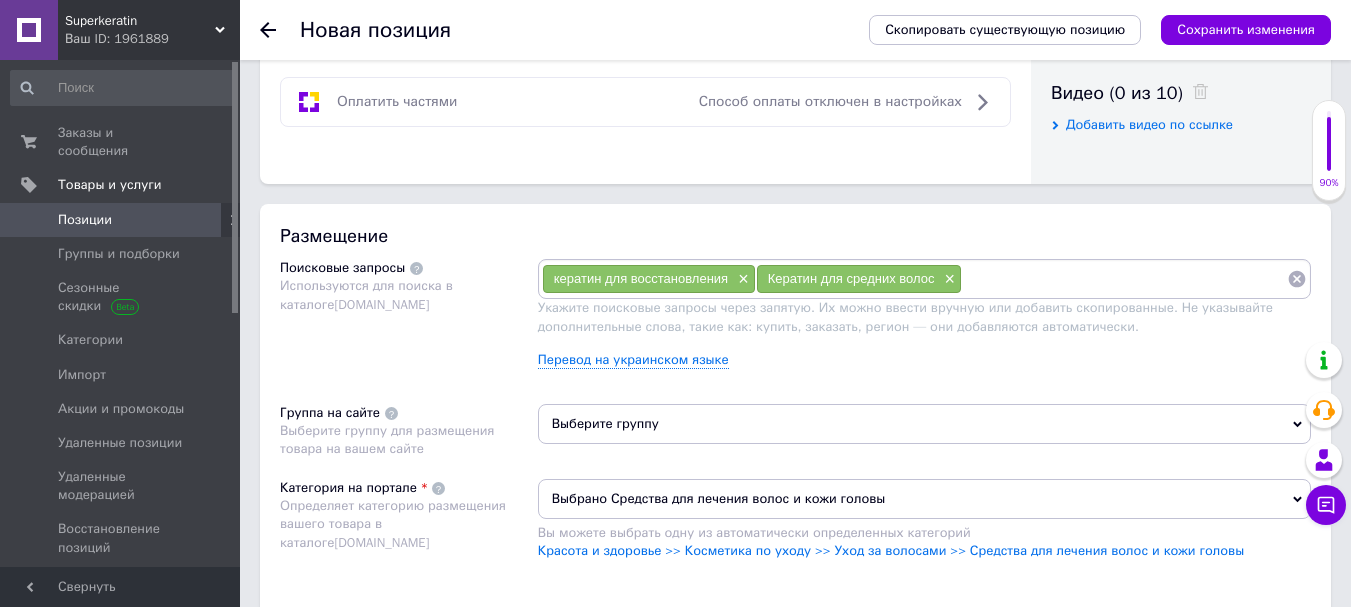 click on "Выберите группу" at bounding box center [924, 424] 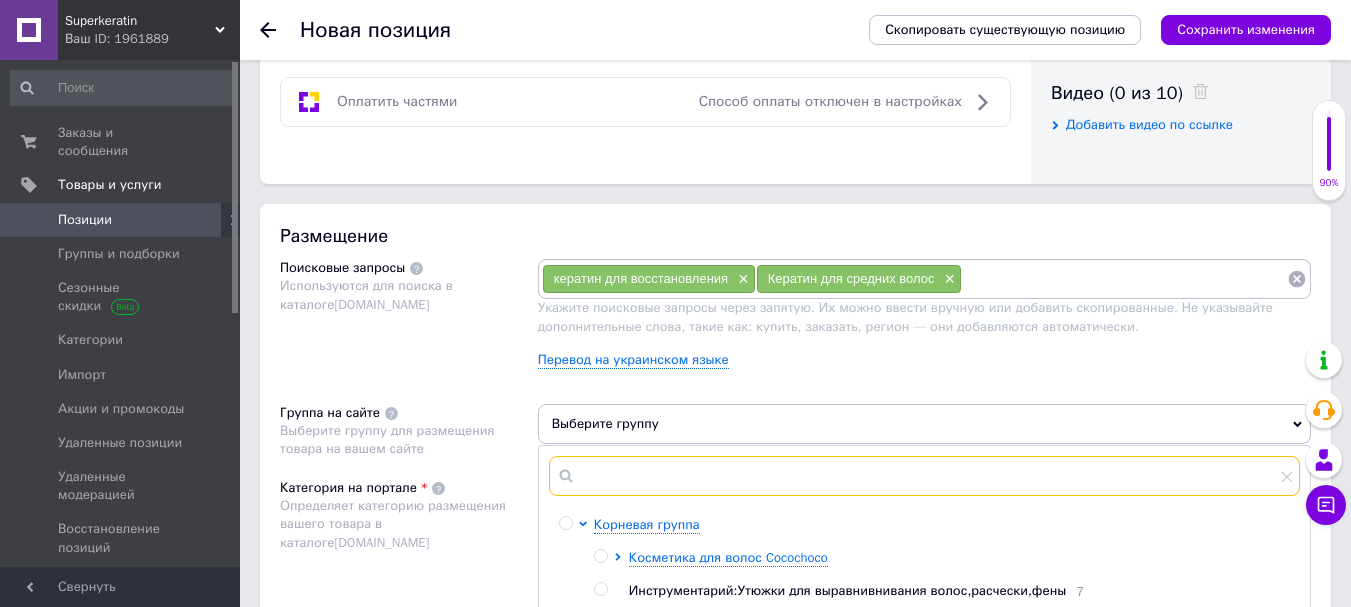 click at bounding box center [924, 476] 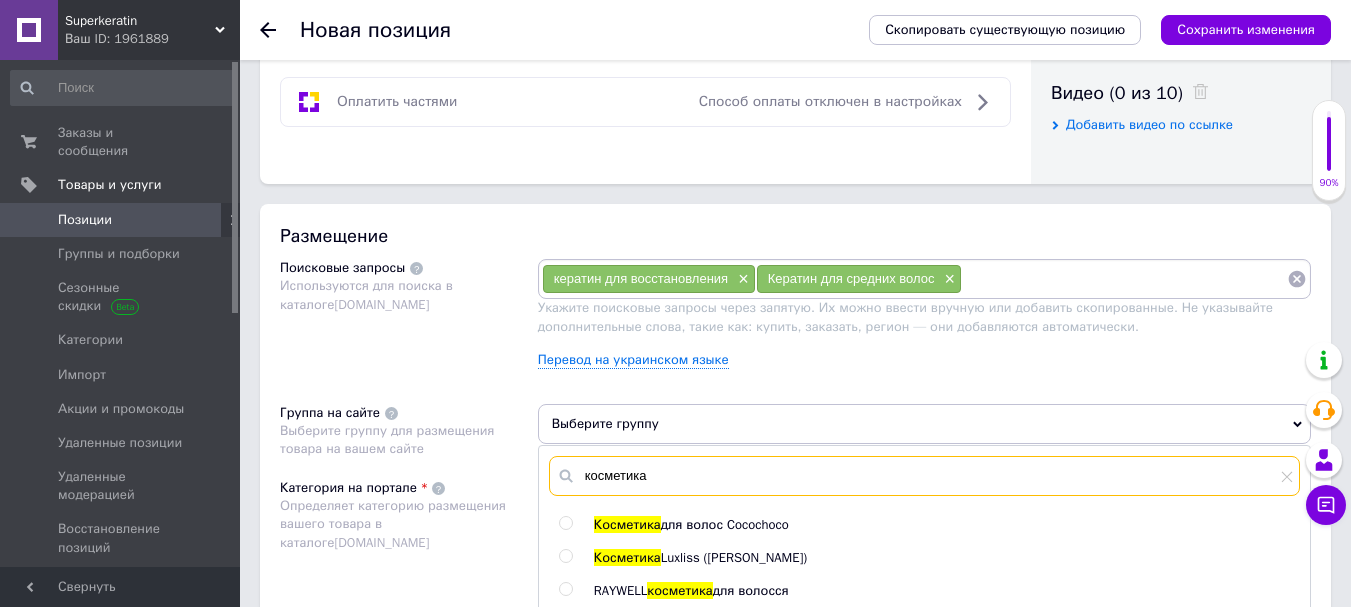 type on "косметика" 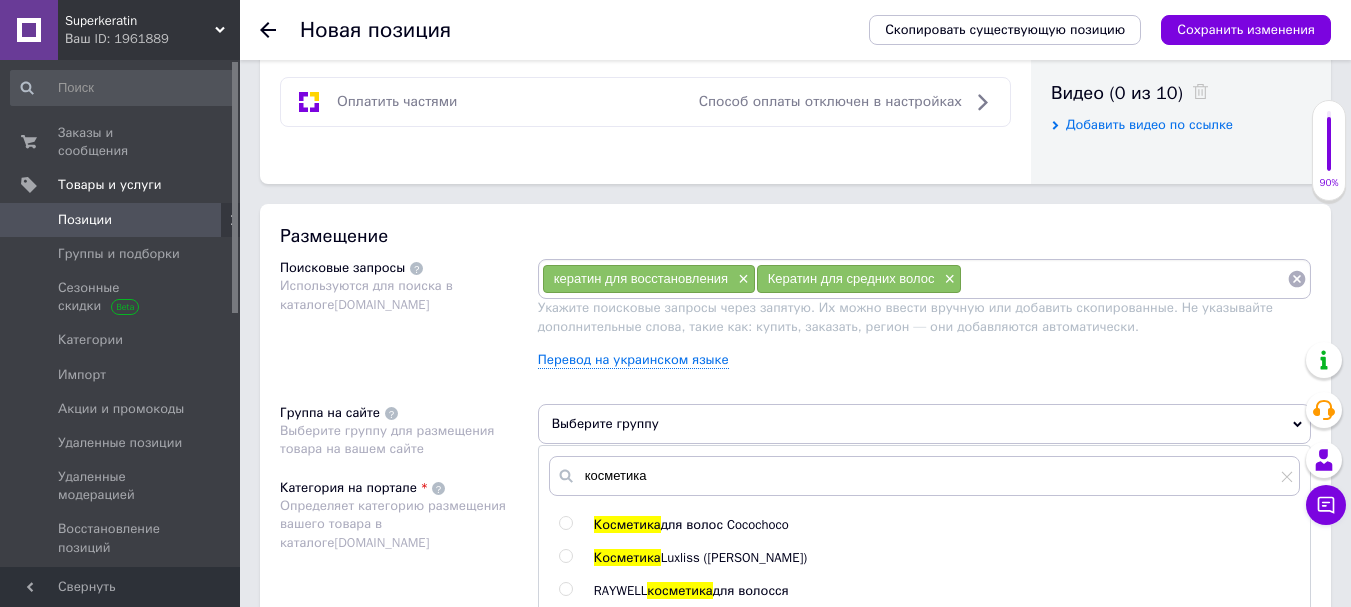 click at bounding box center (565, 556) 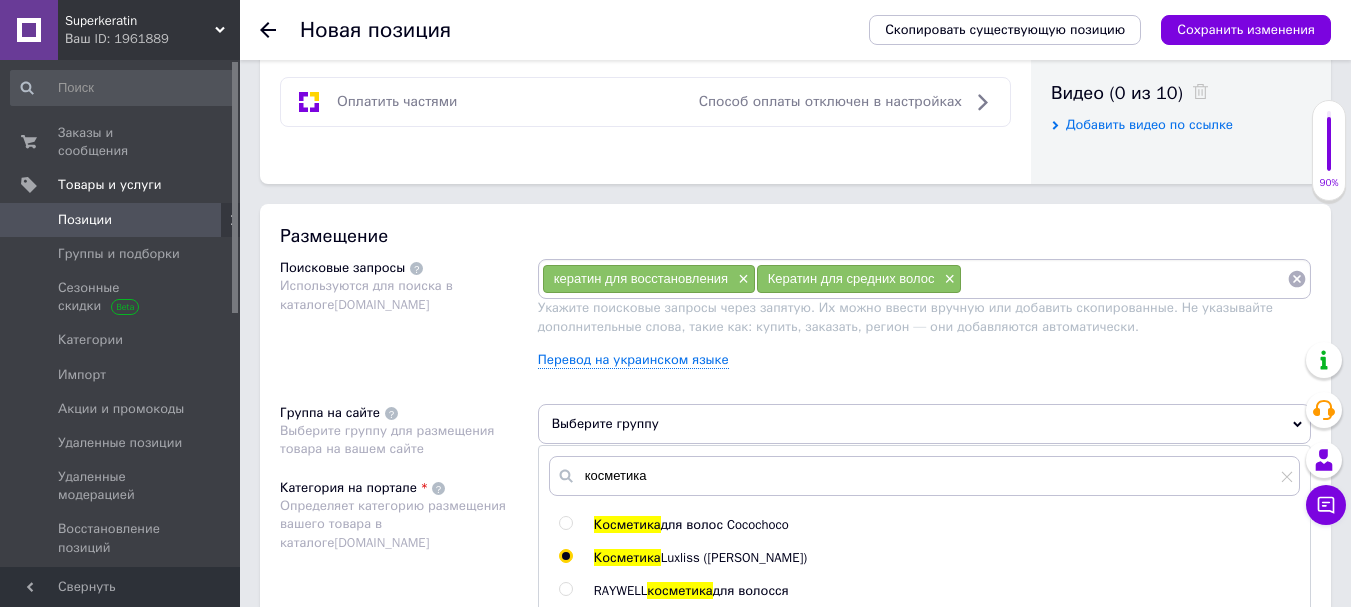 radio on "true" 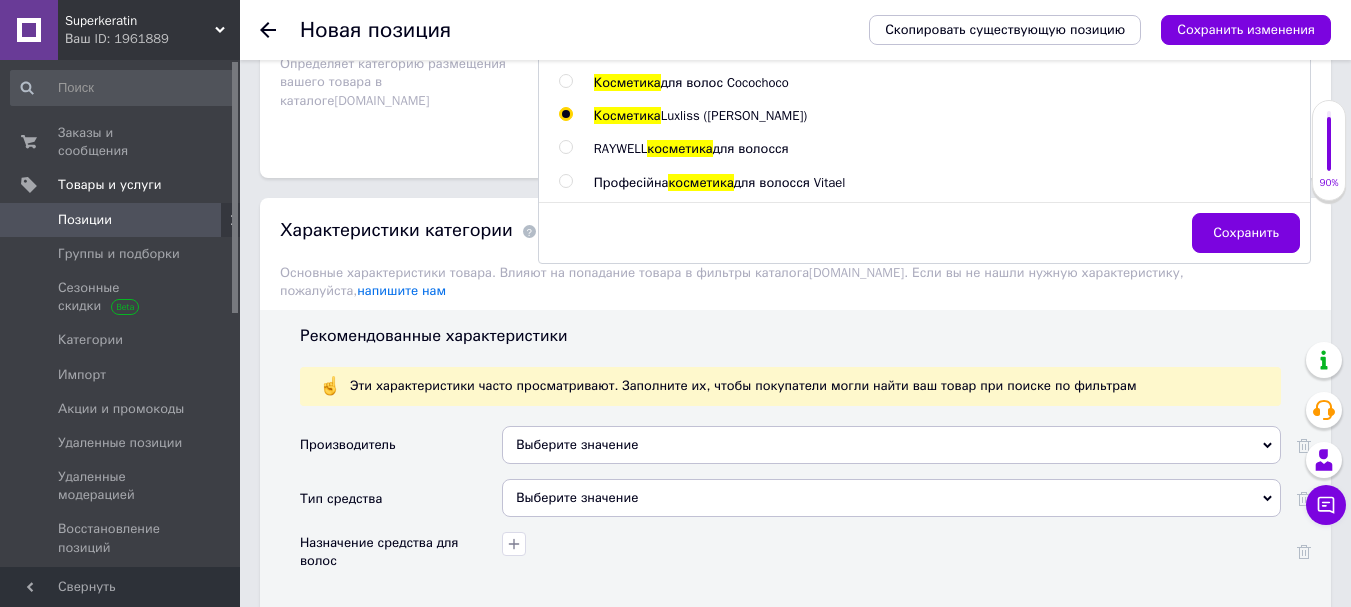 scroll, scrollTop: 1485, scrollLeft: 0, axis: vertical 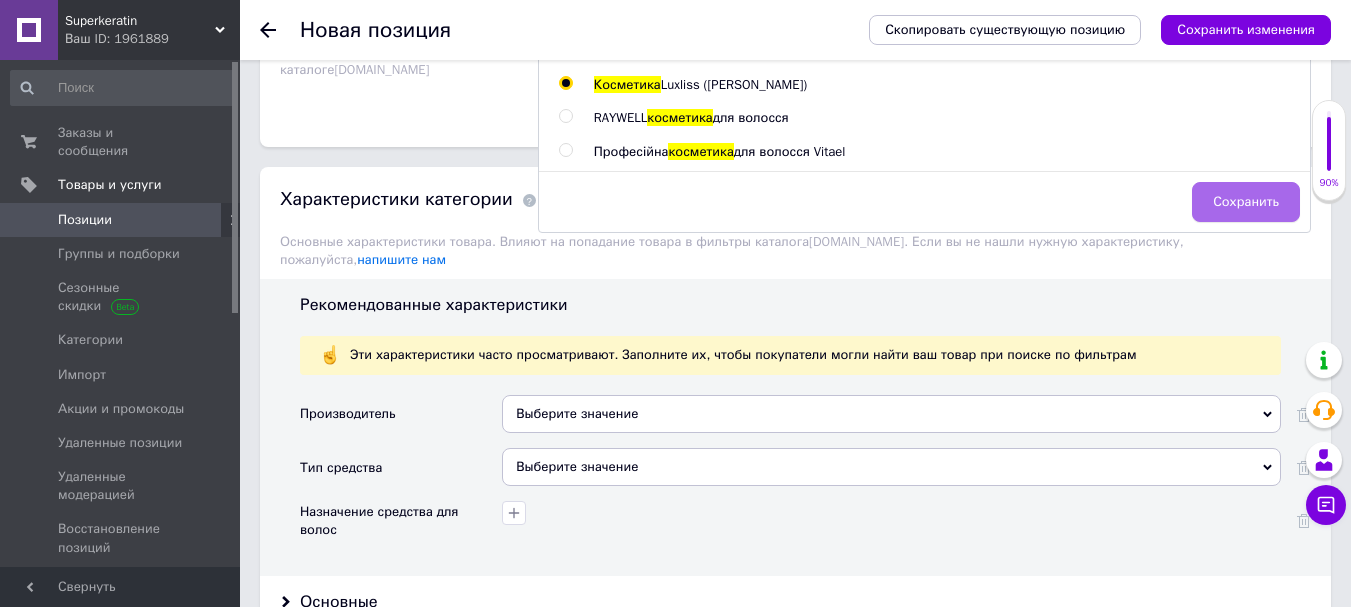 click on "Сохранить" at bounding box center [1246, 202] 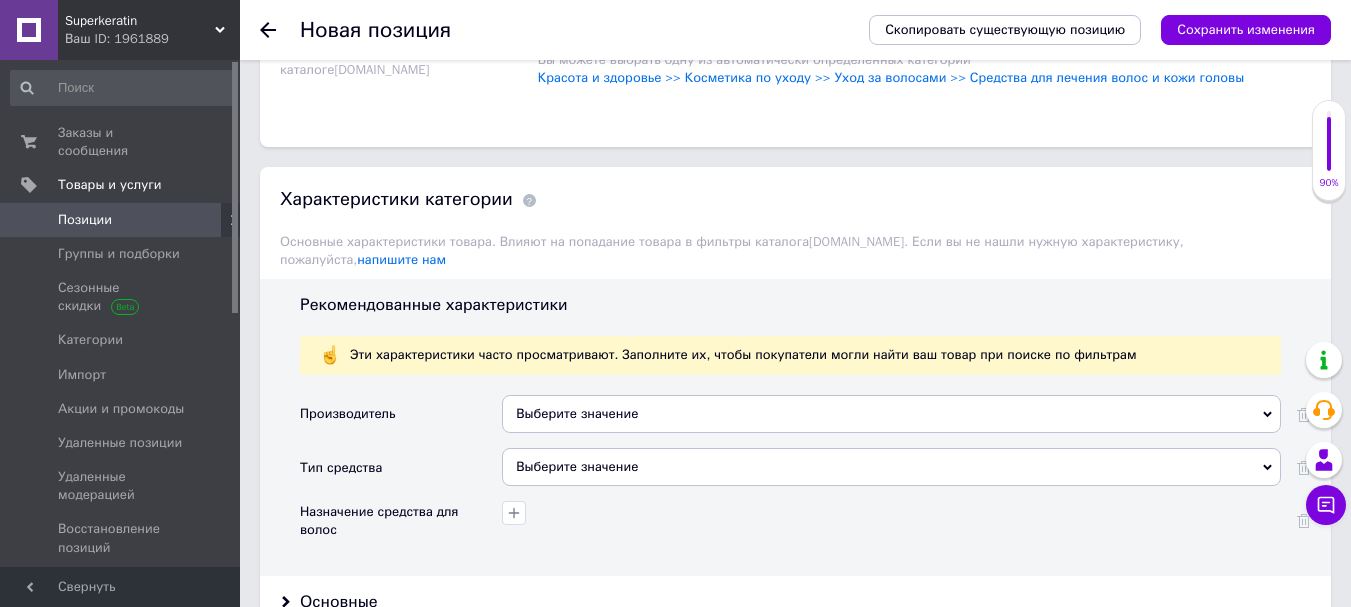 click on "Выберите значение" at bounding box center [891, 414] 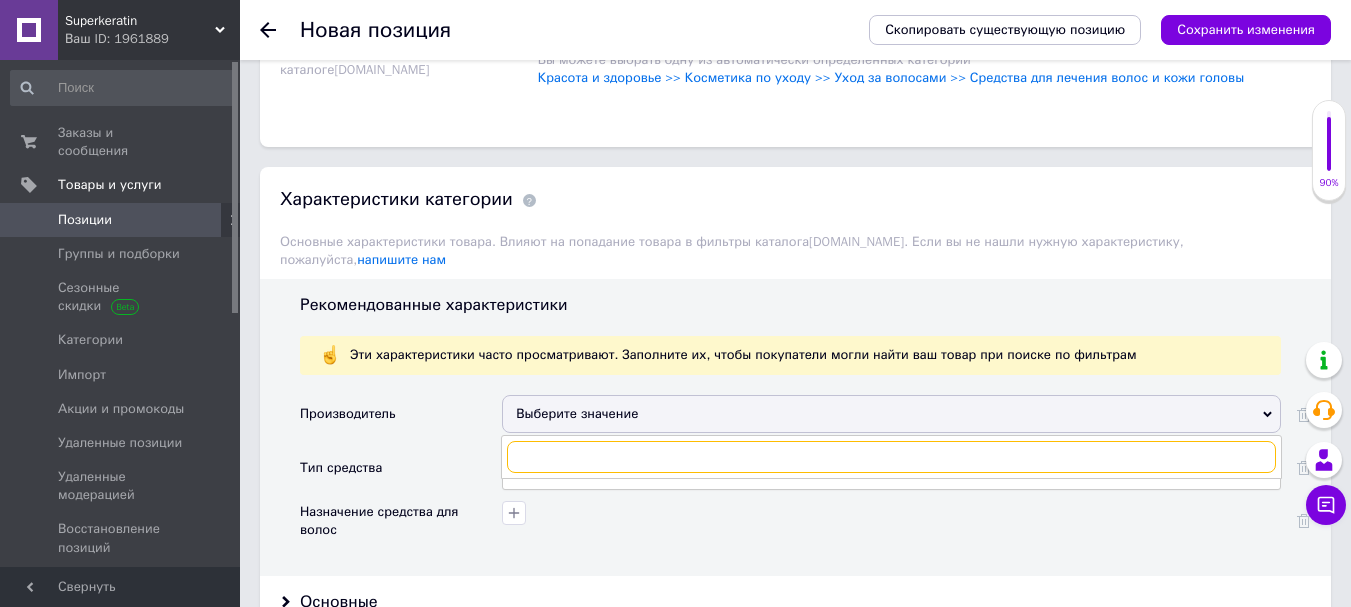 click at bounding box center [891, 457] 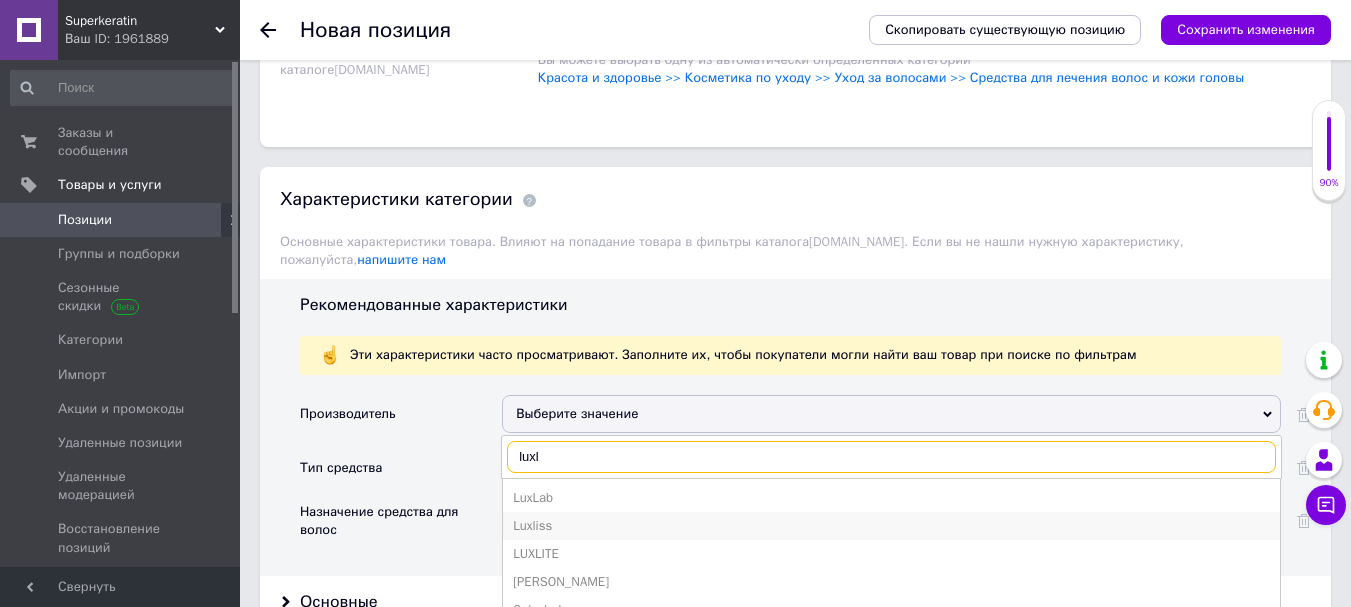 type 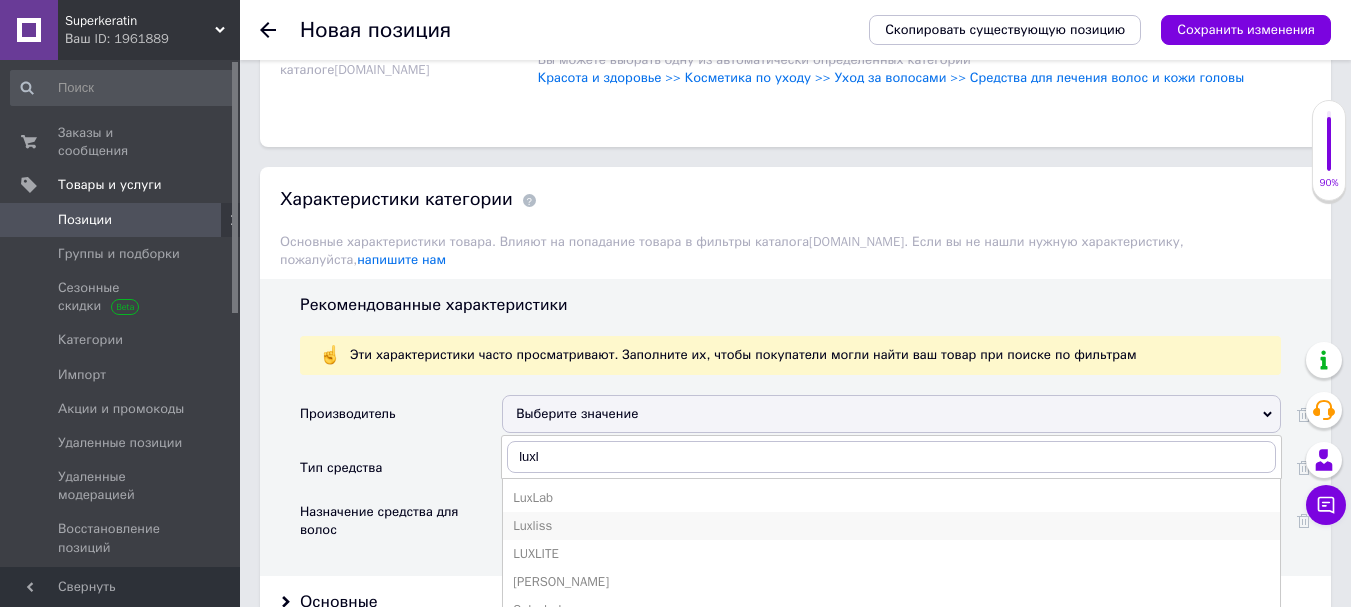 click on "Luxliss" at bounding box center (891, 526) 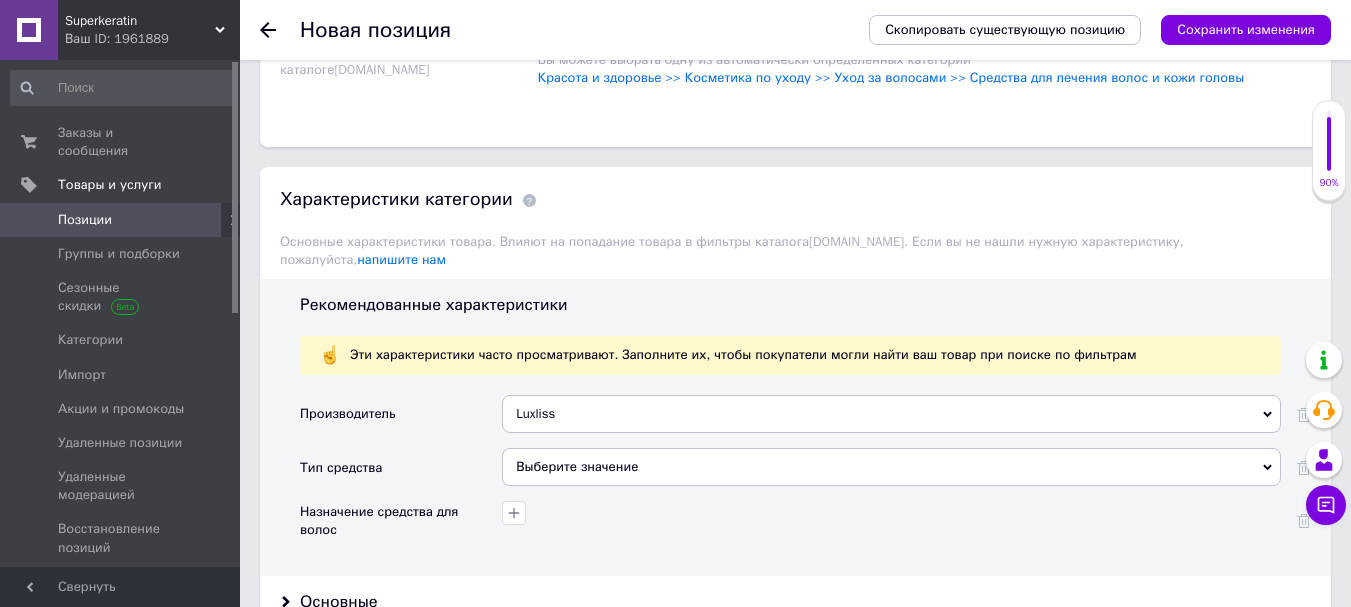 click on "Выберите значение" at bounding box center [891, 467] 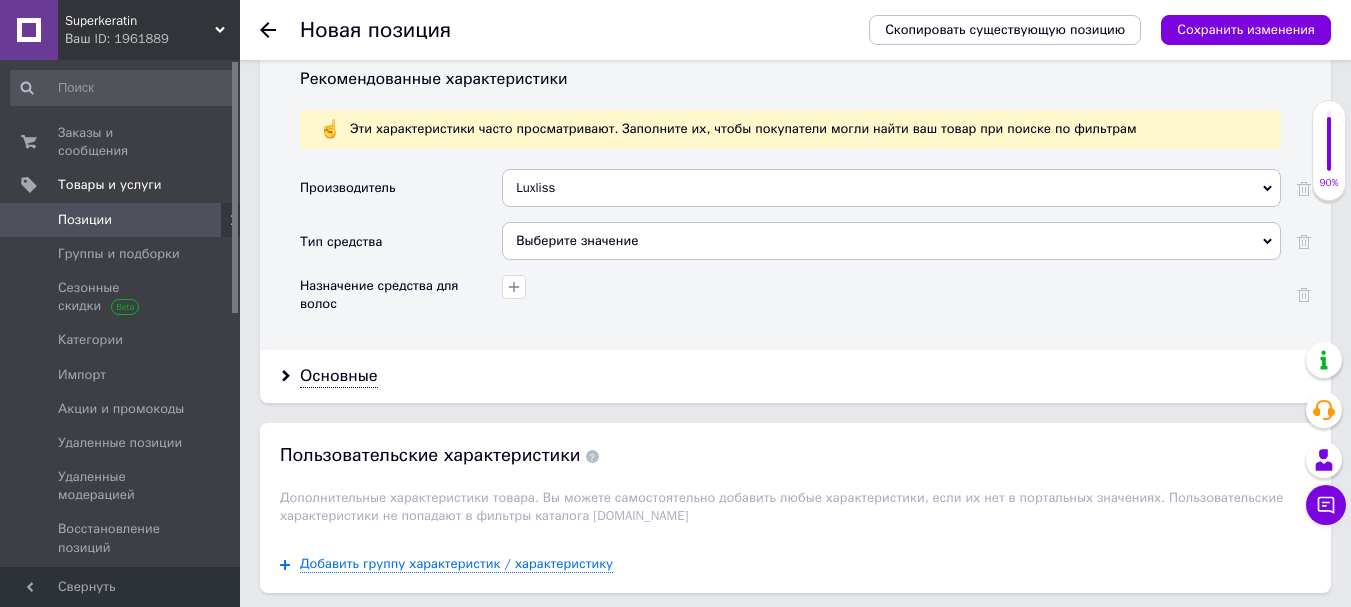 scroll, scrollTop: 1746, scrollLeft: 0, axis: vertical 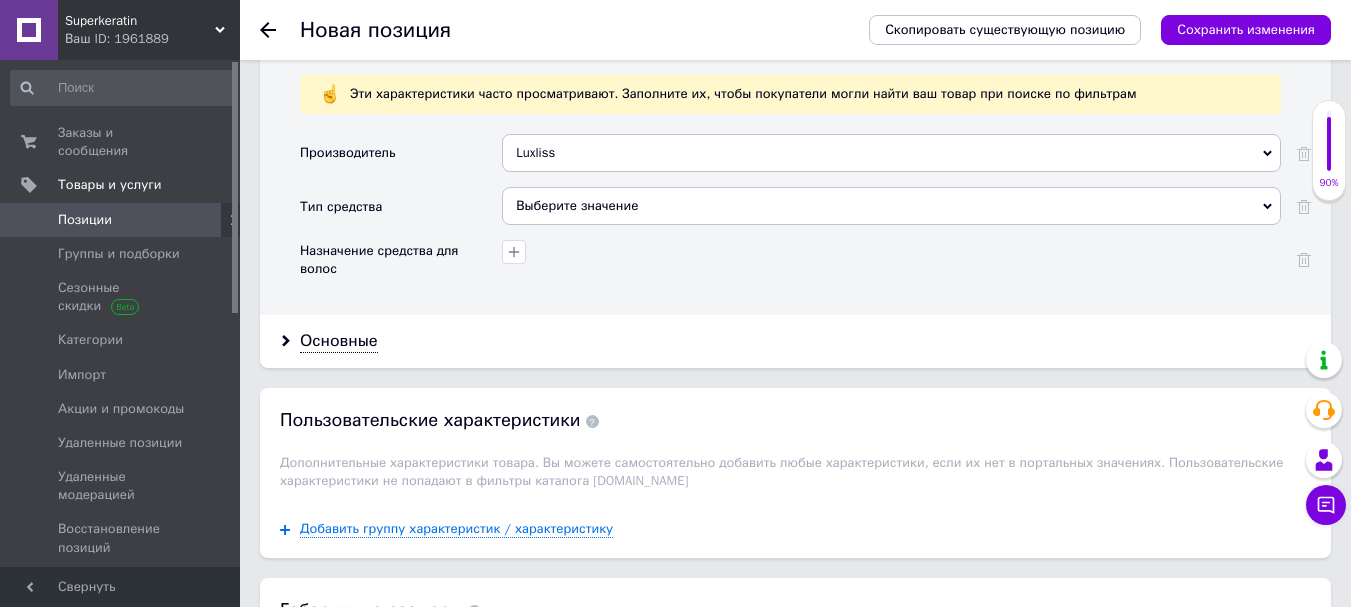click on "Выберите значение" at bounding box center [891, 206] 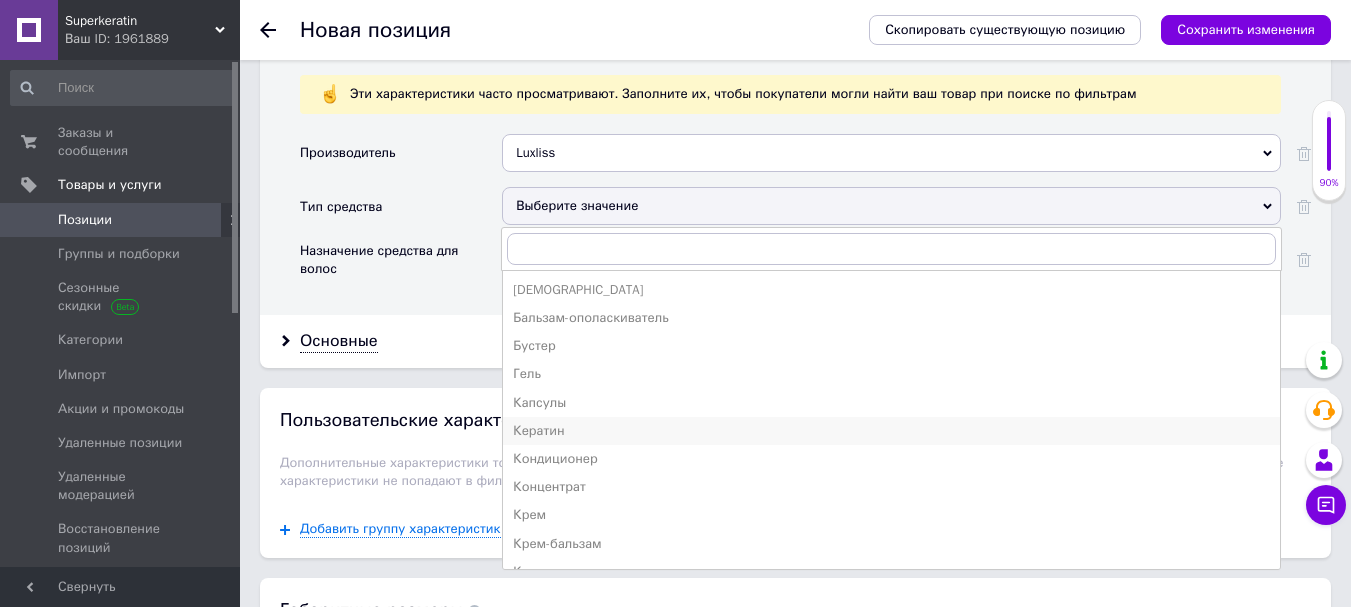 click on "Кератин" at bounding box center [891, 431] 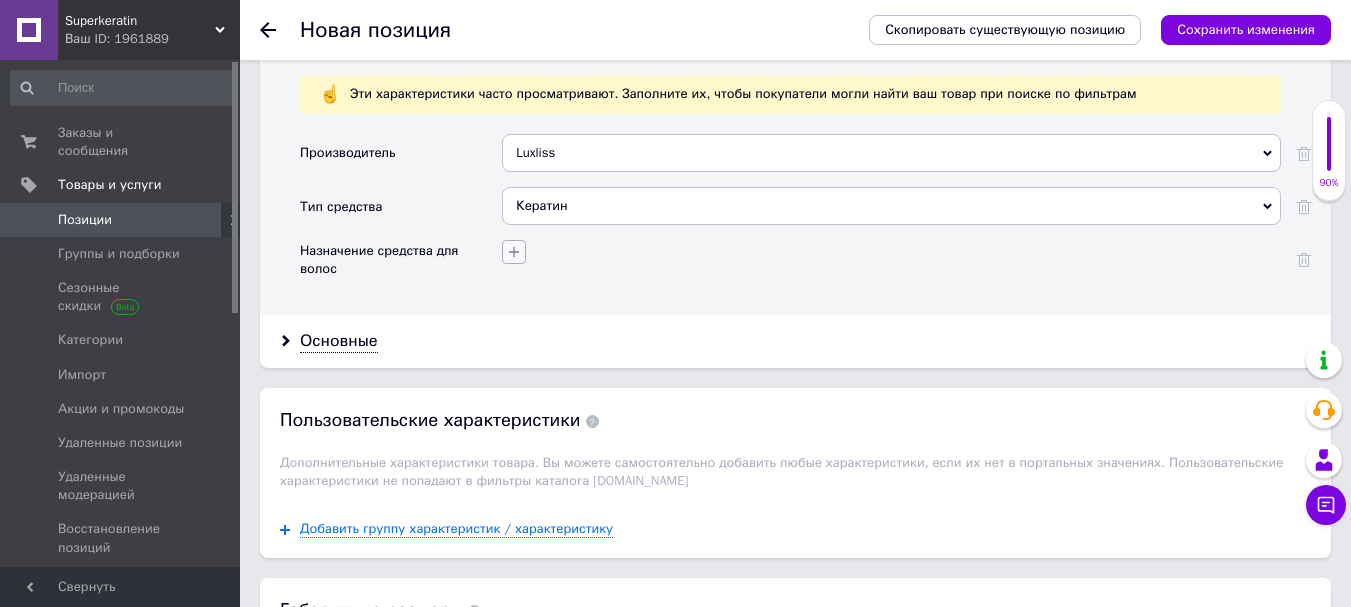 click 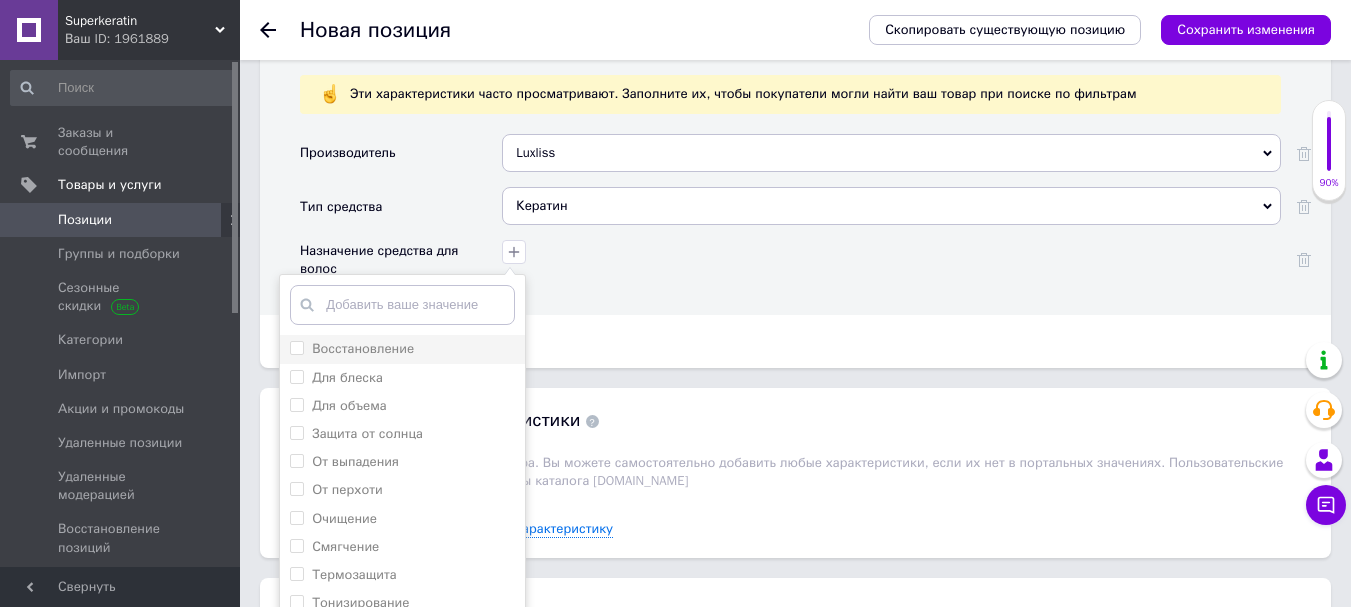 click on "Восстановление" at bounding box center (296, 347) 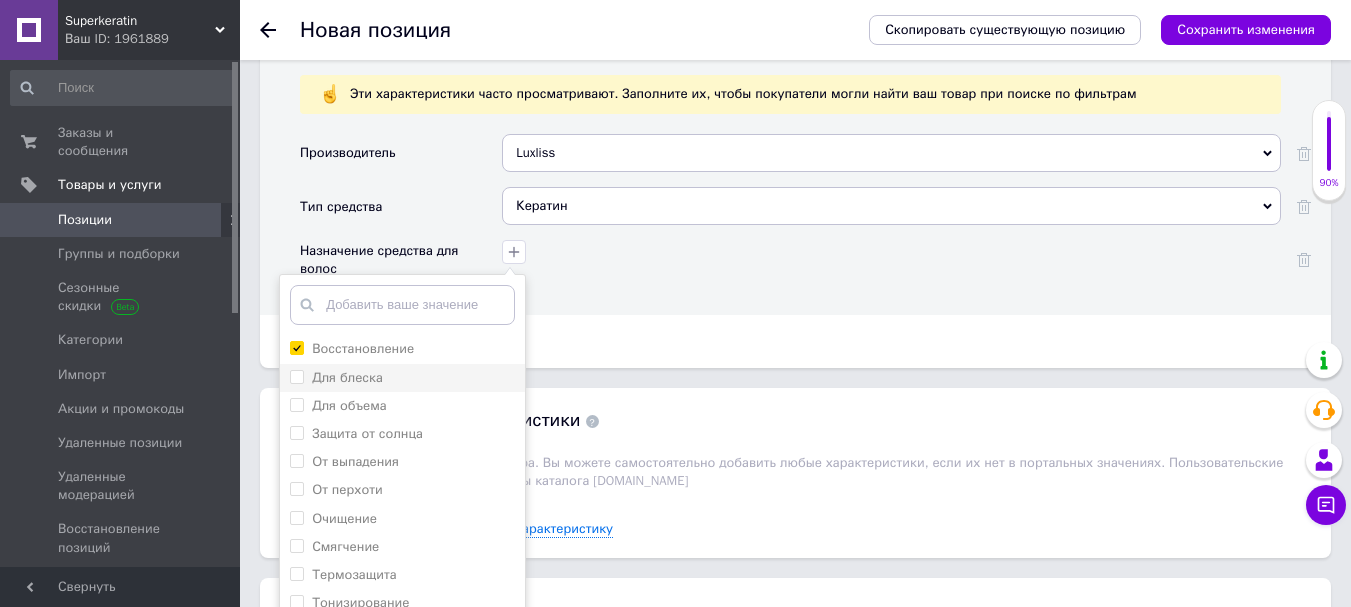 click on "Для блеска" at bounding box center (296, 376) 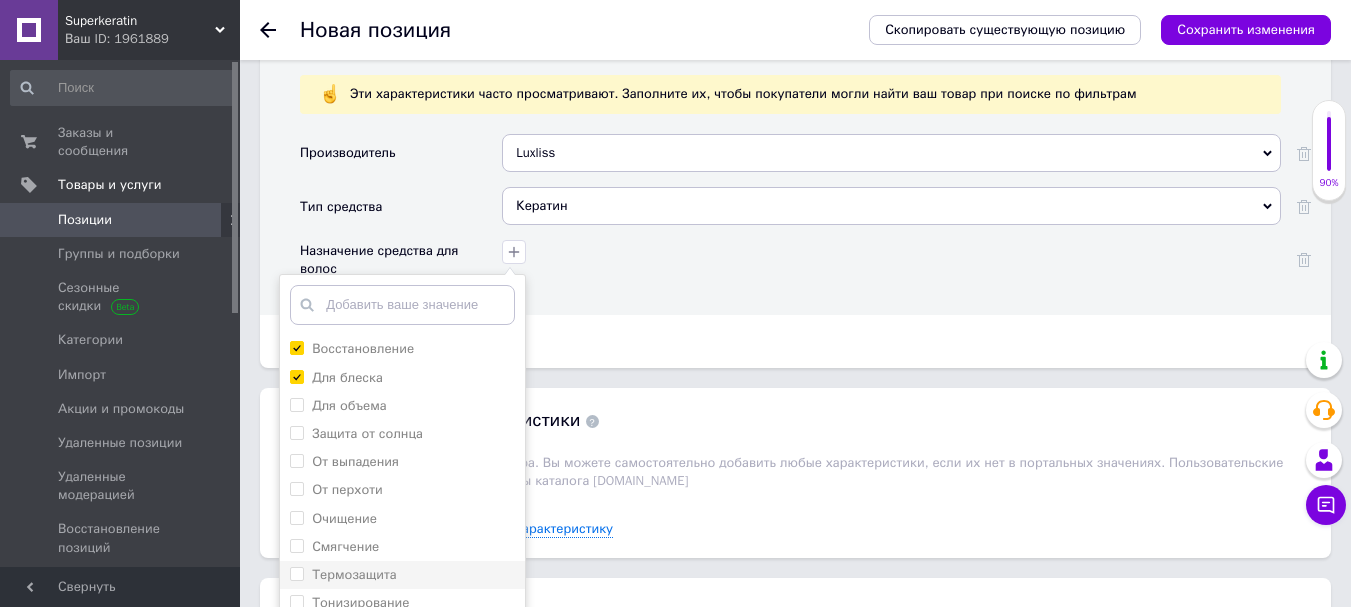 click on "Термозащита" at bounding box center [296, 573] 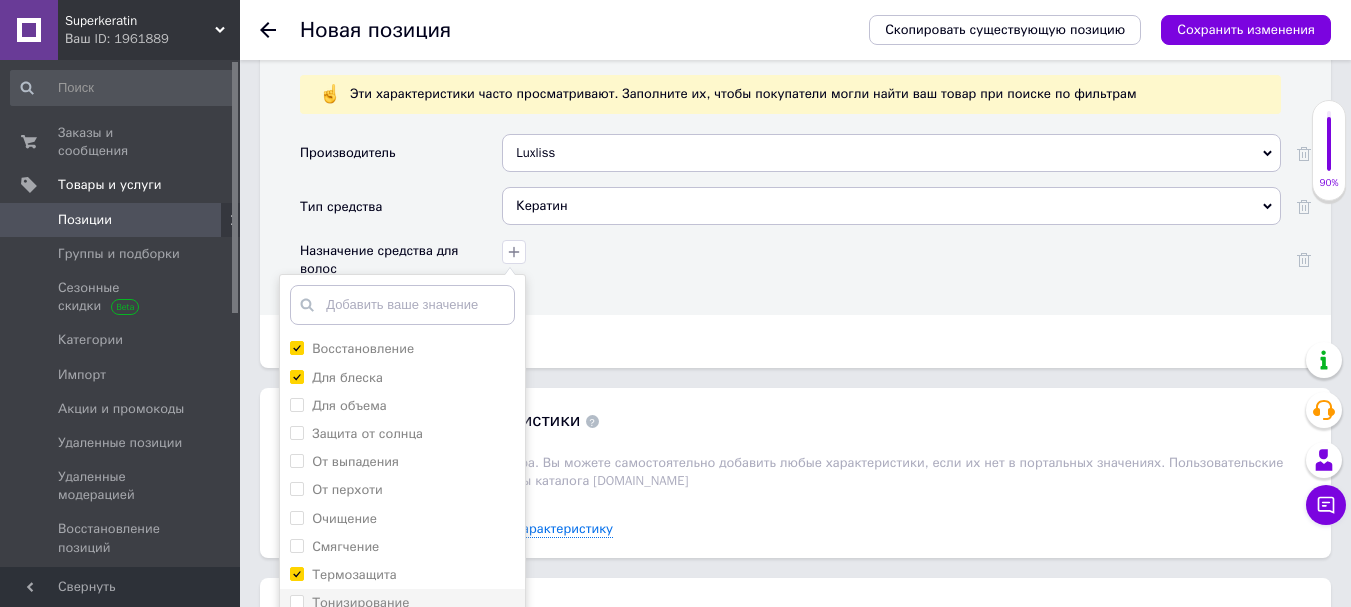 click on "Тонизирование" at bounding box center (296, 601) 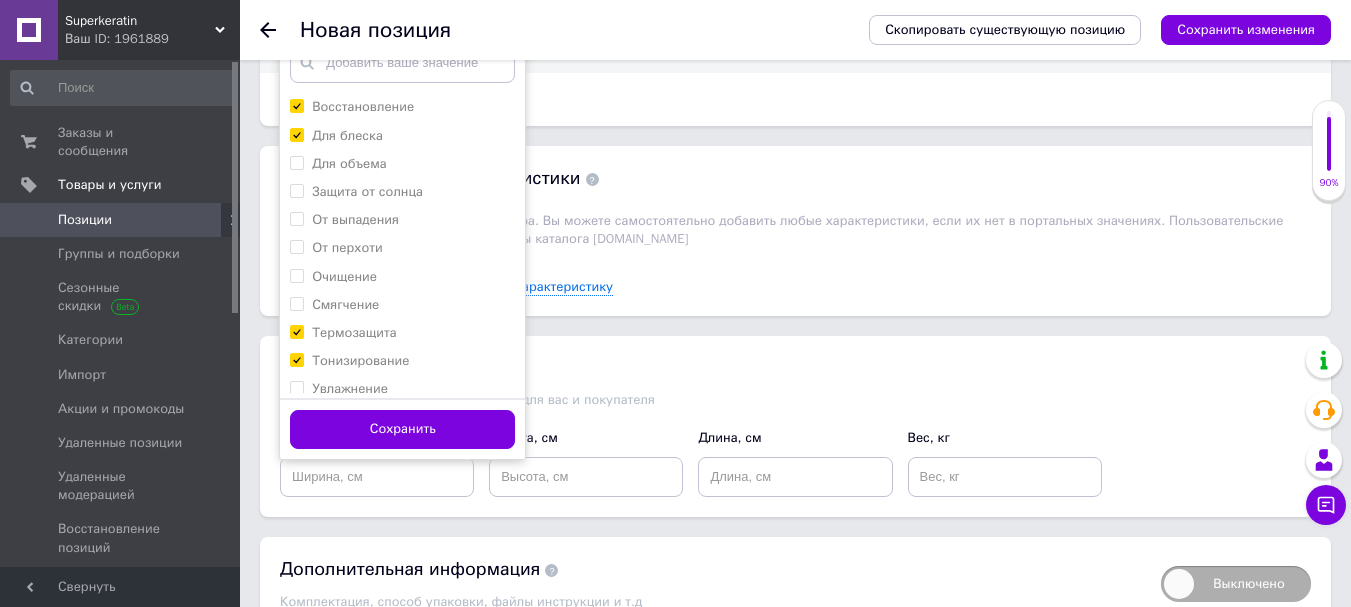 scroll, scrollTop: 2013, scrollLeft: 0, axis: vertical 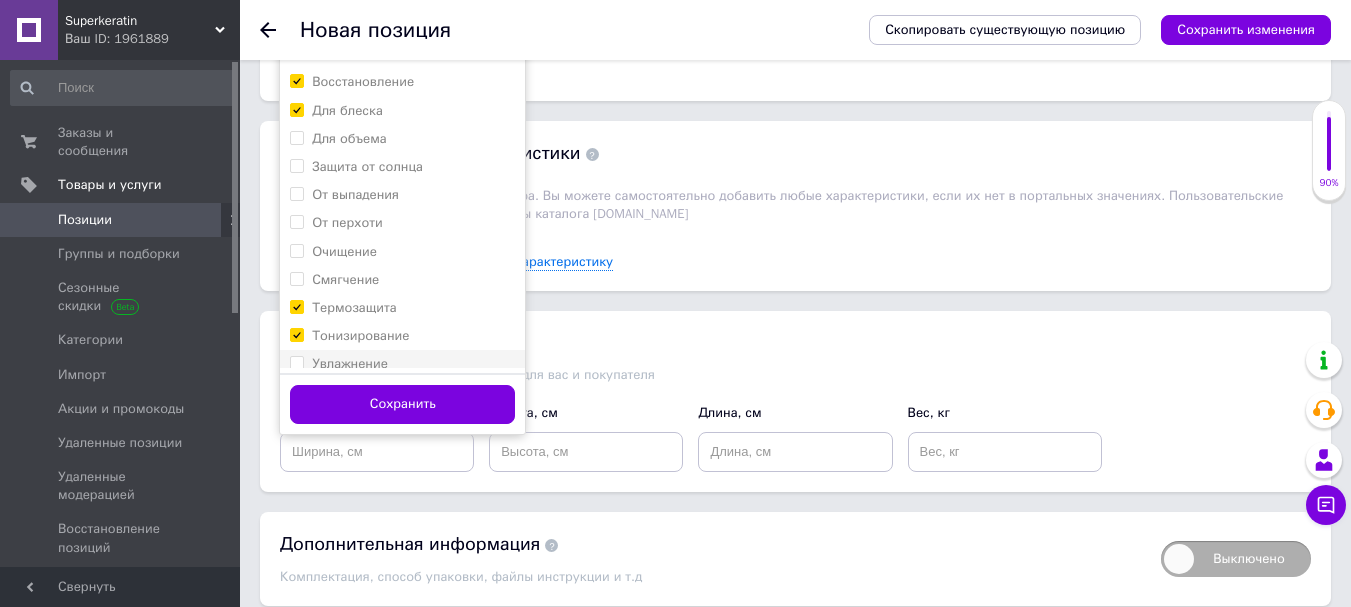 click on "Увлажнение" at bounding box center (296, 362) 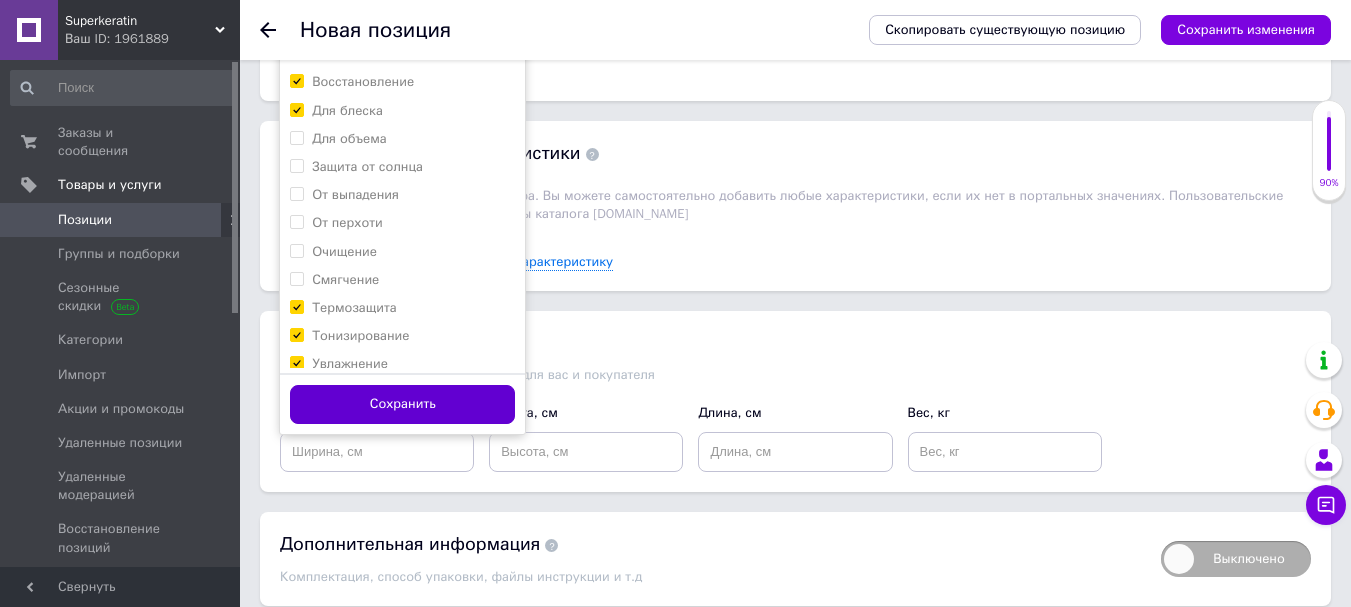 click on "Сохранить" at bounding box center [402, 404] 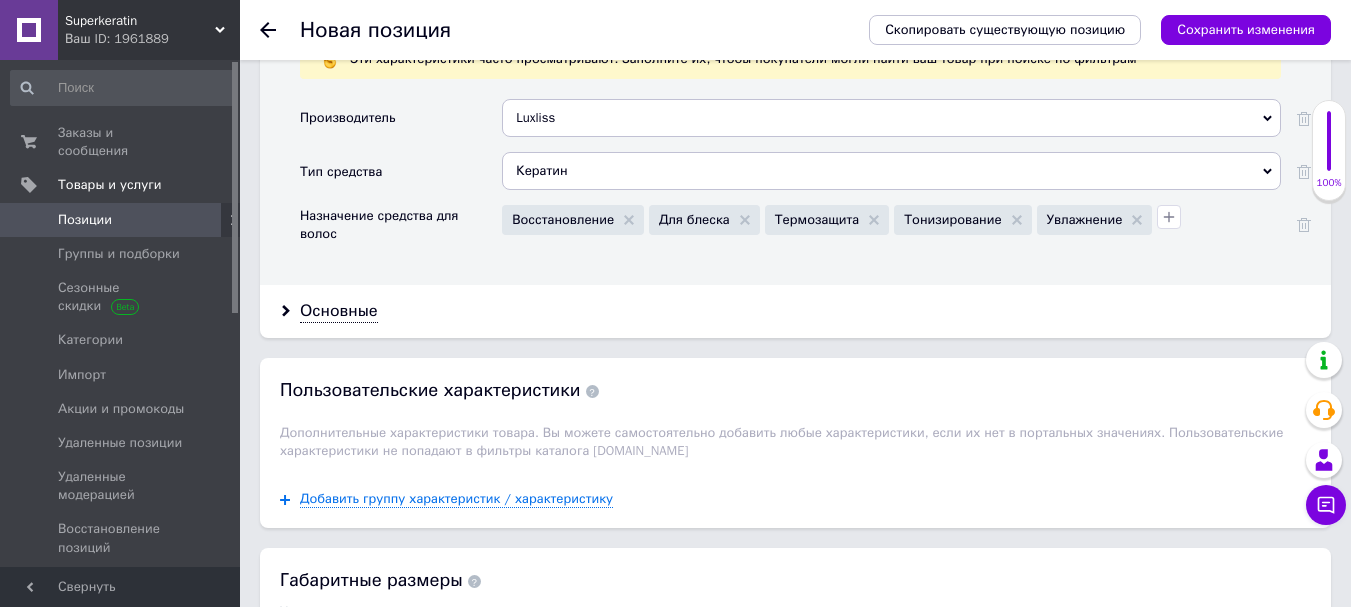 scroll, scrollTop: 1751, scrollLeft: 0, axis: vertical 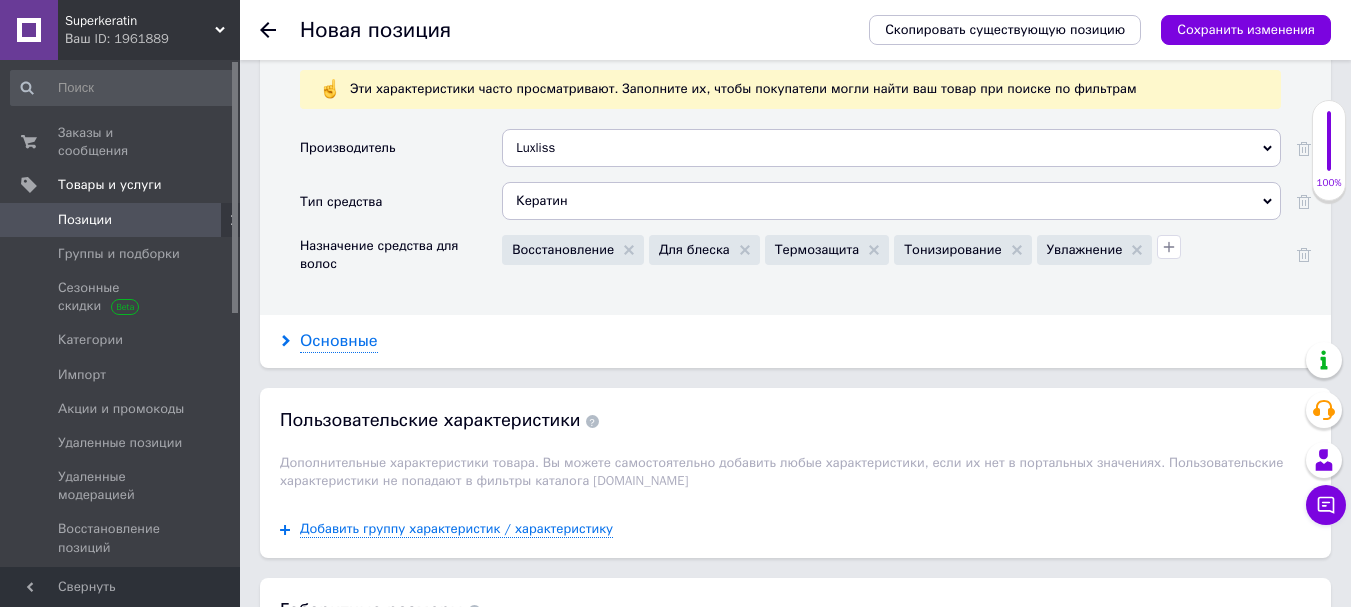 click on "Основные" at bounding box center (339, 341) 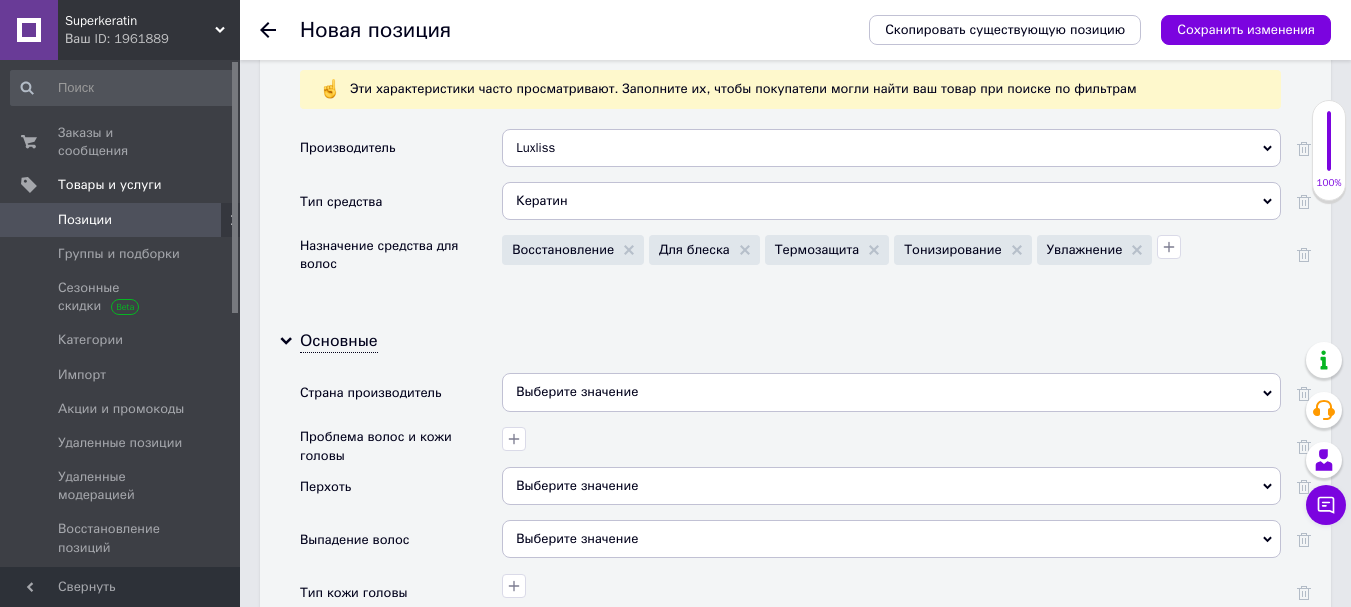 click on "Выберите значение" at bounding box center (891, 392) 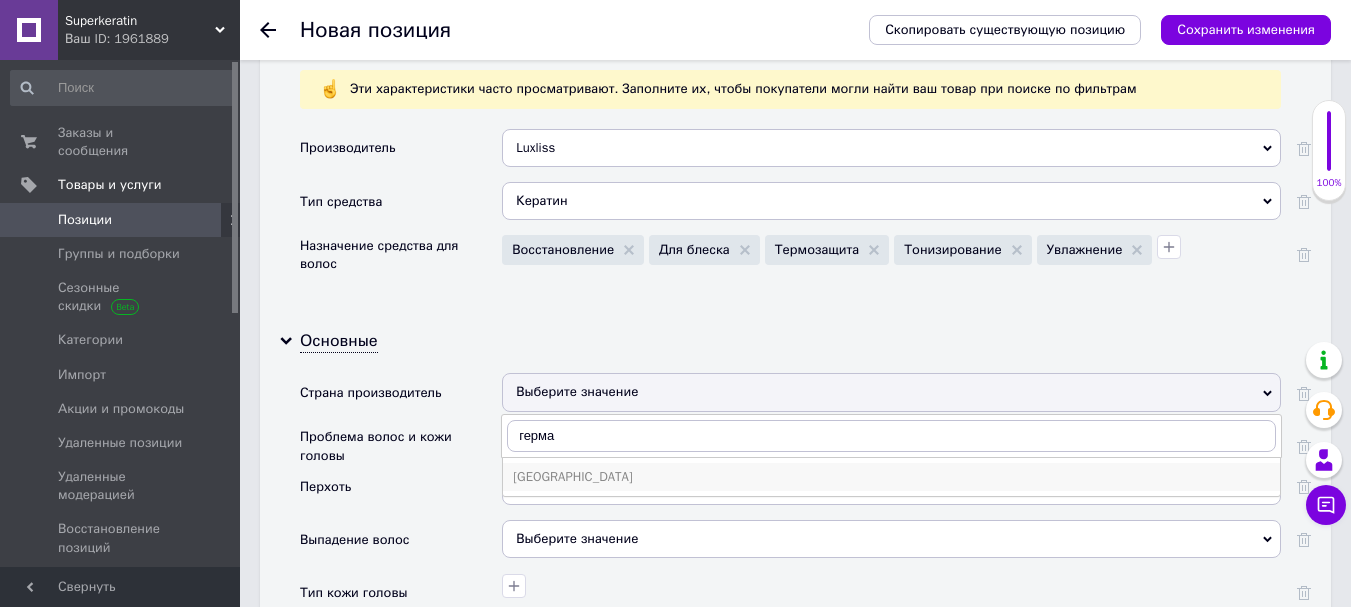 click on "[GEOGRAPHIC_DATA]" at bounding box center [891, 477] 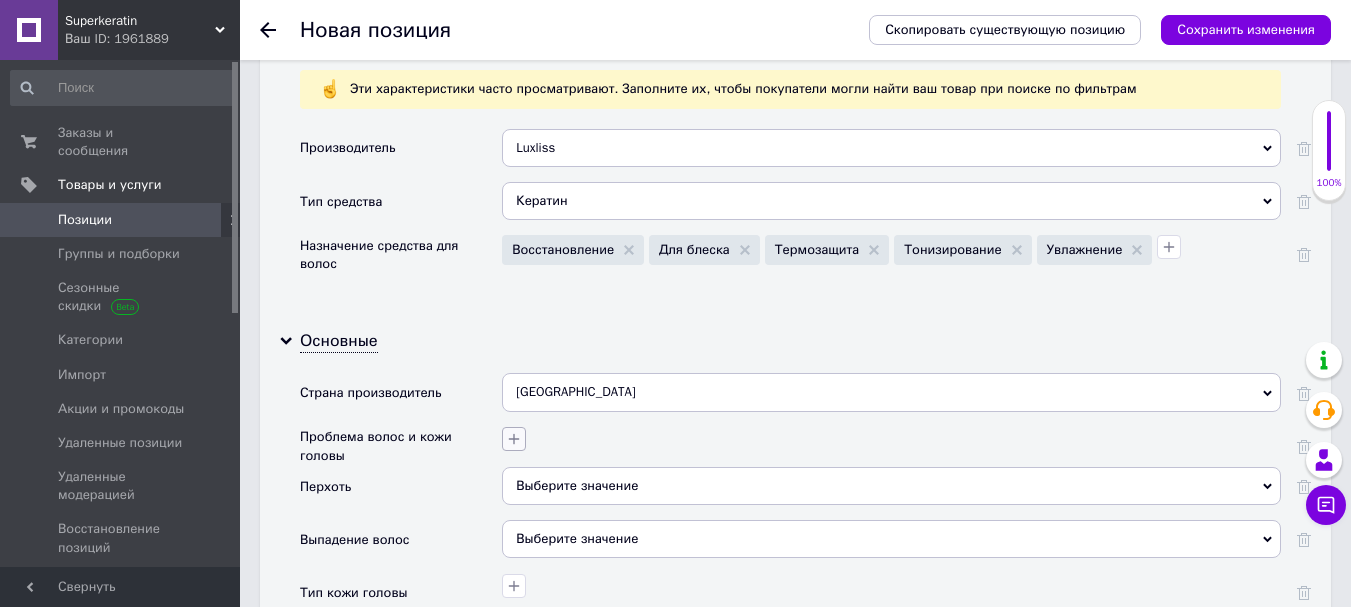 click 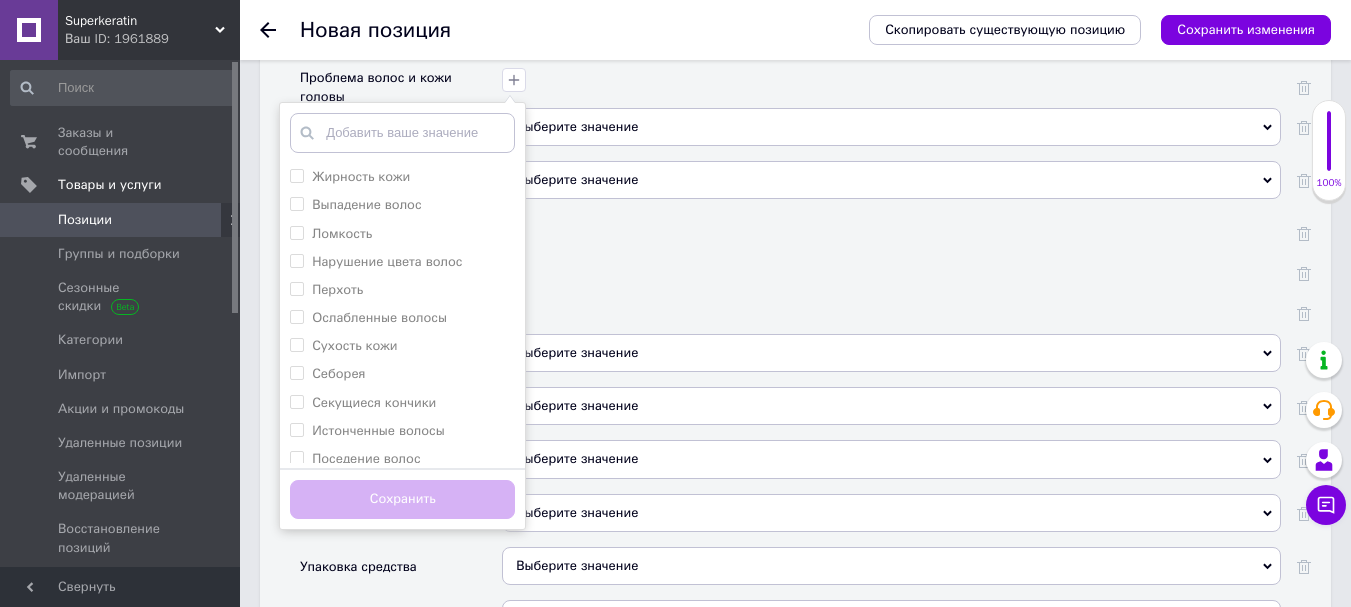 scroll, scrollTop: 2090, scrollLeft: 0, axis: vertical 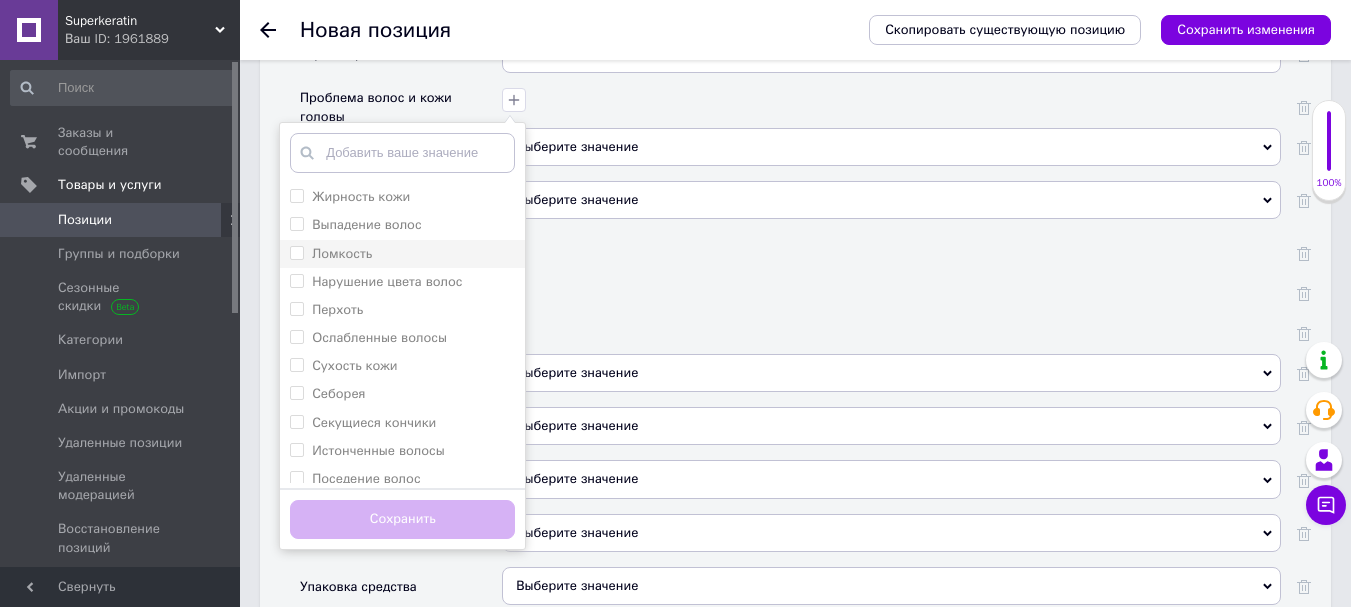 click on "Ломкость" at bounding box center [296, 252] 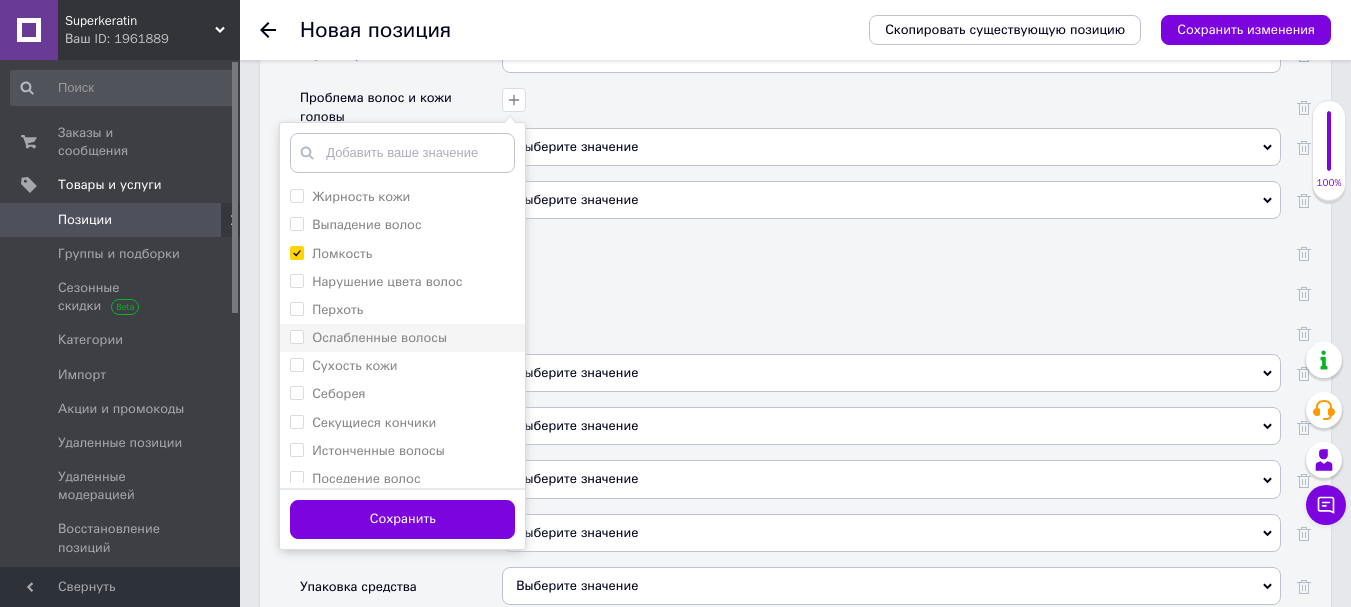 click on "Ослабленные волосы" at bounding box center [296, 336] 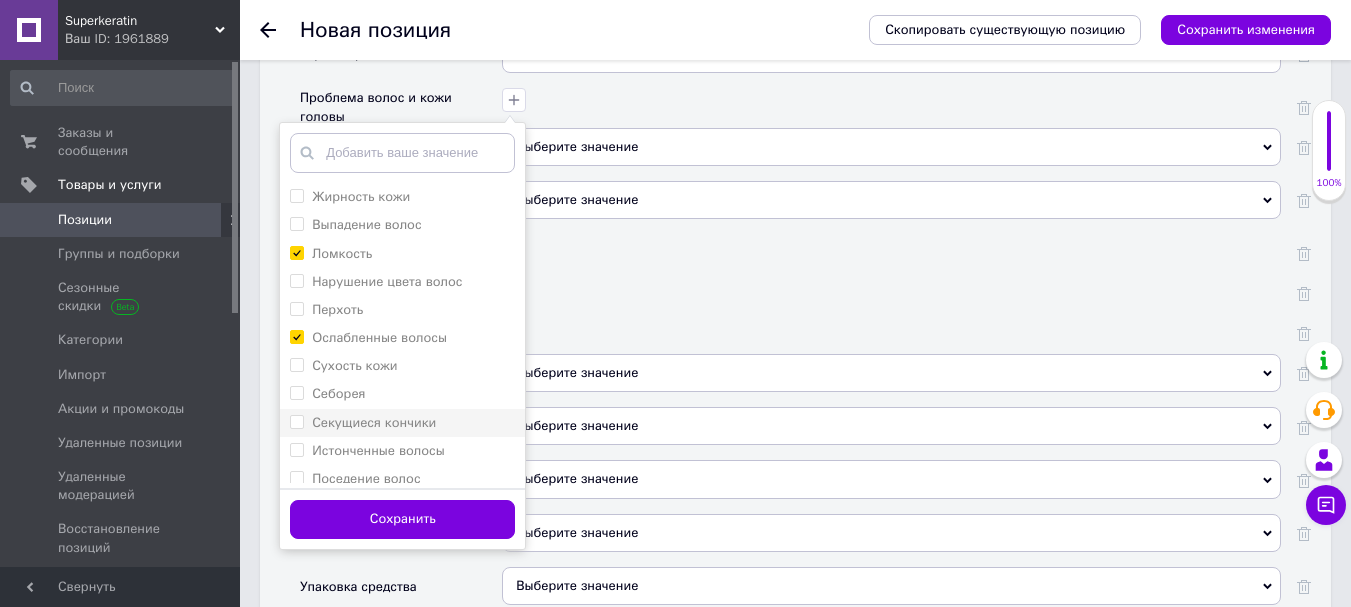 click on "Секущиеся кончики" at bounding box center (296, 421) 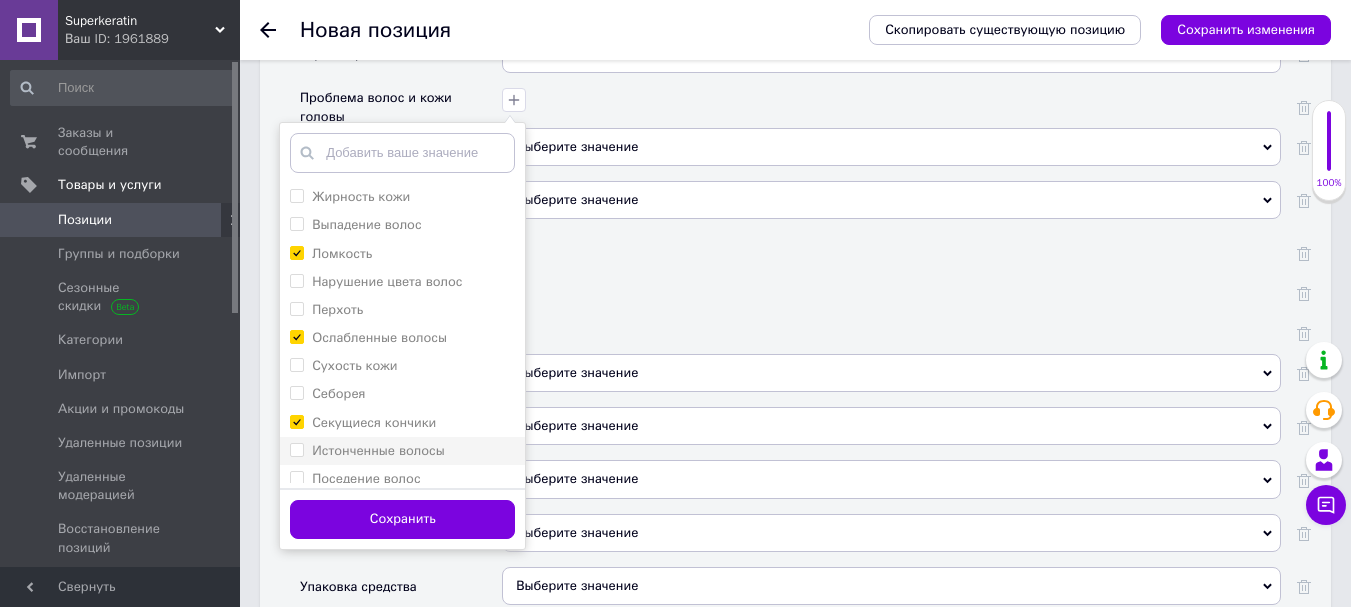 click on "Истонченные волосы" at bounding box center [296, 449] 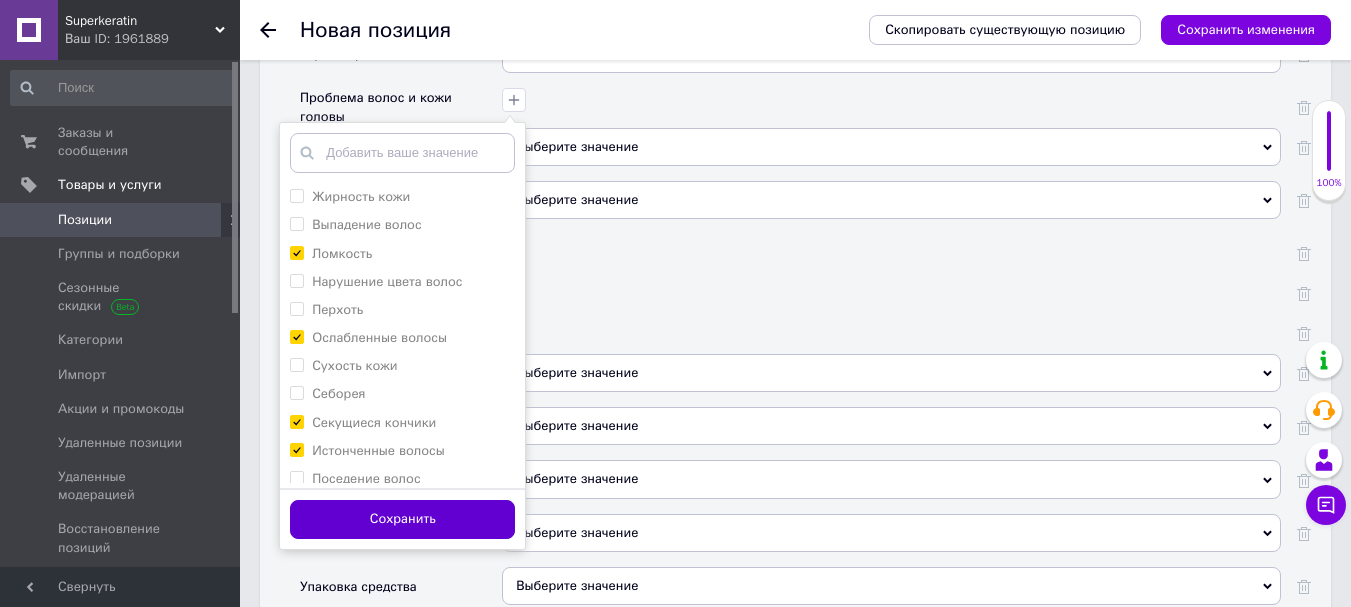 click on "Сохранить" at bounding box center [402, 519] 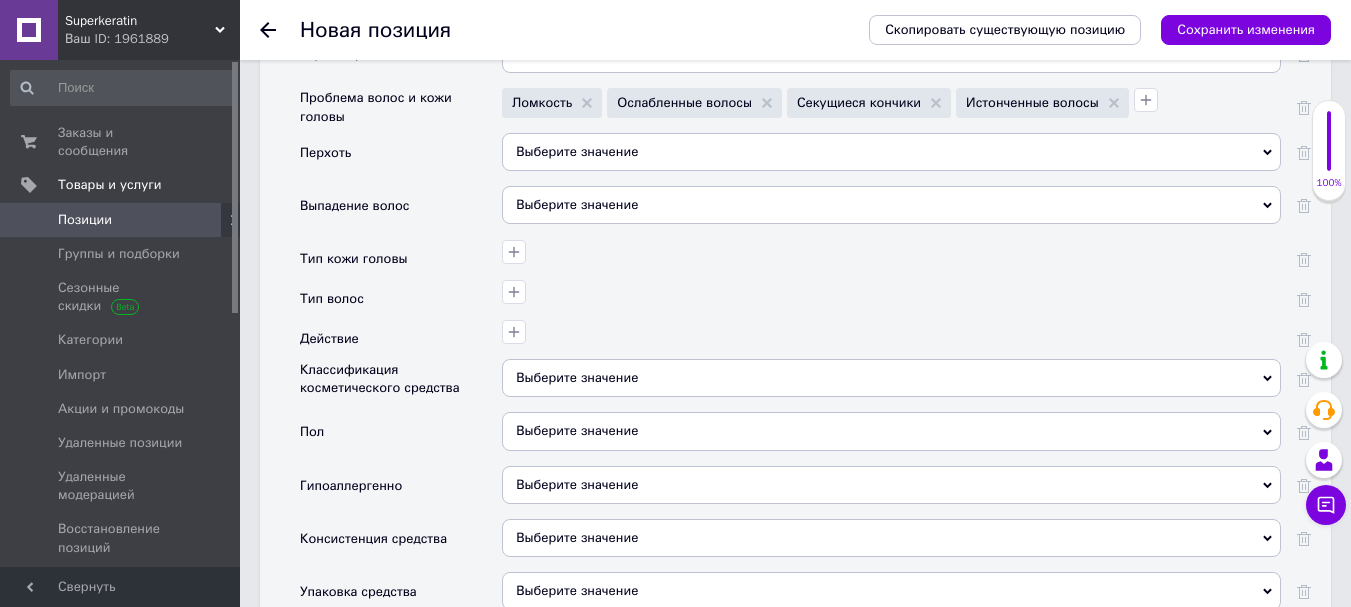 click on "Выберите значение" at bounding box center (891, 152) 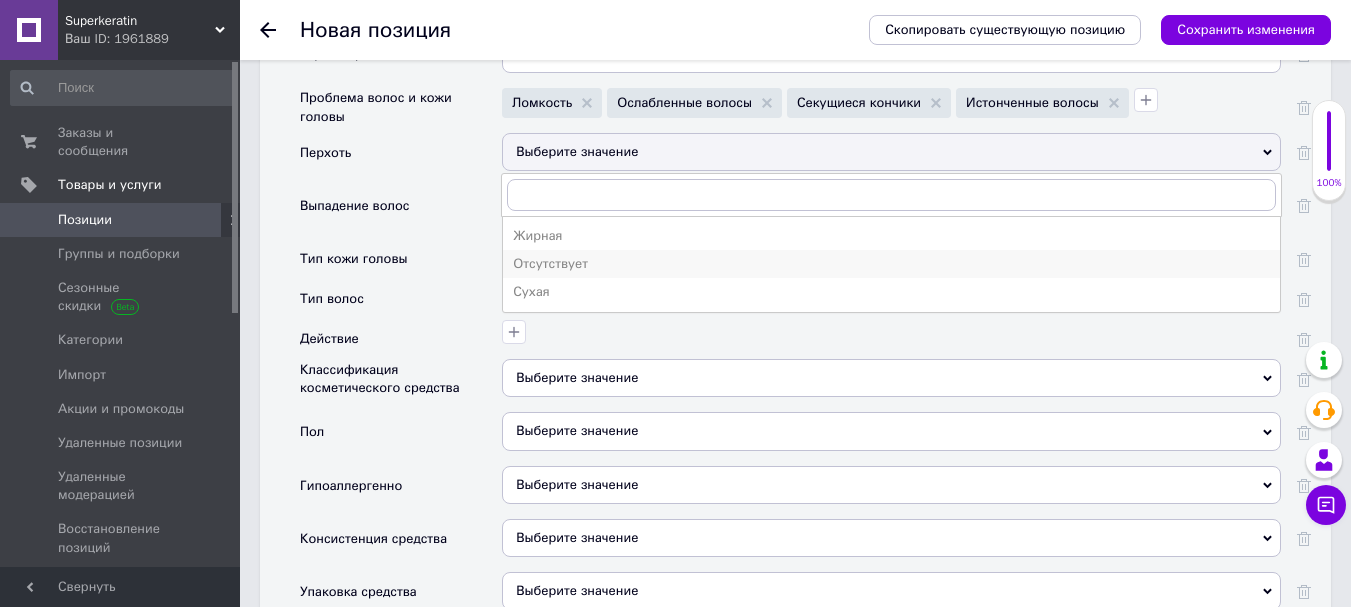 click on "Отсутствует" at bounding box center [891, 264] 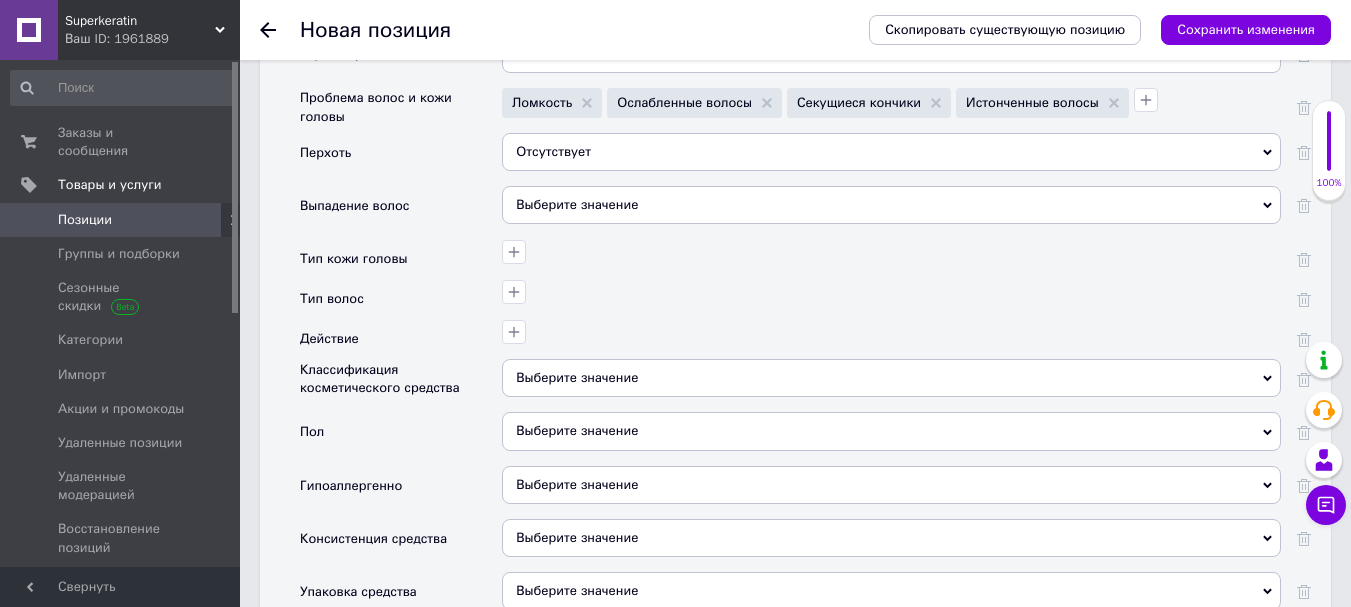 click on "Выберите значение" at bounding box center (891, 205) 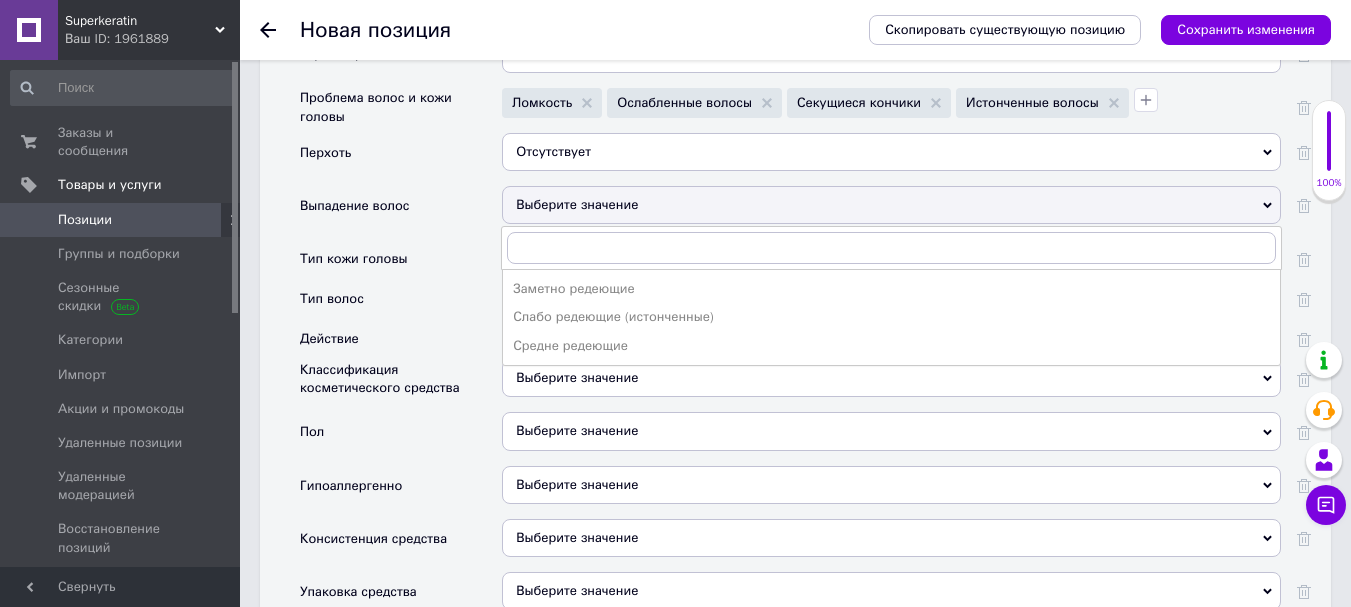 click on "Выпадение волос" at bounding box center [401, 212] 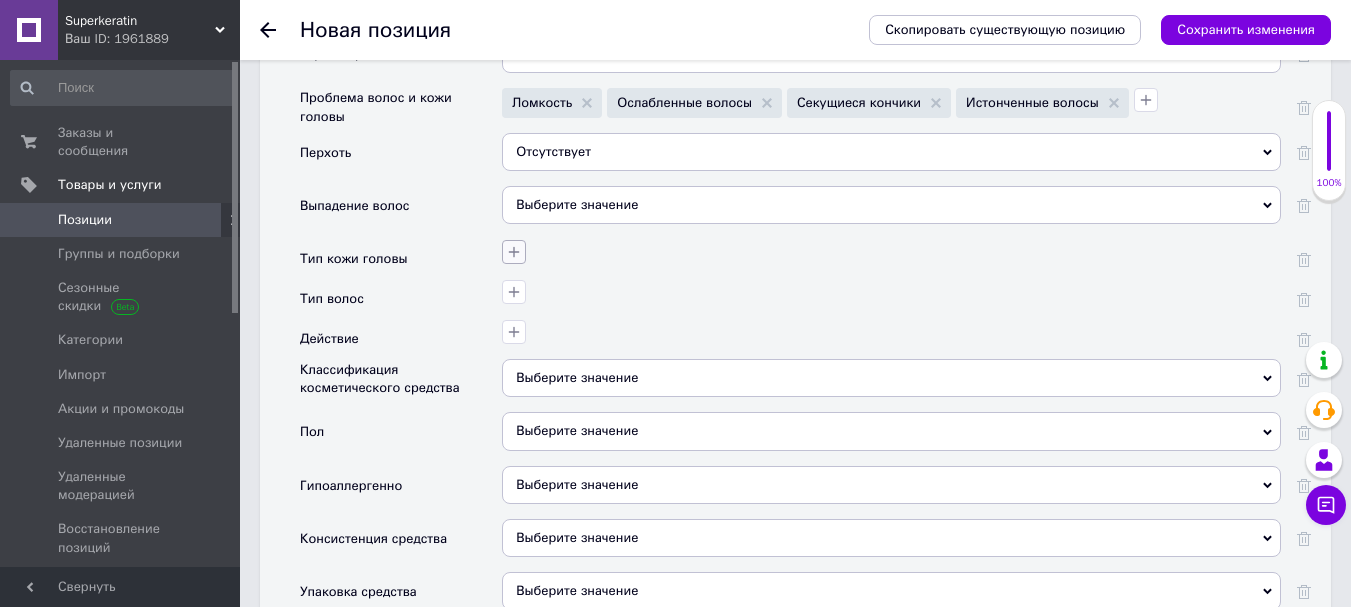 click 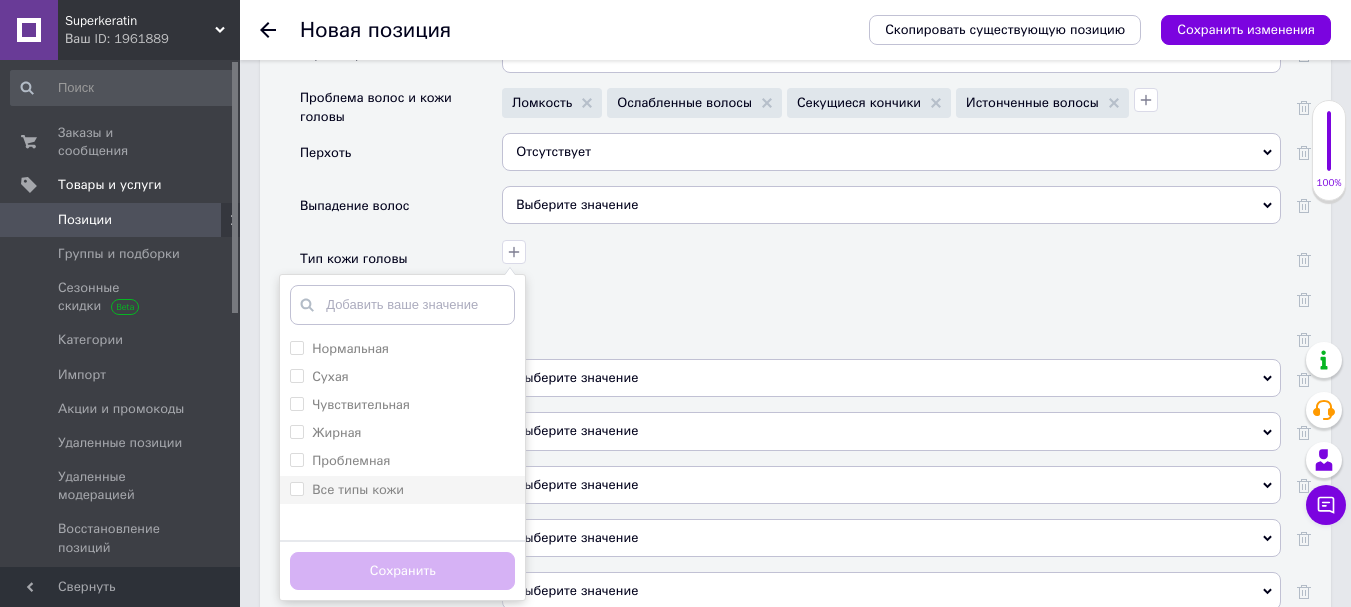 click on "Все типы кожи" at bounding box center (296, 488) 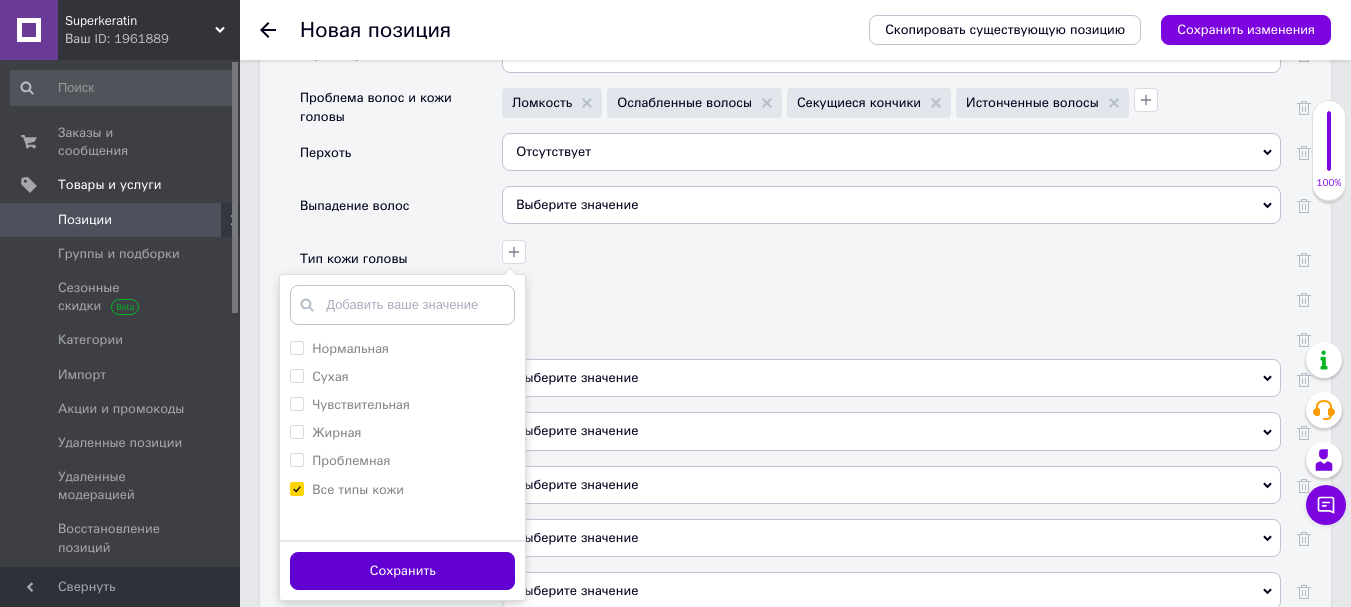 click on "Сохранить" at bounding box center (402, 571) 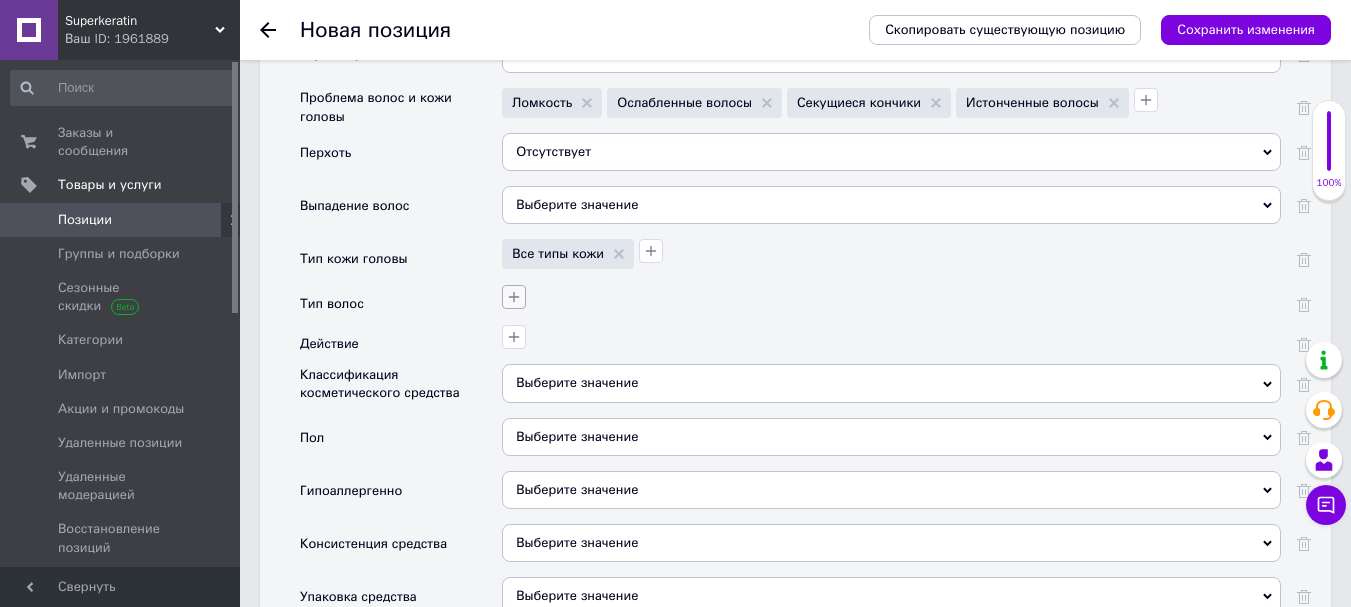 click 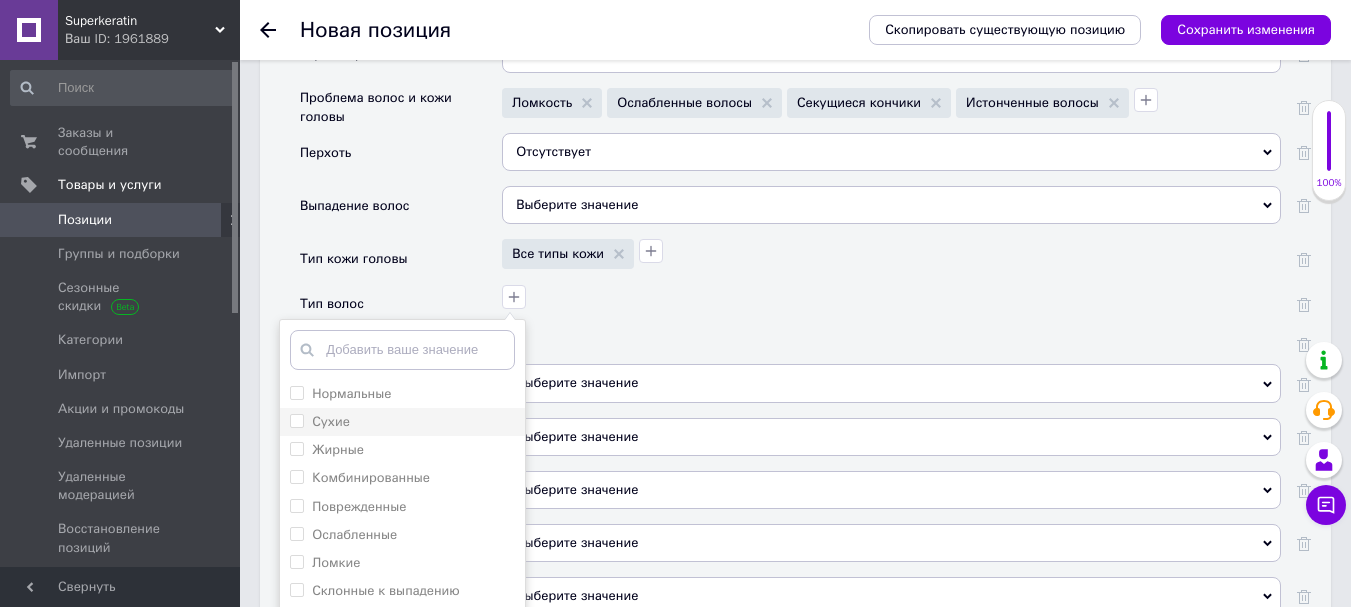 click on "Сухие" at bounding box center (296, 420) 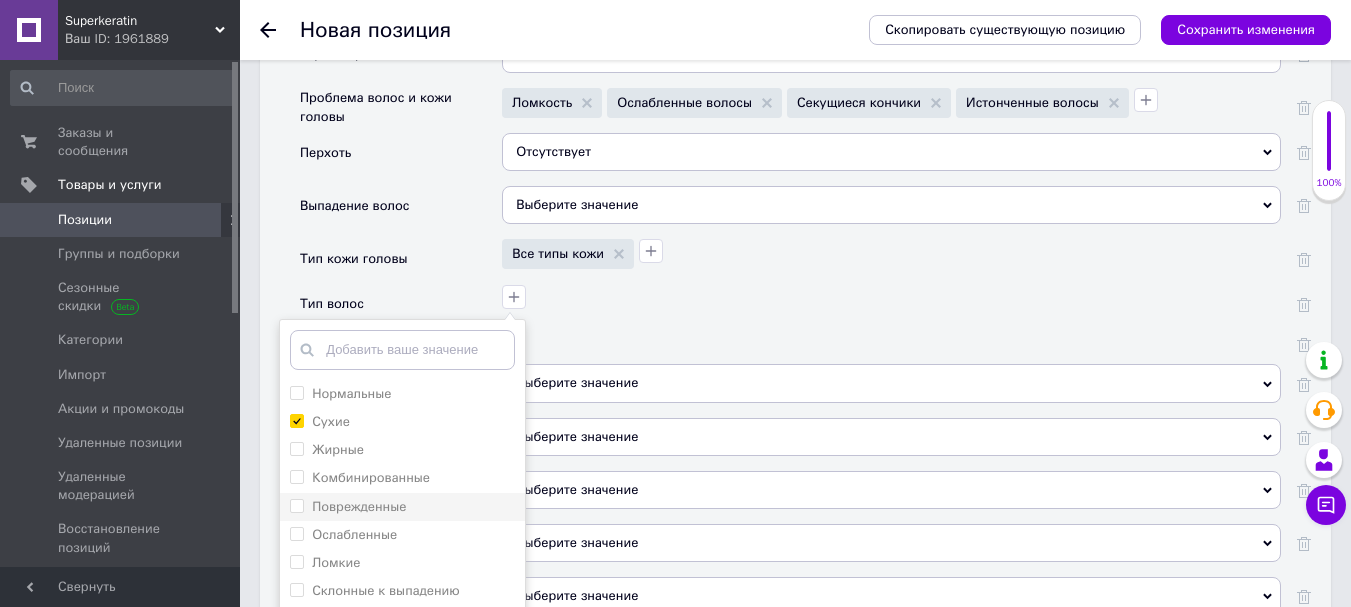 click on "Поврежденные" at bounding box center (296, 505) 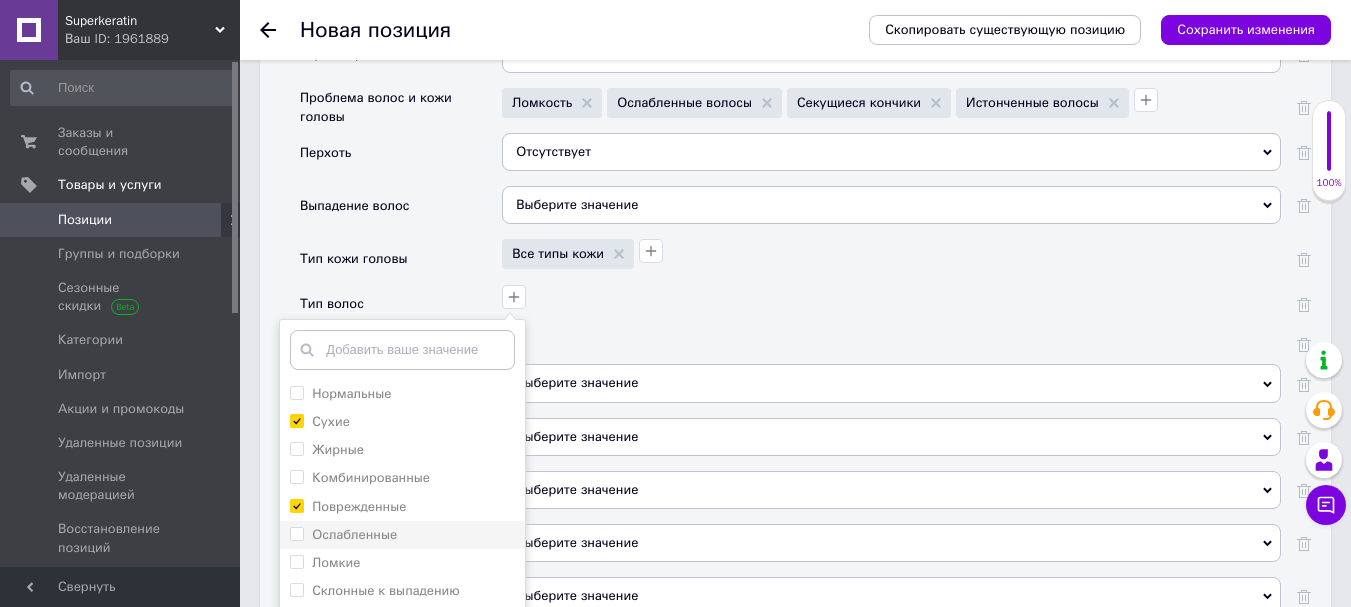 click on "Ослабленные" at bounding box center (296, 533) 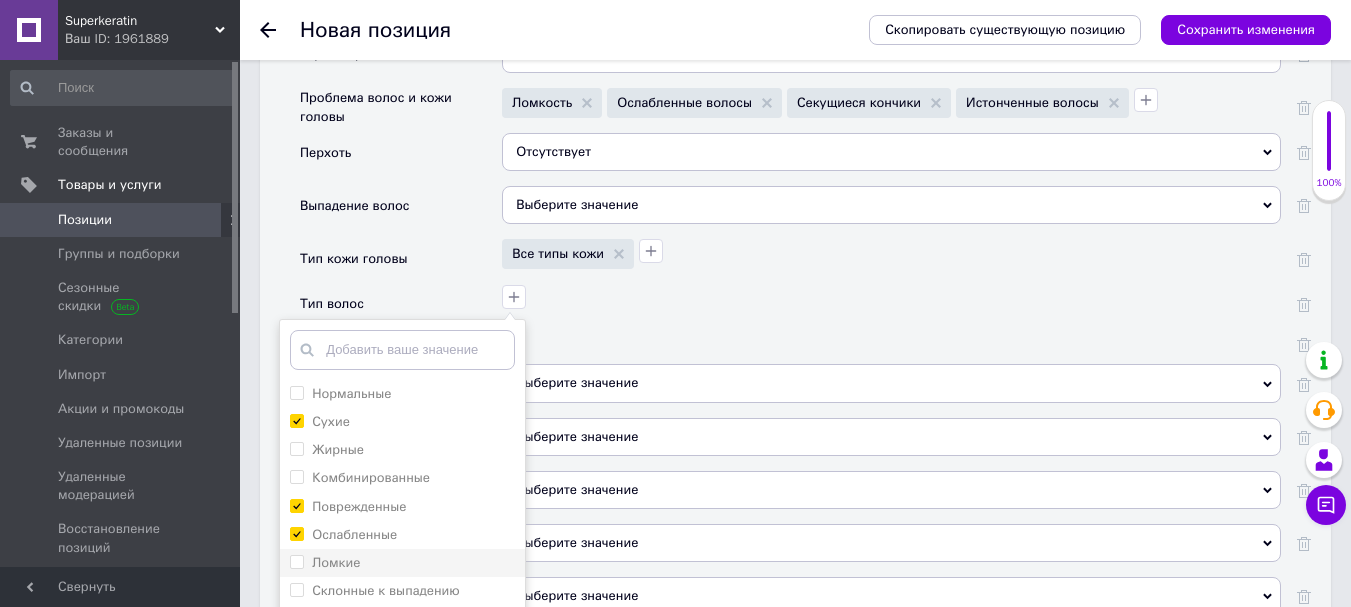 click on "Ломкие" at bounding box center [296, 561] 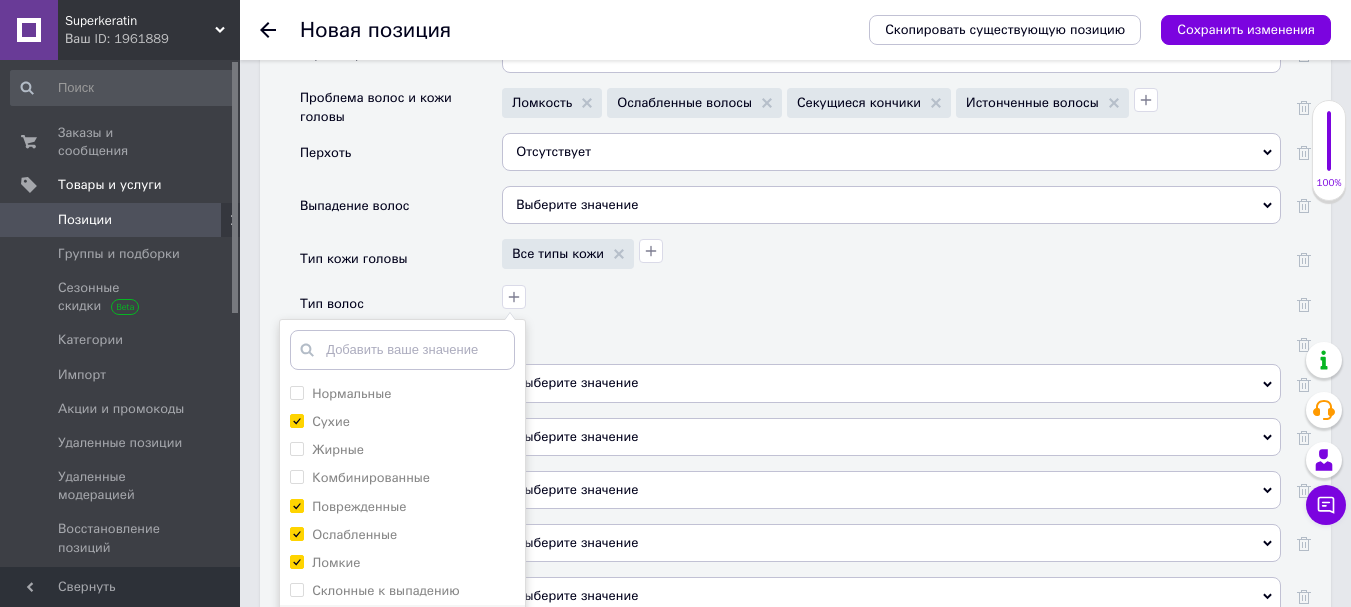 click on "Вьющиеся" at bounding box center (296, 617) 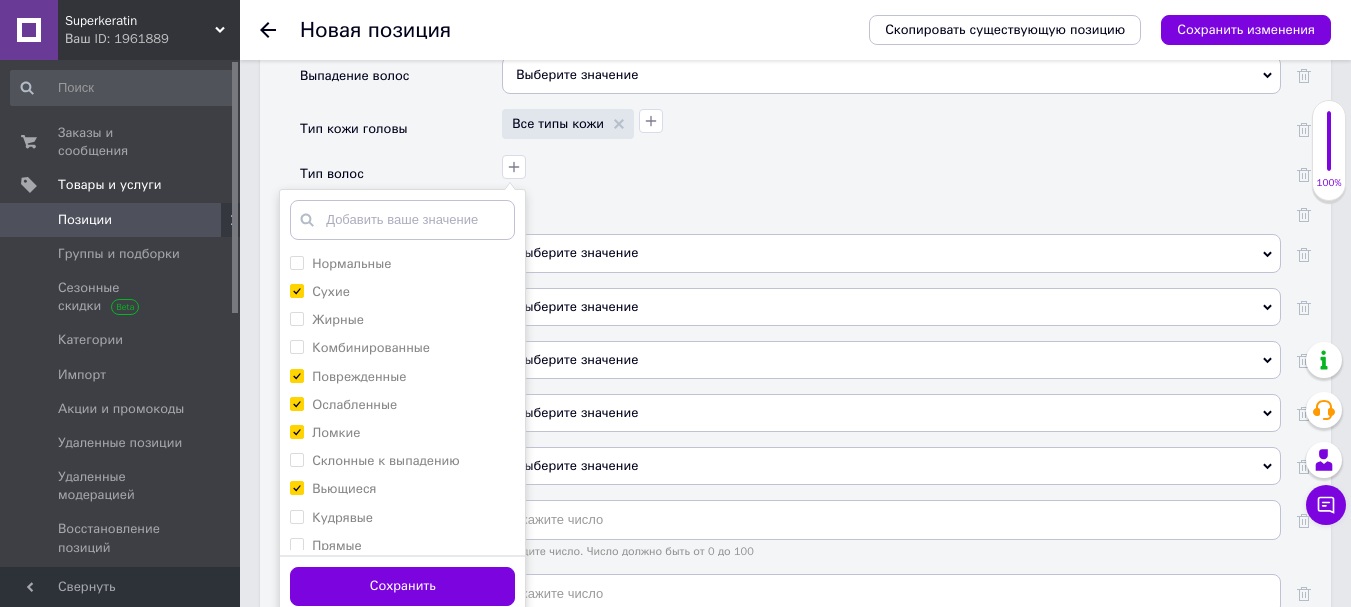 scroll, scrollTop: 2294, scrollLeft: 0, axis: vertical 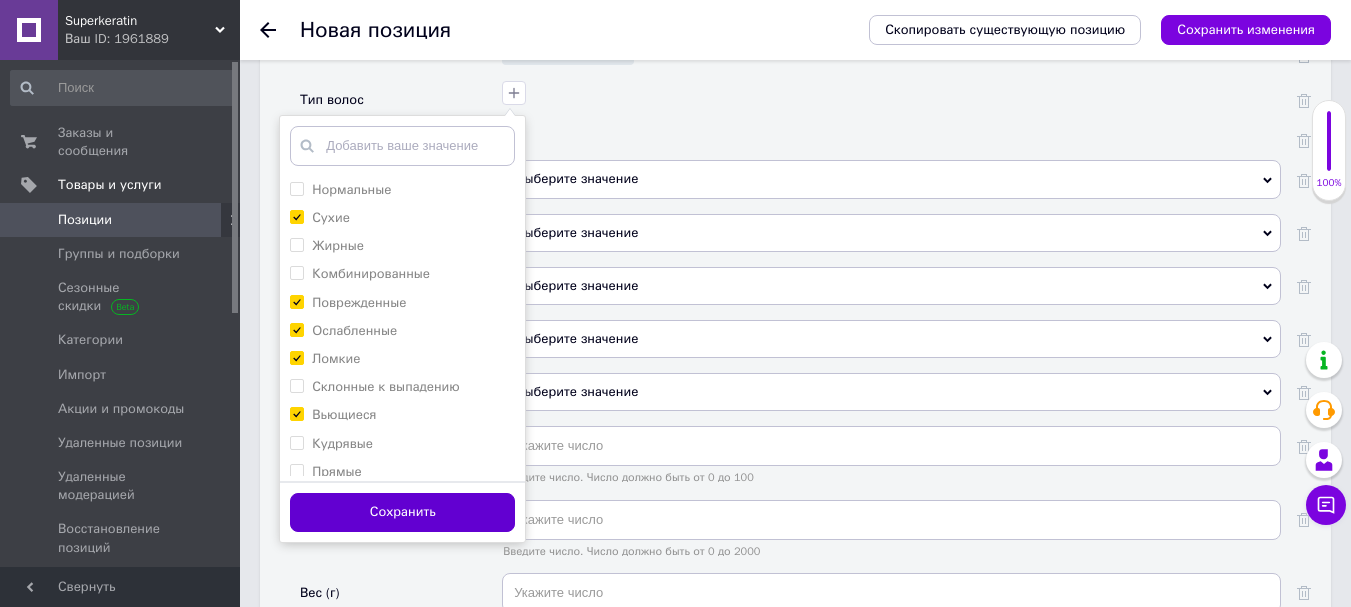 click on "Сохранить" at bounding box center [402, 512] 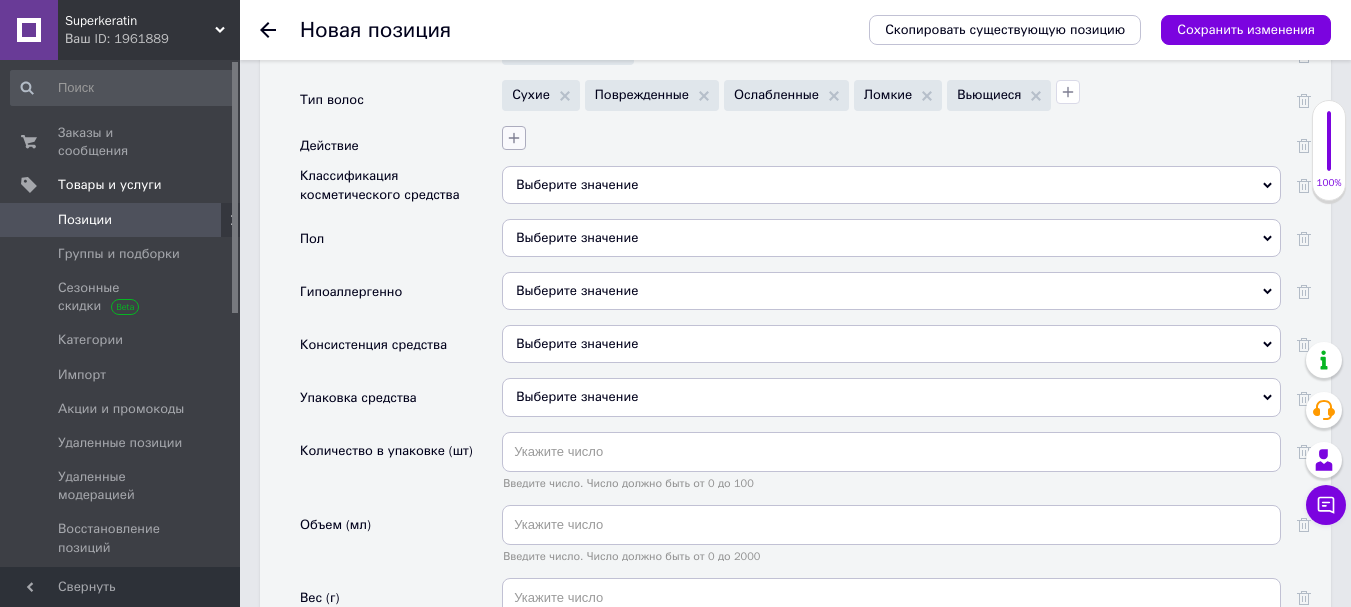 click 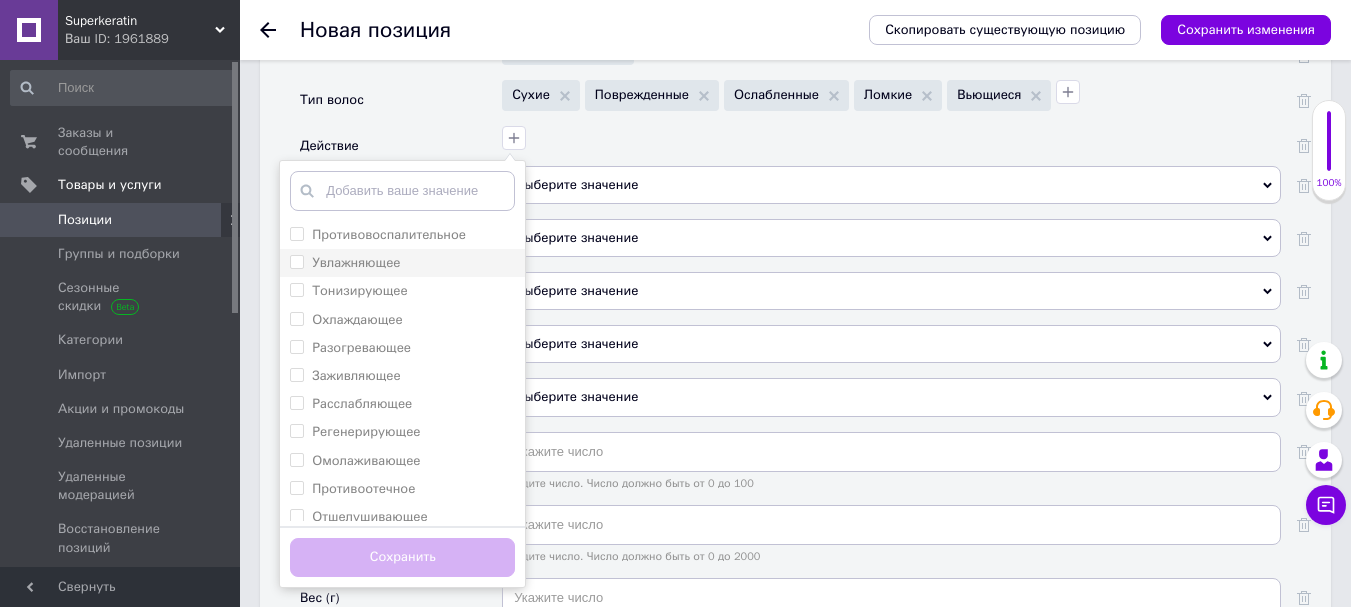 click on "Увлажняющее" at bounding box center (296, 261) 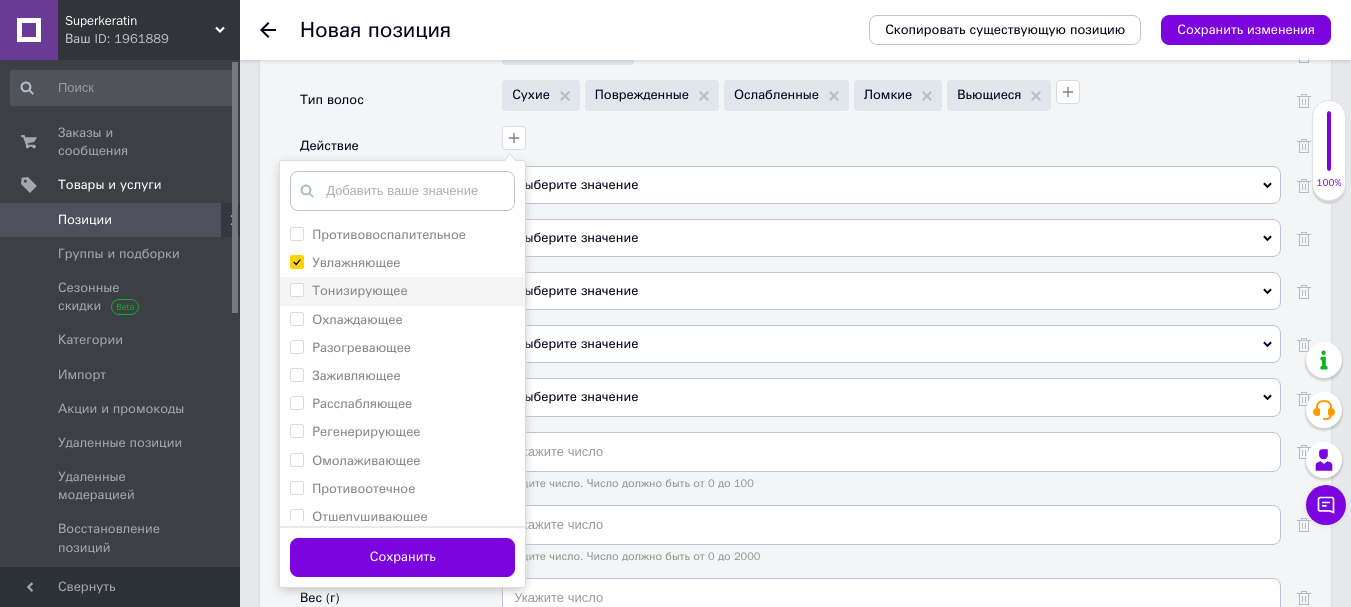 click on "Тонизирующее" at bounding box center [296, 289] 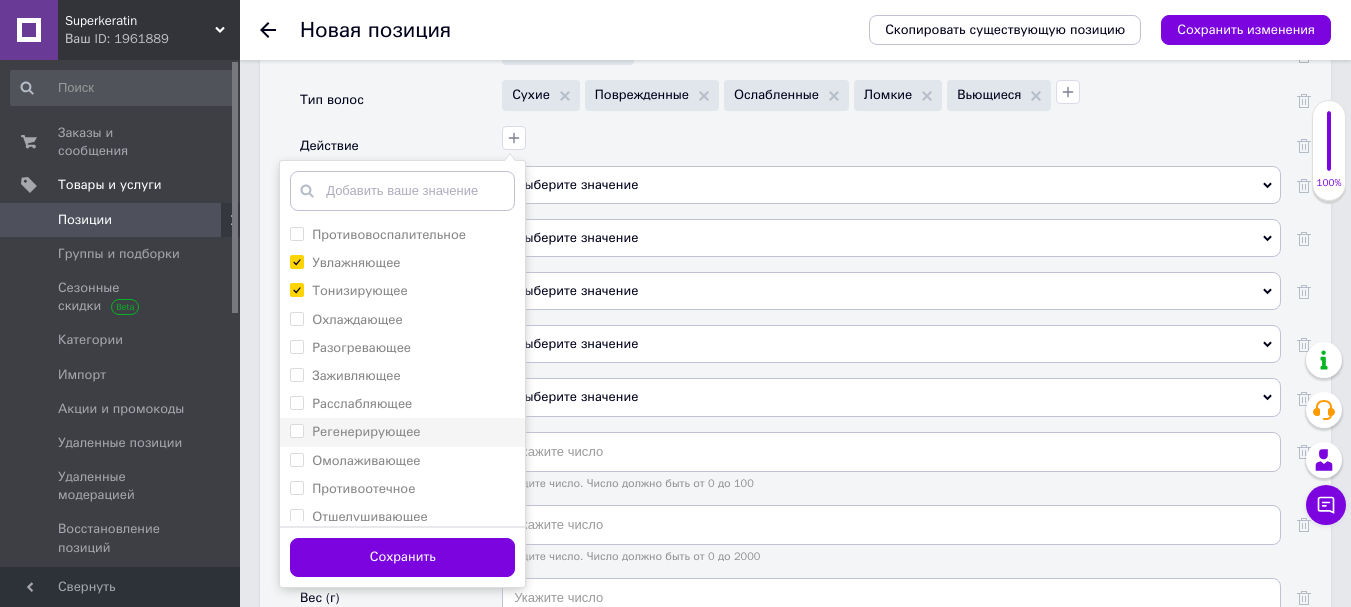 click on "Регенерирующее" at bounding box center (296, 430) 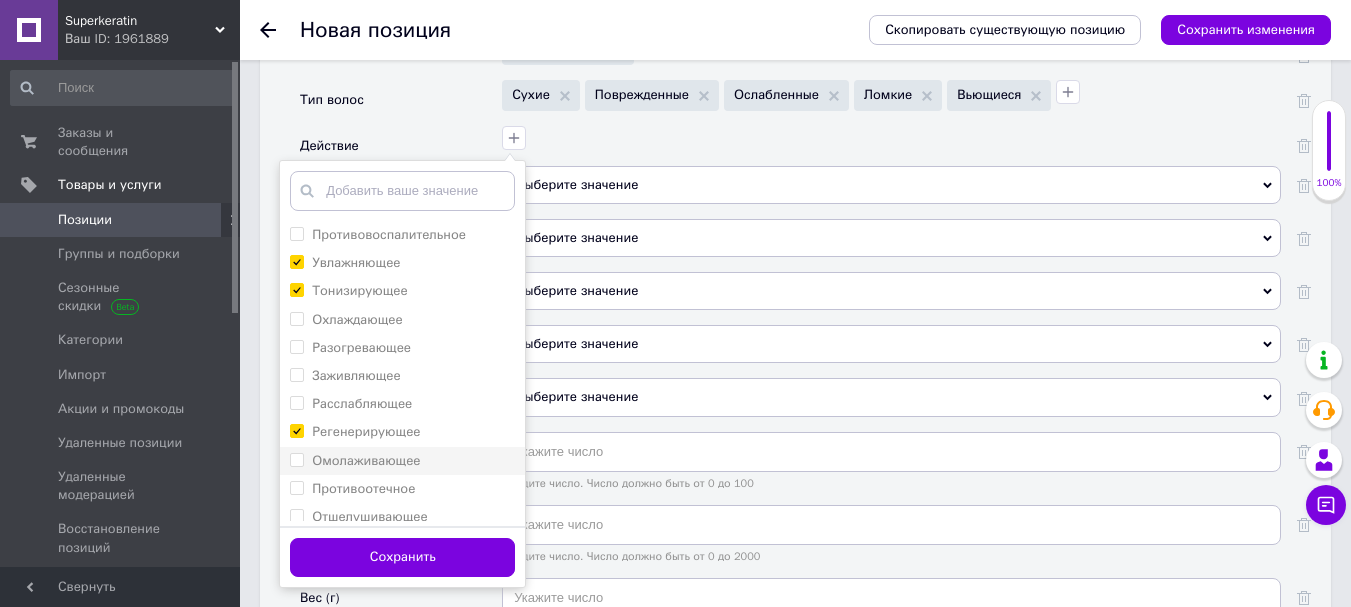 click on "Омолаживающее" at bounding box center [296, 459] 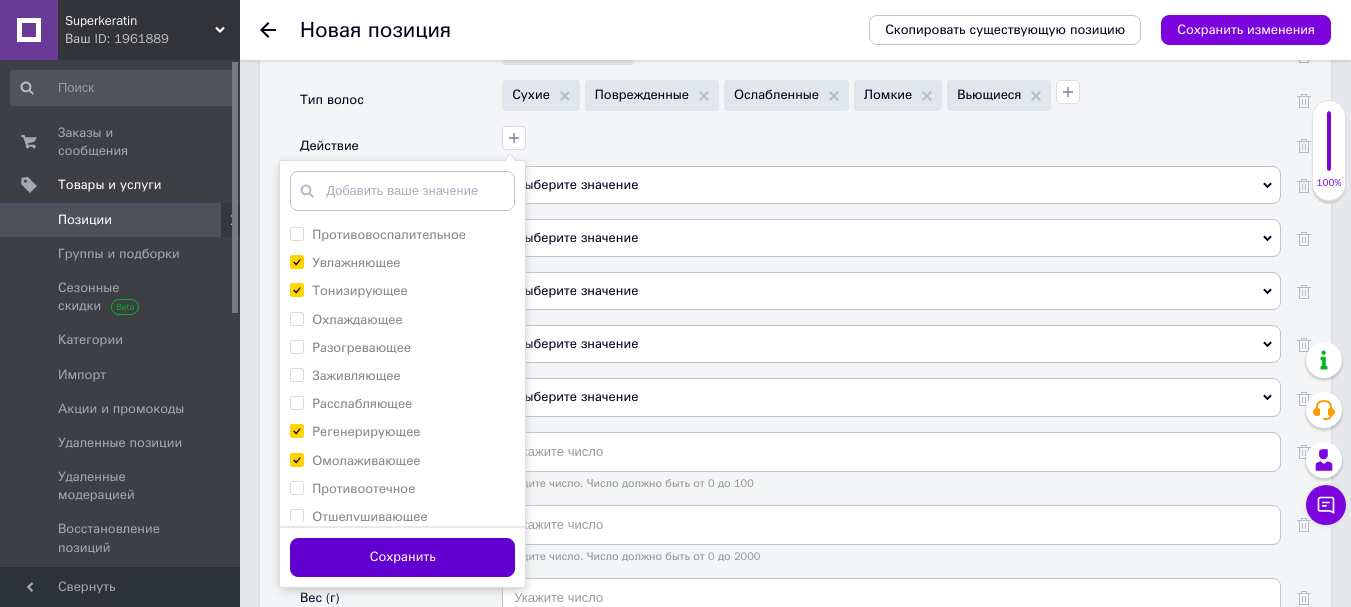 click on "Сохранить" at bounding box center [402, 557] 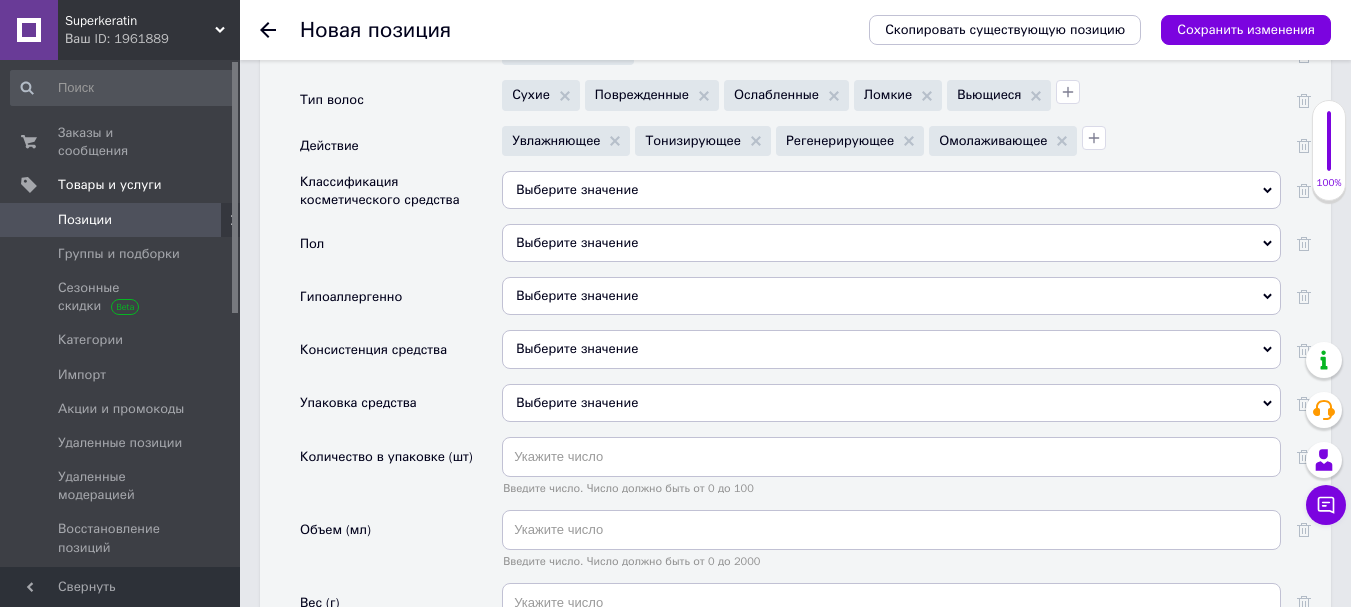 click on "Выберите значение" at bounding box center [891, 190] 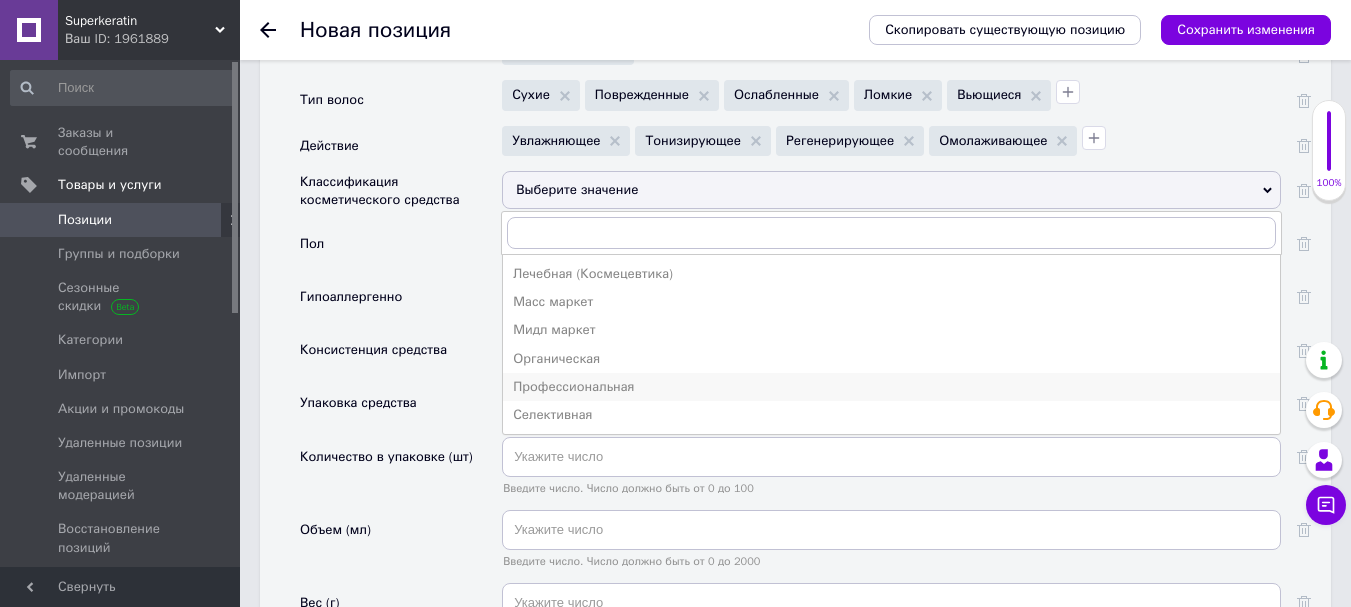 click on "Профессиональная" at bounding box center [891, 387] 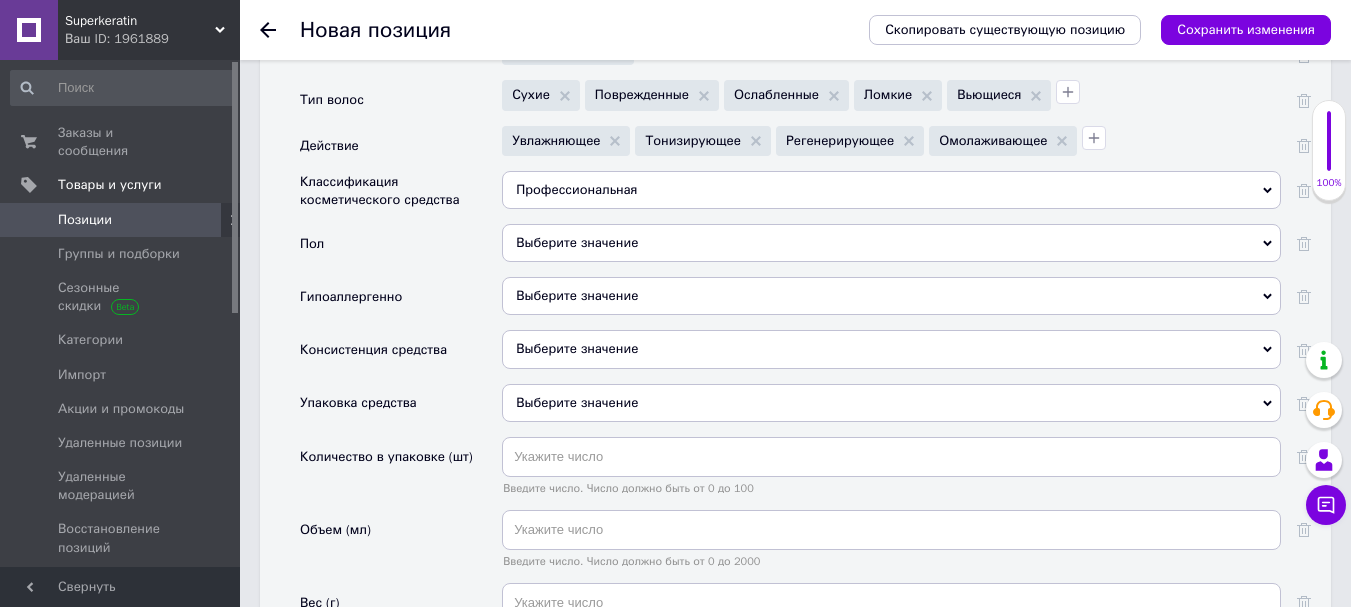 click on "Выберите значение" at bounding box center (891, 243) 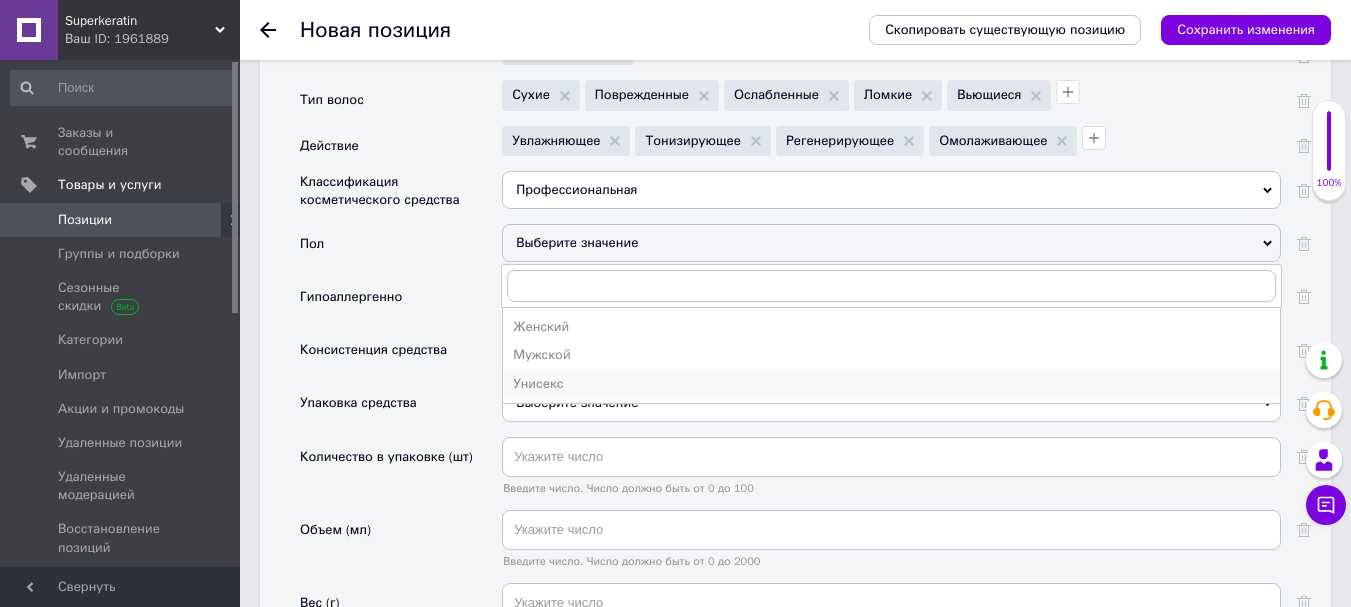 click on "Унисекс" at bounding box center (891, 384) 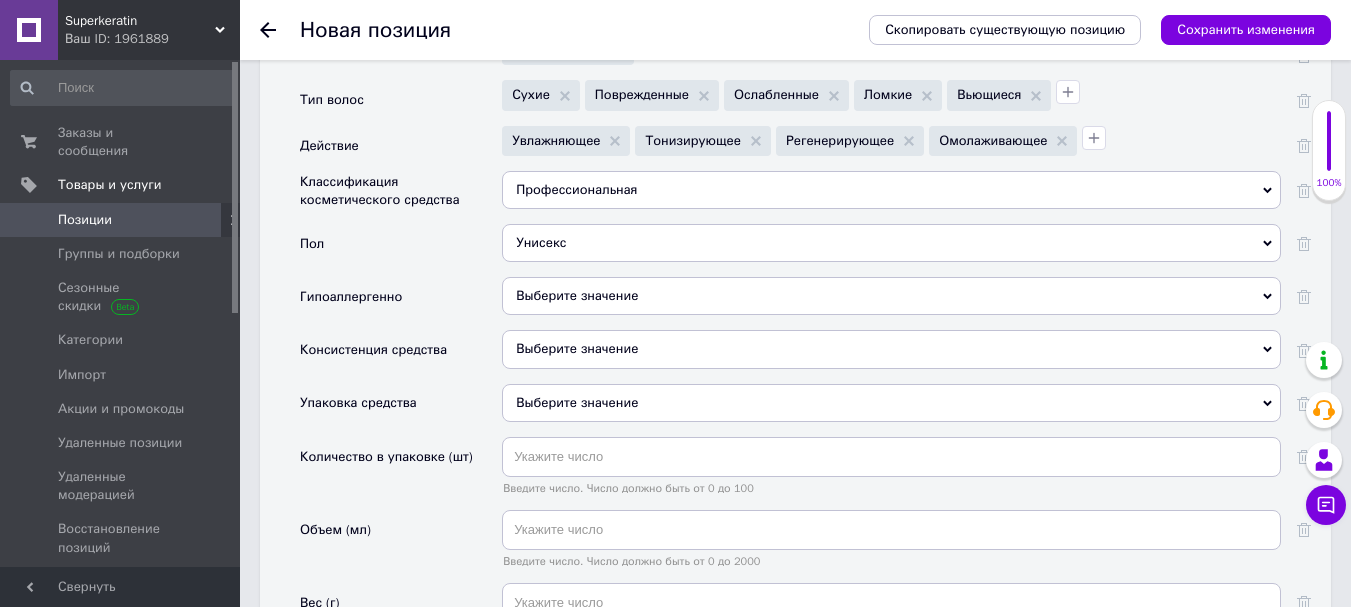 click on "Выберите значение" at bounding box center (891, 296) 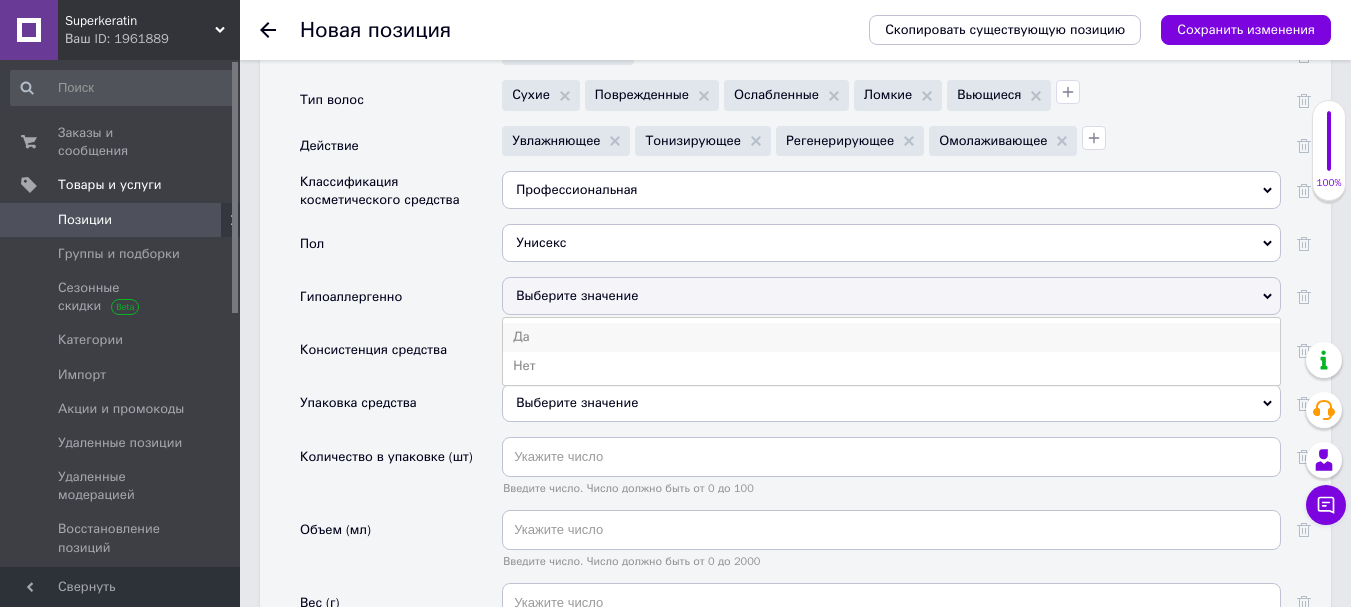 click on "Да" at bounding box center (891, 337) 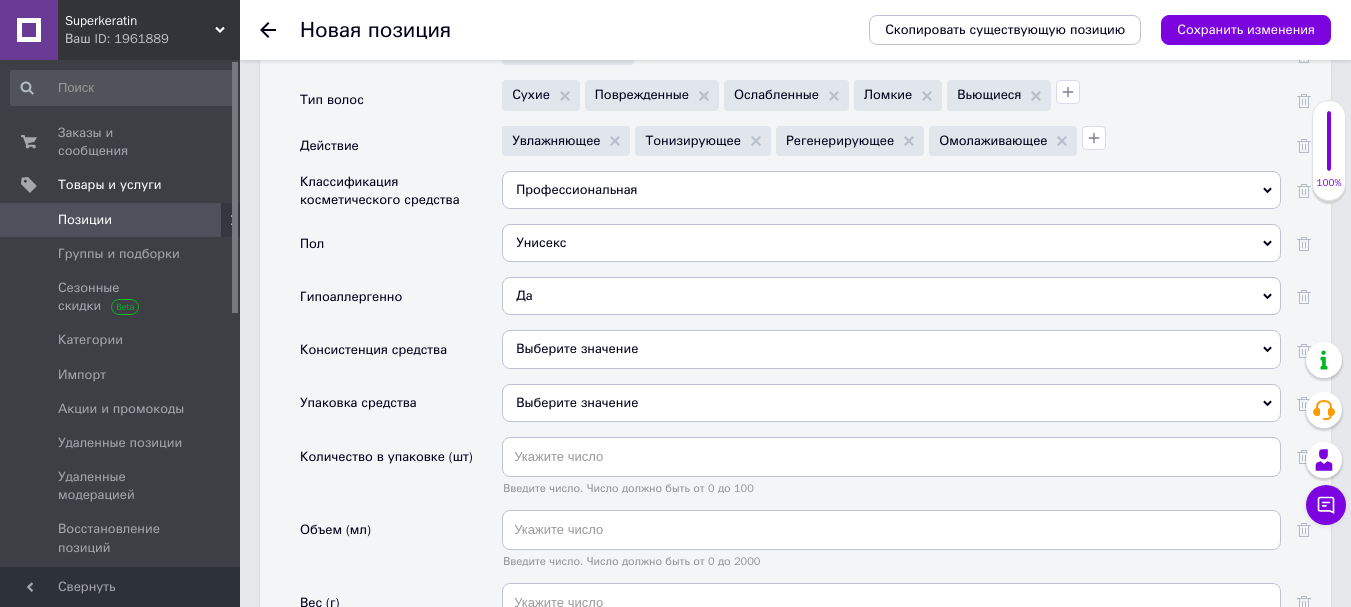 click on "Выберите значение" at bounding box center (891, 349) 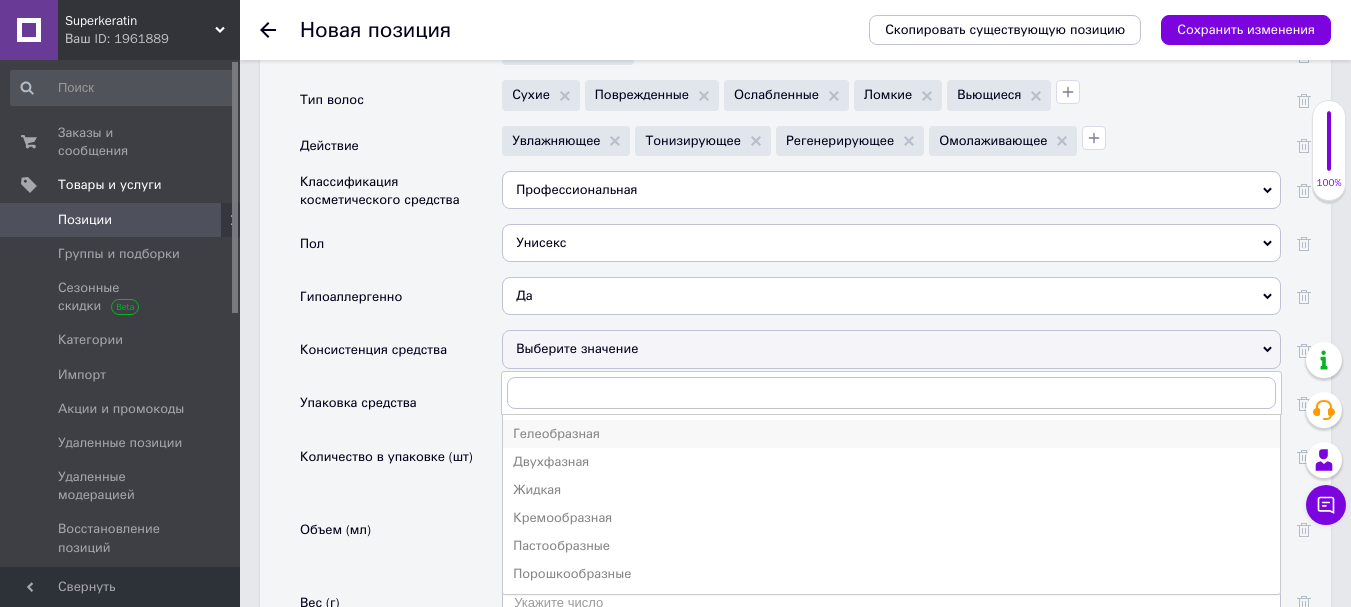 click on "Гелеобразная" at bounding box center [891, 434] 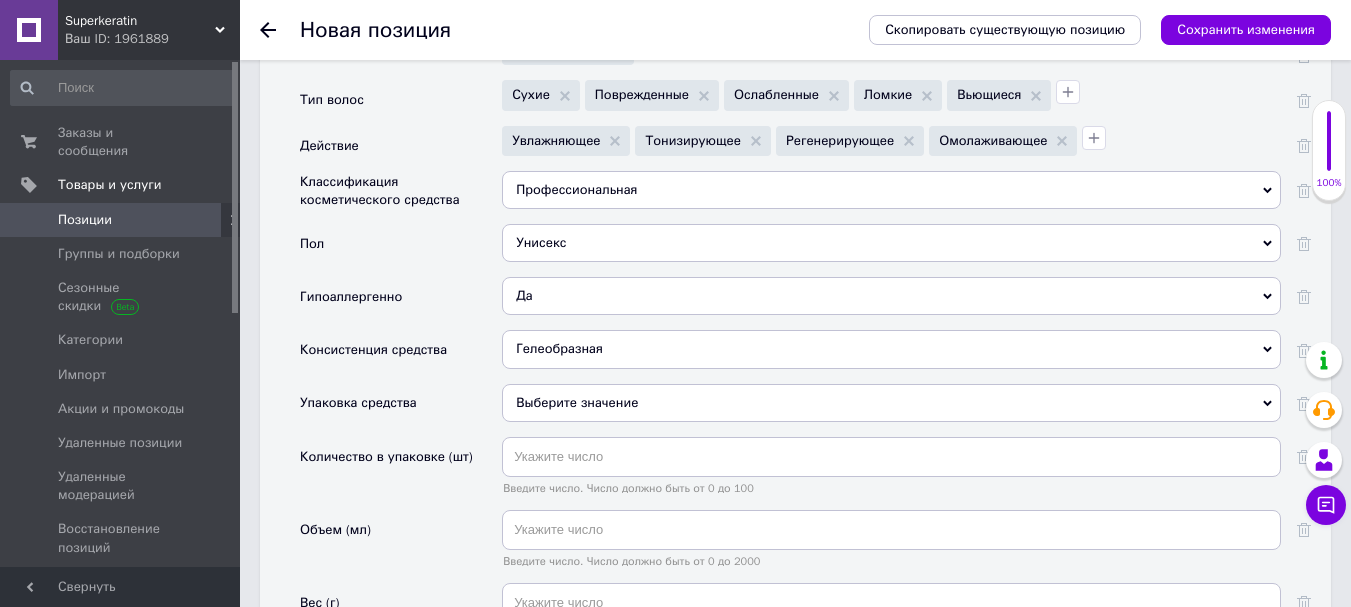 click on "Выберите значение" at bounding box center (891, 403) 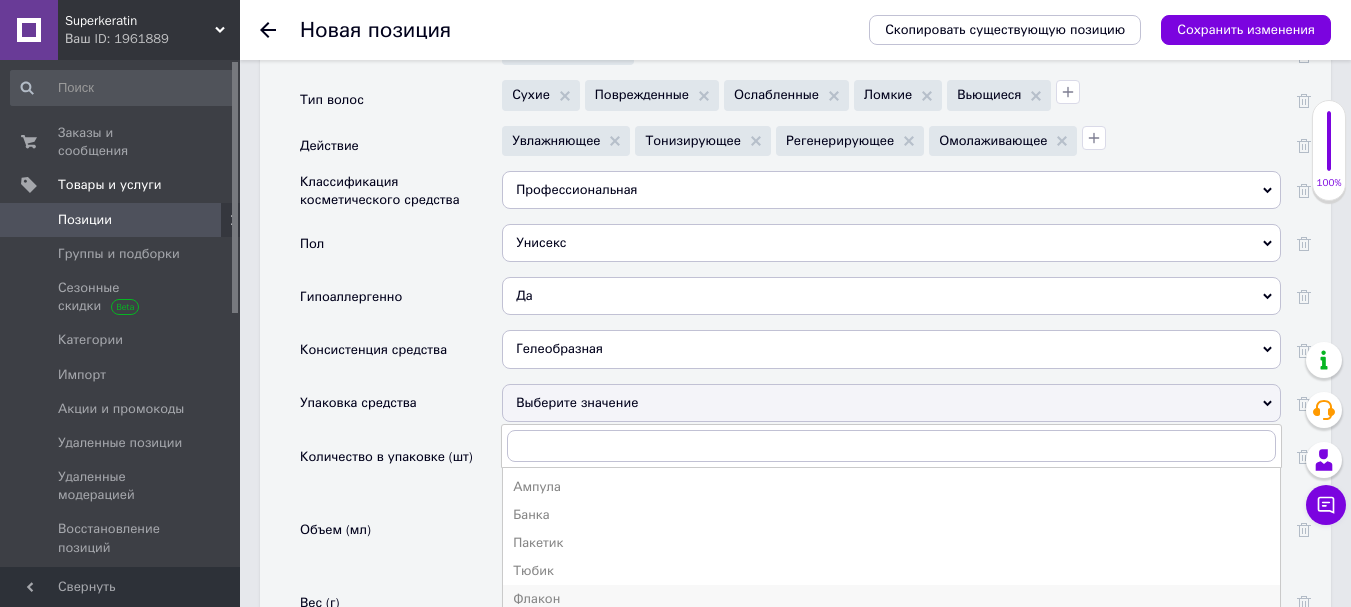 click on "Флакон" at bounding box center (891, 599) 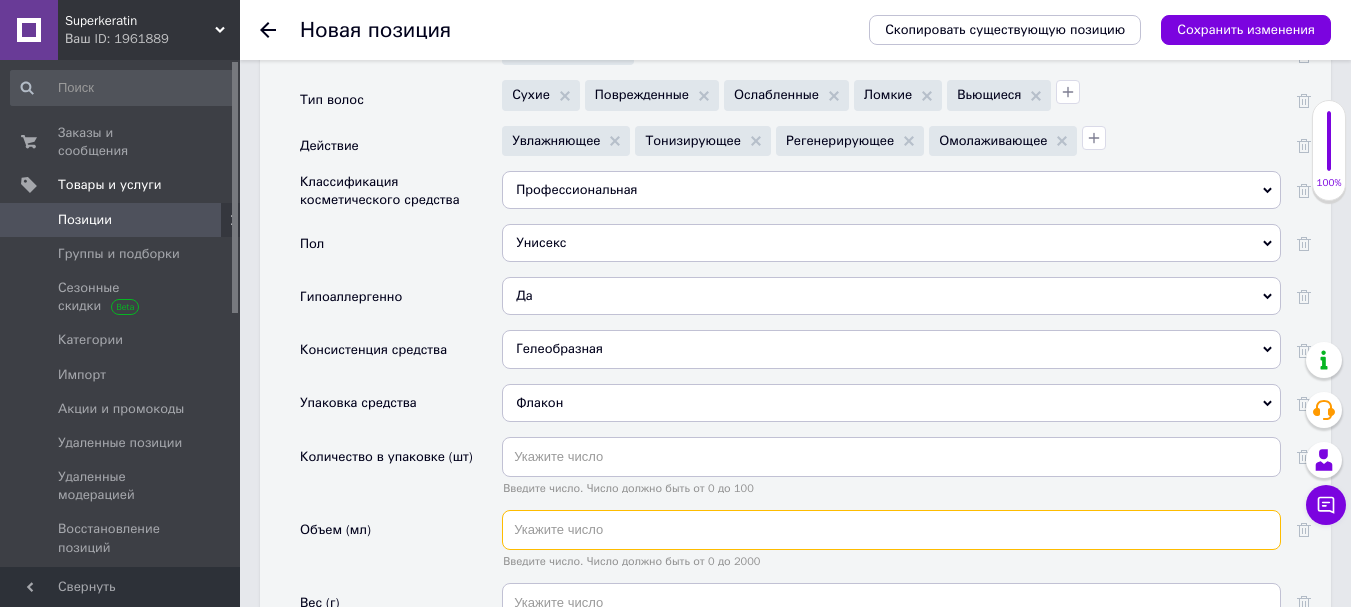 click at bounding box center [891, 530] 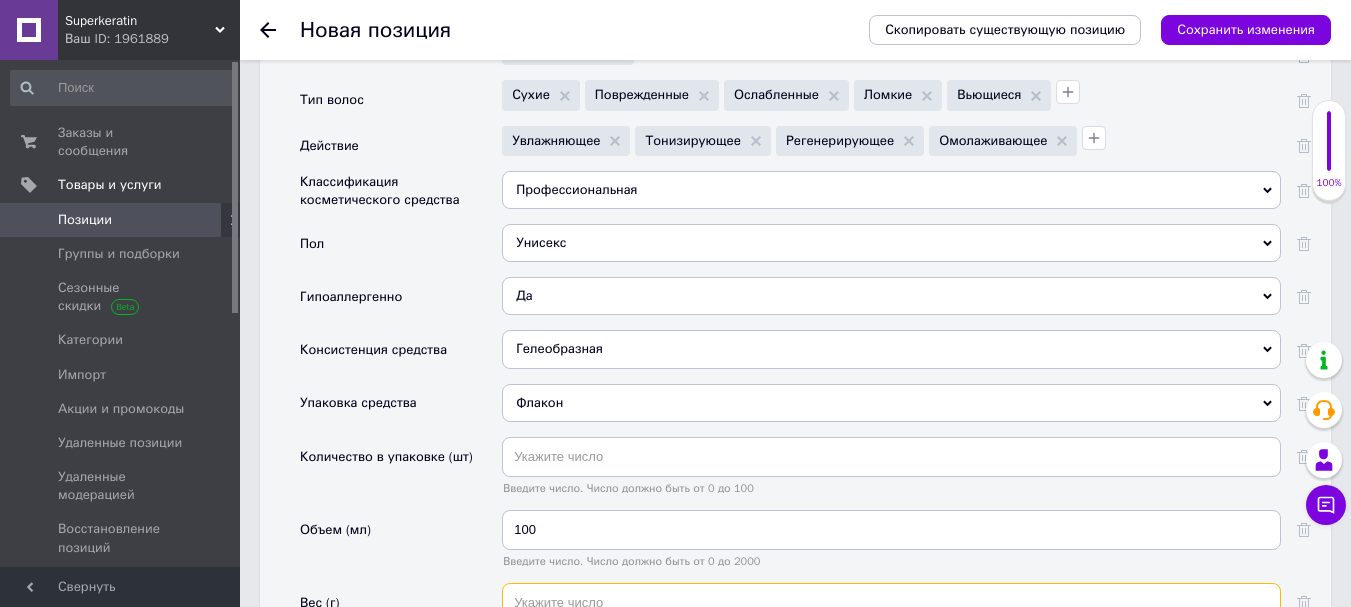 click at bounding box center (891, 603) 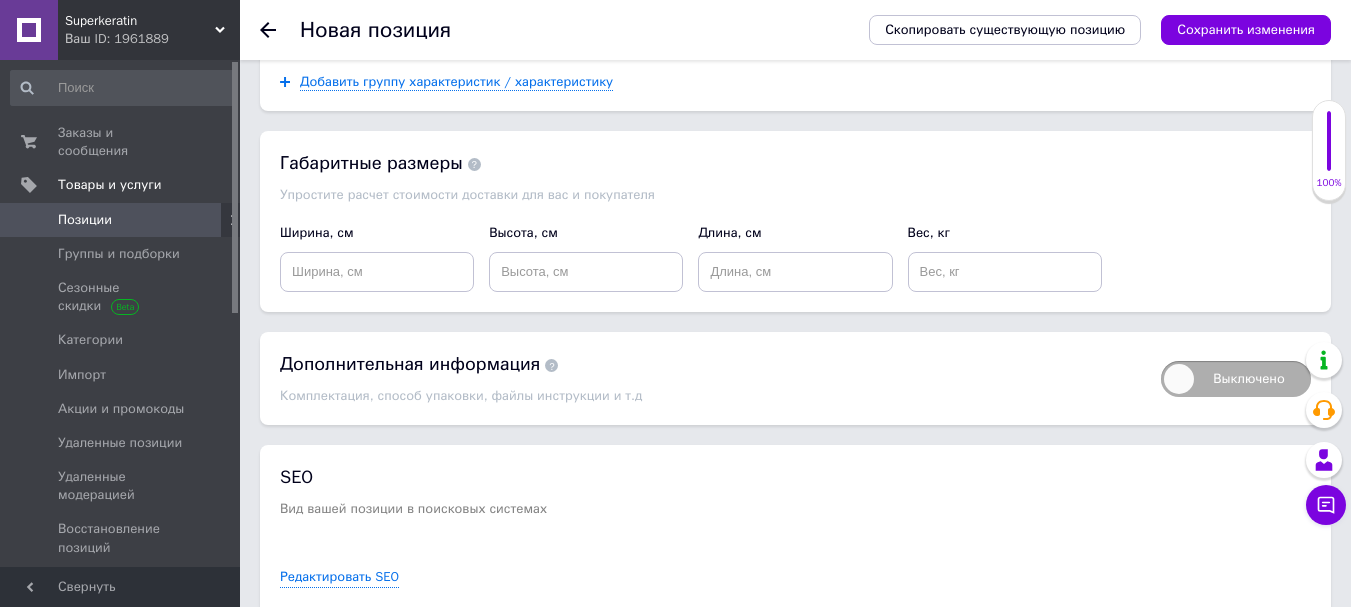 scroll, scrollTop: 3294, scrollLeft: 0, axis: vertical 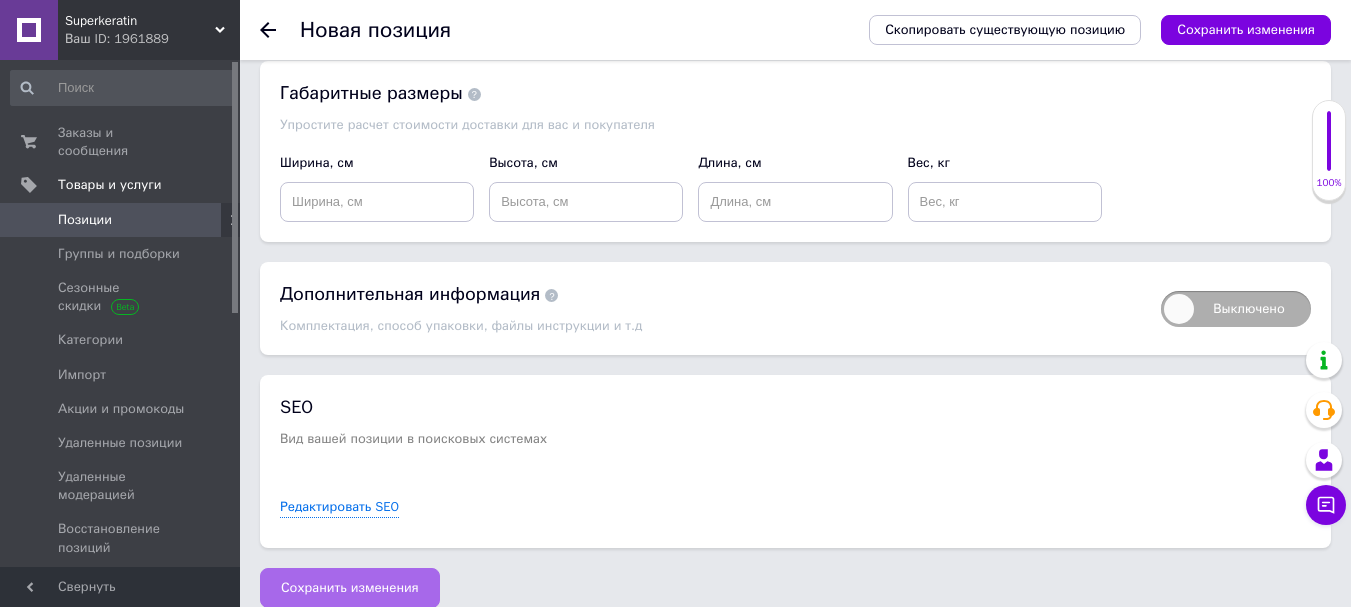 click on "Сохранить изменения" at bounding box center (350, 588) 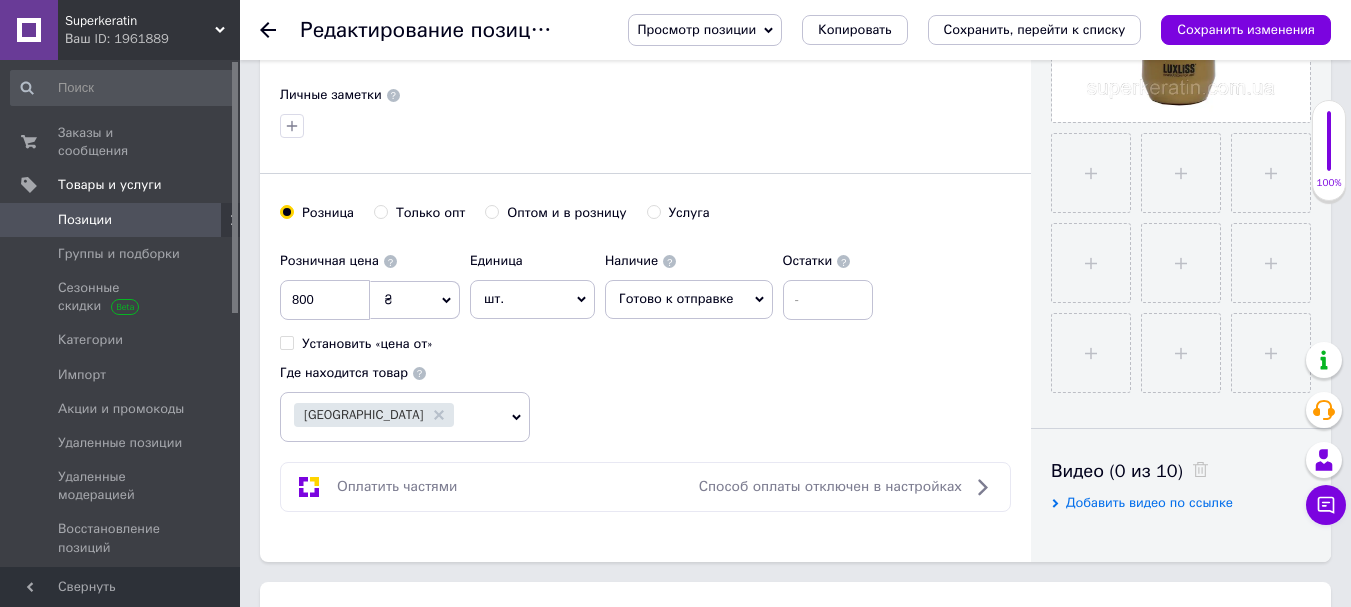scroll, scrollTop: 623, scrollLeft: 0, axis: vertical 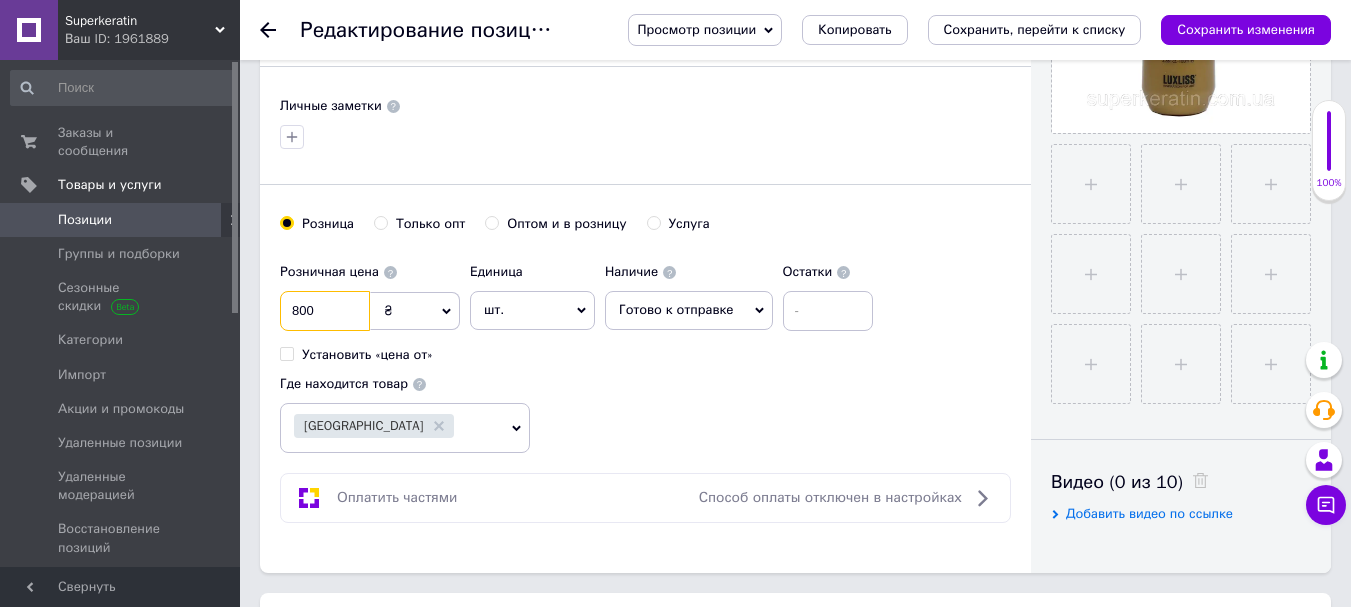 drag, startPoint x: 313, startPoint y: 308, endPoint x: 301, endPoint y: 305, distance: 12.369317 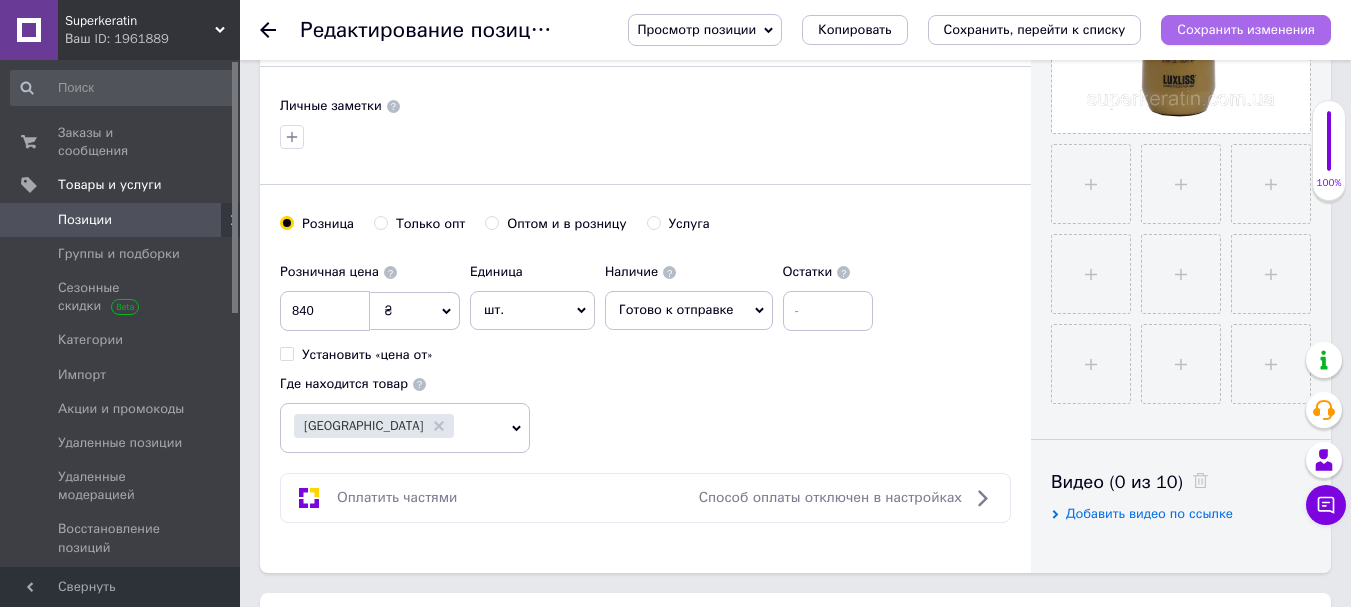 click on "Сохранить изменения" at bounding box center (1246, 29) 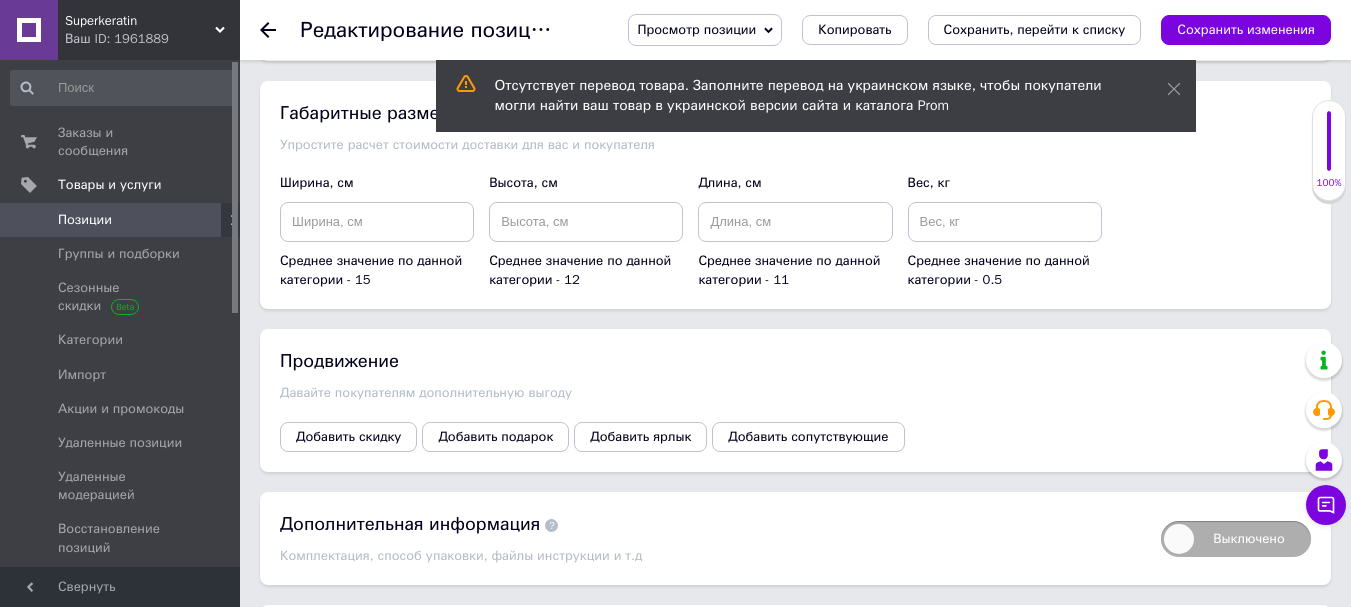 scroll, scrollTop: 2269, scrollLeft: 0, axis: vertical 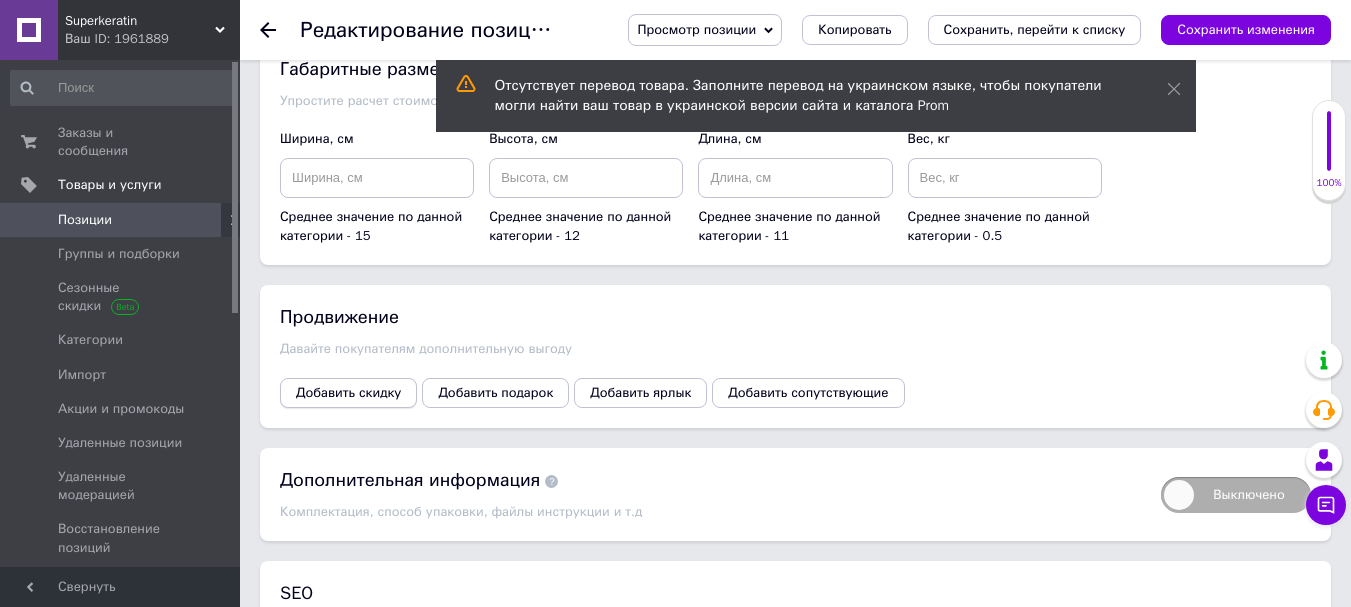 click on "Добавить скидку" at bounding box center (348, 393) 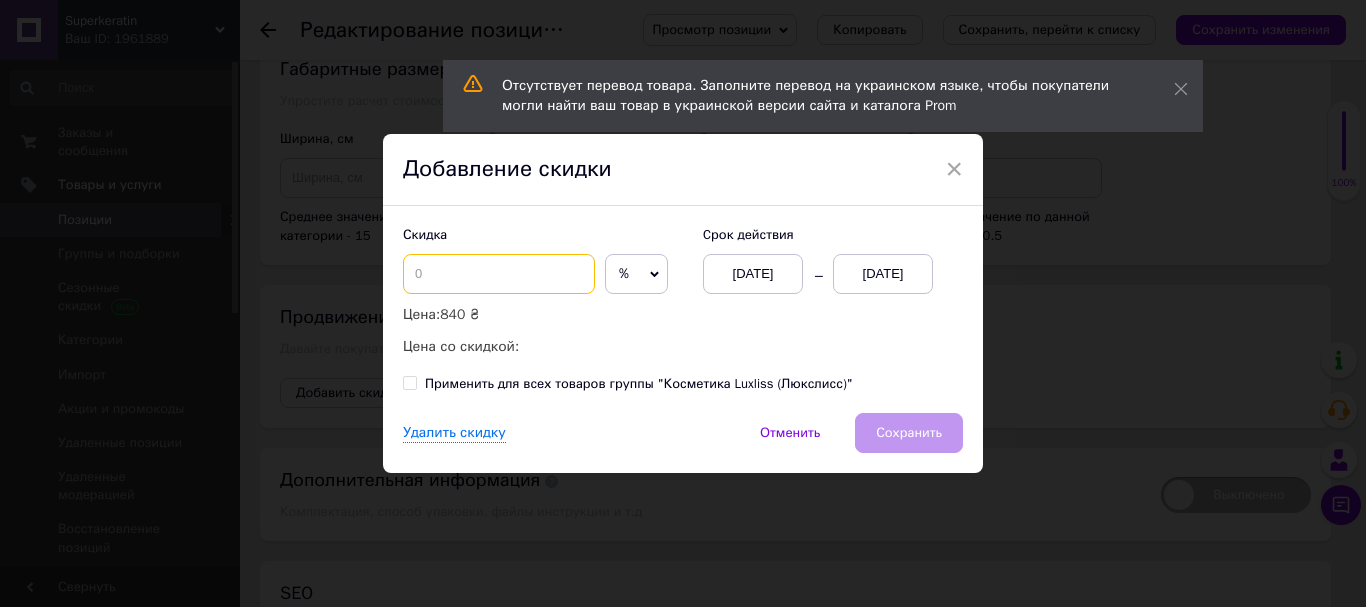 click at bounding box center (499, 274) 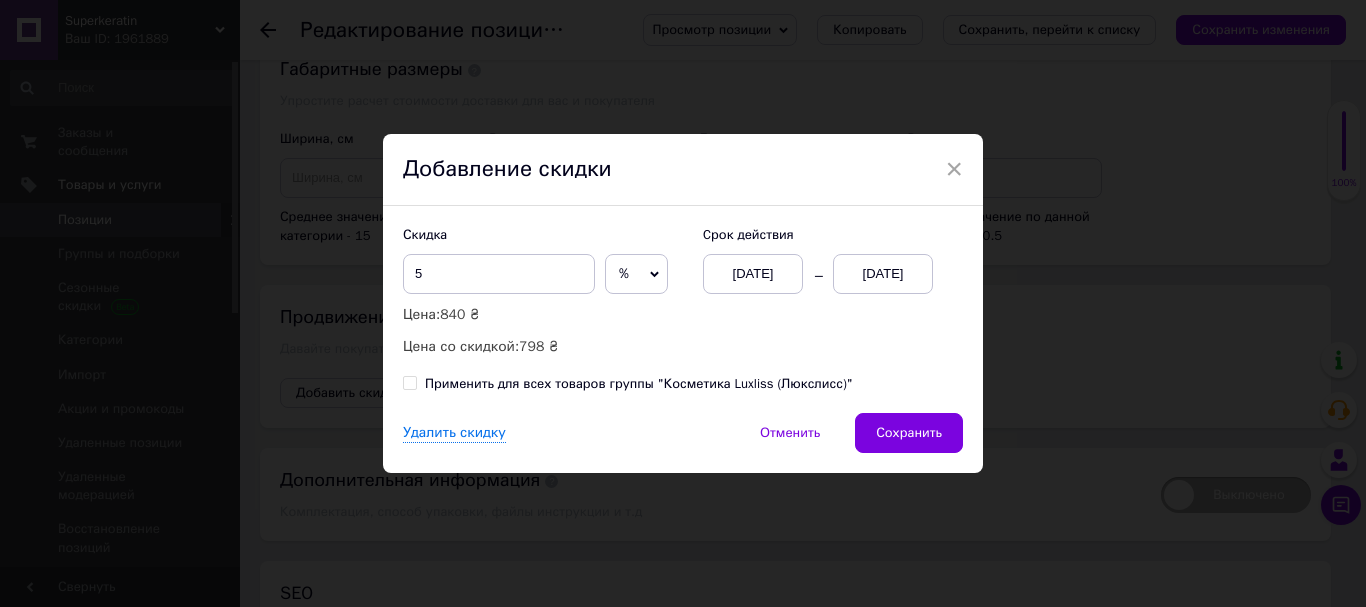 click on "[DATE]" at bounding box center [883, 274] 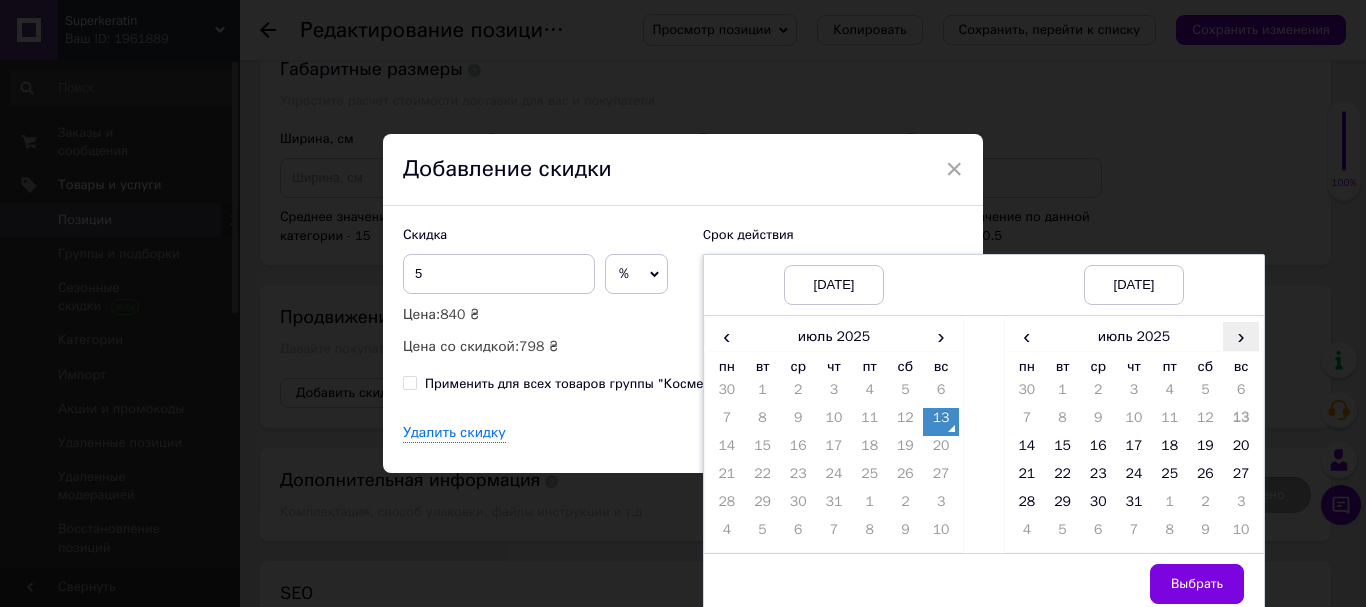 click on "›" at bounding box center (1241, 336) 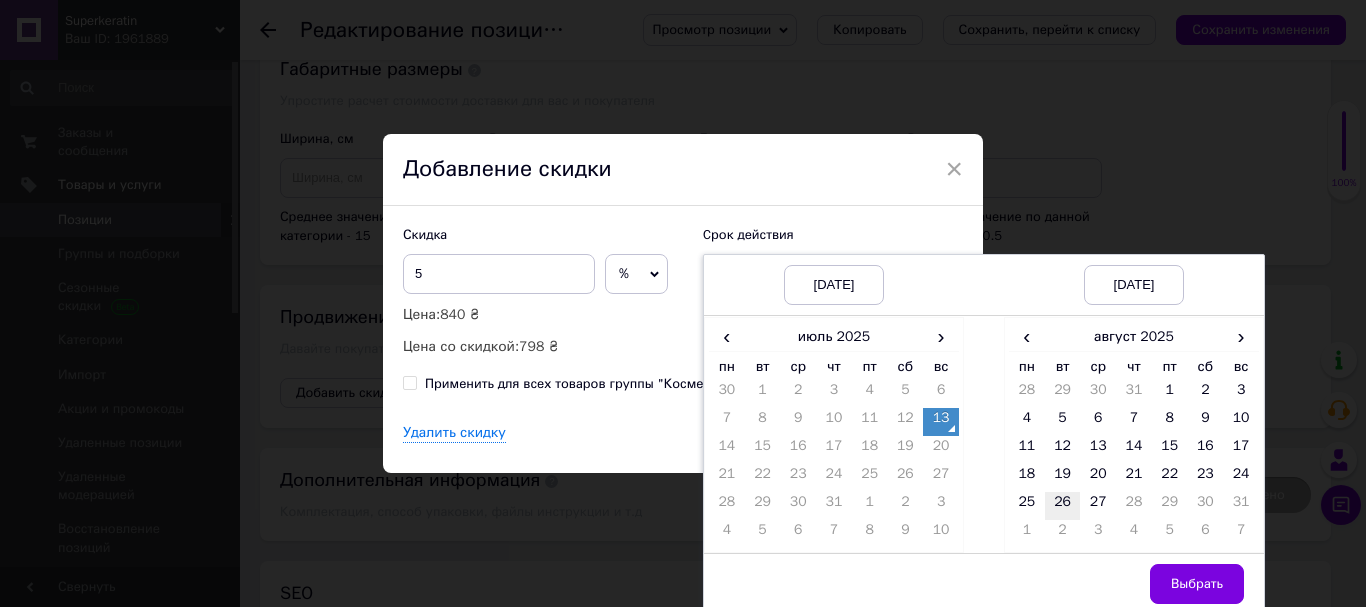 click on "26" at bounding box center [1063, 506] 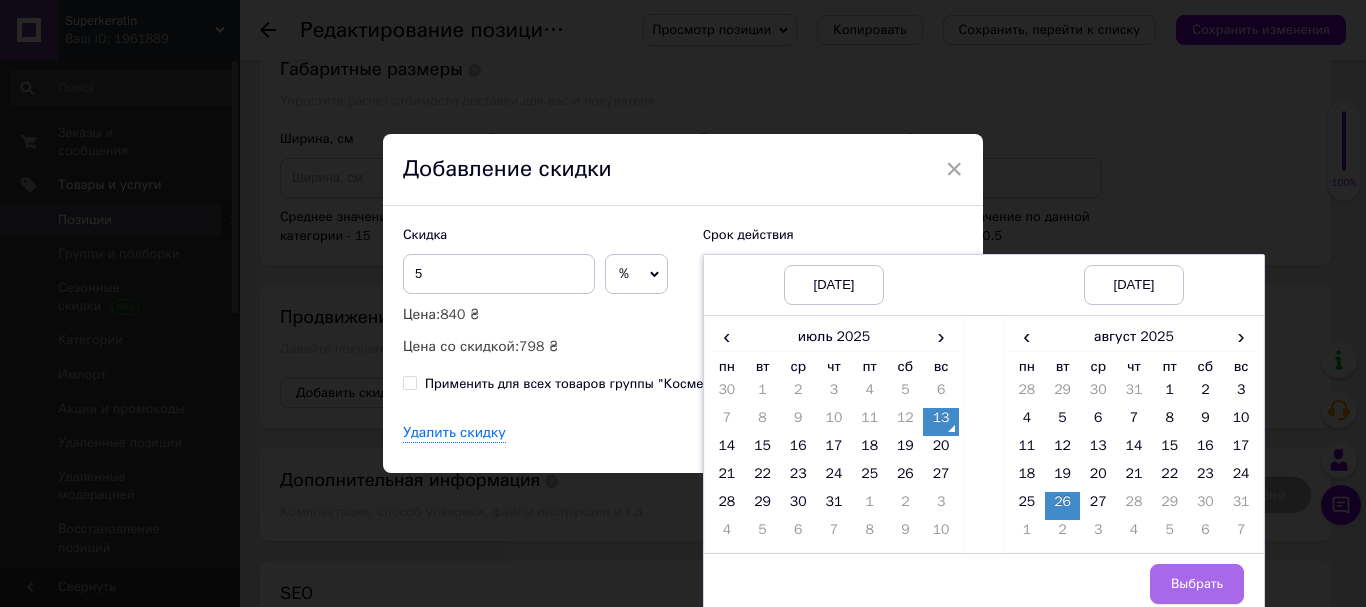 click on "Выбрать" at bounding box center (1197, 584) 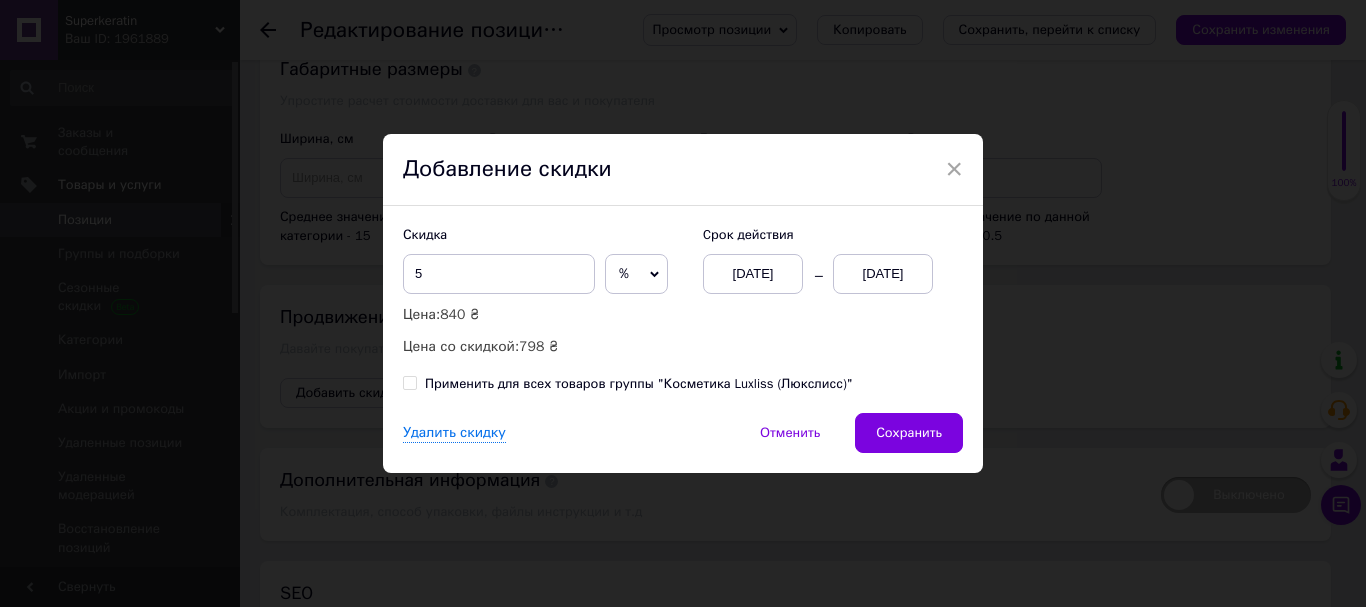click on "Применить для всех товаров группы "Косметика Luxliss (Люкслисс)"" at bounding box center (409, 382) 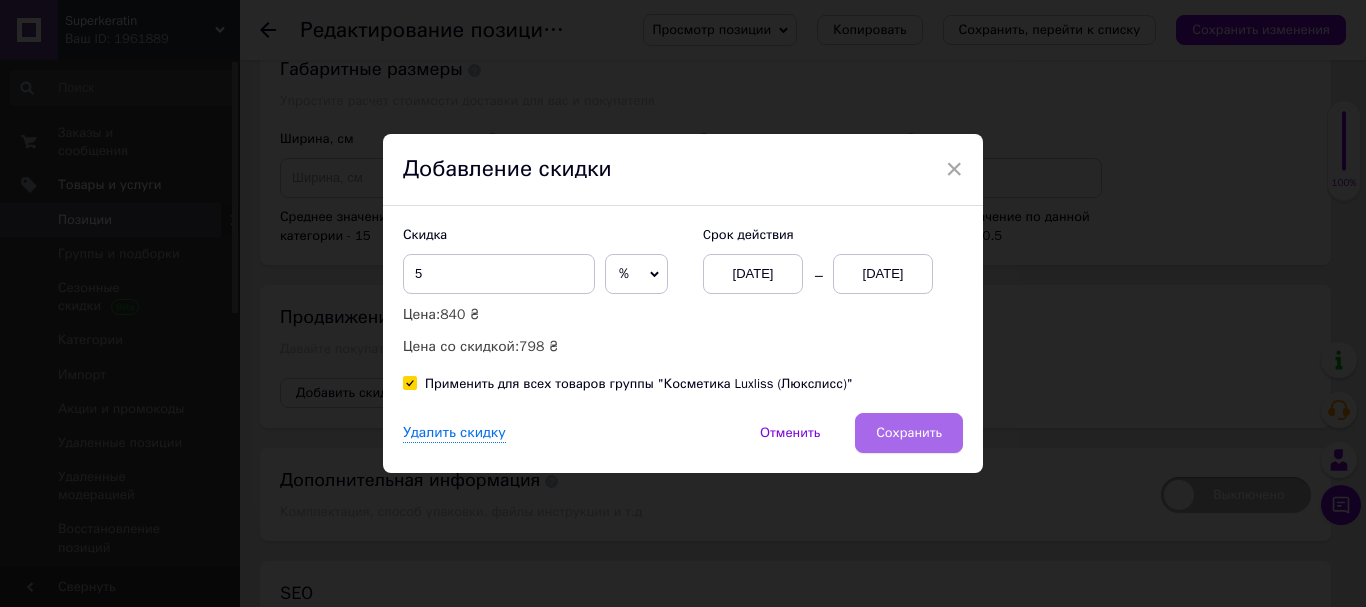 click on "Сохранить" at bounding box center [909, 433] 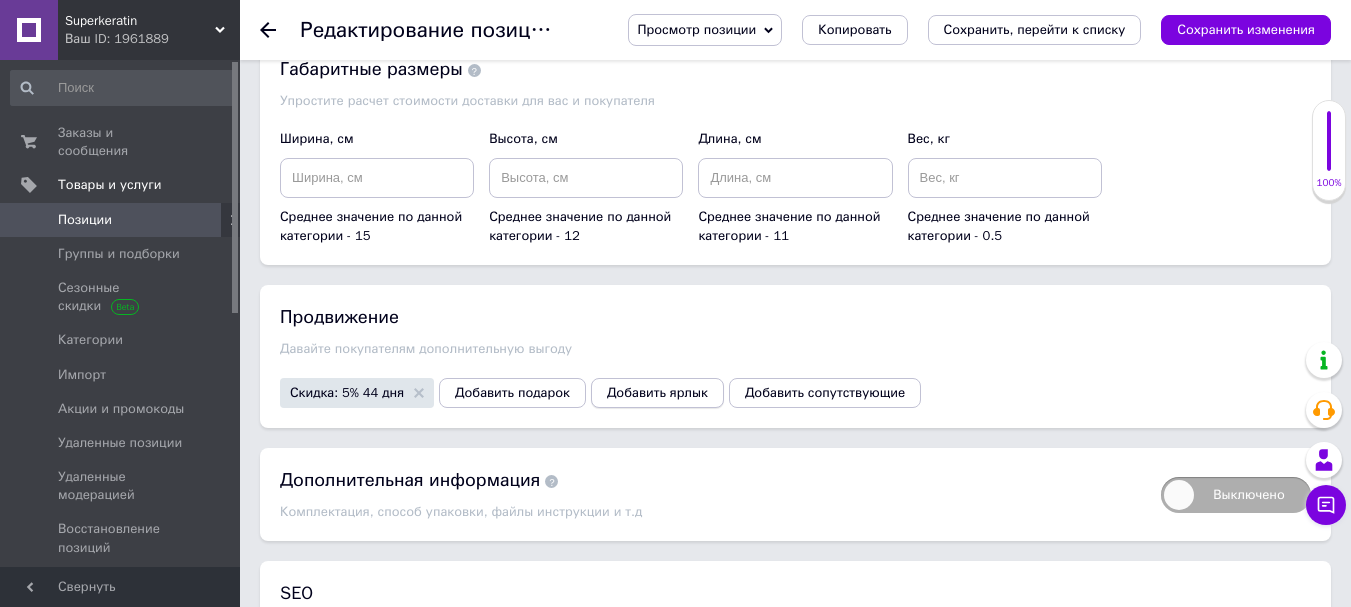 click on "Добавить ярлык" at bounding box center (657, 393) 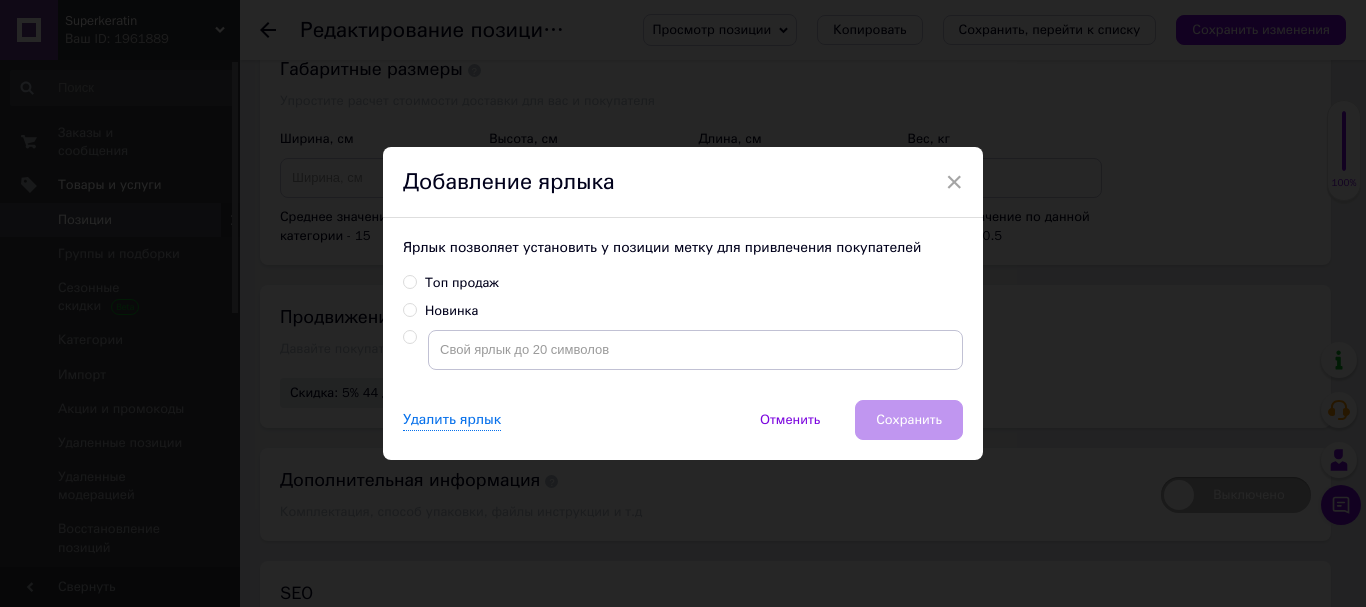 click on "Новинка" at bounding box center [409, 309] 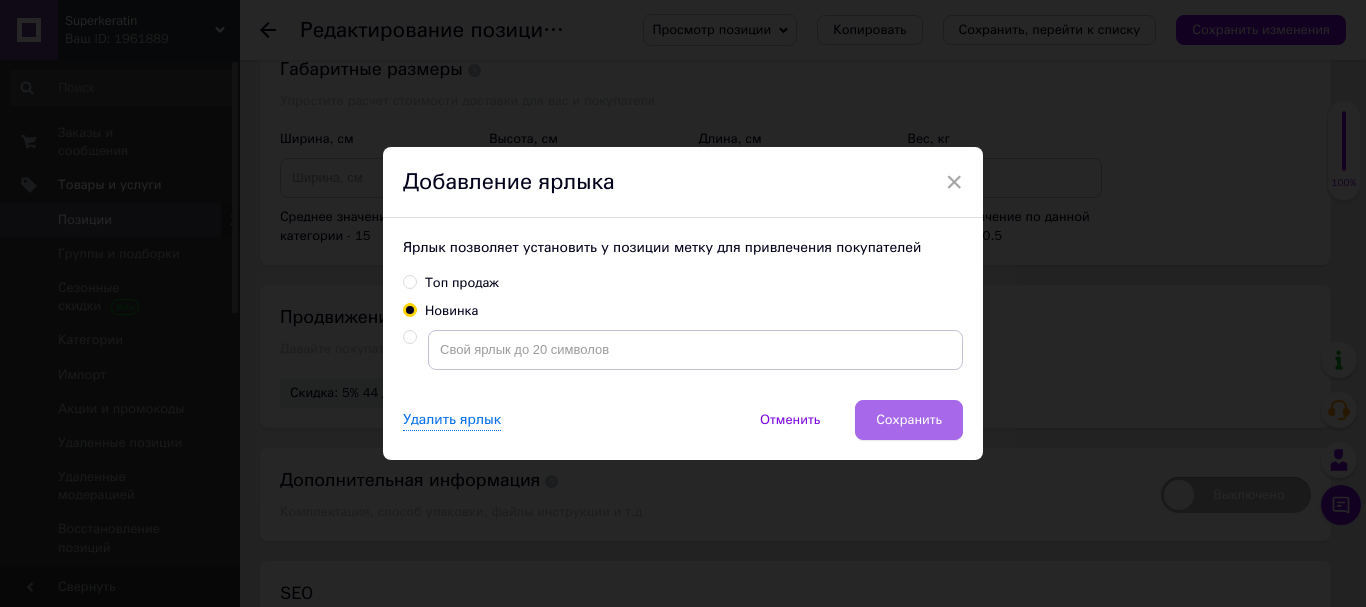 click on "Сохранить" at bounding box center (909, 420) 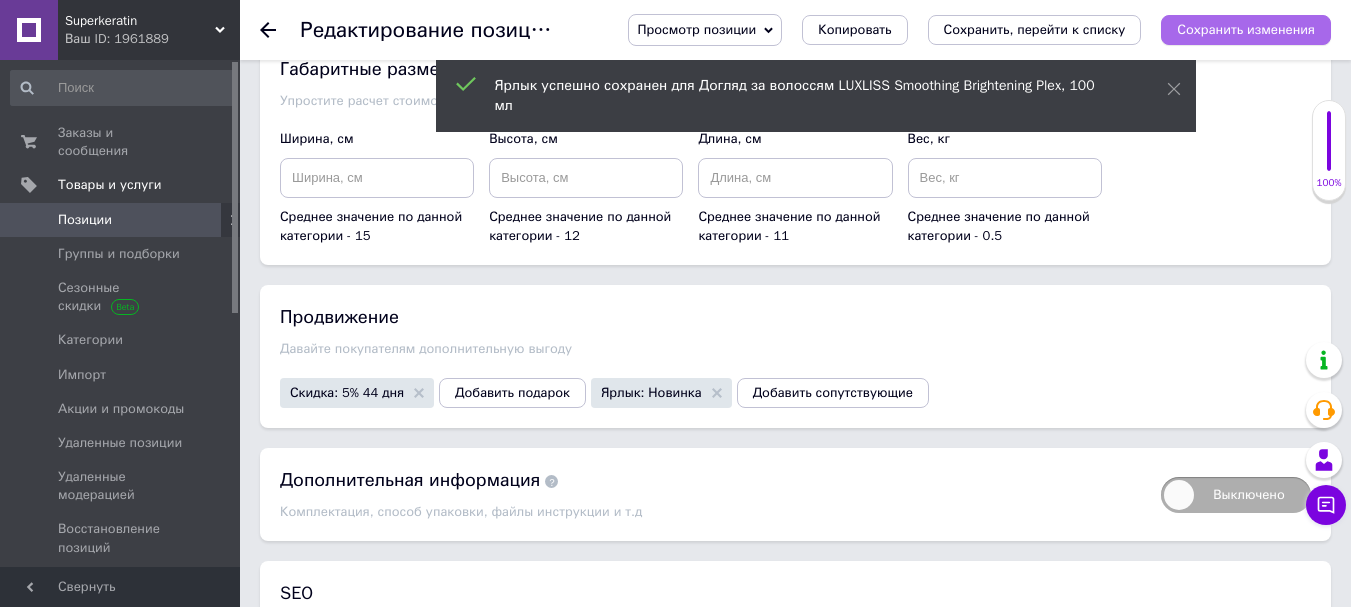 click on "Сохранить изменения" at bounding box center (1246, 29) 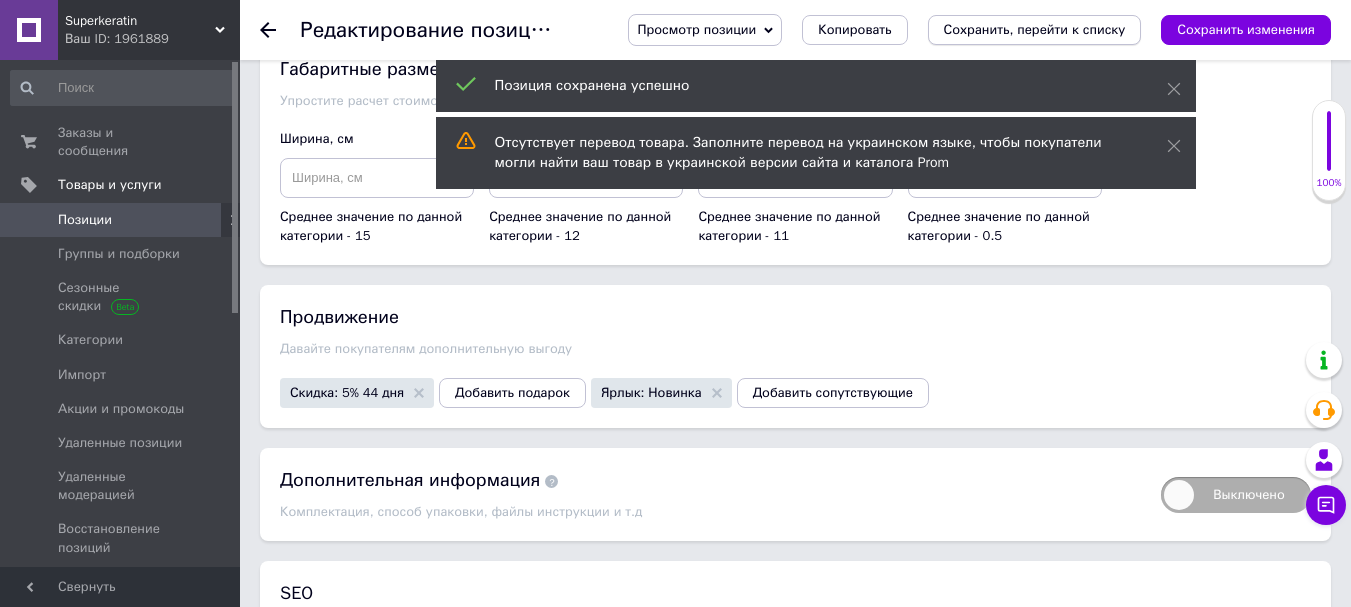 click on "Сохранить, перейти к списку" at bounding box center (1035, 29) 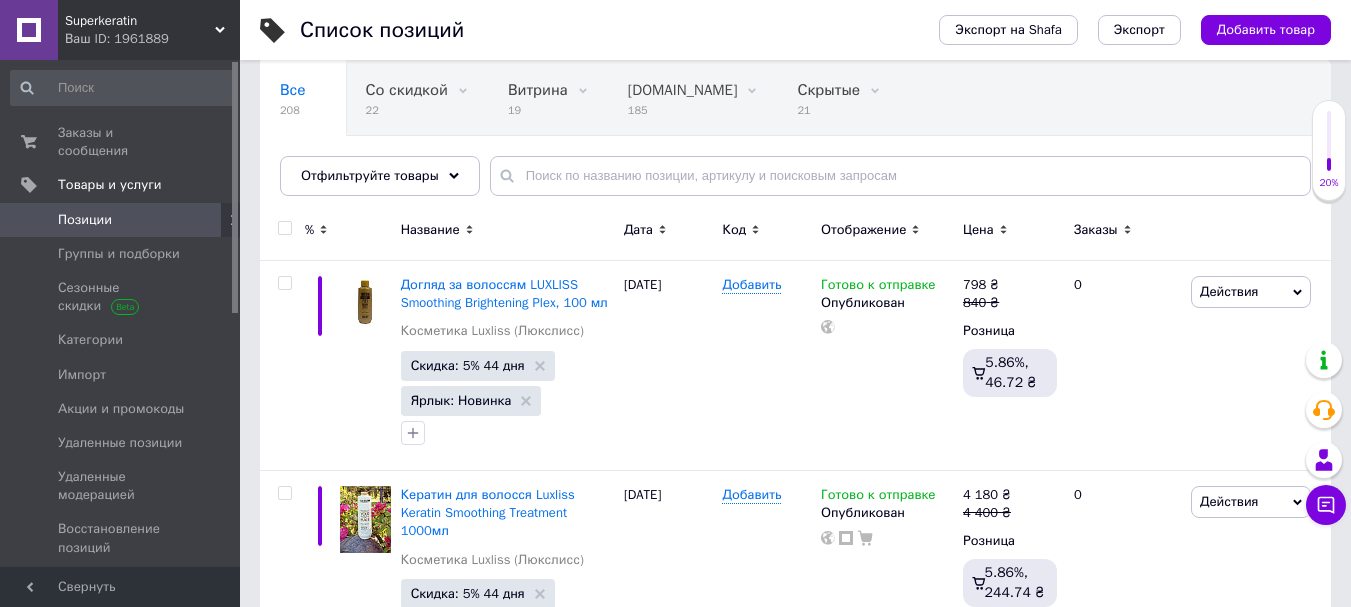 scroll, scrollTop: 149, scrollLeft: 0, axis: vertical 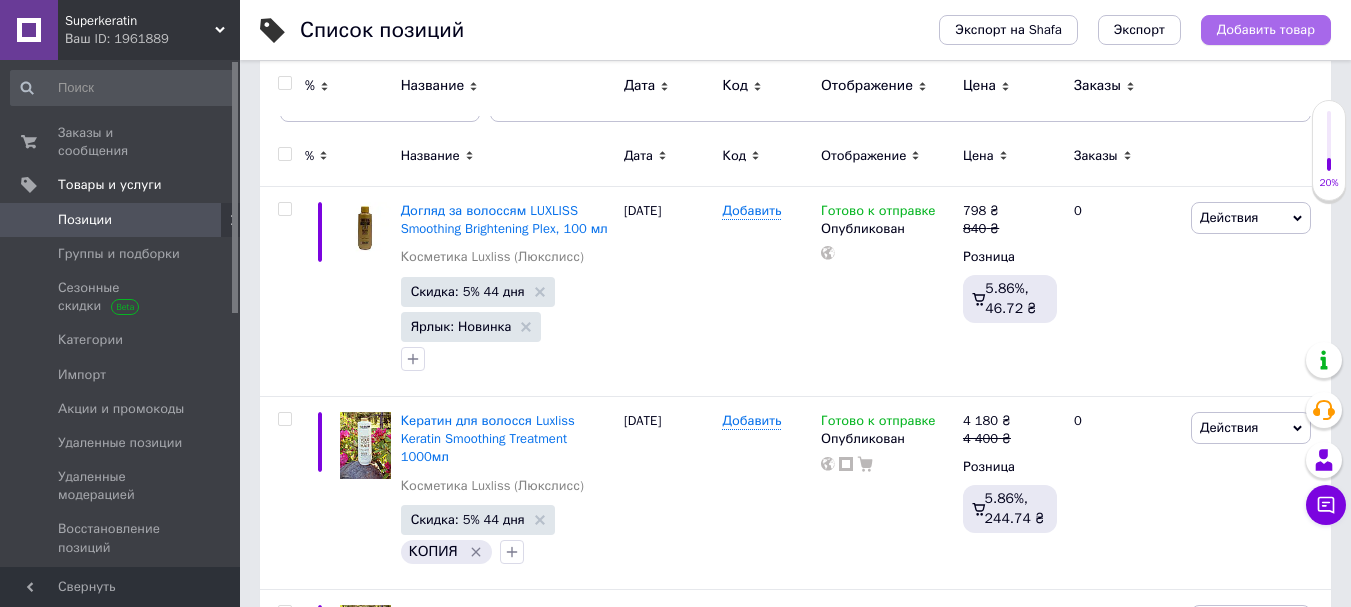 click on "Добавить товар" at bounding box center [1266, 30] 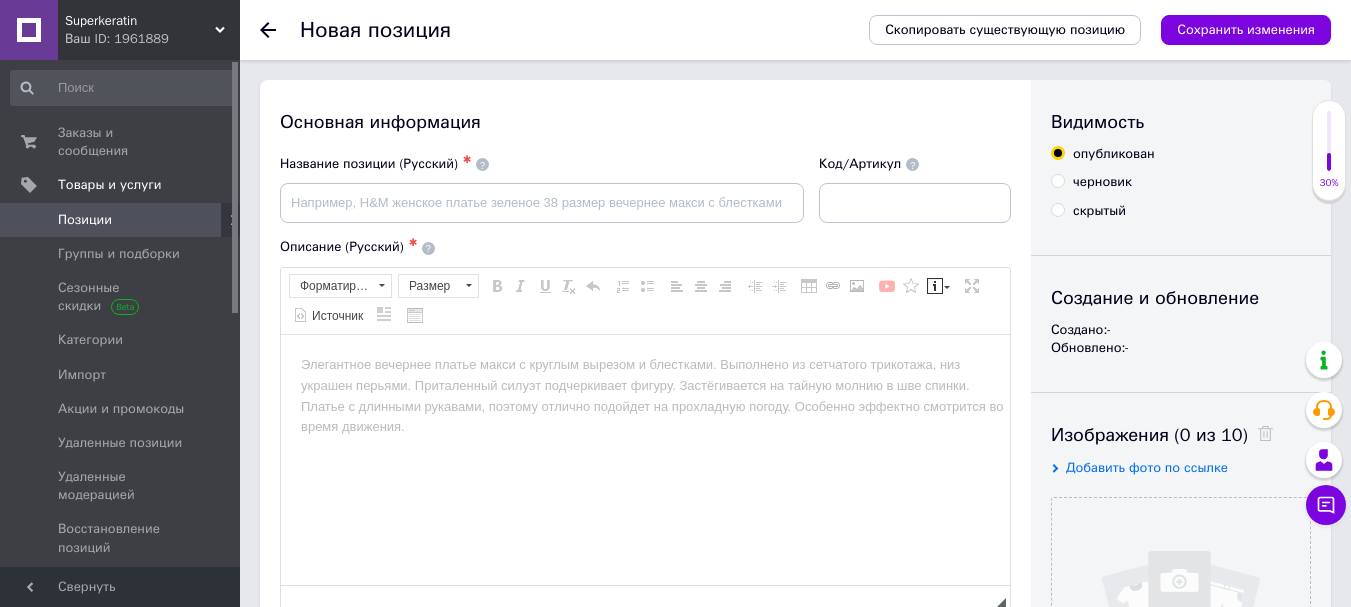 scroll, scrollTop: 0, scrollLeft: 0, axis: both 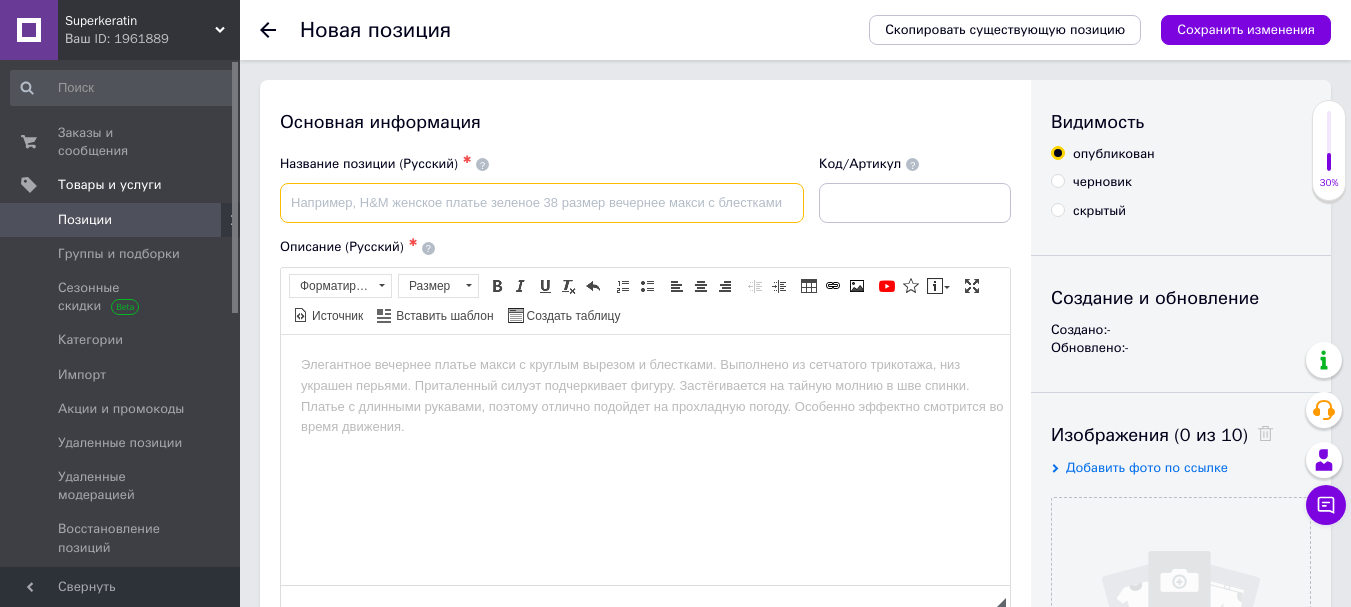 click at bounding box center (542, 203) 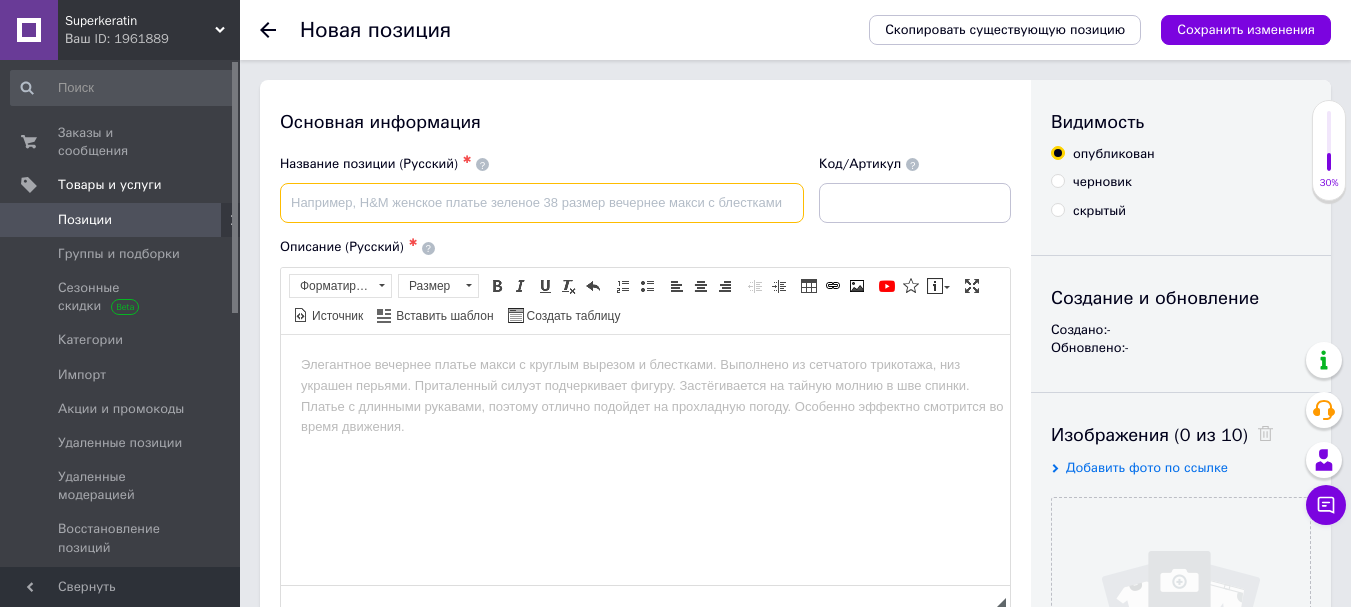 paste on "Серія догляду для блиску волосся luxliss brightening hair care shampoo 500 мл + кондиціонер 500 мл" 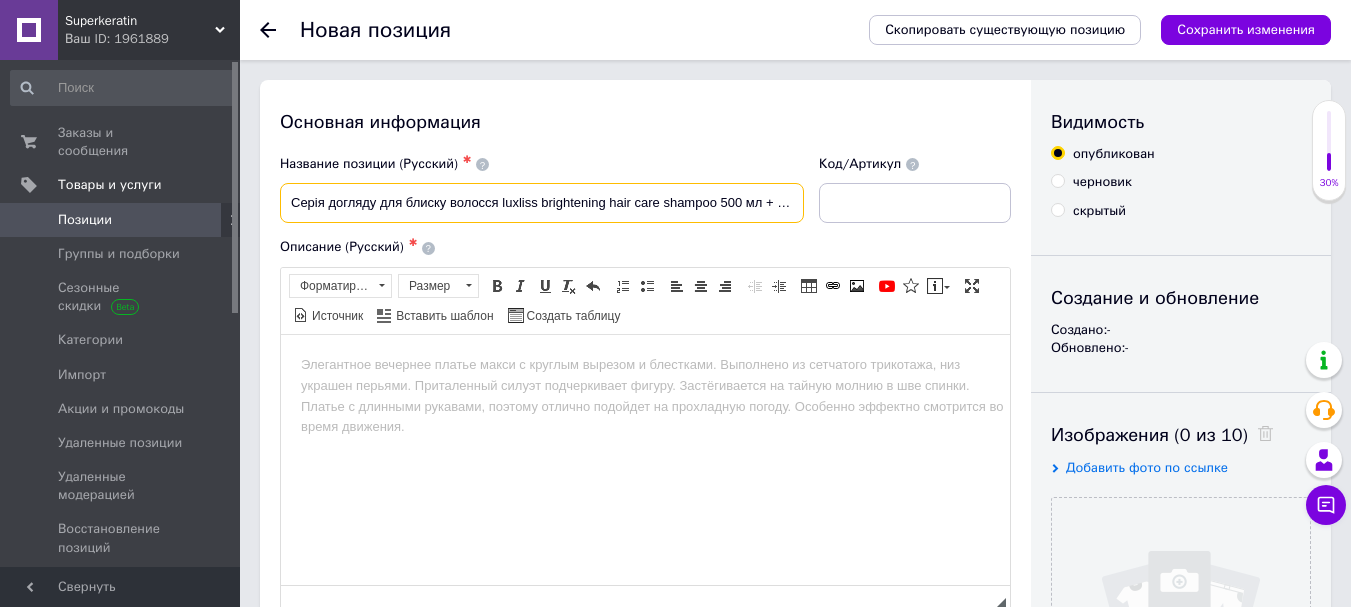 scroll, scrollTop: 0, scrollLeft: 105, axis: horizontal 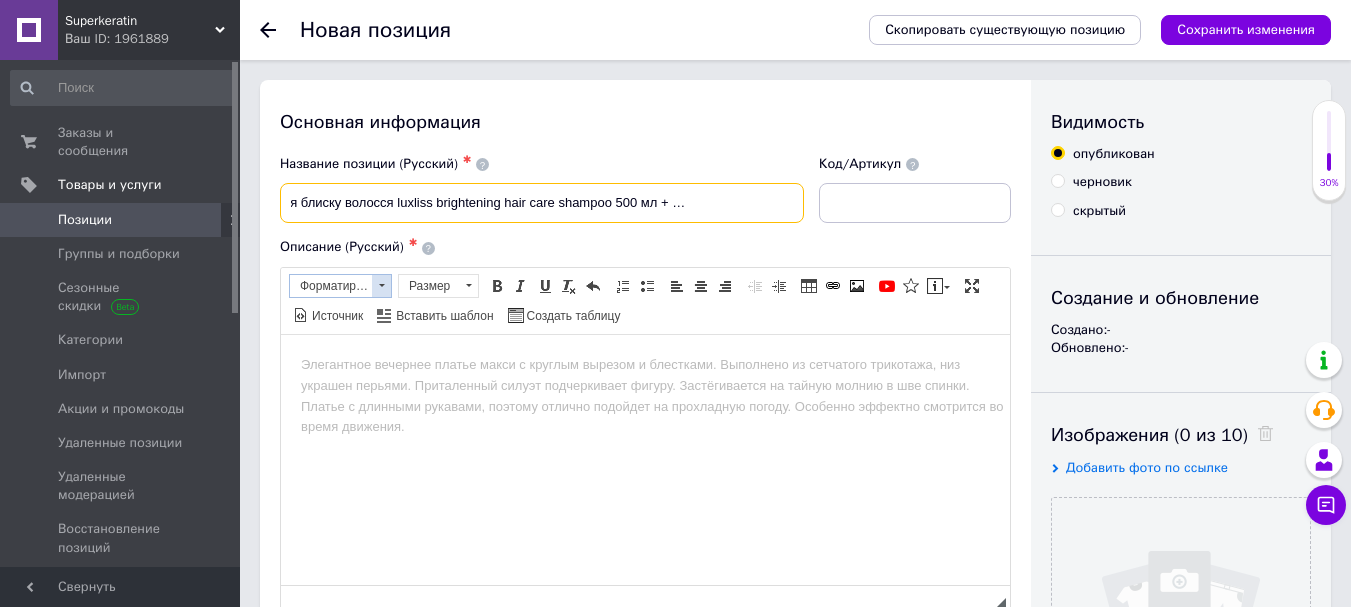 click at bounding box center (381, 286) 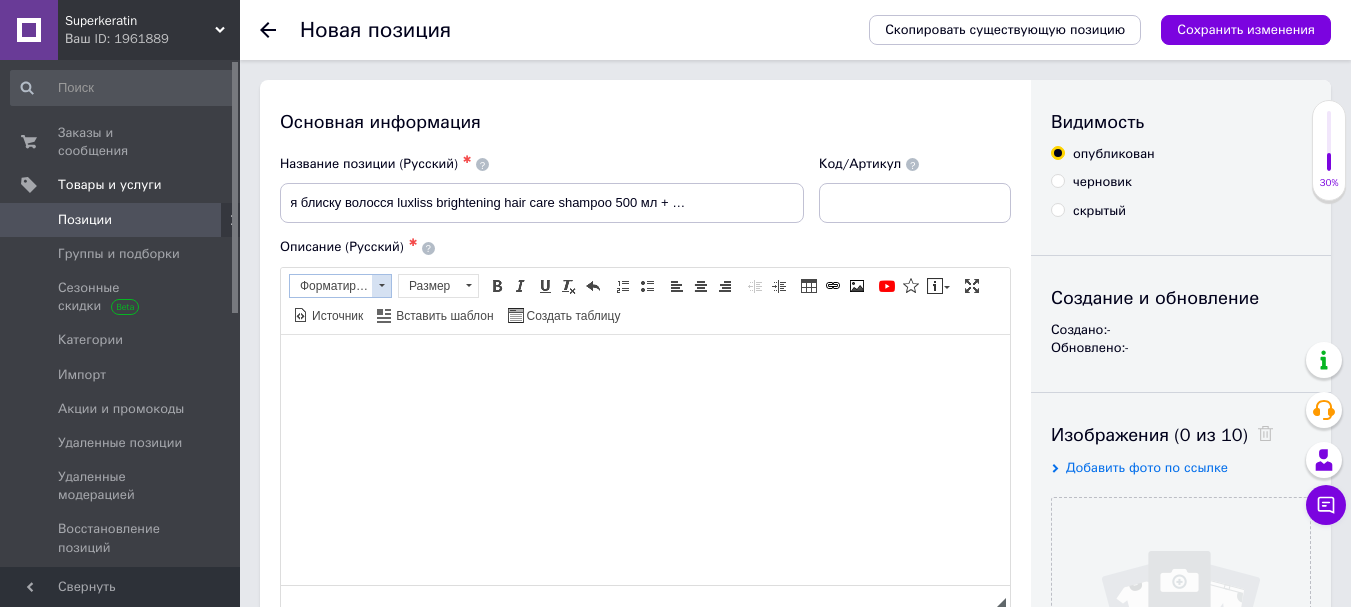 scroll, scrollTop: 0, scrollLeft: 0, axis: both 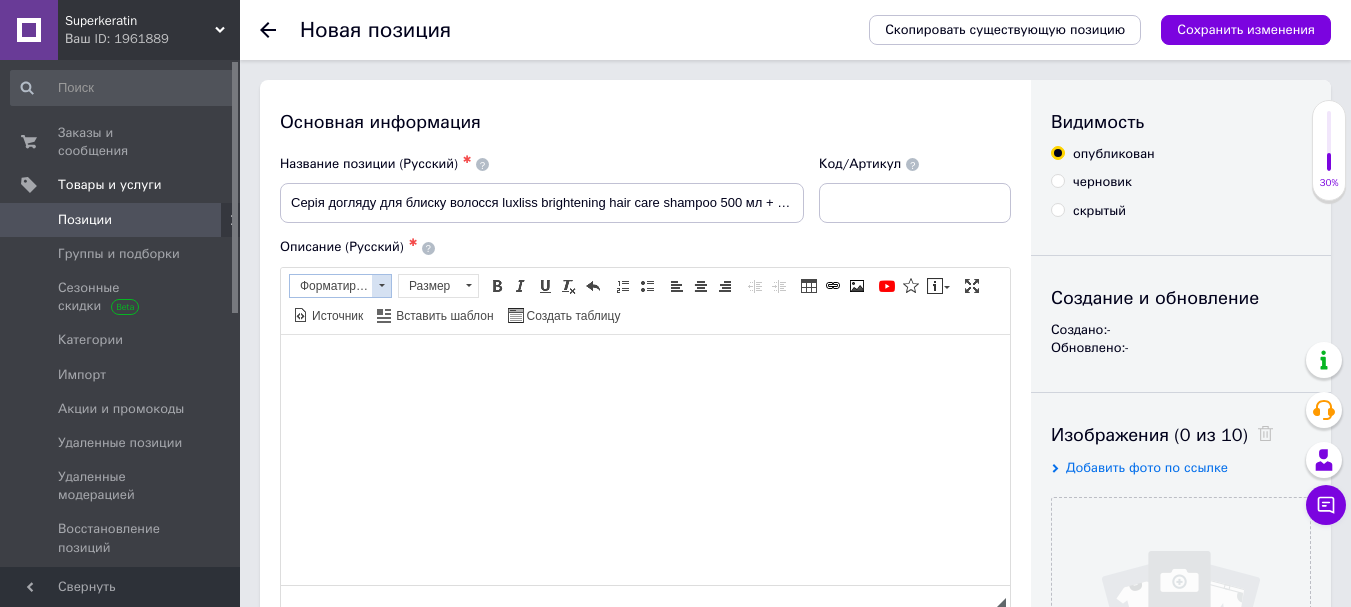 click at bounding box center (381, 286) 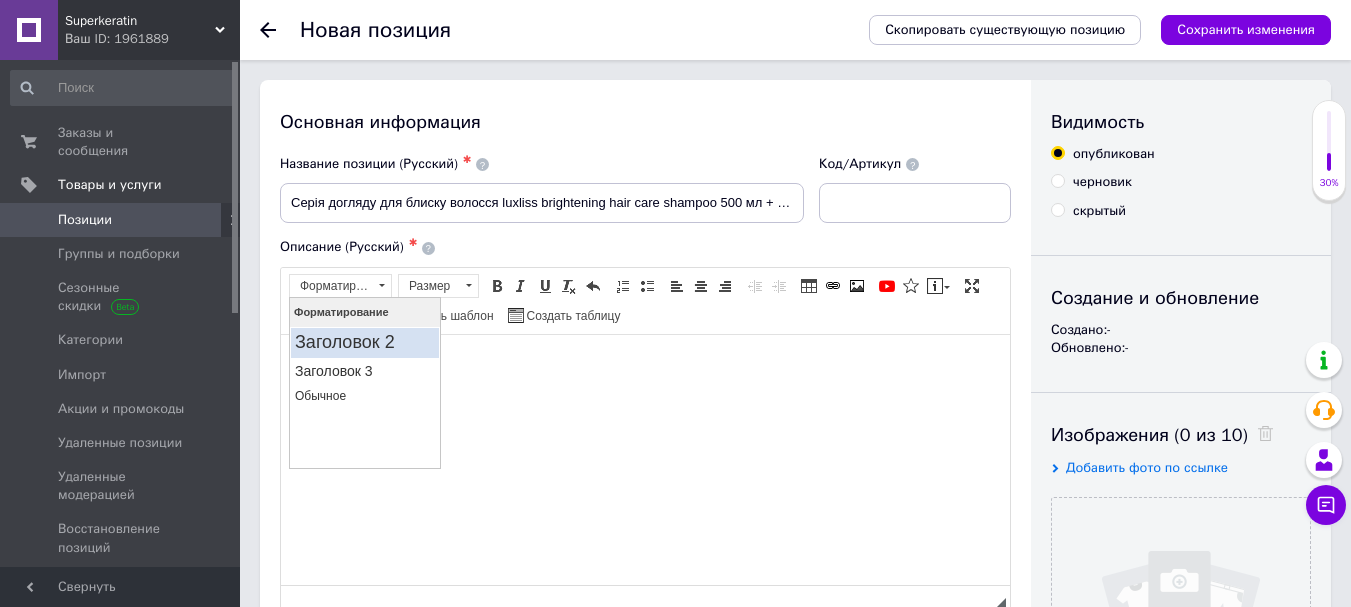 click on "Заголовок 2" at bounding box center [365, 342] 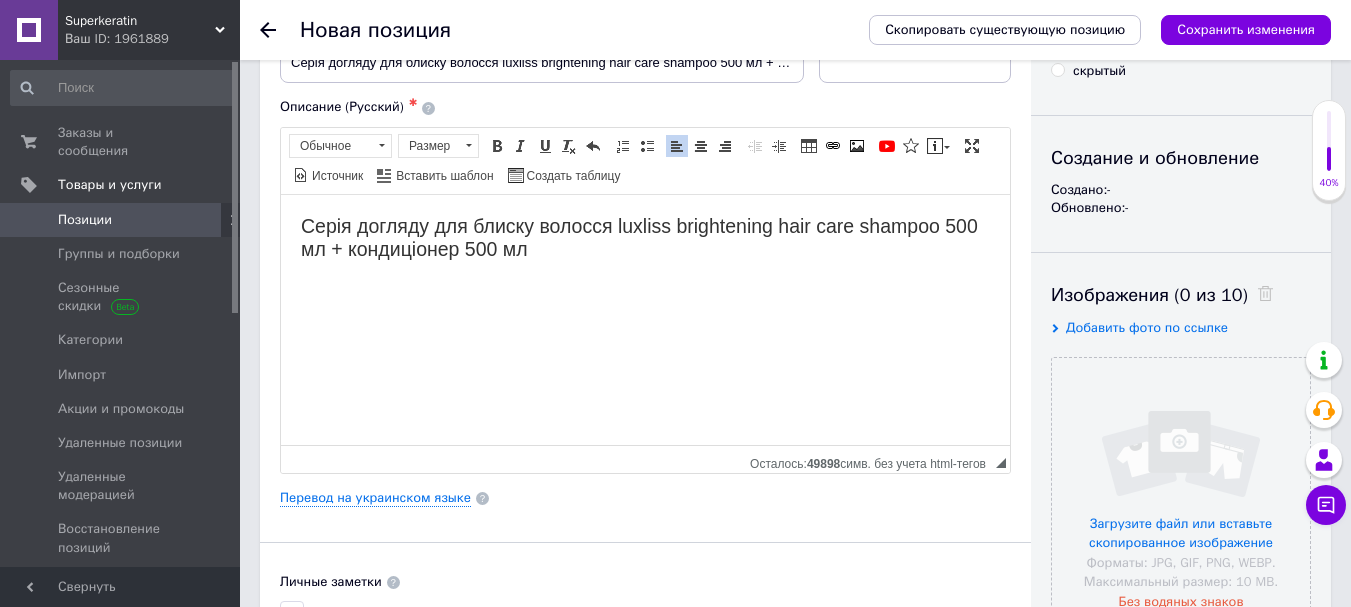 scroll, scrollTop: 167, scrollLeft: 0, axis: vertical 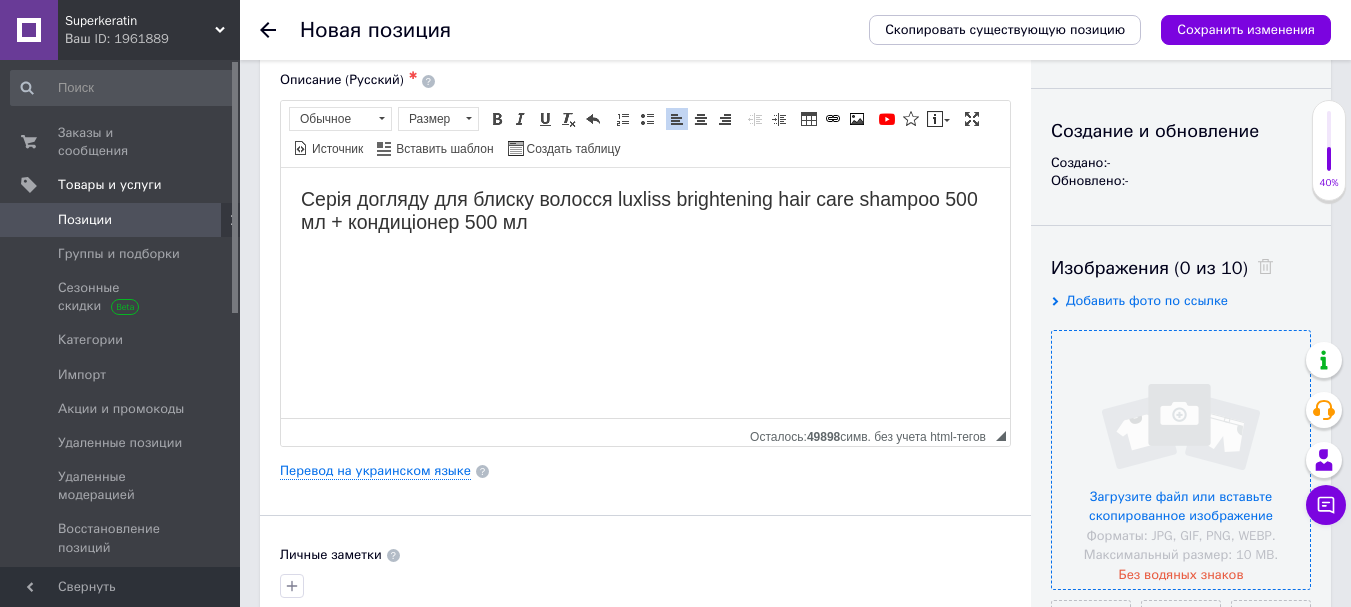 click at bounding box center [1181, 460] 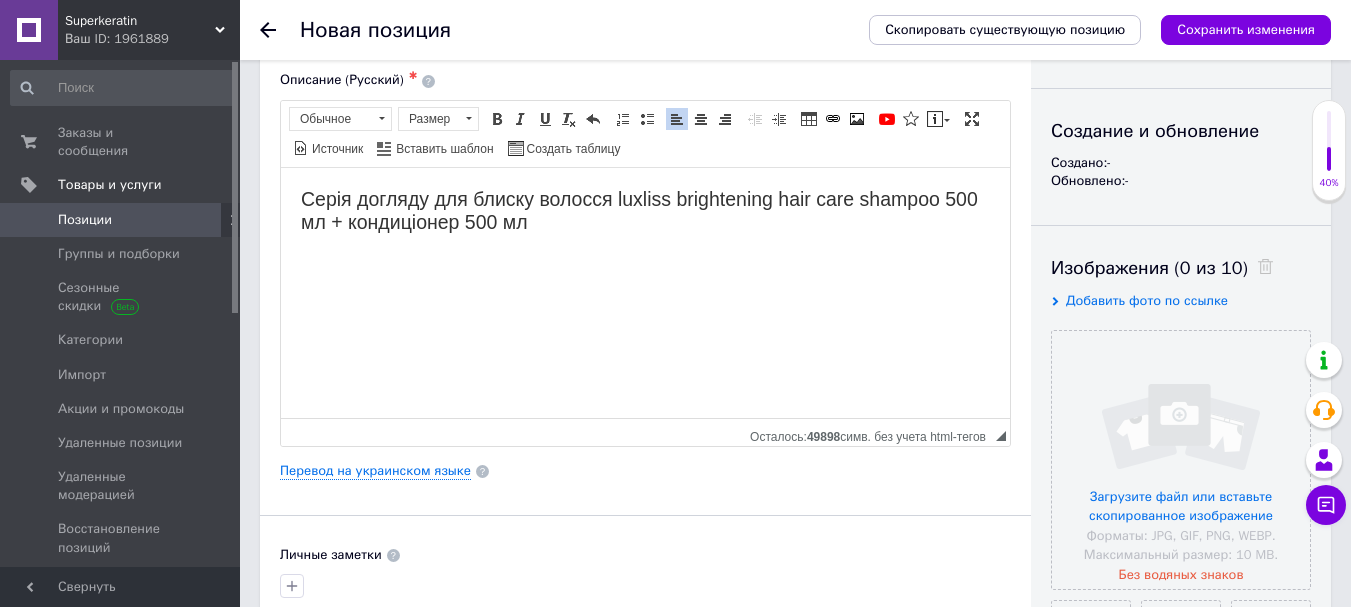 click at bounding box center [1181, 460] 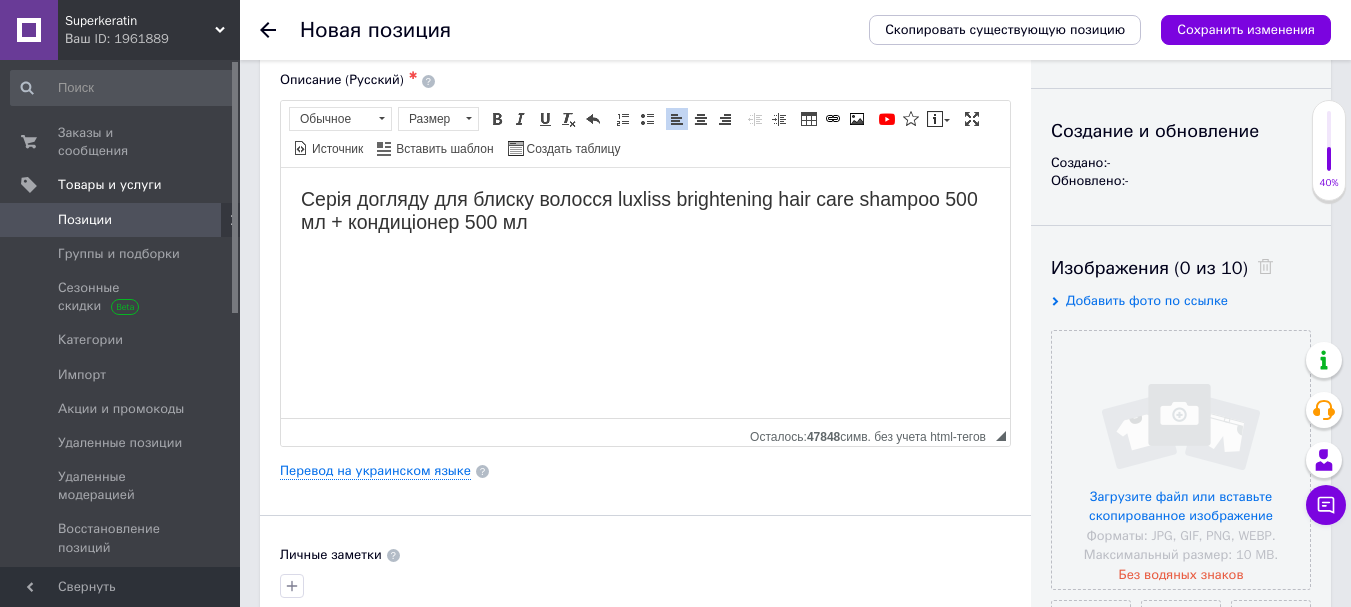 scroll, scrollTop: 557, scrollLeft: 0, axis: vertical 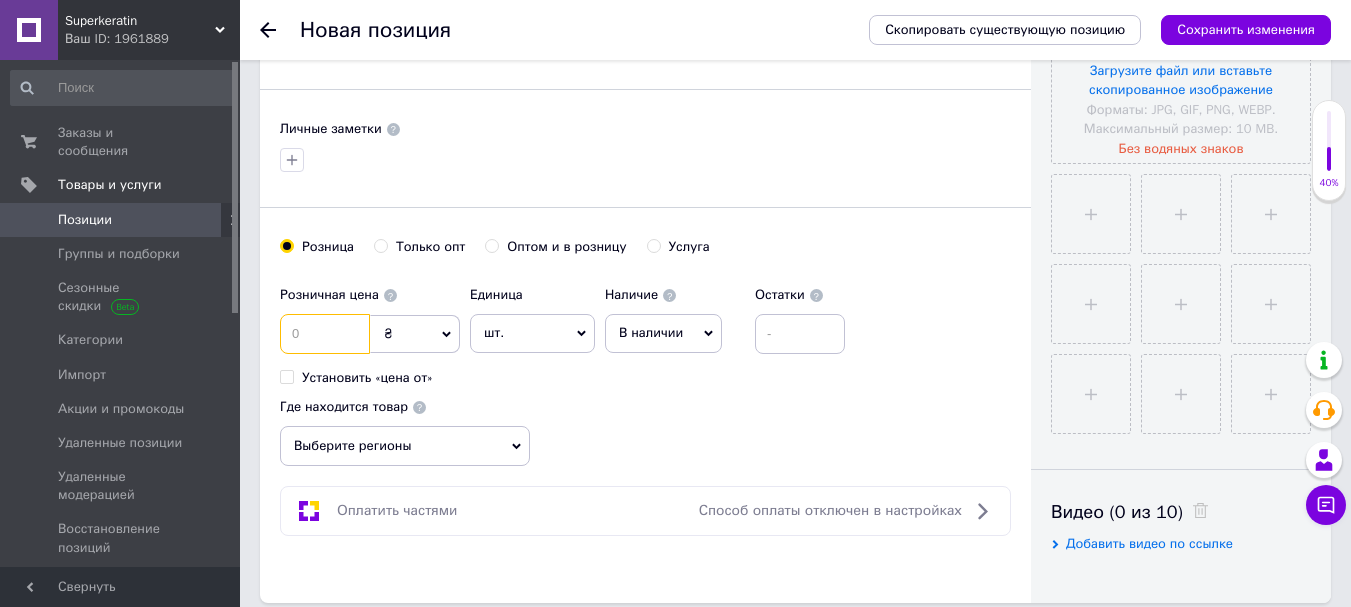 click at bounding box center [325, 334] 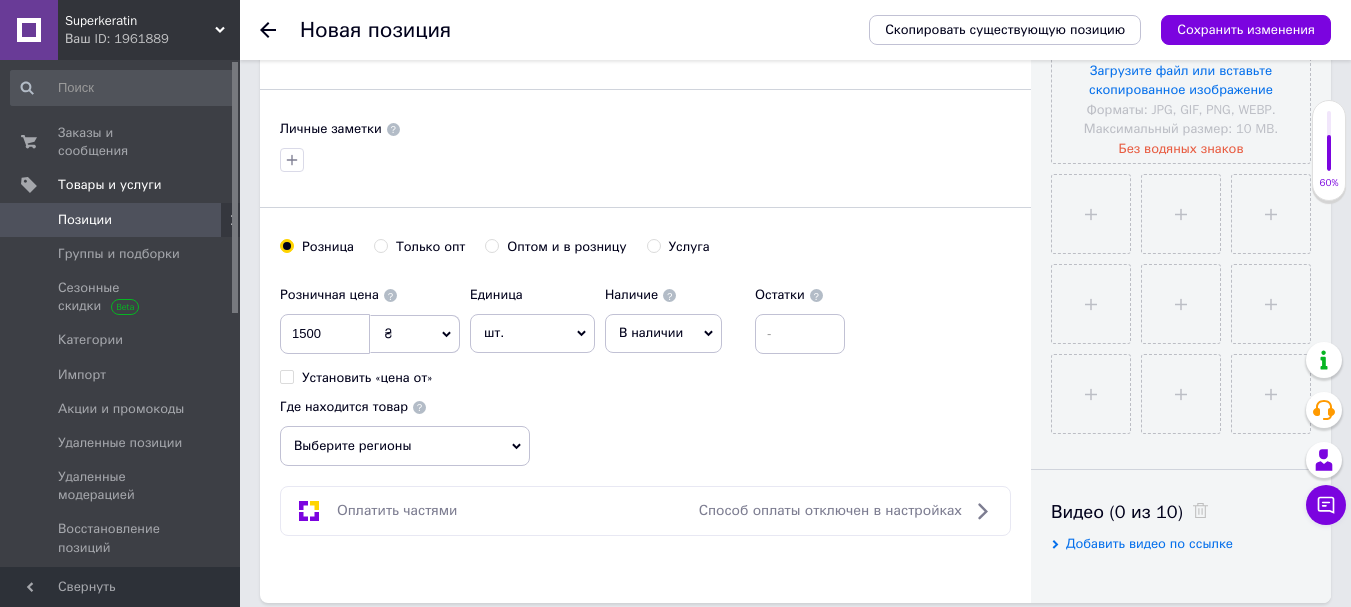 click on "В наличии" at bounding box center [651, 332] 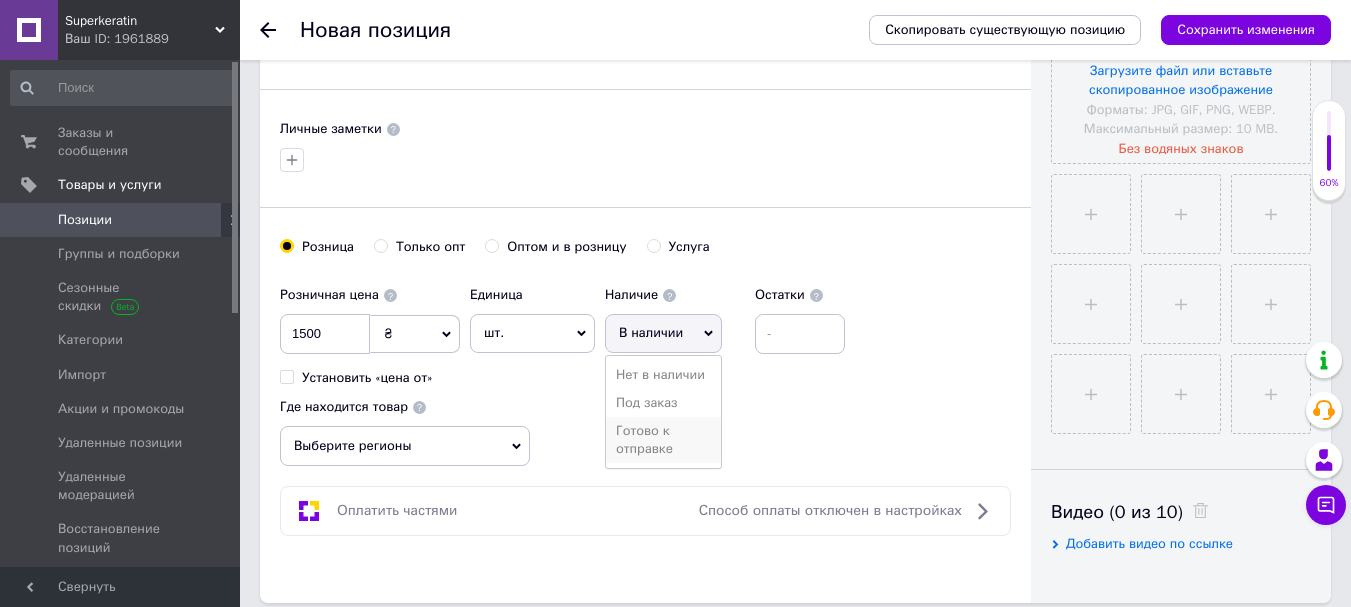 click on "Готово к отправке" at bounding box center [663, 440] 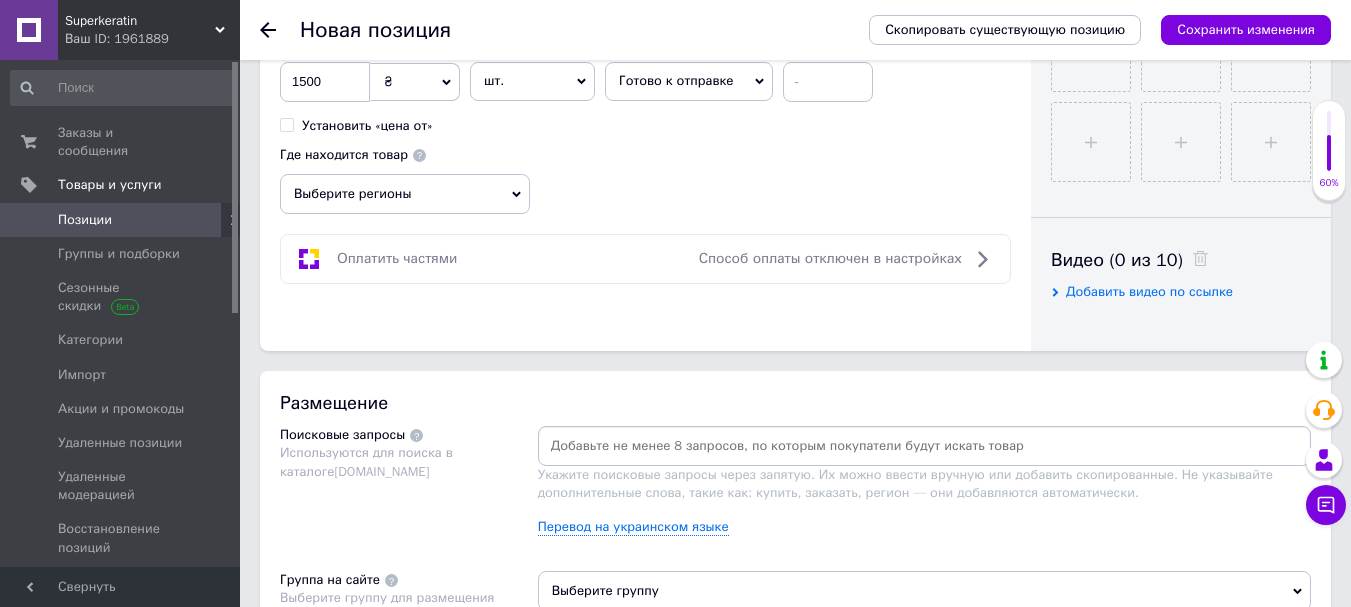 scroll, scrollTop: 853, scrollLeft: 0, axis: vertical 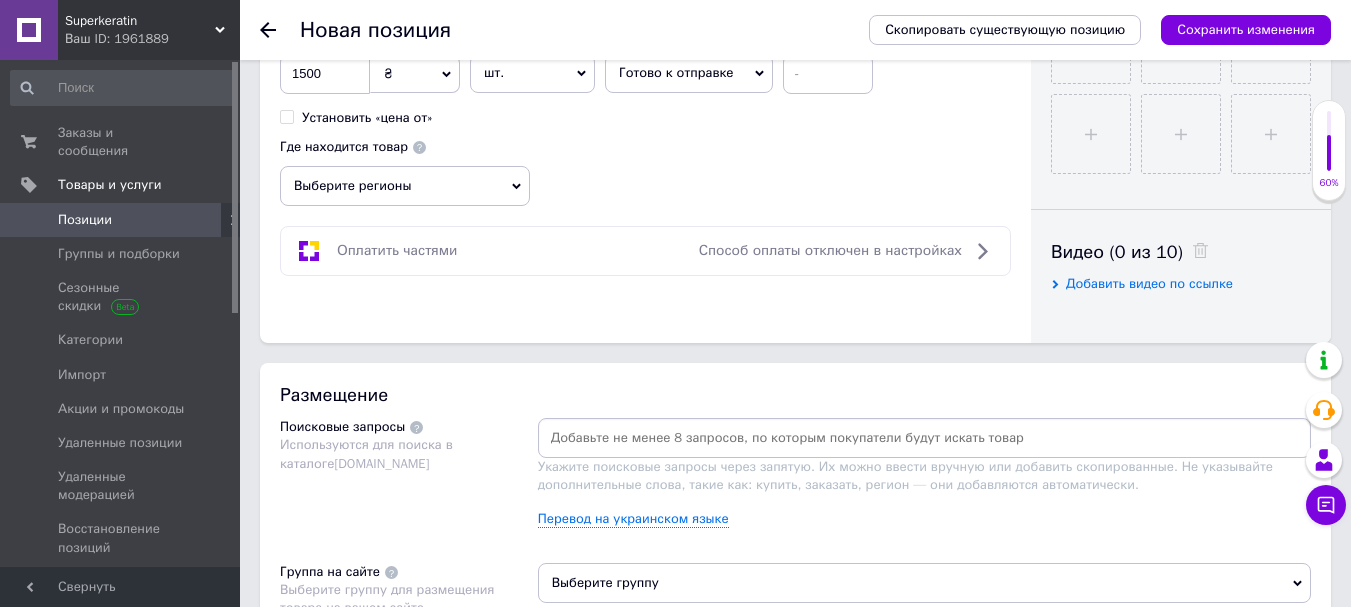 click on "Выберите регионы" at bounding box center (405, 186) 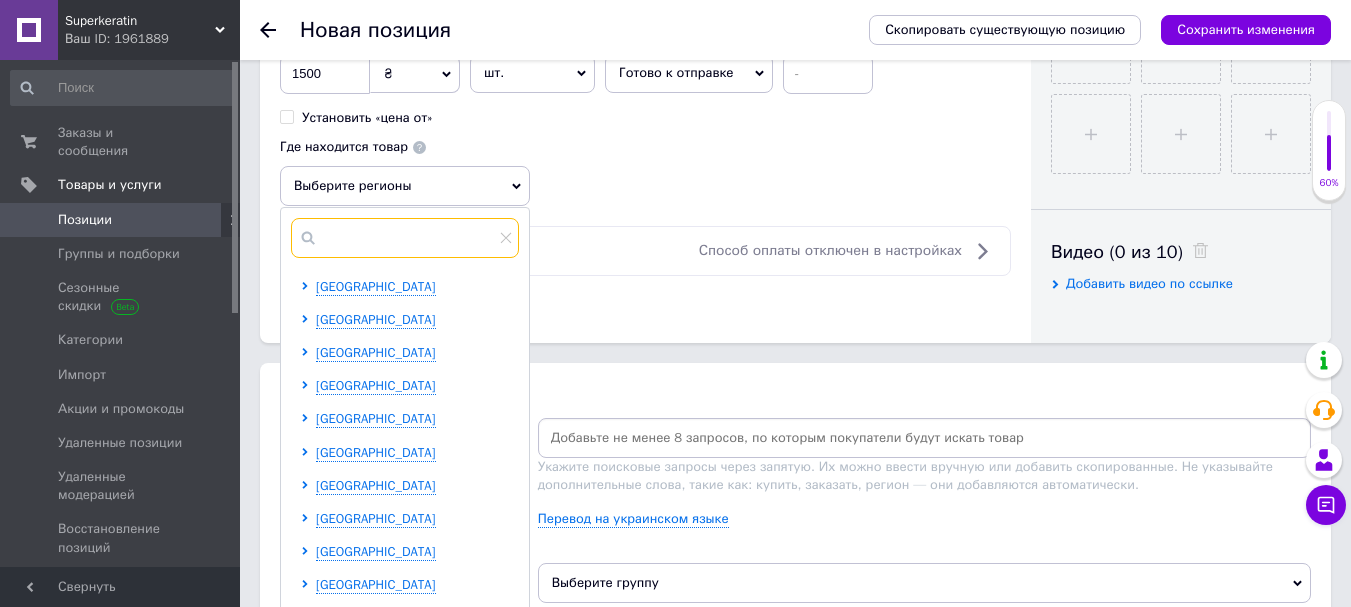 click at bounding box center [405, 238] 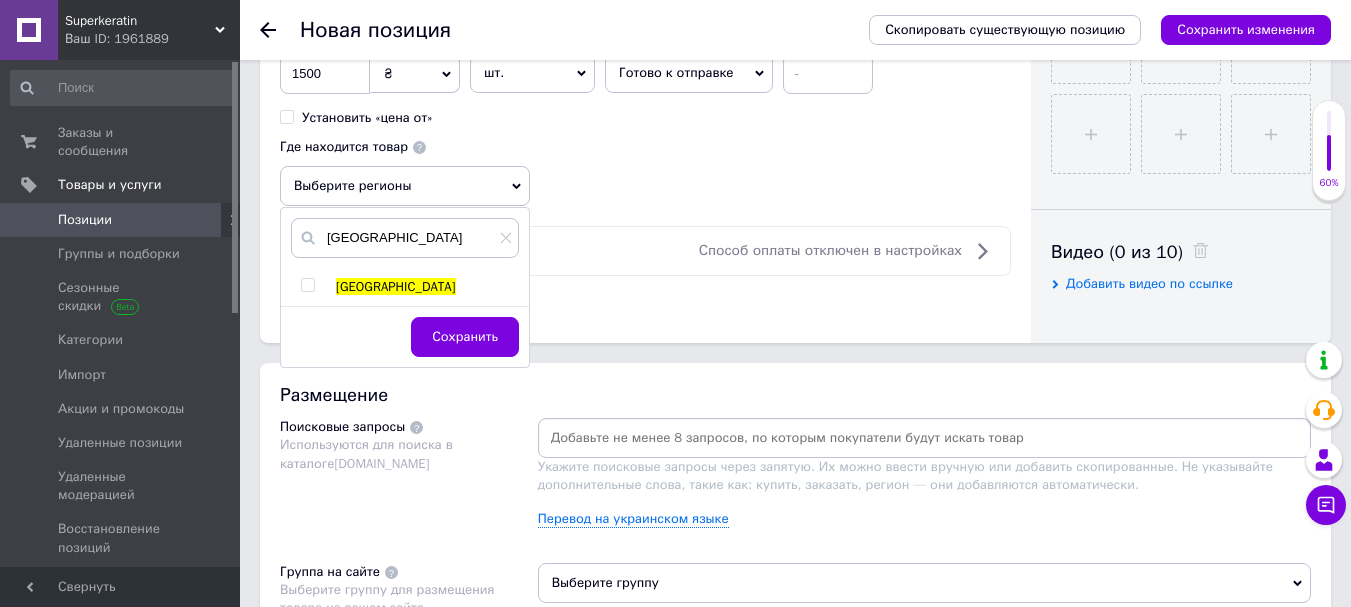 click at bounding box center (307, 285) 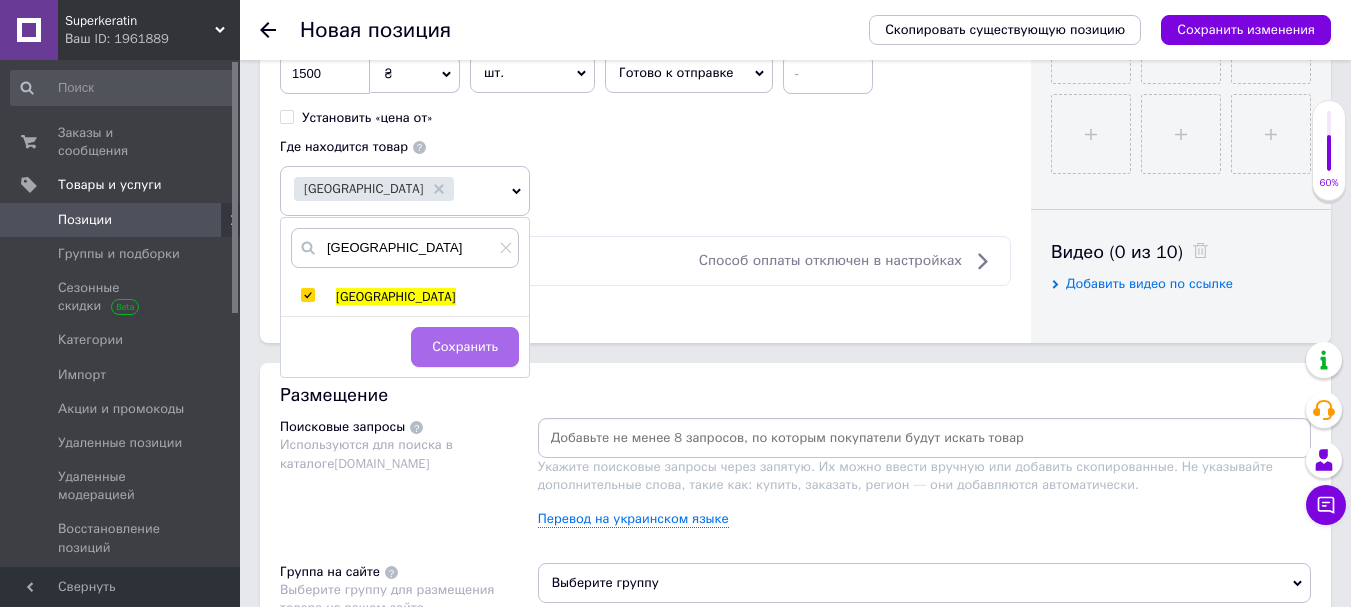 click on "Сохранить" at bounding box center (465, 347) 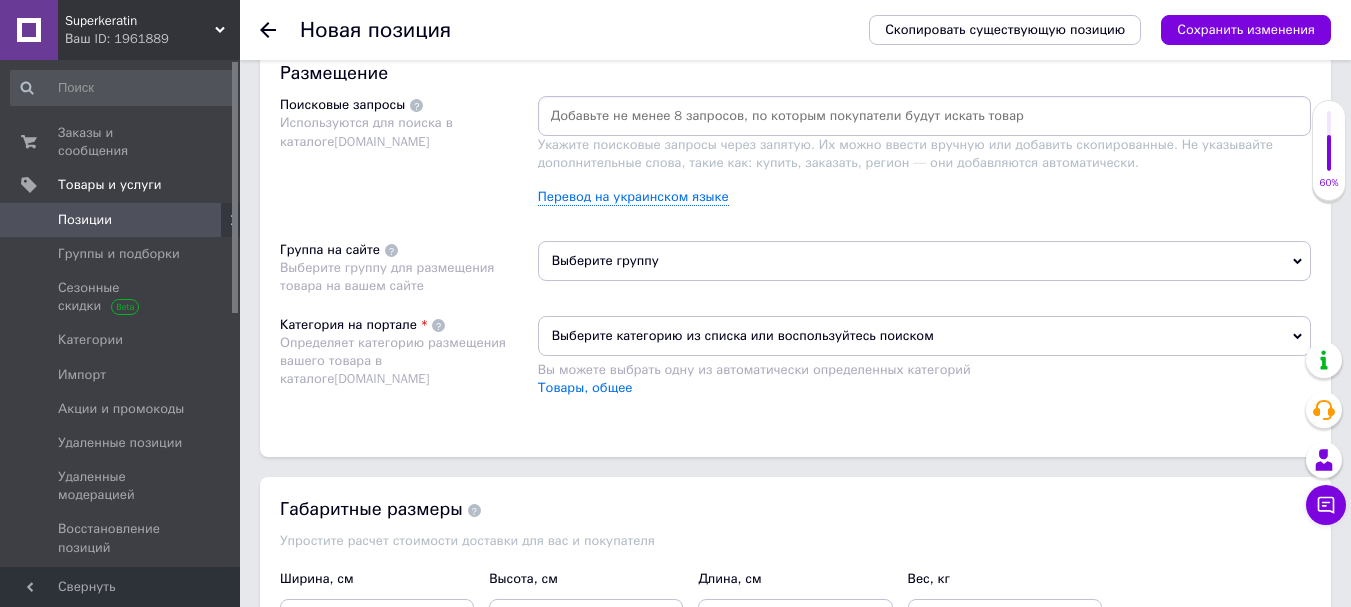 scroll, scrollTop: 1171, scrollLeft: 0, axis: vertical 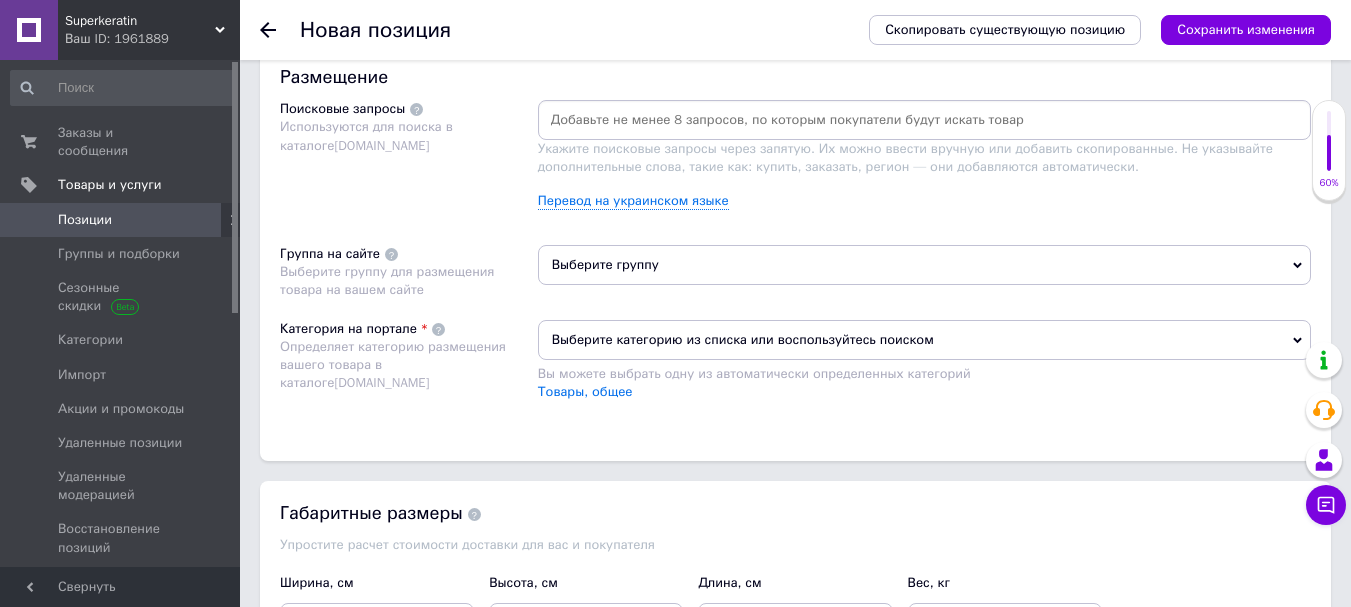 click at bounding box center (924, 120) 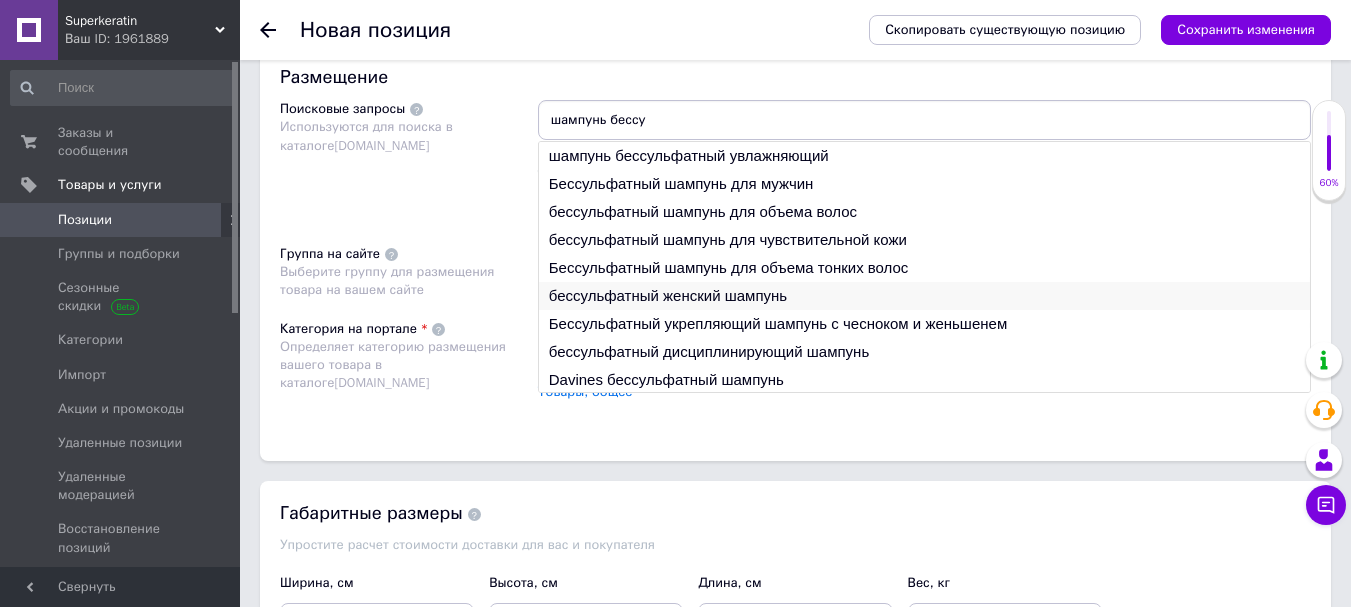 click on "бессульфатный женский шампунь" at bounding box center (924, 296) 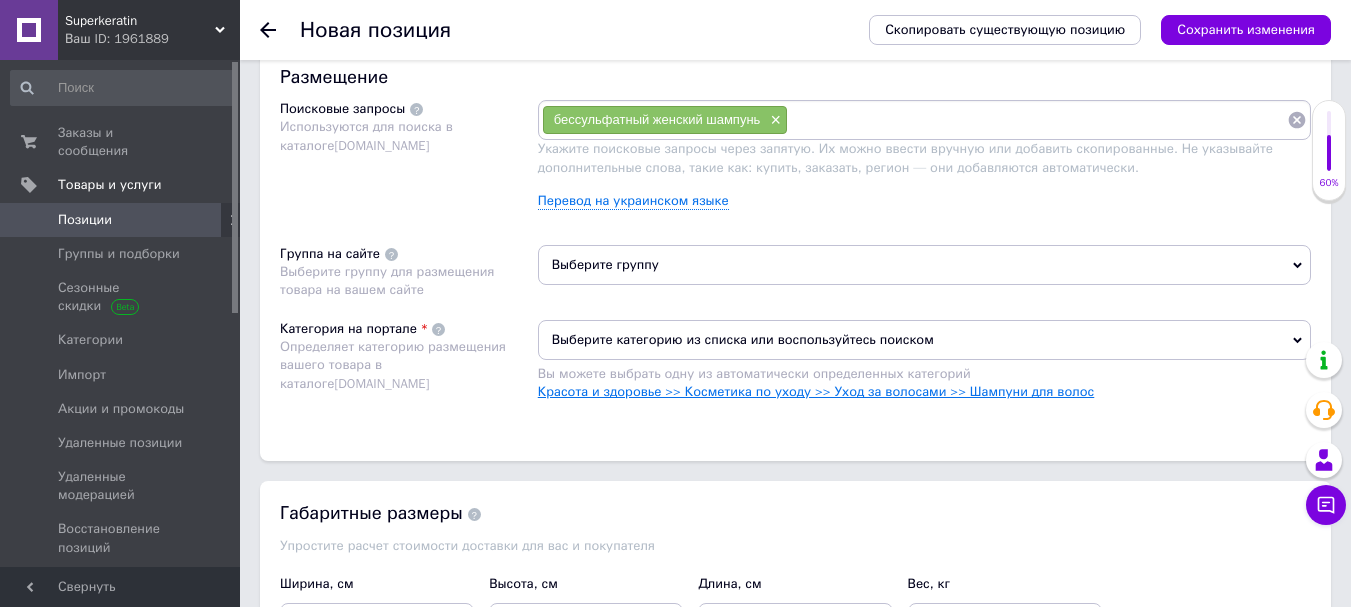 click on "Красота и здоровье >> Косметика по уходу >> Уход за волосами >> Шампуни для волос" at bounding box center (816, 391) 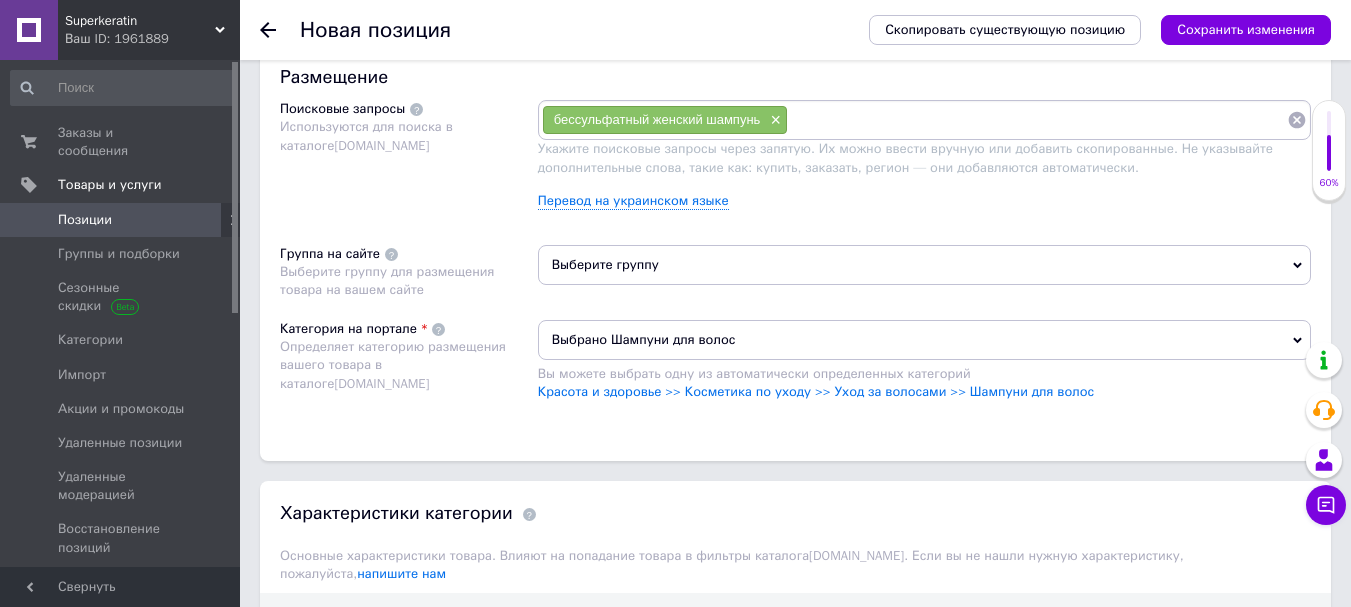 click at bounding box center [1037, 120] 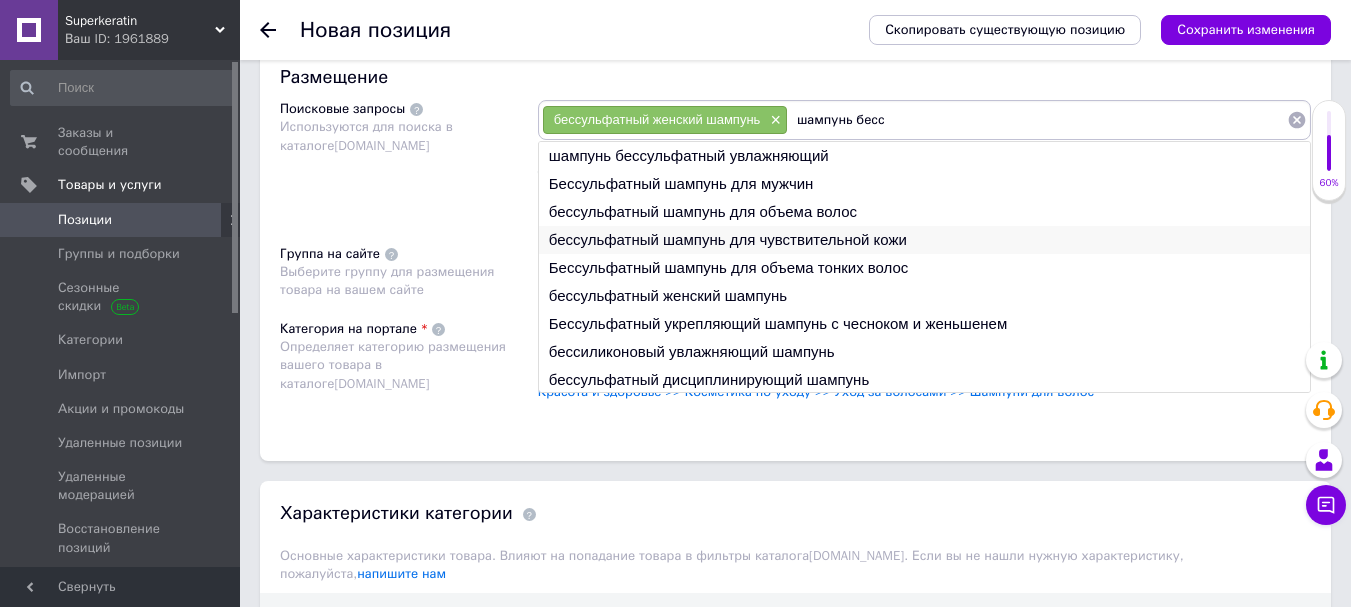 click on "бессульфатный шампунь для чувствительной кожи" at bounding box center (924, 240) 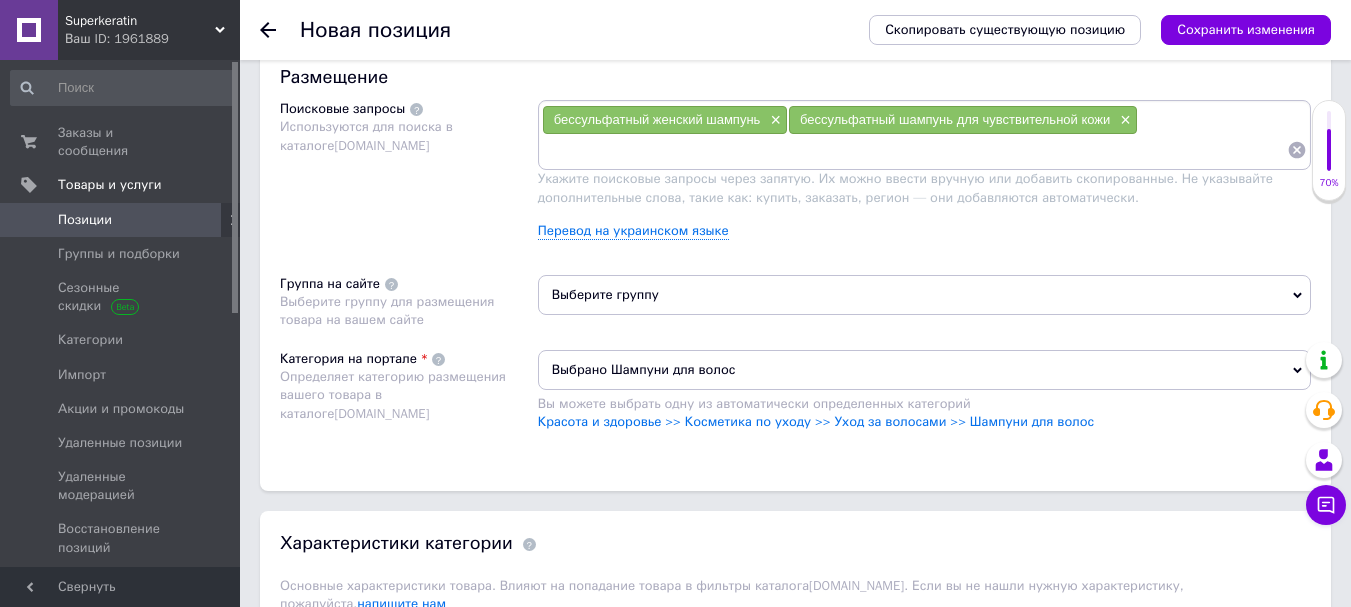 click on "Выберите группу" at bounding box center (924, 295) 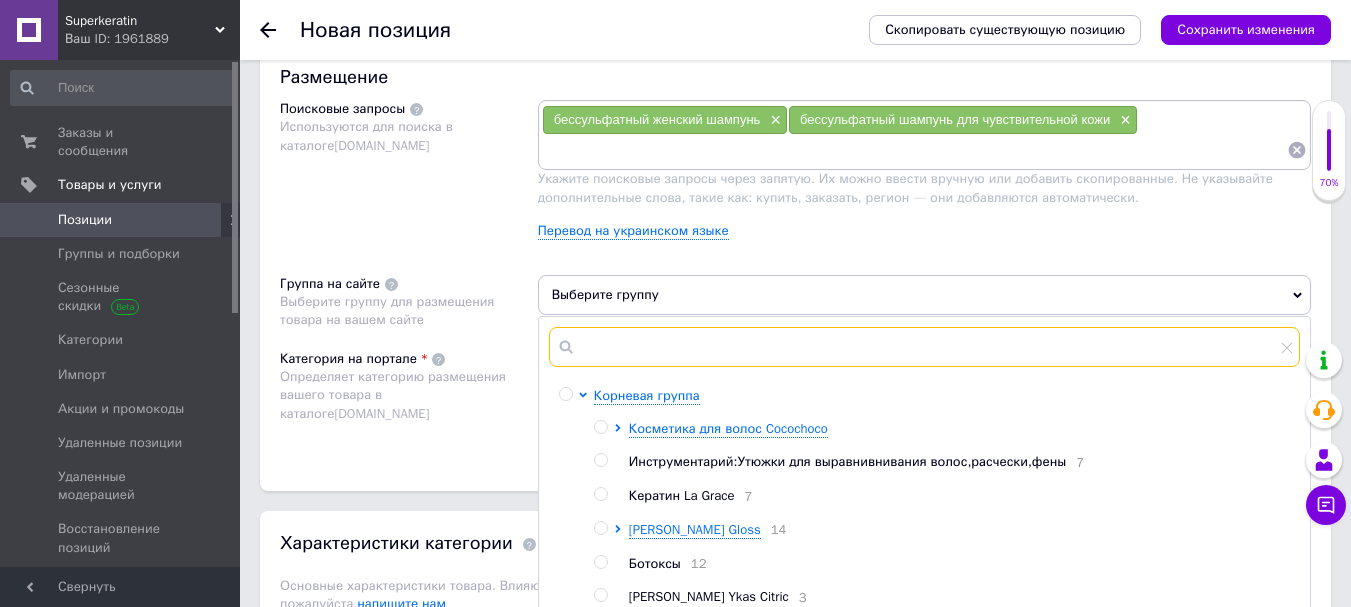 click at bounding box center (924, 347) 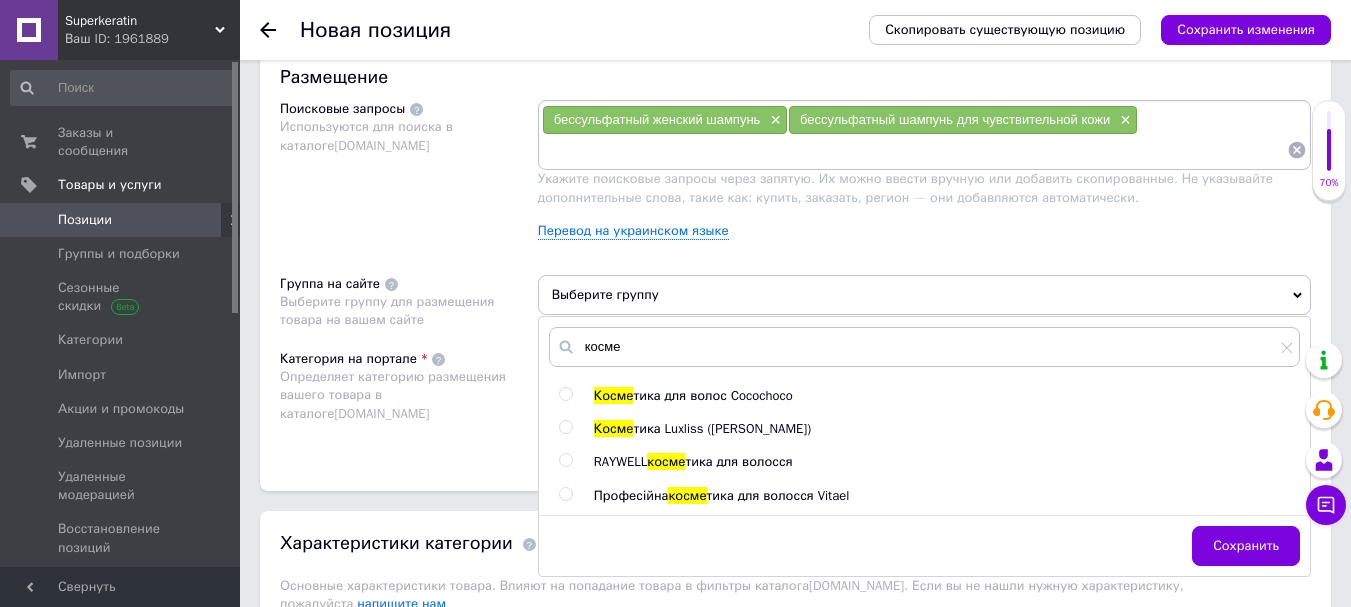 click at bounding box center (565, 427) 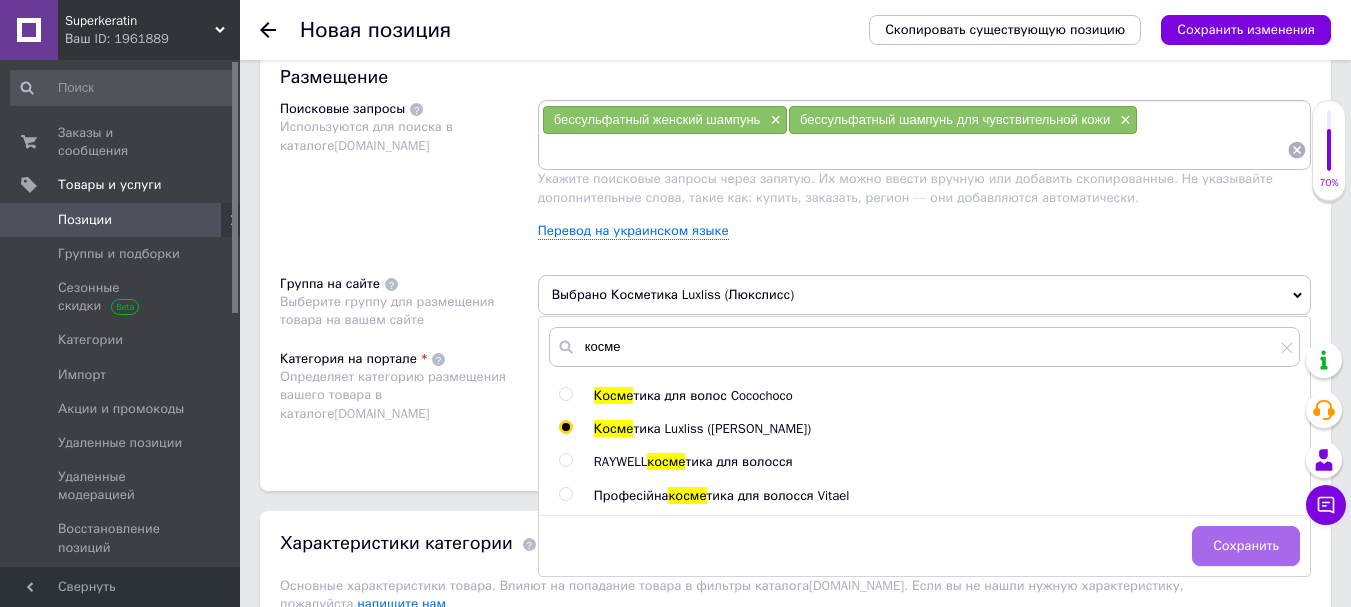 click on "Сохранить" at bounding box center (1246, 546) 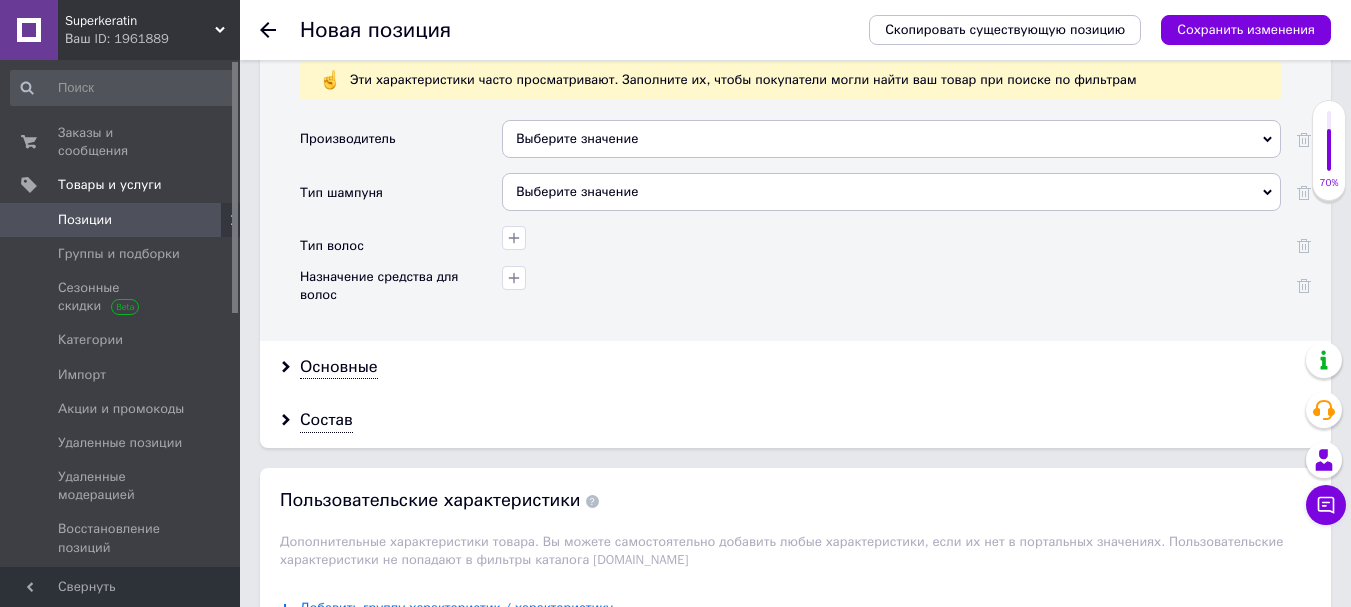 scroll, scrollTop: 1795, scrollLeft: 0, axis: vertical 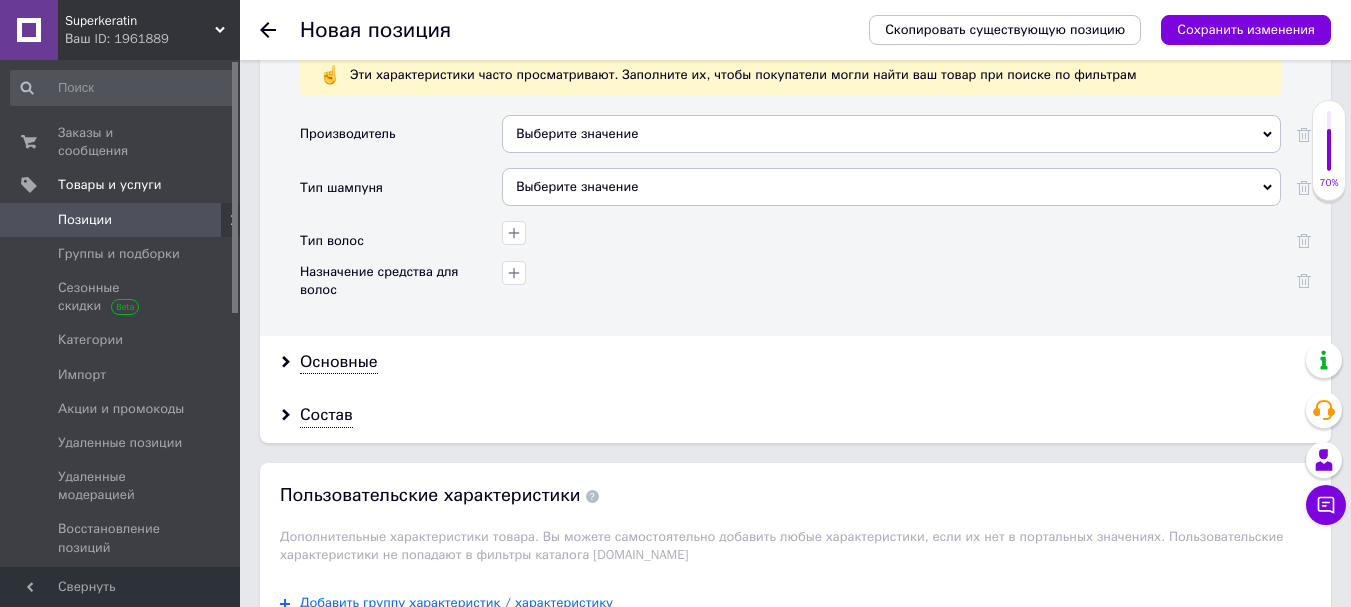 click on "Выберите значение" at bounding box center [891, 134] 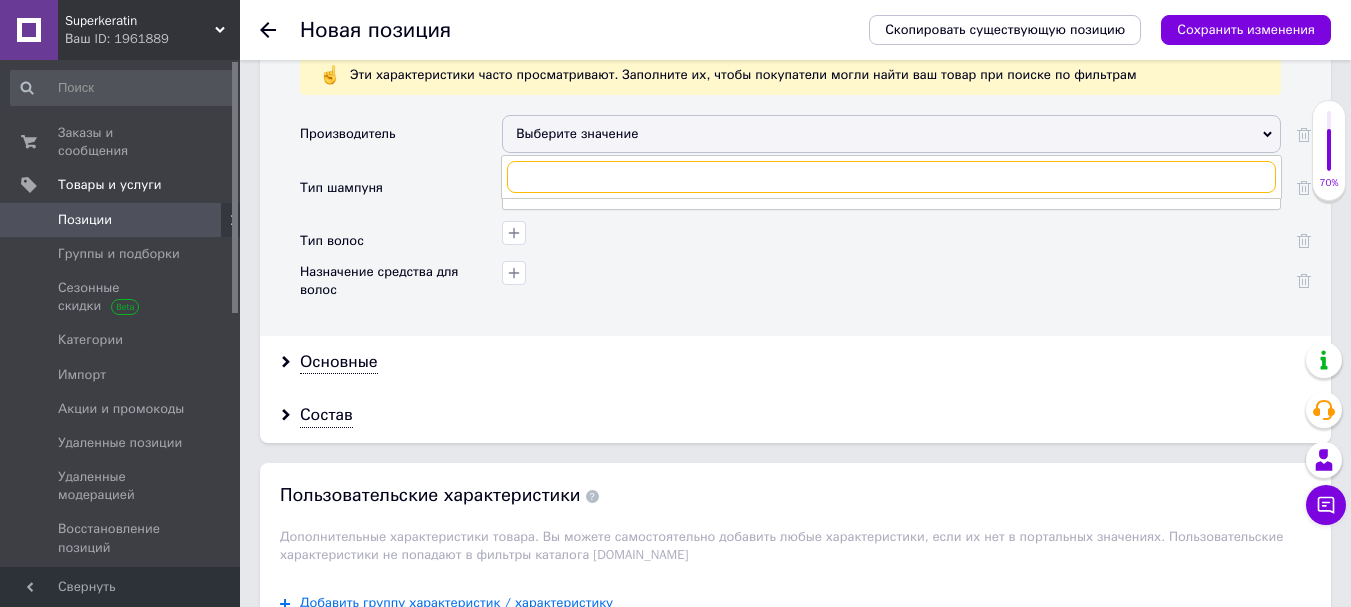 click at bounding box center [891, 177] 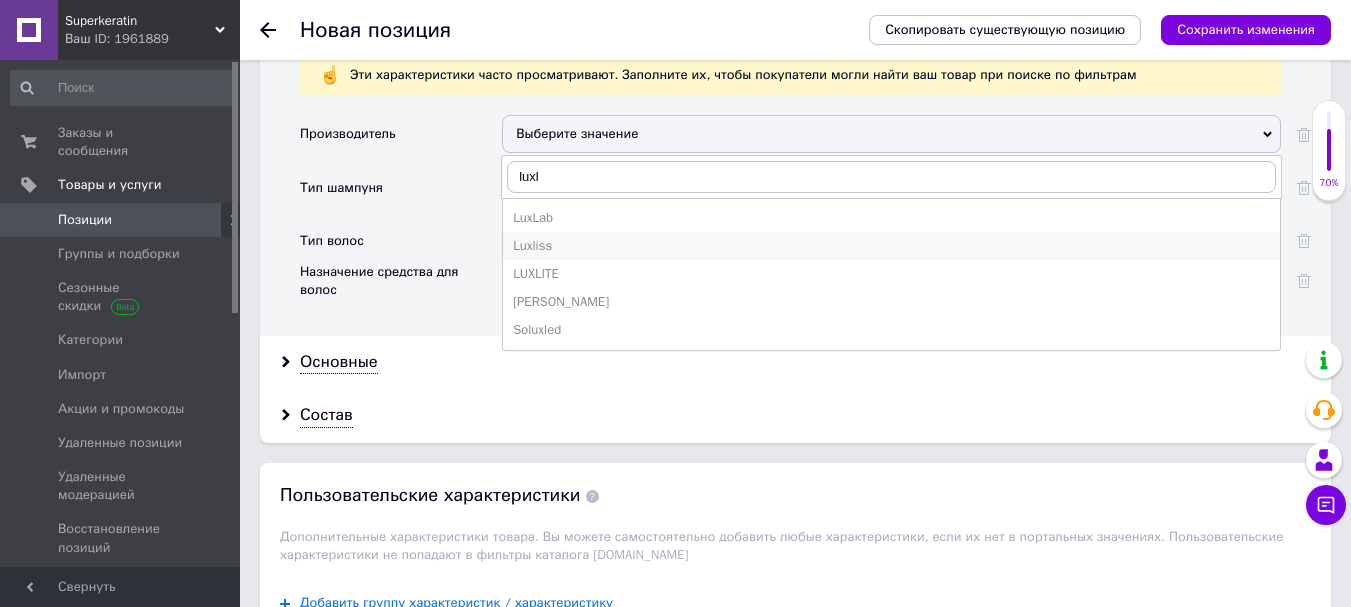 click on "Luxliss" at bounding box center [891, 246] 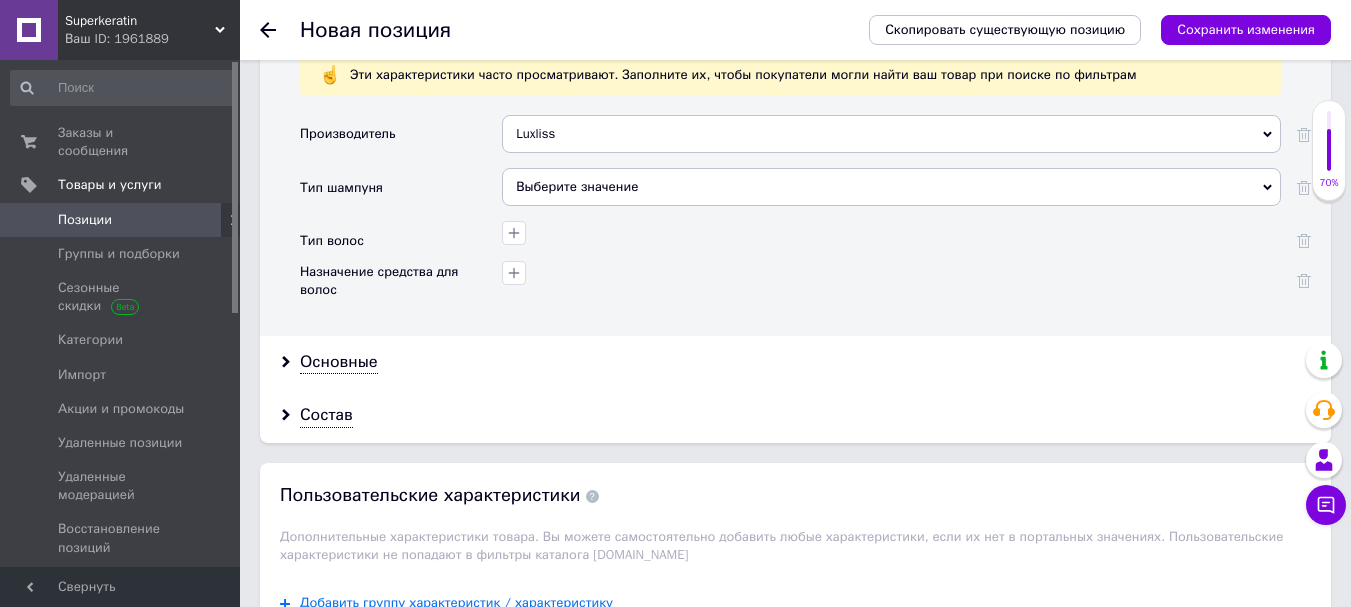 click on "Выберите значение" at bounding box center [891, 187] 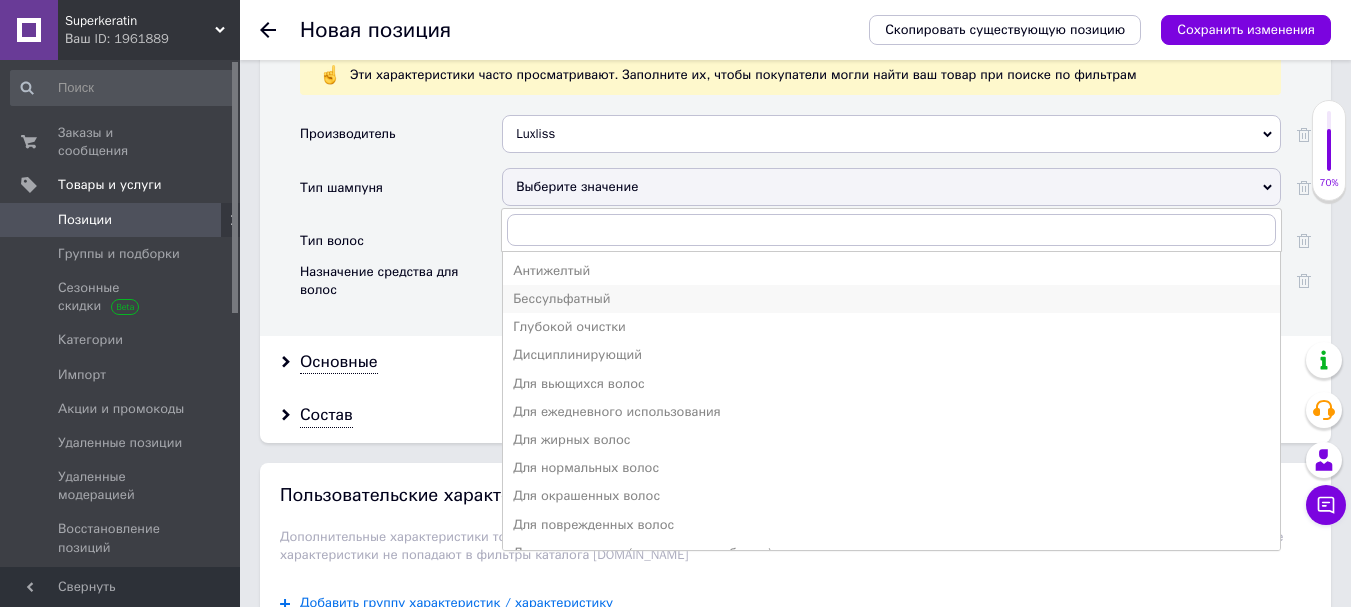 click on "Бессульфатный" at bounding box center [891, 299] 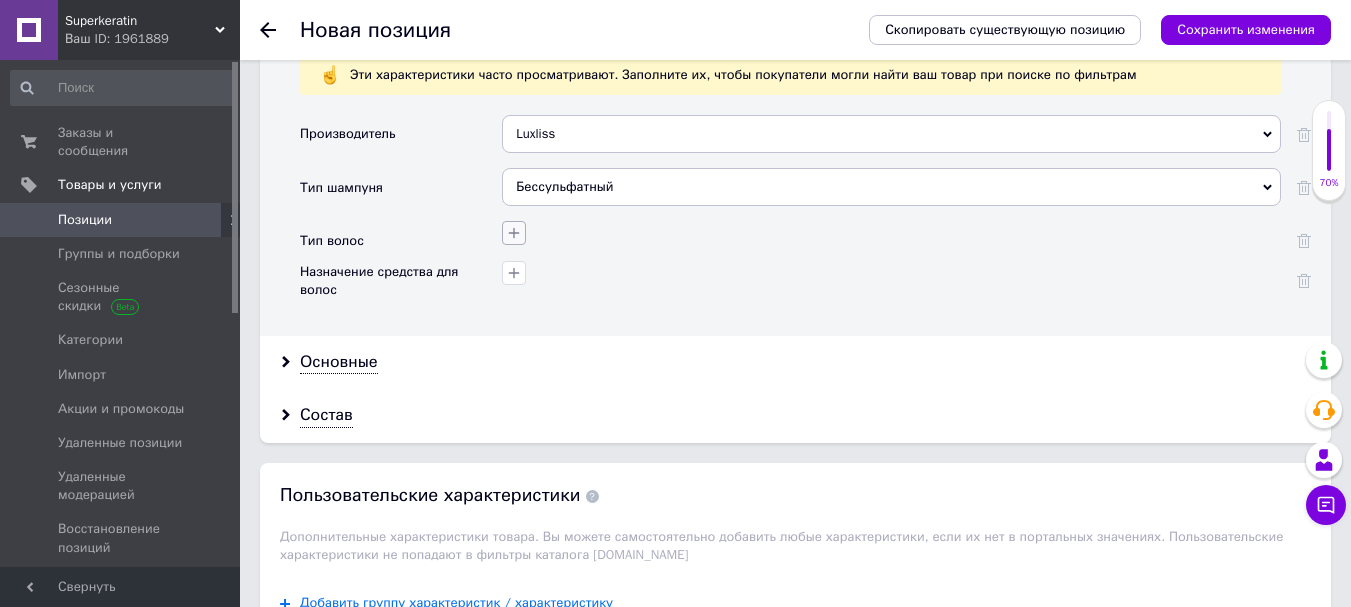 click 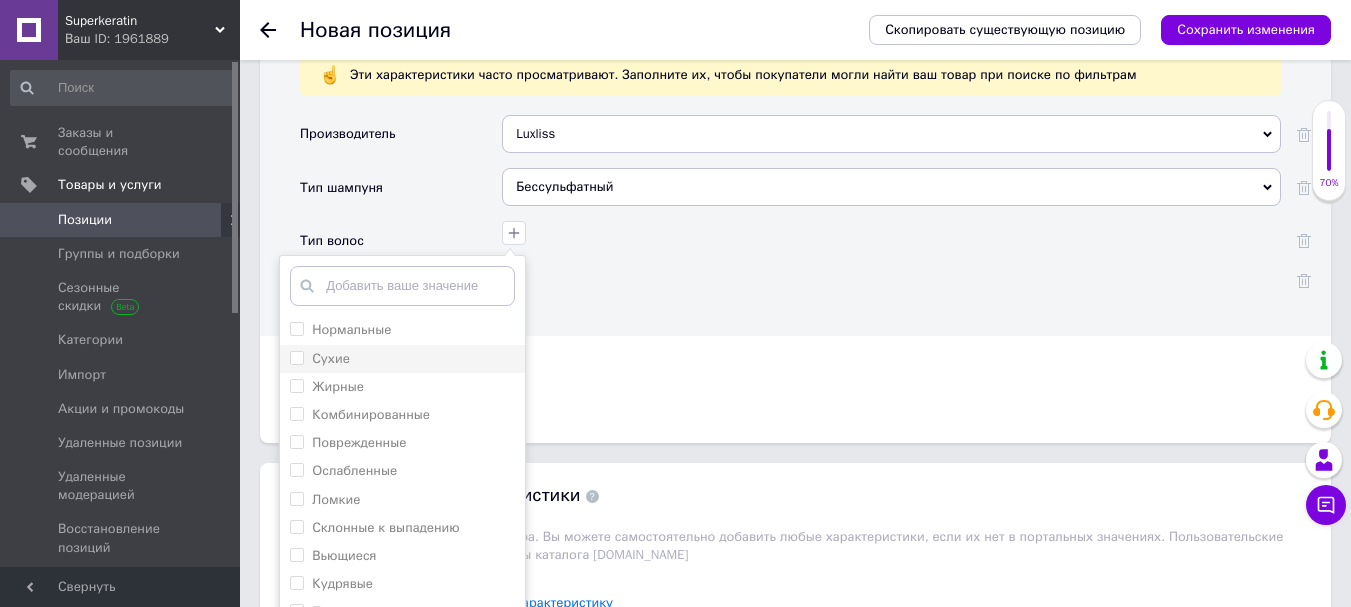 click on "Сухие" at bounding box center [296, 357] 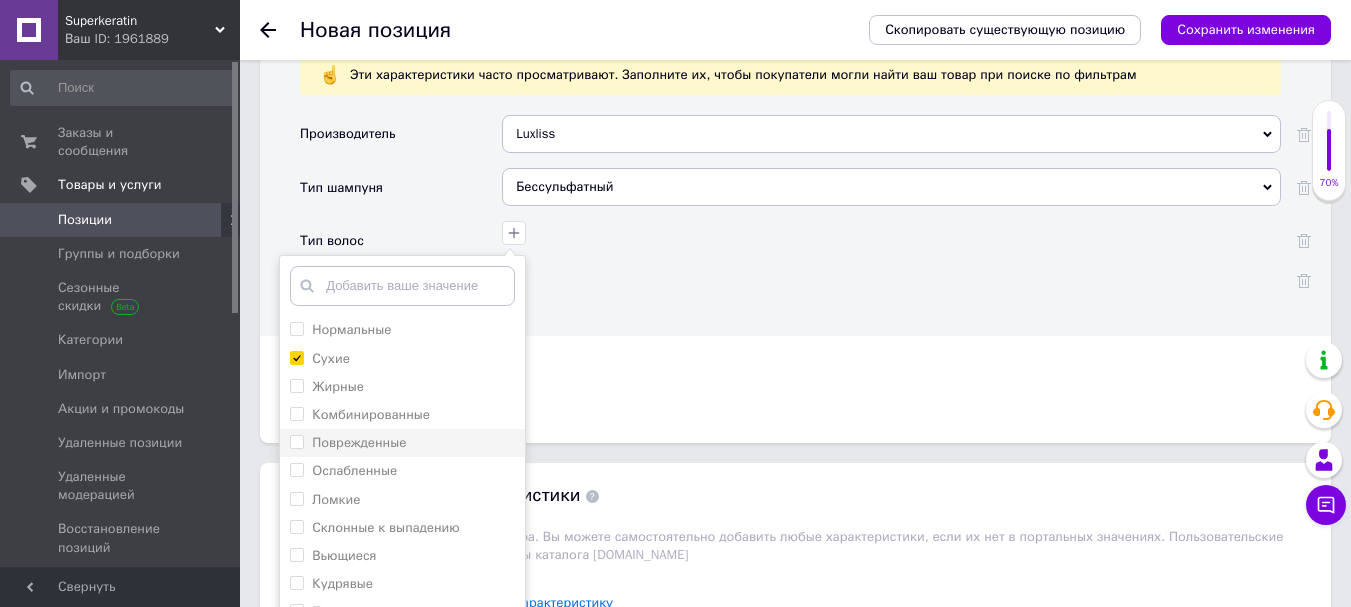 click on "Поврежденные" at bounding box center [296, 441] 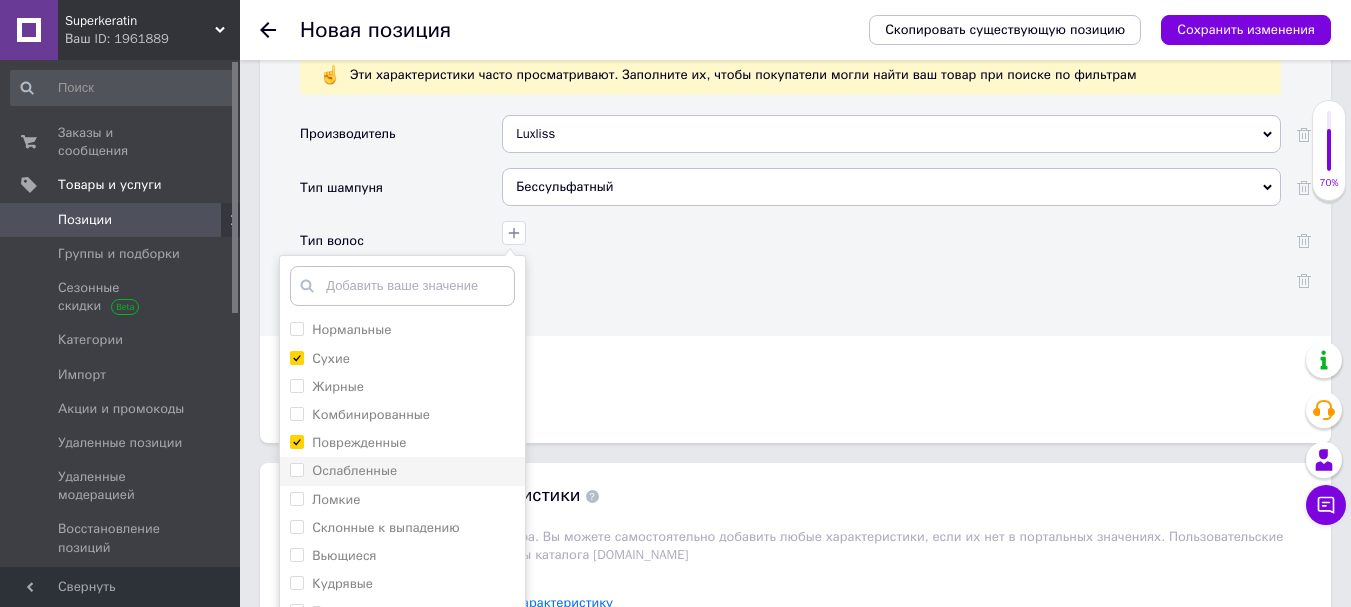 click on "Ослабленные" at bounding box center (296, 469) 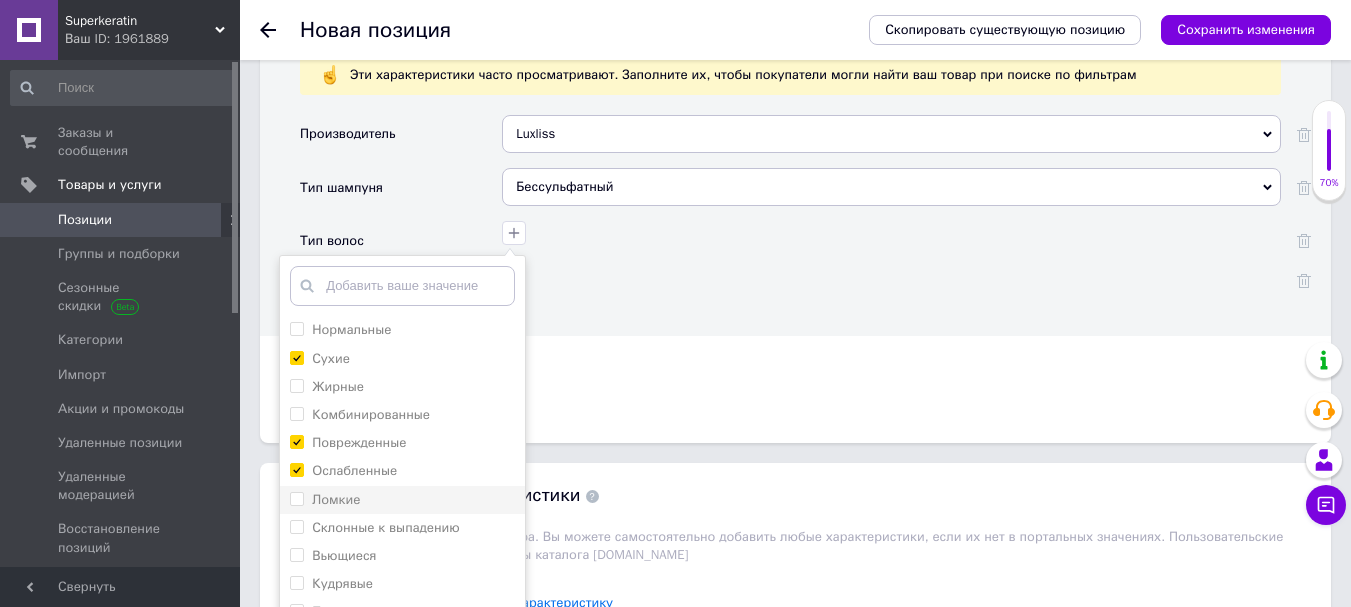 click on "Ломкие" at bounding box center [296, 498] 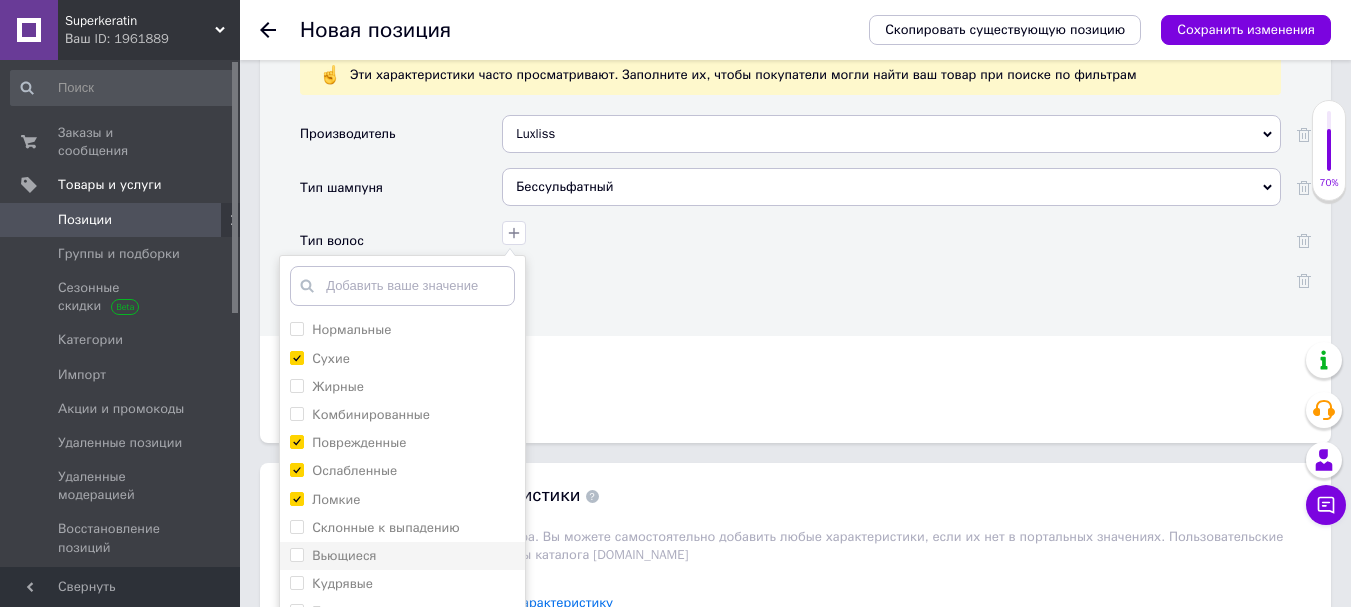 click on "Вьющиеся" at bounding box center (296, 554) 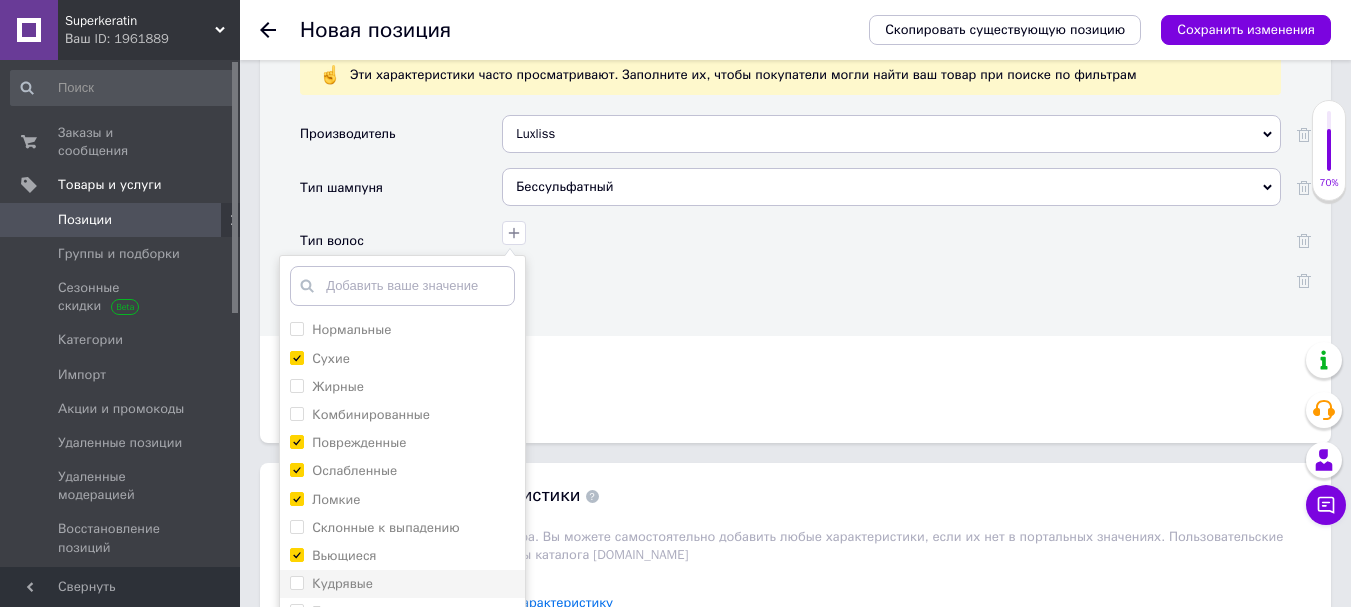 click on "Кудрявые" at bounding box center (296, 582) 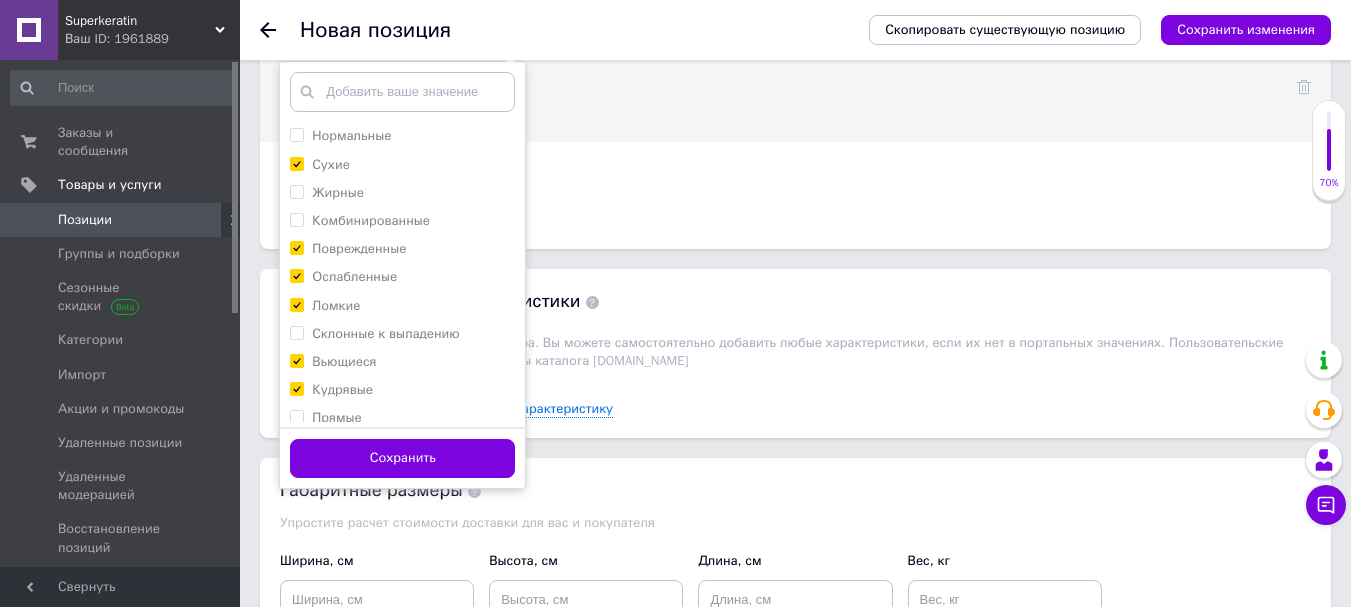 scroll, scrollTop: 2062, scrollLeft: 0, axis: vertical 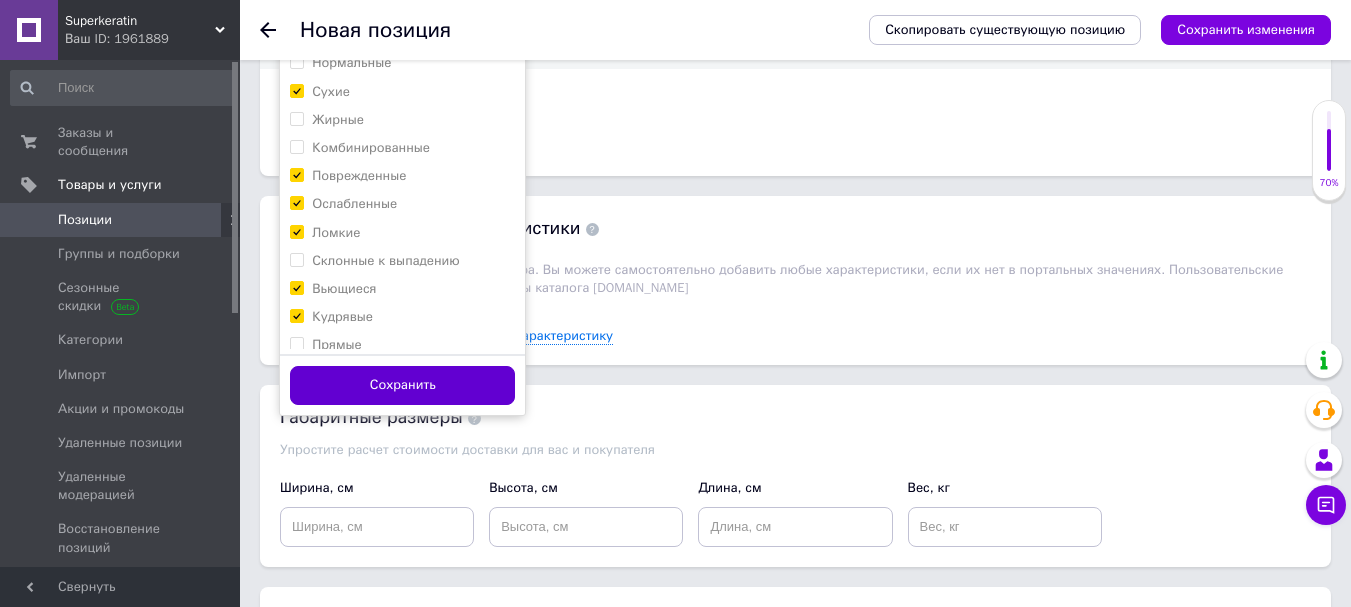 click on "Сохранить" at bounding box center (402, 385) 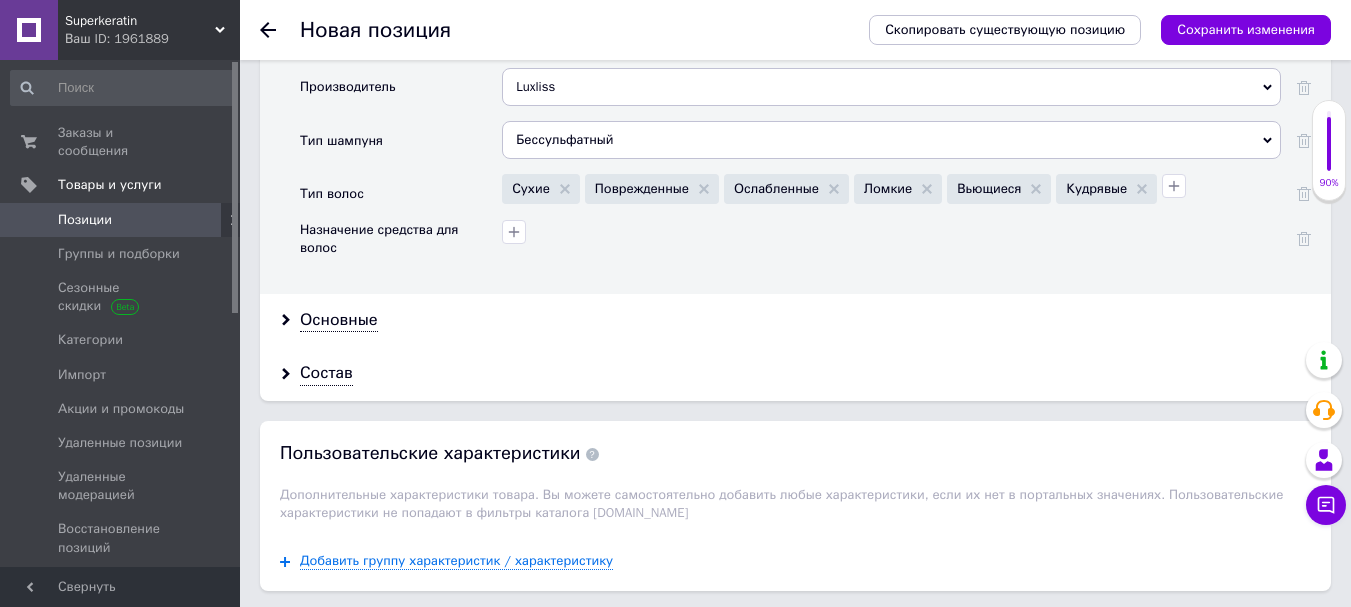 scroll, scrollTop: 1800, scrollLeft: 0, axis: vertical 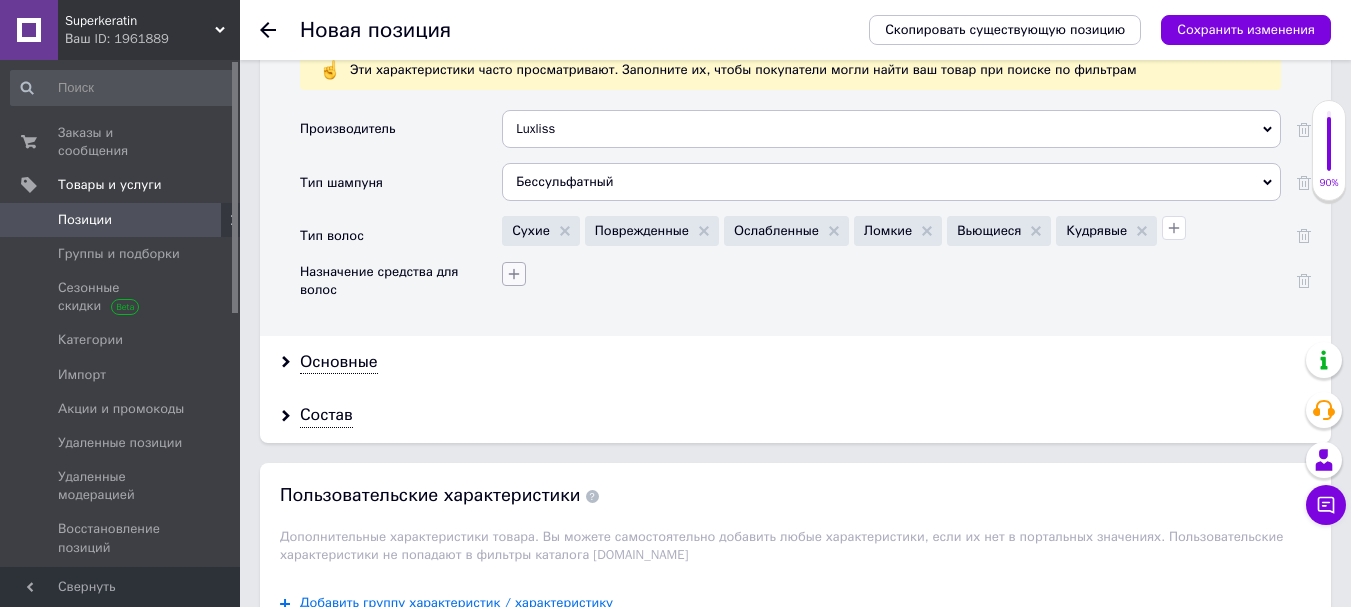click 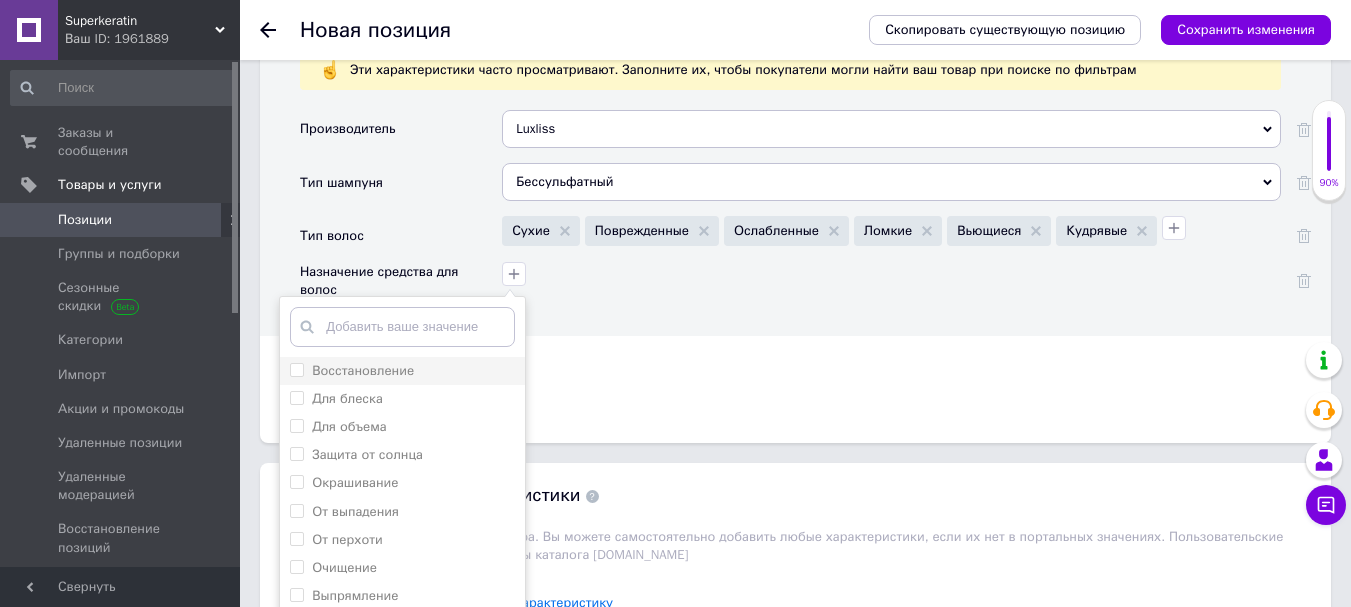 click on "Восстановление" at bounding box center (296, 369) 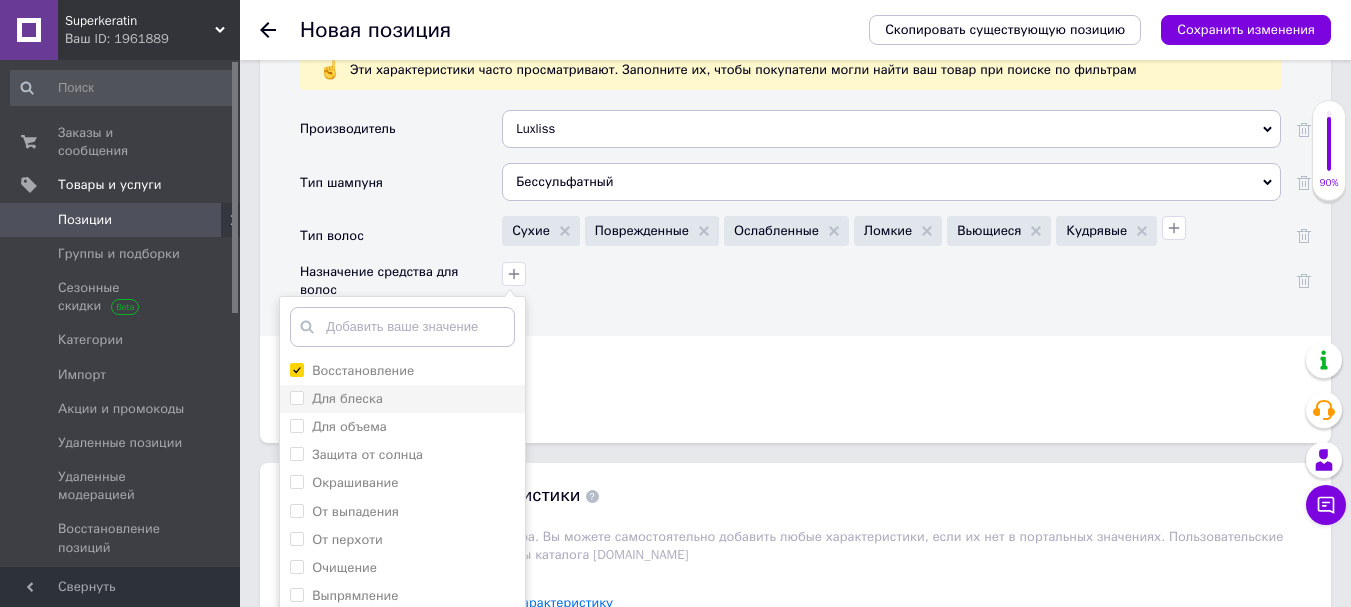 click on "Для блеска" at bounding box center [296, 397] 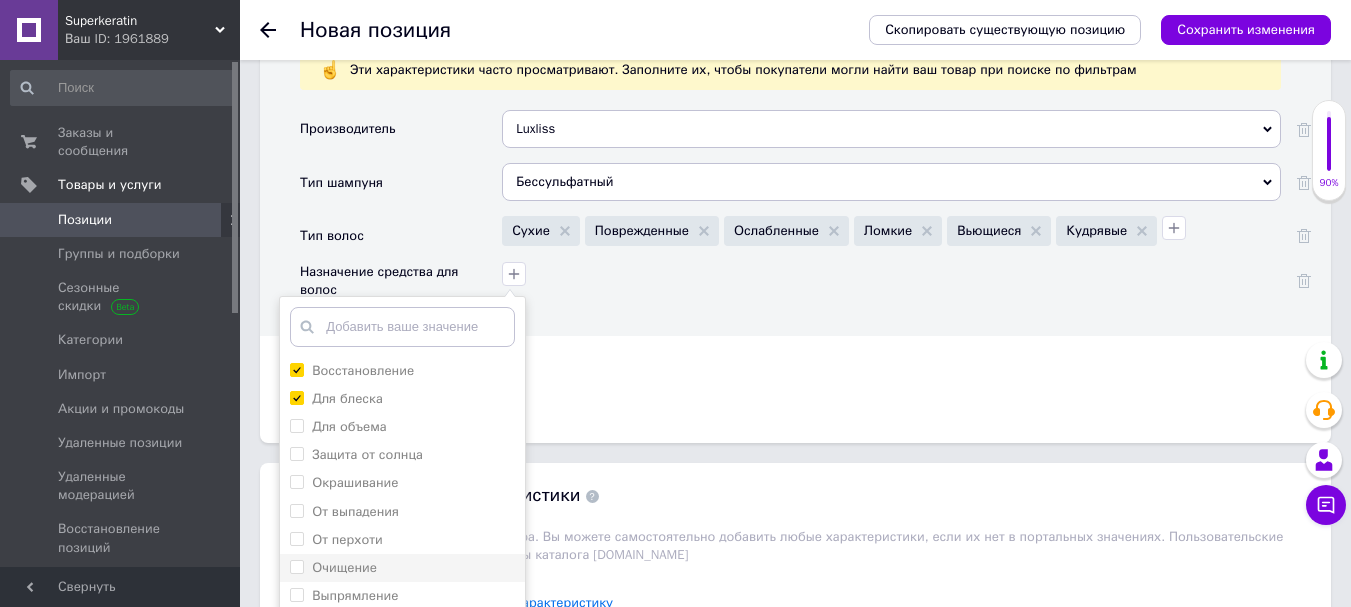 click on "Очищение" at bounding box center [296, 566] 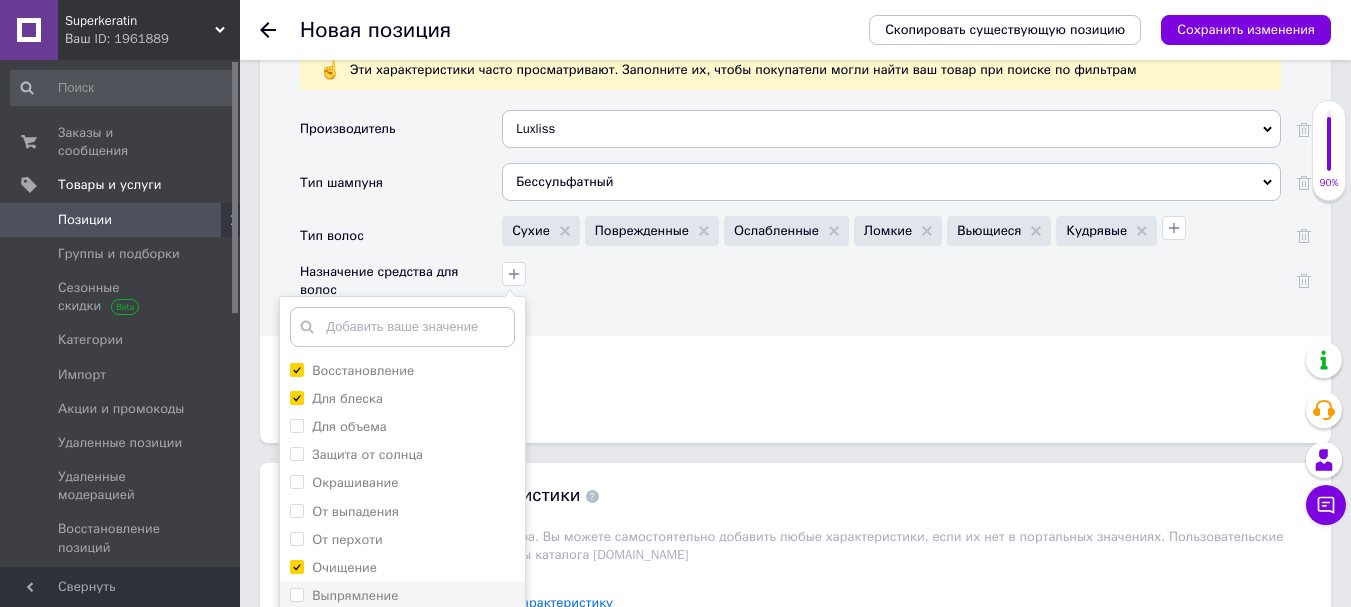 click on "Выпрямление" at bounding box center [296, 594] 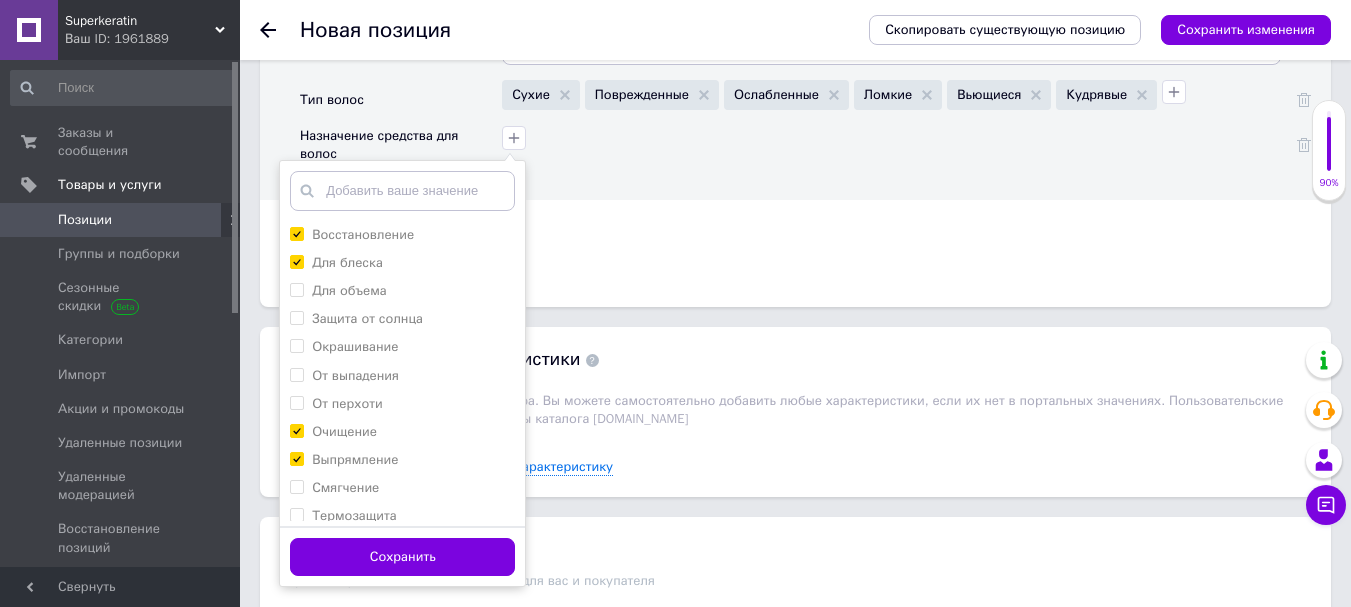 scroll, scrollTop: 1952, scrollLeft: 0, axis: vertical 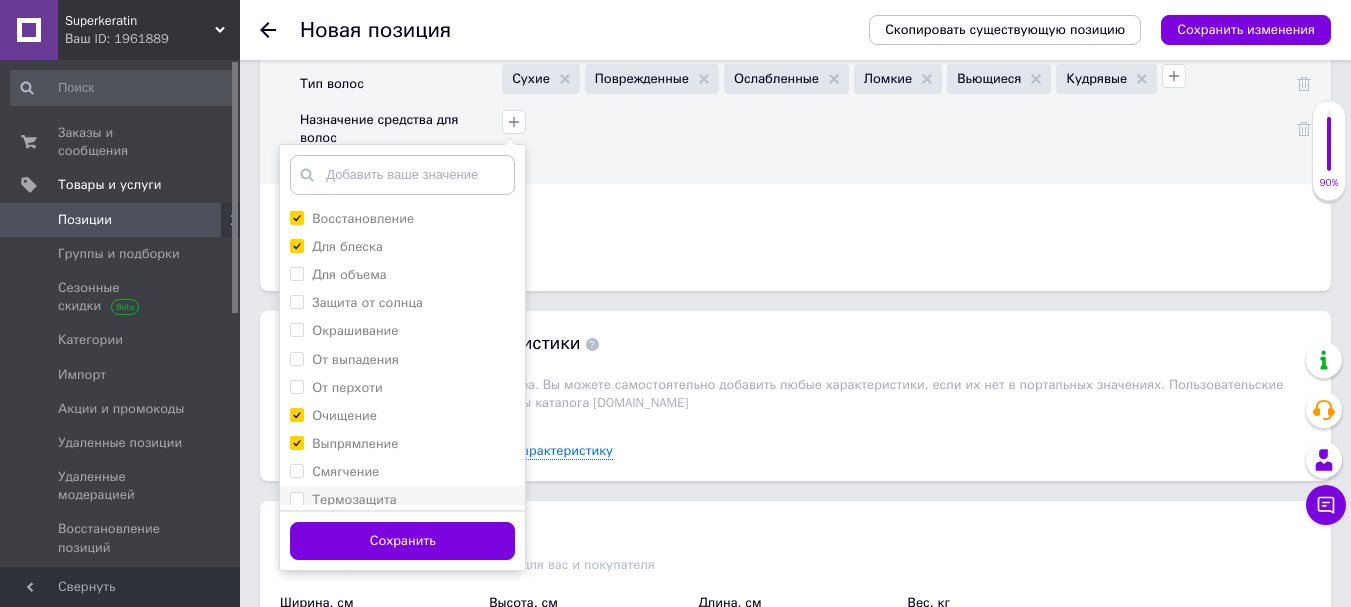 click on "Термозащита" at bounding box center [296, 498] 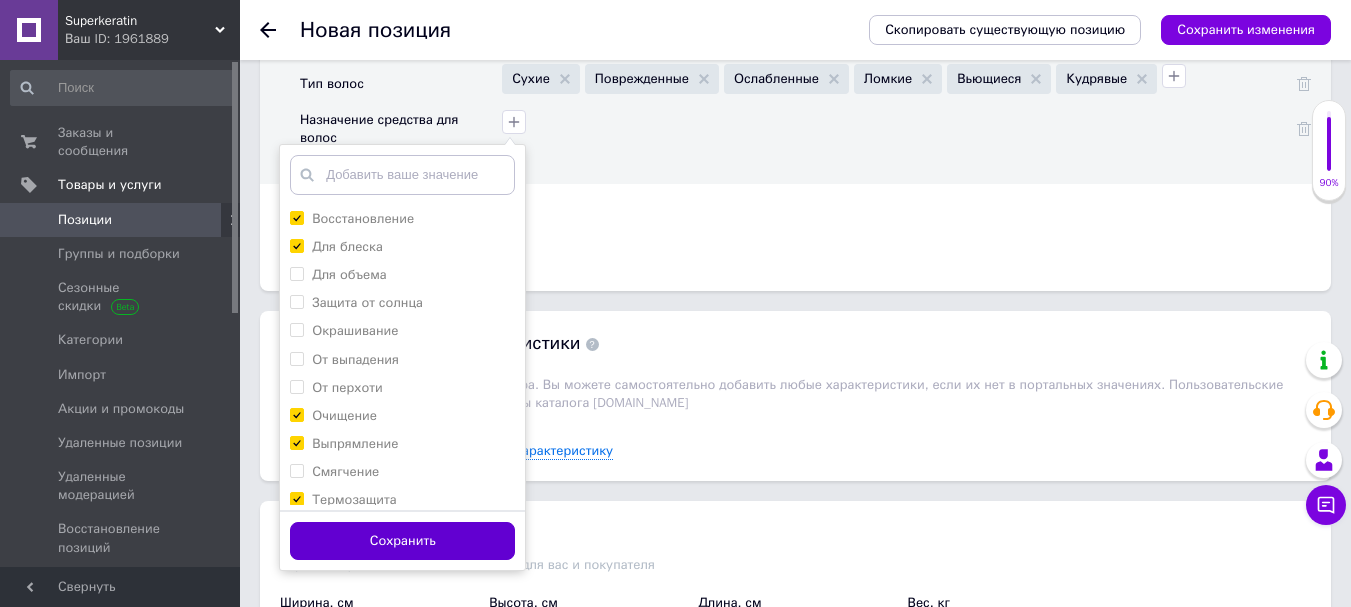click on "Сохранить" at bounding box center [402, 541] 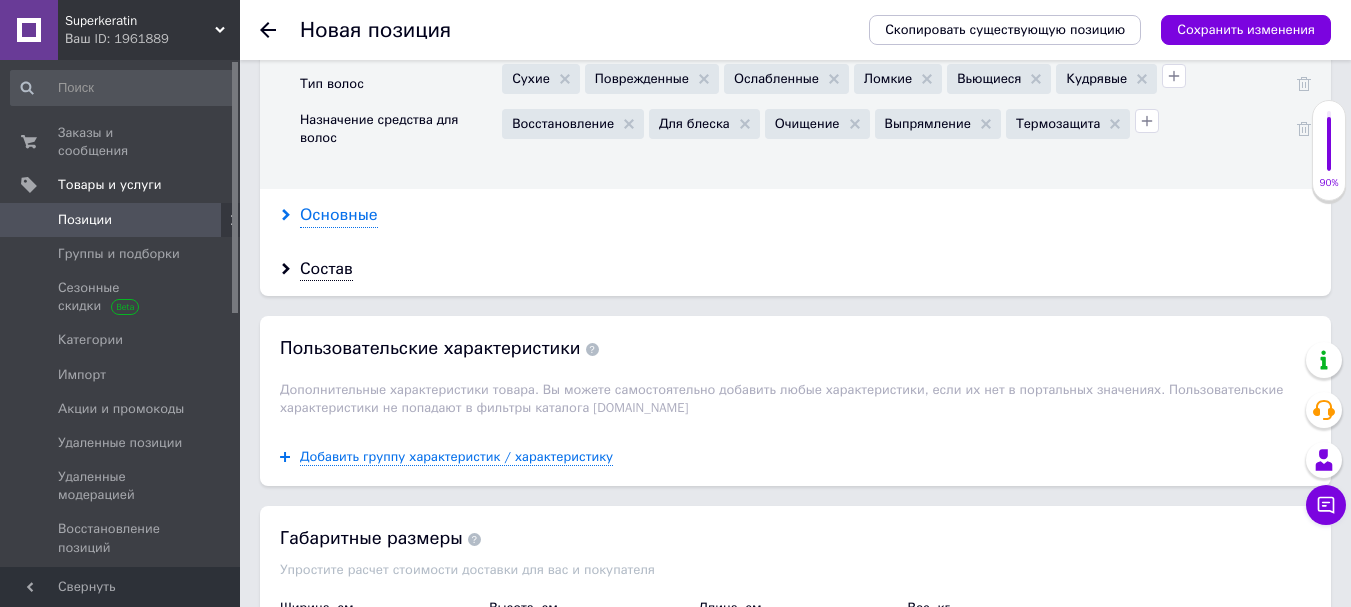 click on "Основные" at bounding box center [339, 215] 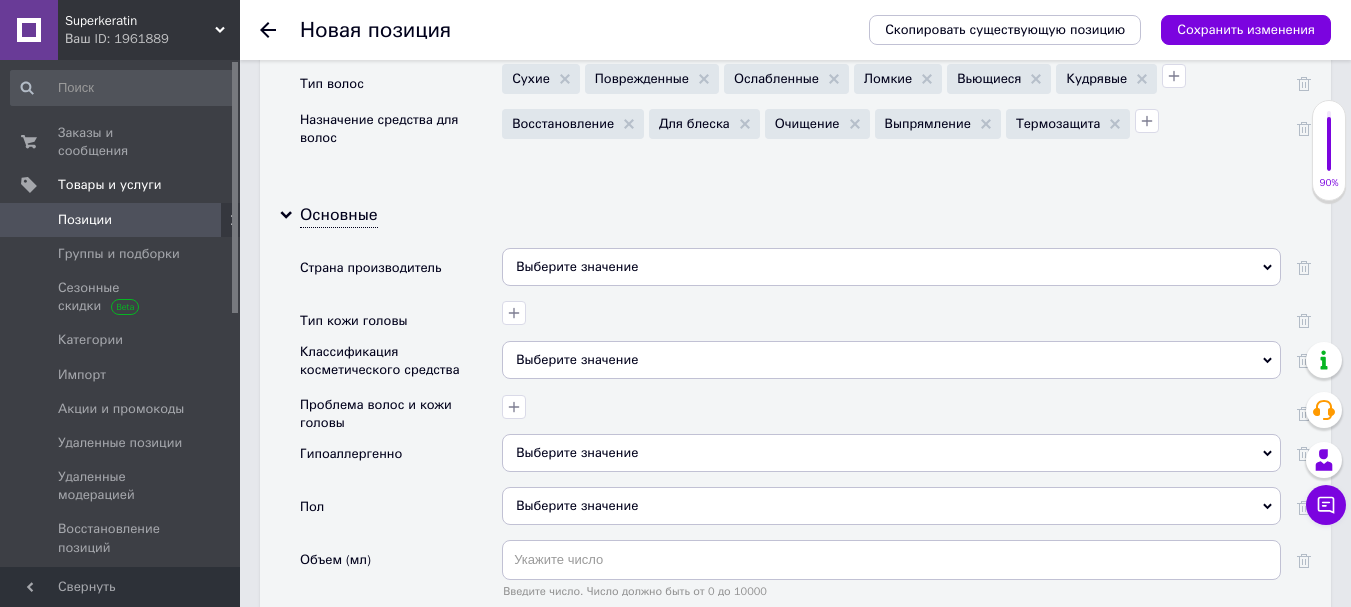 click on "Выберите значение" at bounding box center (891, 267) 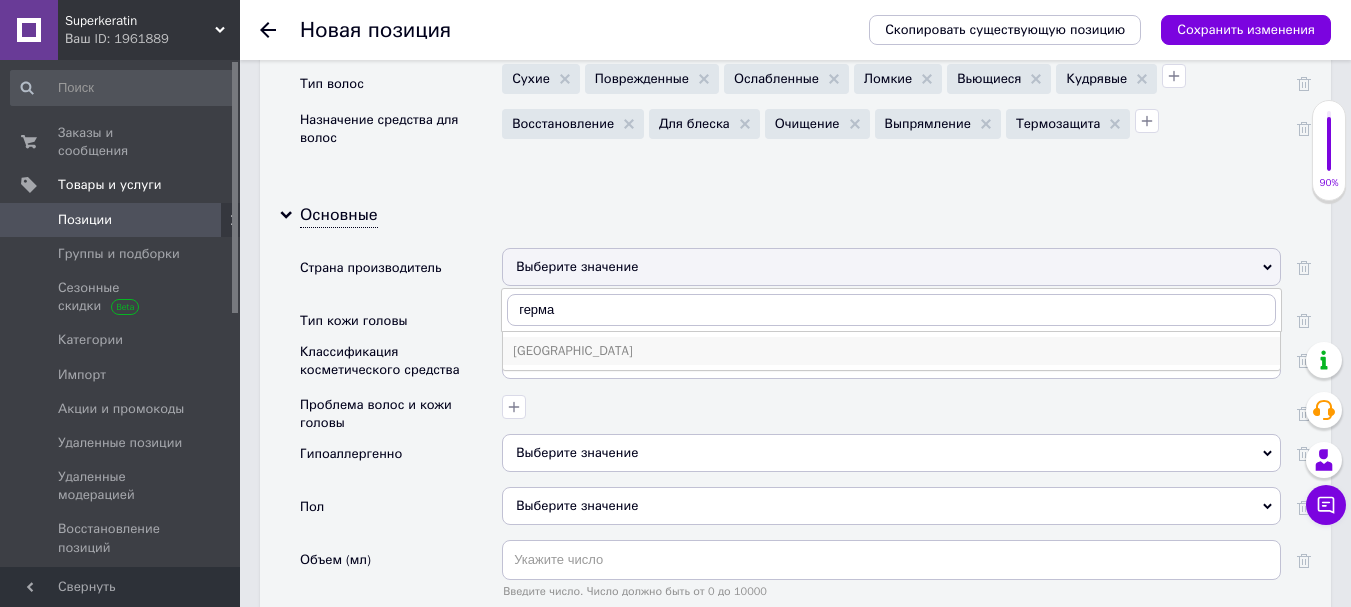 click on "[GEOGRAPHIC_DATA]" at bounding box center [891, 351] 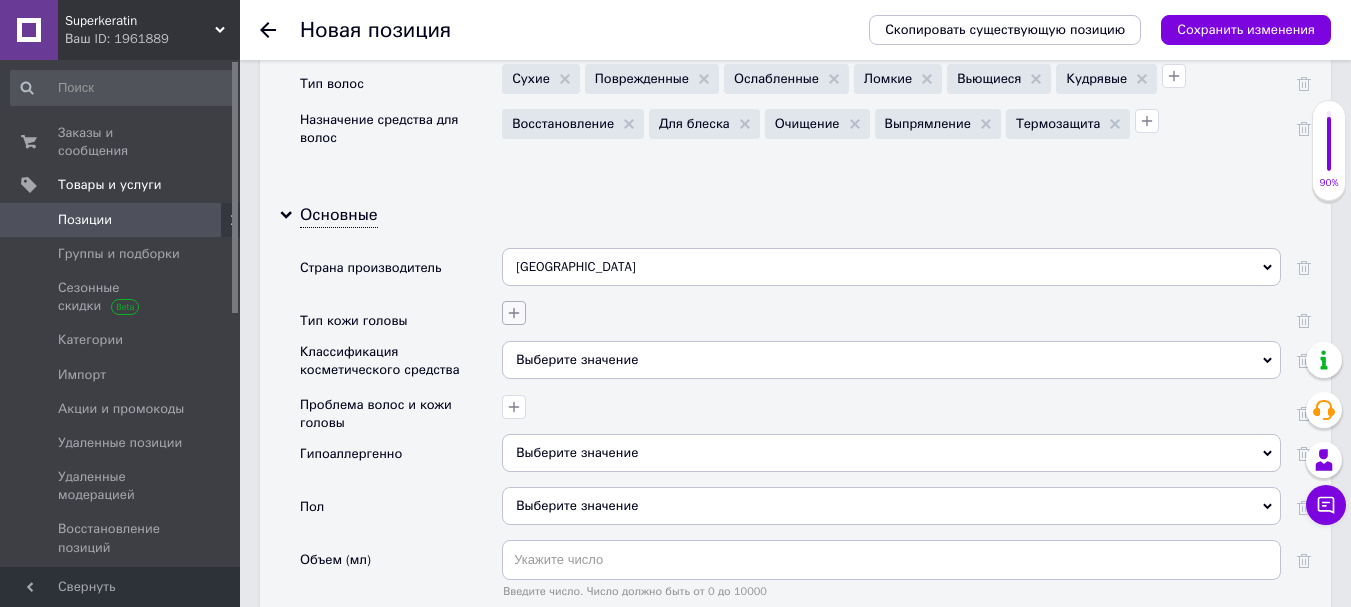 click 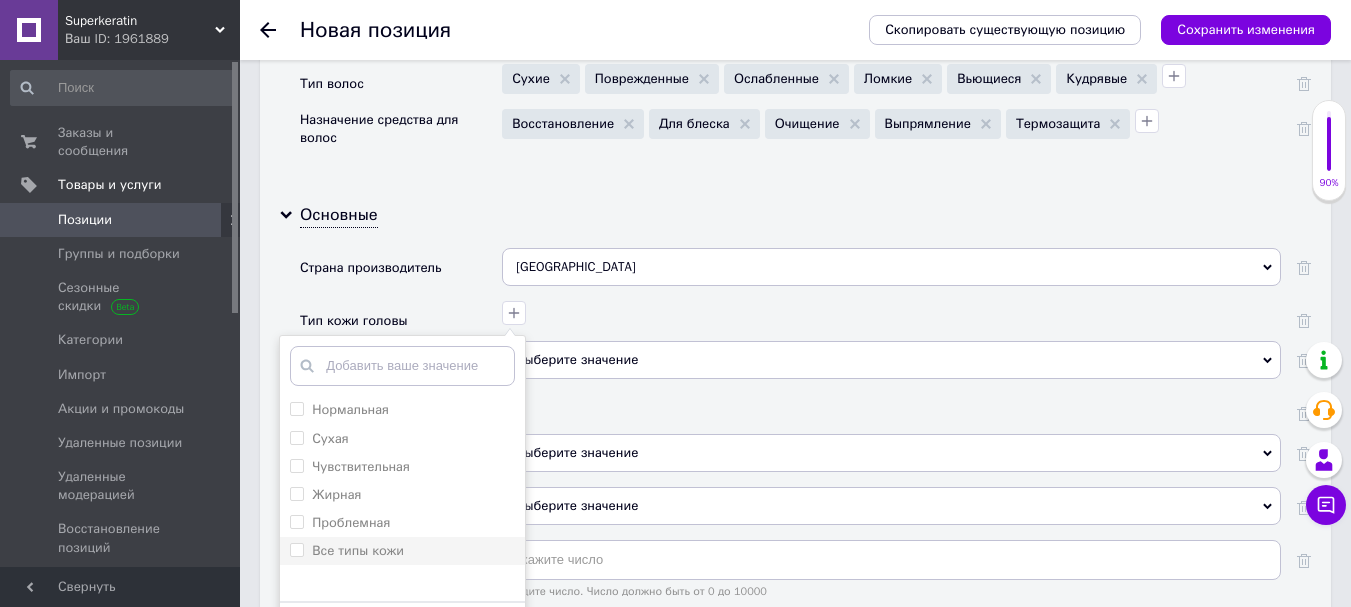 click on "Все типы кожи" at bounding box center (296, 549) 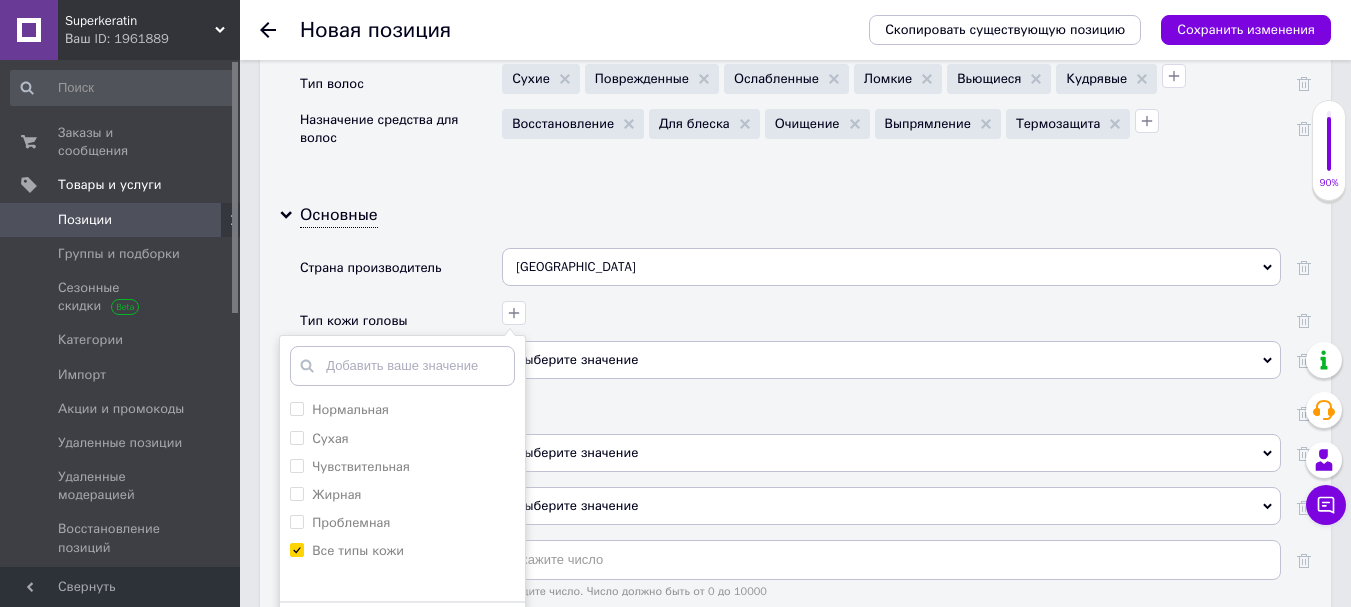click on "Сохранить" at bounding box center (402, 632) 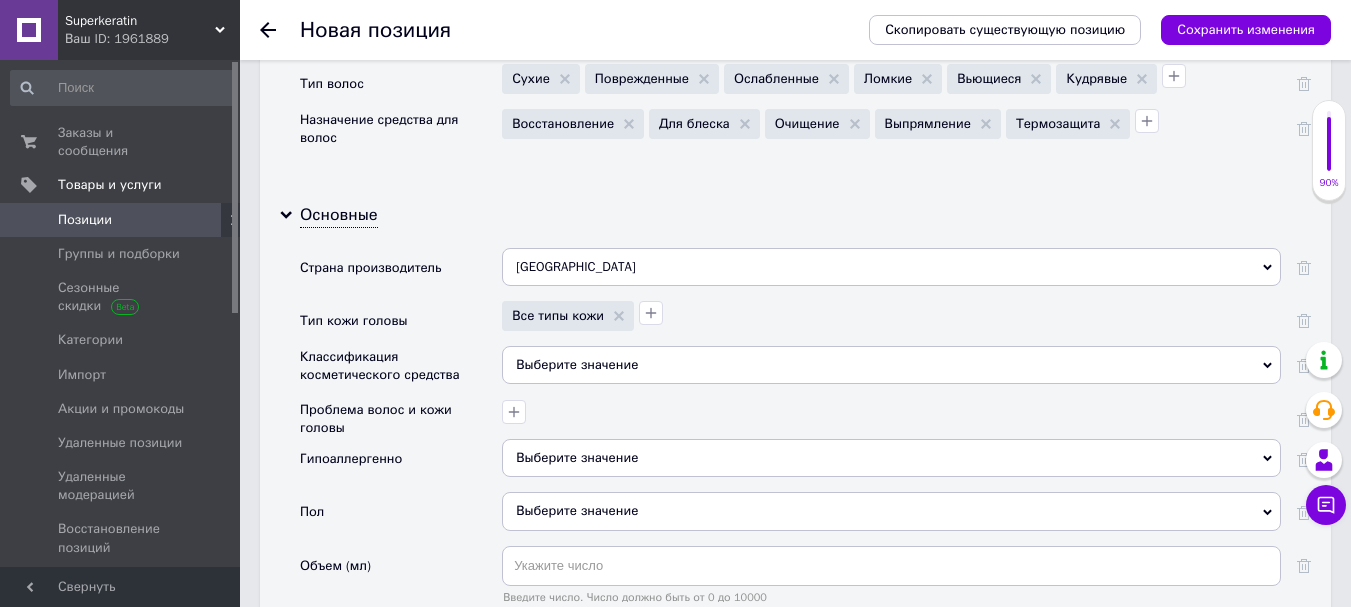 click on "Выберите значение" at bounding box center (891, 365) 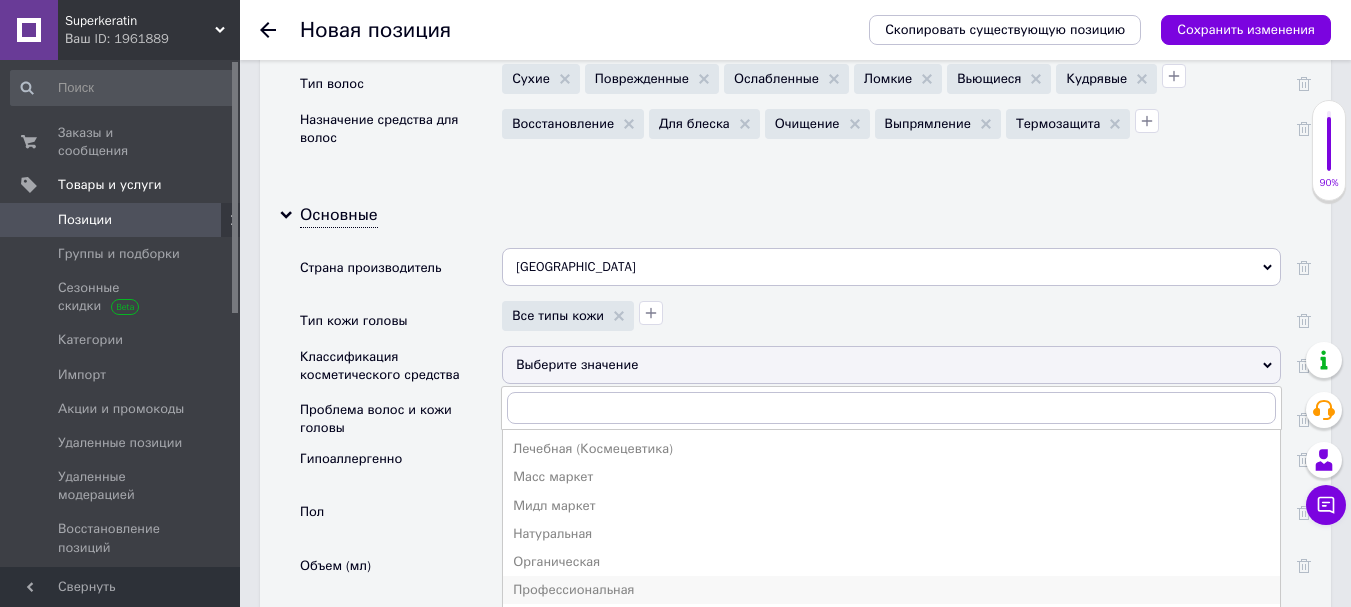 click on "Профессиональная" at bounding box center (891, 590) 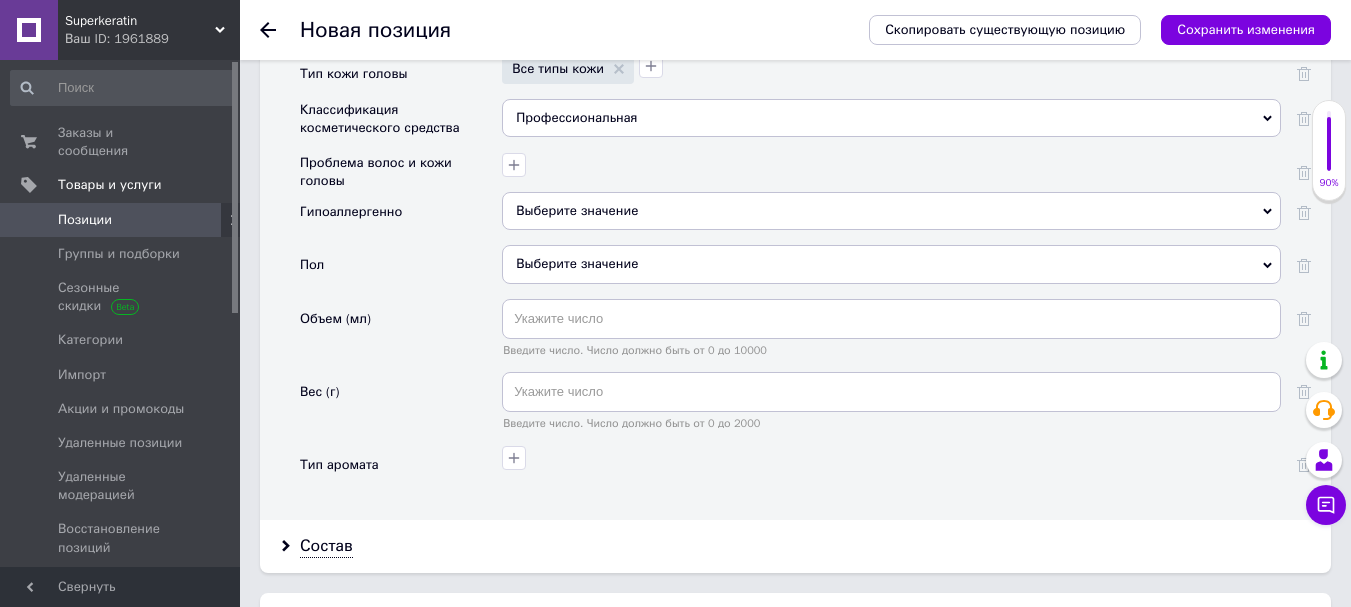 scroll, scrollTop: 2224, scrollLeft: 0, axis: vertical 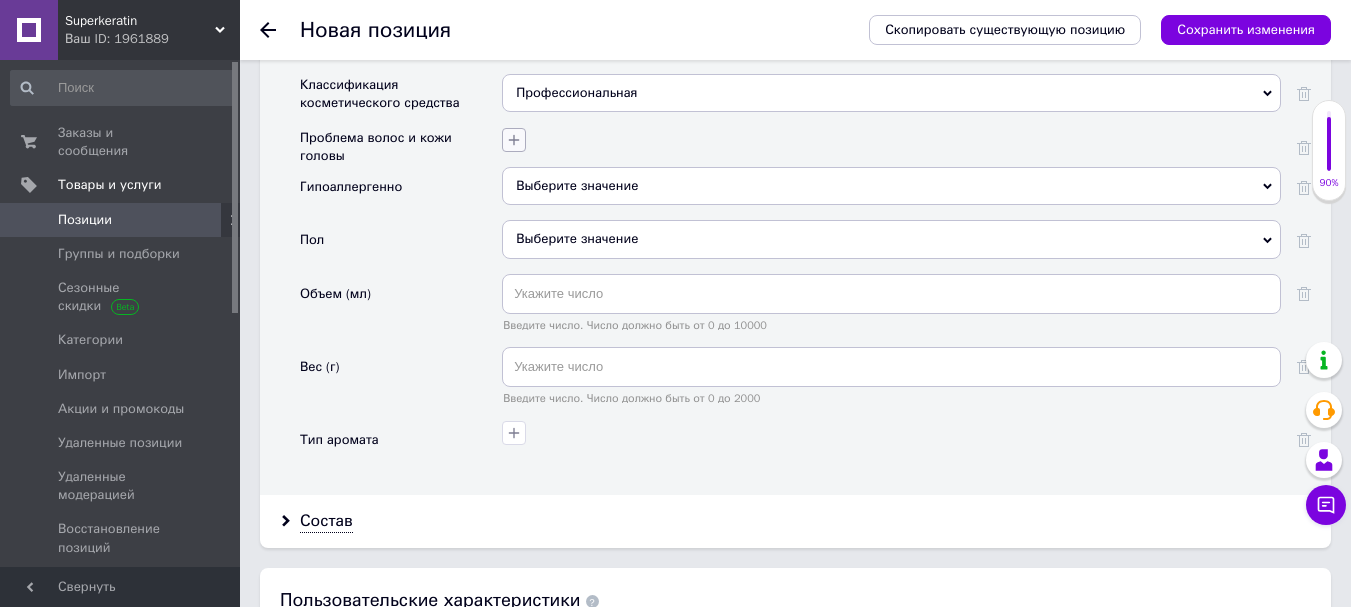 click 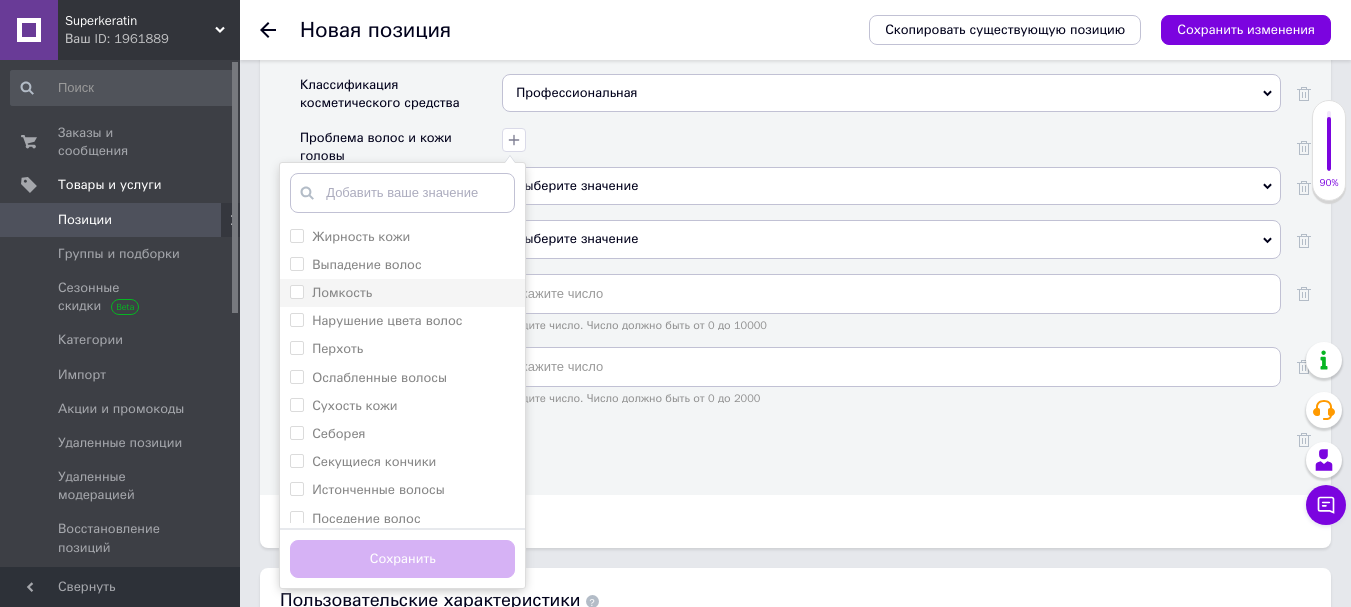 click on "Ломкость" at bounding box center (296, 291) 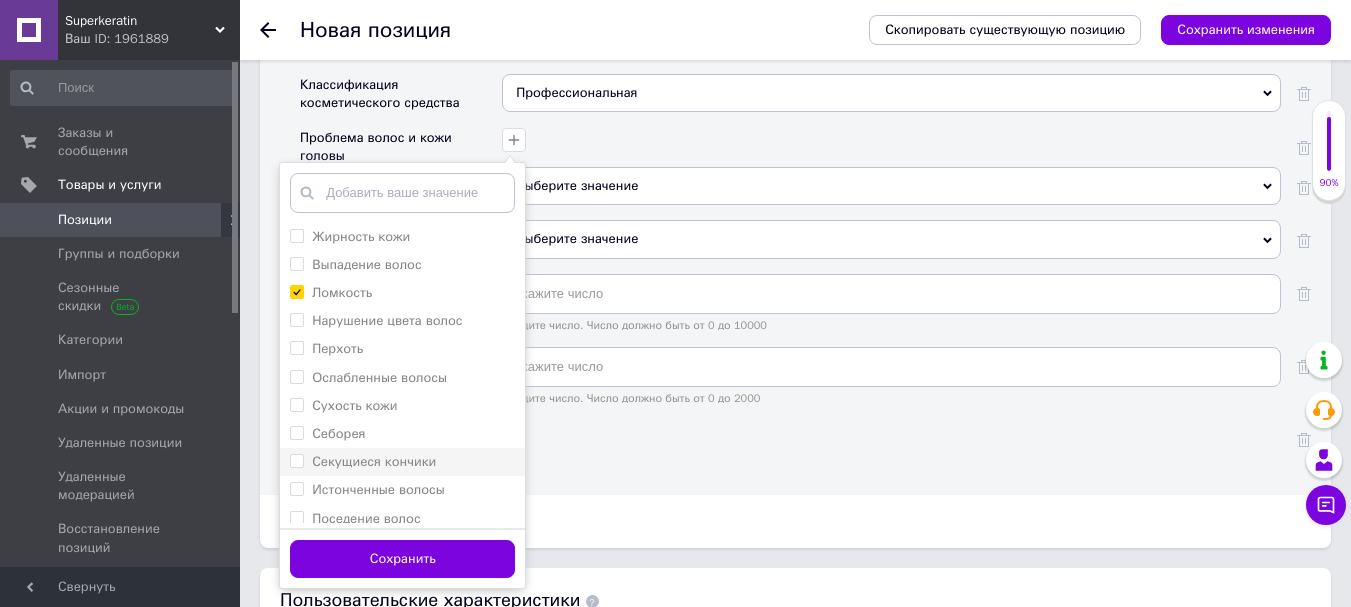 click on "Секущиеся кончики" at bounding box center [296, 460] 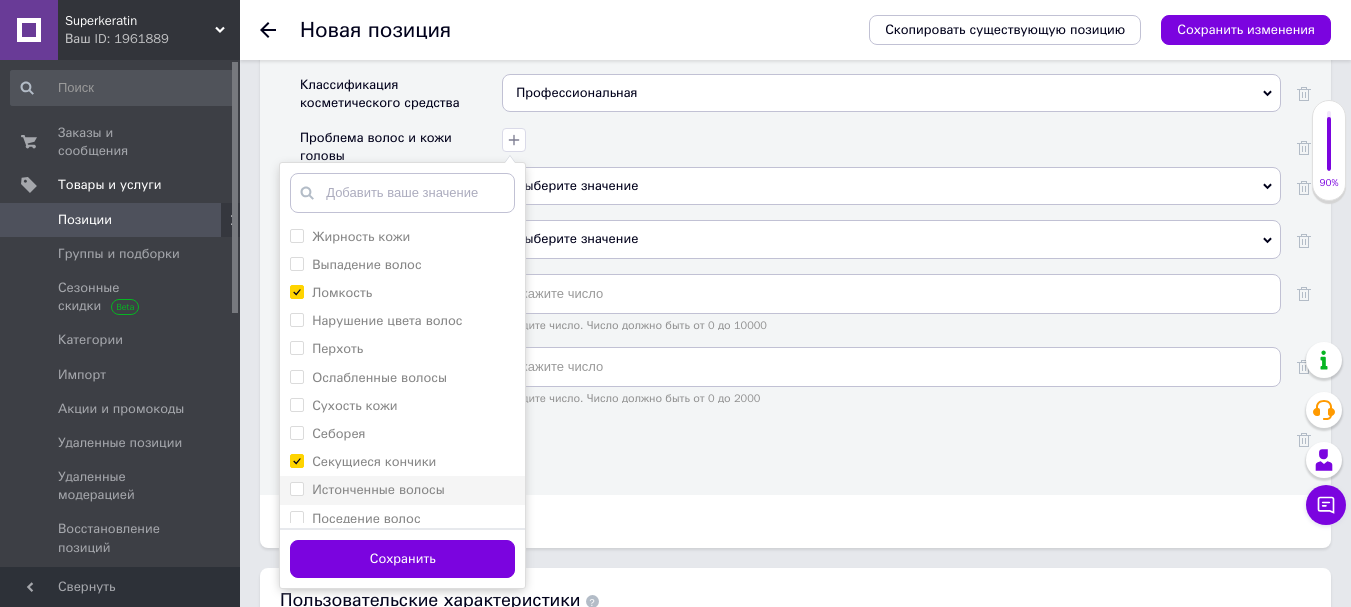 click on "Истонченные волосы" at bounding box center (296, 488) 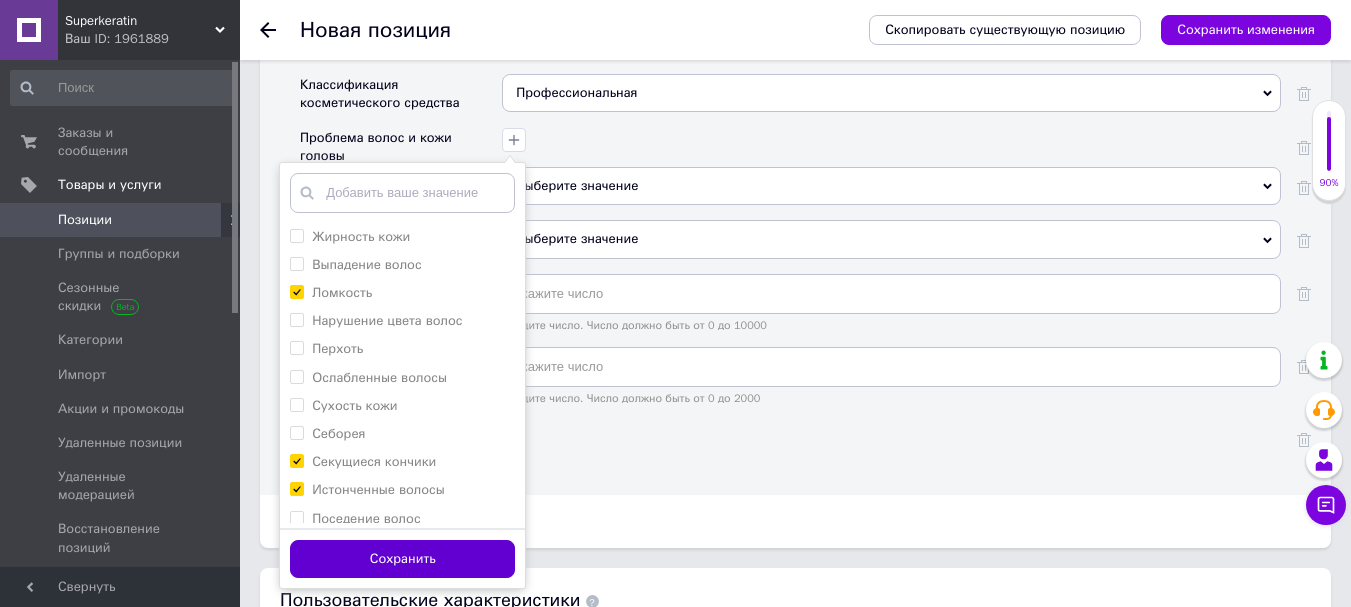 click on "Сохранить" at bounding box center (402, 559) 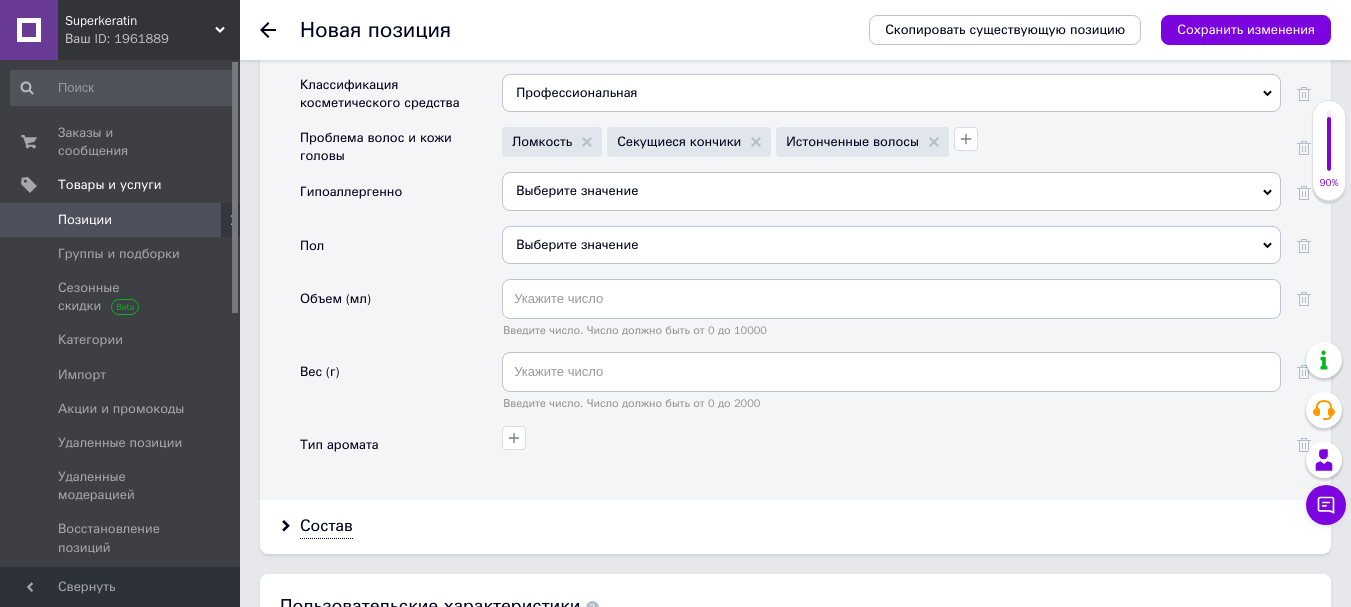 click on "Выберите значение" at bounding box center [577, 190] 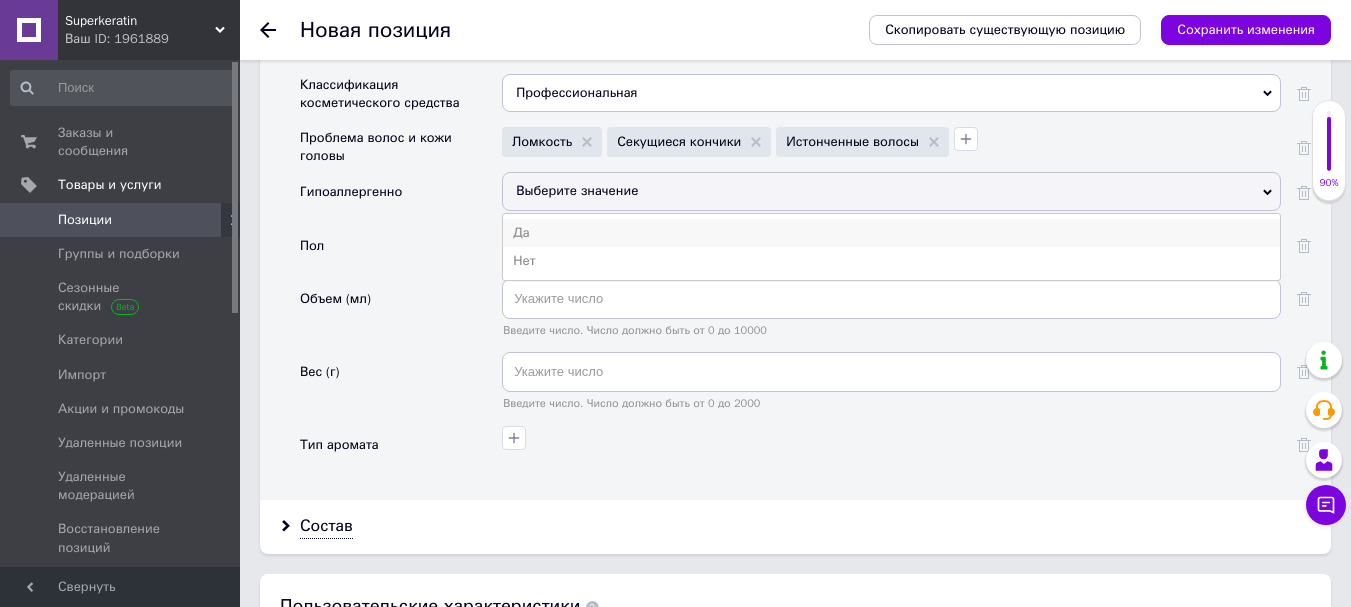 click on "Да" at bounding box center [891, 233] 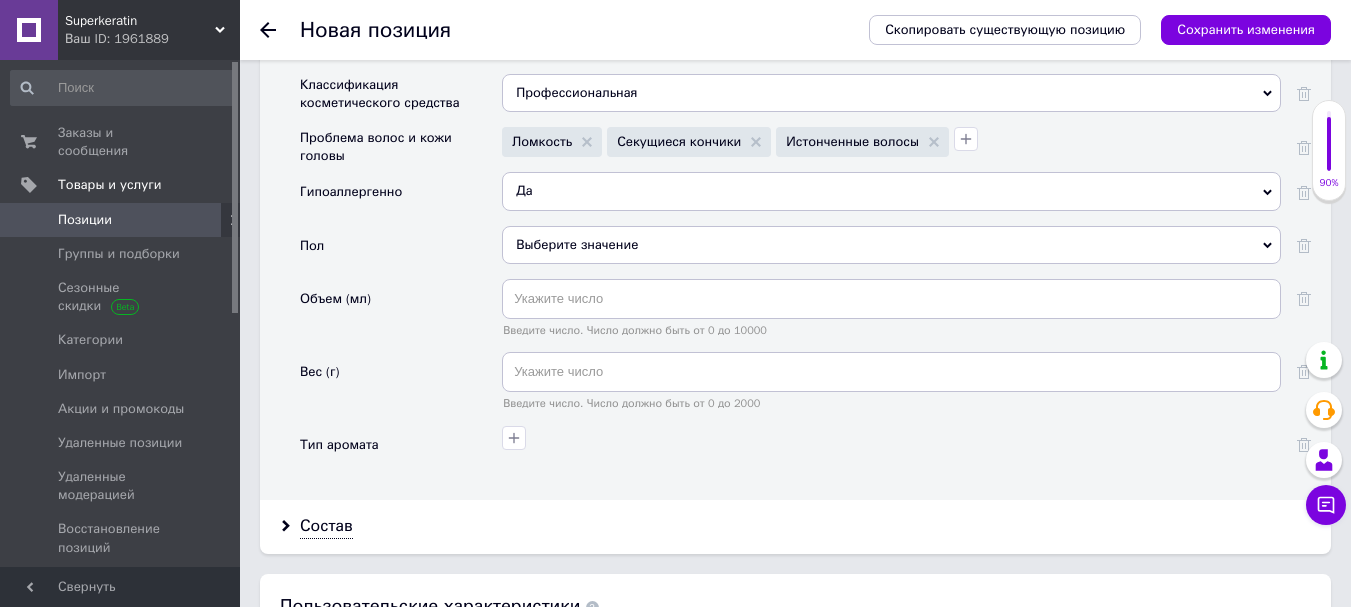 click on "Выберите значение" at bounding box center [891, 245] 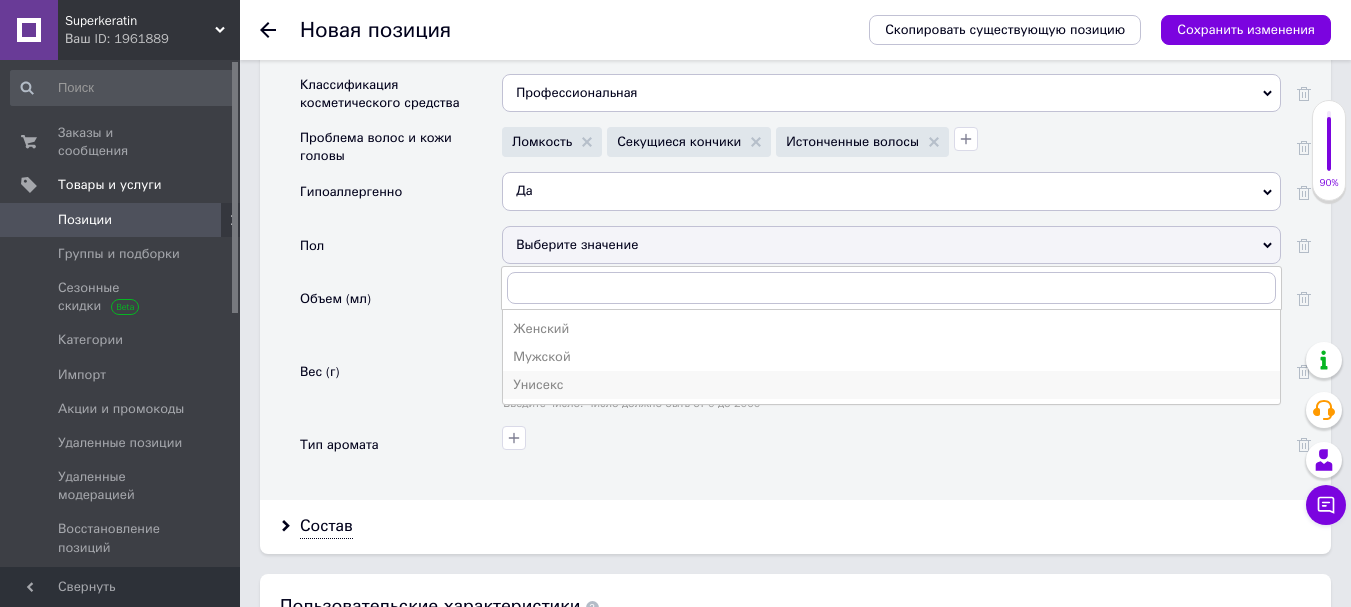 click on "Унисекс" at bounding box center [891, 385] 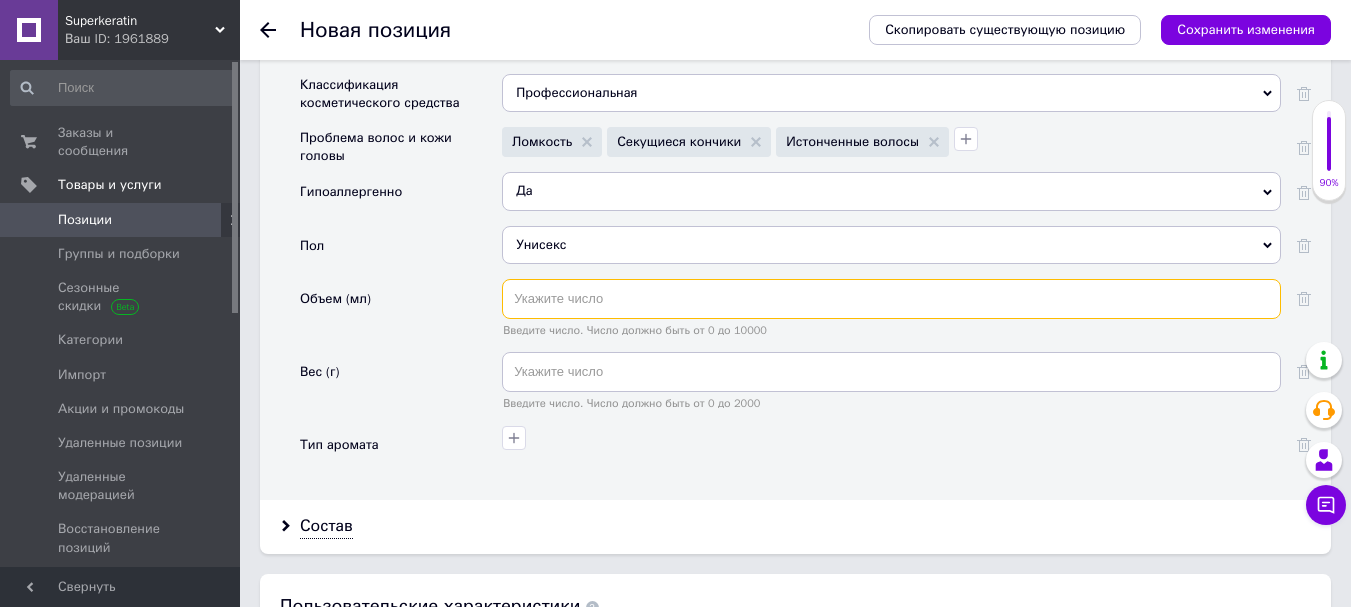 click at bounding box center (891, 299) 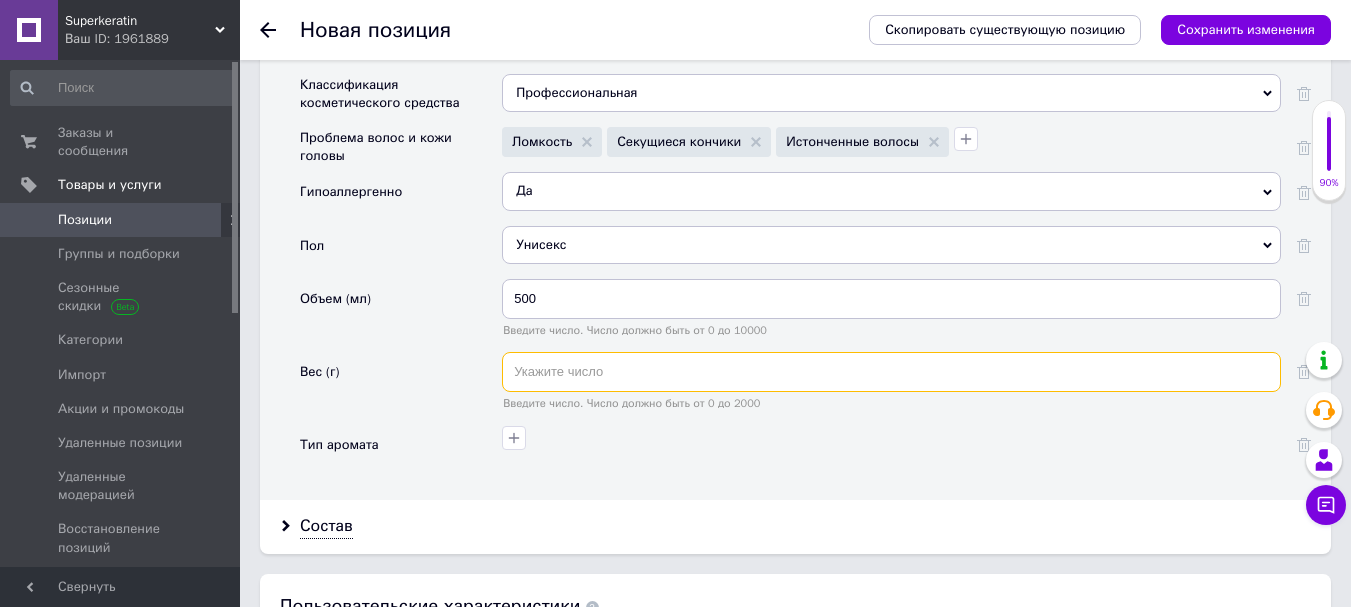 click at bounding box center (891, 372) 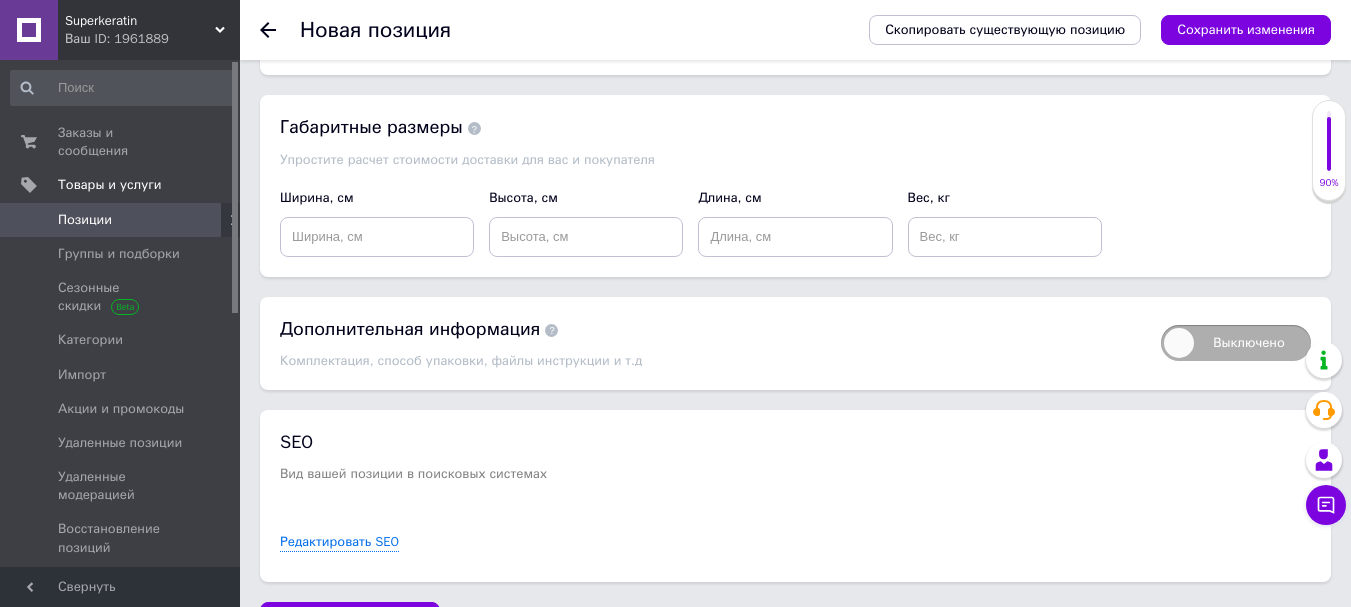 scroll, scrollTop: 2926, scrollLeft: 0, axis: vertical 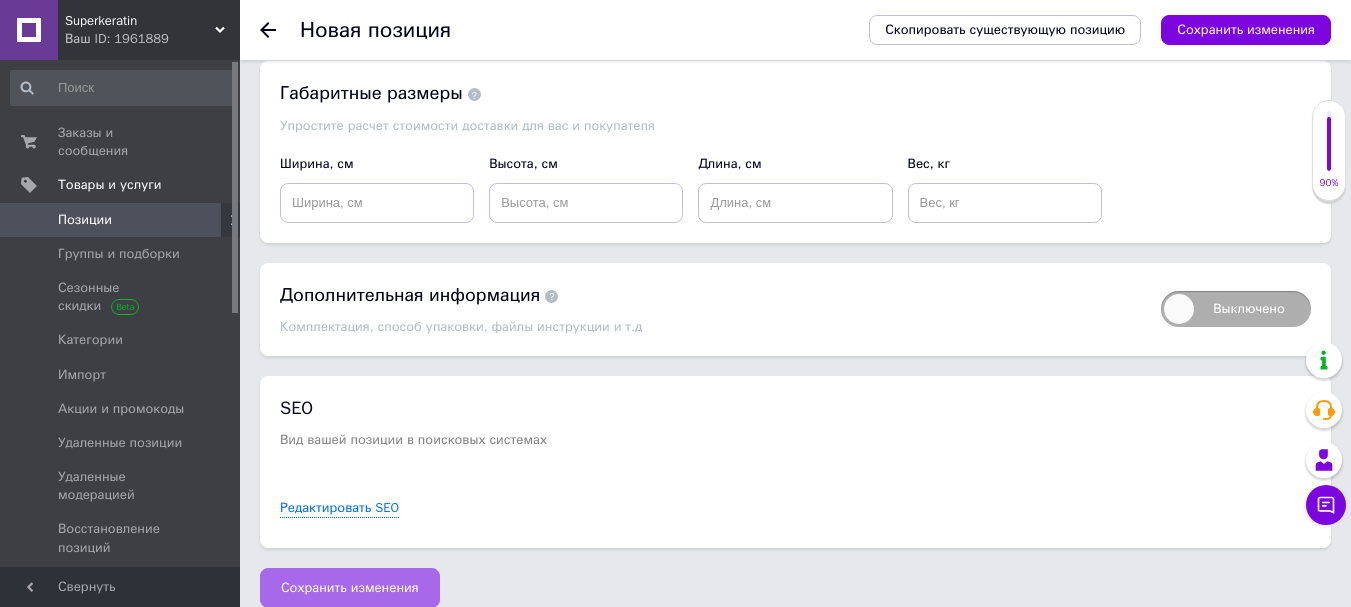 click on "Сохранить изменения" at bounding box center (350, 588) 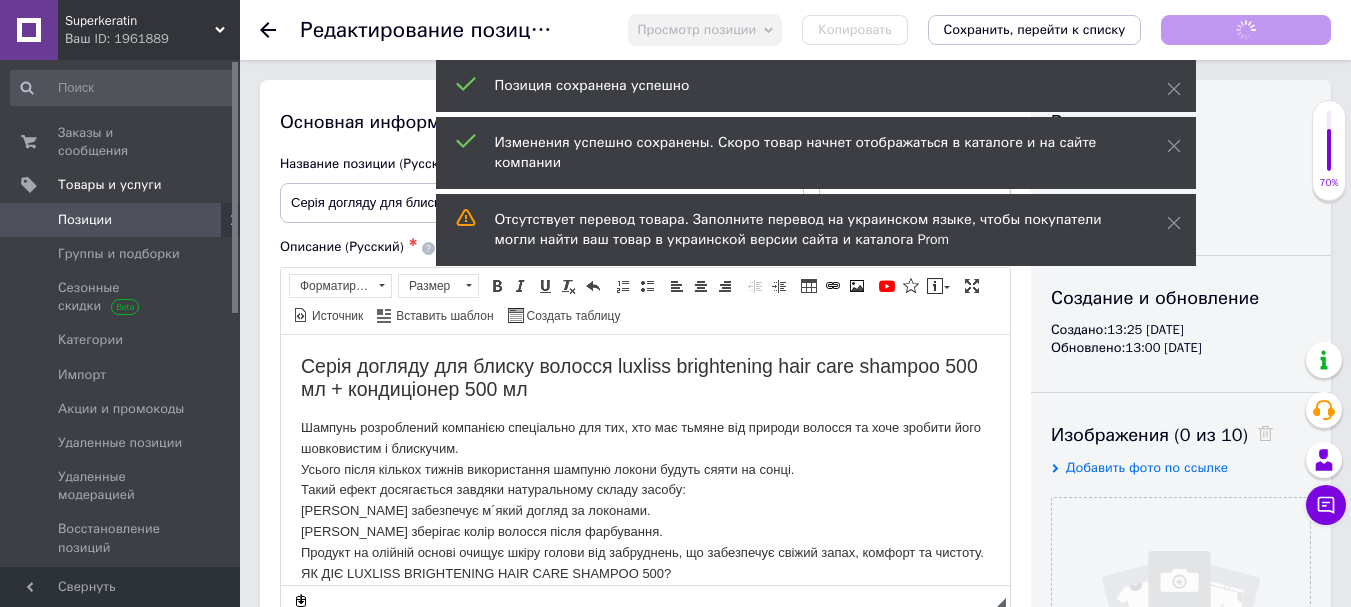 scroll, scrollTop: 0, scrollLeft: 0, axis: both 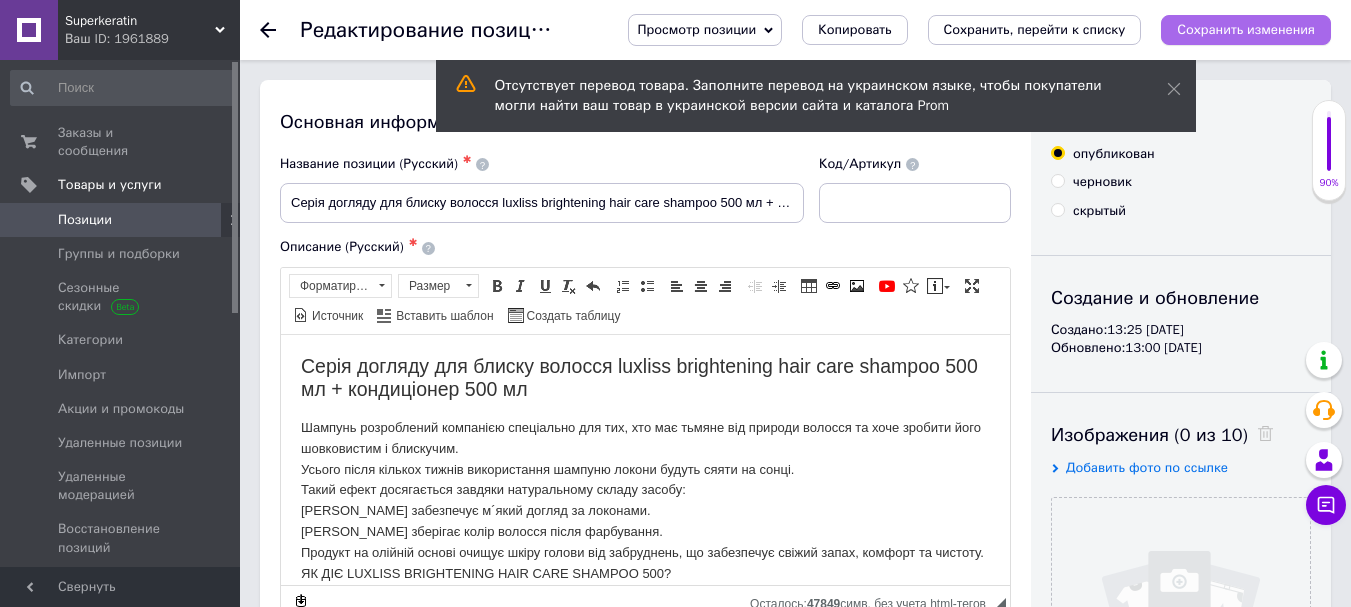 click on "Сохранить изменения" at bounding box center (1246, 29) 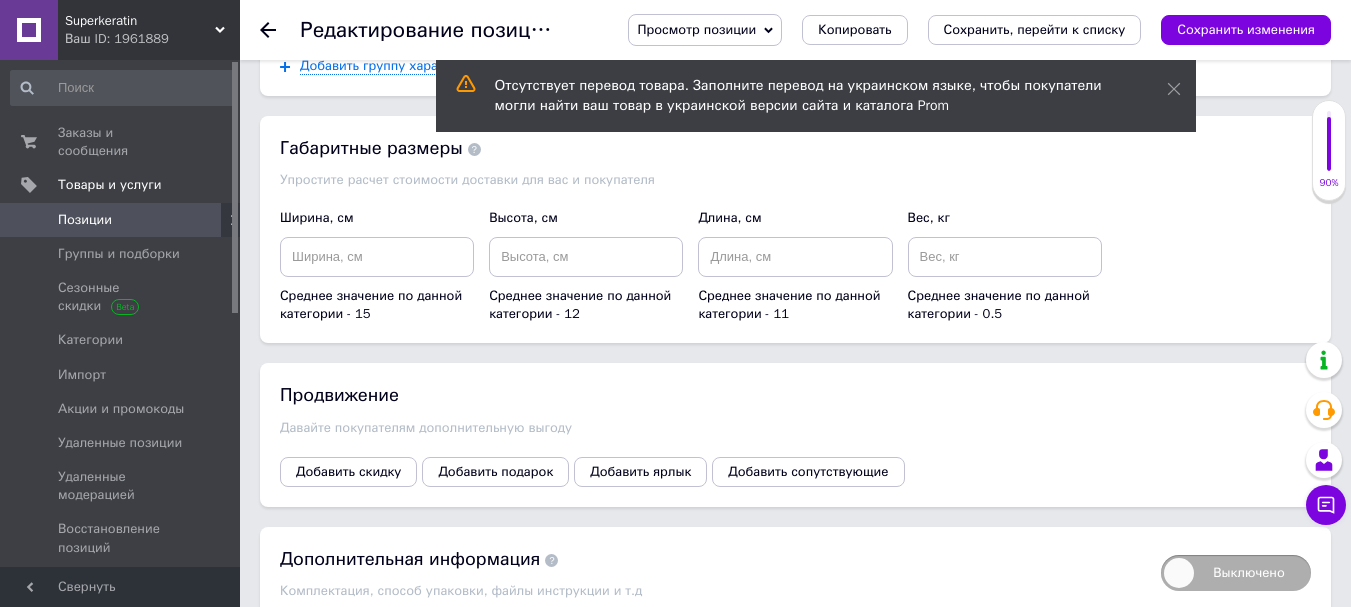 scroll, scrollTop: 2416, scrollLeft: 0, axis: vertical 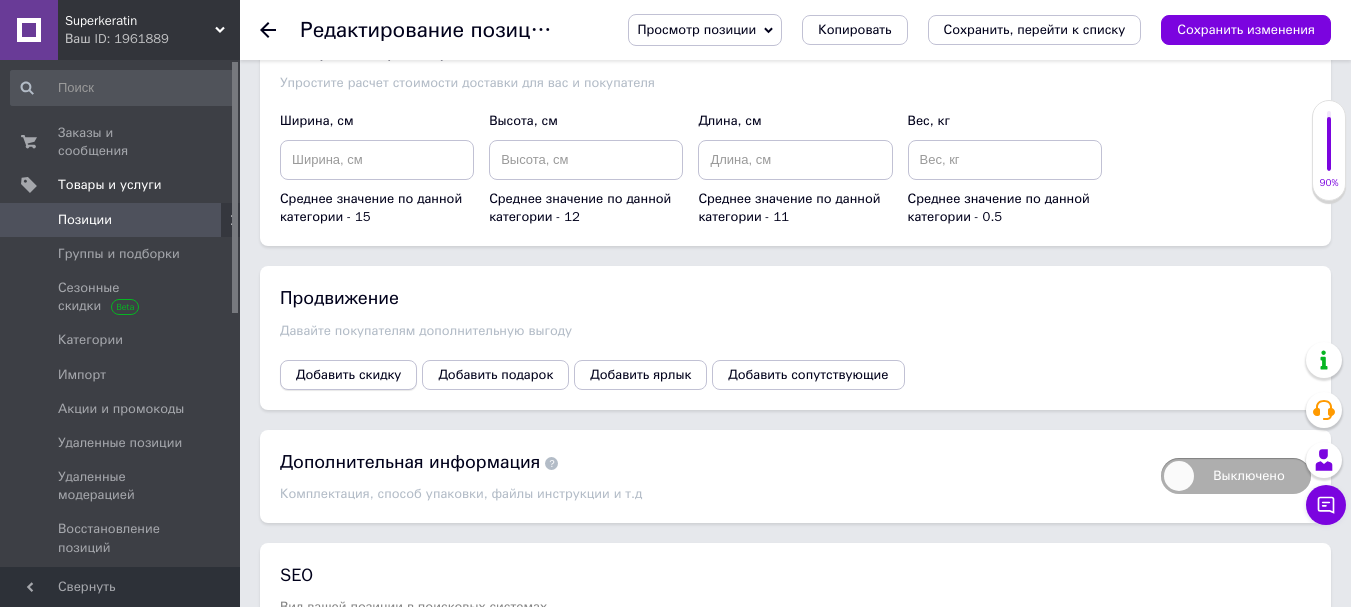 click on "Добавить скидку" at bounding box center (348, 375) 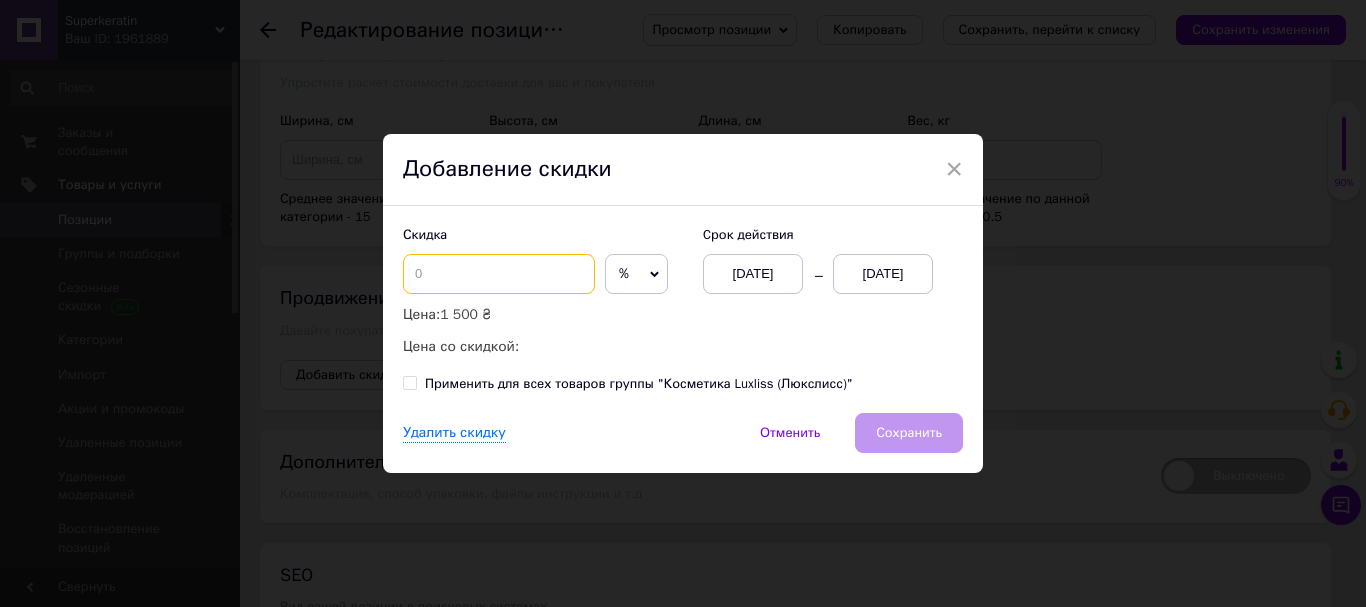 click at bounding box center [499, 274] 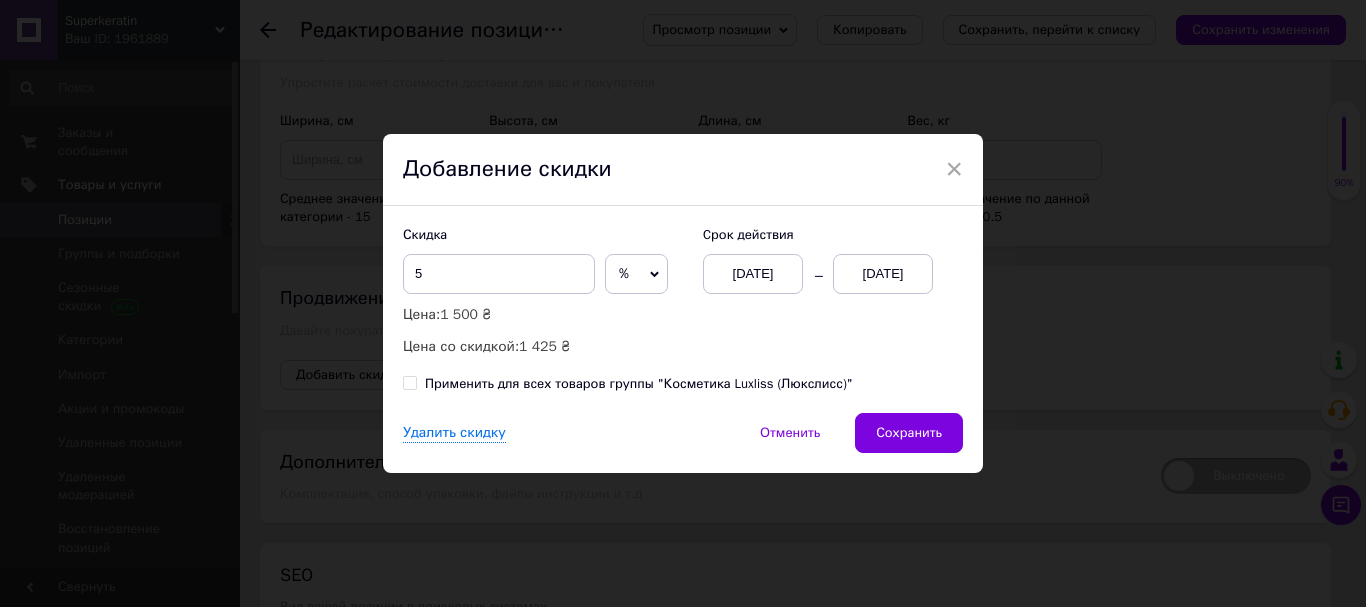 click on "[DATE]" at bounding box center [883, 274] 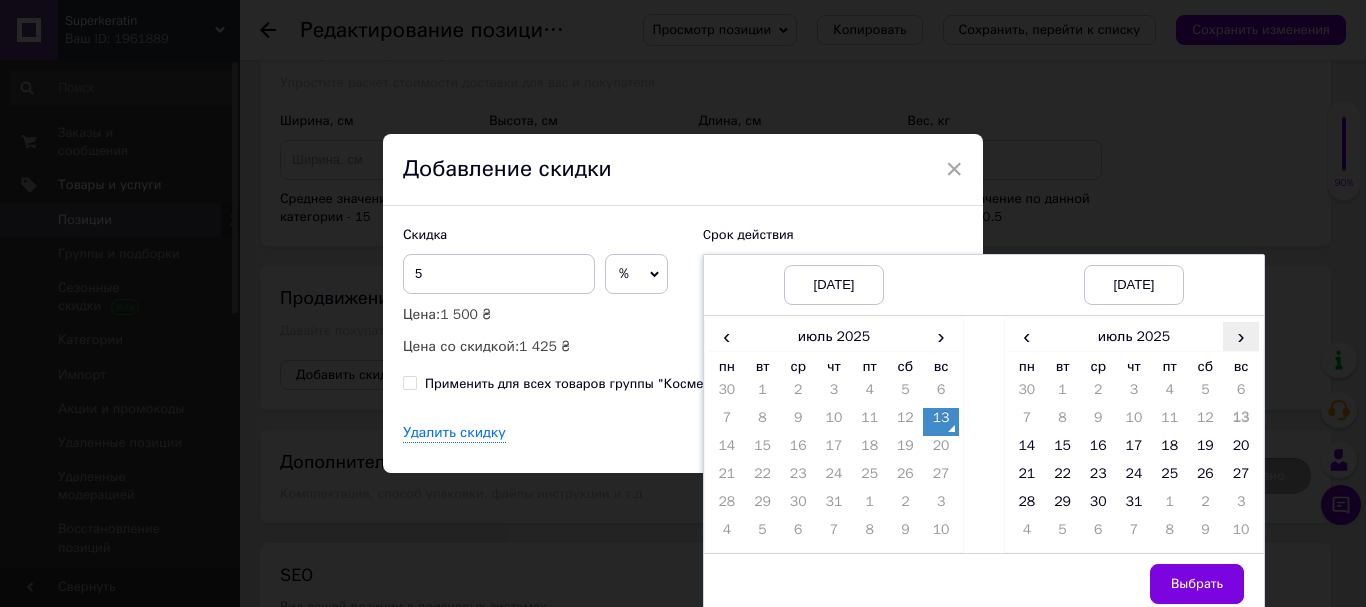 click on "›" at bounding box center (1241, 336) 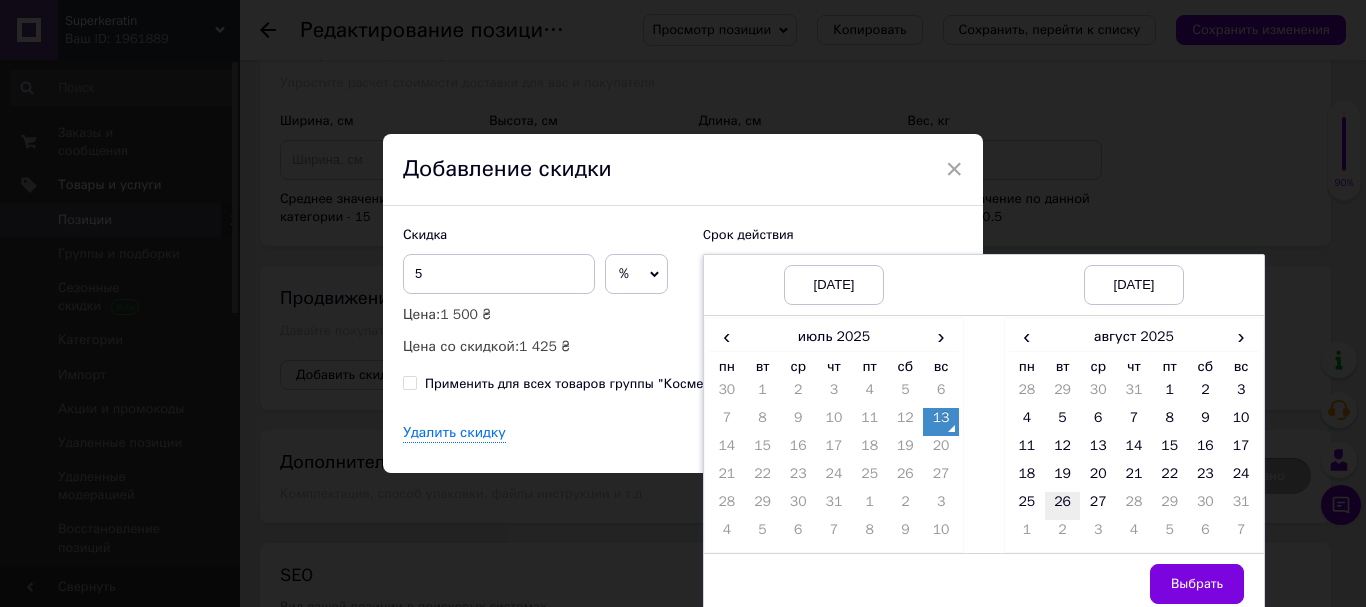 click on "26" at bounding box center [1063, 506] 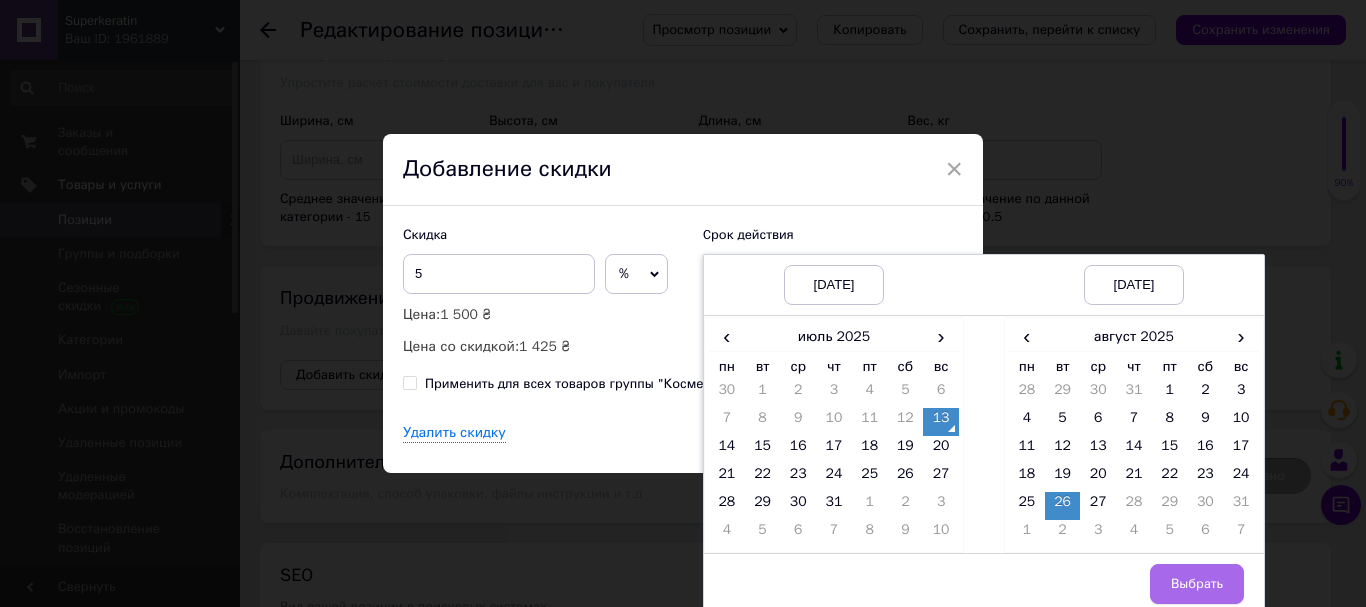 click on "Выбрать" at bounding box center [1197, 584] 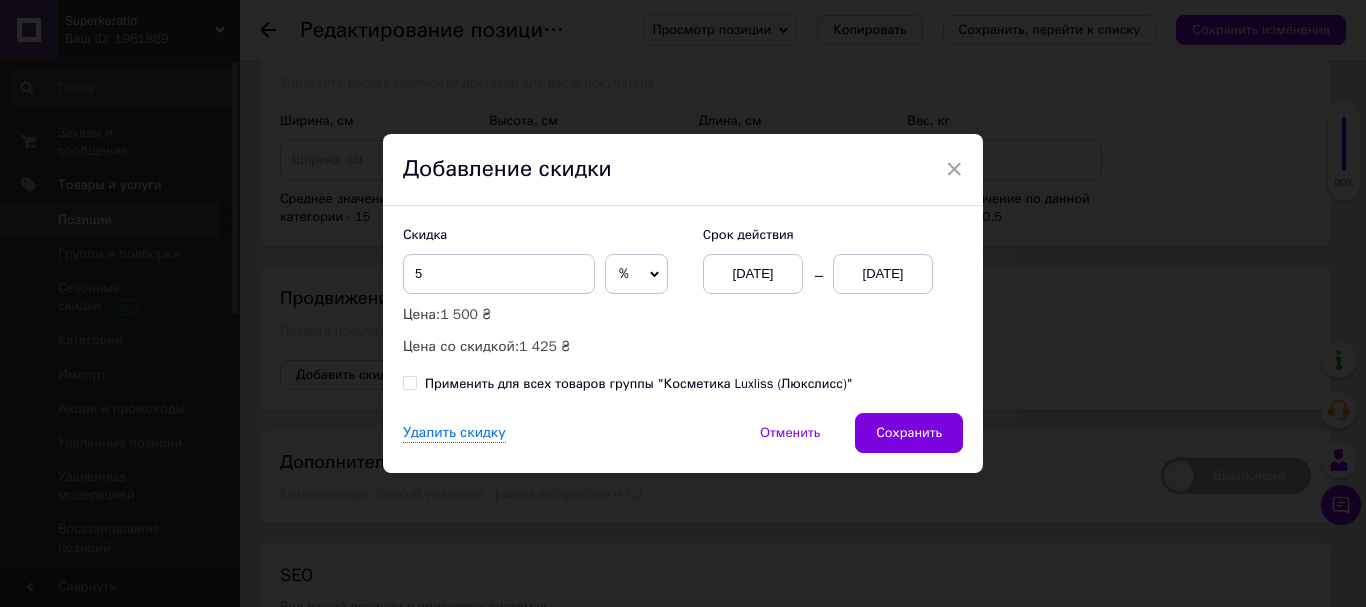 click on "Применить для всех товаров группы "Косметика Luxliss (Люкслисс)"" at bounding box center [409, 382] 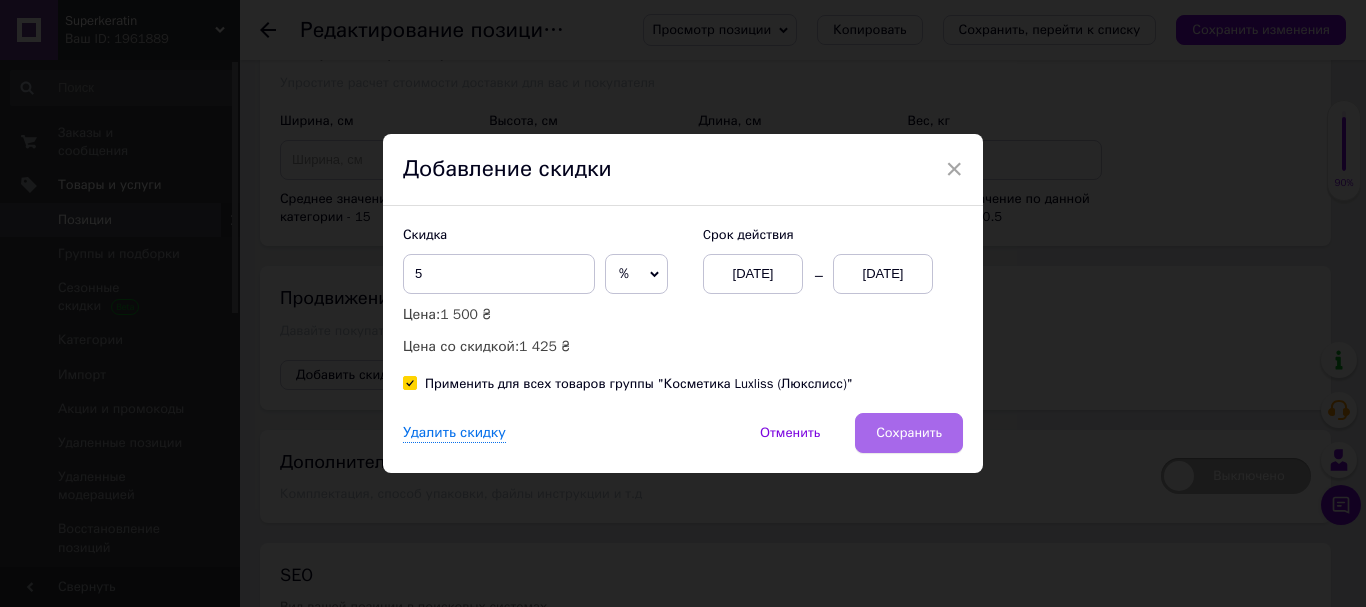 click on "Сохранить" at bounding box center (909, 433) 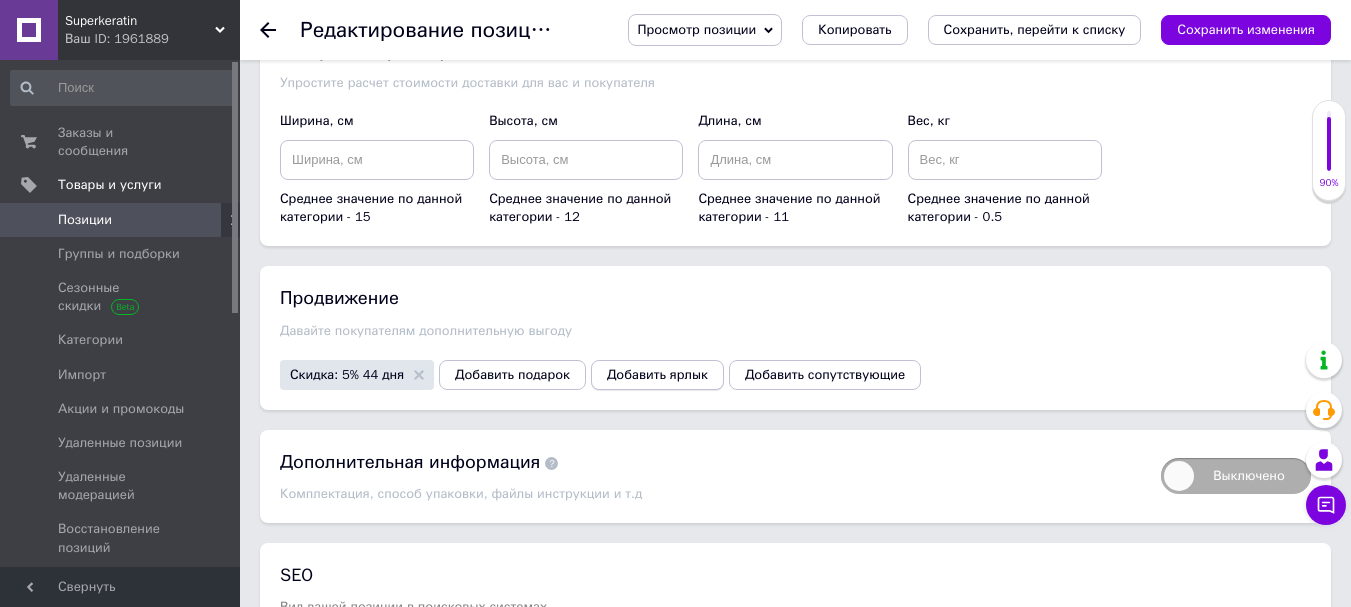 click on "Добавить ярлык" at bounding box center [657, 375] 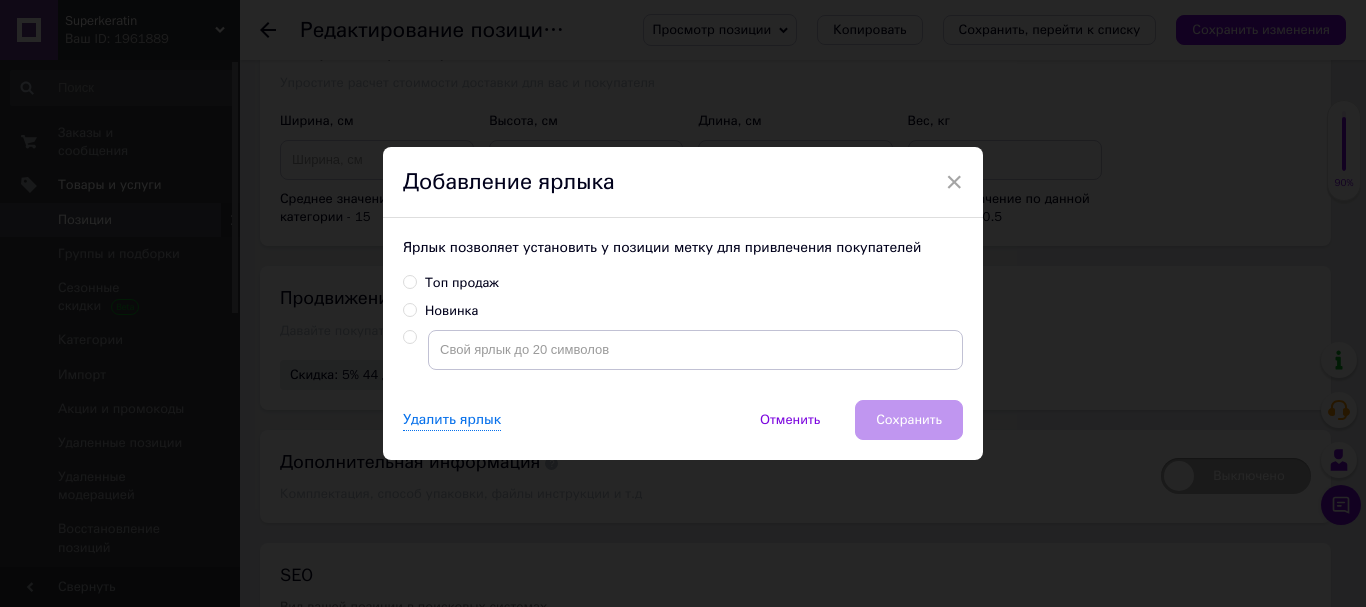 click on "Новинка" at bounding box center [409, 309] 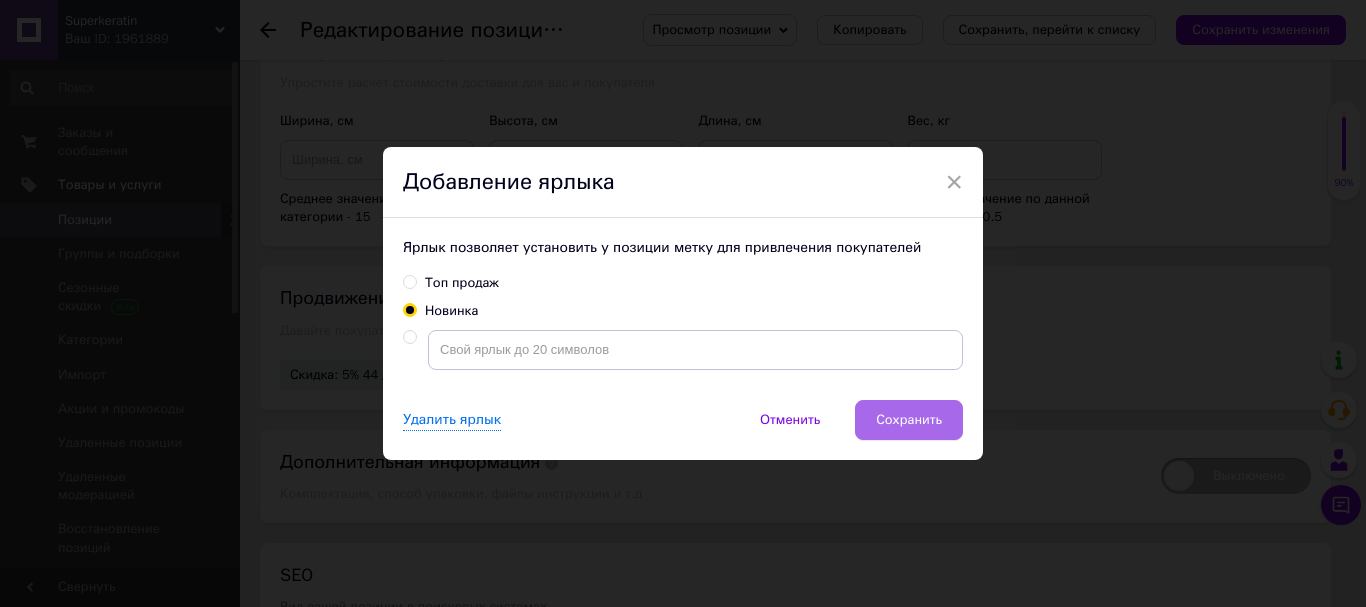 click on "Сохранить" at bounding box center [909, 420] 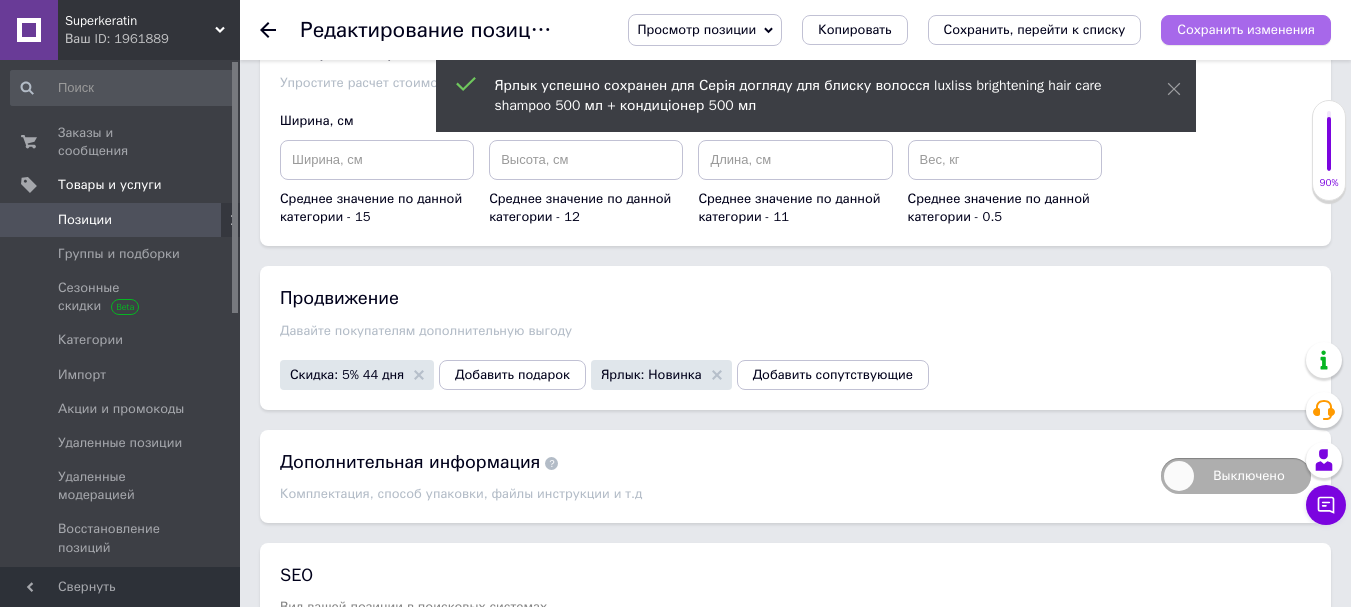 click on "Сохранить изменения" at bounding box center [1246, 29] 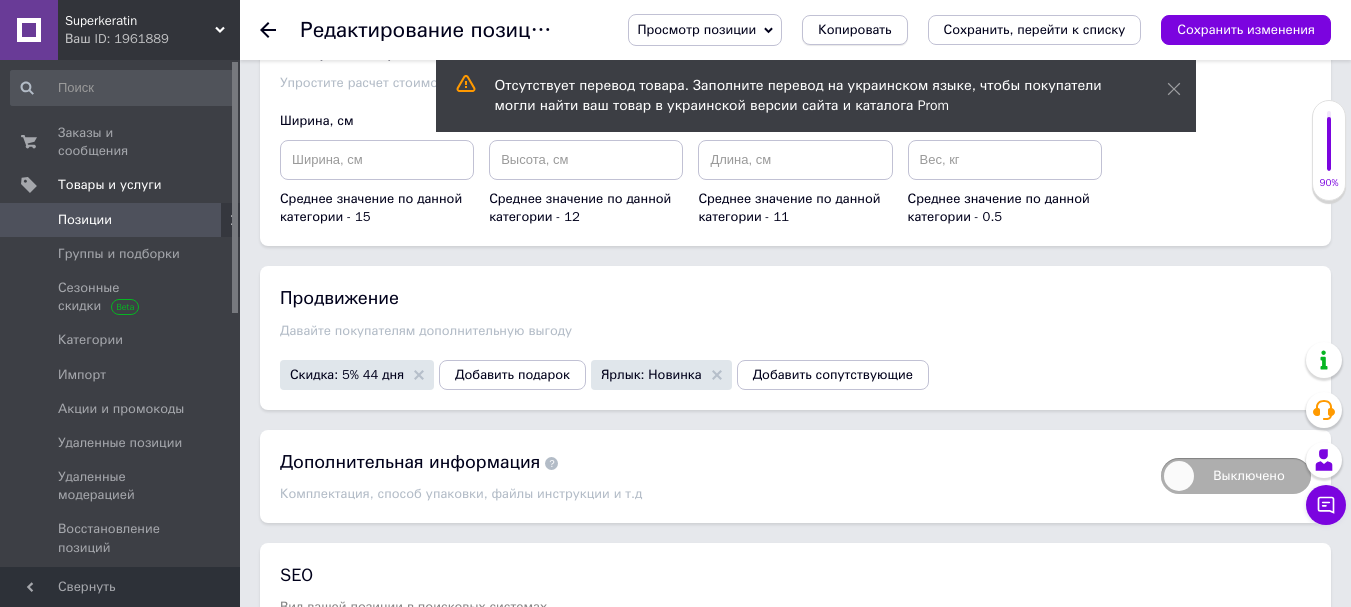 click on "Копировать" at bounding box center (854, 30) 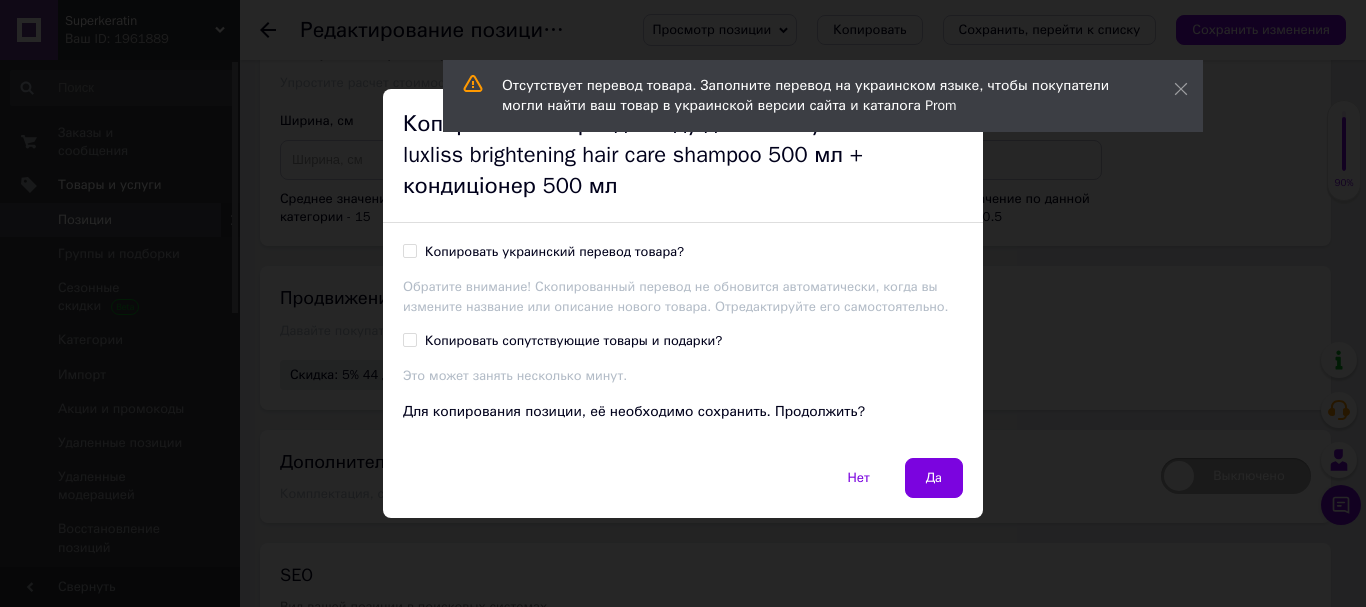 click on "Копировать украинский перевод товара?" at bounding box center (409, 250) 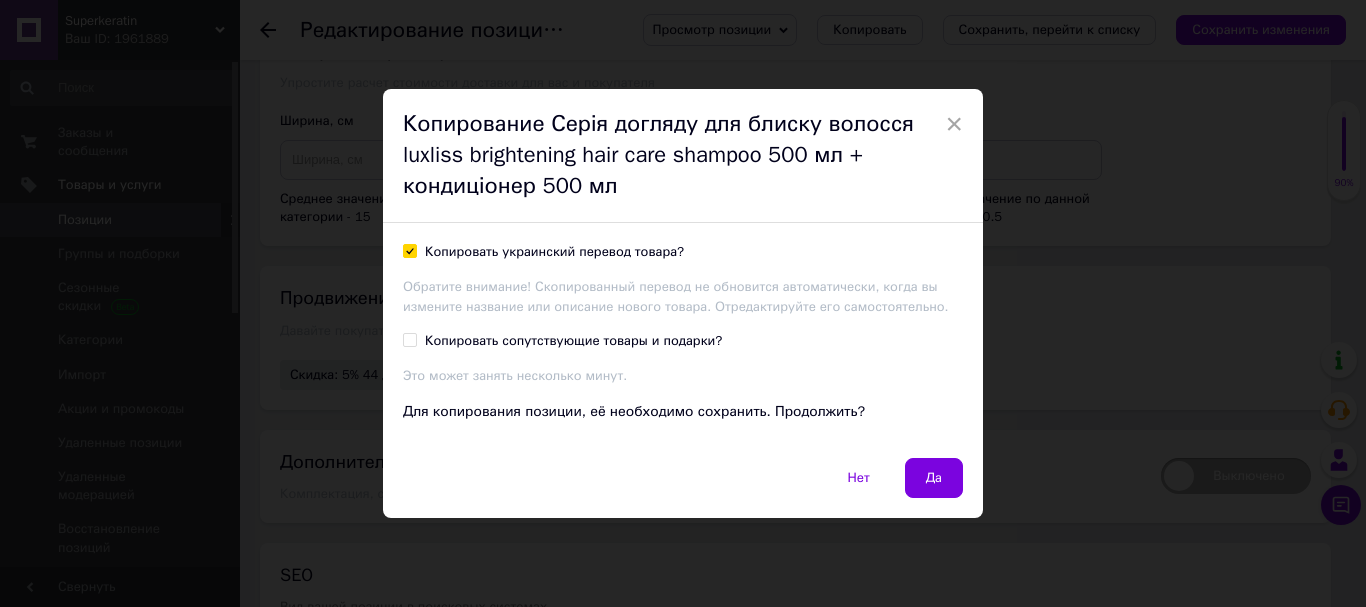 click on "Копировать сопутствующие товары и подарки?" at bounding box center (562, 341) 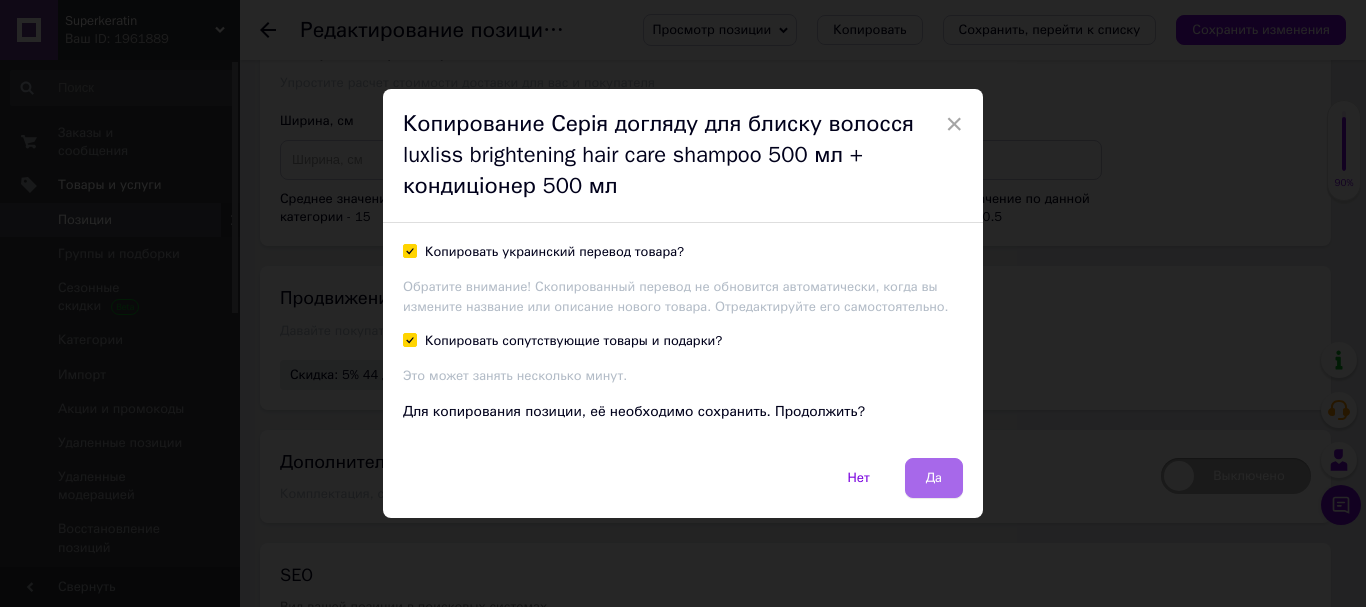 click on "Да" at bounding box center (934, 478) 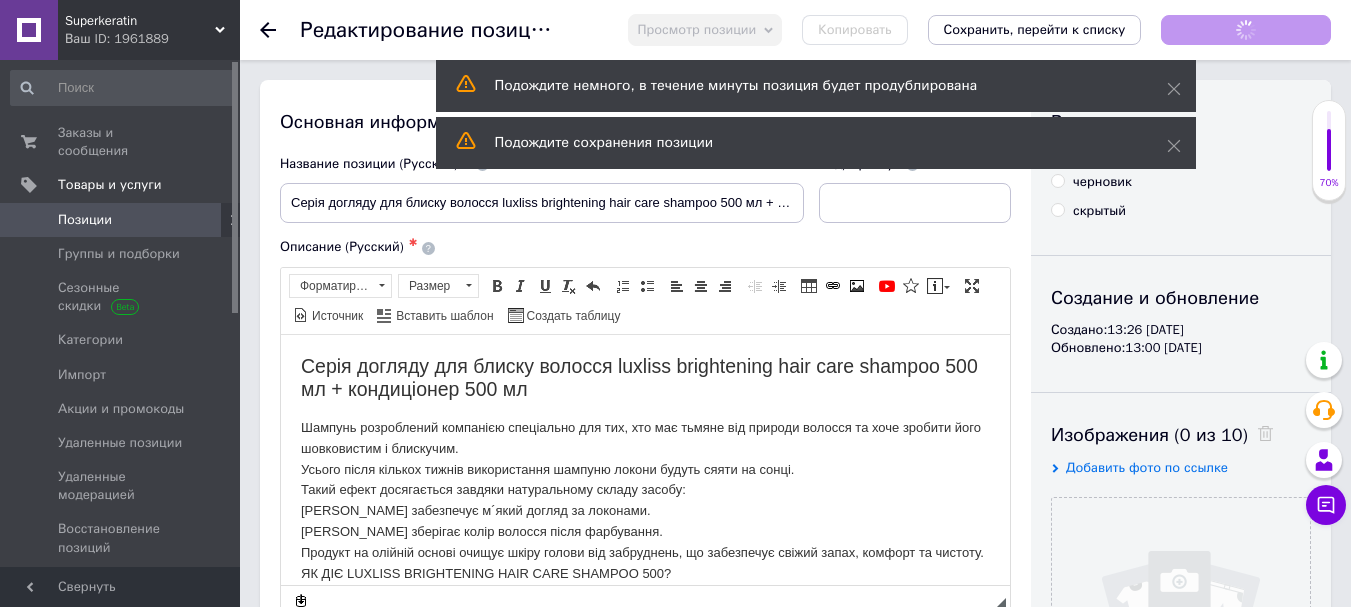 scroll, scrollTop: 0, scrollLeft: 0, axis: both 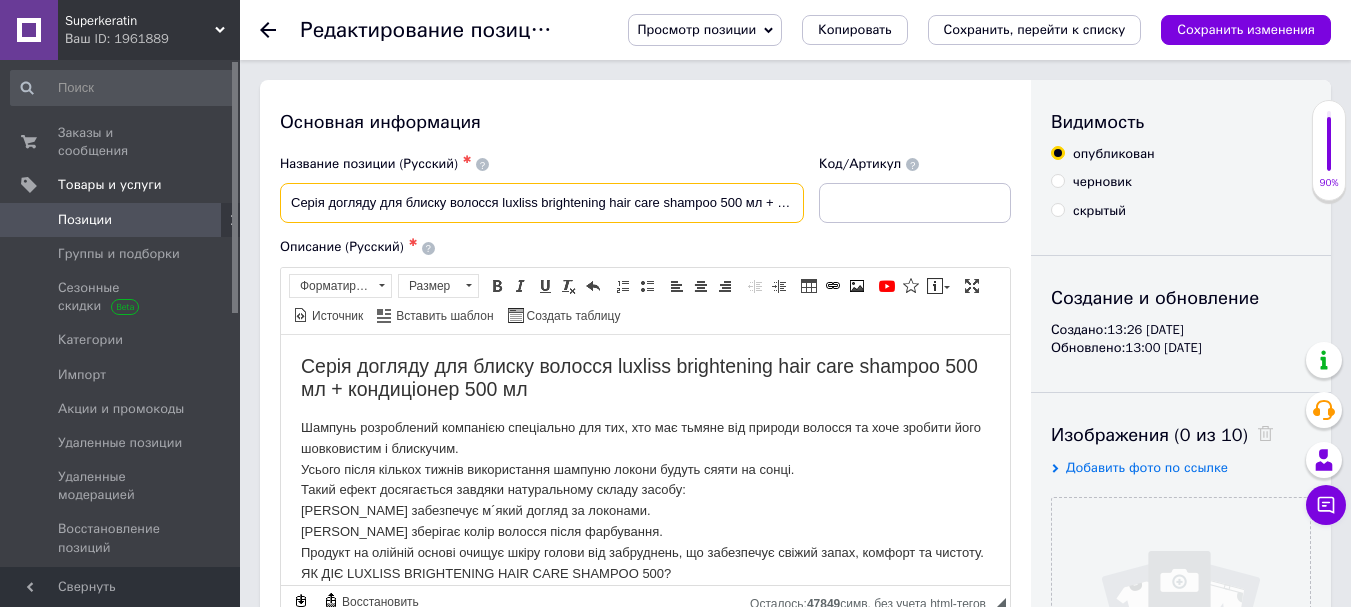 drag, startPoint x: 734, startPoint y: 200, endPoint x: 721, endPoint y: 197, distance: 13.341664 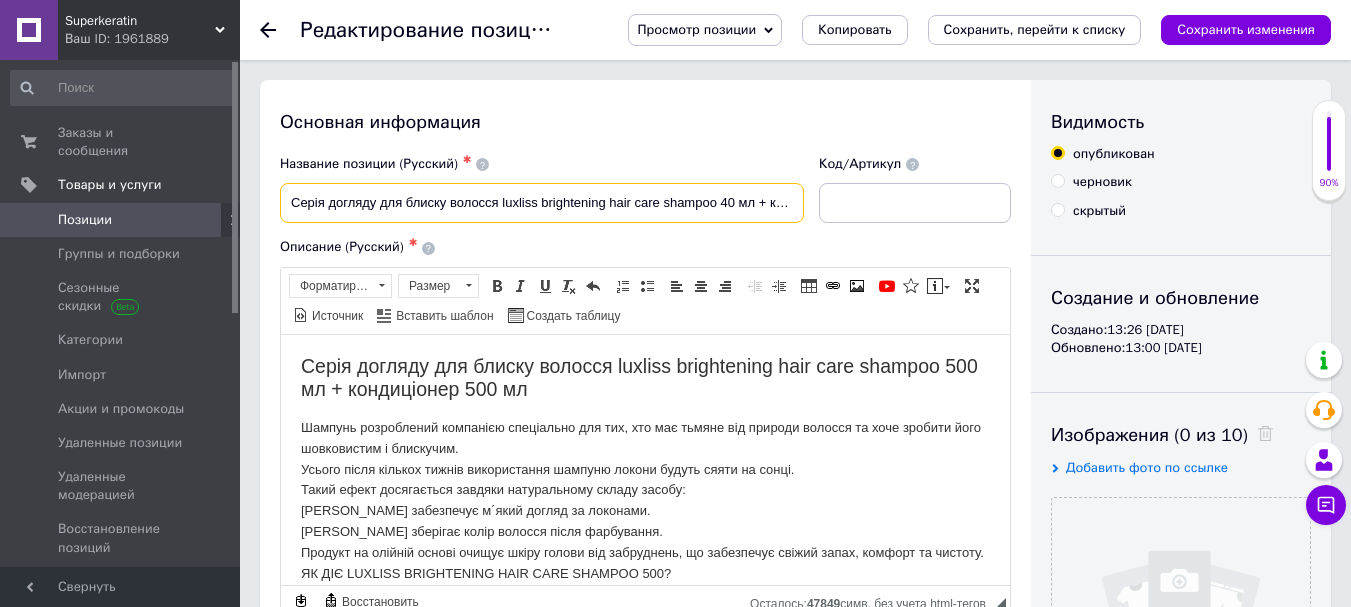 scroll, scrollTop: 0, scrollLeft: 99, axis: horizontal 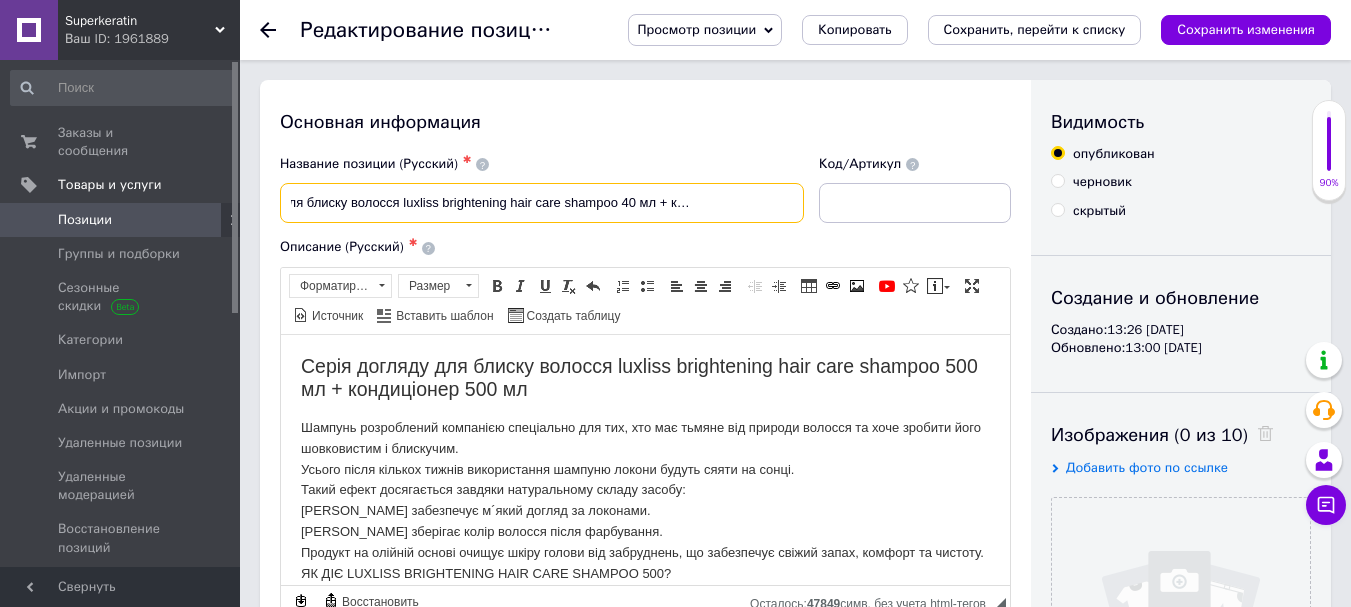 drag, startPoint x: 796, startPoint y: 218, endPoint x: 807, endPoint y: 215, distance: 11.401754 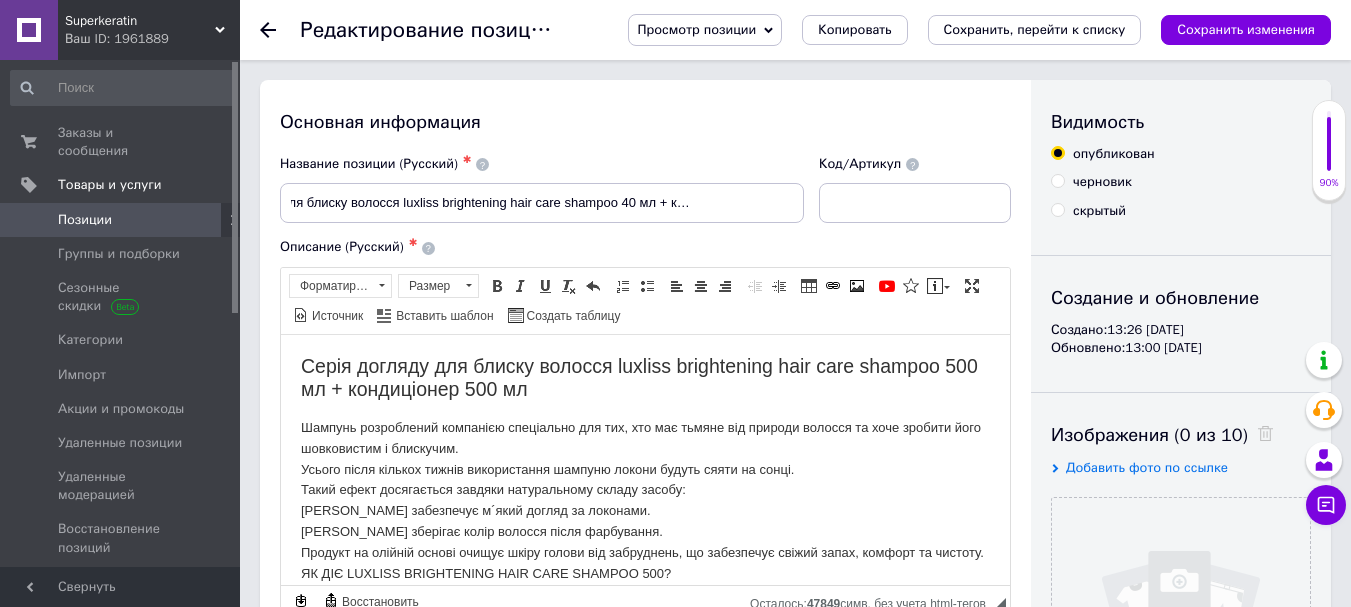 scroll, scrollTop: 0, scrollLeft: 0, axis: both 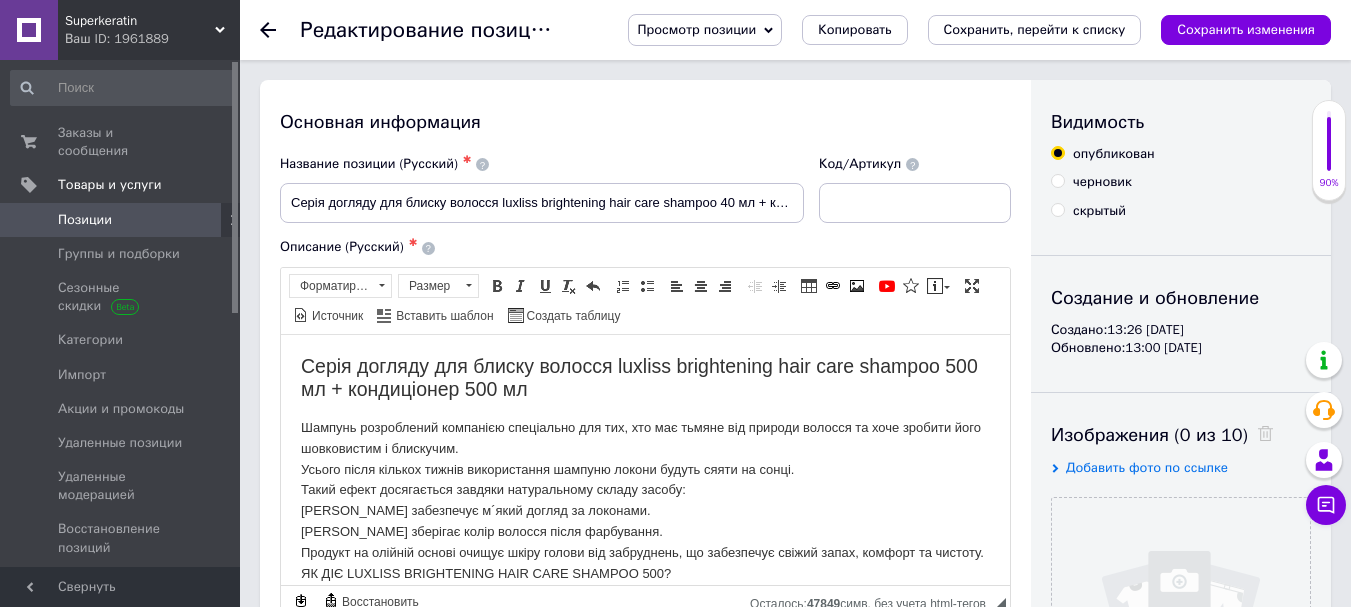 click on "Название позиции (Русский) ✱ Серія догляду для блиску волосся luxliss brightening hair care shampoo 40 мл + кондиціонер 500 мл" at bounding box center (542, 189) 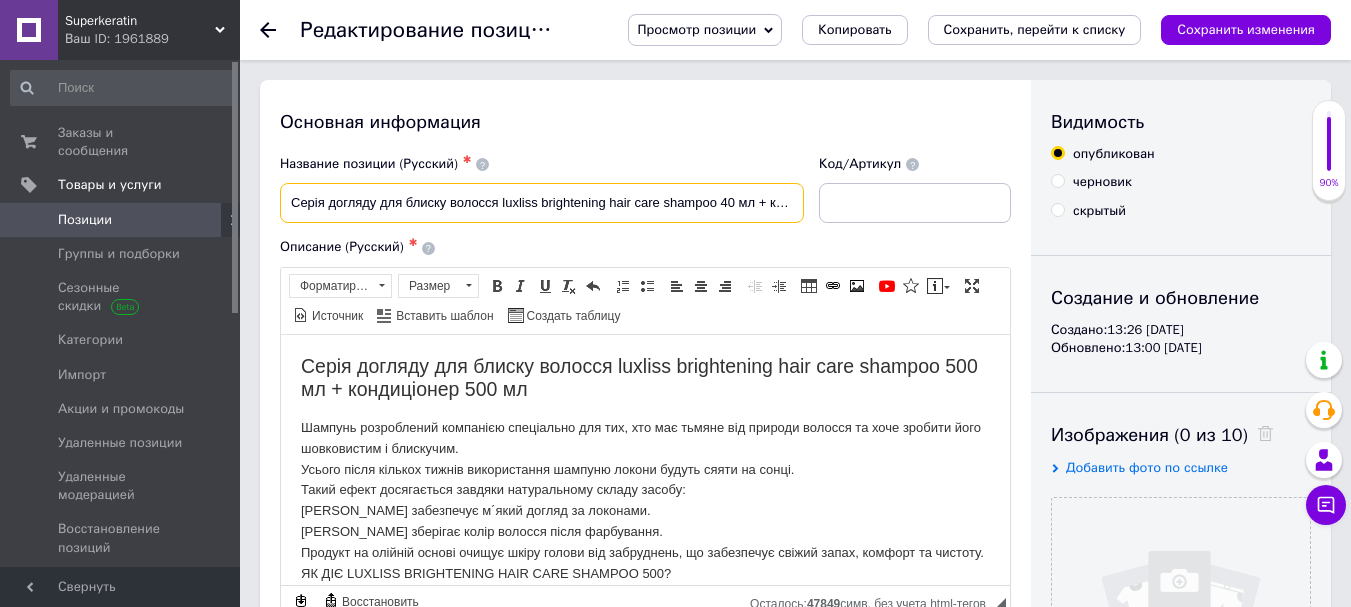 scroll, scrollTop: 0, scrollLeft: 99, axis: horizontal 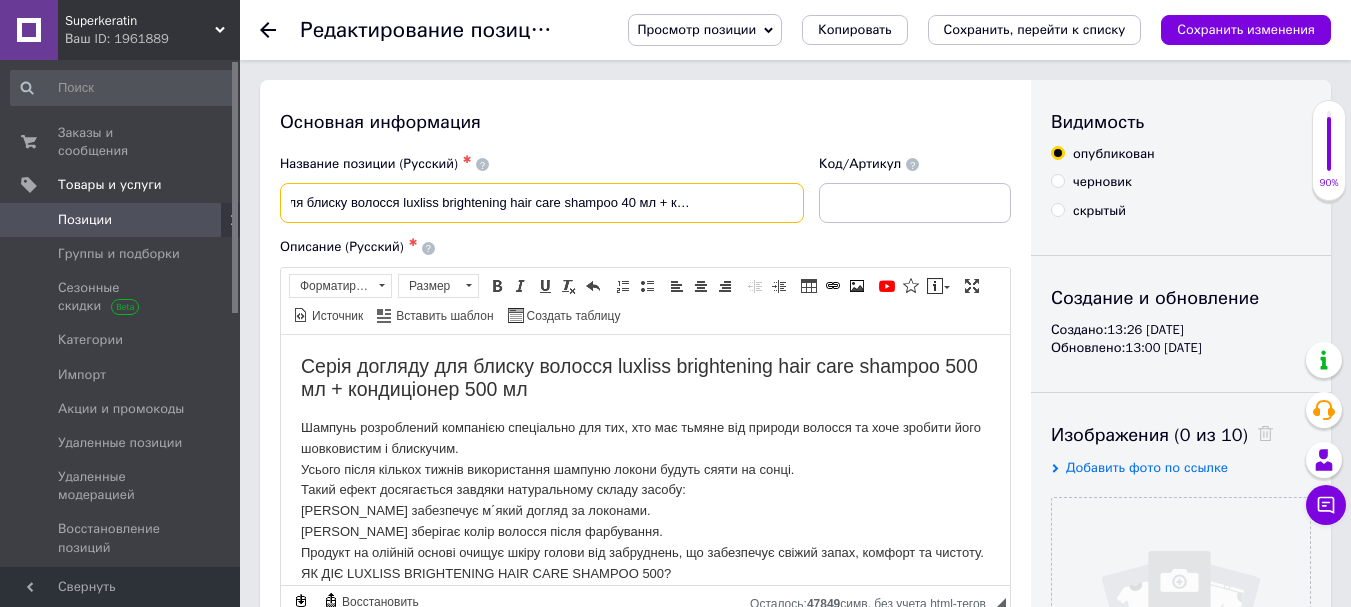 drag, startPoint x: 783, startPoint y: 220, endPoint x: 801, endPoint y: 218, distance: 18.110771 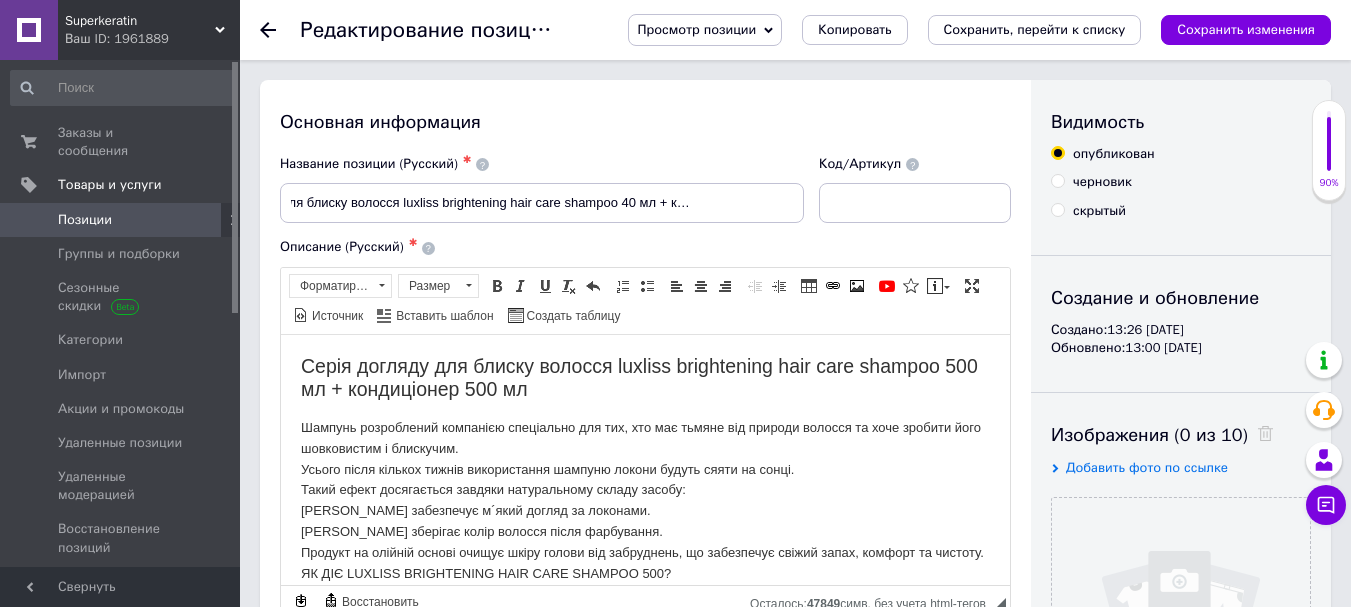 scroll, scrollTop: 0, scrollLeft: 0, axis: both 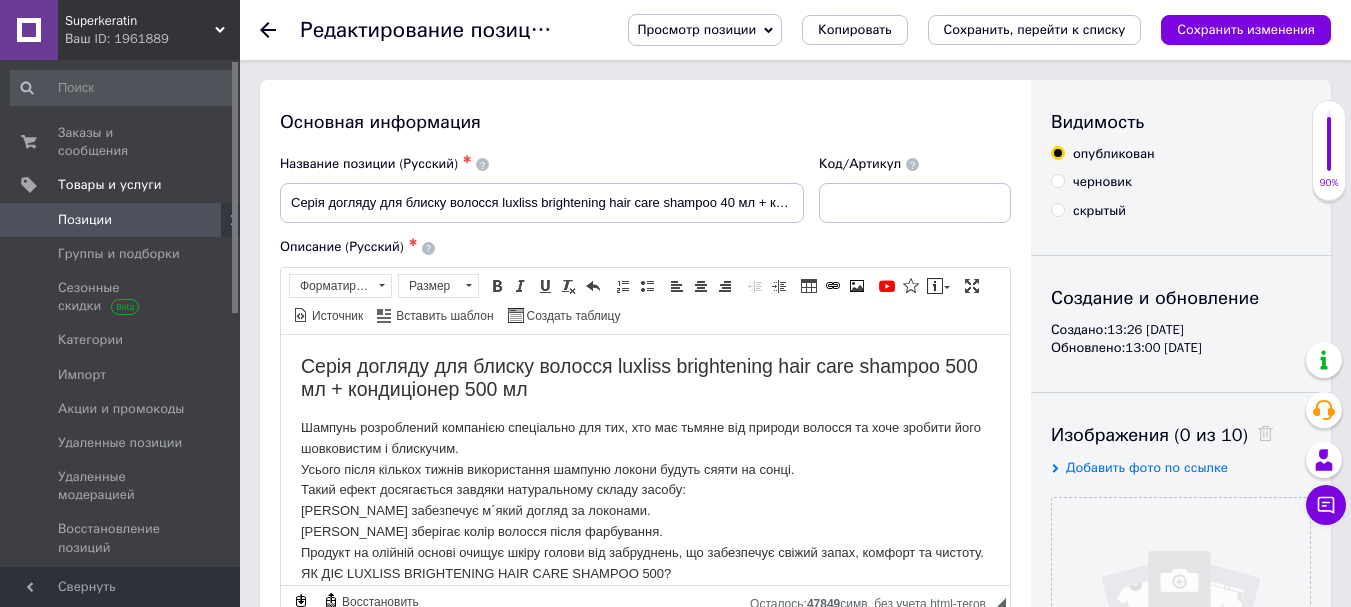 click on "Описание (Русский) ✱ Серія догляду для блиску волосся luxliss brightening hair care shampoo 500 мл + кондиціонер 500 мл
Шампунь розроблений компанією спеціально для тих, хто має тьмяне від природи волосся та хоче зробити його шовковистим і блискучим.
Усього після кількох тижнів використання шампуню локони будуть сяяти на сонці.
Такий ефект досягається завдяки натуральному складу засобу:
Олія арганії забезпечує м´який догляд за локонами.
Олія марули зберігає колір волосся після фарбування.
ЯК ДІЄ LUXLISS BRIGHTENING HAIR CARE SHAMPOO 500?
Застосування: Намочіть волосся теплою водою." at bounding box center [645, 429] 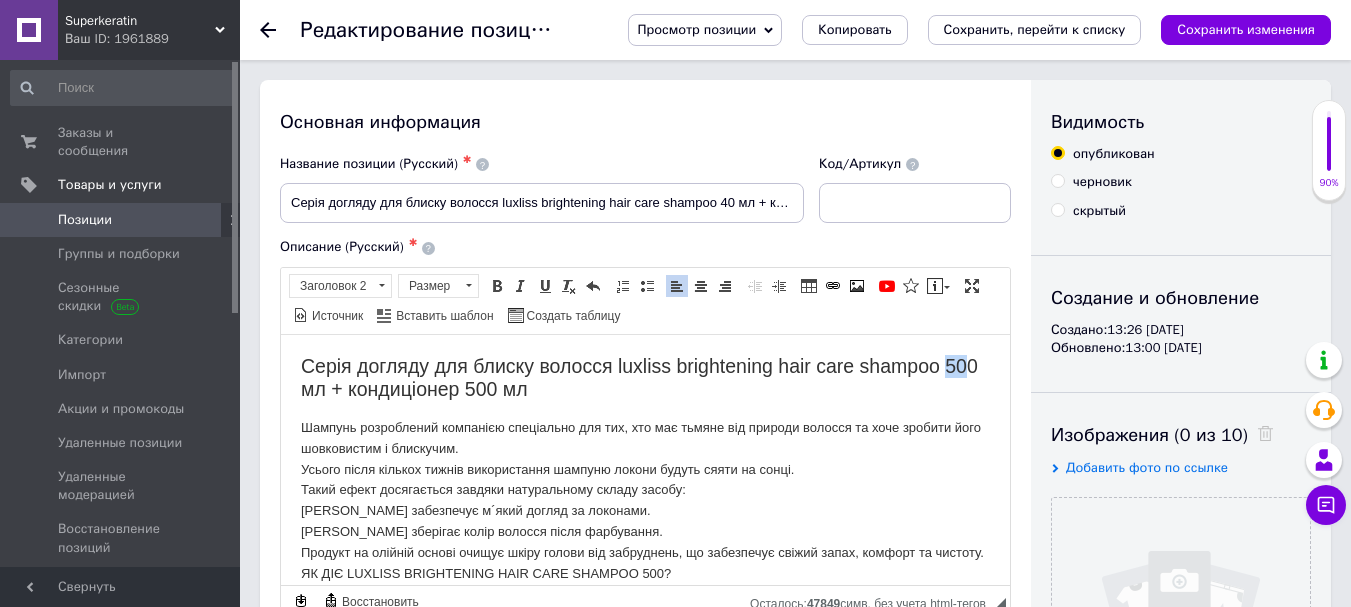 drag, startPoint x: 321, startPoint y: 386, endPoint x: 295, endPoint y: 389, distance: 26.172504 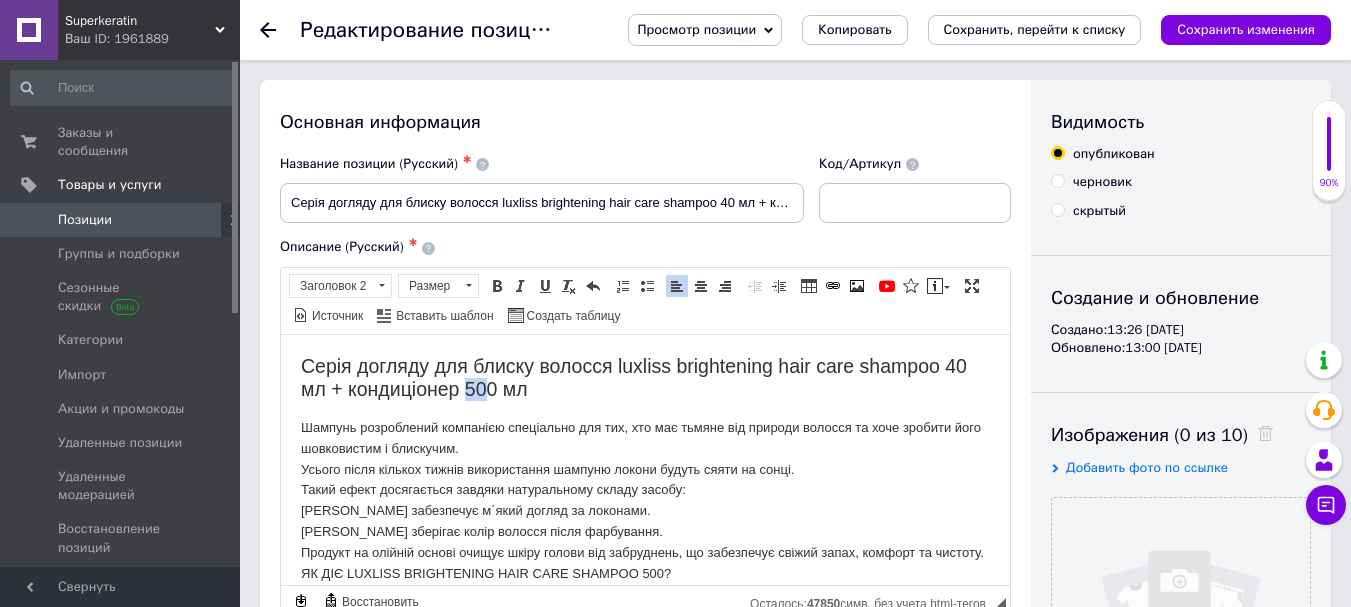 drag, startPoint x: 483, startPoint y: 386, endPoint x: 467, endPoint y: 383, distance: 16.27882 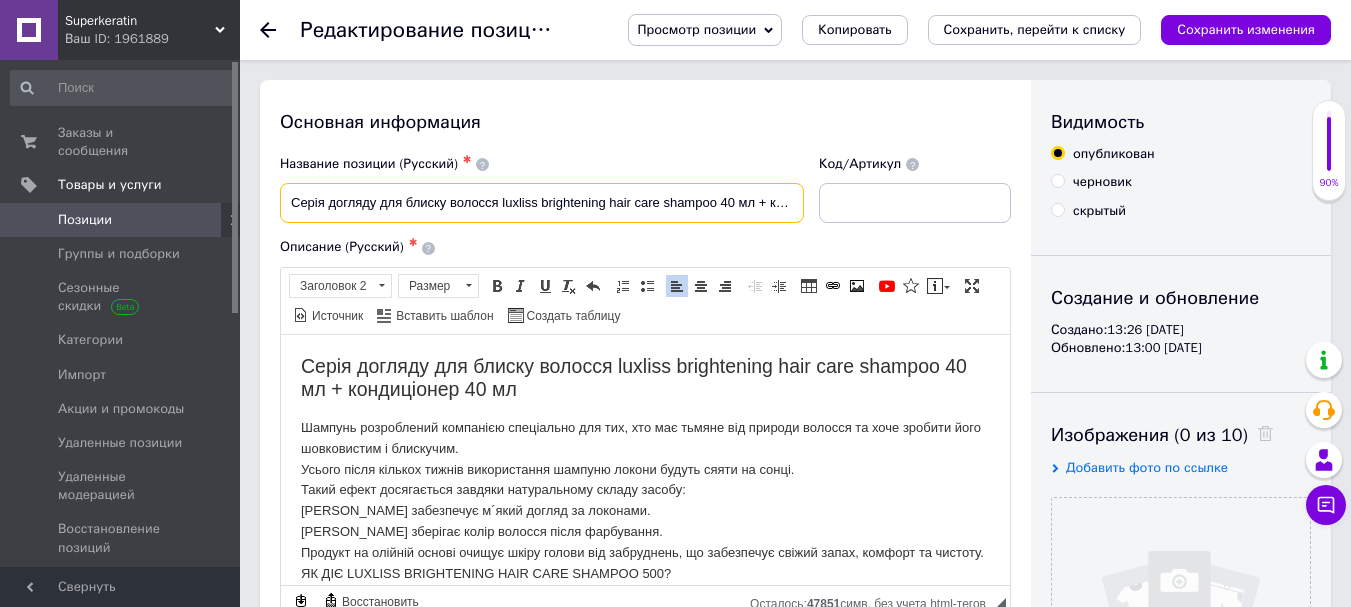 scroll, scrollTop: 0, scrollLeft: 99, axis: horizontal 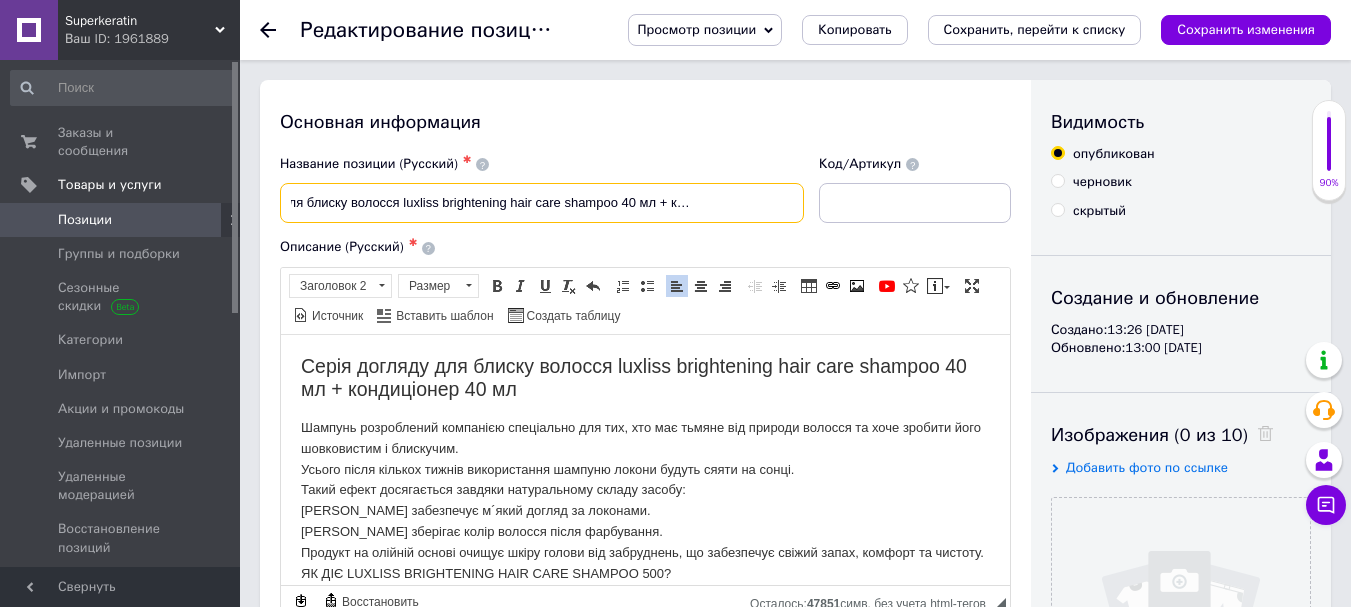drag, startPoint x: 788, startPoint y: 221, endPoint x: 803, endPoint y: 222, distance: 15.033297 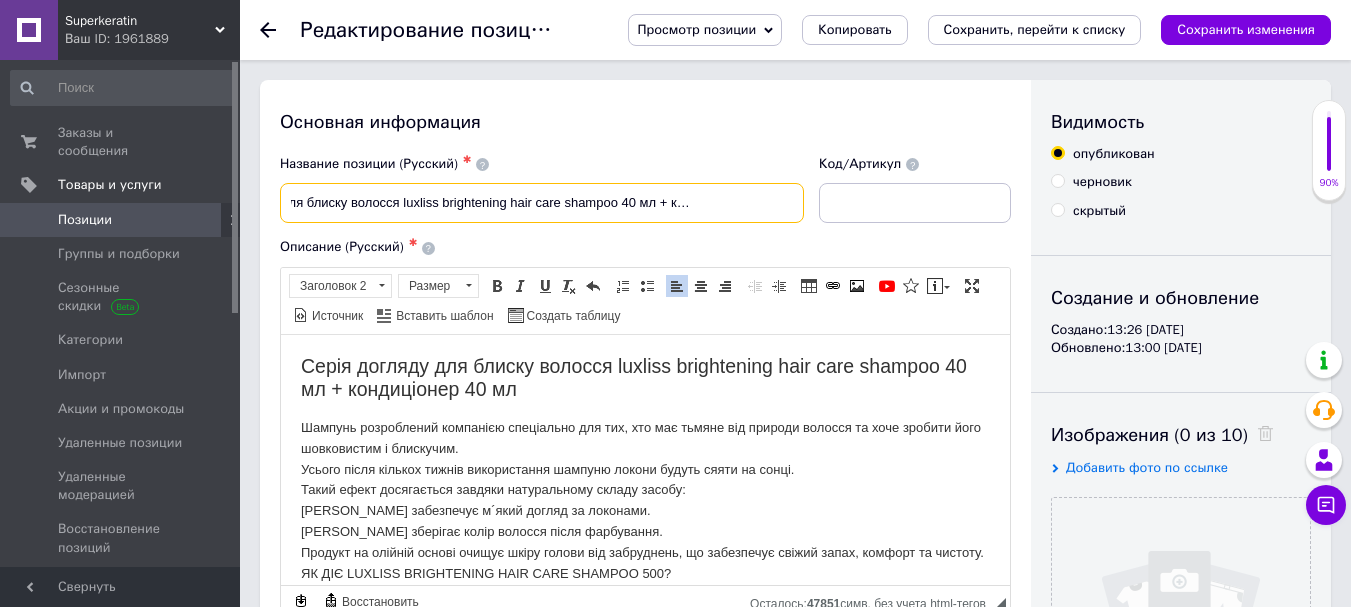 click on "Серія догляду для блиску волосся luxliss brightening hair care shampoo 40 мл + кондиціонер 500 мл" at bounding box center [542, 203] 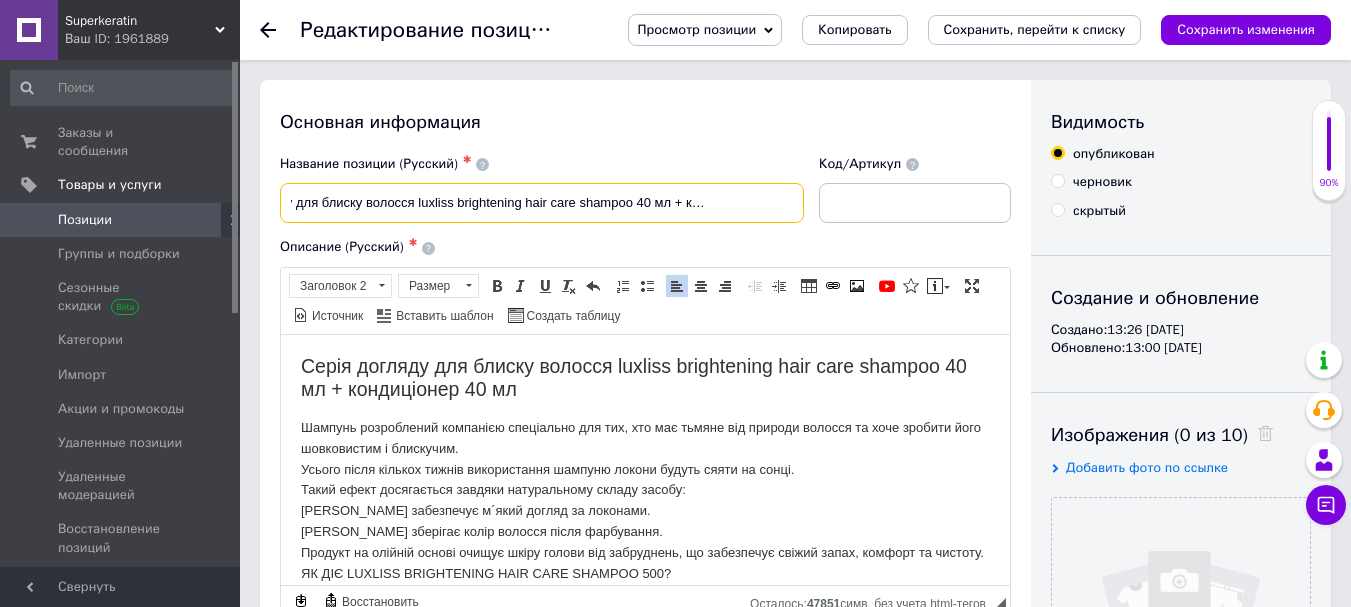 scroll, scrollTop: 0, scrollLeft: 84, axis: horizontal 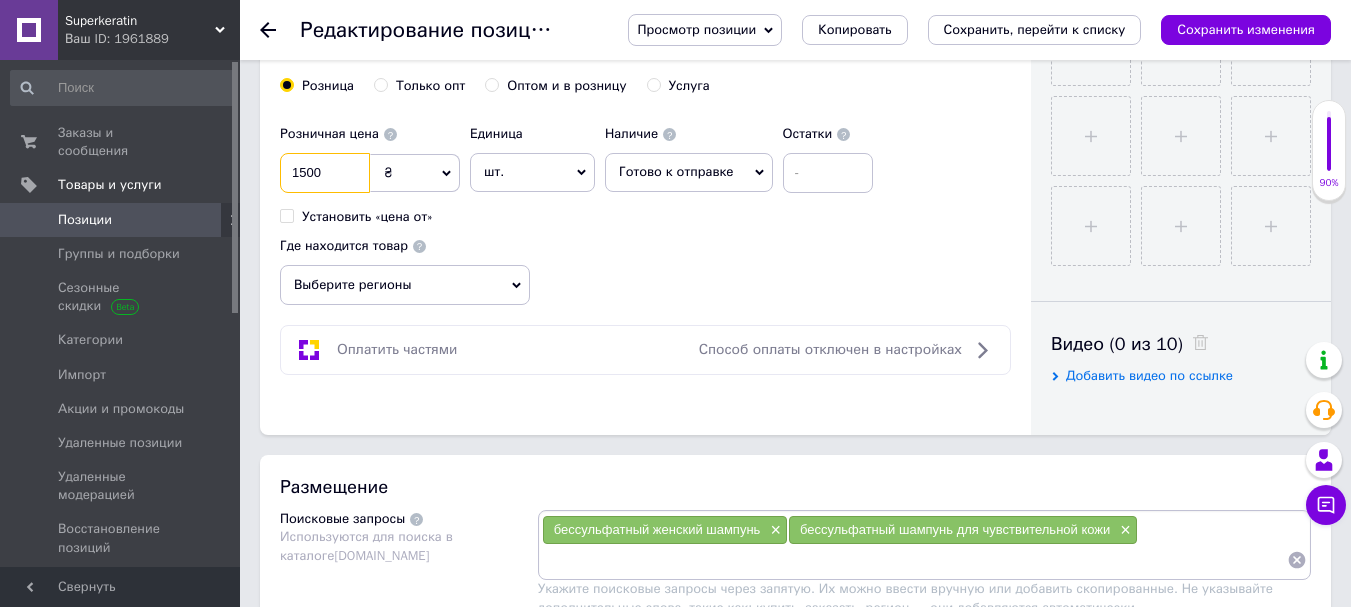 drag, startPoint x: 323, startPoint y: 172, endPoint x: 284, endPoint y: 162, distance: 40.261642 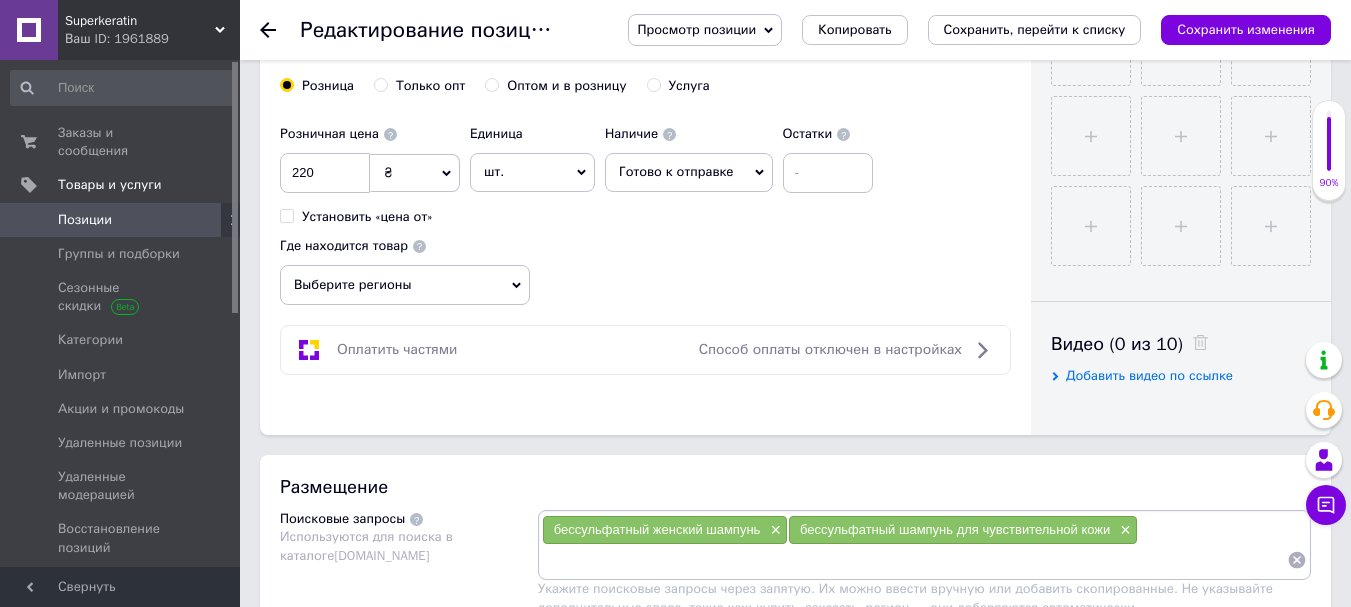 click on "Выберите регионы" at bounding box center (405, 285) 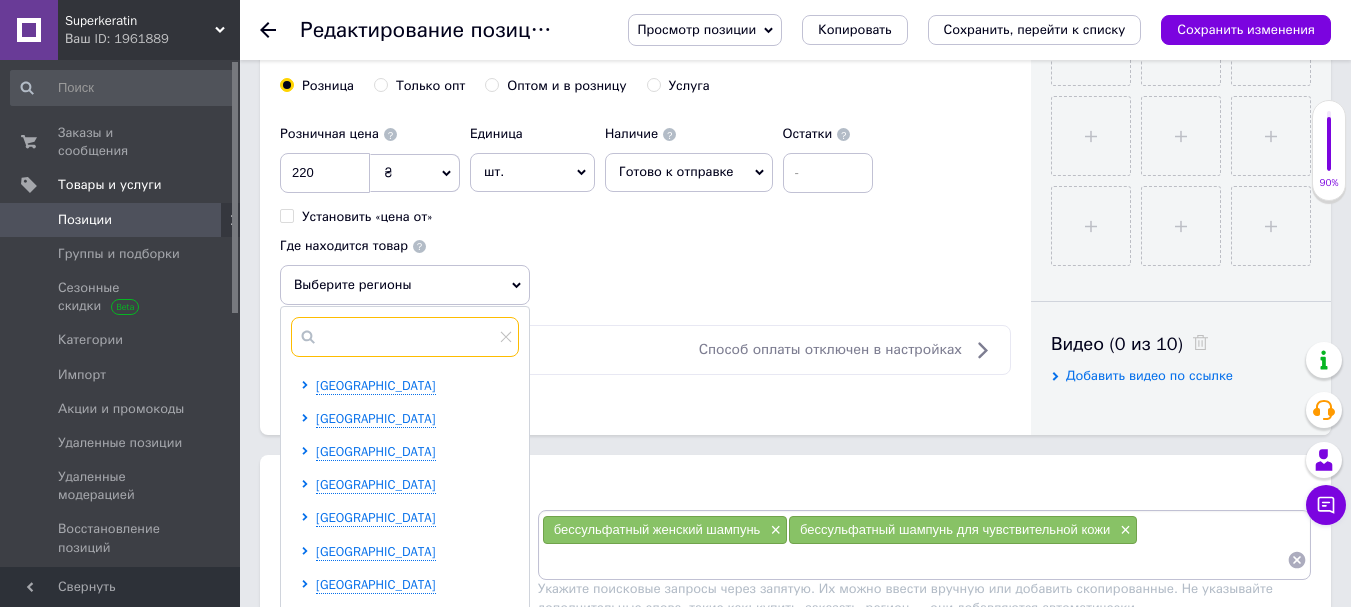 click at bounding box center (405, 337) 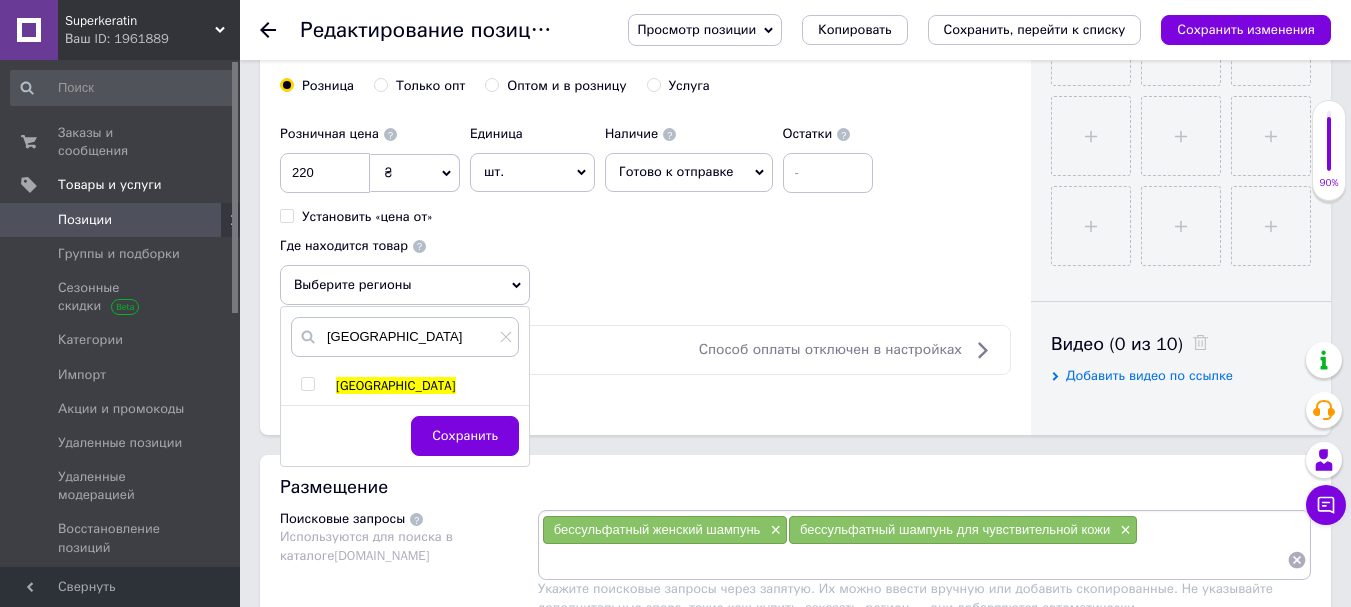 click at bounding box center (307, 384) 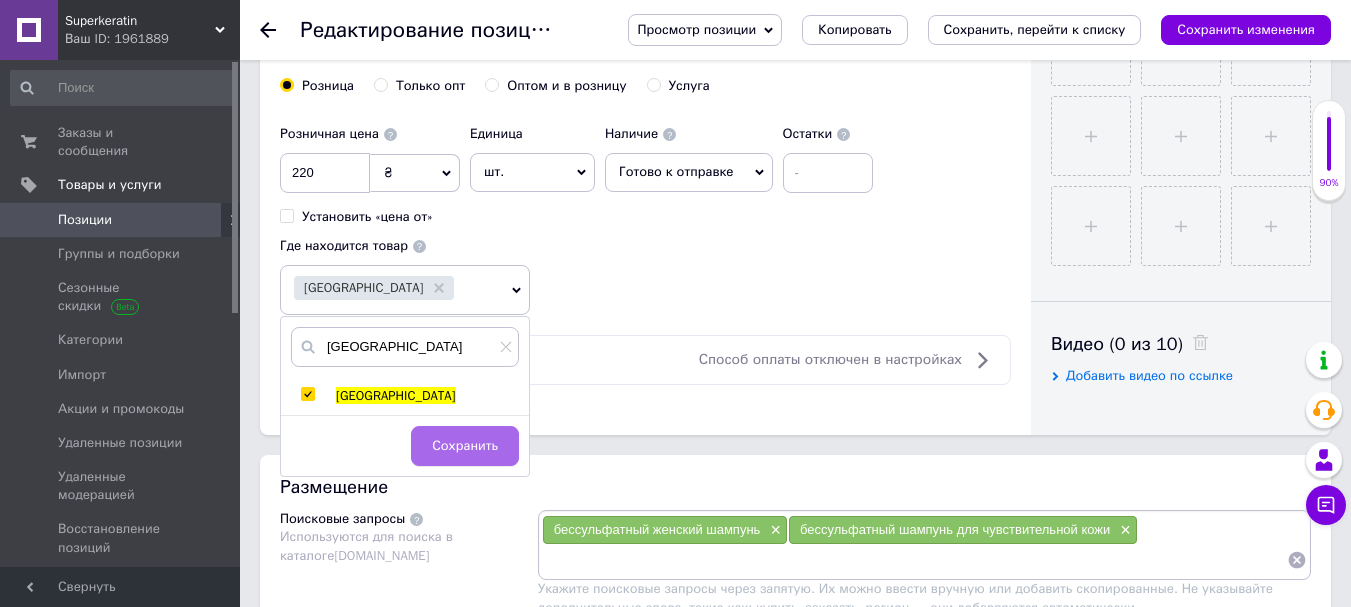 click on "Сохранить" at bounding box center (465, 446) 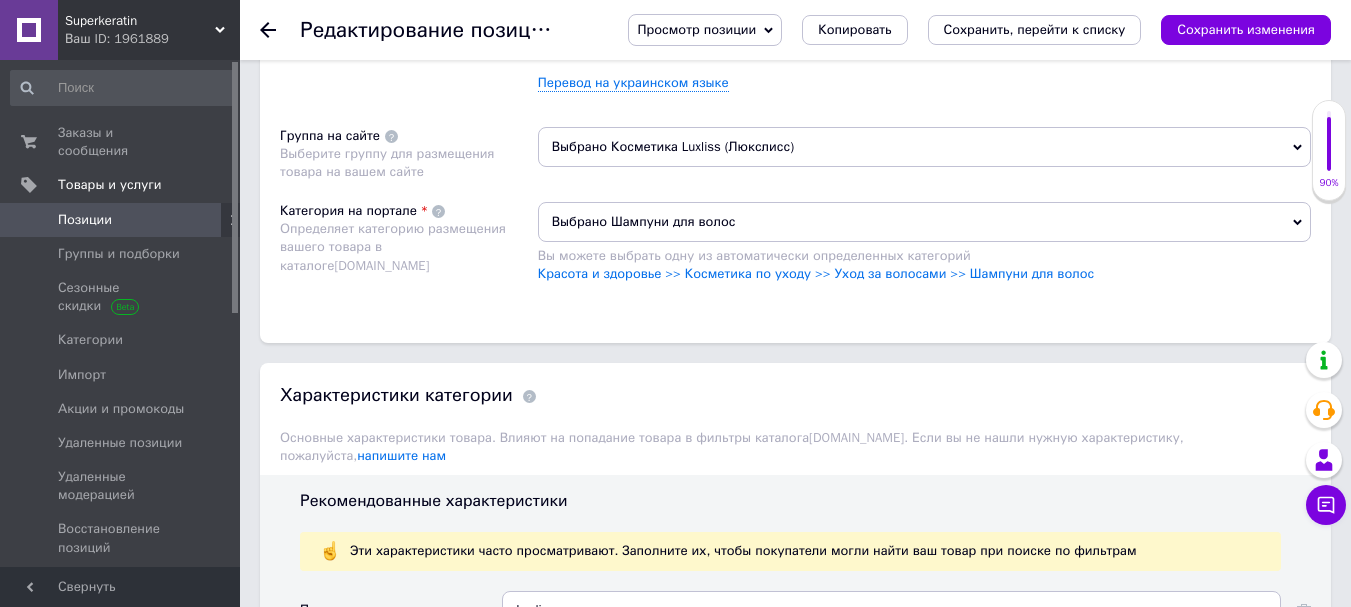 scroll, scrollTop: 1360, scrollLeft: 0, axis: vertical 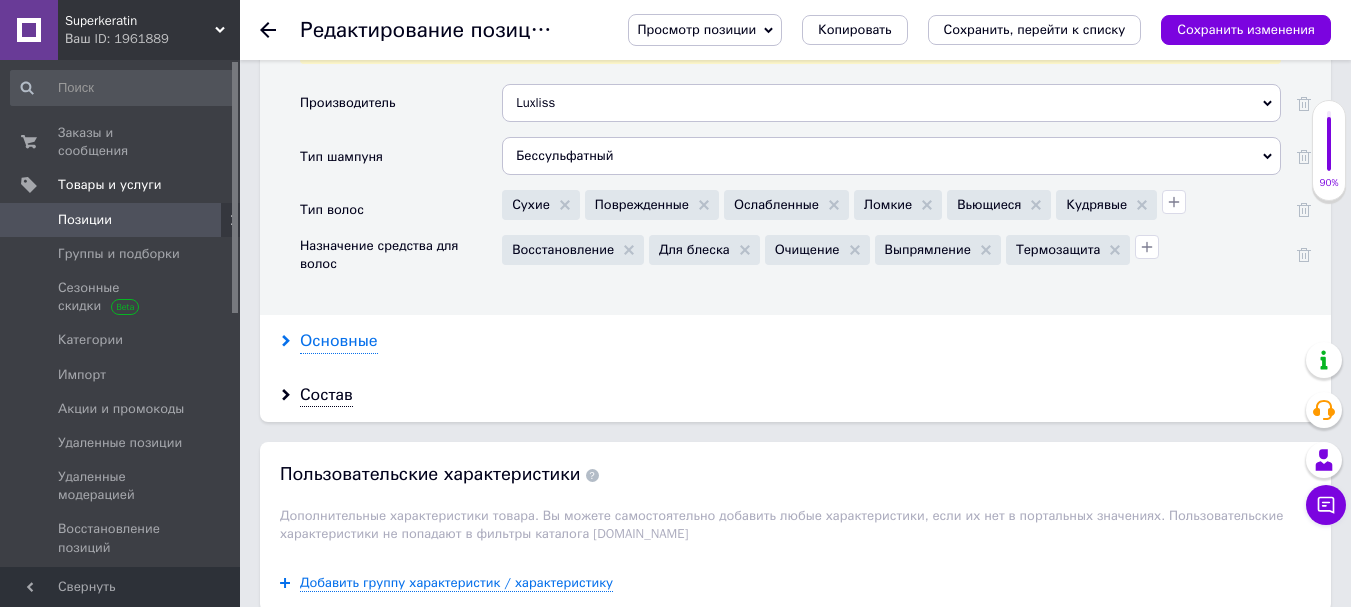 click on "Основные" at bounding box center (339, 341) 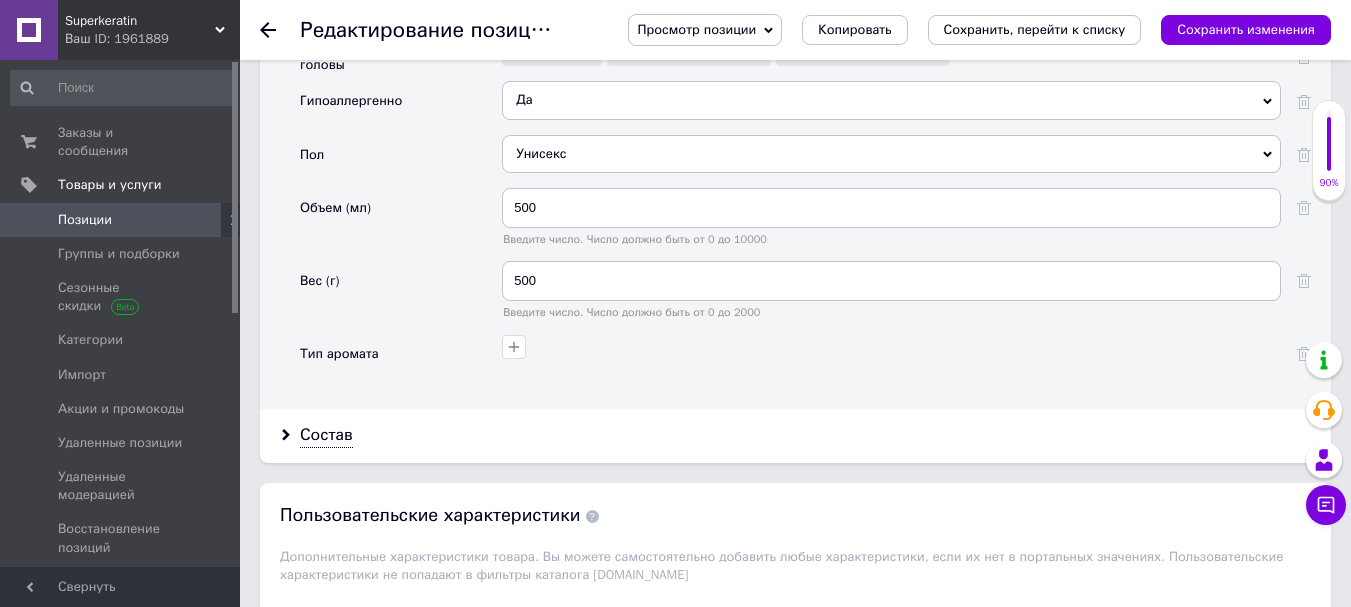 scroll, scrollTop: 2322, scrollLeft: 0, axis: vertical 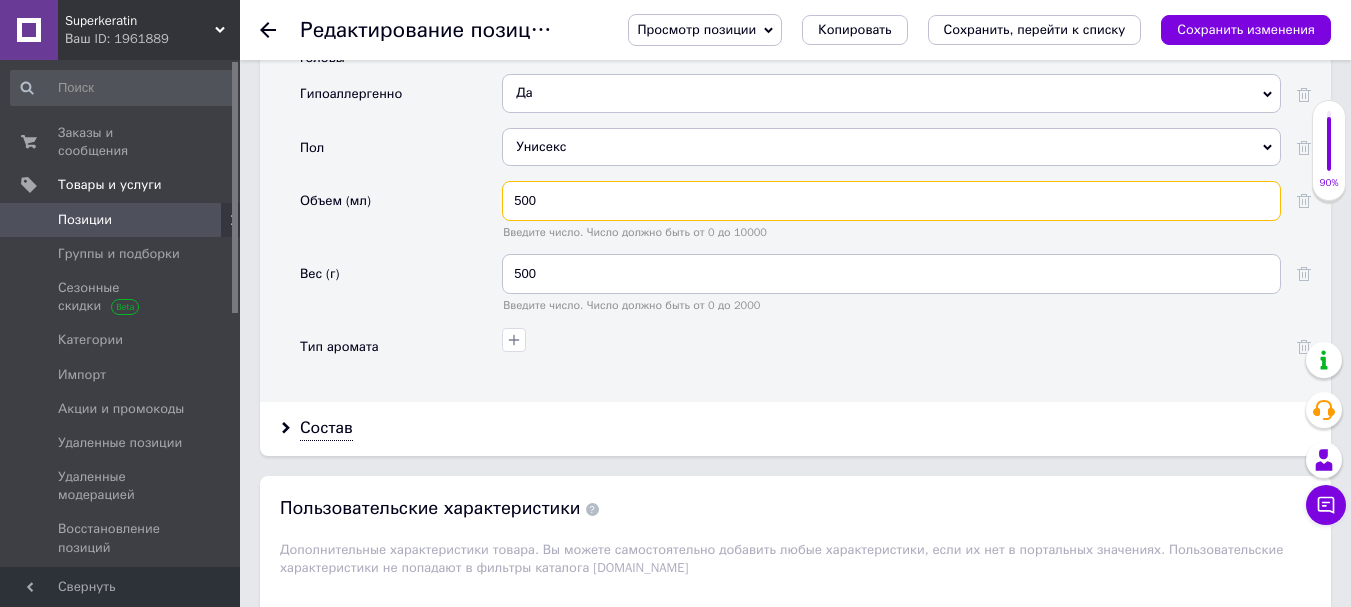 drag, startPoint x: 527, startPoint y: 179, endPoint x: 515, endPoint y: 176, distance: 12.369317 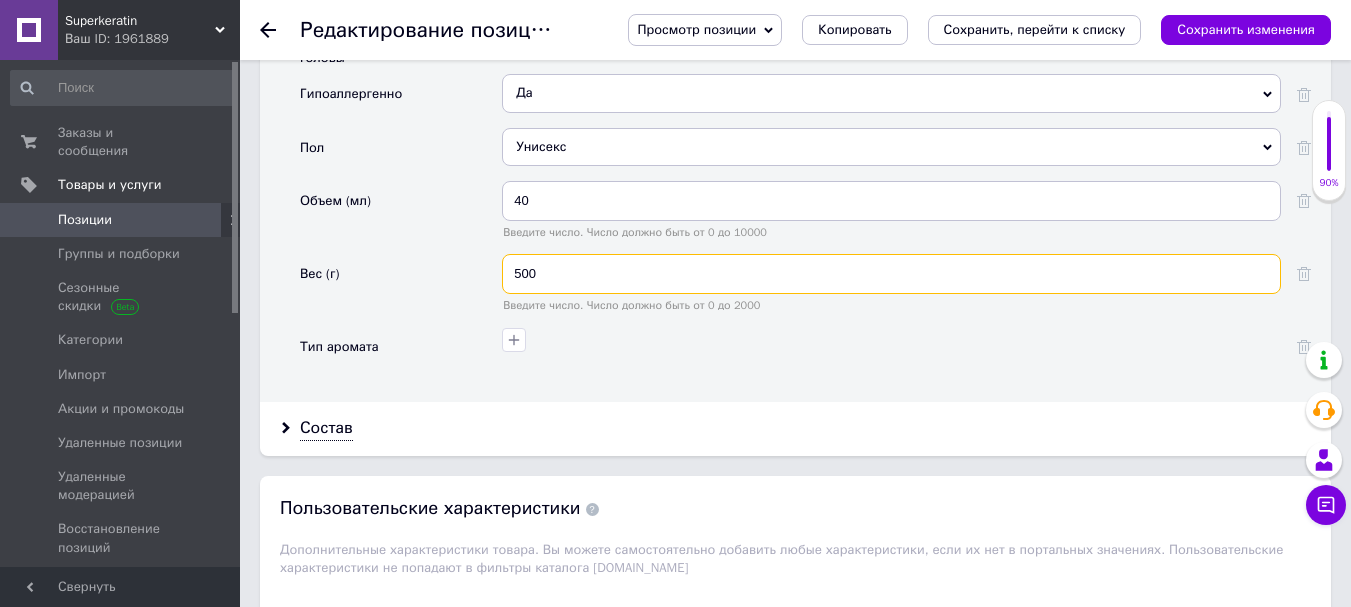 drag, startPoint x: 527, startPoint y: 253, endPoint x: 515, endPoint y: 253, distance: 12 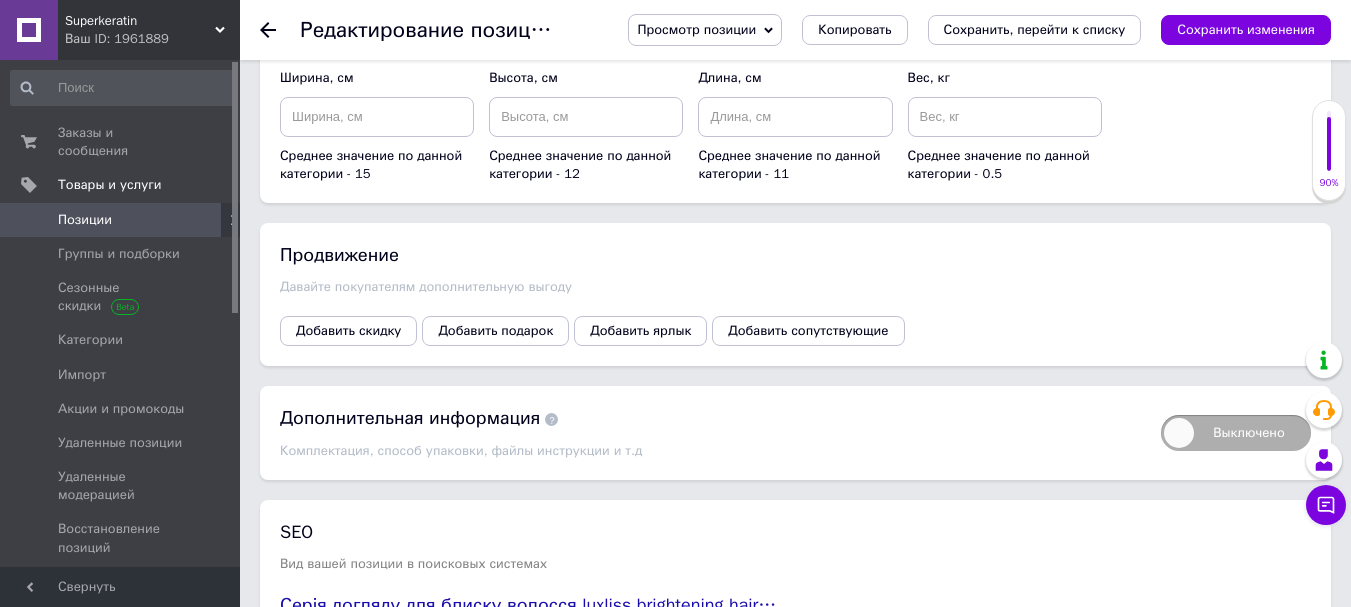 scroll, scrollTop: 3139, scrollLeft: 0, axis: vertical 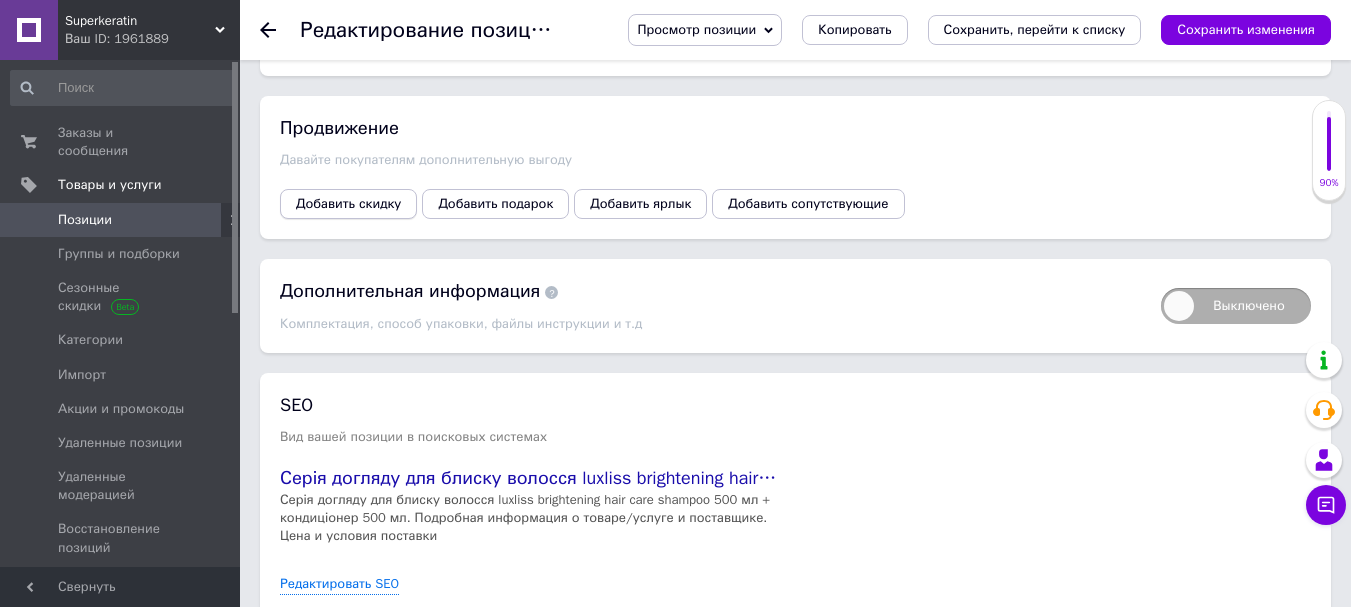click on "Добавить скидку" at bounding box center (348, 204) 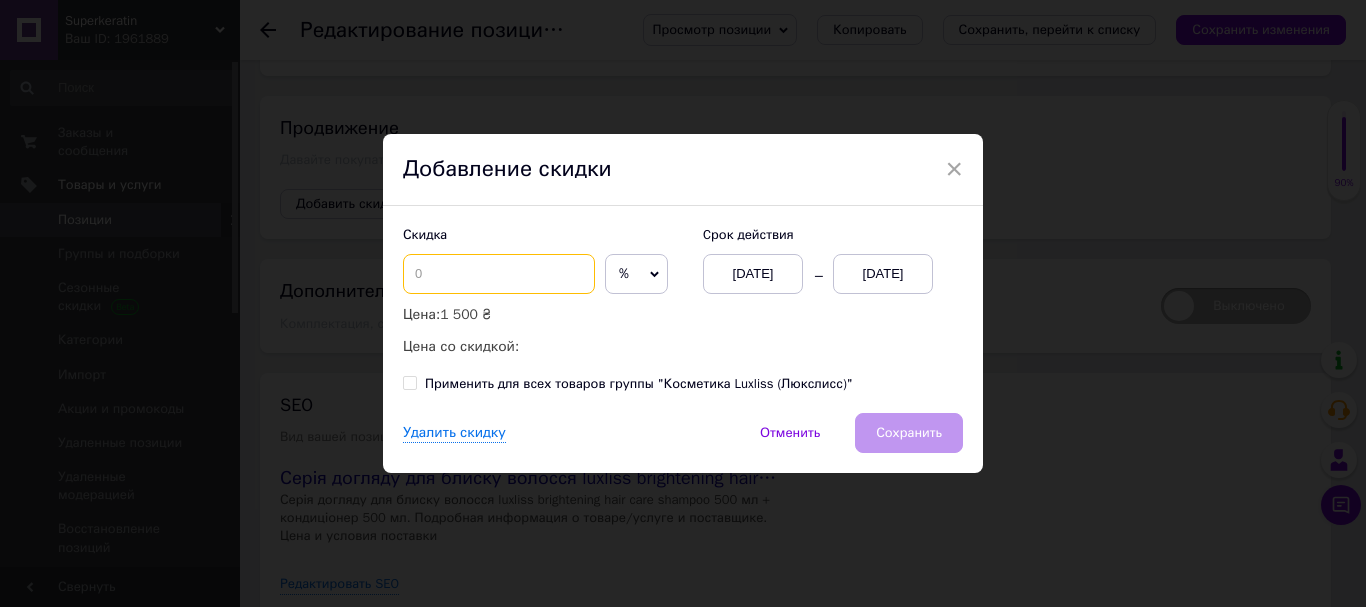 click at bounding box center (499, 274) 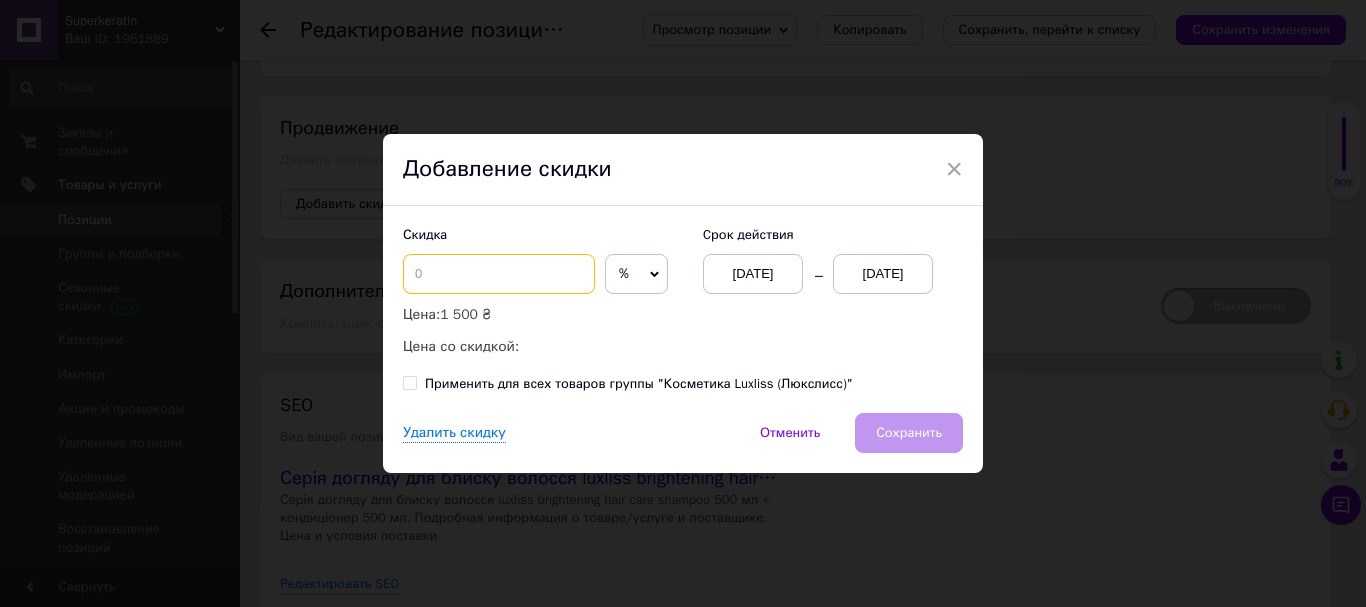 click at bounding box center (499, 274) 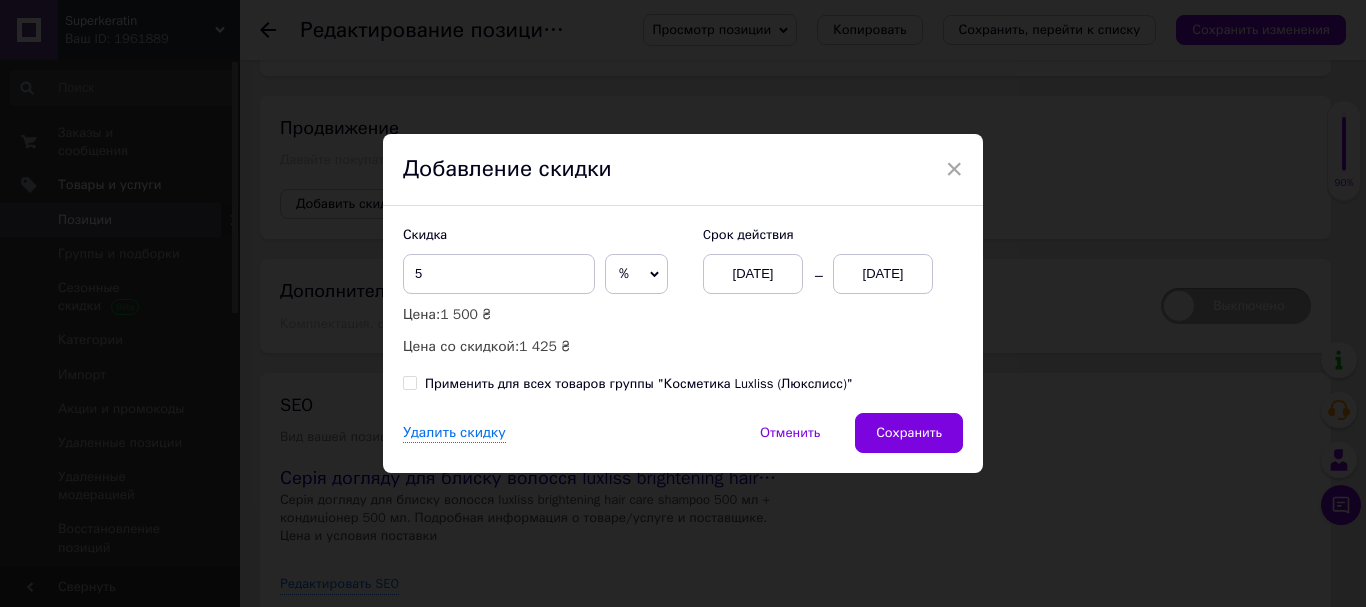click on "[DATE]" at bounding box center (883, 274) 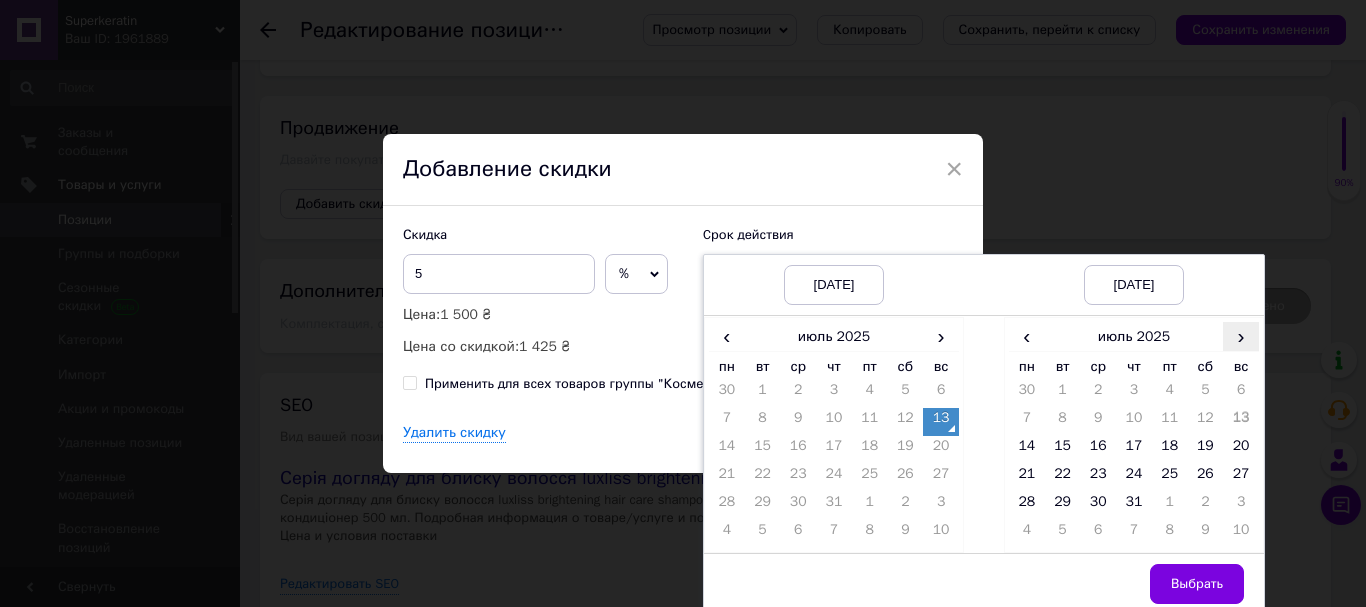 click on "›" at bounding box center (1241, 336) 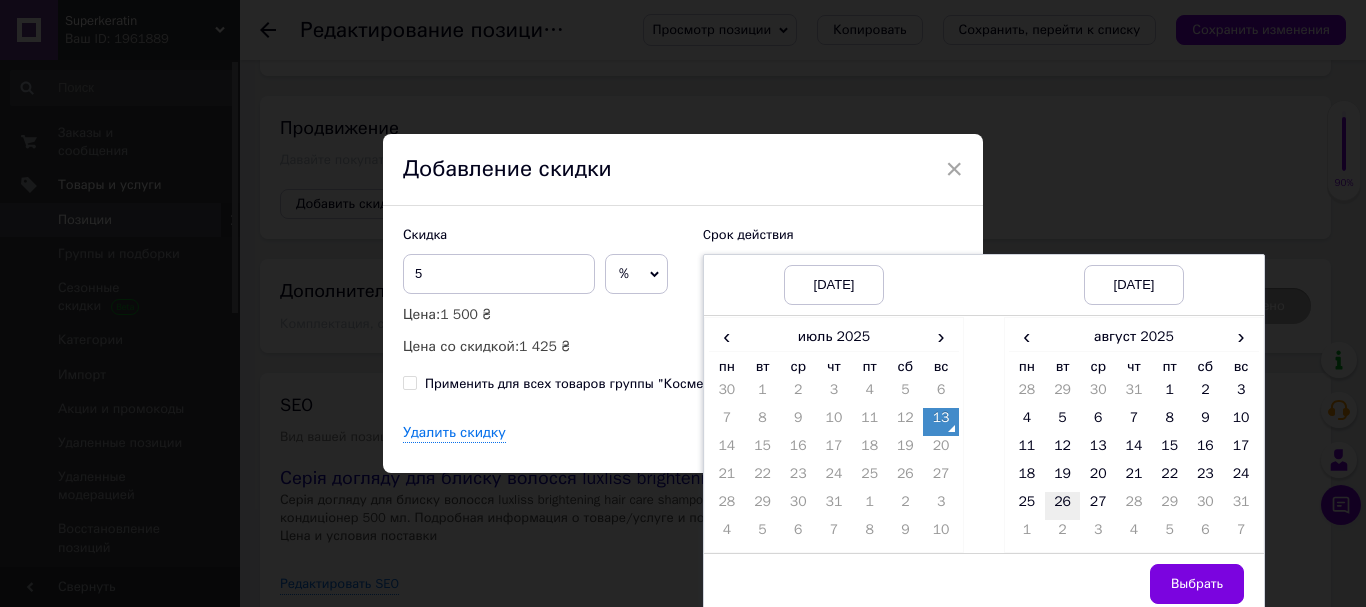 click on "26" at bounding box center (1063, 506) 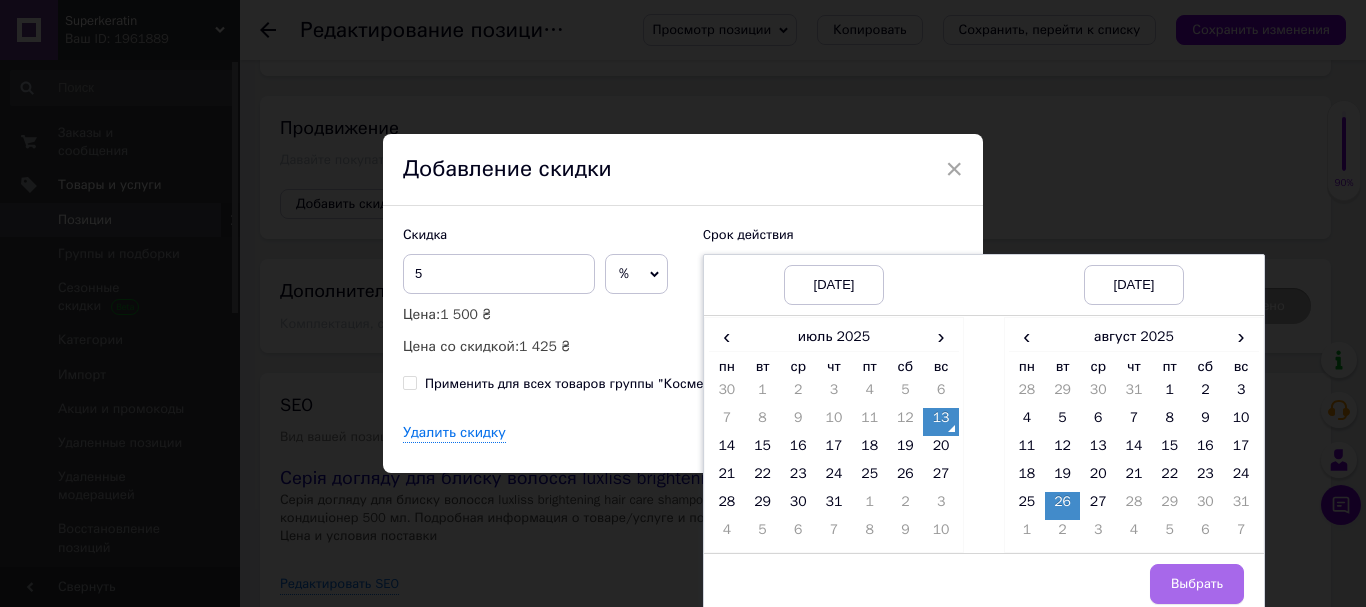 click on "Выбрать" at bounding box center [1197, 584] 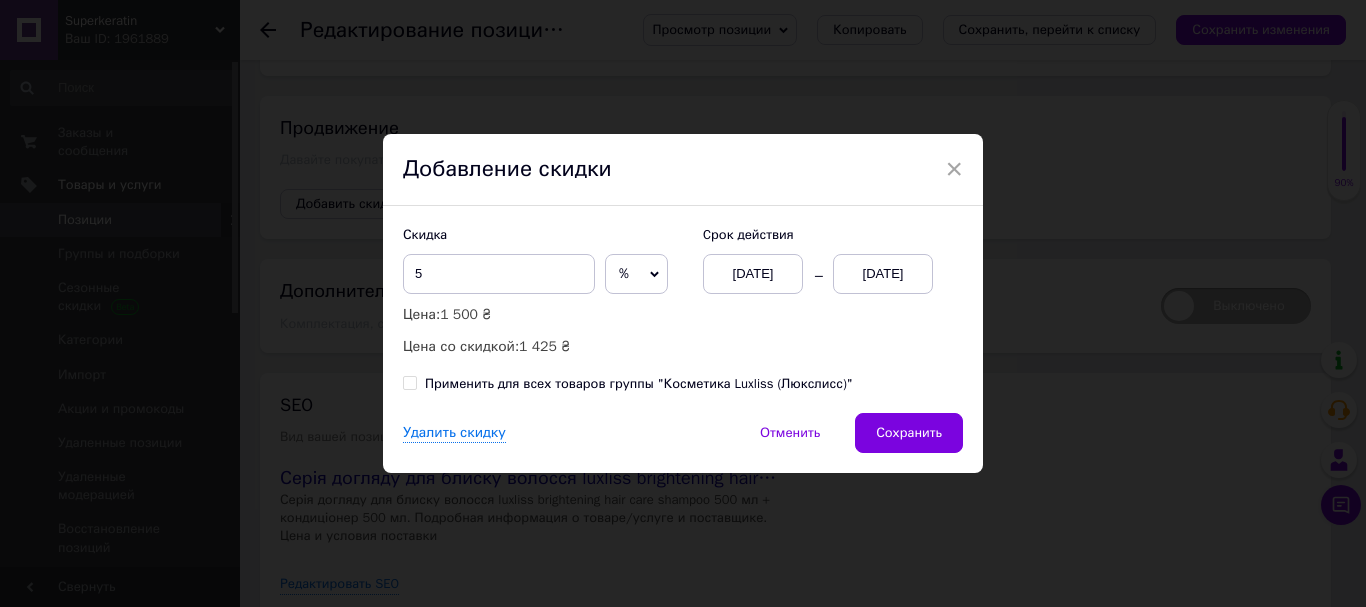 click on "Применить для всех товаров группы "Косметика Luxliss (Люкслисс)"" at bounding box center (409, 382) 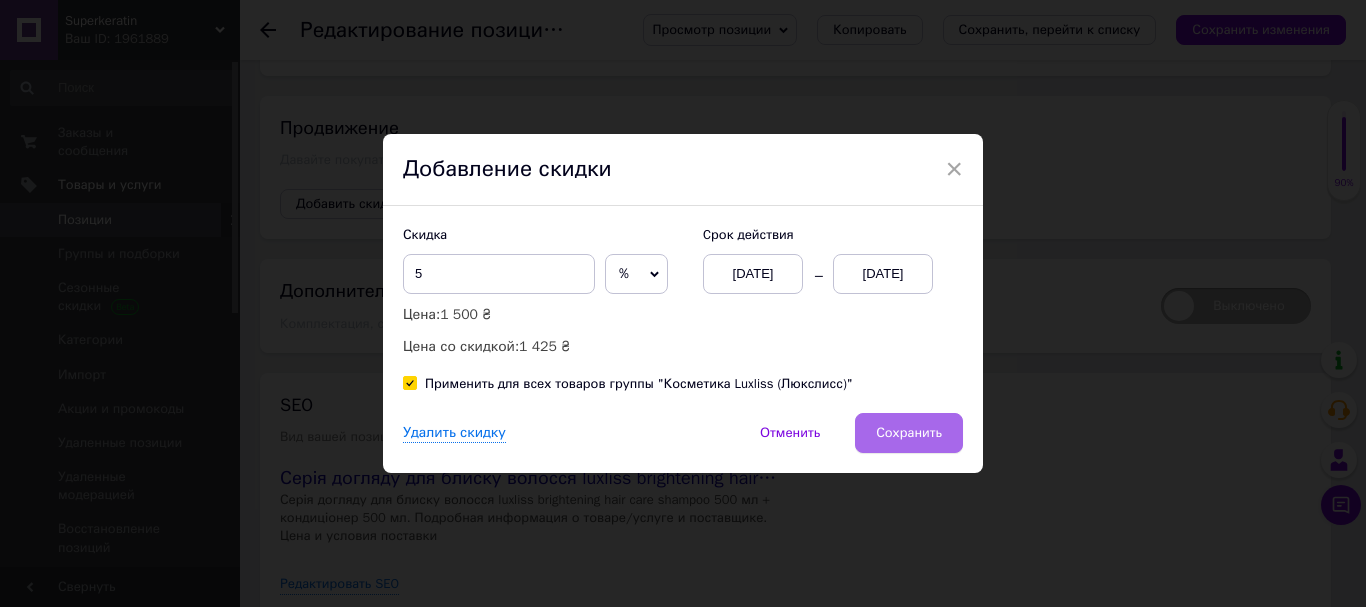 click on "Сохранить" at bounding box center [909, 433] 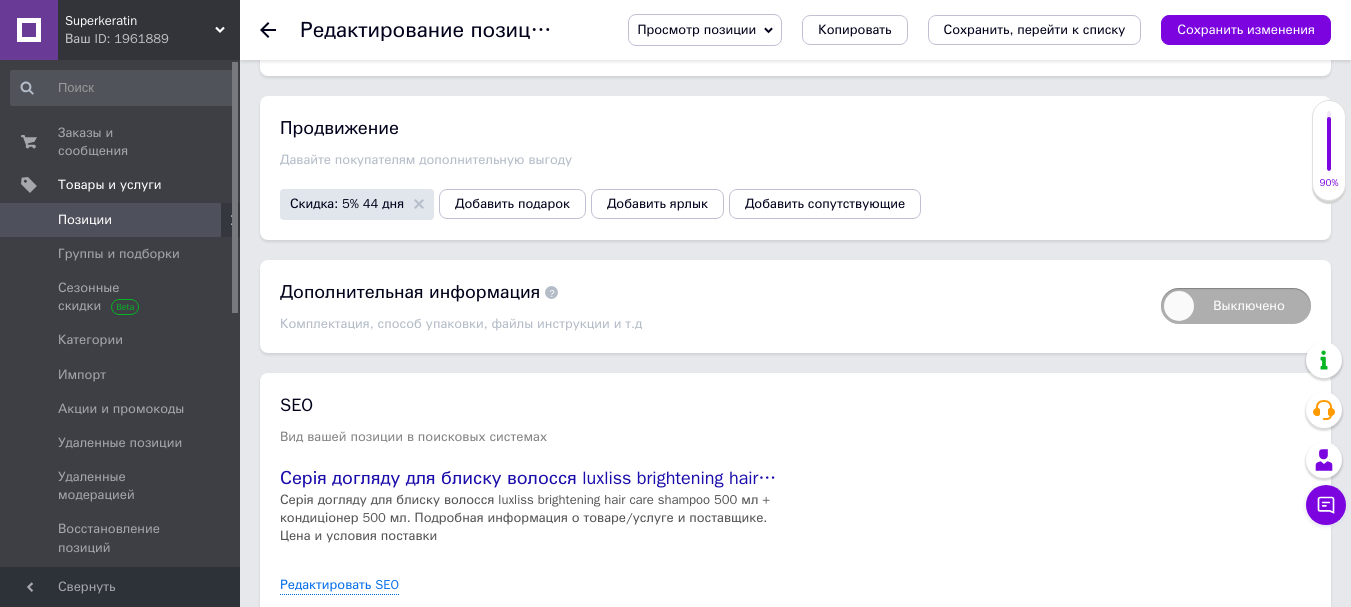 scroll, scrollTop: 3206, scrollLeft: 0, axis: vertical 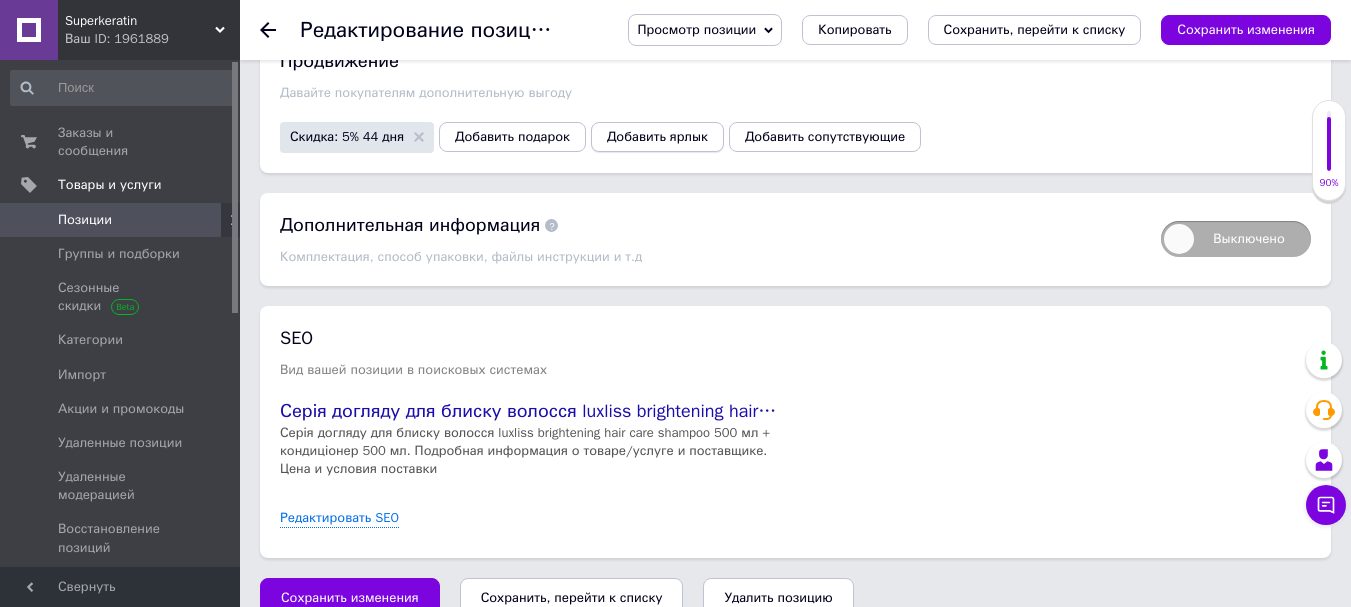 click on "Добавить ярлык" at bounding box center [657, 137] 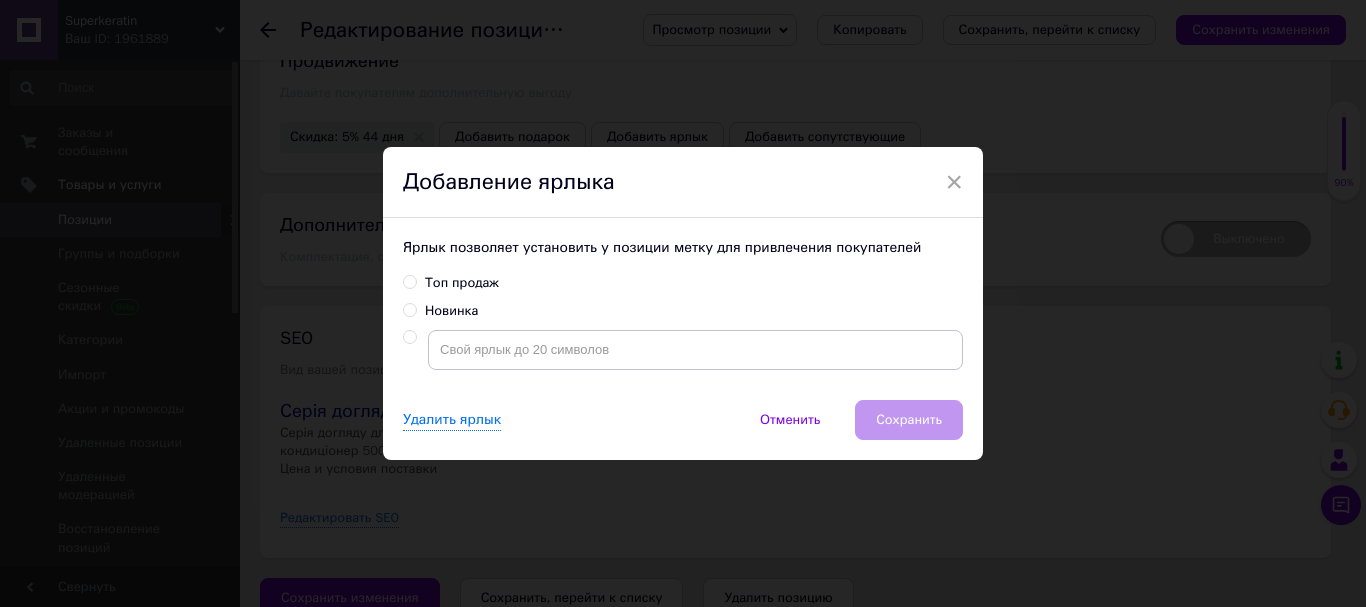 click on "Новинка" at bounding box center [409, 309] 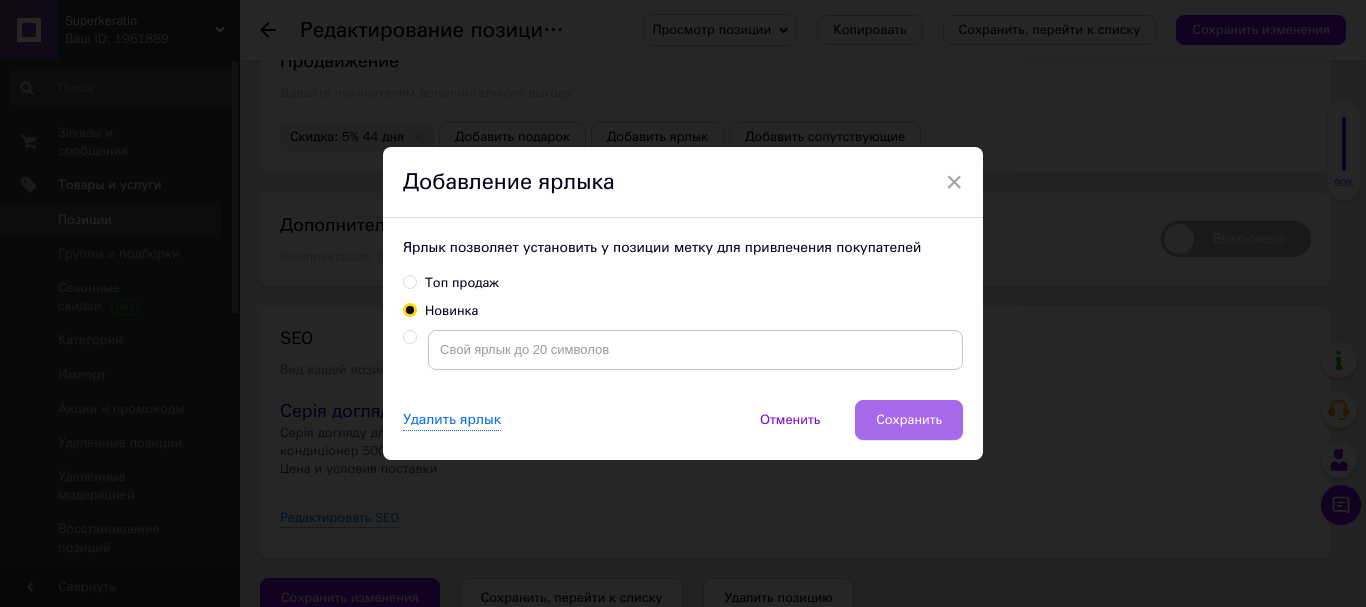 click on "Сохранить" at bounding box center (909, 420) 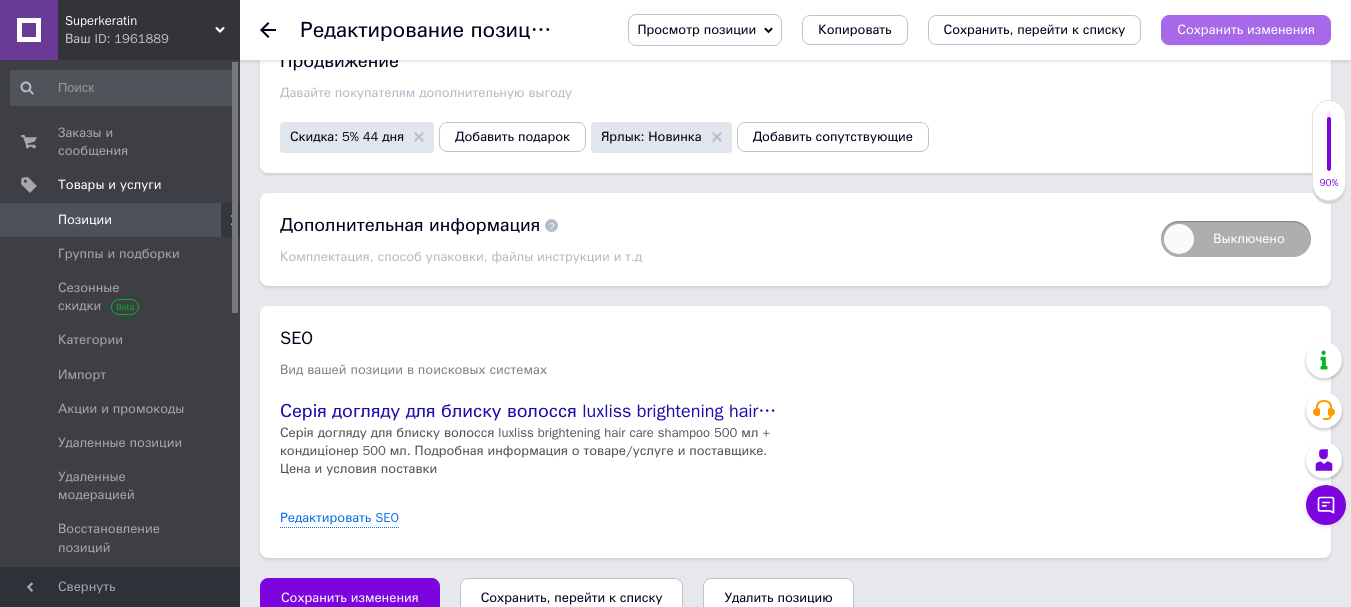 click on "Сохранить изменения" at bounding box center (1246, 29) 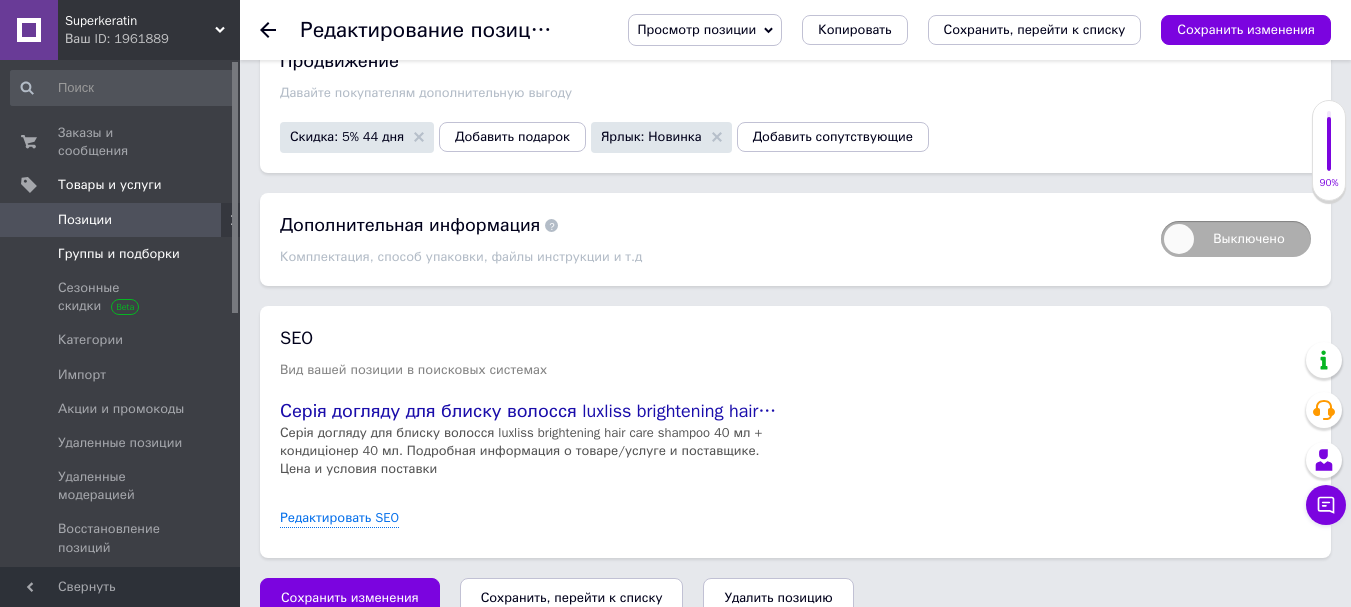 click on "Группы и подборки" at bounding box center (119, 254) 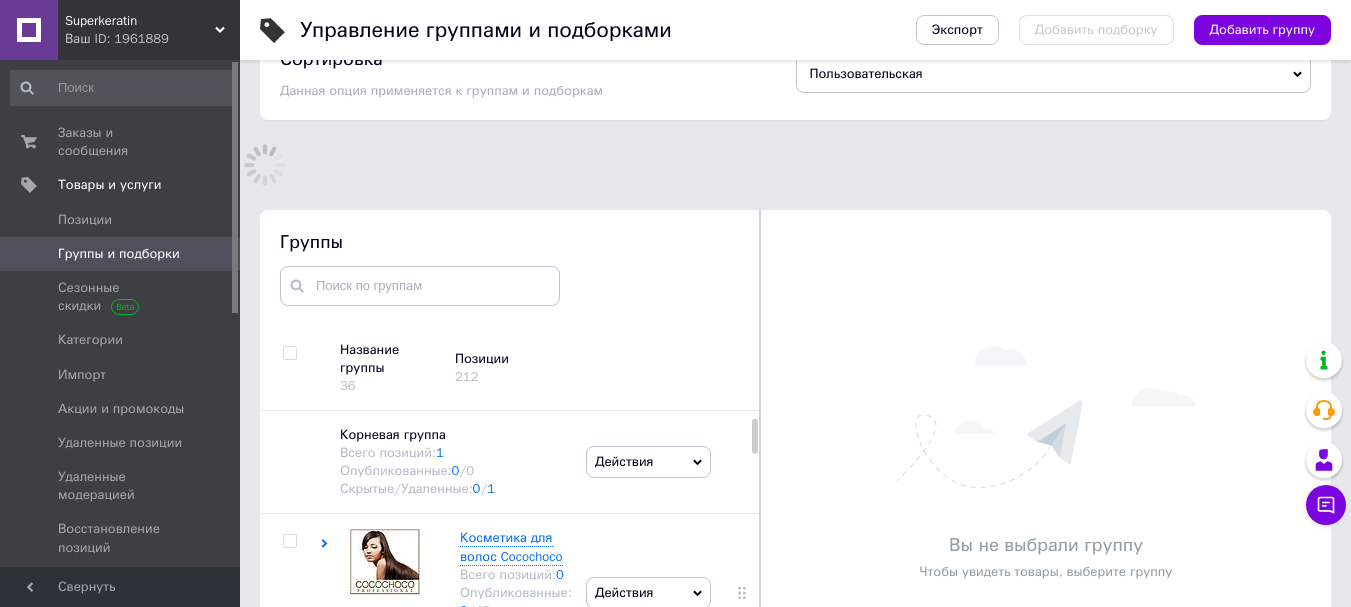 scroll, scrollTop: 113, scrollLeft: 0, axis: vertical 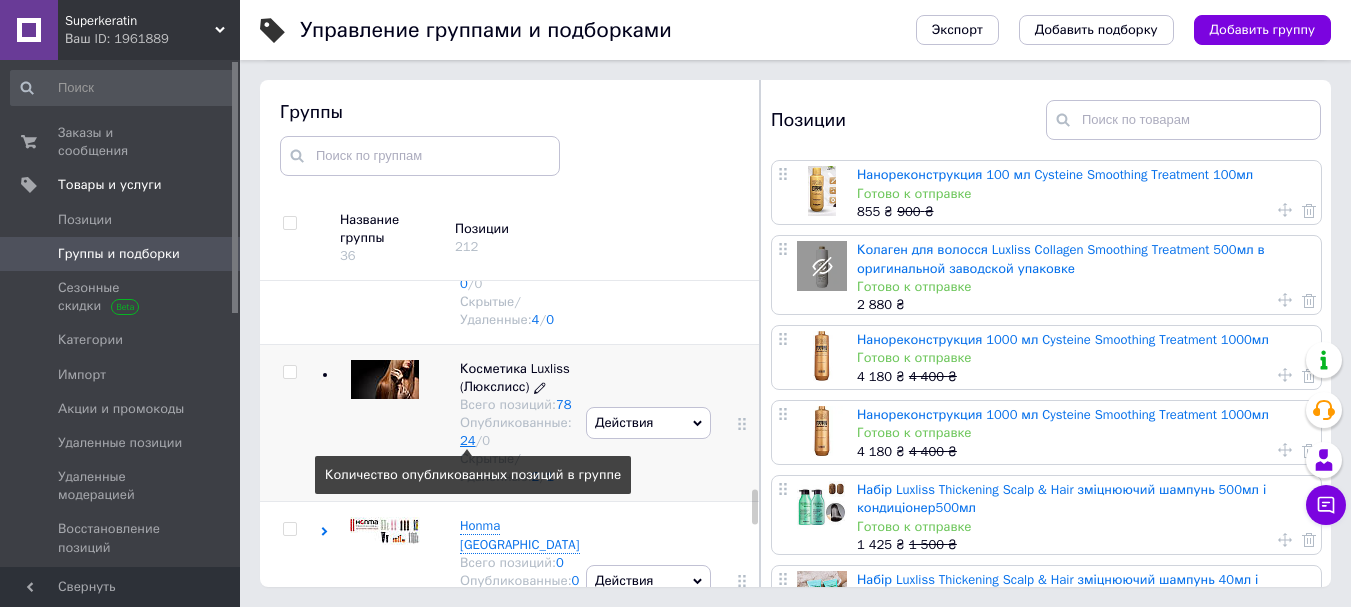 click on "24" at bounding box center (468, 440) 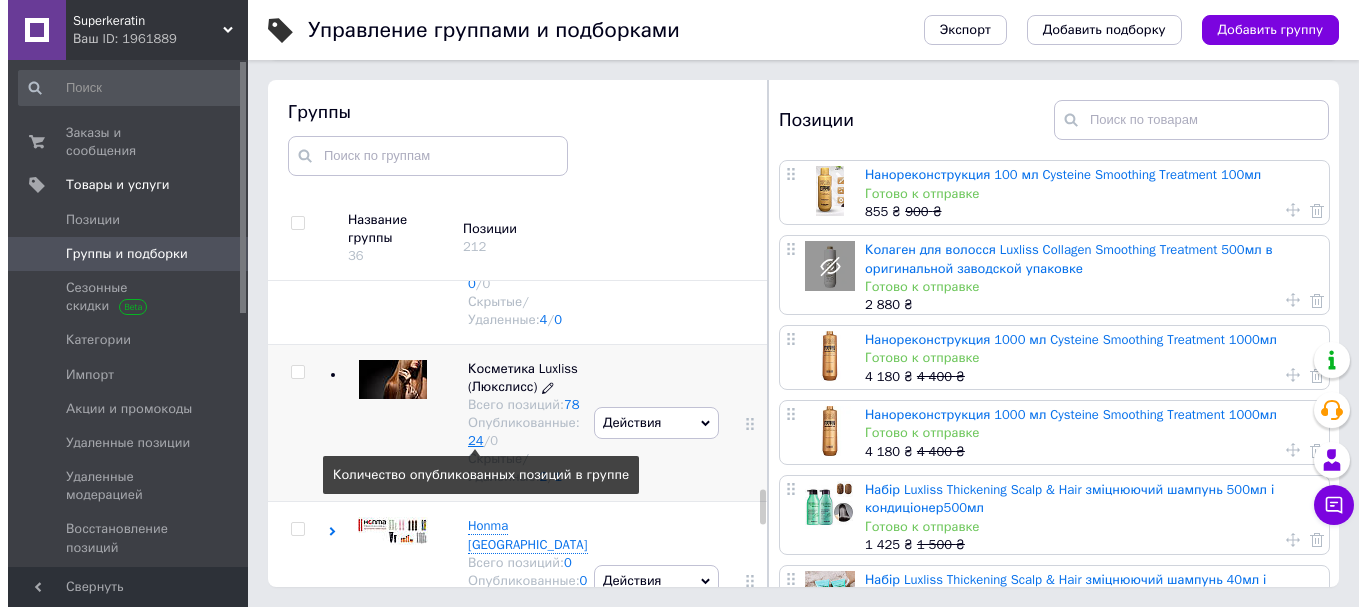 scroll, scrollTop: 0, scrollLeft: 0, axis: both 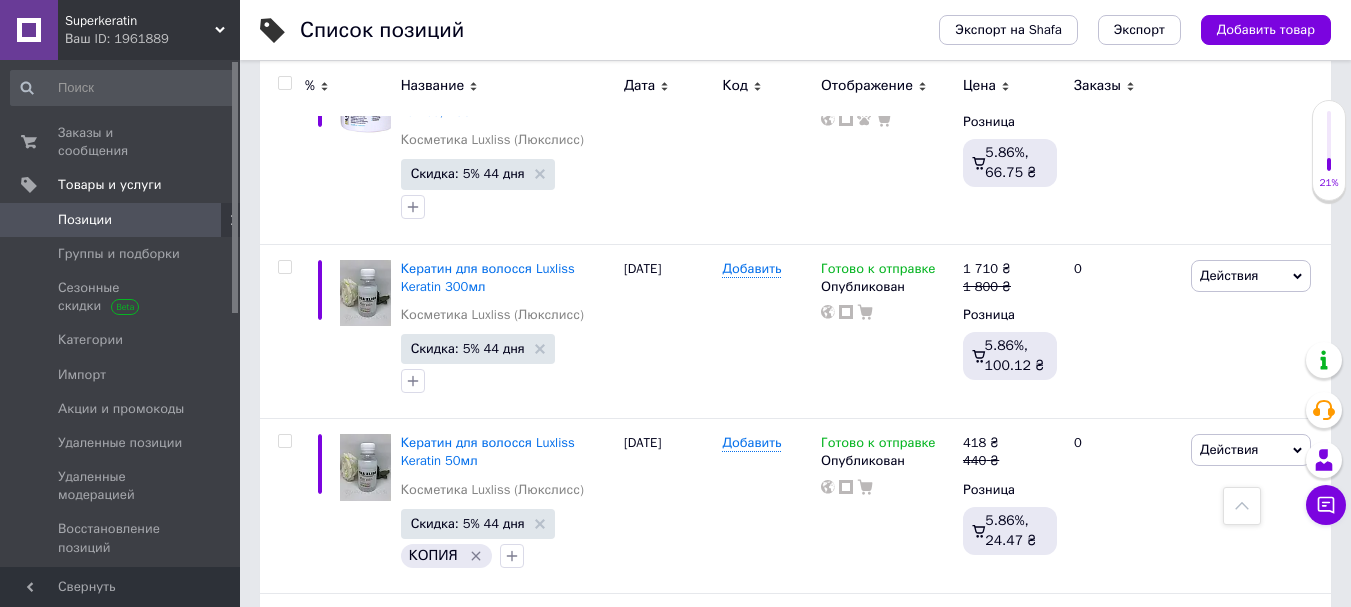 drag, startPoint x: 1349, startPoint y: 360, endPoint x: 1365, endPoint y: 383, distance: 28.01785 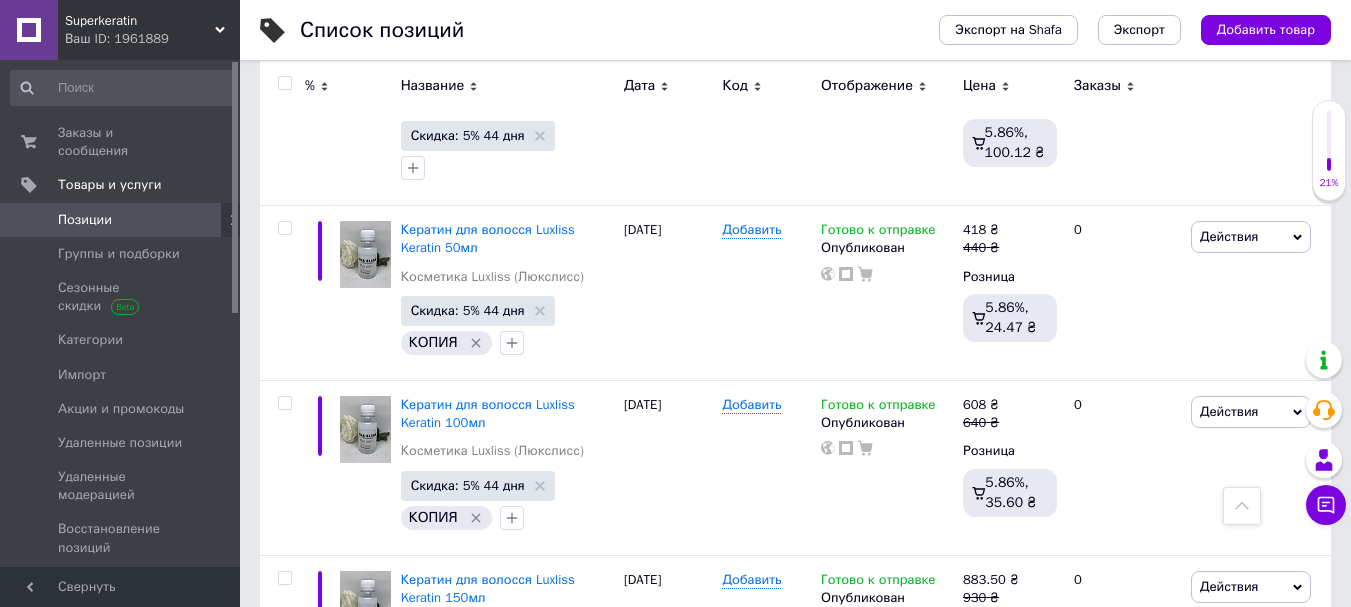 scroll, scrollTop: 2636, scrollLeft: 0, axis: vertical 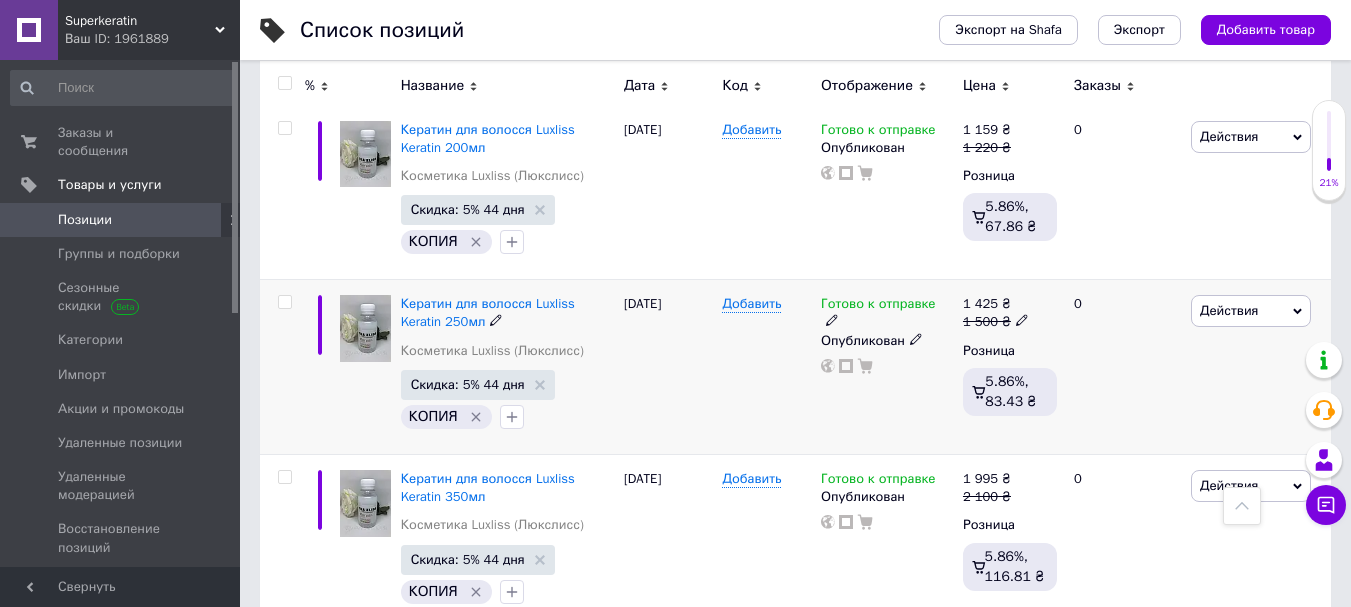 click 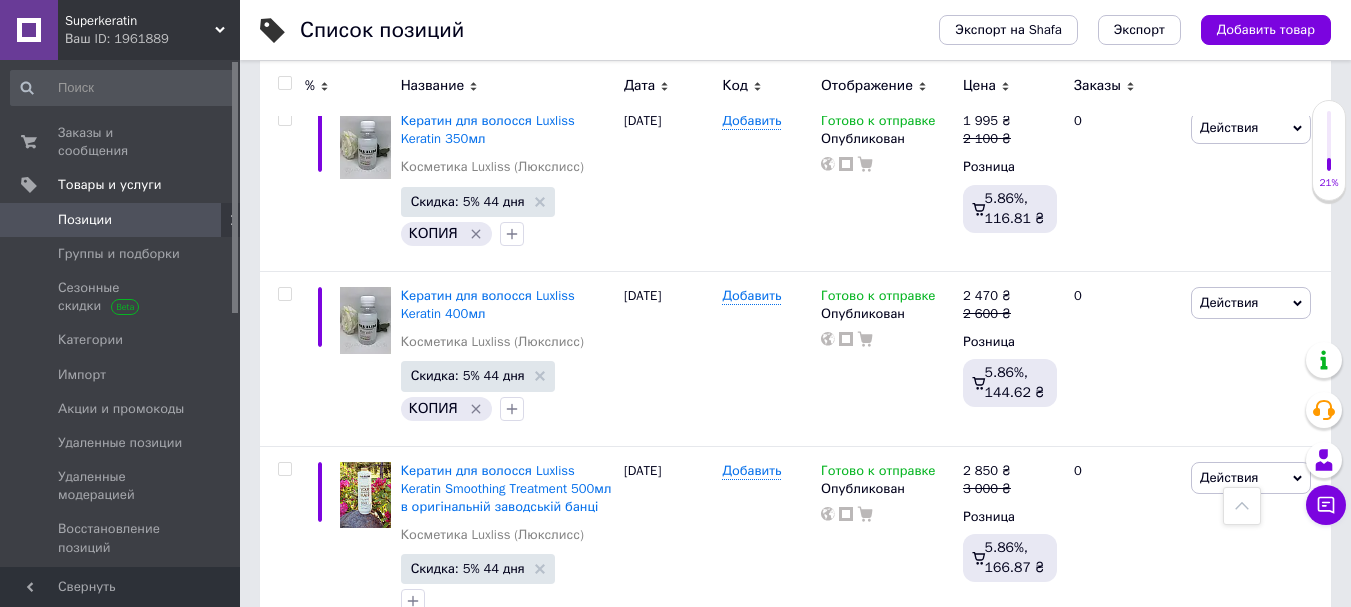 scroll, scrollTop: 3740, scrollLeft: 0, axis: vertical 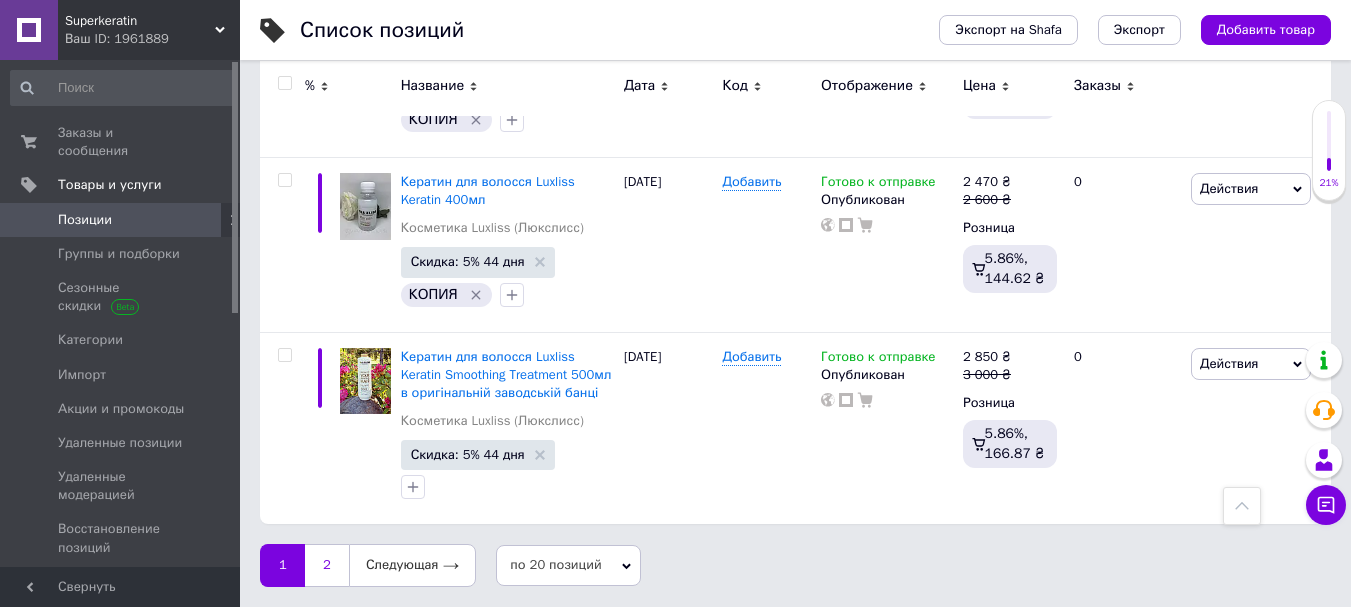 click on "2" at bounding box center [327, 565] 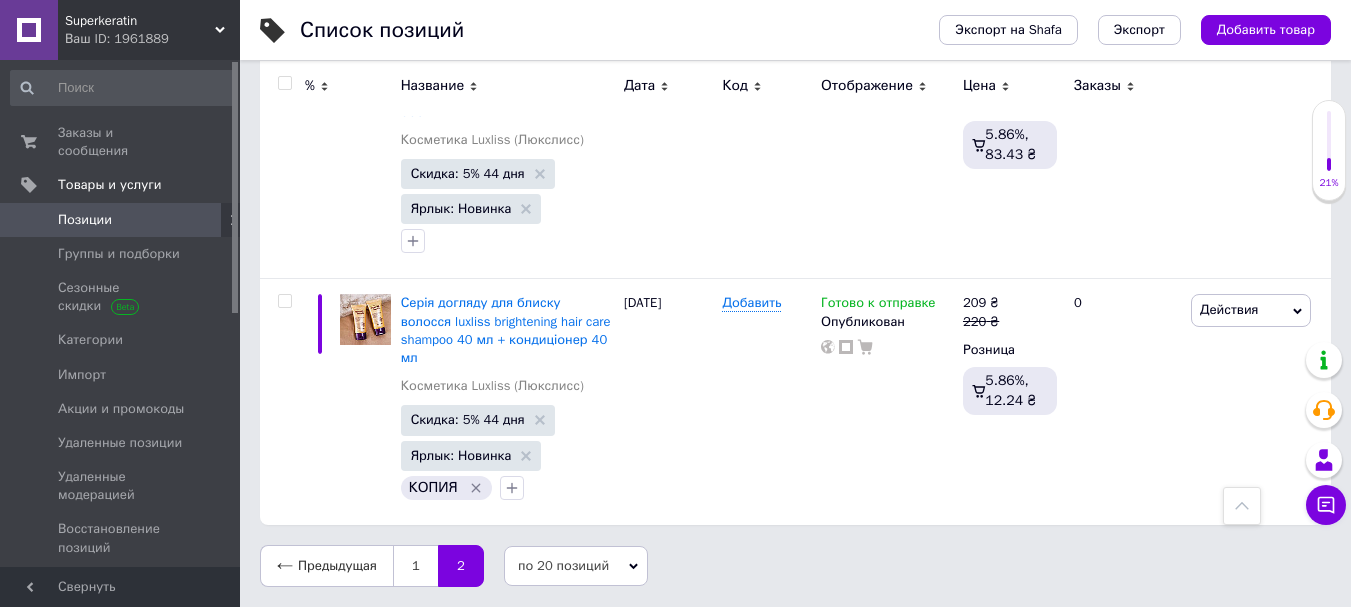 scroll, scrollTop: 790, scrollLeft: 0, axis: vertical 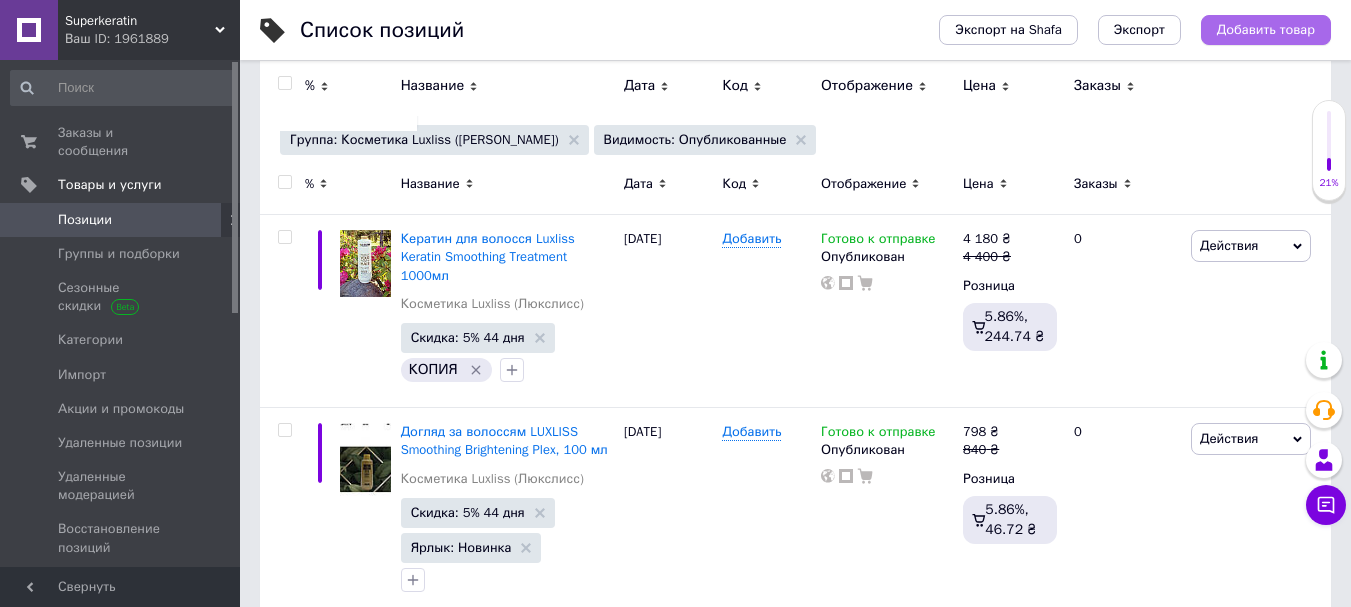 click on "Добавить товар" at bounding box center [1266, 30] 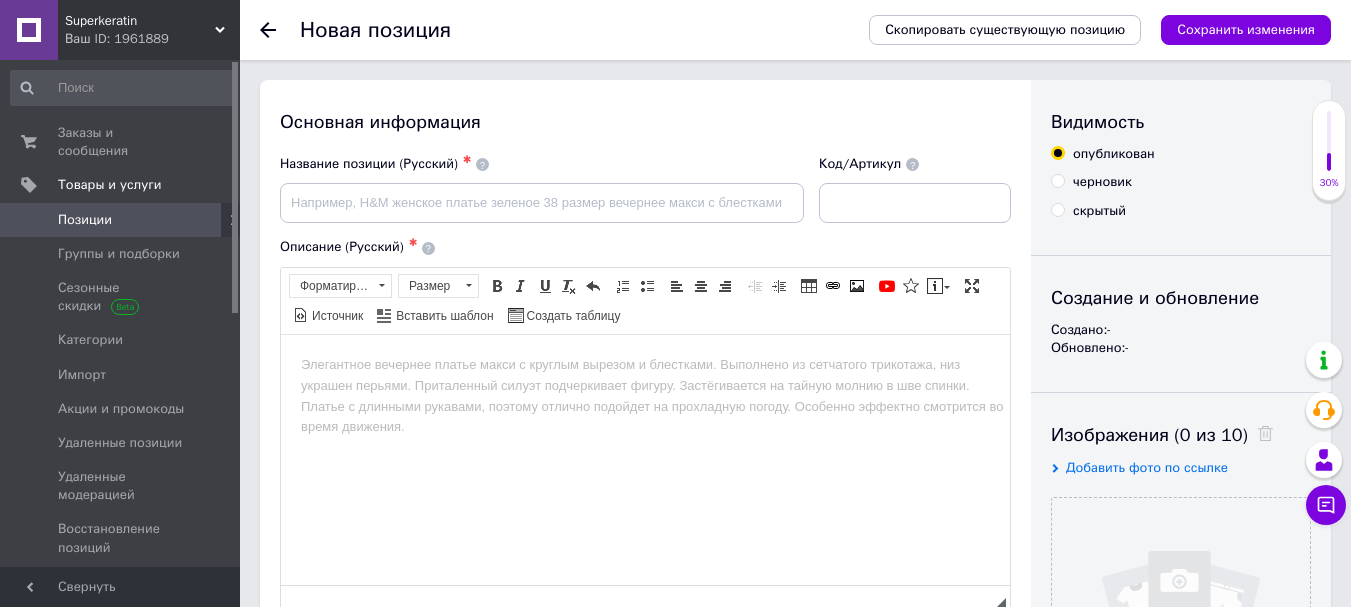 scroll, scrollTop: 0, scrollLeft: 0, axis: both 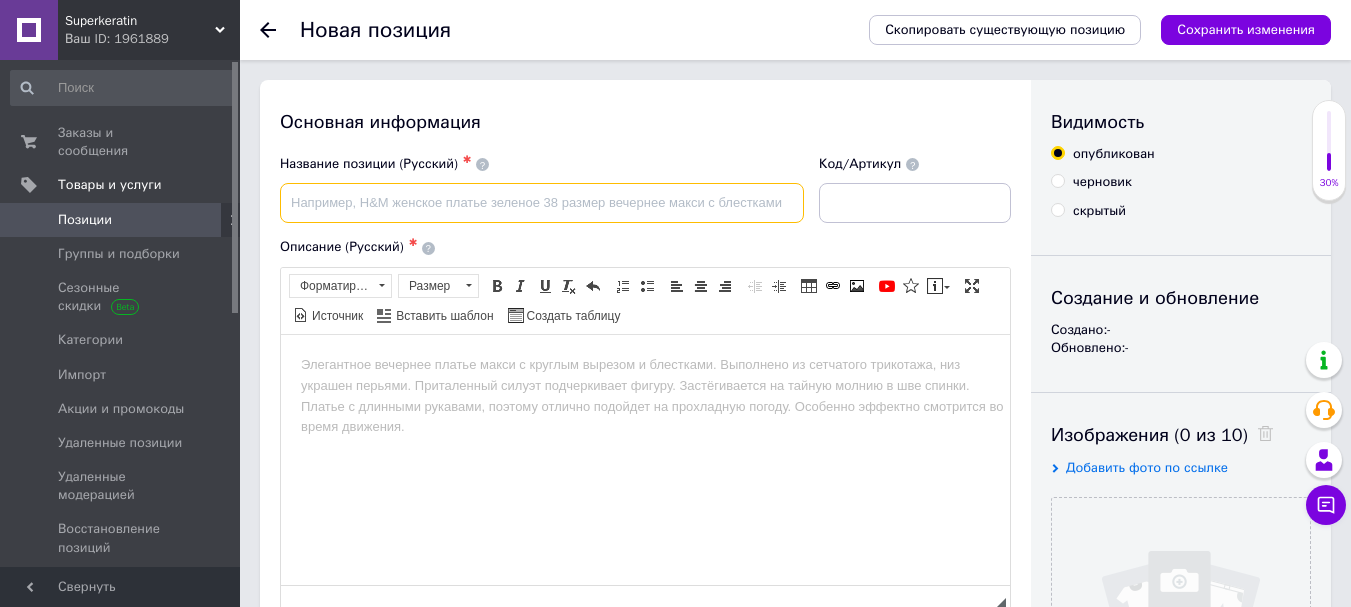click at bounding box center (542, 203) 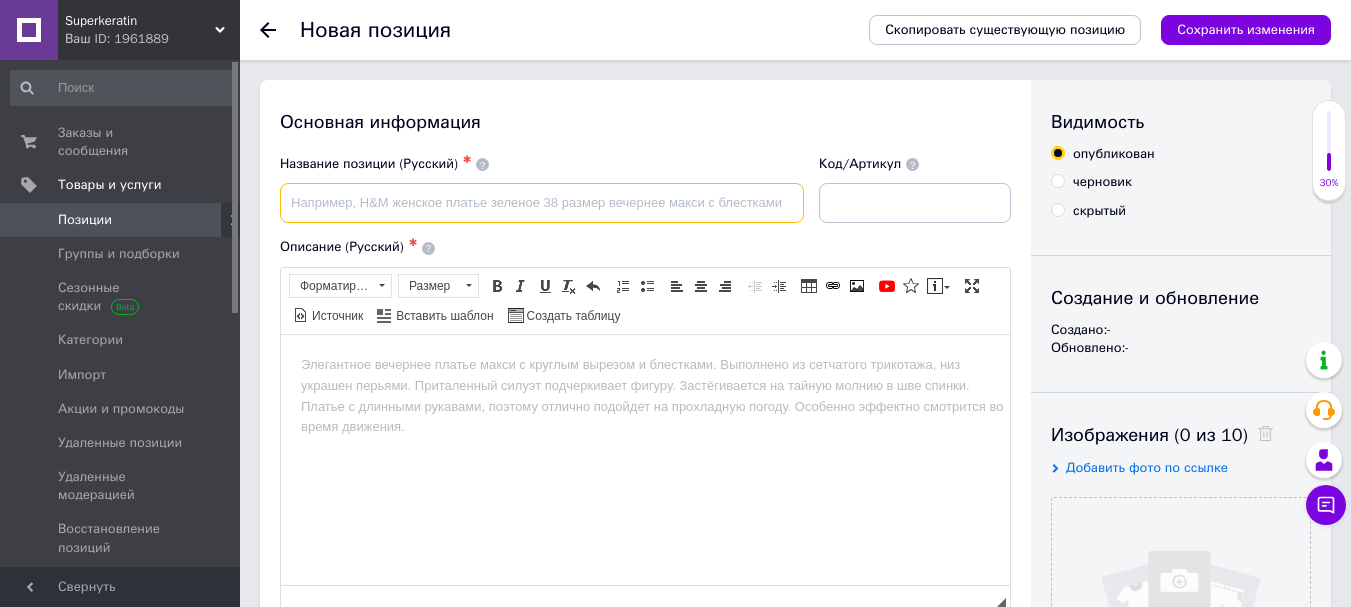 paste on "Кератиновий спрей блиск для волосся Luxliss Keratin Protecting Shine 50мл" 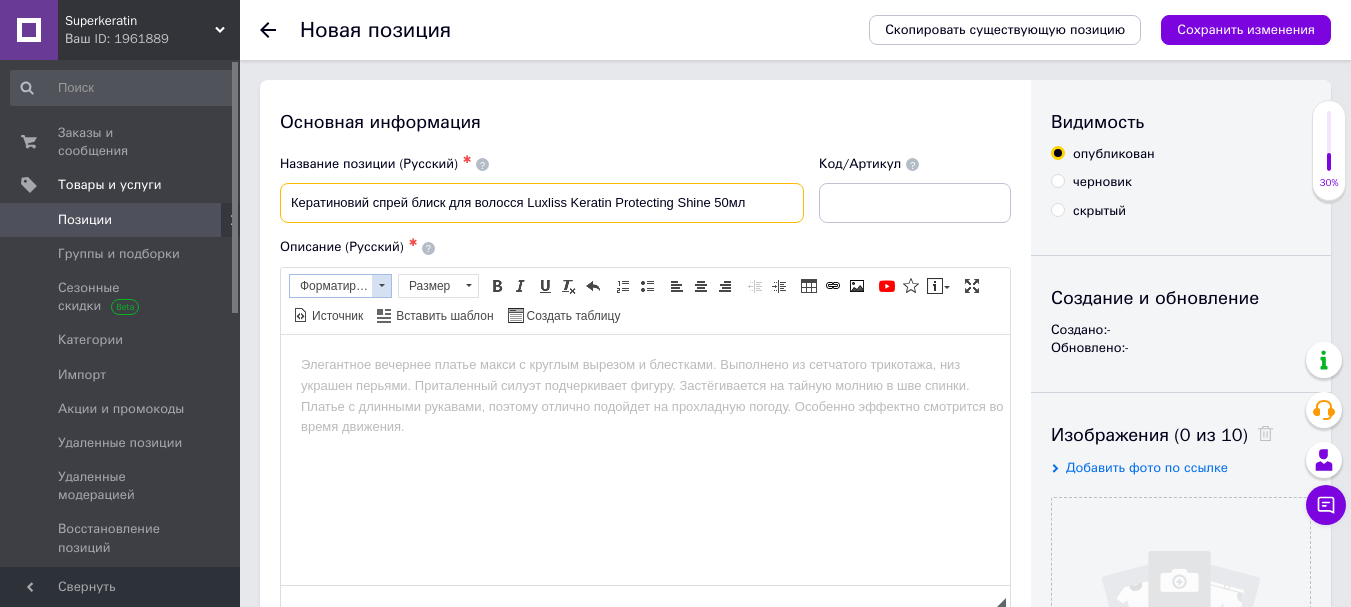 click on "Форматирование" at bounding box center (331, 286) 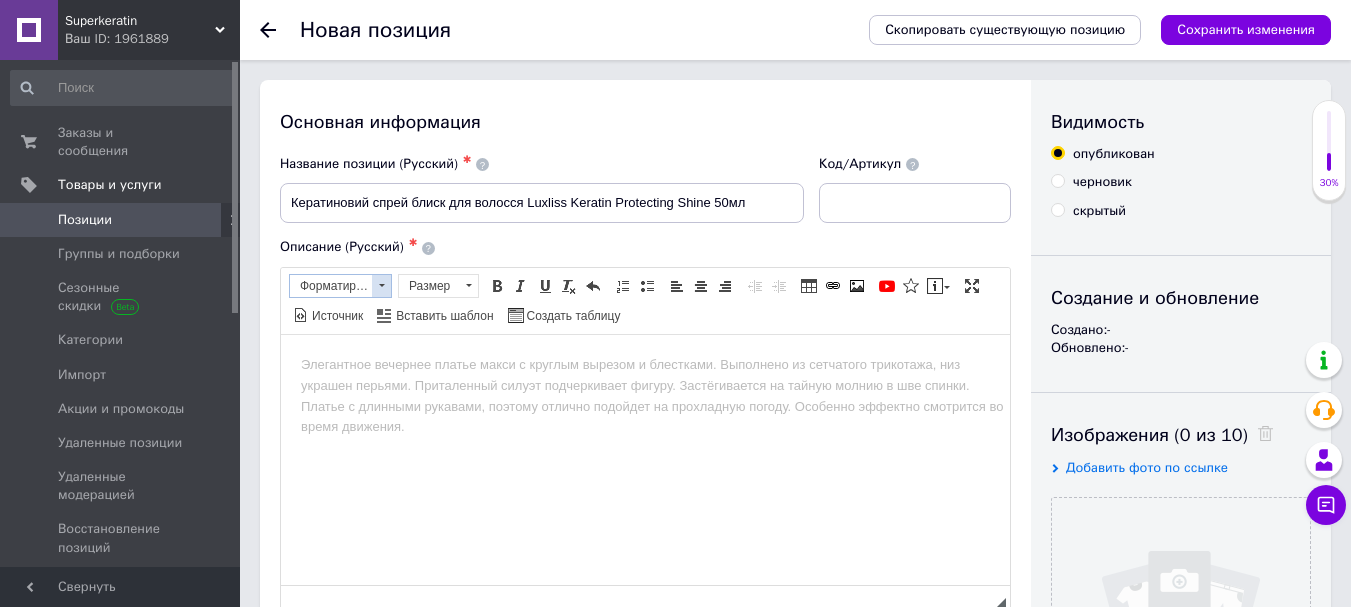 scroll, scrollTop: 0, scrollLeft: 0, axis: both 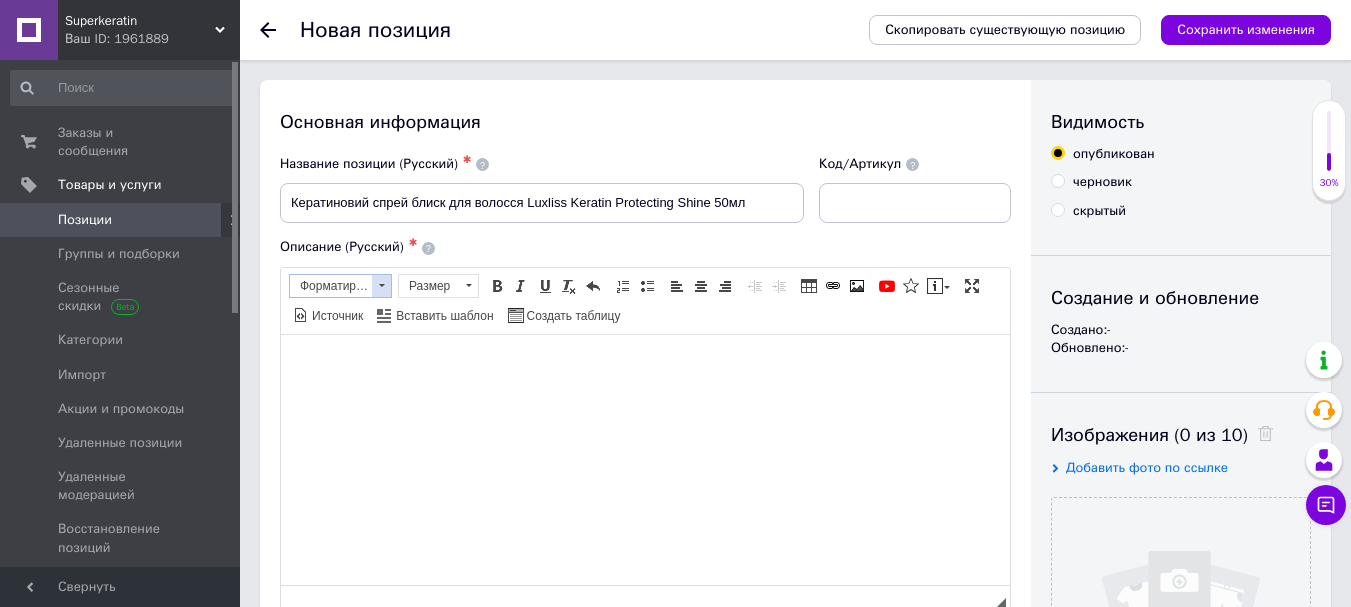 click on "Форматирование" at bounding box center (331, 286) 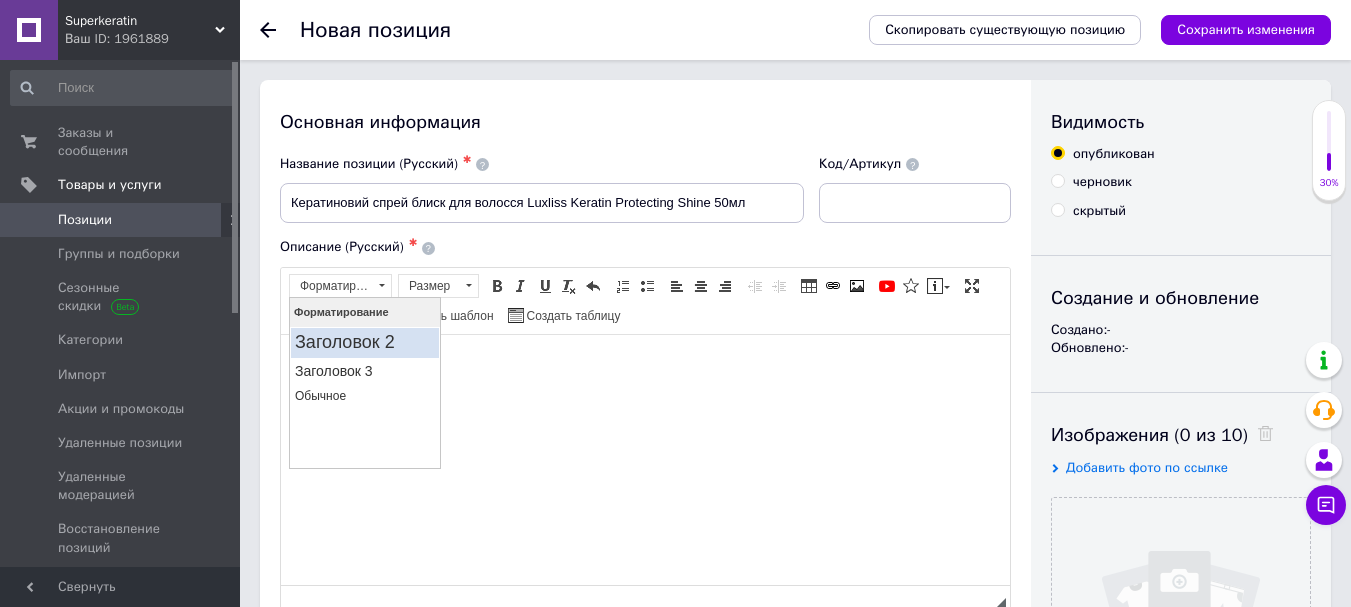 click on "Заголовок 2" at bounding box center (365, 342) 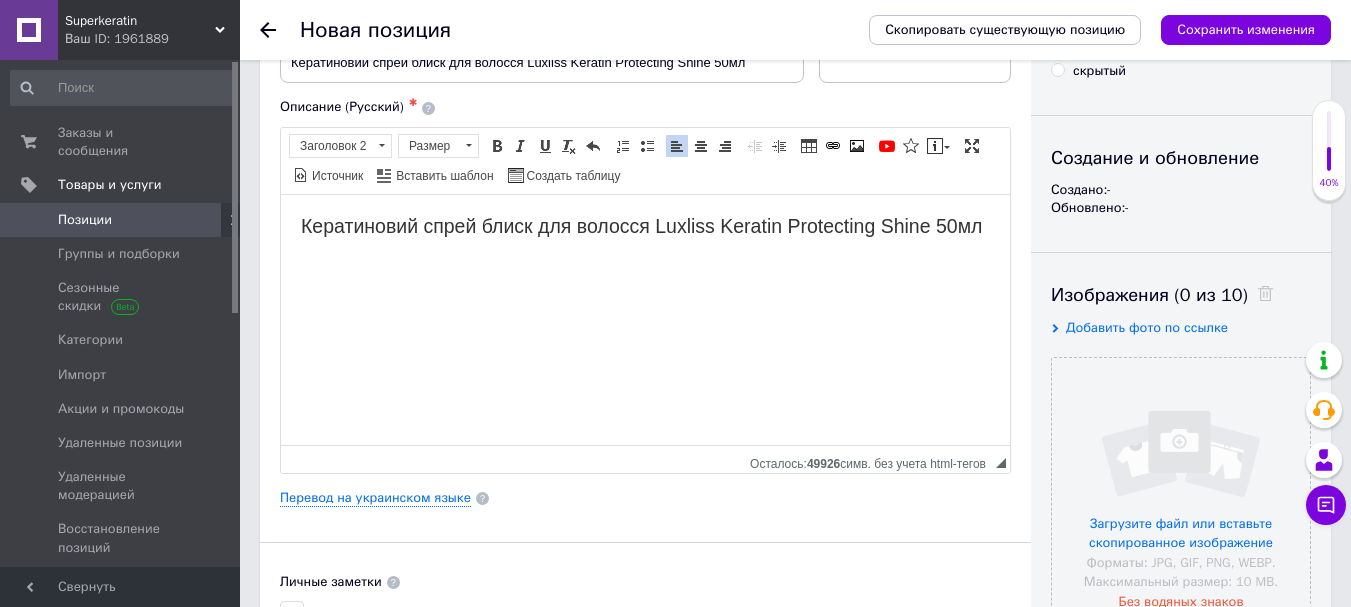 scroll, scrollTop: 198, scrollLeft: 0, axis: vertical 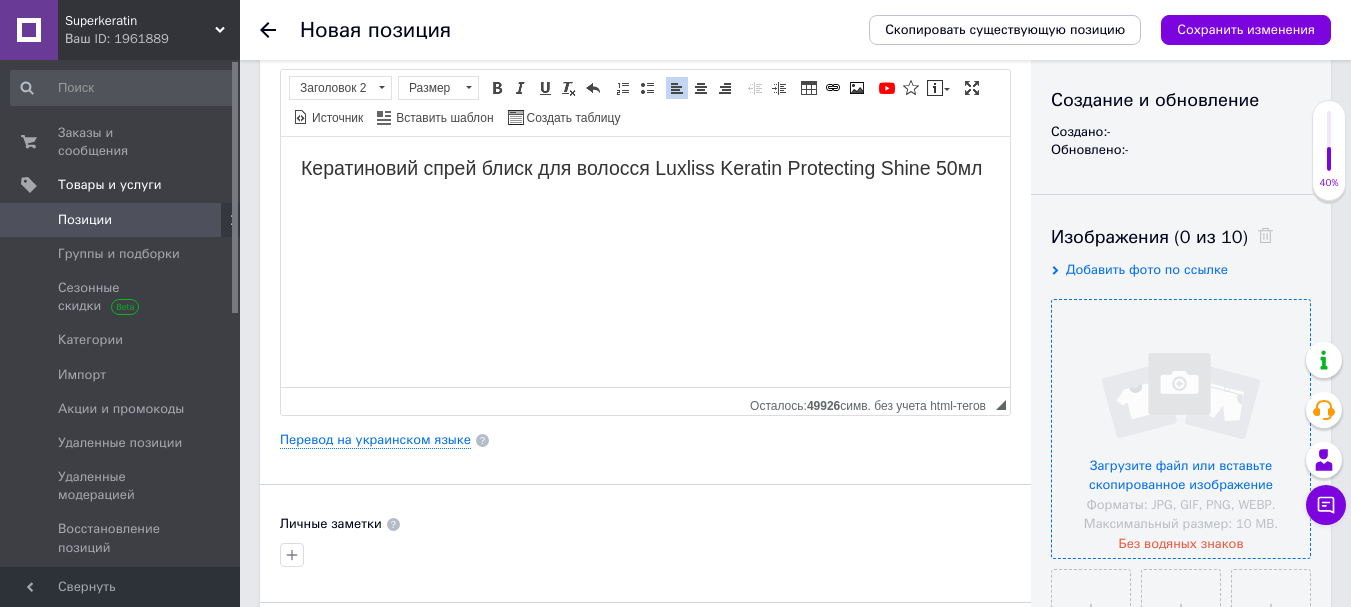 click at bounding box center (1181, 429) 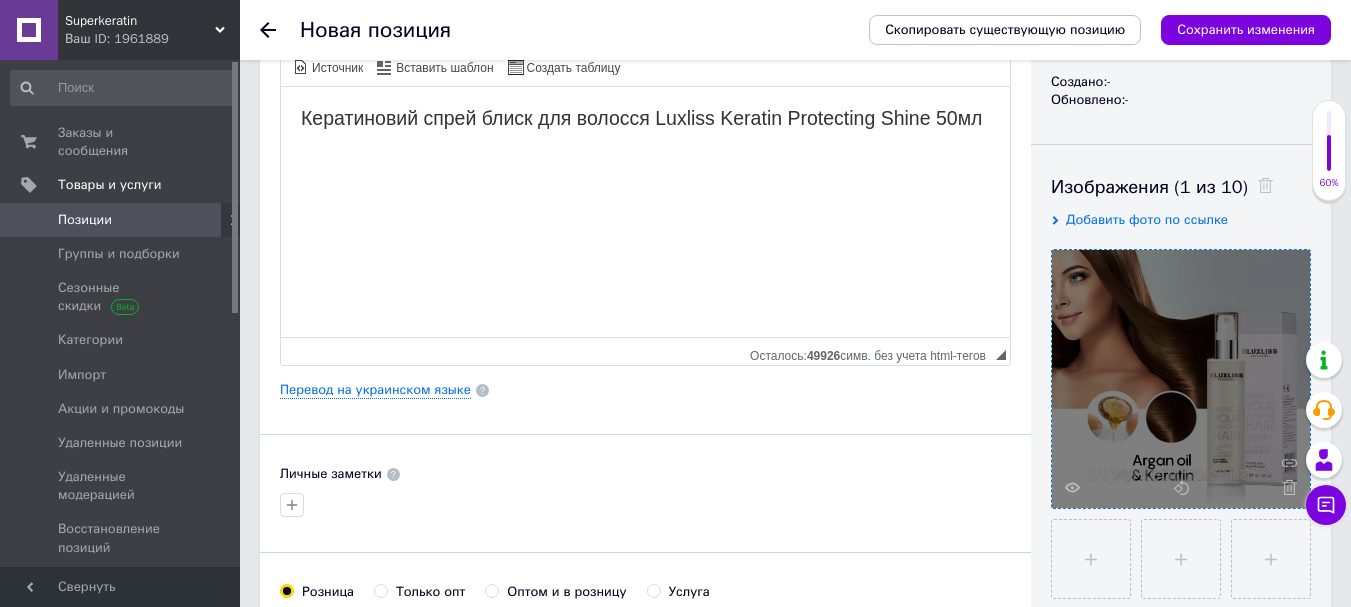 scroll, scrollTop: 275, scrollLeft: 0, axis: vertical 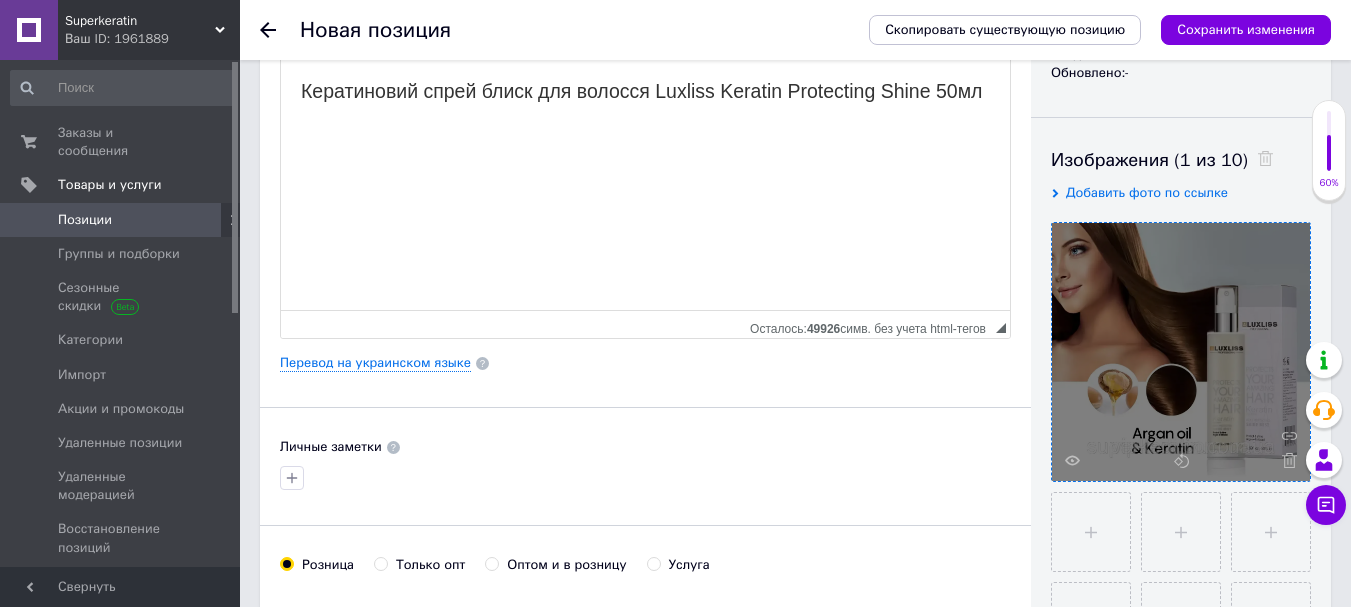 click on "Описание (Русский) ✱ Кератиновий спрей блиск для волосся Luxliss Keratin Protecting Shine 50мл
Rich Text Editor, 1DF95883-ACD3-4247-8609-47B14C976B0C Панели инструментов редактора Форматирование Заголовок 2 Размер Размер   Полужирный  Комбинация клавиш Ctrl+B   Курсив  Комбинация клавиш Ctrl+I   Подчеркнутый  Комбинация клавиш Ctrl+U   Убрать форматирование   Отменить  Комбинация клавиш Ctrl+Z   Вставить / удалить нумерованный список   Вставить / удалить маркированный список   По левому краю   По центру   По правому краю   Уменьшить отступ   Увеличить отступ   Таблица   Вставить/Редактировать ссылку" at bounding box center [645, 150] 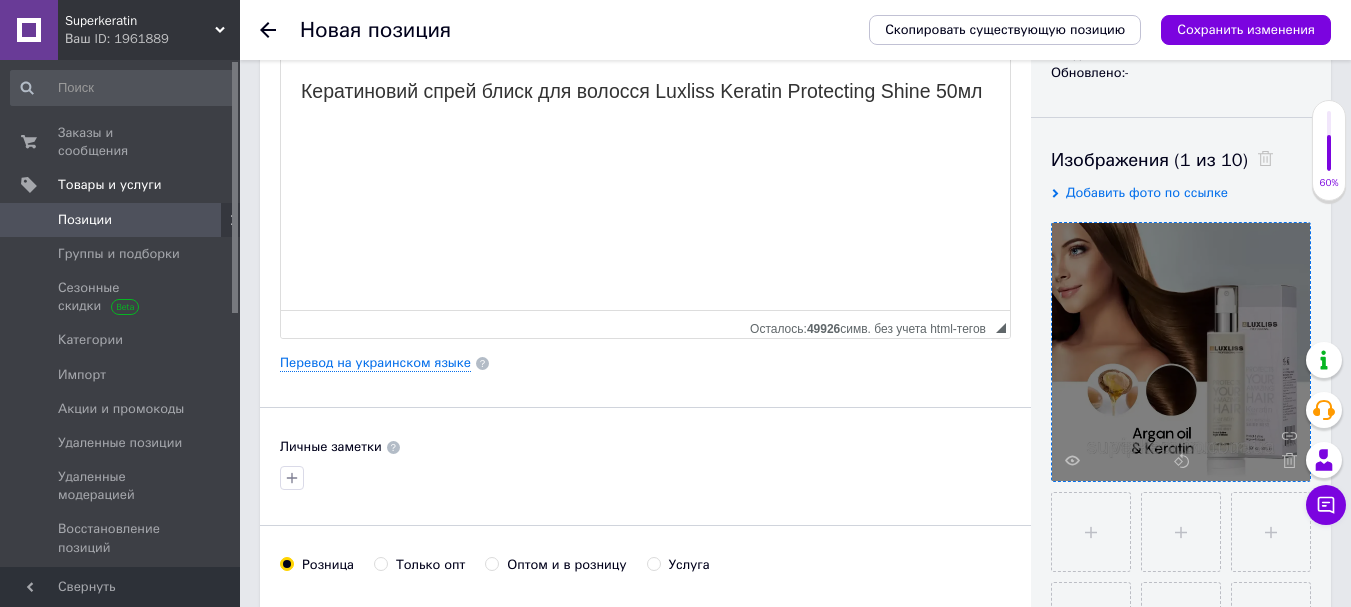click on "Кератиновий спрей блиск для волосся Luxliss Keratin Protecting Shine 50мл" at bounding box center [645, 90] 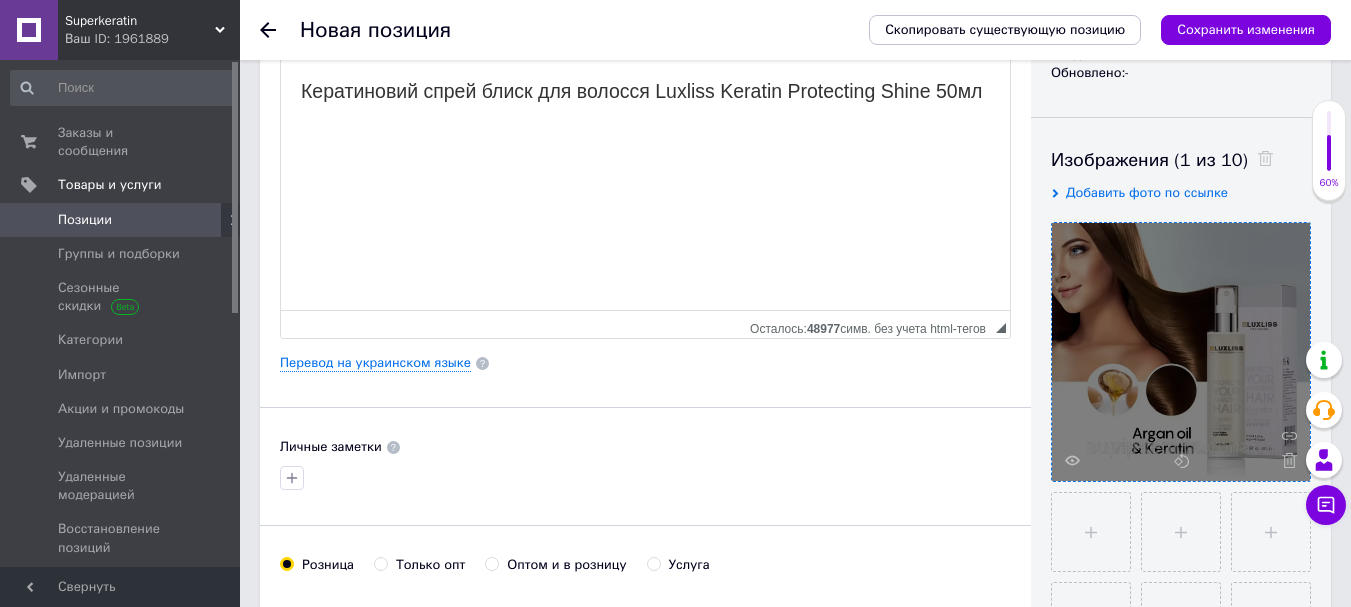 scroll, scrollTop: 71, scrollLeft: 0, axis: vertical 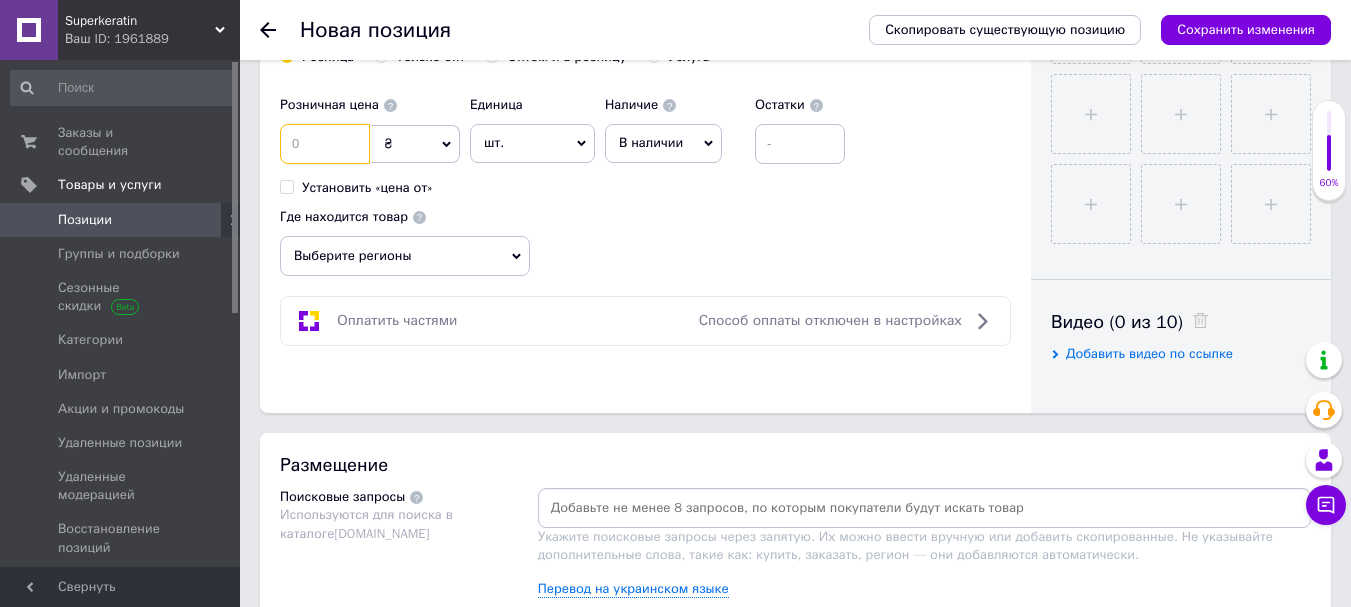 click at bounding box center [325, 144] 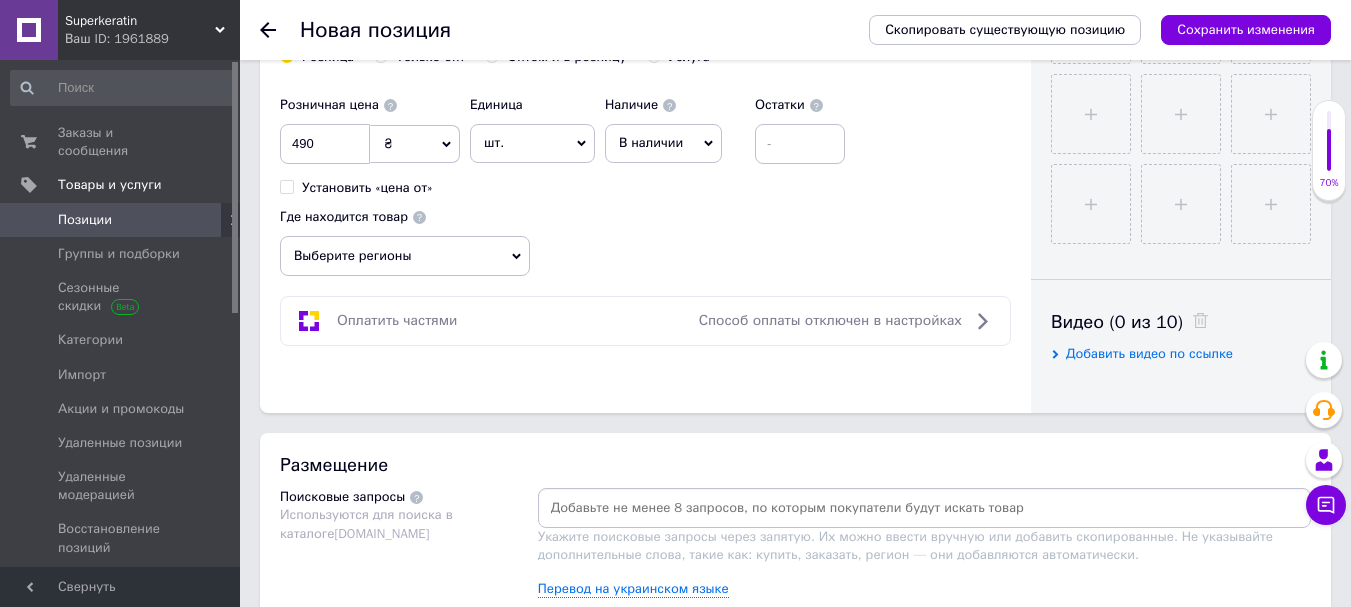 click on "В наличии" at bounding box center (651, 142) 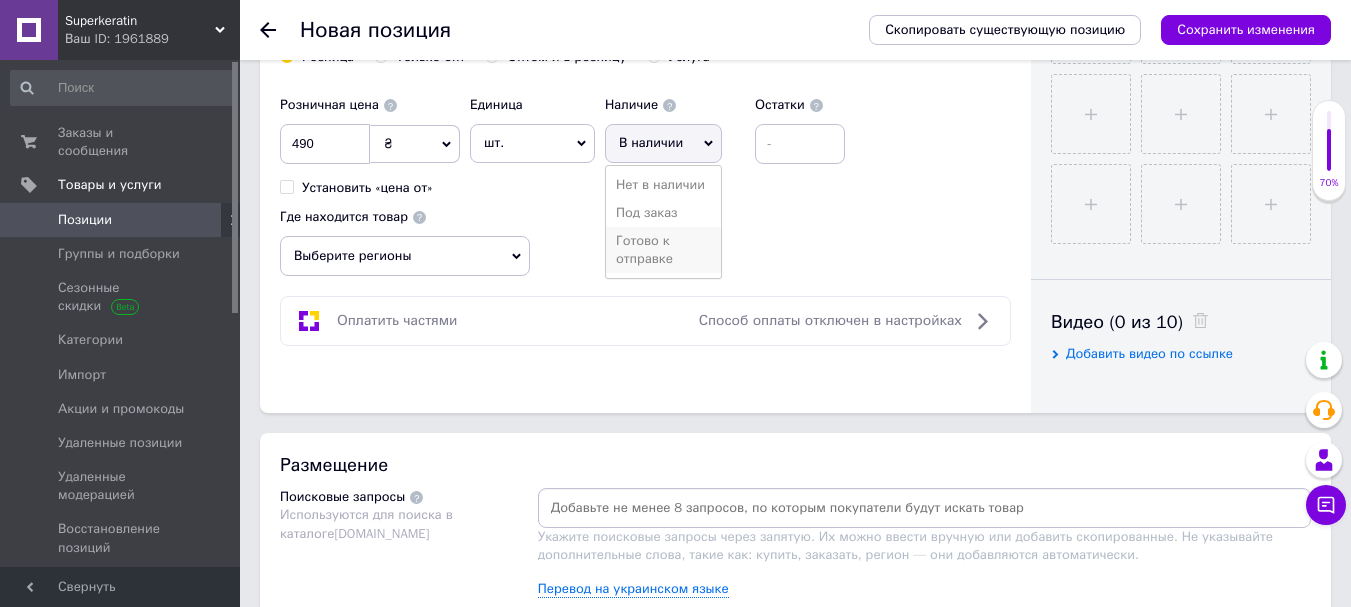 click on "Готово к отправке" at bounding box center [663, 250] 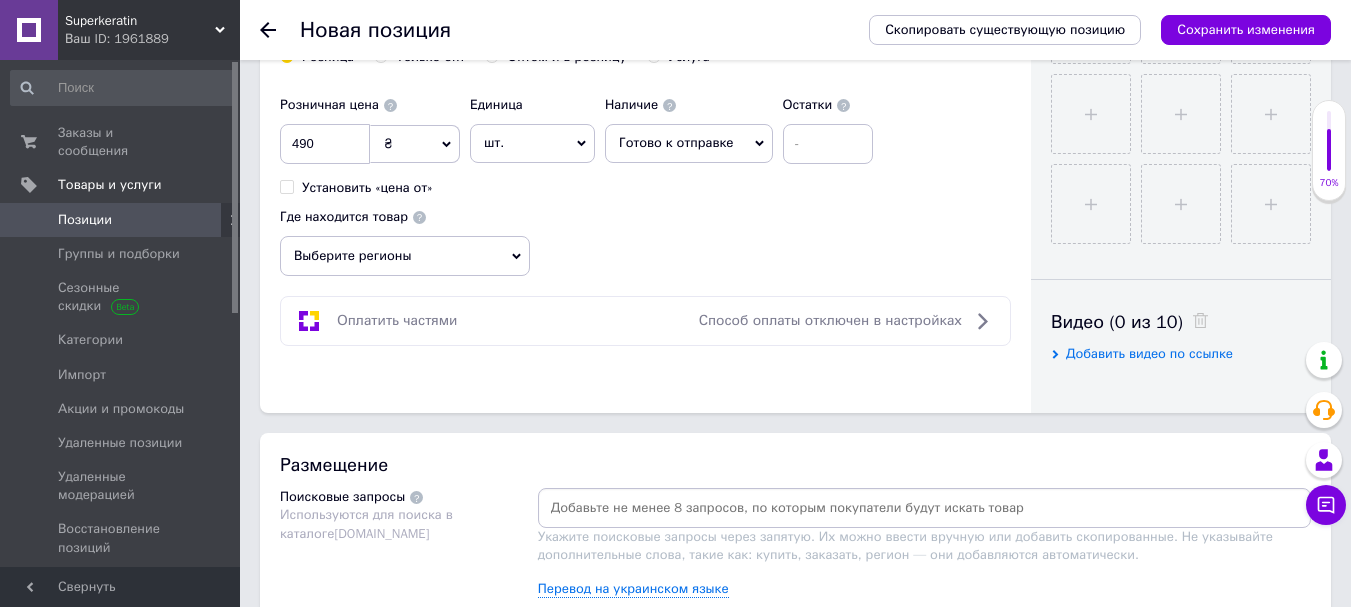 click on "Выберите регионы" at bounding box center (405, 256) 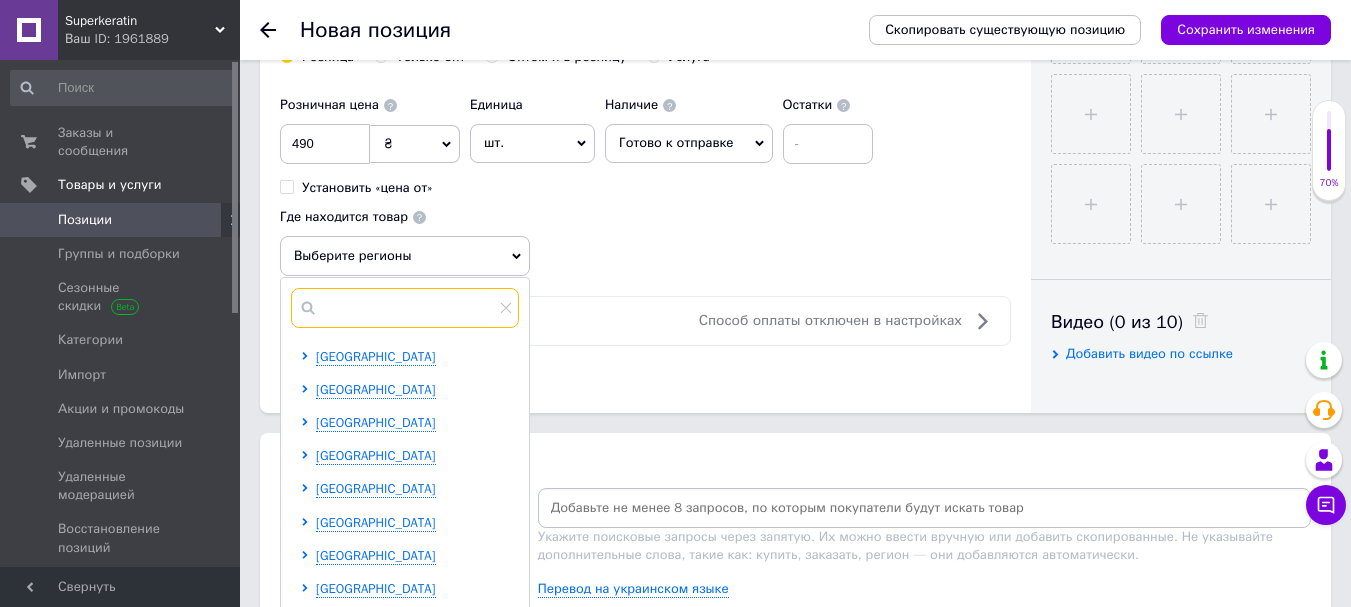 click at bounding box center [405, 308] 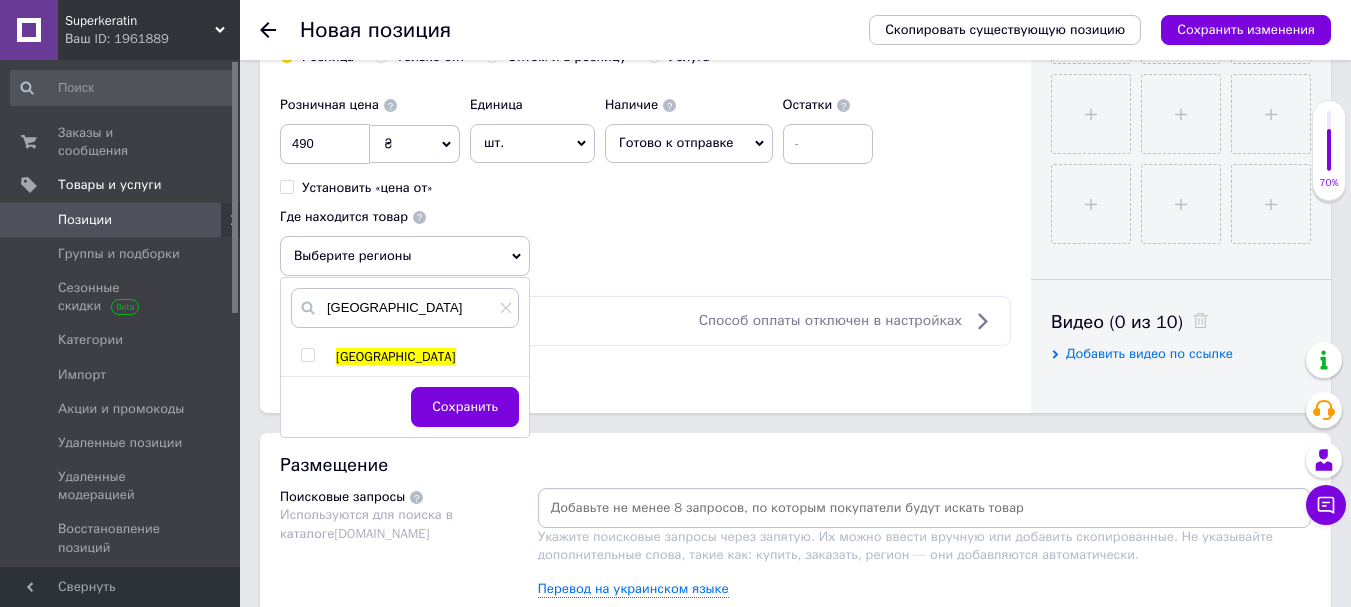 click at bounding box center [307, 355] 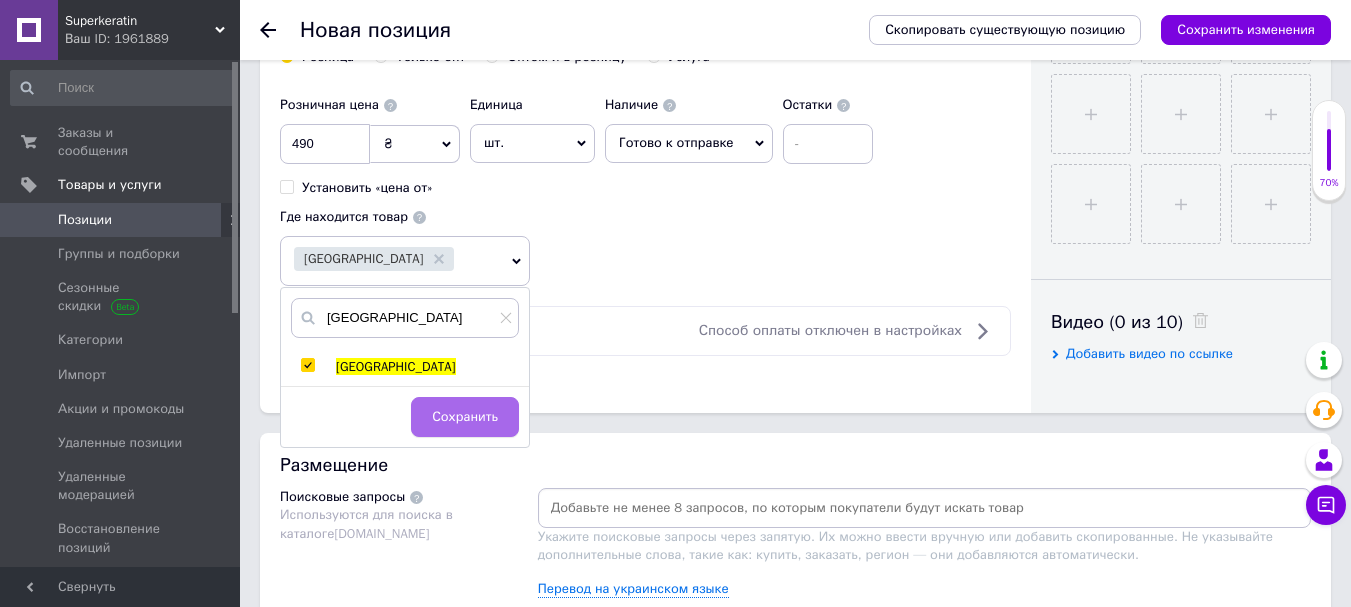 click on "Сохранить" at bounding box center (465, 417) 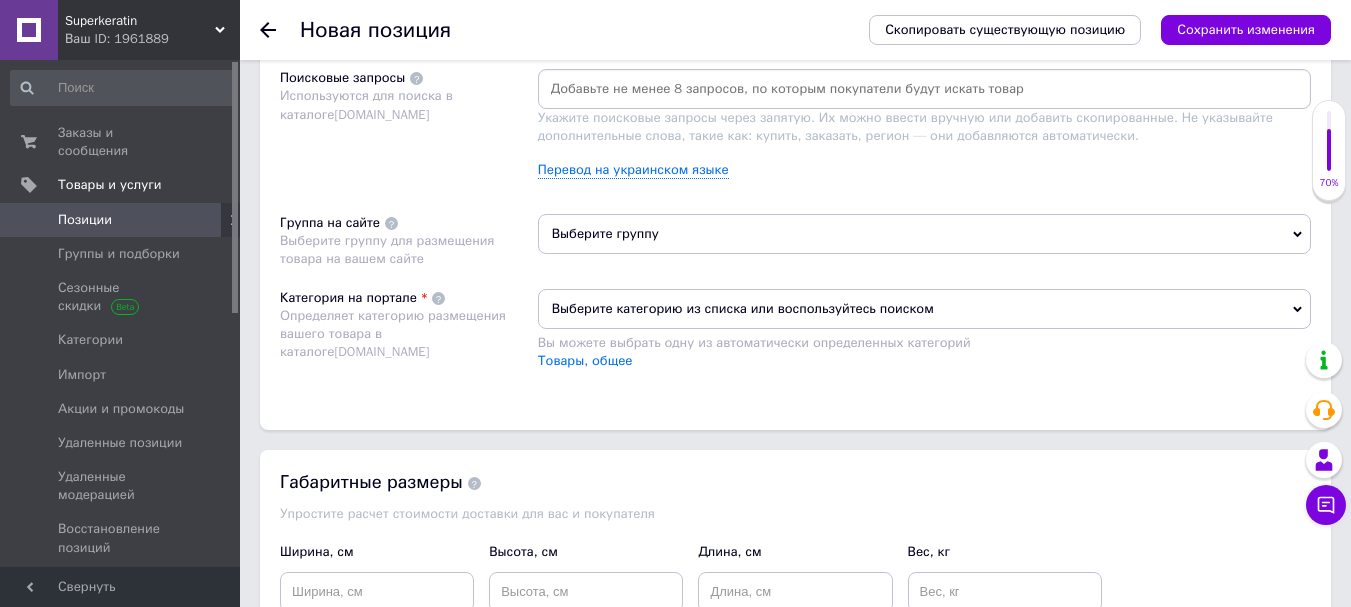 scroll, scrollTop: 1241, scrollLeft: 0, axis: vertical 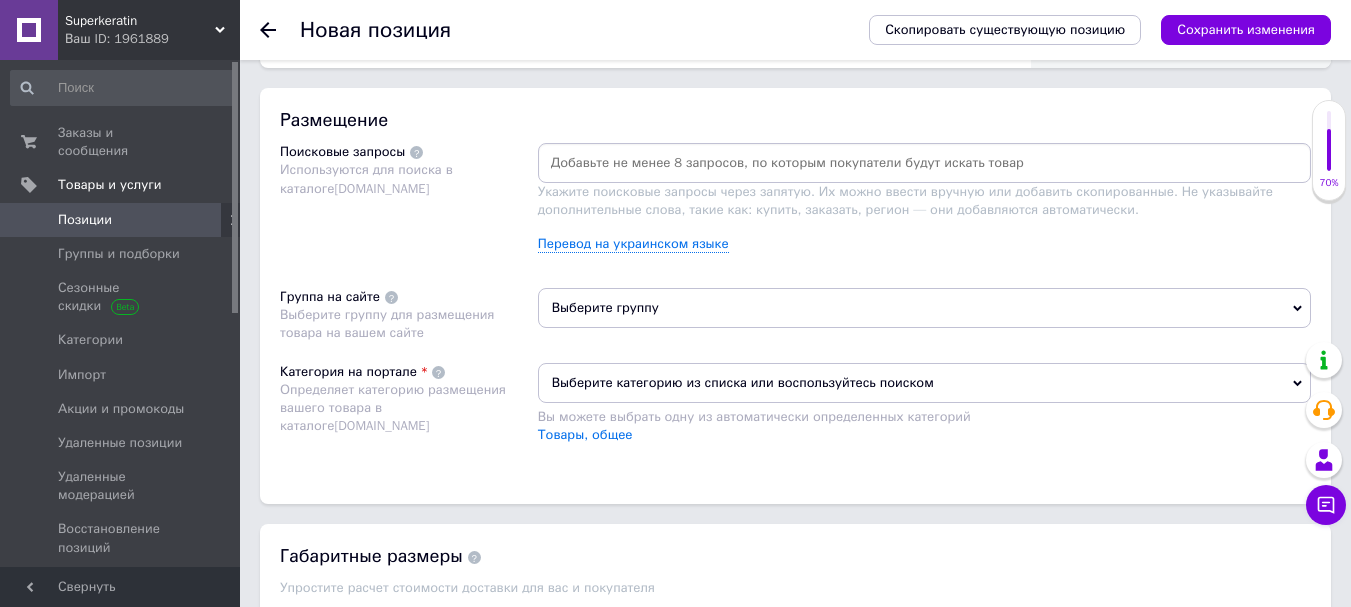click at bounding box center (924, 163) 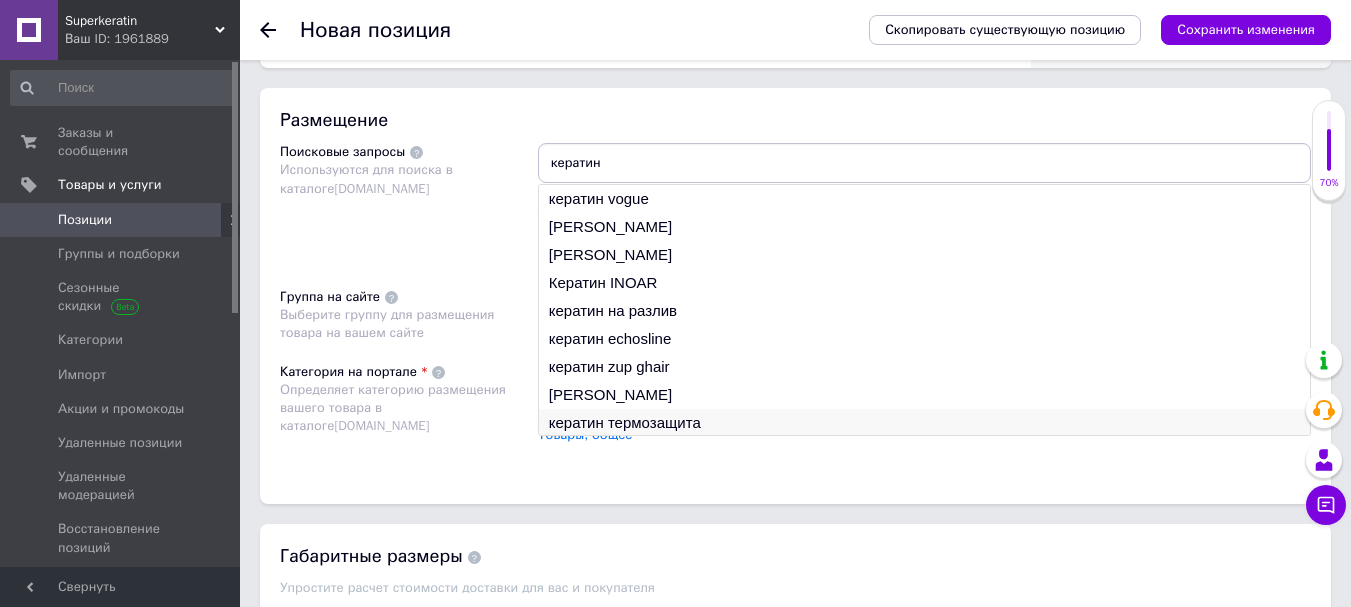 click on "кератин термозащита" at bounding box center (924, 423) 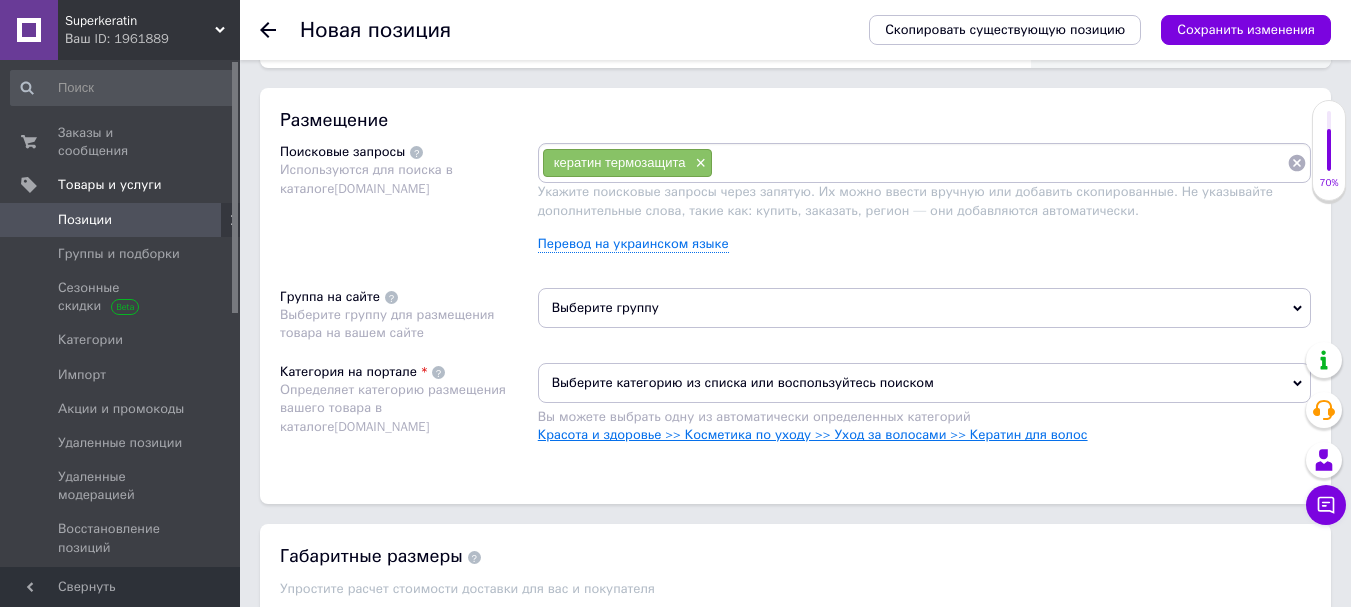 click on "Красота и здоровье >> Косметика по уходу >> Уход за волосами >> Кератин для волос" at bounding box center (813, 434) 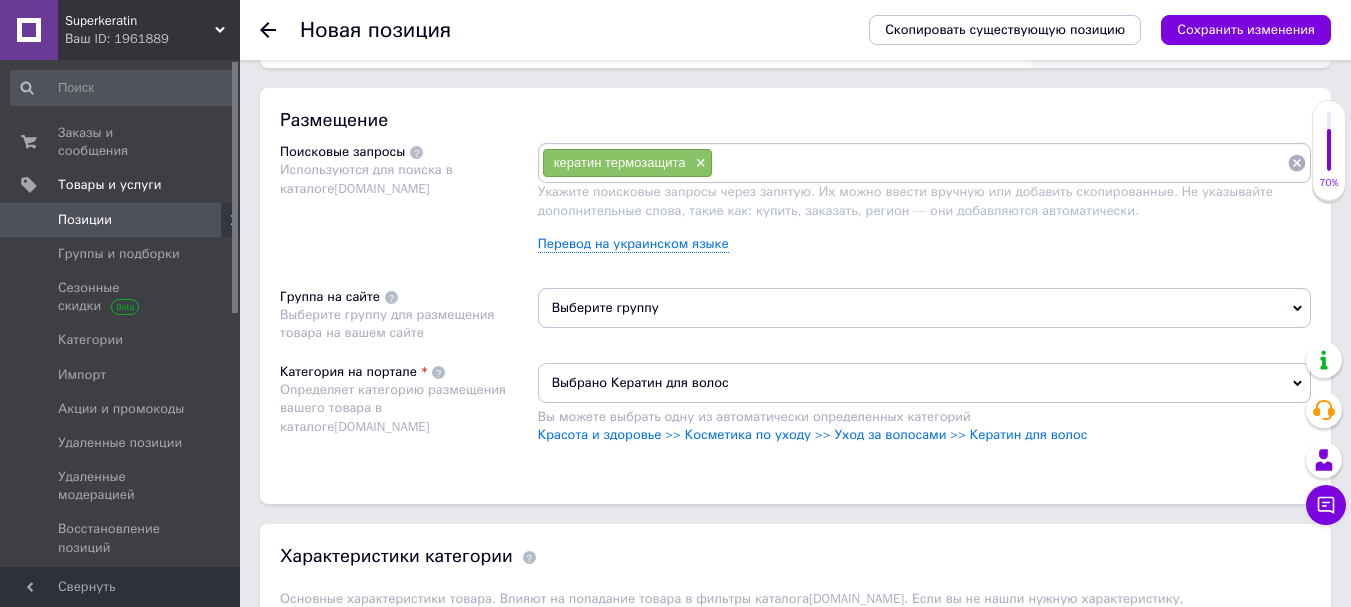 click on "Выберите группу" at bounding box center [924, 308] 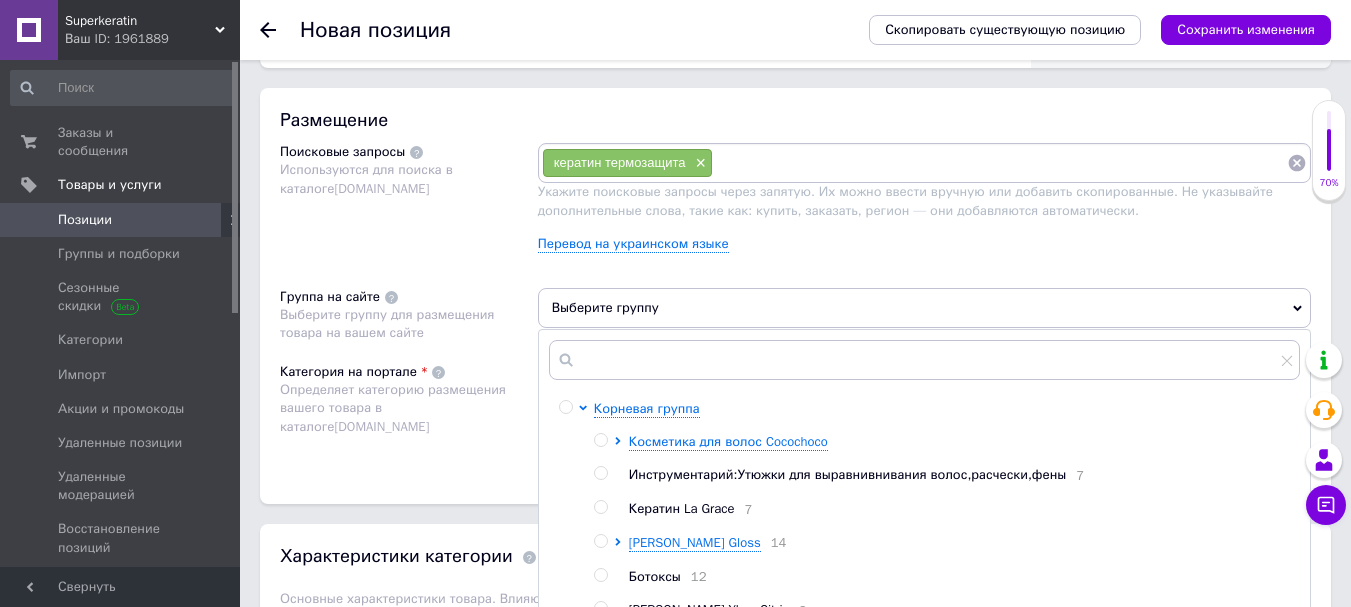 click at bounding box center (1000, 163) 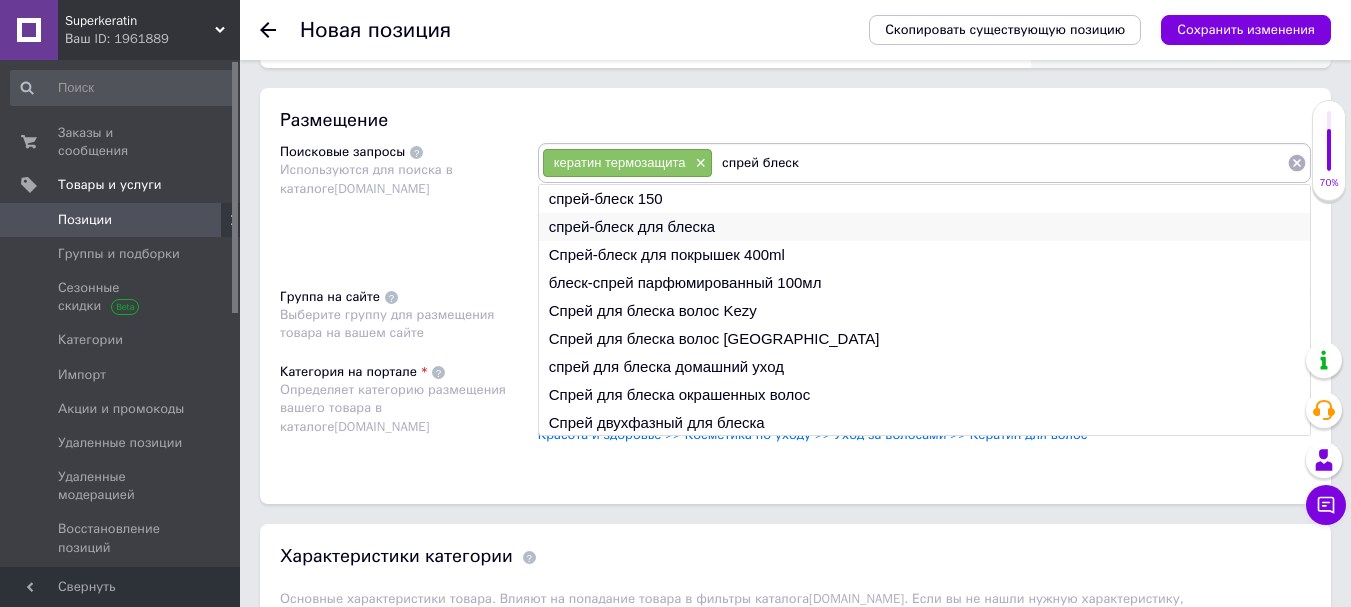 click on "спрей-блеск для блеска" at bounding box center [924, 227] 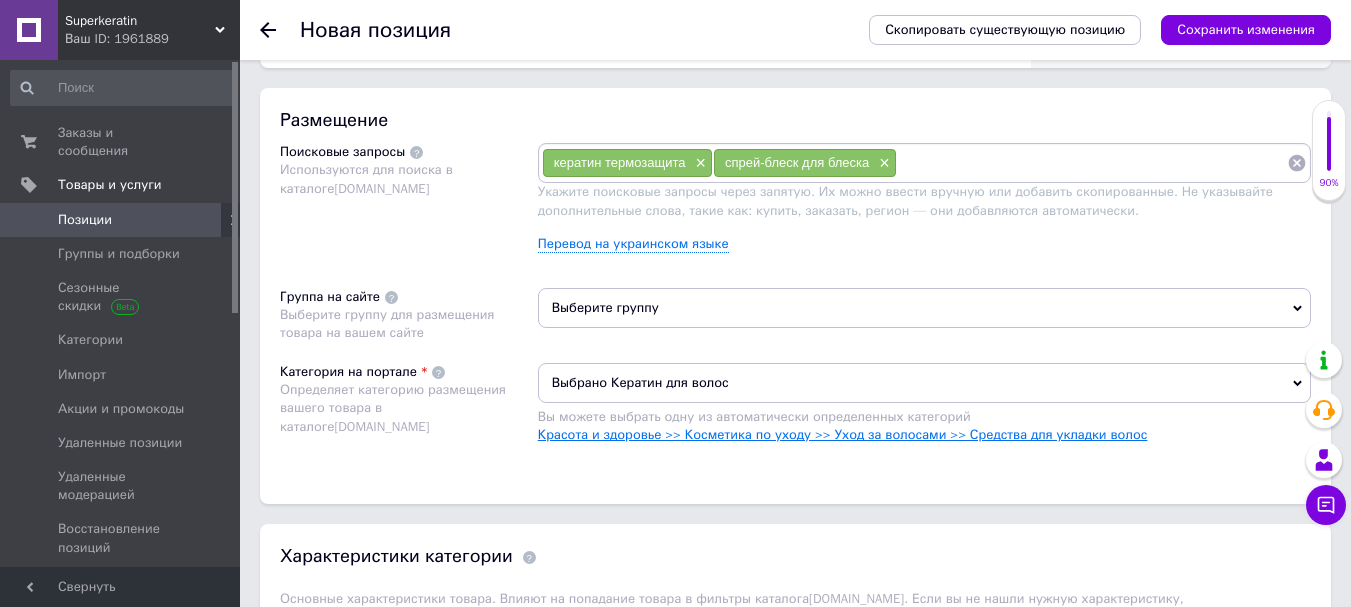 click on "Красота и здоровье >> Косметика по уходу >> Уход за волосами >> Средства для укладки волос" at bounding box center (843, 434) 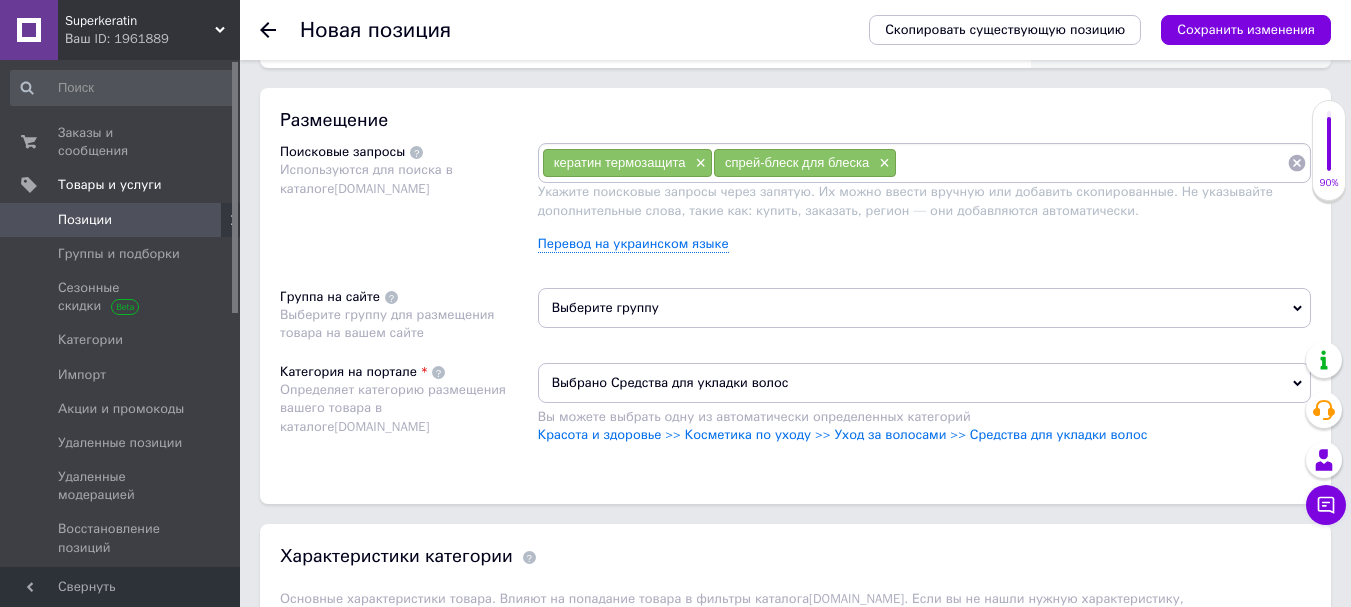click at bounding box center [1092, 163] 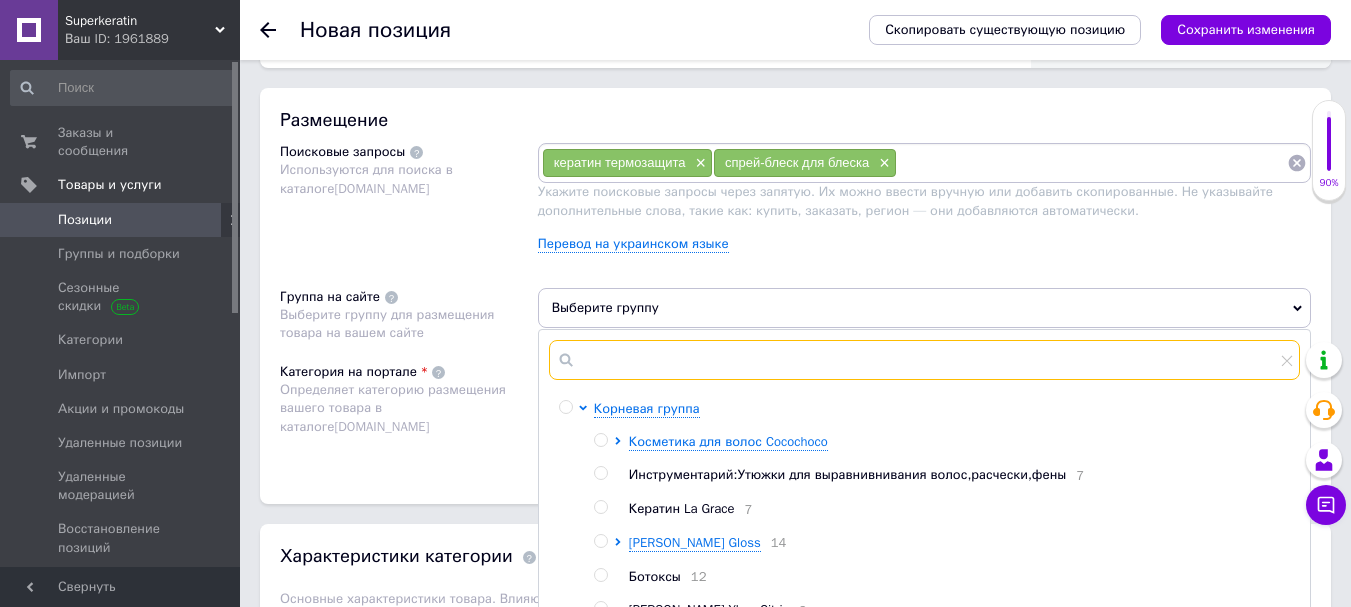 click at bounding box center [924, 360] 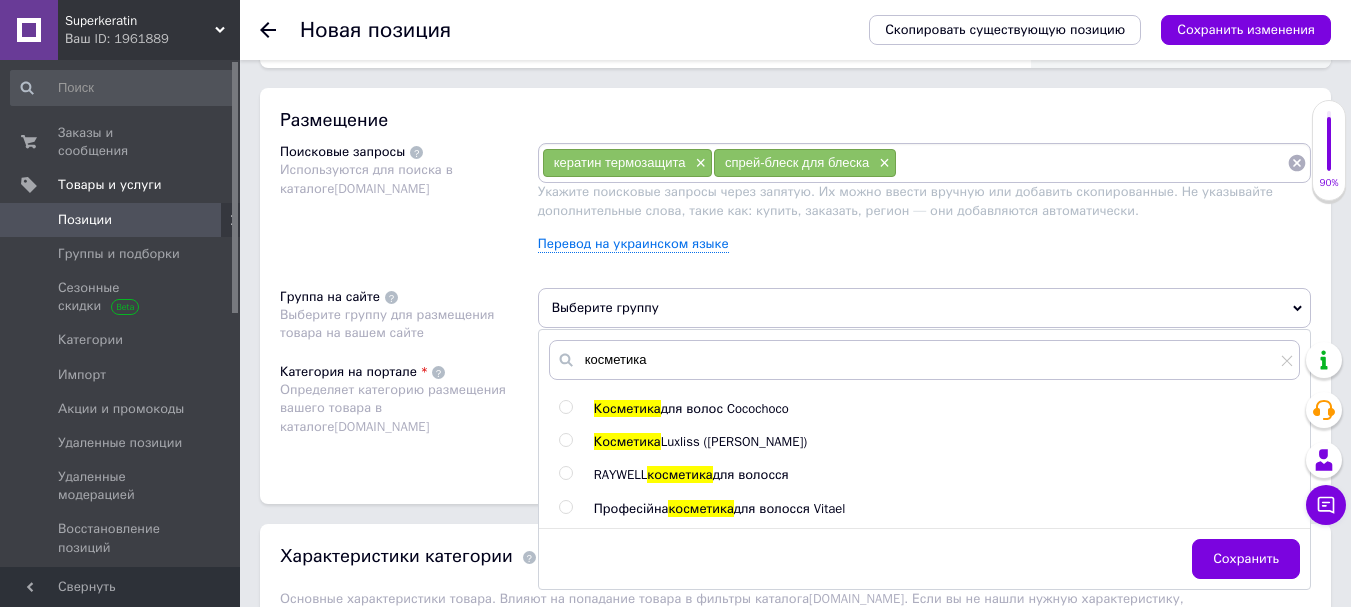 click at bounding box center [565, 440] 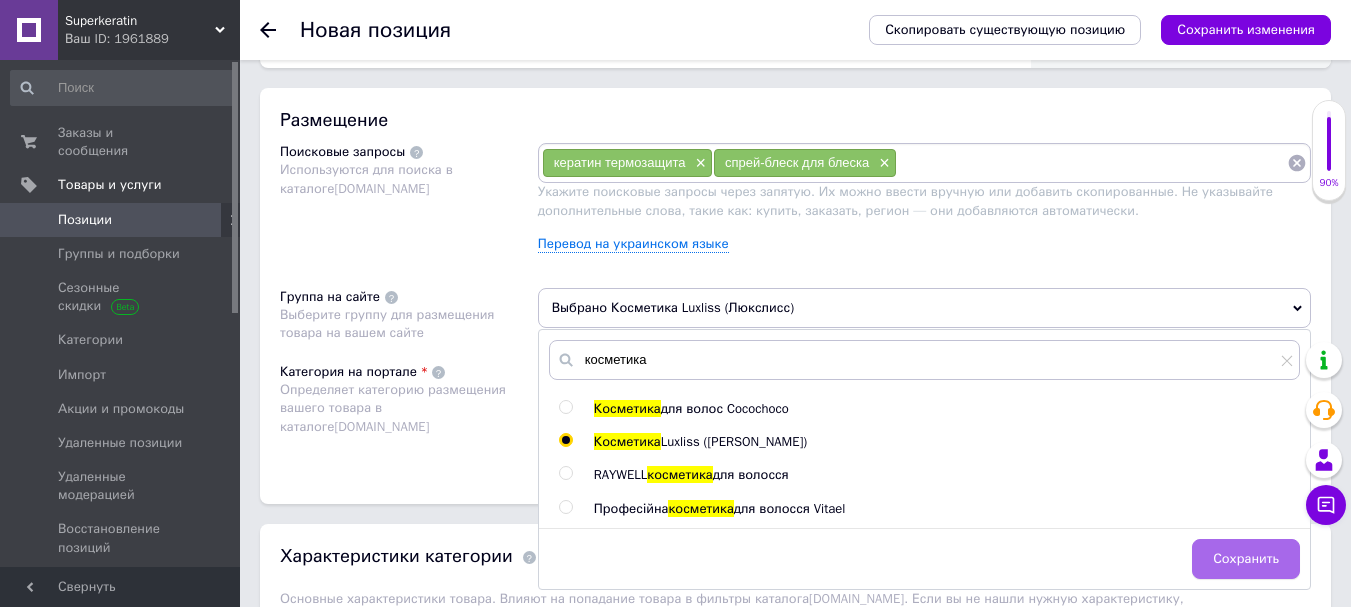 click on "Сохранить" at bounding box center [1246, 559] 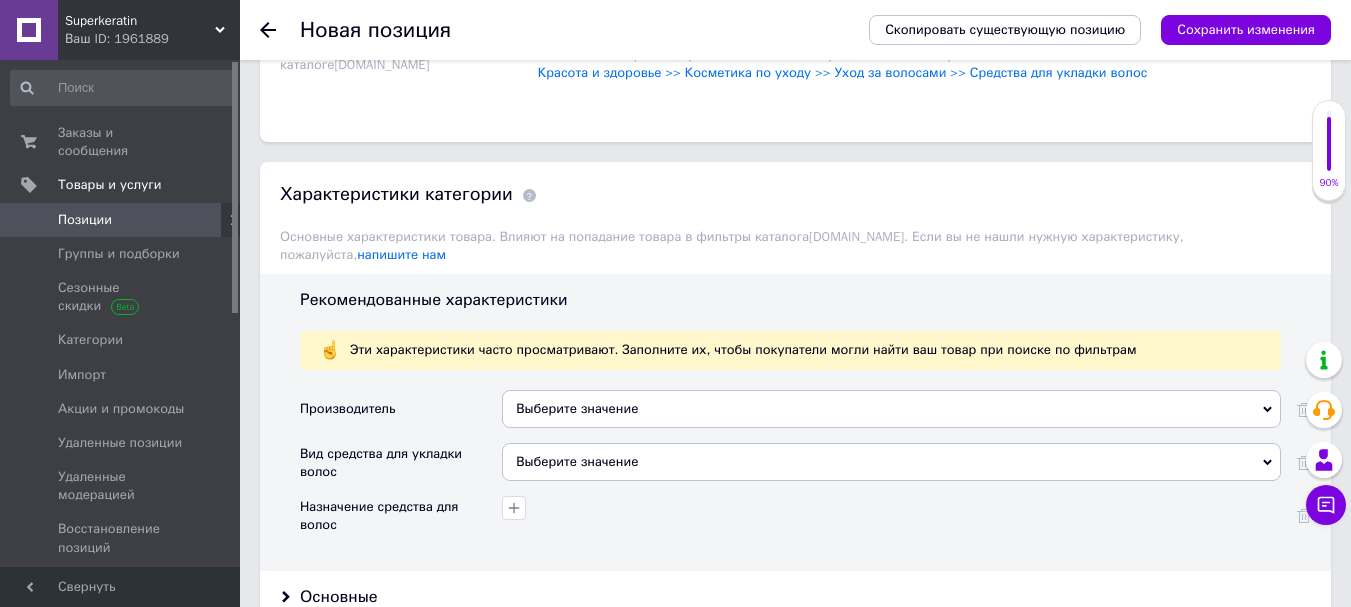 scroll, scrollTop: 1551, scrollLeft: 0, axis: vertical 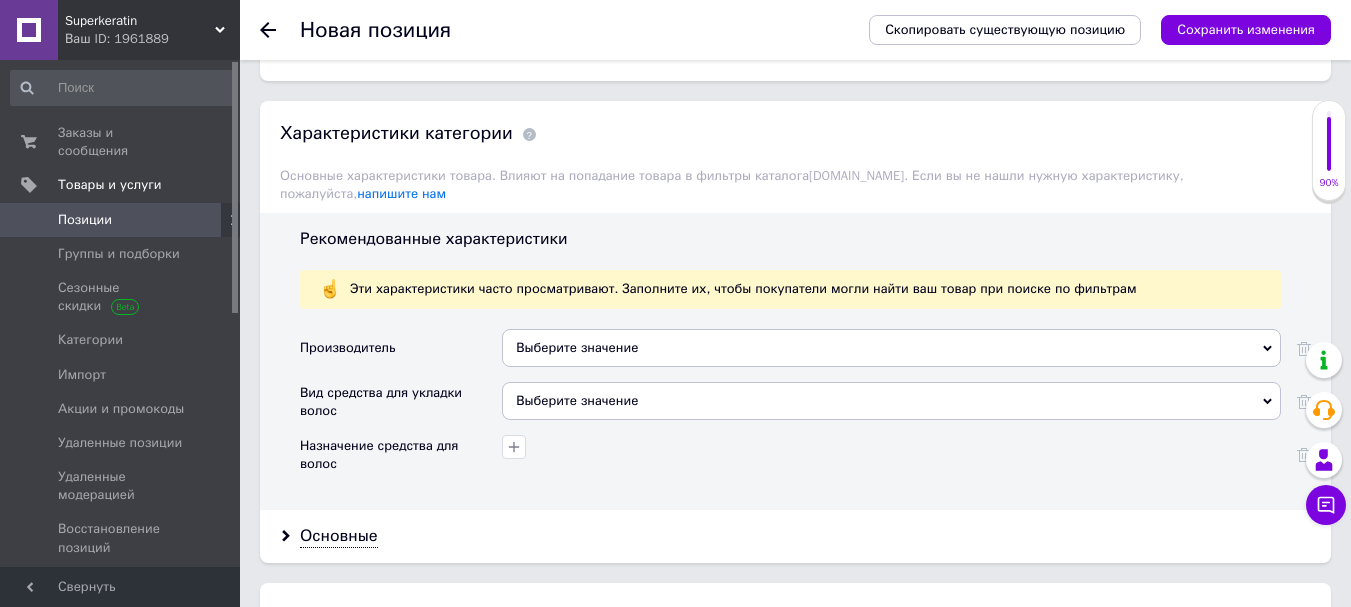 click on "Выберите значение" at bounding box center [891, 348] 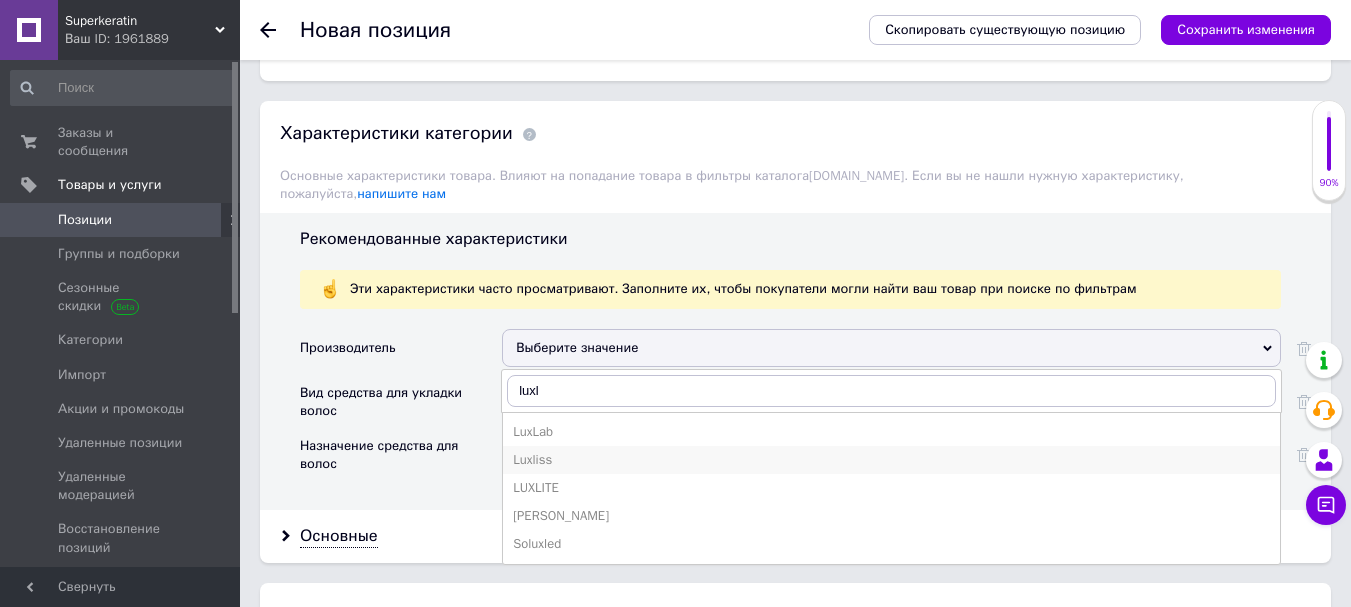 click on "Luxliss" at bounding box center [891, 460] 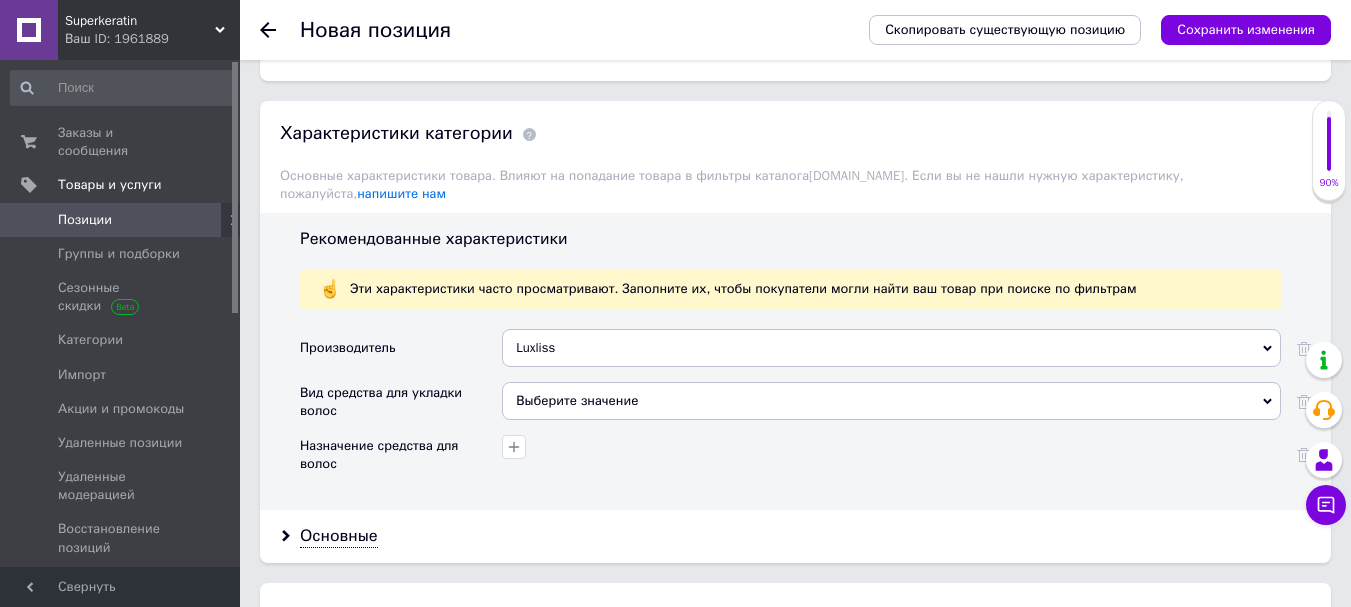click on "Выберите значение" at bounding box center (891, 401) 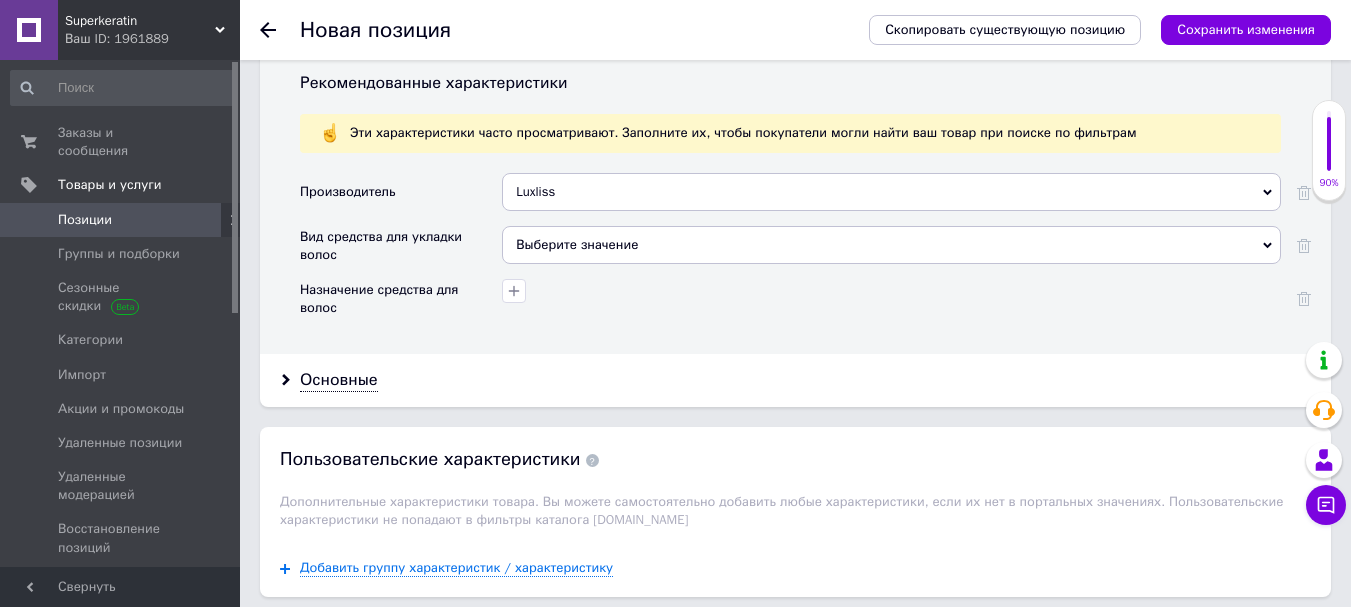 scroll, scrollTop: 1792, scrollLeft: 0, axis: vertical 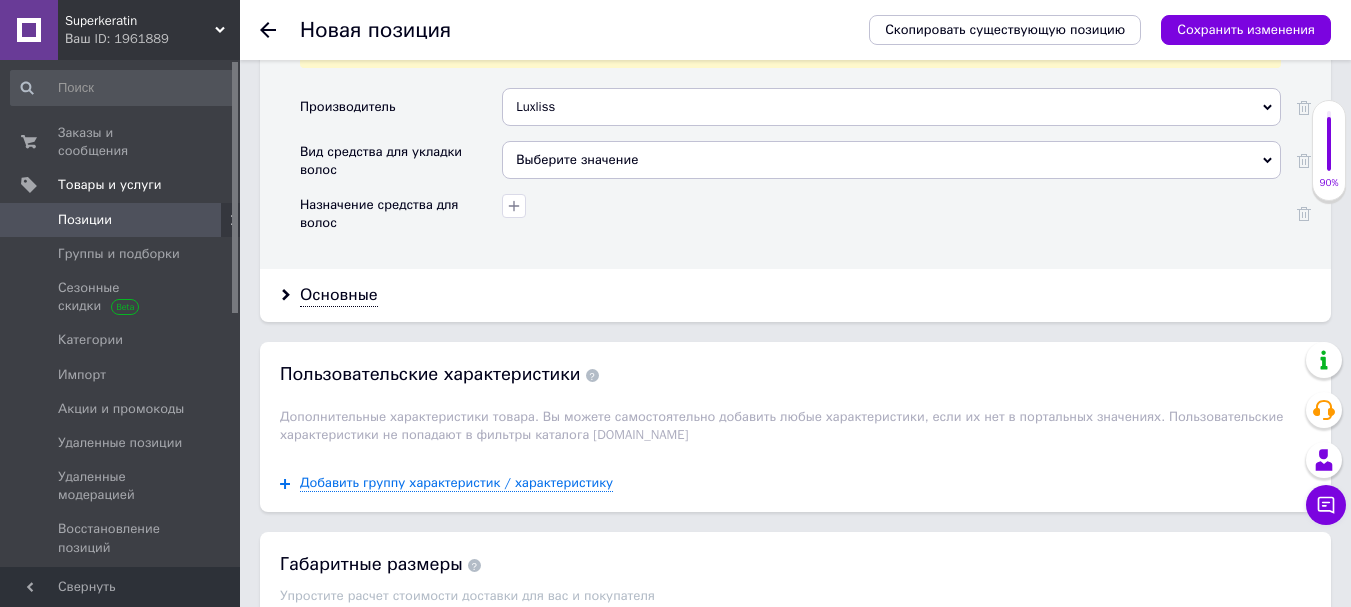 click on "Выберите значение" at bounding box center [891, 160] 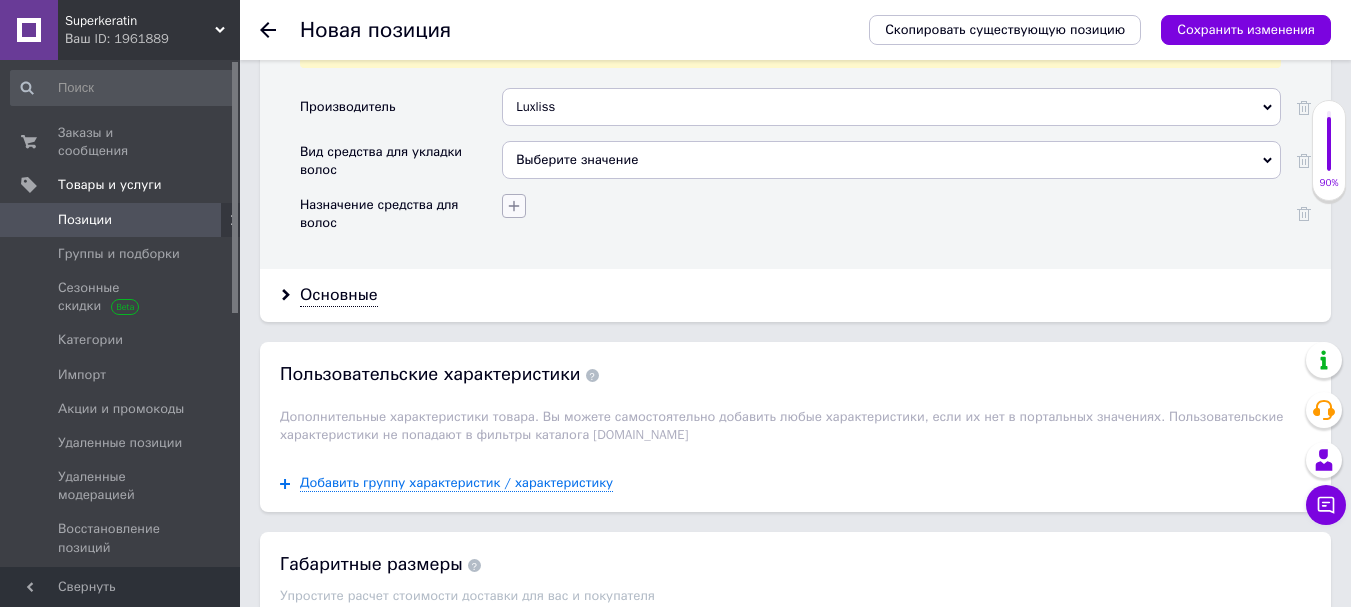 click 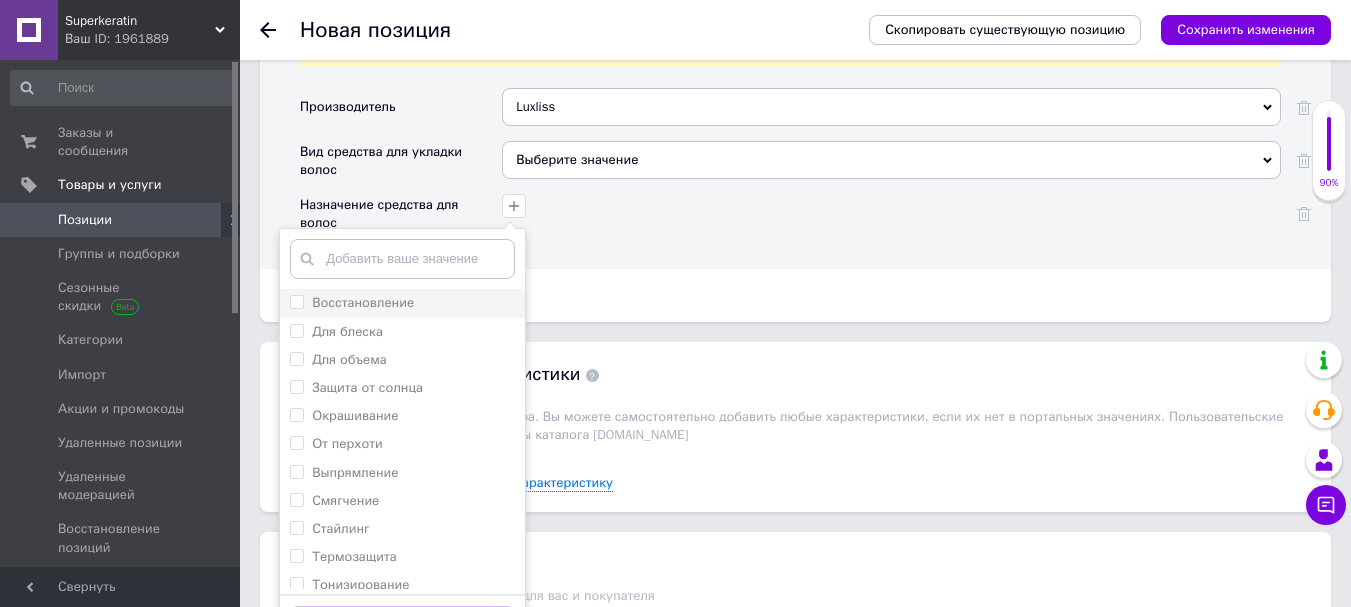 click on "Восстановление" at bounding box center [296, 301] 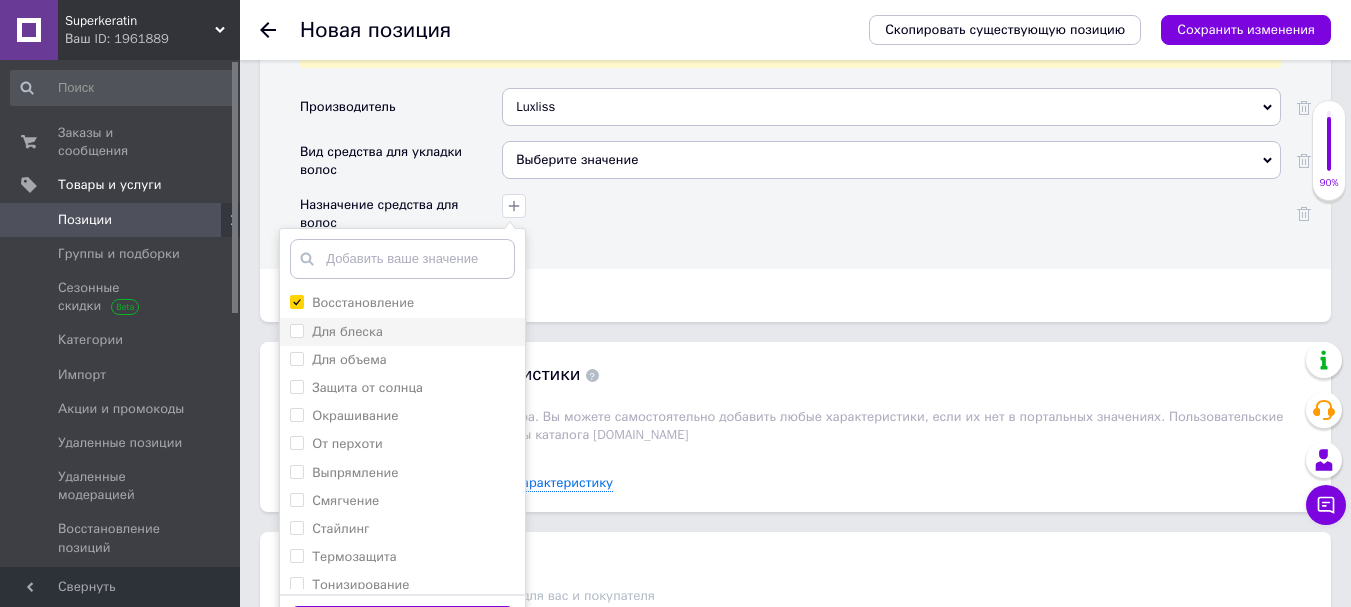 click on "Для блеска" at bounding box center (296, 330) 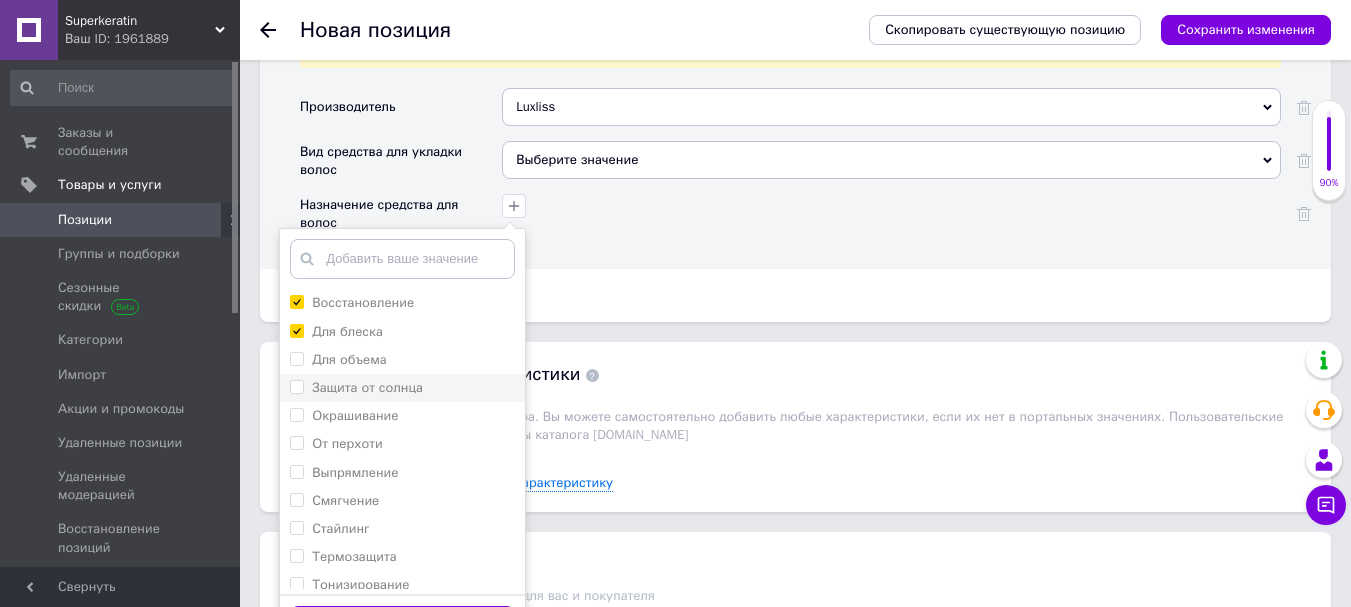 click on "Защита от солнца" at bounding box center [296, 386] 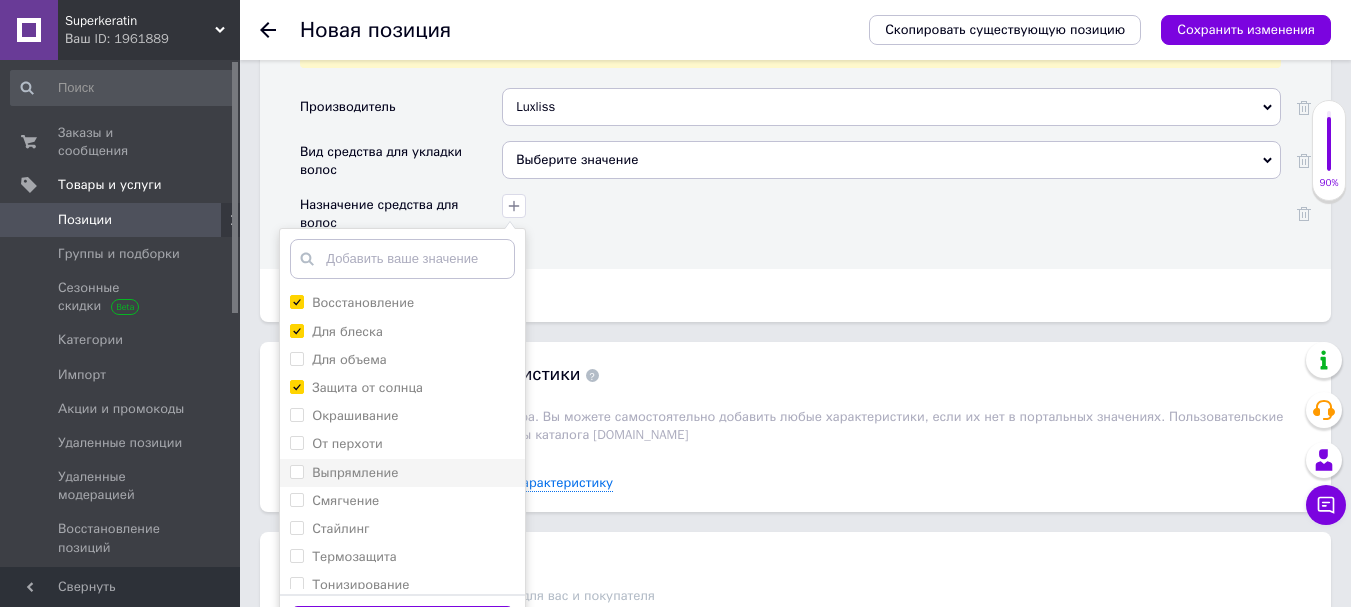 click on "Выпрямление" at bounding box center (296, 471) 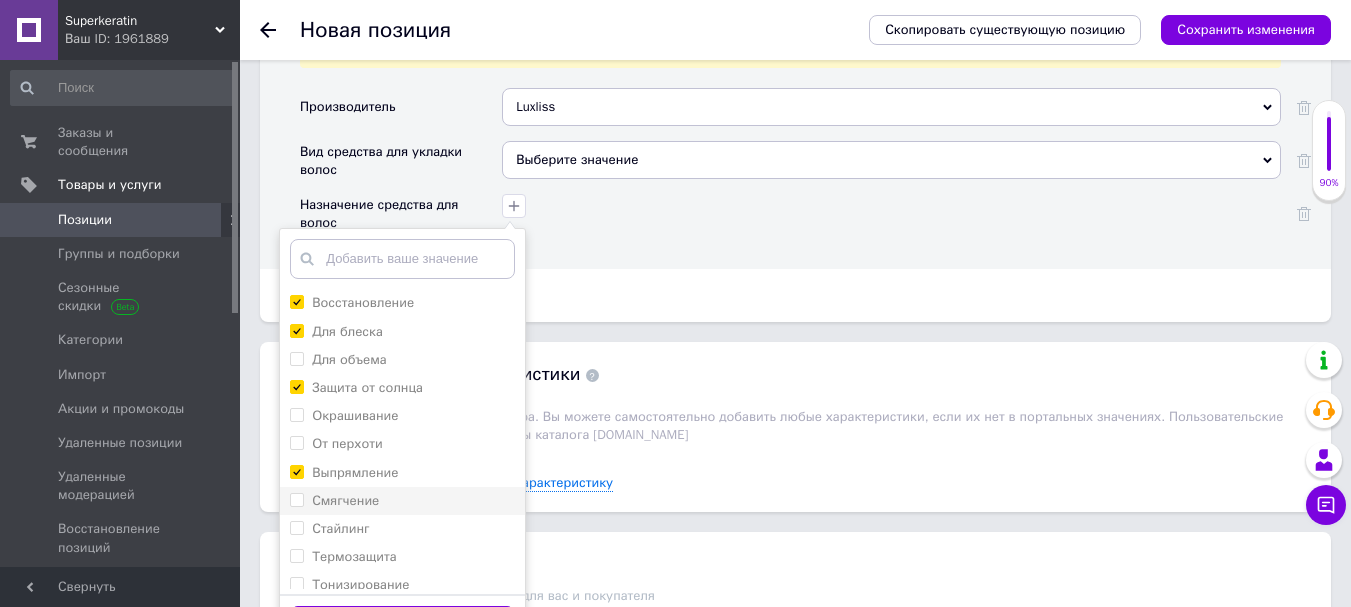 click on "Смягчение" at bounding box center (296, 499) 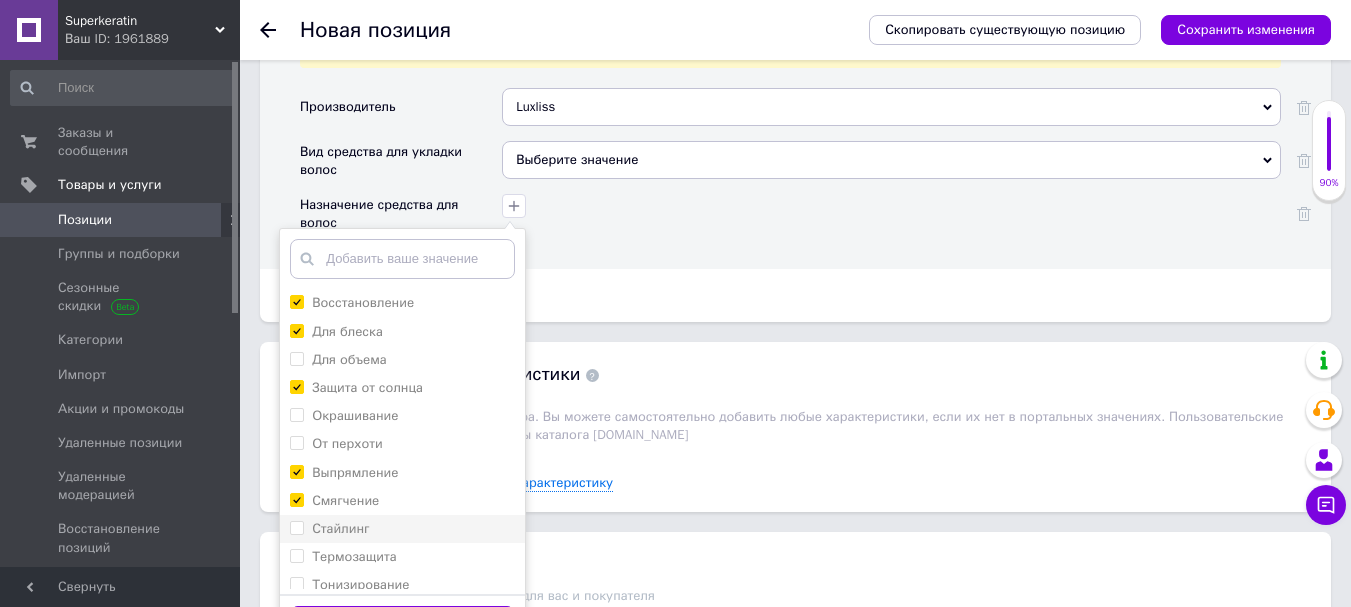 click on "Стайлинг" at bounding box center [296, 527] 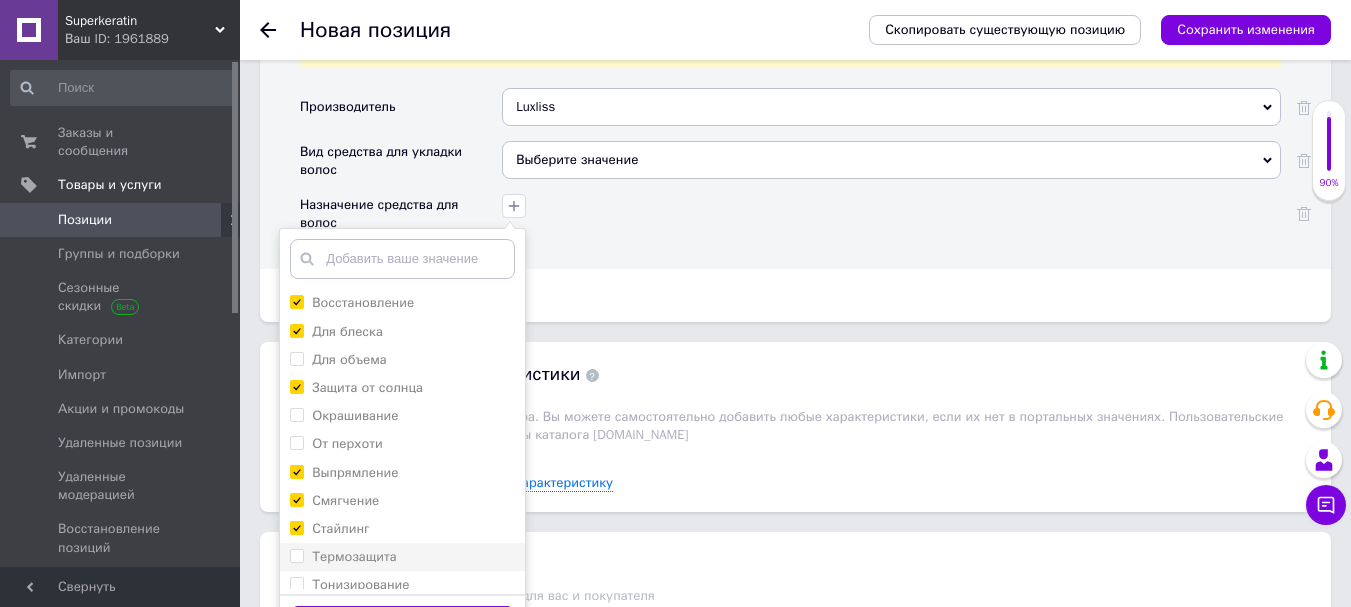 click on "Термозащита" at bounding box center (296, 555) 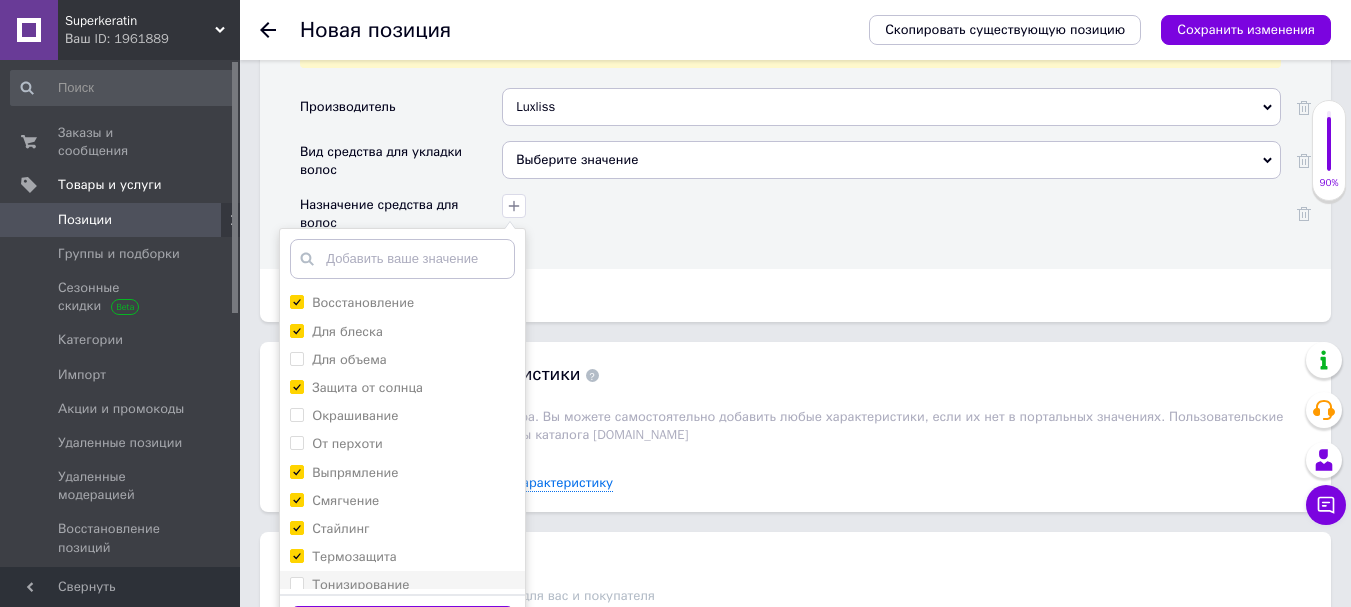 click on "Тонизирование" at bounding box center (296, 583) 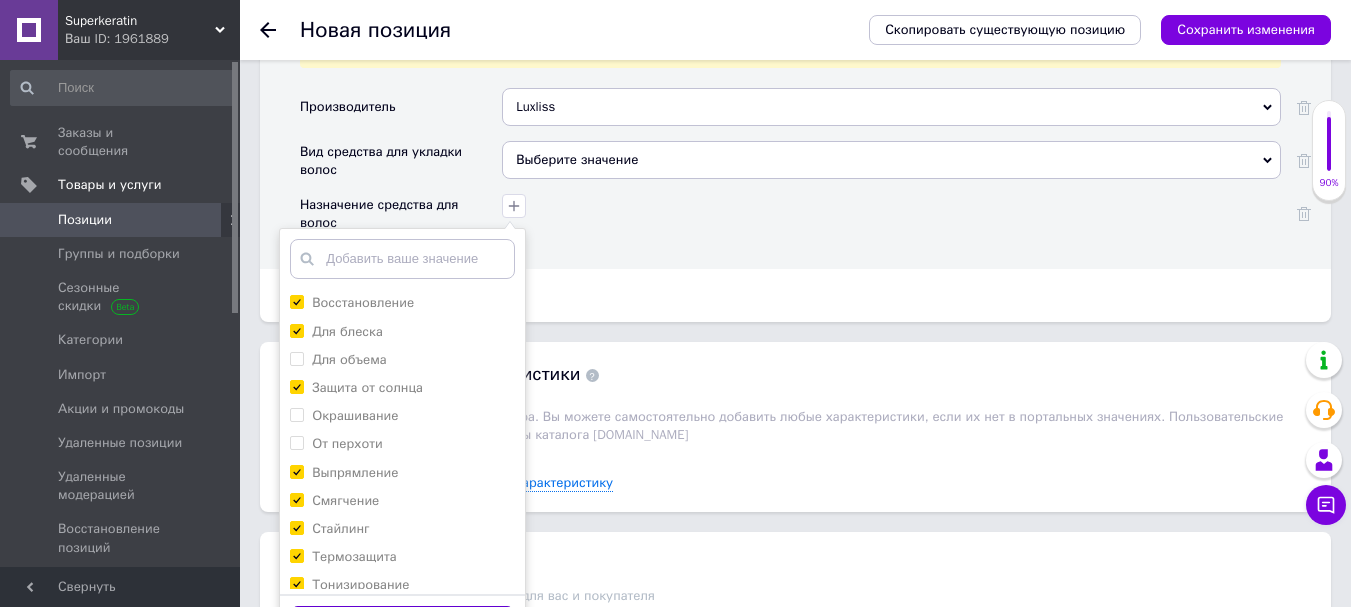 click on "Сохранить" at bounding box center (402, 625) 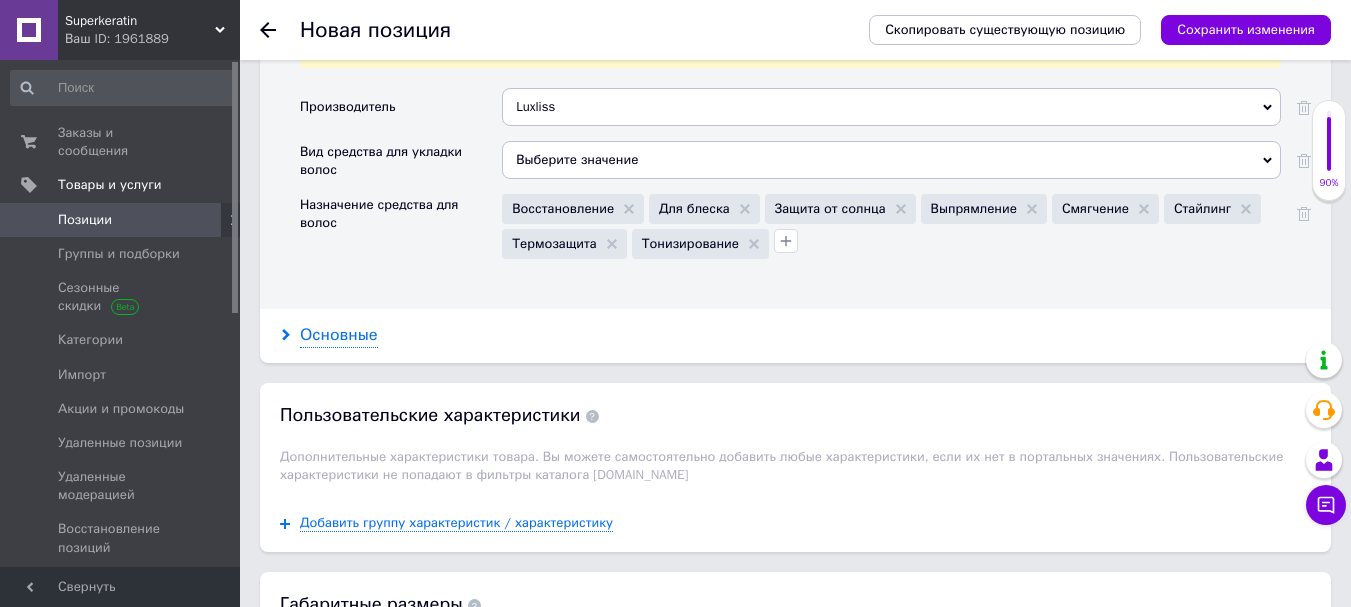 click on "Основные" at bounding box center (339, 335) 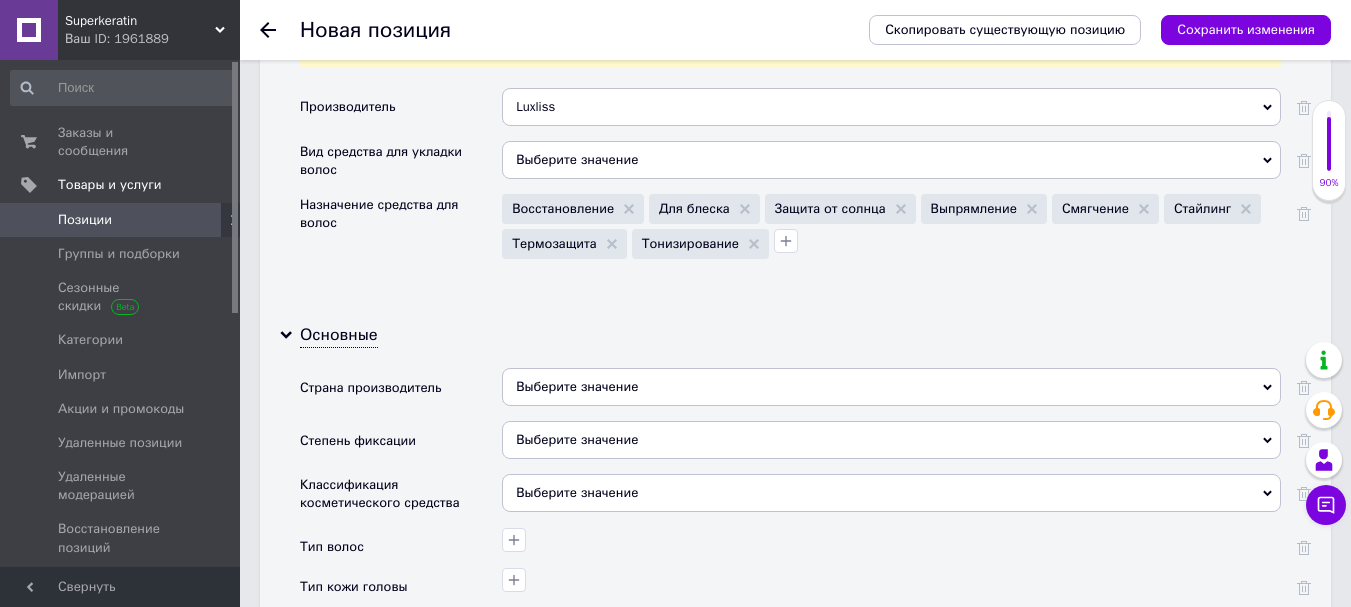 click on "Выберите значение" at bounding box center [891, 387] 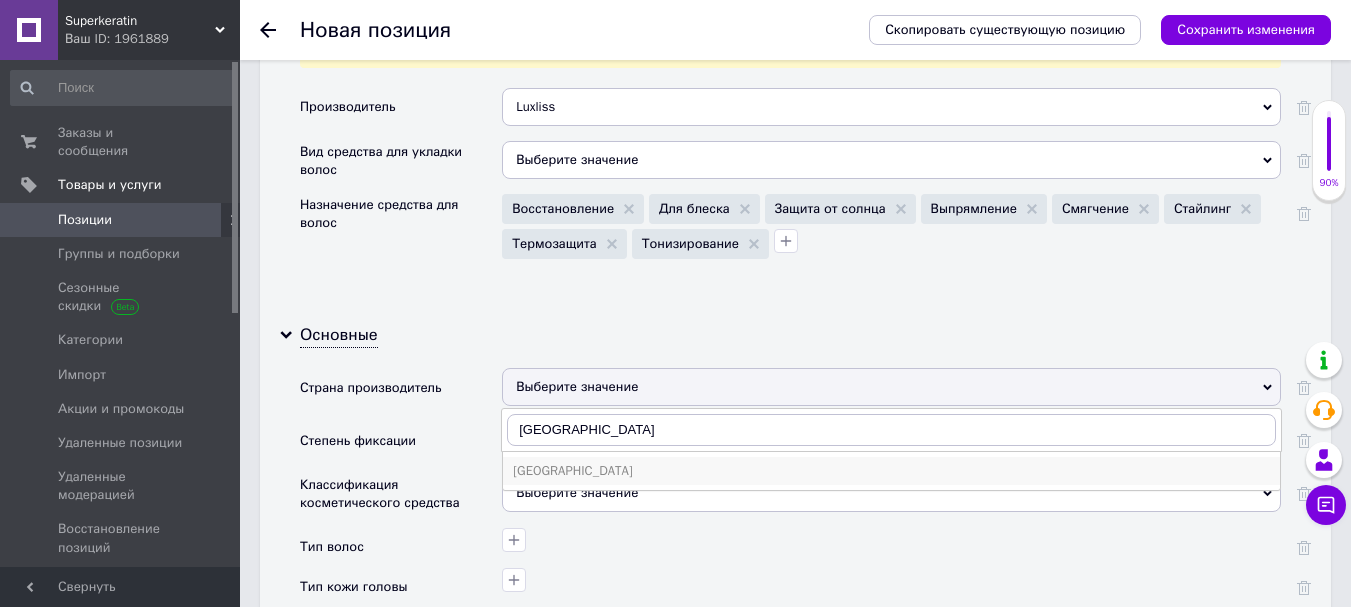click on "[GEOGRAPHIC_DATA]" at bounding box center (891, 471) 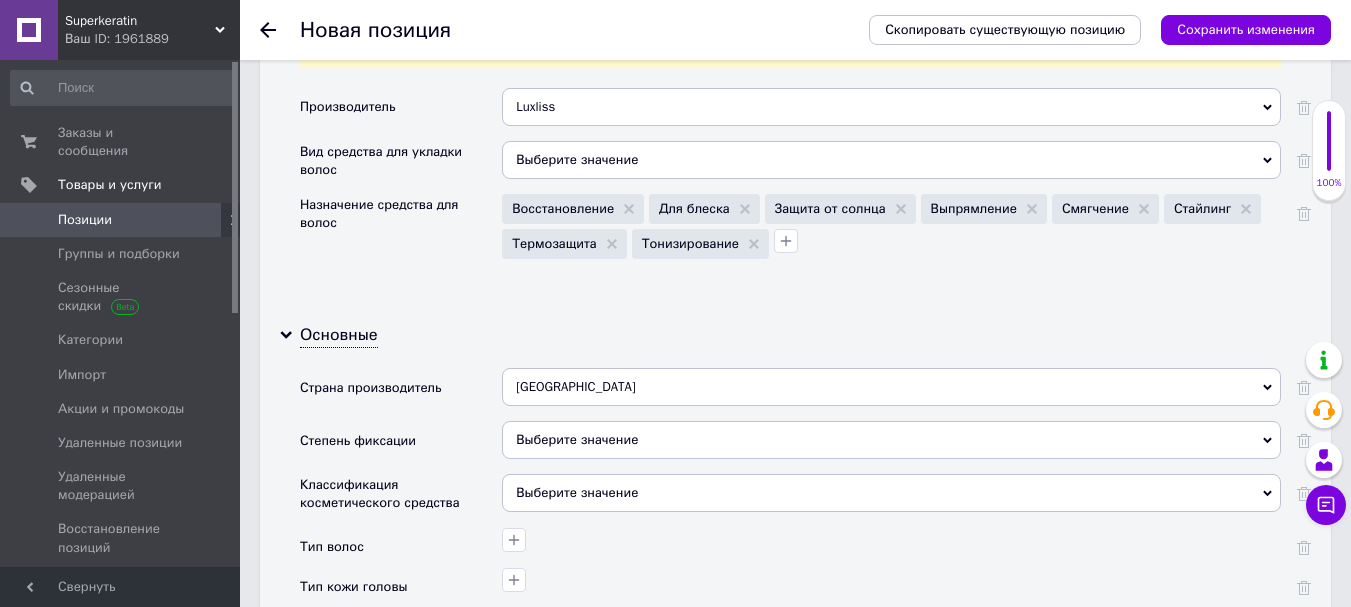 click on "Выберите значение" at bounding box center (891, 440) 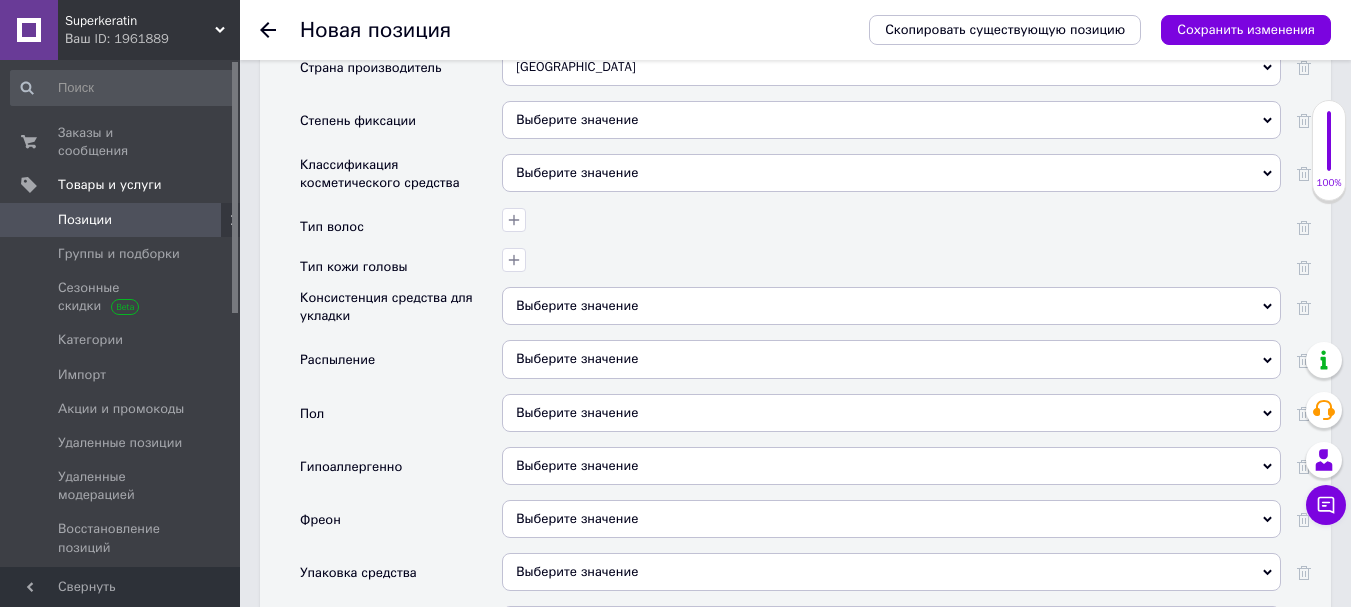 scroll, scrollTop: 2119, scrollLeft: 0, axis: vertical 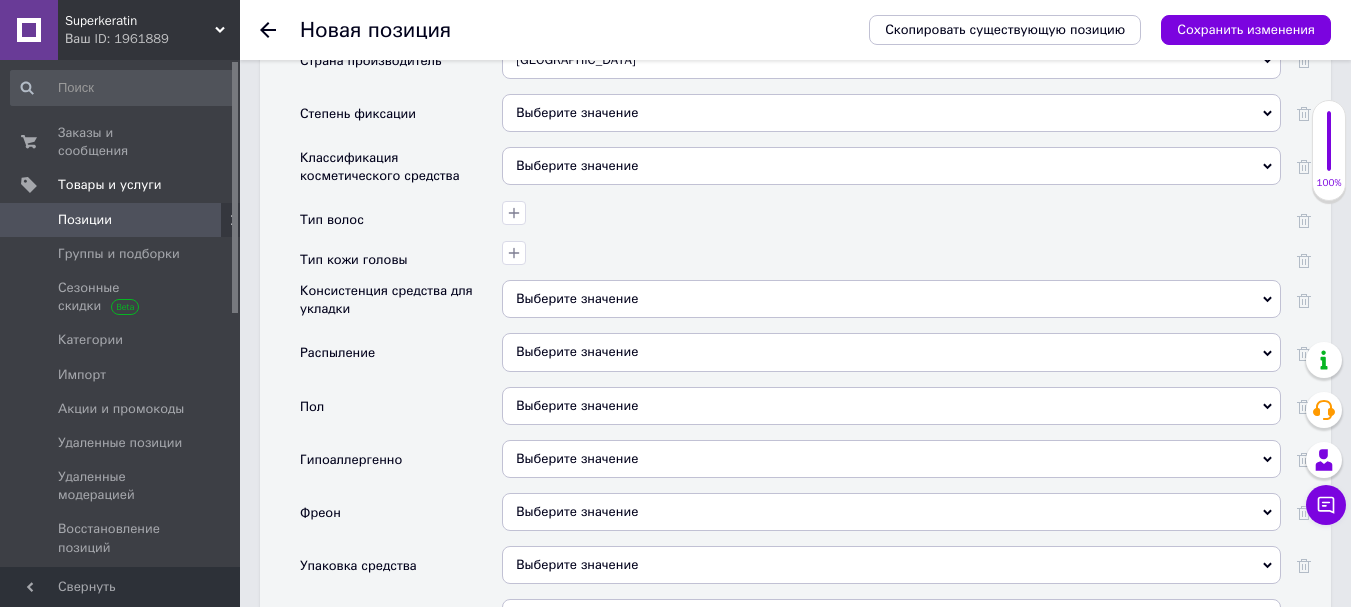 click on "Выберите значение" at bounding box center [891, 166] 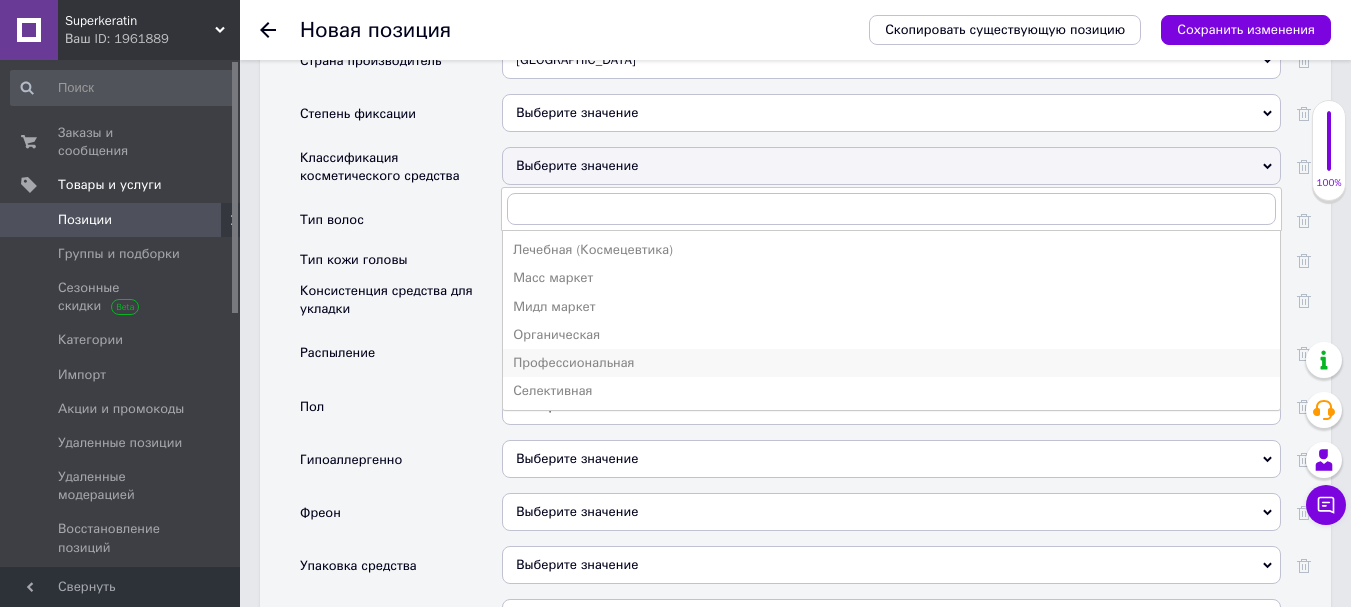 click on "Профессиональная" at bounding box center (891, 363) 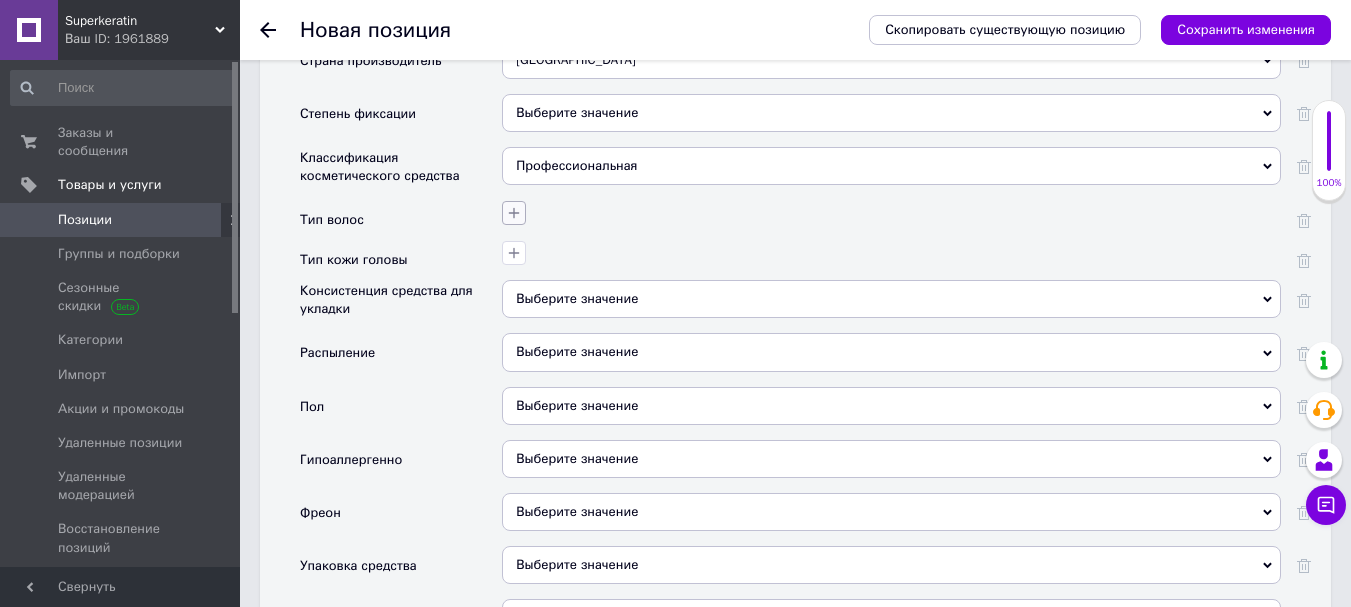 click 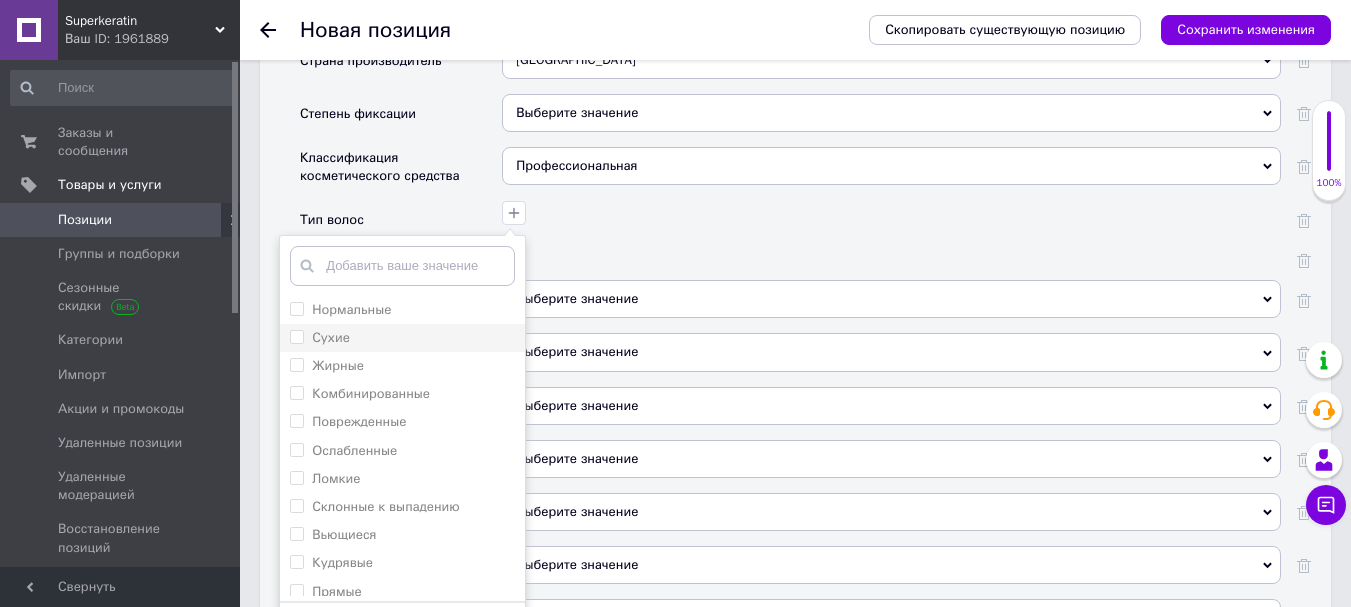 click on "Сухие" at bounding box center [296, 336] 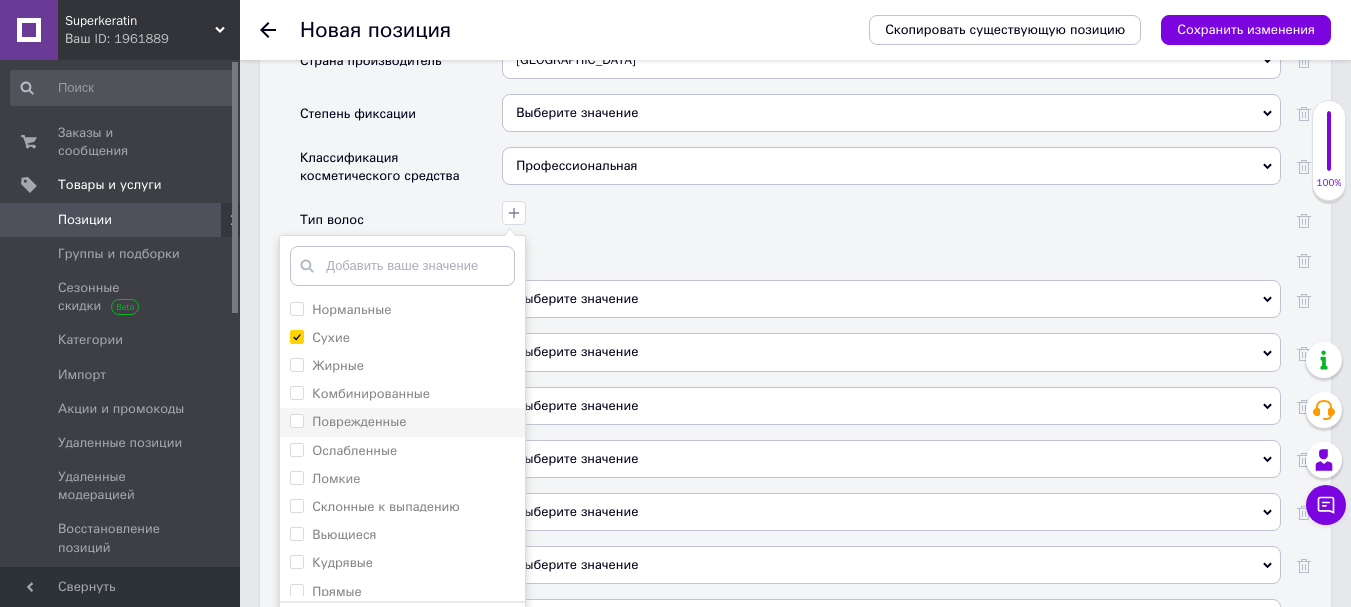 click on "Поврежденные" at bounding box center (296, 420) 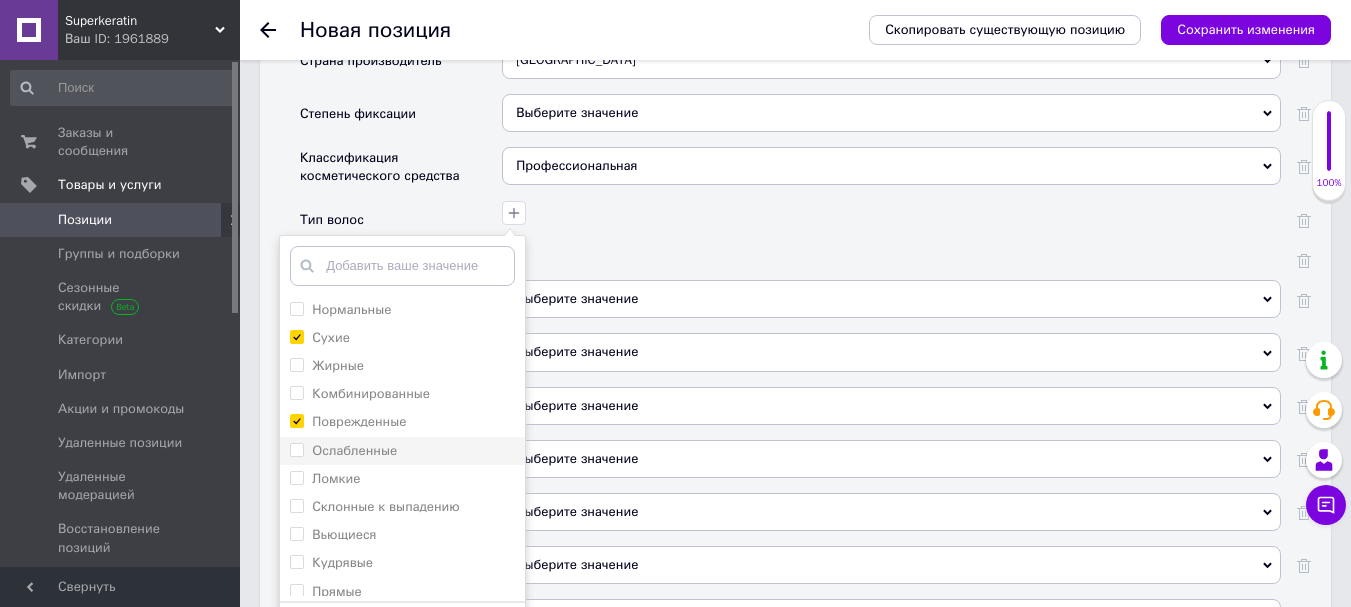 click on "Ослабленные" at bounding box center [343, 451] 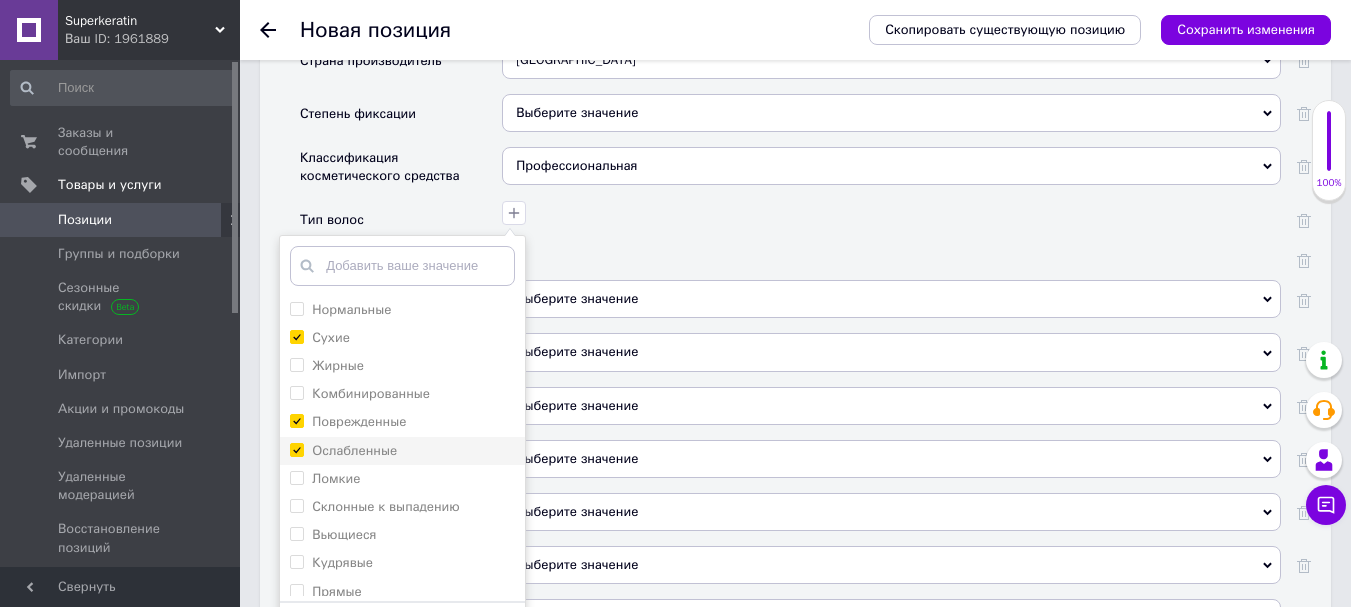 click on "Ослабленные" at bounding box center (296, 449) 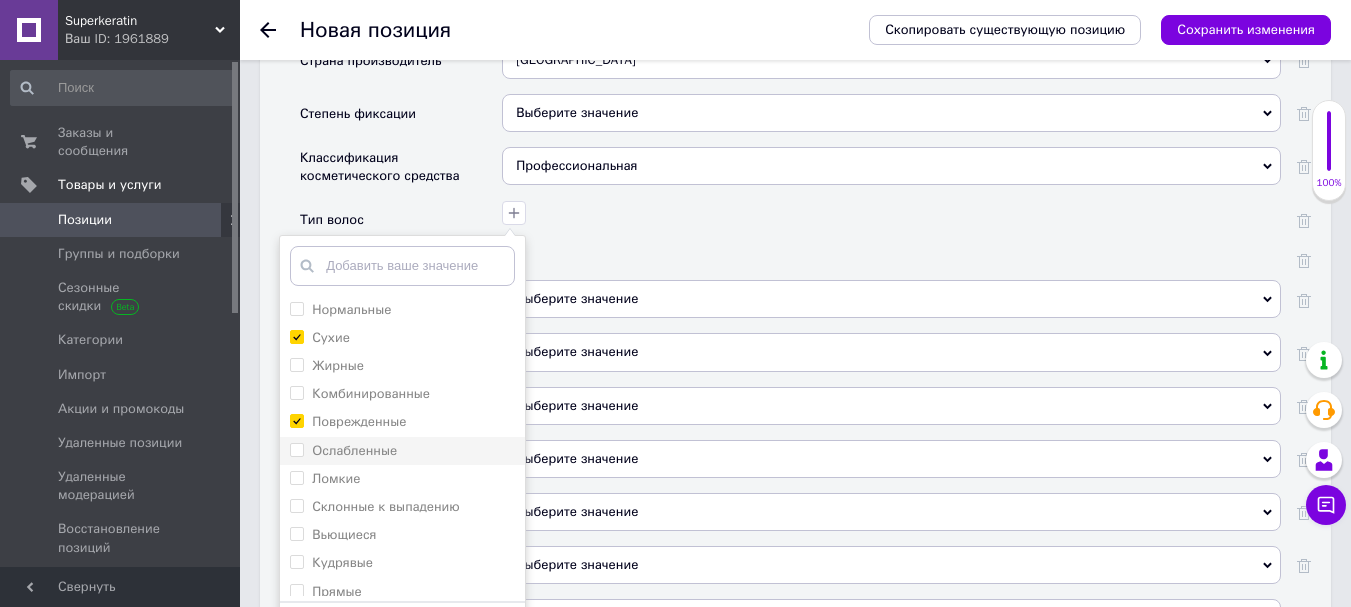click on "Ослабленные" at bounding box center (296, 449) 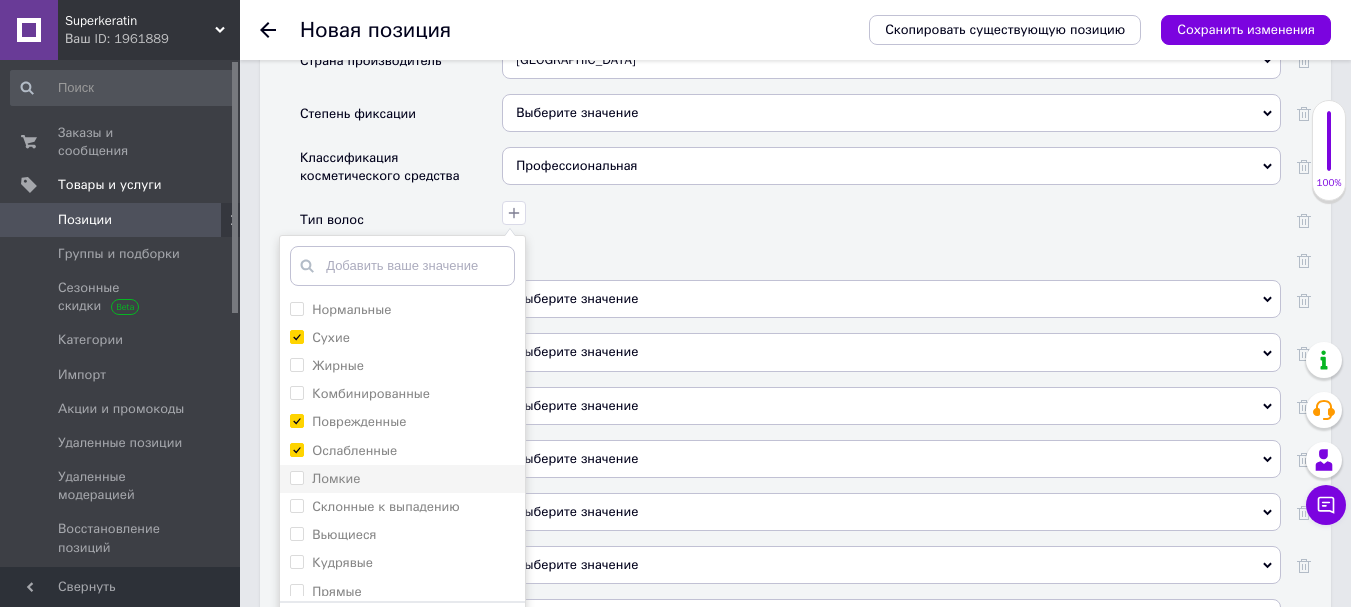 click on "Ломкие" at bounding box center [296, 477] 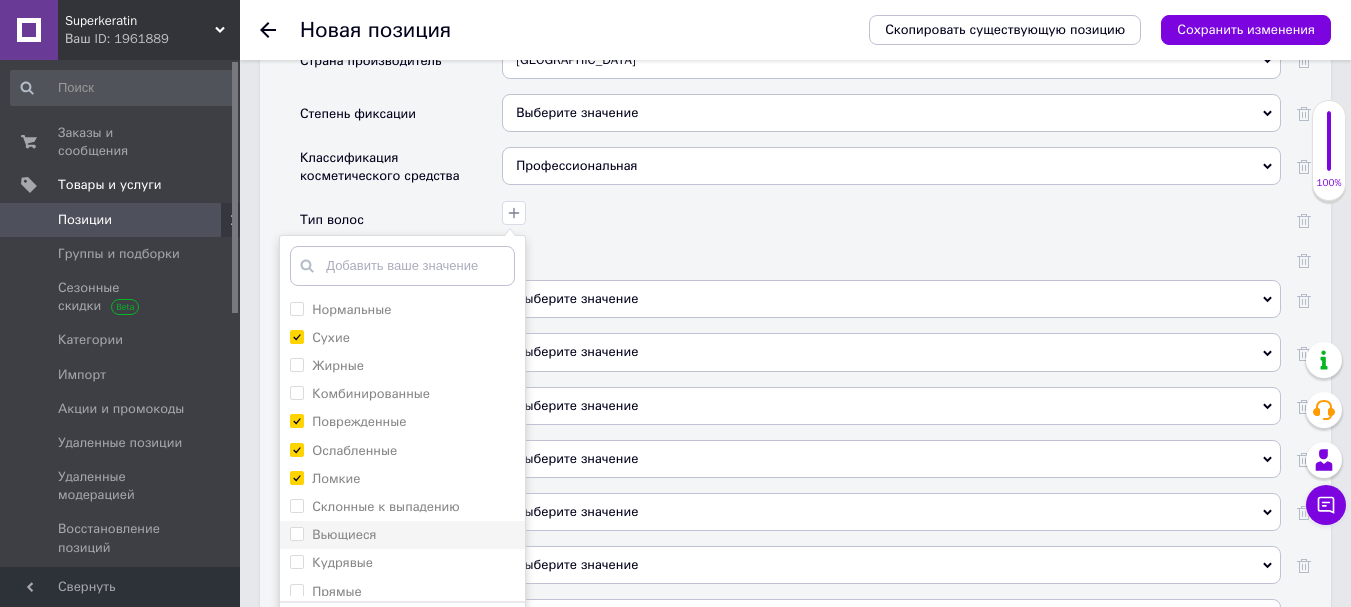 click on "Вьющиеся" at bounding box center (296, 533) 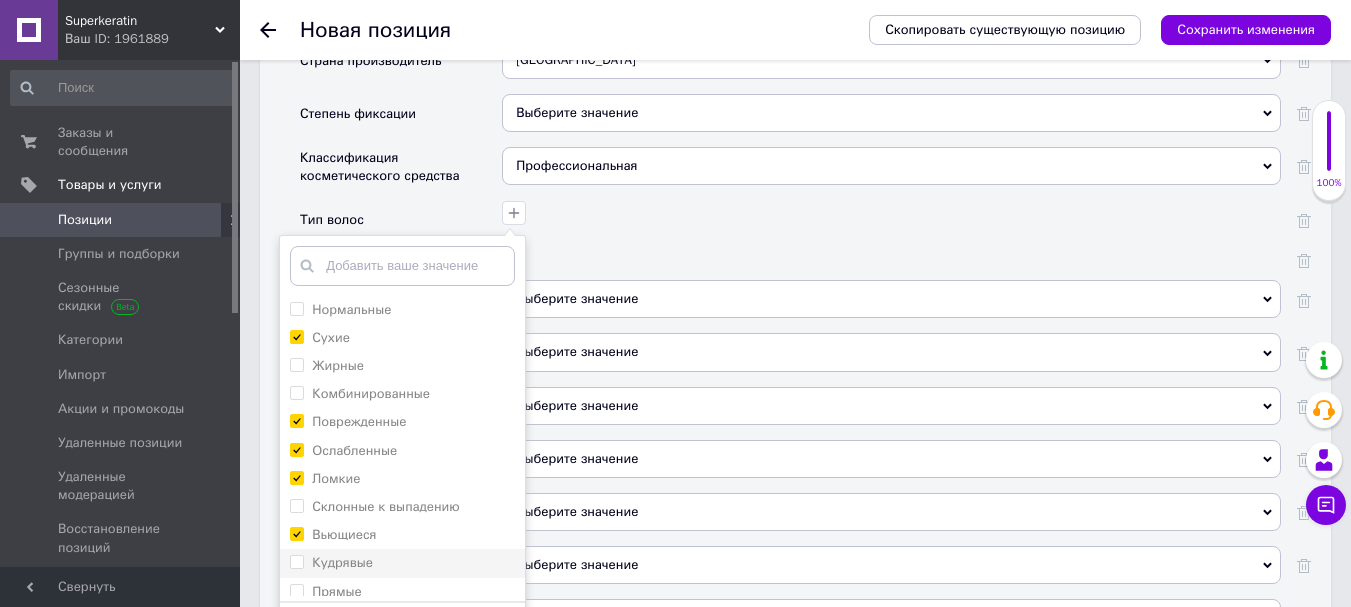 click on "Кудрявые" at bounding box center [296, 561] 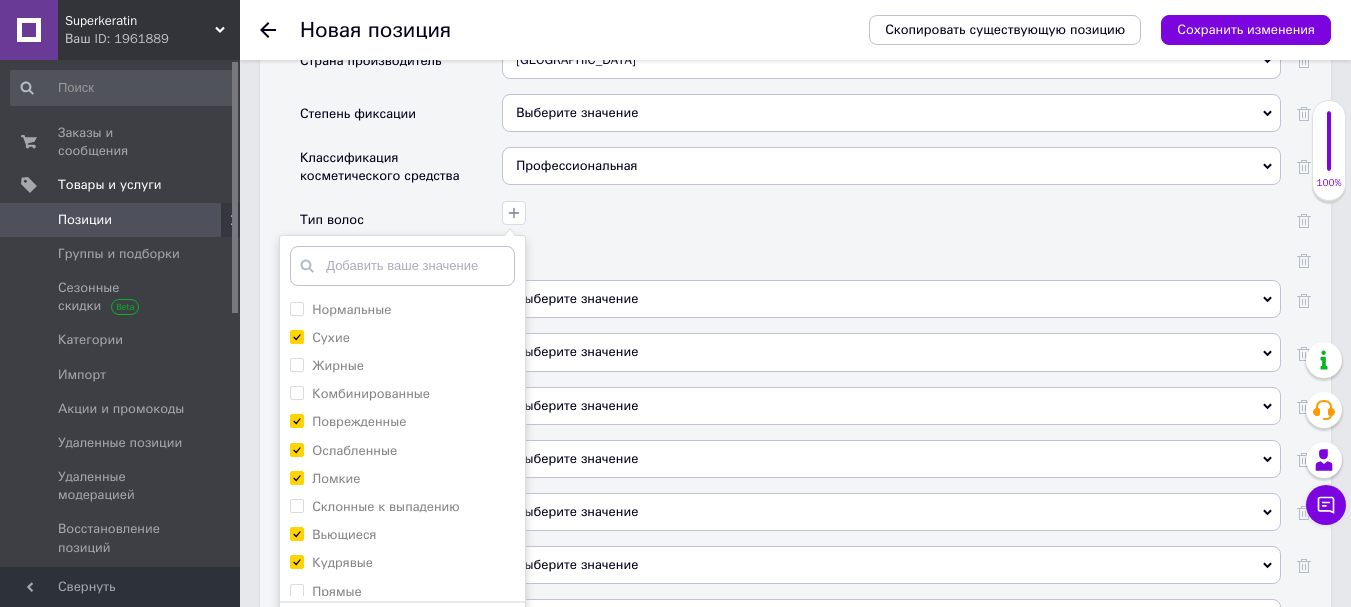 click on "Сохранить" at bounding box center (402, 632) 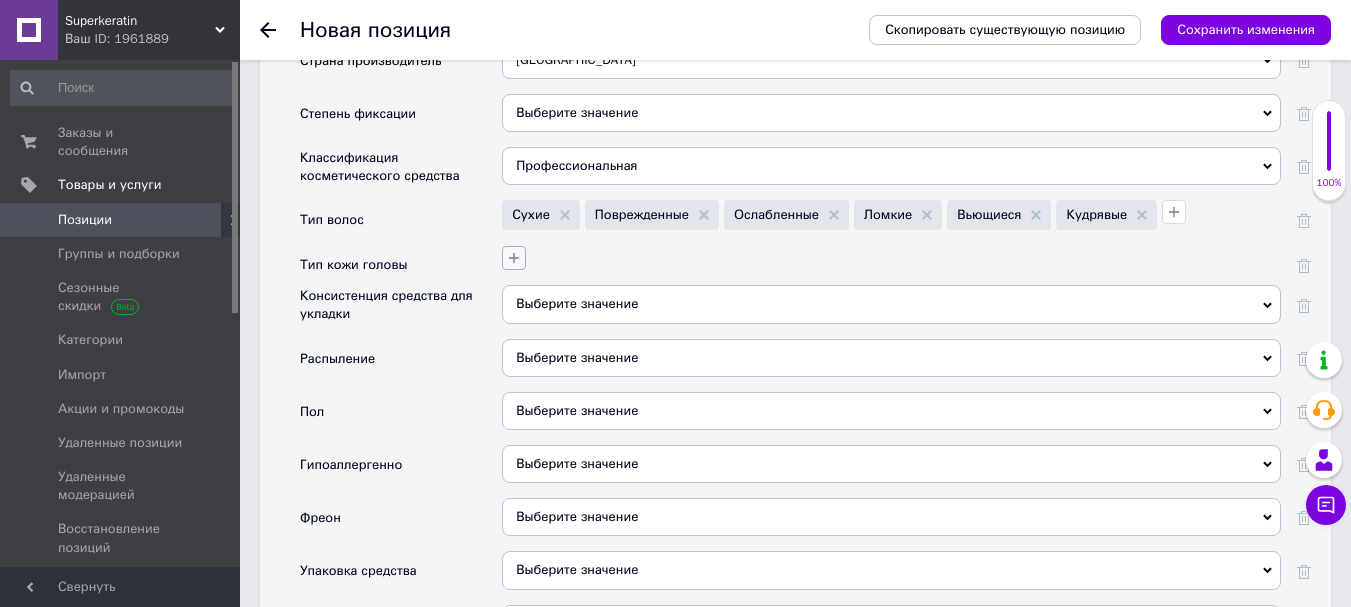 click 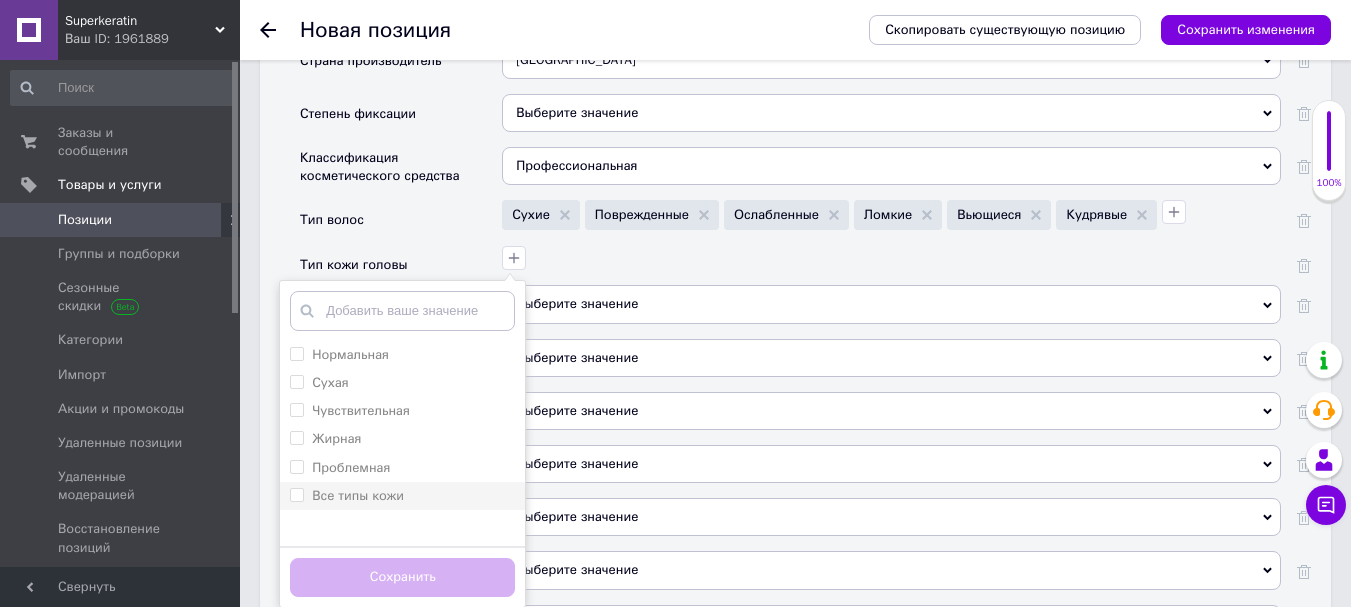 click on "Все типы кожи" at bounding box center [296, 494] 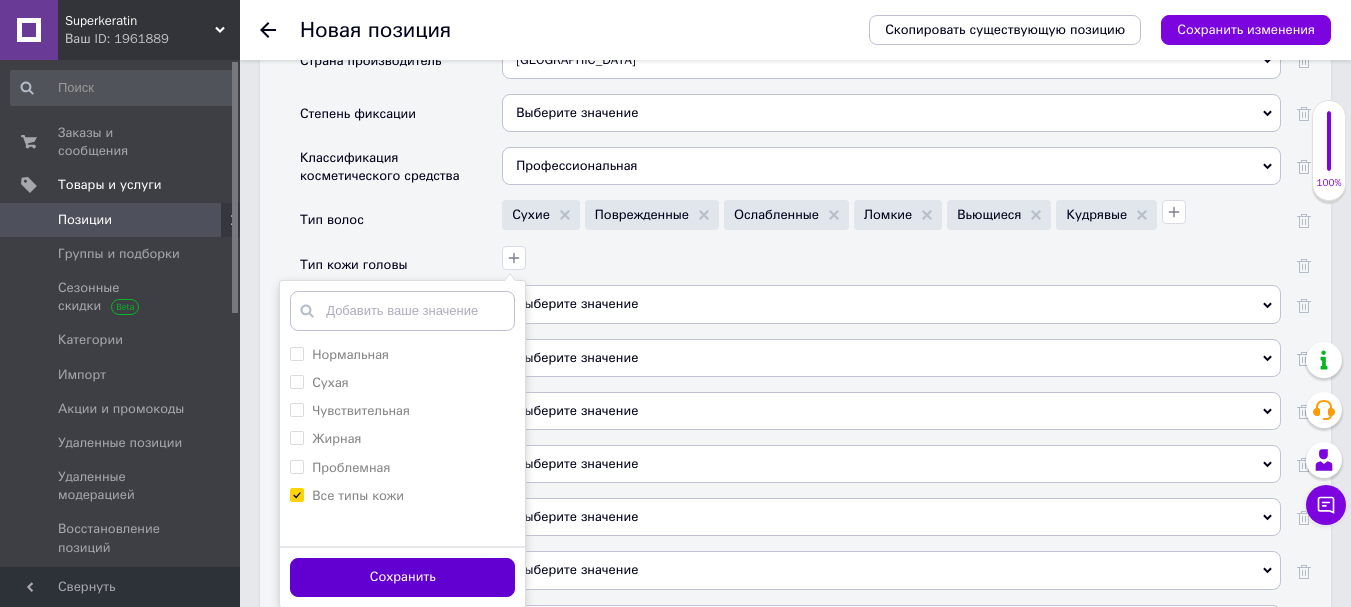 click on "Сохранить" at bounding box center [402, 577] 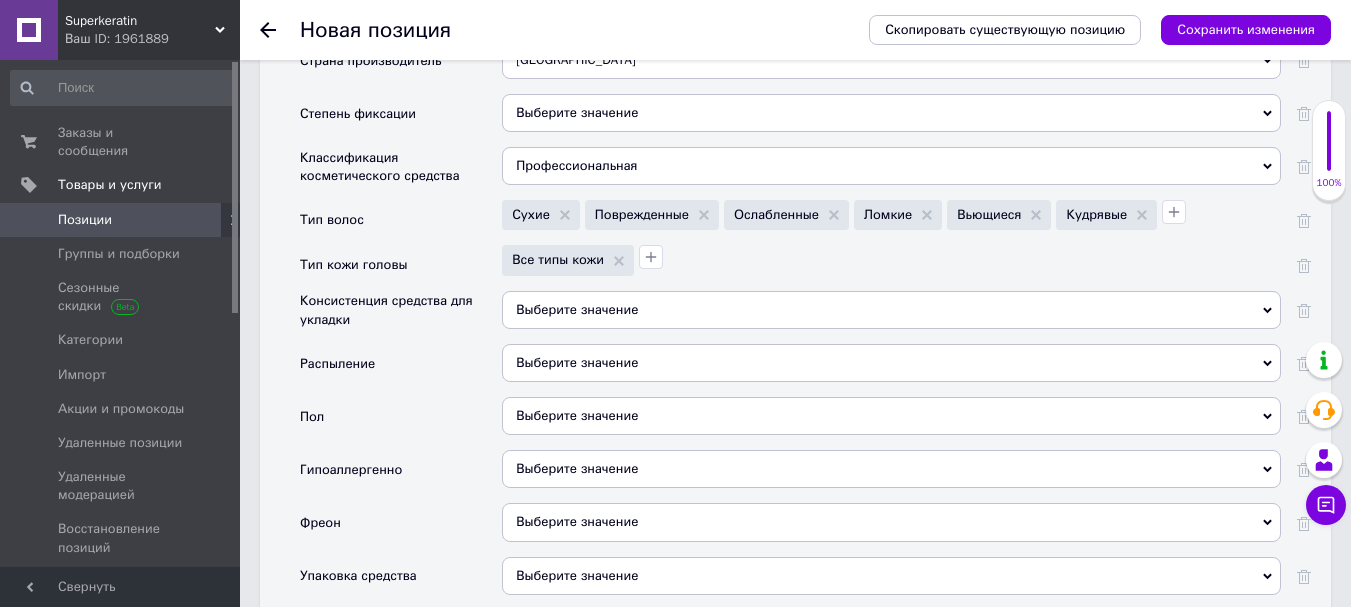click on "Выберите значение" at bounding box center [891, 363] 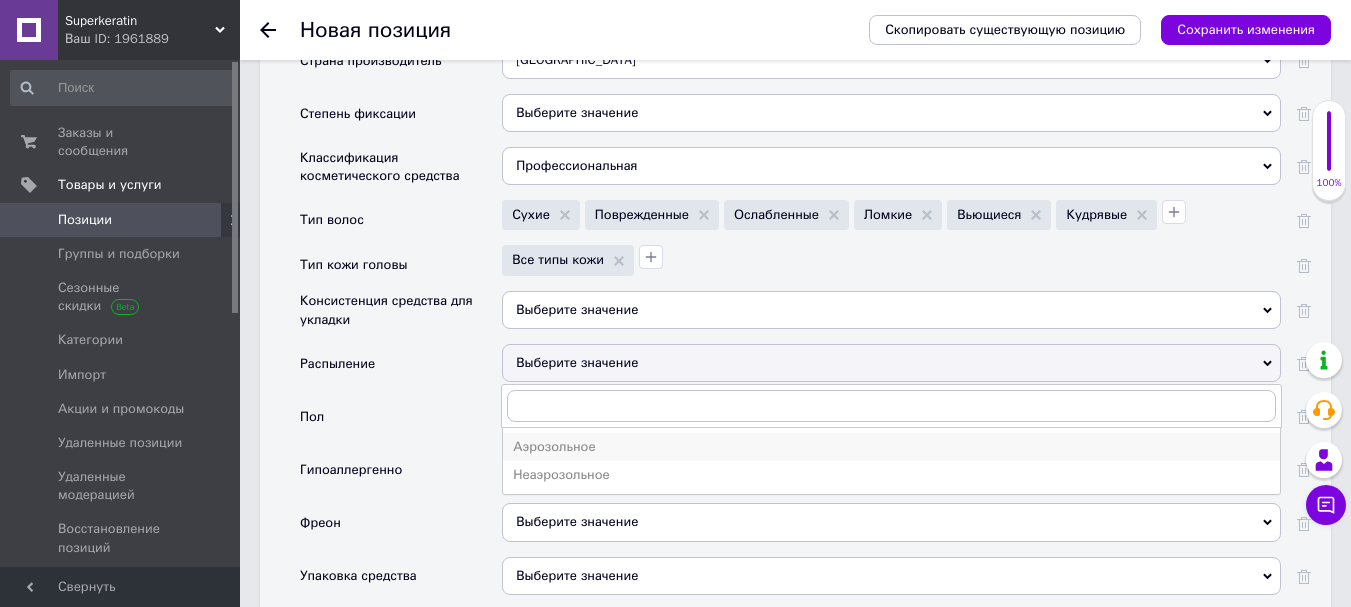 click on "Аэрозольное" at bounding box center (891, 447) 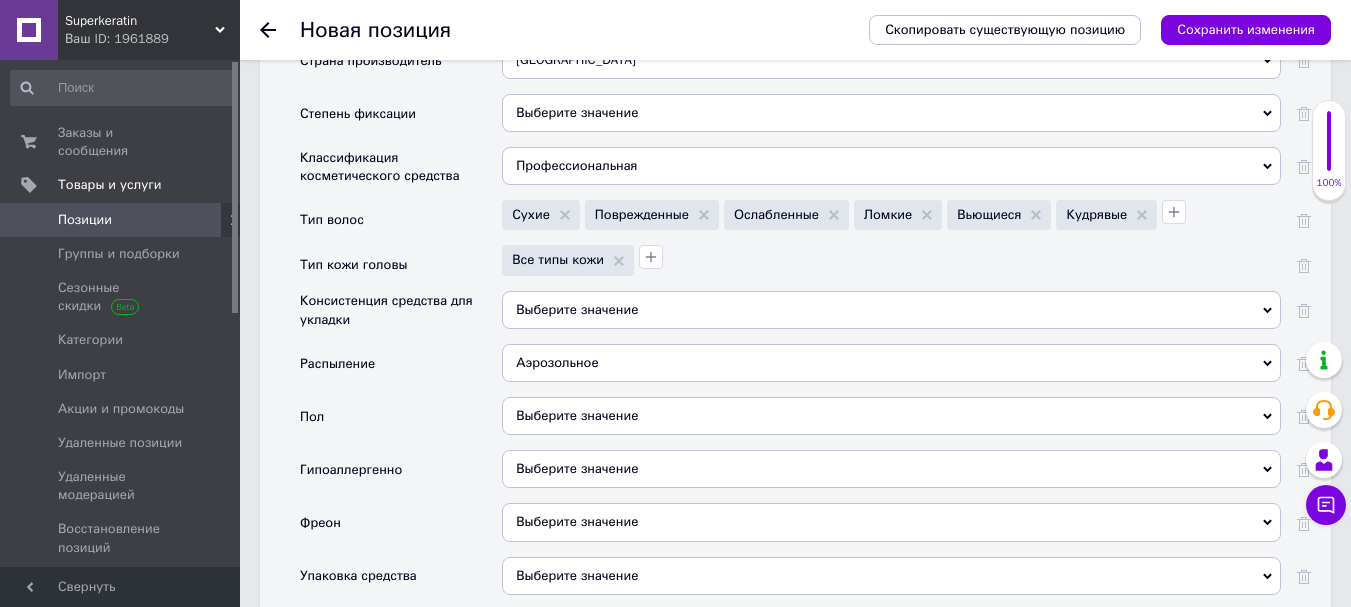 click on "Выберите значение" at bounding box center (891, 416) 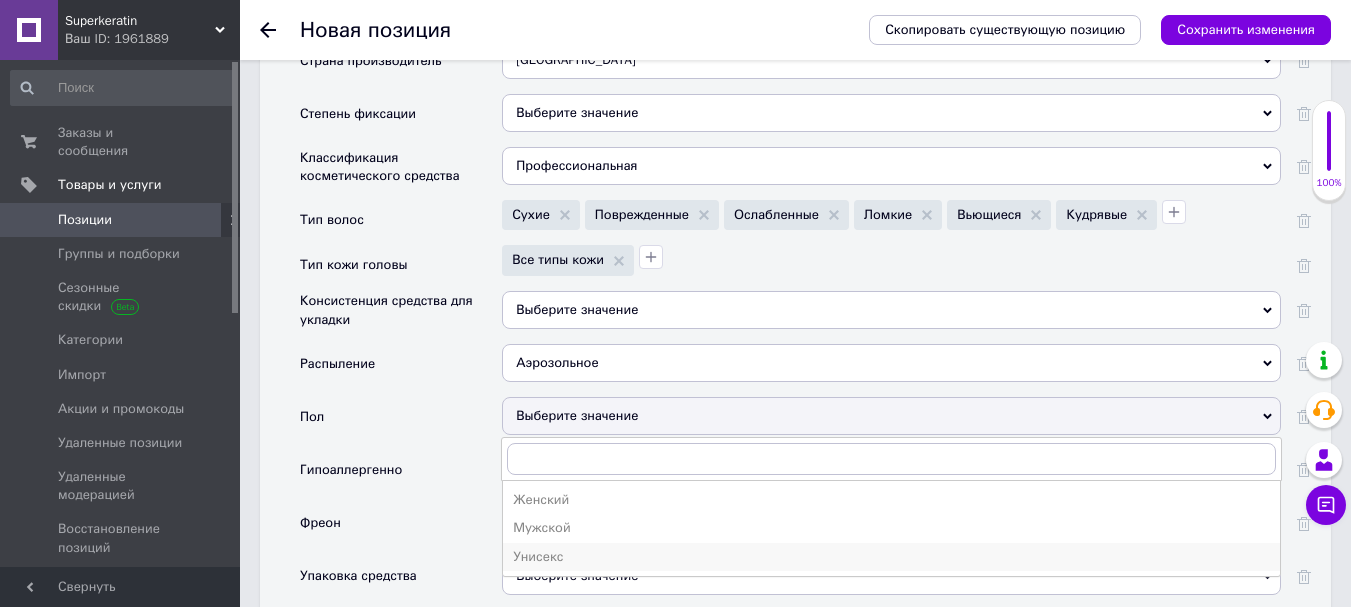 click on "Унисекс" at bounding box center (891, 557) 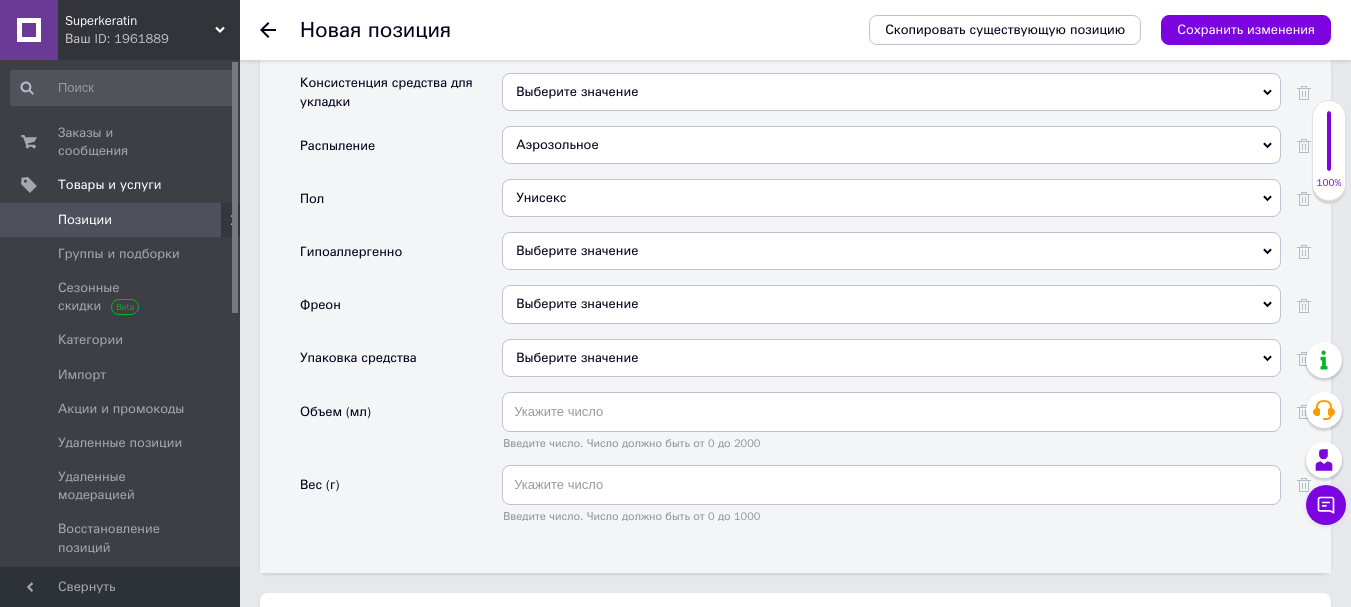 scroll, scrollTop: 2376, scrollLeft: 0, axis: vertical 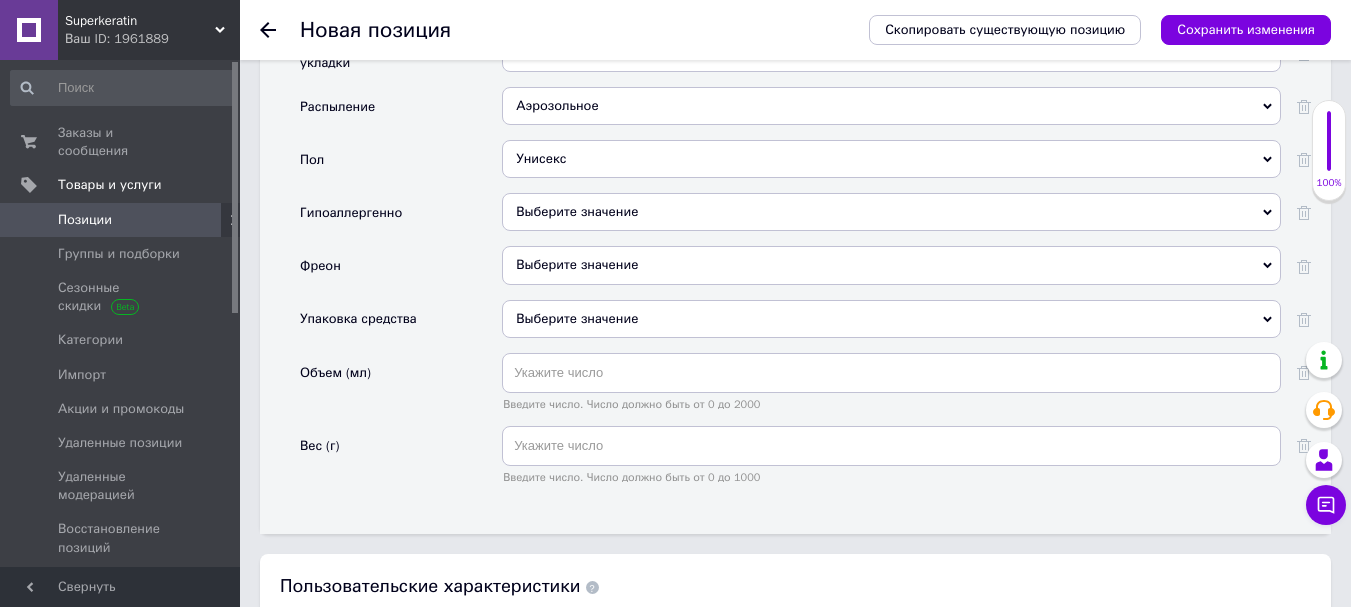 click on "Выберите значение" at bounding box center (577, 211) 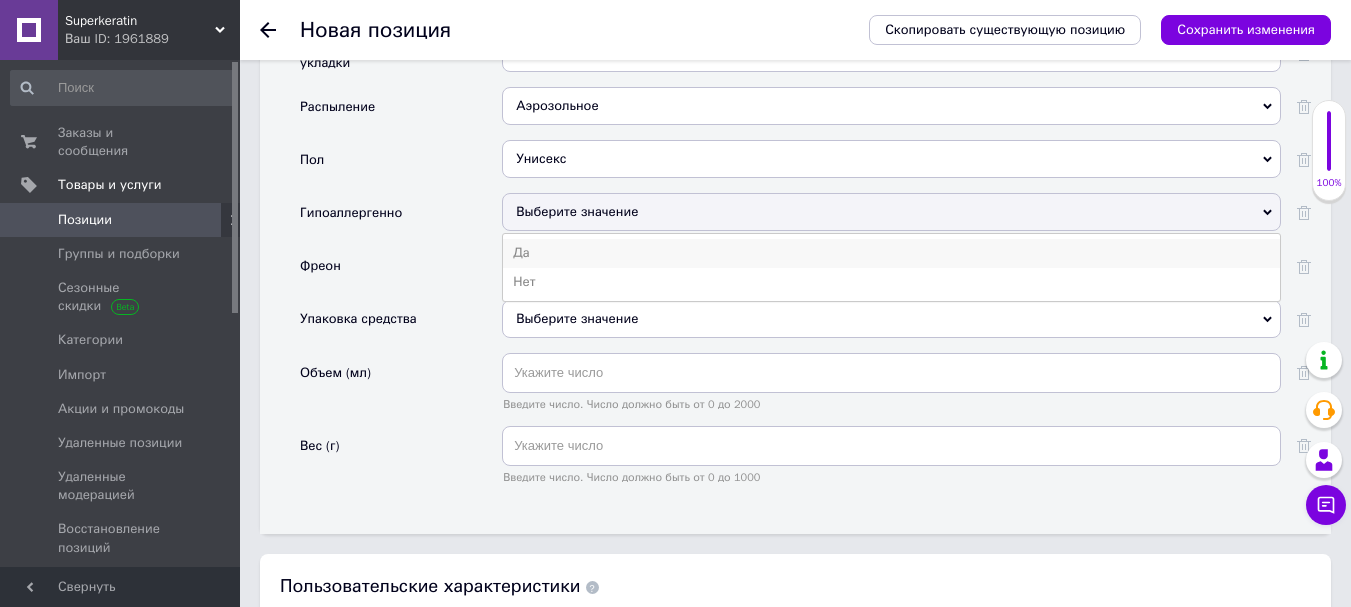 click on "Да" at bounding box center [891, 253] 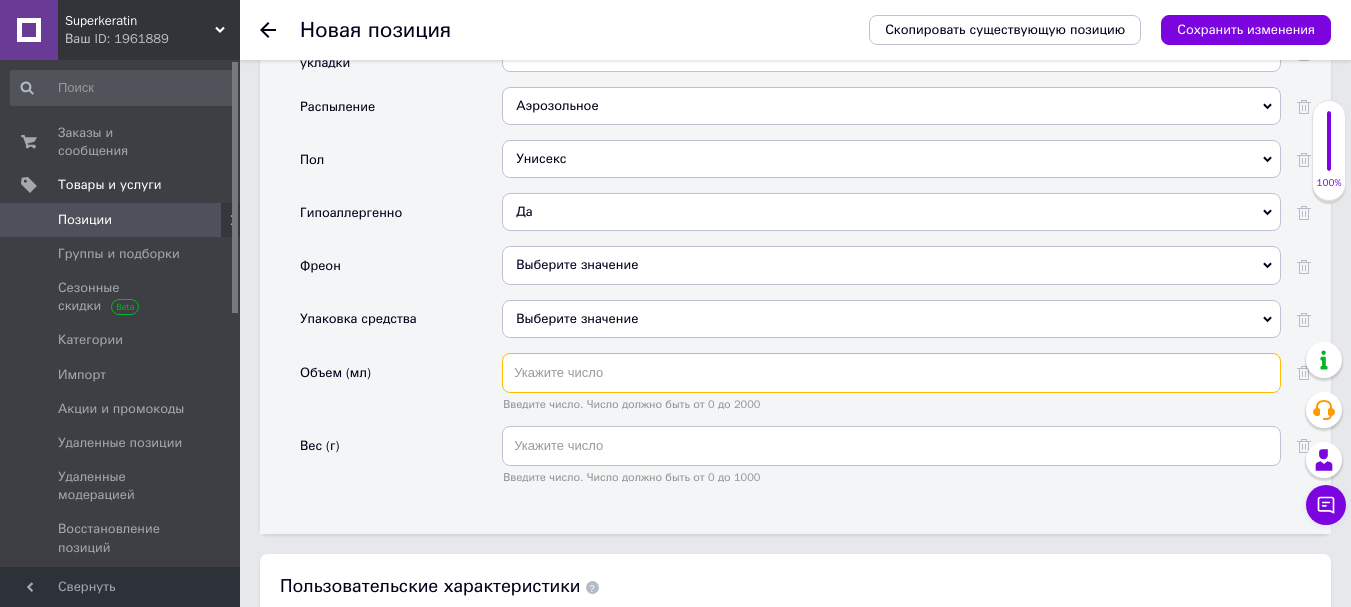 click at bounding box center (891, 373) 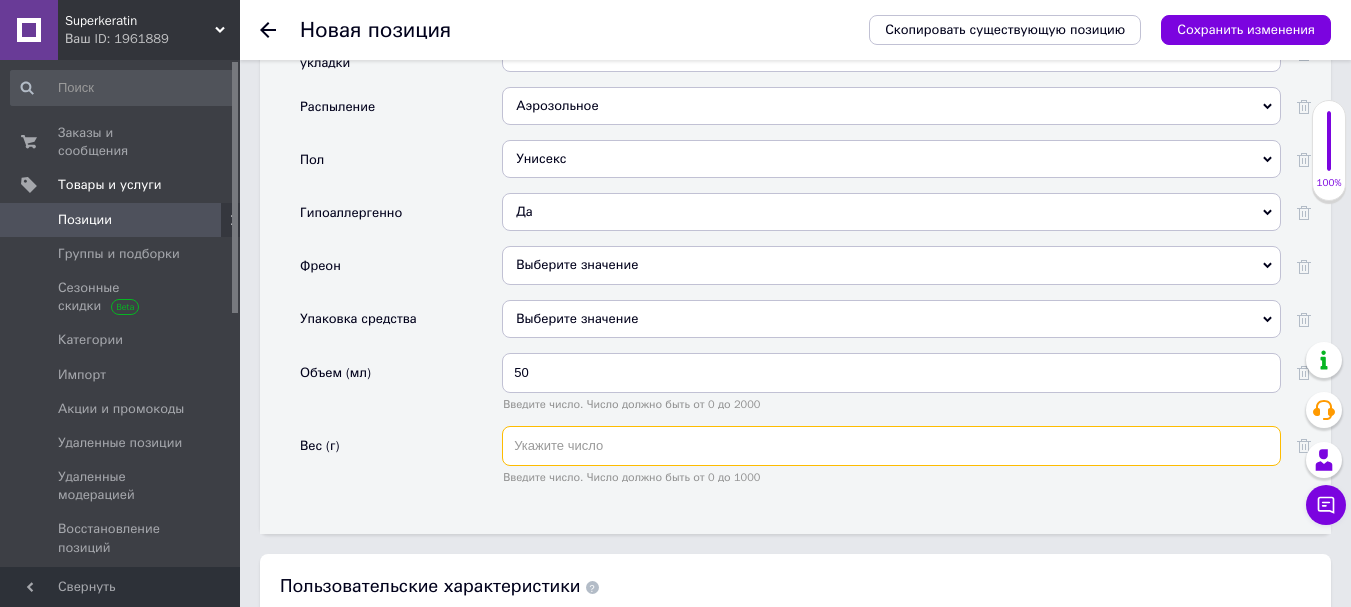 click at bounding box center [891, 446] 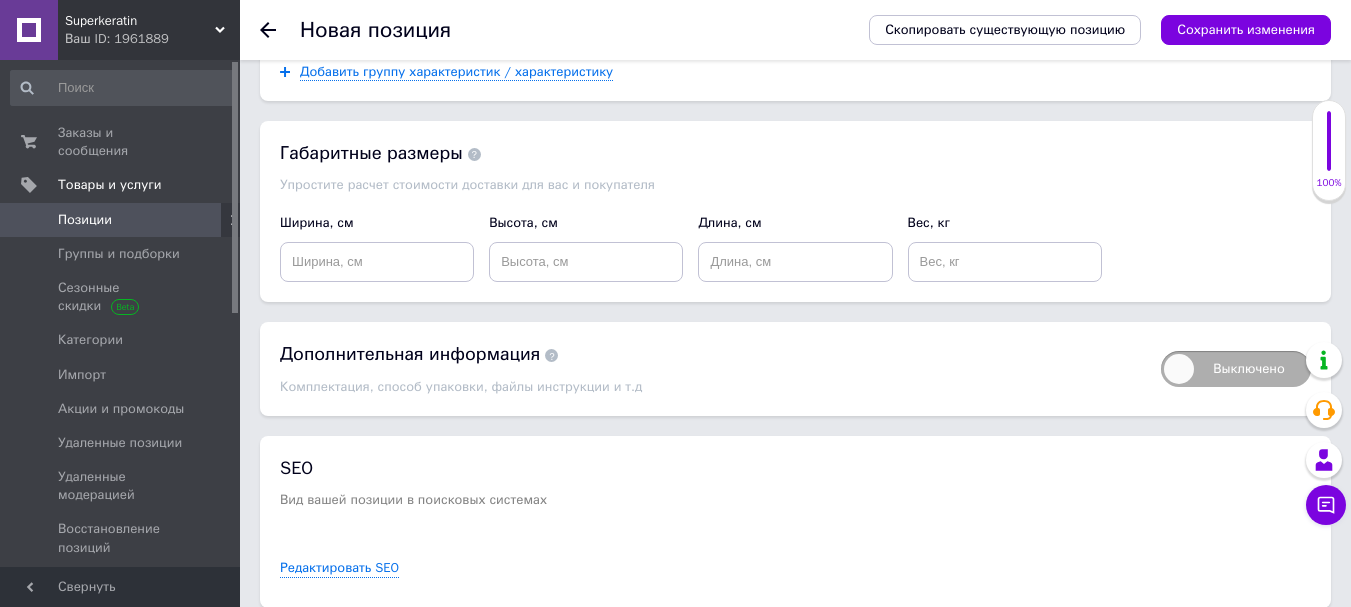 scroll, scrollTop: 3059, scrollLeft: 0, axis: vertical 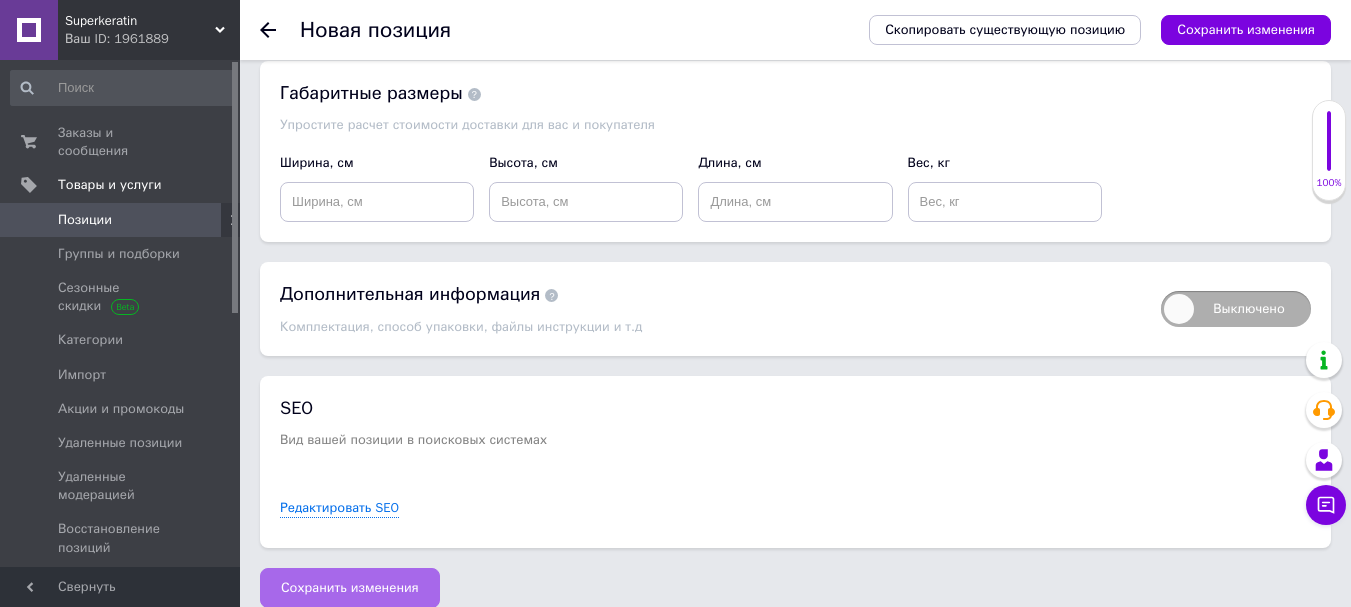 click on "Сохранить изменения" at bounding box center (350, 588) 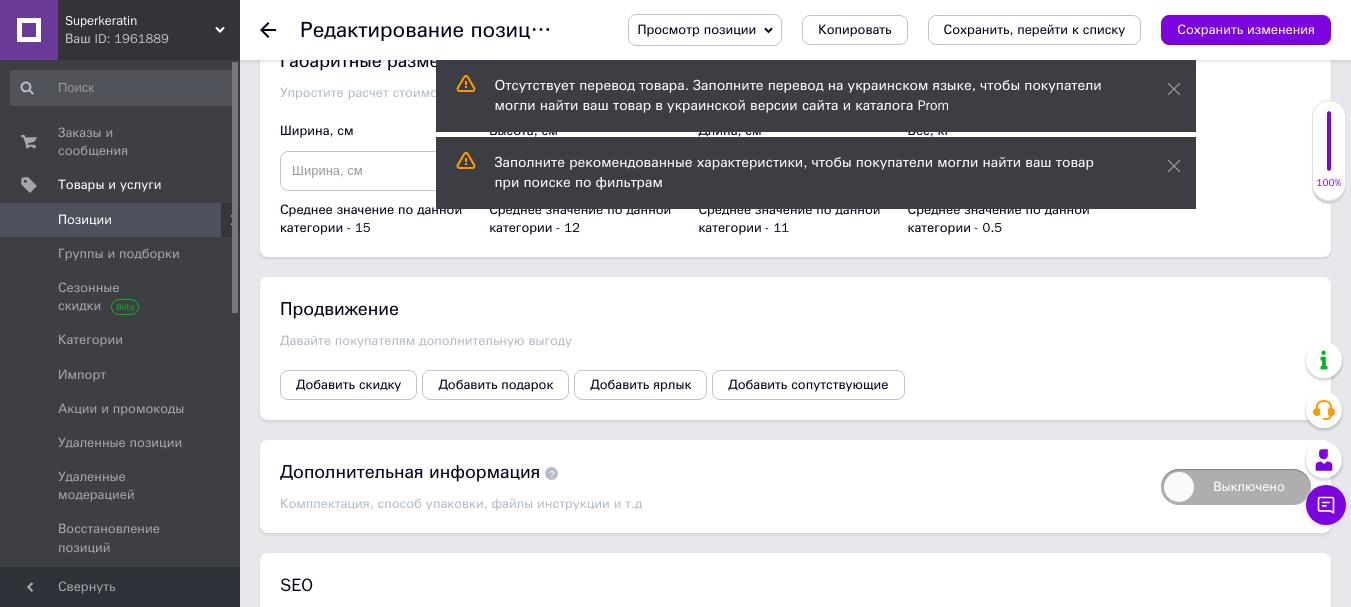 scroll, scrollTop: 2323, scrollLeft: 0, axis: vertical 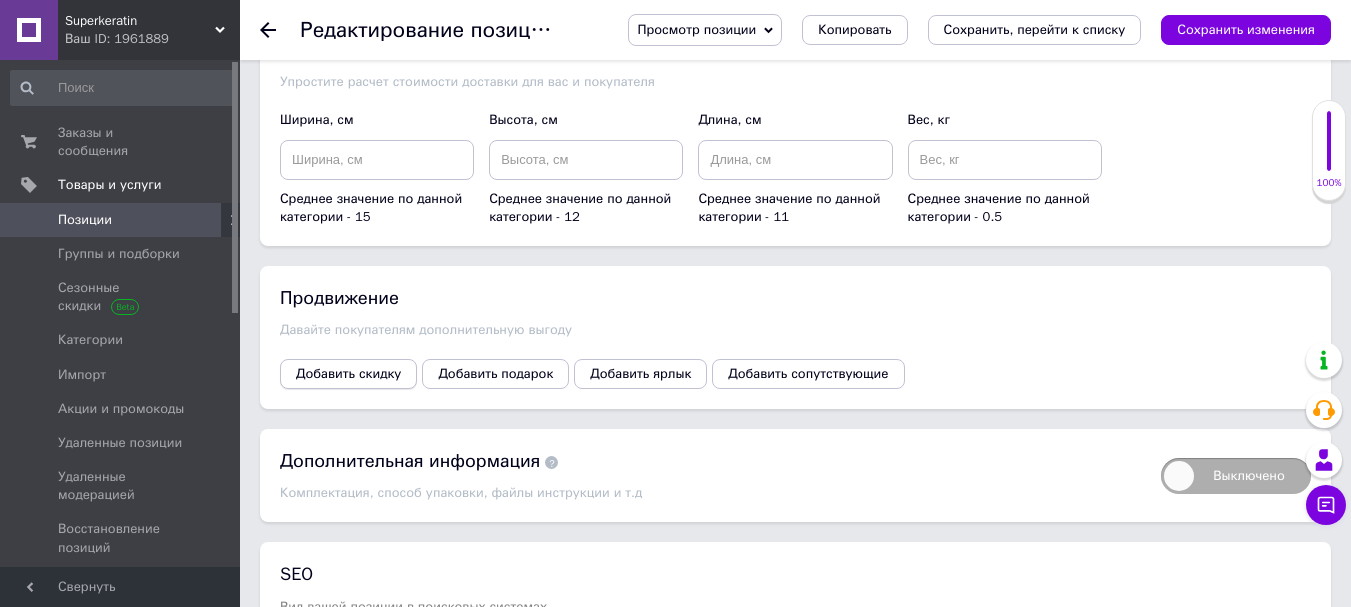 click on "Добавить скидку" at bounding box center [348, 374] 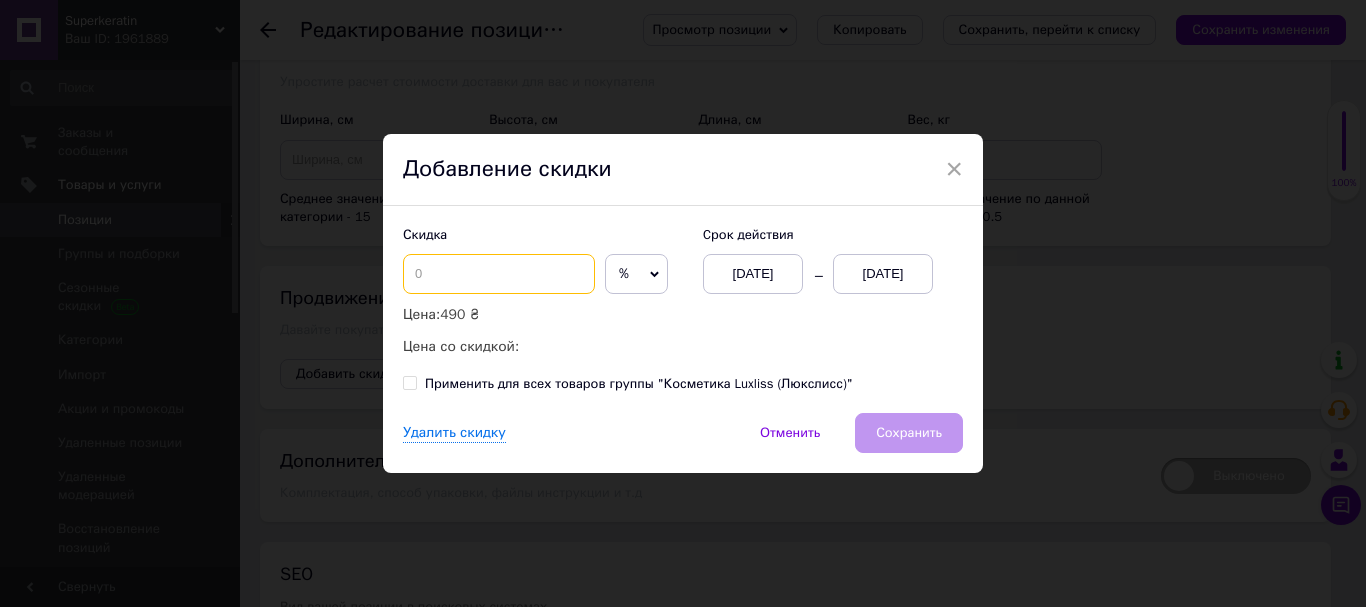 click at bounding box center (499, 274) 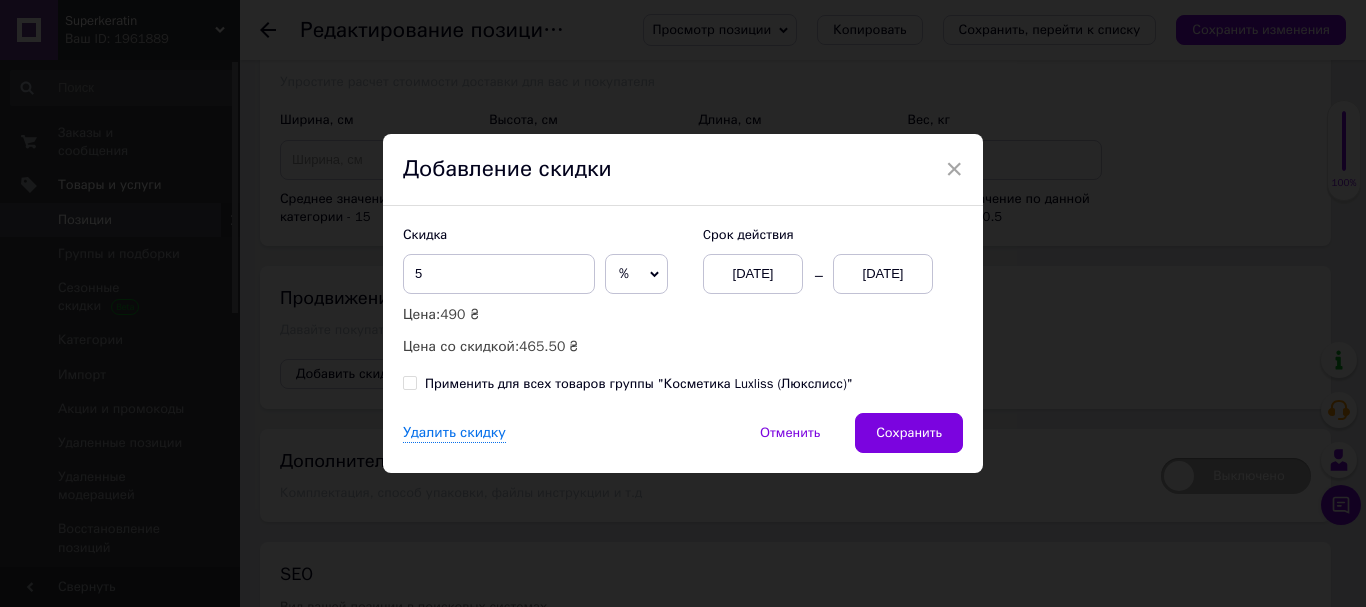click on "[DATE]" at bounding box center (883, 274) 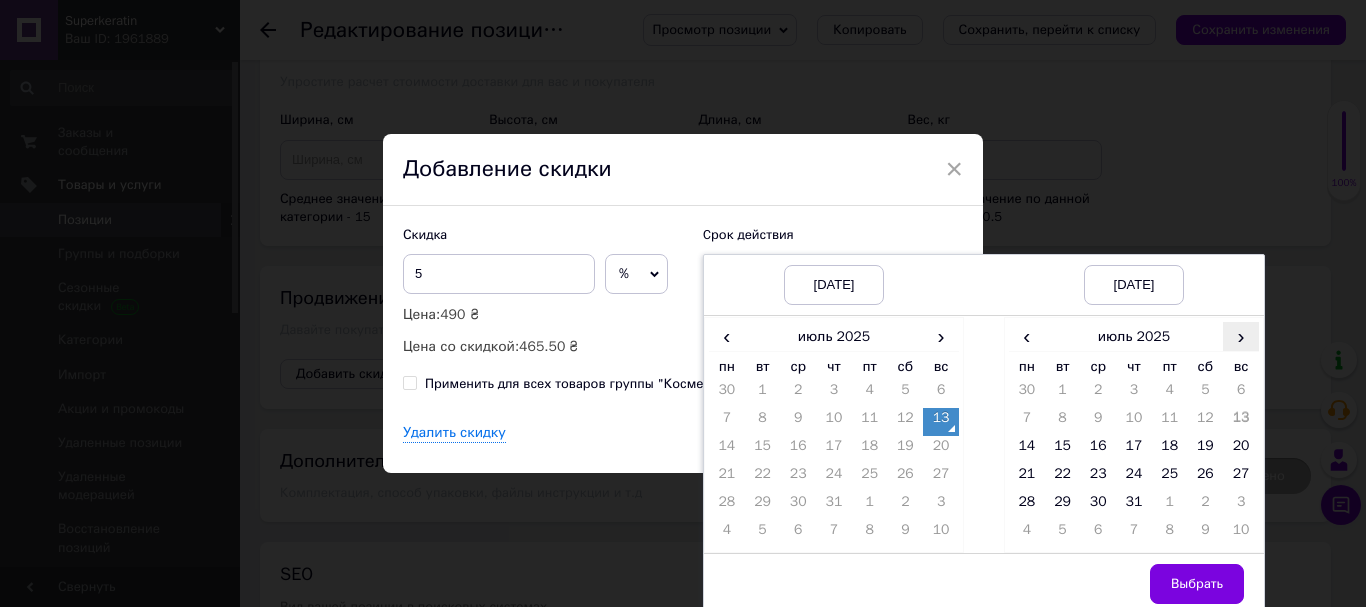 click on "›" at bounding box center [1241, 336] 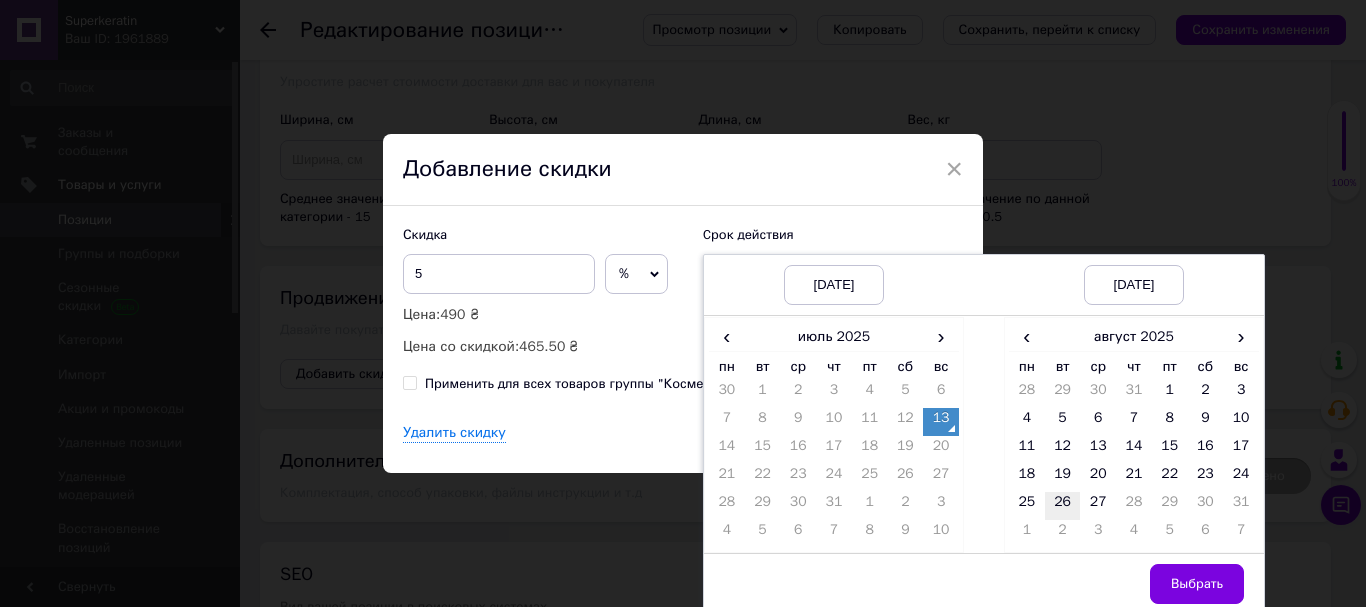 click on "26" at bounding box center [1063, 506] 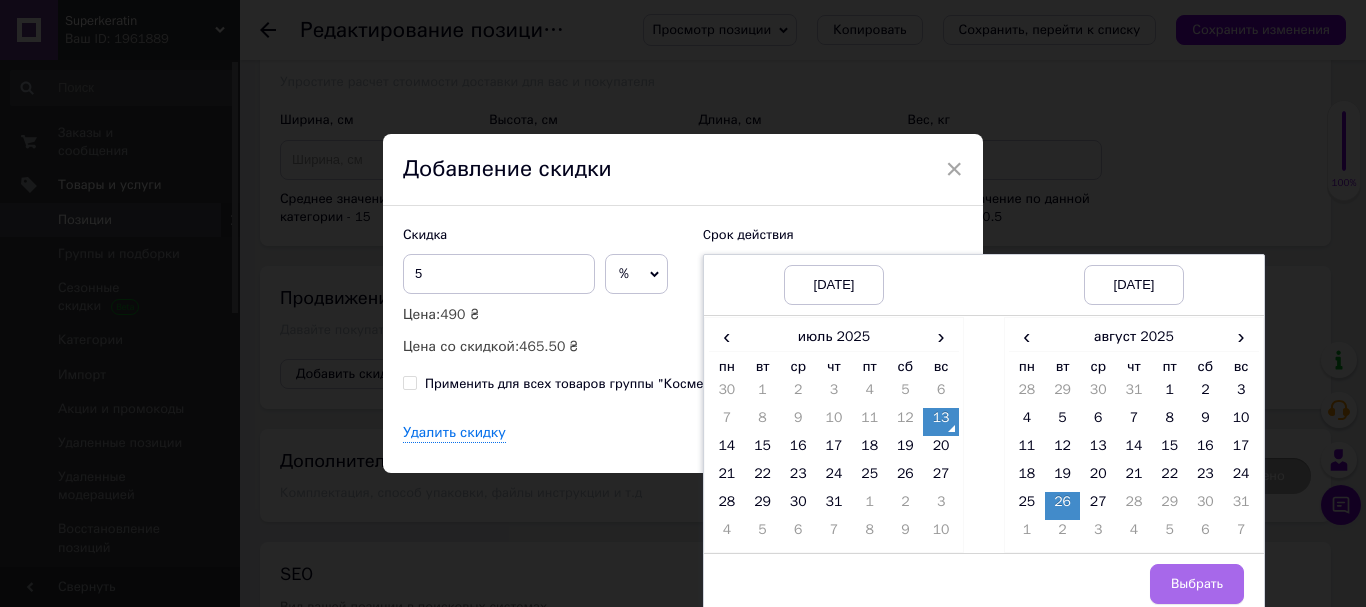 click on "Выбрать" at bounding box center [1197, 584] 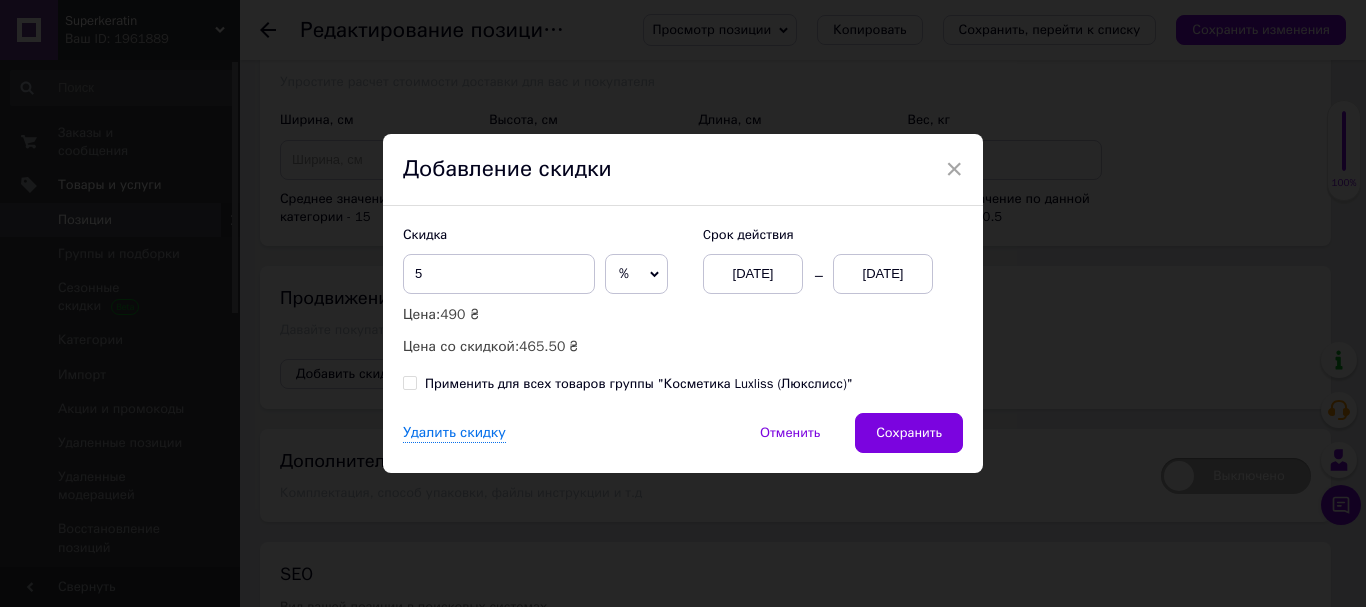 click on "Применить для всех товаров группы "Косметика Luxliss (Люкслисс)"" at bounding box center [409, 382] 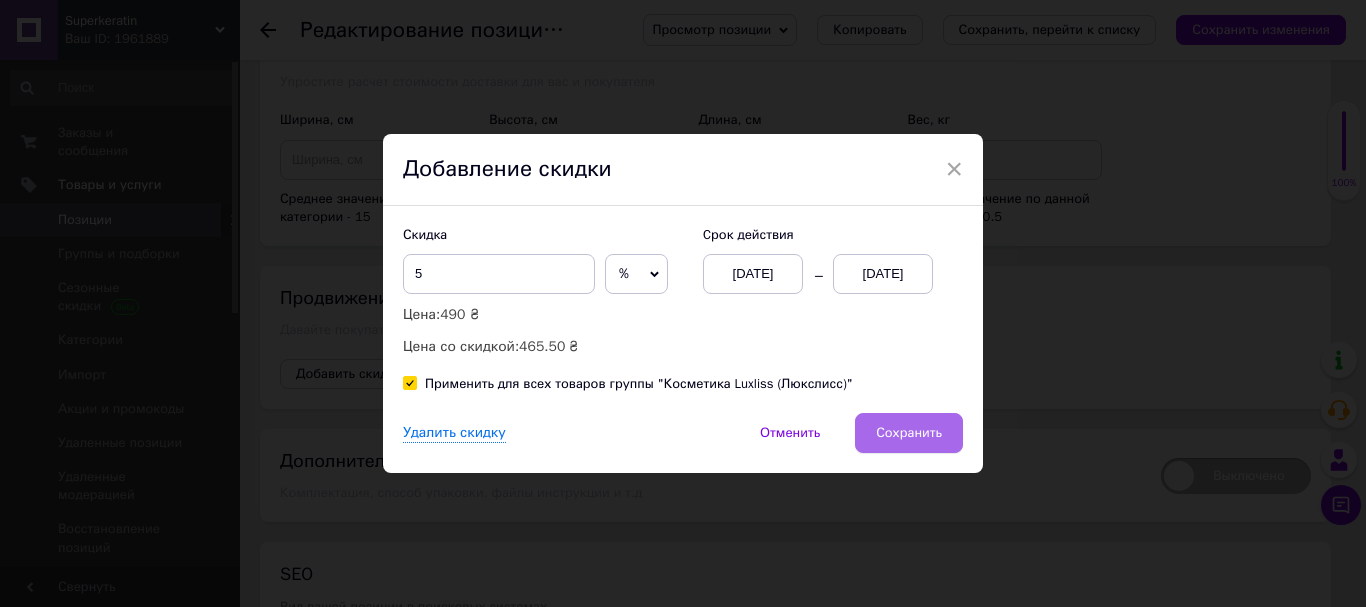 click on "Сохранить" at bounding box center (909, 433) 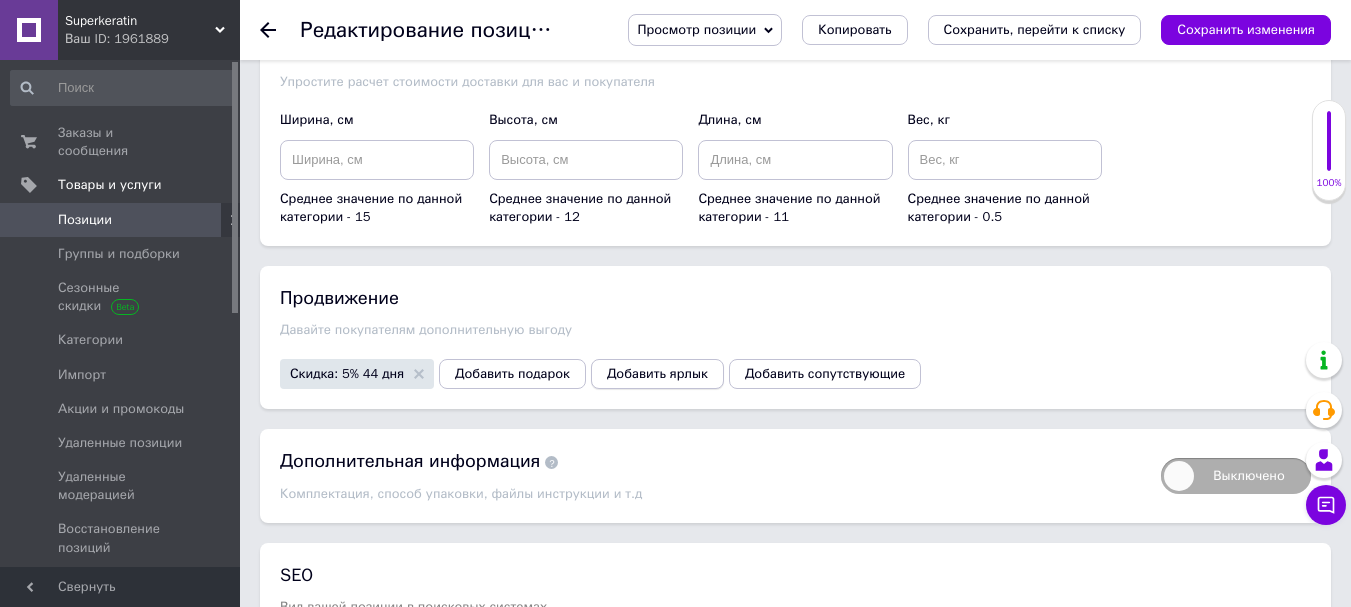 click on "Добавить ярлык" at bounding box center [657, 374] 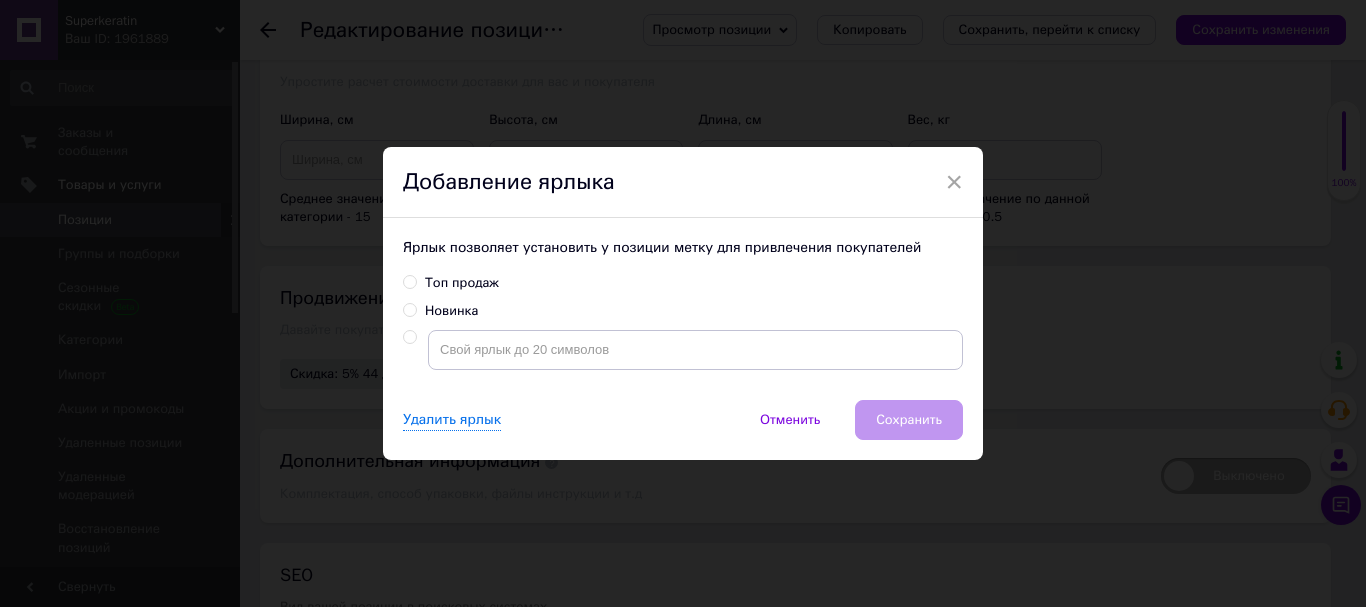 click on "Топ продаж" at bounding box center [409, 281] 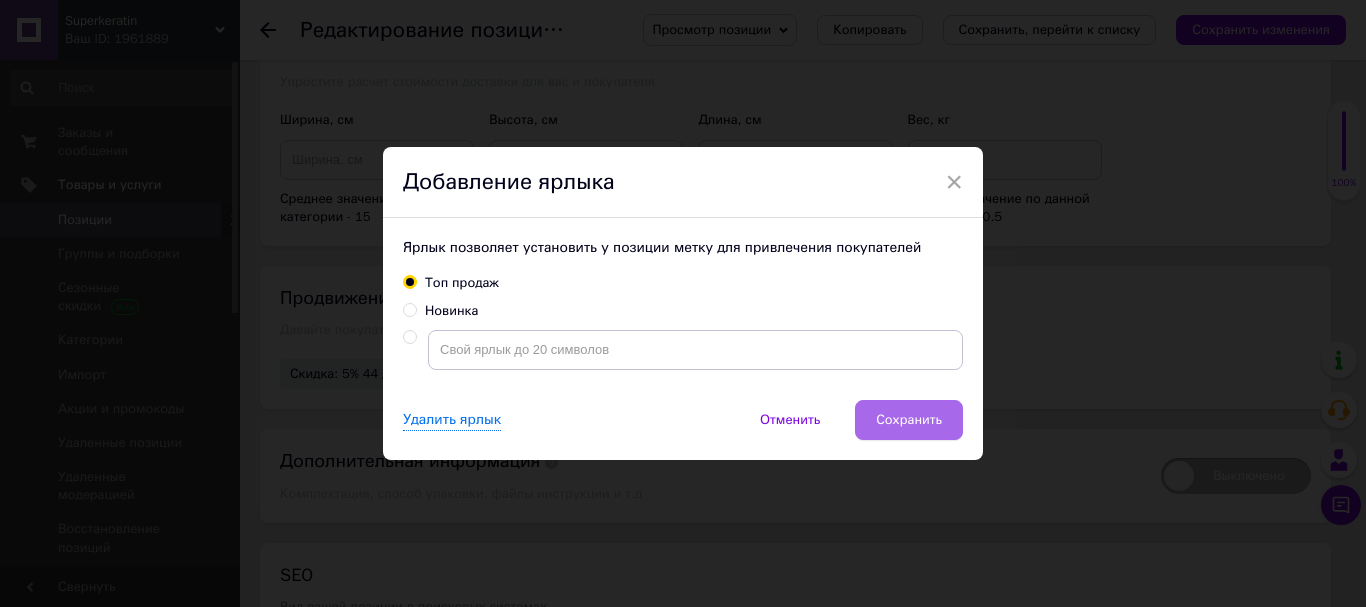 click on "Сохранить" at bounding box center (909, 420) 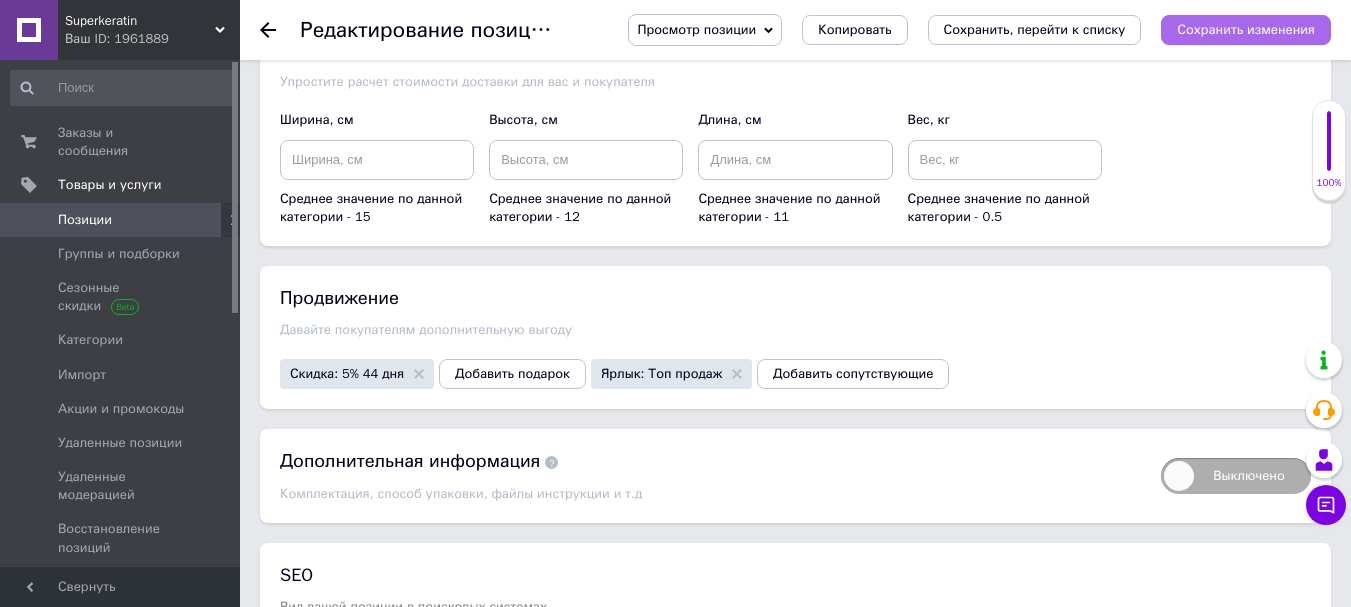 click on "Сохранить изменения" at bounding box center [1246, 29] 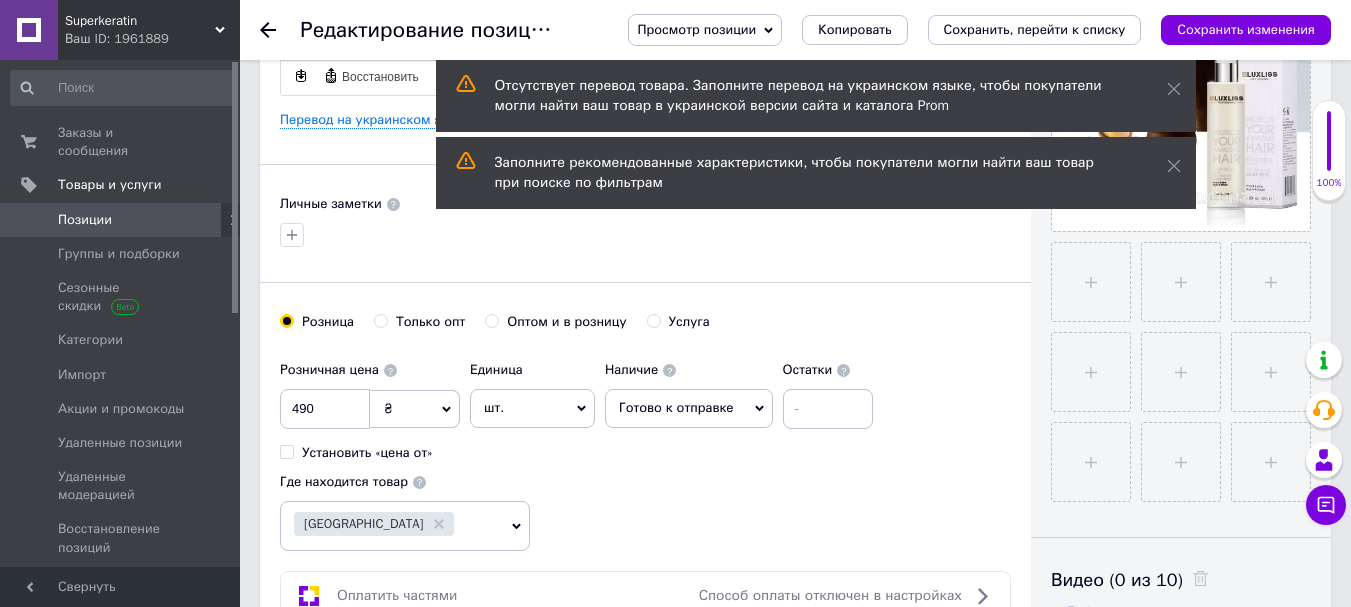 scroll, scrollTop: 514, scrollLeft: 0, axis: vertical 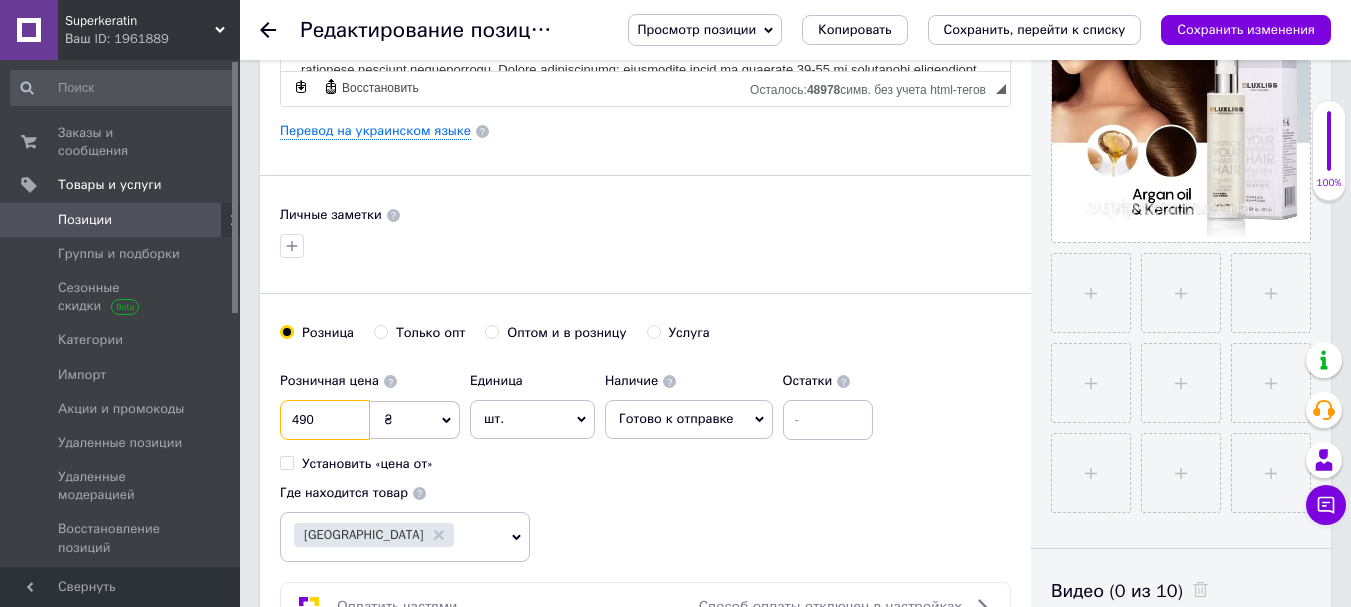 drag, startPoint x: 318, startPoint y: 417, endPoint x: 281, endPoint y: 411, distance: 37.48333 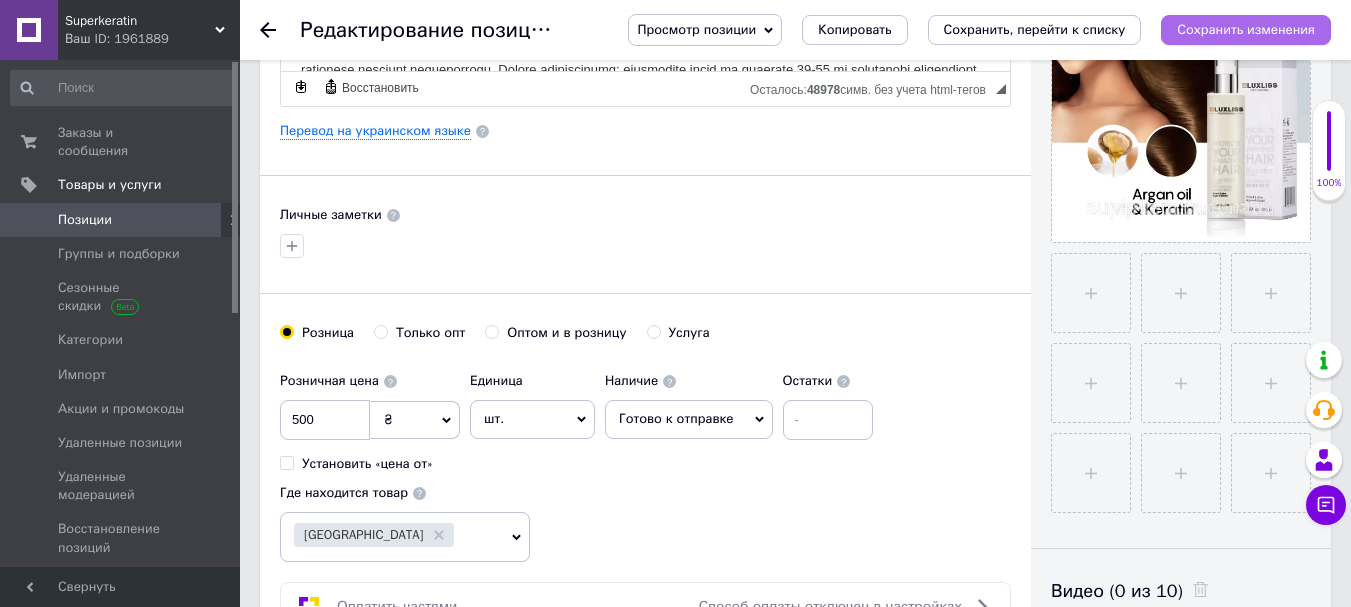 click on "Сохранить изменения" at bounding box center [1246, 29] 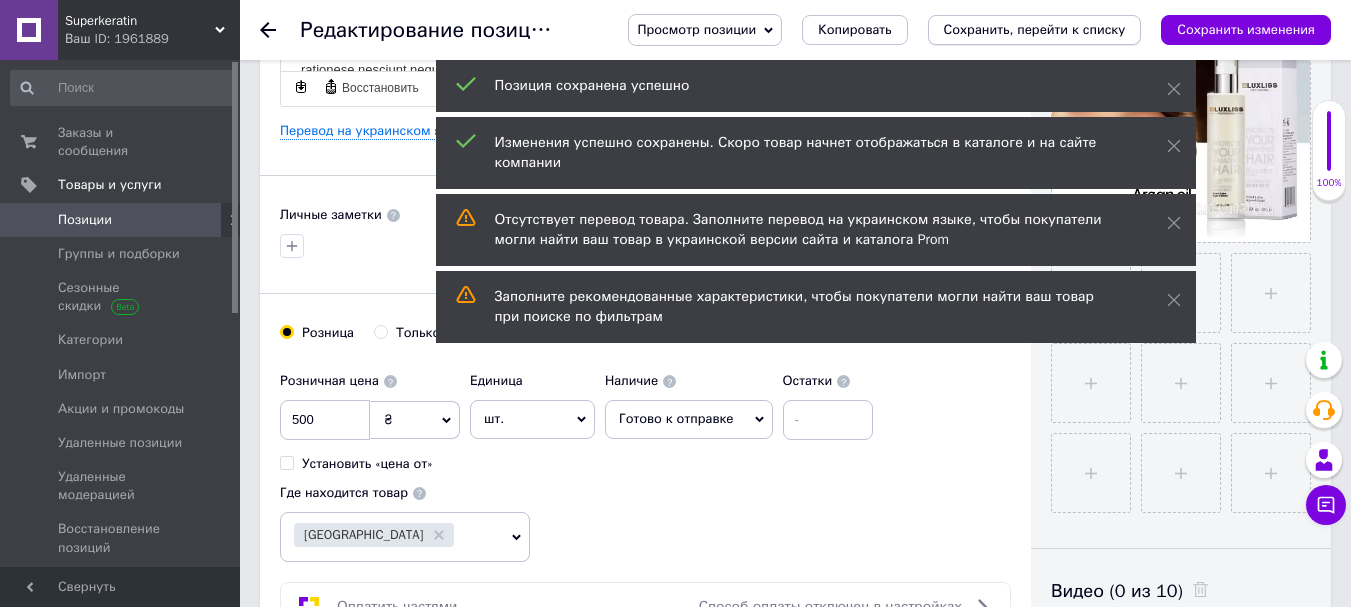 click on "Сохранить, перейти к списку" at bounding box center (1035, 29) 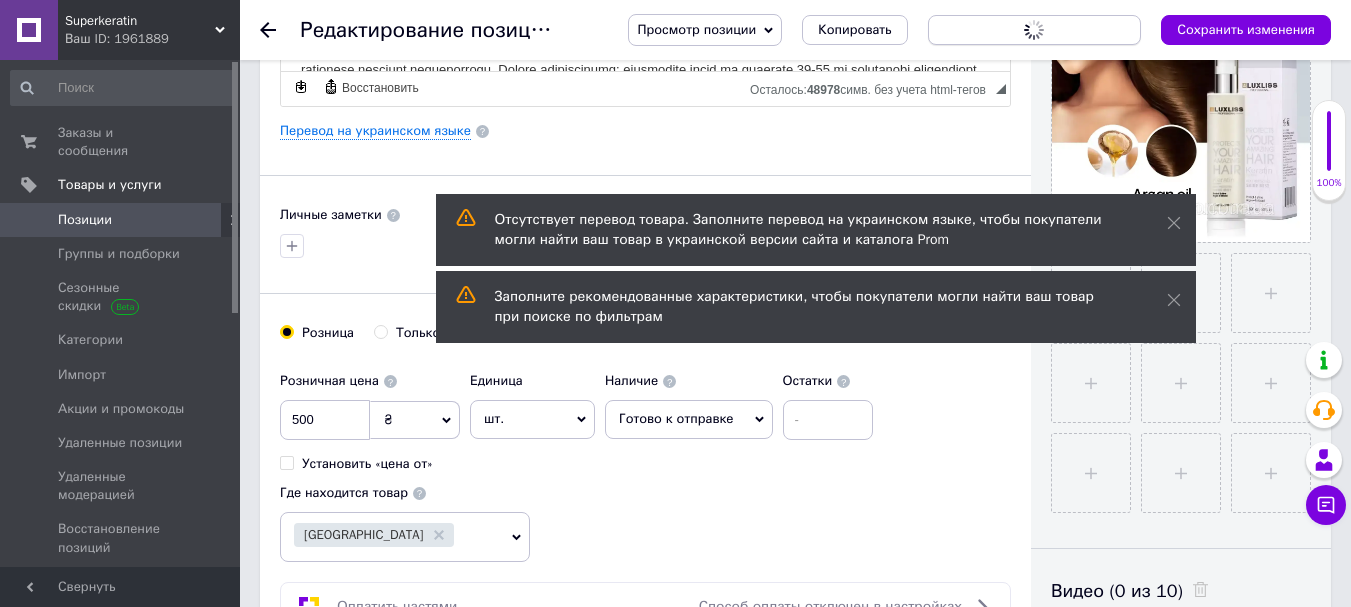 scroll, scrollTop: 0, scrollLeft: 0, axis: both 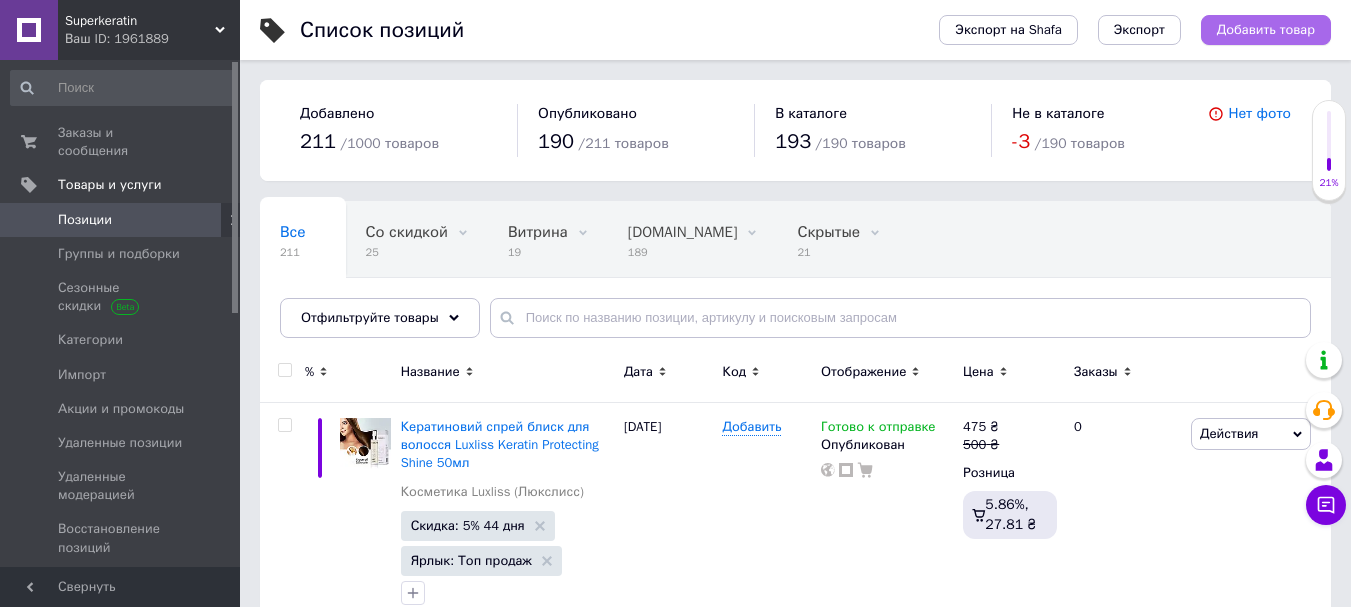 click on "Добавить товар" at bounding box center [1266, 30] 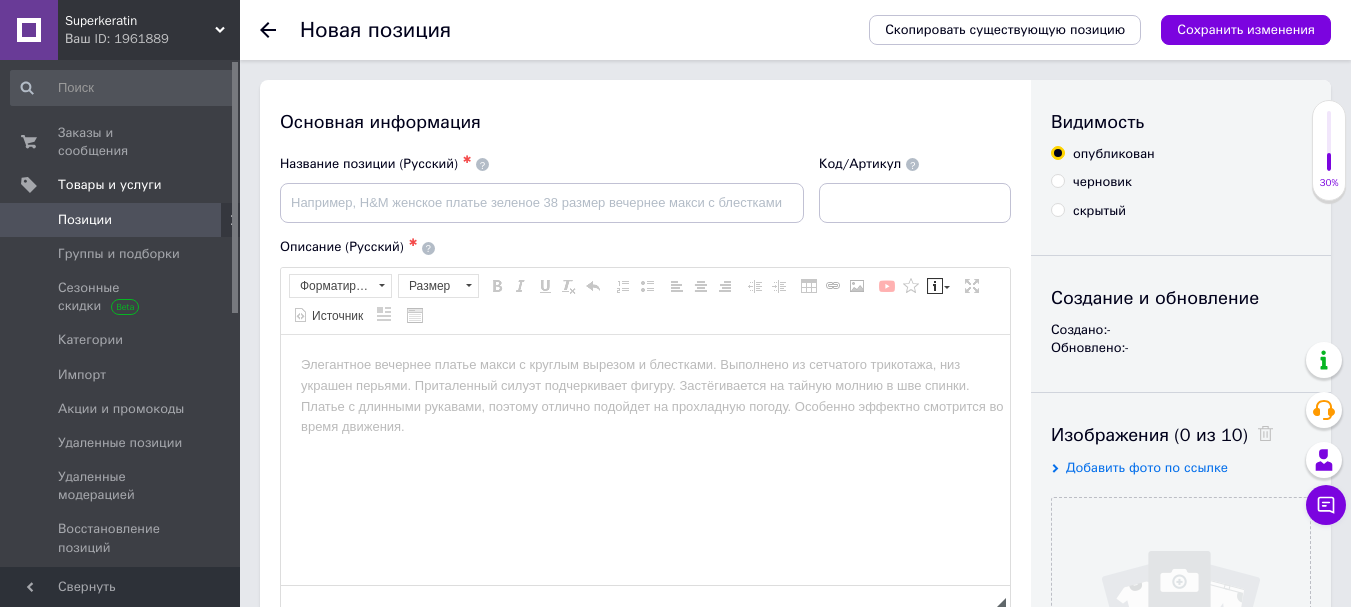 scroll, scrollTop: 0, scrollLeft: 0, axis: both 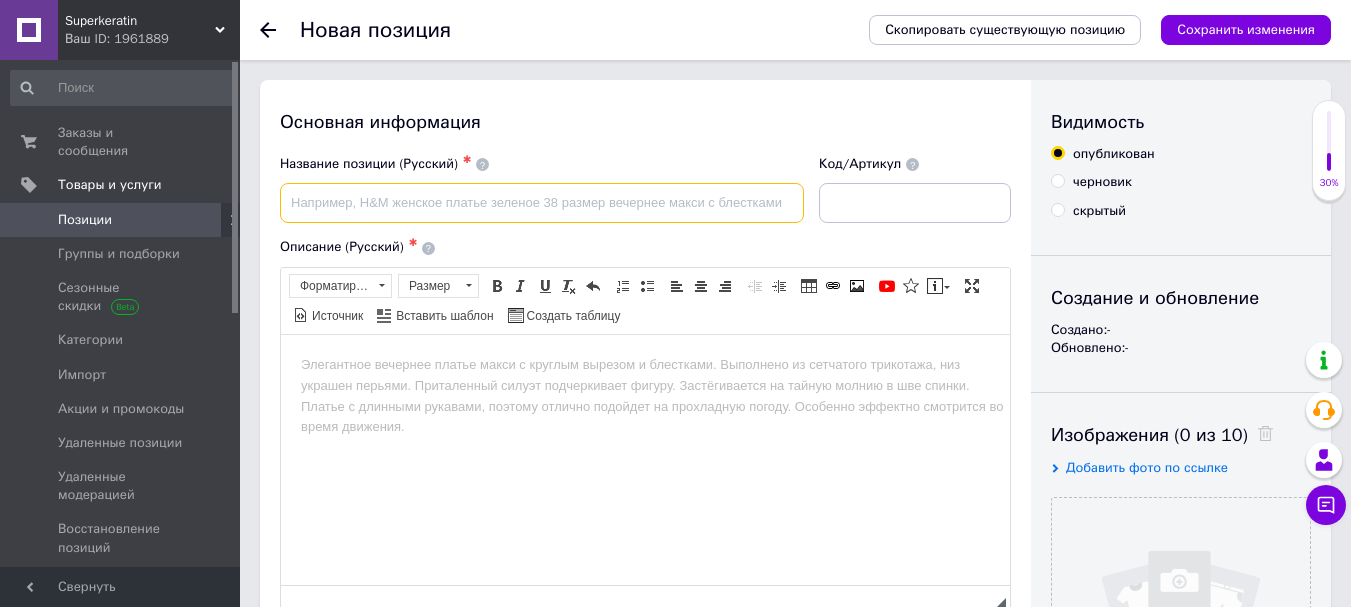 click at bounding box center [542, 203] 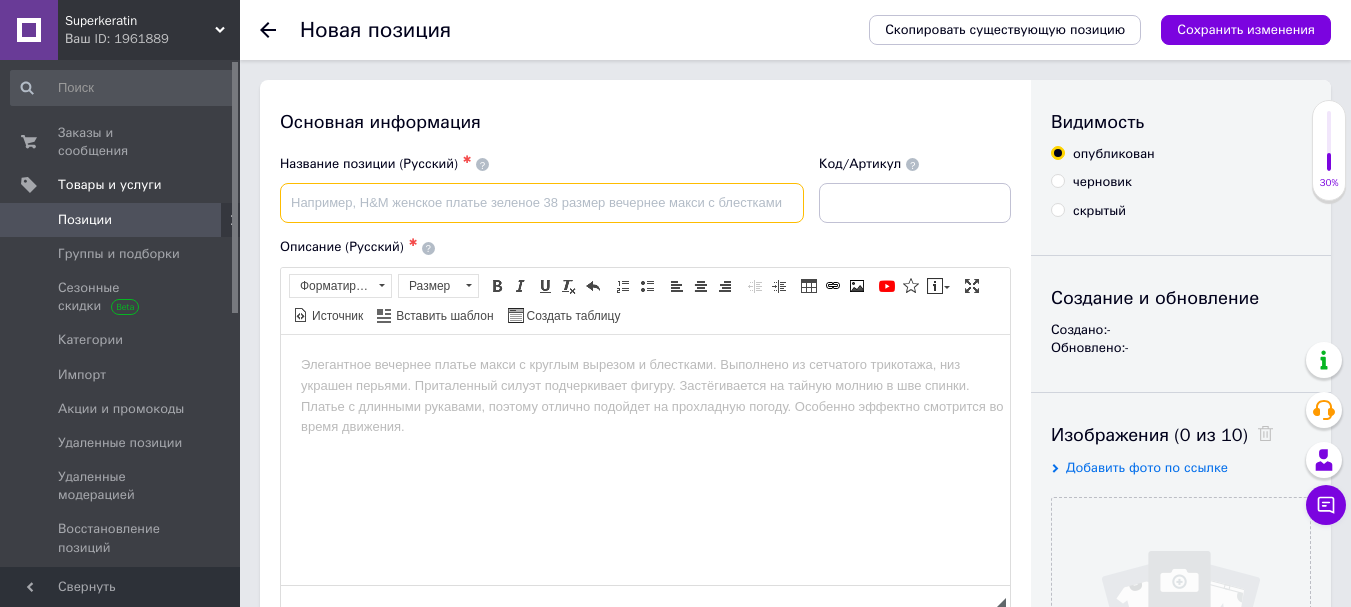paste on "Кератинова олія Luxliss Keratin Protein Replenish Hair Serum 50мл" 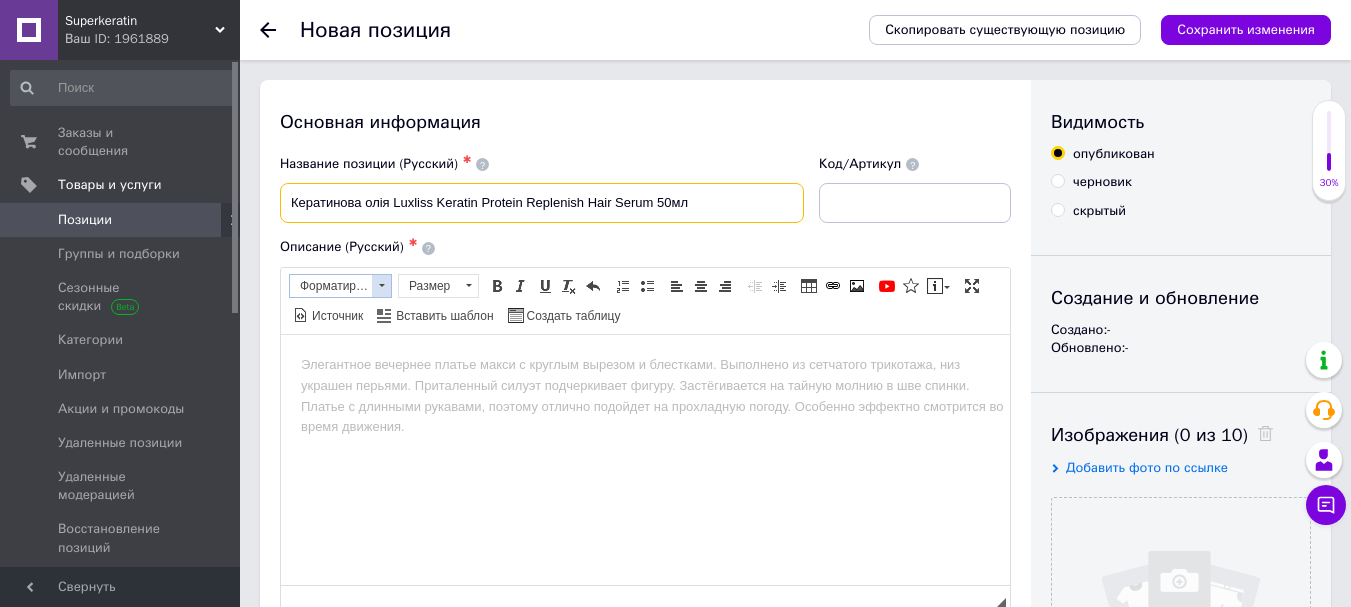 click on "Форматирование" at bounding box center (331, 286) 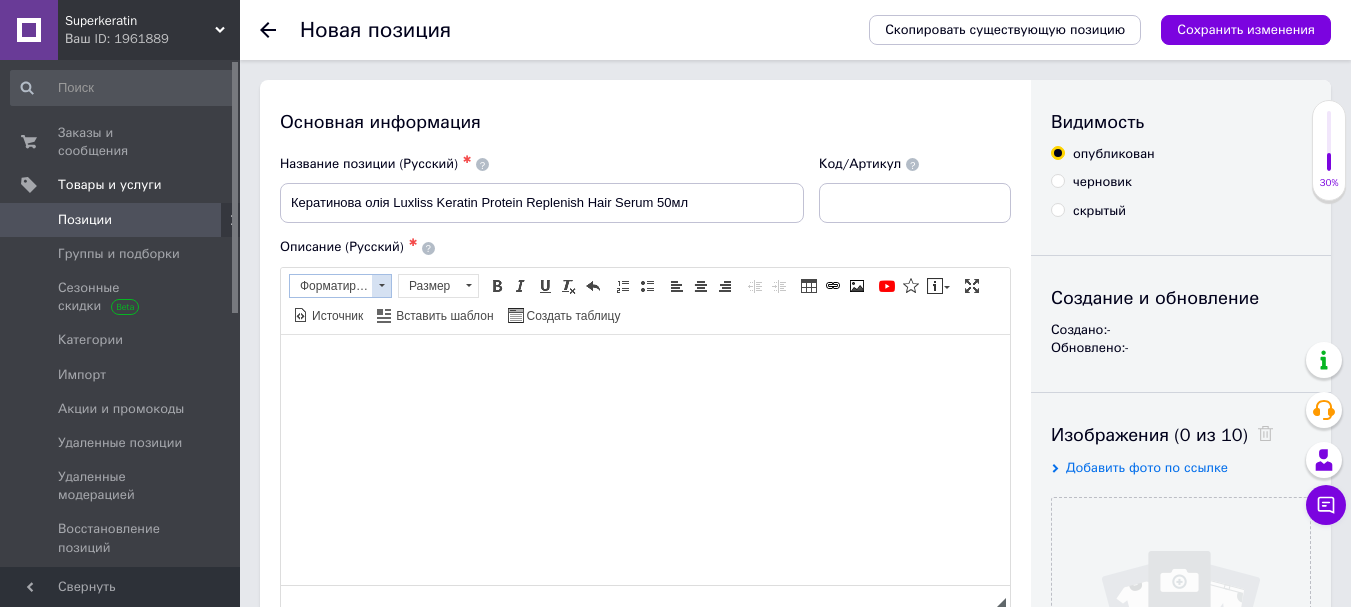 scroll, scrollTop: 0, scrollLeft: 0, axis: both 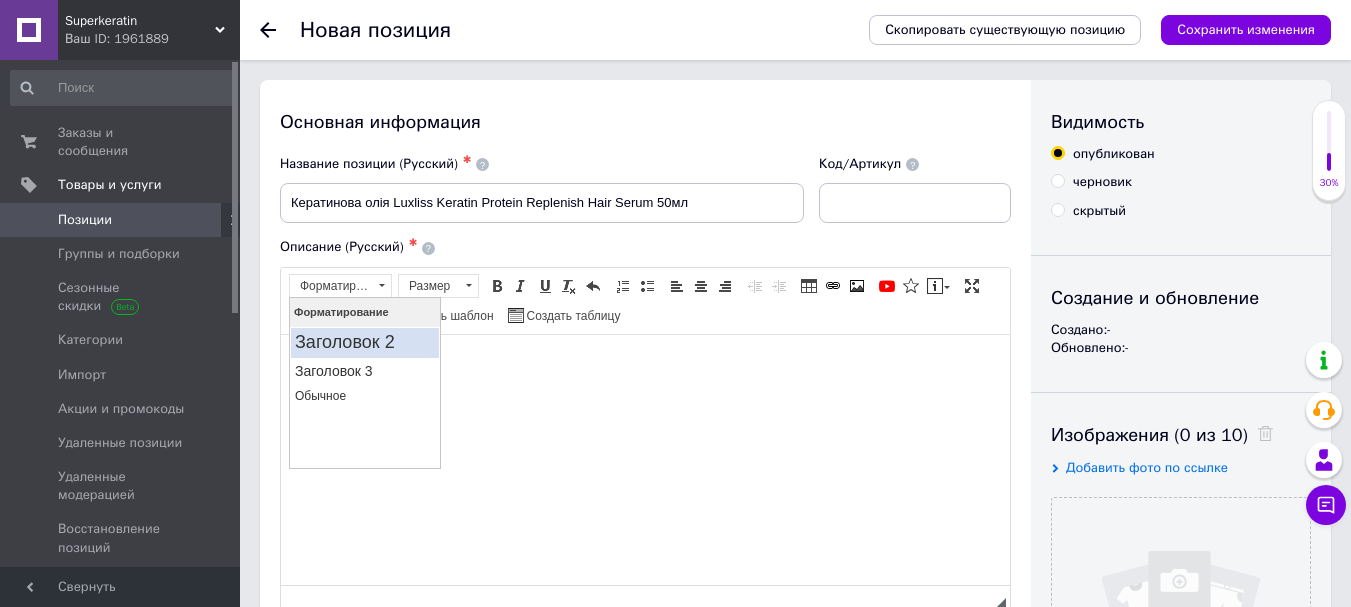 click on "Заголовок 2" at bounding box center (365, 342) 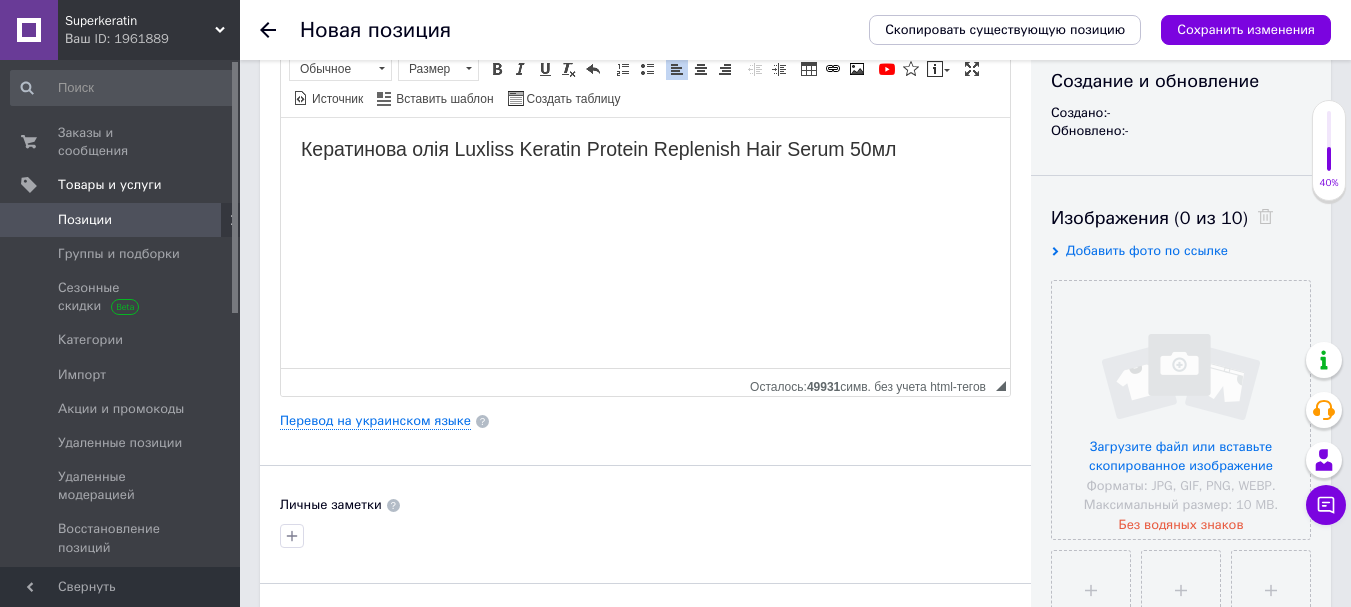 scroll, scrollTop: 213, scrollLeft: 0, axis: vertical 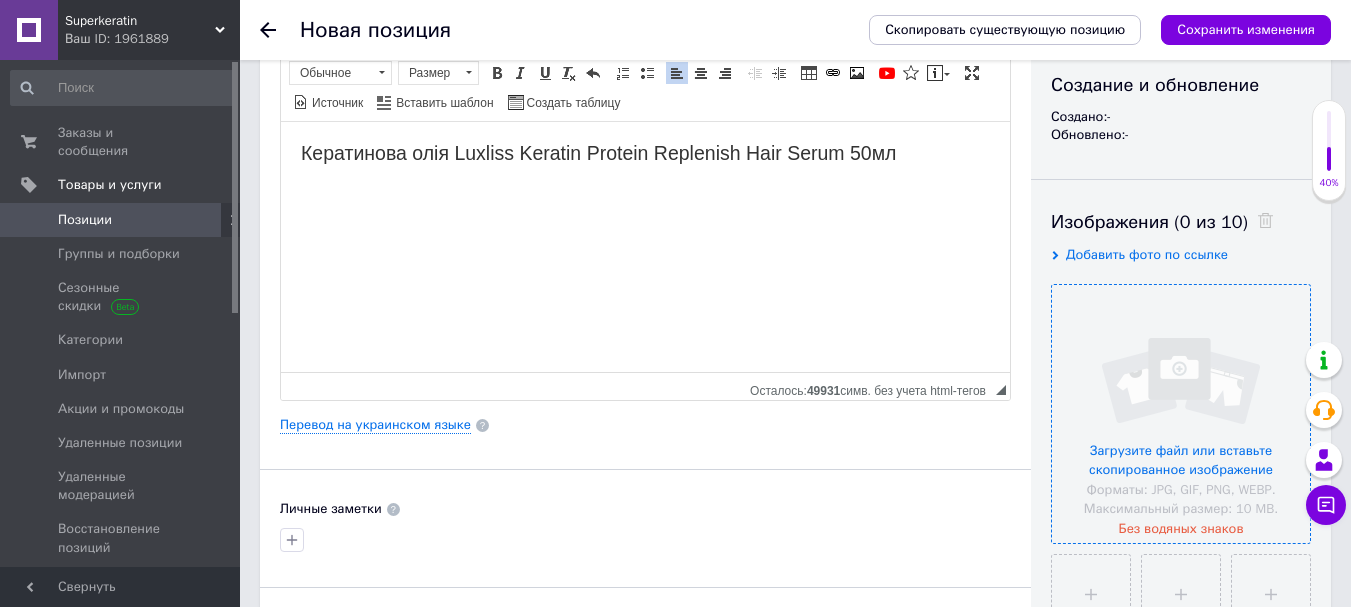 click at bounding box center (1181, 414) 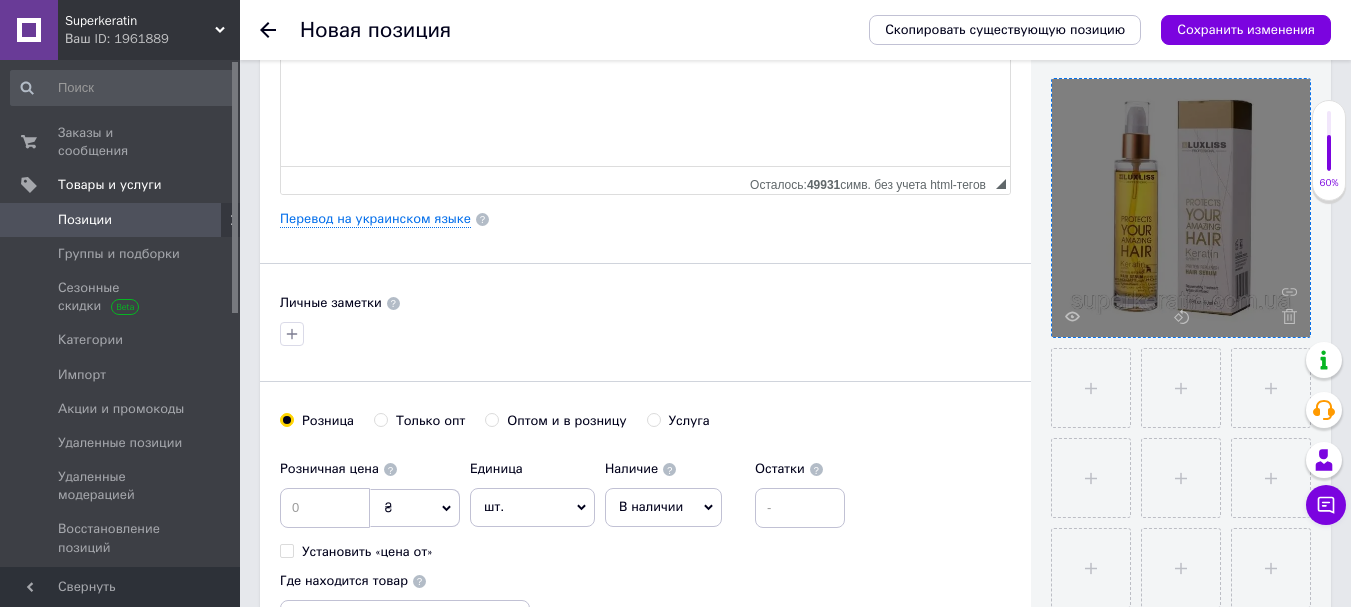 scroll, scrollTop: 411, scrollLeft: 0, axis: vertical 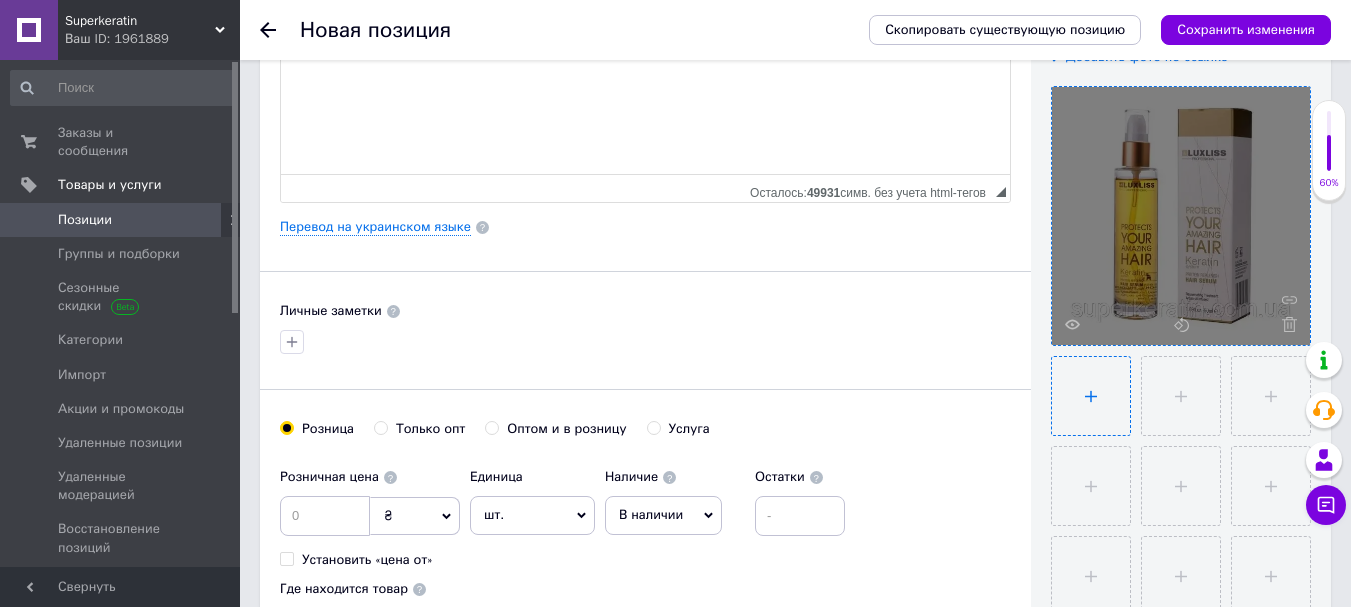 click at bounding box center [1091, 396] 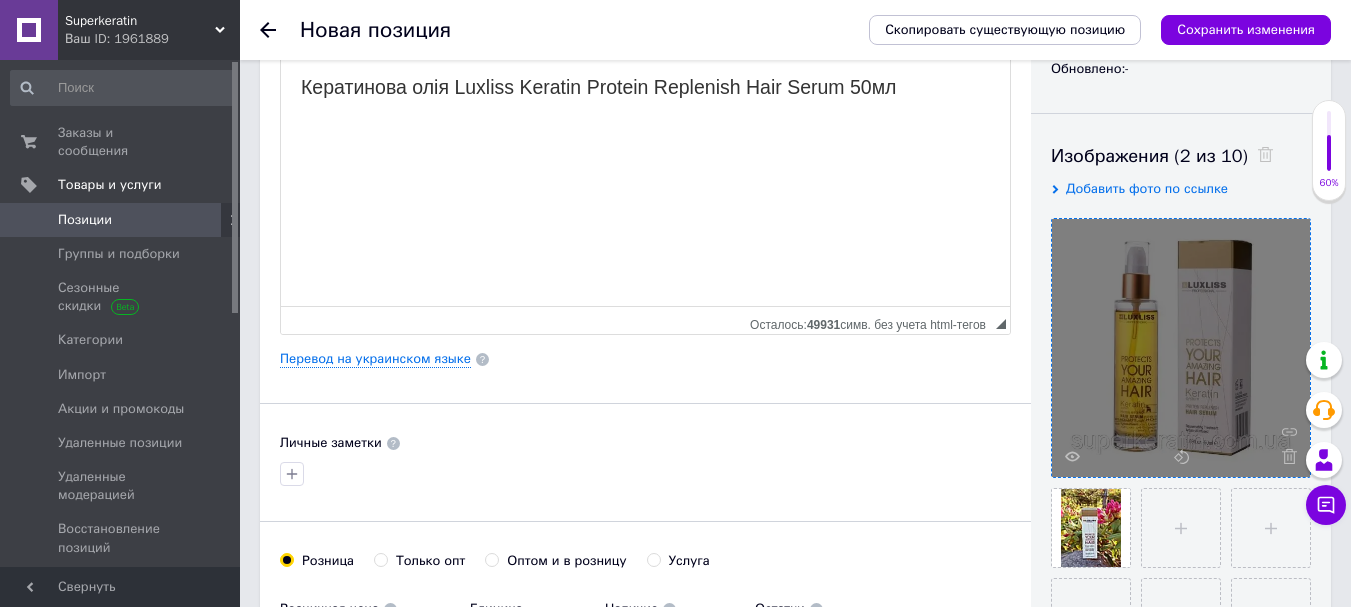 scroll, scrollTop: 275, scrollLeft: 0, axis: vertical 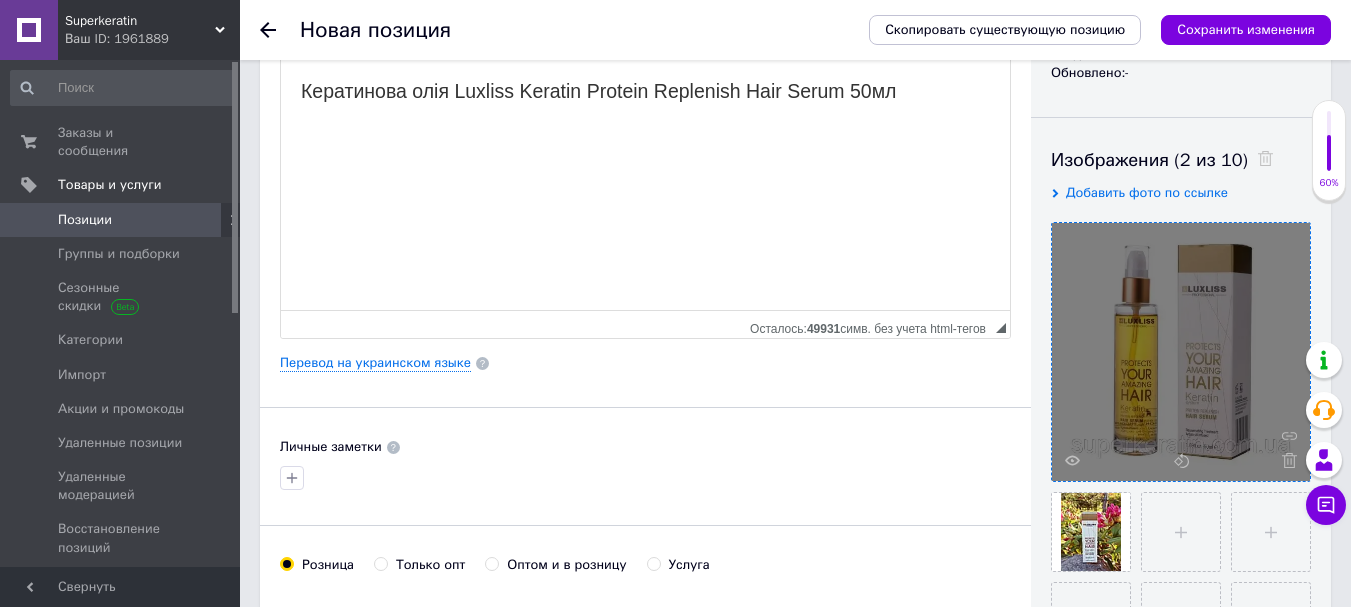 click at bounding box center [645, 129] 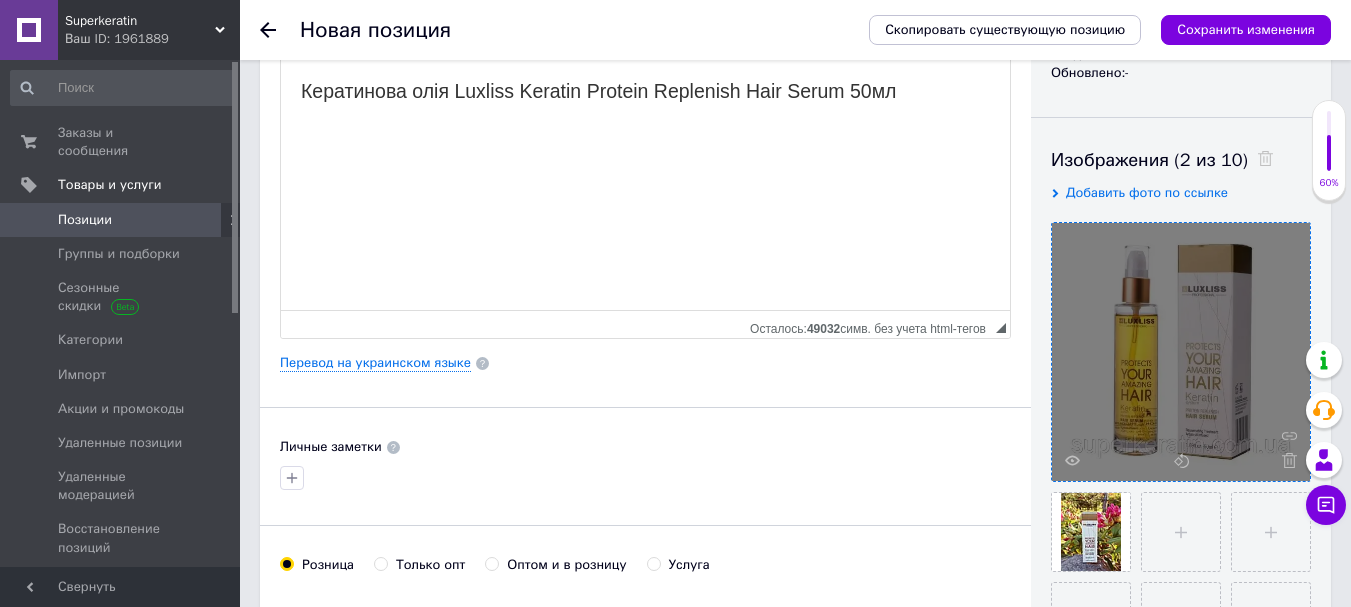 scroll, scrollTop: 61, scrollLeft: 0, axis: vertical 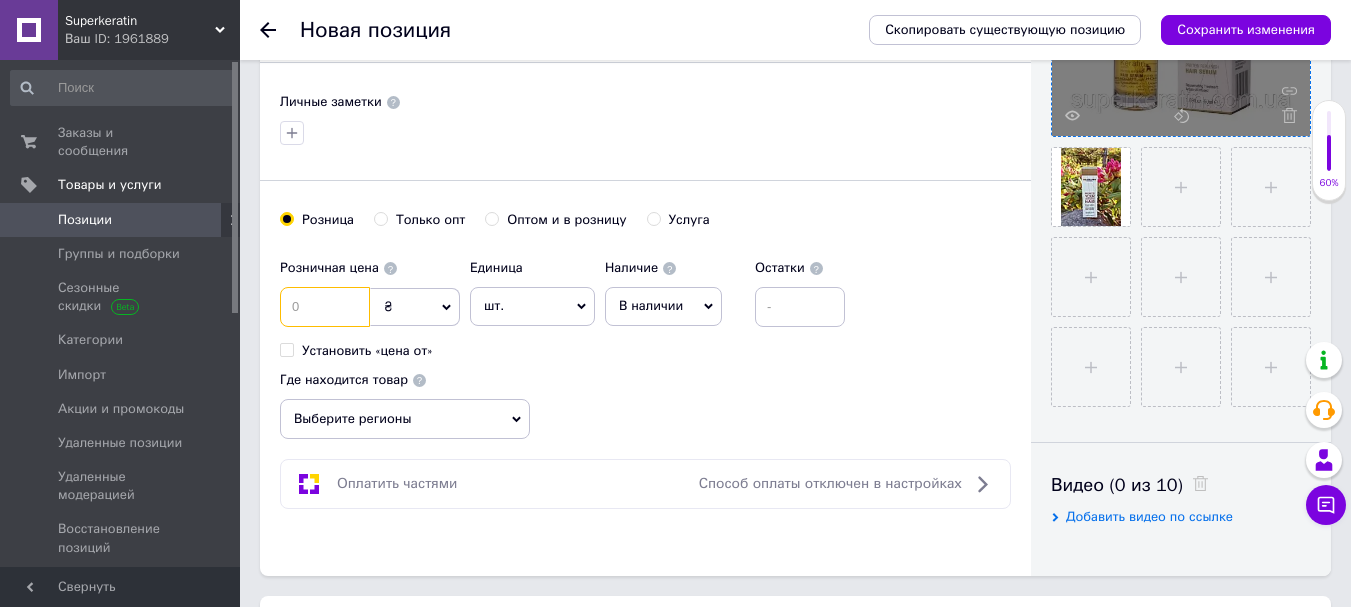 click at bounding box center (325, 307) 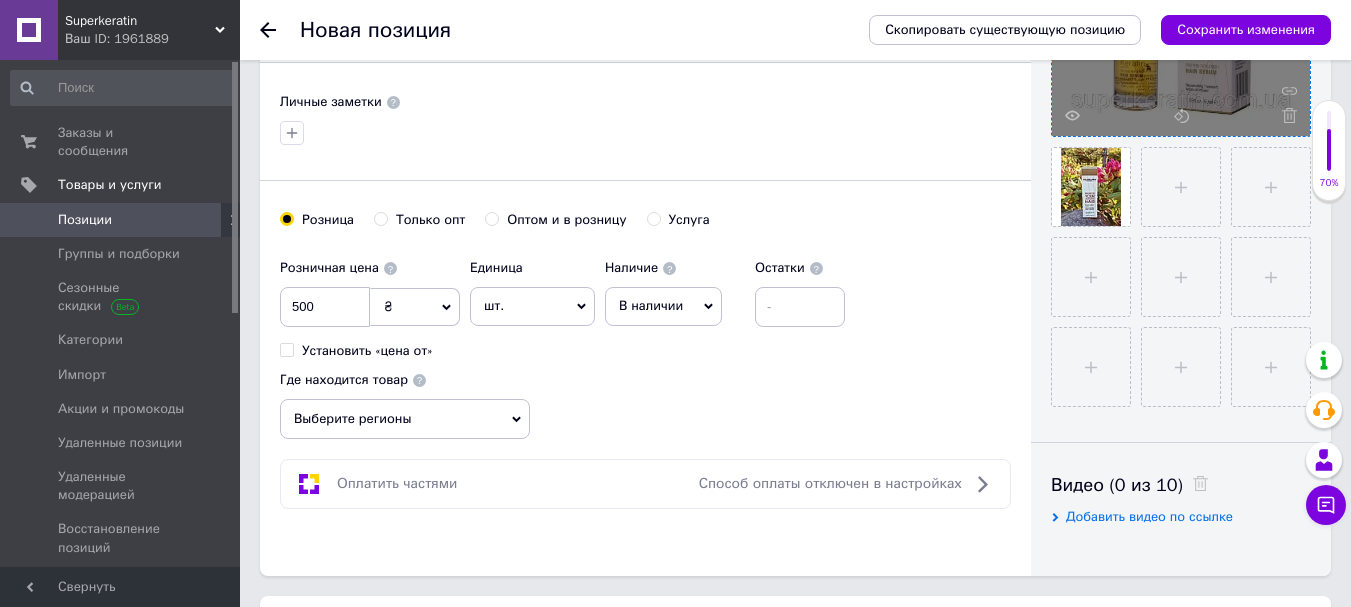 click on "В наличии" at bounding box center (663, 306) 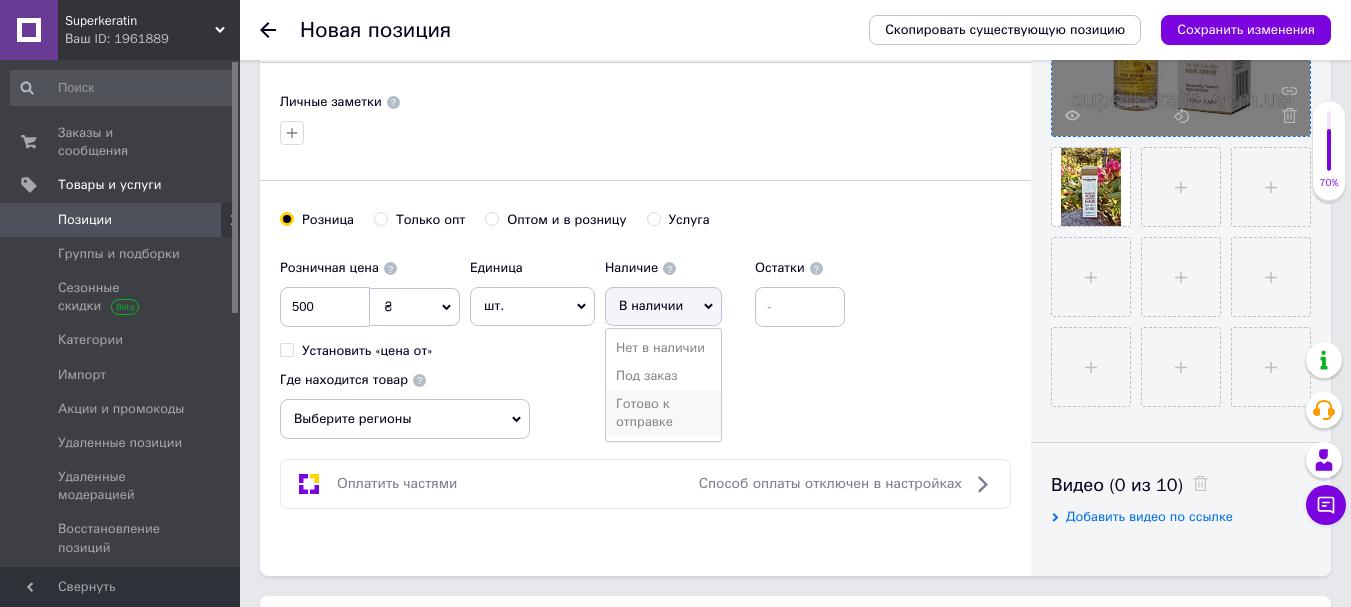 click on "Готово к отправке" at bounding box center [663, 413] 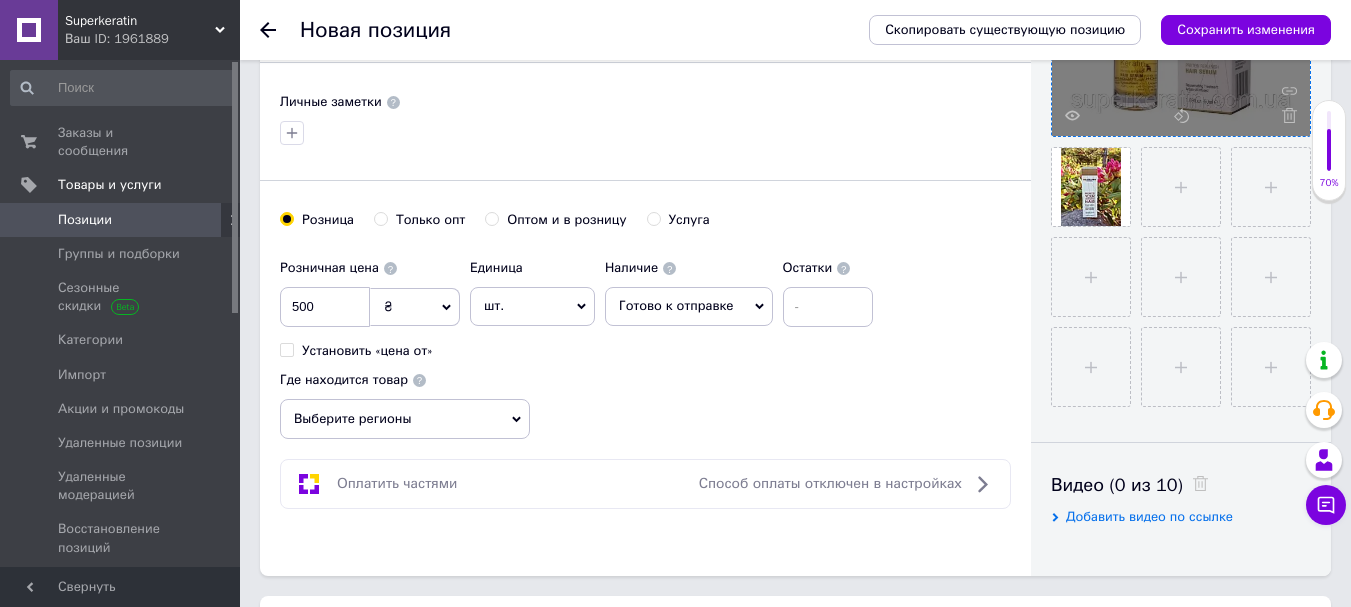 click on "Выберите регионы" at bounding box center [405, 419] 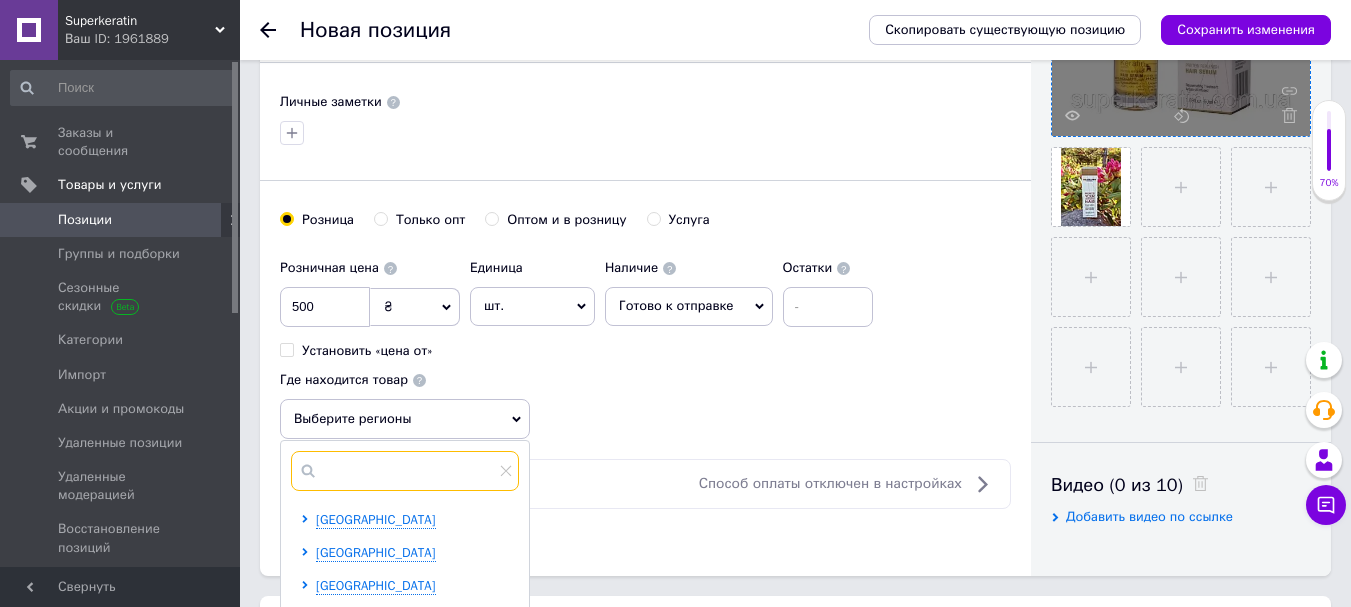 click at bounding box center [405, 471] 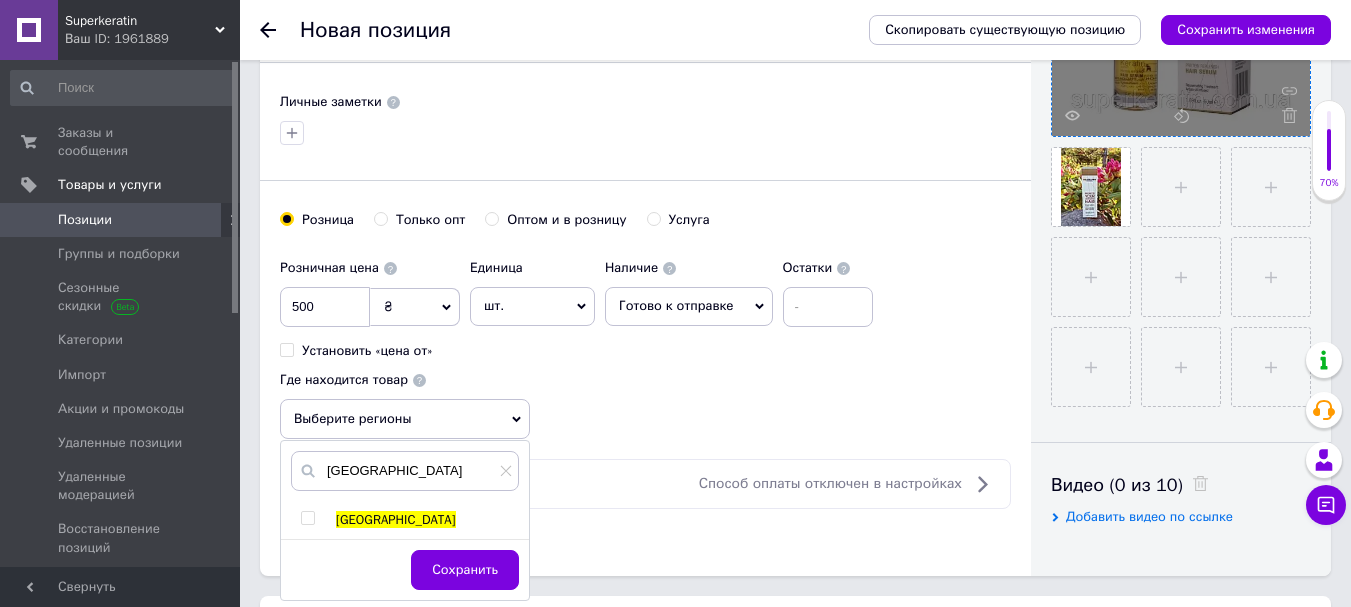 click at bounding box center (307, 518) 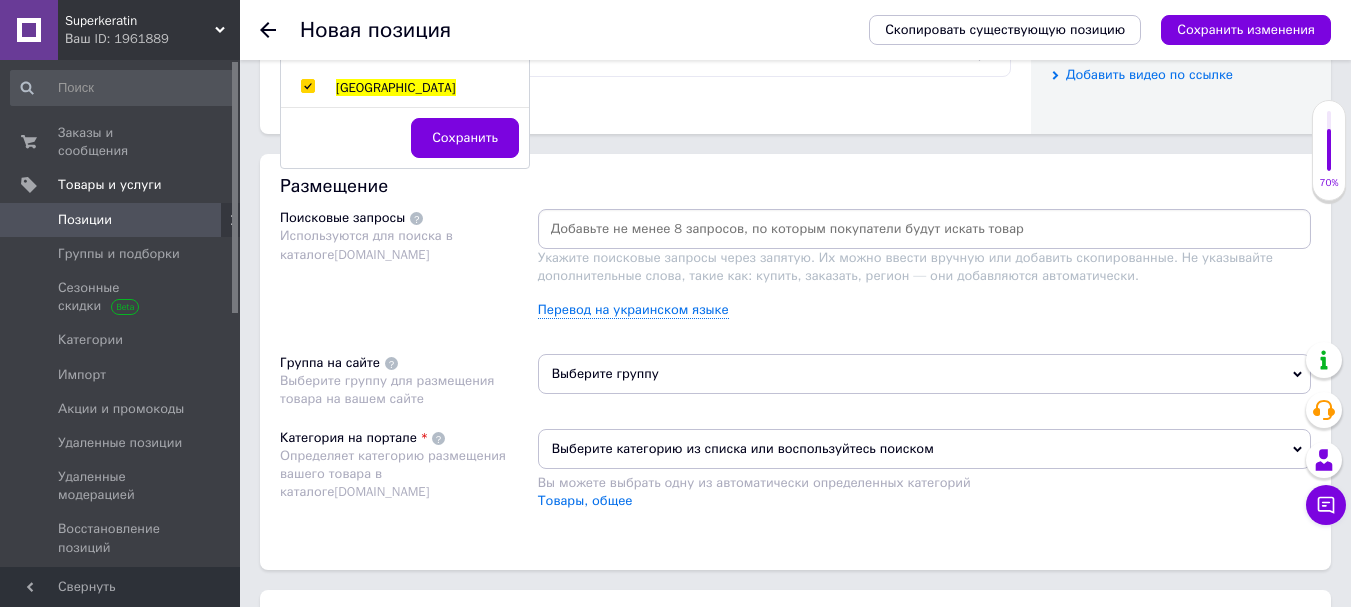 scroll, scrollTop: 1089, scrollLeft: 0, axis: vertical 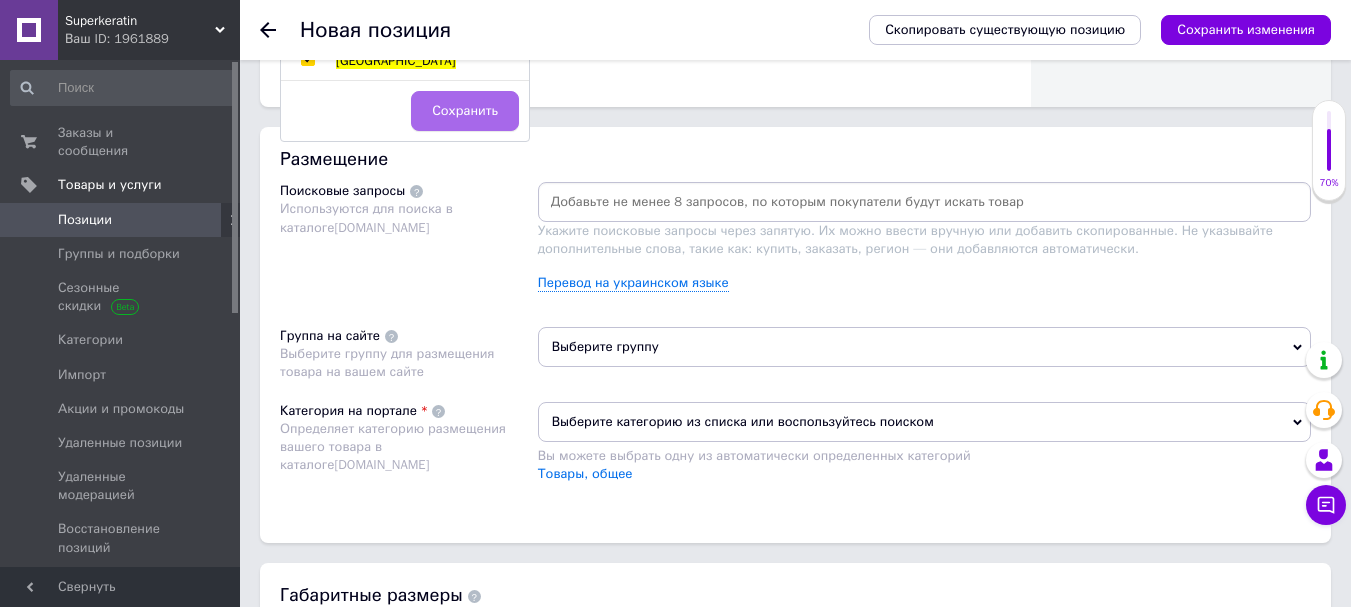 click on "Сохранить" at bounding box center (465, 111) 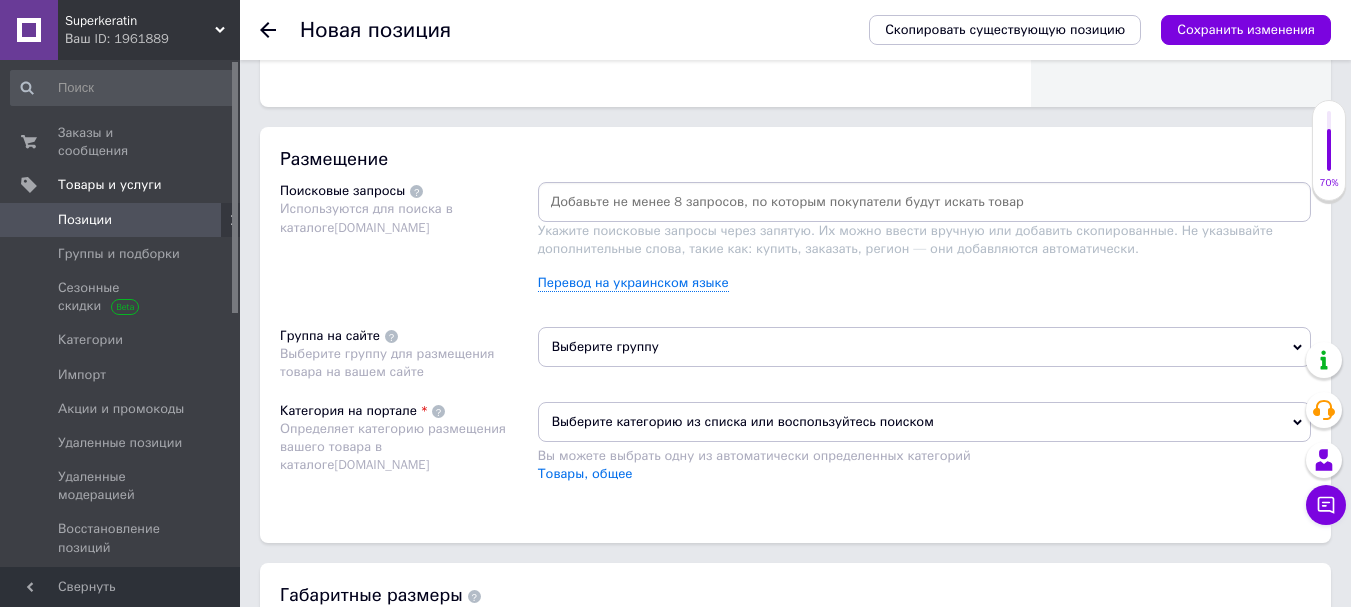 click at bounding box center [924, 202] 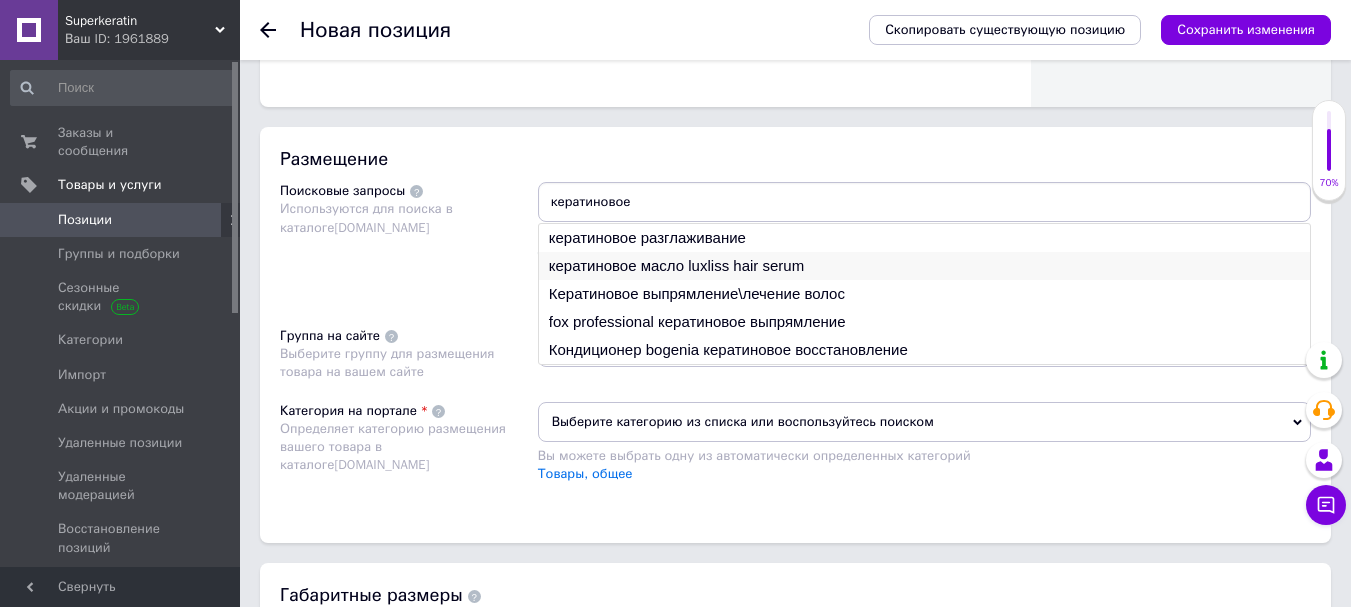 click on "кератиновое масло luxliss hair serum" at bounding box center (924, 266) 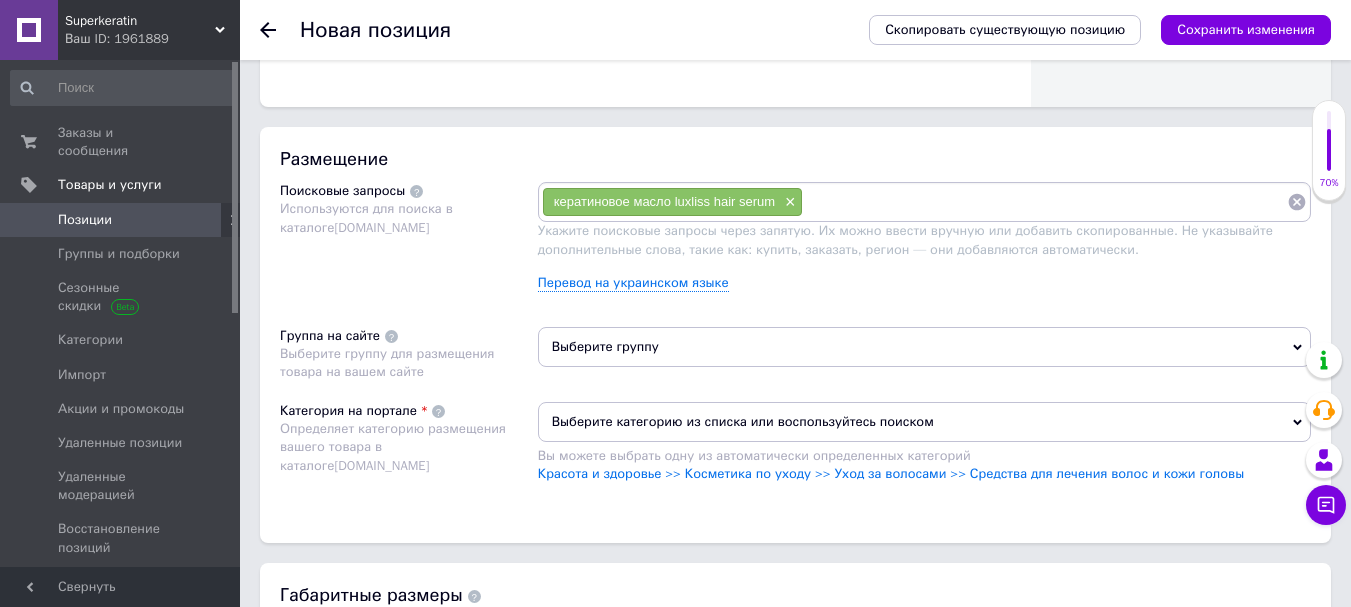 click at bounding box center (1045, 202) 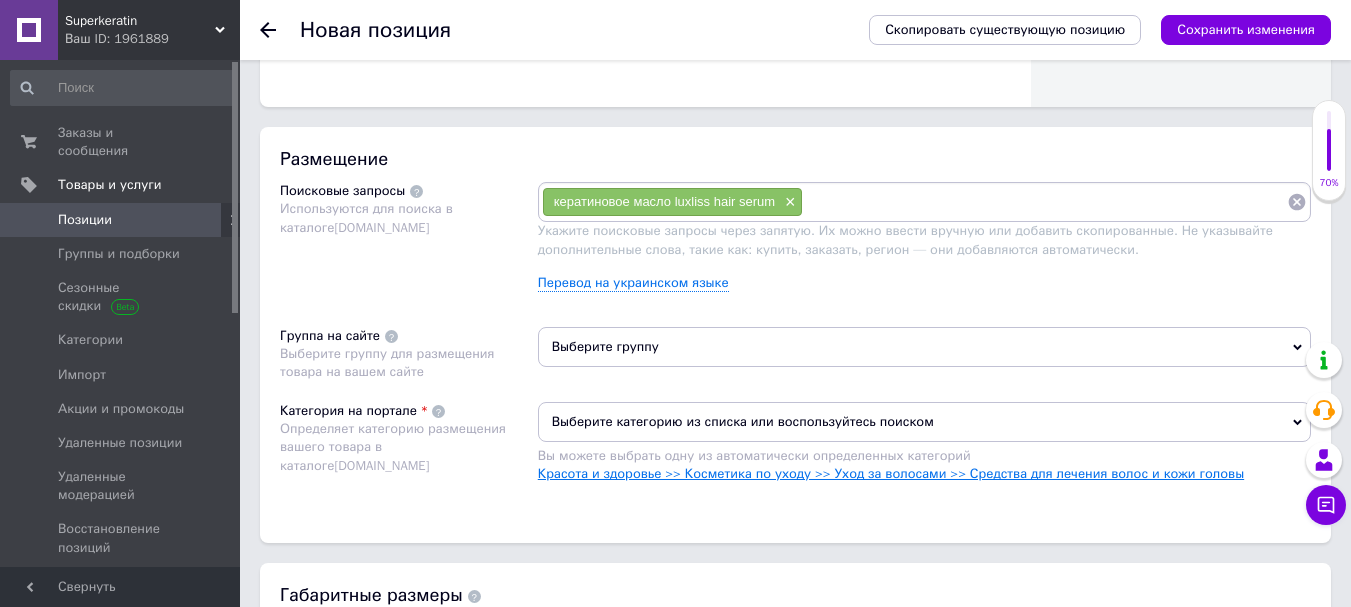 click on "Красота и здоровье >> Косметика по уходу >> Уход за волосами >> Средства для лечения волос и кожи головы" at bounding box center (891, 473) 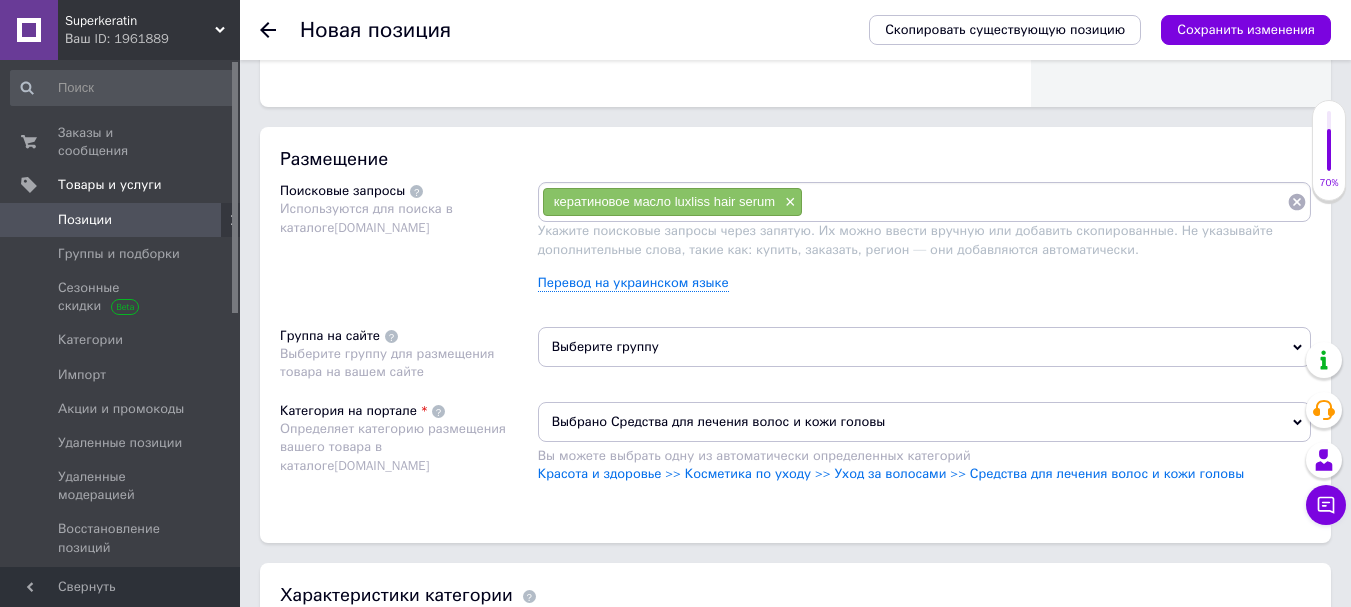 click at bounding box center [1045, 202] 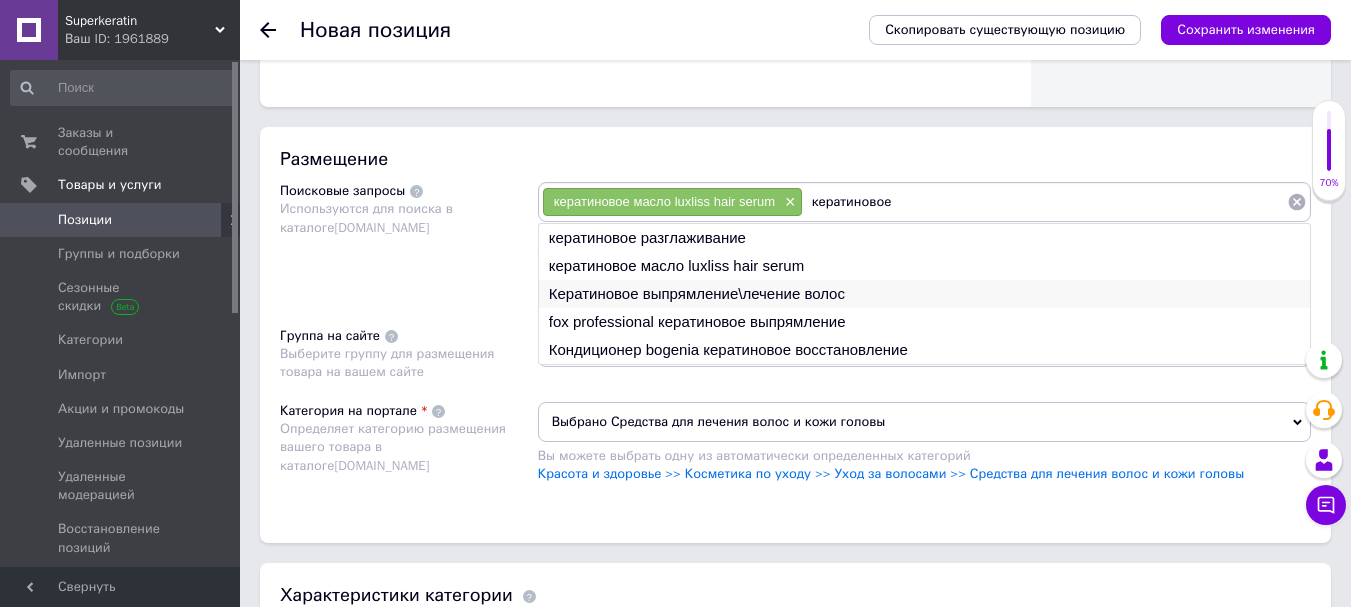 click on "Кератиновое выпрямление\лечение волос" at bounding box center [924, 294] 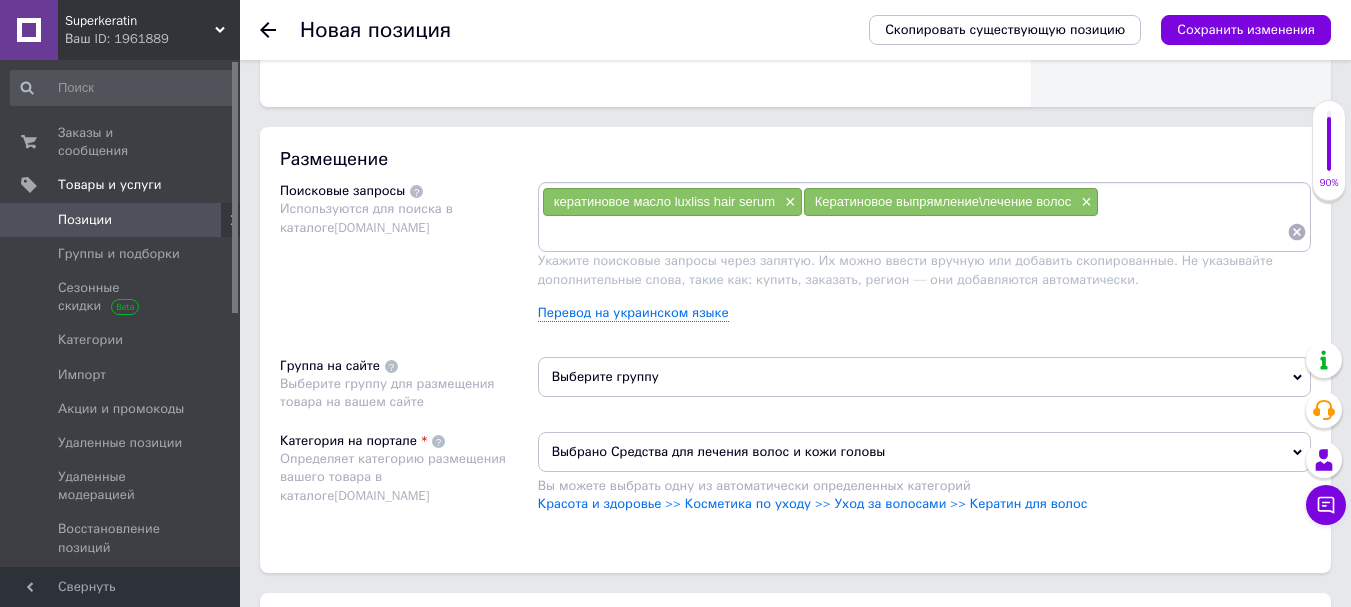 click on "Выберите группу" at bounding box center [924, 377] 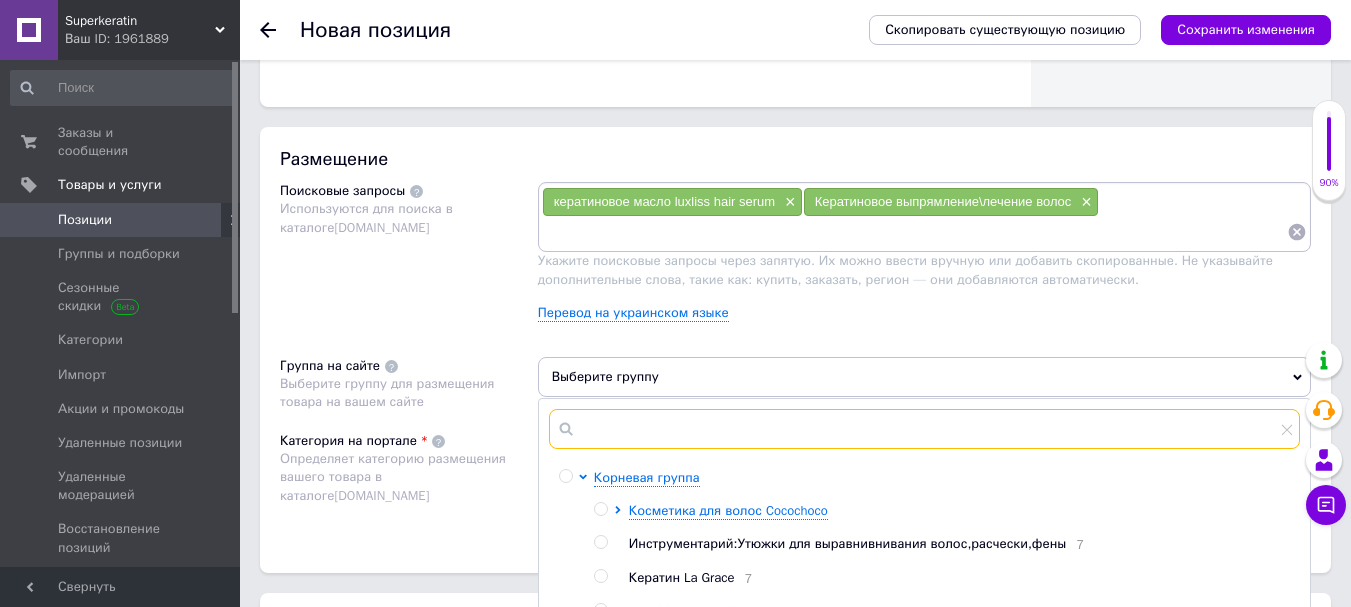 click at bounding box center (924, 429) 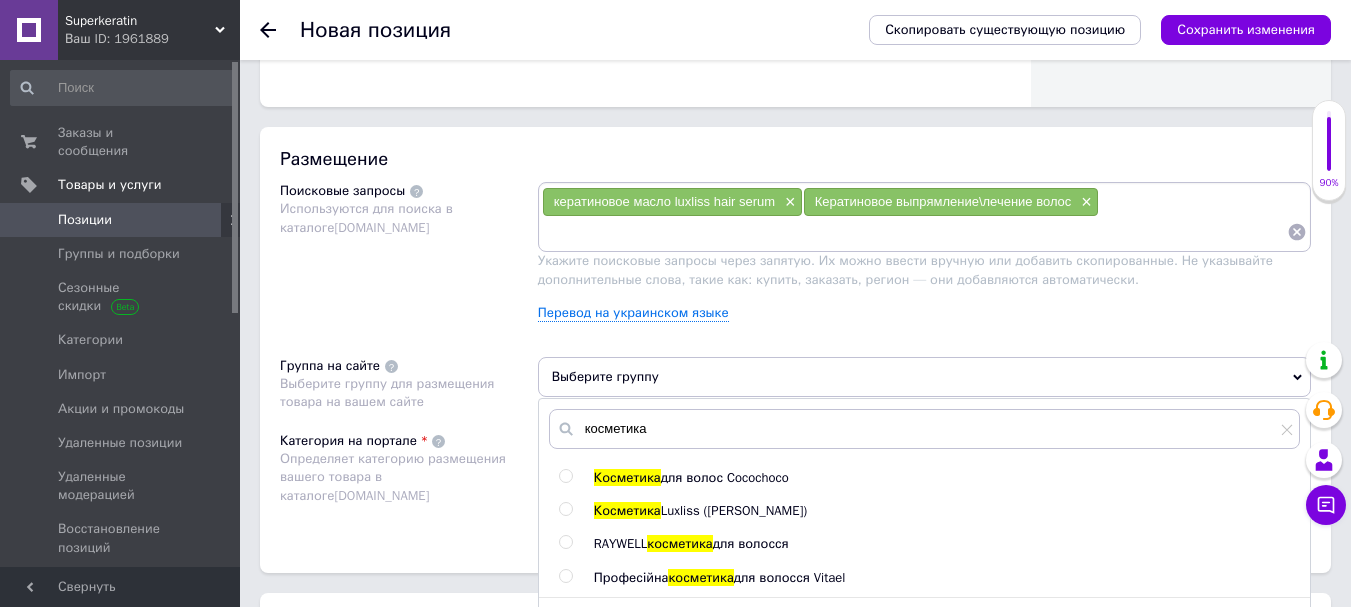 click at bounding box center (565, 509) 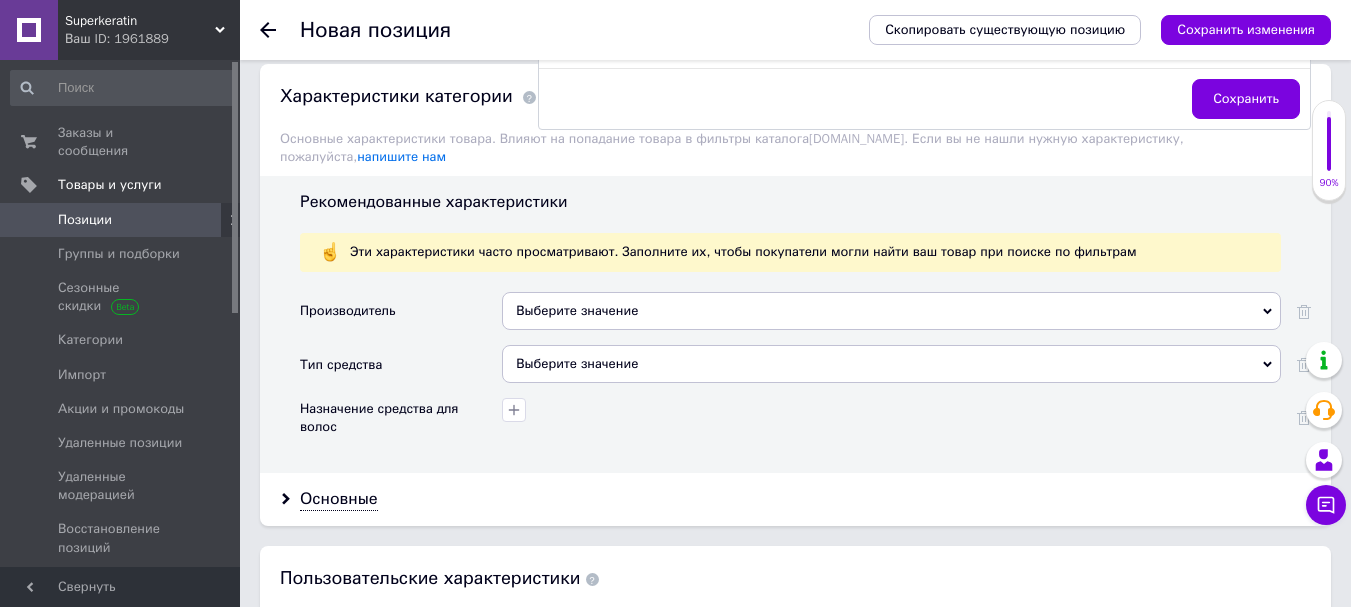 scroll, scrollTop: 1583, scrollLeft: 0, axis: vertical 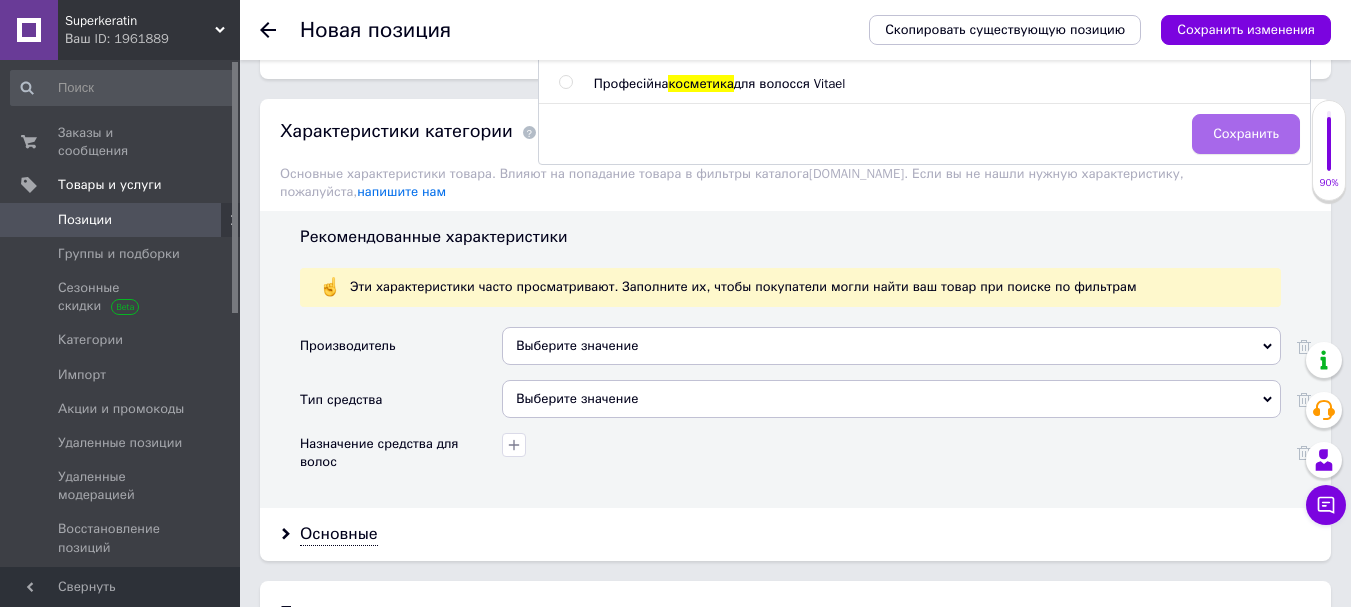 click on "Сохранить" at bounding box center [1246, 134] 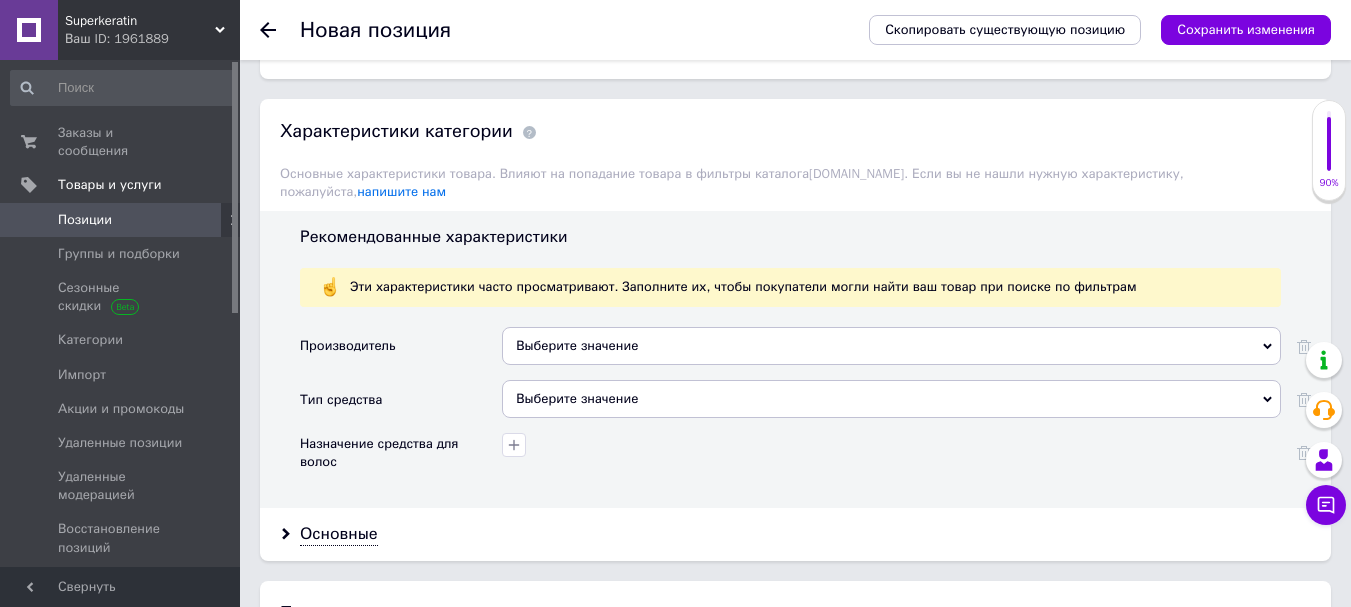 click on "Выберите значение" at bounding box center (891, 346) 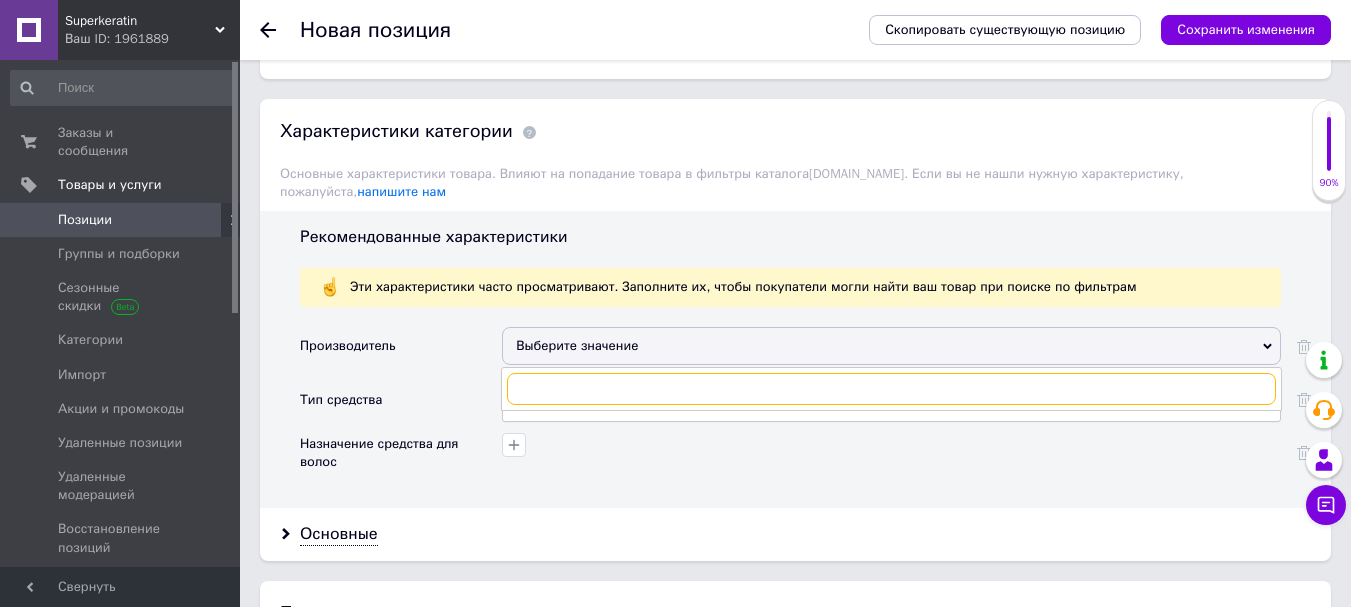 click at bounding box center [891, 389] 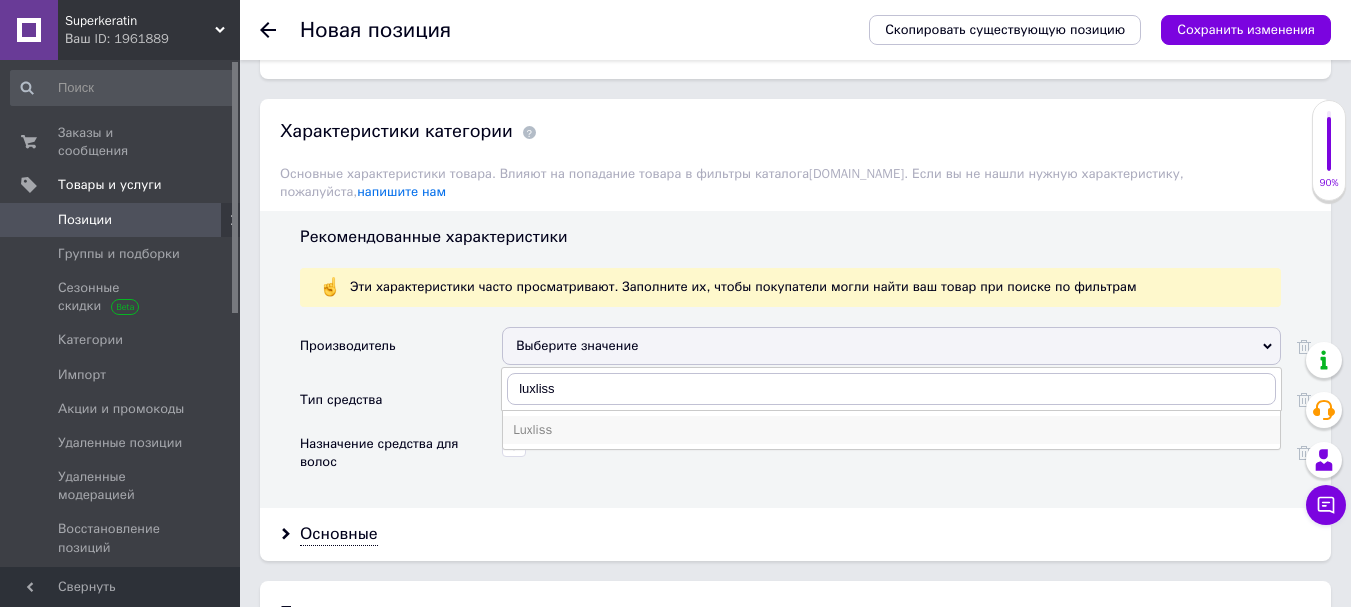 click on "Luxliss" at bounding box center (891, 430) 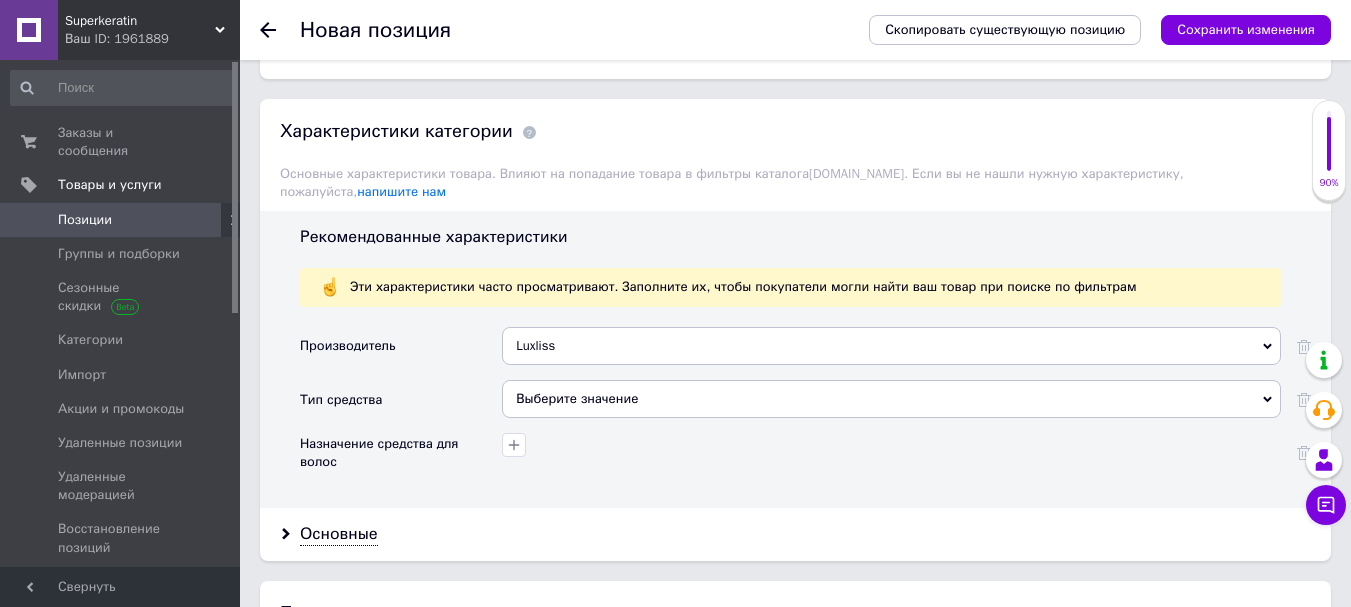 click on "Выберите значение" at bounding box center (891, 399) 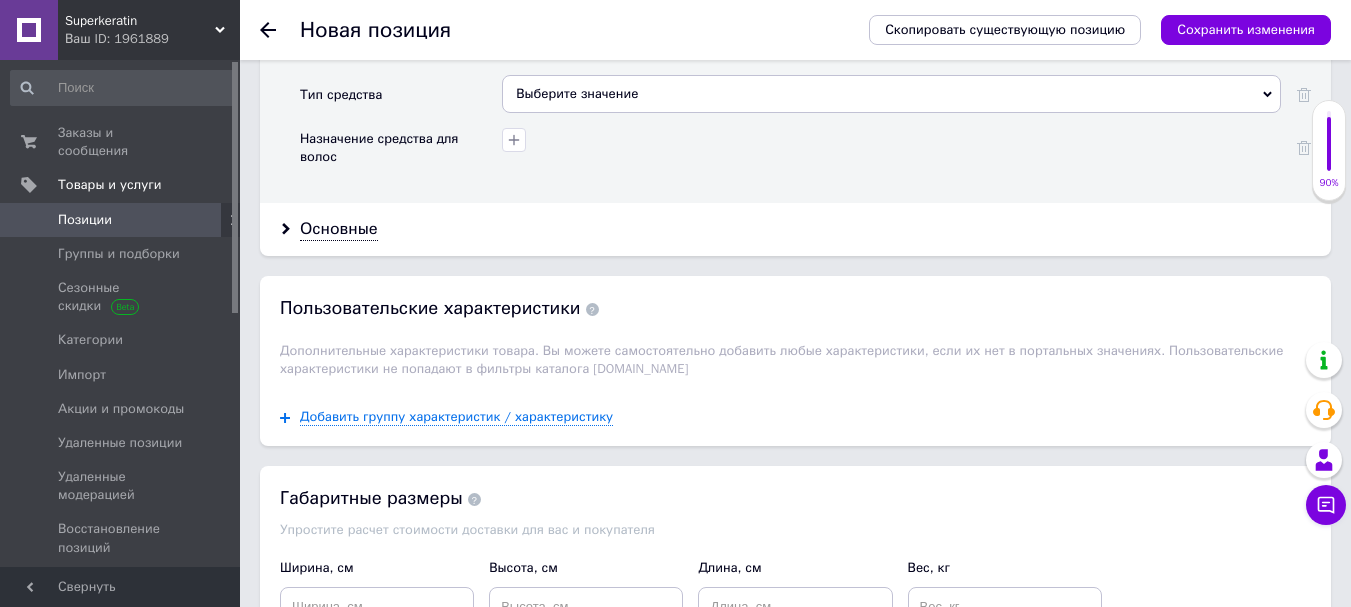 scroll, scrollTop: 1883, scrollLeft: 0, axis: vertical 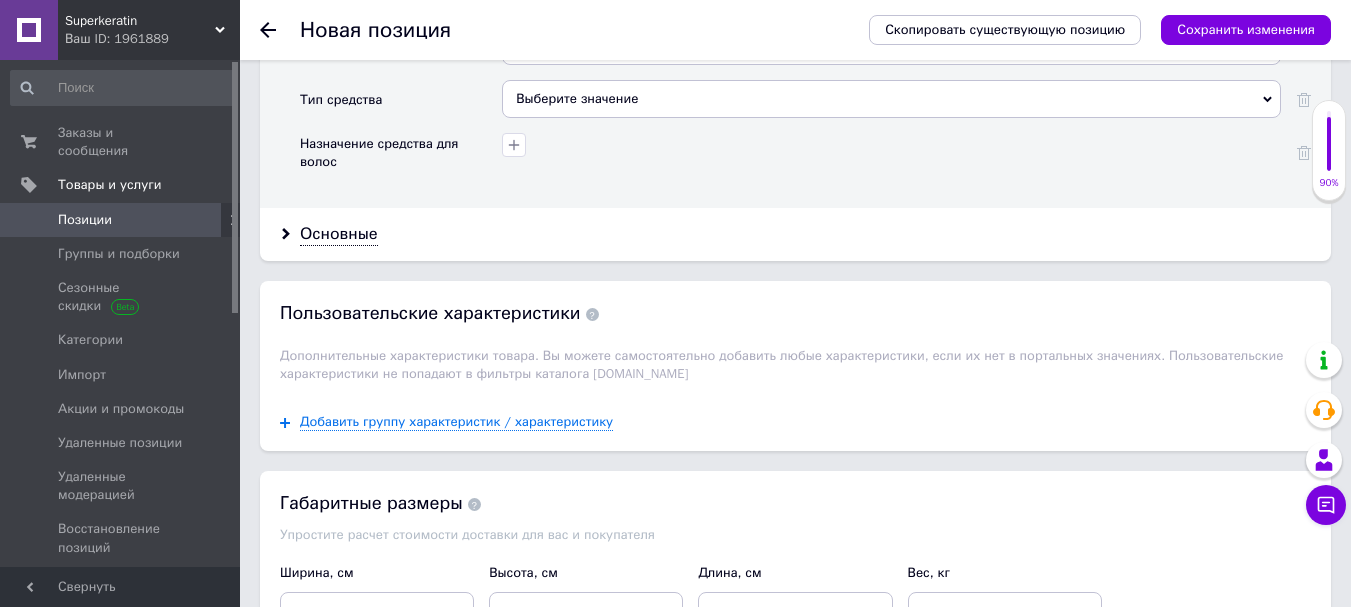 click on "Выберите значение" at bounding box center (891, 99) 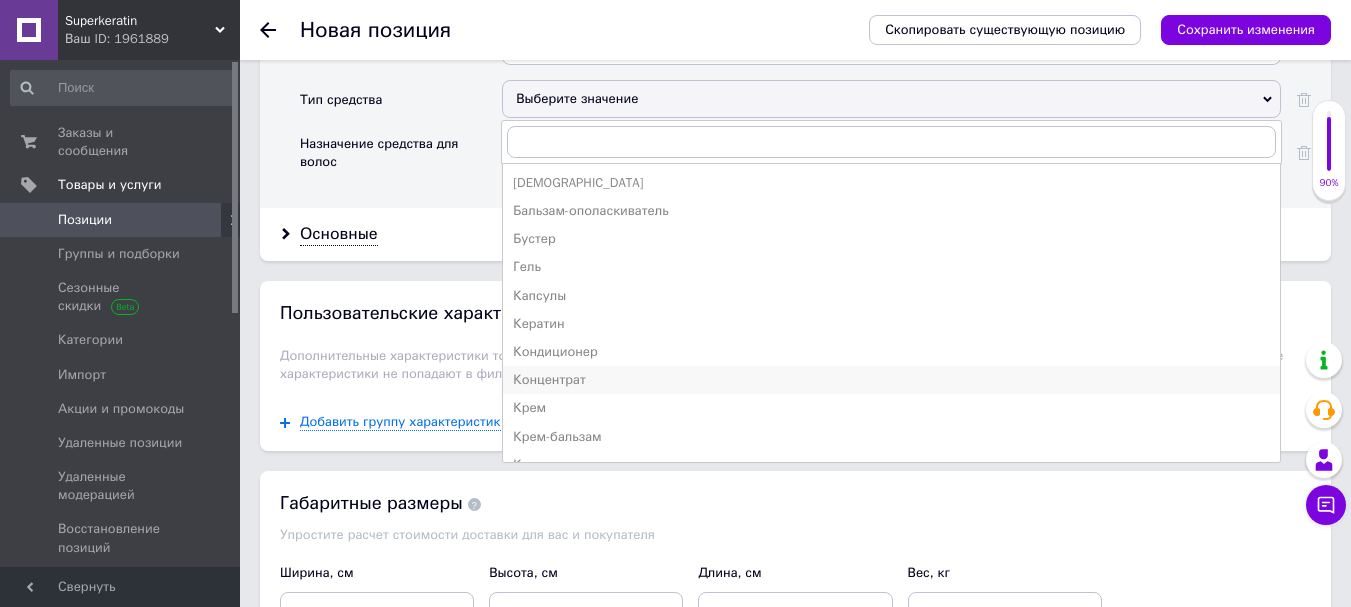 click on "Концентрат" at bounding box center [891, 380] 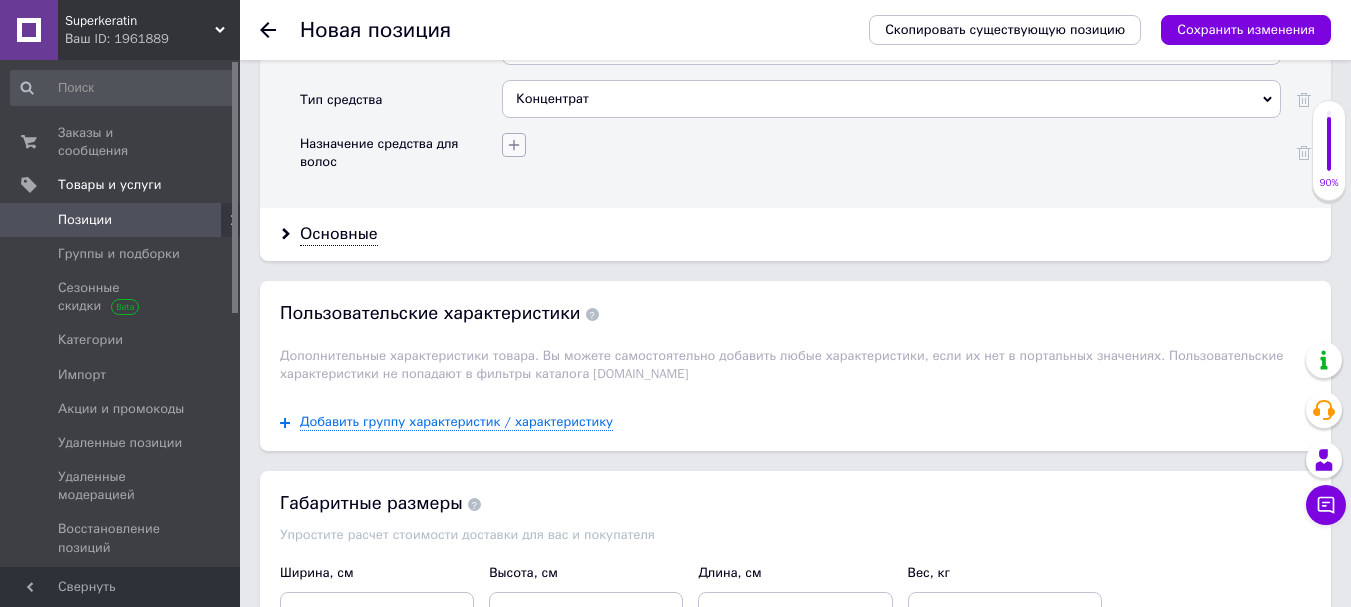 click 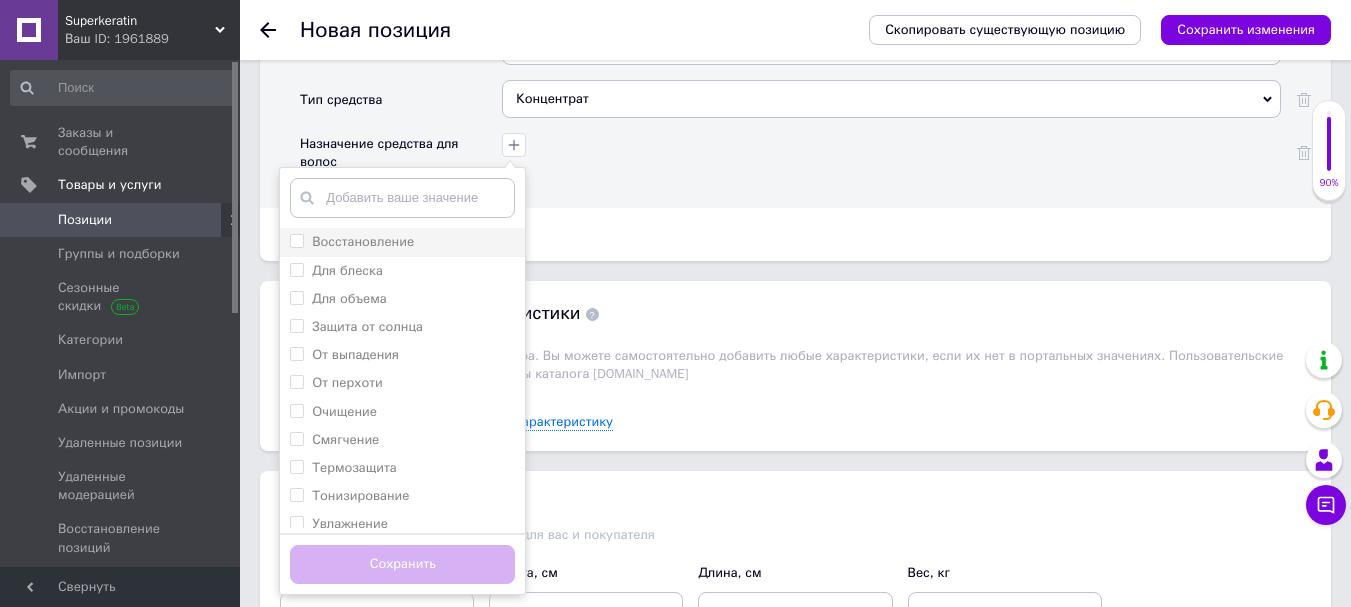 click on "Восстановление" at bounding box center [402, 242] 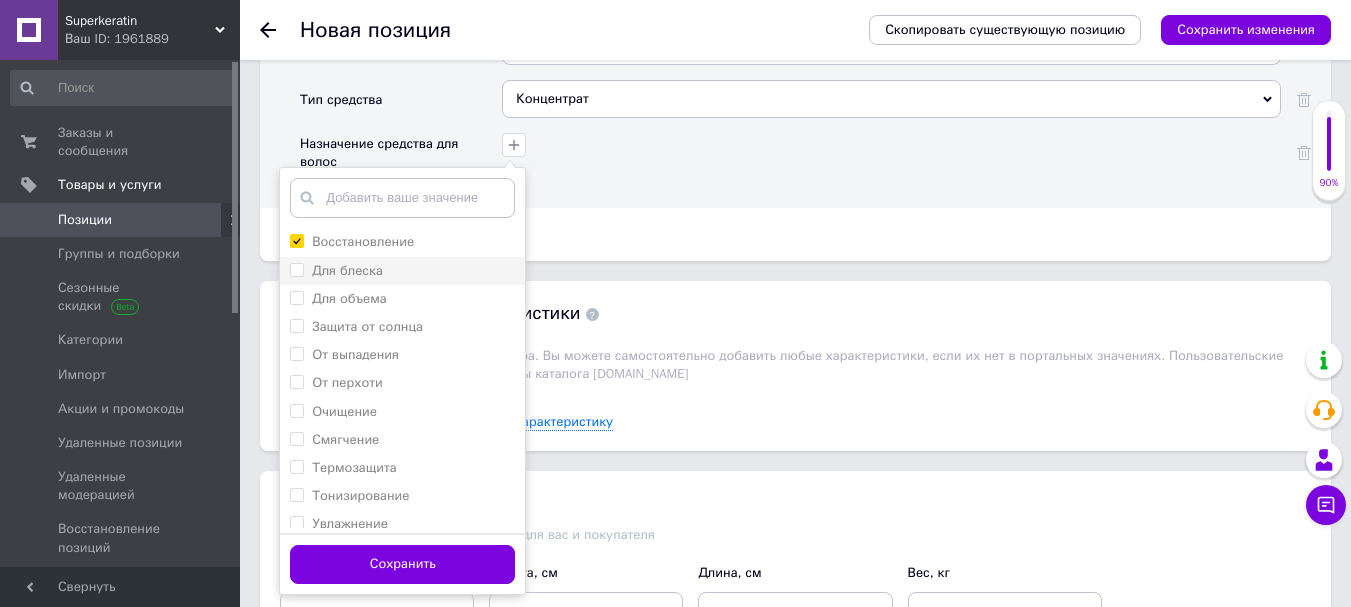 click on "Для блеска" at bounding box center (296, 269) 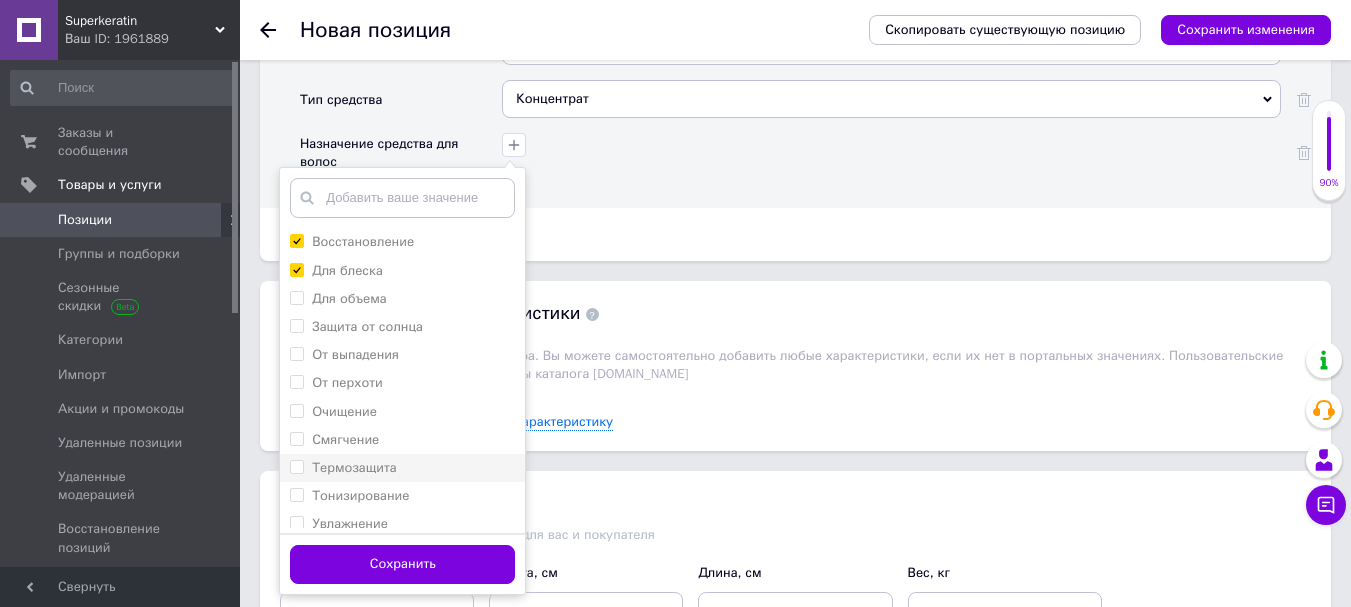 click on "Термозащита" at bounding box center [296, 466] 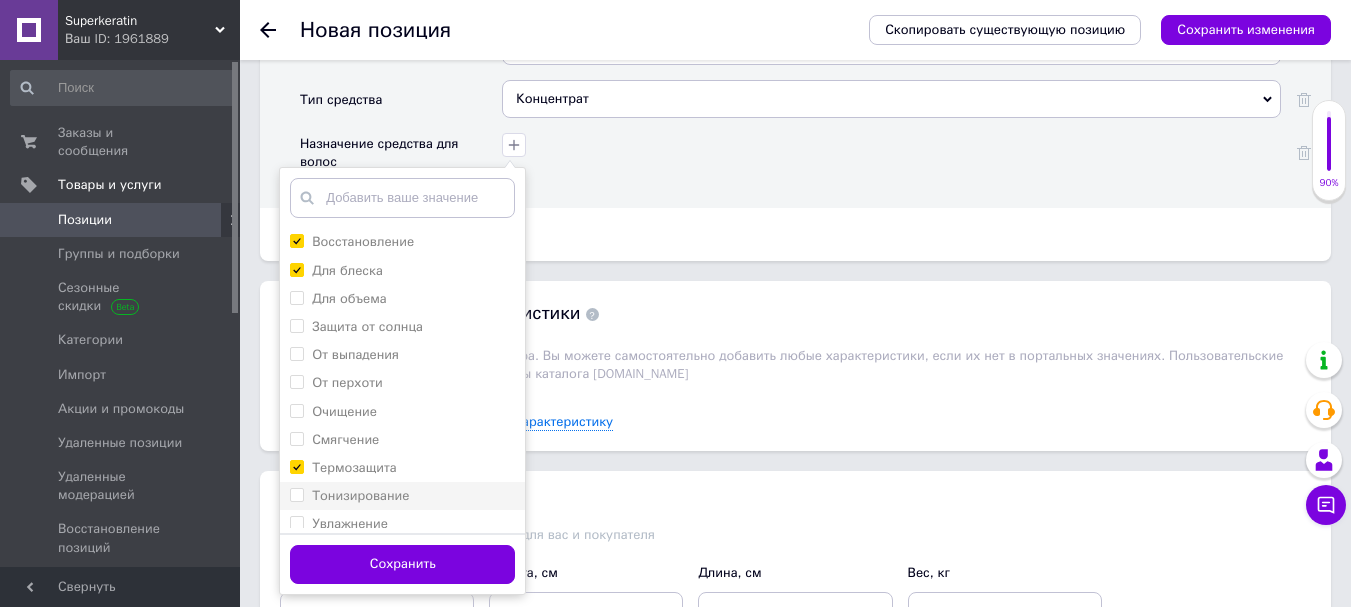click on "Тонизирование" at bounding box center (296, 494) 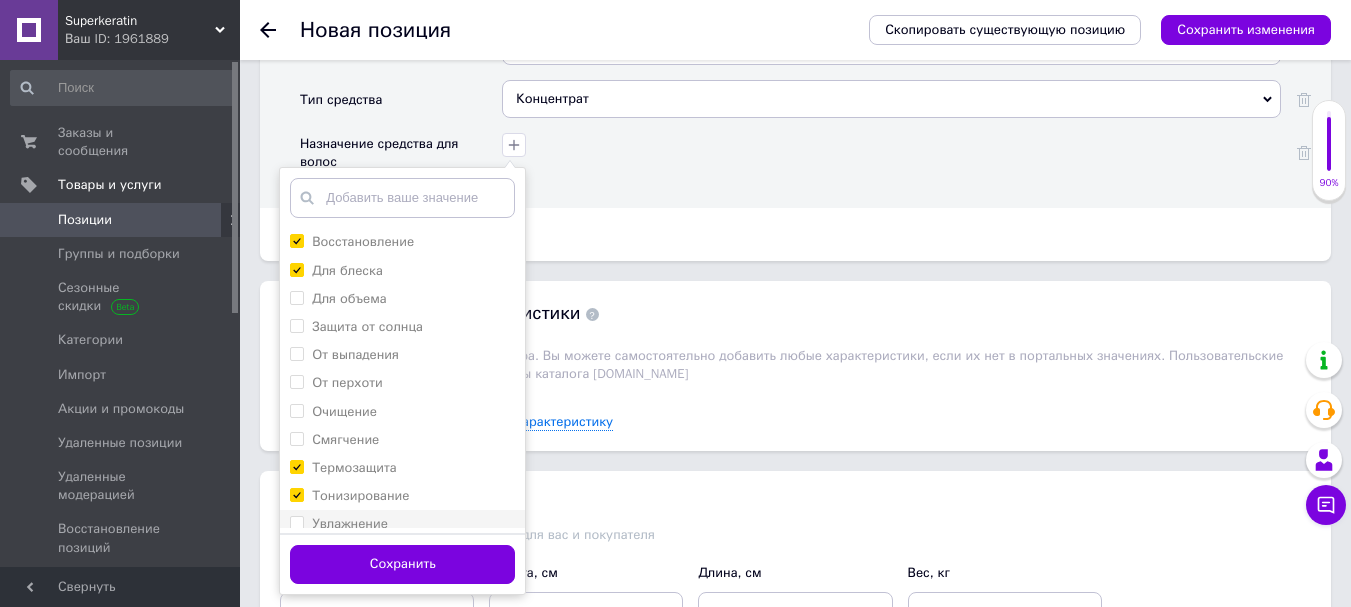 click on "Увлажнение" at bounding box center (296, 522) 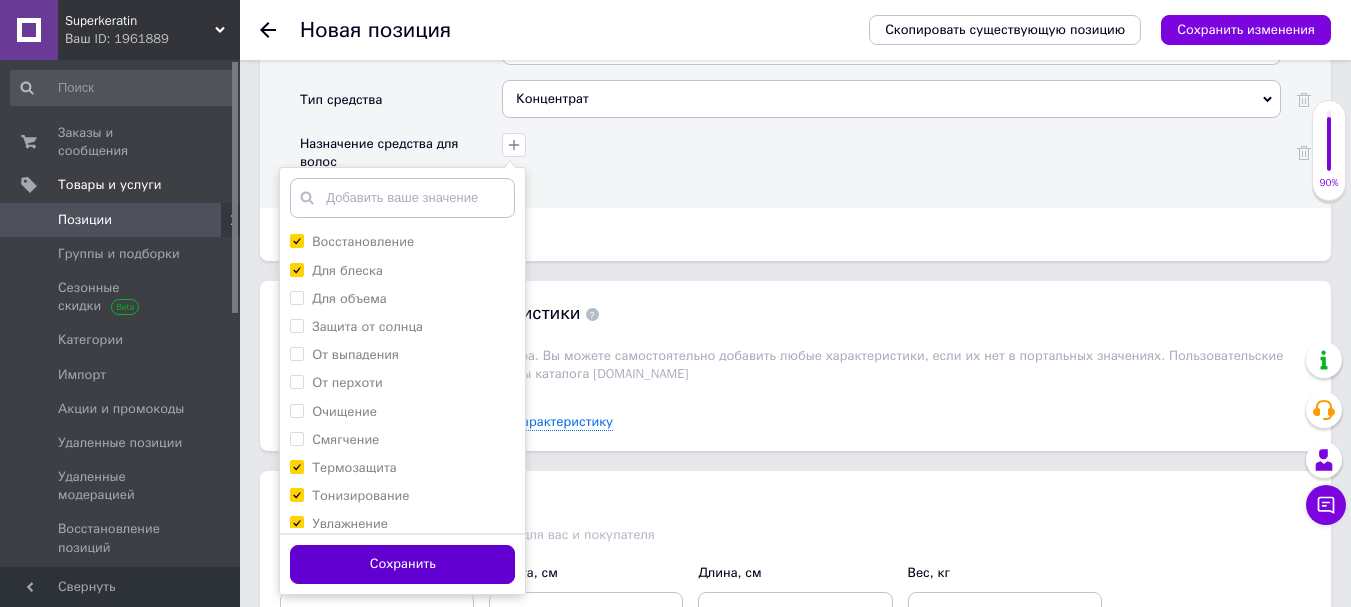 click on "Сохранить" at bounding box center [402, 564] 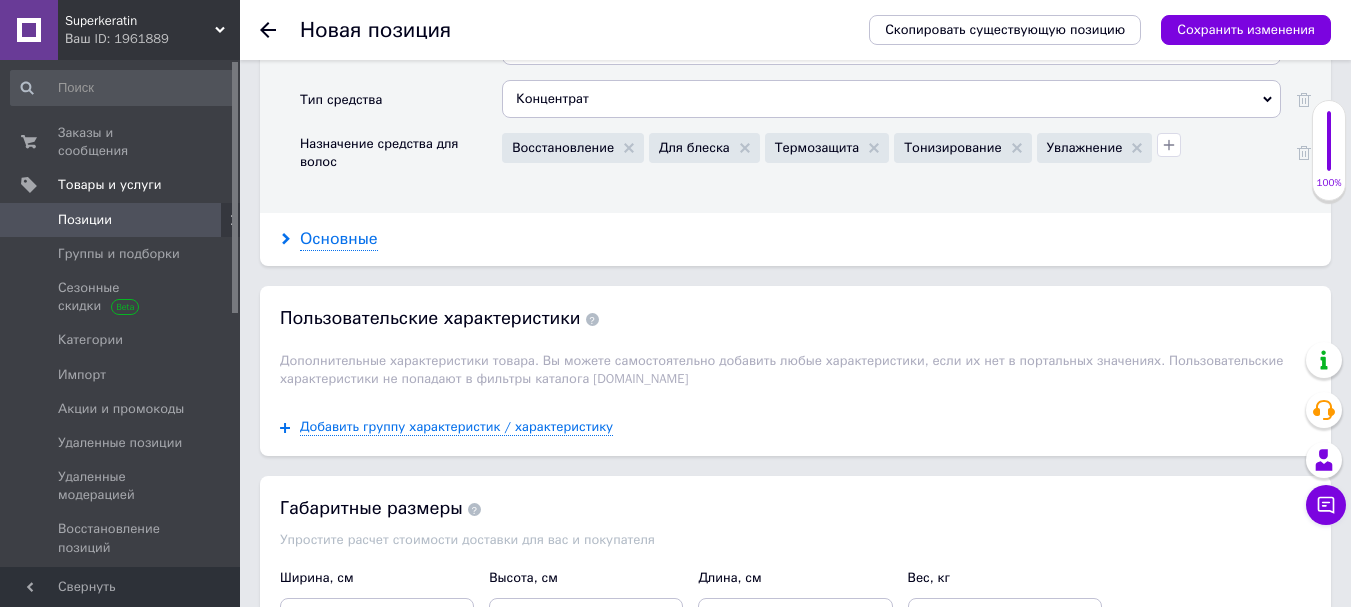 click on "Основные" at bounding box center [339, 239] 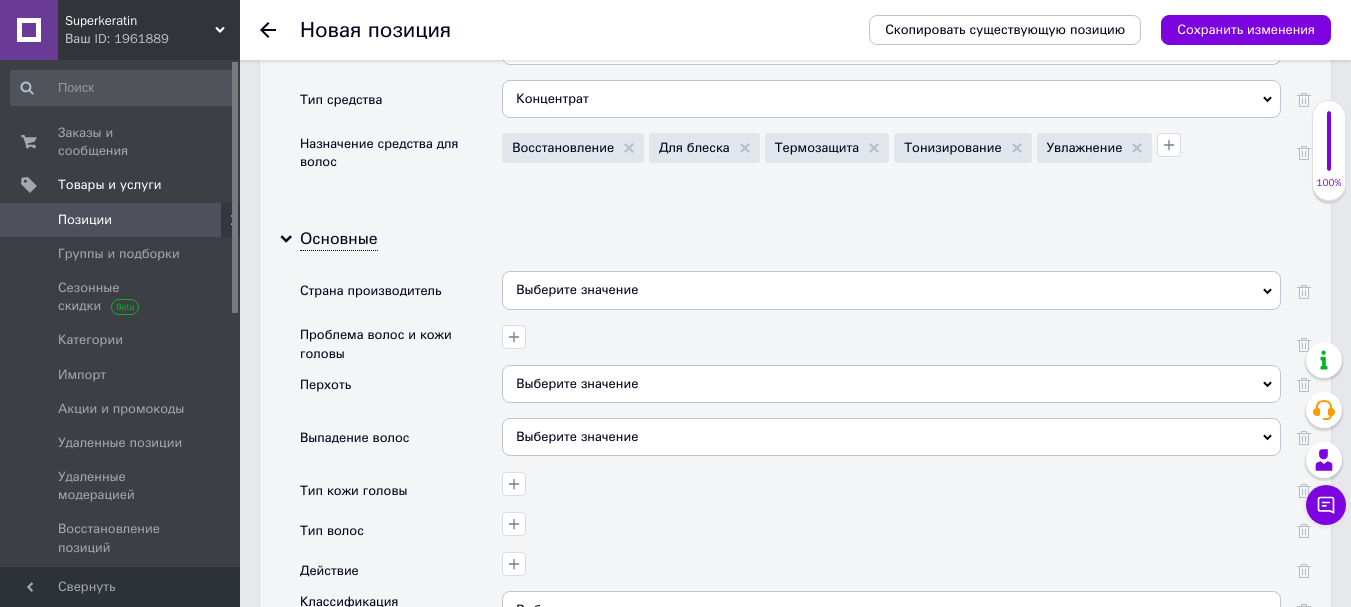 click on "Выберите значение" at bounding box center [891, 290] 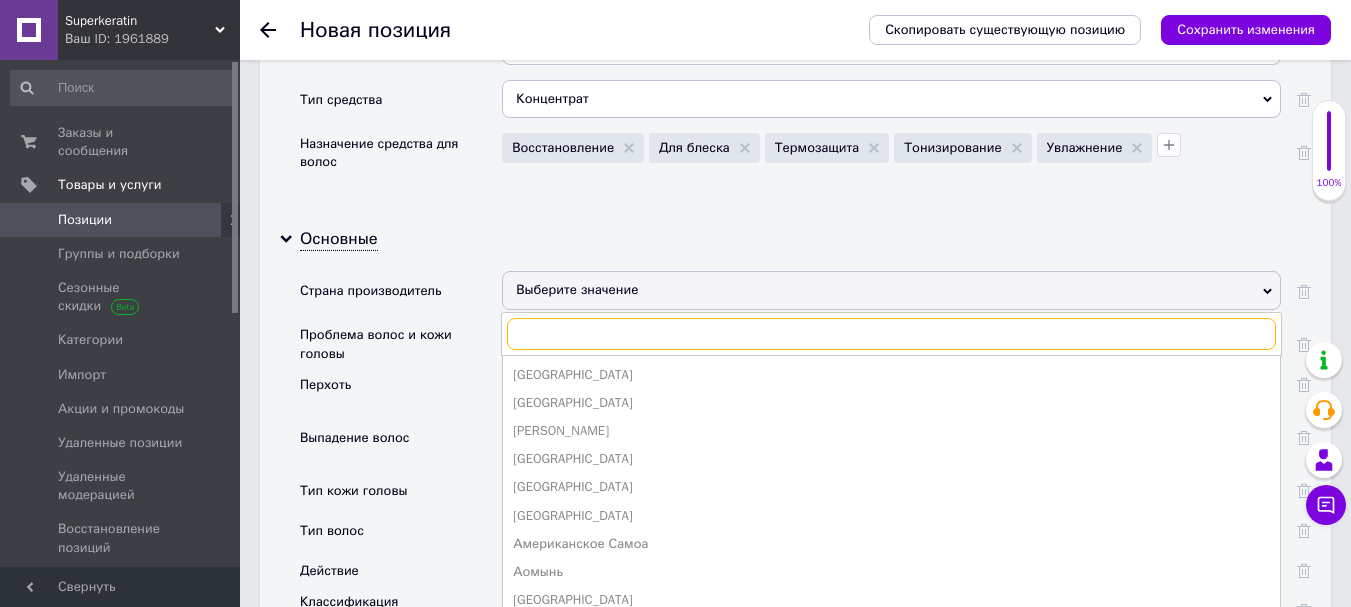 click at bounding box center [891, 334] 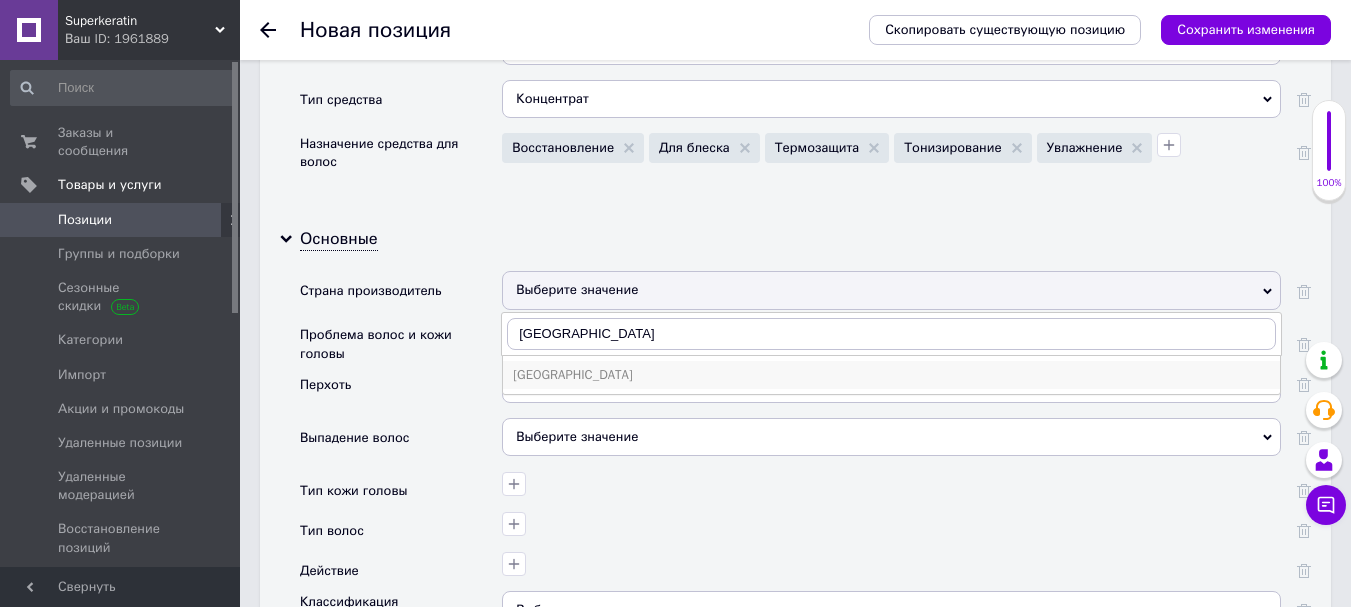 click on "[GEOGRAPHIC_DATA]" at bounding box center (891, 375) 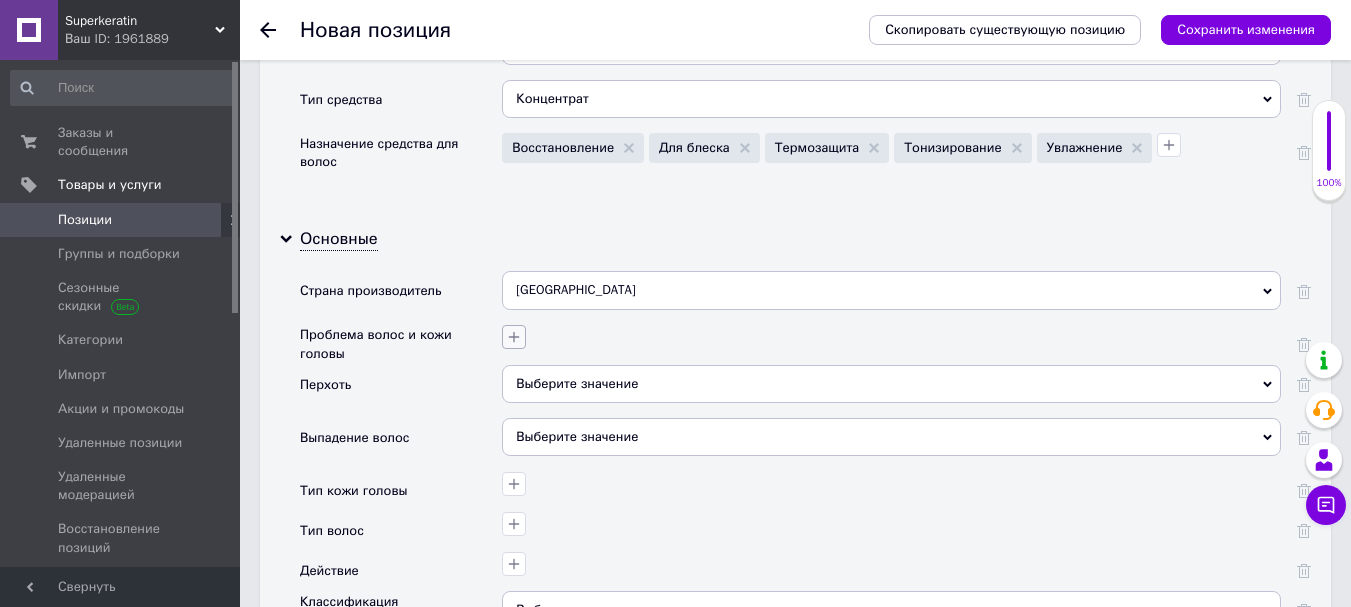 click 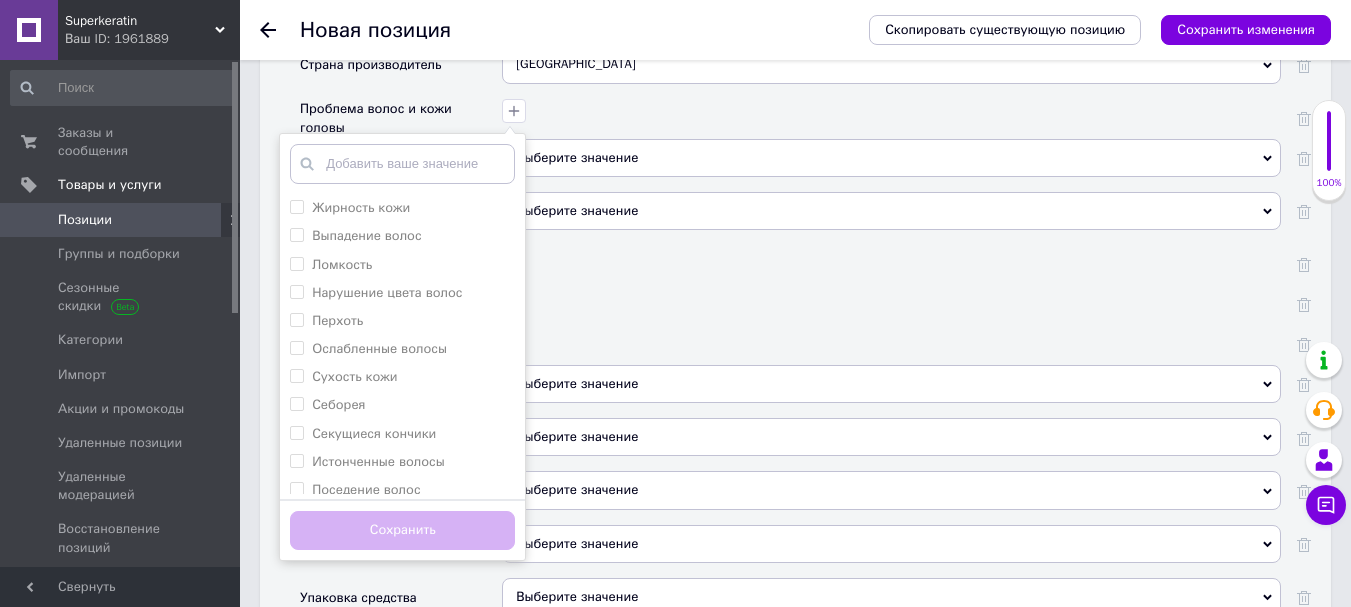 scroll, scrollTop: 2095, scrollLeft: 0, axis: vertical 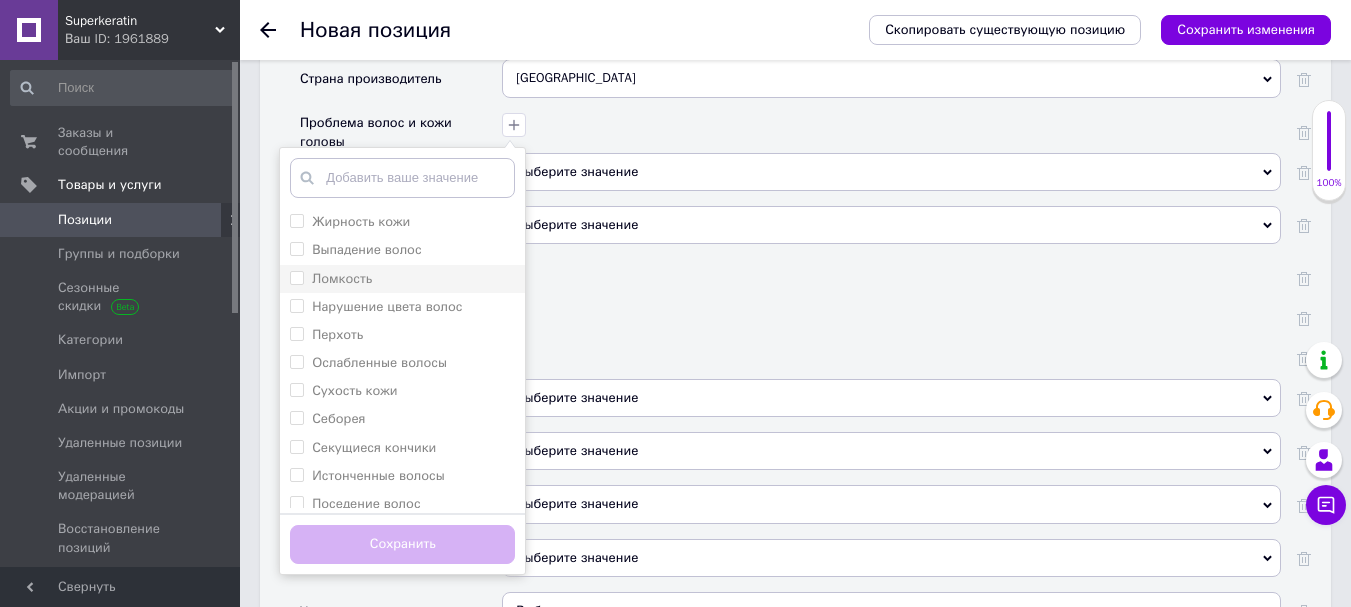 click on "Ломкость" at bounding box center (296, 277) 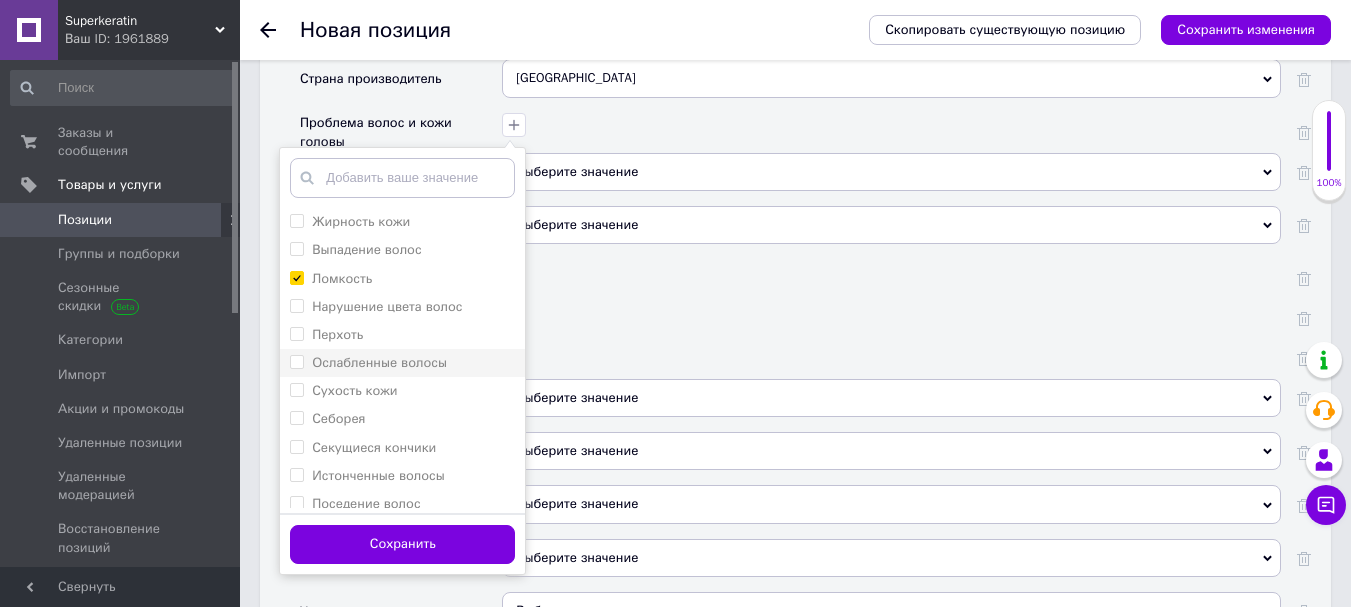 click on "Ослабленные волосы" at bounding box center [296, 361] 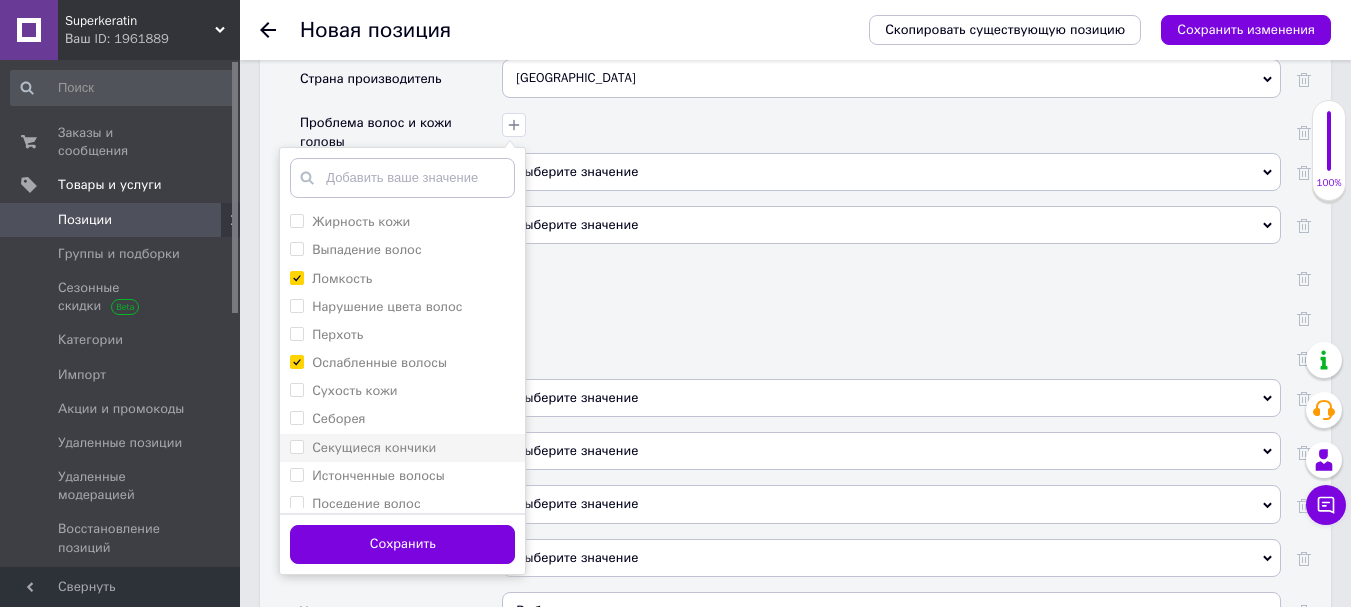 click on "Секущиеся кончики" at bounding box center [402, 448] 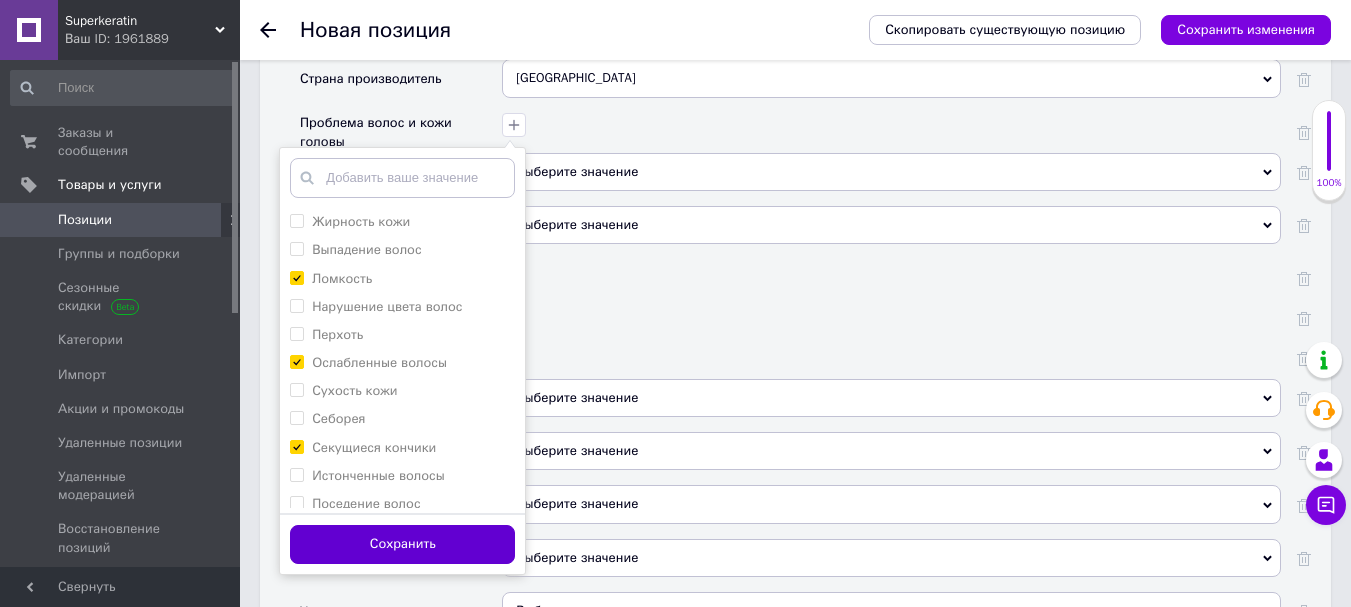 click on "Сохранить" at bounding box center (402, 544) 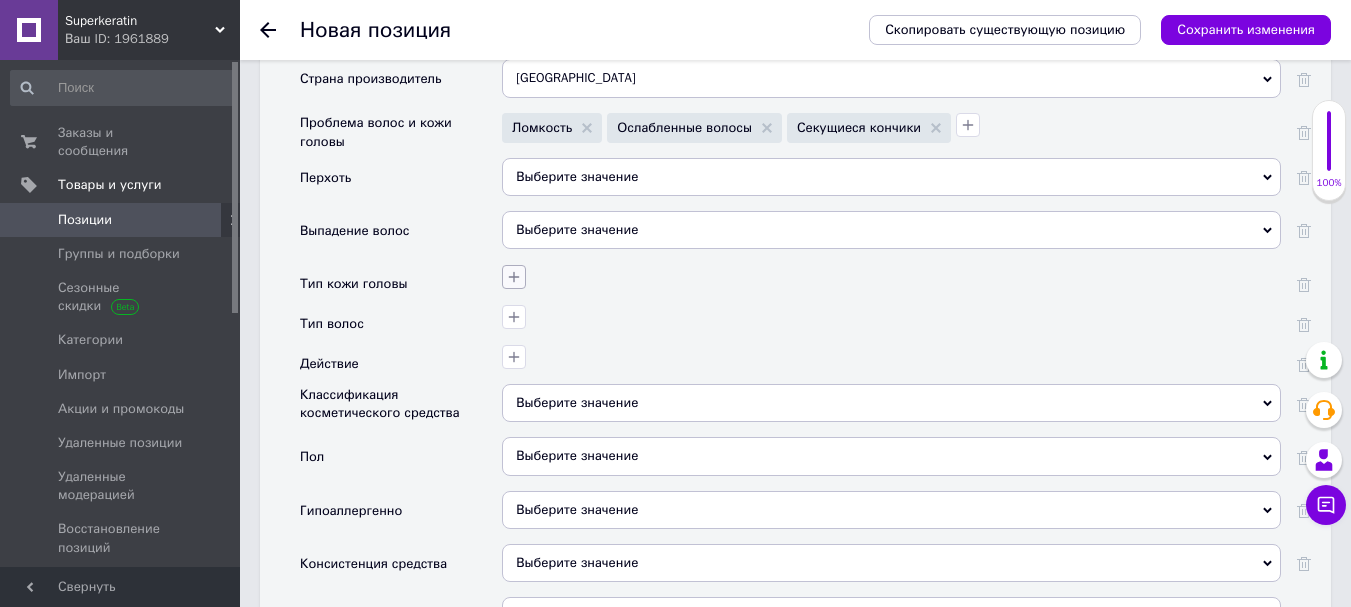 click 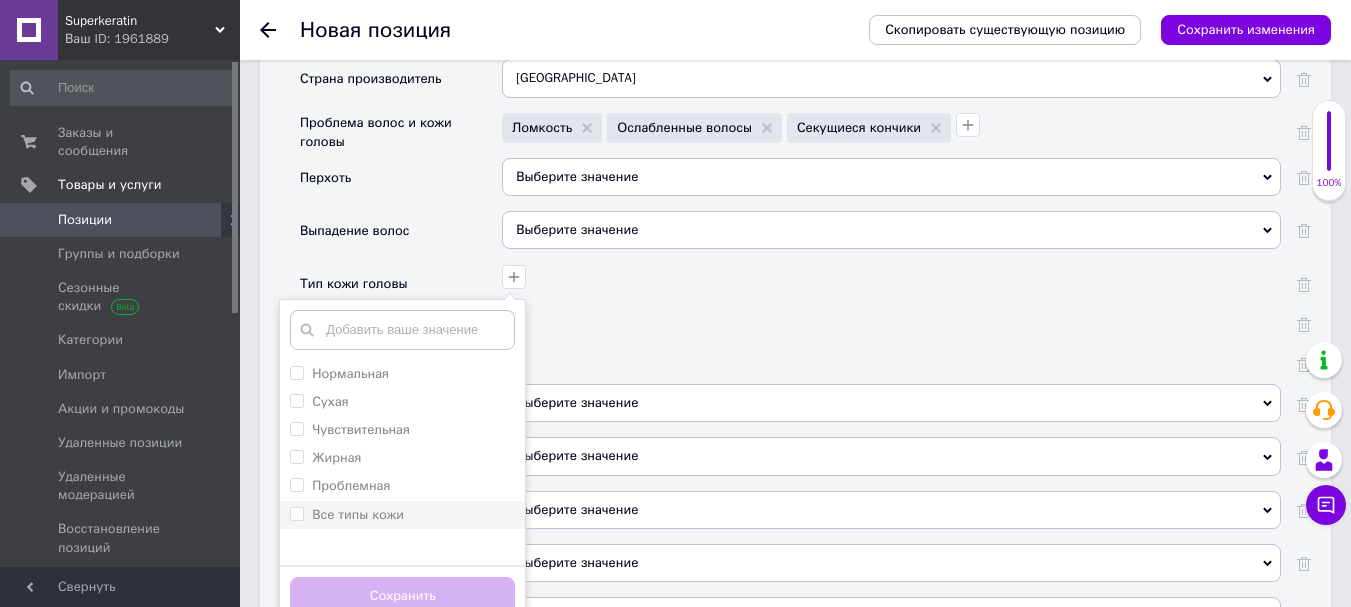 click on "Все типы кожи" at bounding box center [296, 513] 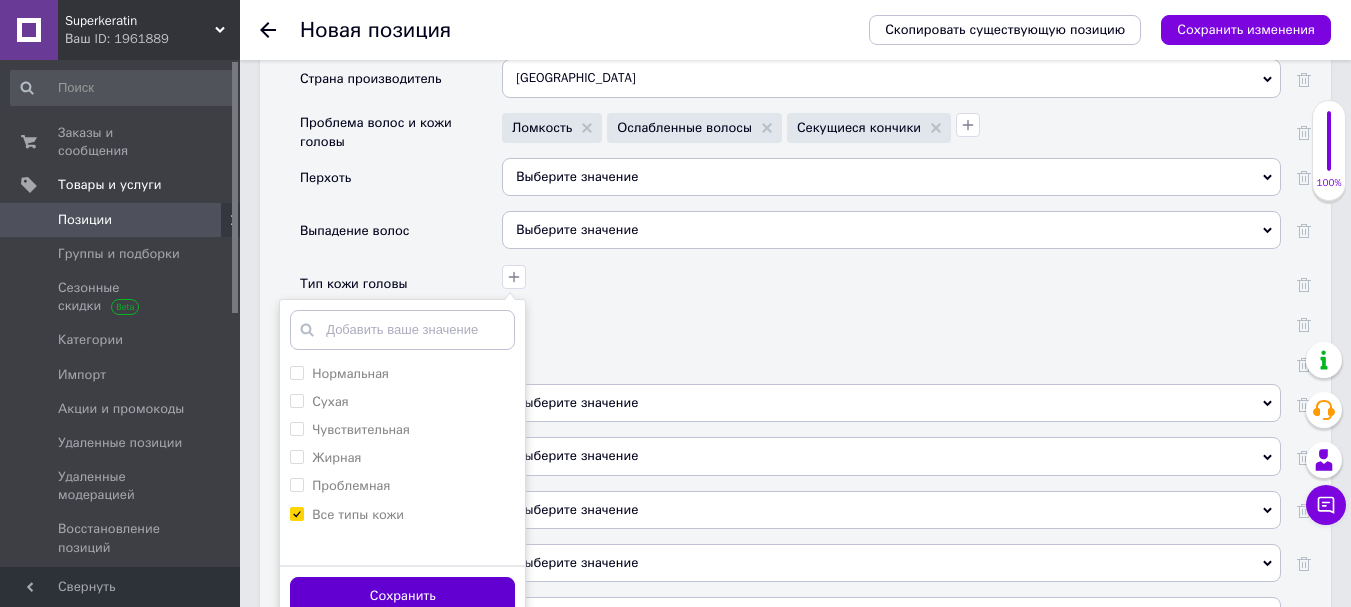 click on "Сохранить" at bounding box center (402, 596) 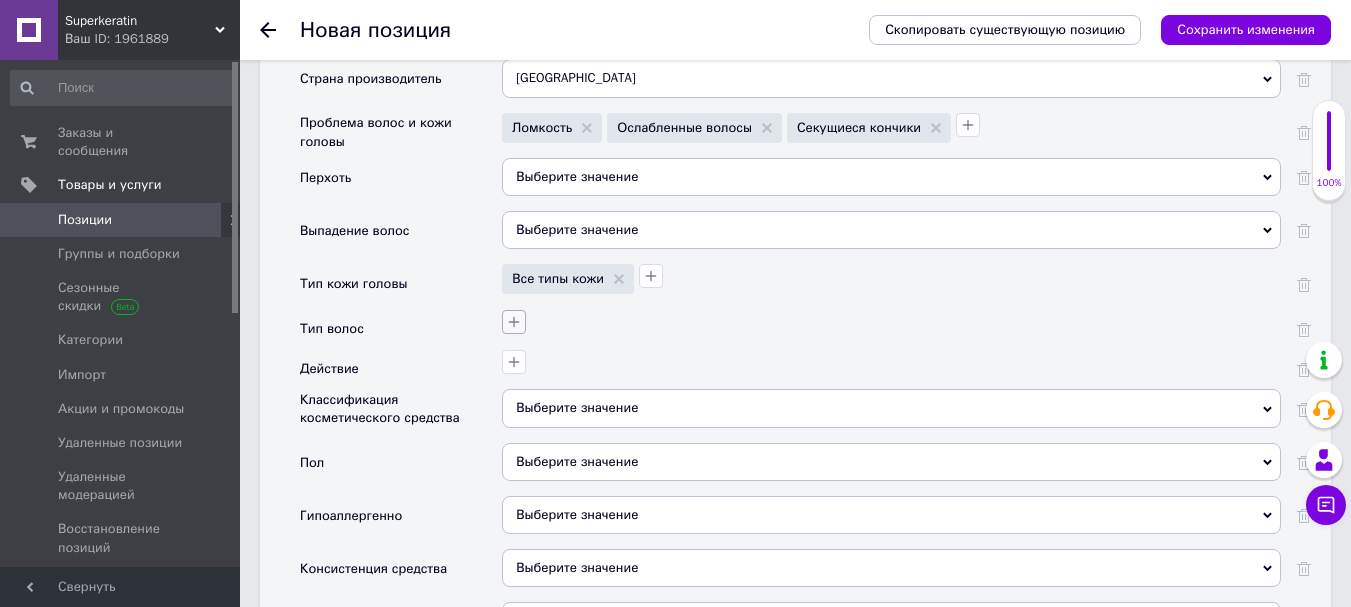 click 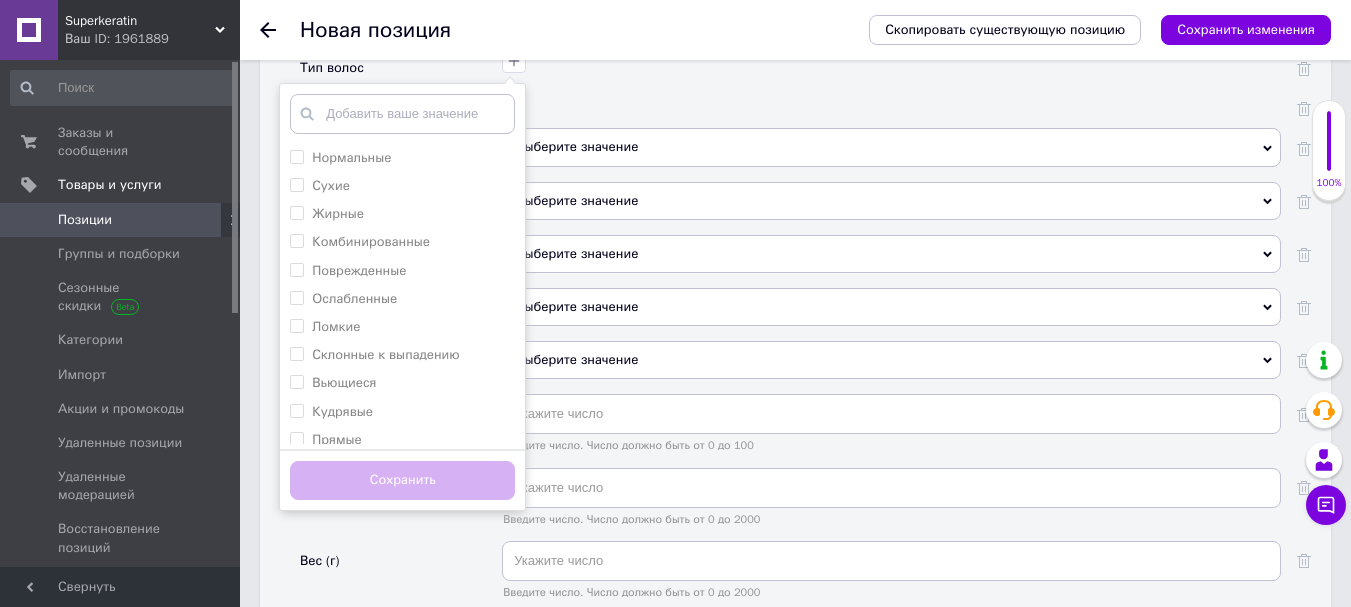 scroll, scrollTop: 2349, scrollLeft: 0, axis: vertical 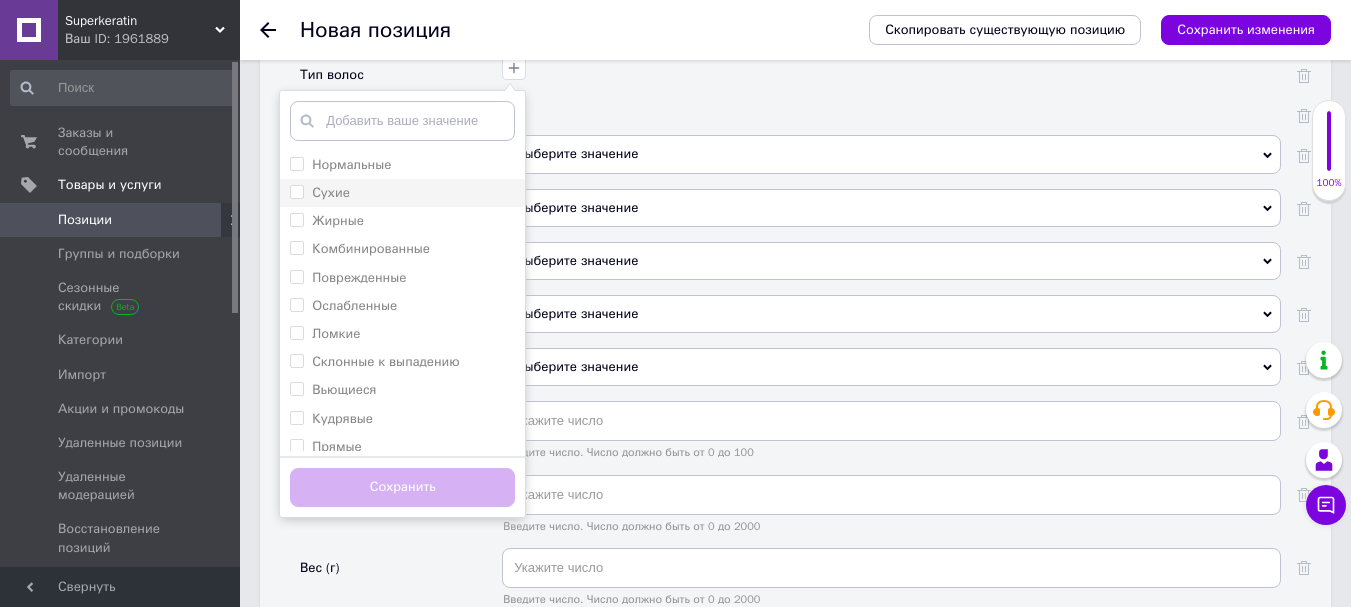 click on "Сухие" at bounding box center (296, 191) 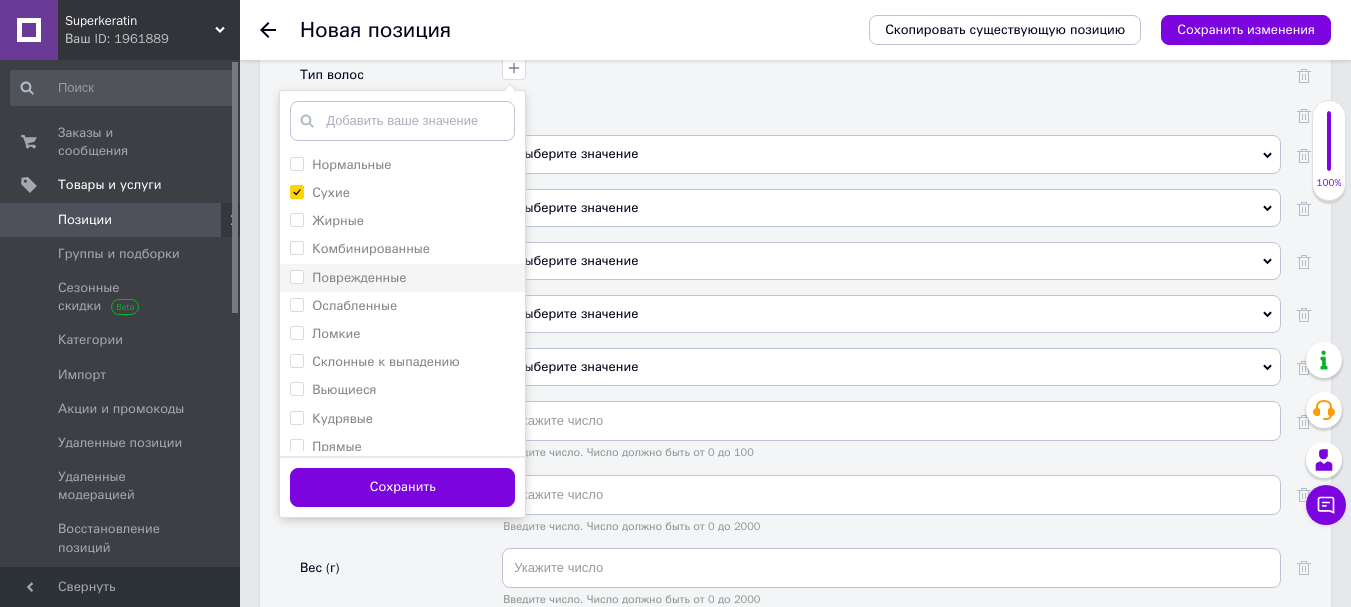 click on "Поврежденные" at bounding box center [296, 276] 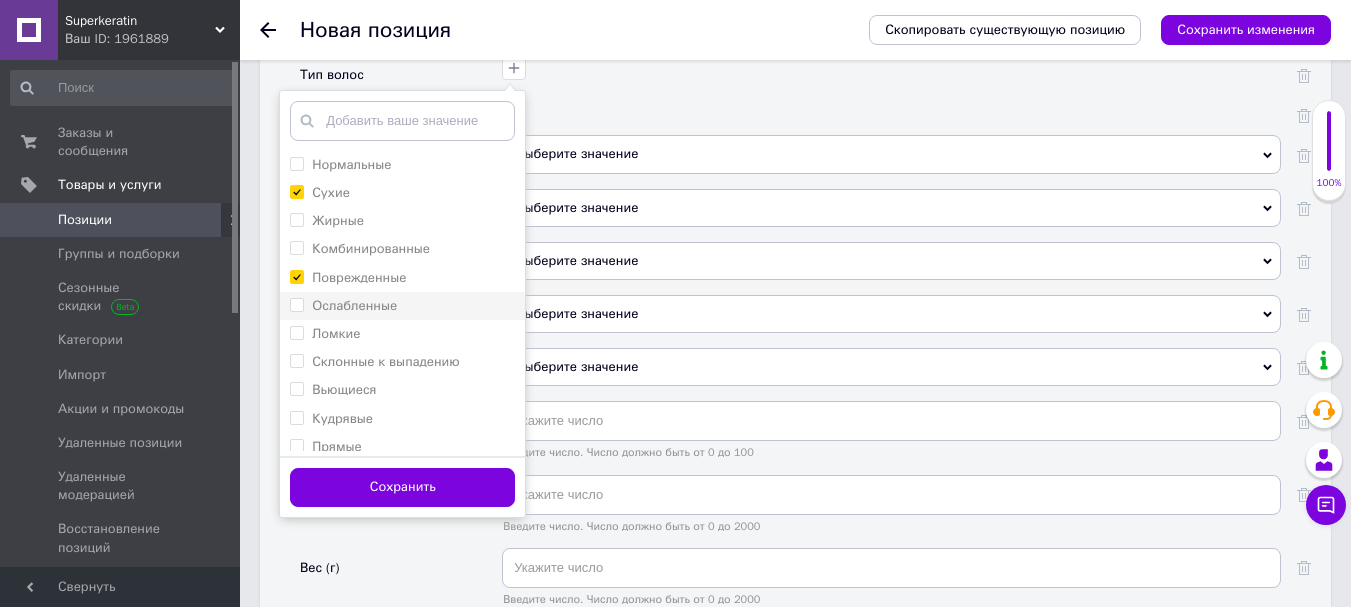 click on "Ослабленные" at bounding box center [296, 304] 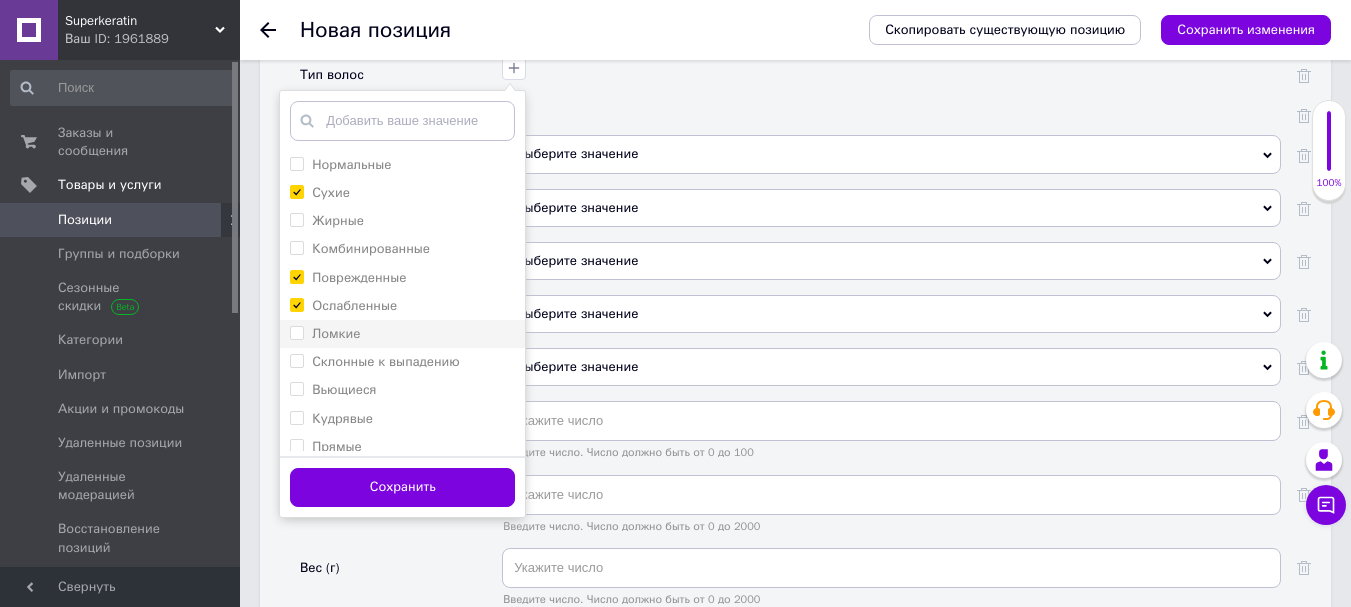 click on "Ломкие" at bounding box center (296, 332) 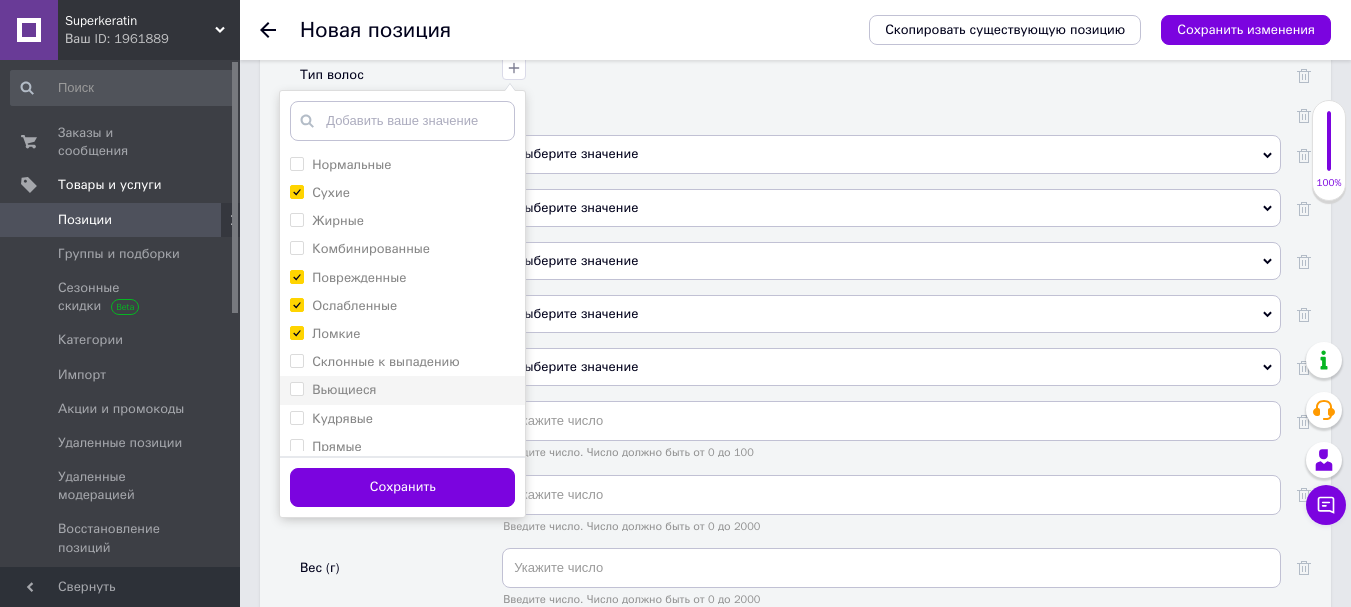 click on "Вьющиеся" at bounding box center [296, 388] 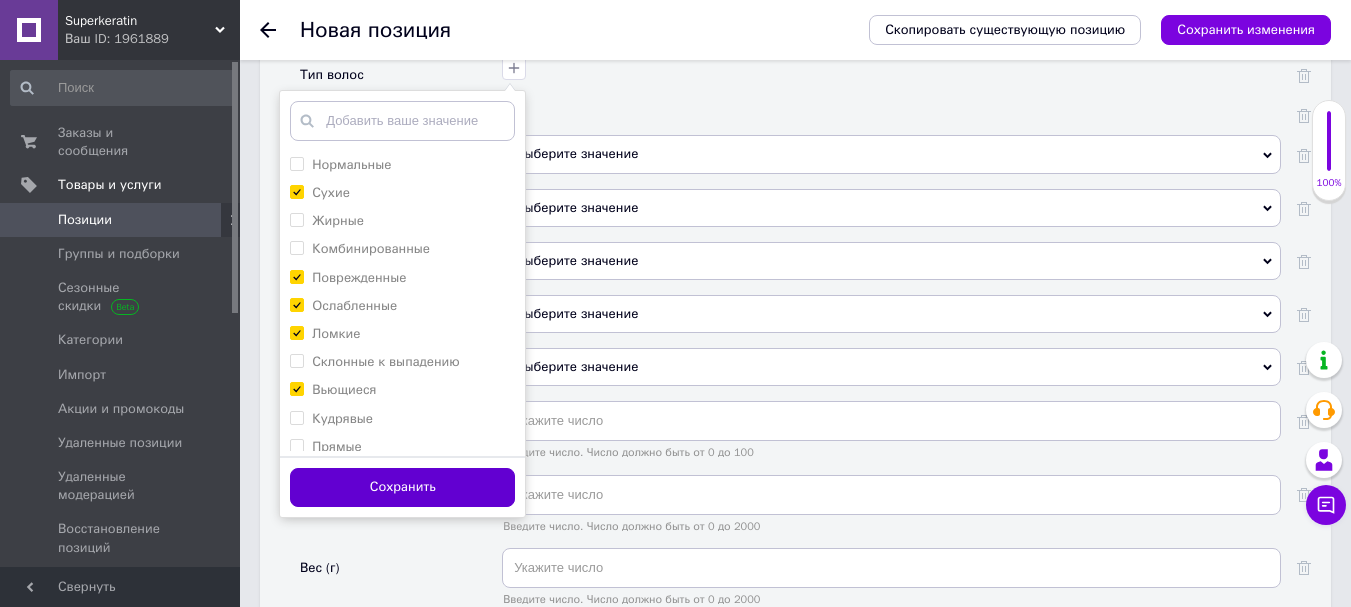 click on "Сохранить" at bounding box center (402, 487) 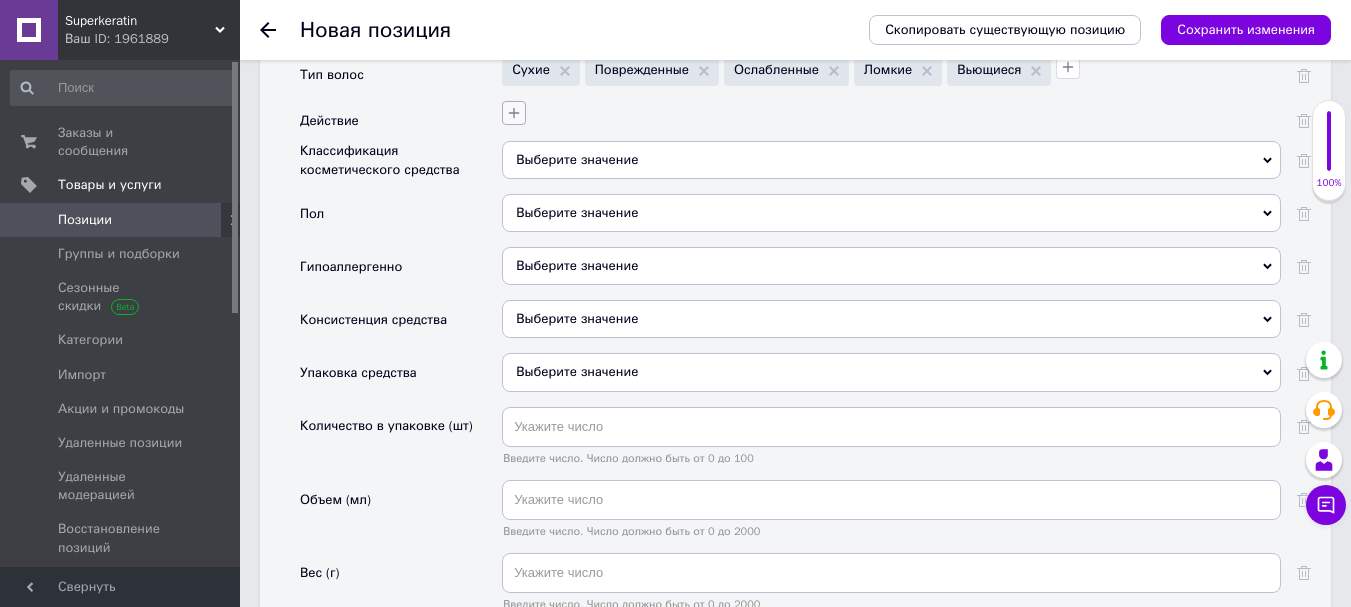 click 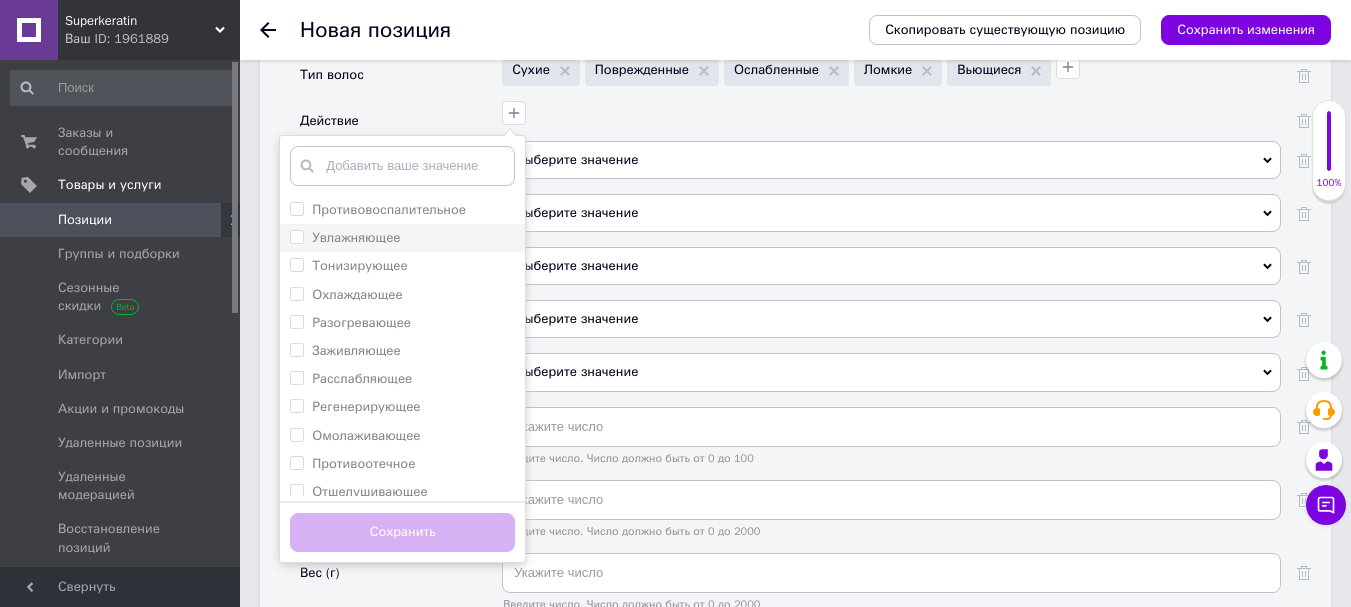 click on "Увлажняющее" at bounding box center [402, 238] 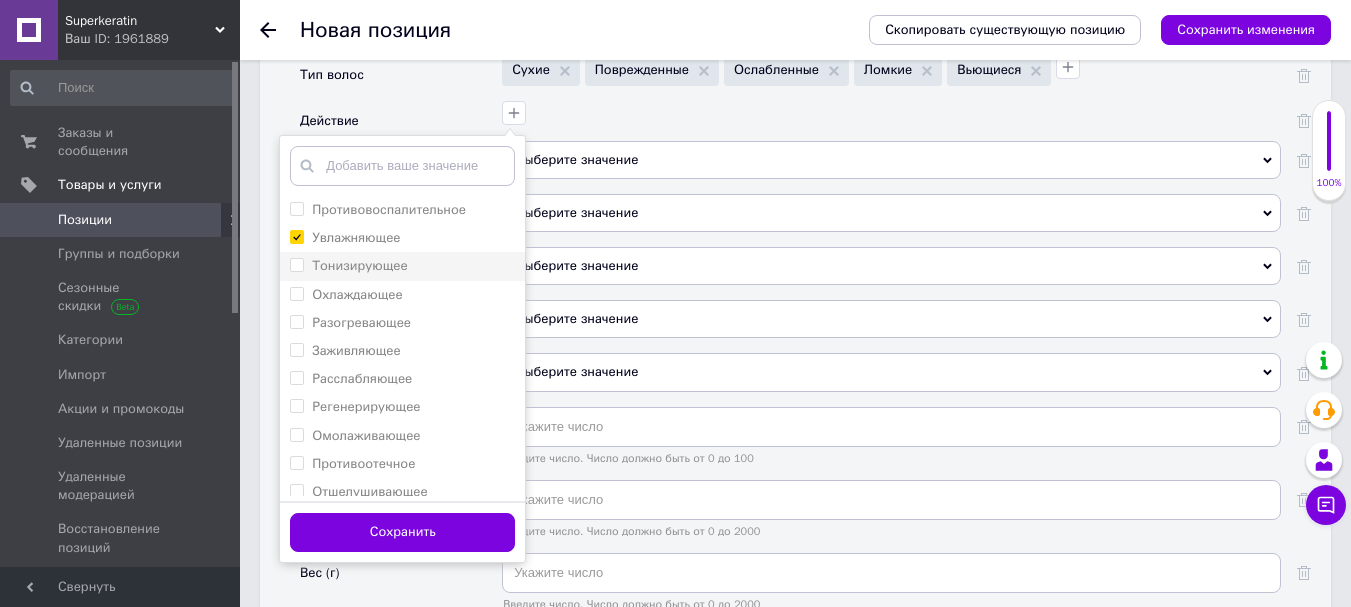 click on "Тонизирующее" at bounding box center (402, 266) 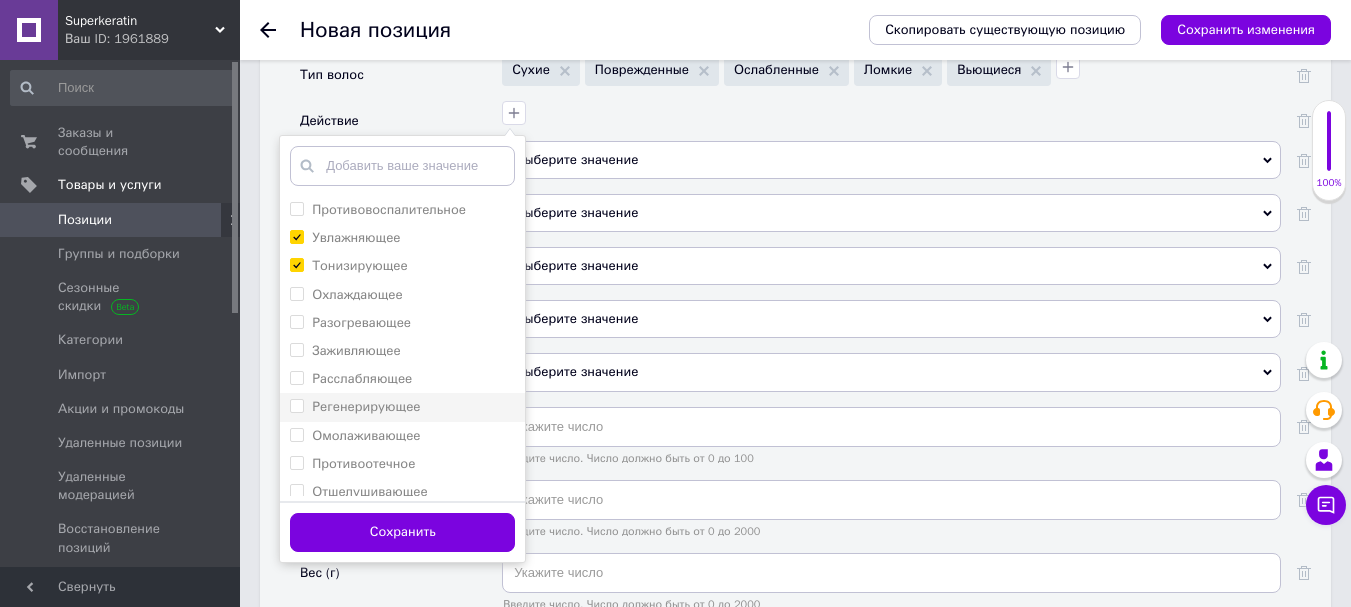 click on "Регенерирующее" at bounding box center [402, 407] 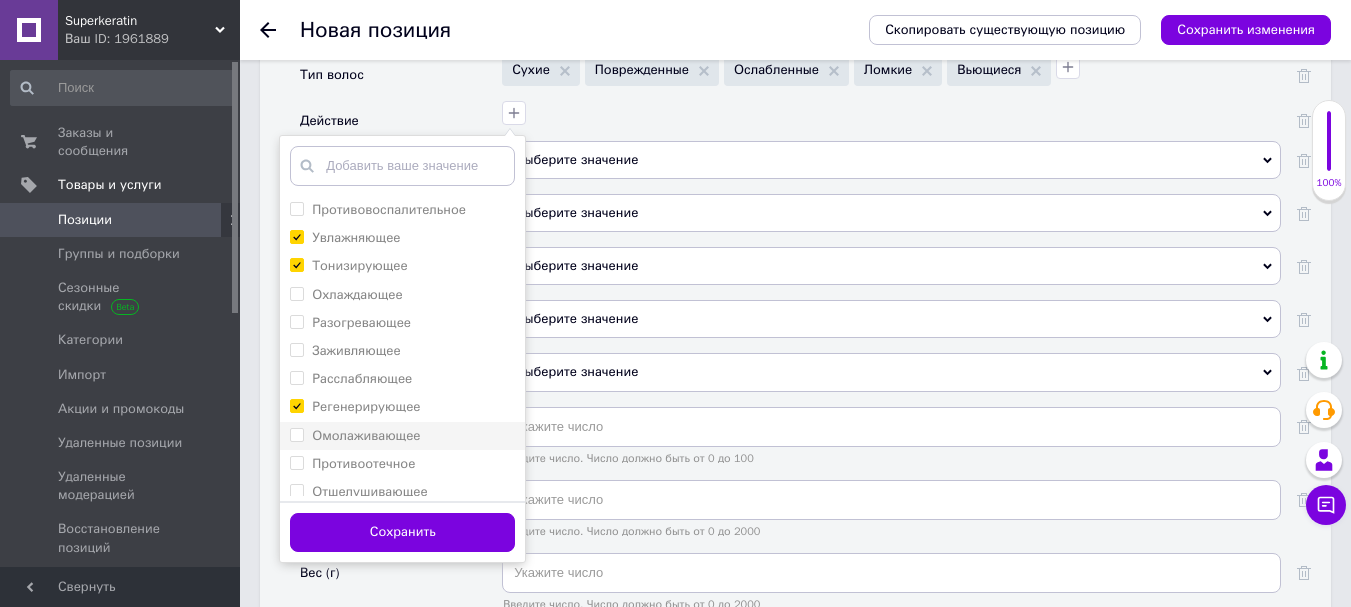 click on "Омолаживающее" at bounding box center [402, 436] 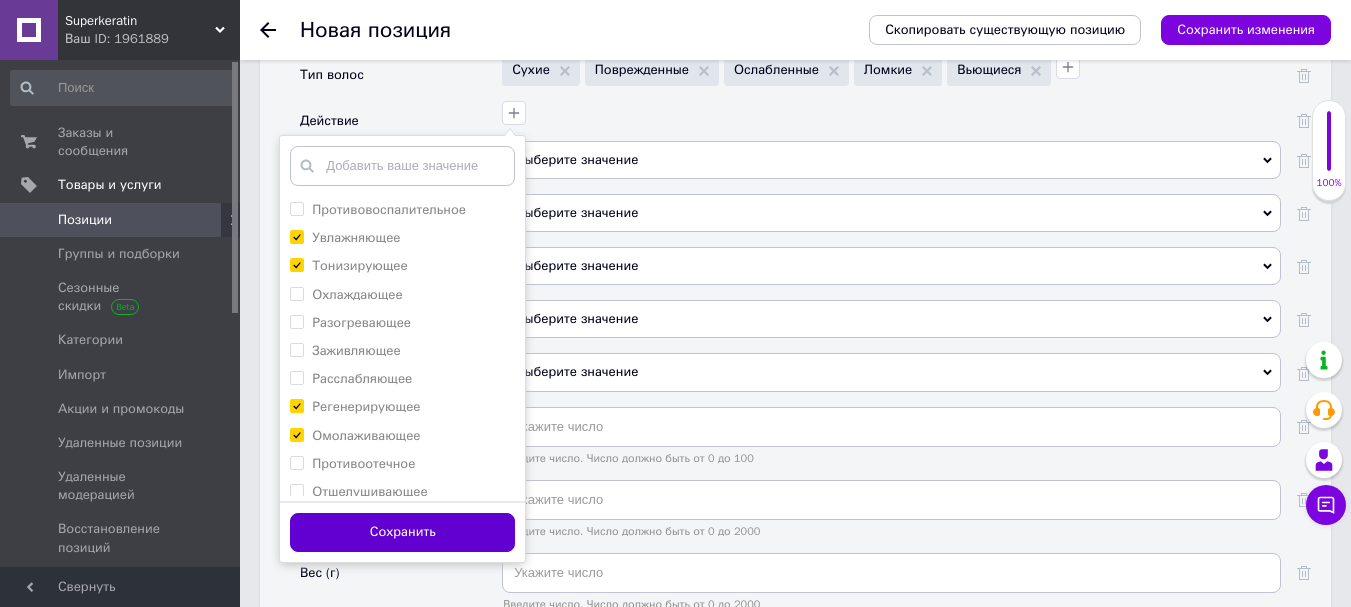 click on "Сохранить" at bounding box center [402, 532] 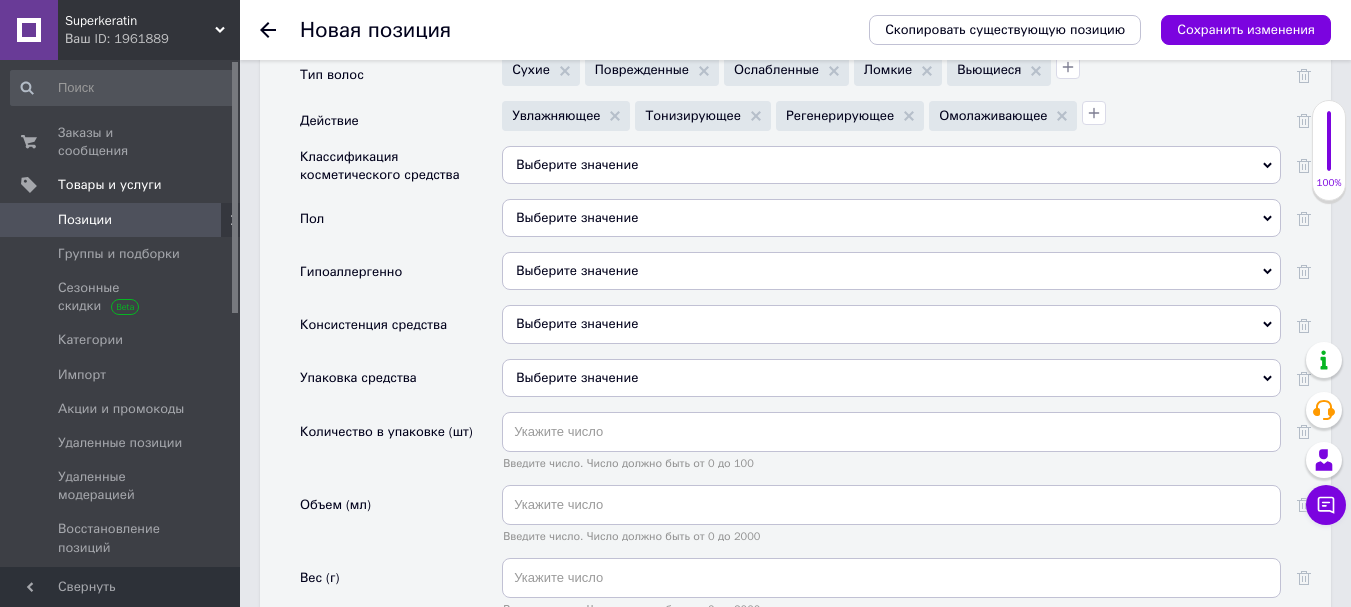 click on "Выберите значение" at bounding box center [891, 165] 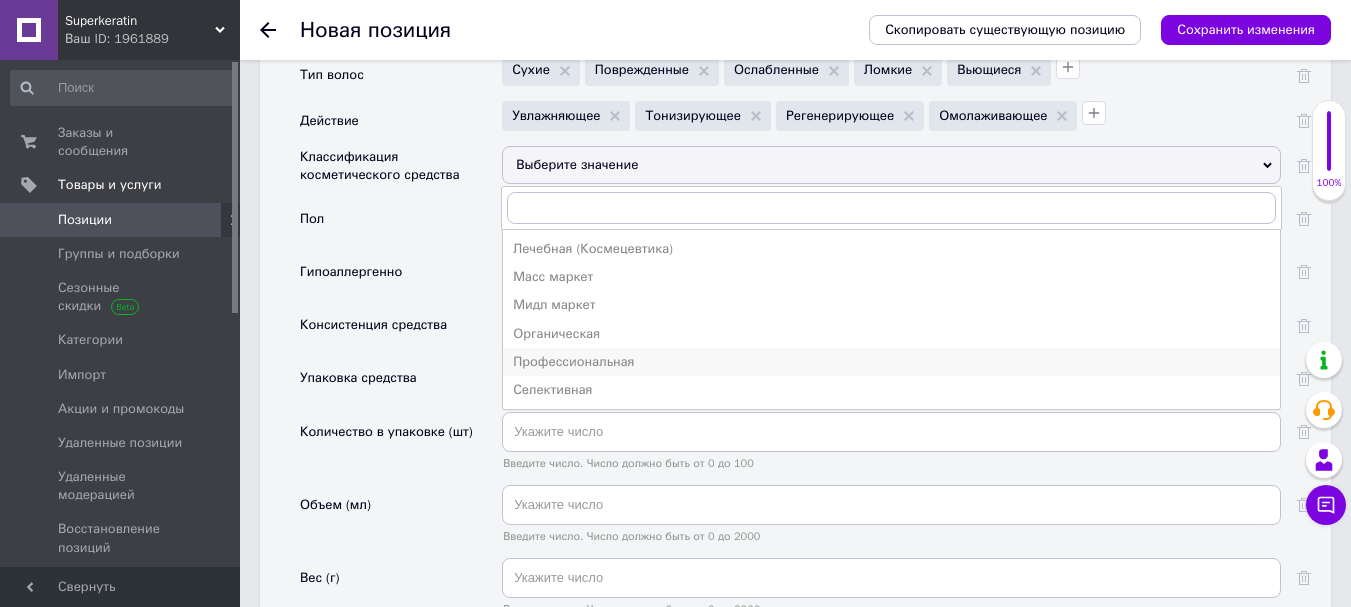 click on "Профессиональная" at bounding box center [891, 362] 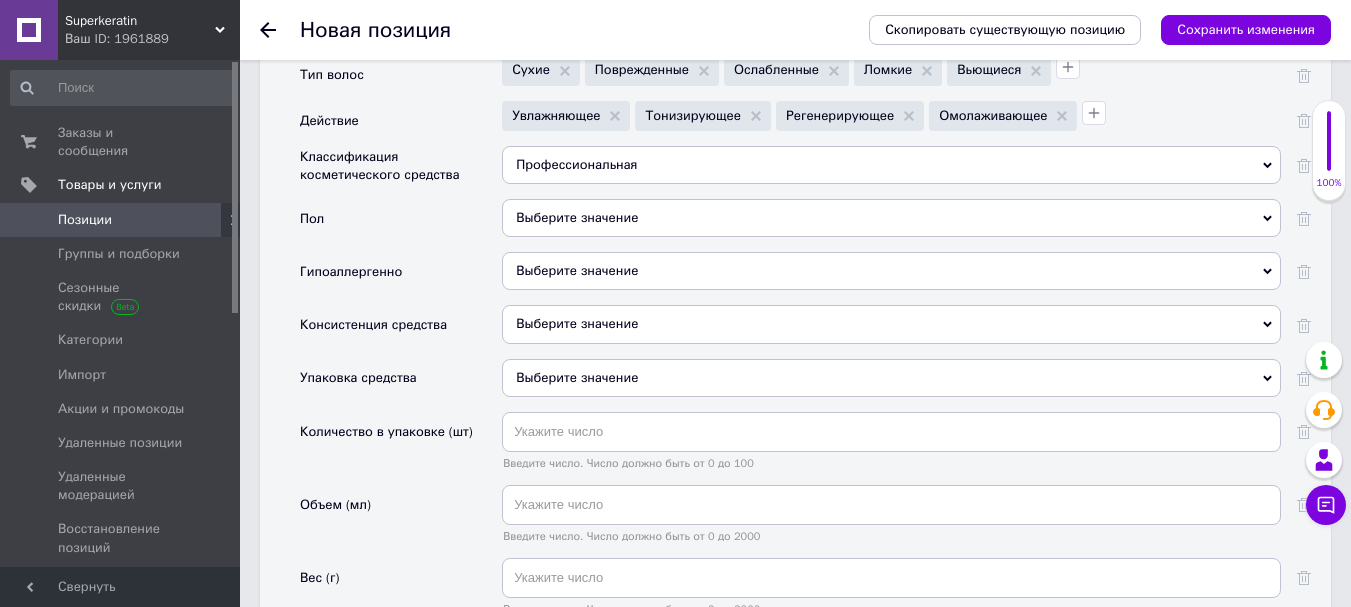 click on "Выберите значение" at bounding box center [891, 218] 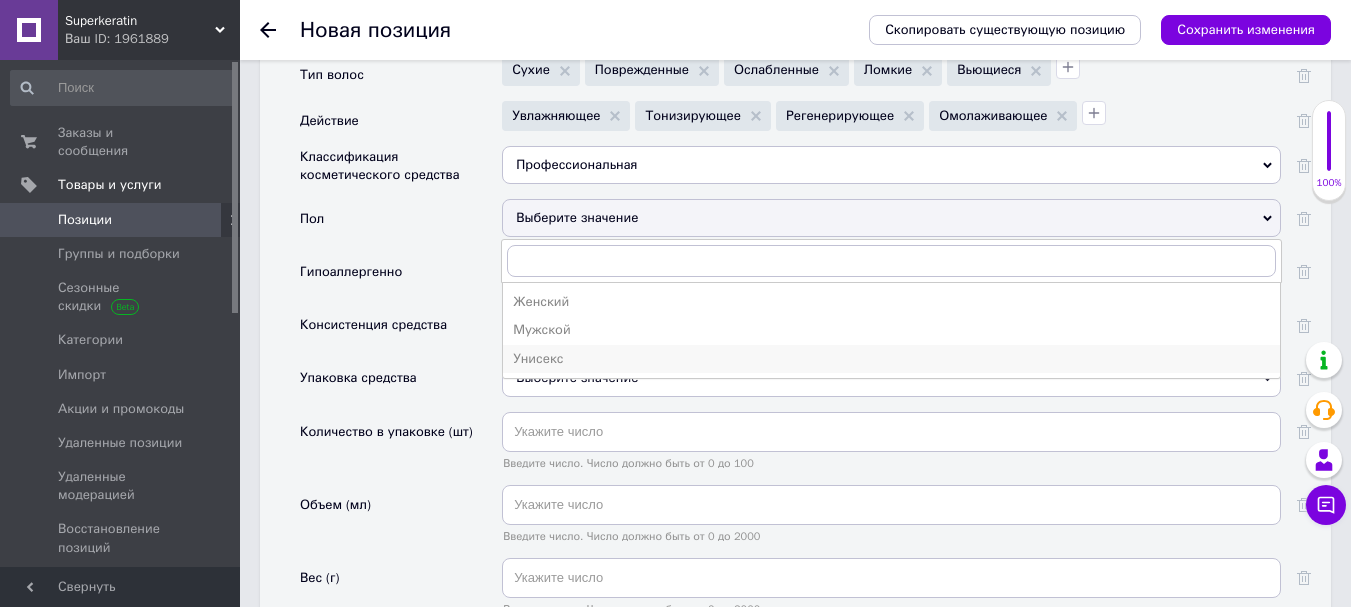 click on "Унисекс" at bounding box center [891, 359] 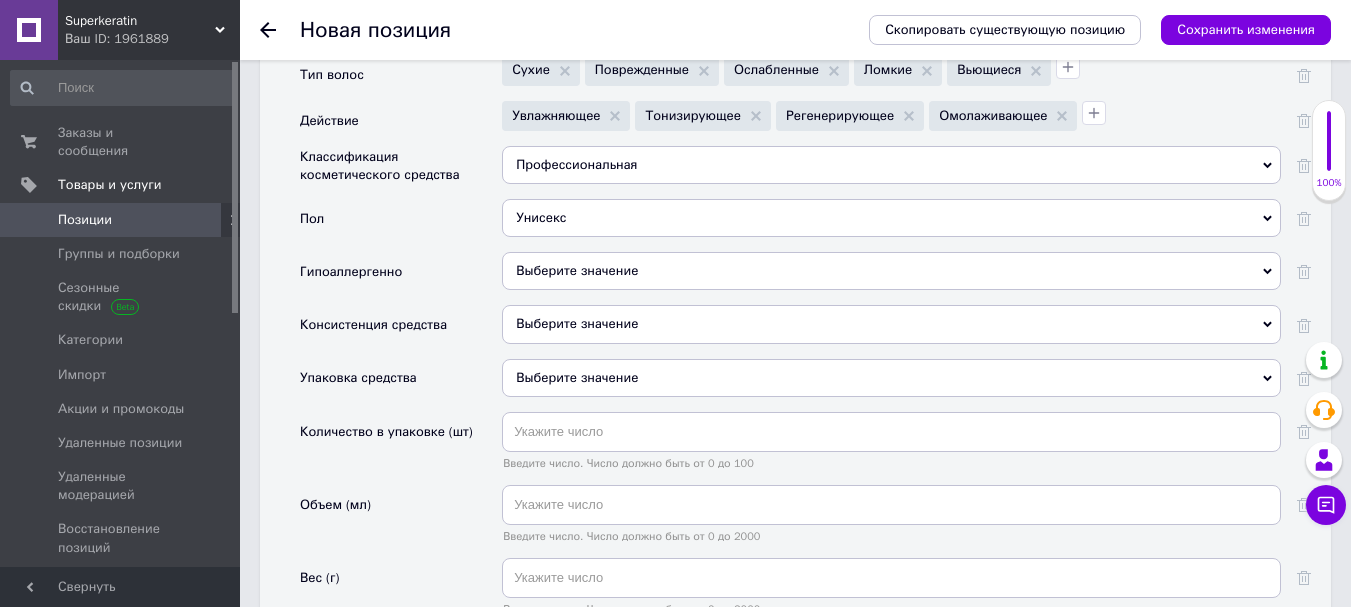 click on "Выберите значение" at bounding box center [891, 271] 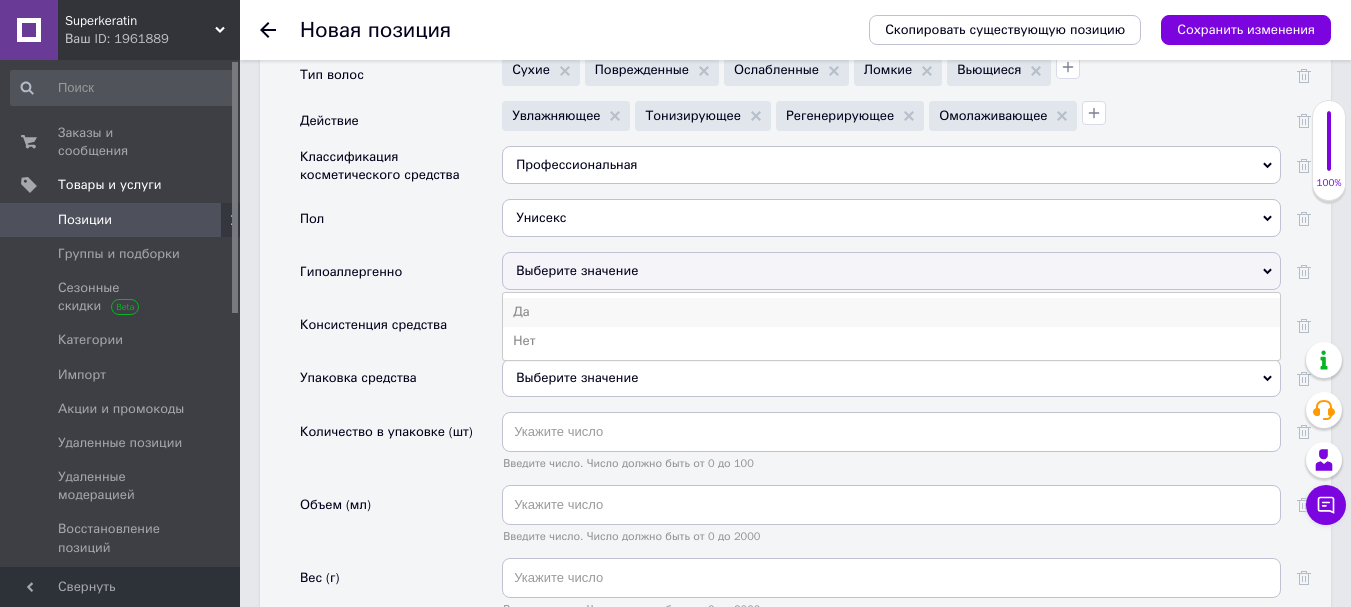 click on "Да" at bounding box center [891, 312] 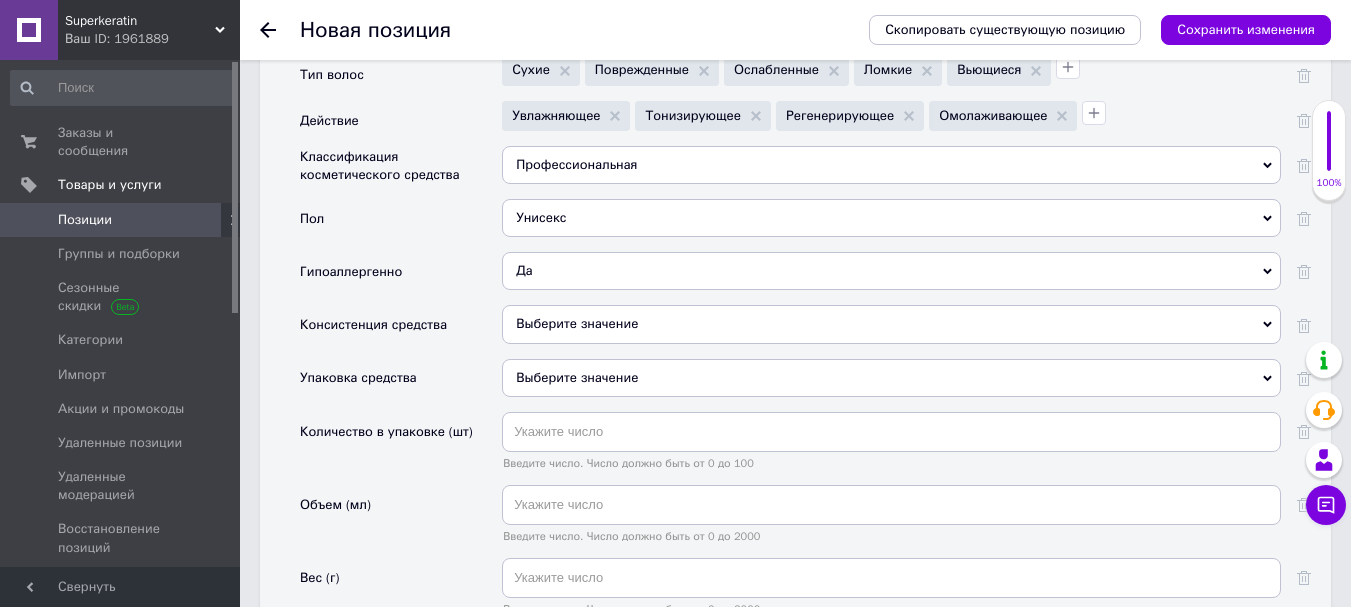 click on "Выберите значение" at bounding box center (891, 378) 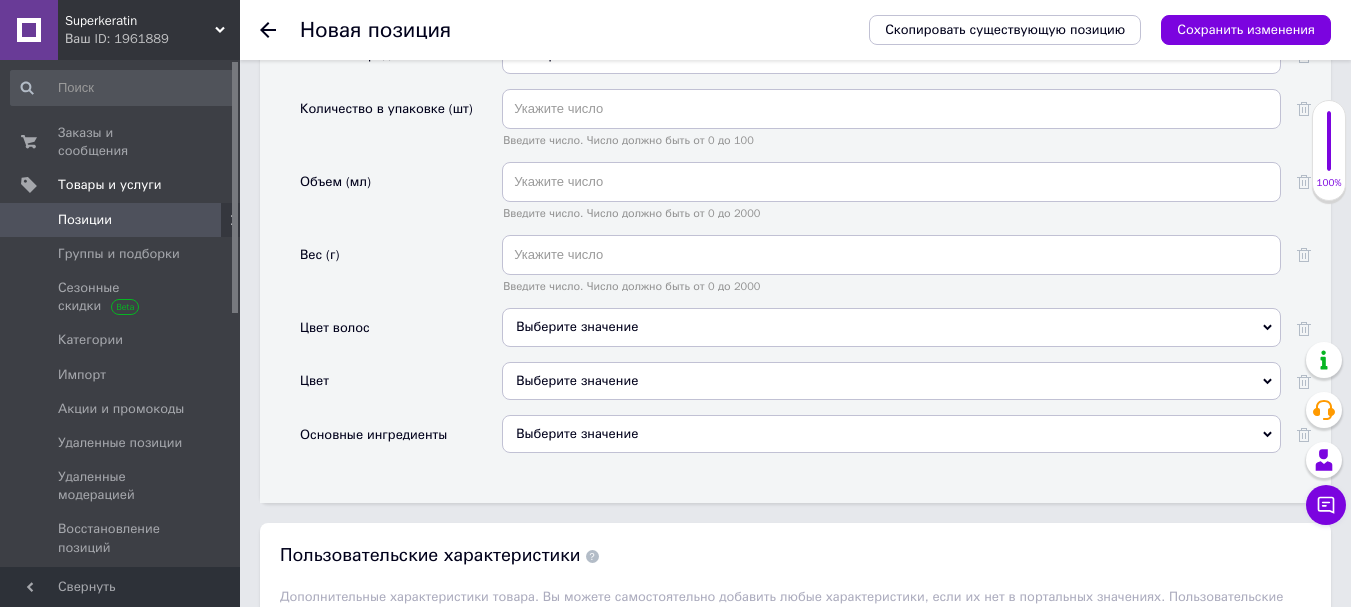 scroll, scrollTop: 2631, scrollLeft: 0, axis: vertical 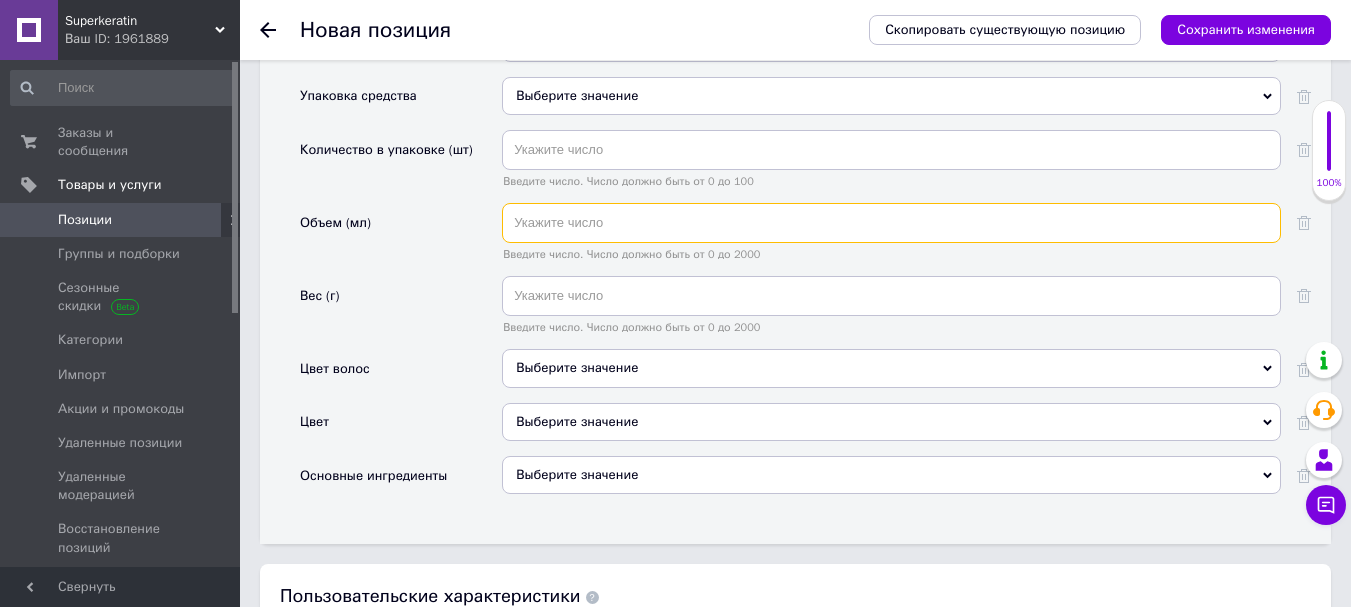click at bounding box center (891, 223) 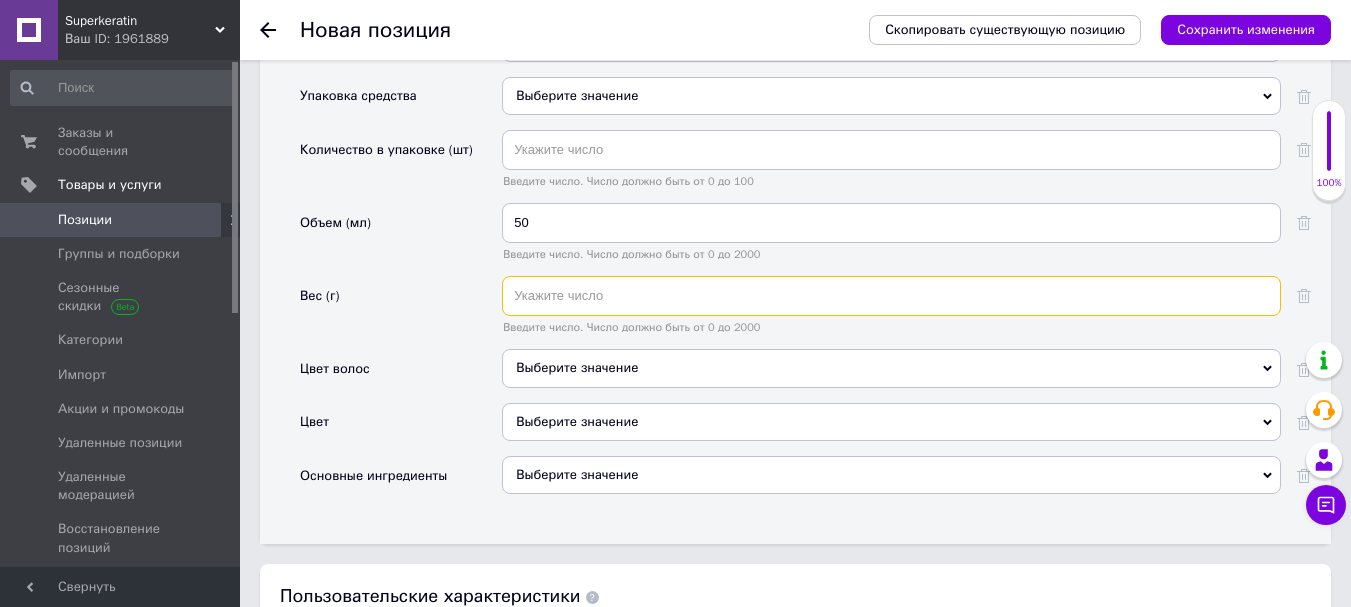 click at bounding box center (891, 296) 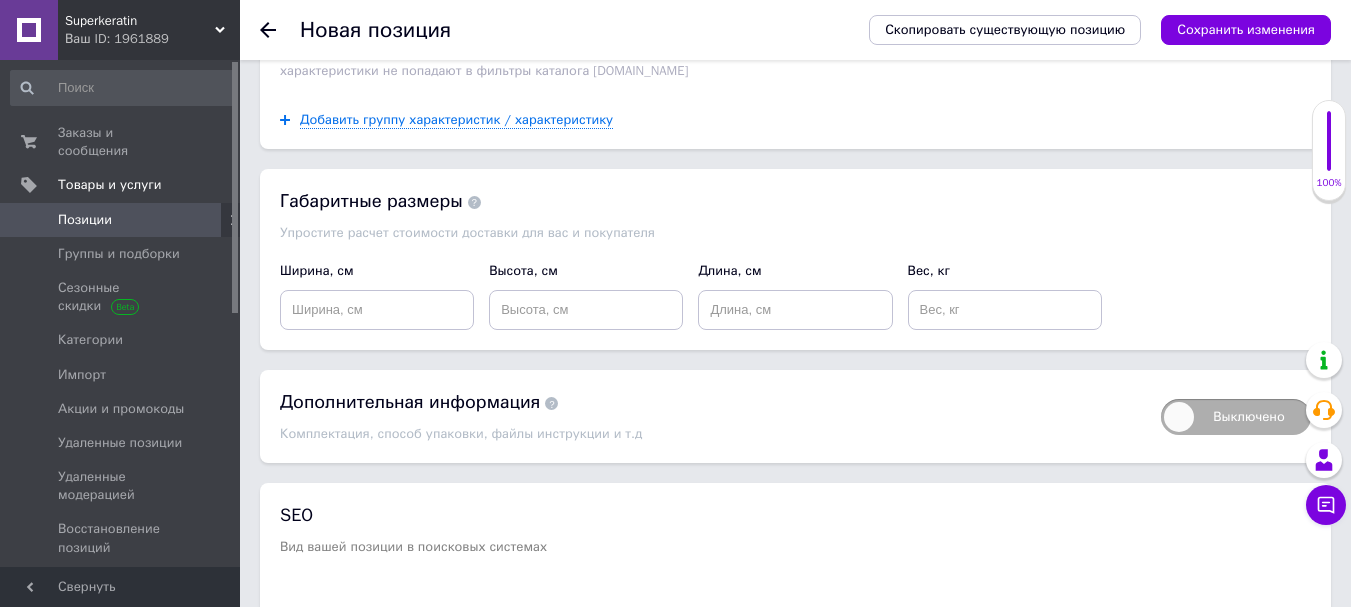scroll, scrollTop: 3312, scrollLeft: 0, axis: vertical 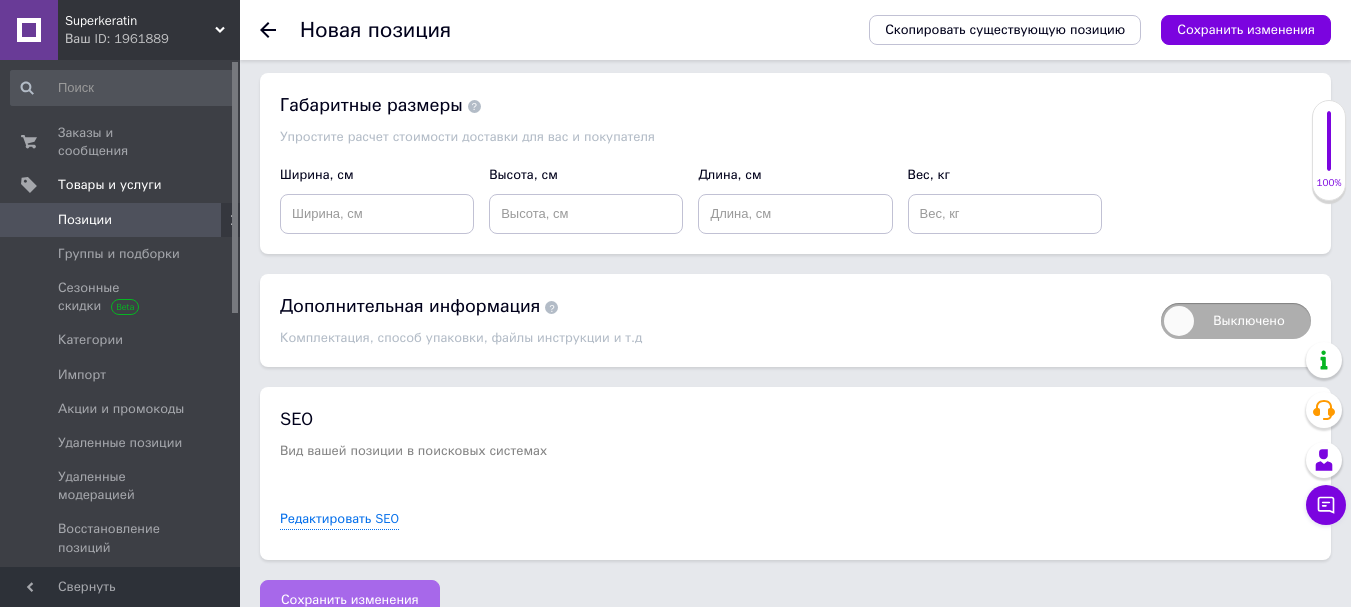 click on "Сохранить изменения" at bounding box center (350, 600) 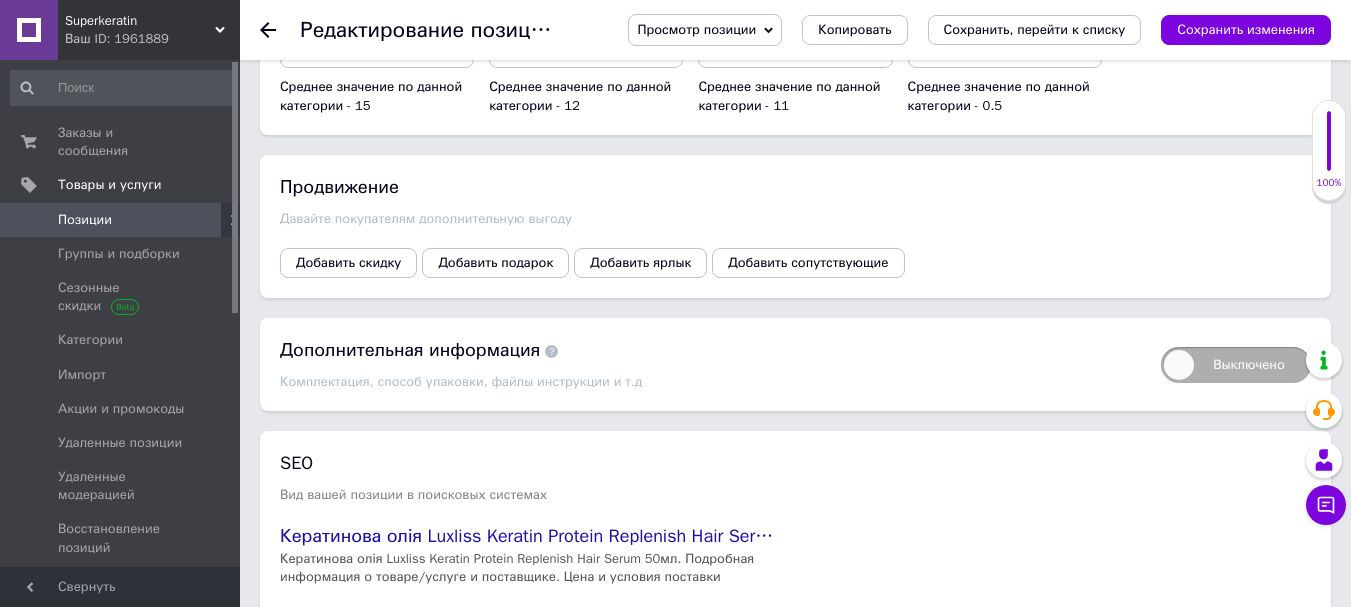 scroll, scrollTop: 2418, scrollLeft: 0, axis: vertical 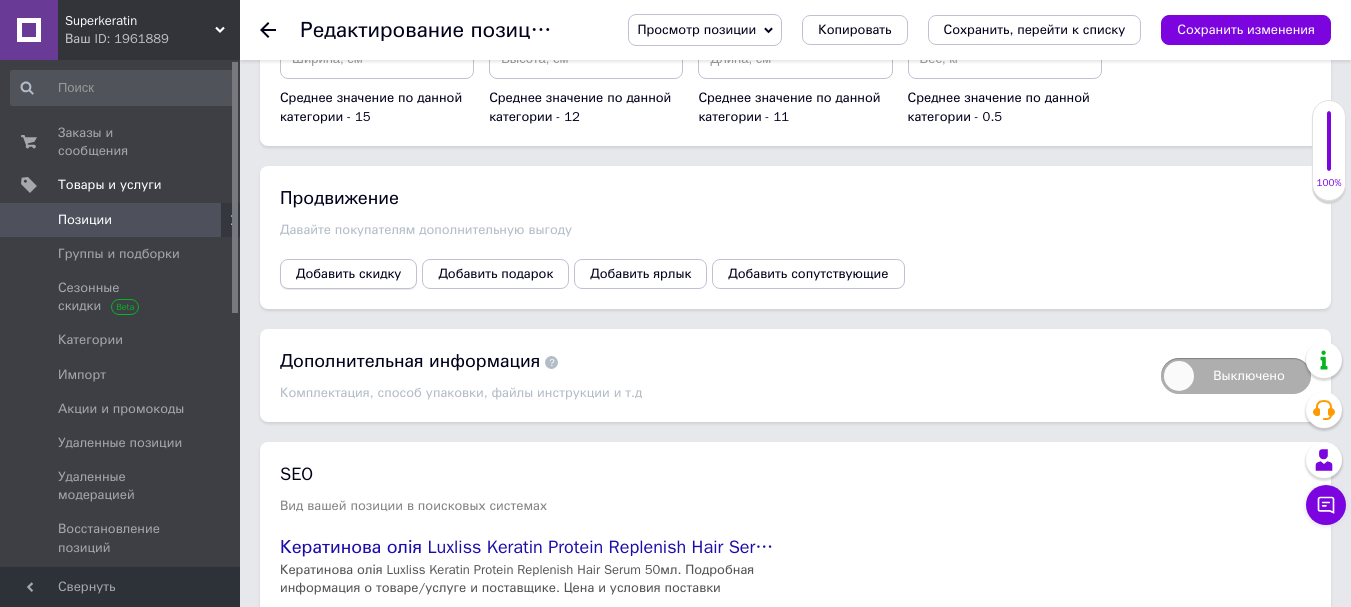 click on "Добавить скидку" at bounding box center [348, 274] 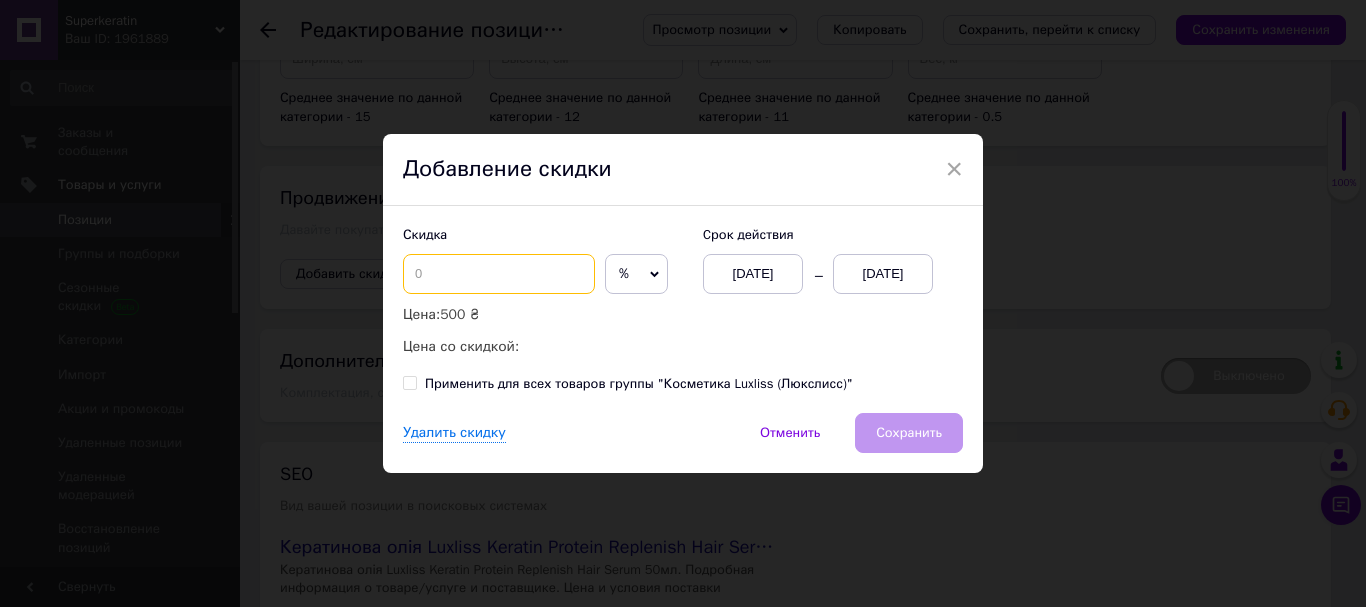 click at bounding box center [499, 274] 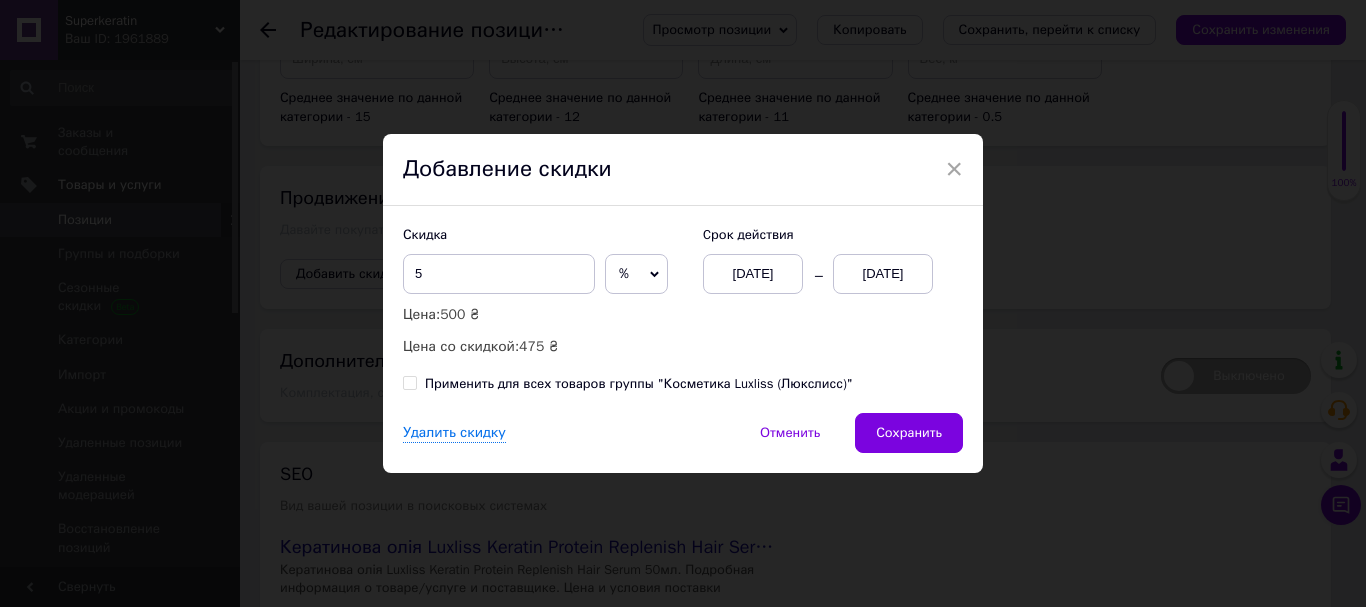 click on "[DATE]" at bounding box center [883, 274] 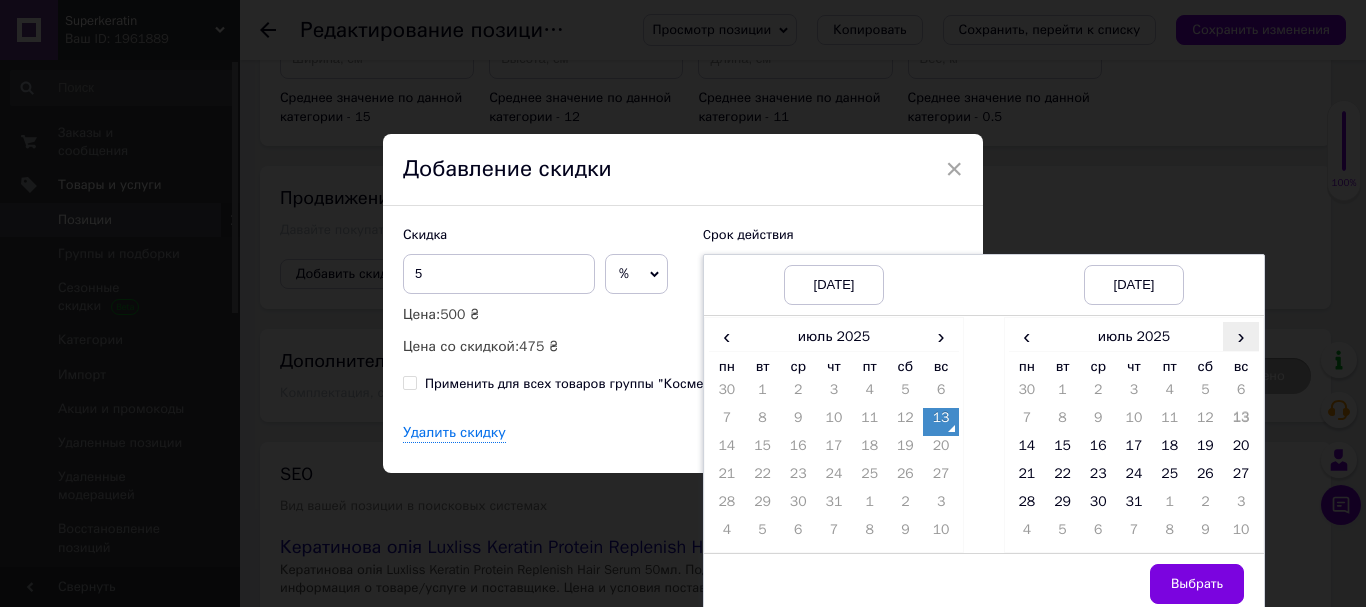 click on "›" at bounding box center [1241, 336] 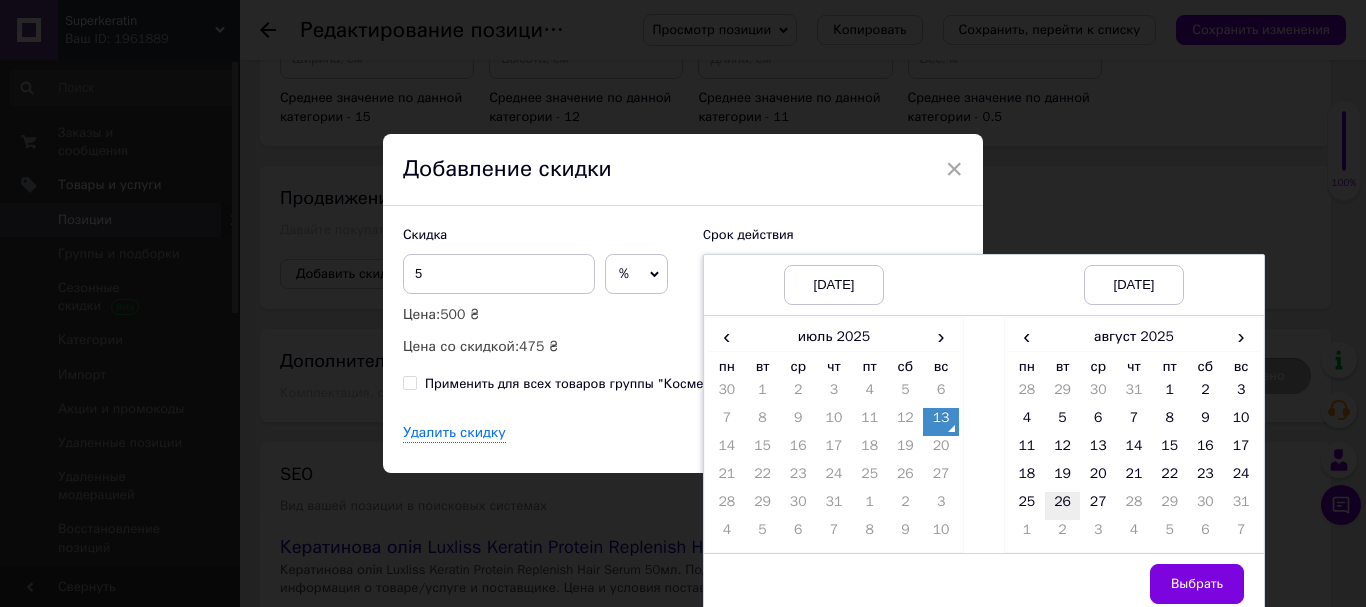 click on "26" at bounding box center (1063, 506) 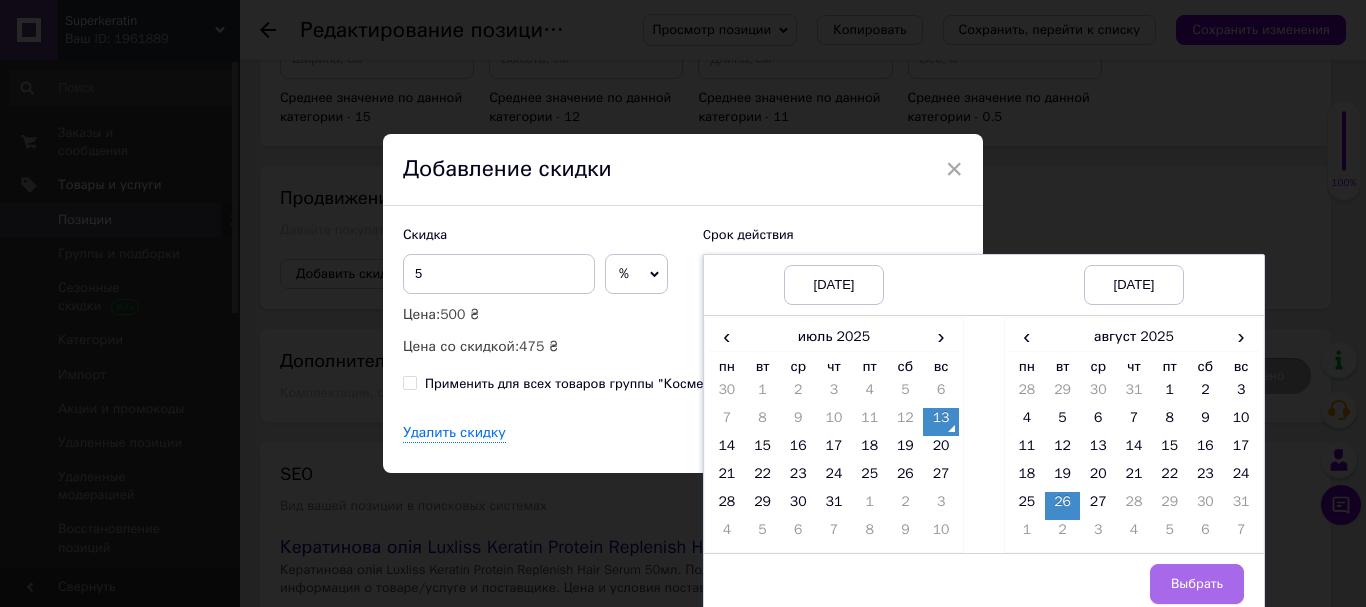 click on "Выбрать" at bounding box center [1197, 584] 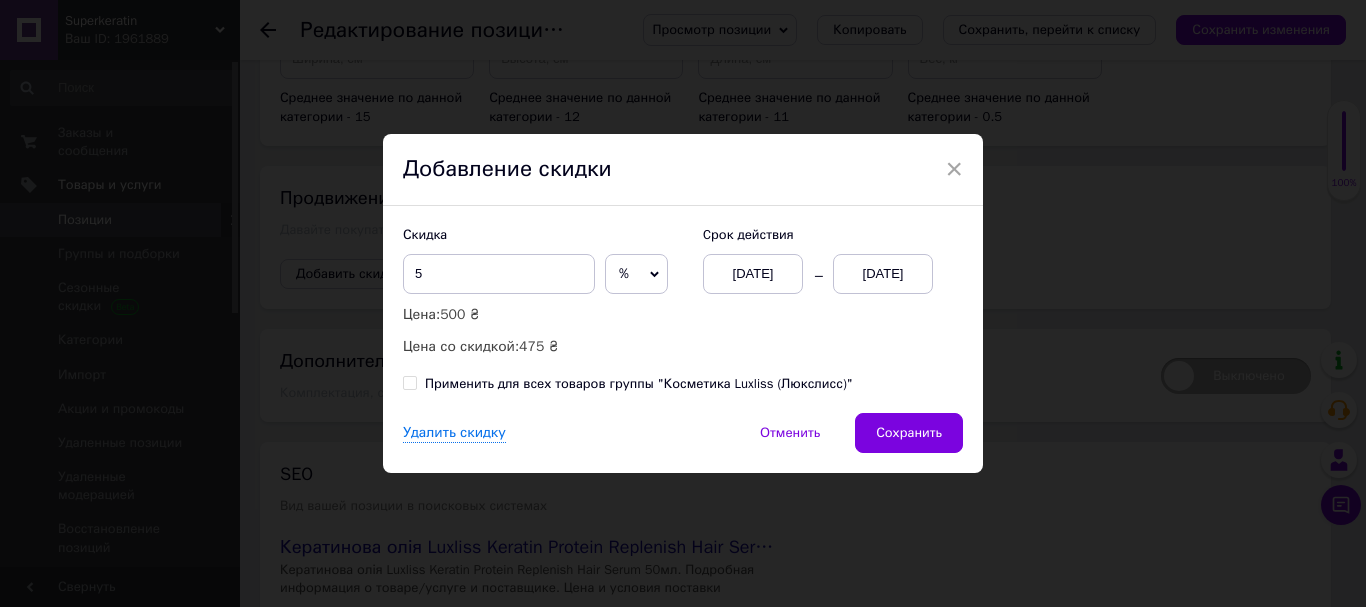 click on "Применить для всех товаров группы "Косметика Luxliss (Люкслисс)"" at bounding box center (409, 382) 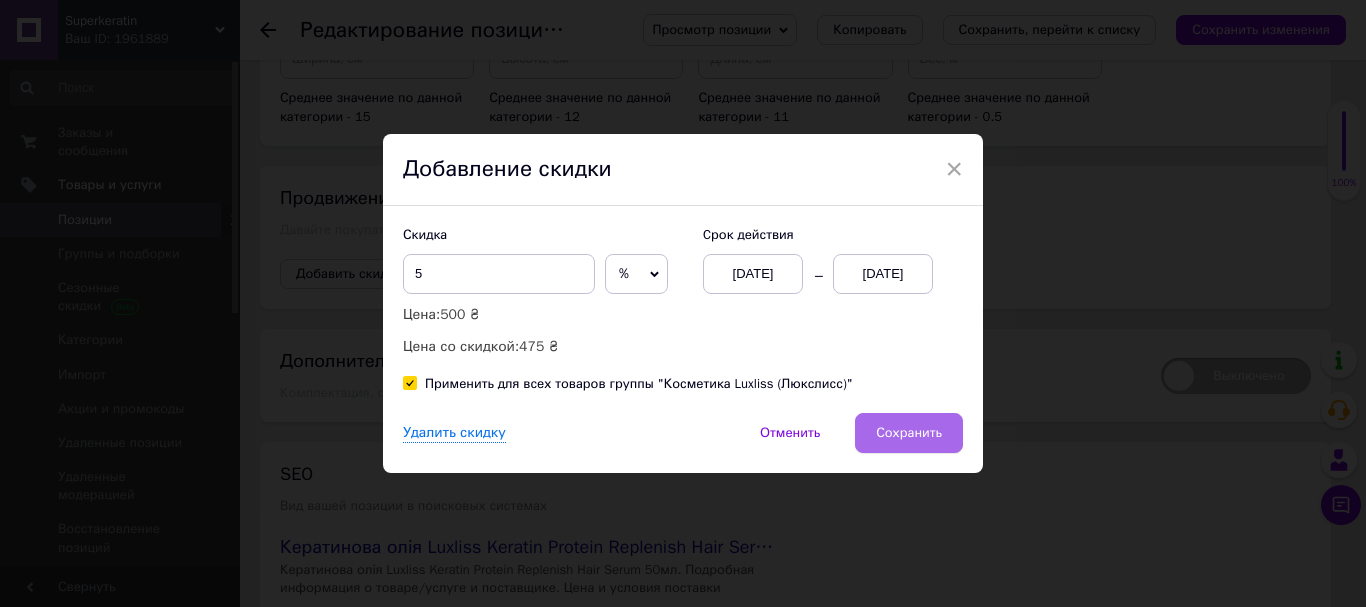 click on "Сохранить" at bounding box center [909, 433] 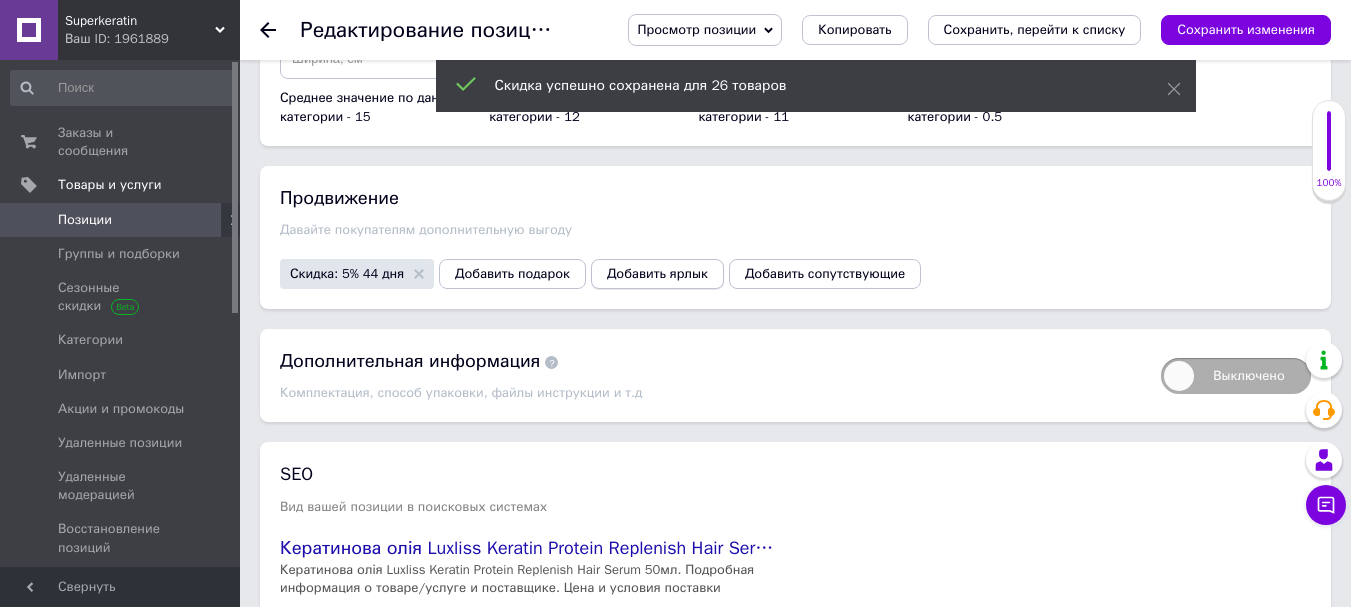 click on "Добавить ярлык" at bounding box center [657, 274] 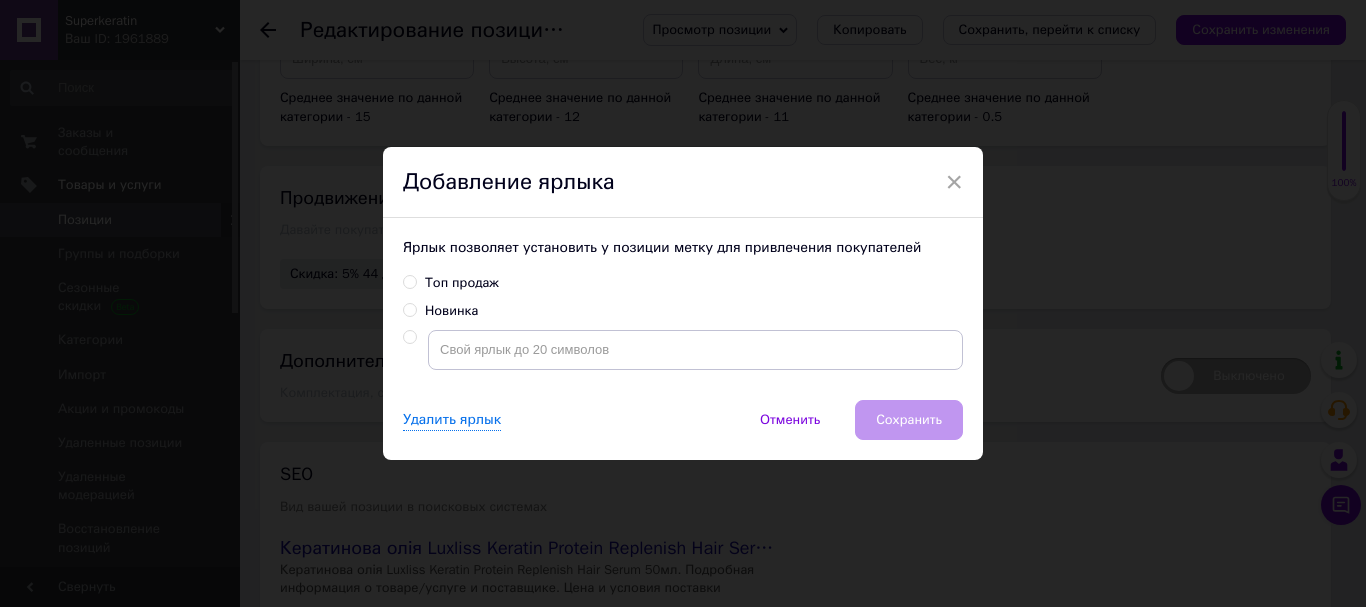 click on "Топ продаж" at bounding box center (409, 281) 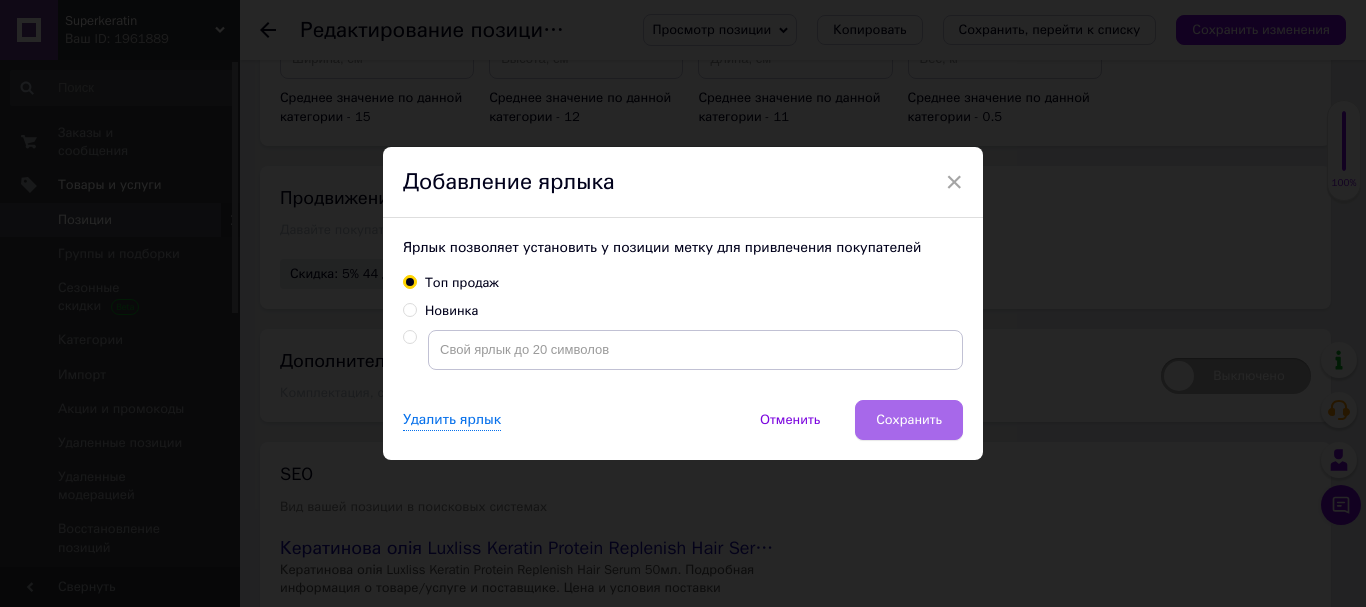 click on "Сохранить" at bounding box center [909, 420] 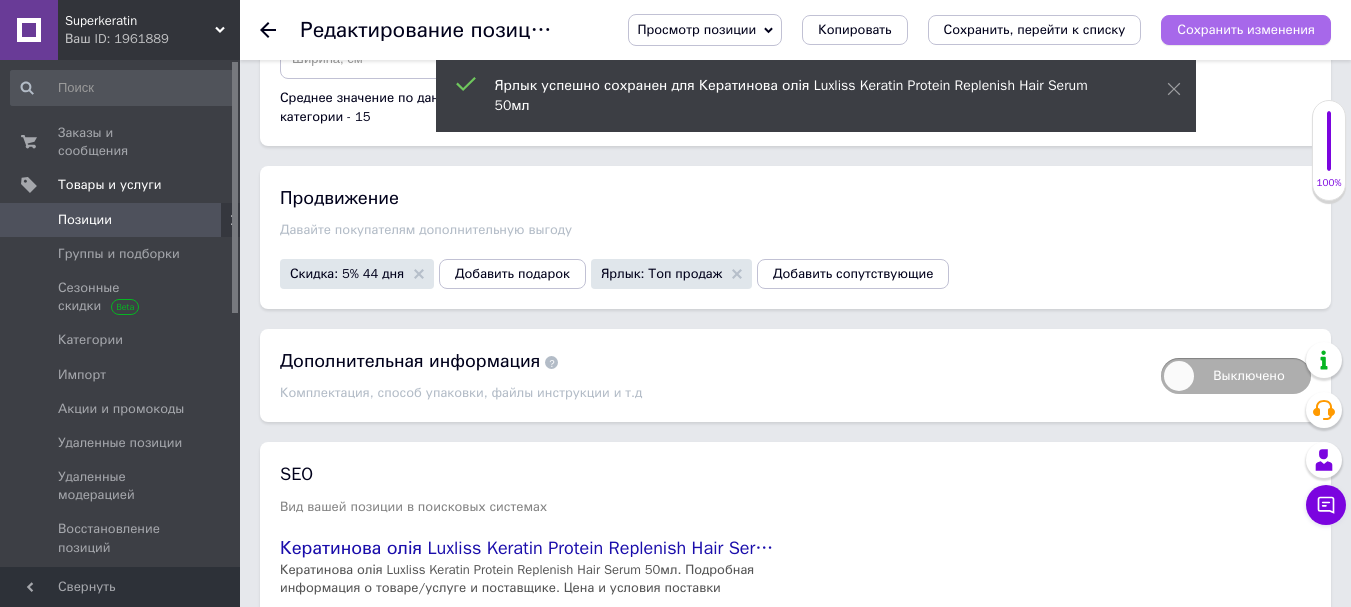 click on "Сохранить изменения" at bounding box center (1246, 29) 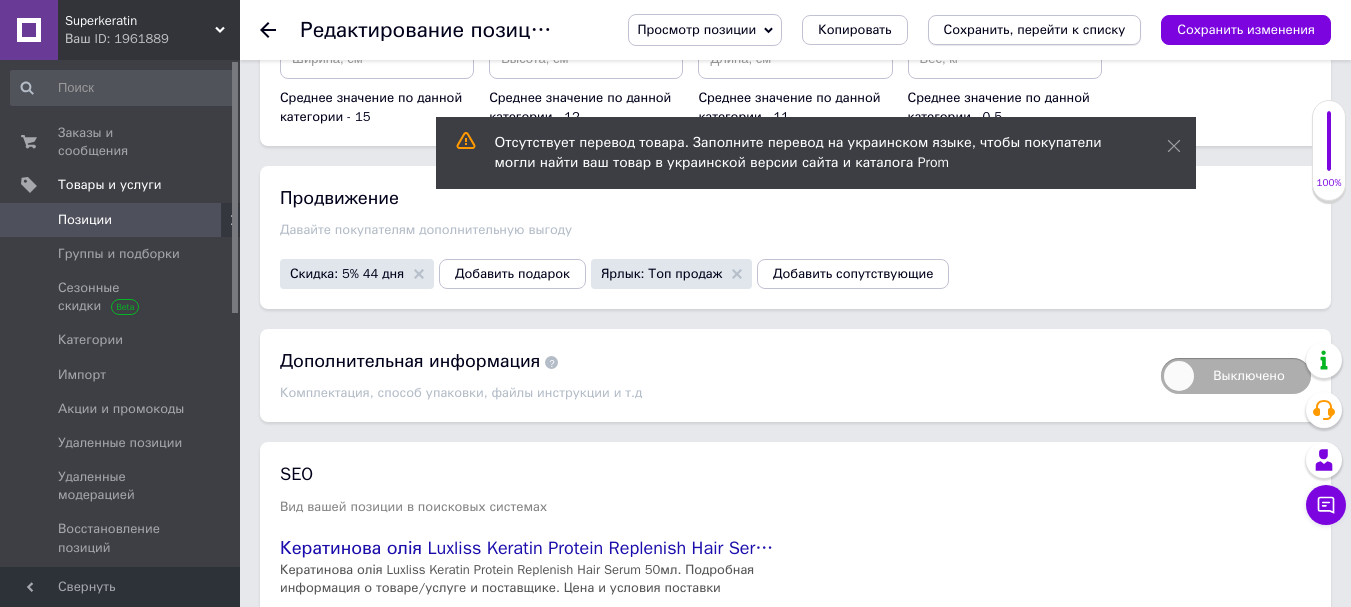 click on "Сохранить, перейти к списку" at bounding box center [1035, 29] 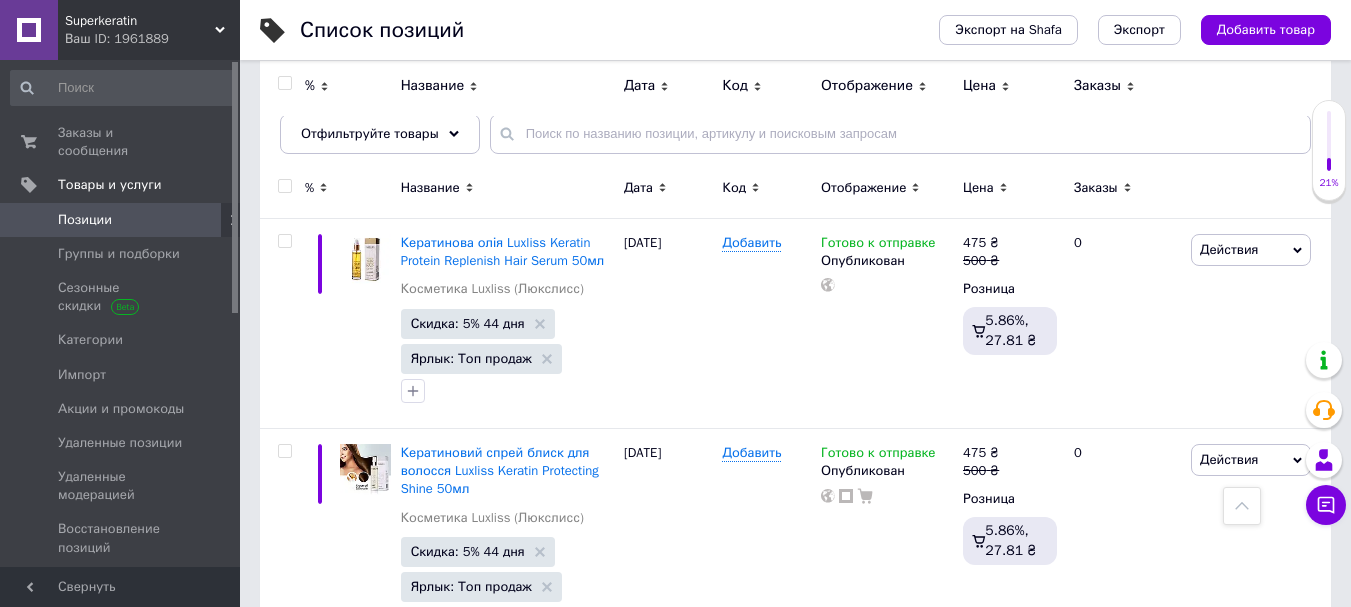scroll, scrollTop: 0, scrollLeft: 0, axis: both 